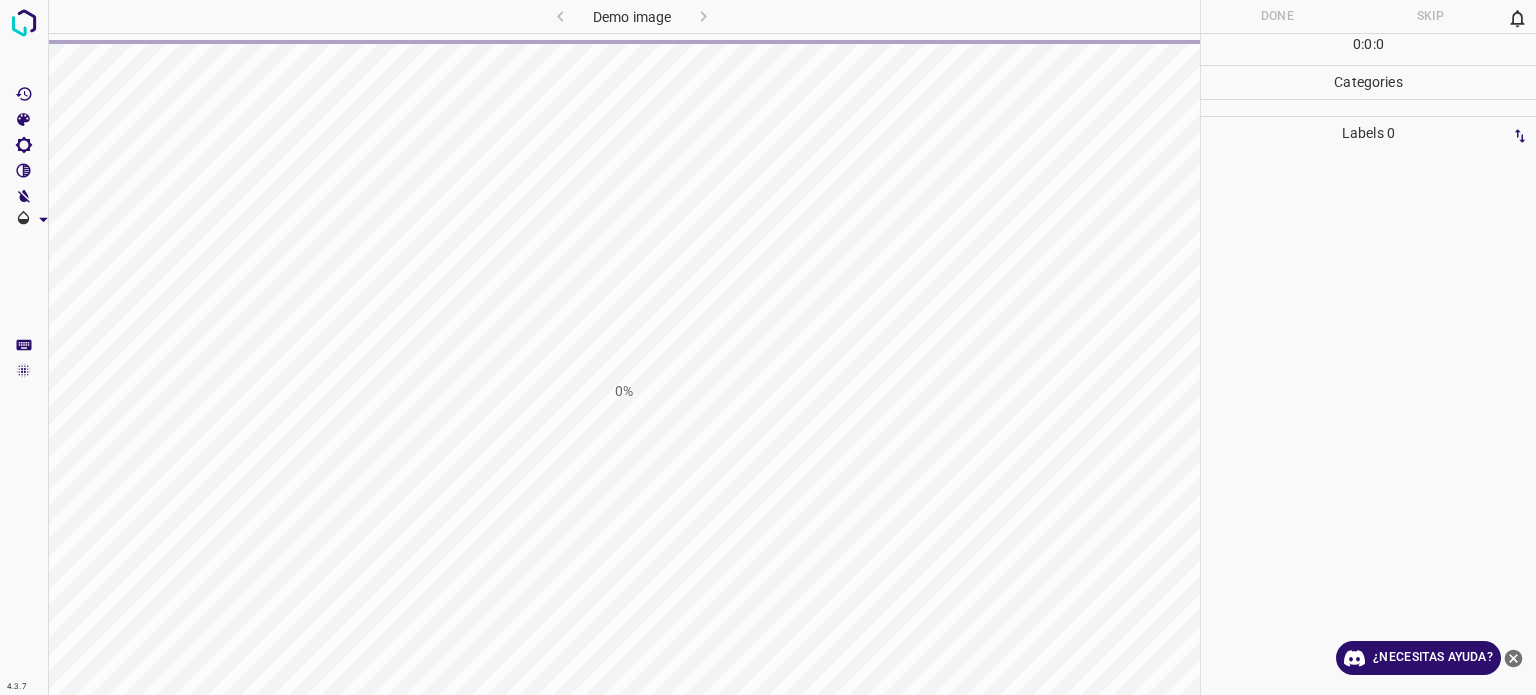 scroll, scrollTop: 0, scrollLeft: 0, axis: both 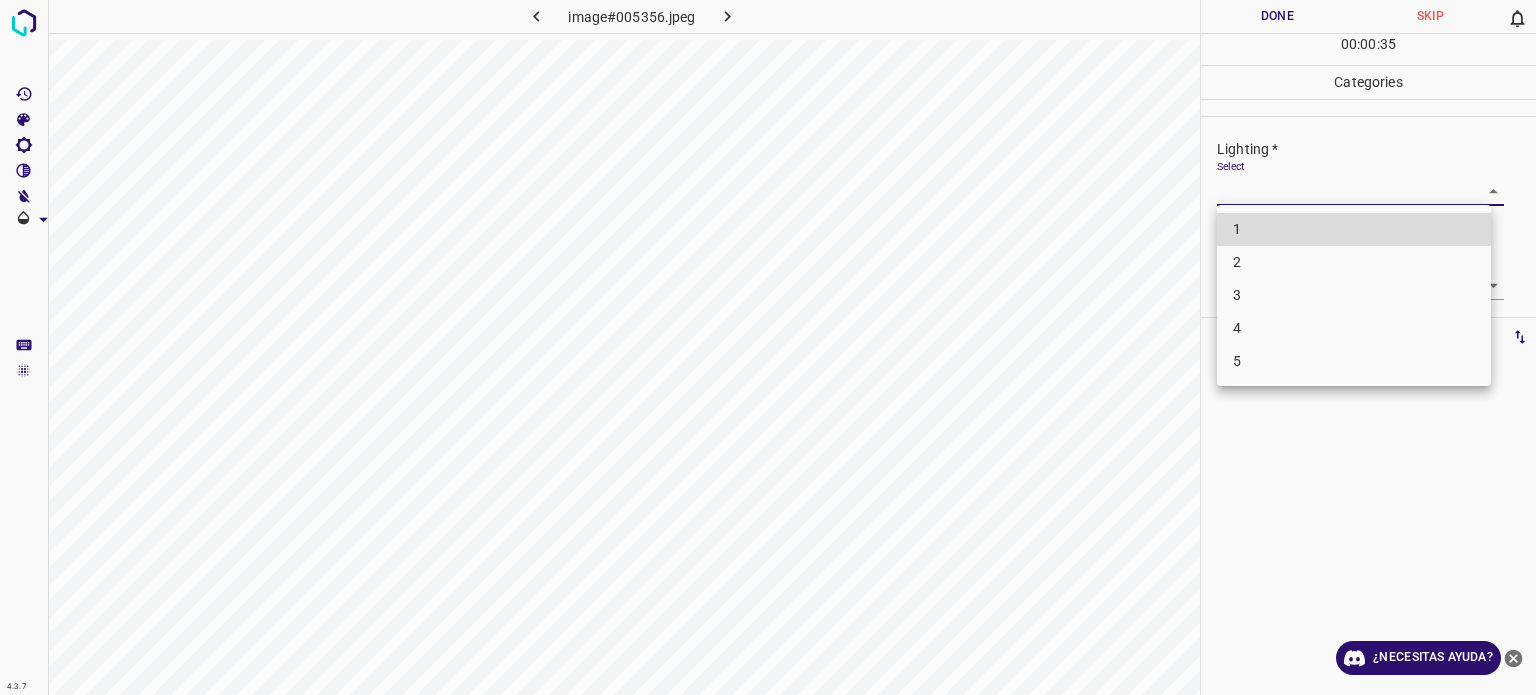 click on "Texto original Valora esta traducción Tu opinión servirá para ayudar a mejorar el Traductor de Google 4.3.7 image#005356.jpeg Done Skip 0 00   : 00   : 35   Categories Lighting *  Select ​ Focus *  Select ​ Overall *  Select ​ Labels   0 Categories 1 Lighting 2 Focus 3 Overall Tools Space Change between modes (Draw & Edit) I Auto labeling R Restore zoom M Zoom in N Zoom out Delete Delete selecte label Filters Z Restore filters X Saturation filter C Brightness filter V Contrast filter B Gray scale filter General O Download ¿Necesitas ayuda? - Texto - Esconder - Borrar 1 2 3 4 5" at bounding box center [768, 347] 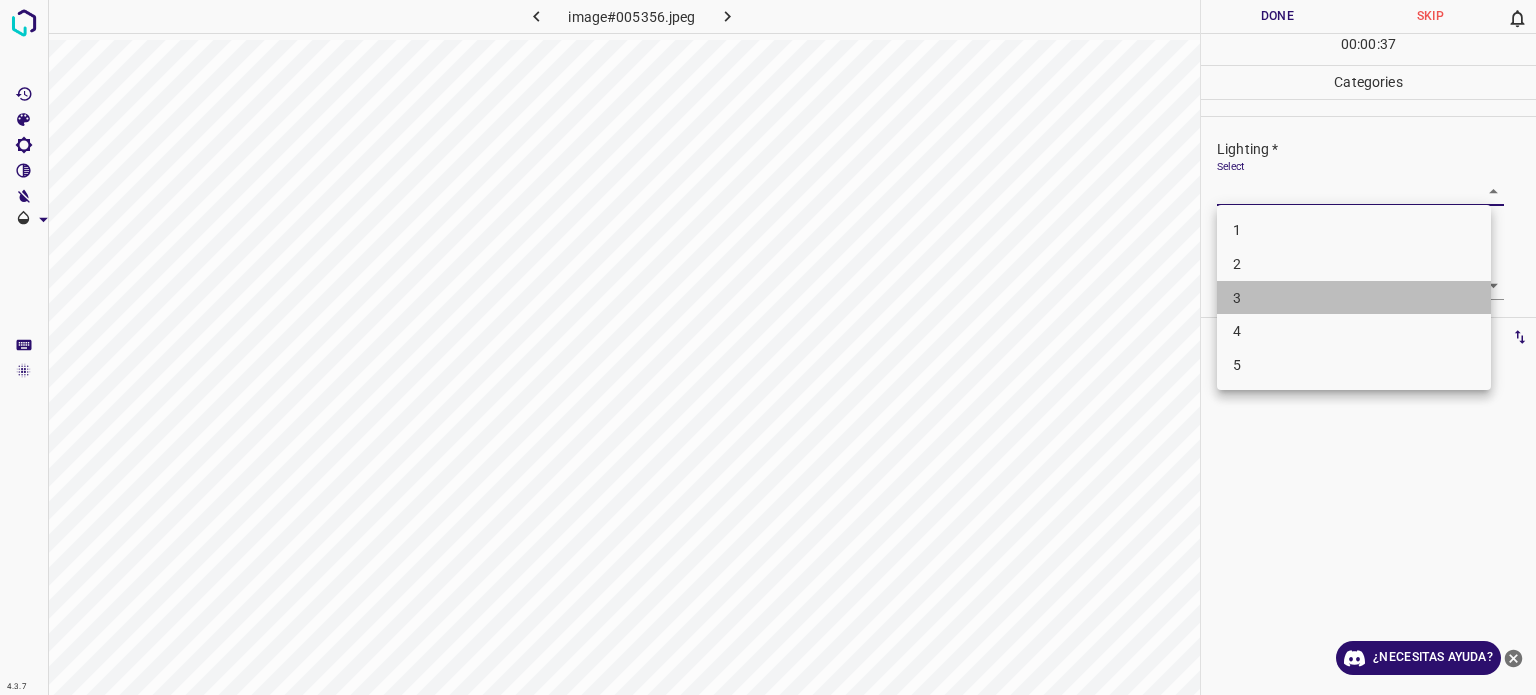 click on "3" at bounding box center [1354, 298] 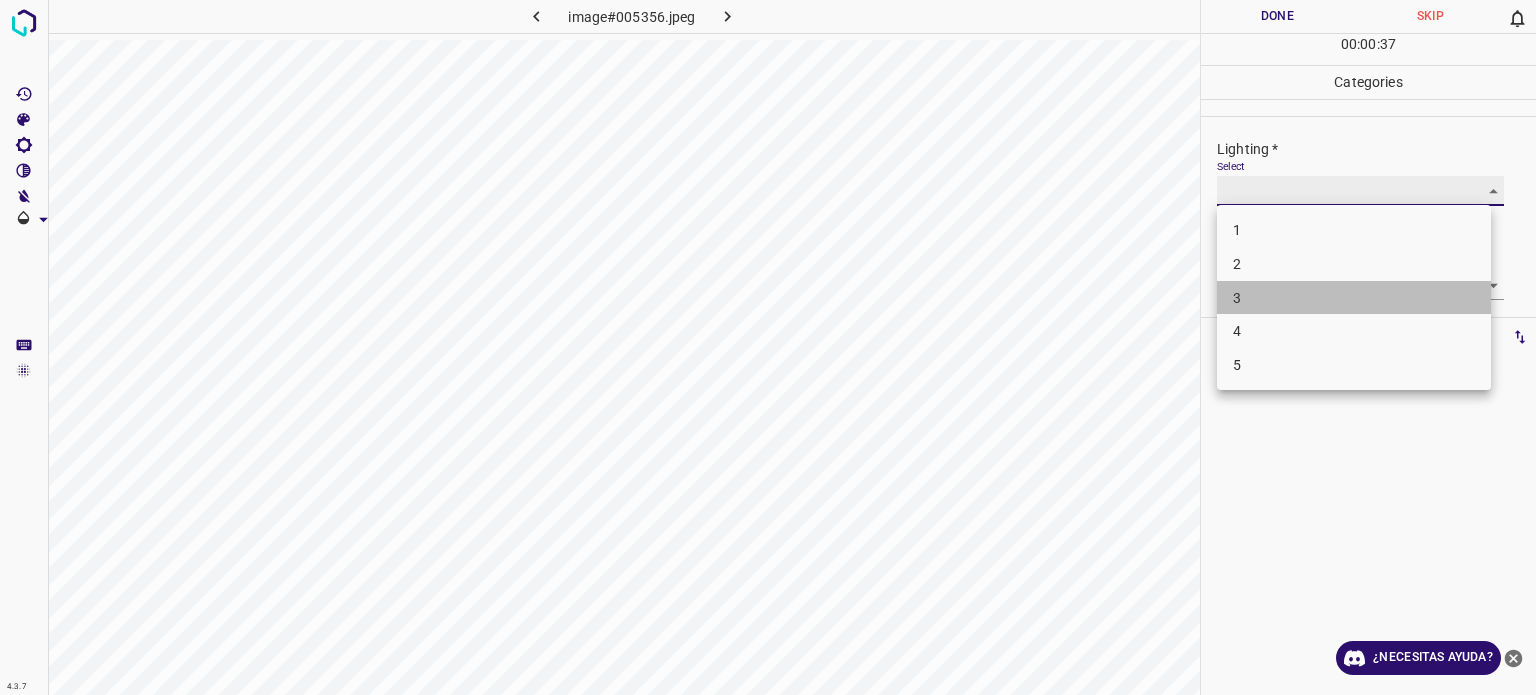 type on "3" 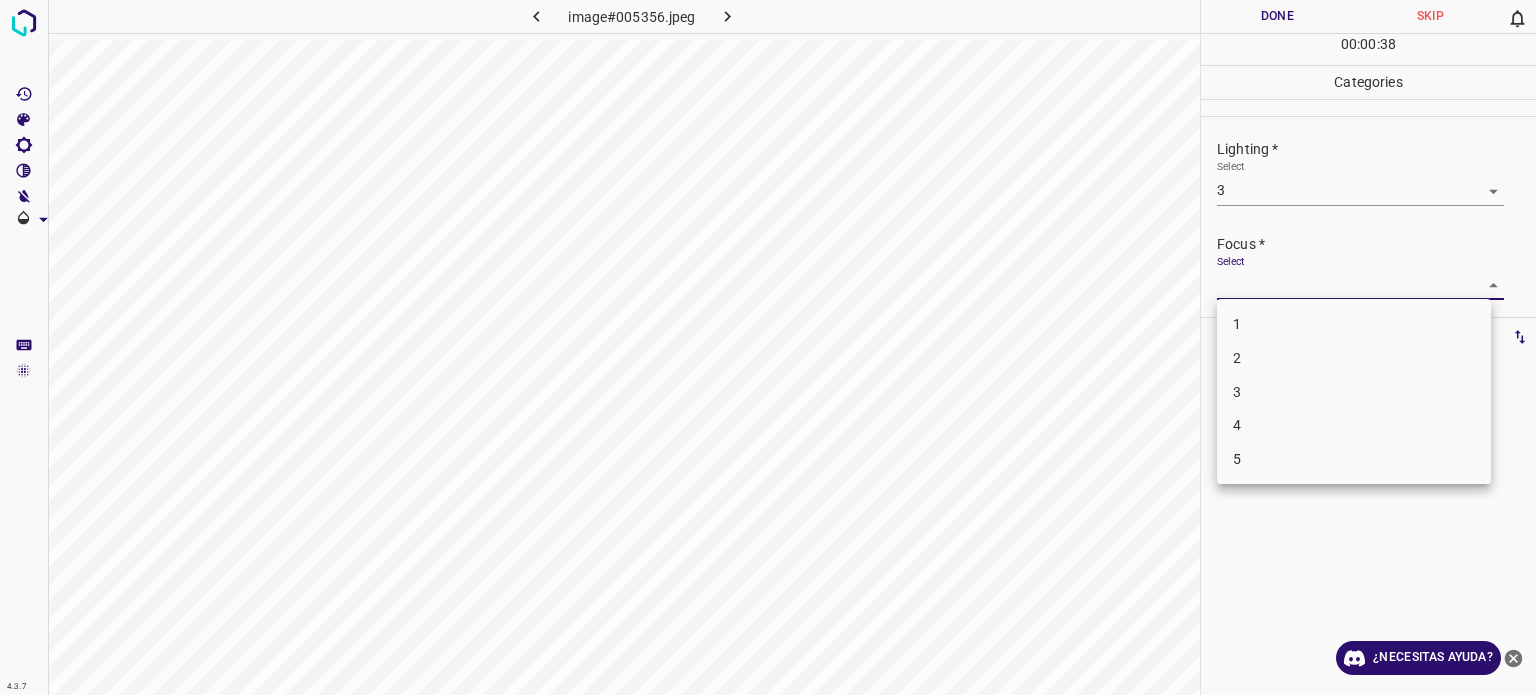 click on "Texto original Valora esta traducción Tu opinión servirá para ayudar a mejorar el Traductor de Google 4.3.7 image#005356.jpeg Done Skip 0 00   : 00   : 38   Categories Lighting *  Select 3 3 Focus *  Select ​ Overall *  Select ​ Labels   0 Categories 1 Lighting 2 Focus 3 Overall Tools Space Change between modes (Draw & Edit) I Auto labeling R Restore zoom M Zoom in N Zoom out Delete Delete selecte label Filters Z Restore filters X Saturation filter C Brightness filter V Contrast filter B Gray scale filter General O Download ¿Necesitas ayuda? - Texto - Esconder - Borrar 1 2 3 4 5" at bounding box center [768, 347] 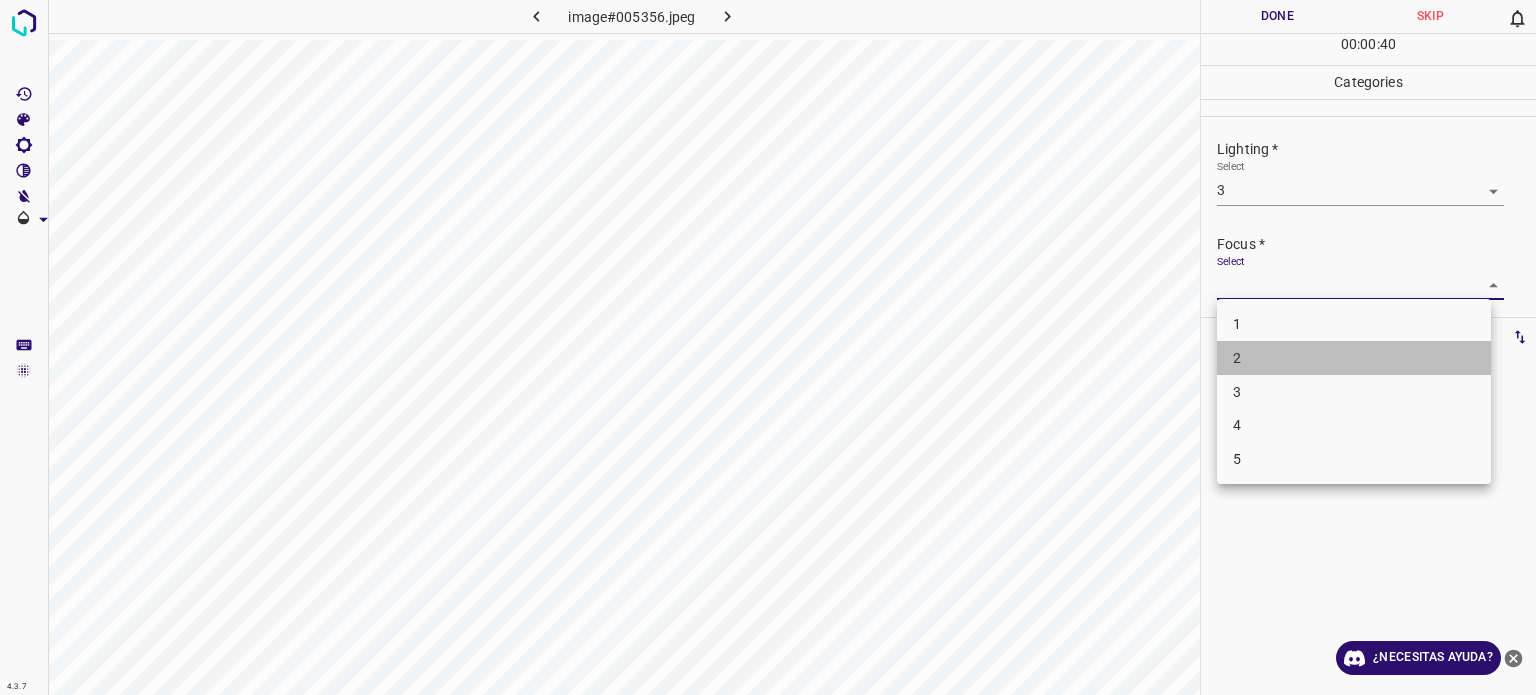 click on "2" at bounding box center (1354, 358) 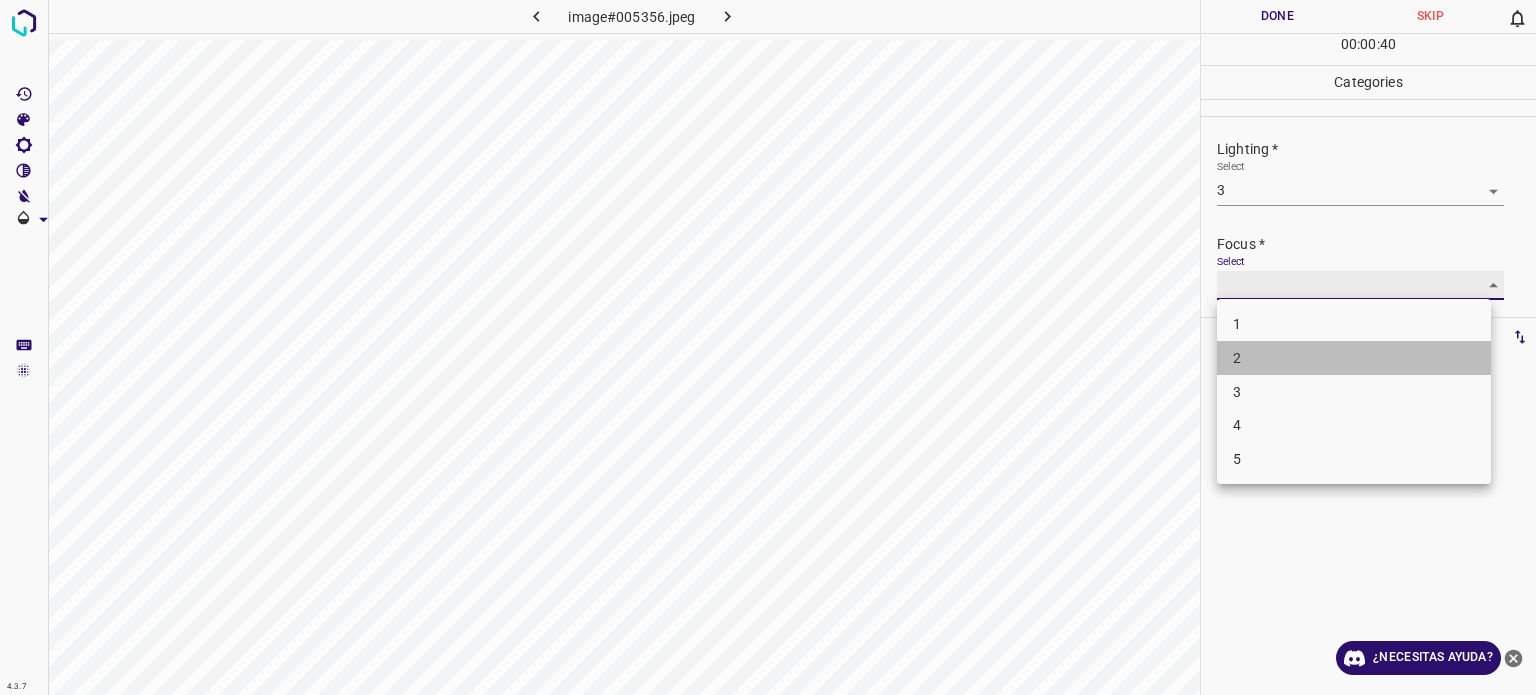 type on "2" 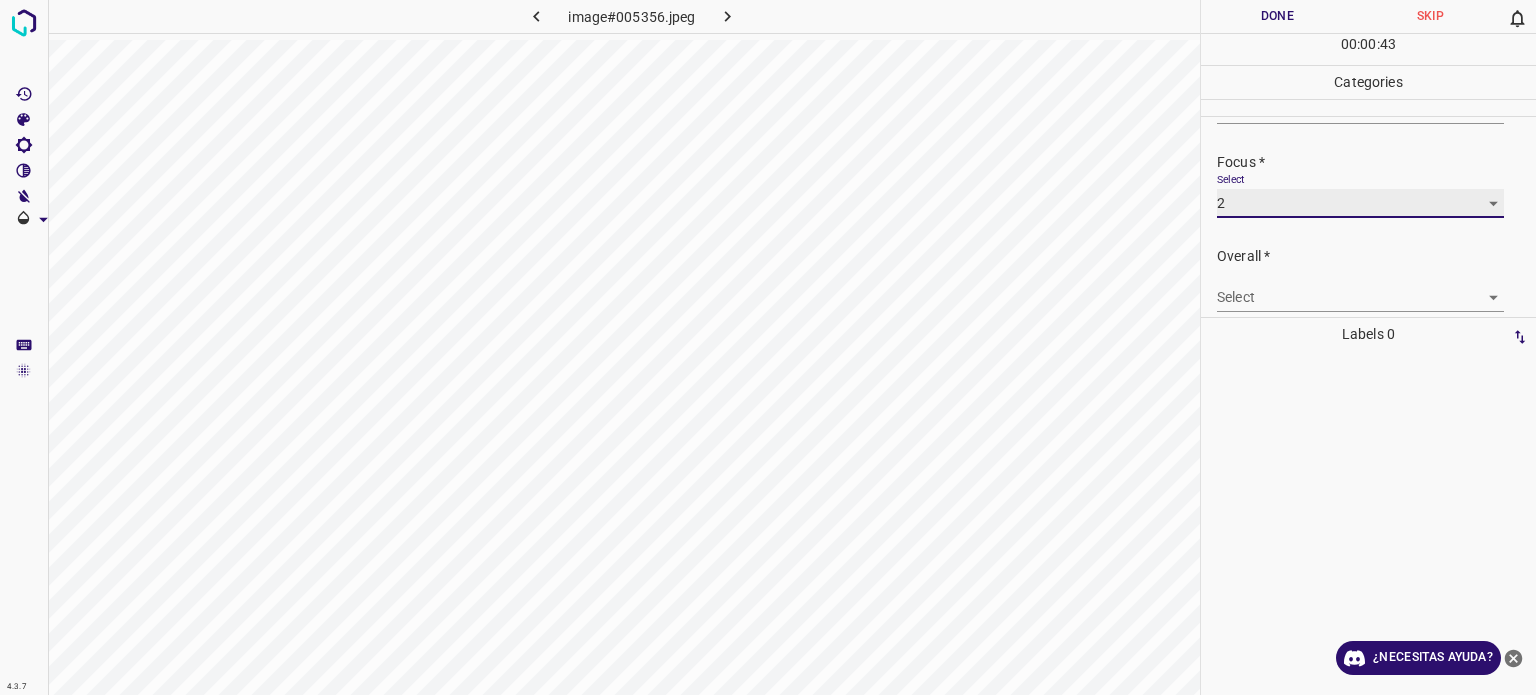 scroll, scrollTop: 98, scrollLeft: 0, axis: vertical 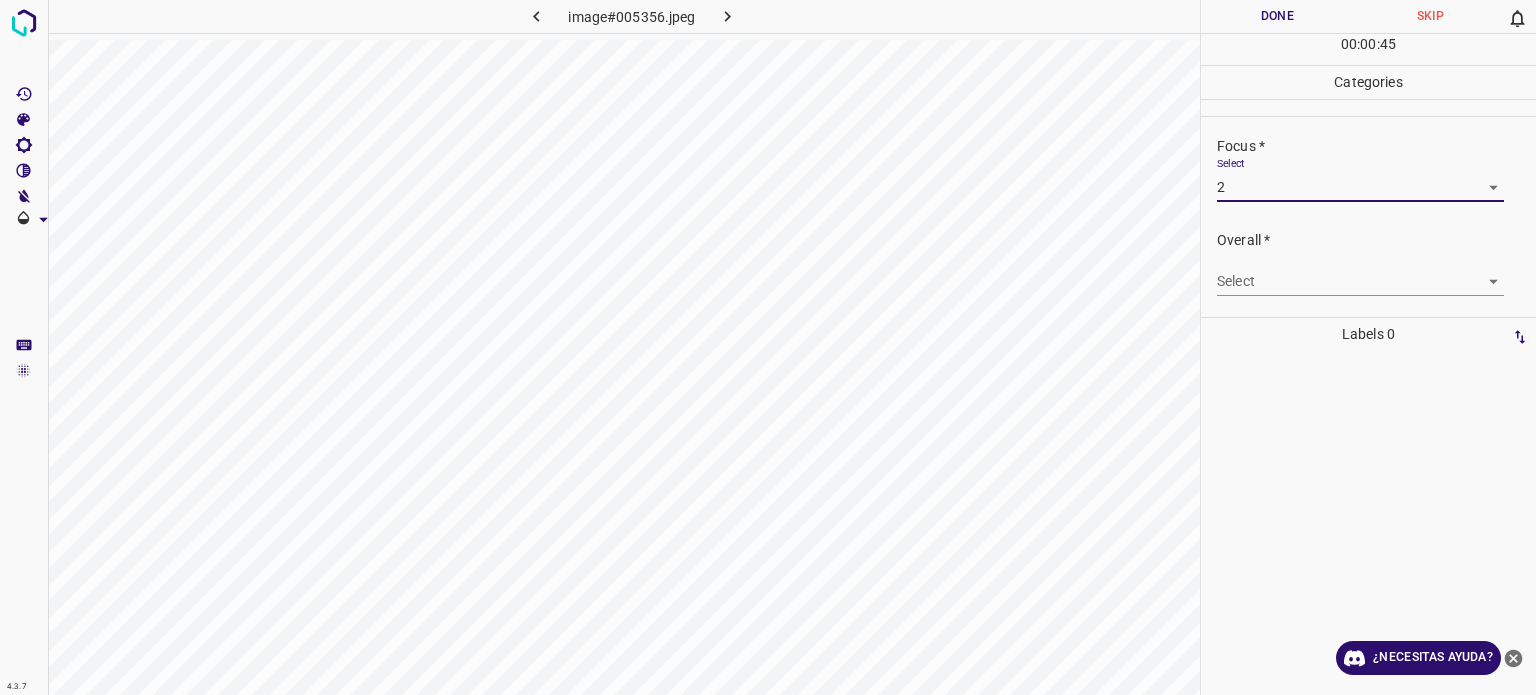 click on "Texto original Valora esta traducción Tu opinión servirá para ayudar a mejorar el Traductor de Google 4.3.7 image#005356.jpeg Done Skip 0 00   : 00   : 45   Categories Lighting *  Select 3 3 Focus *  Select 2 2 Overall *  Select ​ Labels   0 Categories 1 Lighting 2 Focus 3 Overall Tools Space Change between modes (Draw & Edit) I Auto labeling R Restore zoom M Zoom in N Zoom out Delete Delete selecte label Filters Z Restore filters X Saturation filter C Brightness filter V Contrast filter B Gray scale filter General O Download ¿Necesitas ayuda? - Texto - Esconder - Borrar" at bounding box center [768, 347] 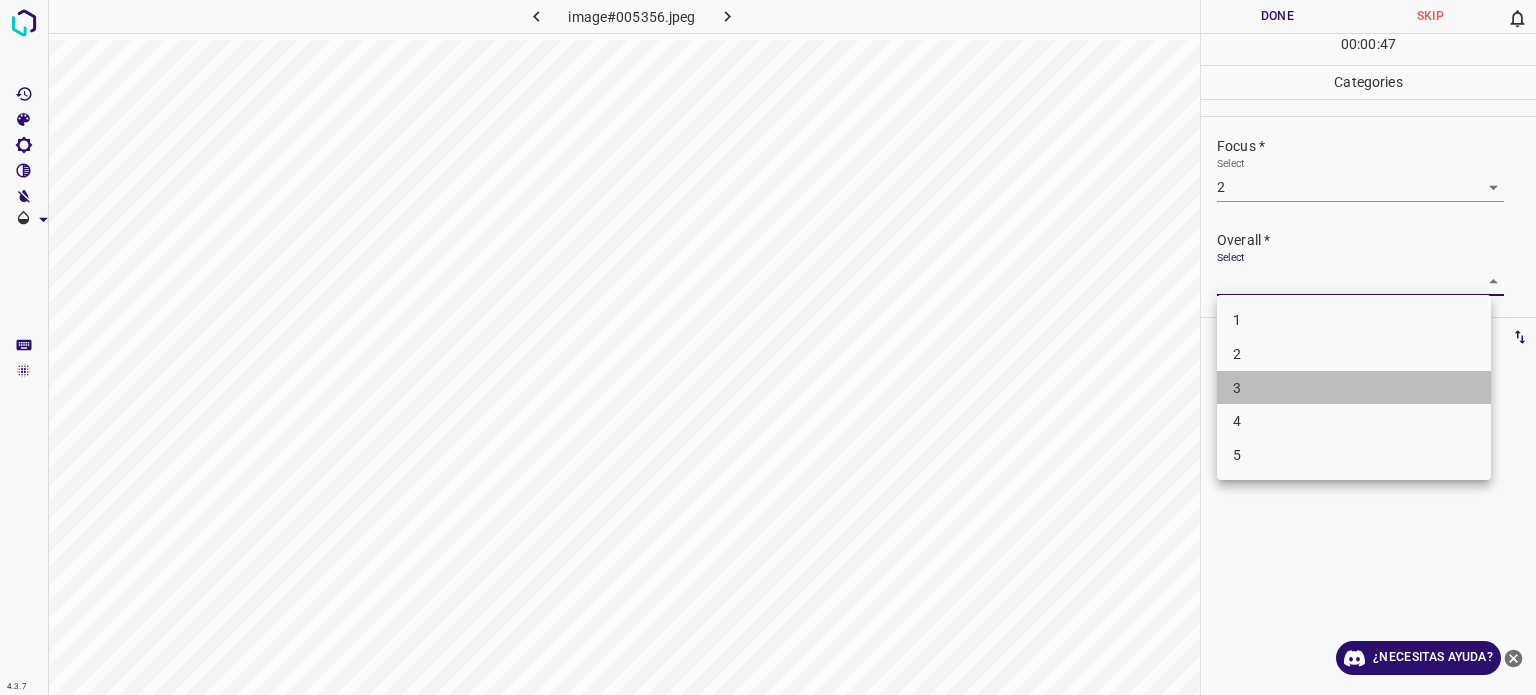 click on "3" at bounding box center [1354, 388] 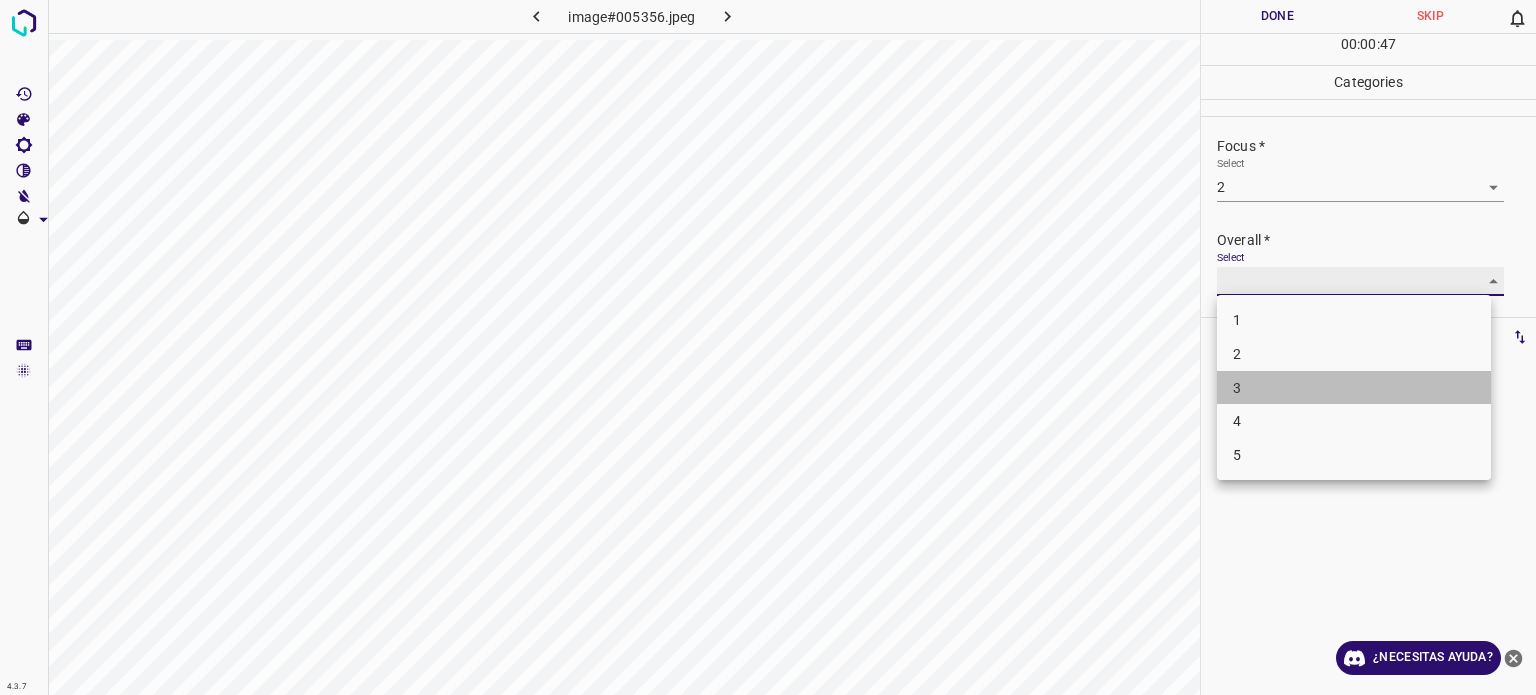type on "3" 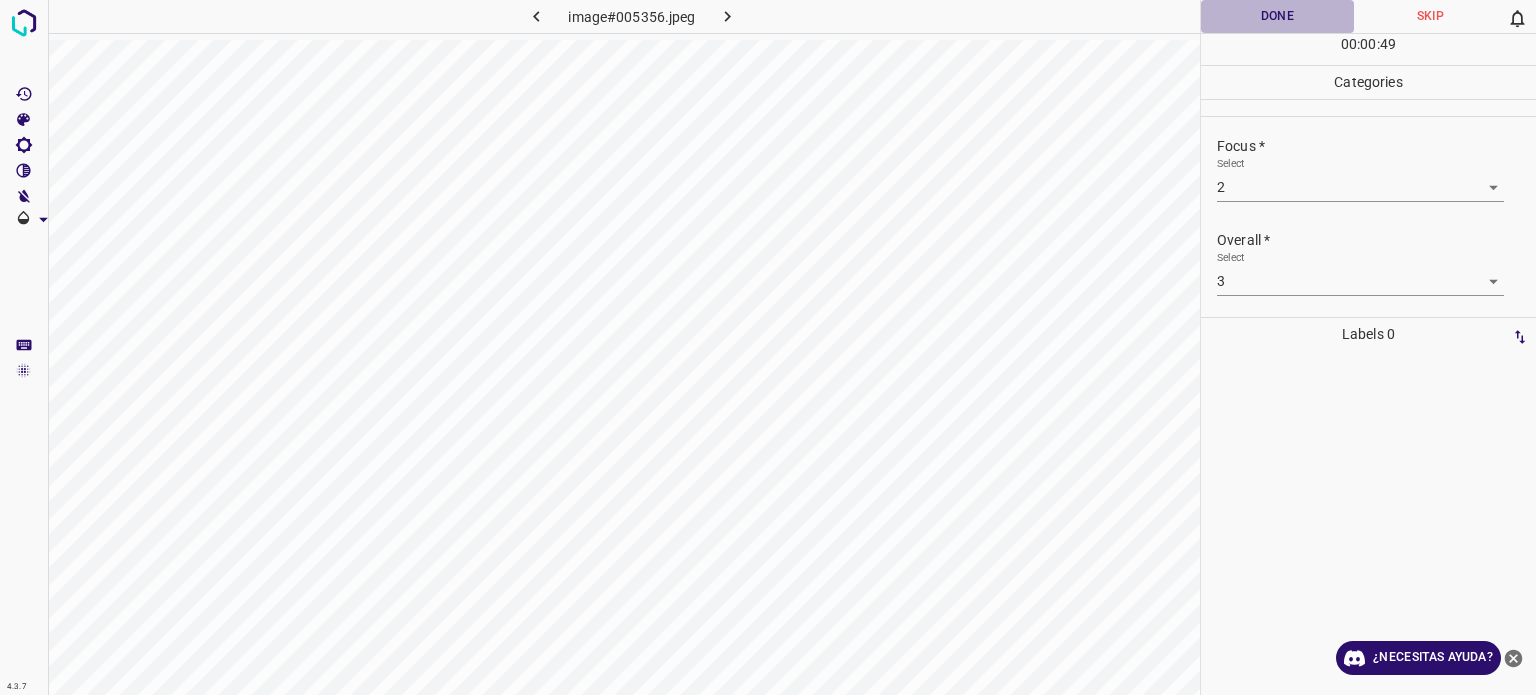 click on "Done" at bounding box center [1277, 16] 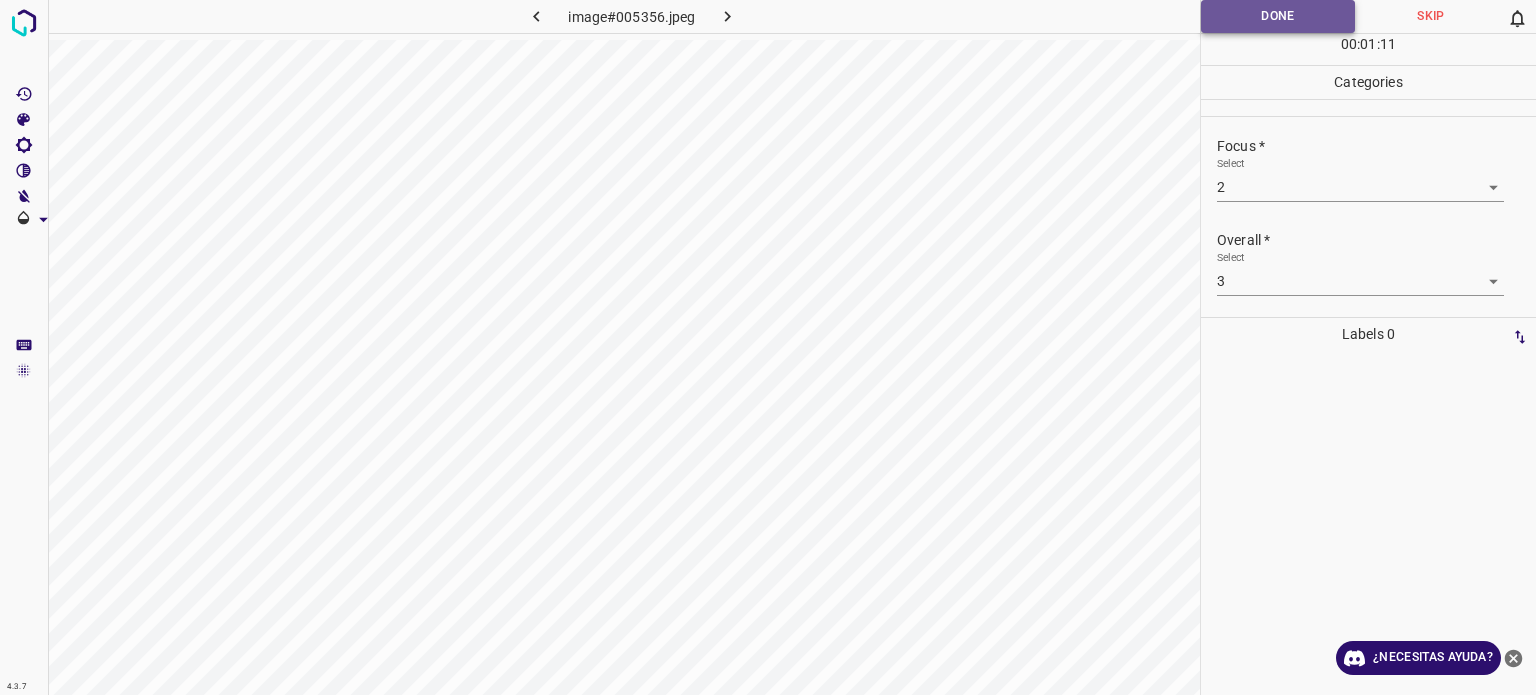 click on "Done" at bounding box center [1278, 16] 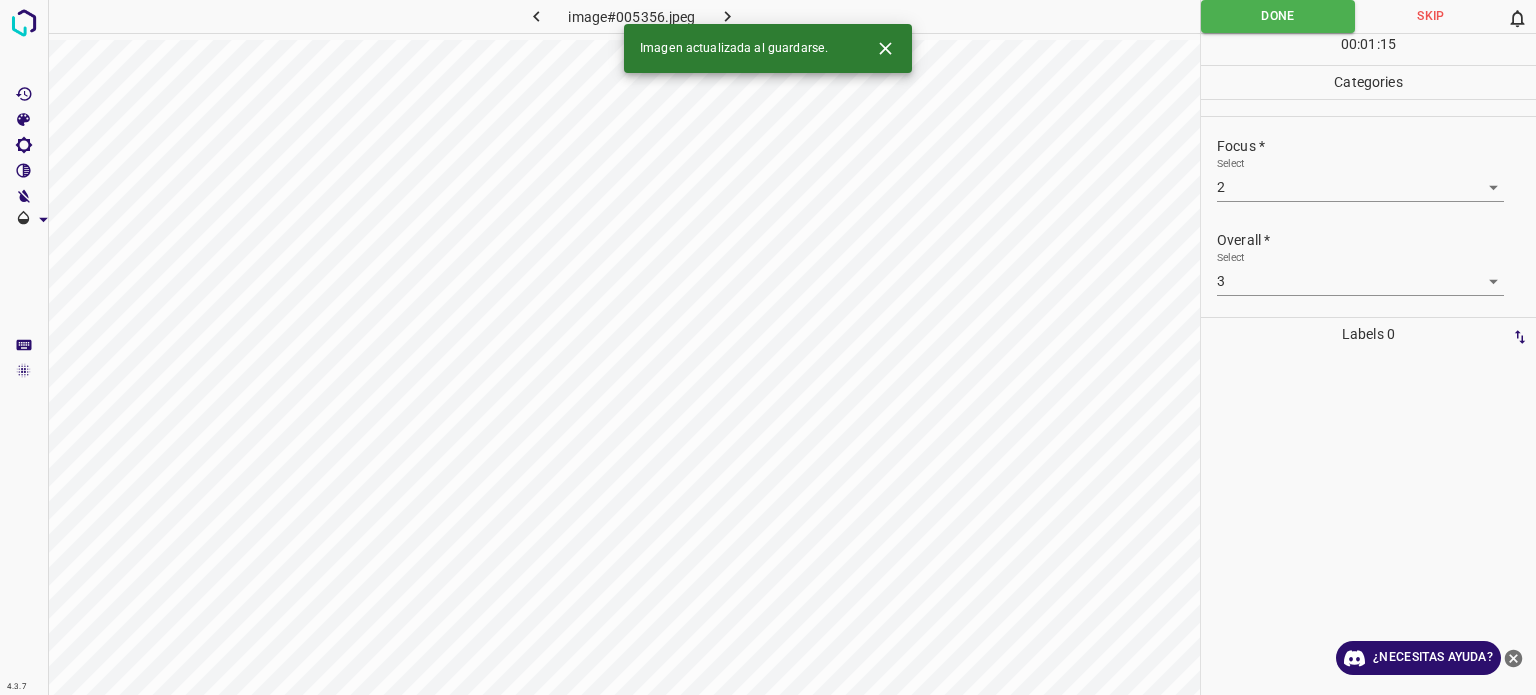 click 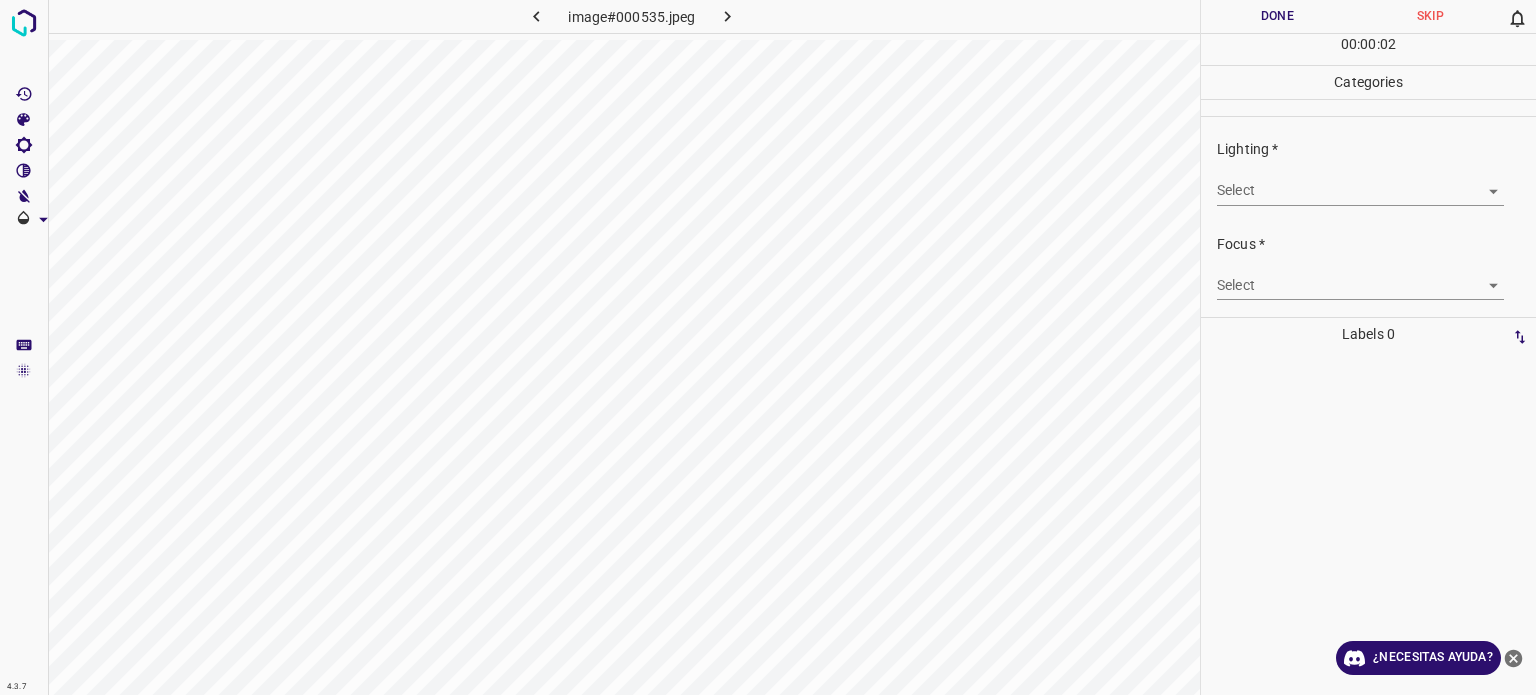 click on "Texto original Valora esta traducción Tu opinión servirá para ayudar a mejorar el Traductor de Google 4.3.7 image#000535.jpeg Done Skip 0 00   : 00   : 02   Categories Lighting *  Select ​ Focus *  Select ​ Overall *  Select ​ Labels   0 Categories 1 Lighting 2 Focus 3 Overall Tools Space Change between modes (Draw & Edit) I Auto labeling R Restore zoom M Zoom in N Zoom out Delete Delete selecte label Filters Z Restore filters X Saturation filter C Brightness filter V Contrast filter B Gray scale filter General O Download ¿Necesitas ayuda? - Texto - Esconder - Borrar" at bounding box center [768, 347] 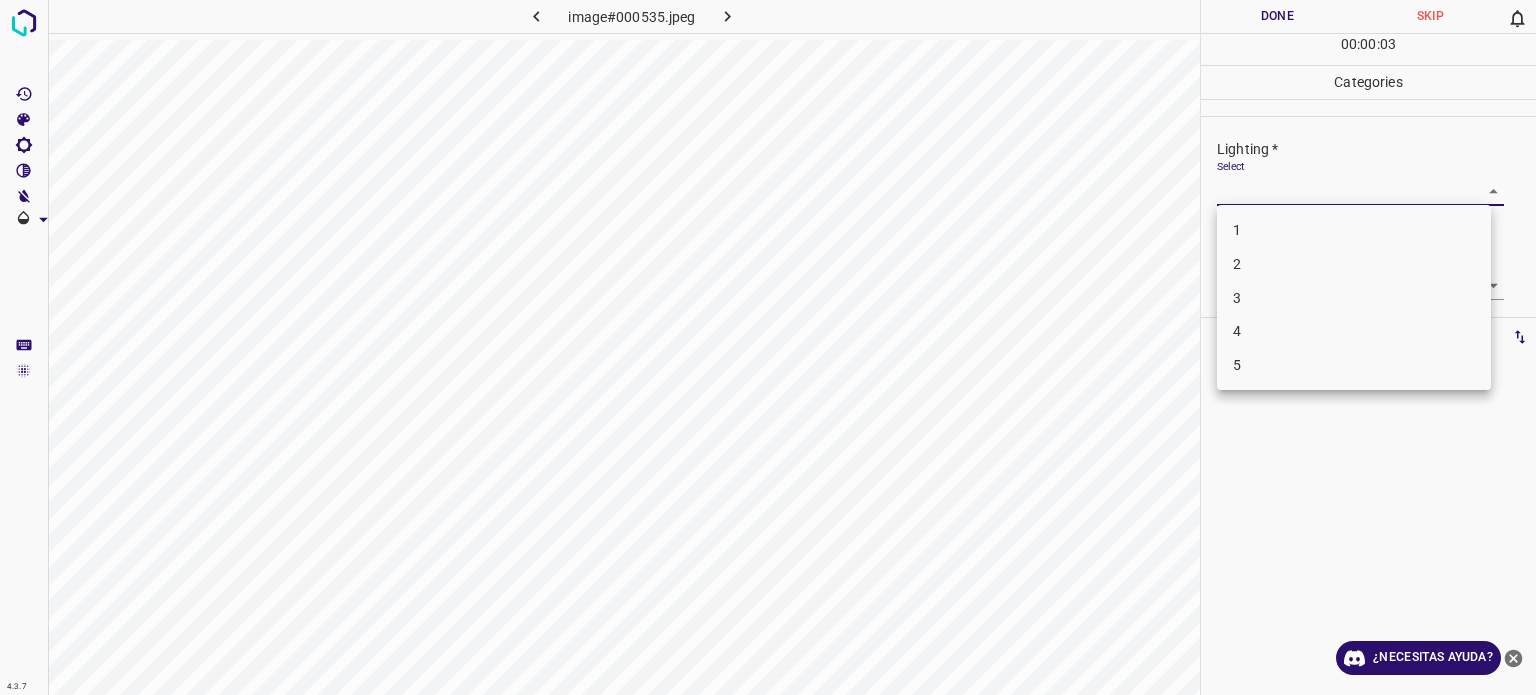 click on "3" at bounding box center [1354, 298] 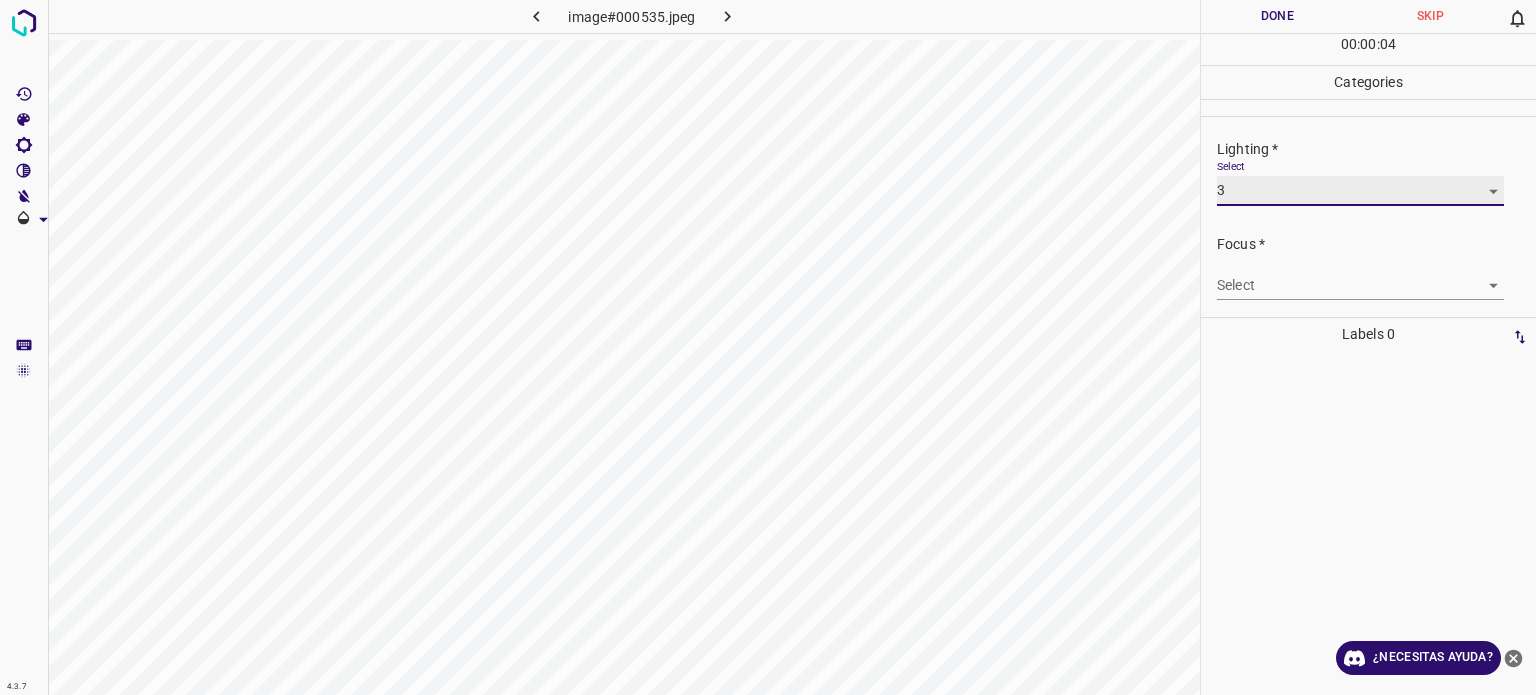 type on "3" 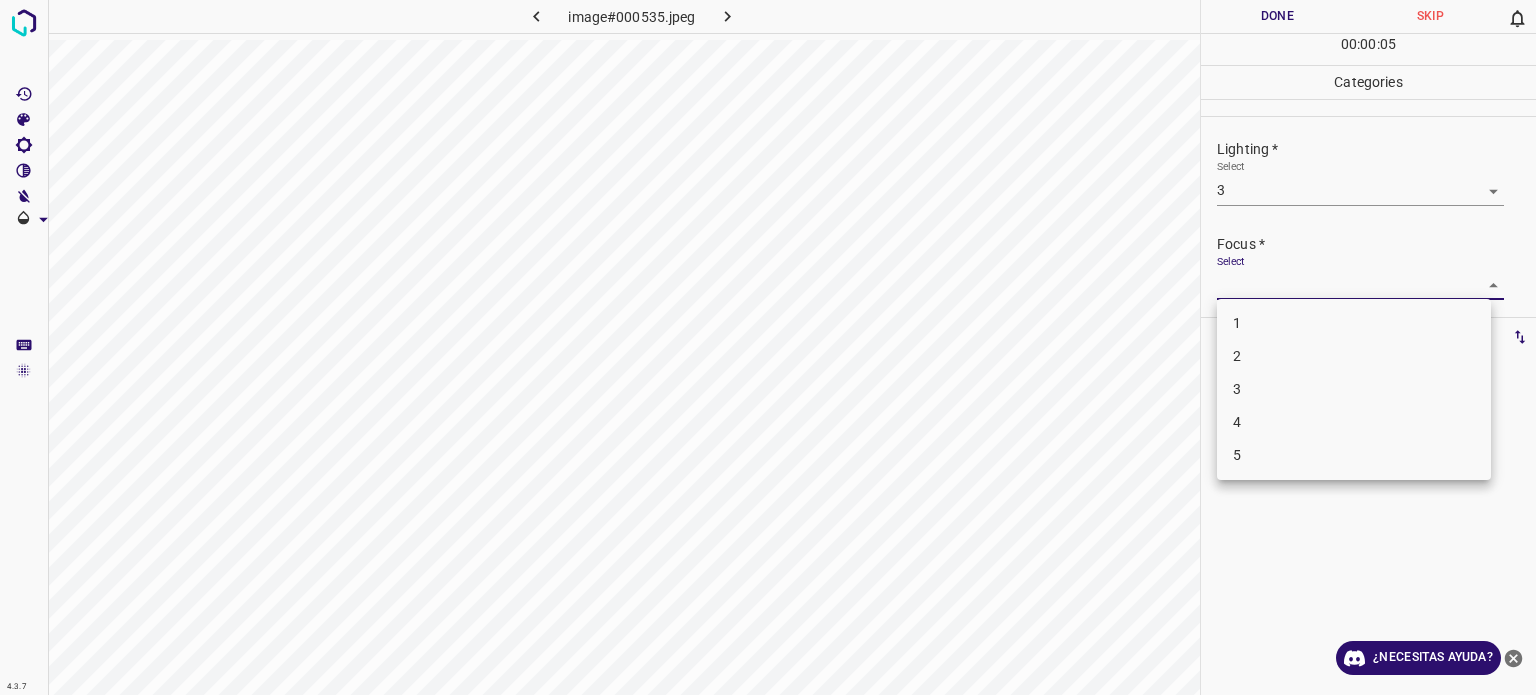 click on "Texto original Valora esta traducción Tu opinión servirá para ayudar a mejorar el Traductor de Google 4.3.7 image#000535.jpeg Done Skip 0 00   : 00   : 05   Categories Lighting *  Select 3 3 Focus *  Select ​ Overall *  Select ​ Labels   0 Categories 1 Lighting 2 Focus 3 Overall Tools Space Change between modes (Draw & Edit) I Auto labeling R Restore zoom M Zoom in N Zoom out Delete Delete selecte label Filters Z Restore filters X Saturation filter C Brightness filter V Contrast filter B Gray scale filter General O Download ¿Necesitas ayuda? - Texto - Esconder - Borrar 1 2 3 4 5" at bounding box center (768, 347) 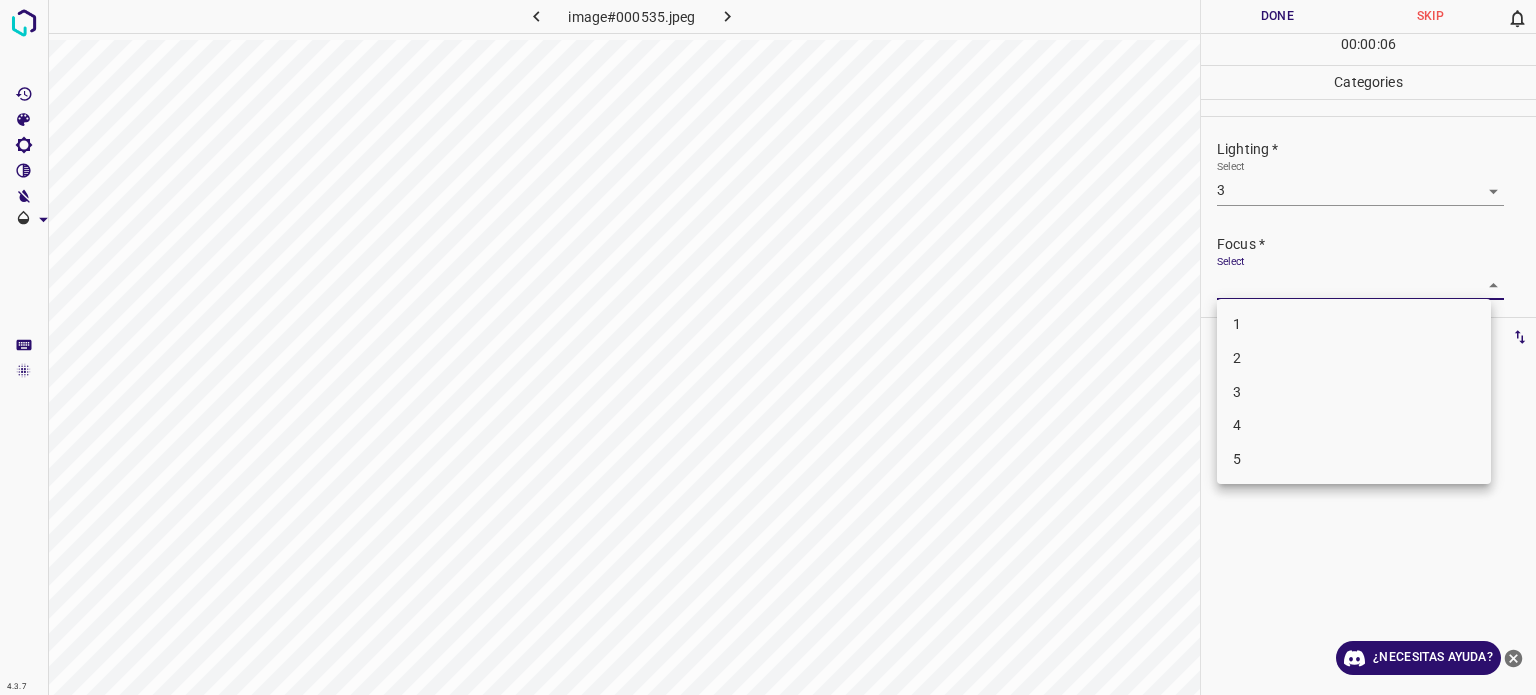click on "3" at bounding box center [1354, 392] 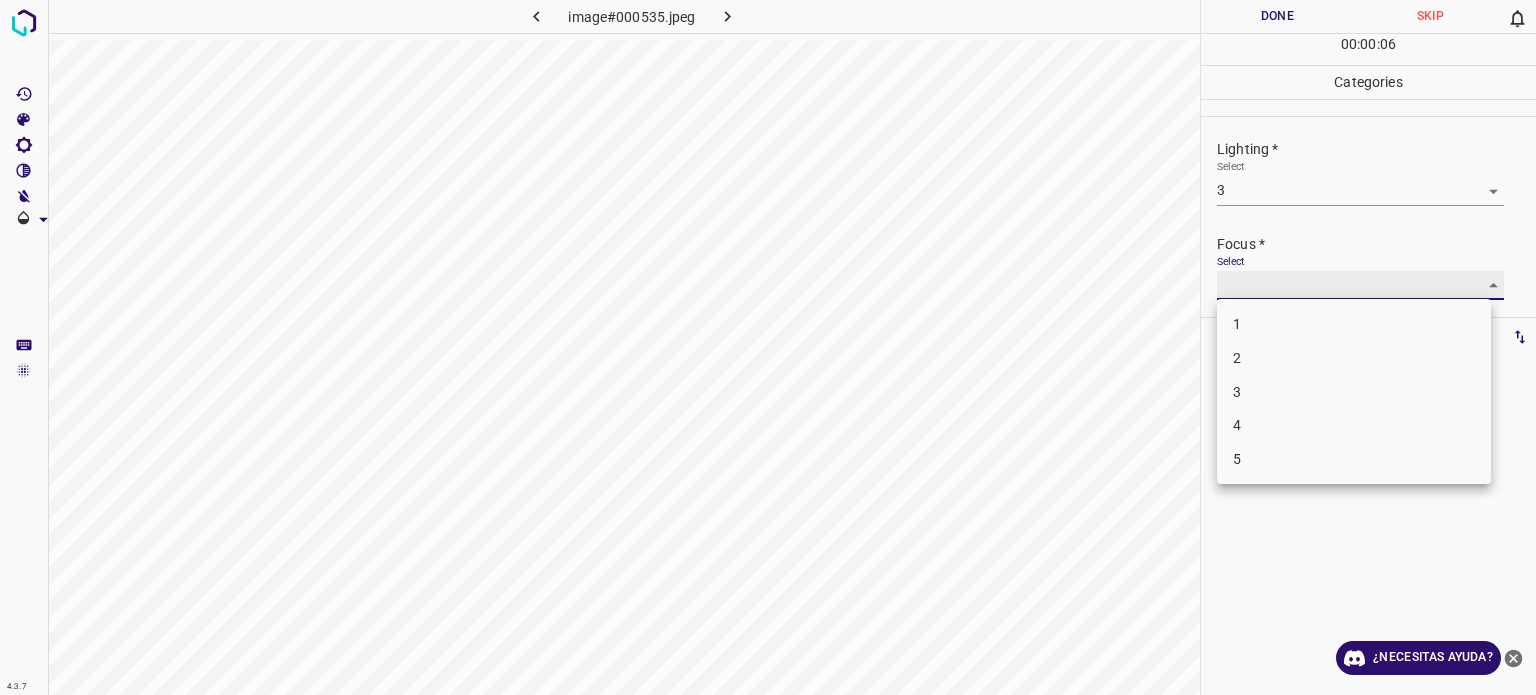 type on "3" 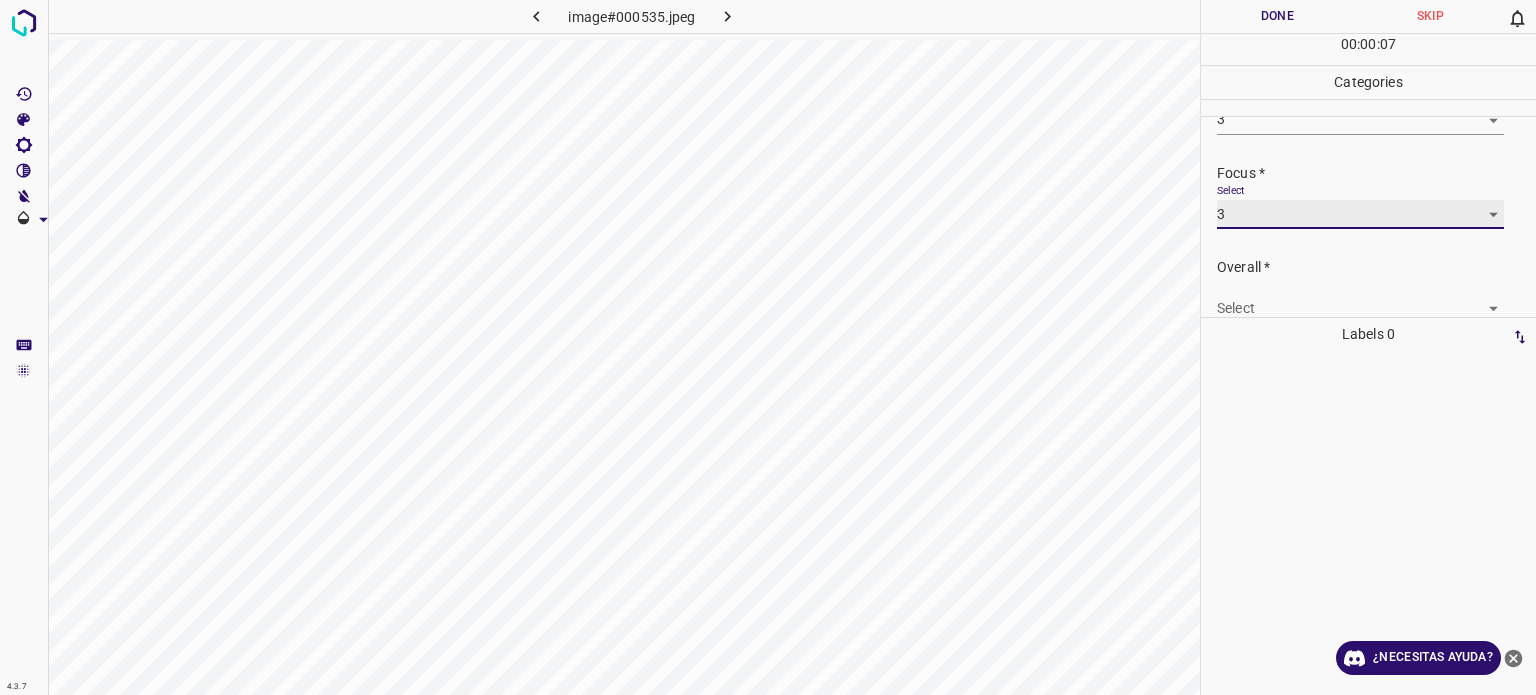scroll, scrollTop: 98, scrollLeft: 0, axis: vertical 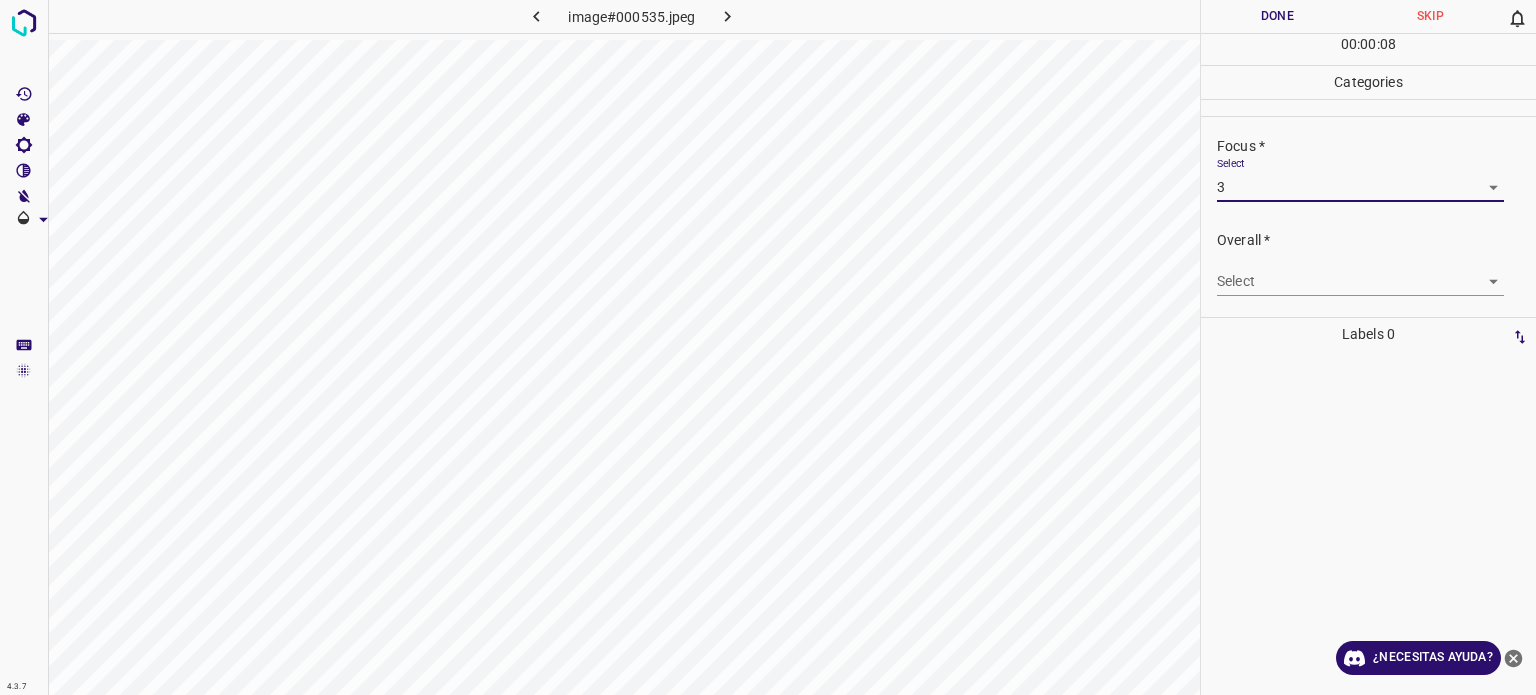click on "Texto original Valora esta traducción Tu opinión servirá para ayudar a mejorar el Traductor de Google 4.3.7 image#000535.jpeg Done Skip 0 00   : 00   : 08   Categories Lighting *  Select 3 3 Focus *  Select 3 3 Overall *  Select ​ Labels   0 Categories 1 Lighting 2 Focus 3 Overall Tools Space Change between modes (Draw & Edit) I Auto labeling R Restore zoom M Zoom in N Zoom out Delete Delete selecte label Filters Z Restore filters X Saturation filter C Brightness filter V Contrast filter B Gray scale filter General O Download ¿Necesitas ayuda? - Texto - Esconder - Borrar" at bounding box center (768, 347) 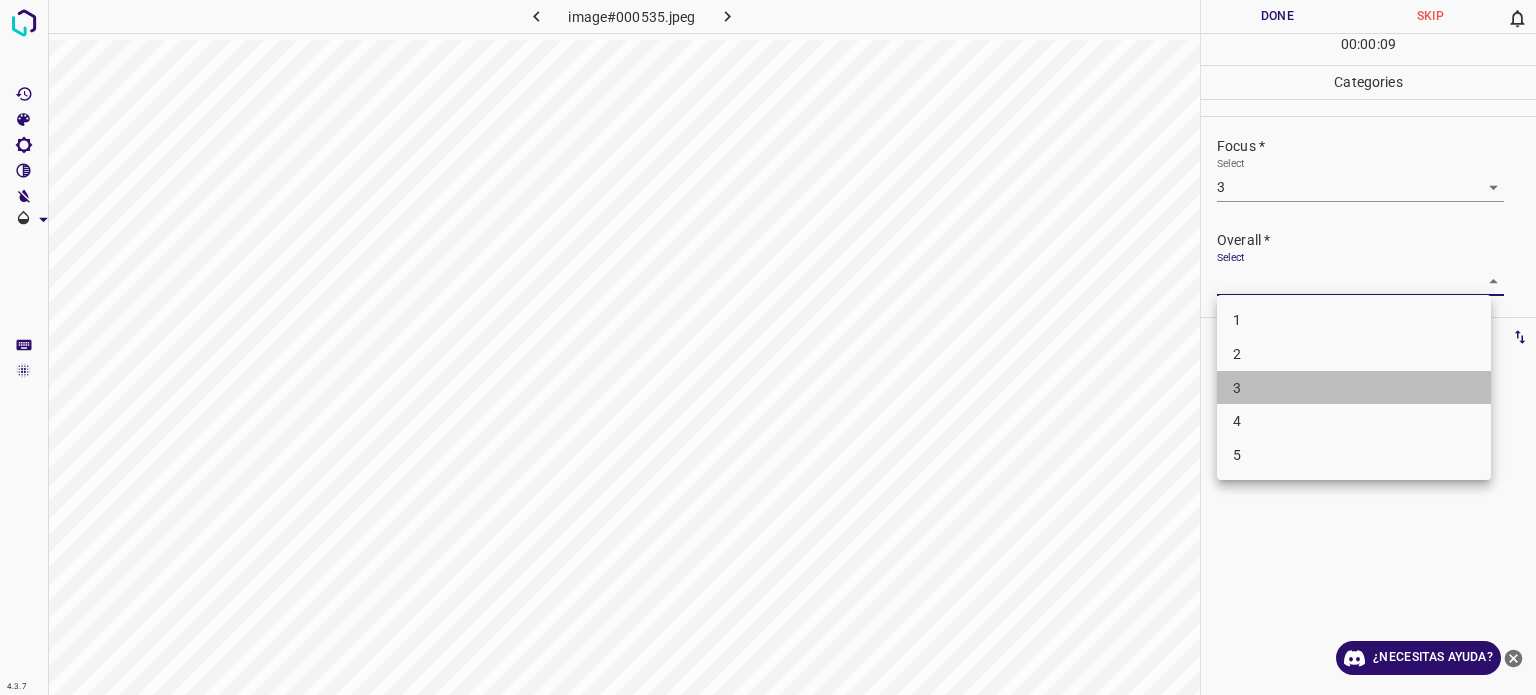 click on "3" at bounding box center (1354, 388) 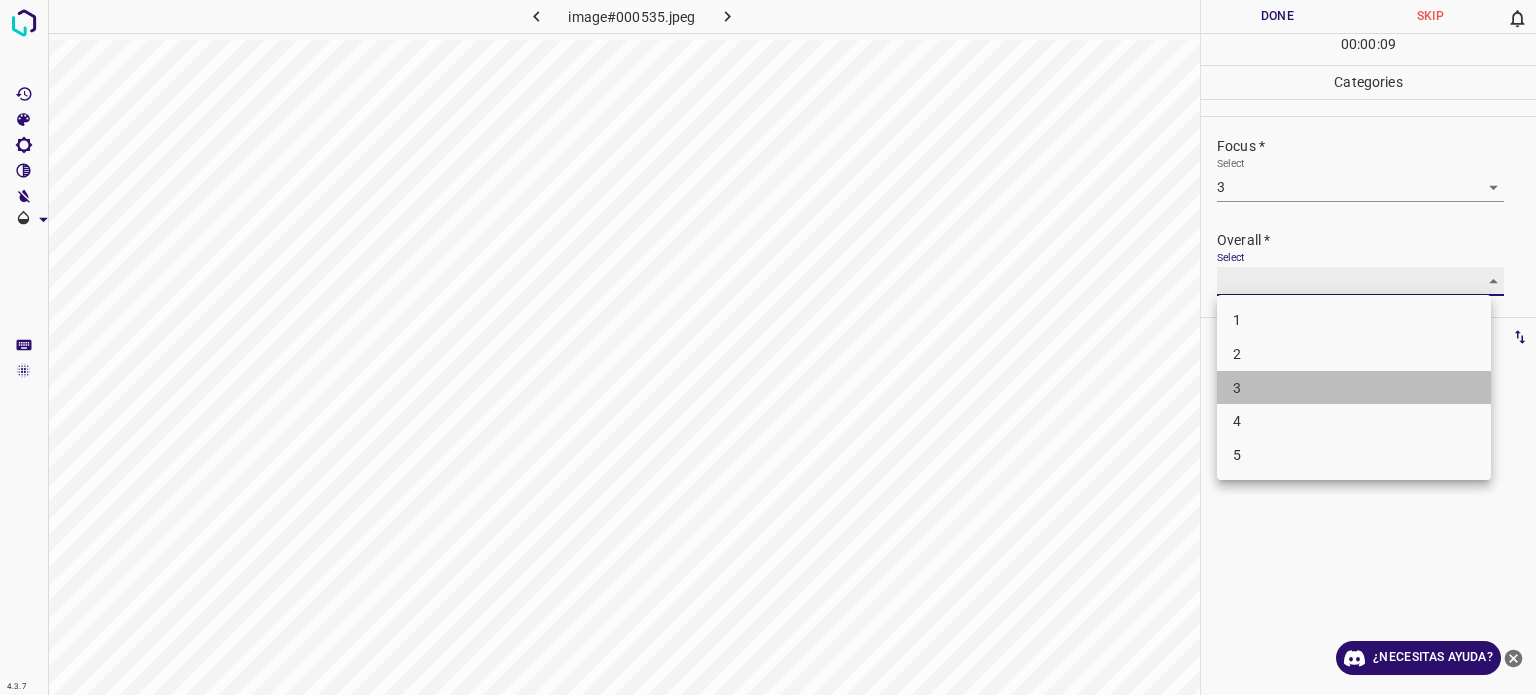 type on "3" 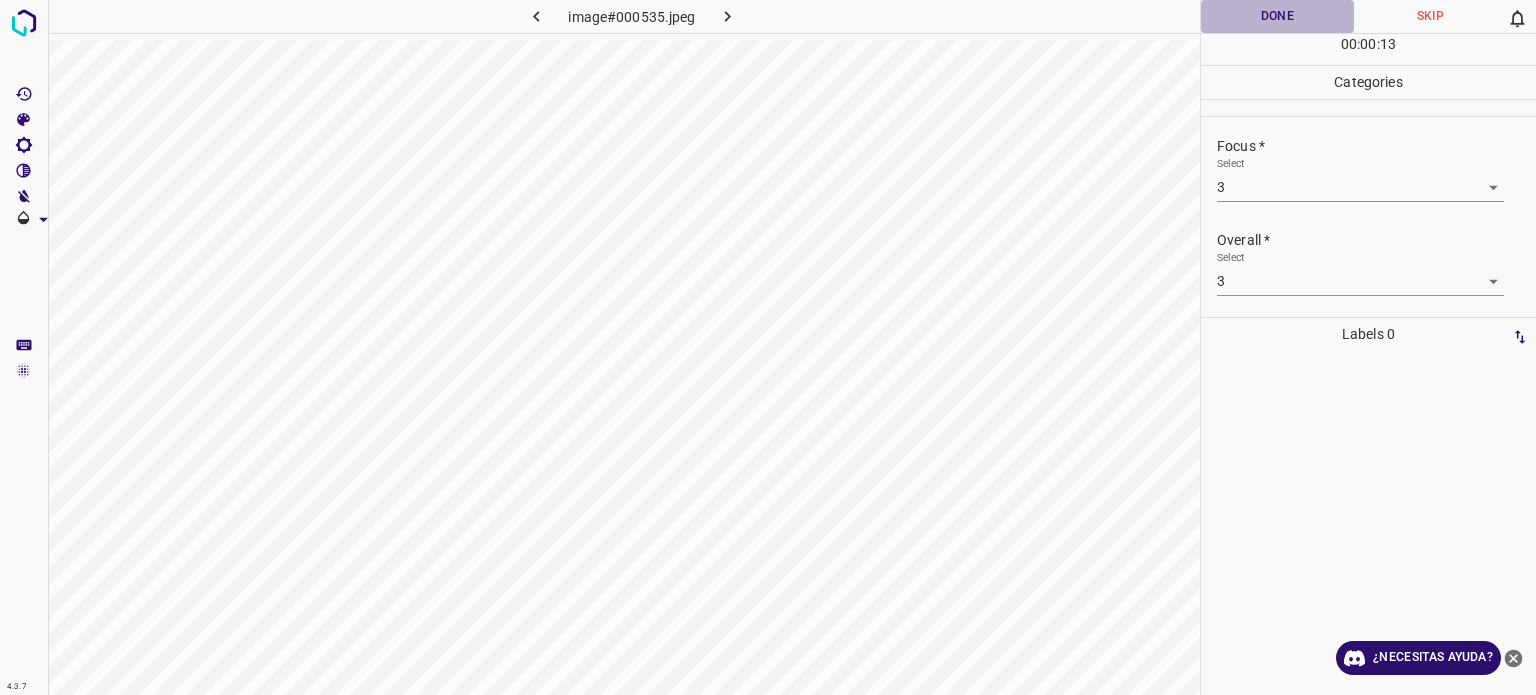 click on "Done" at bounding box center (1277, 16) 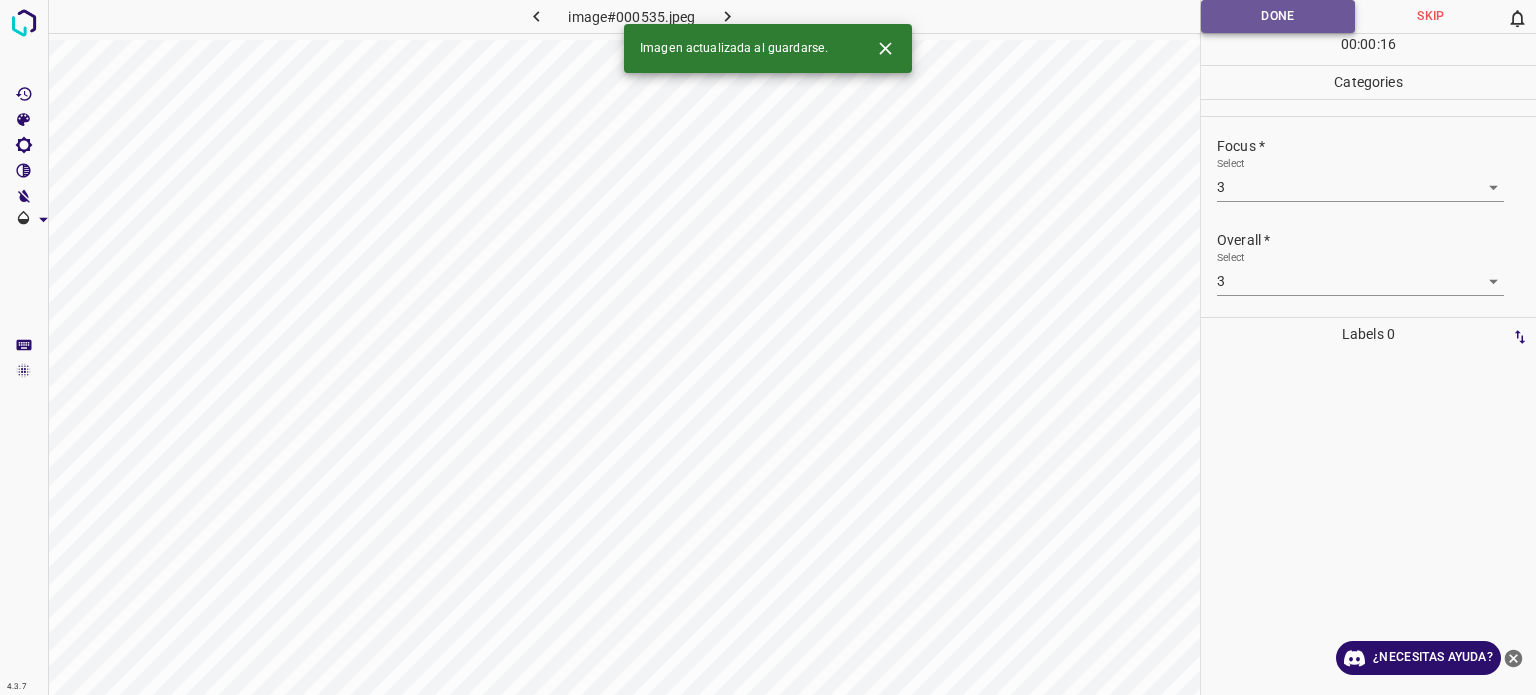 click on "Done" at bounding box center (1278, 16) 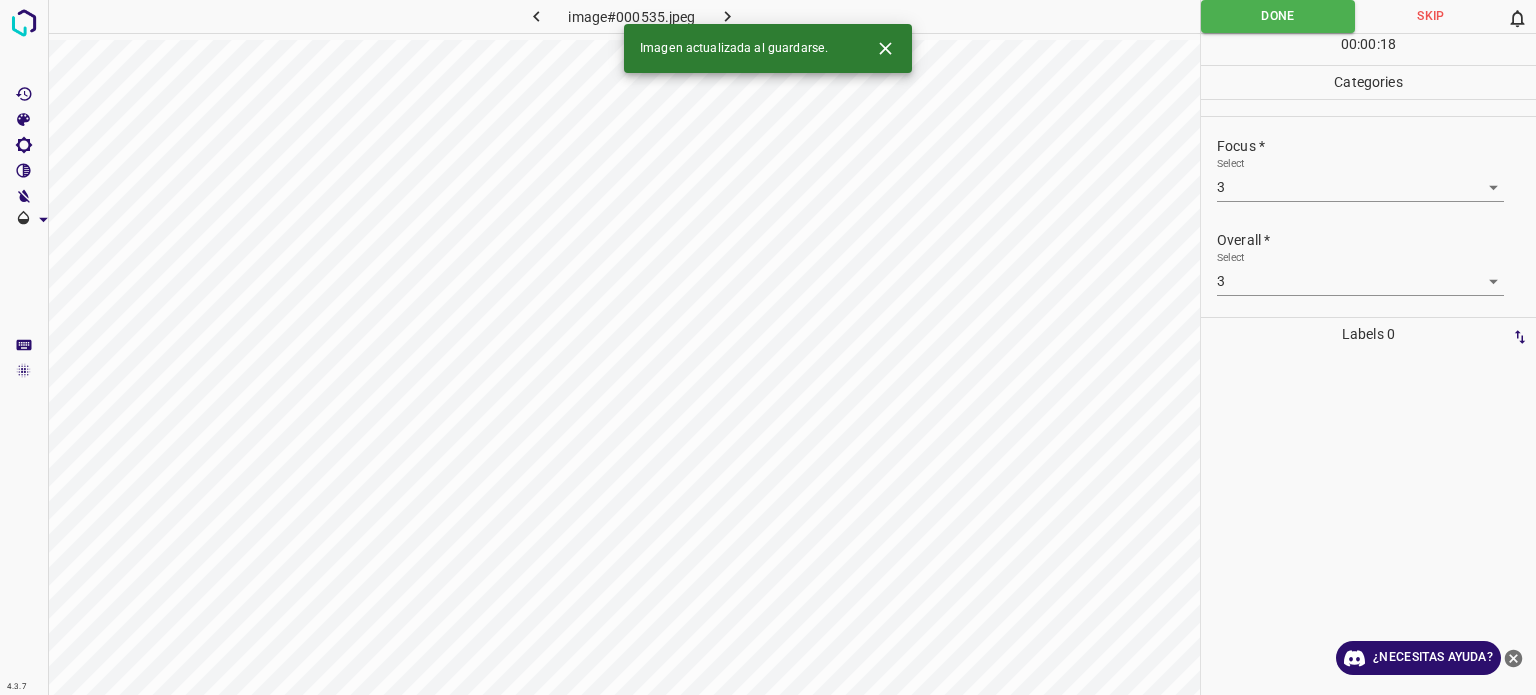 click 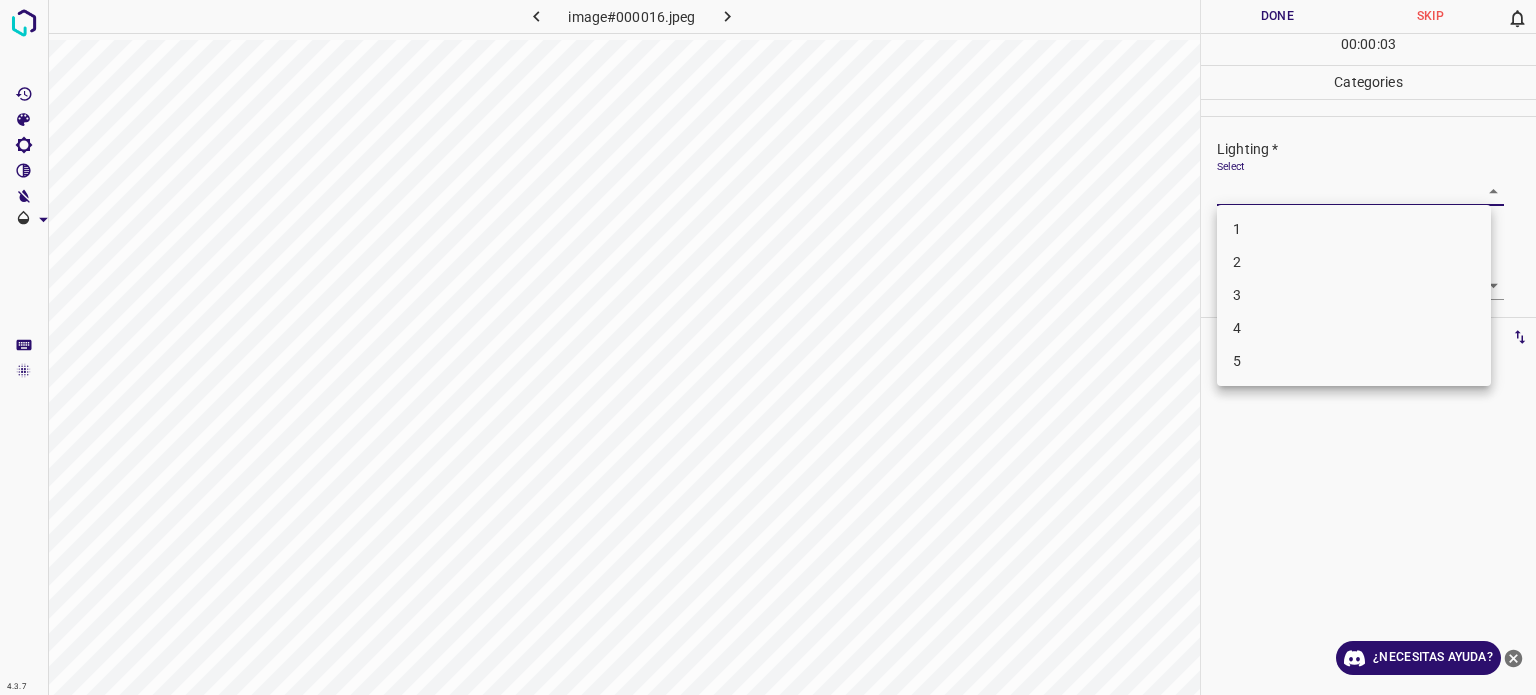 click on "Texto original Valora esta traducción Tu opinión servirá para ayudar a mejorar el Traductor de Google 4.3.7 image#000016.jpeg Done Skip 0 00   : 00   : 03   Categories Lighting *  Select ​ Focus *  Select ​ Overall *  Select ​ Labels   0 Categories 1 Lighting 2 Focus 3 Overall Tools Space Change between modes (Draw & Edit) I Auto labeling R Restore zoom M Zoom in N Zoom out Delete Delete selecte label Filters Z Restore filters X Saturation filter C Brightness filter V Contrast filter B Gray scale filter General O Download ¿Necesitas ayuda? - Texto - Esconder - Borrar 1 2 3 4 5" at bounding box center [768, 347] 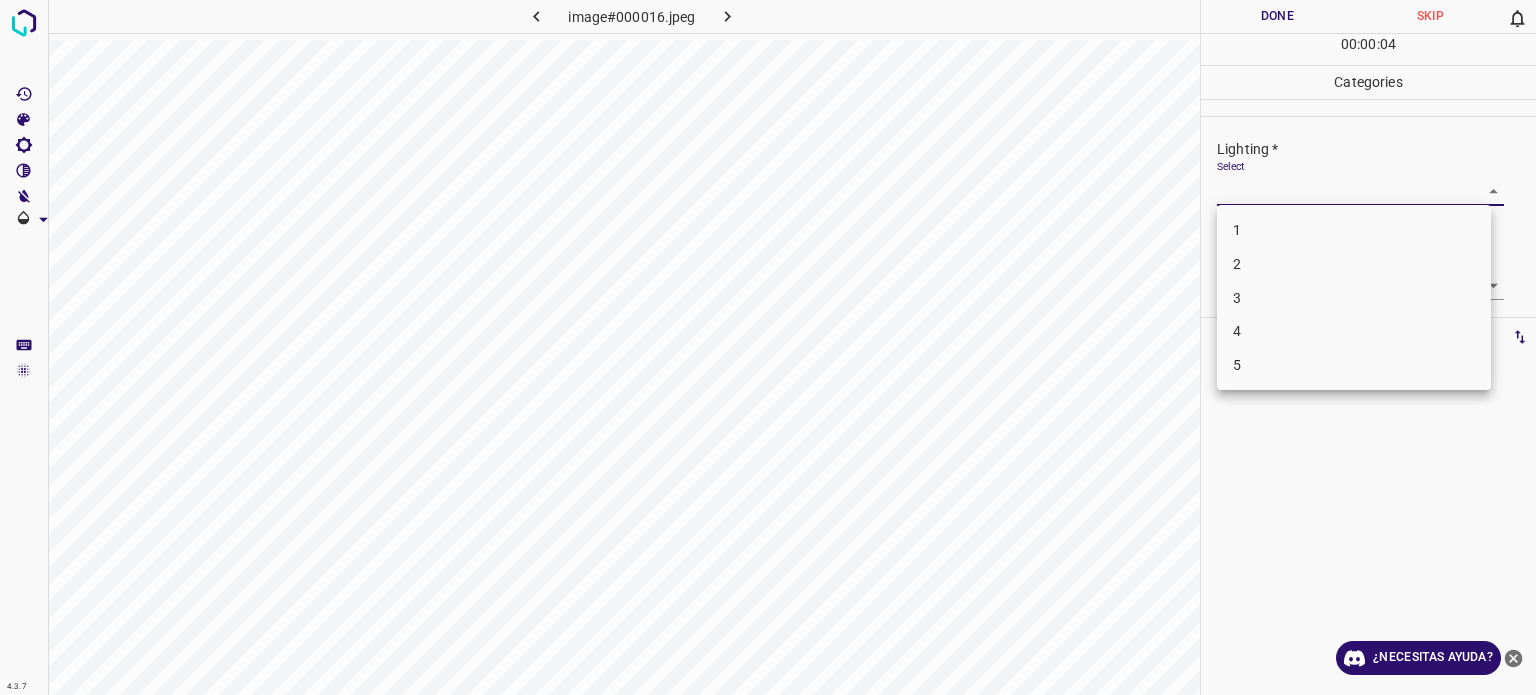 click on "3" at bounding box center [1354, 298] 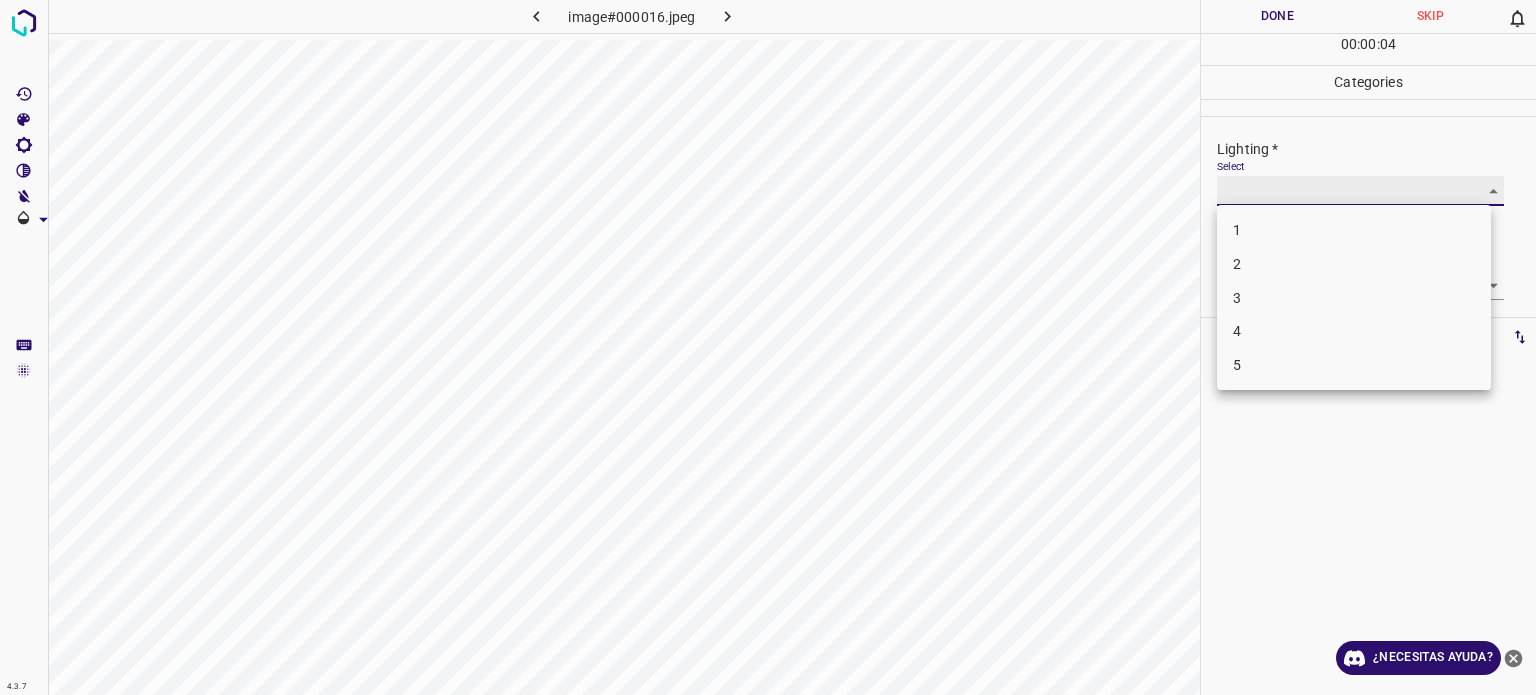 type on "3" 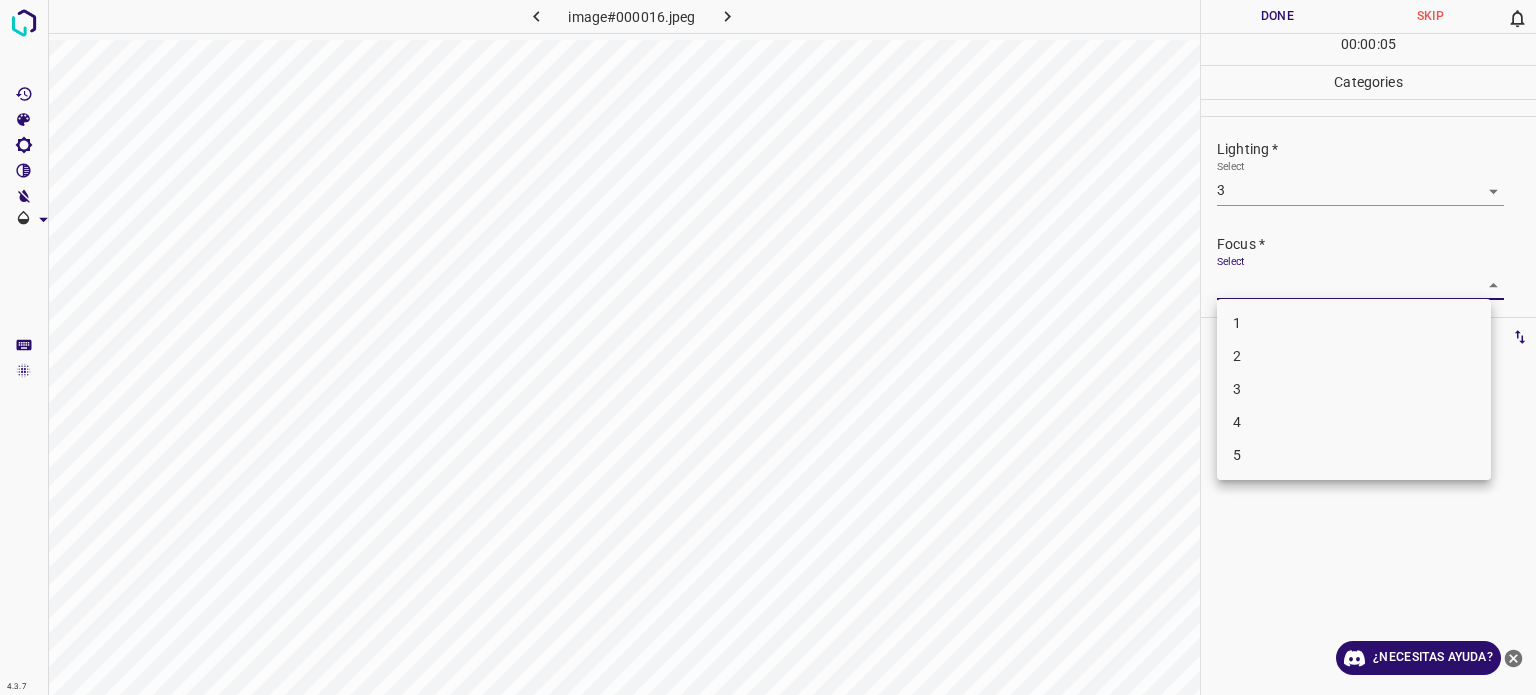 click on "Texto original Valora esta traducción Tu opinión servirá para ayudar a mejorar el Traductor de Google 4.3.7 image#000016.jpeg Done Skip 0 00   : 00   : 05   Categories Lighting *  Select 3 3 Focus *  Select ​ Overall *  Select ​ Labels   0 Categories 1 Lighting 2 Focus 3 Overall Tools Space Change between modes (Draw & Edit) I Auto labeling R Restore zoom M Zoom in N Zoom out Delete Delete selecte label Filters Z Restore filters X Saturation filter C Brightness filter V Contrast filter B Gray scale filter General O Download ¿Necesitas ayuda? - Texto - Esconder - Borrar 1 2 3 4 5" at bounding box center (768, 347) 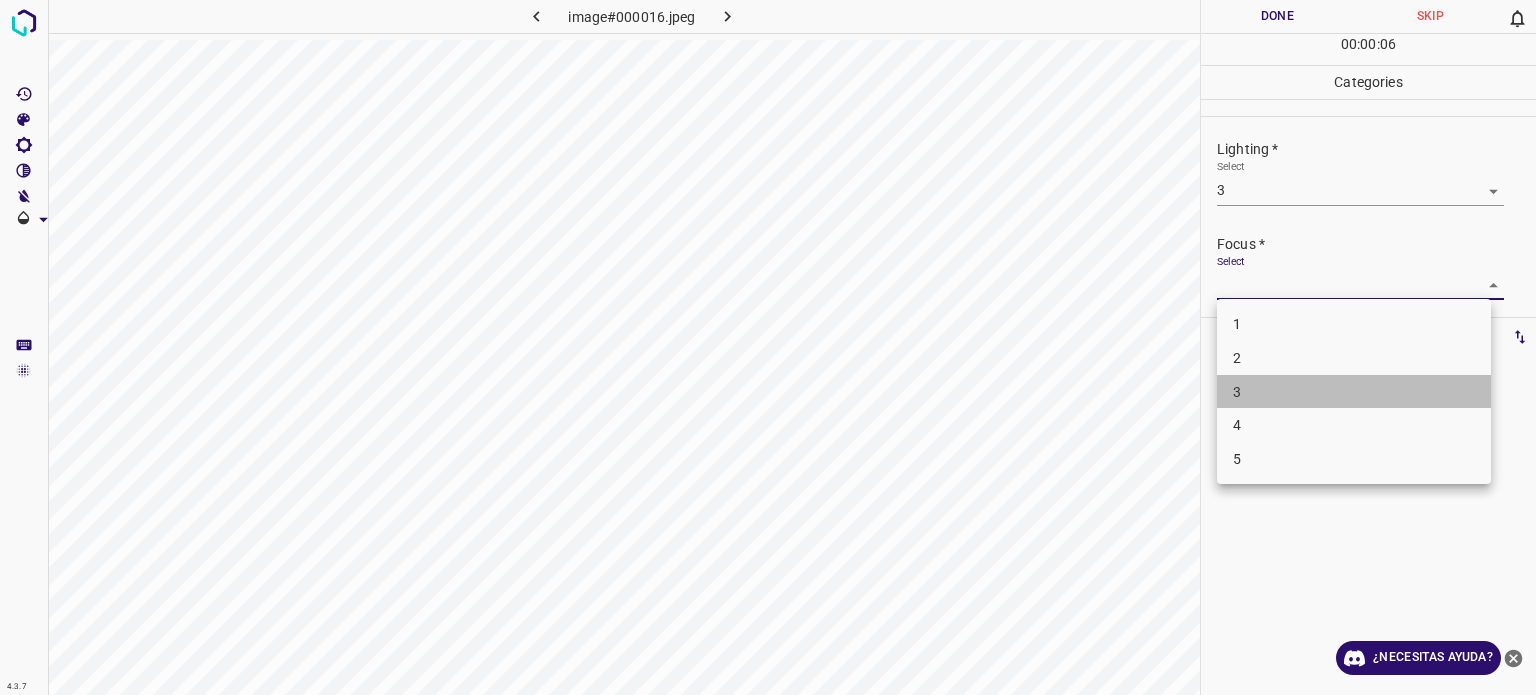 click on "3" at bounding box center [1354, 392] 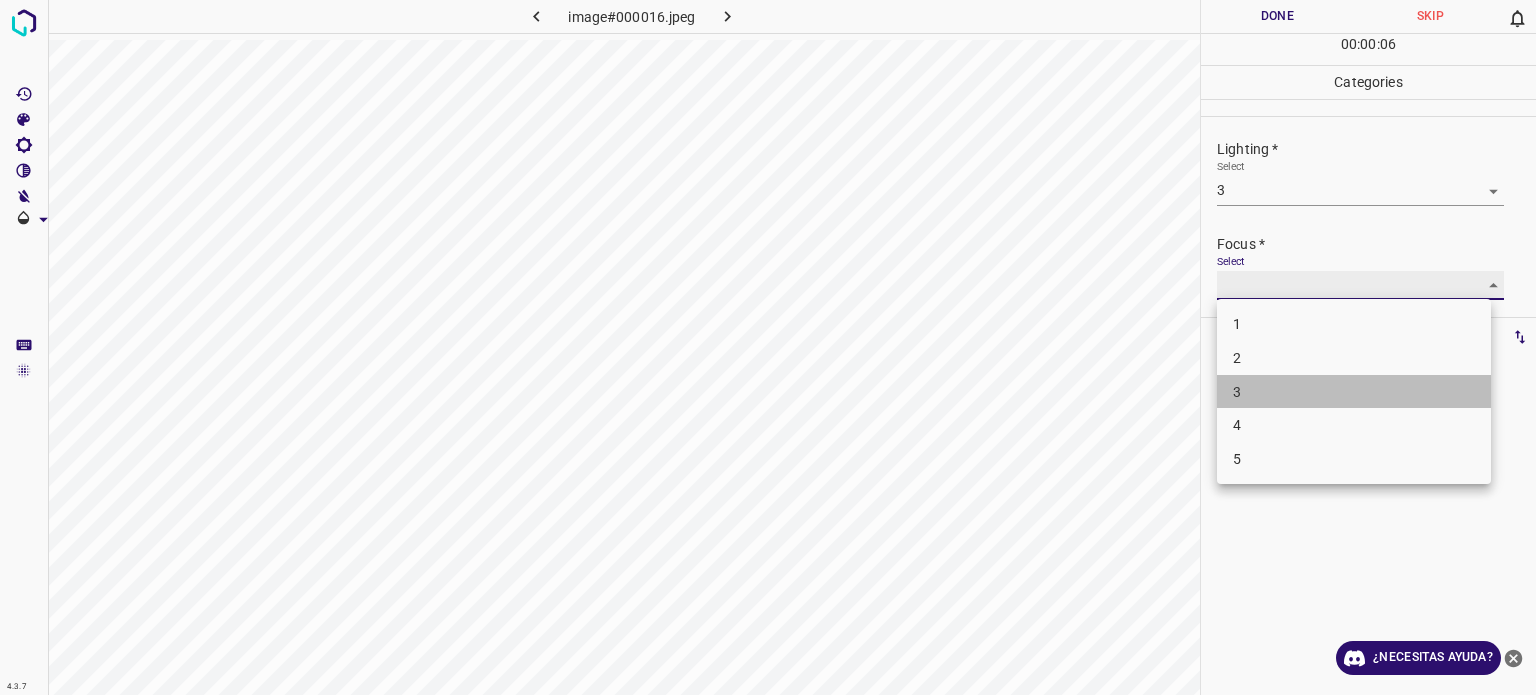 type on "3" 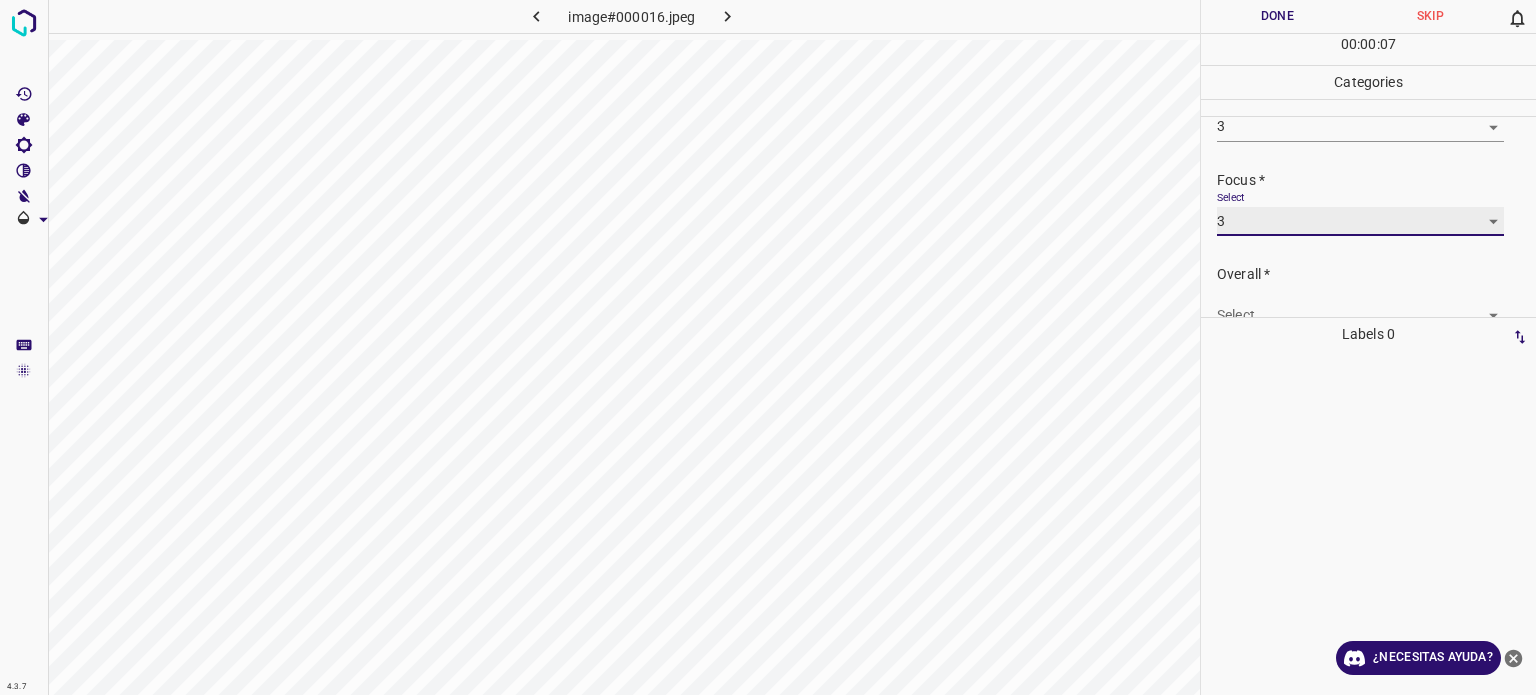 scroll, scrollTop: 98, scrollLeft: 0, axis: vertical 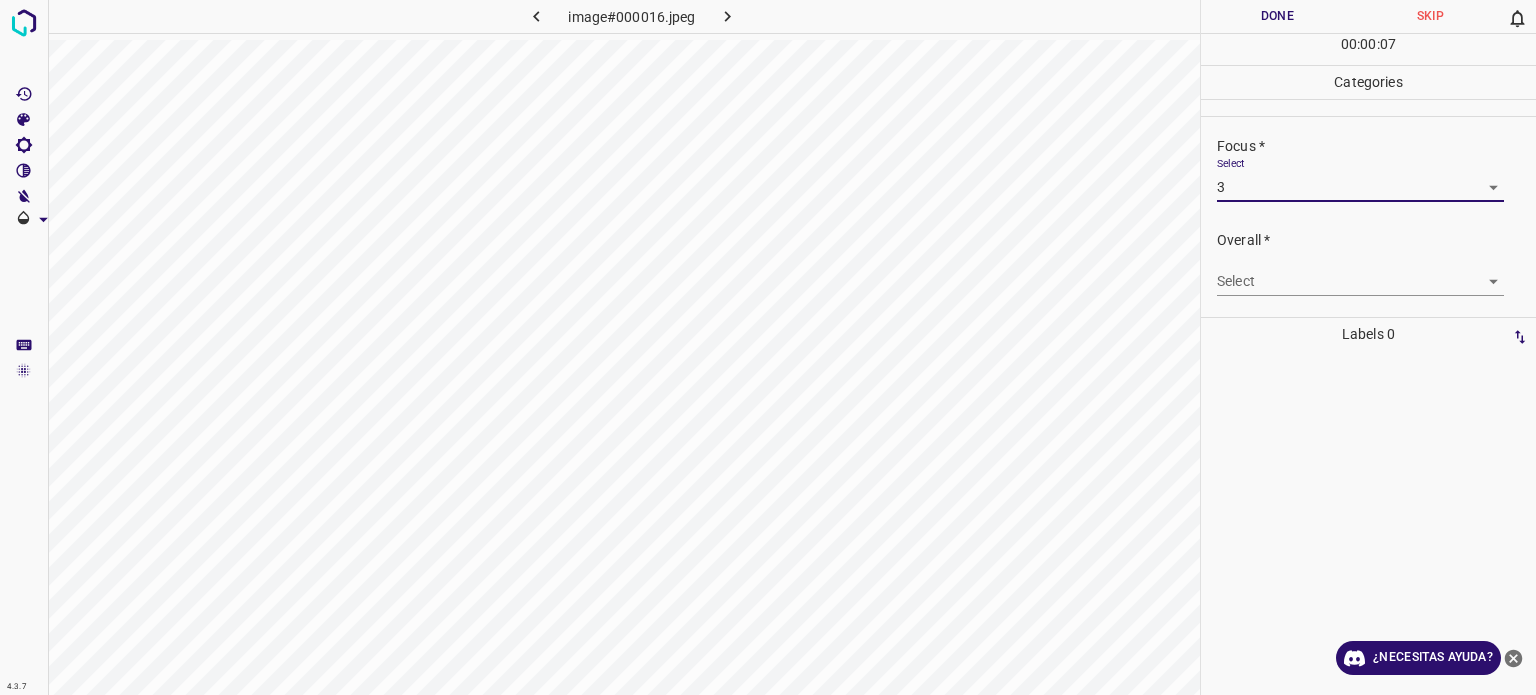 click on "Texto original Valora esta traducción Tu opinión servirá para ayudar a mejorar el Traductor de Google 4.3.7 image#000016.jpeg Done Skip 0 00   : 00   : 07   Categories Lighting *  Select 3 3 Focus *  Select 3 3 Overall *  Select ​ Labels   0 Categories 1 Lighting 2 Focus 3 Overall Tools Space Change between modes (Draw & Edit) I Auto labeling R Restore zoom M Zoom in N Zoom out Delete Delete selecte label Filters Z Restore filters X Saturation filter C Brightness filter V Contrast filter B Gray scale filter General O Download ¿Necesitas ayuda? - Texto - Esconder - Borrar" at bounding box center [768, 347] 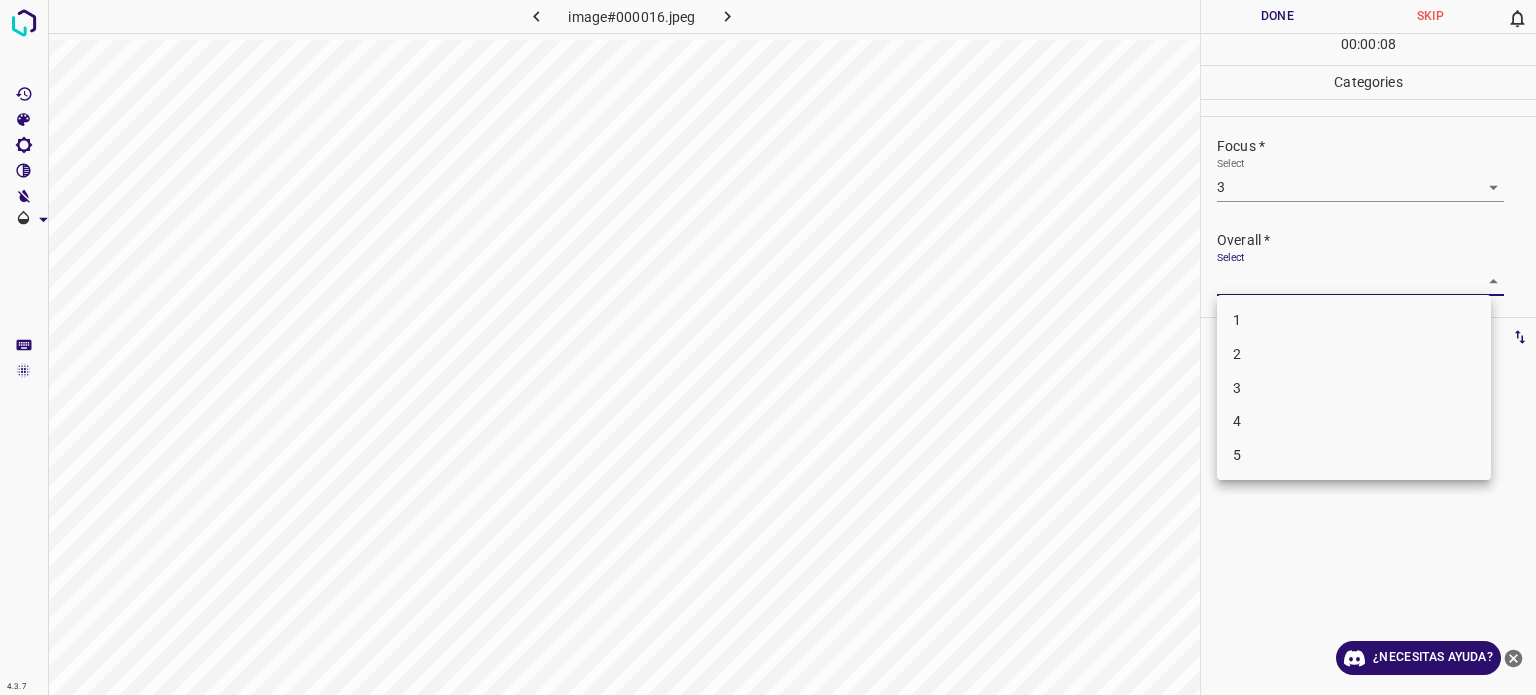 click on "3" at bounding box center [1354, 388] 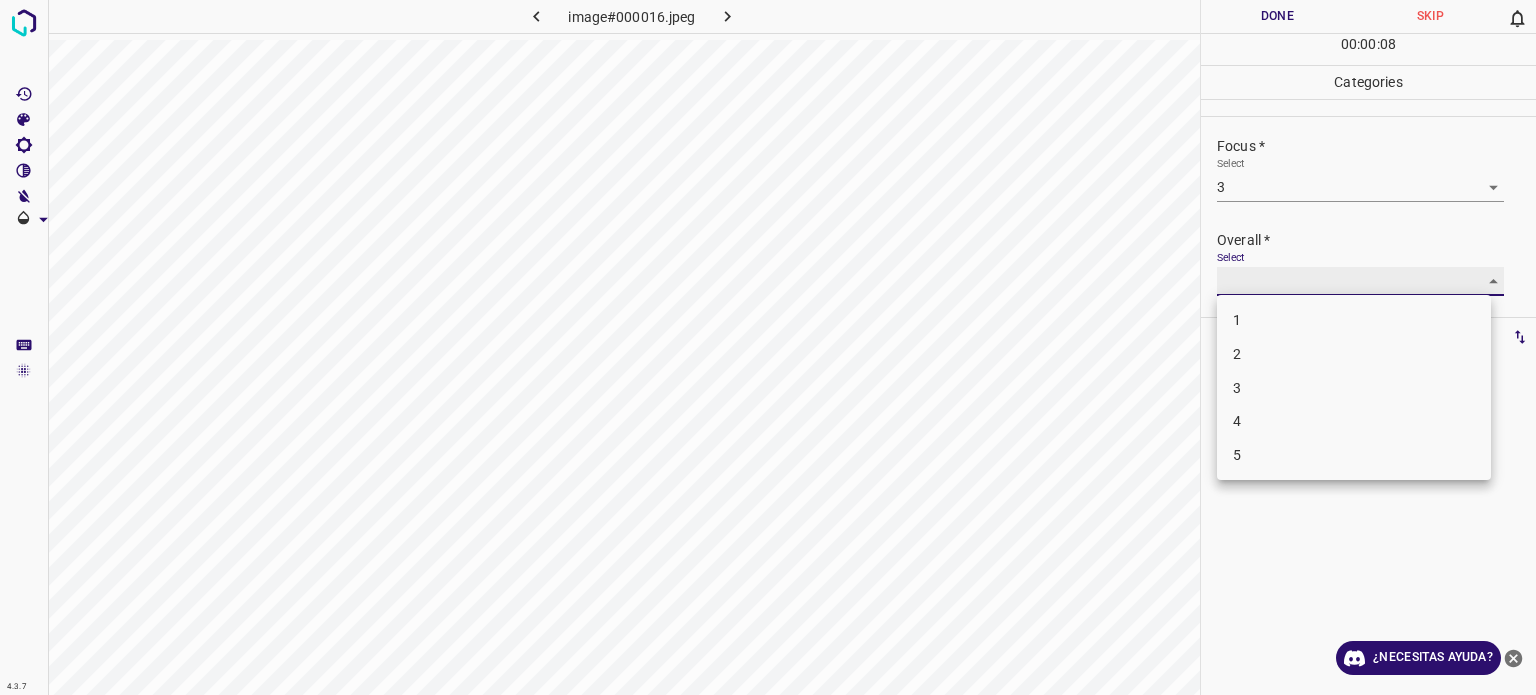 type on "3" 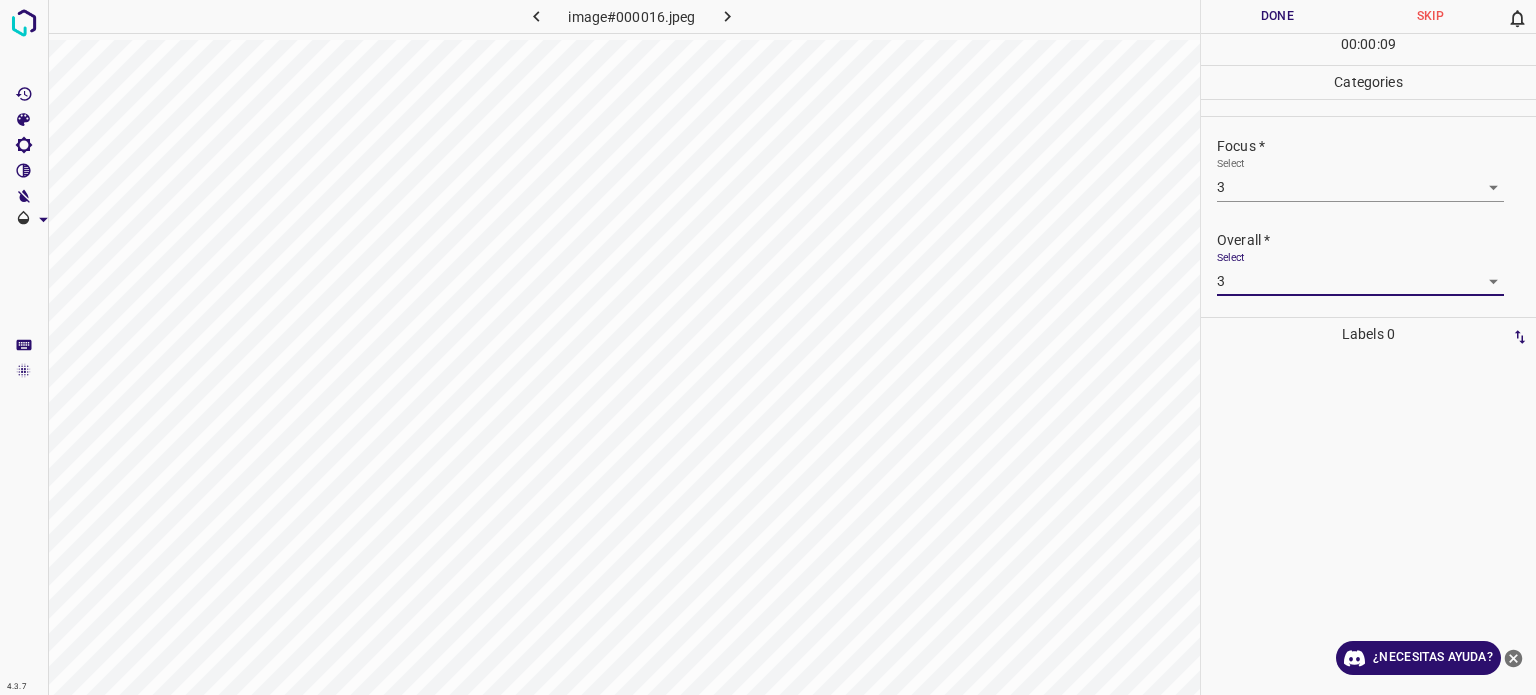 click on "Done" at bounding box center (1277, 16) 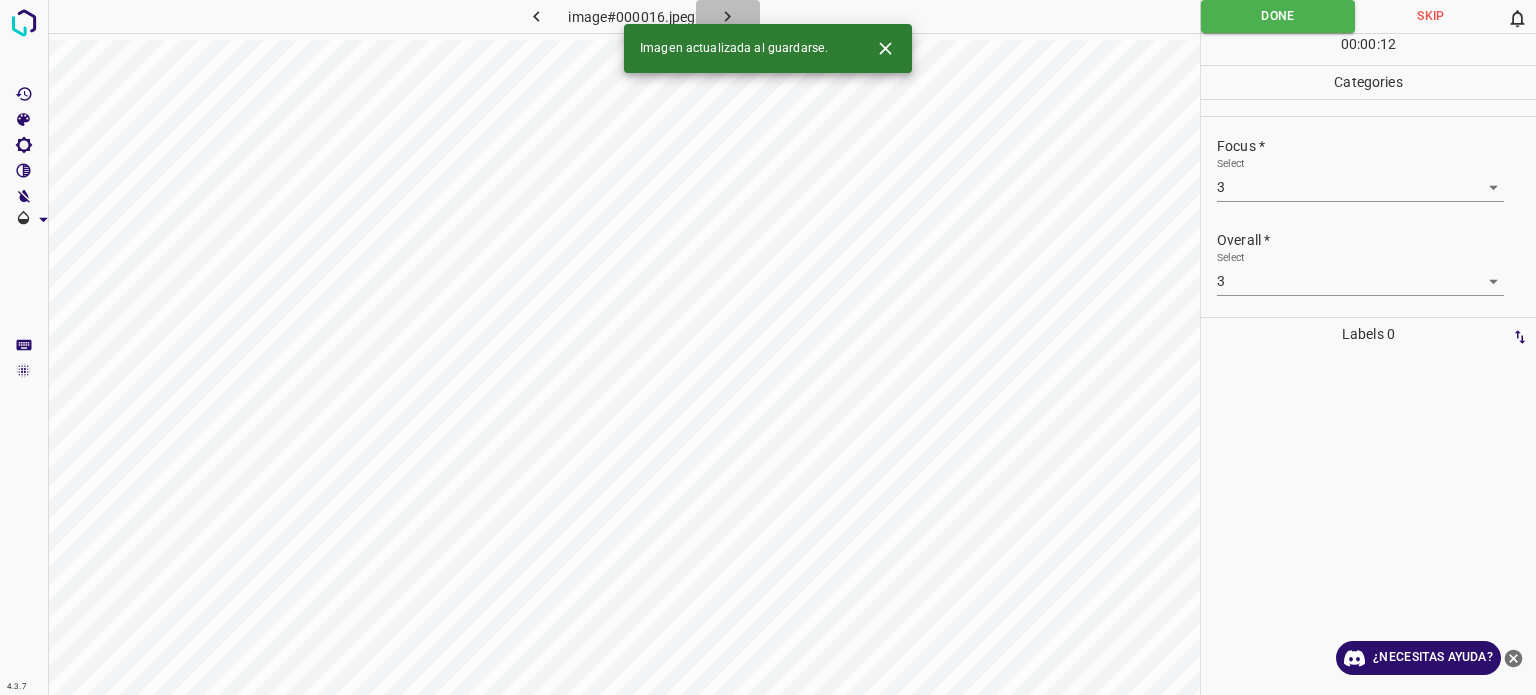 click 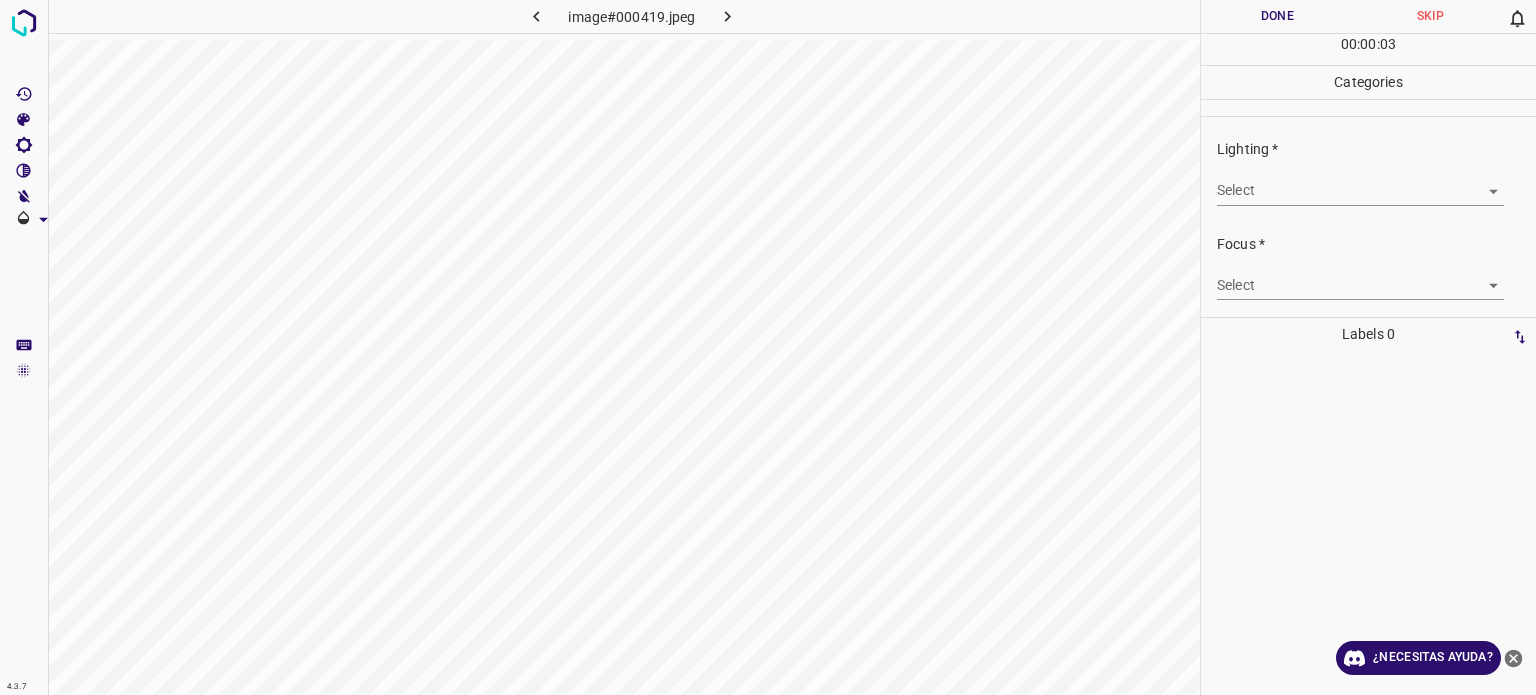 click on "Texto original Valora esta traducción Tu opinión servirá para ayudar a mejorar el Traductor de Google 4.3.7 image#000419.jpeg Done Skip 0 00   : 00   : 03   Categories Lighting *  Select ​ Focus *  Select ​ Overall *  Select ​ Labels   0 Categories 1 Lighting 2 Focus 3 Overall Tools Space Change between modes (Draw & Edit) I Auto labeling R Restore zoom M Zoom in N Zoom out Delete Delete selecte label Filters Z Restore filters X Saturation filter C Brightness filter V Contrast filter B Gray scale filter General O Download ¿Necesitas ayuda? - Texto - Esconder - Borrar" at bounding box center (768, 347) 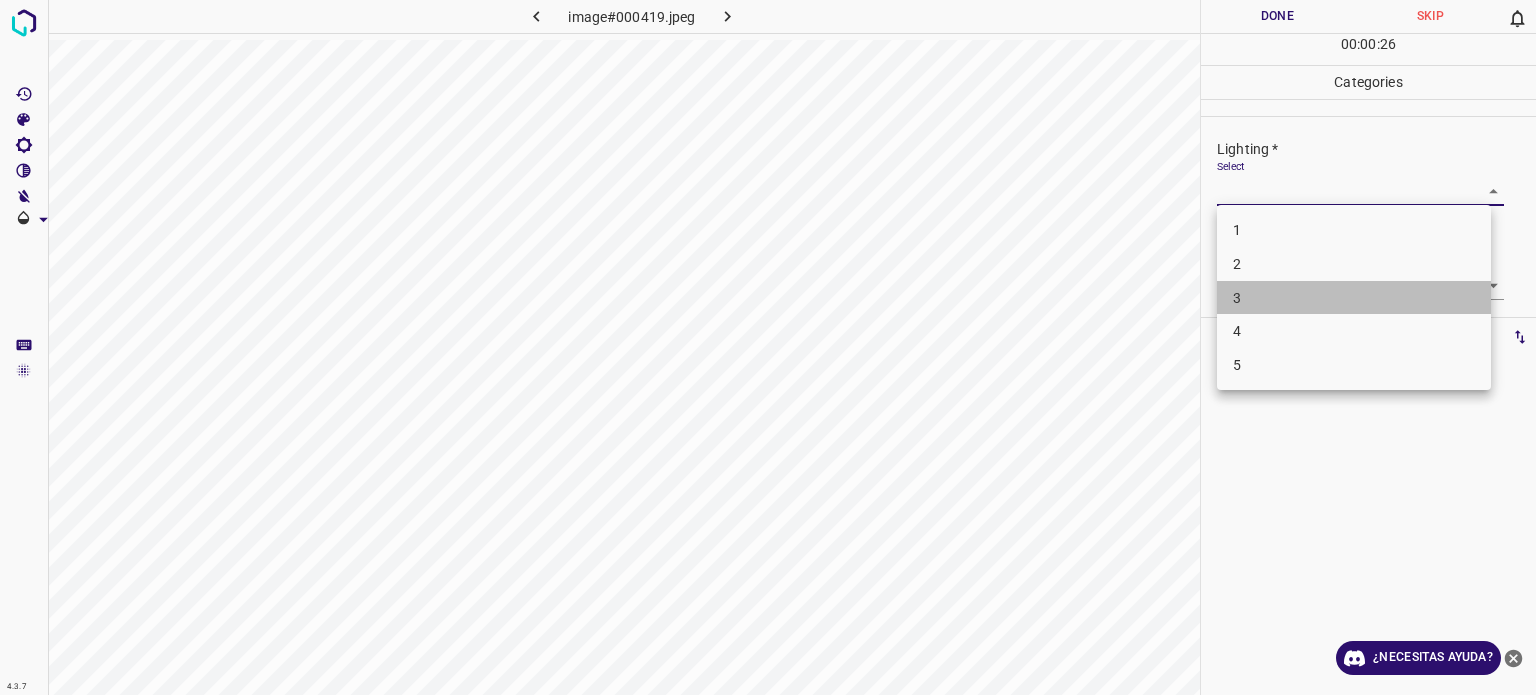 click on "3" at bounding box center (1354, 298) 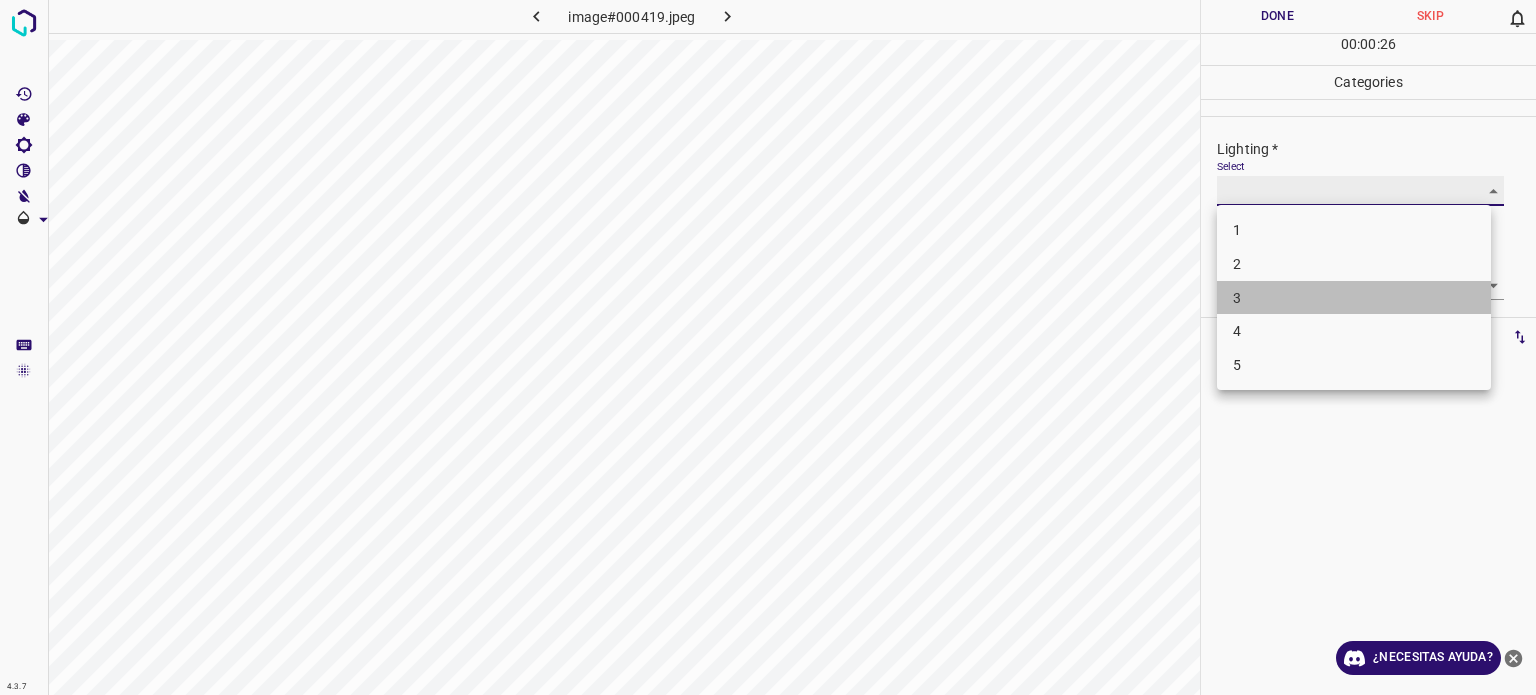 type on "3" 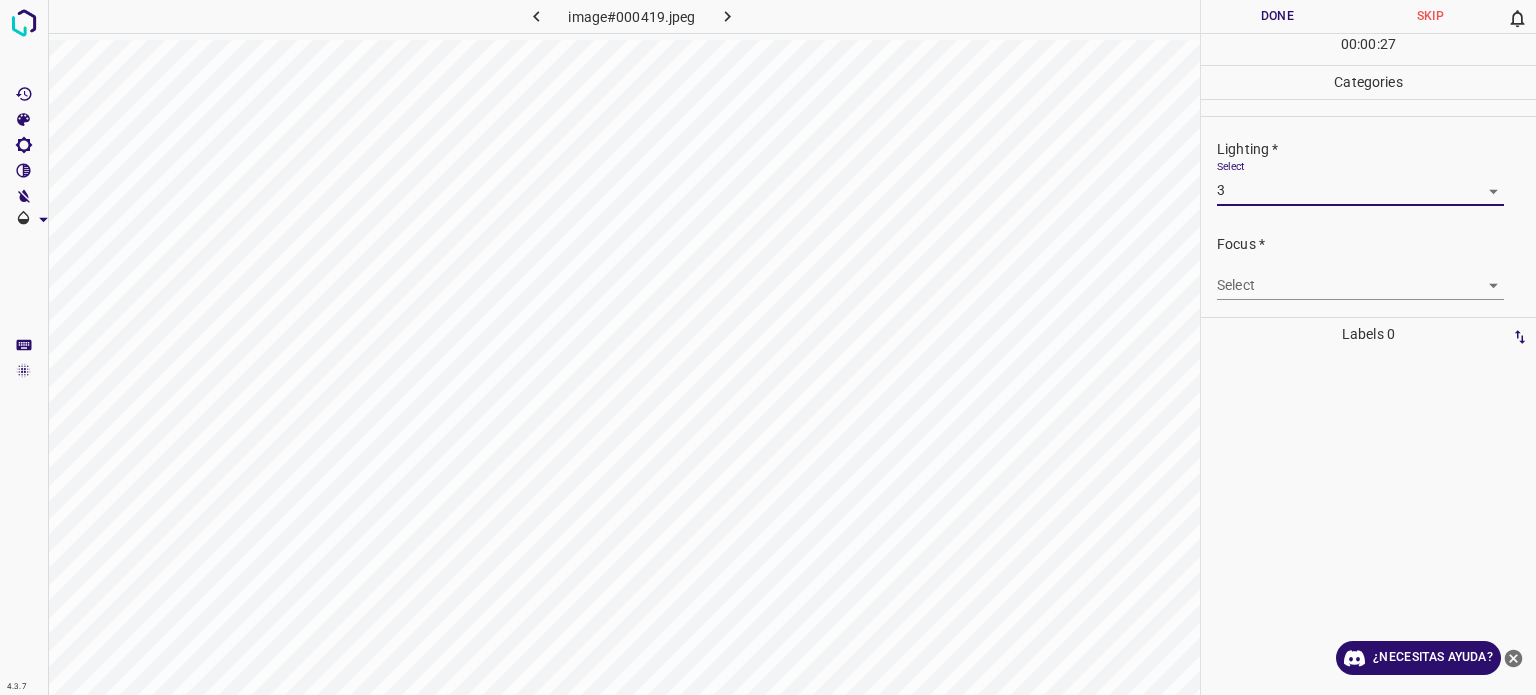 click on "Texto original Valora esta traducción Tu opinión servirá para ayudar a mejorar el Traductor de Google 4.3.7 image#000419.jpeg Done Skip 0 00   : 00   : 27   Categories Lighting *  Select 3 3 Focus *  Select ​ Overall *  Select ​ Labels   0 Categories 1 Lighting 2 Focus 3 Overall Tools Space Change between modes (Draw & Edit) I Auto labeling R Restore zoom M Zoom in N Zoom out Delete Delete selecte label Filters Z Restore filters X Saturation filter C Brightness filter V Contrast filter B Gray scale filter General O Download ¿Necesitas ayuda? - Texto - Esconder - Borrar" at bounding box center (768, 347) 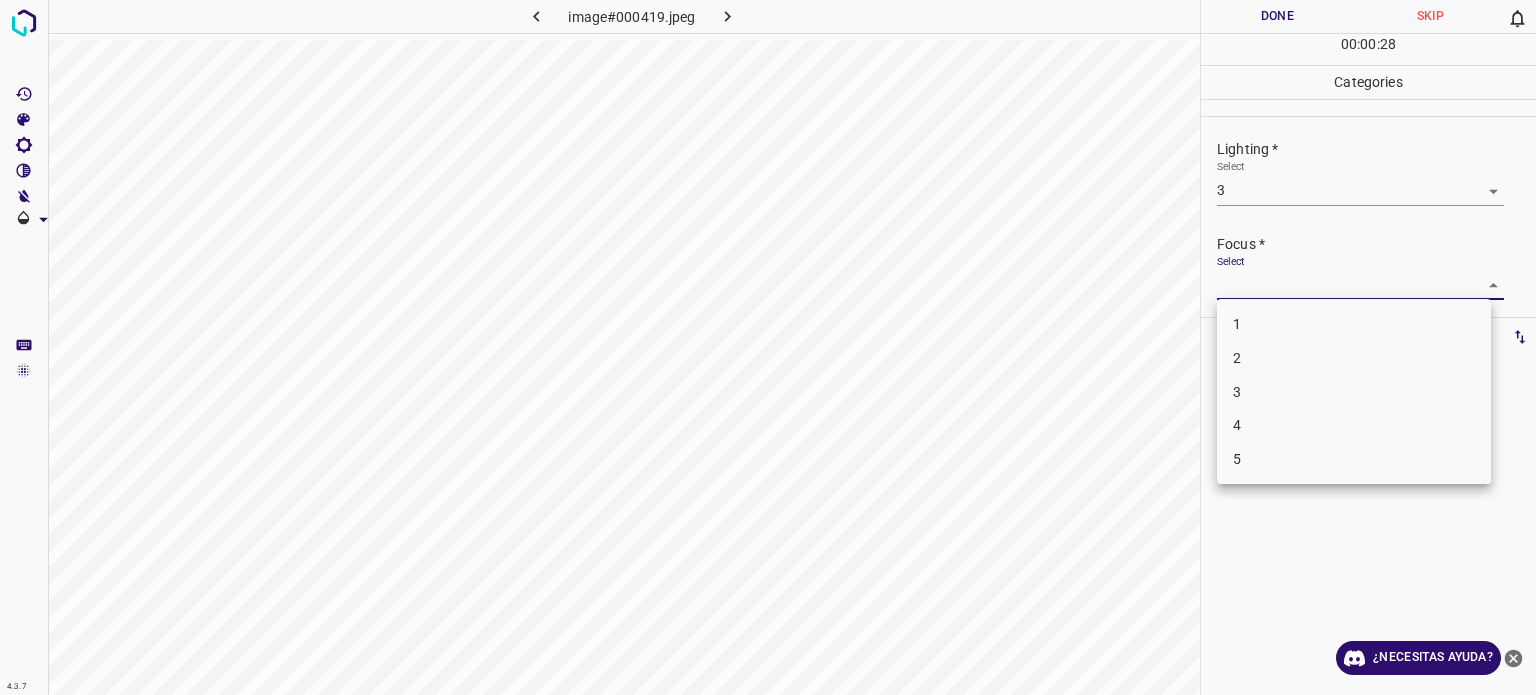 click on "3" at bounding box center (1237, 391) 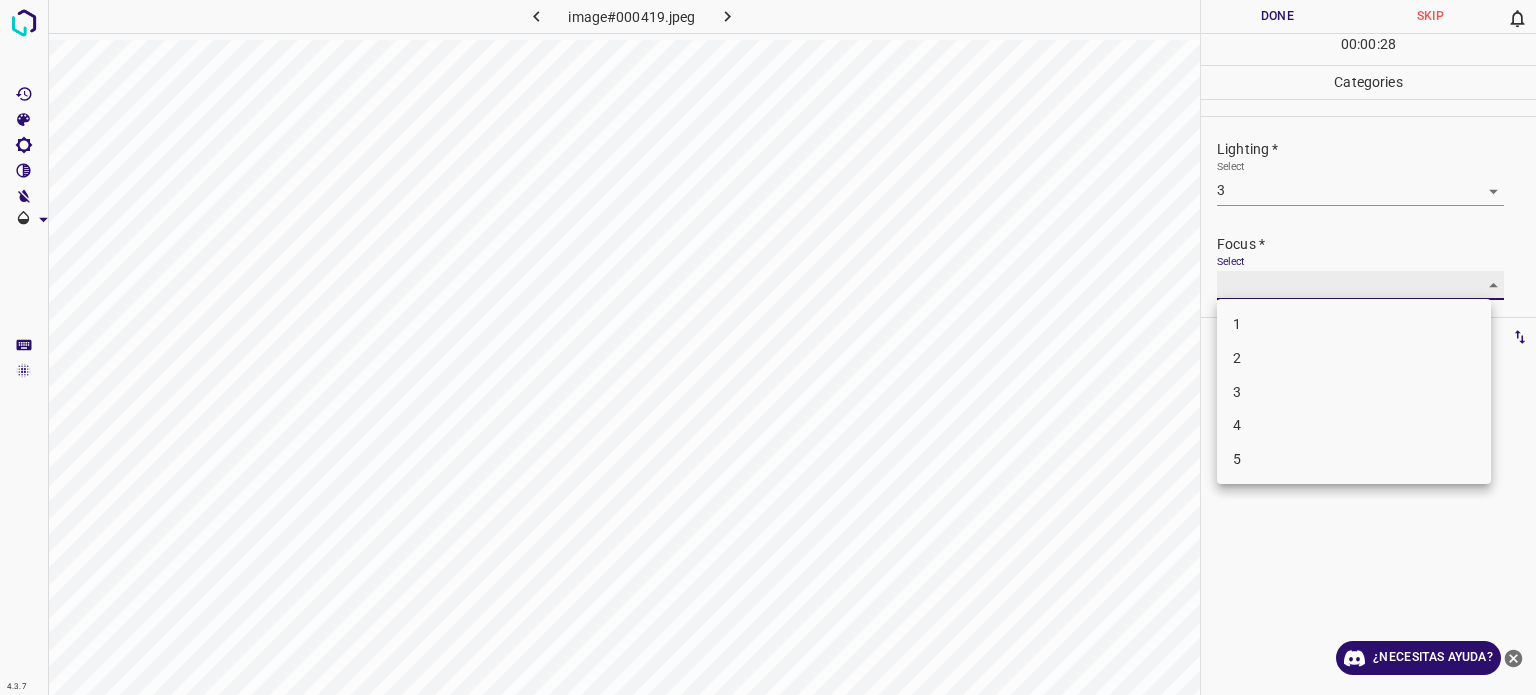 type on "3" 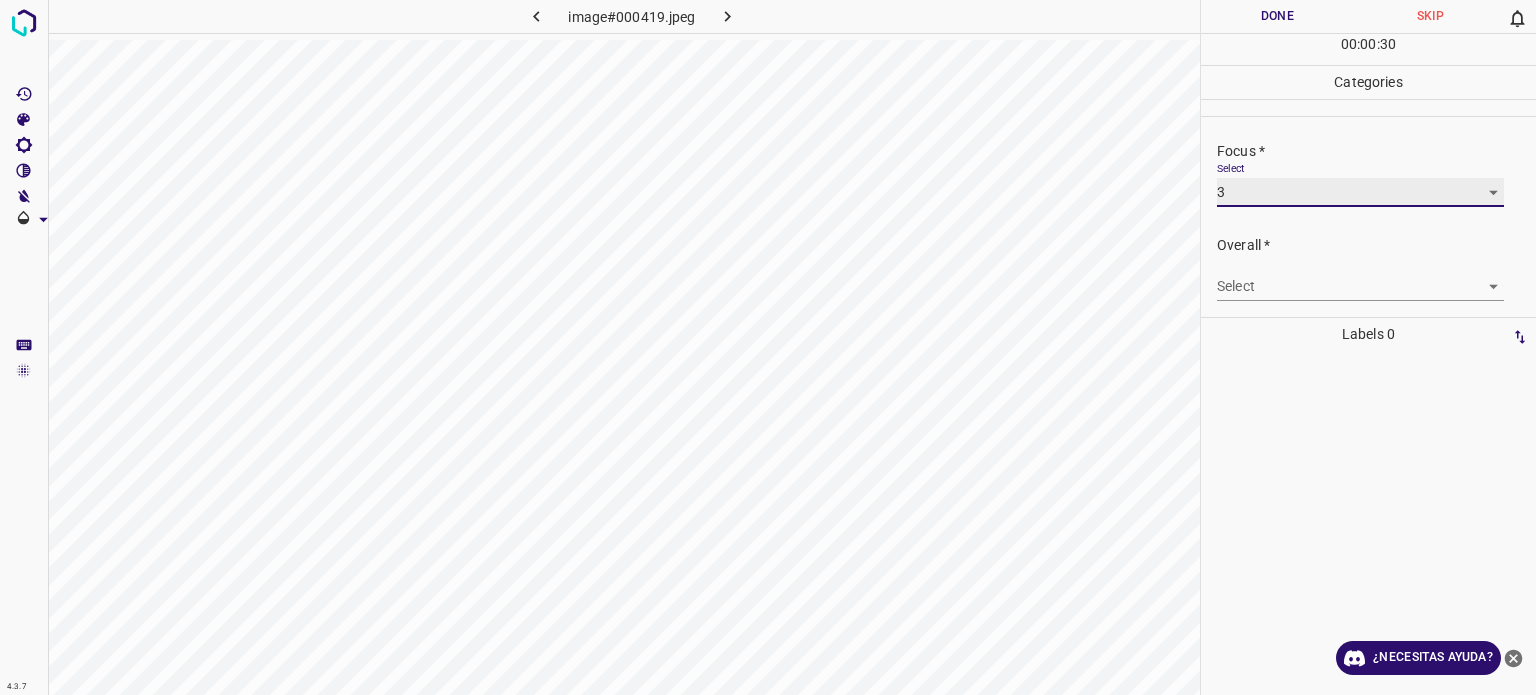 scroll, scrollTop: 98, scrollLeft: 0, axis: vertical 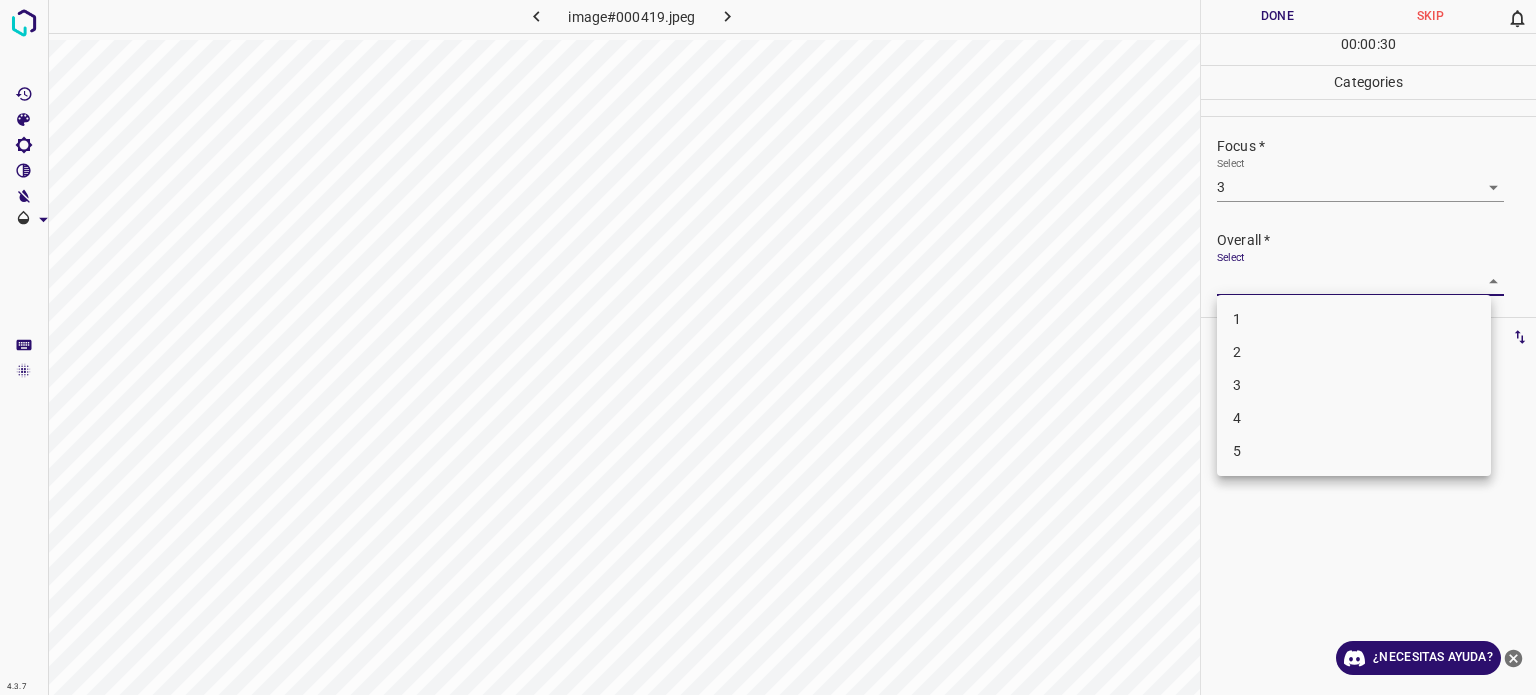 click on "Texto original Valora esta traducción Tu opinión servirá para ayudar a mejorar el Traductor de Google 4.3.7 image#000419.jpeg Done Skip 0 00   : 00   : 30   Categories Lighting *  Select 3 3 Focus *  Select 3 3 Overall *  Select ​ Labels   0 Categories 1 Lighting 2 Focus 3 Overall Tools Space Change between modes (Draw & Edit) I Auto labeling R Restore zoom M Zoom in N Zoom out Delete Delete selecte label Filters Z Restore filters X Saturation filter C Brightness filter V Contrast filter B Gray scale filter General O Download ¿Necesitas ayuda? - Texto - Esconder - Borrar 1 2 3 4 5" at bounding box center (768, 347) 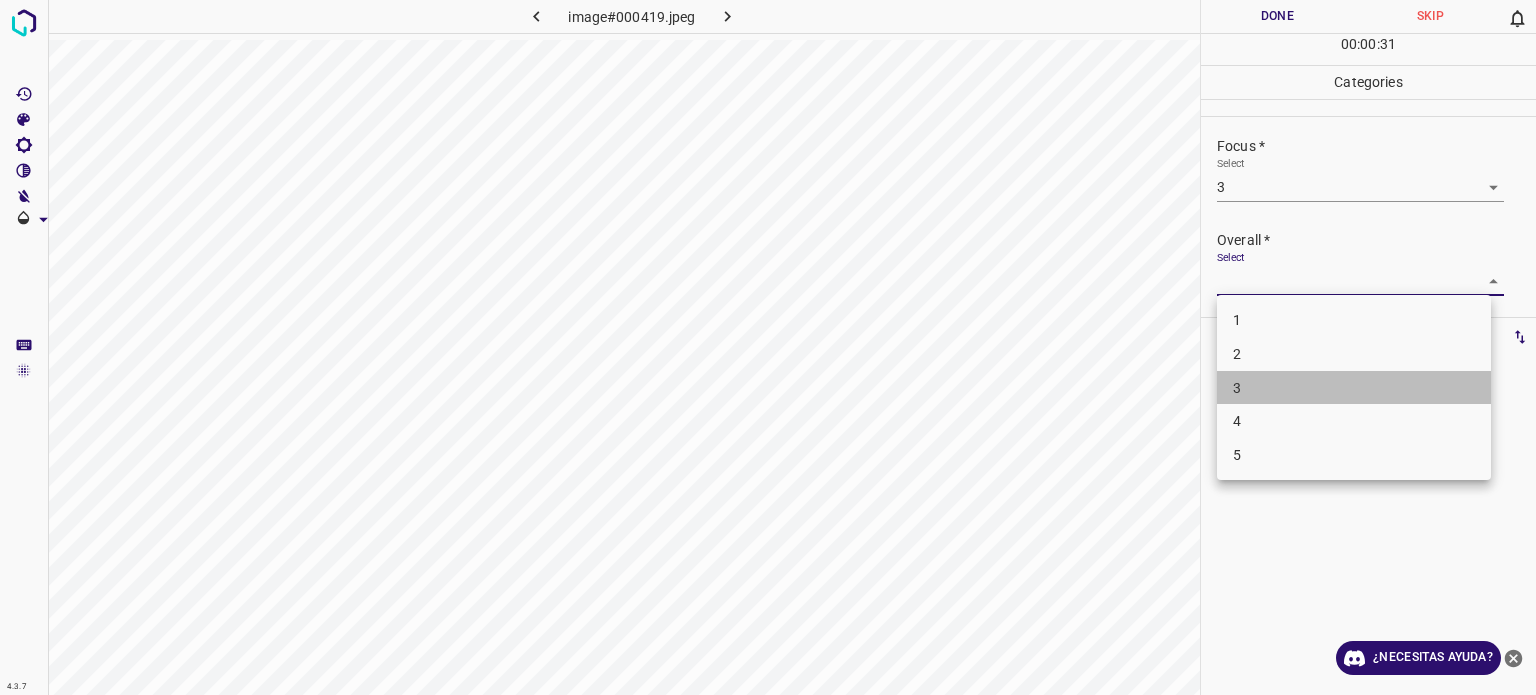 click on "3" at bounding box center (1237, 387) 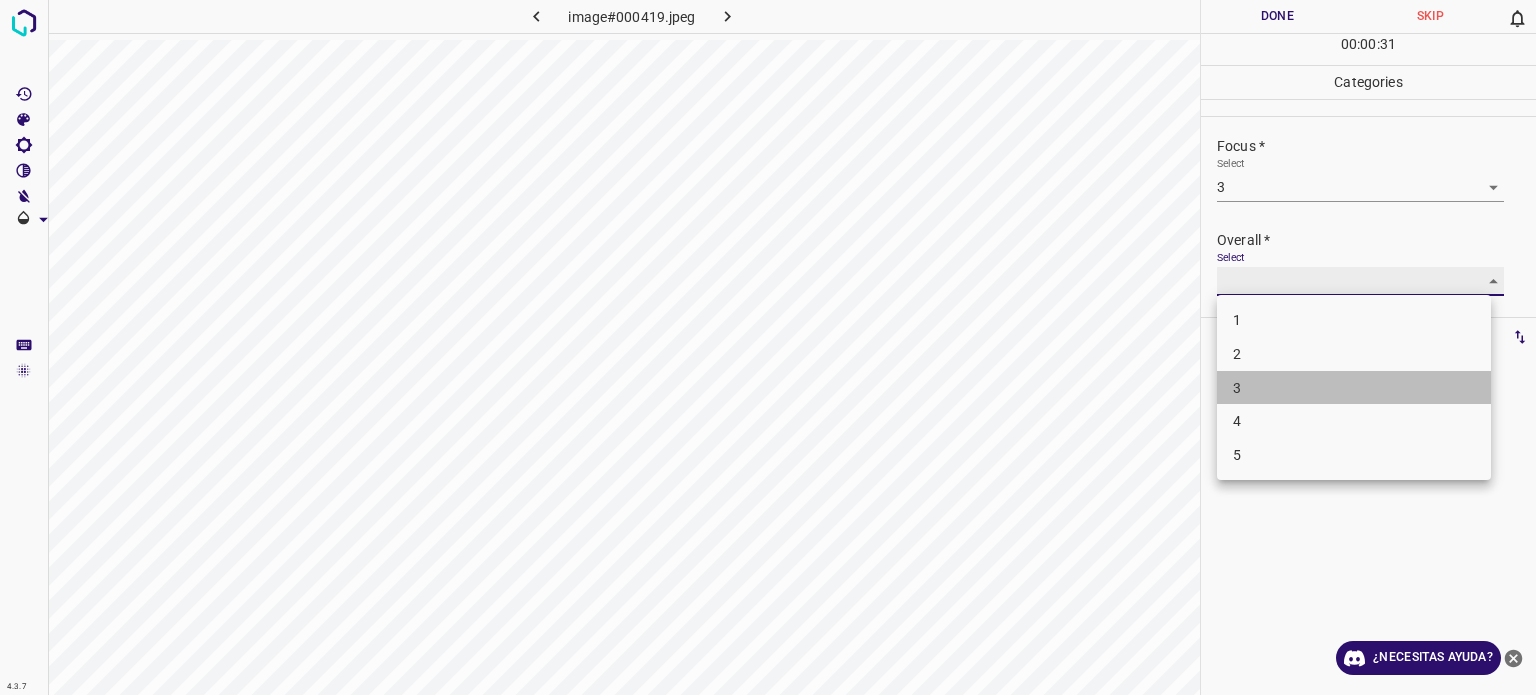 type on "3" 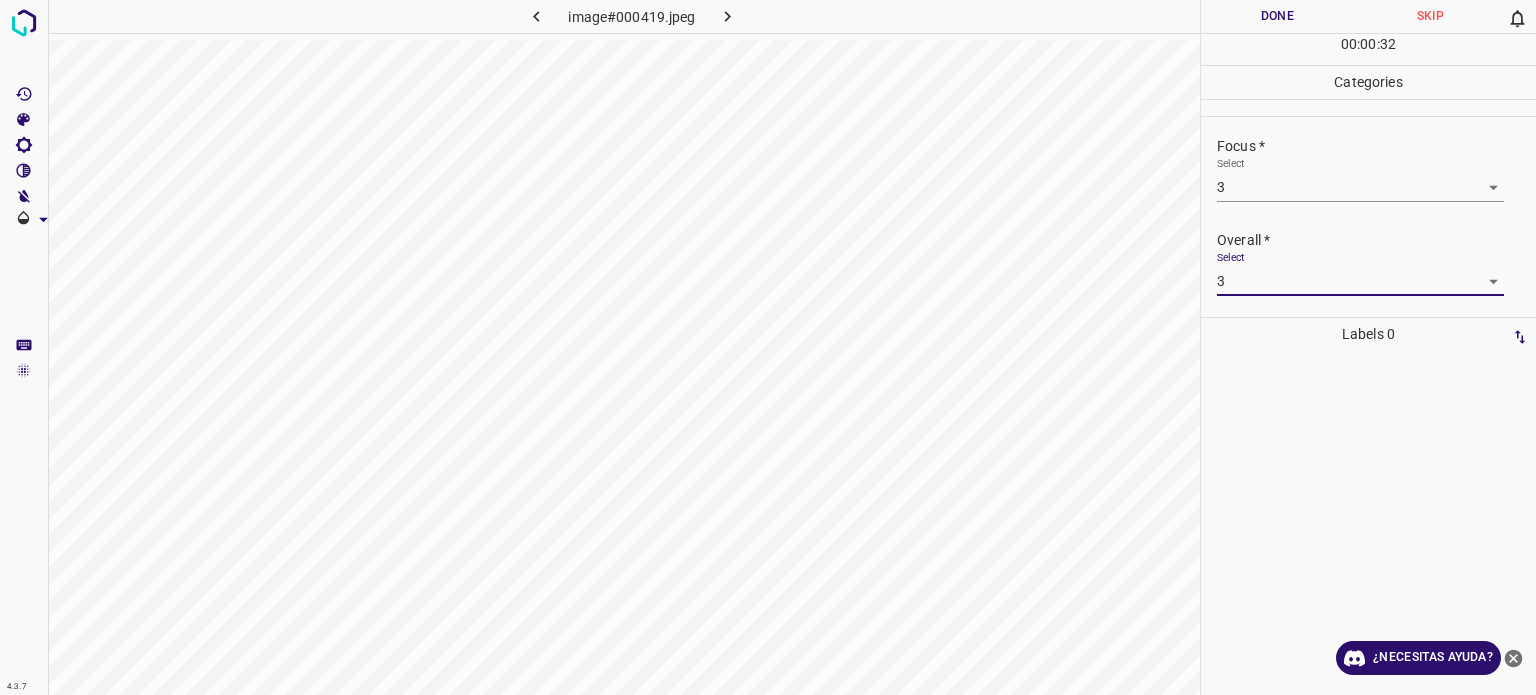 click on "Done" at bounding box center (1277, 16) 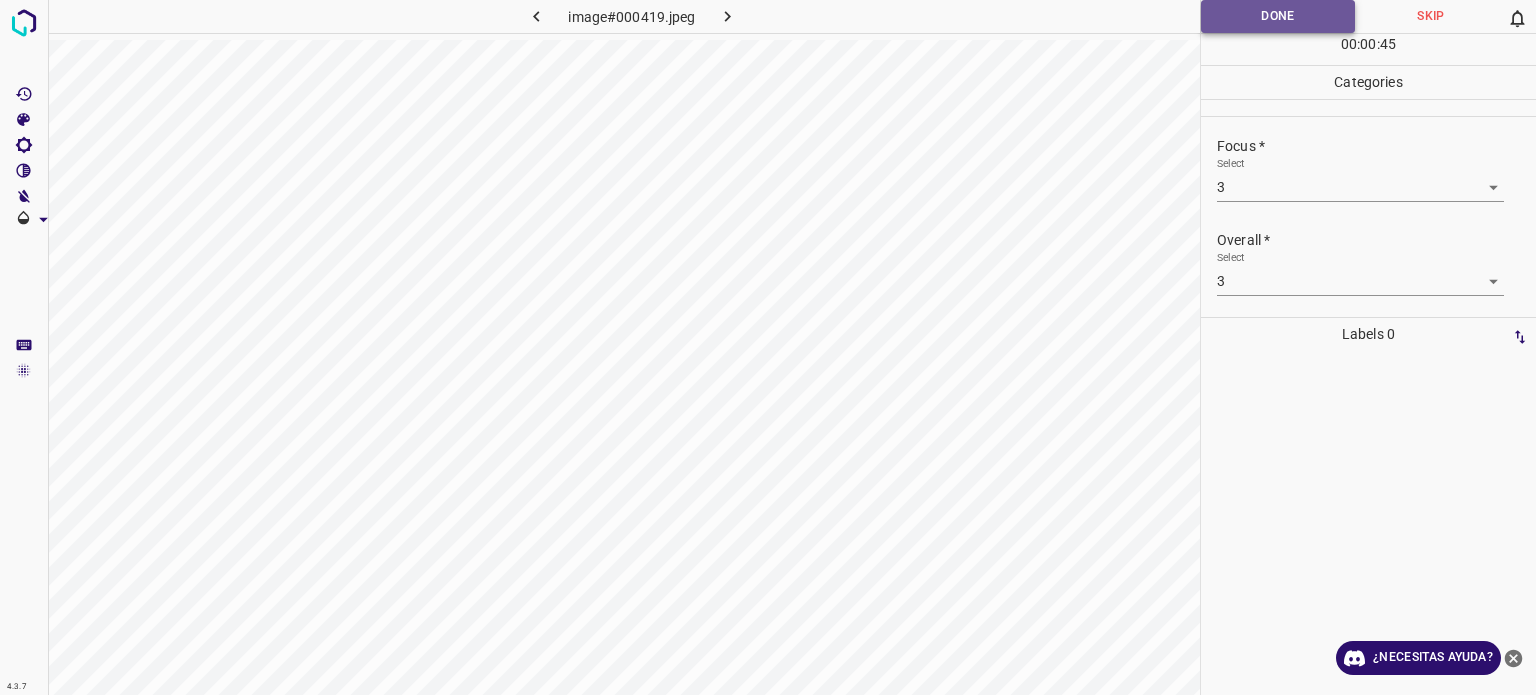 click on "Done" at bounding box center (1278, 16) 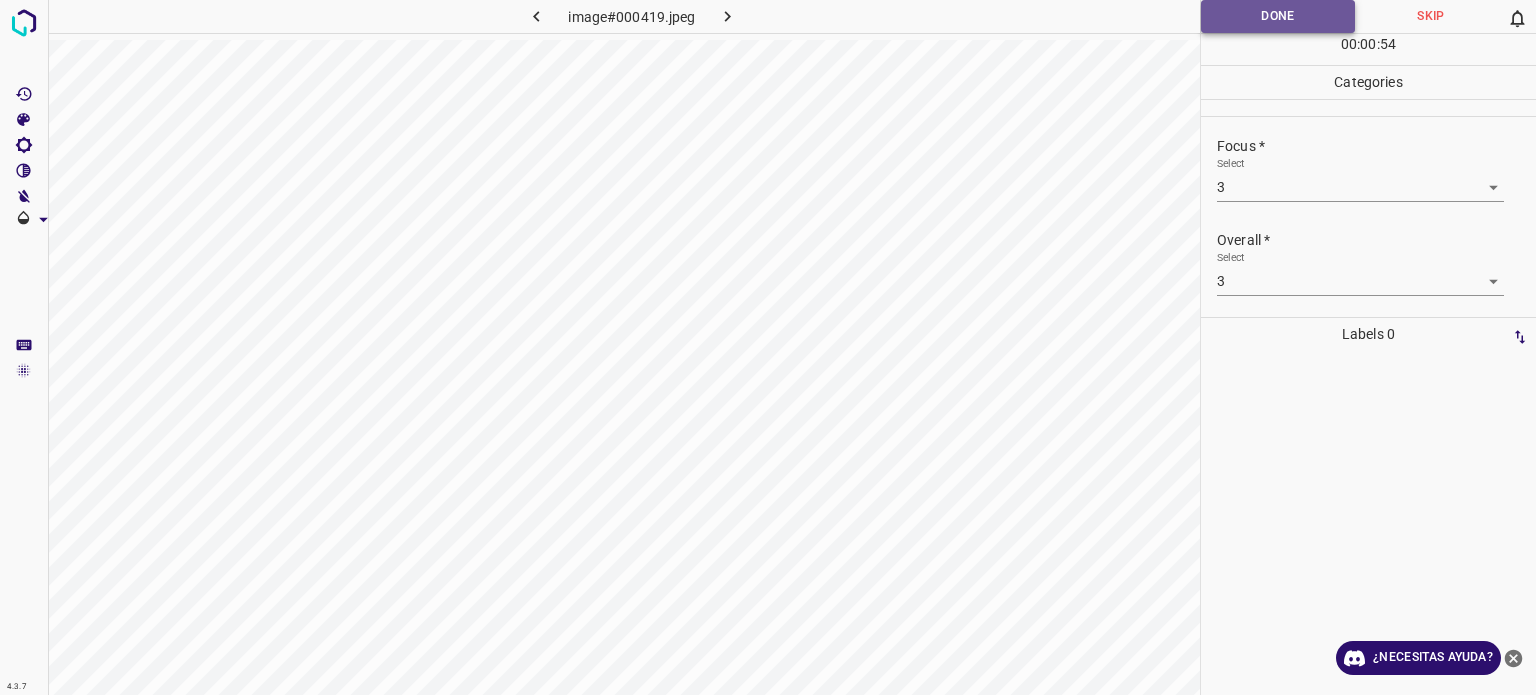 click on "Done" at bounding box center (1278, 16) 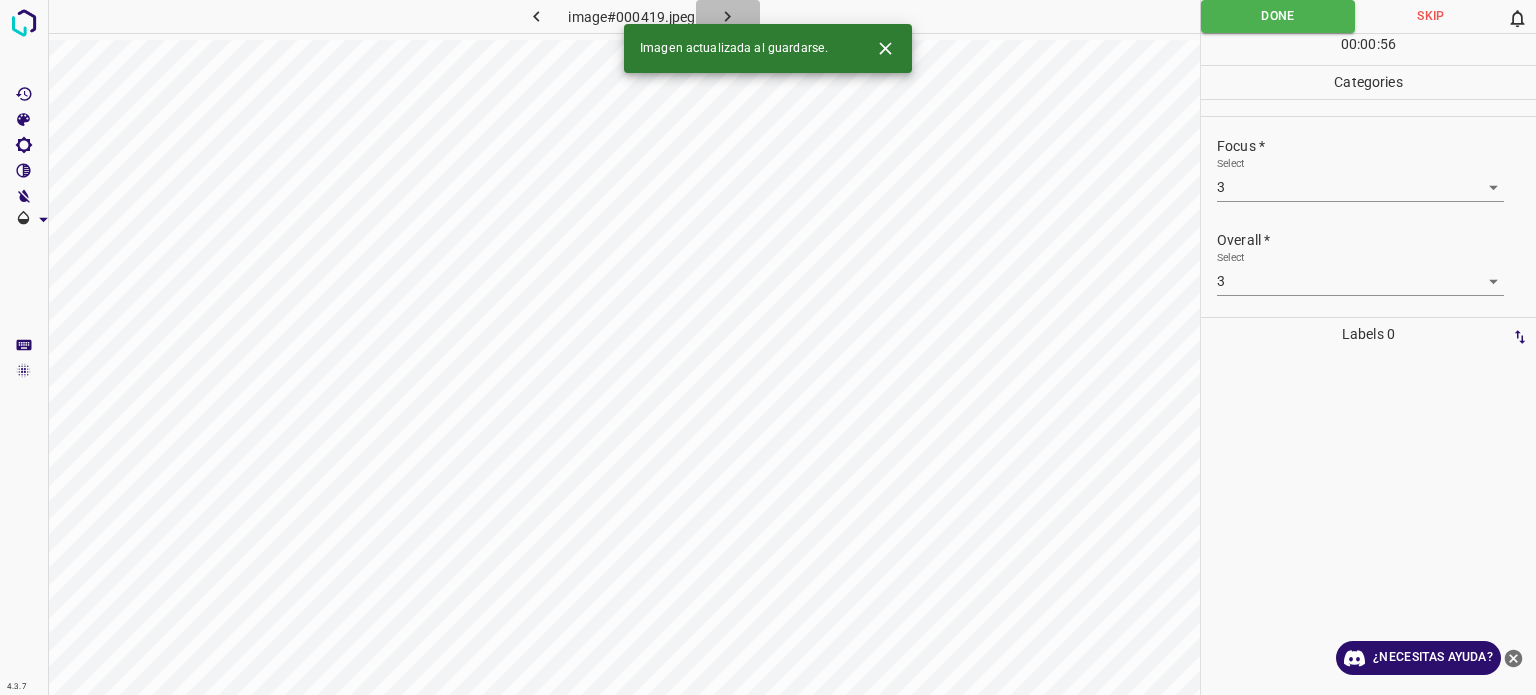 click at bounding box center (728, 16) 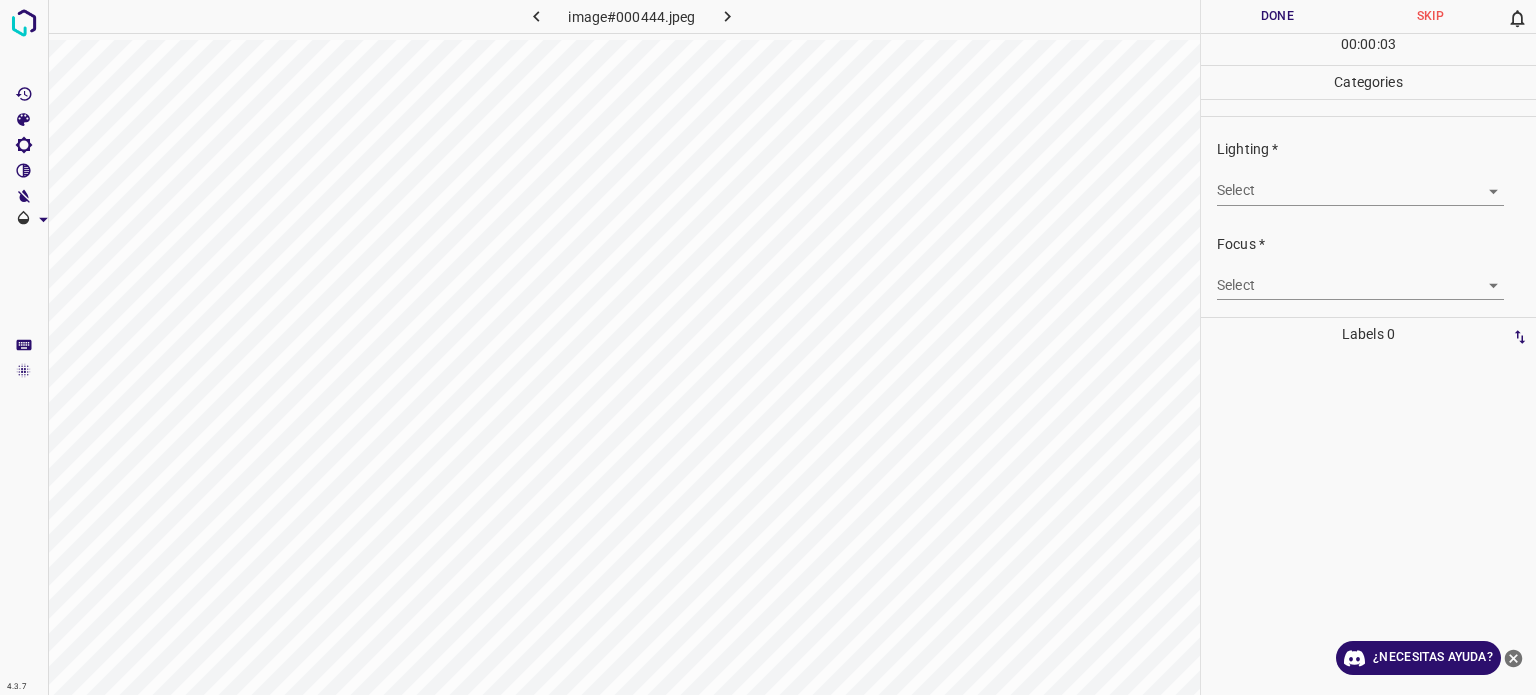 click on "Texto original Valora esta traducción Tu opinión servirá para ayudar a mejorar el Traductor de Google 4.3.7 image#000444.jpeg Done Skip 0 00   : 00   : 03   Categories Lighting *  Select ​ Focus *  Select ​ Overall *  Select ​ Labels   0 Categories 1 Lighting 2 Focus 3 Overall Tools Space Change between modes (Draw & Edit) I Auto labeling R Restore zoom M Zoom in N Zoom out Delete Delete selecte label Filters Z Restore filters X Saturation filter C Brightness filter V Contrast filter B Gray scale filter General O Download ¿Necesitas ayuda? - Texto - Esconder - Borrar" at bounding box center [768, 347] 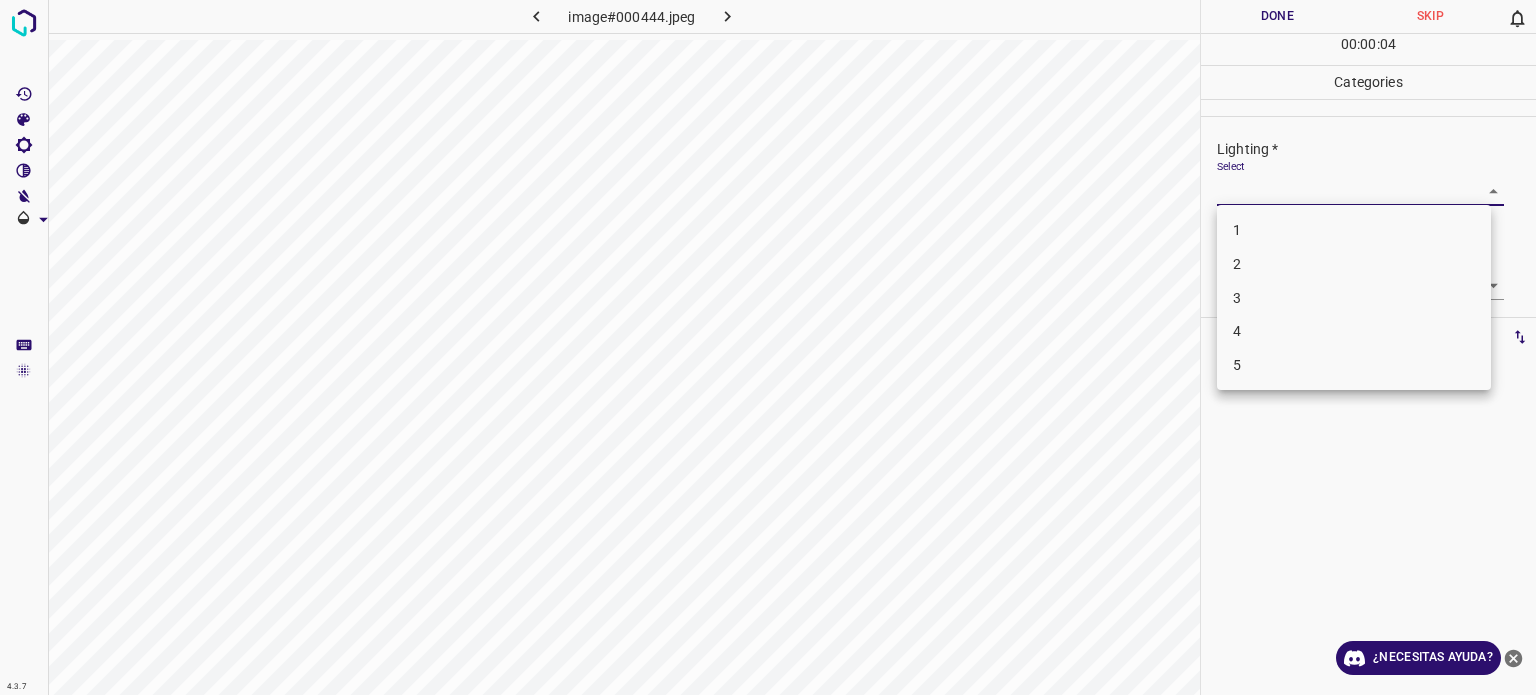 click on "3" at bounding box center [1354, 298] 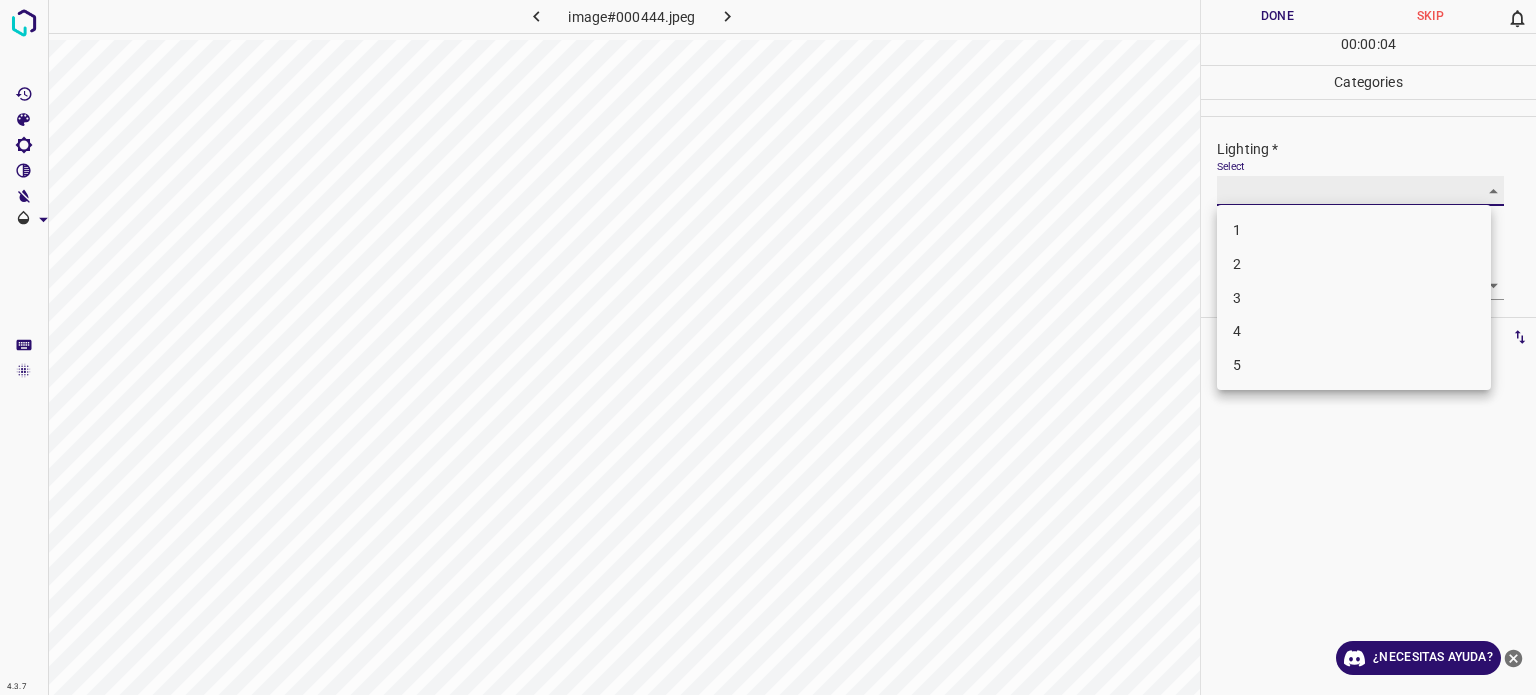 type on "3" 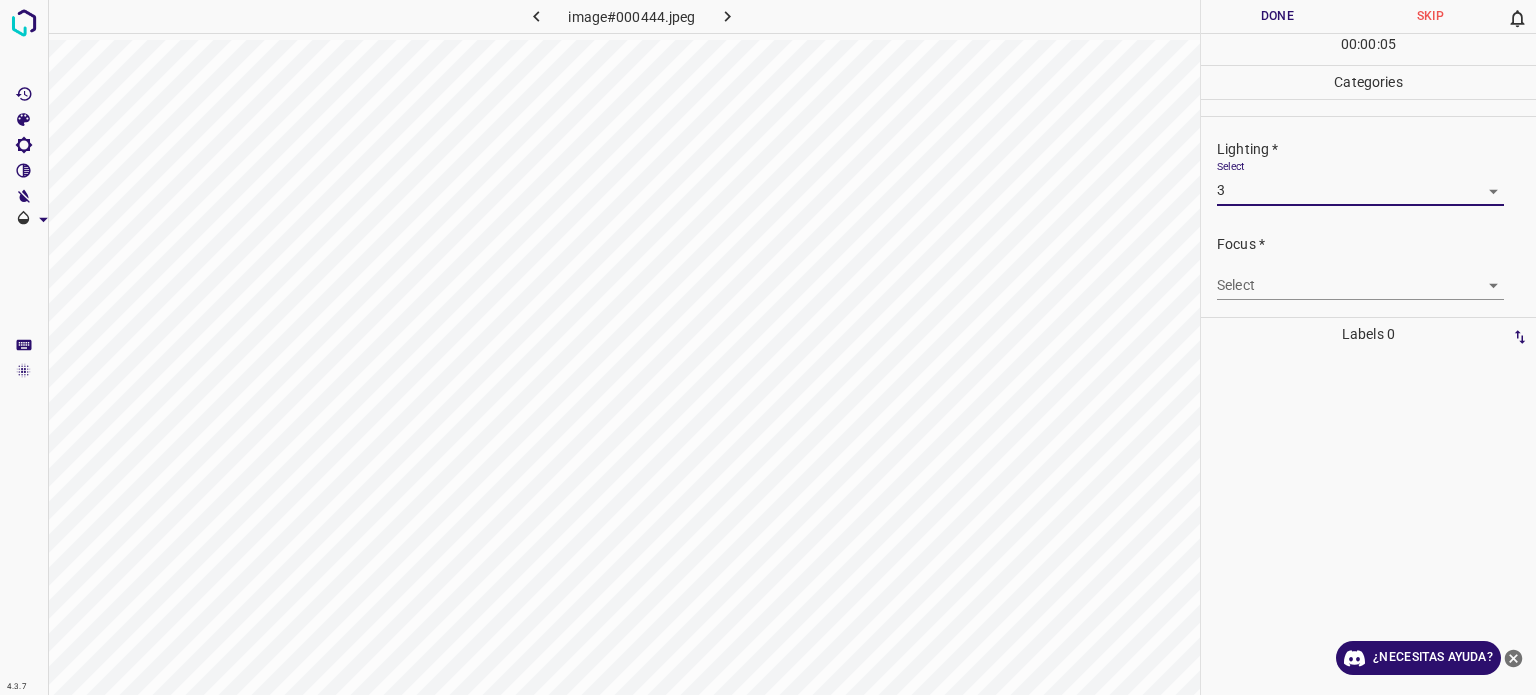 click on "Texto original Valora esta traducción Tu opinión servirá para ayudar a mejorar el Traductor de Google 4.3.7 image#000444.jpeg Done Skip 0 00   : 00   : 05   Categories Lighting *  Select 3 3 Focus *  Select ​ Overall *  Select ​ Labels   0 Categories 1 Lighting 2 Focus 3 Overall Tools Space Change between modes (Draw & Edit) I Auto labeling R Restore zoom M Zoom in N Zoom out Delete Delete selecte label Filters Z Restore filters X Saturation filter C Brightness filter V Contrast filter B Gray scale filter General O Download ¿Necesitas ayuda? - Texto - Esconder - Borrar" at bounding box center (768, 347) 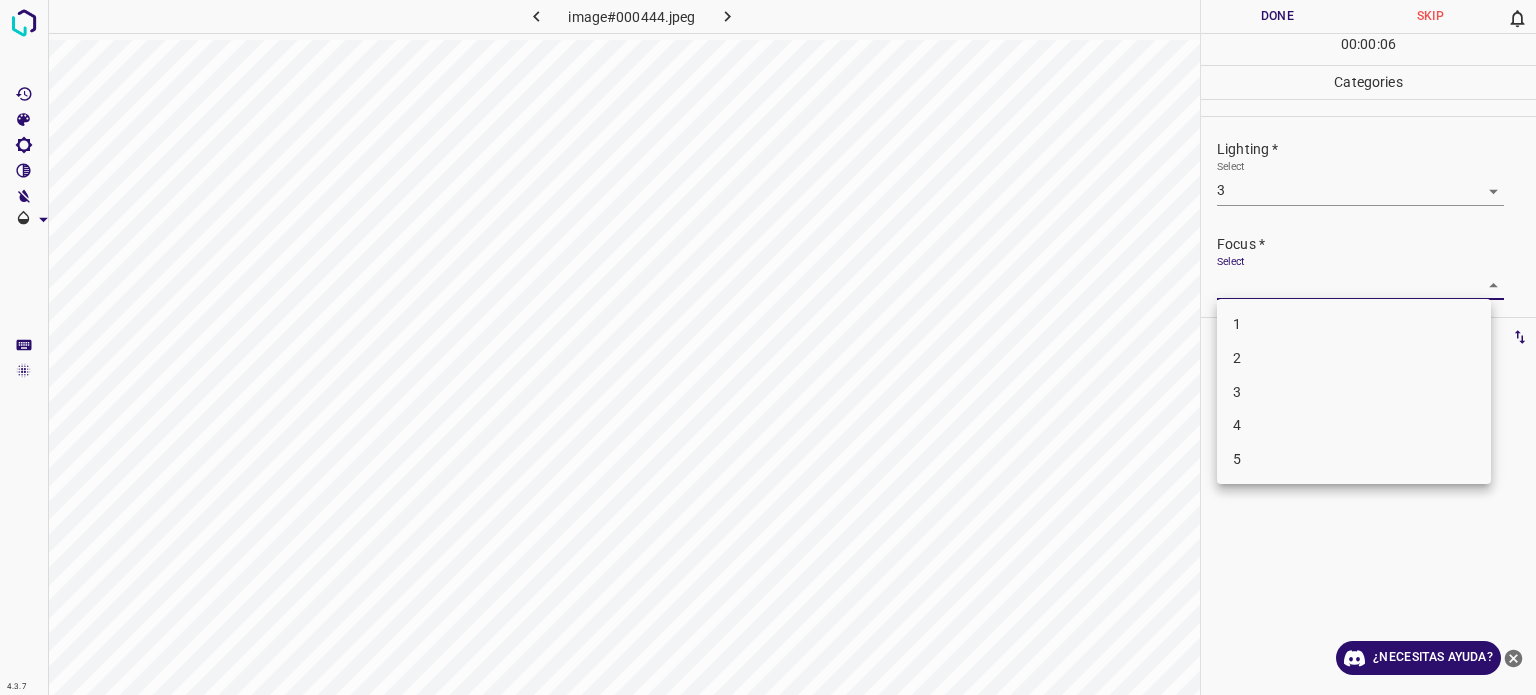 click on "3" at bounding box center (1237, 391) 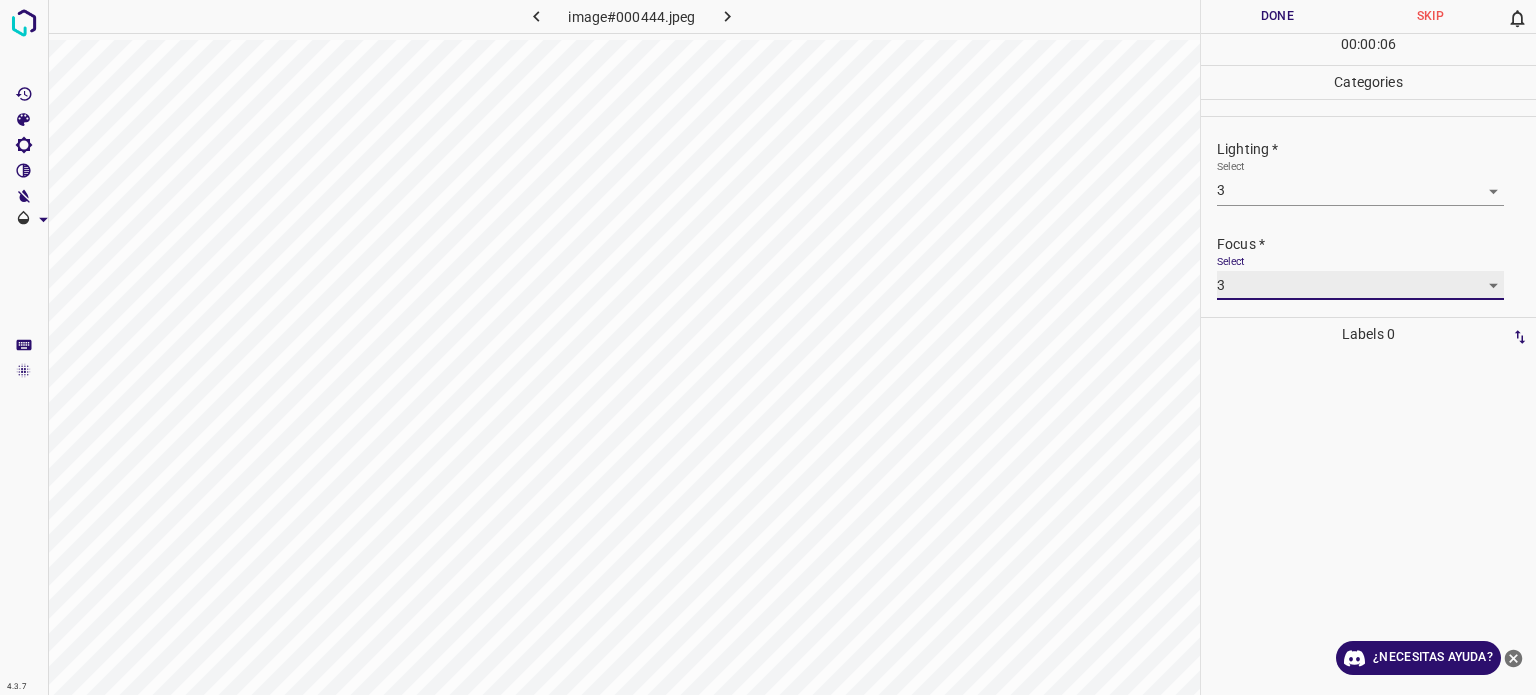 type on "3" 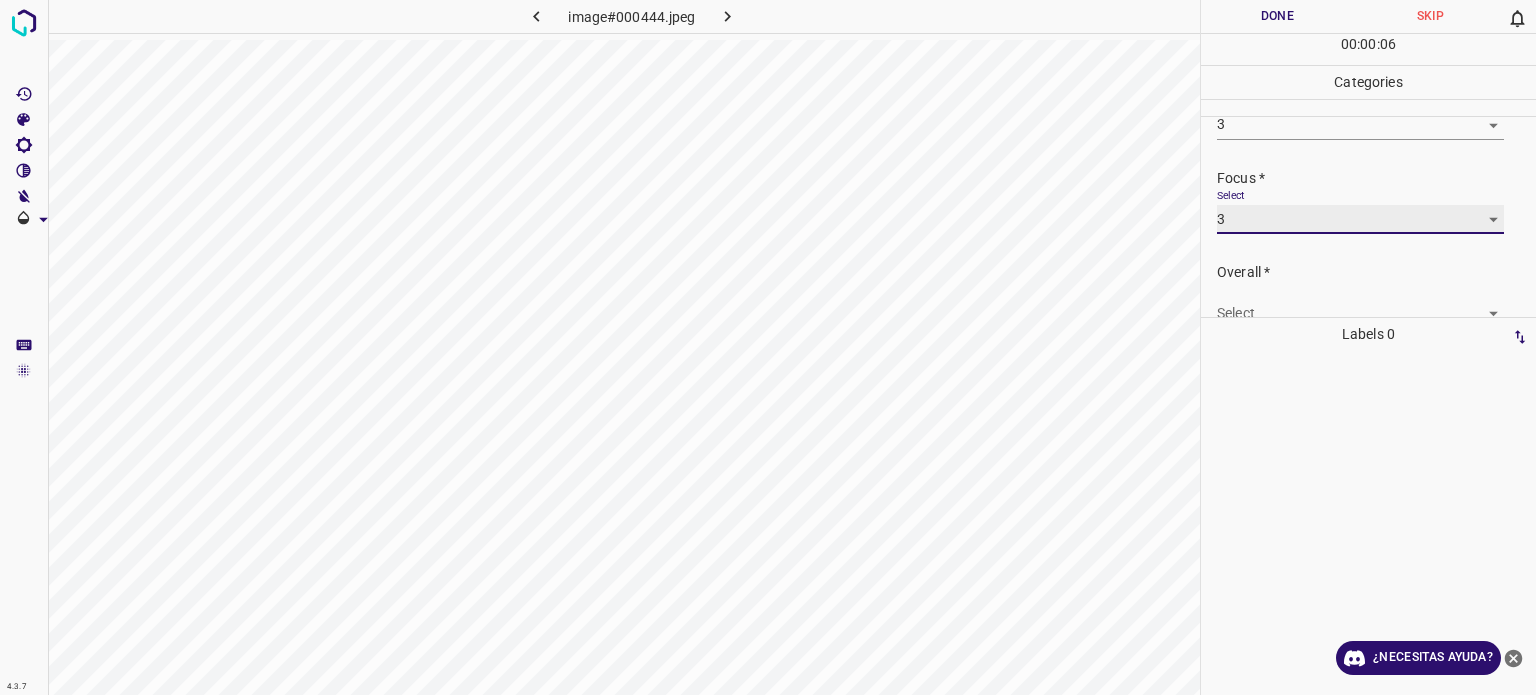 scroll, scrollTop: 98, scrollLeft: 0, axis: vertical 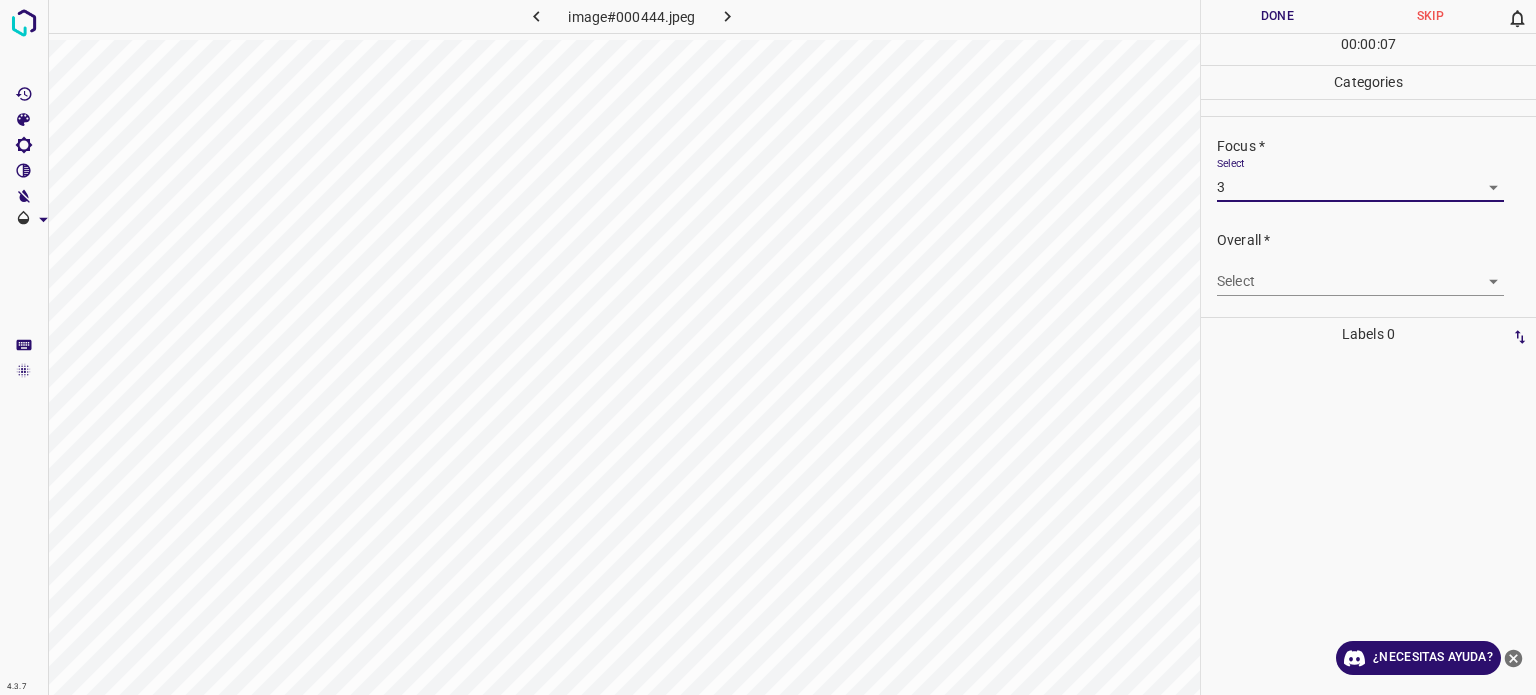 click on "Texto original Valora esta traducción Tu opinión servirá para ayudar a mejorar el Traductor de Google 4.3.7 image#000444.jpeg Done Skip 0 00   : 00   : 07   Categories Lighting *  Select 3 3 Focus *  Select 3 3 Overall *  Select ​ Labels   0 Categories 1 Lighting 2 Focus 3 Overall Tools Space Change between modes (Draw & Edit) I Auto labeling R Restore zoom M Zoom in N Zoom out Delete Delete selecte label Filters Z Restore filters X Saturation filter C Brightness filter V Contrast filter B Gray scale filter General O Download ¿Necesitas ayuda? - Texto - Esconder - Borrar" at bounding box center (768, 347) 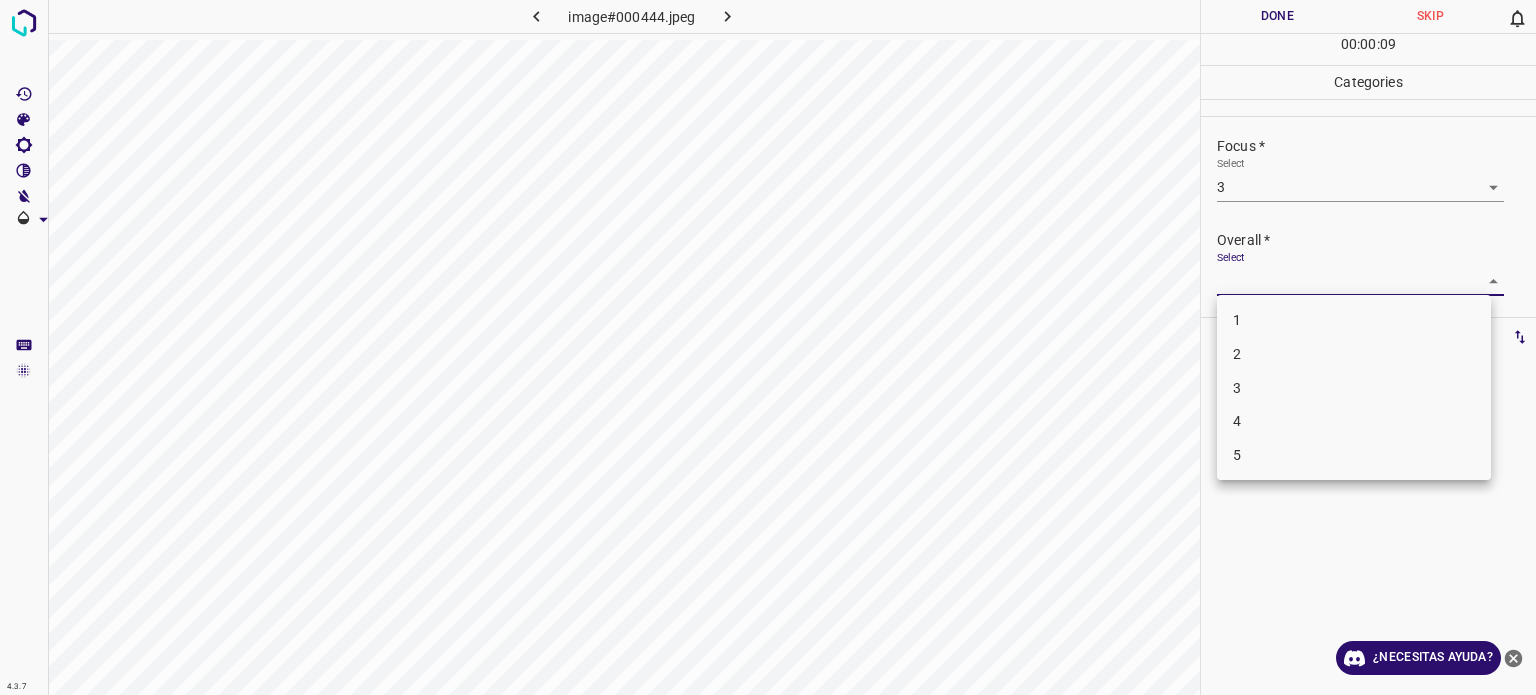 click on "3" at bounding box center (1237, 387) 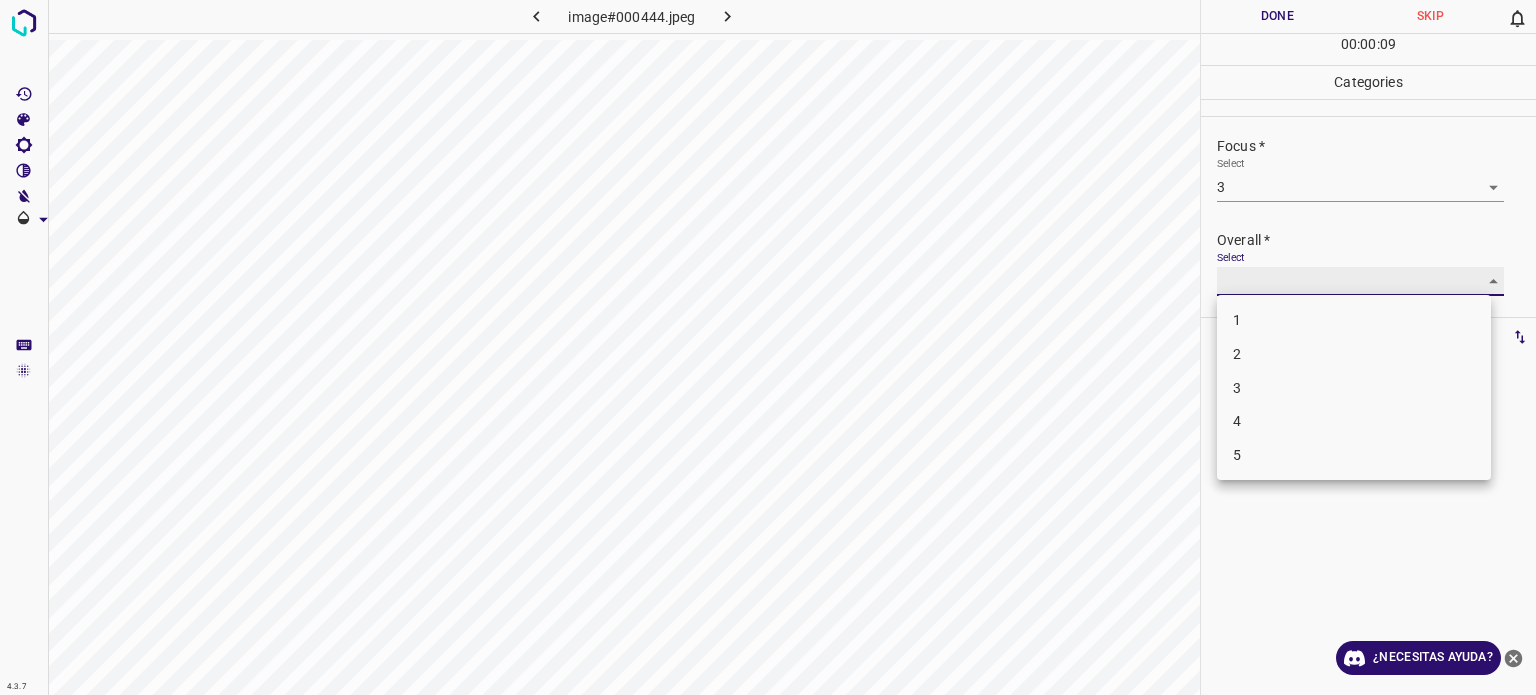 type on "3" 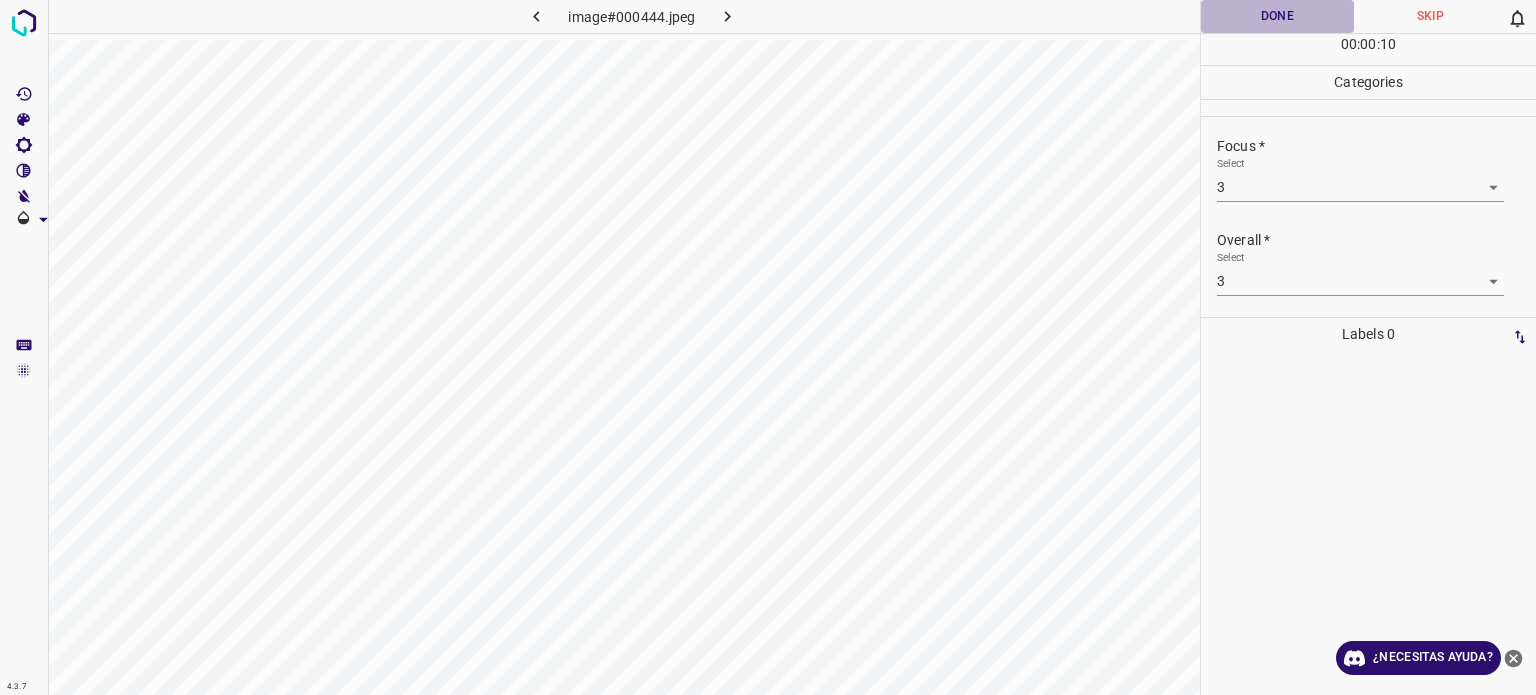 click on "Done" at bounding box center (1277, 16) 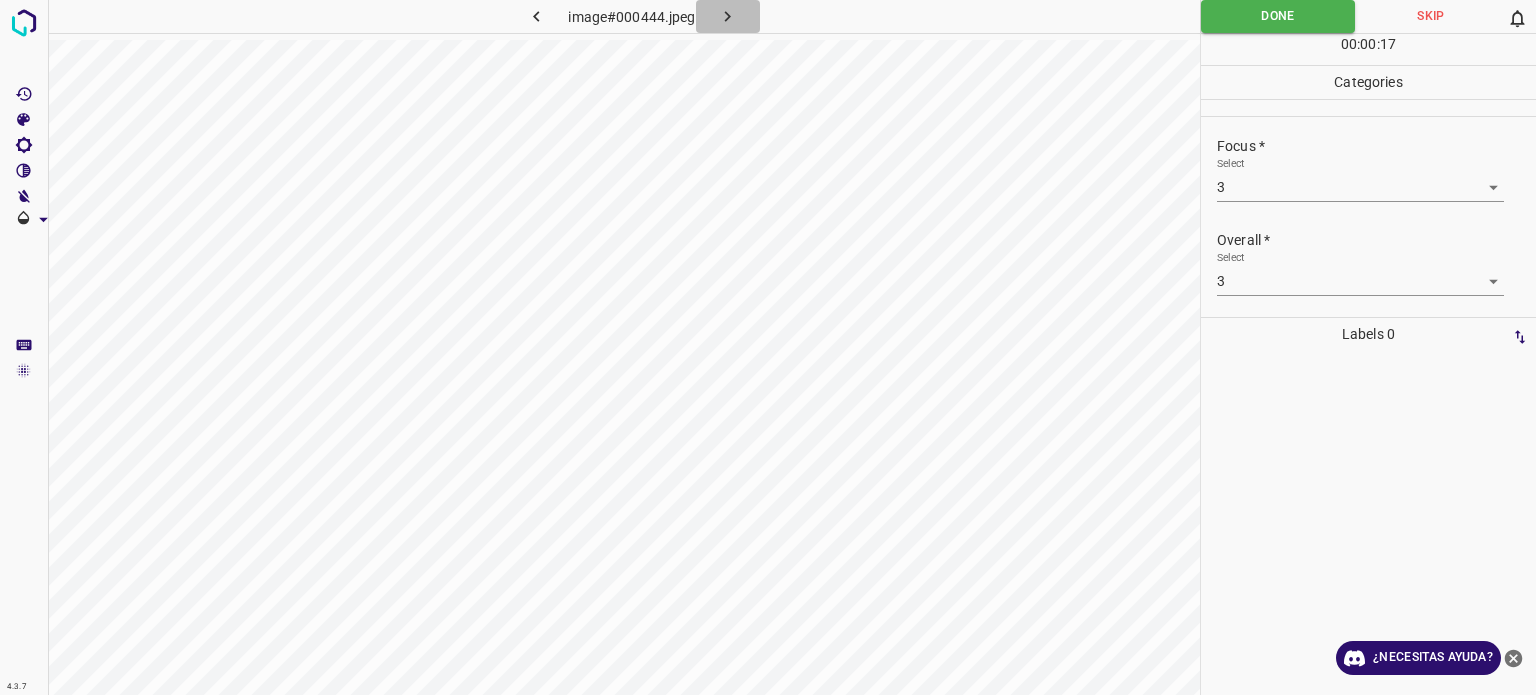 click 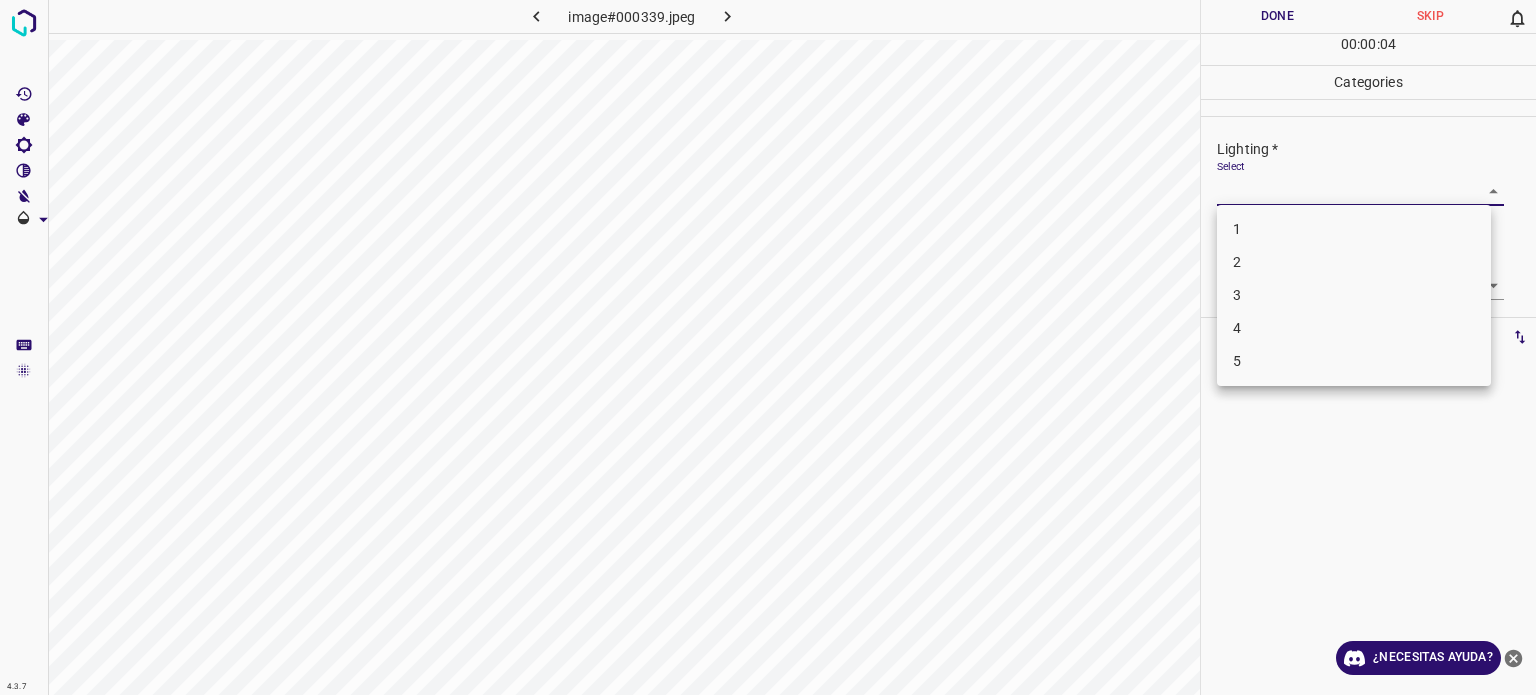 click on "Texto original Valora esta traducción Tu opinión servirá para ayudar a mejorar el Traductor de Google 4.3.7 image#000339.jpeg Done Skip 0 00   : 00   : 04   Categories Lighting *  Select ​ Focus *  Select ​ Overall *  Select ​ Labels   0 Categories 1 Lighting 2 Focus 3 Overall Tools Space Change between modes (Draw & Edit) I Auto labeling R Restore zoom M Zoom in N Zoom out Delete Delete selecte label Filters Z Restore filters X Saturation filter C Brightness filter V Contrast filter B Gray scale filter General O Download ¿Necesitas ayuda? - Texto - Esconder - Borrar 1 2 3 4 5" at bounding box center [768, 347] 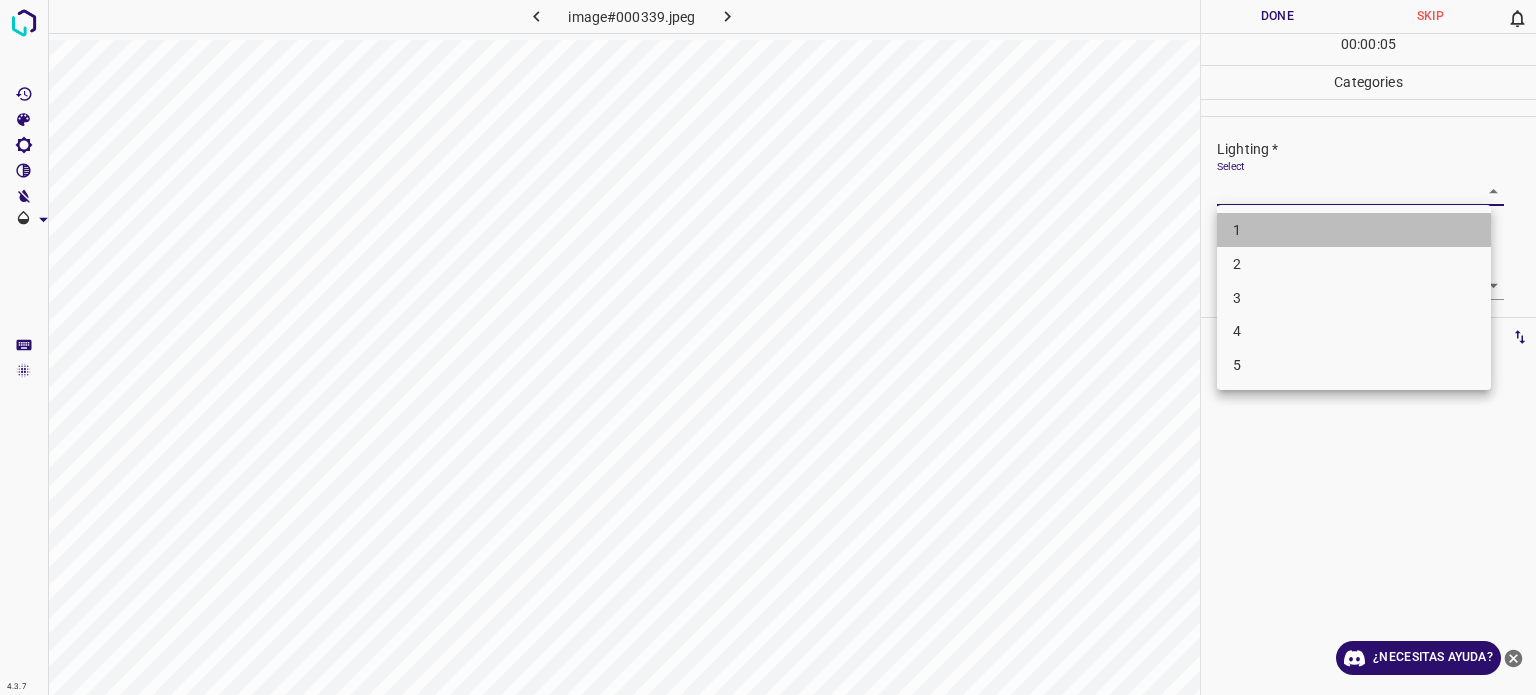 click on "1" at bounding box center (1237, 230) 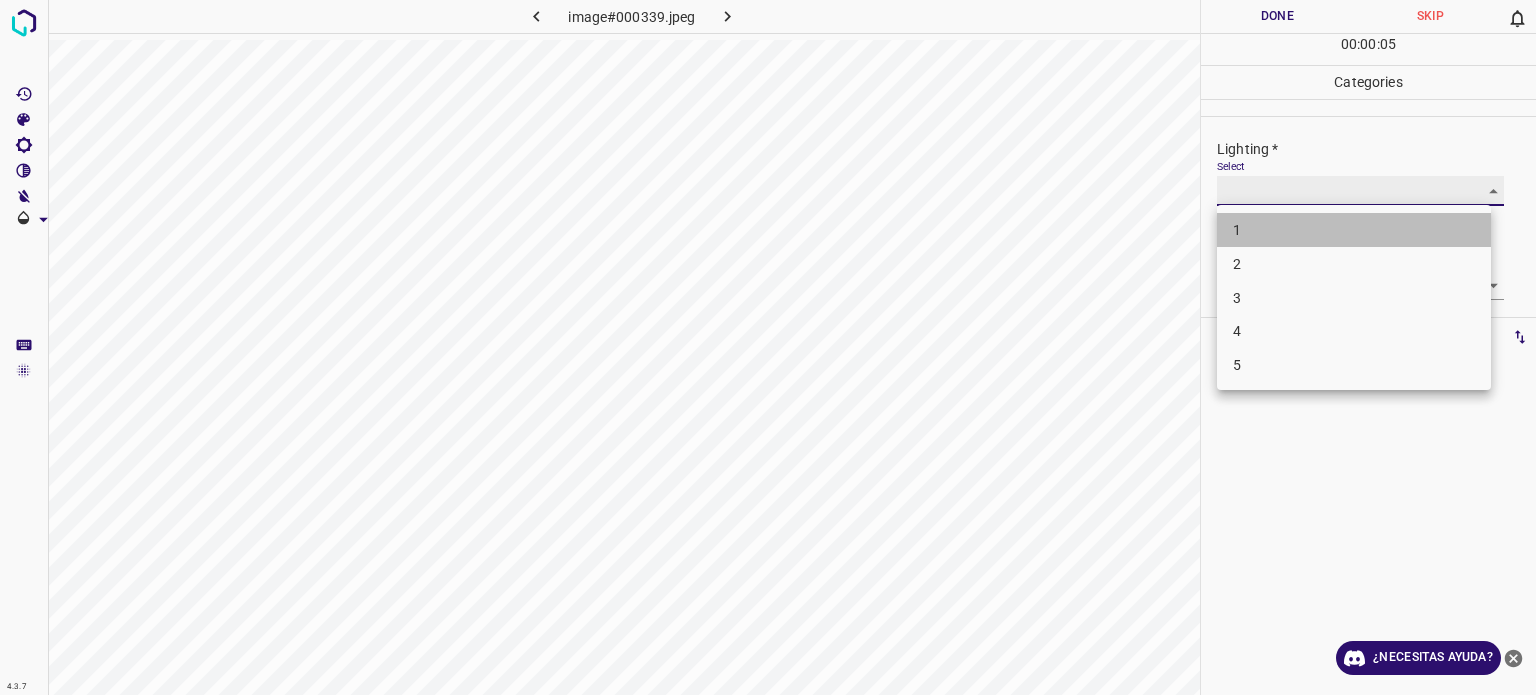 type on "1" 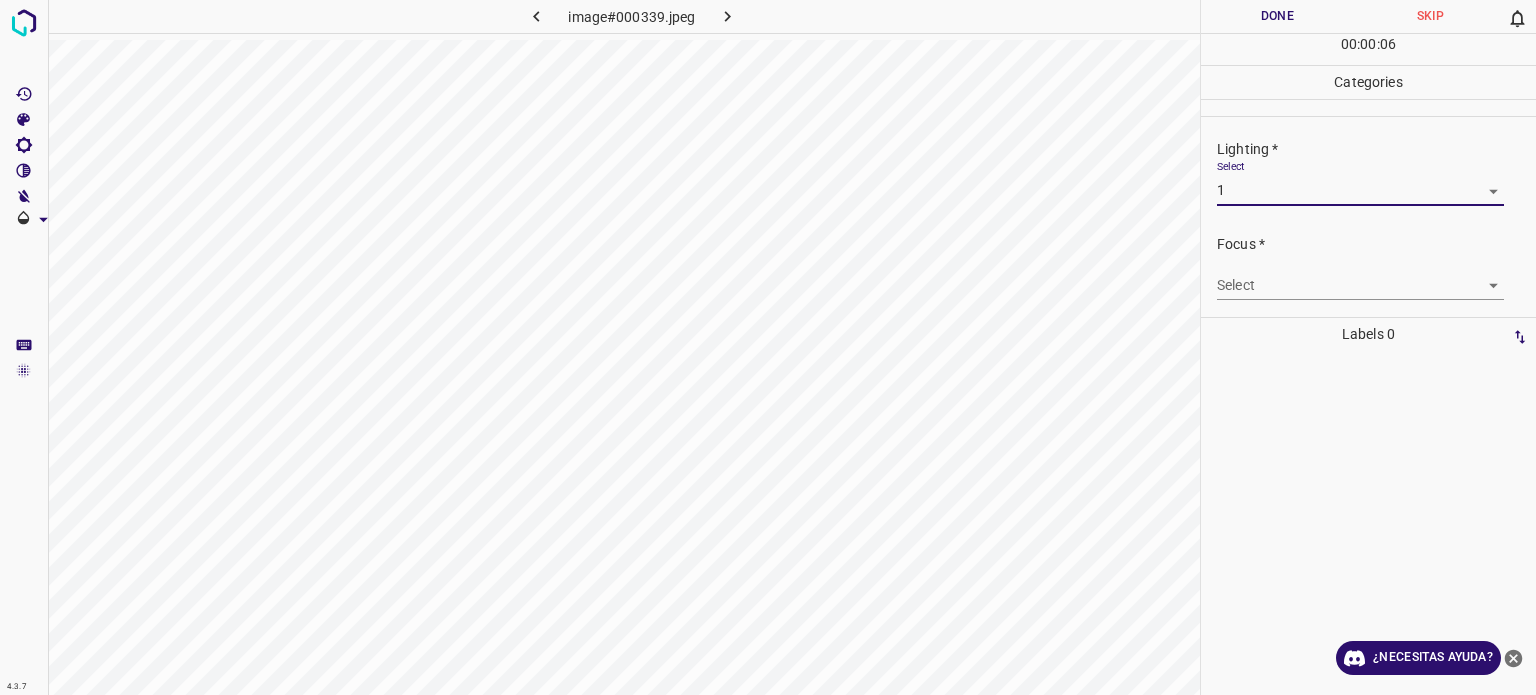 click on "Texto original Valora esta traducción Tu opinión servirá para ayudar a mejorar el Traductor de Google 4.3.7 image#000339.jpeg Done Skip 0 00   : 00   : 06   Categories Lighting *  Select 1 1 Focus *  Select ​ Overall *  Select ​ Labels   0 Categories 1 Lighting 2 Focus 3 Overall Tools Space Change between modes (Draw & Edit) I Auto labeling R Restore zoom M Zoom in N Zoom out Delete Delete selecte label Filters Z Restore filters X Saturation filter C Brightness filter V Contrast filter B Gray scale filter General O Download ¿Necesitas ayuda? - Texto - Esconder - Borrar" at bounding box center [768, 347] 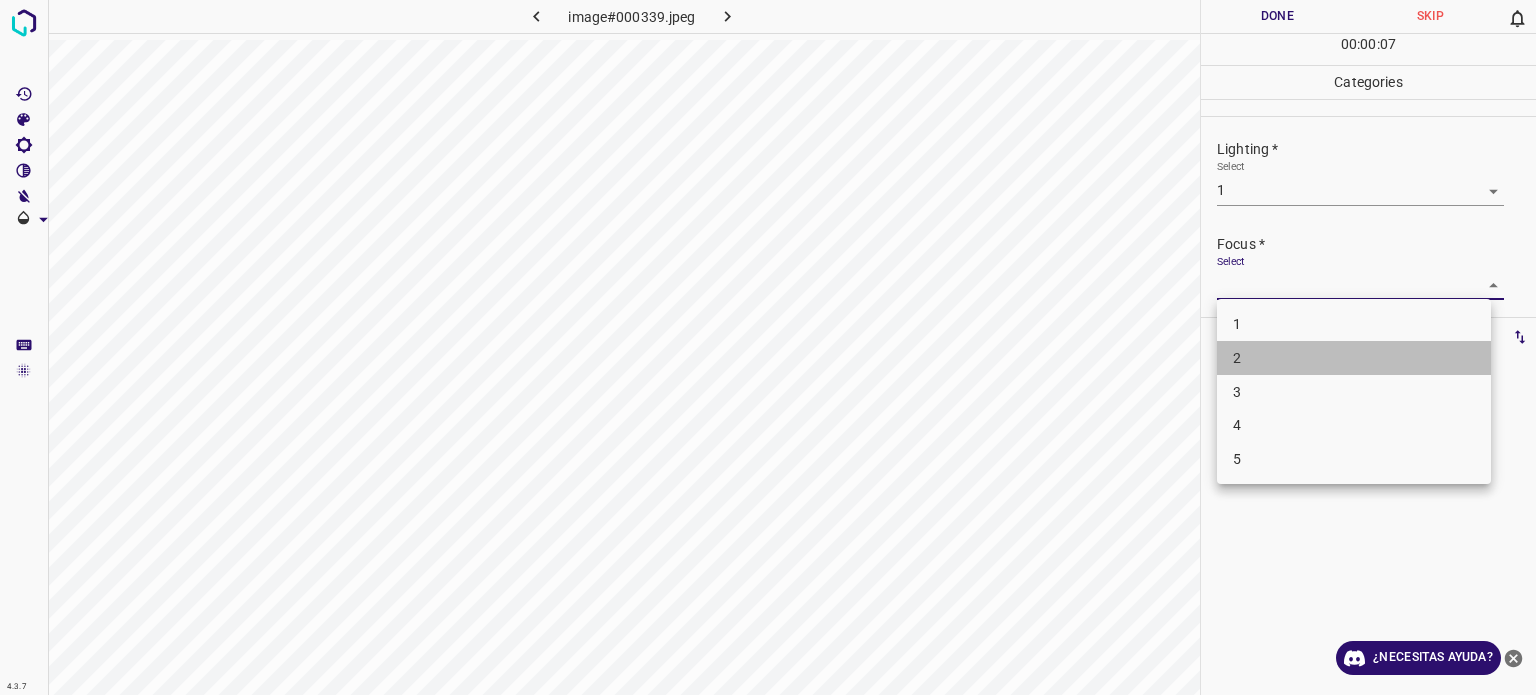 click on "2" at bounding box center [1237, 358] 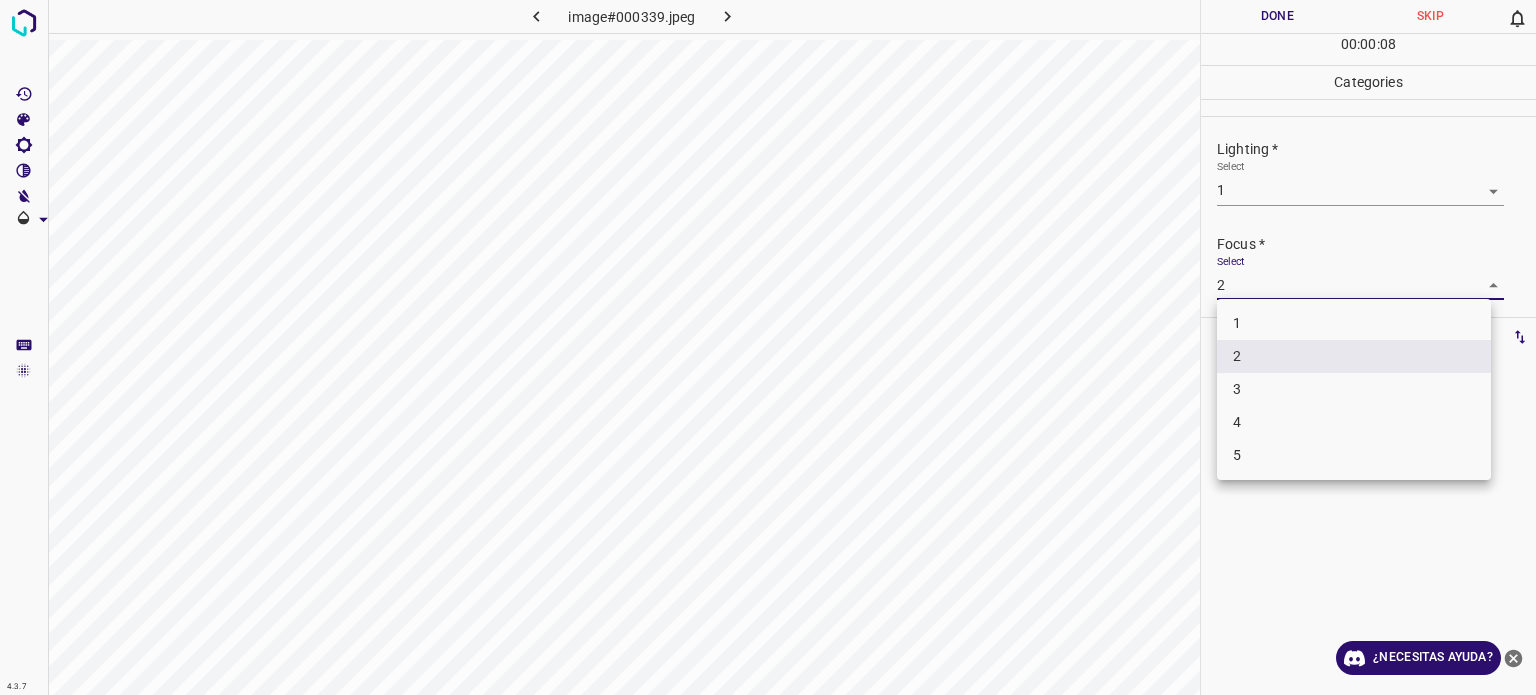 click on "Texto original Valora esta traducción Tu opinión servirá para ayudar a mejorar el Traductor de Google 4.3.7 image#000339.jpeg Done Skip 0 00   : 00   : 08   Categories Lighting *  Select 1 1 Focus *  Select 2 2 Overall *  Select ​ Labels   0 Categories 1 Lighting 2 Focus 3 Overall Tools Space Change between modes (Draw & Edit) I Auto labeling R Restore zoom M Zoom in N Zoom out Delete Delete selecte label Filters Z Restore filters X Saturation filter C Brightness filter V Contrast filter B Gray scale filter General O Download ¿Necesitas ayuda? - Texto - Esconder - Borrar 1 2 3 4 5" at bounding box center [768, 347] 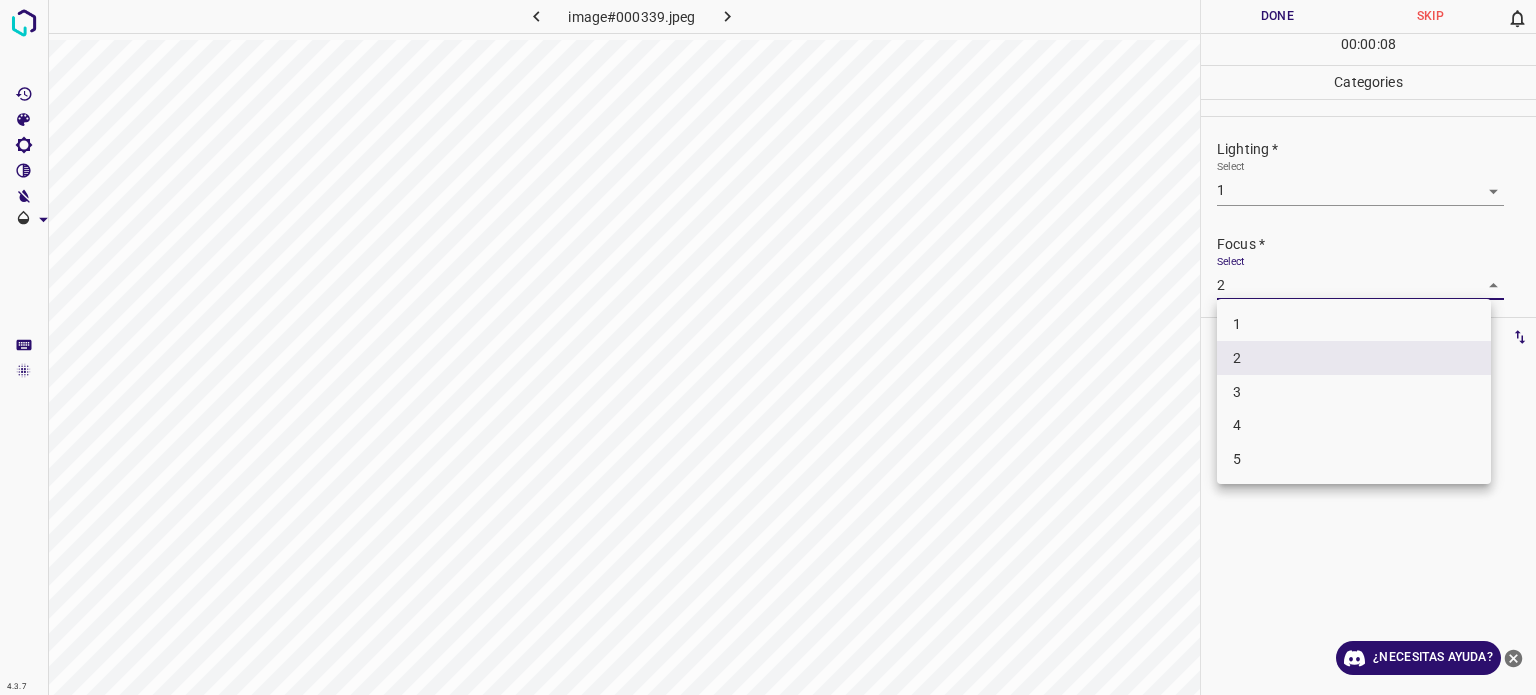 click on "1" at bounding box center (1237, 324) 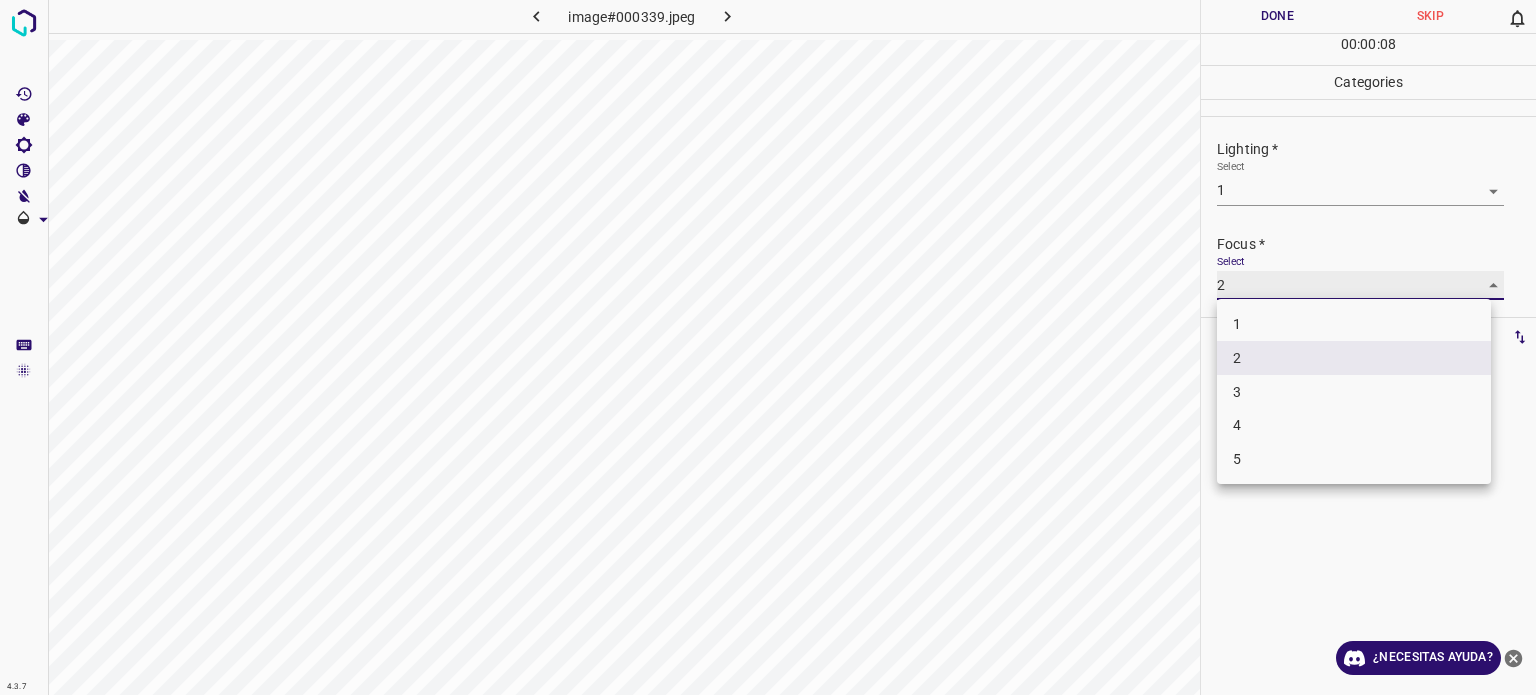 type on "1" 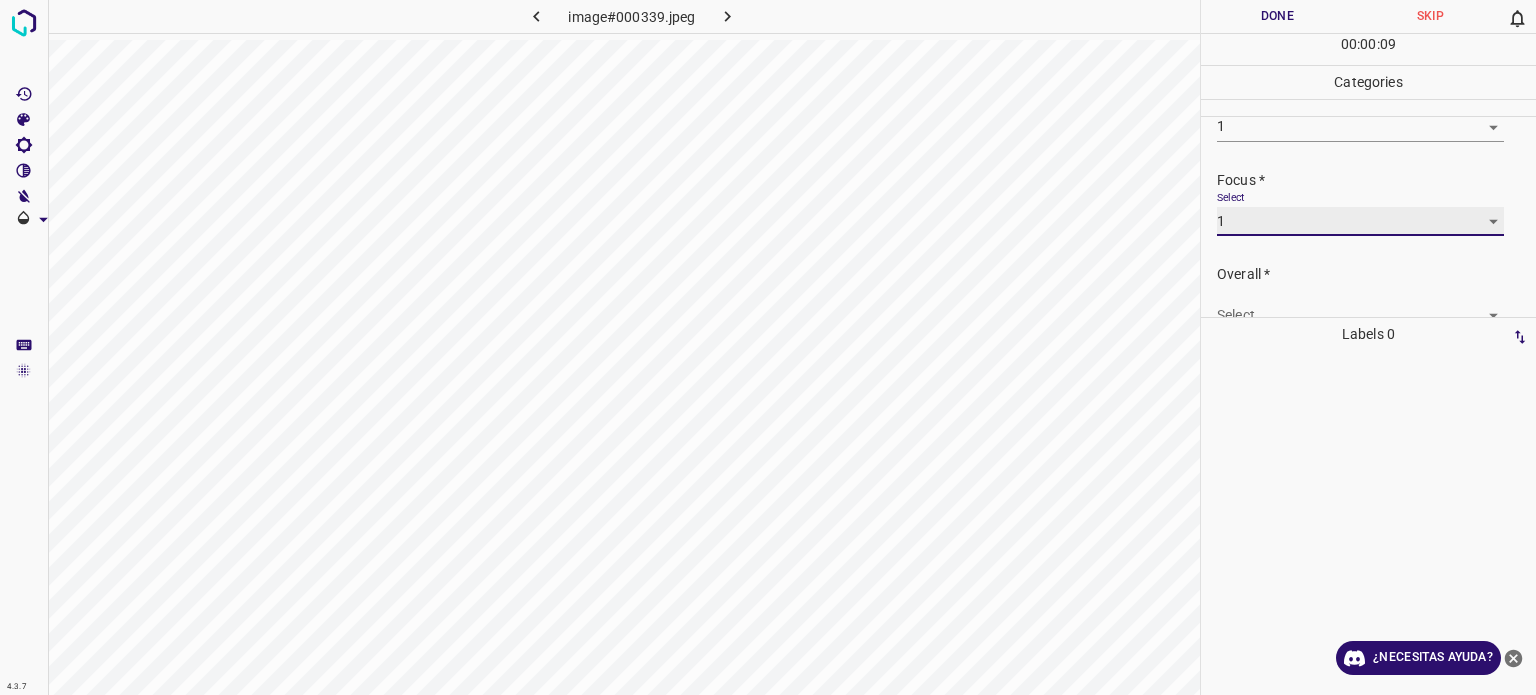 scroll, scrollTop: 98, scrollLeft: 0, axis: vertical 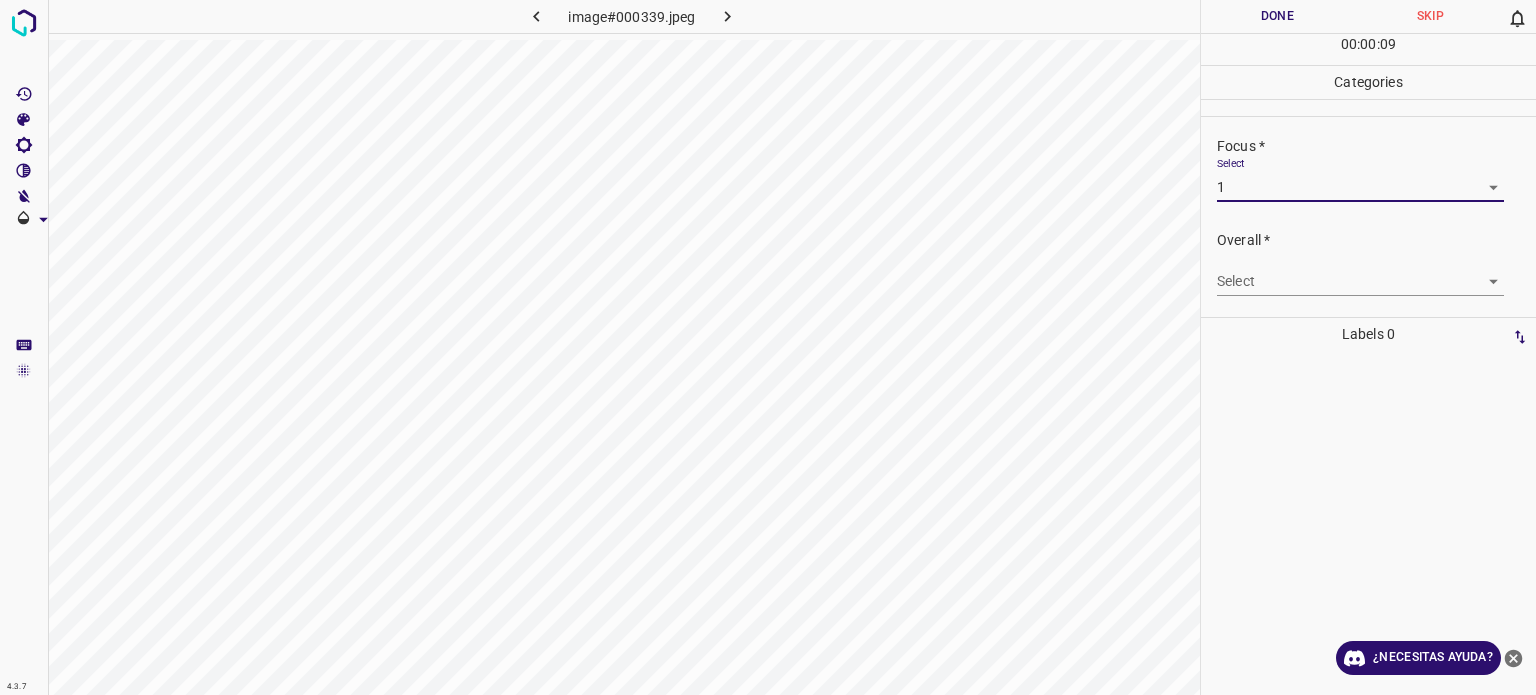 click on "Texto original Valora esta traducción Tu opinión servirá para ayudar a mejorar el Traductor de Google 4.3.7 image#000339.jpeg Done Skip 0 00   : 00   : 09   Categories Lighting *  Select 1 1 Focus *  Select 1 1 Overall *  Select ​ Labels   0 Categories 1 Lighting 2 Focus 3 Overall Tools Space Change between modes (Draw & Edit) I Auto labeling R Restore zoom M Zoom in N Zoom out Delete Delete selecte label Filters Z Restore filters X Saturation filter C Brightness filter V Contrast filter B Gray scale filter General O Download ¿Necesitas ayuda? - Texto - Esconder - Borrar" at bounding box center [768, 347] 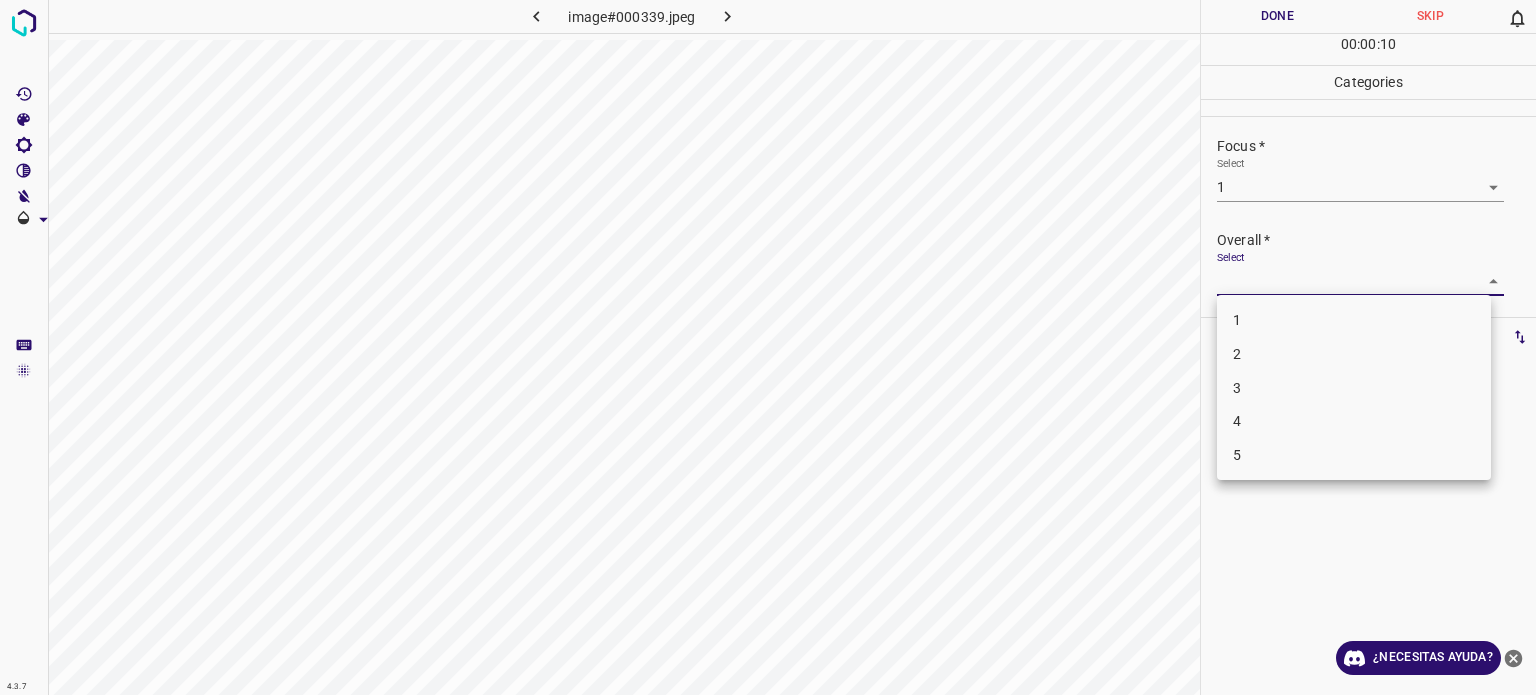 click on "1" at bounding box center (1237, 320) 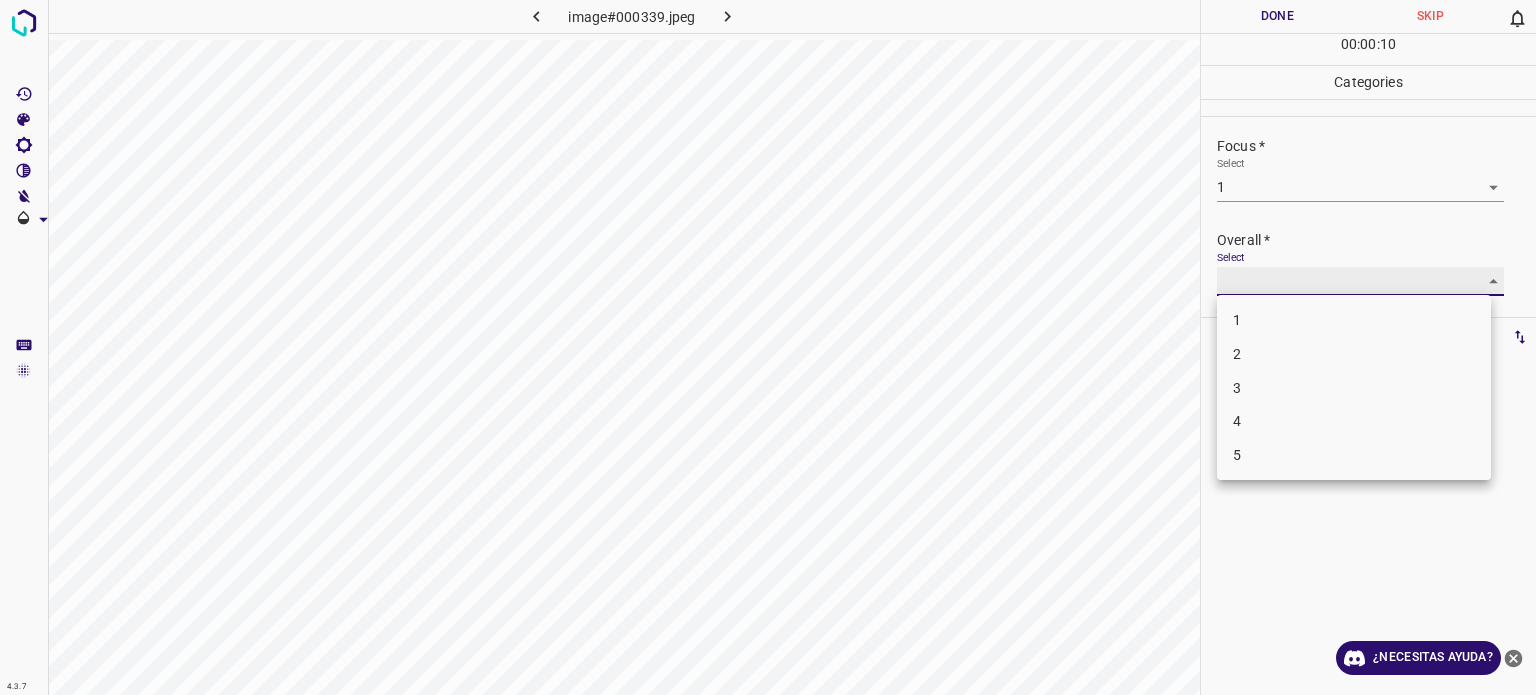 type on "1" 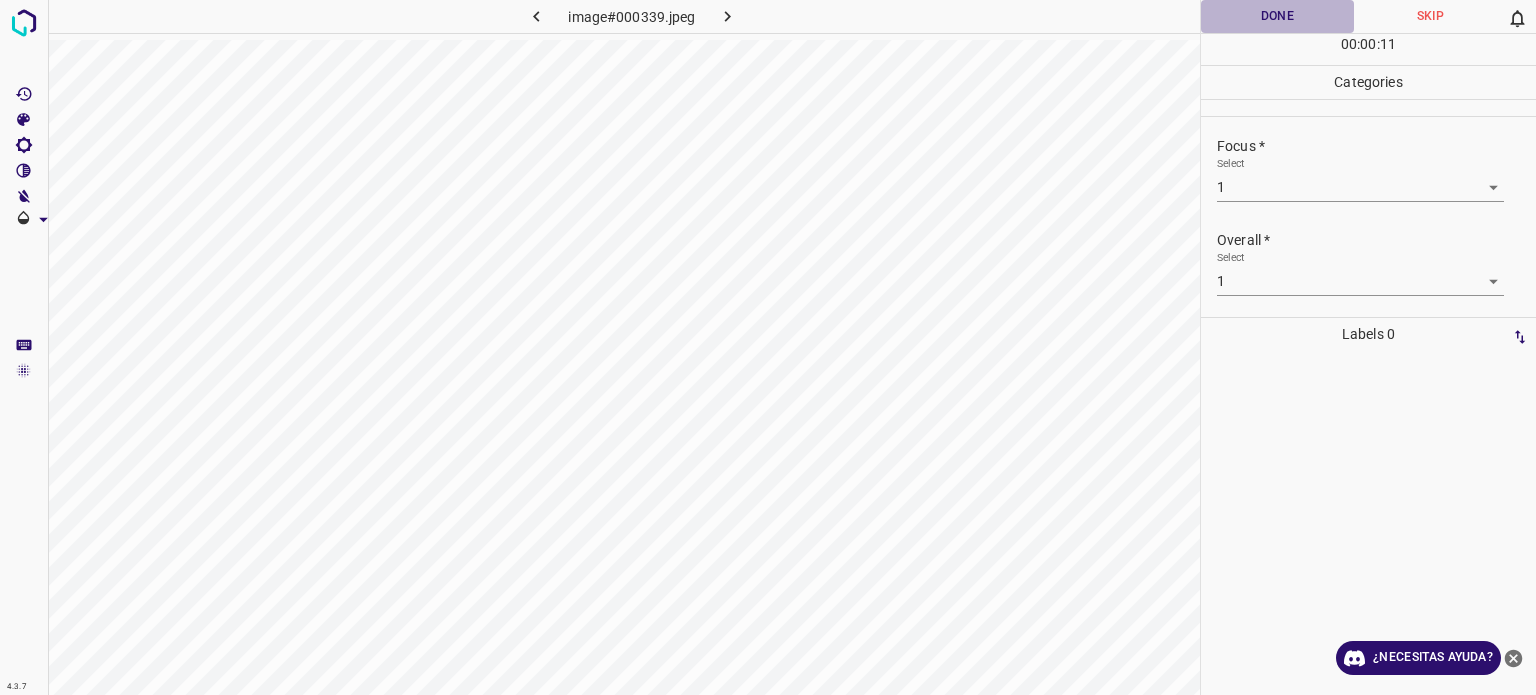 click on "Done" at bounding box center [1277, 16] 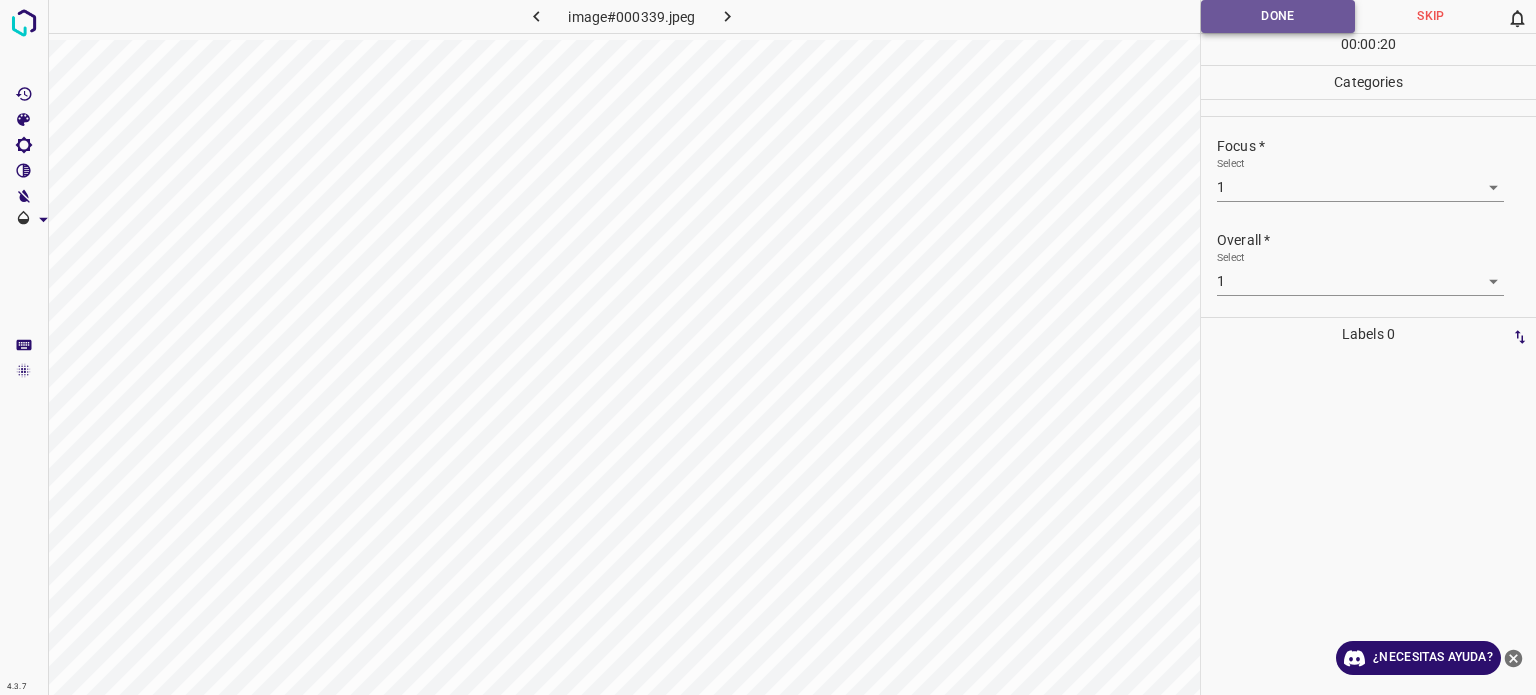 click on "Done" at bounding box center (1278, 16) 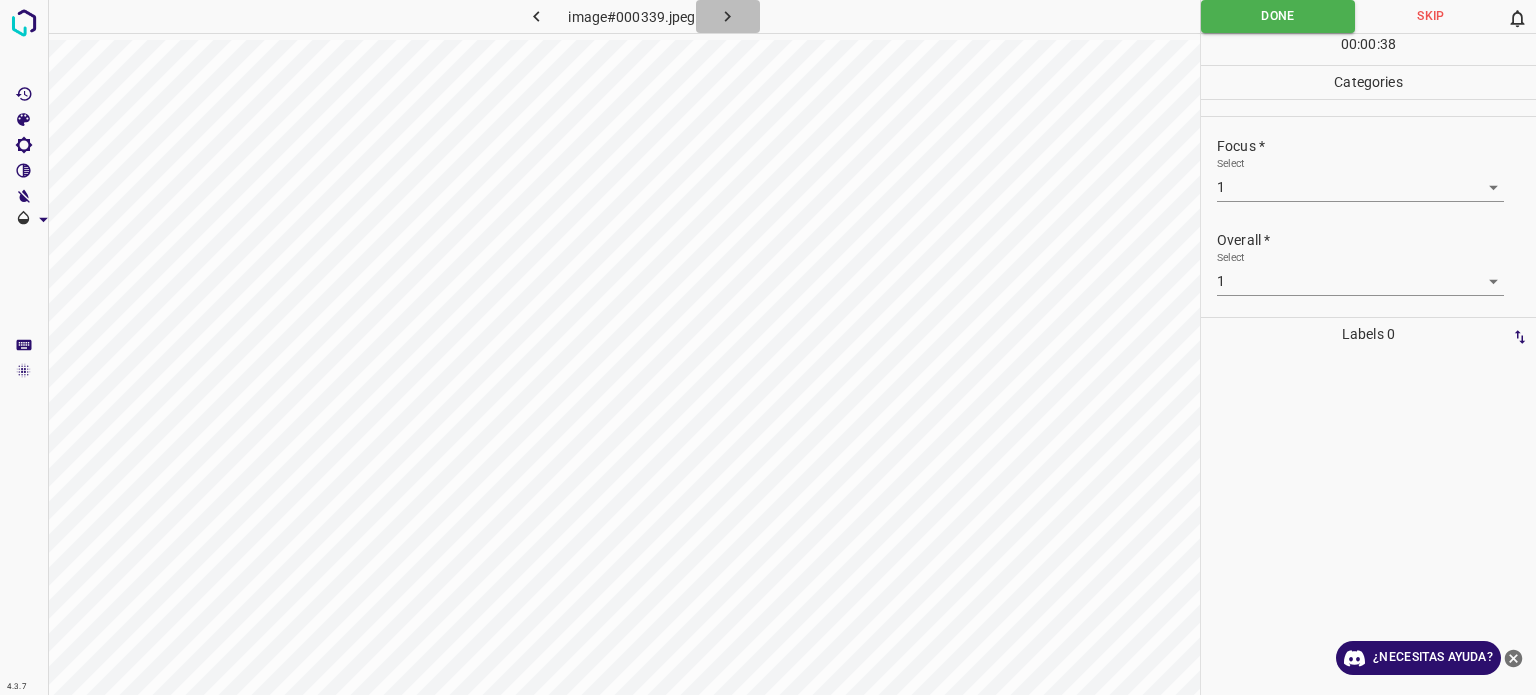 click at bounding box center (728, 16) 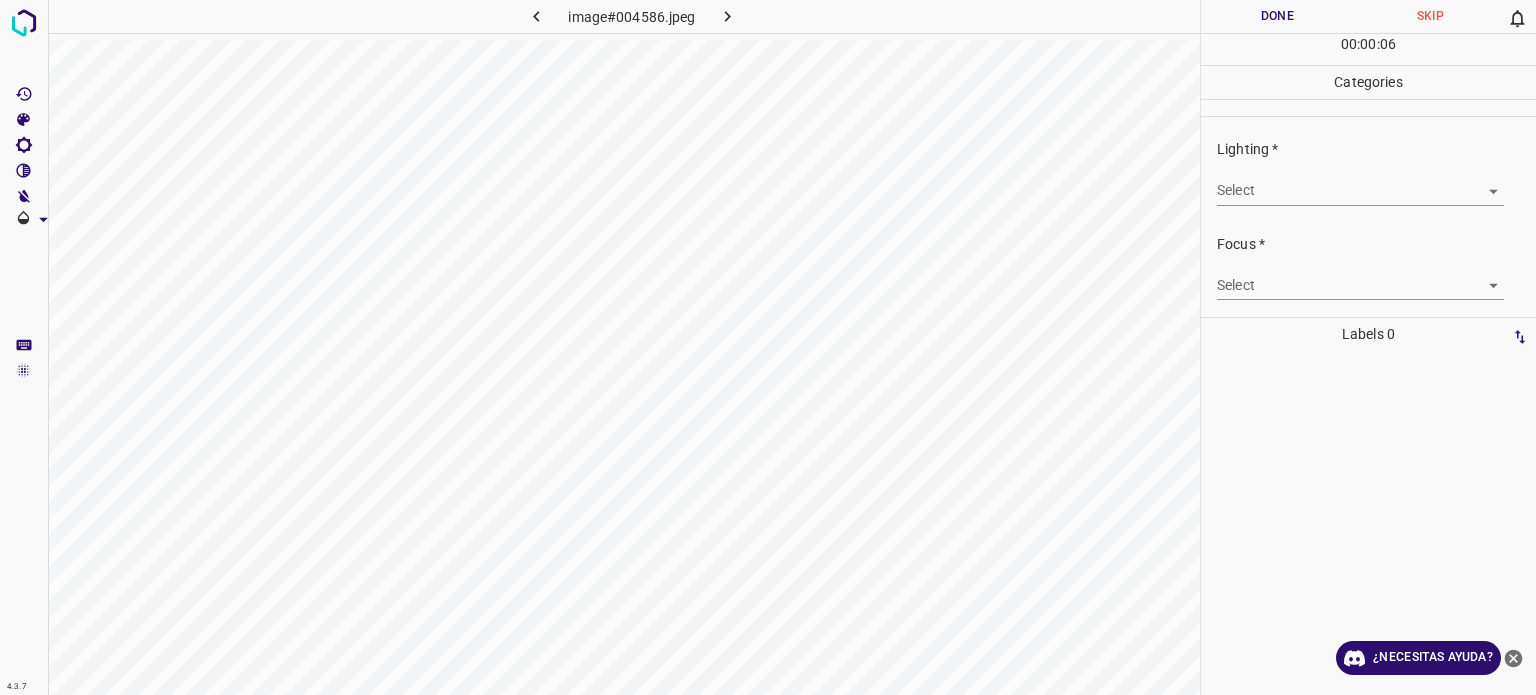 click on "Texto original Valora esta traducción Tu opinión servirá para ayudar a mejorar el Traductor de Google 4.3.7 image#004586.jpeg Done Skip 0 00   : 00   : 06   Categories Lighting *  Select ​ Focus *  Select ​ Overall *  Select ​ Labels   0 Categories 1 Lighting 2 Focus 3 Overall Tools Space Change between modes (Draw & Edit) I Auto labeling R Restore zoom M Zoom in N Zoom out Delete Delete selecte label Filters Z Restore filters X Saturation filter C Brightness filter V Contrast filter B Gray scale filter General O Download ¿Necesitas ayuda? - Texto - Esconder - Borrar" at bounding box center [768, 347] 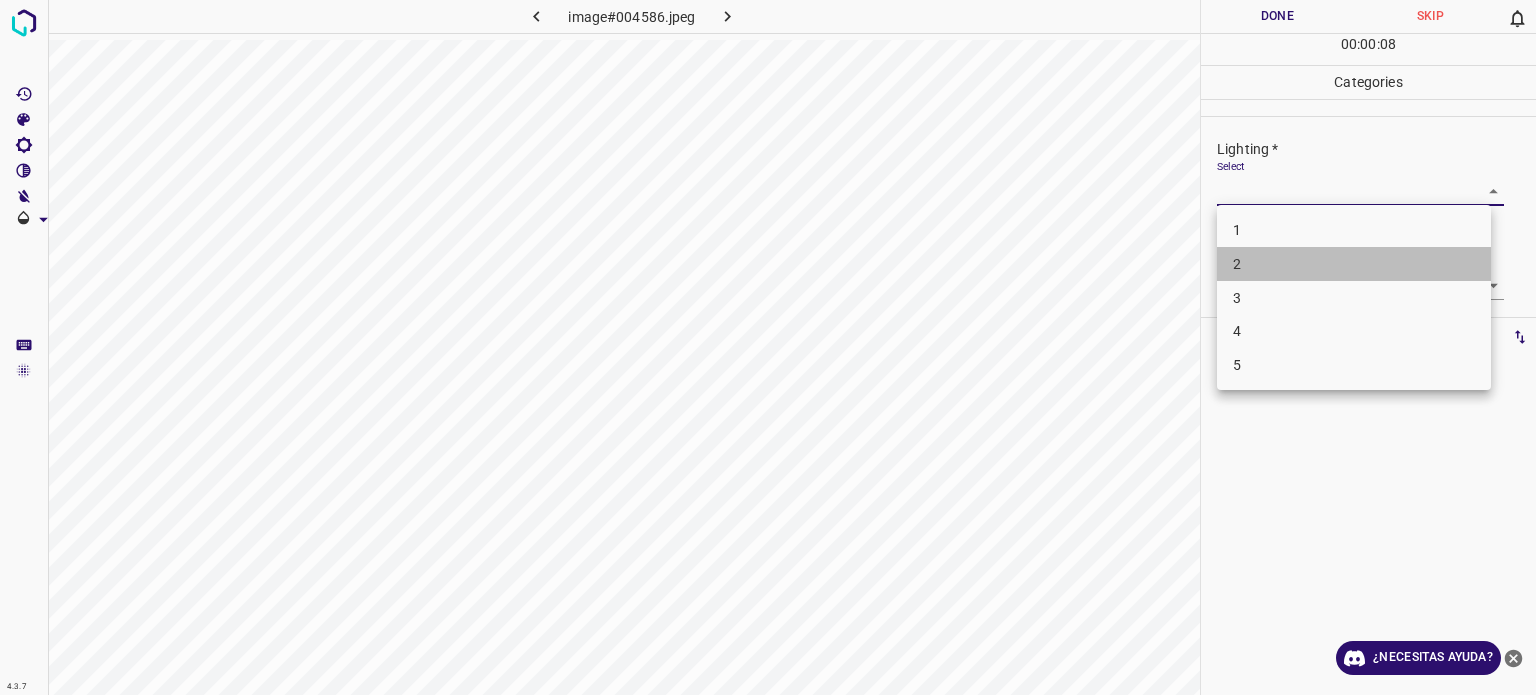 click on "2" at bounding box center (1237, 264) 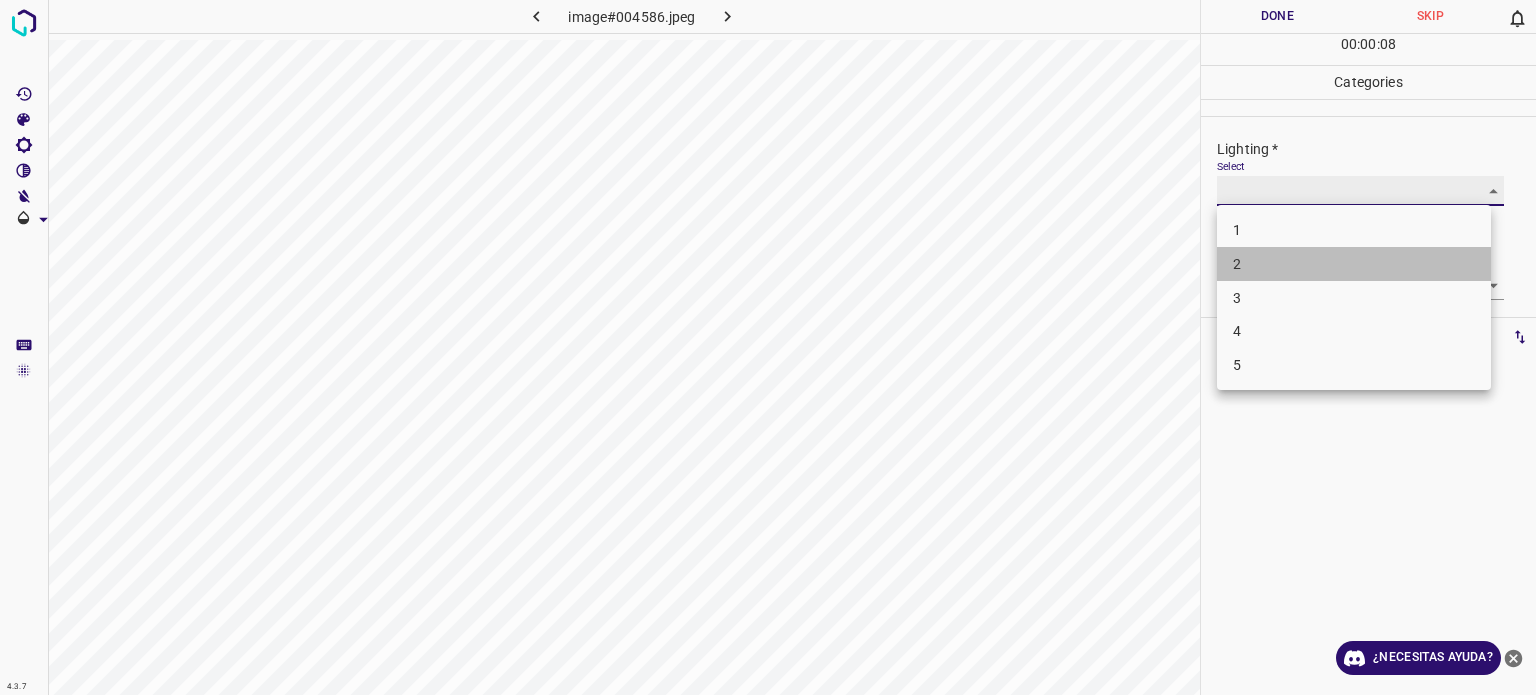 type on "2" 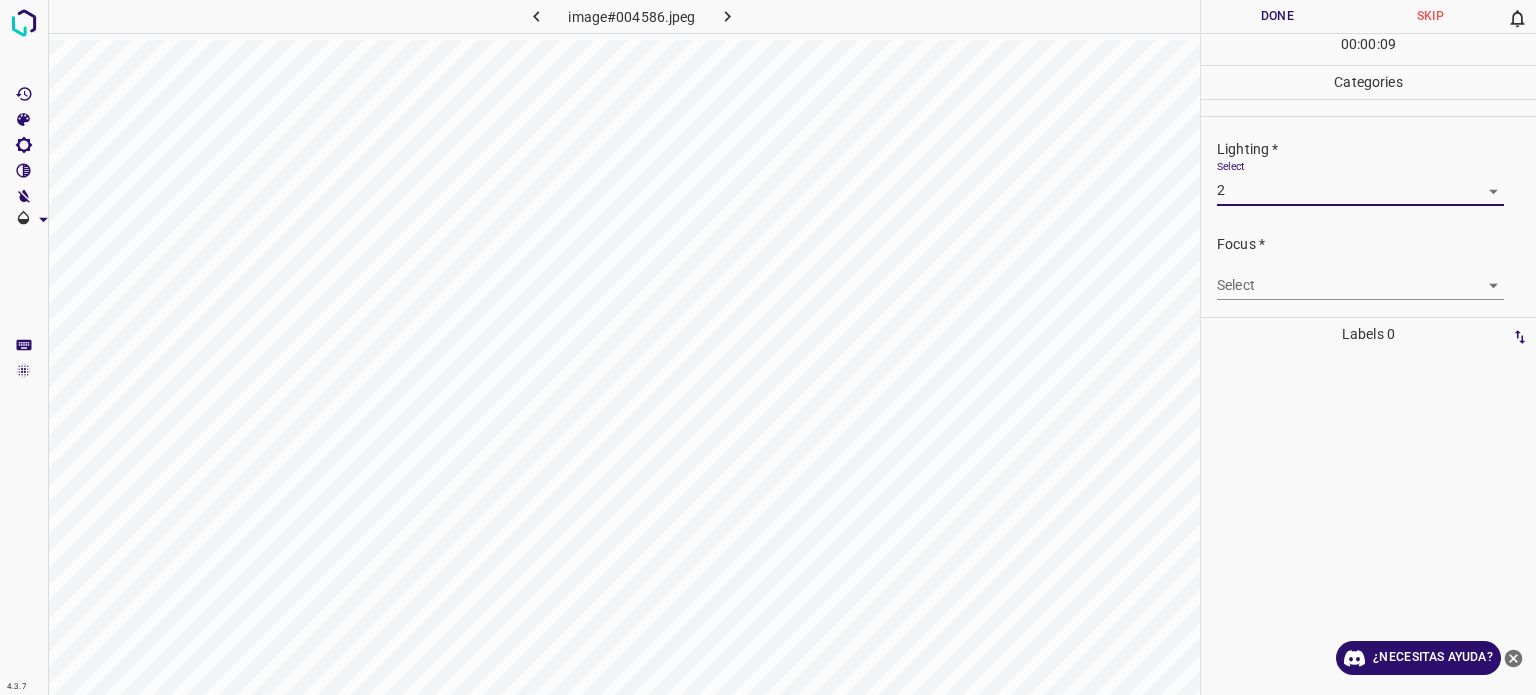 click on "Texto original Valora esta traducción Tu opinión servirá para ayudar a mejorar el Traductor de Google 4.3.7 image#004586.jpeg Done Skip 0 00   : 00   : 09   Categories Lighting *  Select 2 2 Focus *  Select ​ Overall *  Select ​ Labels   0 Categories 1 Lighting 2 Focus 3 Overall Tools Space Change between modes (Draw & Edit) I Auto labeling R Restore zoom M Zoom in N Zoom out Delete Delete selecte label Filters Z Restore filters X Saturation filter C Brightness filter V Contrast filter B Gray scale filter General O Download ¿Necesitas ayuda? - Texto - Esconder - Borrar" at bounding box center (768, 347) 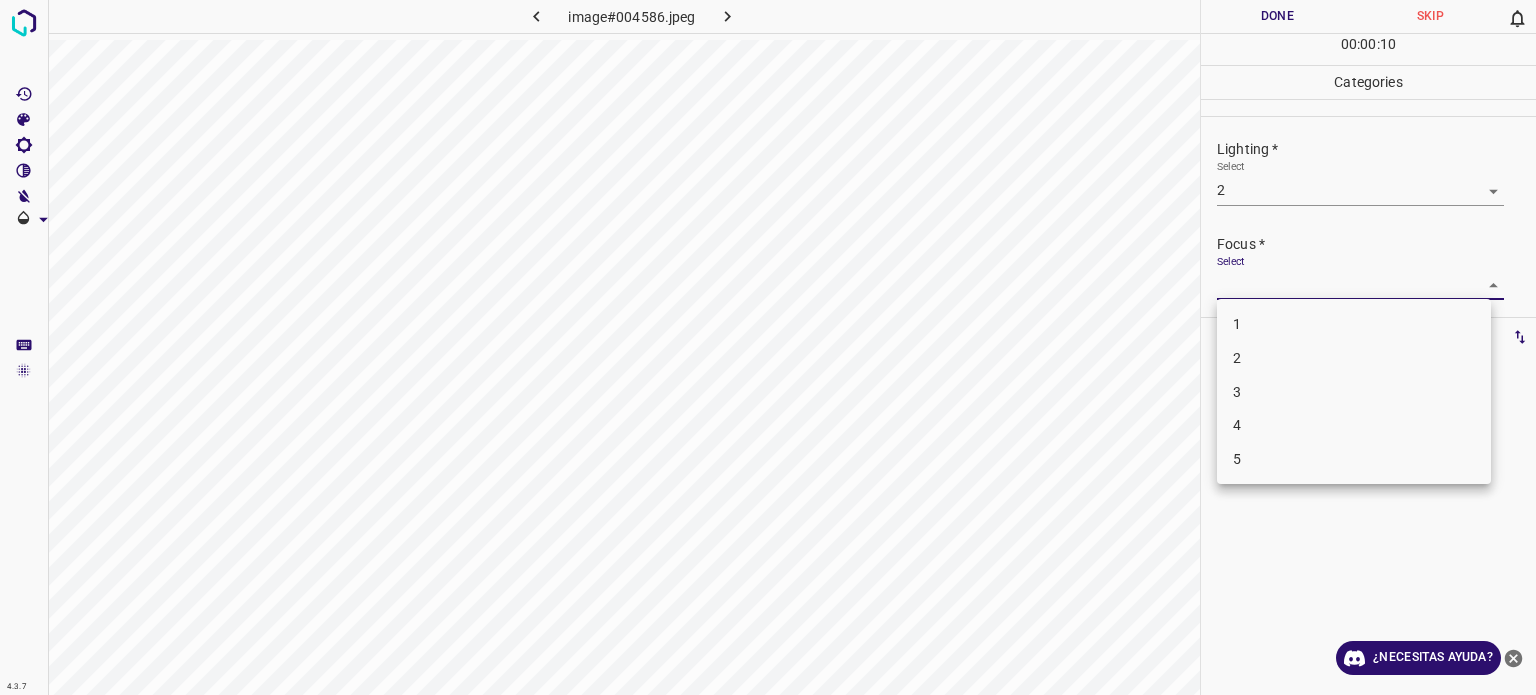 click on "2" at bounding box center [1237, 358] 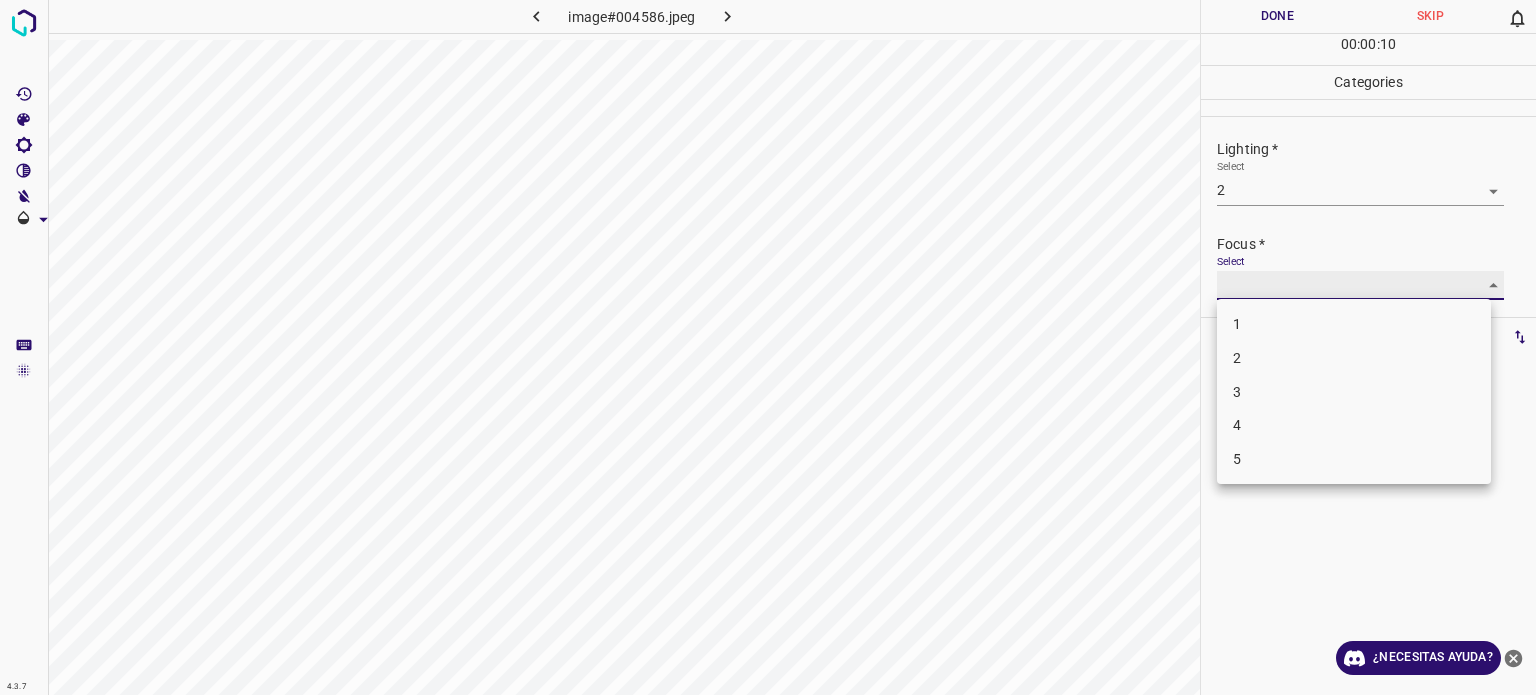 type on "2" 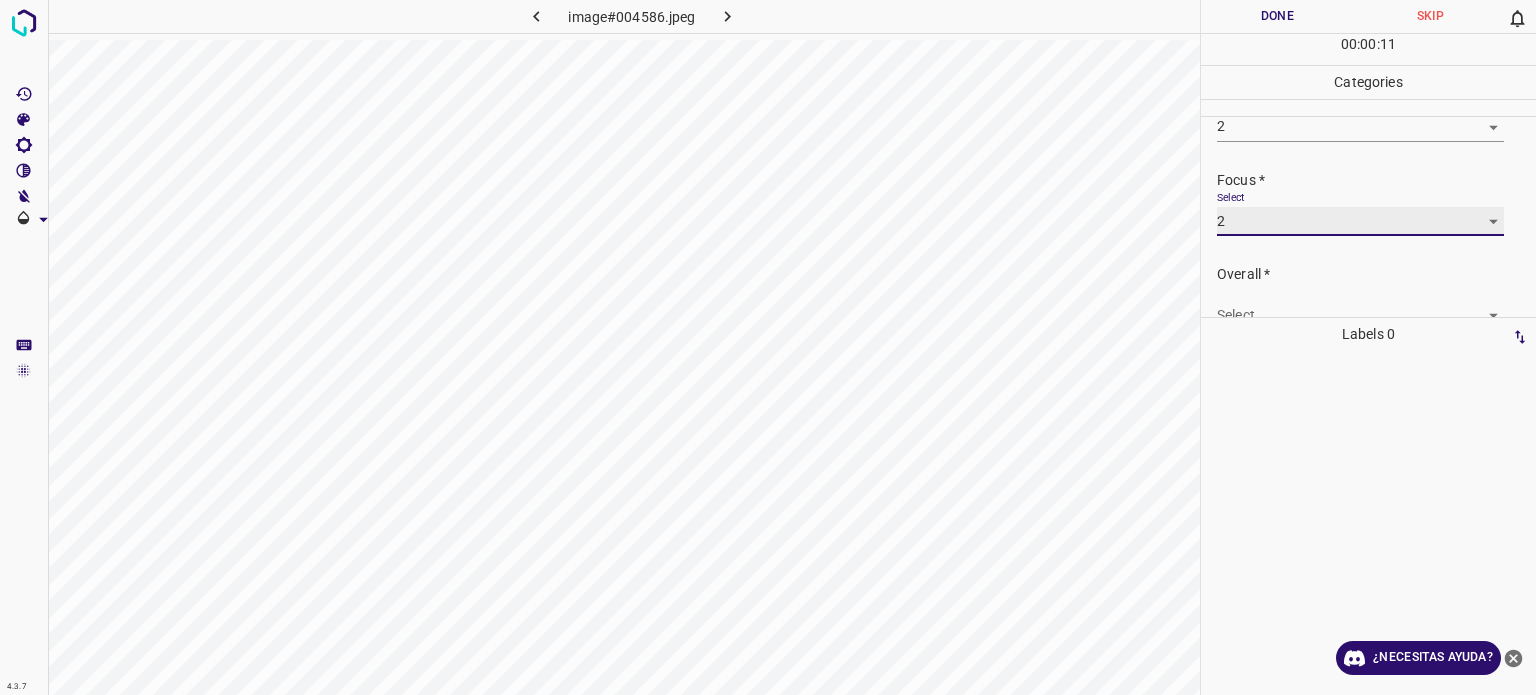 scroll, scrollTop: 98, scrollLeft: 0, axis: vertical 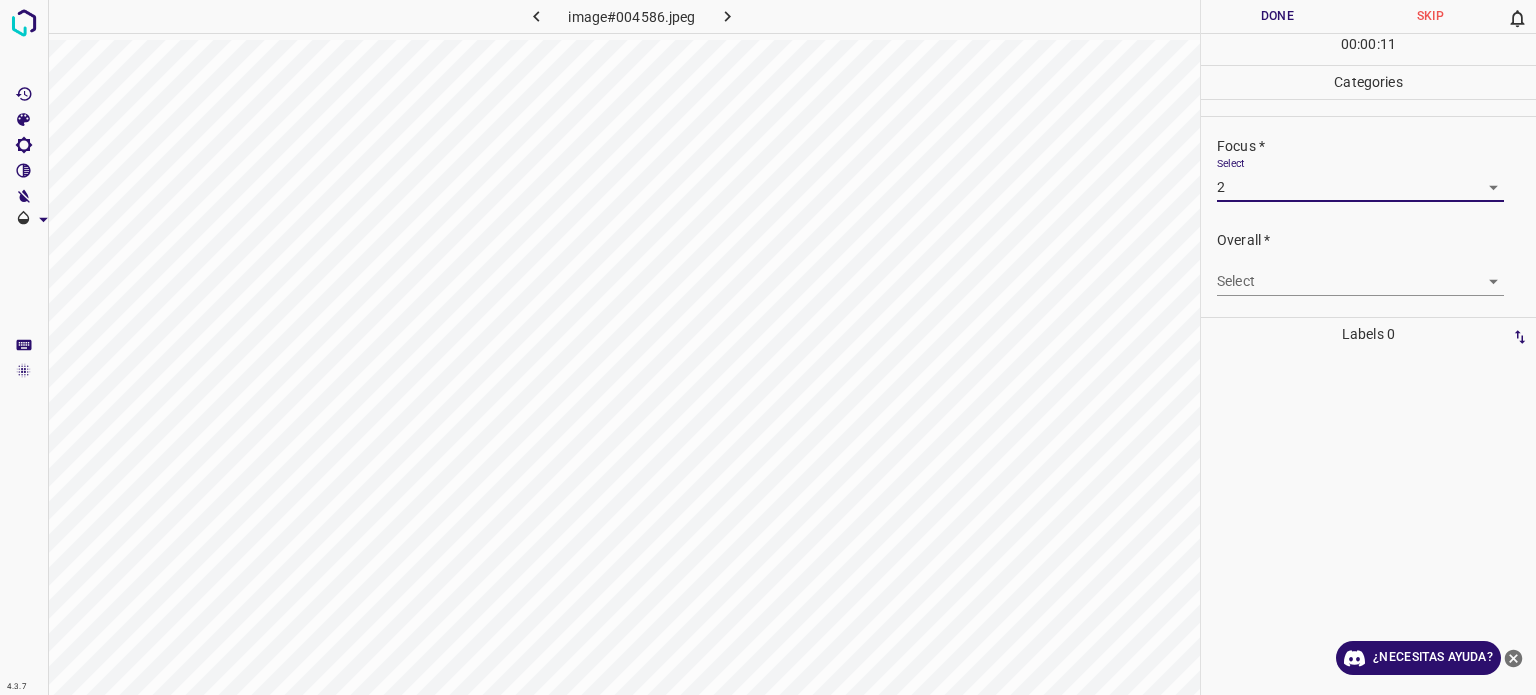 click on "Texto original Valora esta traducción Tu opinión servirá para ayudar a mejorar el Traductor de Google 4.3.7 image#004586.jpeg Done Skip 0 00   : 00   : 11   Categories Lighting *  Select 2 2 Focus *  Select 2 2 Overall *  Select ​ Labels   0 Categories 1 Lighting 2 Focus 3 Overall Tools Space Change between modes (Draw & Edit) I Auto labeling R Restore zoom M Zoom in N Zoom out Delete Delete selecte label Filters Z Restore filters X Saturation filter C Brightness filter V Contrast filter B Gray scale filter General O Download ¿Necesitas ayuda? - Texto - Esconder - Borrar" at bounding box center [768, 347] 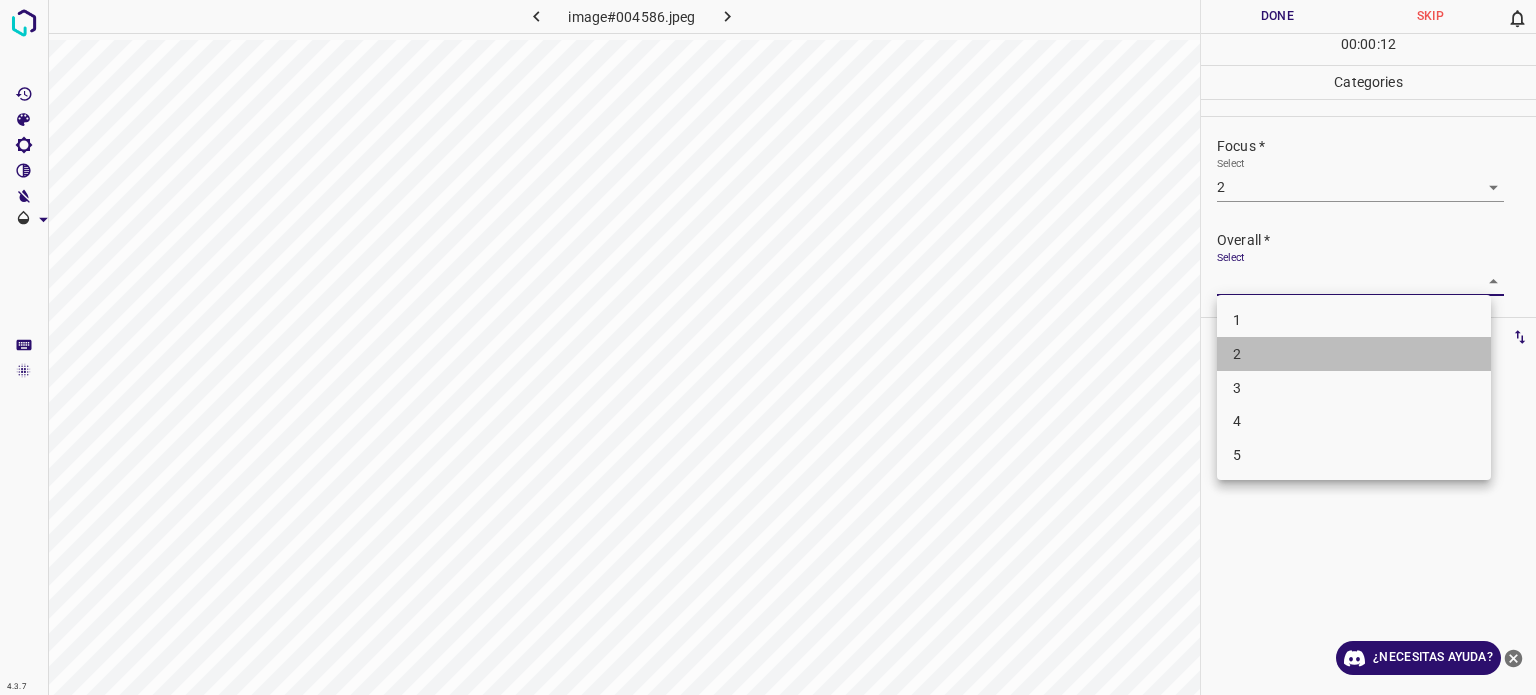 click on "2" at bounding box center [1354, 354] 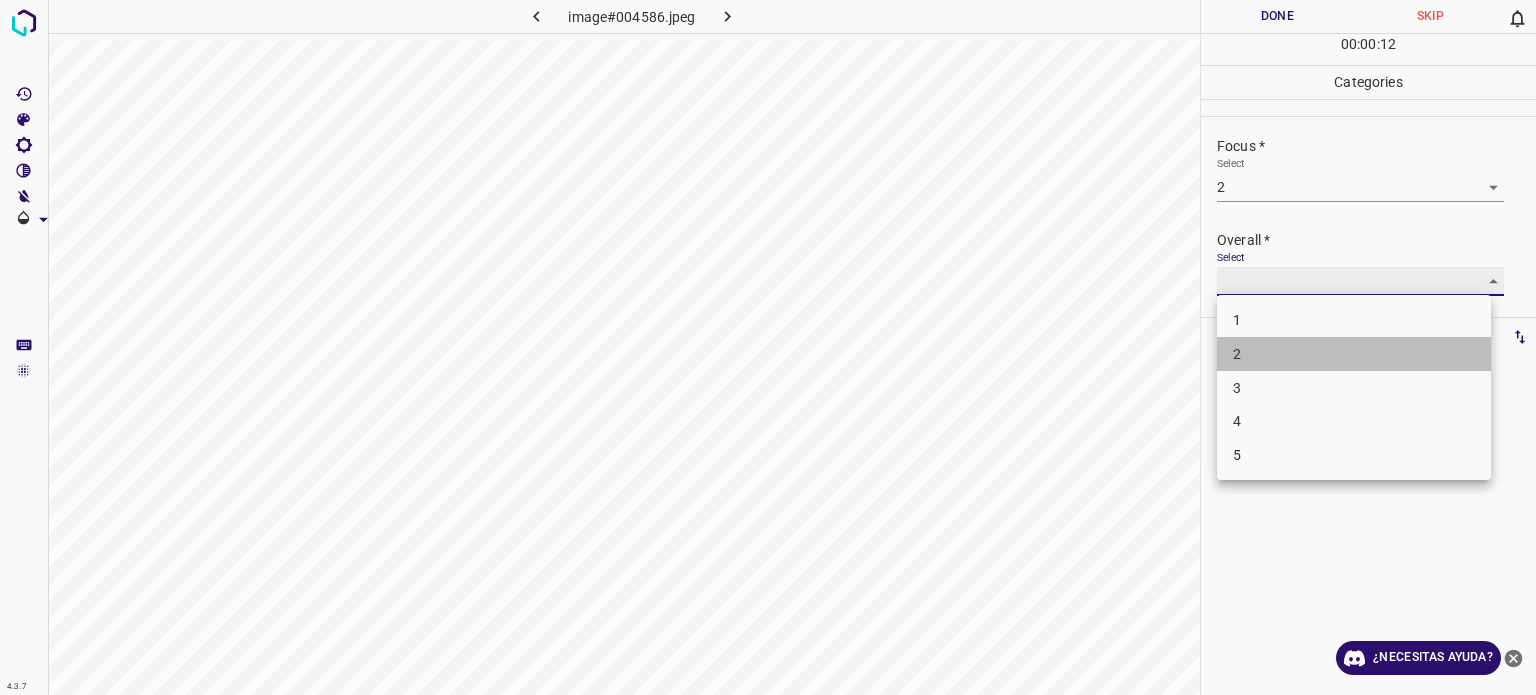 type on "2" 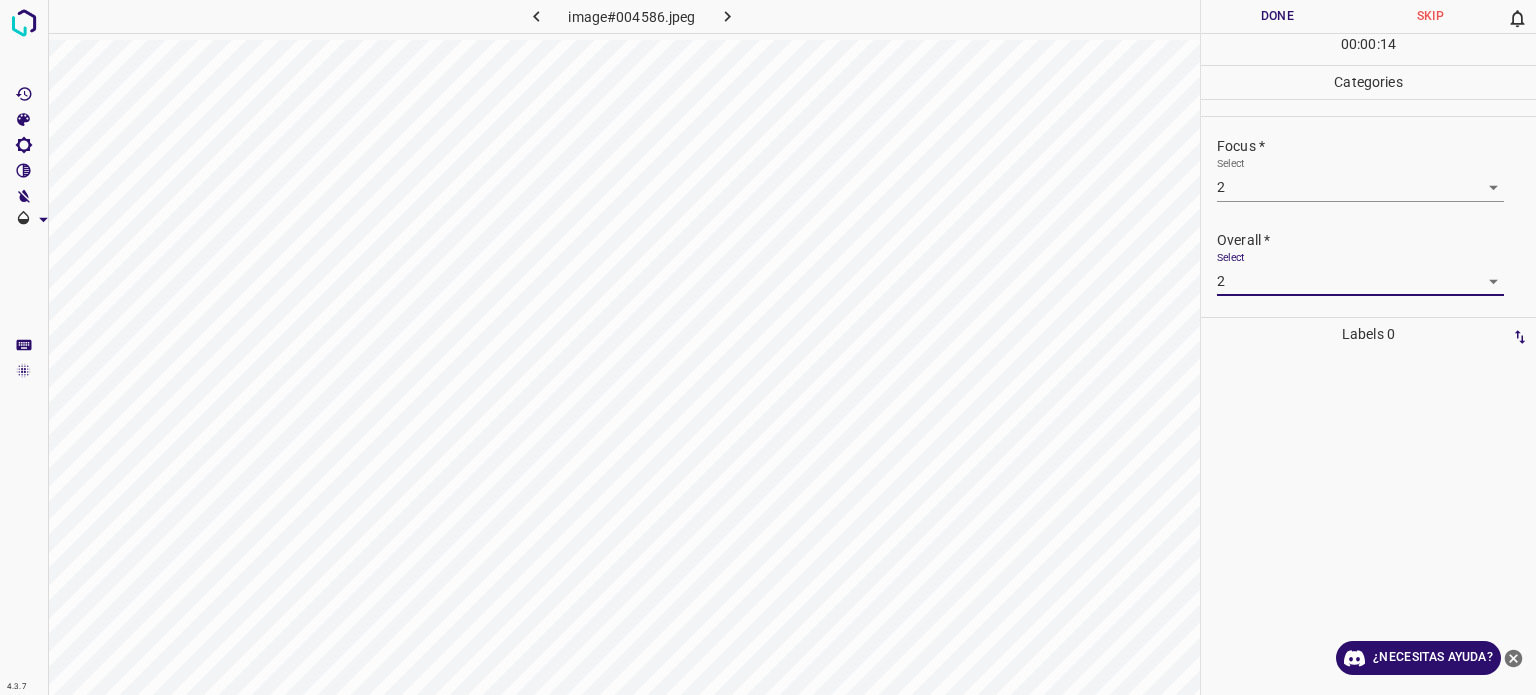 click on "Done" at bounding box center [1277, 16] 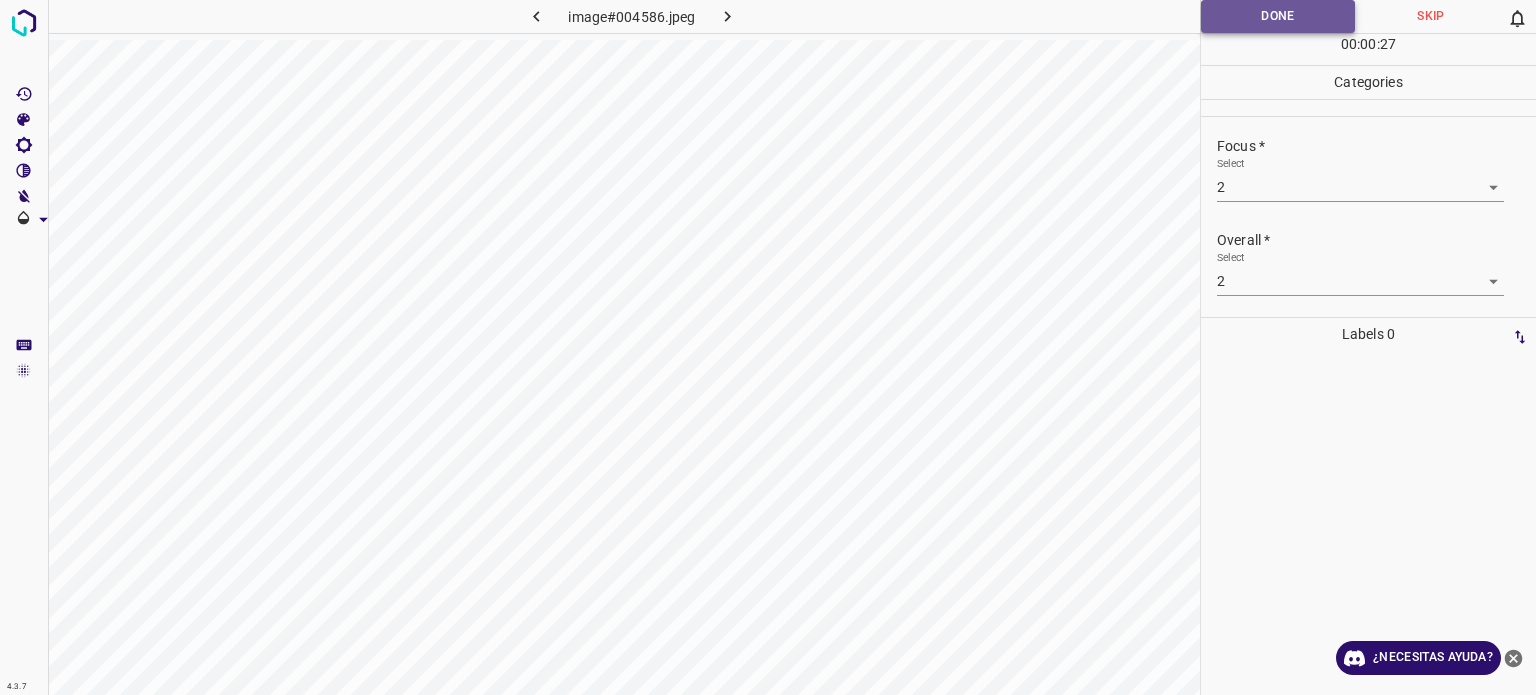 click on "Done" at bounding box center (1278, 16) 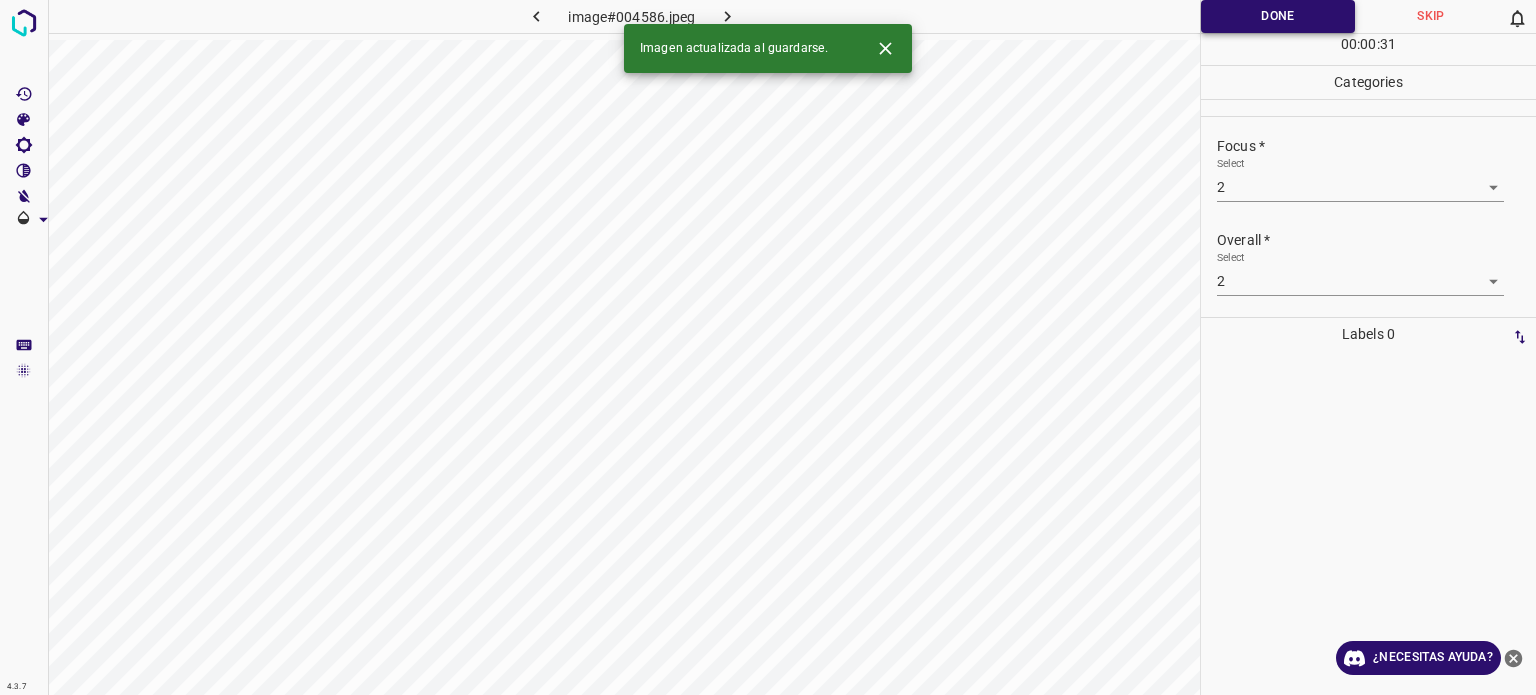 click on "Done" at bounding box center (1278, 16) 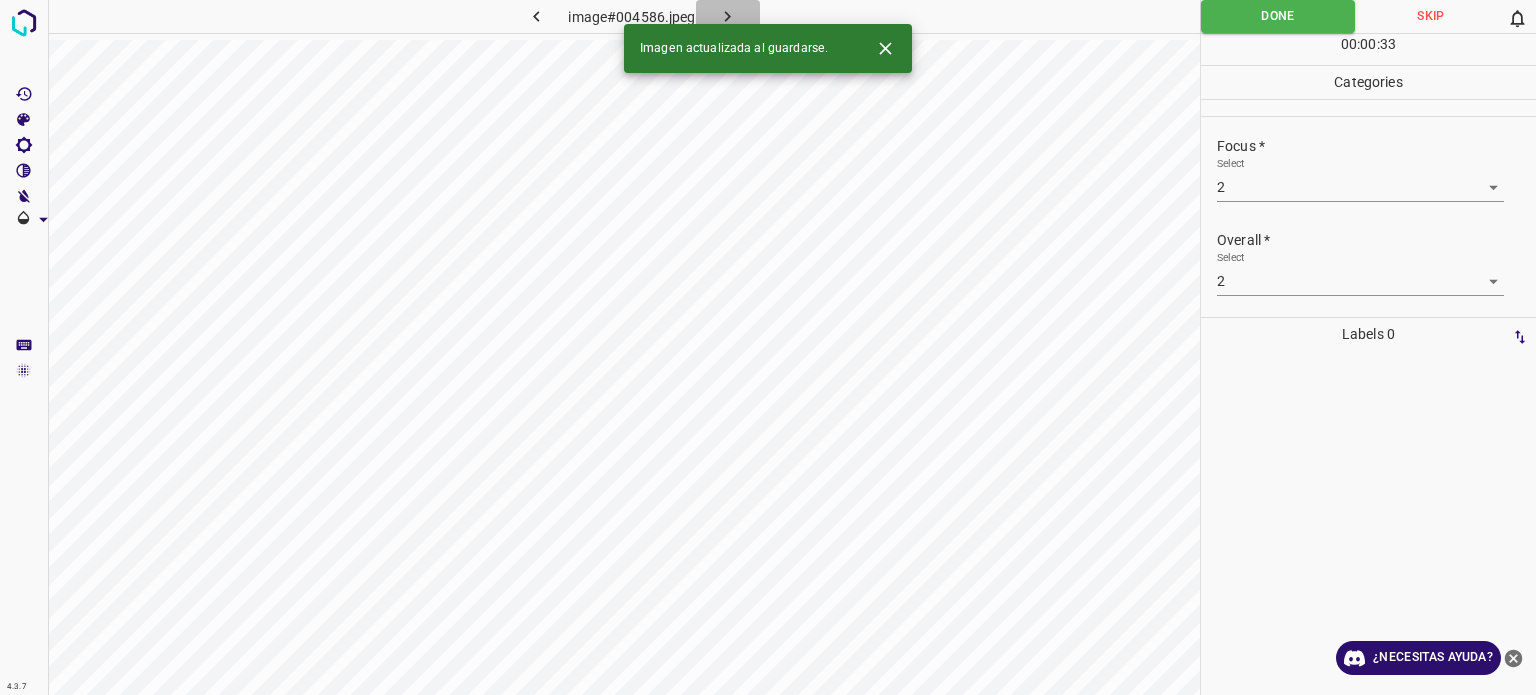 click 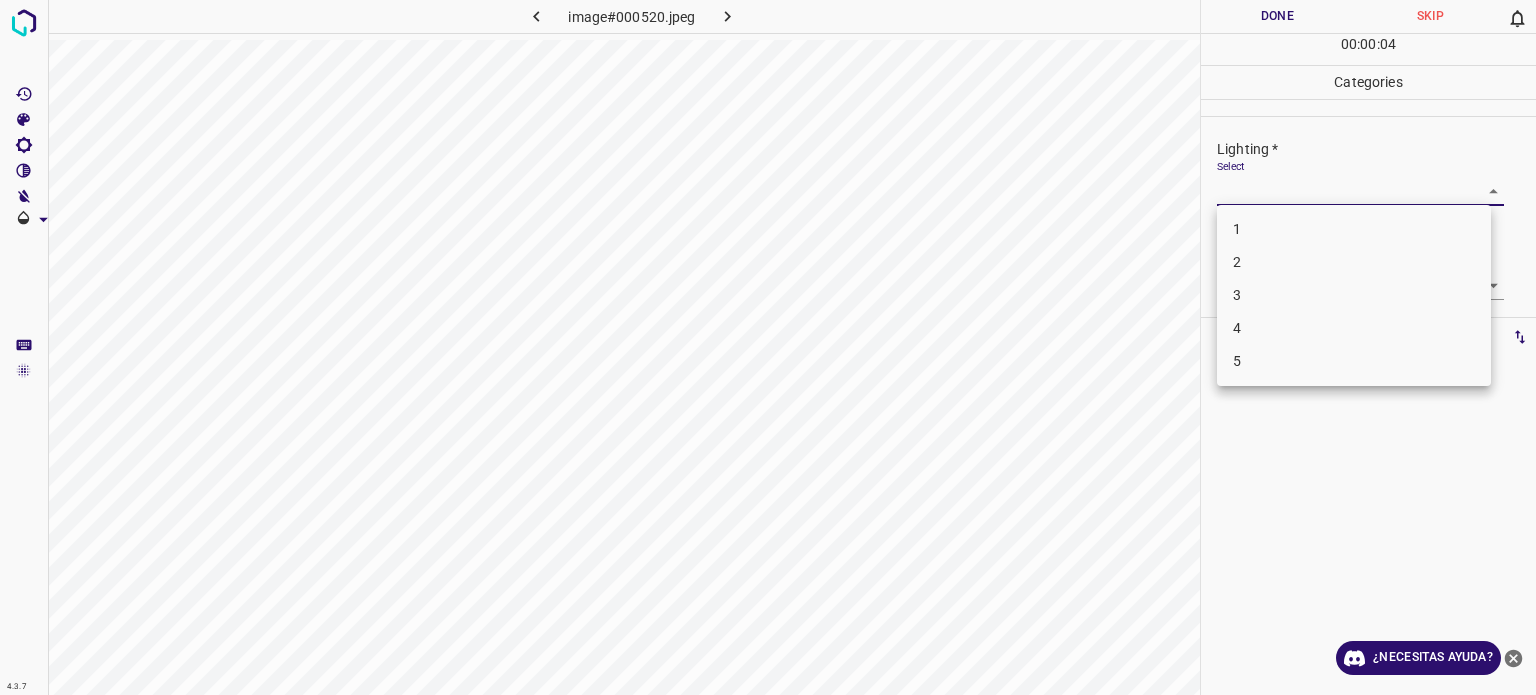 click on "Texto original Valora esta traducción Tu opinión servirá para ayudar a mejorar el Traductor de Google 4.3.7 image#000520.jpeg Done Skip 0 00   : 00   : 04   Categories Lighting *  Select ​ Focus *  Select ​ Overall *  Select ​ Labels   0 Categories 1 Lighting 2 Focus 3 Overall Tools Space Change between modes (Draw & Edit) I Auto labeling R Restore zoom M Zoom in N Zoom out Delete Delete selecte label Filters Z Restore filters X Saturation filter C Brightness filter V Contrast filter B Gray scale filter General O Download ¿Necesitas ayuda? - Texto - Esconder - Borrar 1 2 3 4 5" at bounding box center [768, 347] 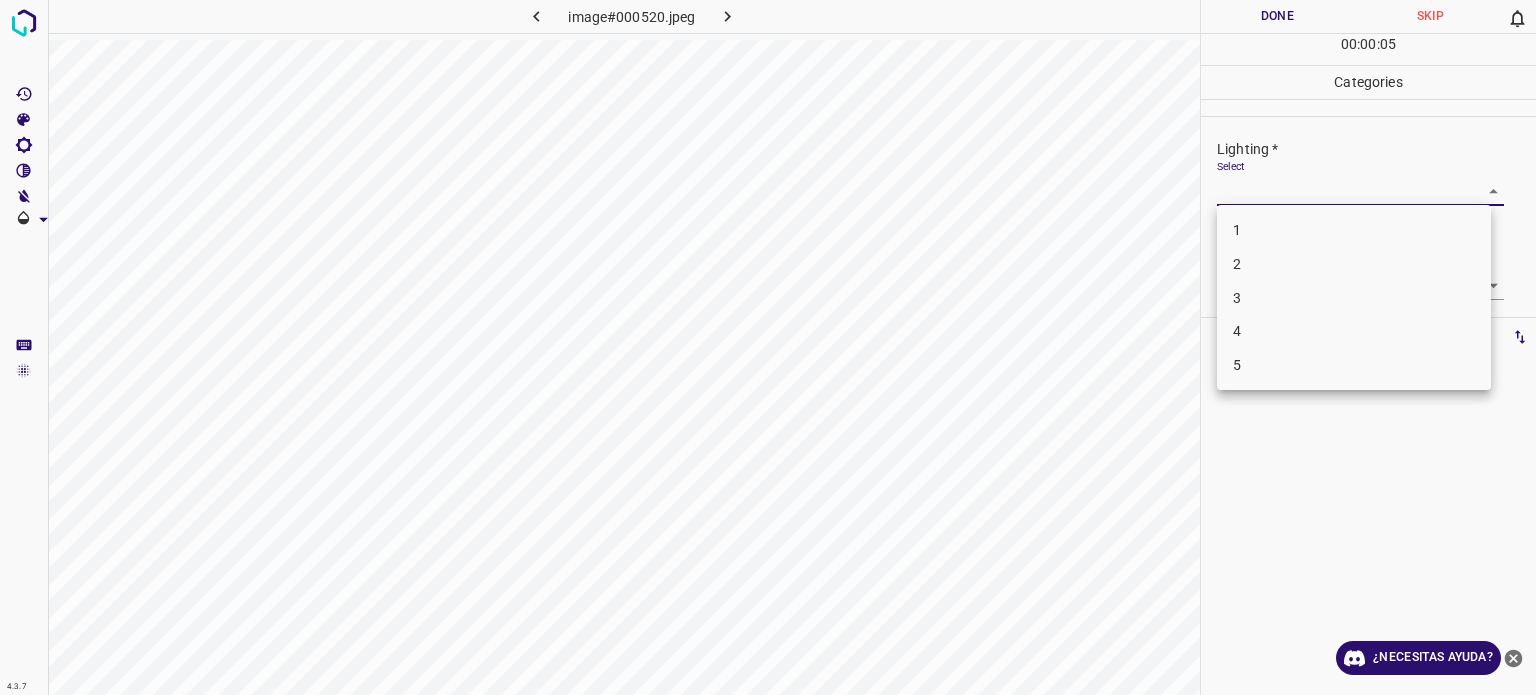 click on "1" at bounding box center [1354, 230] 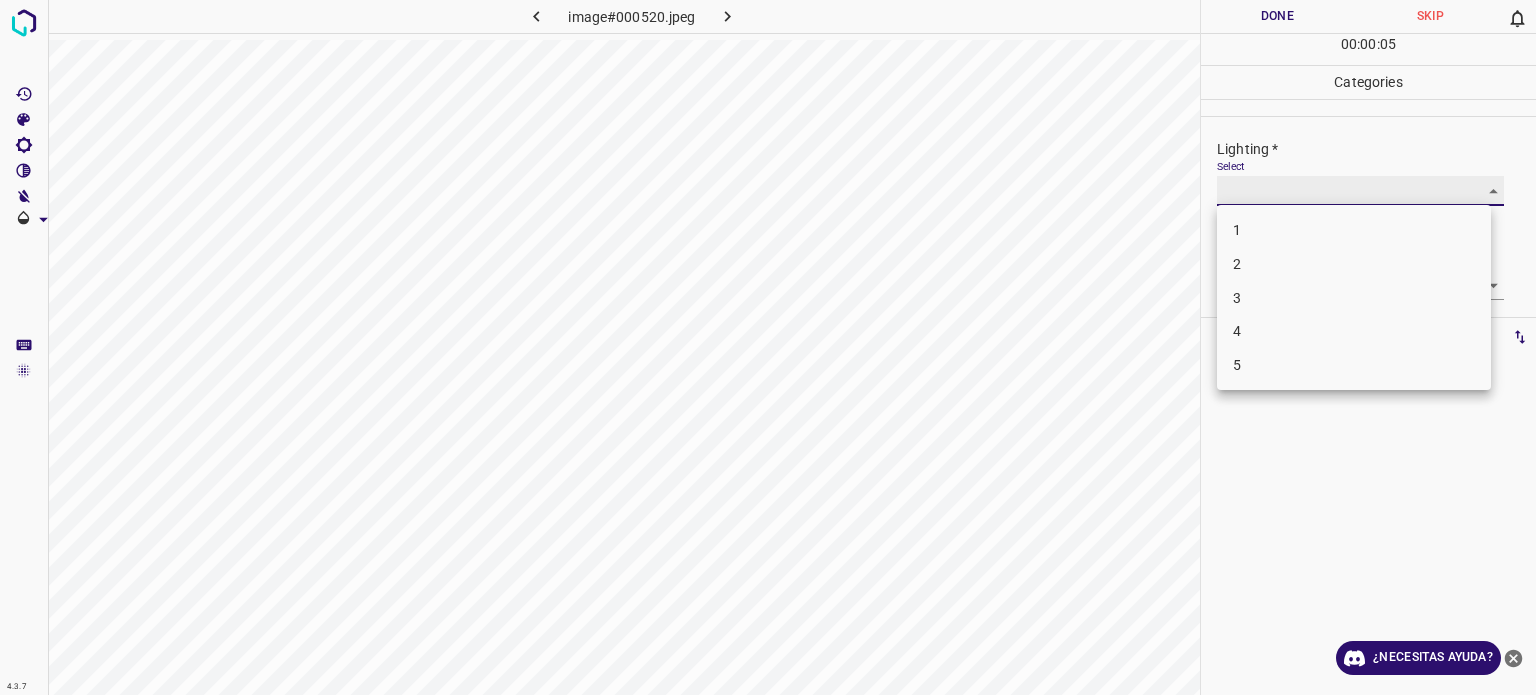 type on "1" 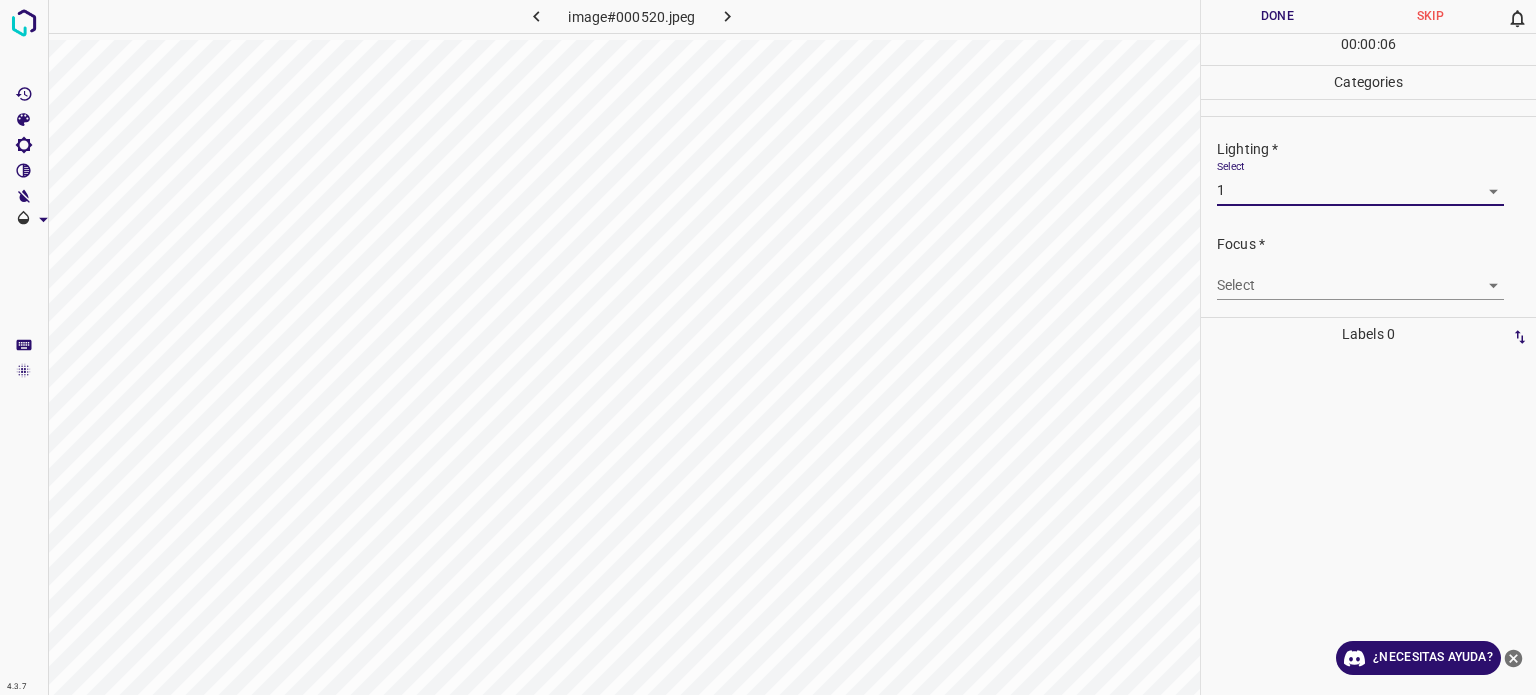 click on "Texto original Valora esta traducción Tu opinión servirá para ayudar a mejorar el Traductor de Google 4.3.7 image#000520.jpeg Done Skip 0 00   : 00   : 06   Categories Lighting *  Select 1 1 Focus *  Select ​ Overall *  Select ​ Labels   0 Categories 1 Lighting 2 Focus 3 Overall Tools Space Change between modes (Draw & Edit) I Auto labeling R Restore zoom M Zoom in N Zoom out Delete Delete selecte label Filters Z Restore filters X Saturation filter C Brightness filter V Contrast filter B Gray scale filter General O Download ¿Necesitas ayuda? - Texto - Esconder - Borrar" at bounding box center (768, 347) 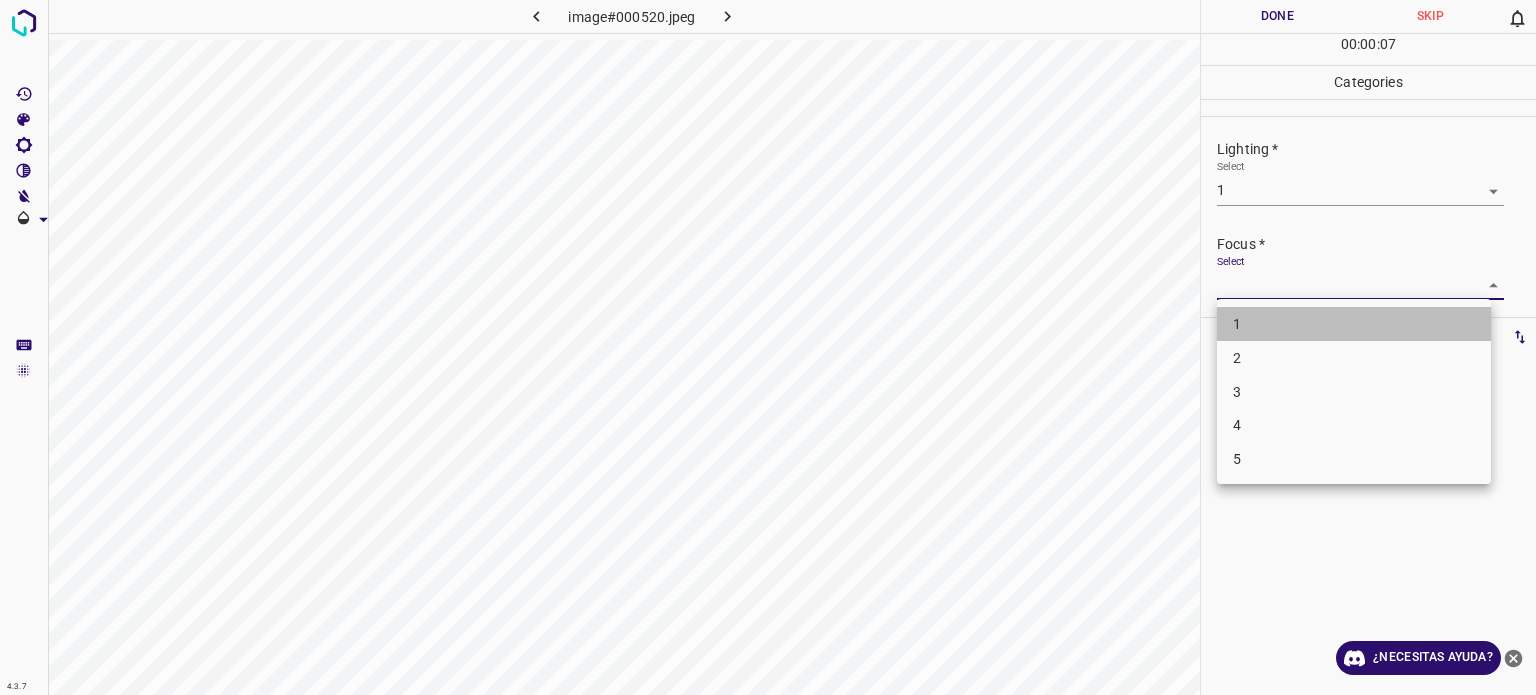 click on "1" at bounding box center (1237, 324) 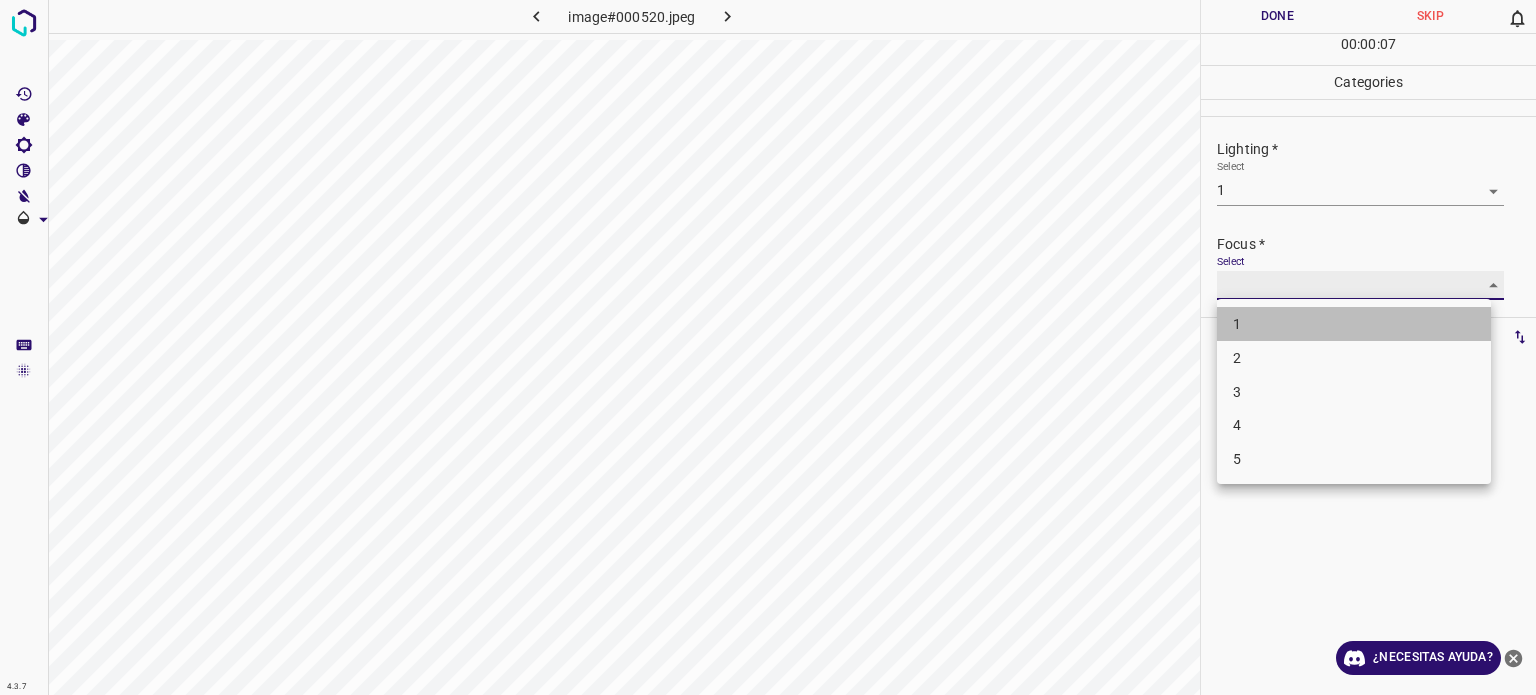 type on "1" 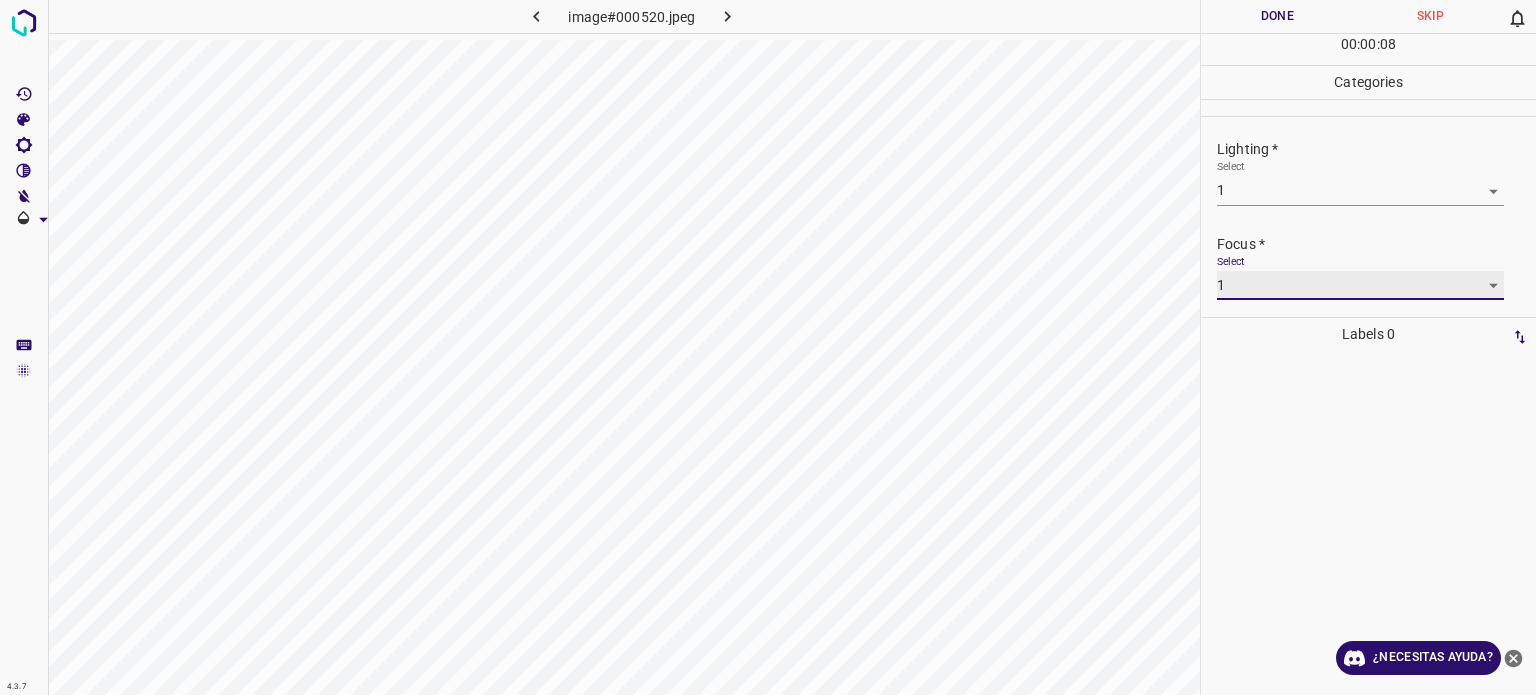 scroll, scrollTop: 98, scrollLeft: 0, axis: vertical 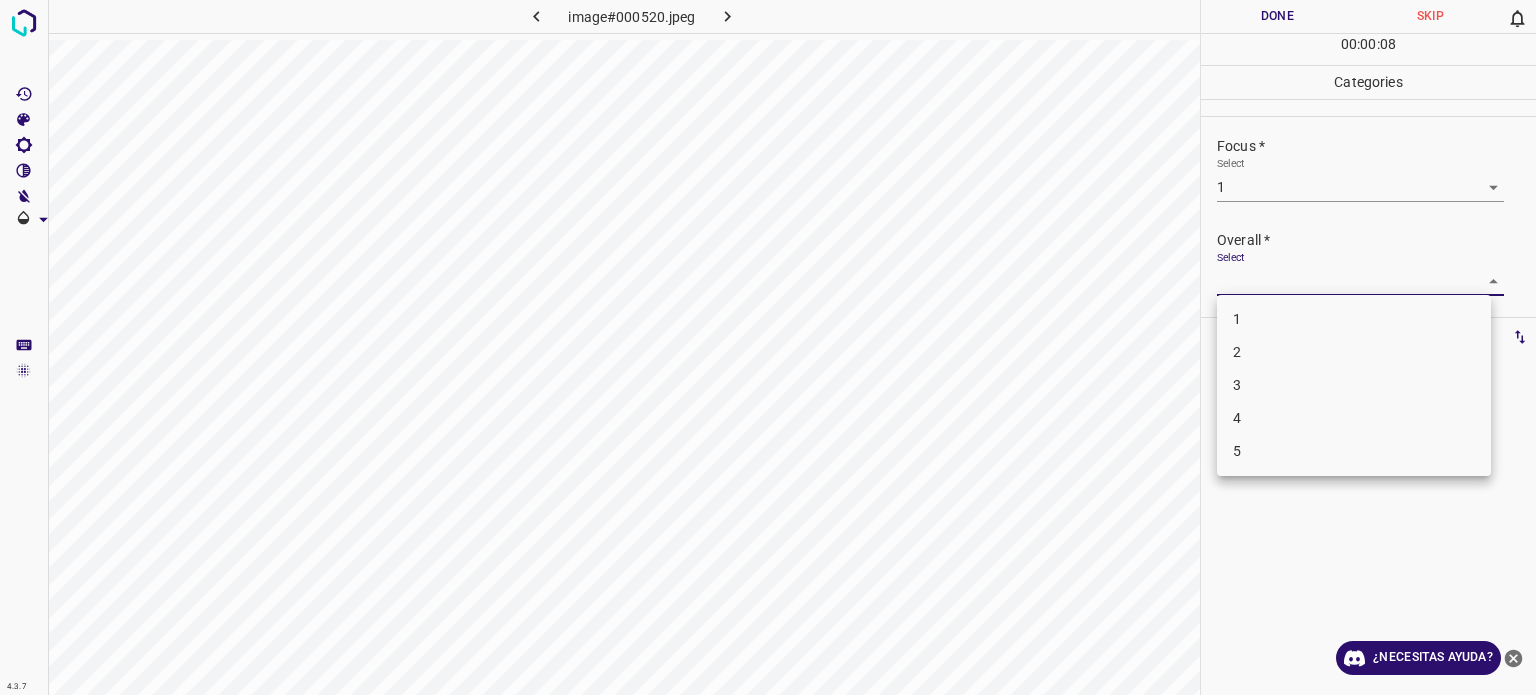 click on "Texto original Valora esta traducción Tu opinión servirá para ayudar a mejorar el Traductor de Google 4.3.7 image#000520.jpeg Done Skip 0 00   : 00   : 08   Categories Lighting *  Select 1 1 Focus *  Select 1 1 Overall *  Select ​ Labels   0 Categories 1 Lighting 2 Focus 3 Overall Tools Space Change between modes (Draw & Edit) I Auto labeling R Restore zoom M Zoom in N Zoom out Delete Delete selecte label Filters Z Restore filters X Saturation filter C Brightness filter V Contrast filter B Gray scale filter General O Download ¿Necesitas ayuda? - Texto - Esconder - Borrar 1 2 3 4 5" at bounding box center (768, 347) 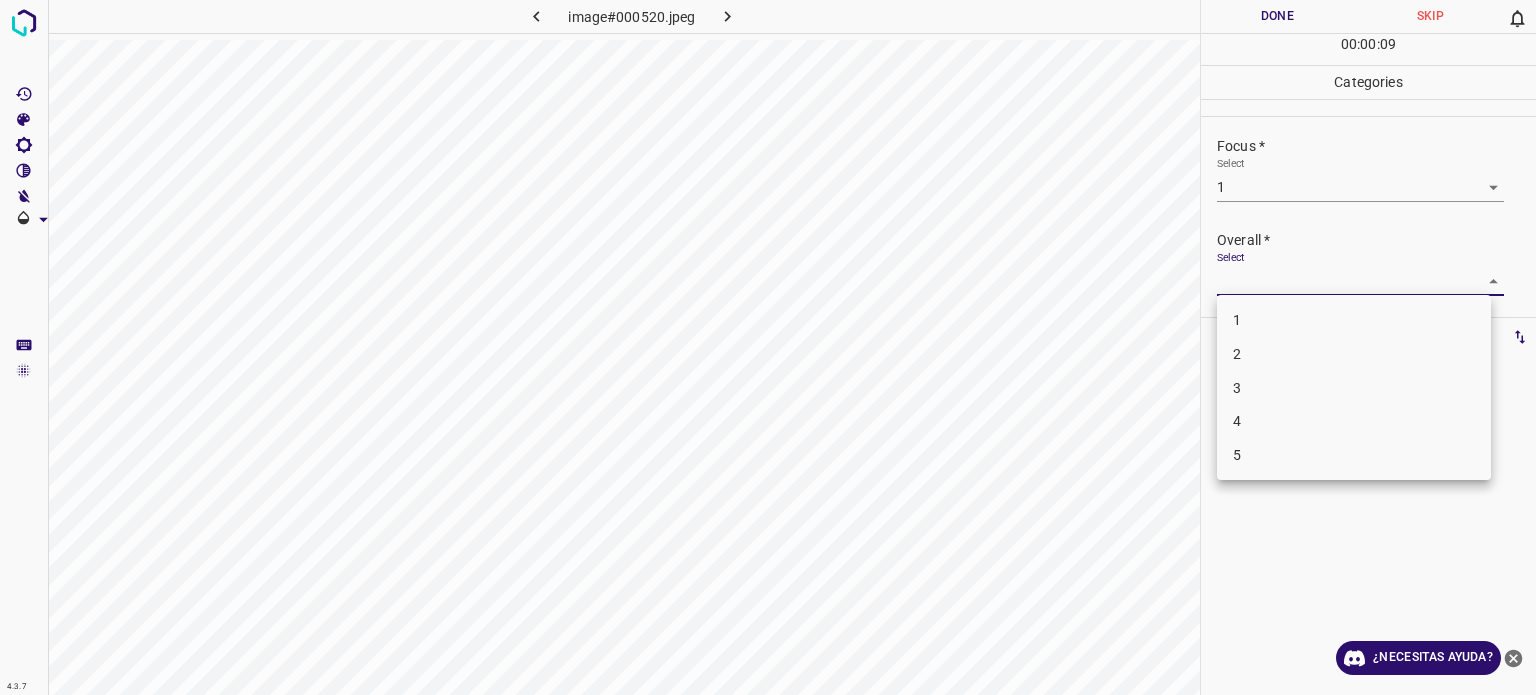 click on "1" at bounding box center [1237, 320] 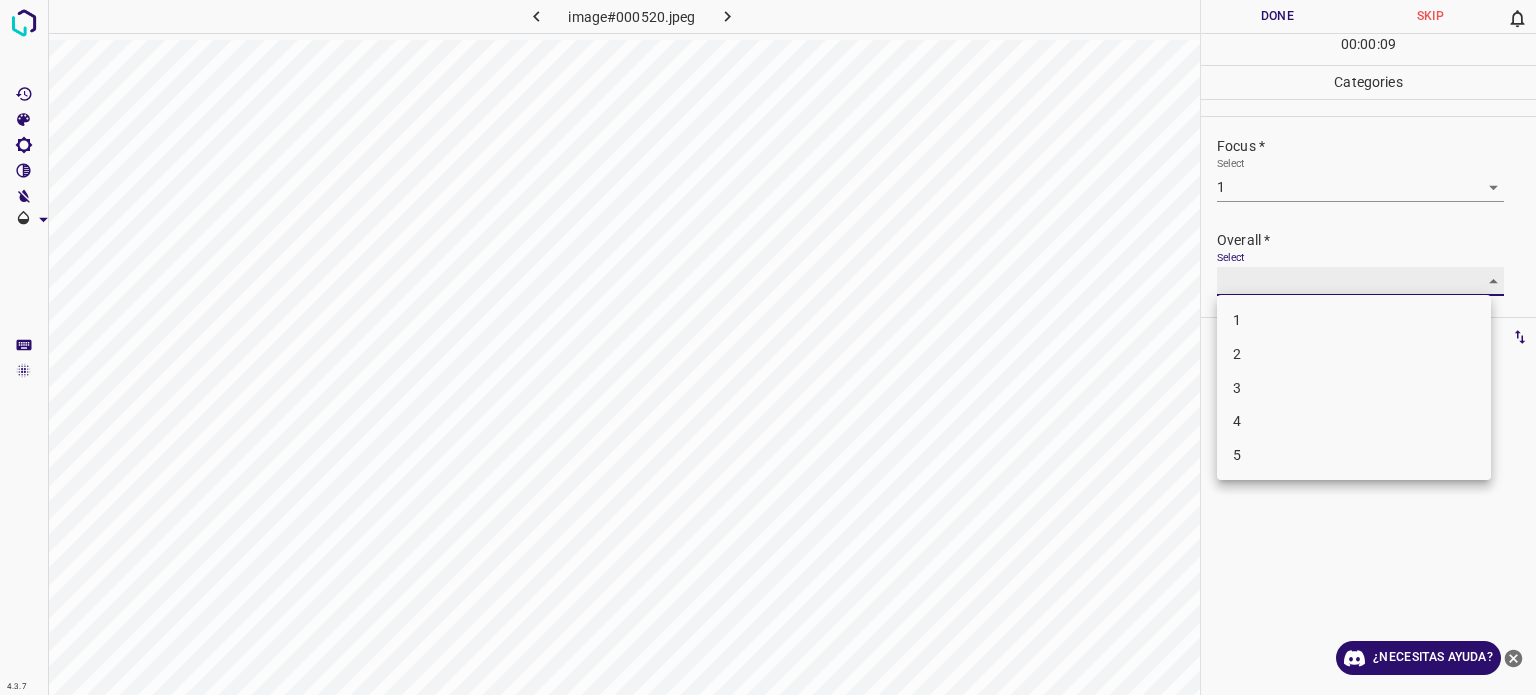 type on "1" 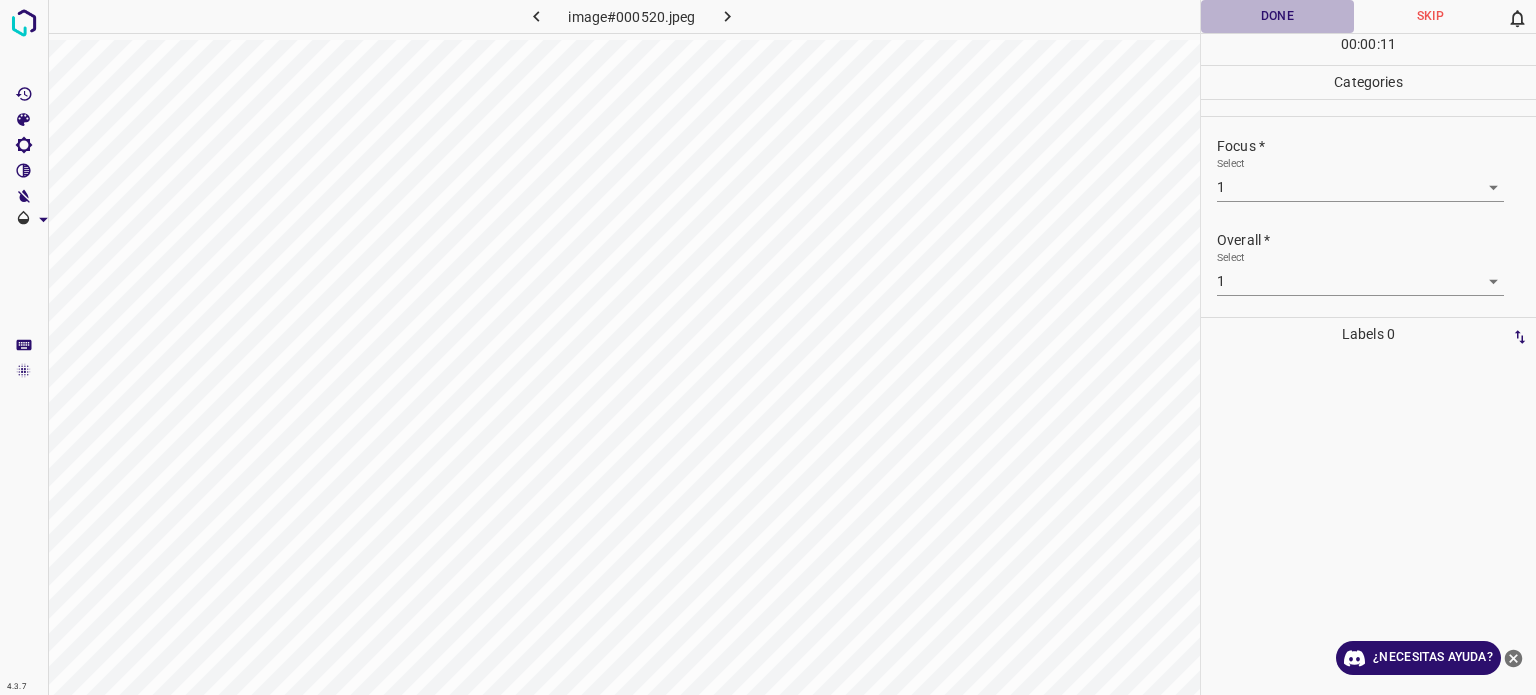 click on "Done" at bounding box center (1277, 16) 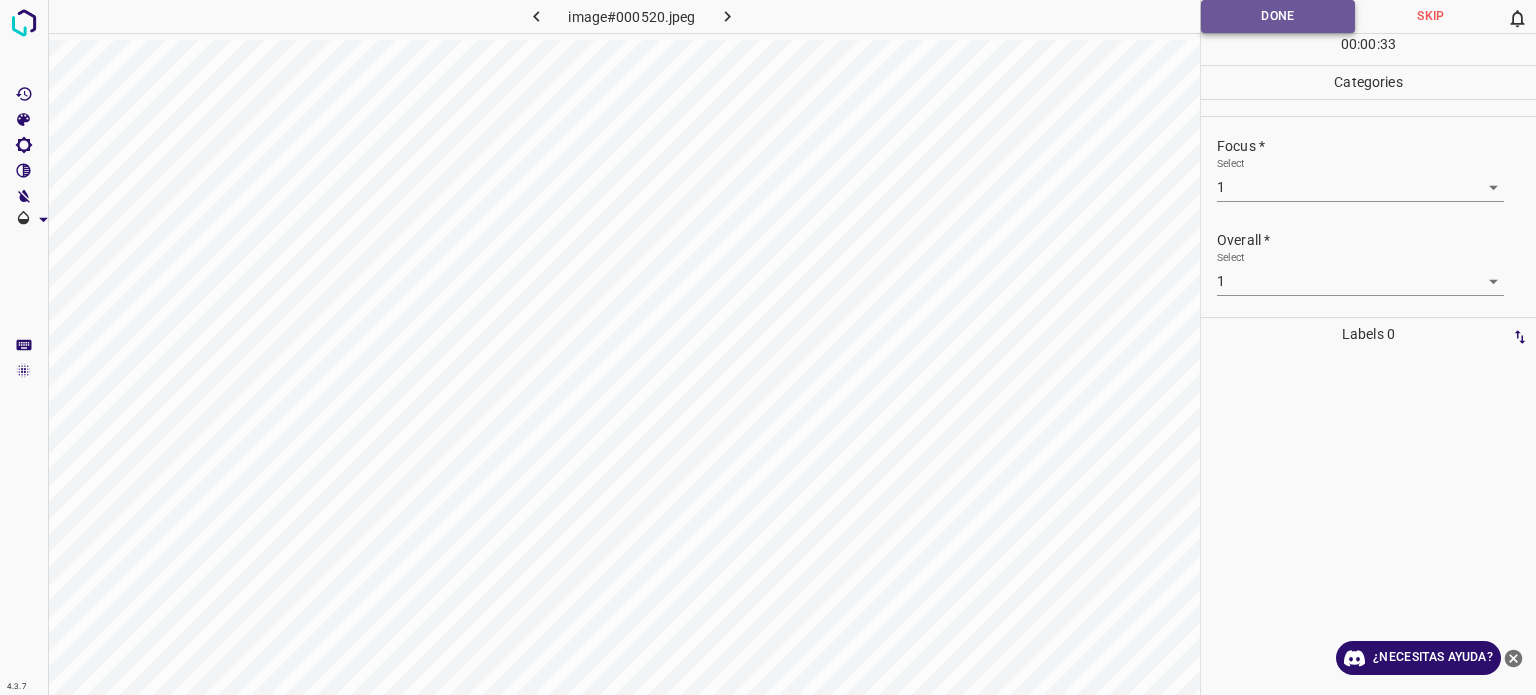 click on "Done" at bounding box center [1278, 16] 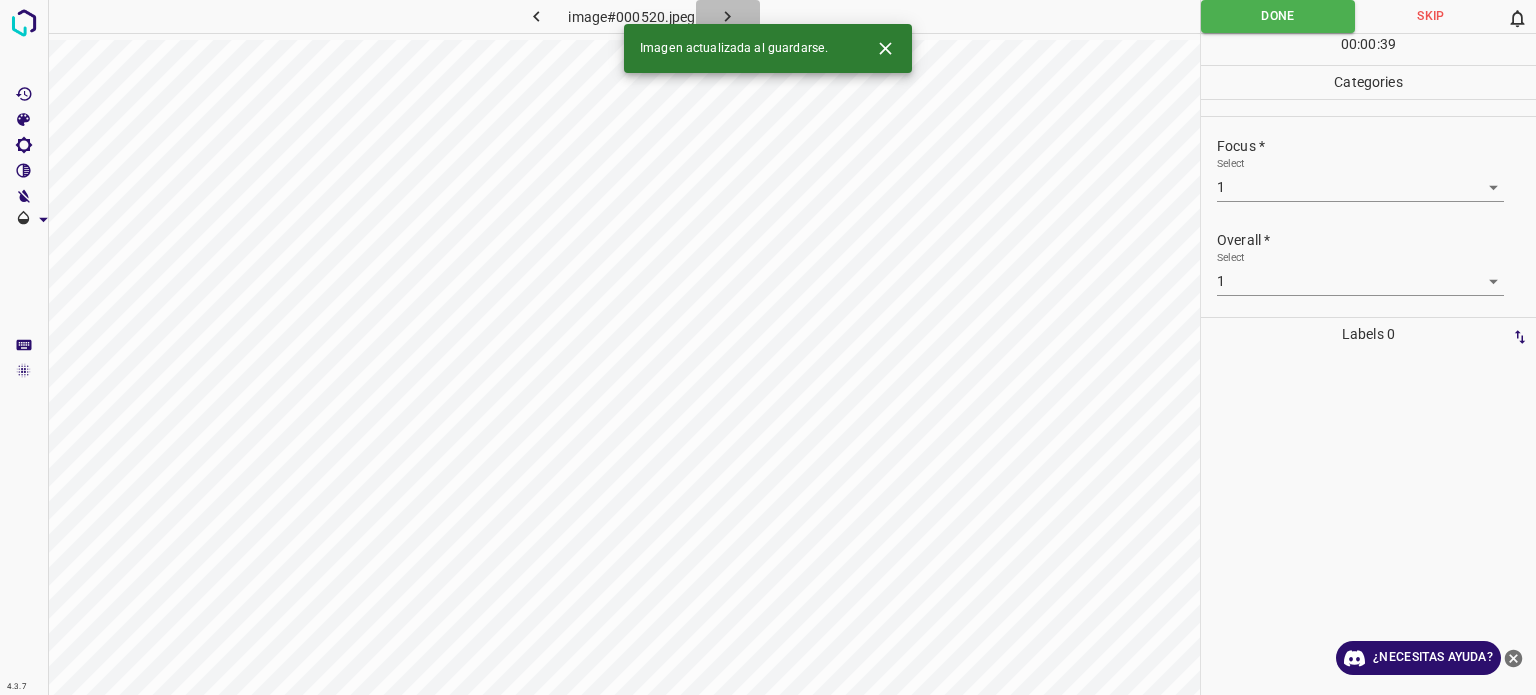 click 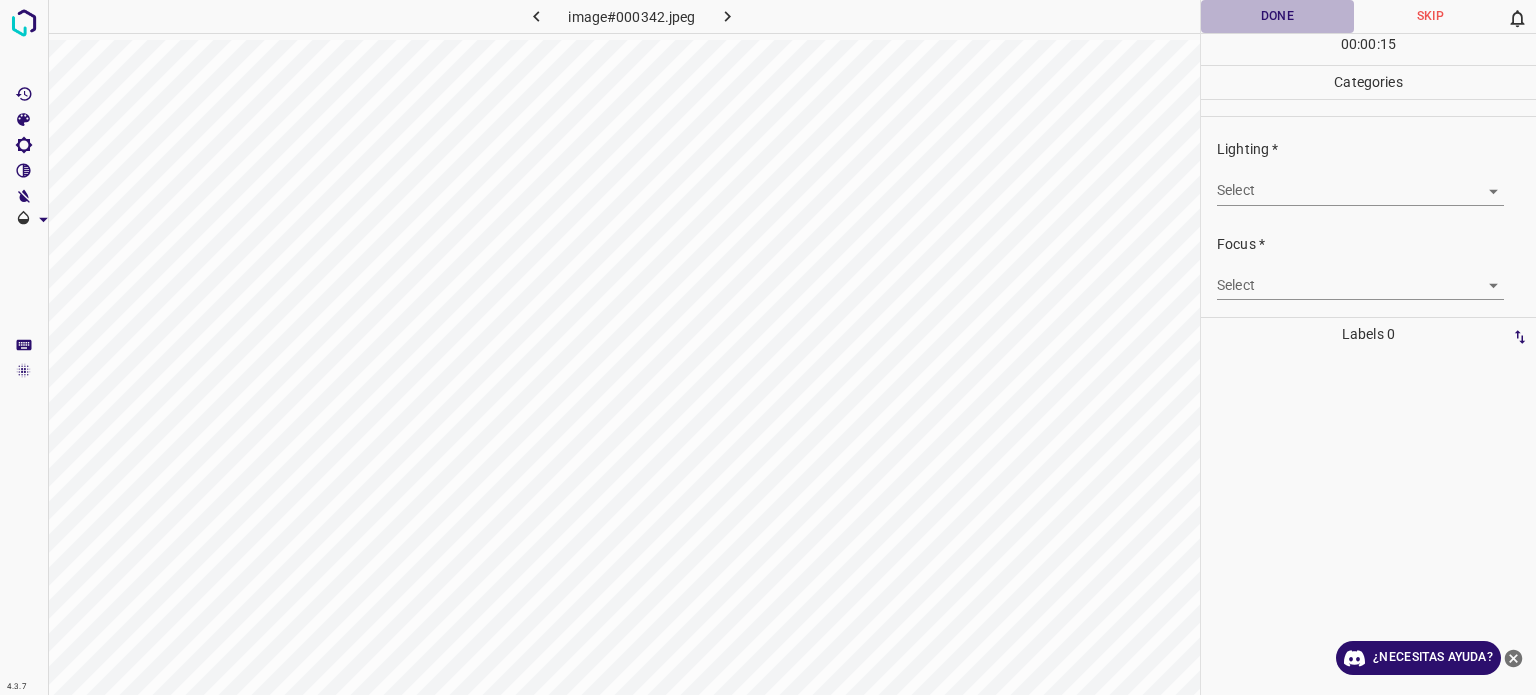 click on "Done" at bounding box center [1277, 16] 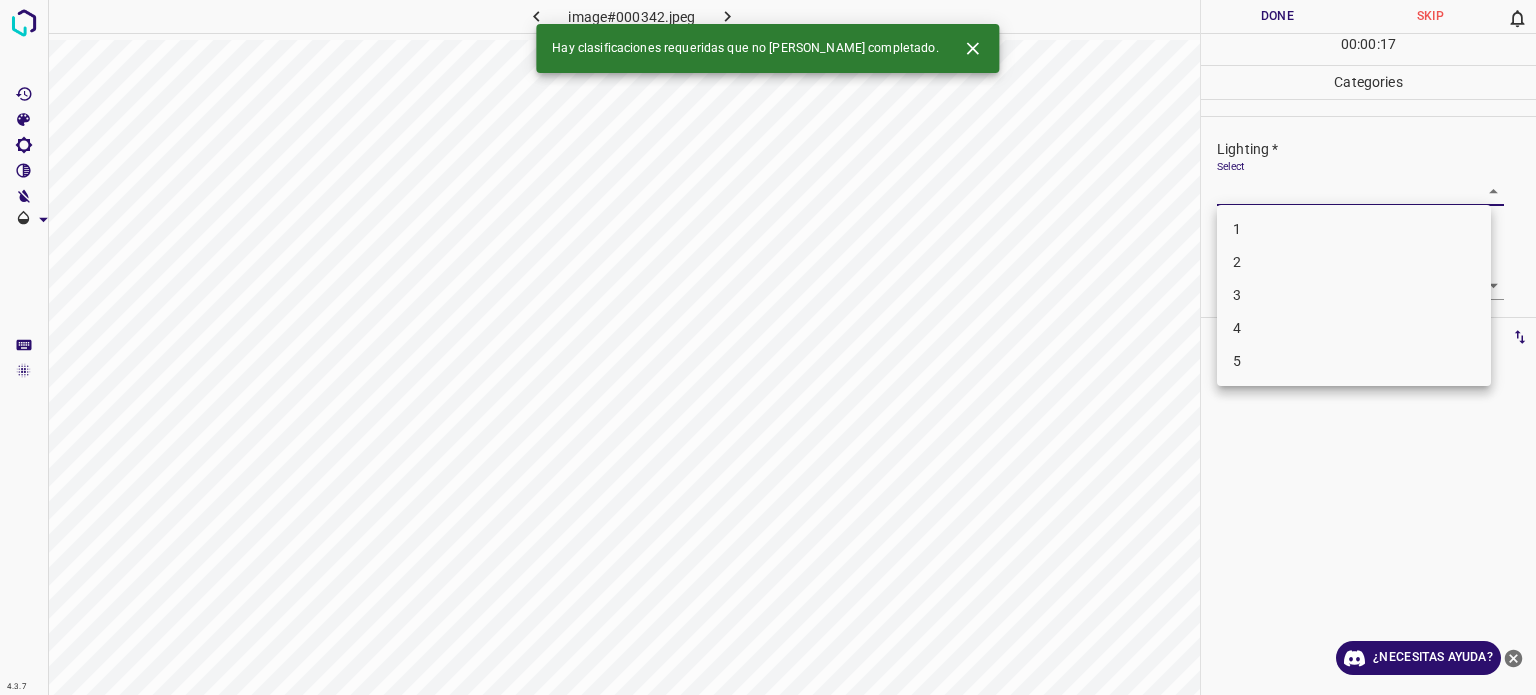 click on "Texto original Valora esta traducción Tu opinión servirá para ayudar a mejorar el Traductor de Google 4.3.7 image#000342.jpeg Done Skip 0 00   : 00   : 17   Categories Lighting *  Select ​ Focus *  Select ​ Overall *  Select ​ Labels   0 Categories 1 Lighting 2 Focus 3 Overall Tools Space Change between modes (Draw & Edit) I Auto labeling R Restore zoom M Zoom in N Zoom out Delete Delete selecte label Filters Z Restore filters X Saturation filter C Brightness filter V Contrast filter B Gray scale filter General O Download Hay clasificaciones requeridas que no [PERSON_NAME] completado. ¿Necesitas ayuda? - Texto - Esconder - Borrar 1 2 3 4 5" at bounding box center (768, 347) 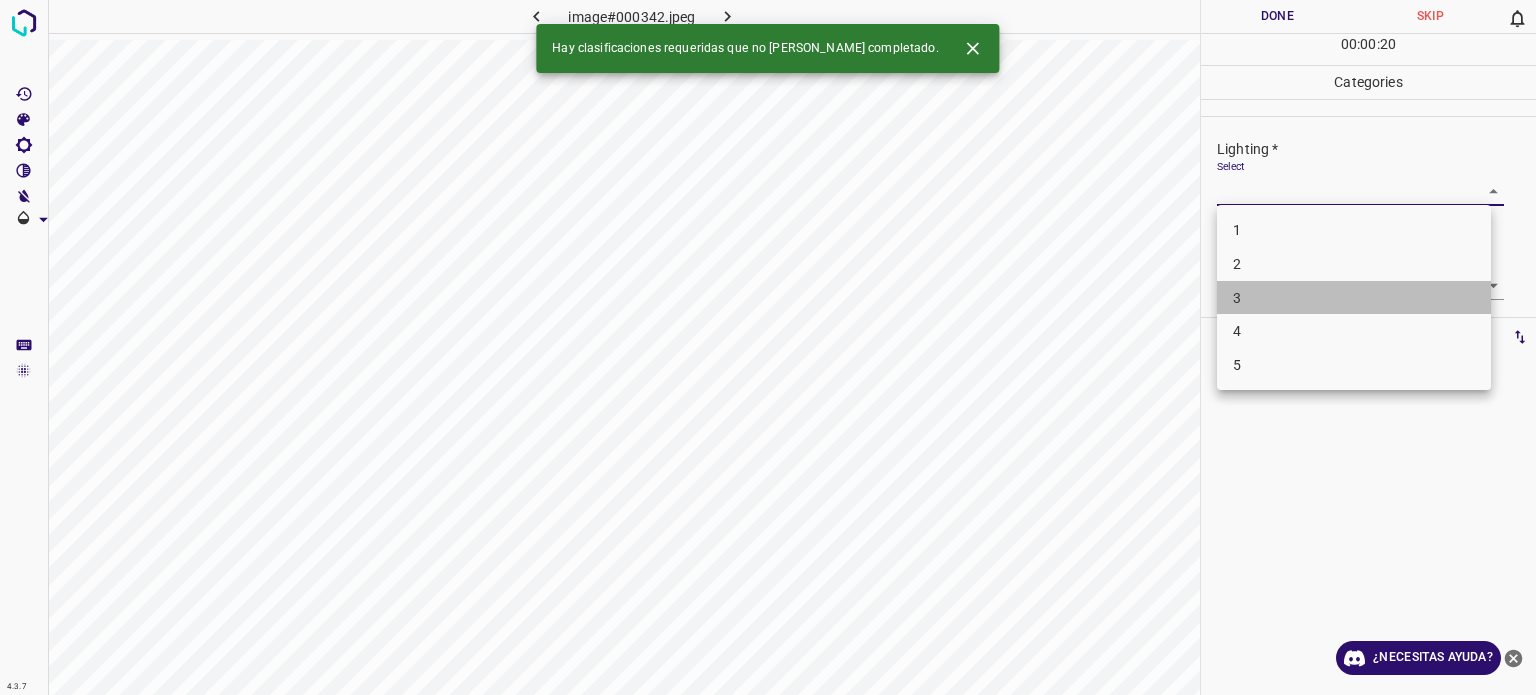 click on "3" at bounding box center [1237, 298] 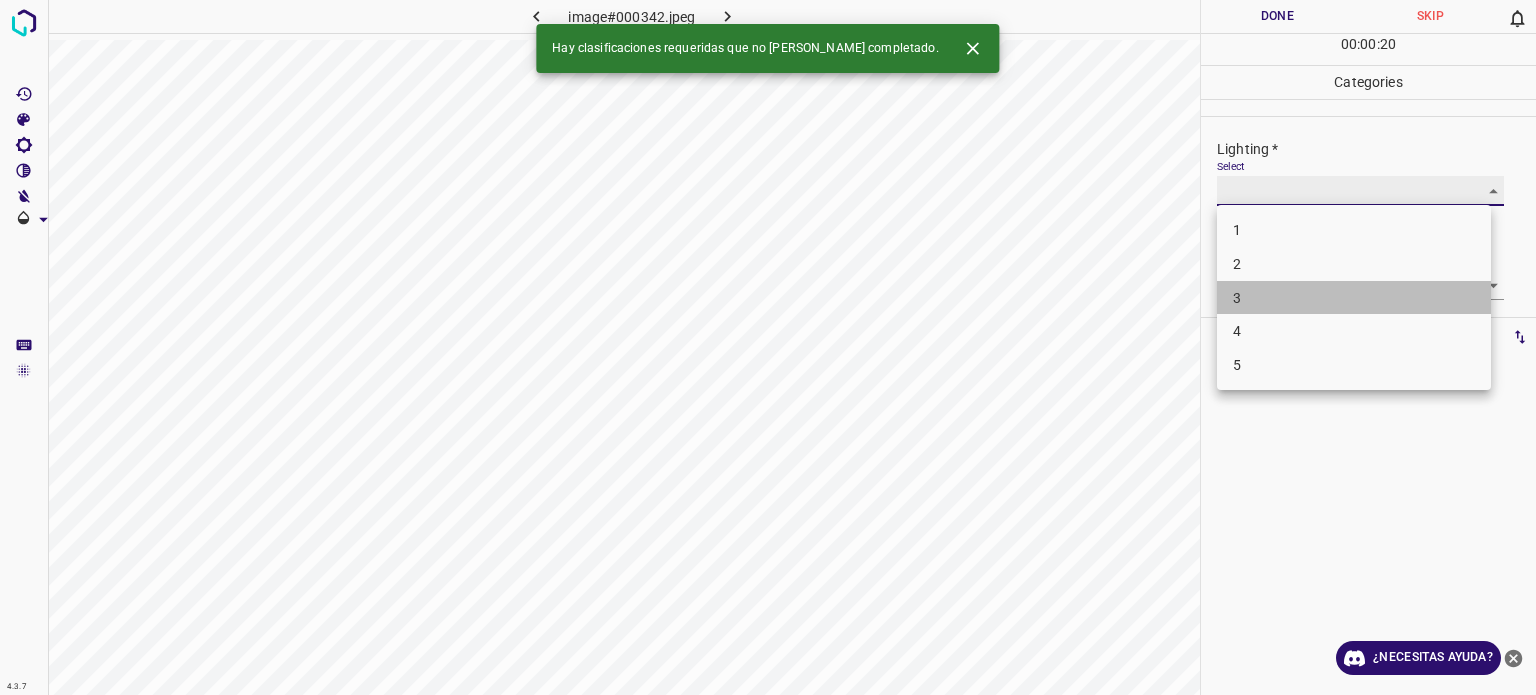 type on "3" 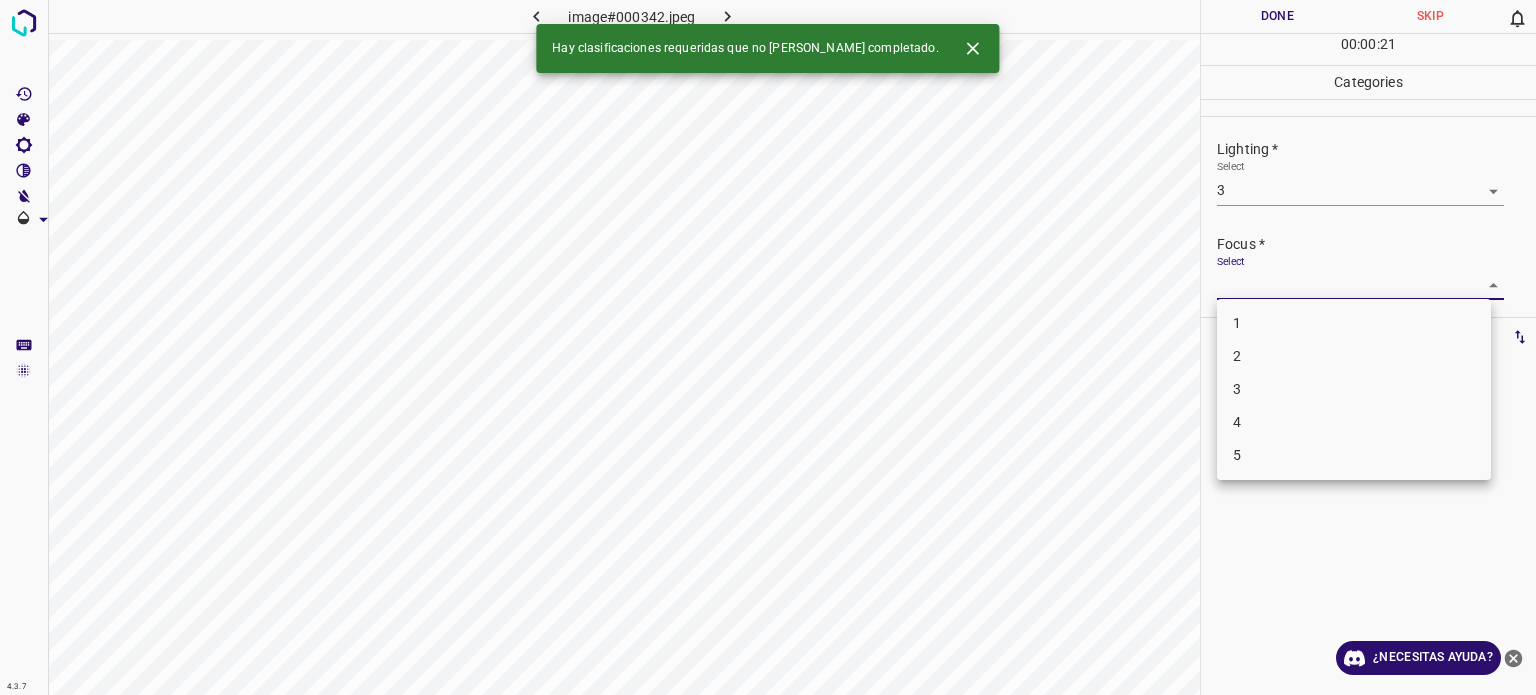 click on "Texto original Valora esta traducción Tu opinión servirá para ayudar a mejorar el Traductor de Google 4.3.7 image#000342.jpeg Done Skip 0 00   : 00   : 21   Categories Lighting *  Select 3 3 Focus *  Select ​ Overall *  Select ​ Labels   0 Categories 1 Lighting 2 Focus 3 Overall Tools Space Change between modes (Draw & Edit) I Auto labeling R Restore zoom M Zoom in N Zoom out Delete Delete selecte label Filters Z Restore filters X Saturation filter C Brightness filter V Contrast filter B Gray scale filter General O Download Hay clasificaciones requeridas que no [PERSON_NAME] completado. ¿Necesitas ayuda? - Texto - Esconder - Borrar 1 2 3 4 5" at bounding box center (768, 347) 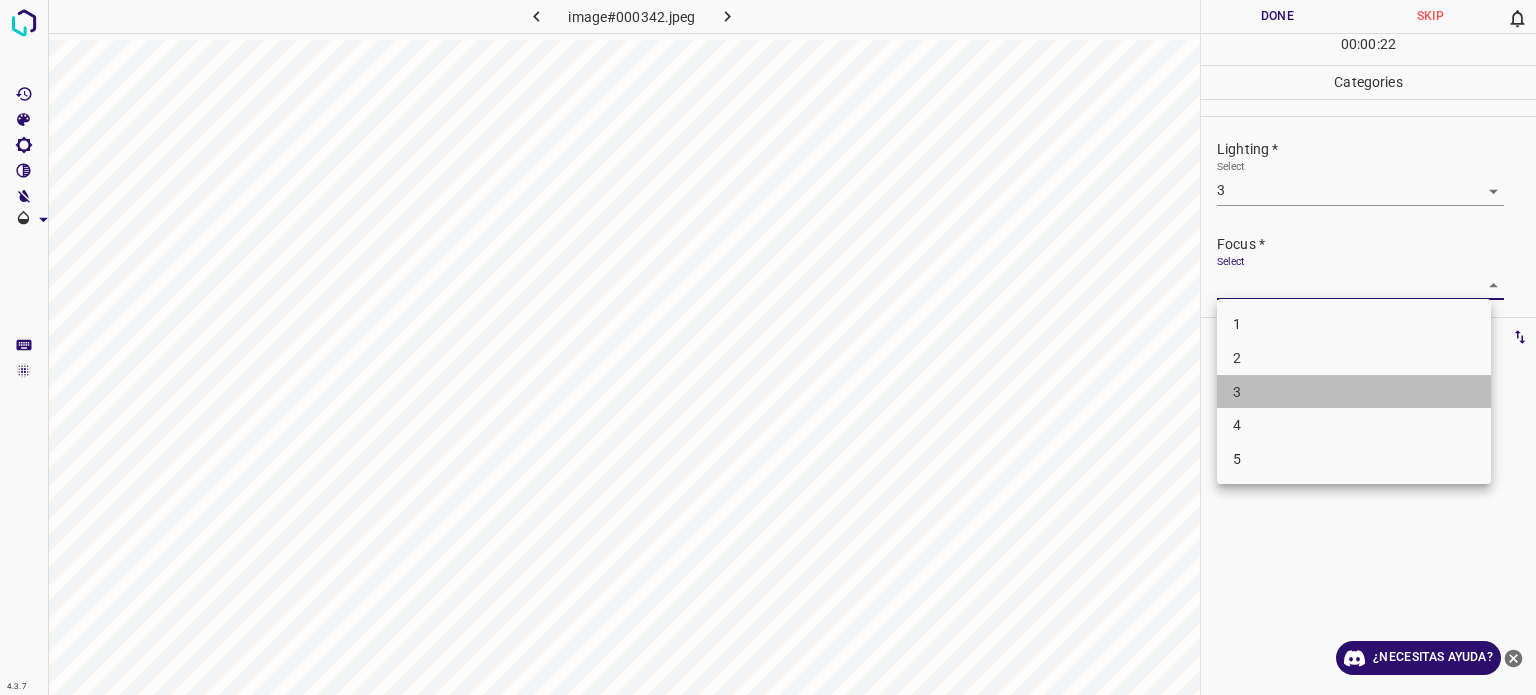 click on "3" at bounding box center [1237, 391] 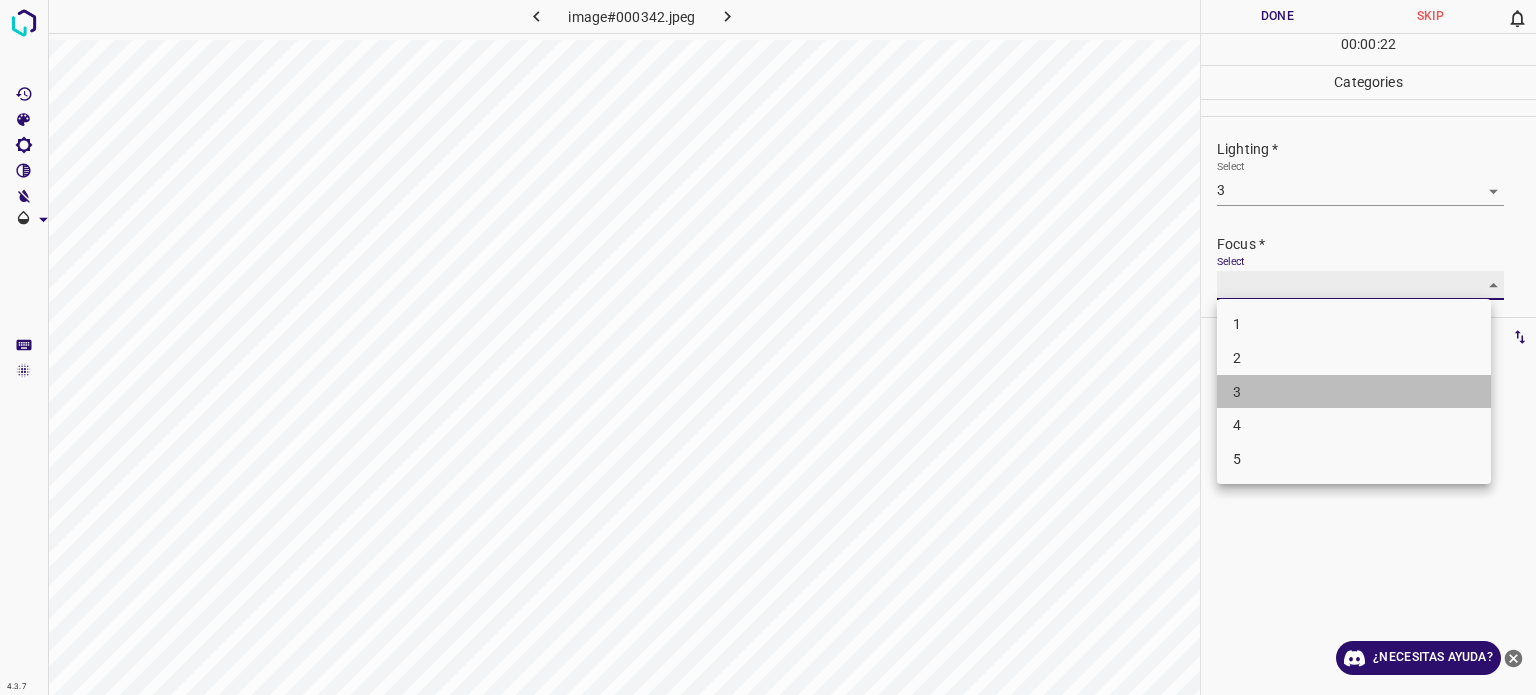 type on "3" 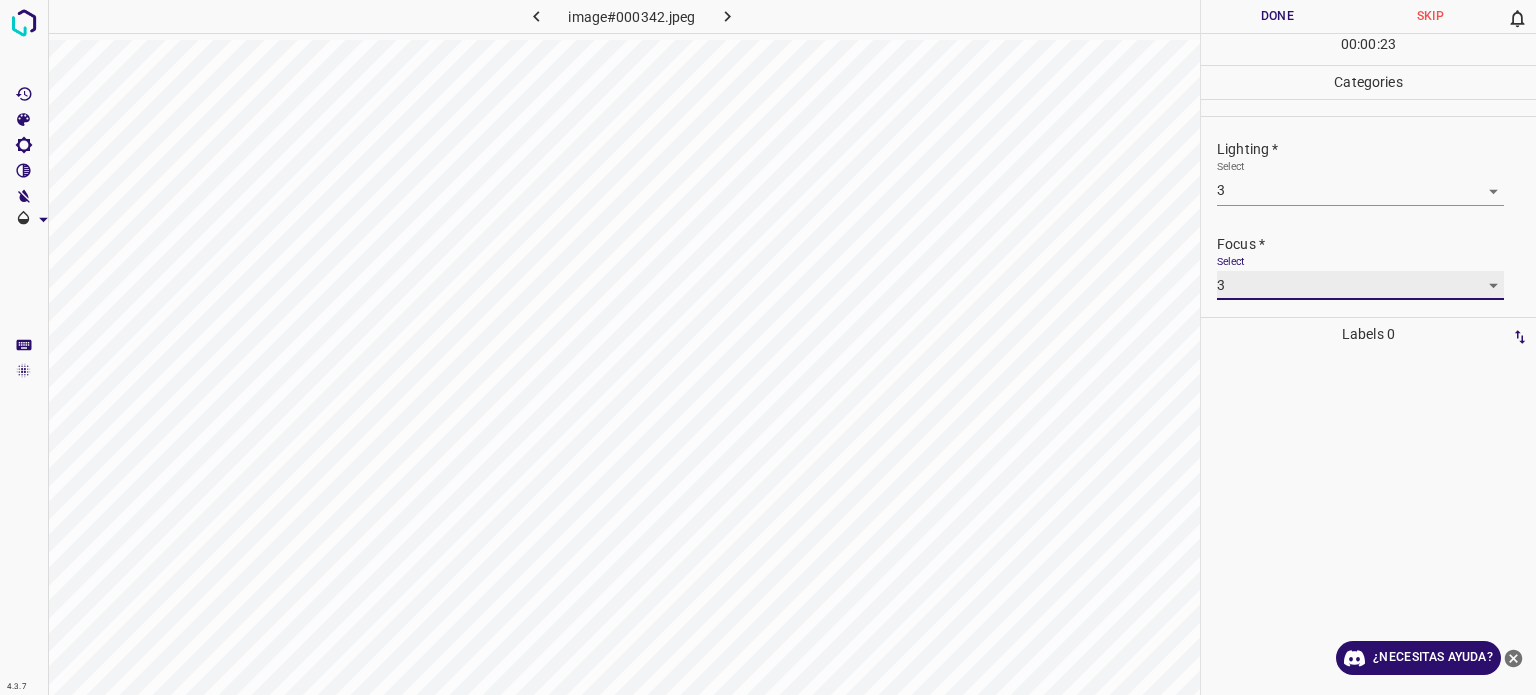 scroll, scrollTop: 98, scrollLeft: 0, axis: vertical 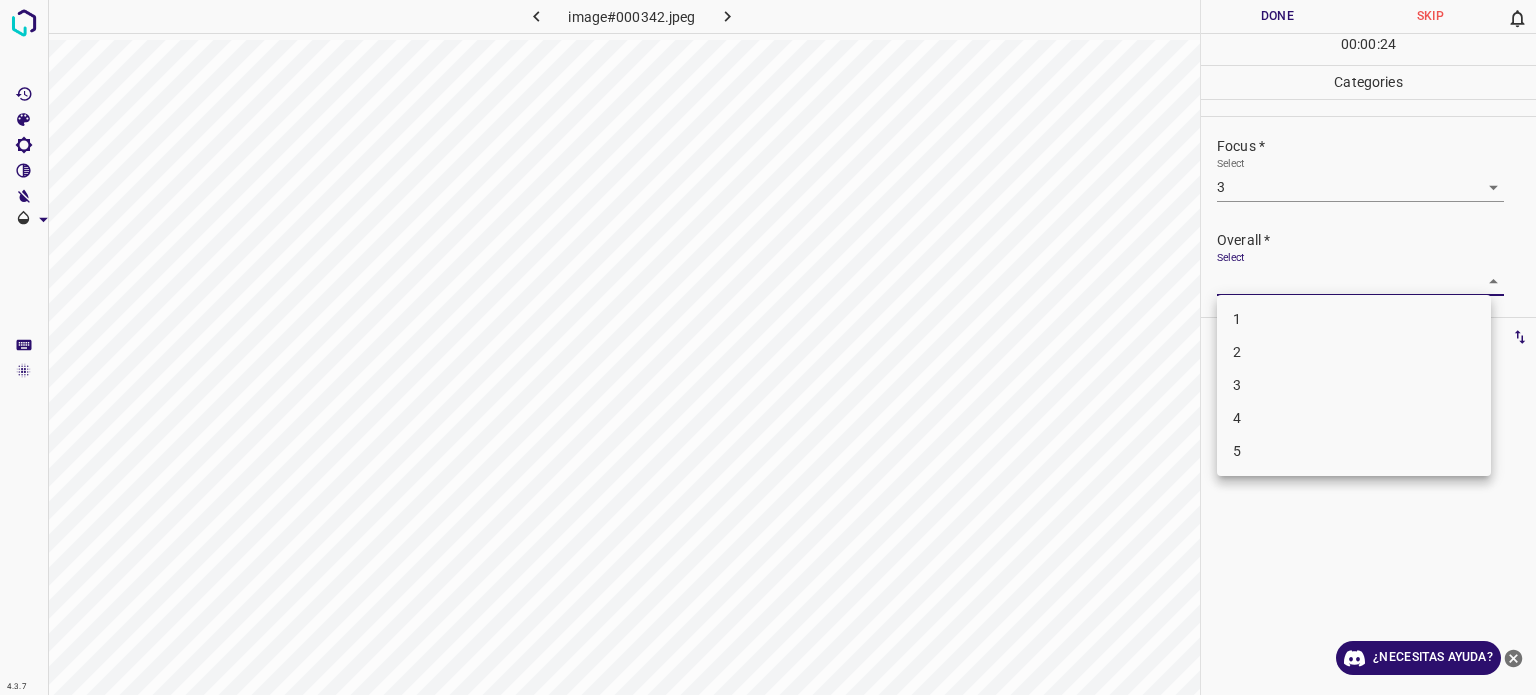 click on "Texto original Valora esta traducción Tu opinión servirá para ayudar a mejorar el Traductor de Google 4.3.7 image#000342.jpeg Done Skip 0 00   : 00   : 24   Categories Lighting *  Select 3 3 Focus *  Select 3 3 Overall *  Select ​ Labels   0 Categories 1 Lighting 2 Focus 3 Overall Tools Space Change between modes (Draw & Edit) I Auto labeling R Restore zoom M Zoom in N Zoom out Delete Delete selecte label Filters Z Restore filters X Saturation filter C Brightness filter V Contrast filter B Gray scale filter General O Download ¿Necesitas ayuda? - Texto - Esconder - Borrar 1 2 3 4 5" at bounding box center [768, 347] 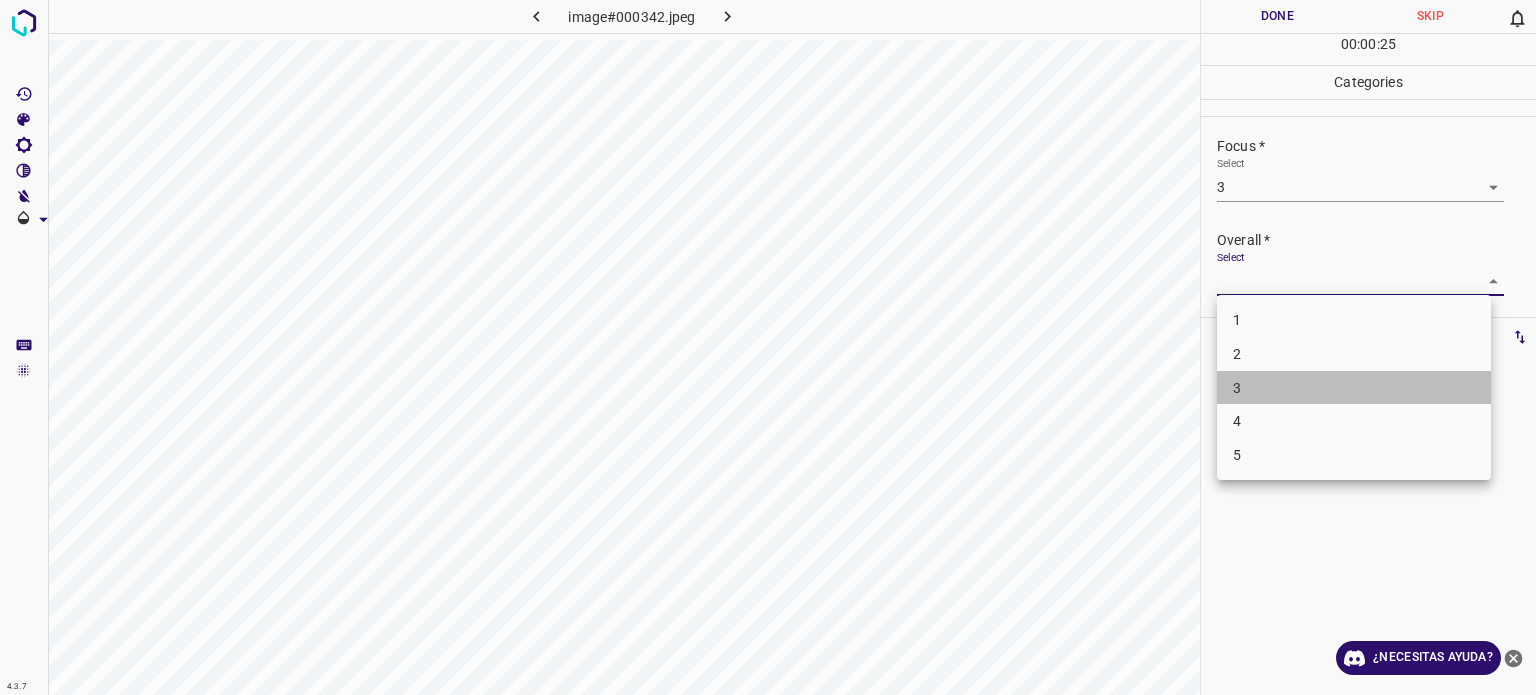 click on "3" at bounding box center [1237, 387] 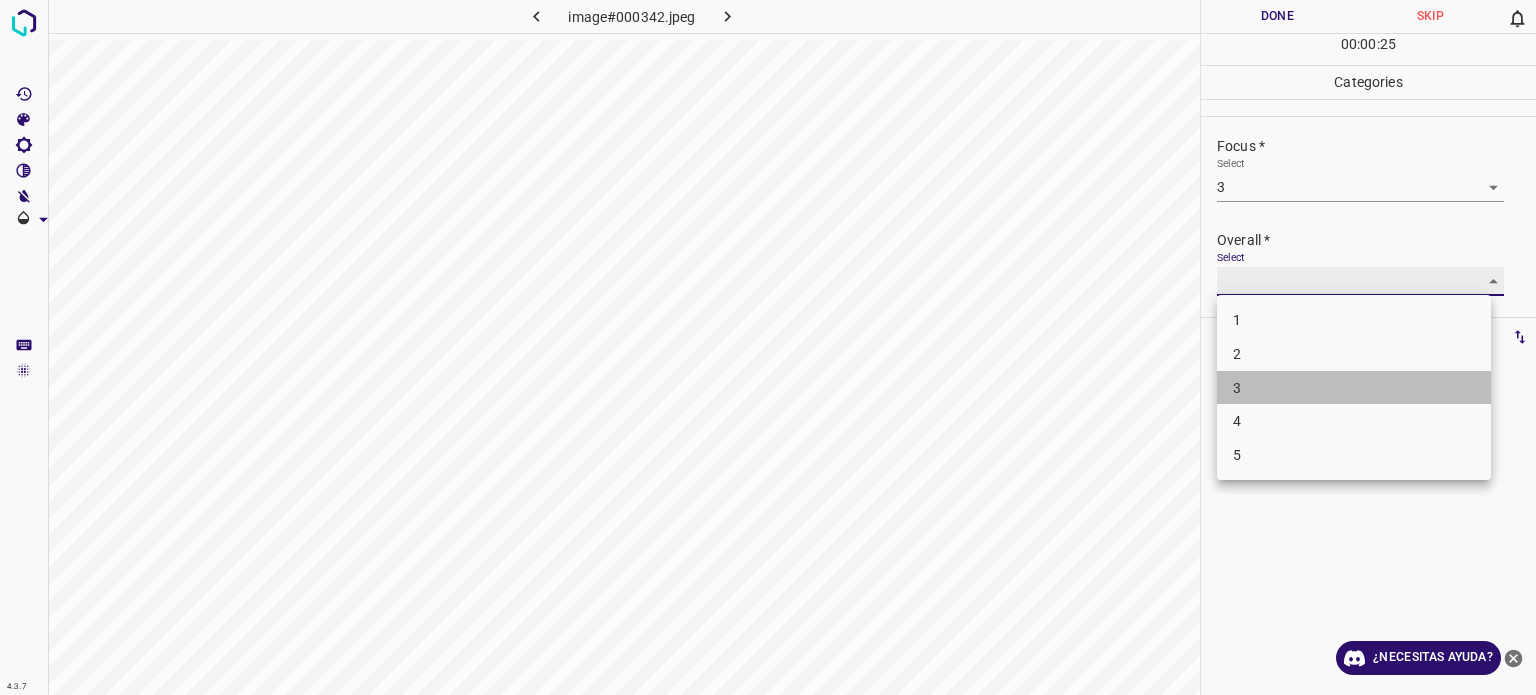 type on "3" 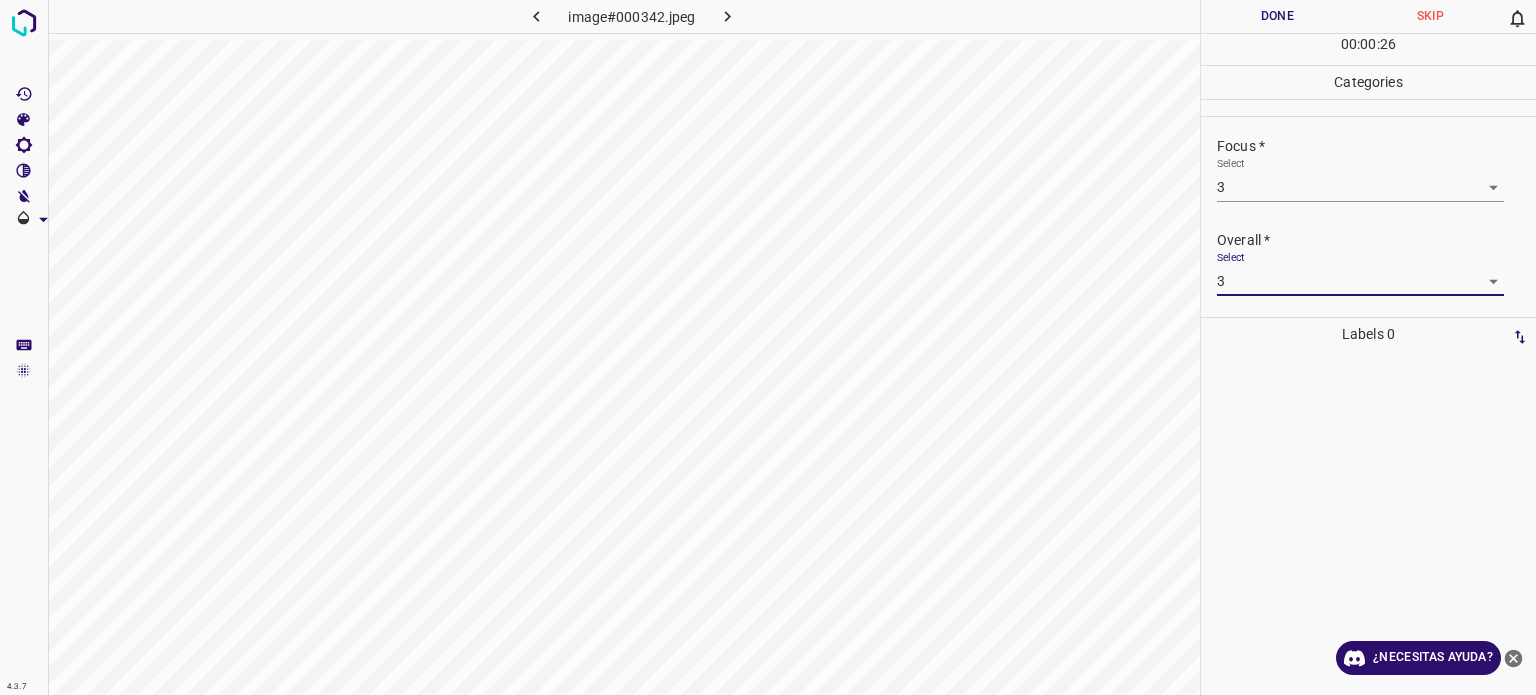 click on "Done" at bounding box center [1277, 16] 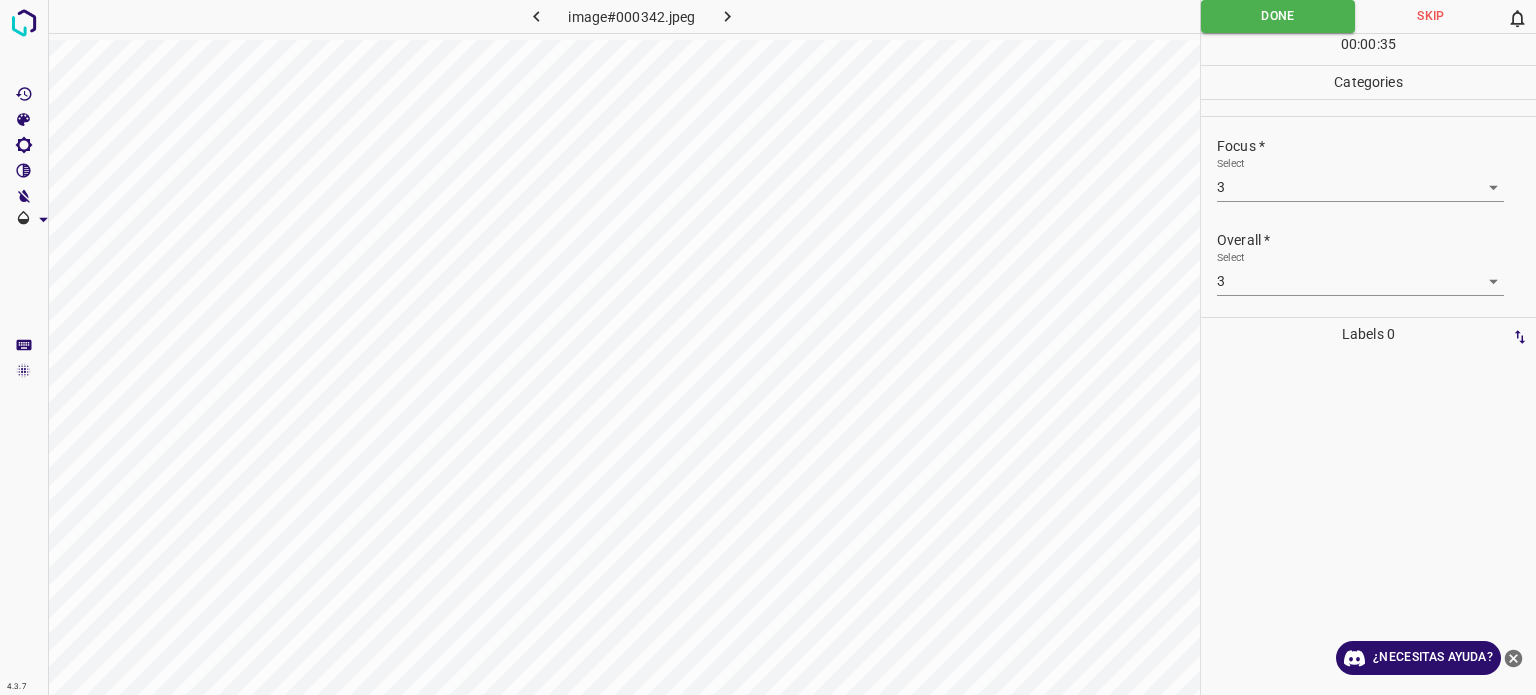 click at bounding box center (728, 16) 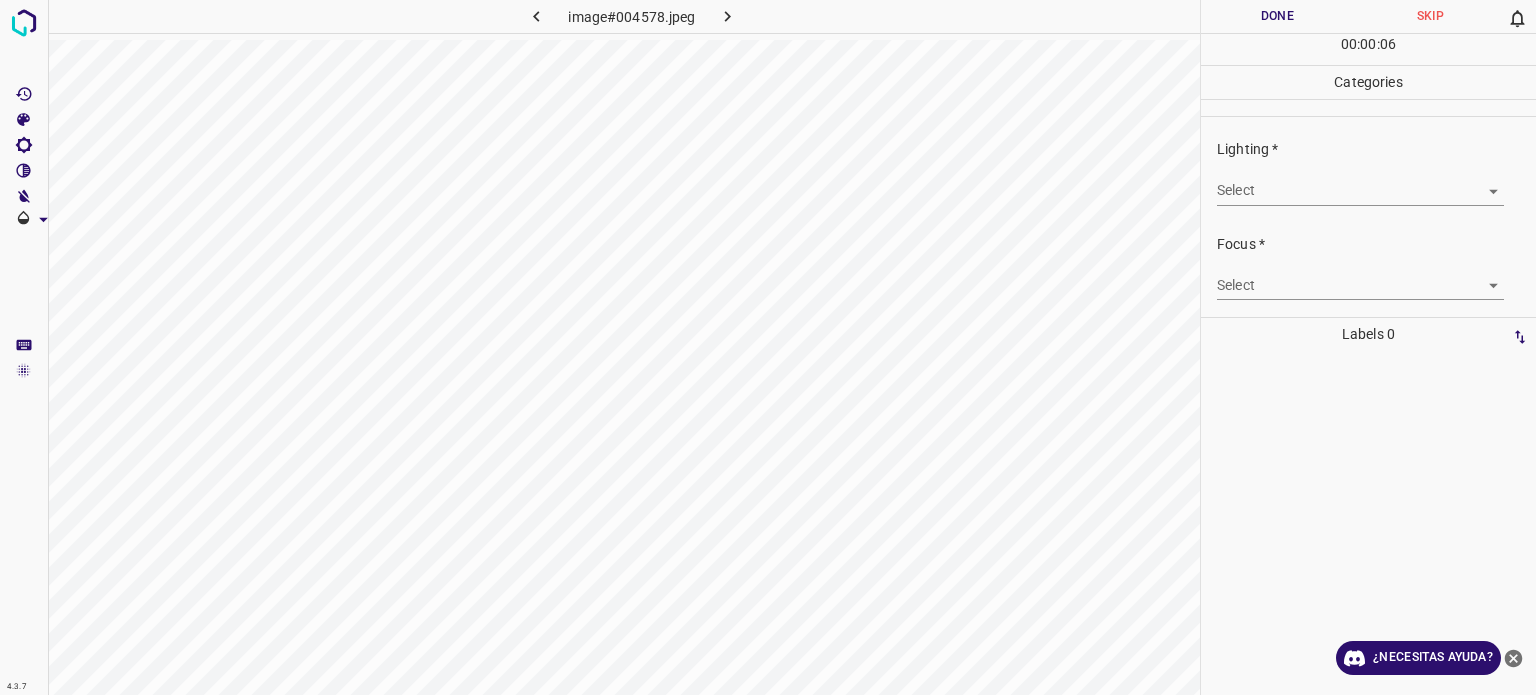 click on "Texto original Valora esta traducción Tu opinión servirá para ayudar a mejorar el Traductor de Google 4.3.7 image#004578.jpeg Done Skip 0 00   : 00   : 06   Categories Lighting *  Select ​ Focus *  Select ​ Overall *  Select ​ Labels   0 Categories 1 Lighting 2 Focus 3 Overall Tools Space Change between modes (Draw & Edit) I Auto labeling R Restore zoom M Zoom in N Zoom out Delete Delete selecte label Filters Z Restore filters X Saturation filter C Brightness filter V Contrast filter B Gray scale filter General O Download ¿Necesitas ayuda? - Texto - Esconder - Borrar" at bounding box center (768, 347) 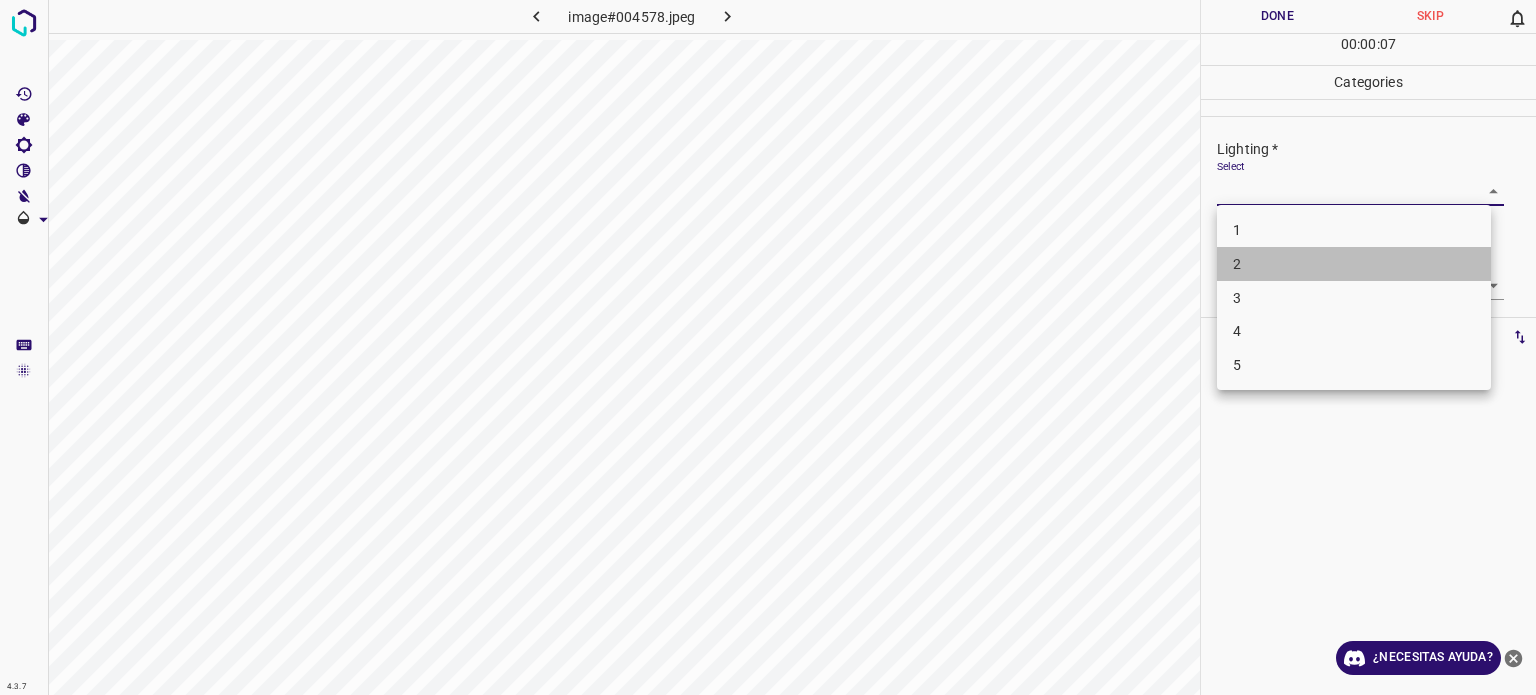 click on "2" at bounding box center [1354, 264] 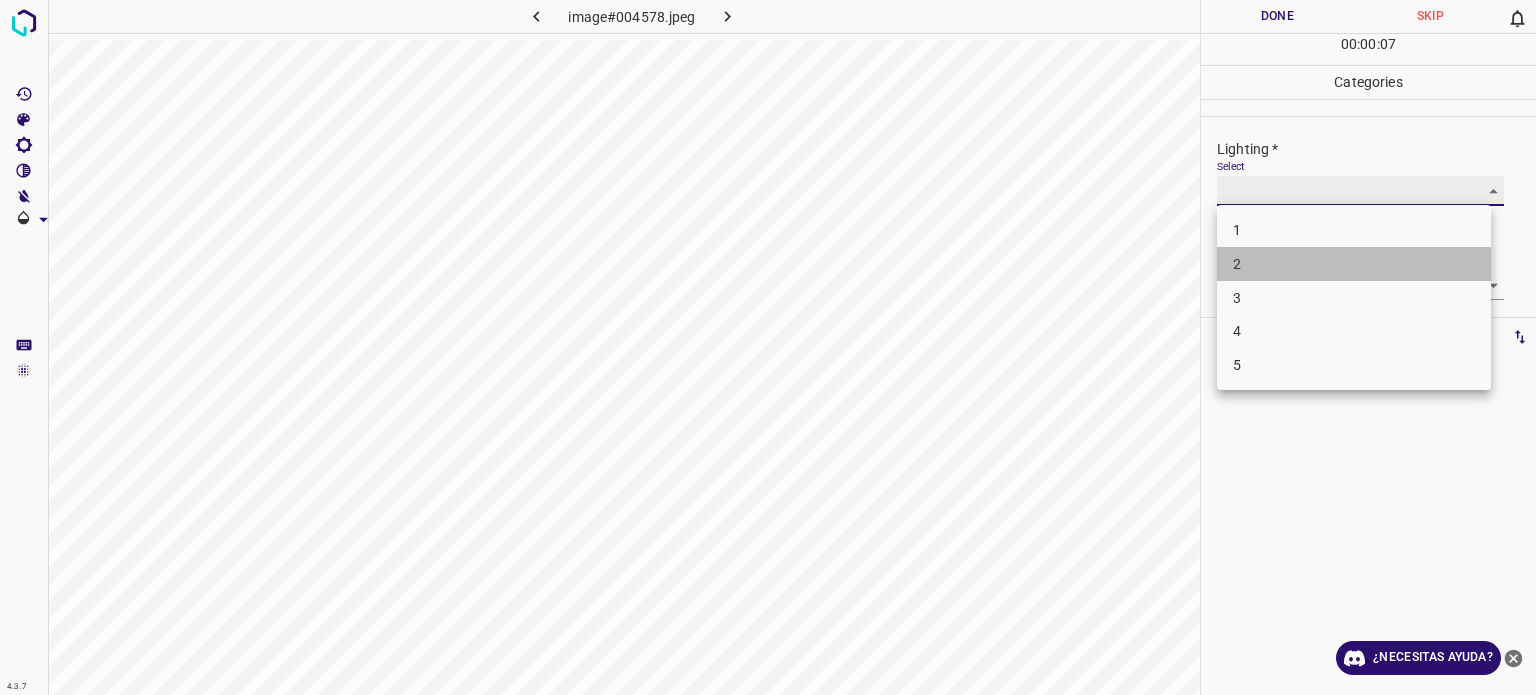 type on "2" 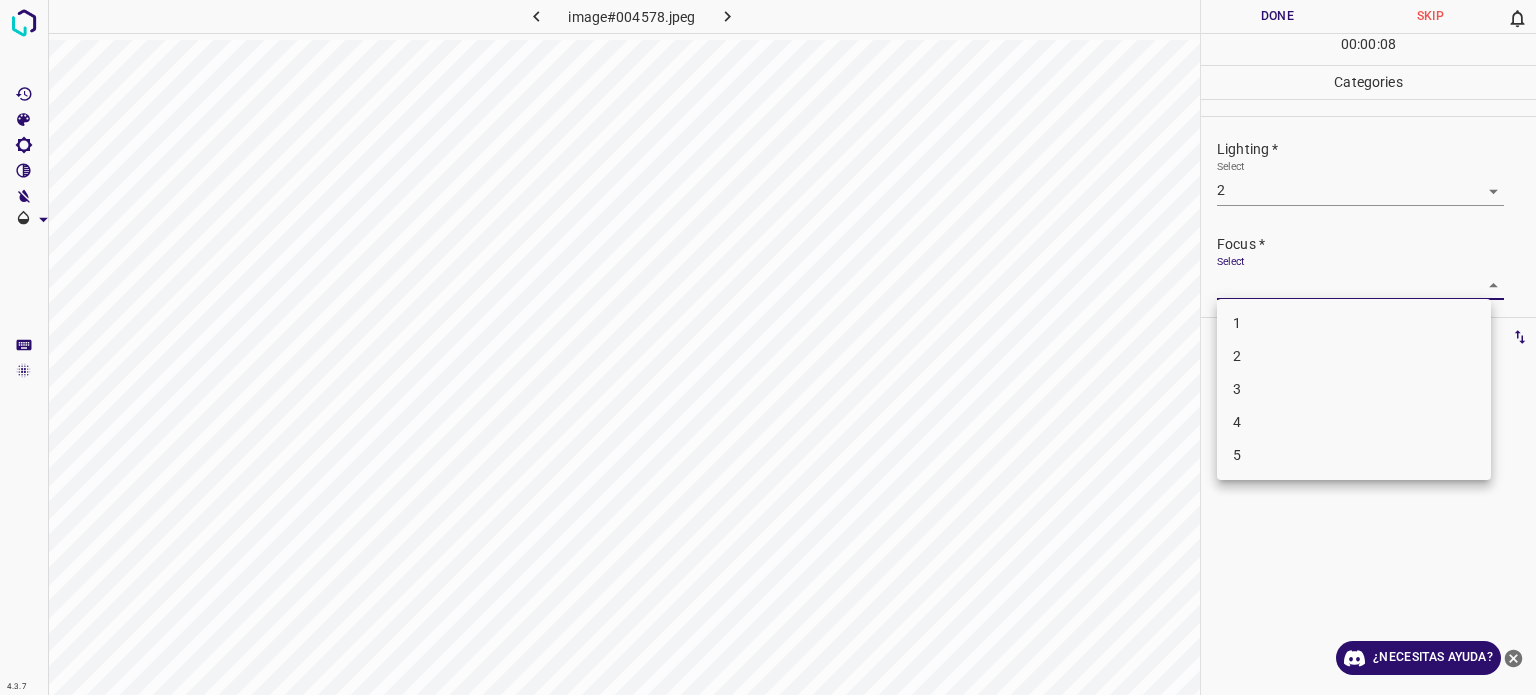 click on "Texto original Valora esta traducción Tu opinión servirá para ayudar a mejorar el Traductor de Google 4.3.7 image#004578.jpeg Done Skip 0 00   : 00   : 08   Categories Lighting *  Select 2 2 Focus *  Select ​ Overall *  Select ​ Labels   0 Categories 1 Lighting 2 Focus 3 Overall Tools Space Change between modes (Draw & Edit) I Auto labeling R Restore zoom M Zoom in N Zoom out Delete Delete selecte label Filters Z Restore filters X Saturation filter C Brightness filter V Contrast filter B Gray scale filter General O Download ¿Necesitas ayuda? - Texto - Esconder - Borrar 1 2 3 4 5" at bounding box center [768, 347] 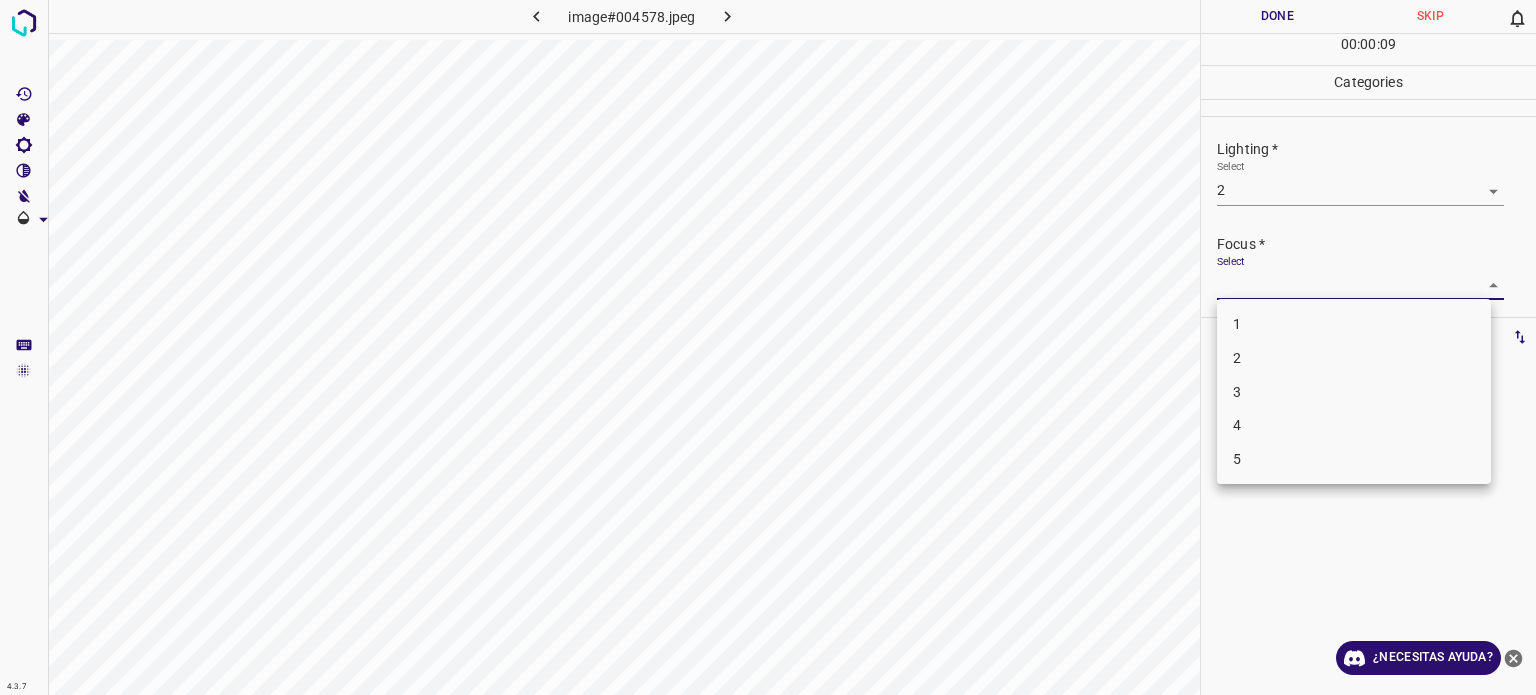 click on "2" at bounding box center (1237, 358) 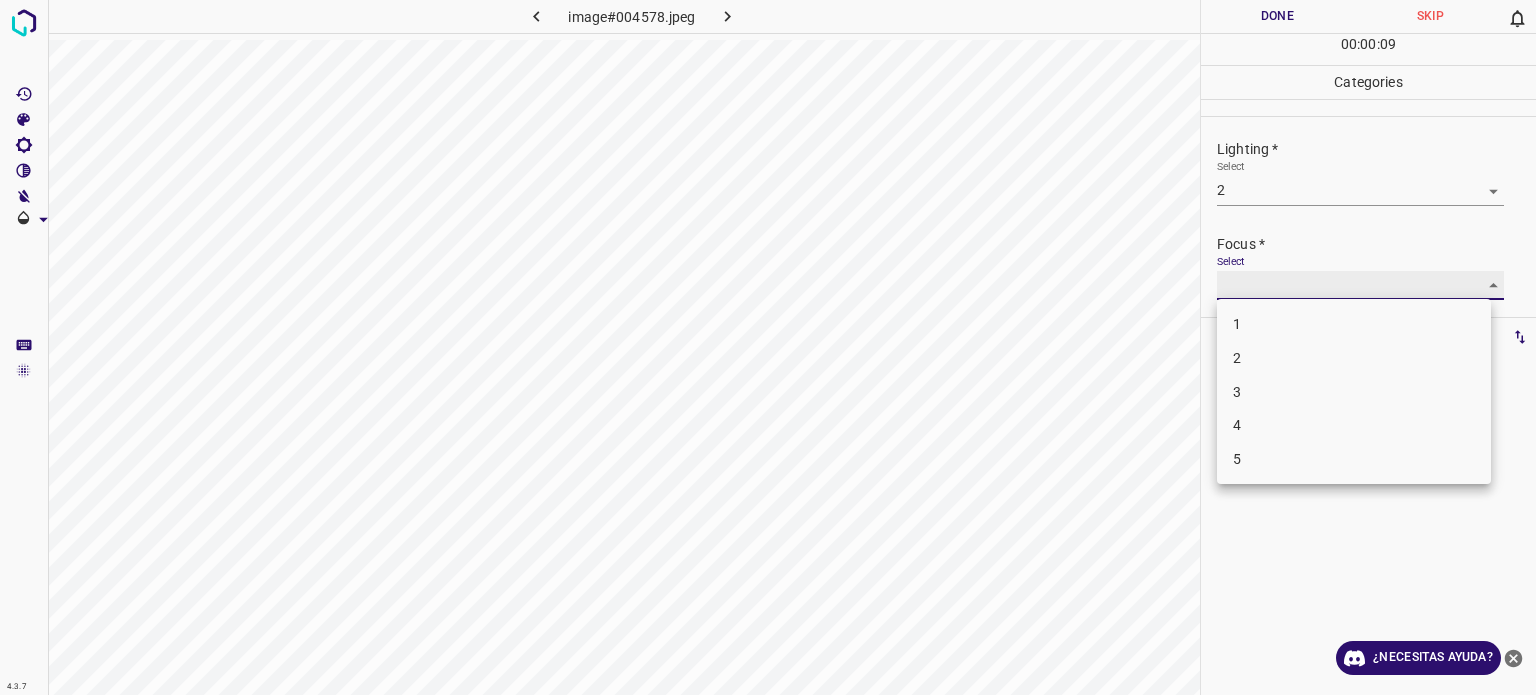 type on "2" 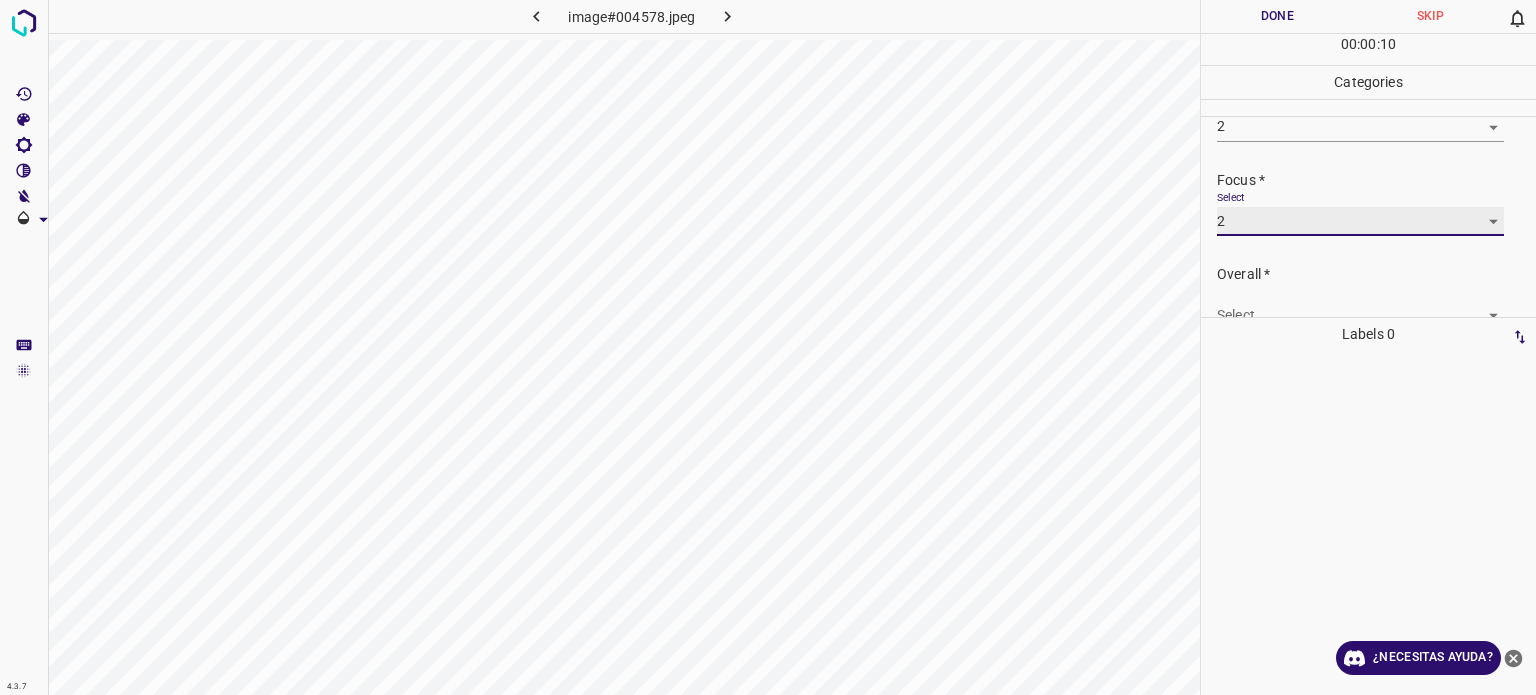 scroll, scrollTop: 98, scrollLeft: 0, axis: vertical 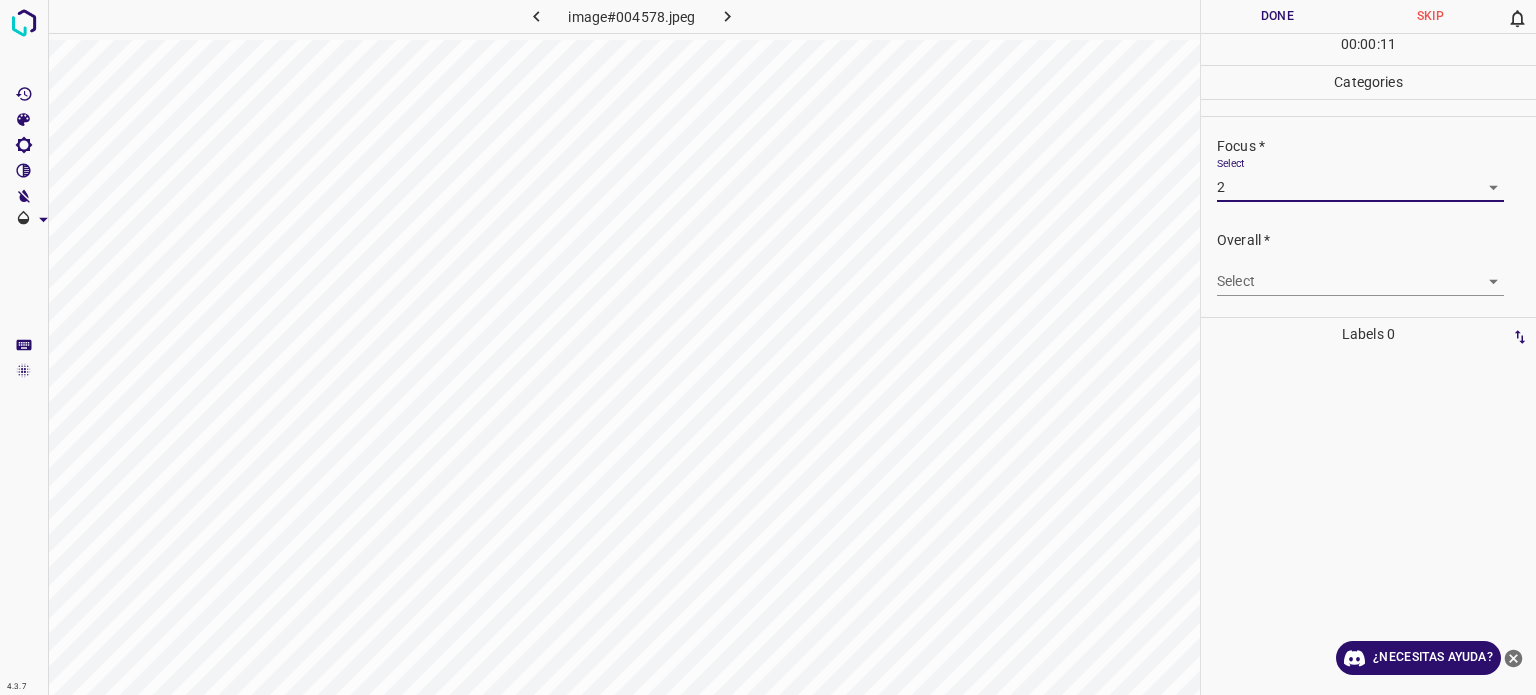 click on "Texto original Valora esta traducción Tu opinión servirá para ayudar a mejorar el Traductor de Google 4.3.7 image#004578.jpeg Done Skip 0 00   : 00   : 11   Categories Lighting *  Select 2 2 Focus *  Select 2 2 Overall *  Select ​ Labels   0 Categories 1 Lighting 2 Focus 3 Overall Tools Space Change between modes (Draw & Edit) I Auto labeling R Restore zoom M Zoom in N Zoom out Delete Delete selecte label Filters Z Restore filters X Saturation filter C Brightness filter V Contrast filter B Gray scale filter General O Download ¿Necesitas ayuda? - Texto - Esconder - Borrar" at bounding box center [768, 347] 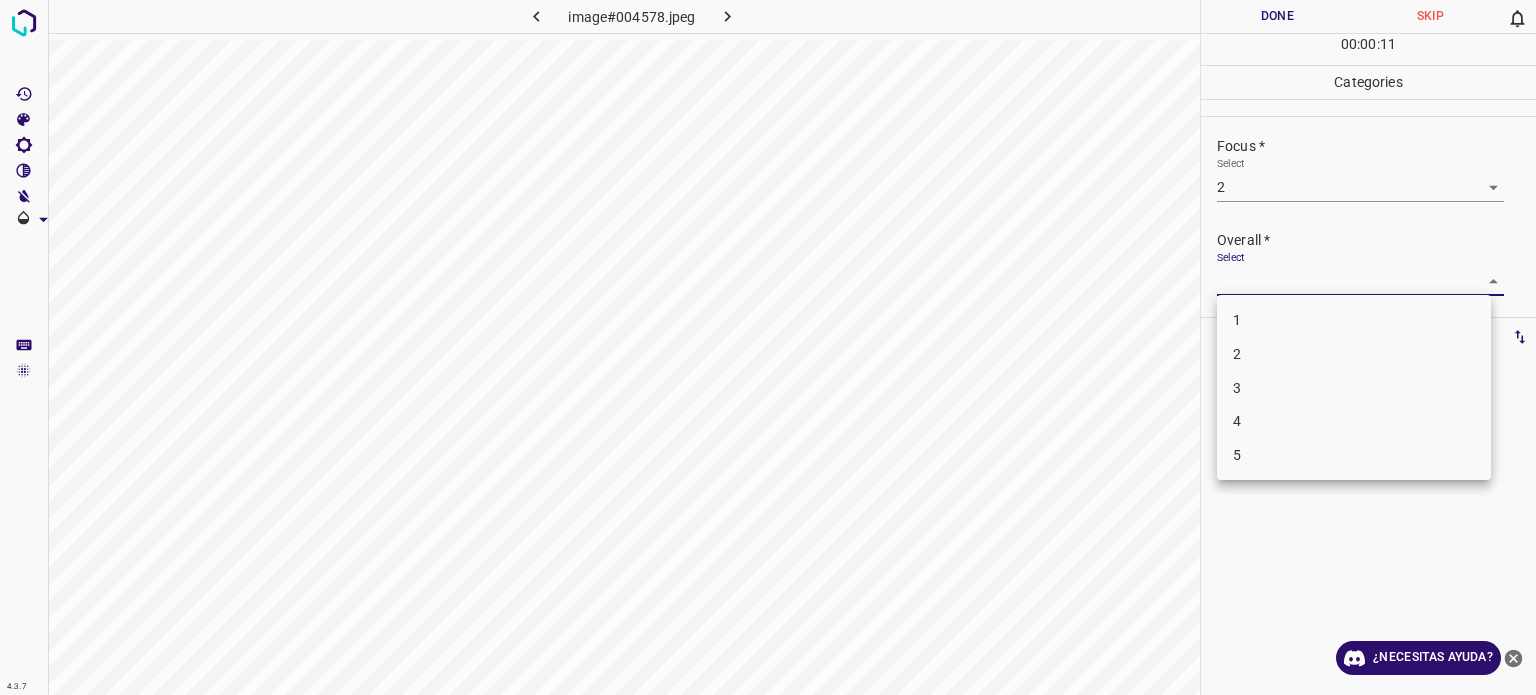 click on "2" at bounding box center (1354, 354) 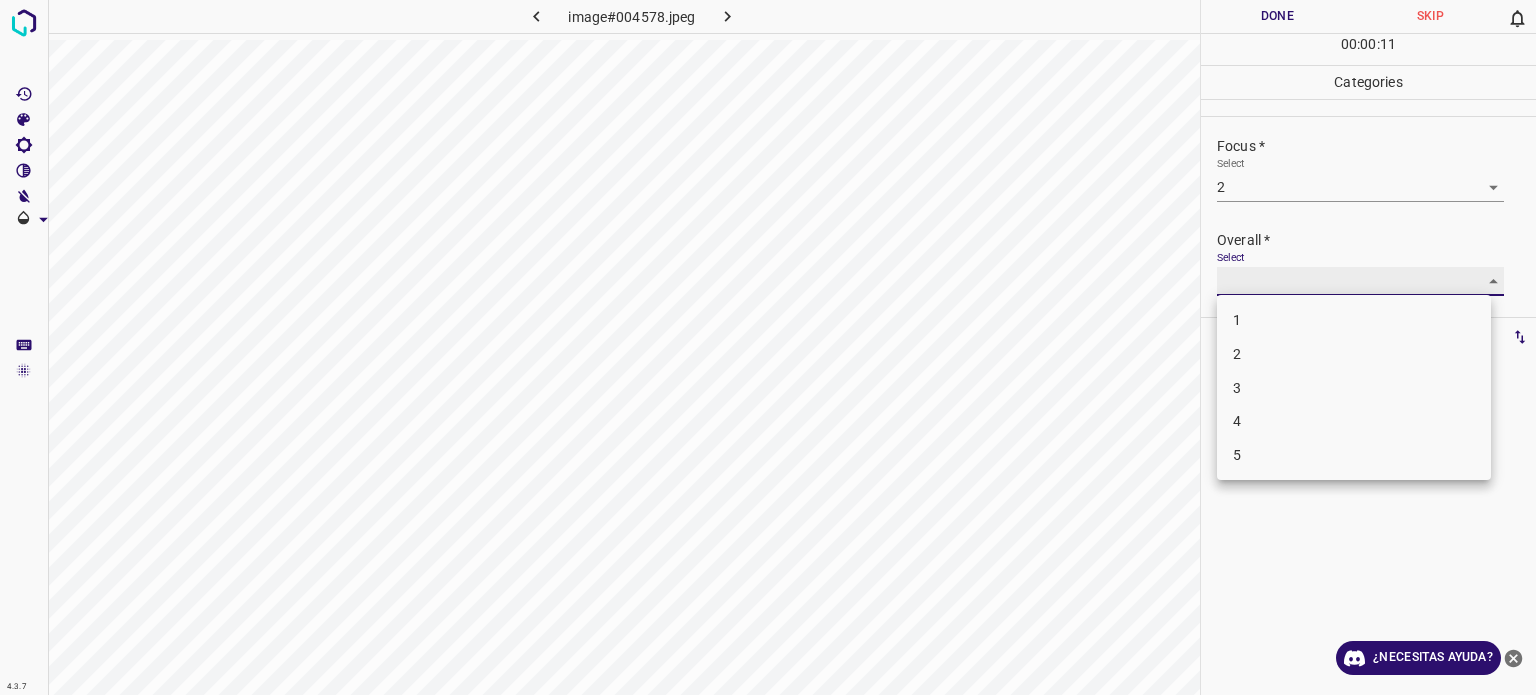 type on "2" 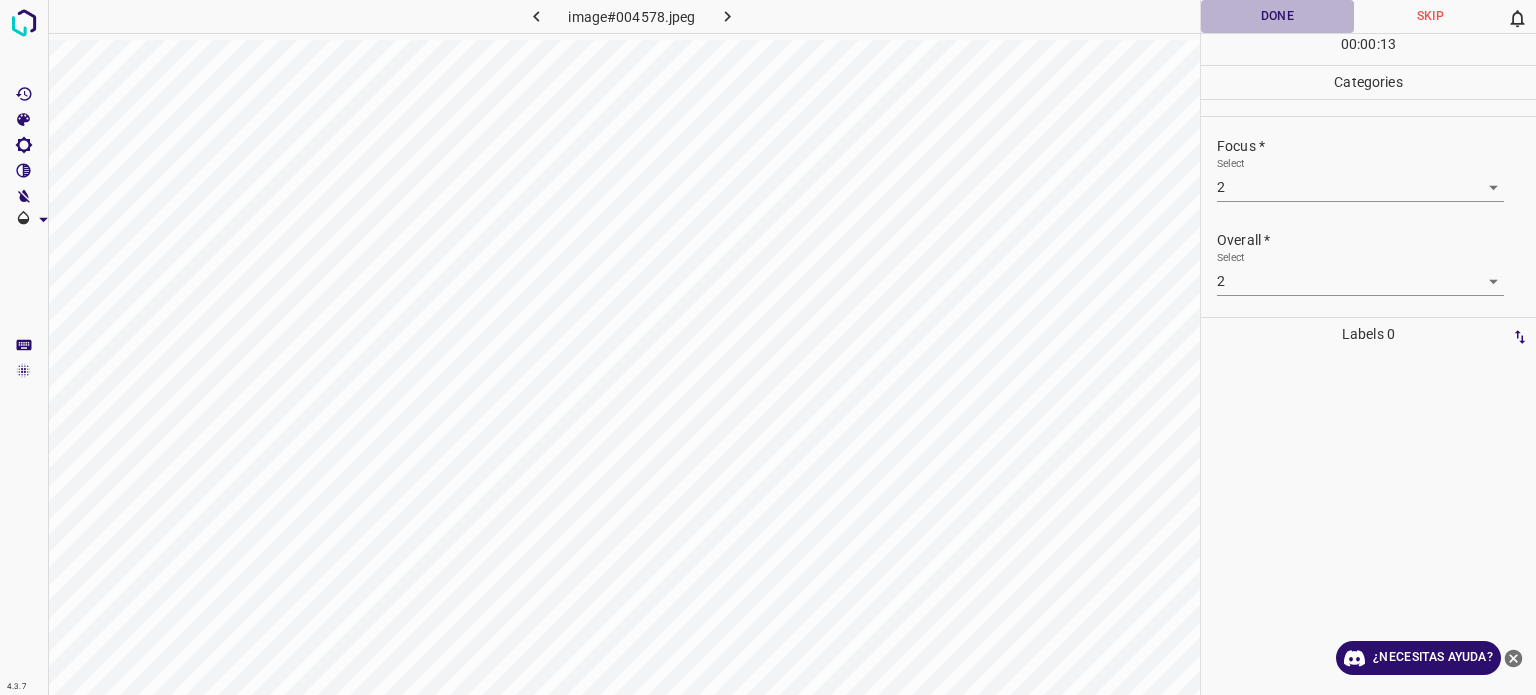 click on "Done" at bounding box center (1277, 16) 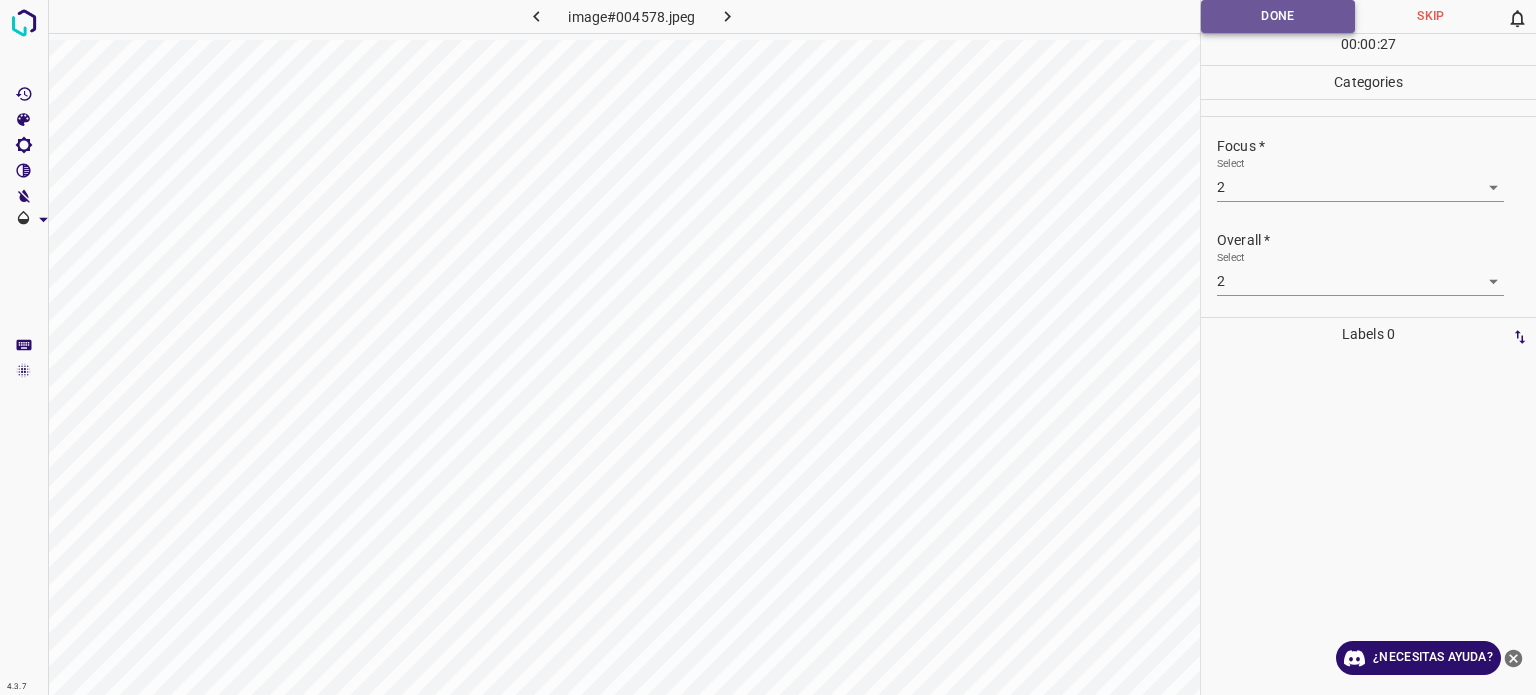 click on "Done" at bounding box center [1278, 16] 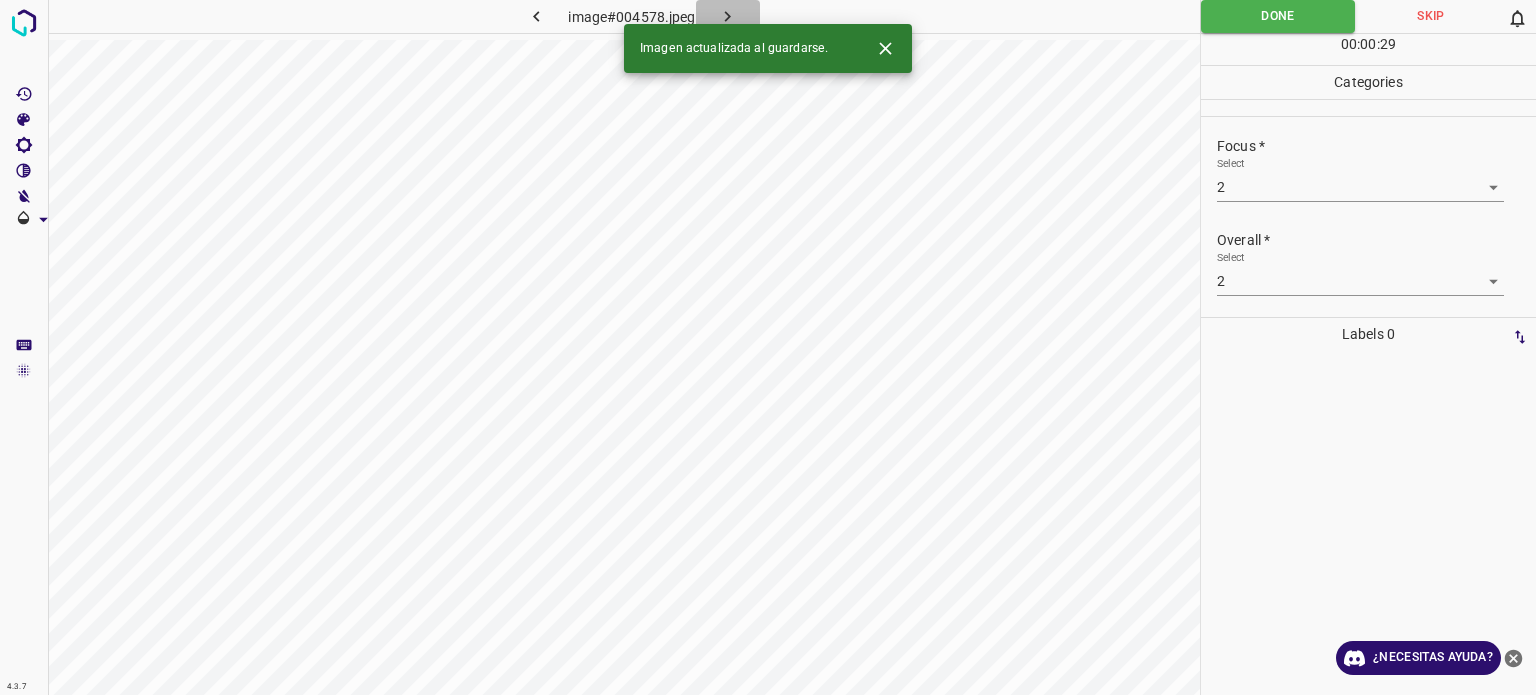 click 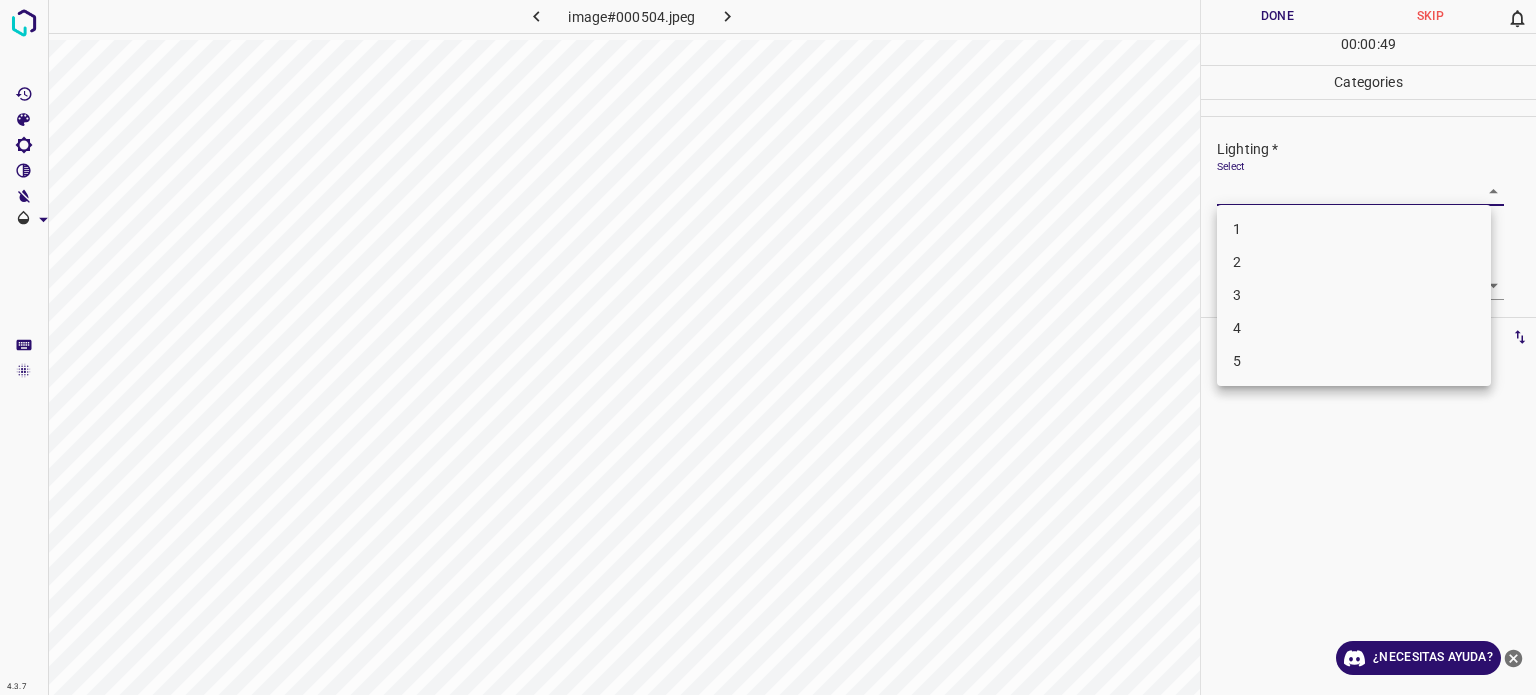 click on "Texto original Valora esta traducción Tu opinión servirá para ayudar a mejorar el Traductor de Google 4.3.7 image#000504.jpeg Done Skip 0 00   : 00   : 49   Categories Lighting *  Select ​ Focus *  Select ​ Overall *  Select ​ Labels   0 Categories 1 Lighting 2 Focus 3 Overall Tools Space Change between modes (Draw & Edit) I Auto labeling R Restore zoom M Zoom in N Zoom out Delete Delete selecte label Filters Z Restore filters X Saturation filter C Brightness filter V Contrast filter B Gray scale filter General O Download ¿Necesitas ayuda? - Texto - Esconder - Borrar 1 2 3 4 5" at bounding box center [768, 347] 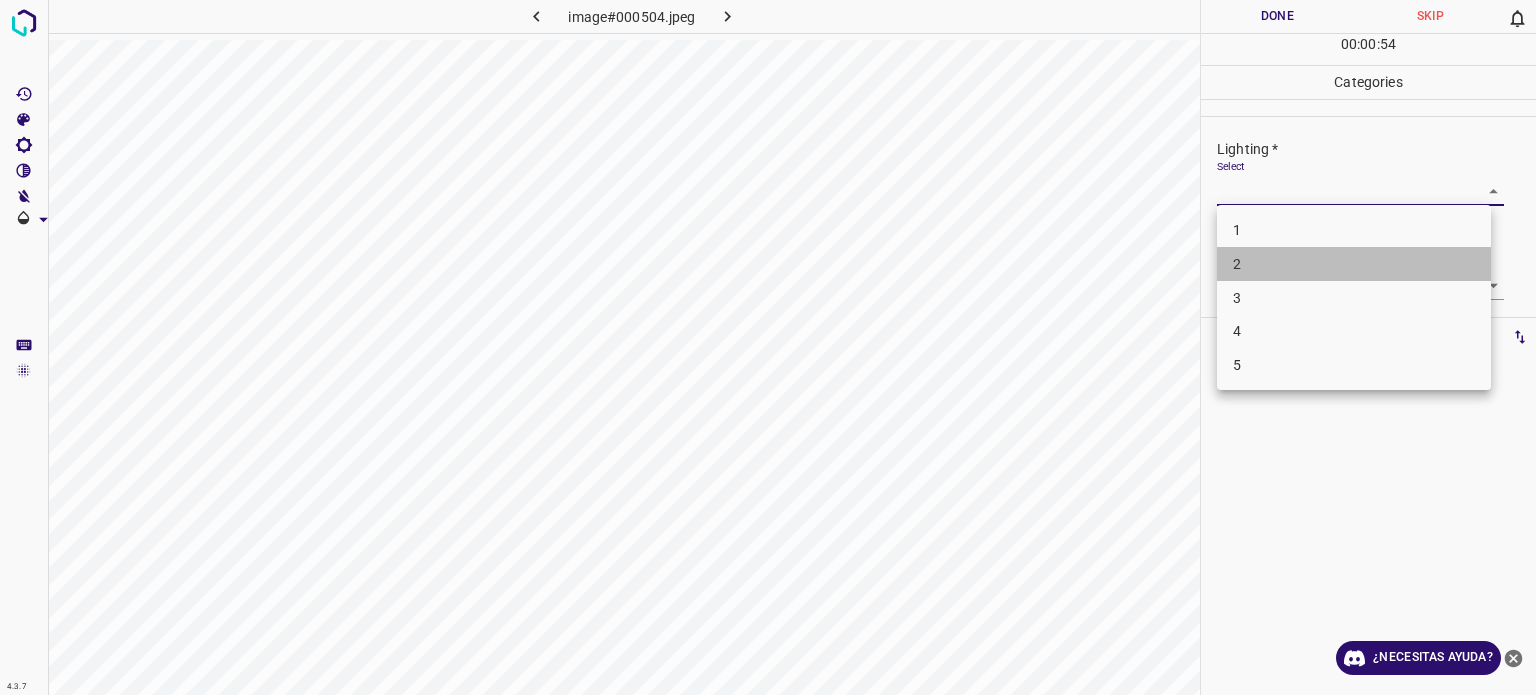 click on "2" at bounding box center [1237, 264] 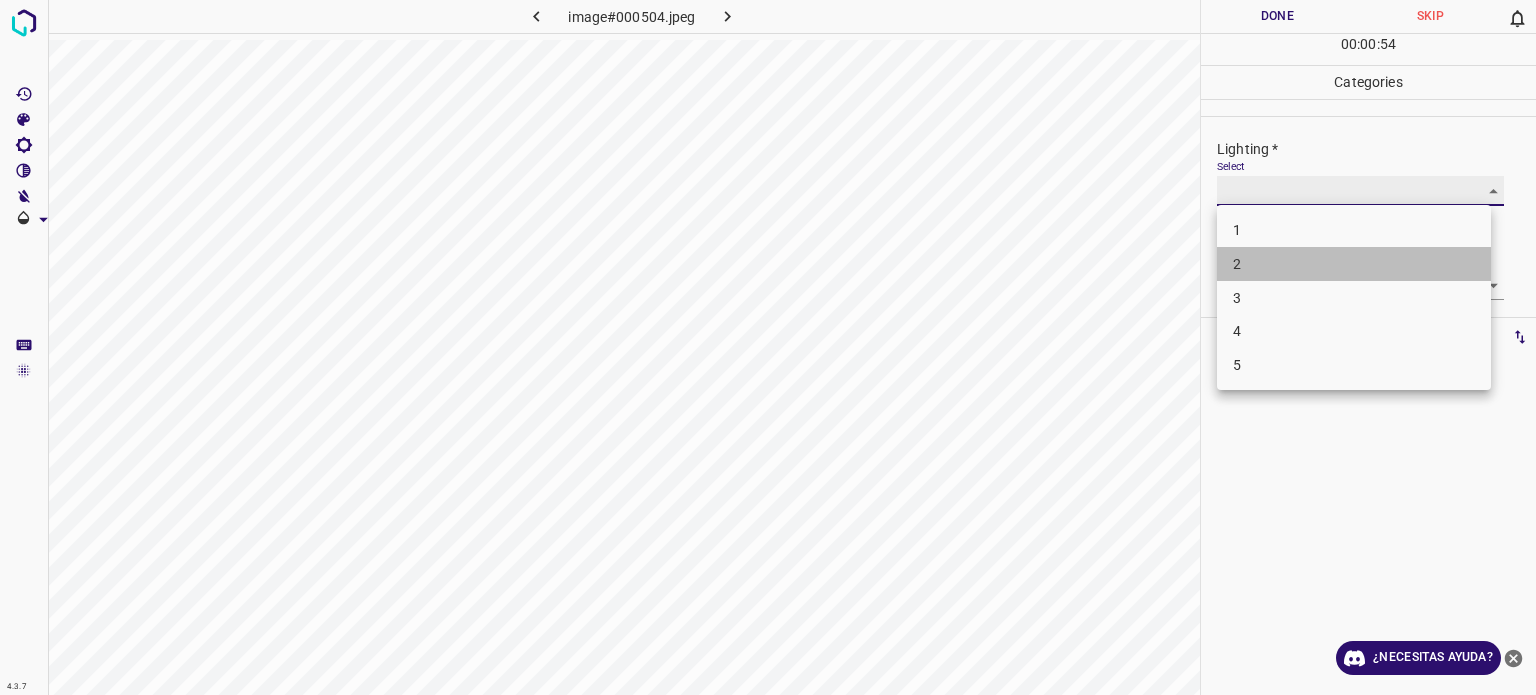 type on "2" 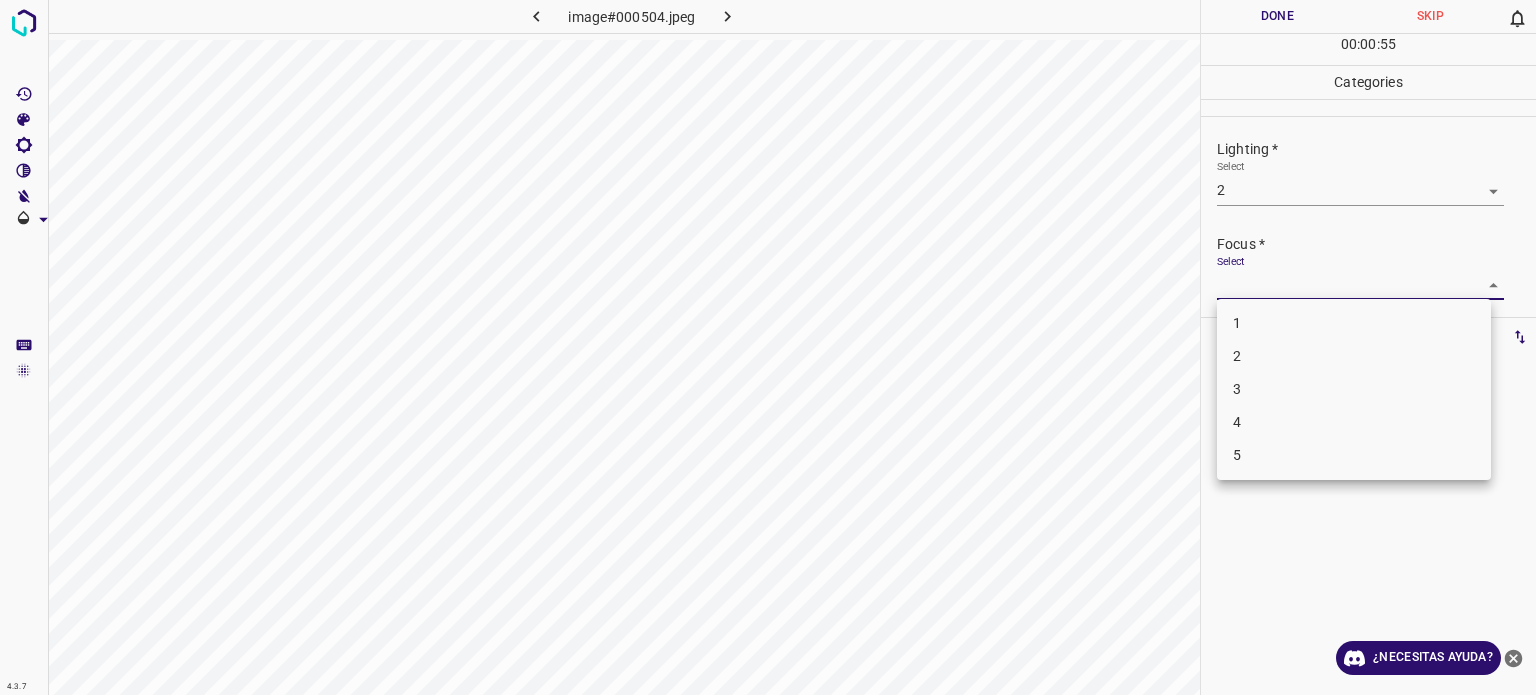 click on "Texto original Valora esta traducción Tu opinión servirá para ayudar a mejorar el Traductor de Google 4.3.7 image#000504.jpeg Done Skip 0 00   : 00   : 55   Categories Lighting *  Select 2 2 Focus *  Select ​ Overall *  Select ​ Labels   0 Categories 1 Lighting 2 Focus 3 Overall Tools Space Change between modes (Draw & Edit) I Auto labeling R Restore zoom M Zoom in N Zoom out Delete Delete selecte label Filters Z Restore filters X Saturation filter C Brightness filter V Contrast filter B Gray scale filter General O Download ¿Necesitas ayuda? - Texto - Esconder - Borrar 1 2 3 4 5" at bounding box center (768, 347) 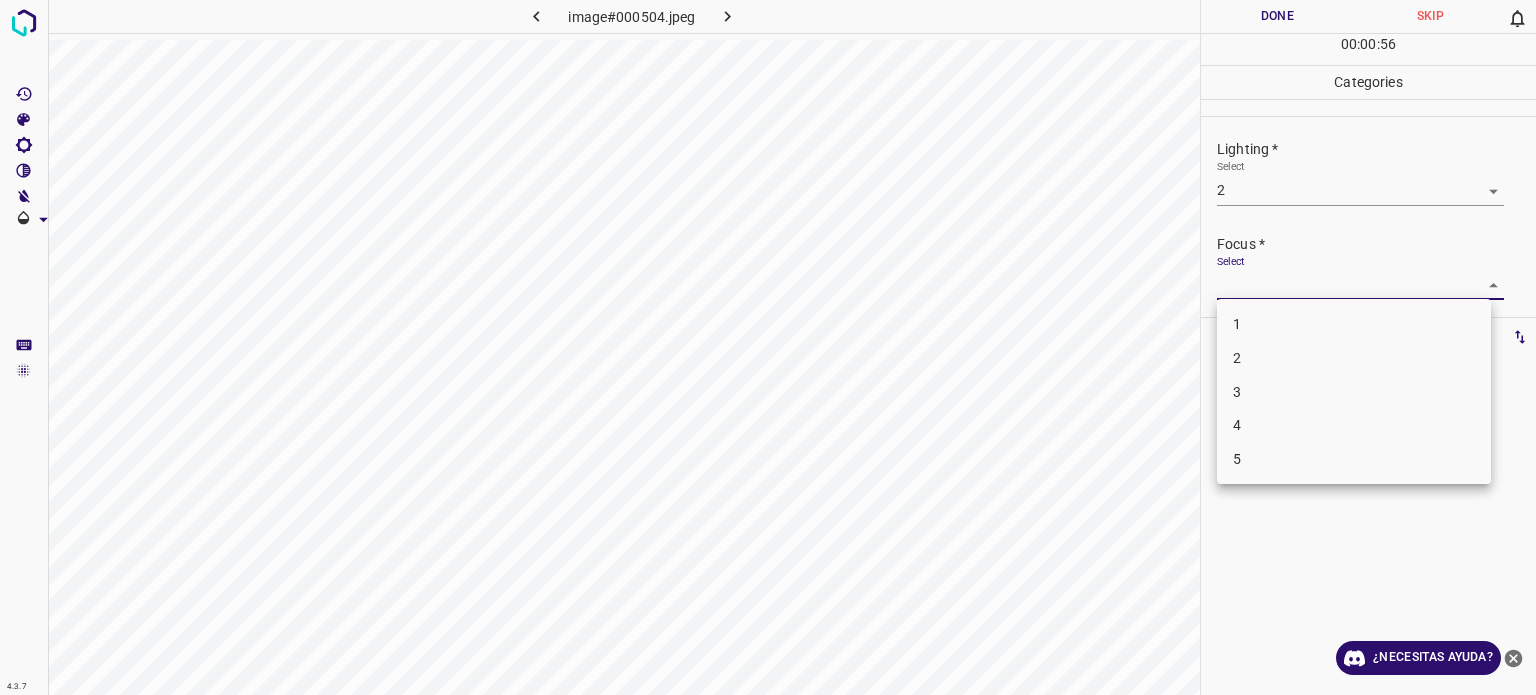 click on "2" at bounding box center [1237, 358] 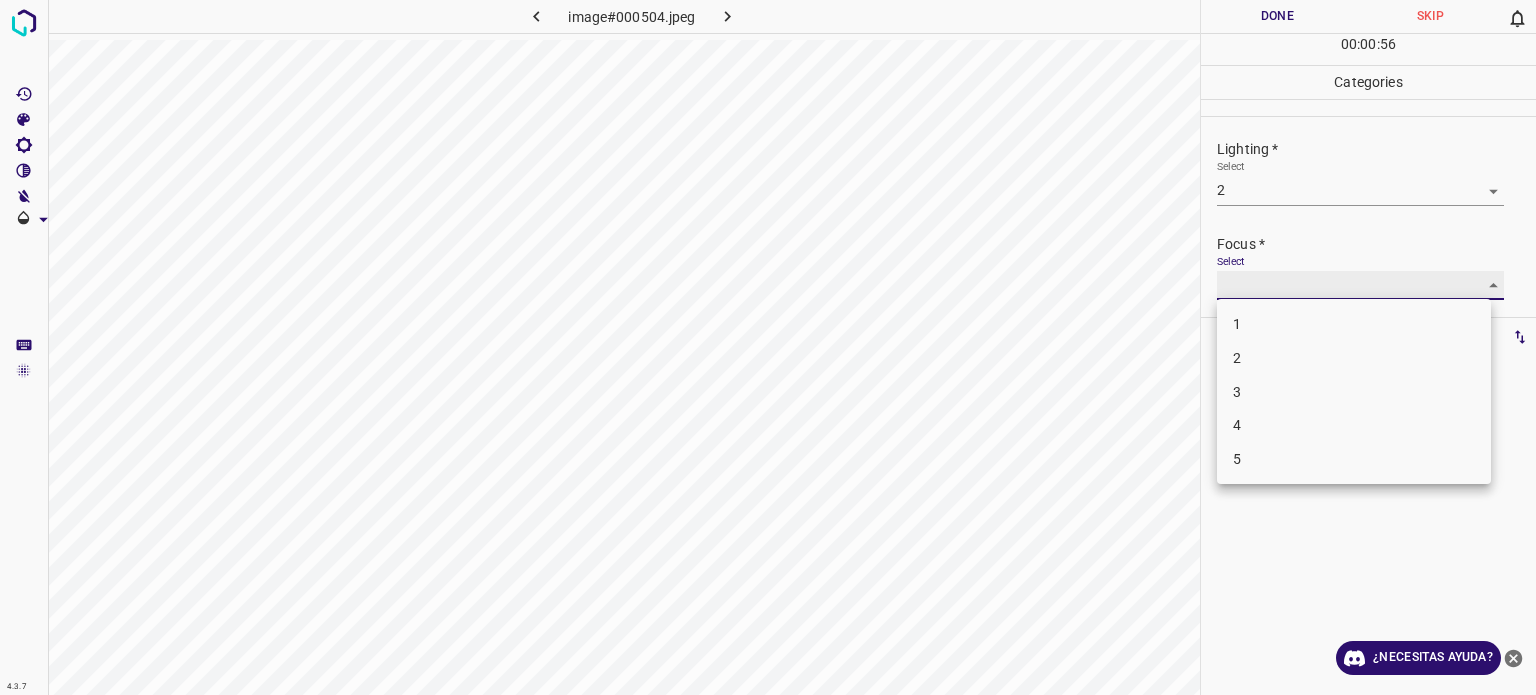 type on "2" 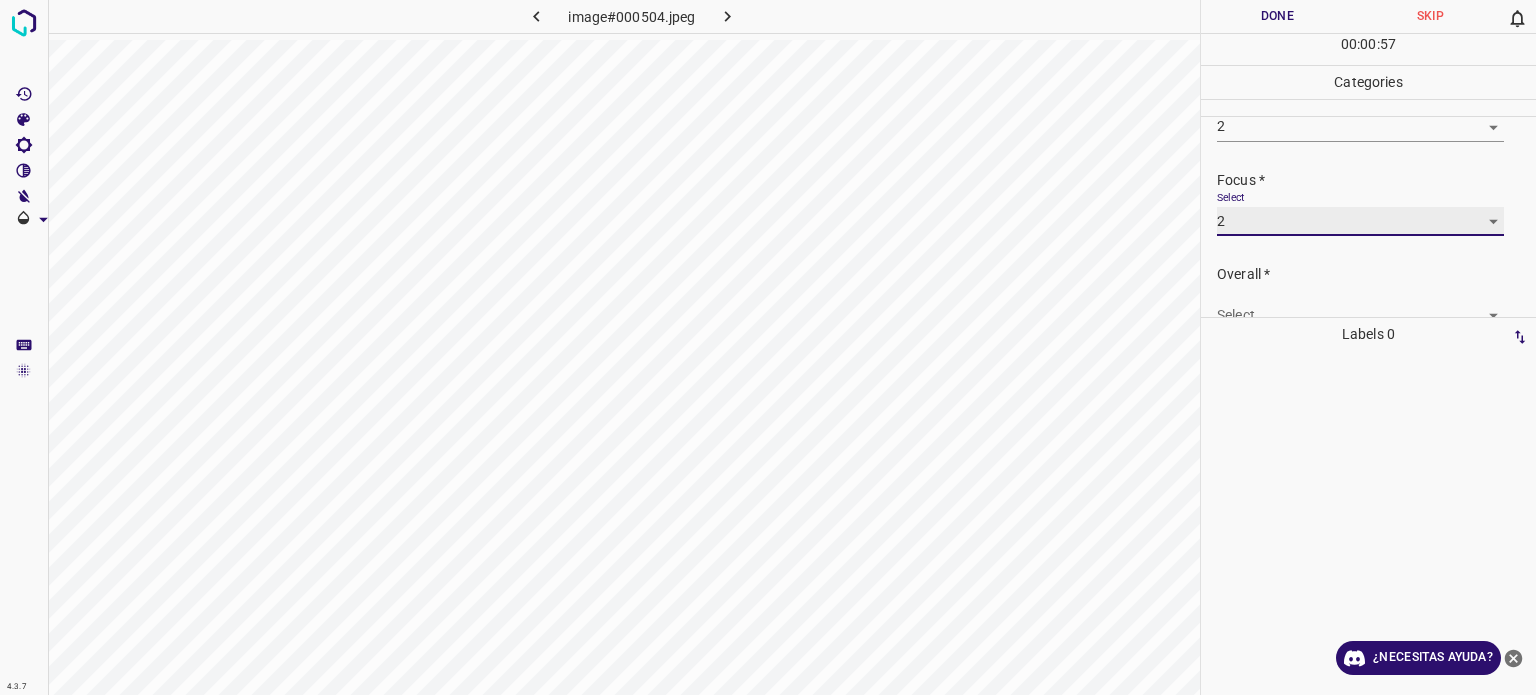 scroll, scrollTop: 98, scrollLeft: 0, axis: vertical 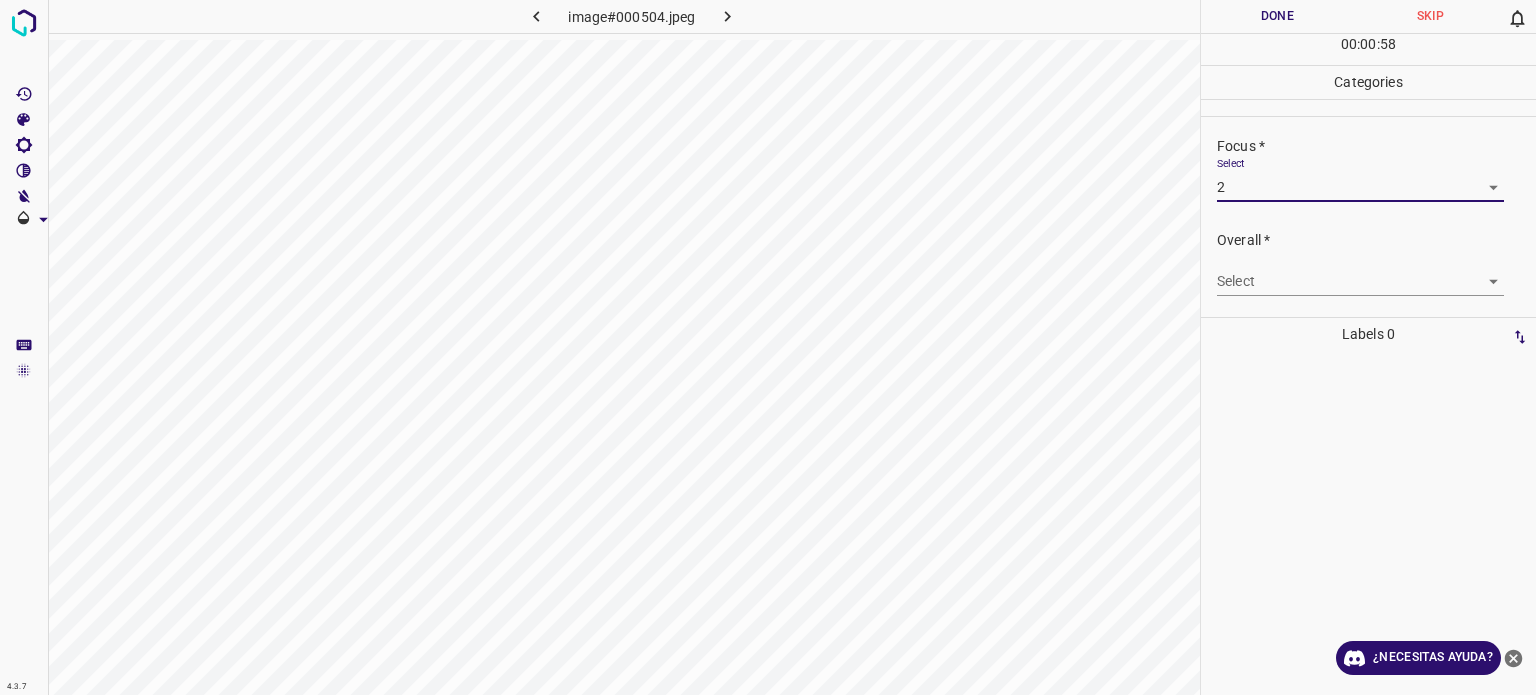 click on "Texto original Valora esta traducción Tu opinión servirá para ayudar a mejorar el Traductor de Google 4.3.7 image#000504.jpeg Done Skip 0 00   : 00   : 58   Categories Lighting *  Select 2 2 Focus *  Select 2 2 Overall *  Select ​ Labels   0 Categories 1 Lighting 2 Focus 3 Overall Tools Space Change between modes (Draw & Edit) I Auto labeling R Restore zoom M Zoom in N Zoom out Delete Delete selecte label Filters Z Restore filters X Saturation filter C Brightness filter V Contrast filter B Gray scale filter General O Download ¿Necesitas ayuda? - Texto - Esconder - Borrar" at bounding box center [768, 347] 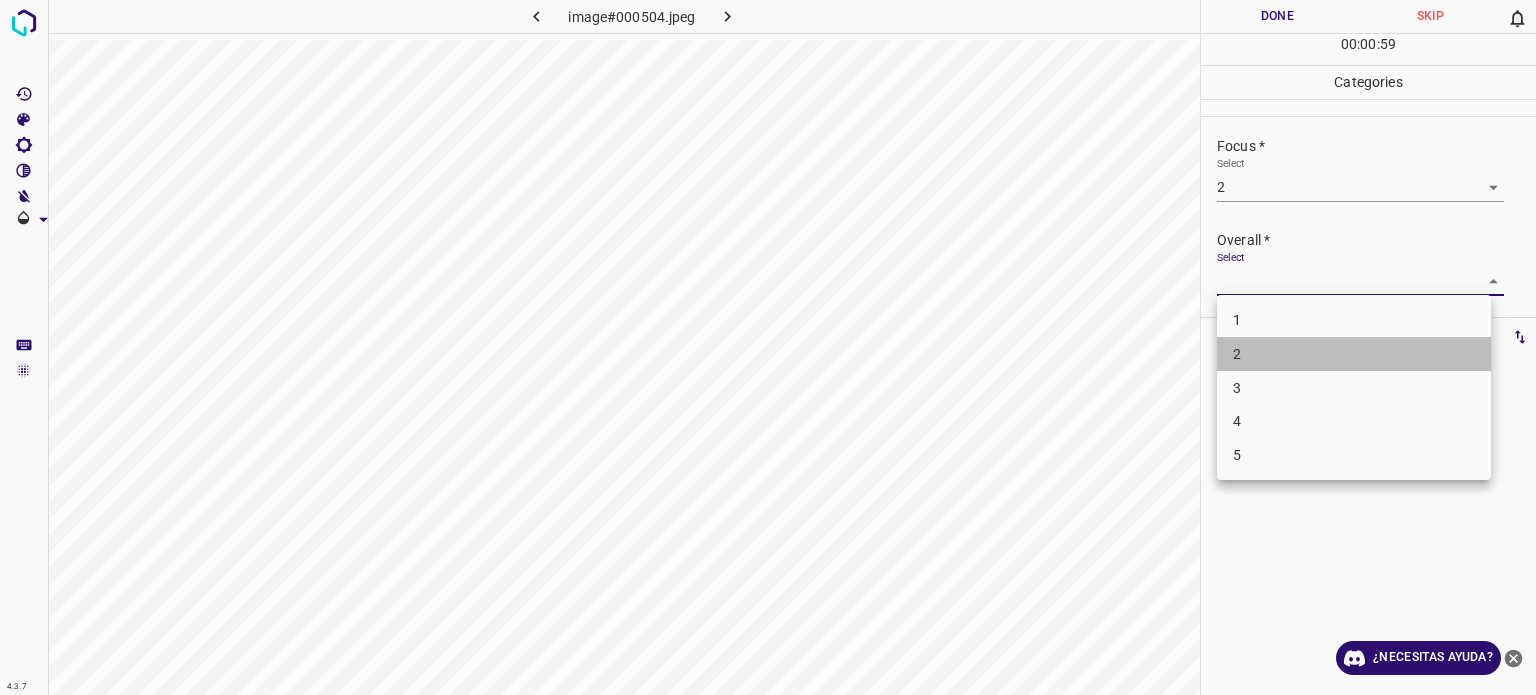 click on "2" at bounding box center [1354, 354] 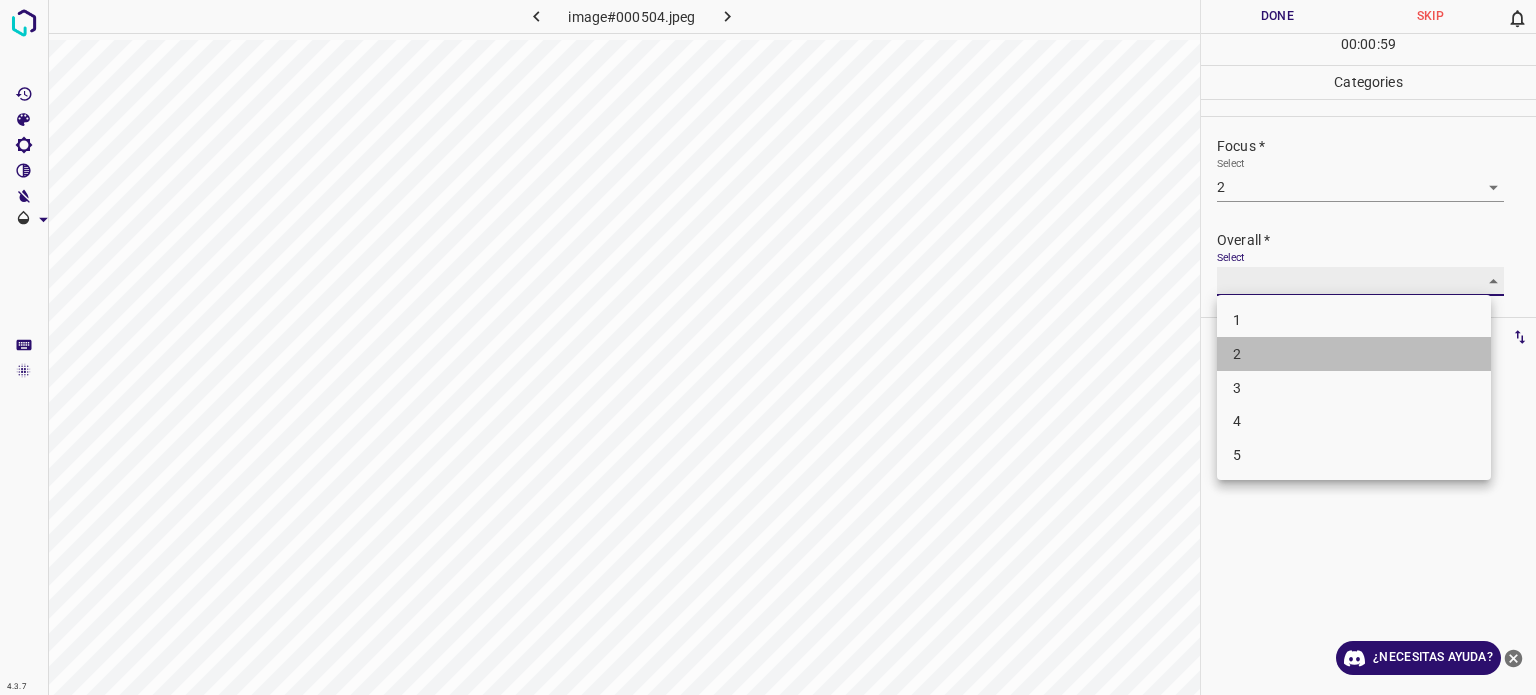 type on "2" 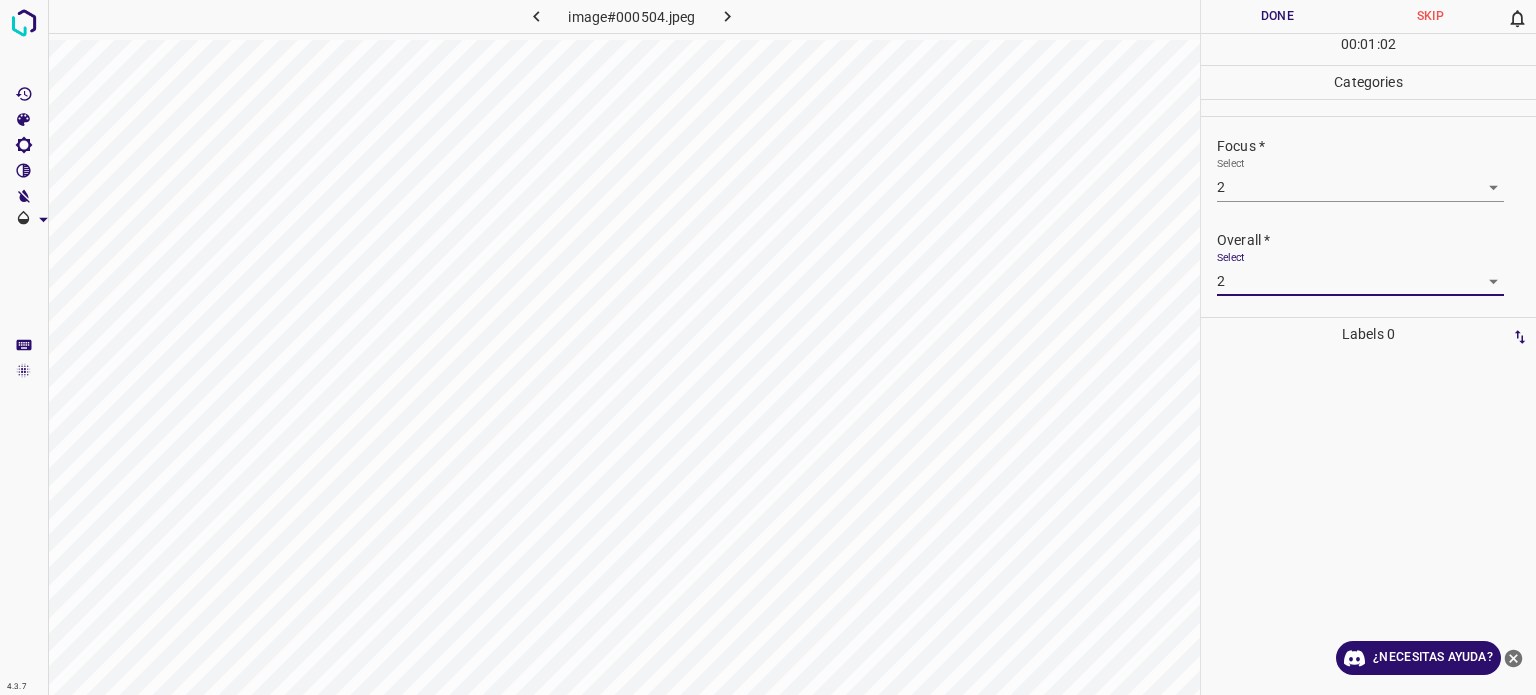click on "Done" at bounding box center [1277, 16] 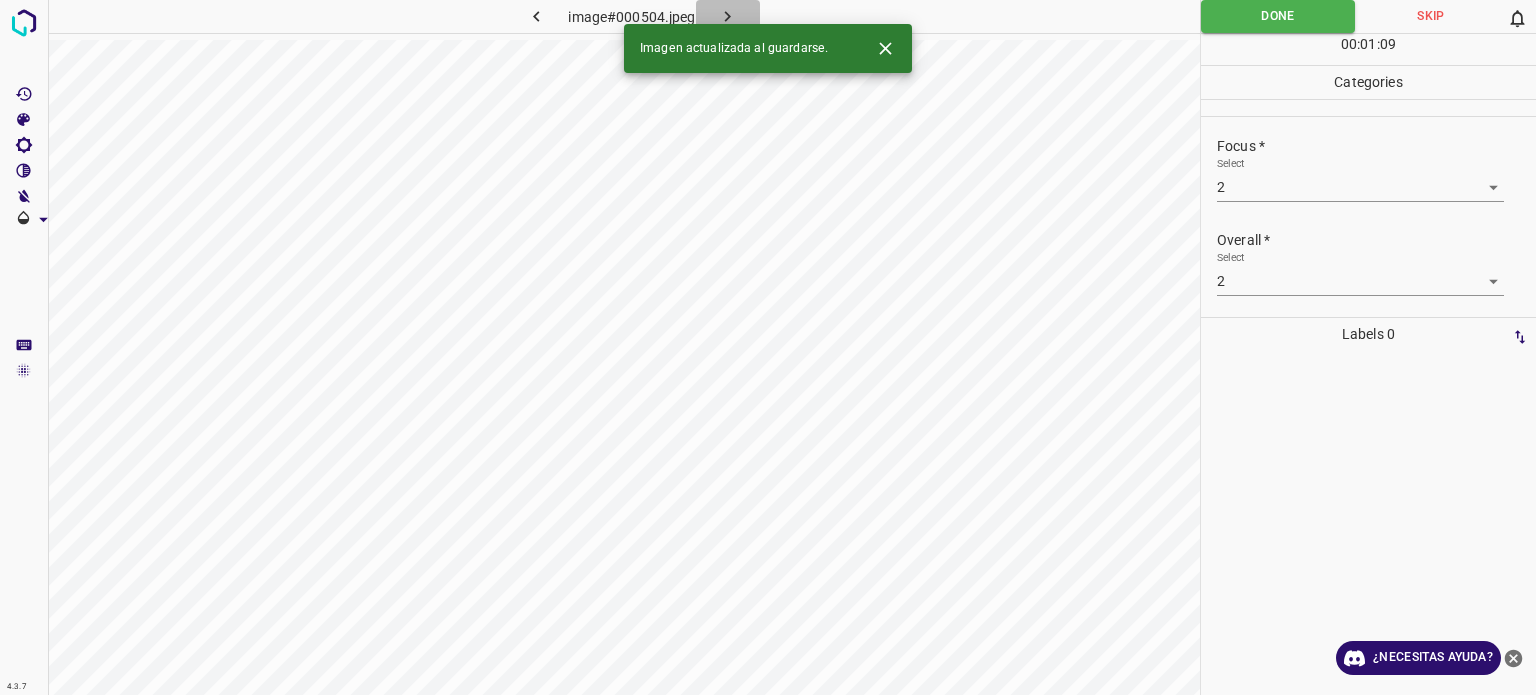 click 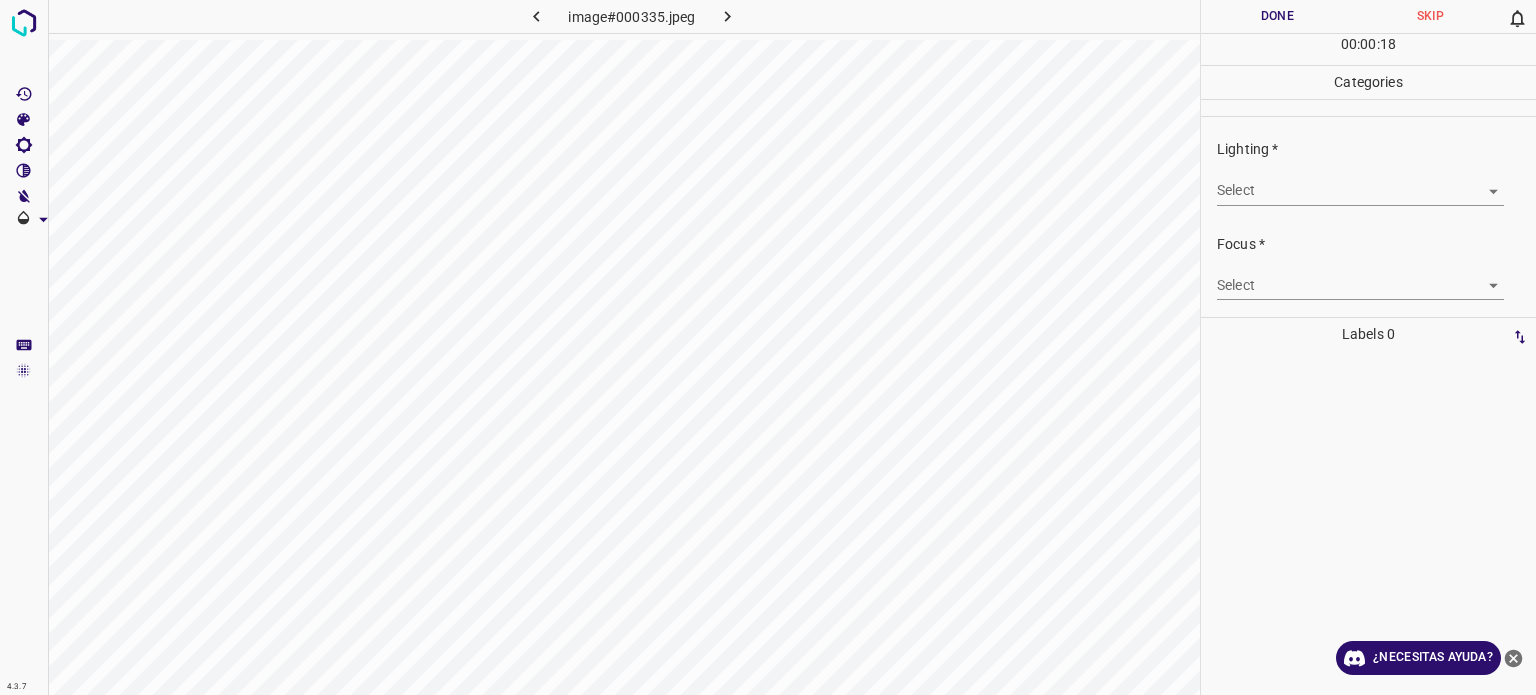 click on "Texto original Valora esta traducción Tu opinión servirá para ayudar a mejorar el Traductor de Google 4.3.7 image#000335.jpeg Done Skip 0 00   : 00   : 18   Categories Lighting *  Select ​ Focus *  Select ​ Overall *  Select ​ Labels   0 Categories 1 Lighting 2 Focus 3 Overall Tools Space Change between modes (Draw & Edit) I Auto labeling R Restore zoom M Zoom in N Zoom out Delete Delete selecte label Filters Z Restore filters X Saturation filter C Brightness filter V Contrast filter B Gray scale filter General O Download ¿Necesitas ayuda? - Texto - Esconder - Borrar" at bounding box center (768, 347) 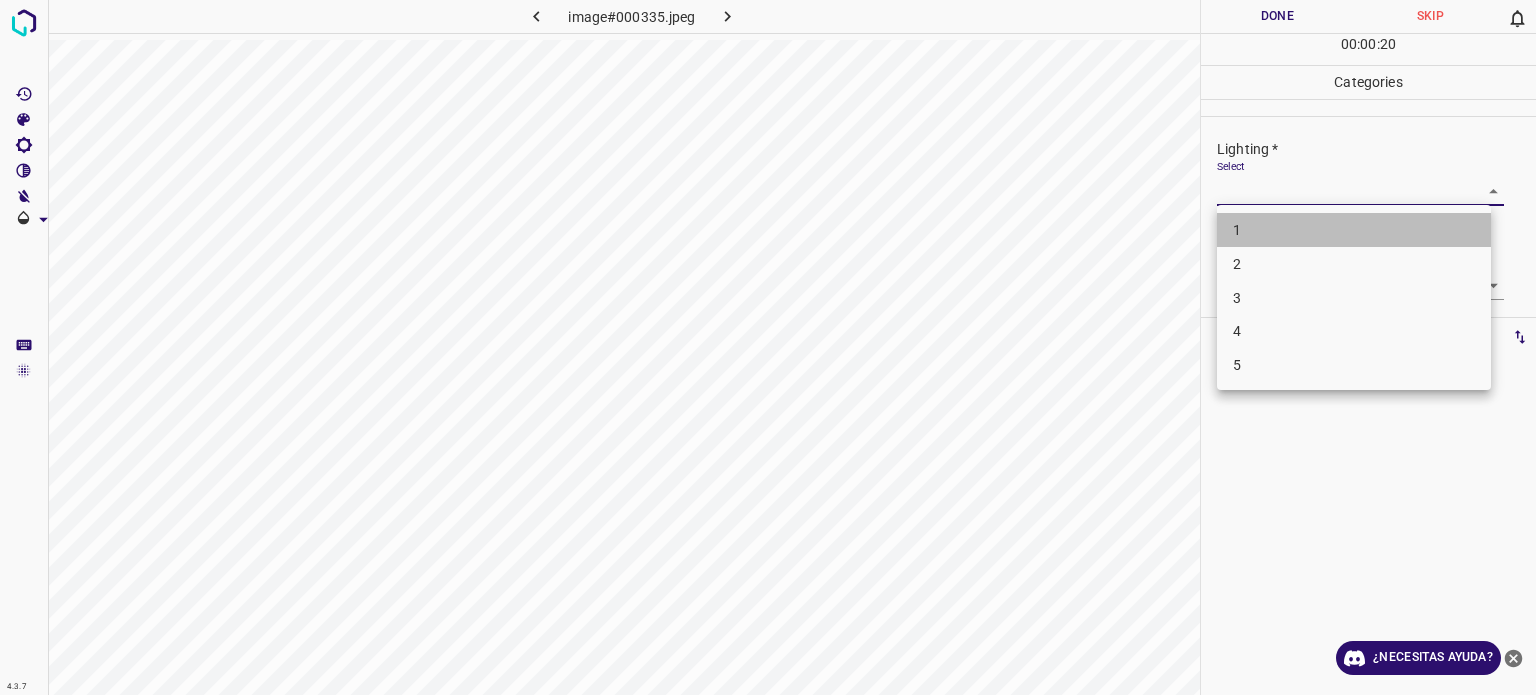 click on "1" at bounding box center (1237, 230) 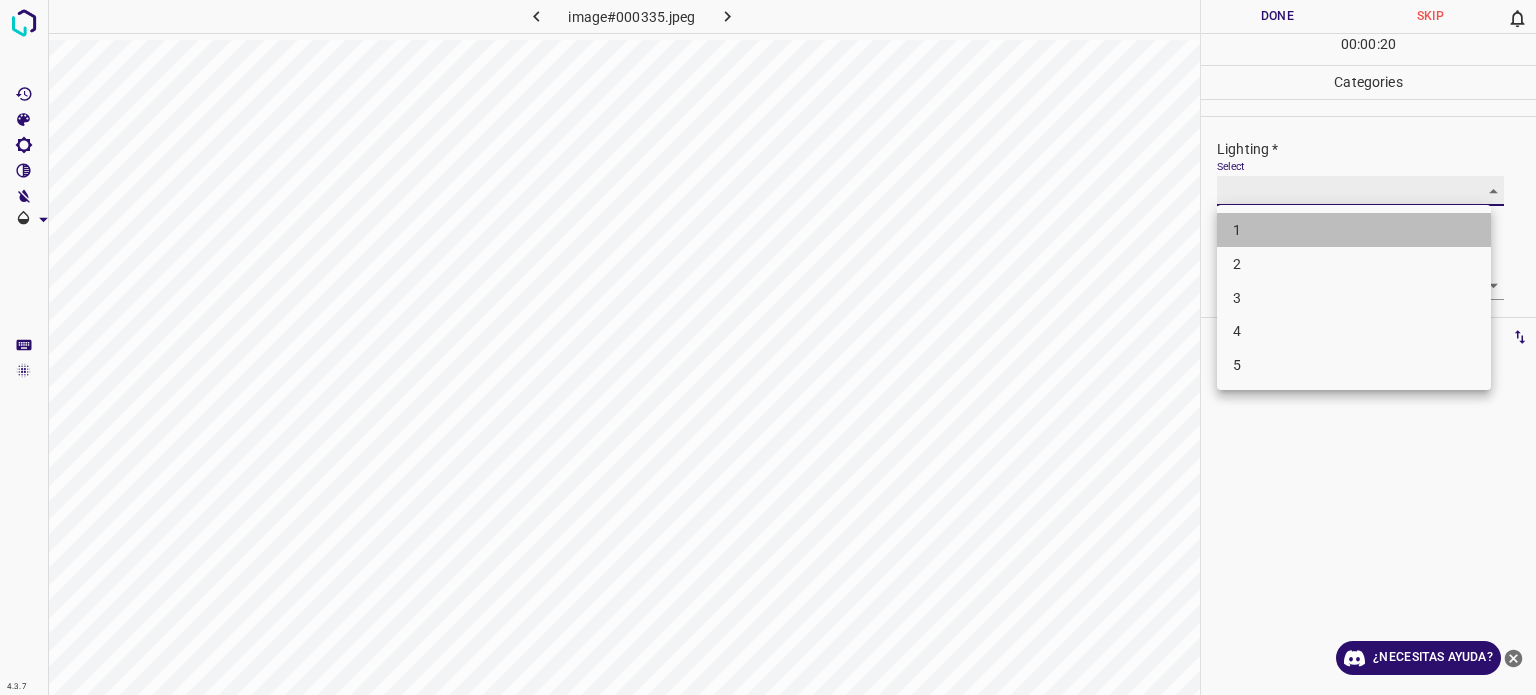 type on "1" 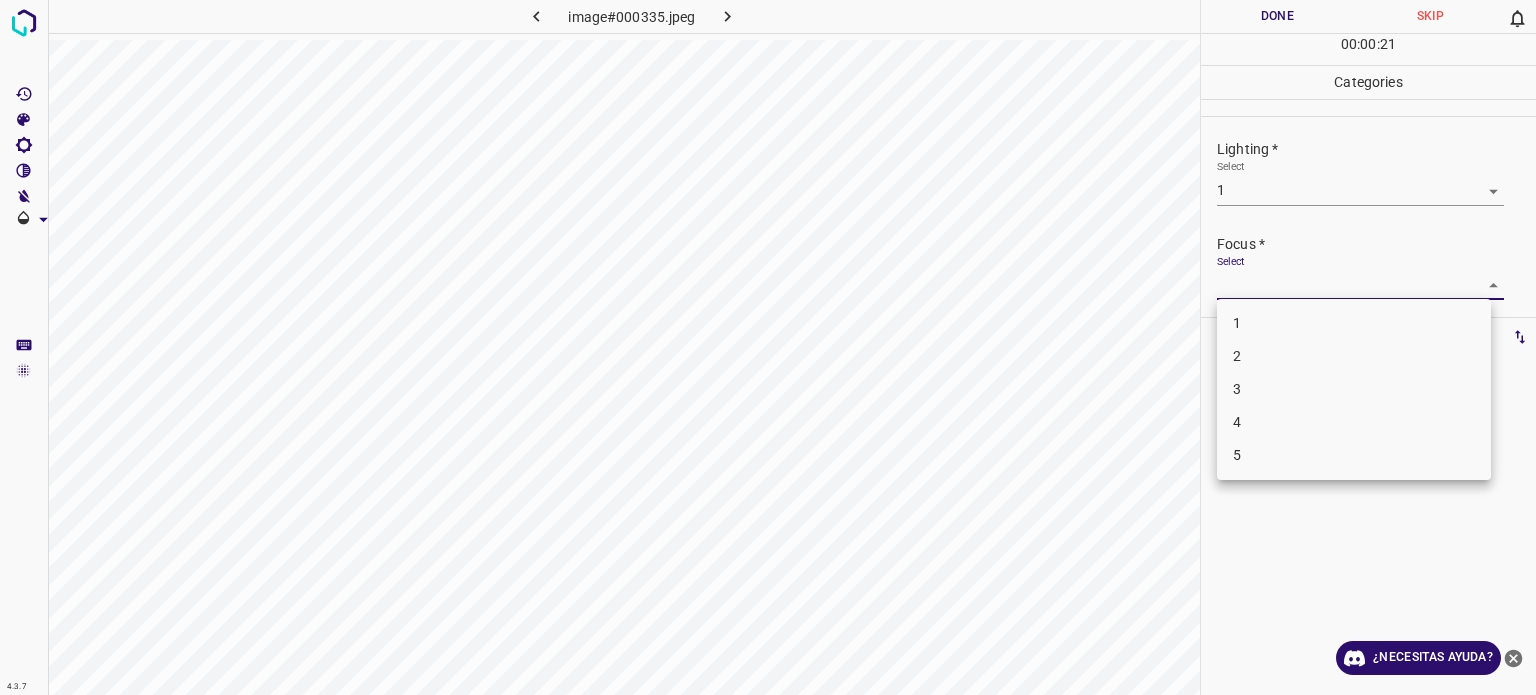 click on "Texto original Valora esta traducción Tu opinión servirá para ayudar a mejorar el Traductor de Google 4.3.7 image#000335.jpeg Done Skip 0 00   : 00   : 21   Categories Lighting *  Select 1 1 Focus *  Select ​ Overall *  Select ​ Labels   0 Categories 1 Lighting 2 Focus 3 Overall Tools Space Change between modes (Draw & Edit) I Auto labeling R Restore zoom M Zoom in N Zoom out Delete Delete selecte label Filters Z Restore filters X Saturation filter C Brightness filter V Contrast filter B Gray scale filter General O Download ¿Necesitas ayuda? - Texto - Esconder - Borrar 1 2 3 4 5" at bounding box center [768, 347] 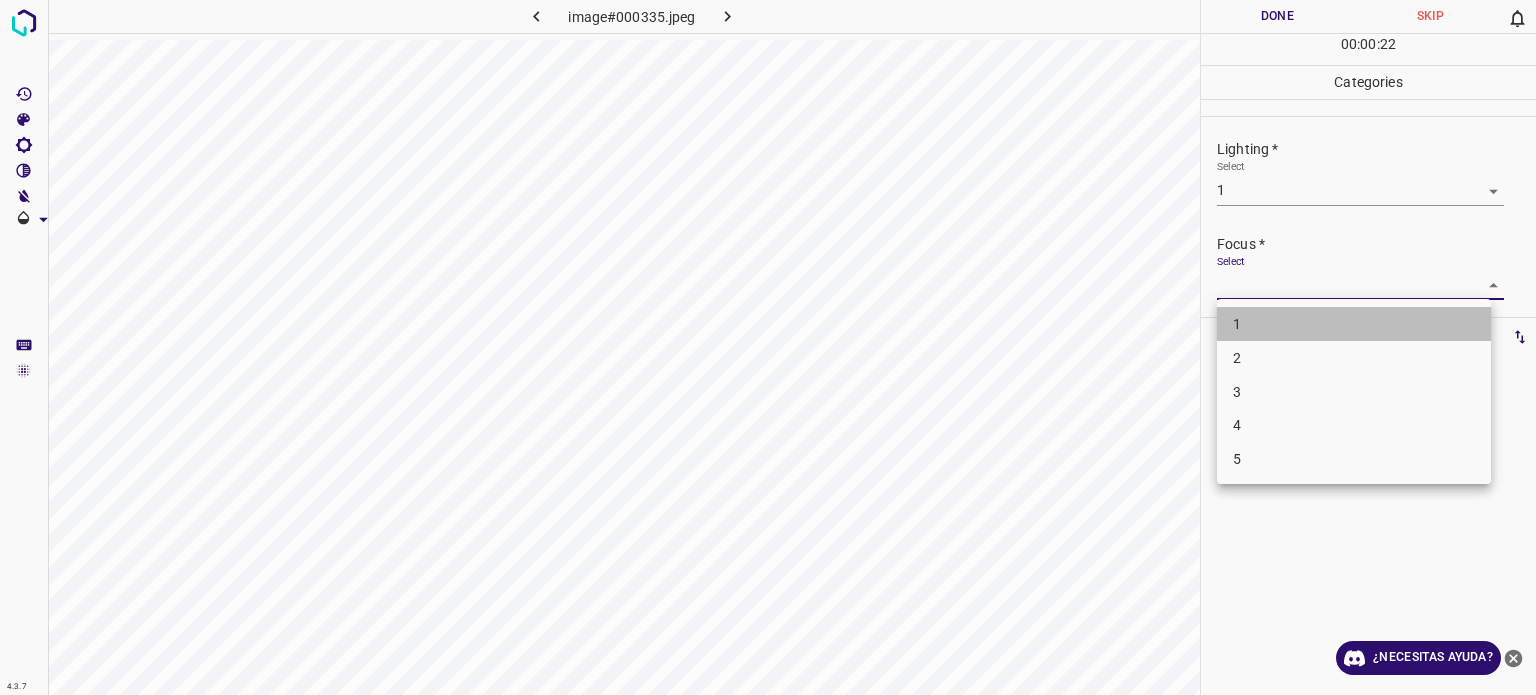 click on "1" at bounding box center [1237, 324] 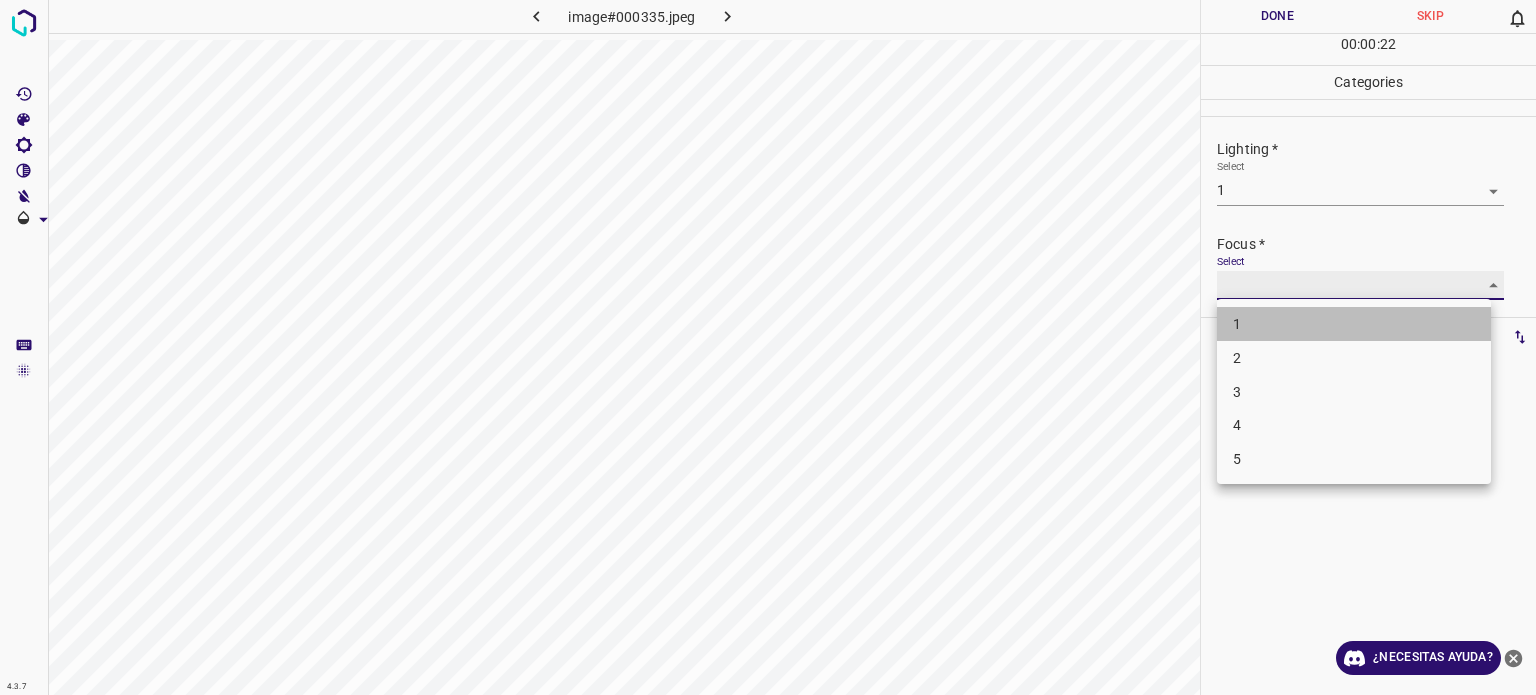type on "1" 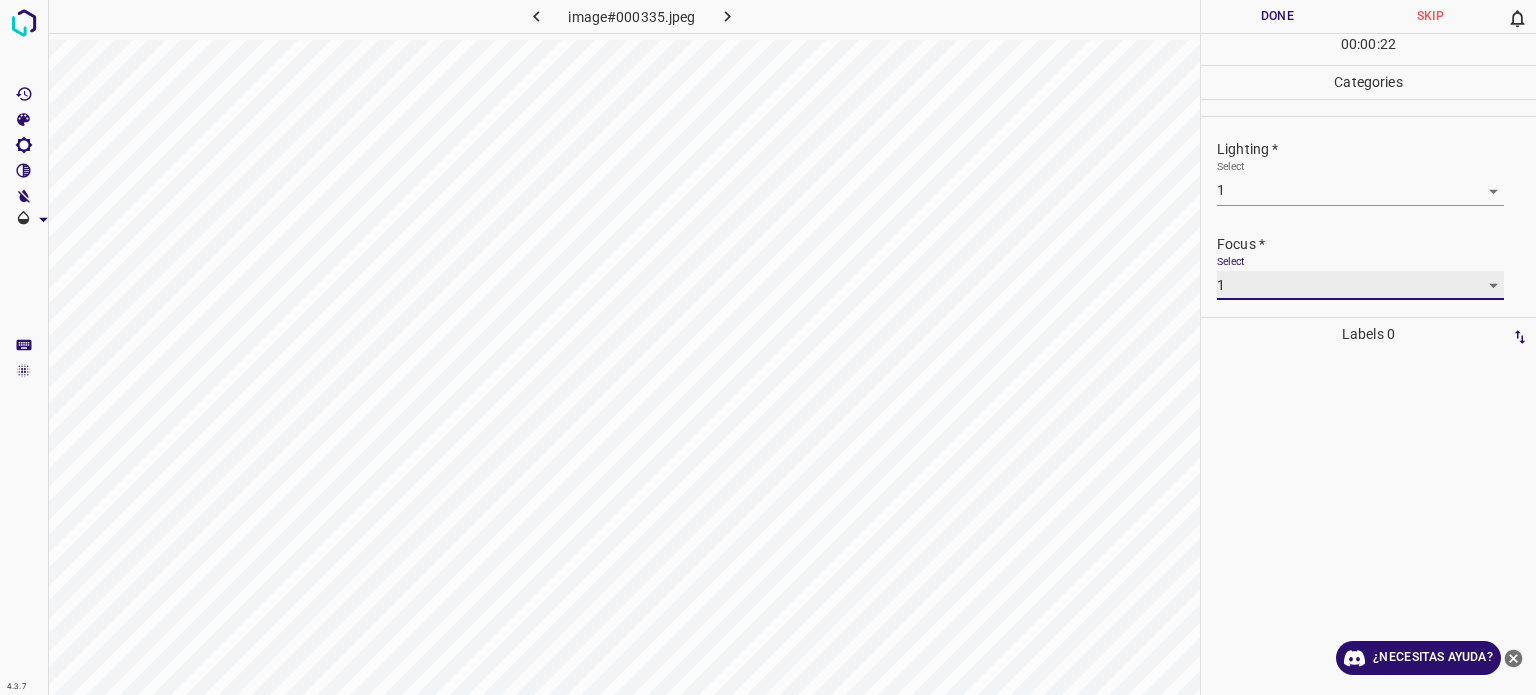 scroll, scrollTop: 98, scrollLeft: 0, axis: vertical 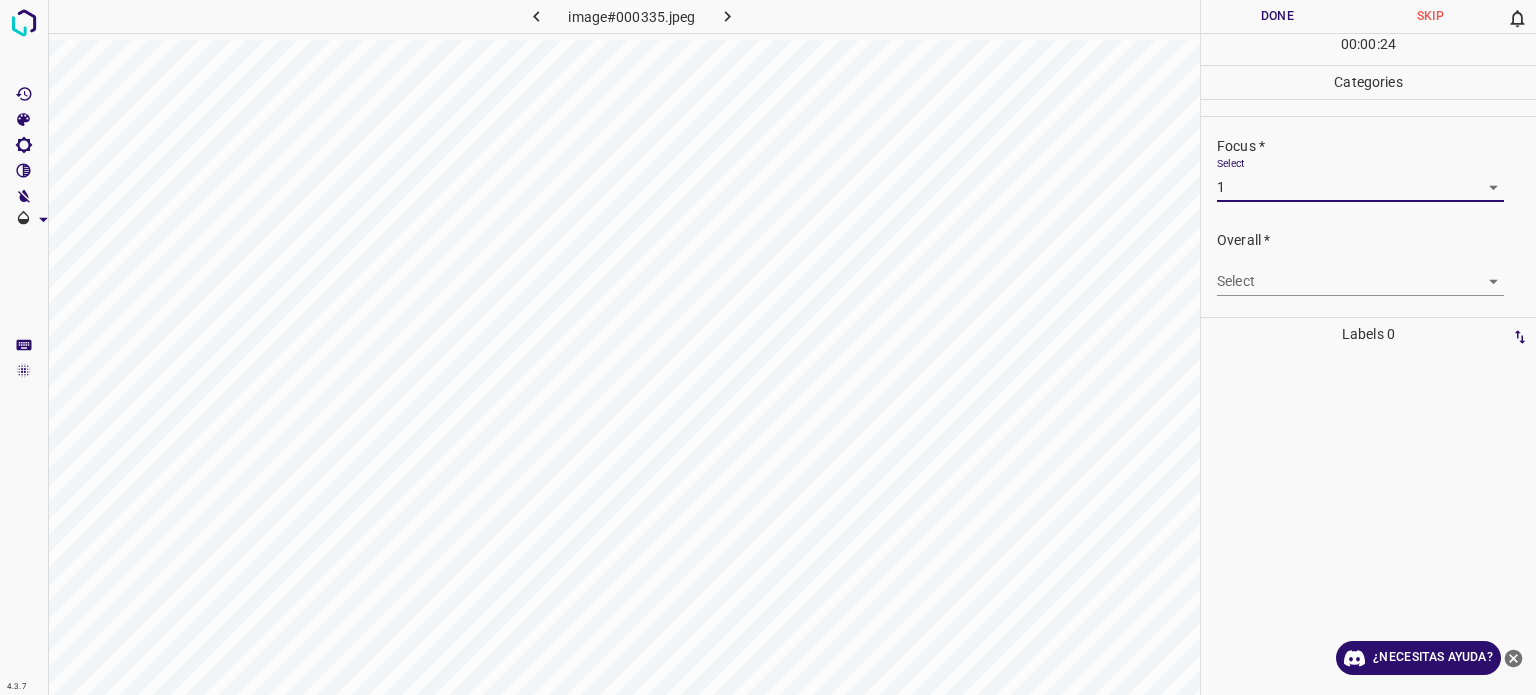 click on "Texto original Valora esta traducción Tu opinión servirá para ayudar a mejorar el Traductor de Google 4.3.7 image#000335.jpeg Done Skip 0 00   : 00   : 24   Categories Lighting *  Select 1 1 Focus *  Select 1 1 Overall *  Select ​ Labels   0 Categories 1 Lighting 2 Focus 3 Overall Tools Space Change between modes (Draw & Edit) I Auto labeling R Restore zoom M Zoom in N Zoom out Delete Delete selecte label Filters Z Restore filters X Saturation filter C Brightness filter V Contrast filter B Gray scale filter General O Download ¿Necesitas ayuda? - Texto - Esconder - Borrar" at bounding box center [768, 347] 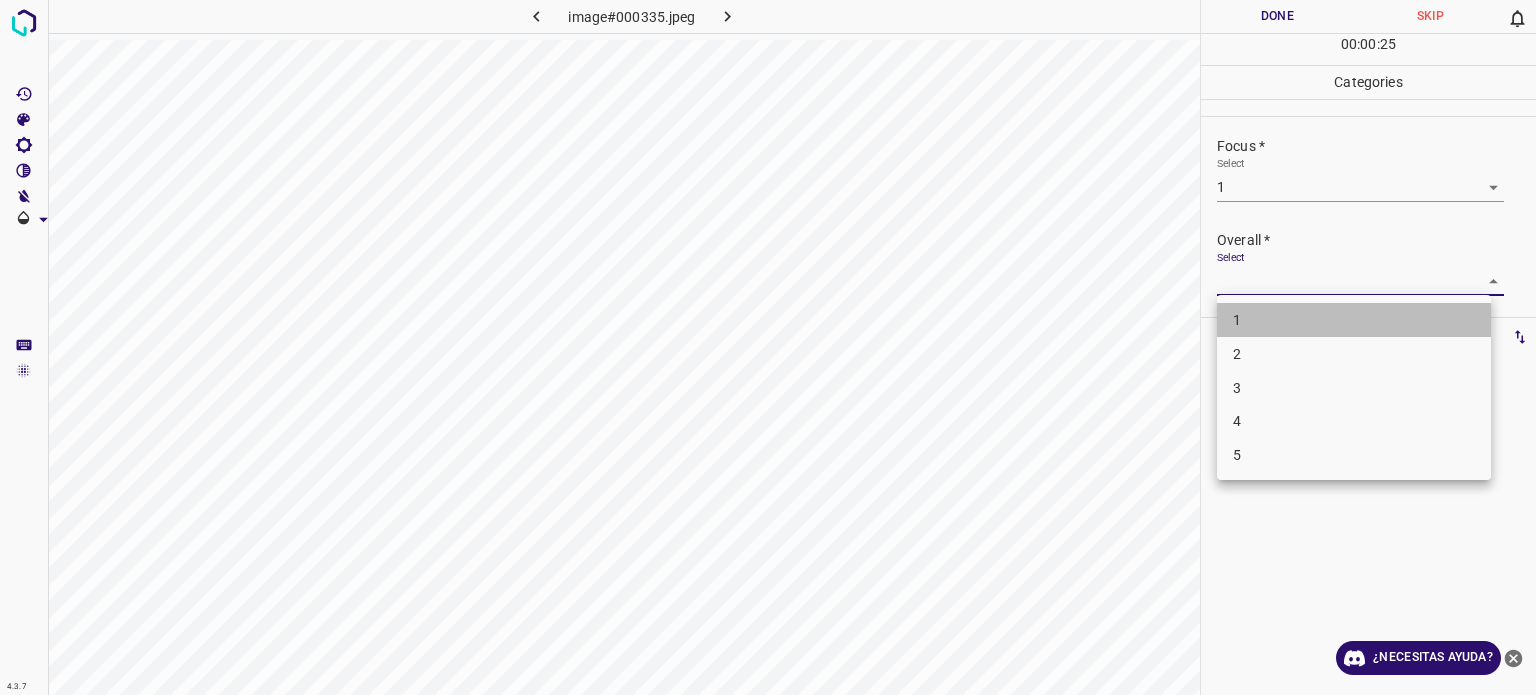 click on "1" at bounding box center [1237, 320] 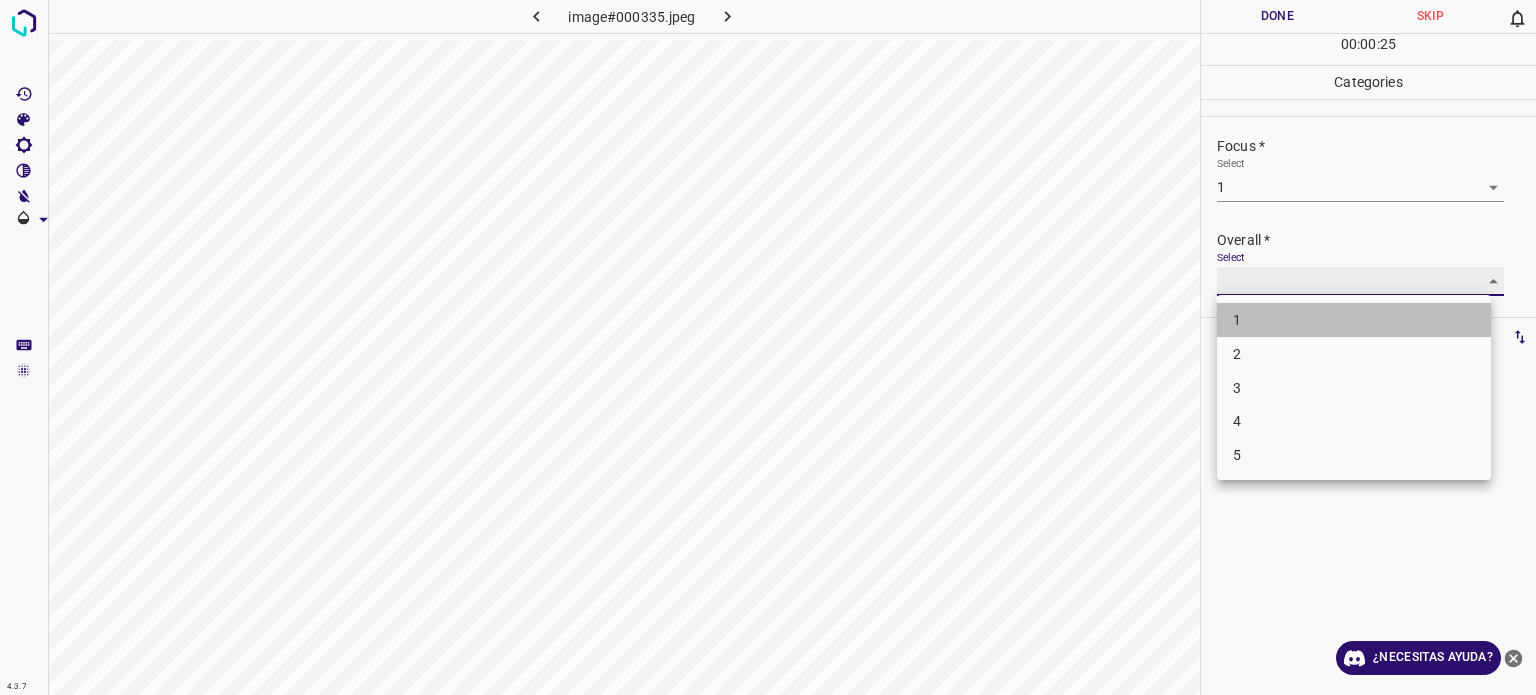 type on "1" 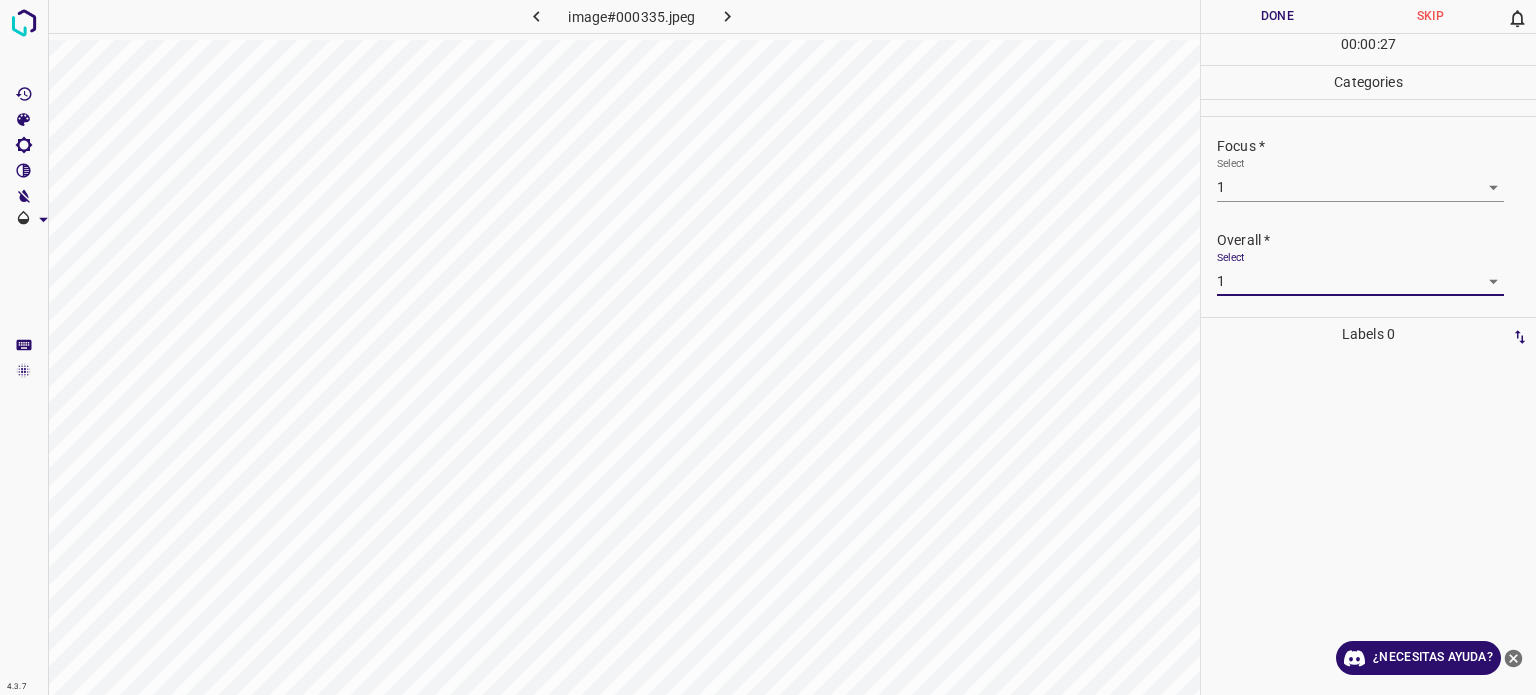click on "Done" at bounding box center [1277, 16] 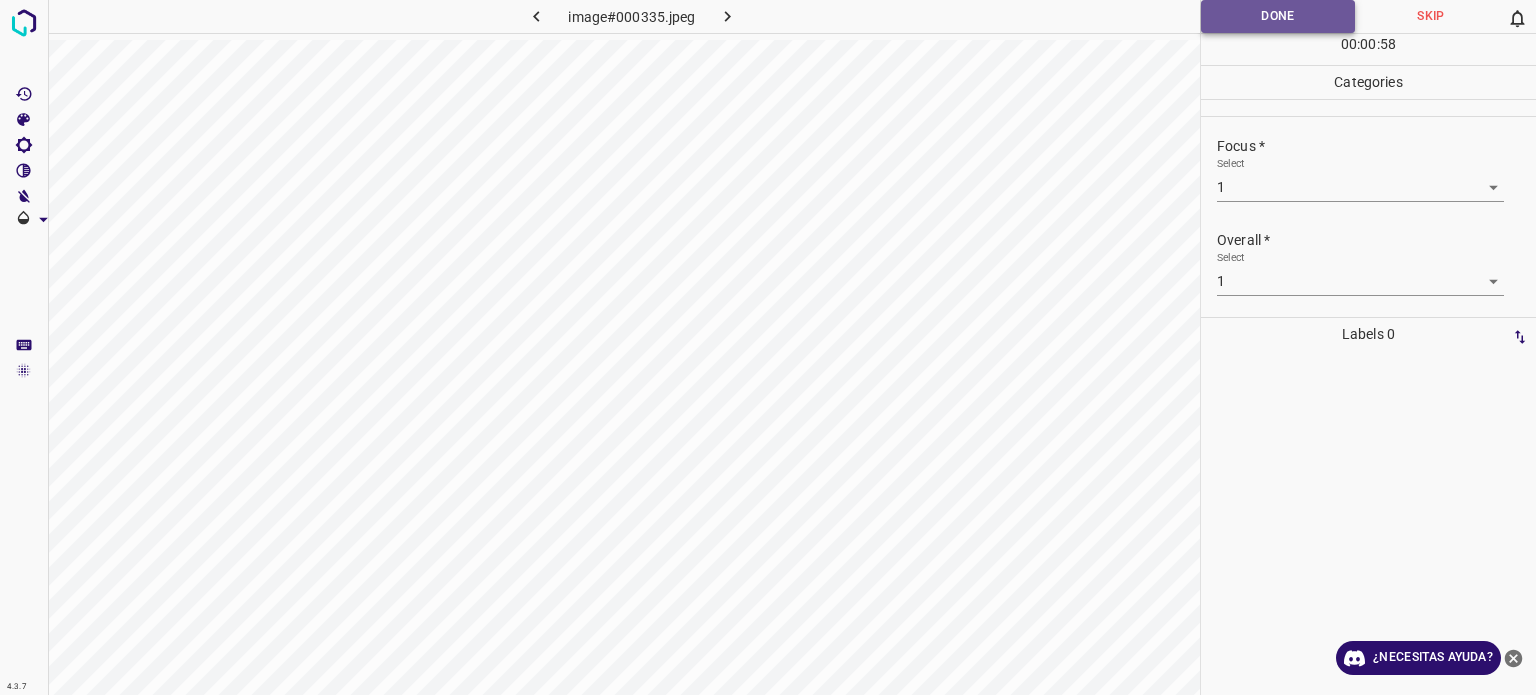 click on "Done" at bounding box center (1278, 16) 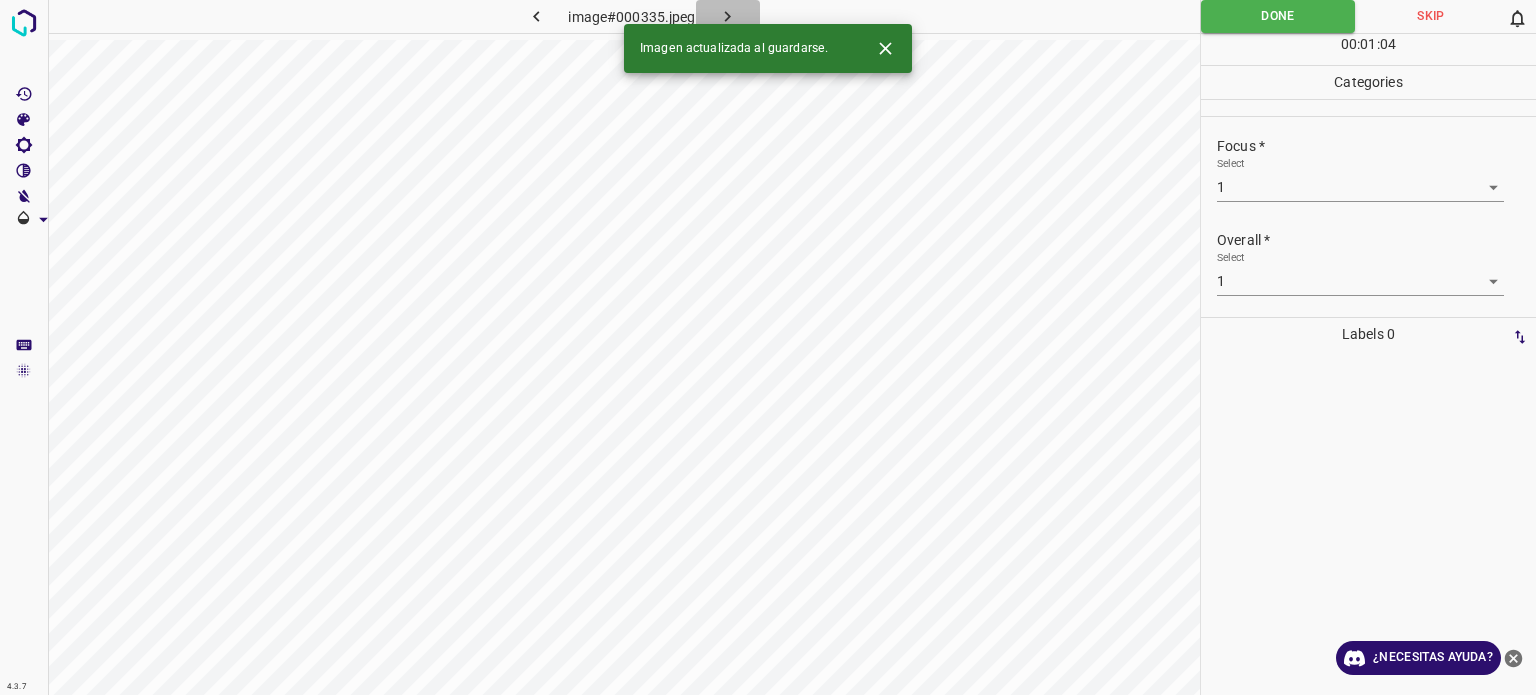 click 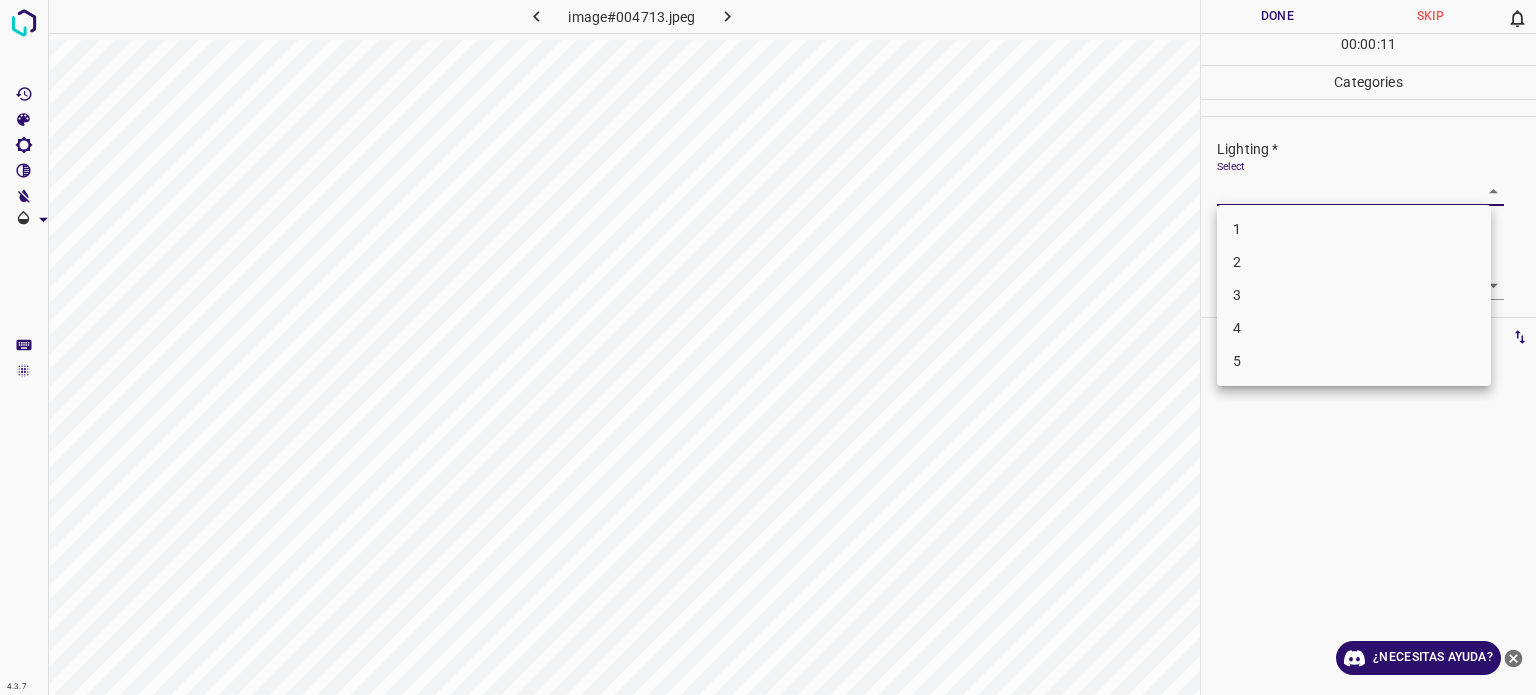 click on "Texto original Valora esta traducción Tu opinión servirá para ayudar a mejorar el Traductor de Google 4.3.7 image#004713.jpeg Done Skip 0 00   : 00   : 11   Categories Lighting *  Select ​ Focus *  Select ​ Overall *  Select ​ Labels   0 Categories 1 Lighting 2 Focus 3 Overall Tools Space Change between modes (Draw & Edit) I Auto labeling R Restore zoom M Zoom in N Zoom out Delete Delete selecte label Filters Z Restore filters X Saturation filter C Brightness filter V Contrast filter B Gray scale filter General O Download ¿Necesitas ayuda? - Texto - Esconder - Borrar 1 2 3 4 5" at bounding box center [768, 347] 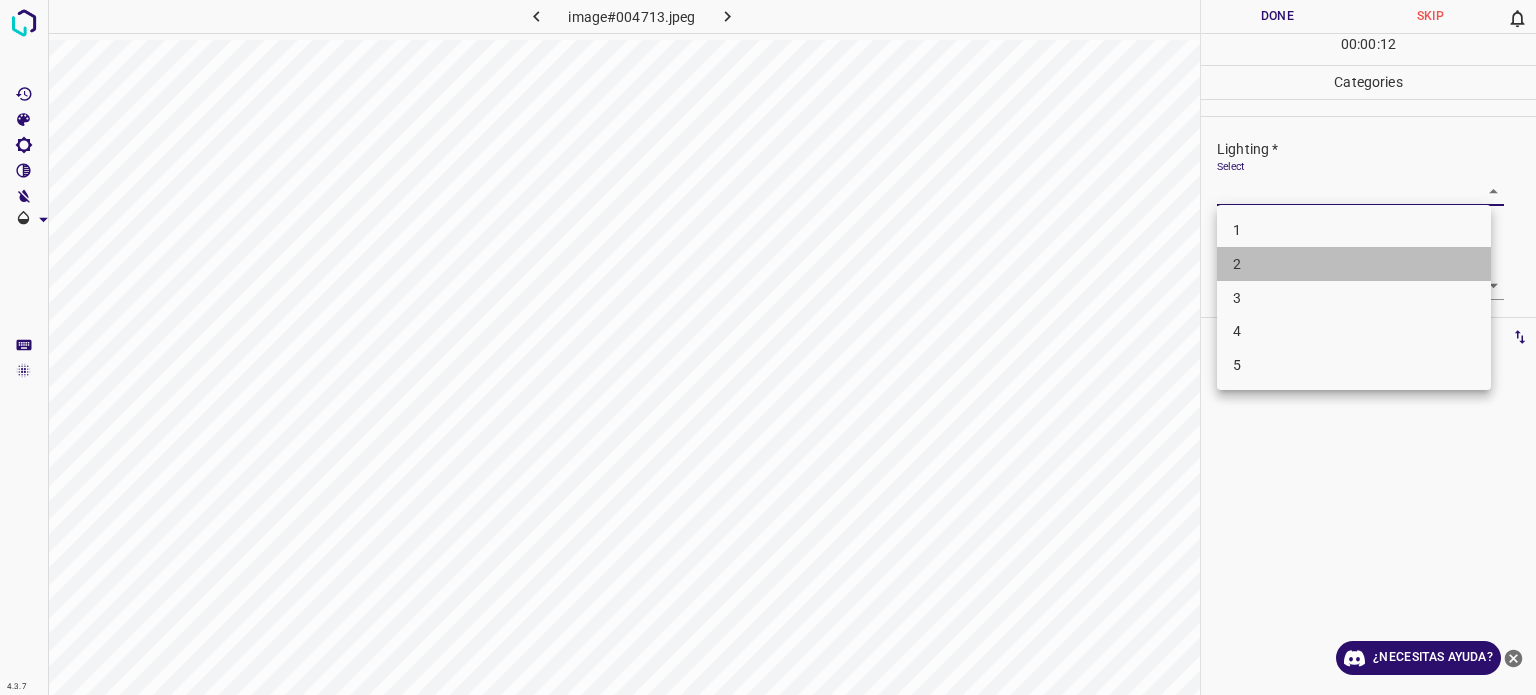 click on "2" at bounding box center [1354, 264] 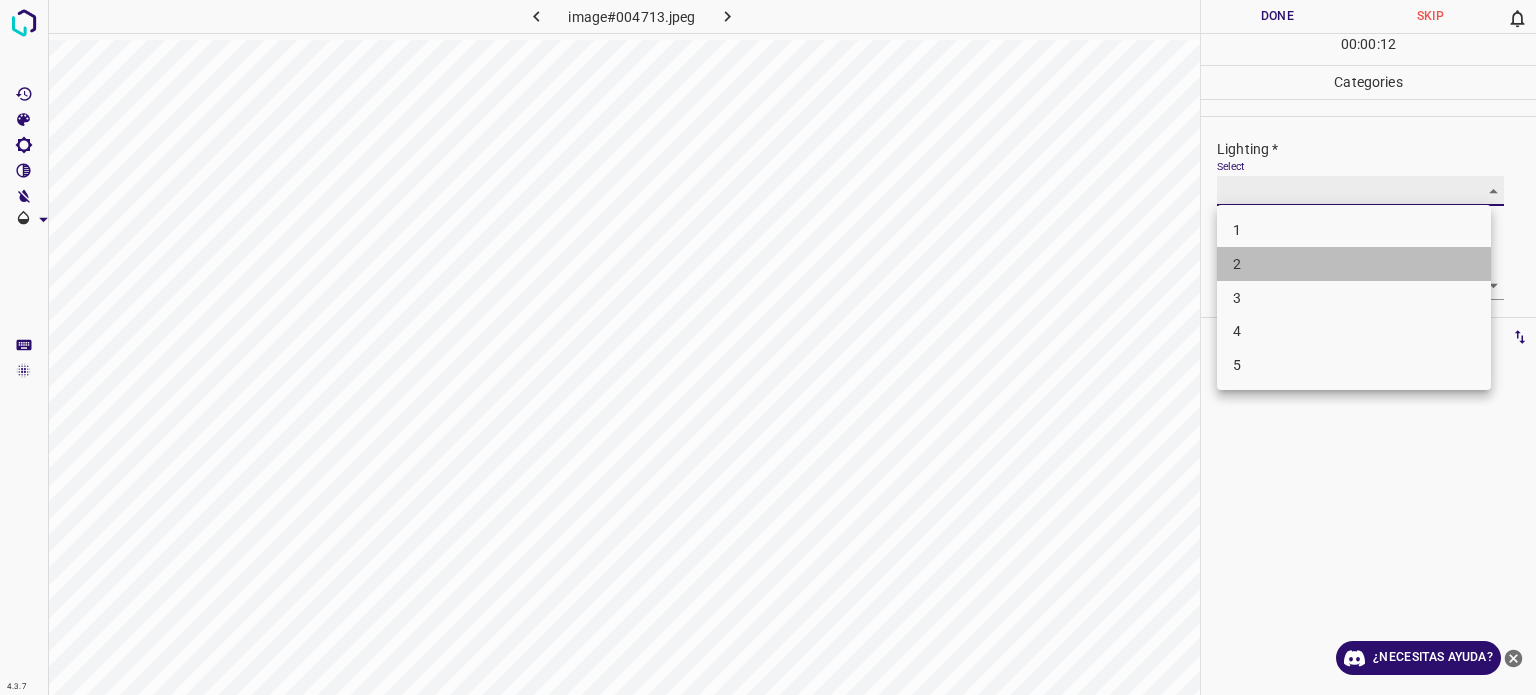 type on "2" 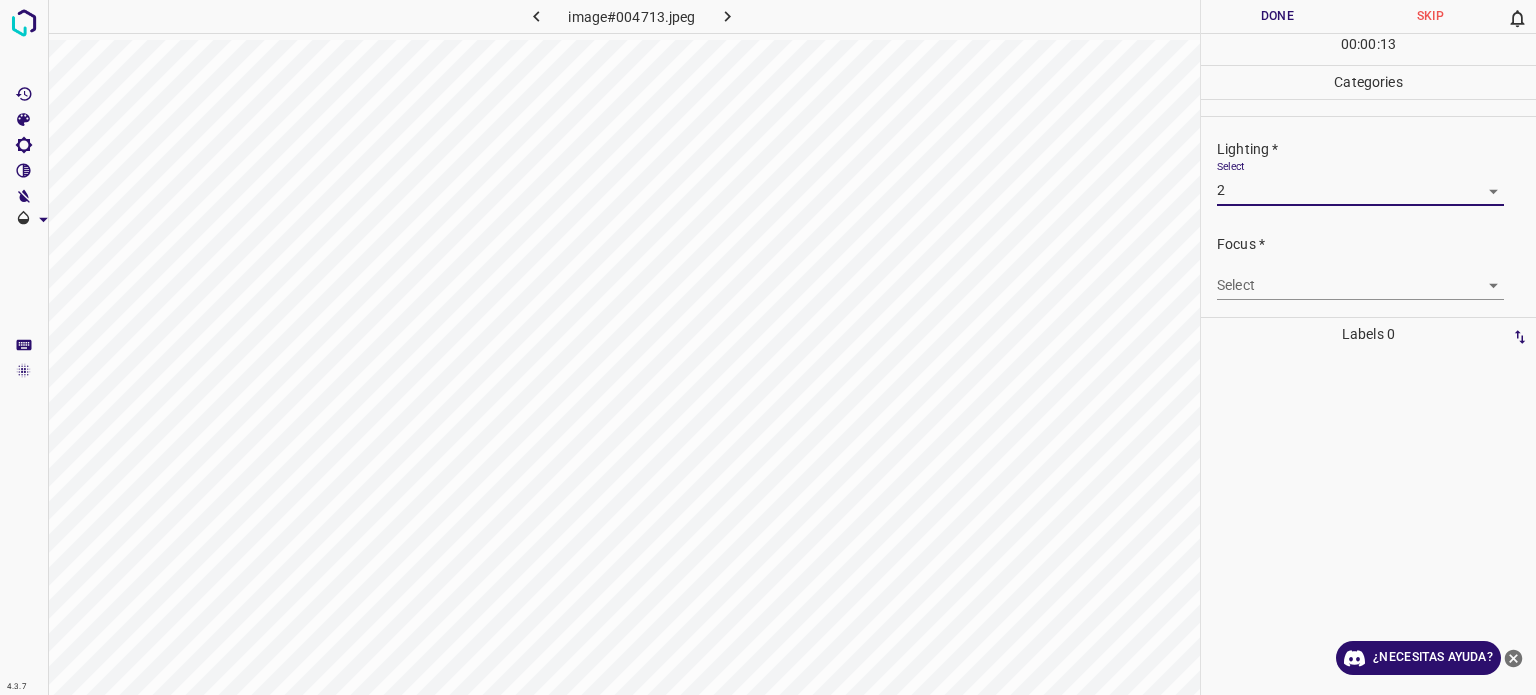 click on "Focus *  Select ​" at bounding box center [1368, 267] 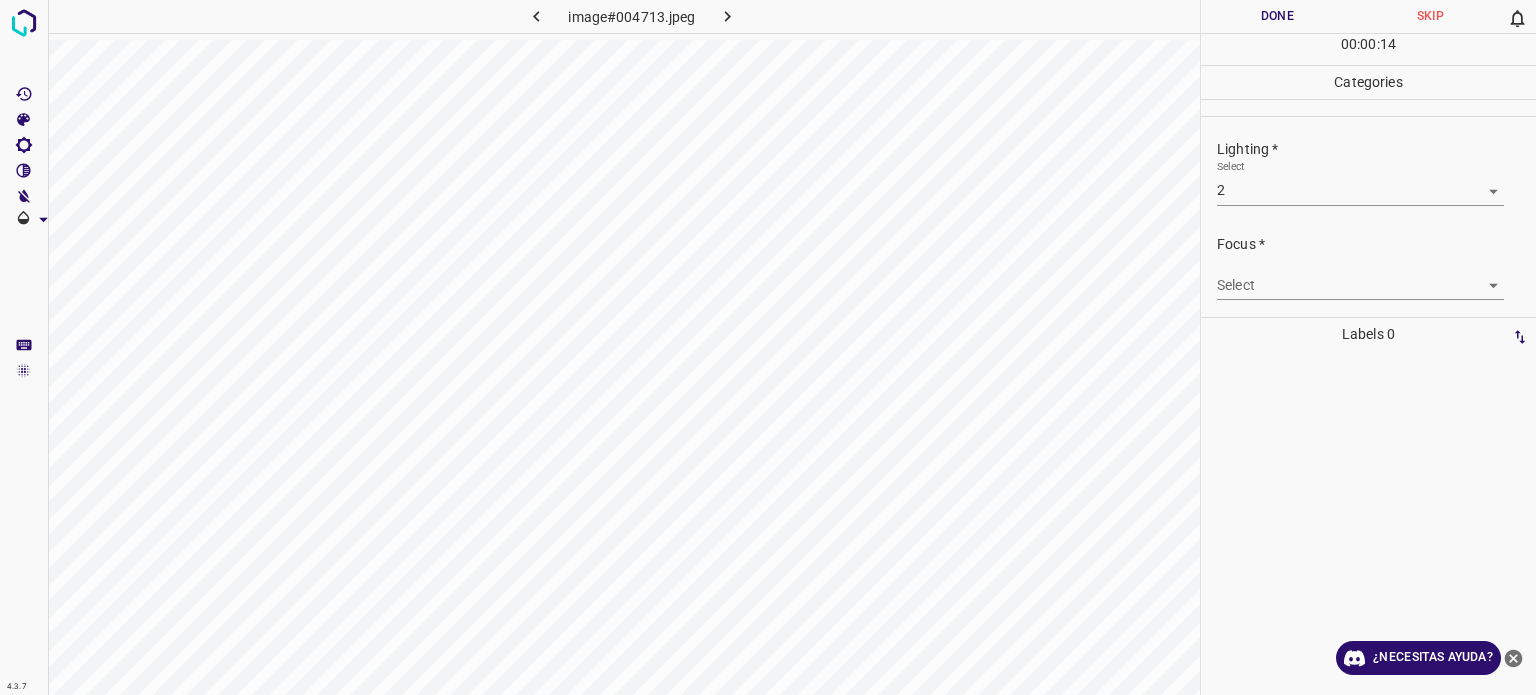 click on "Texto original Valora esta traducción Tu opinión servirá para ayudar a mejorar el Traductor de Google 4.3.7 image#004713.jpeg Done Skip 0 00   : 00   : 14   Categories Lighting *  Select 2 2 Focus *  Select ​ Overall *  Select ​ Labels   0 Categories 1 Lighting 2 Focus 3 Overall Tools Space Change between modes (Draw & Edit) I Auto labeling R Restore zoom M Zoom in N Zoom out Delete Delete selecte label Filters Z Restore filters X Saturation filter C Brightness filter V Contrast filter B Gray scale filter General O Download ¿Necesitas ayuda? - Texto - Esconder - Borrar" at bounding box center (768, 347) 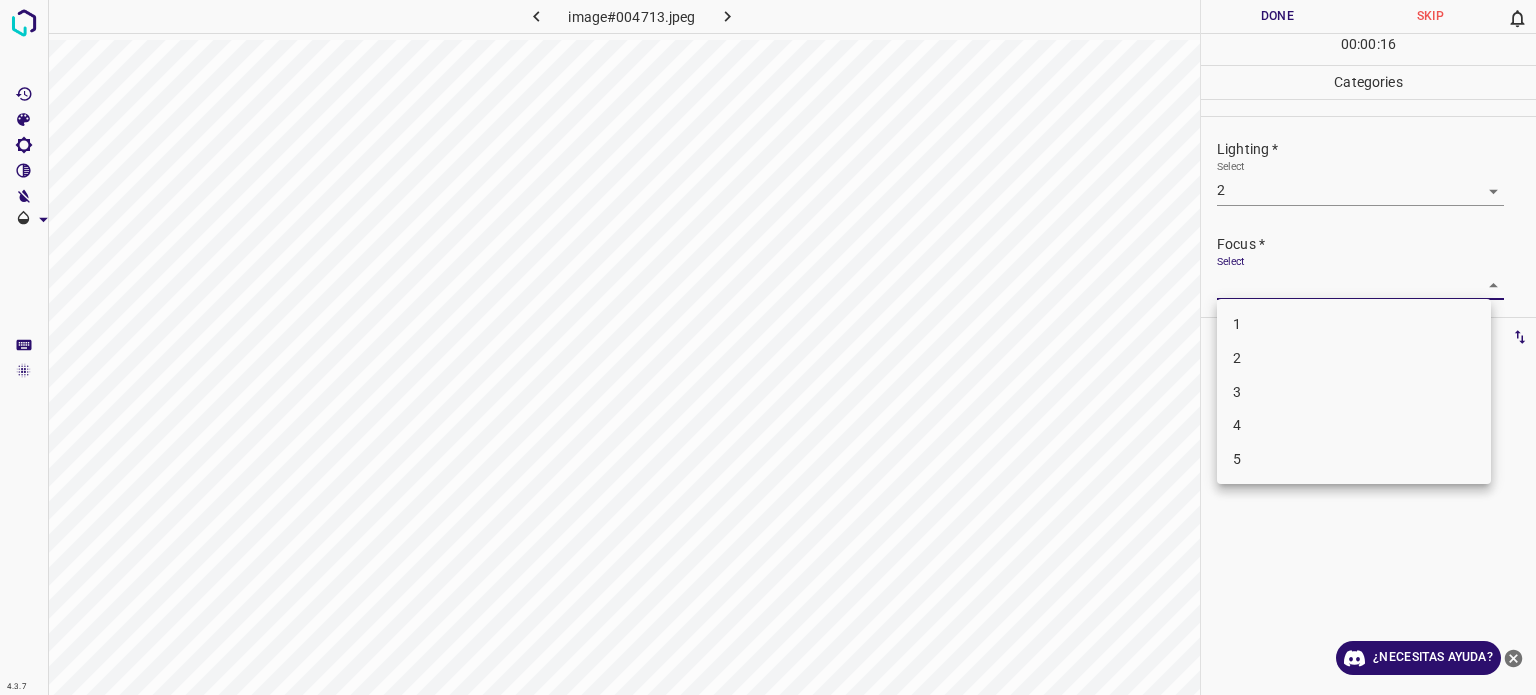 click on "3" at bounding box center (1354, 392) 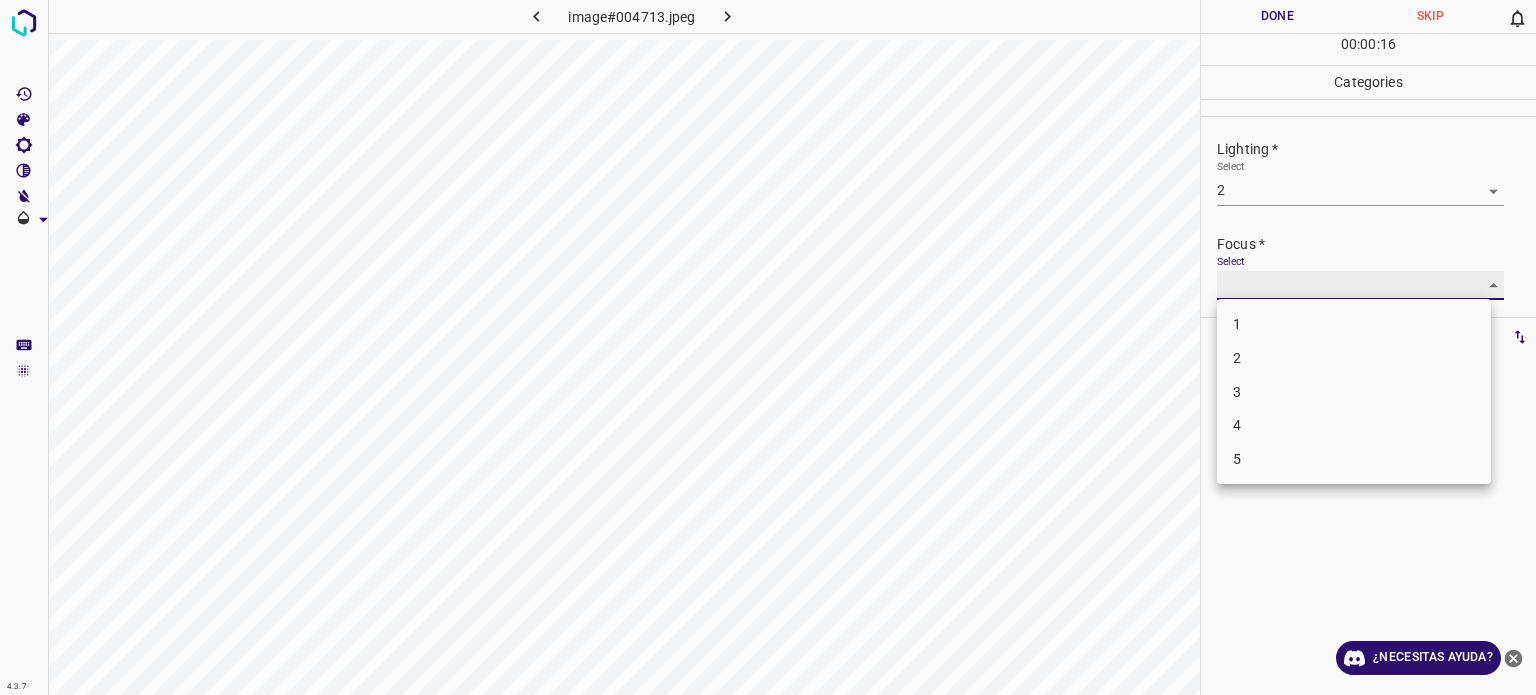 type on "3" 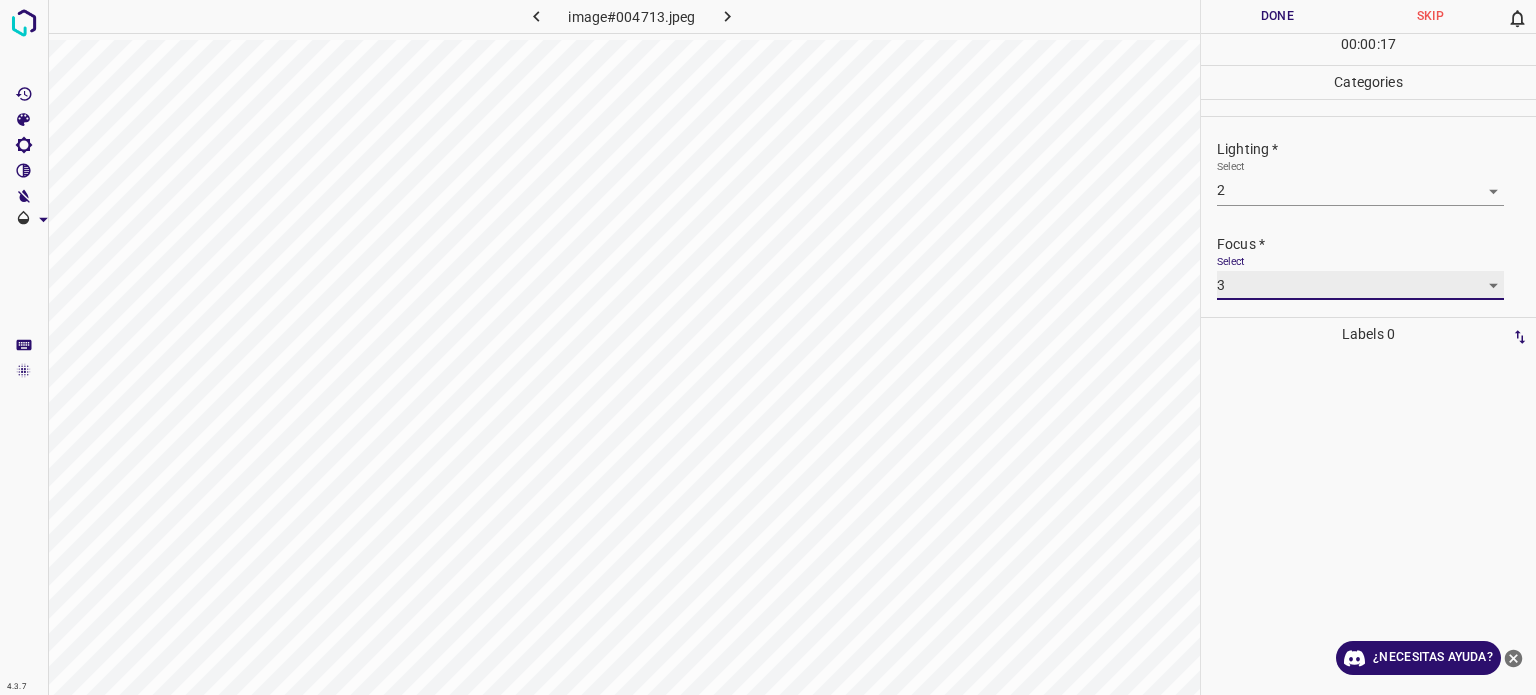 scroll, scrollTop: 98, scrollLeft: 0, axis: vertical 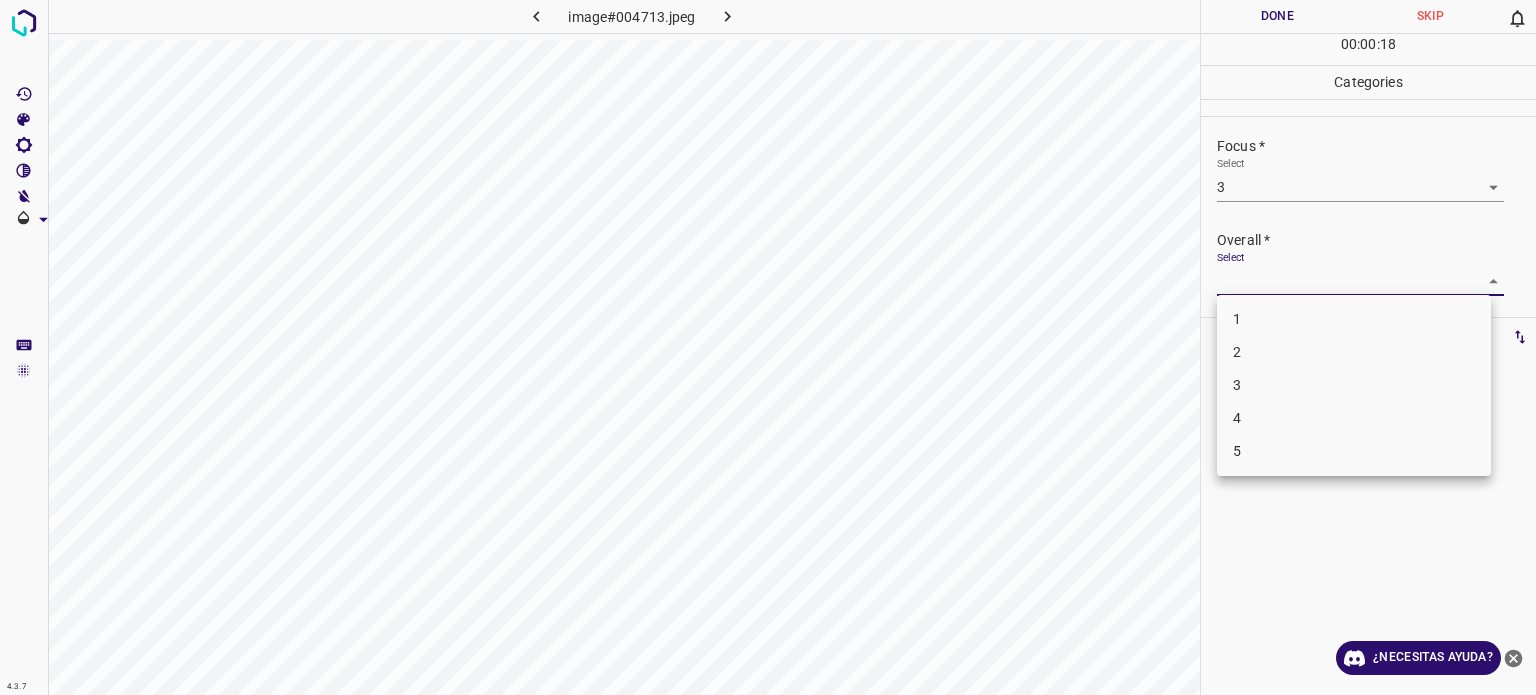 click on "Texto original Valora esta traducción Tu opinión servirá para ayudar a mejorar el Traductor de Google 4.3.7 image#004713.jpeg Done Skip 0 00   : 00   : 18   Categories Lighting *  Select 2 2 Focus *  Select 3 3 Overall *  Select ​ Labels   0 Categories 1 Lighting 2 Focus 3 Overall Tools Space Change between modes (Draw & Edit) I Auto labeling R Restore zoom M Zoom in N Zoom out Delete Delete selecte label Filters Z Restore filters X Saturation filter C Brightness filter V Contrast filter B Gray scale filter General O Download ¿Necesitas ayuda? - Texto - Esconder - Borrar 1 2 3 4 5" at bounding box center (768, 347) 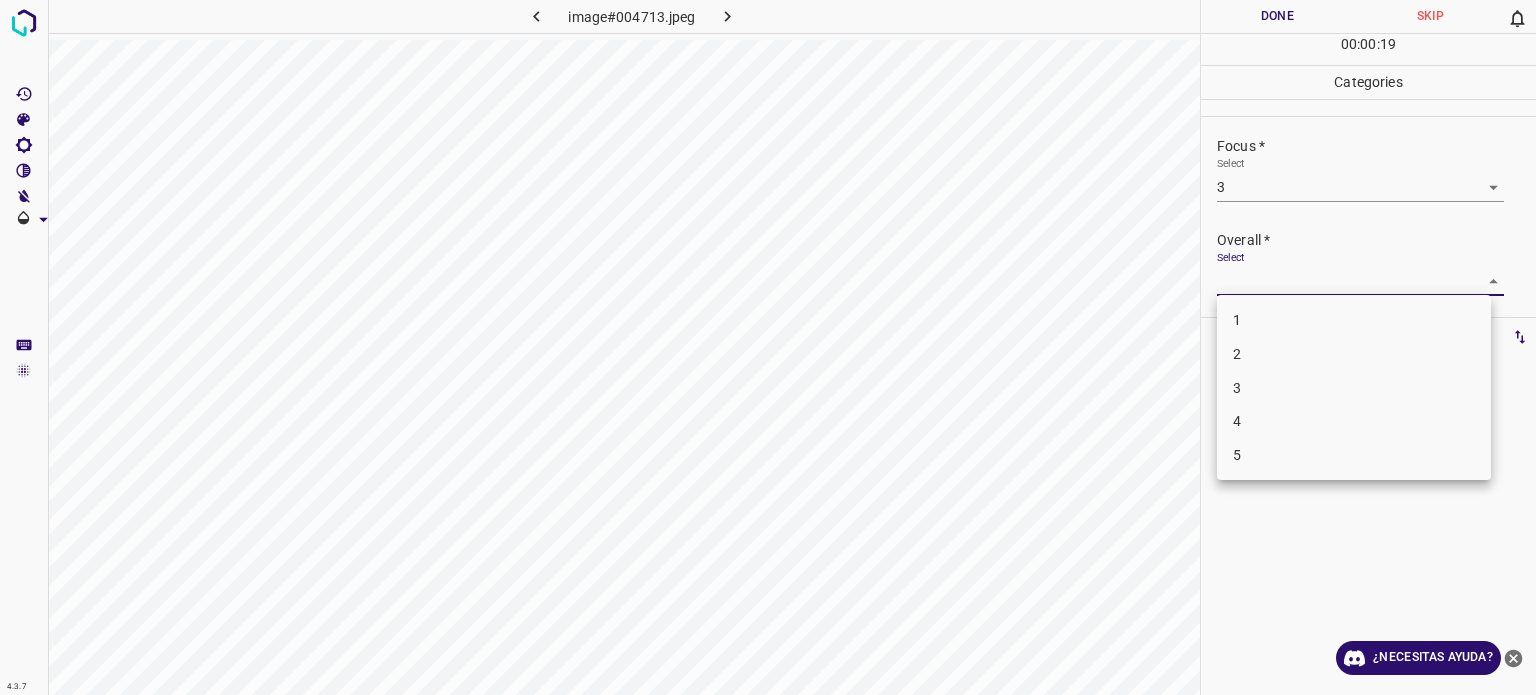 click on "3" at bounding box center (1237, 387) 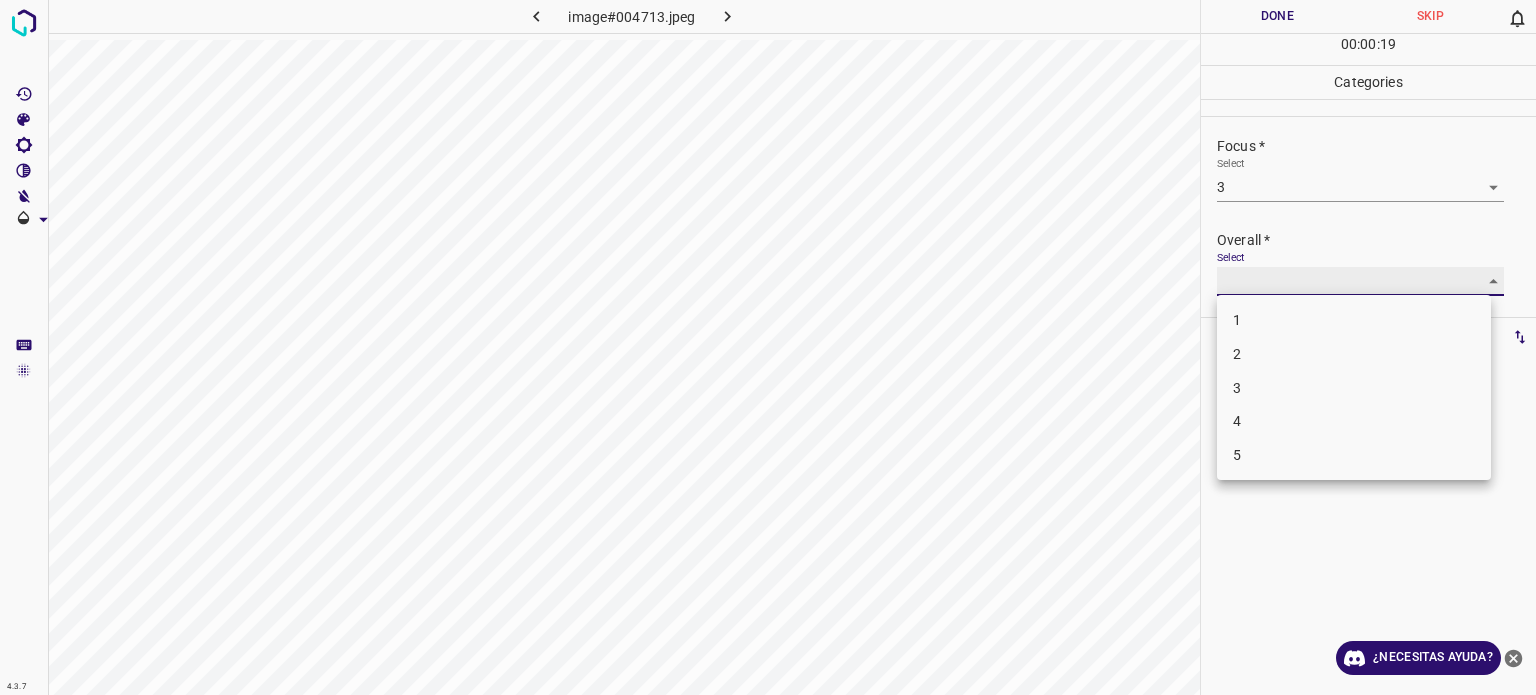 type on "3" 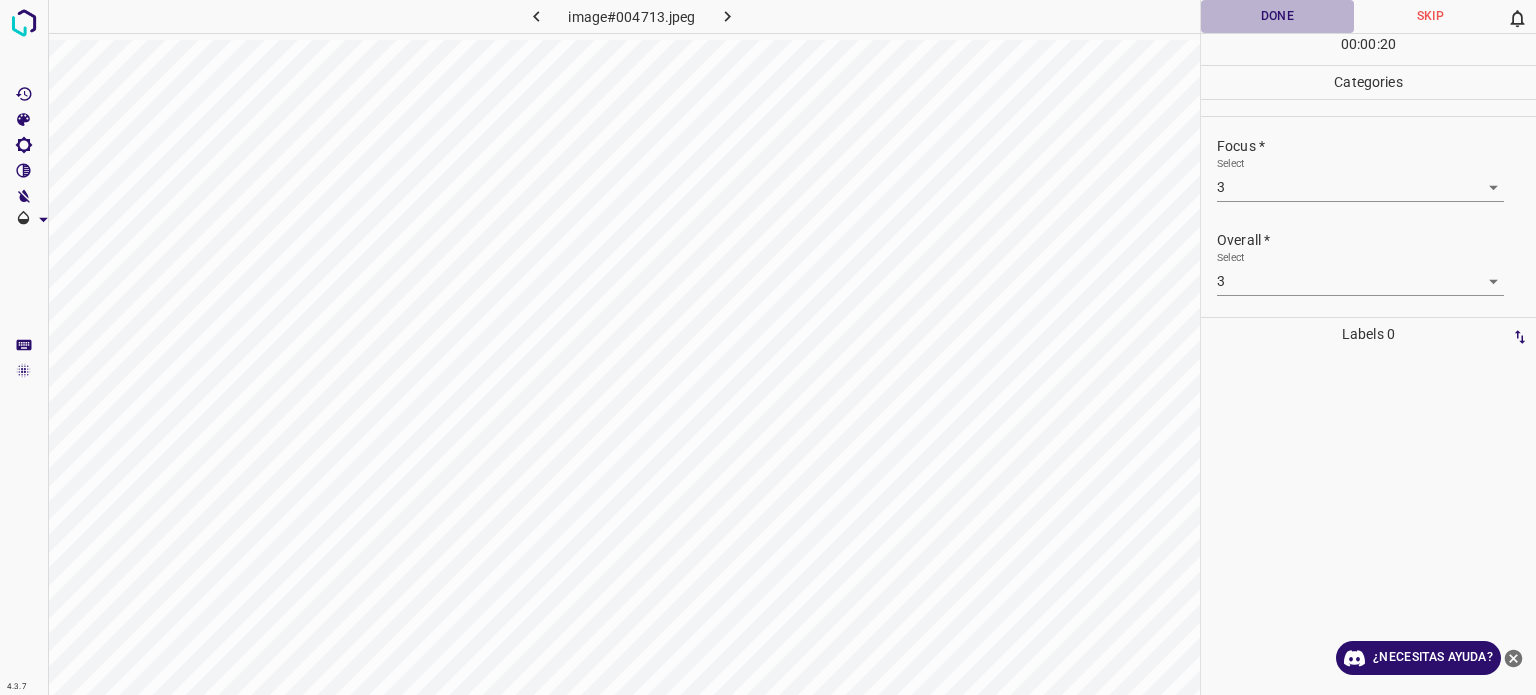 click on "Done" at bounding box center [1277, 16] 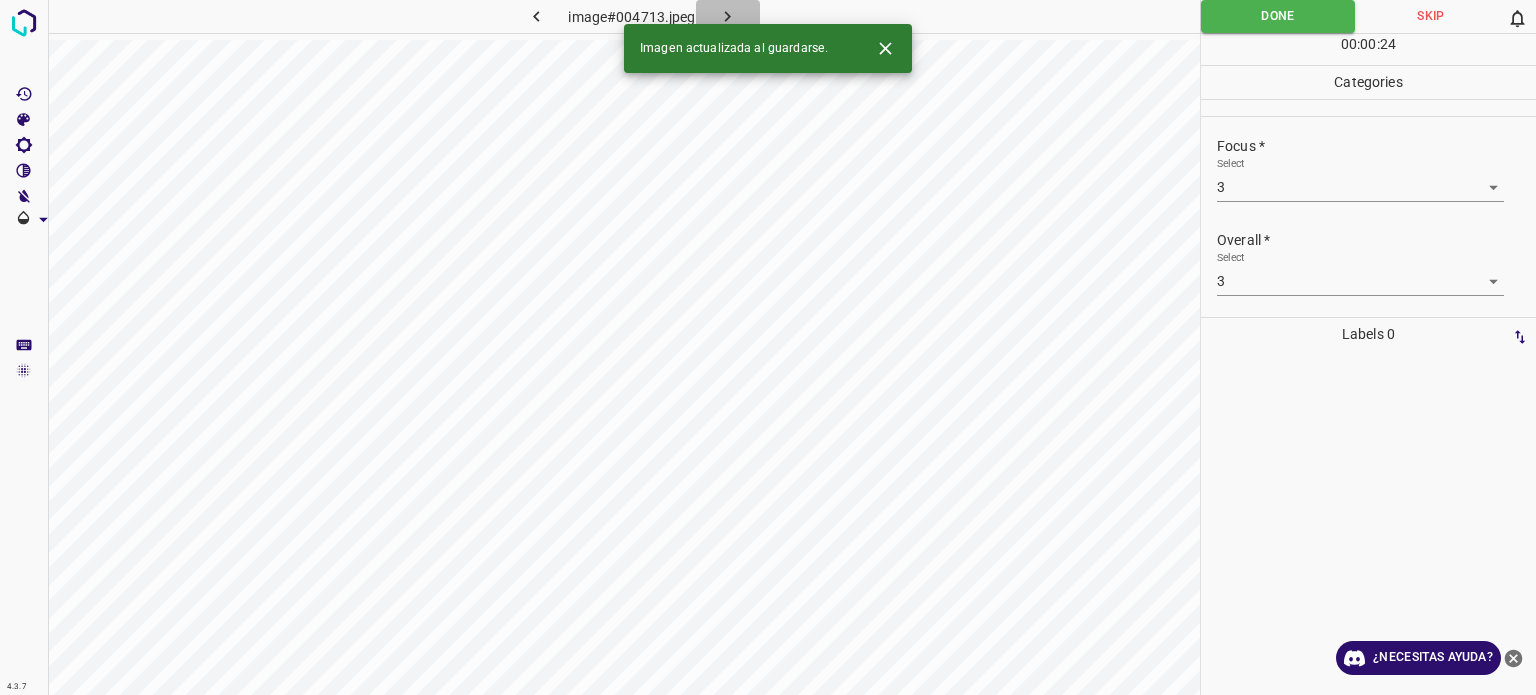 click at bounding box center [728, 16] 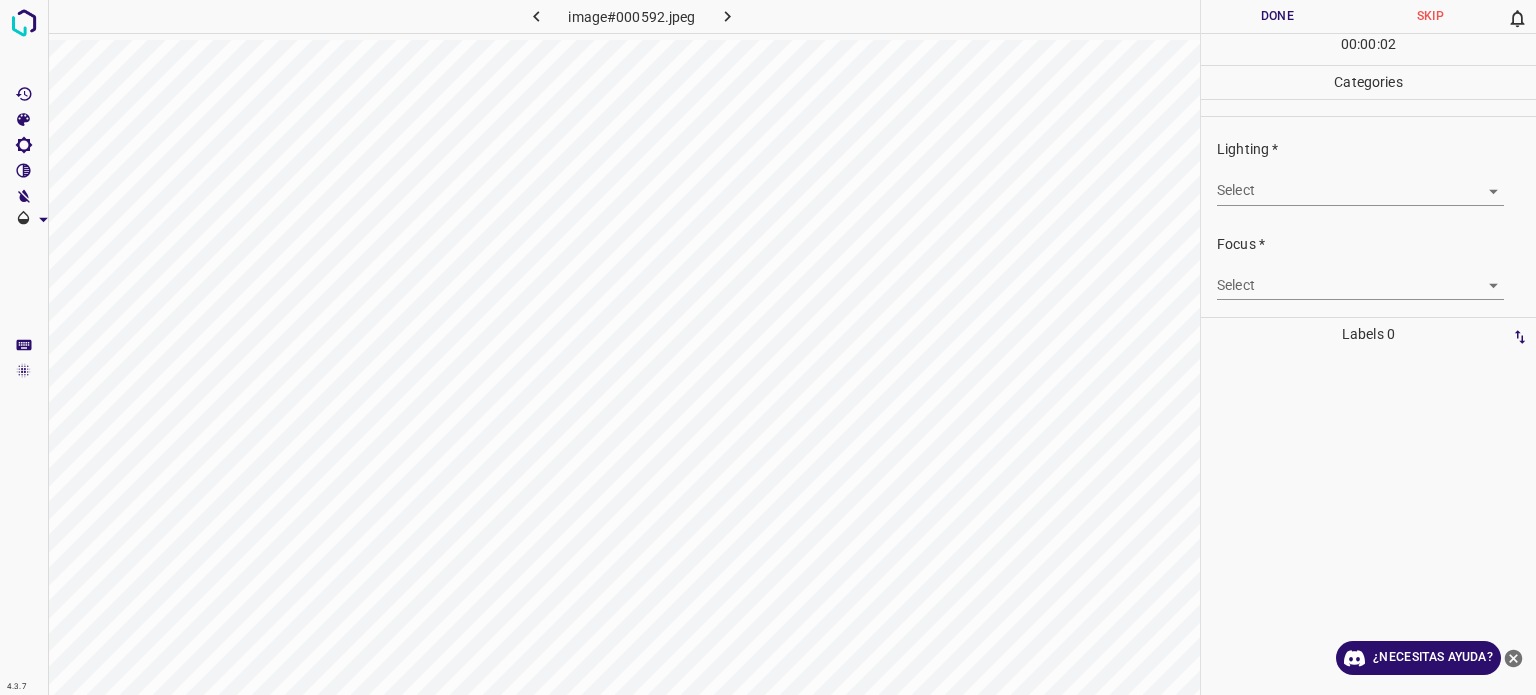 click on "Texto original Valora esta traducción Tu opinión servirá para ayudar a mejorar el Traductor de Google 4.3.7 image#000592.jpeg Done Skip 0 00   : 00   : 02   Categories Lighting *  Select ​ Focus *  Select ​ Overall *  Select ​ Labels   0 Categories 1 Lighting 2 Focus 3 Overall Tools Space Change between modes (Draw & Edit) I Auto labeling R Restore zoom M Zoom in N Zoom out Delete Delete selecte label Filters Z Restore filters X Saturation filter C Brightness filter V Contrast filter B Gray scale filter General O Download ¿Necesitas ayuda? - Texto - Esconder - Borrar" at bounding box center [768, 347] 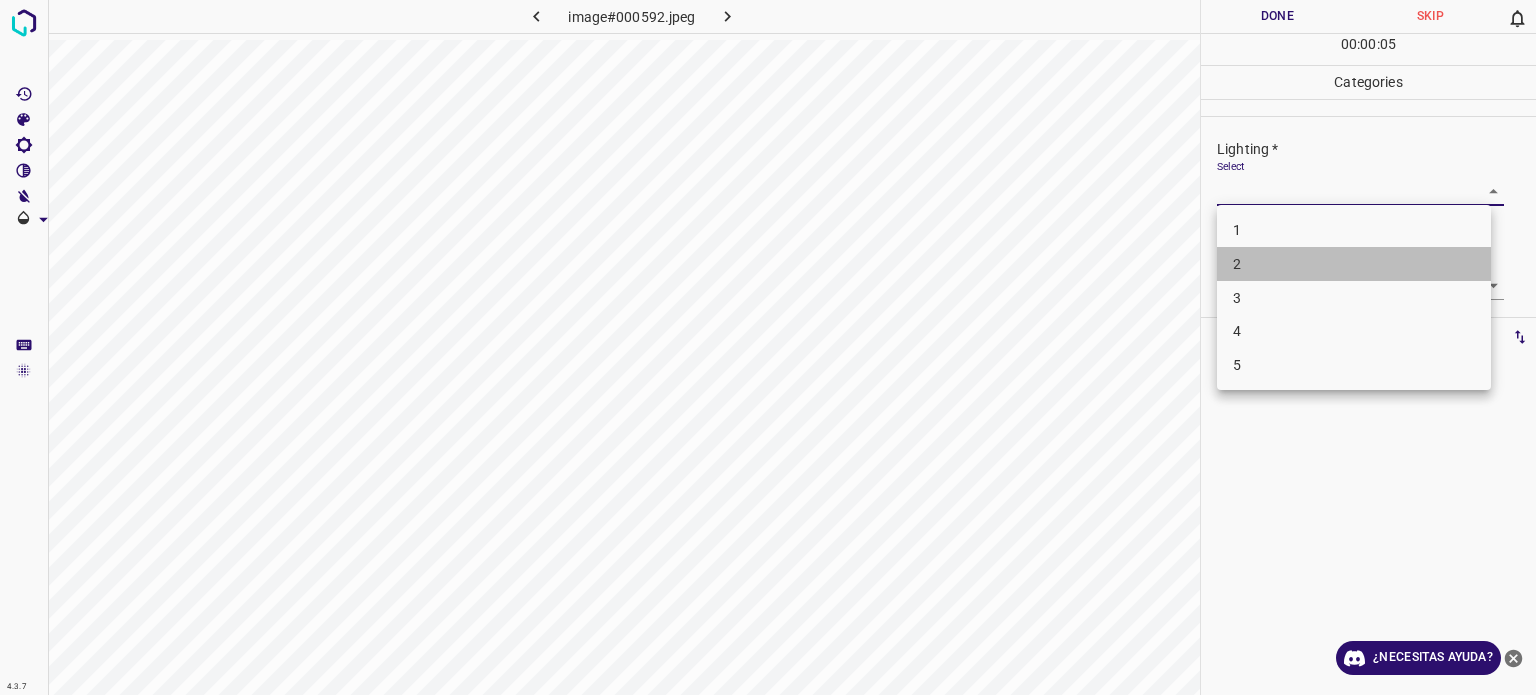 click on "2" at bounding box center [1237, 264] 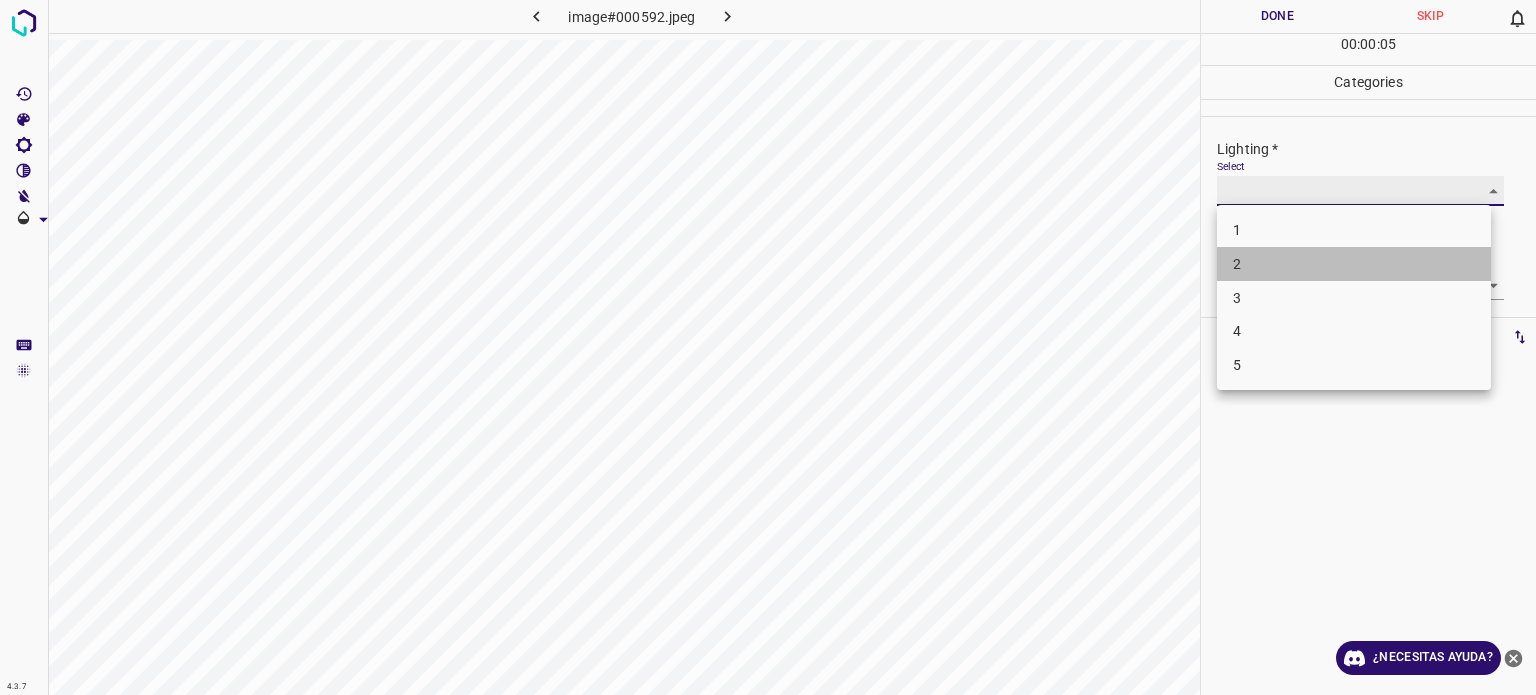 type on "2" 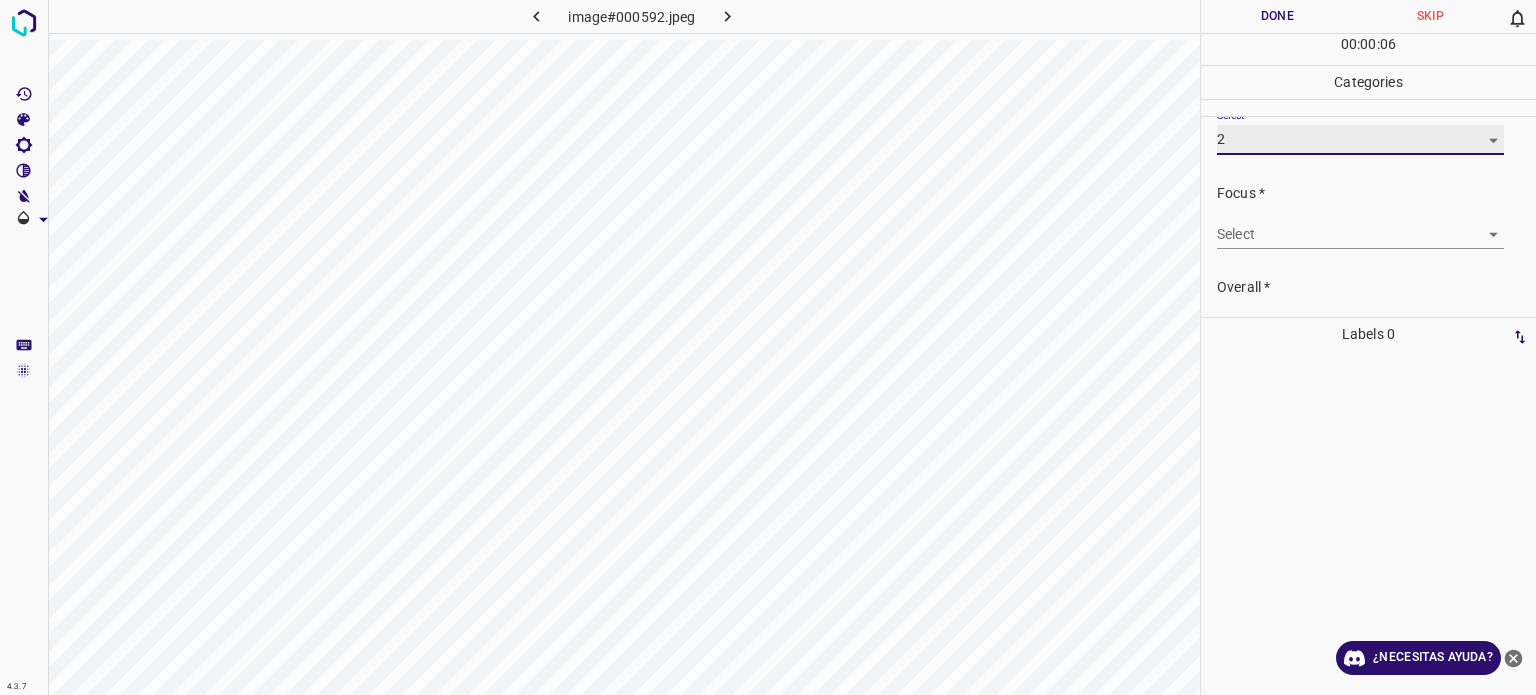 scroll, scrollTop: 98, scrollLeft: 0, axis: vertical 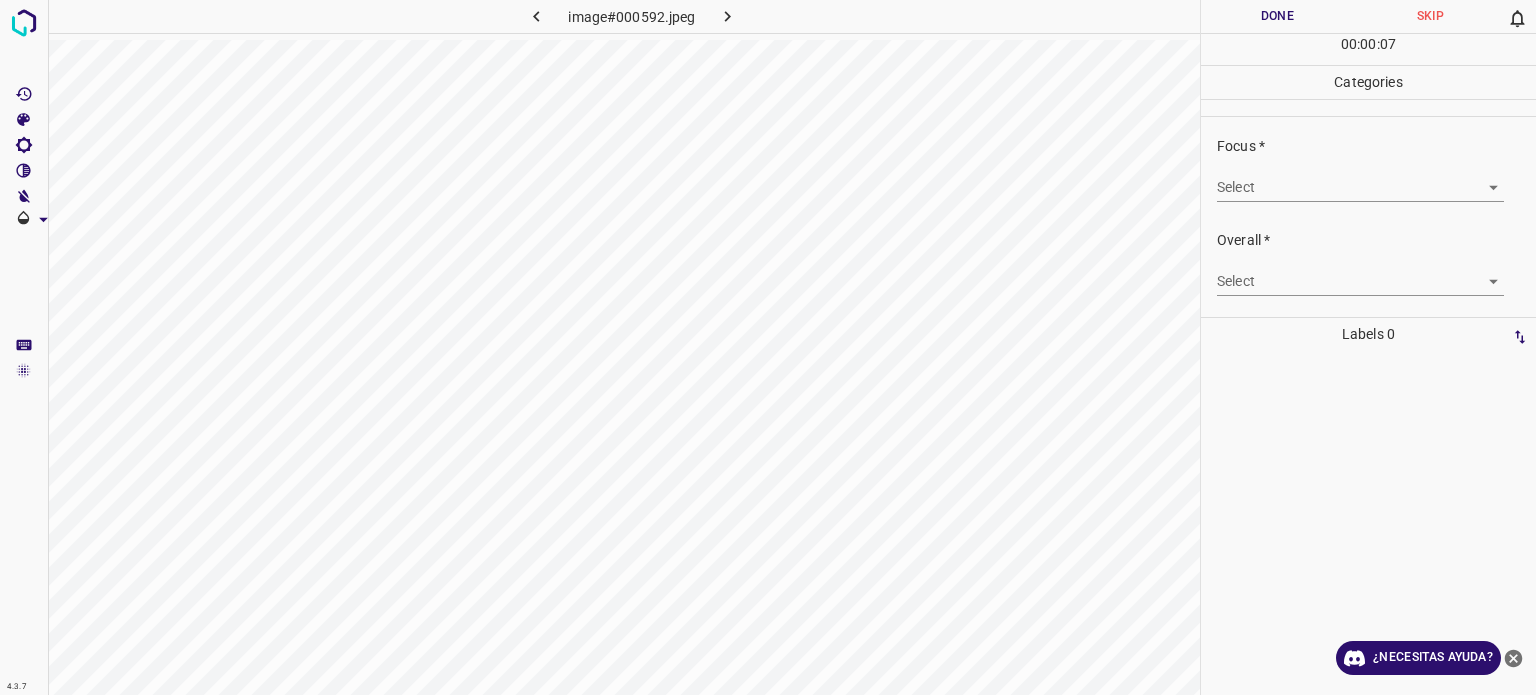 click on "Texto original Valora esta traducción Tu opinión servirá para ayudar a mejorar el Traductor de Google 4.3.7 image#000592.jpeg Done Skip 0 00   : 00   : 07   Categories Lighting *  Select 2 2 Focus *  Select ​ Overall *  Select ​ Labels   0 Categories 1 Lighting 2 Focus 3 Overall Tools Space Change between modes (Draw & Edit) I Auto labeling R Restore zoom M Zoom in N Zoom out Delete Delete selecte label Filters Z Restore filters X Saturation filter C Brightness filter V Contrast filter B Gray scale filter General O Download ¿Necesitas ayuda? - Texto - Esconder - Borrar" at bounding box center [768, 347] 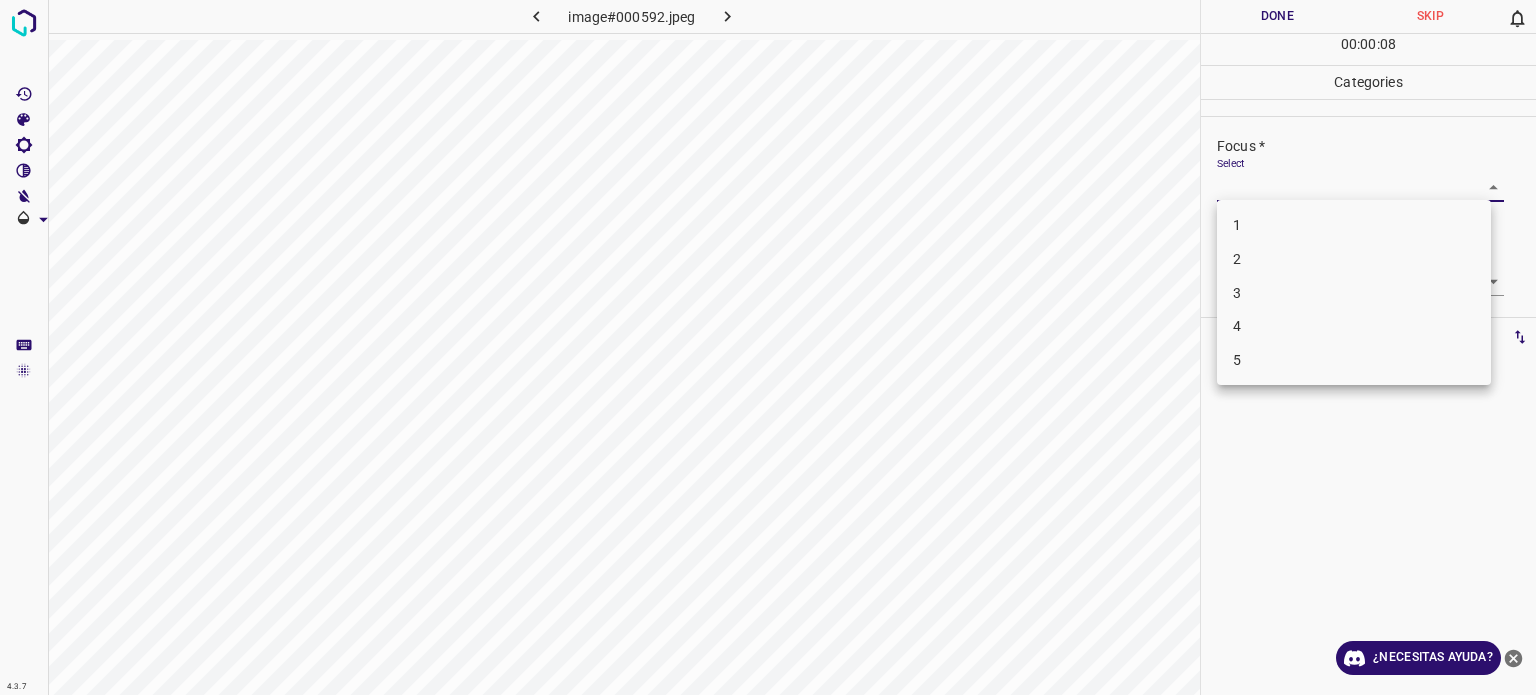 click on "2" at bounding box center (1354, 259) 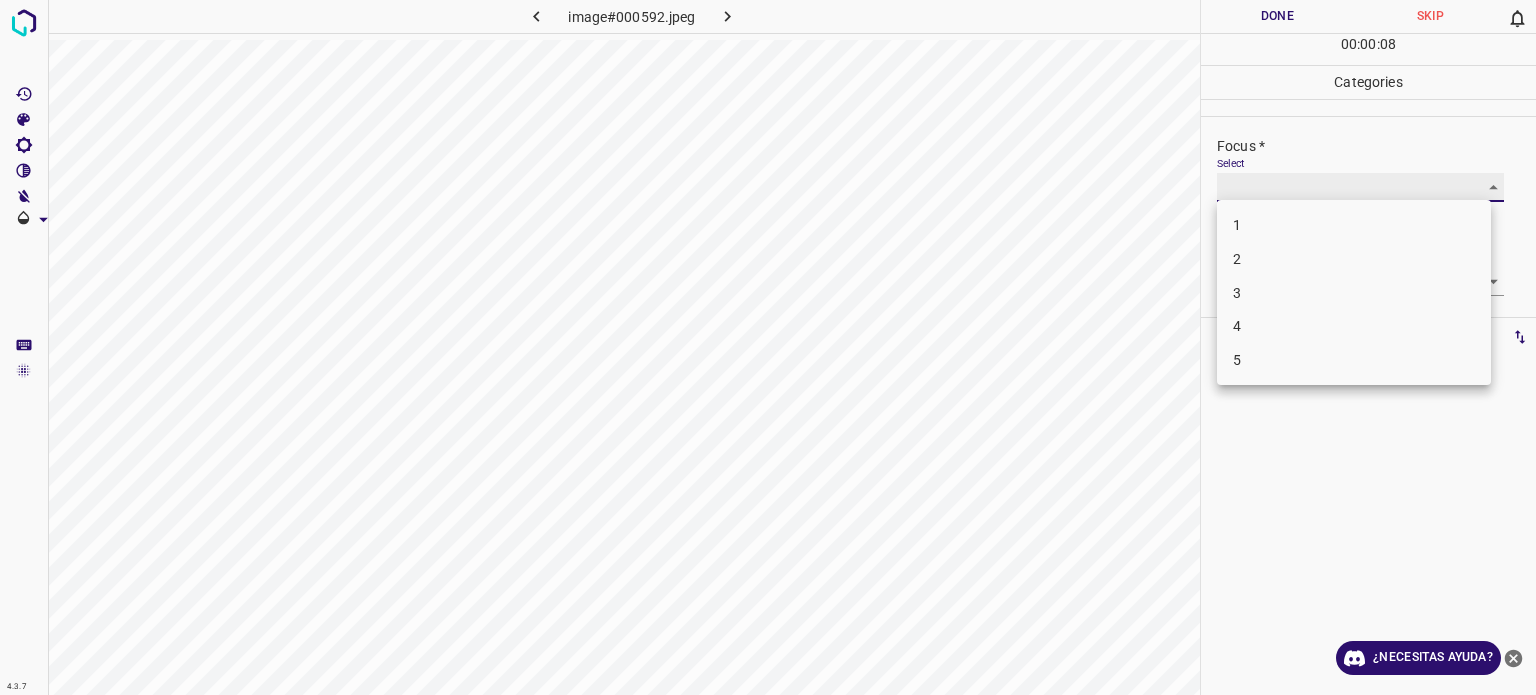 type on "2" 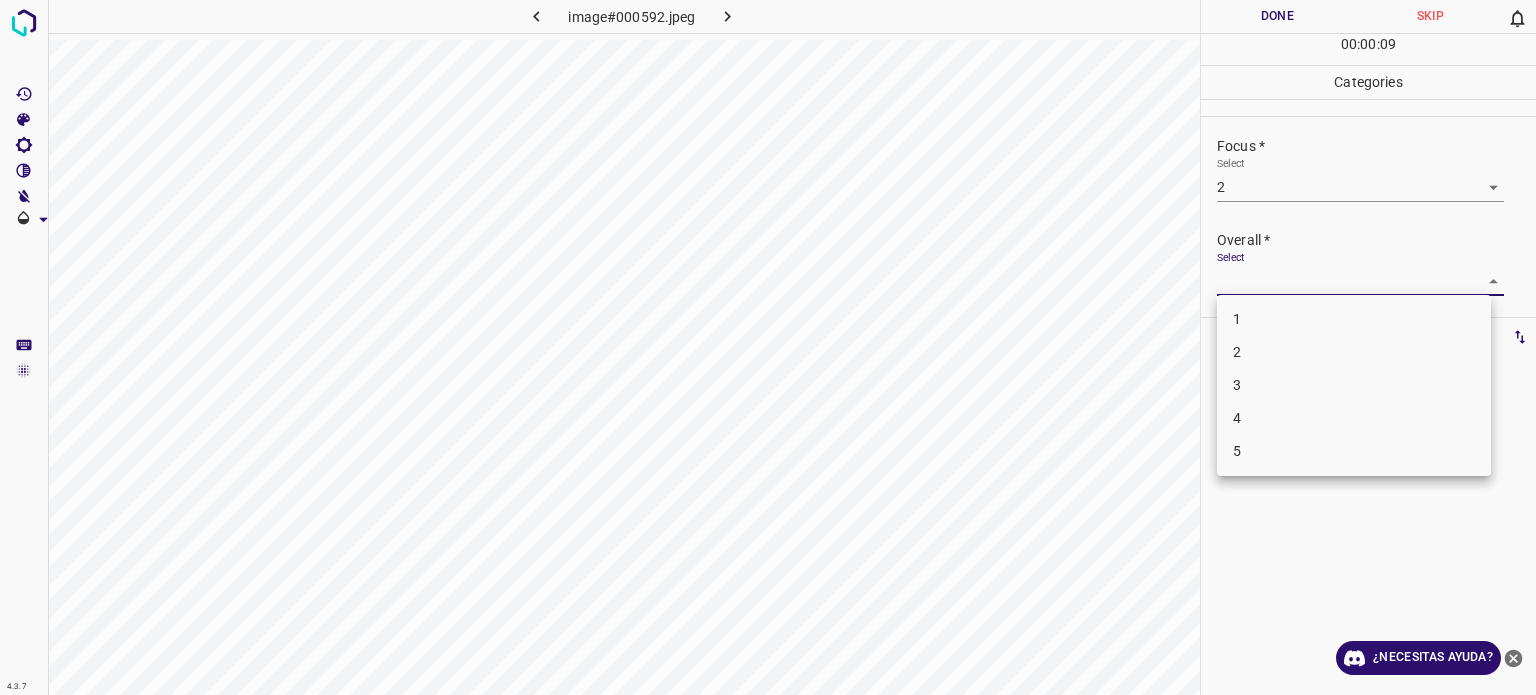 click on "Texto original Valora esta traducción Tu opinión servirá para ayudar a mejorar el Traductor de Google 4.3.7 image#000592.jpeg Done Skip 0 00   : 00   : 09   Categories Lighting *  Select 2 2 Focus *  Select 2 2 Overall *  Select ​ Labels   0 Categories 1 Lighting 2 Focus 3 Overall Tools Space Change between modes (Draw & Edit) I Auto labeling R Restore zoom M Zoom in N Zoom out Delete Delete selecte label Filters Z Restore filters X Saturation filter C Brightness filter V Contrast filter B Gray scale filter General O Download ¿Necesitas ayuda? - Texto - Esconder - Borrar 1 2 3 4 5" at bounding box center [768, 347] 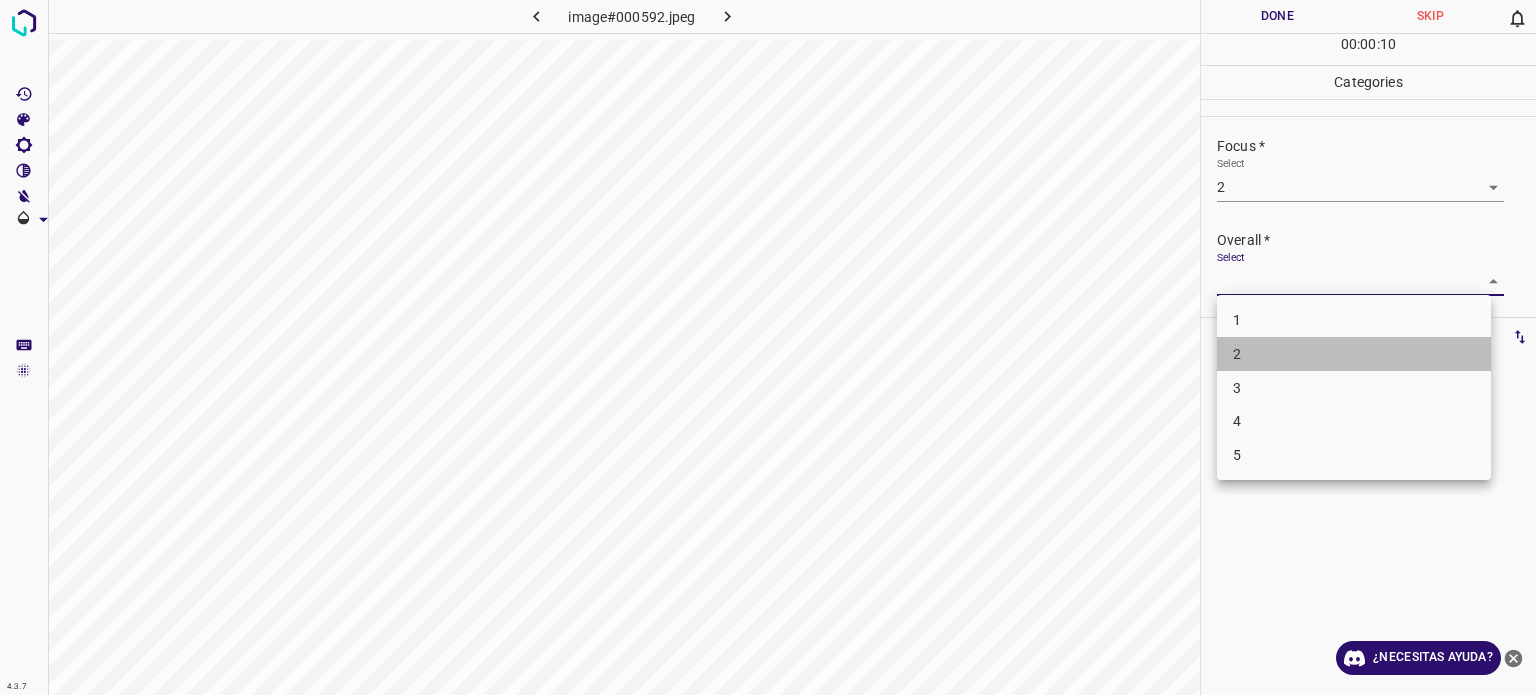 click on "2" at bounding box center (1237, 354) 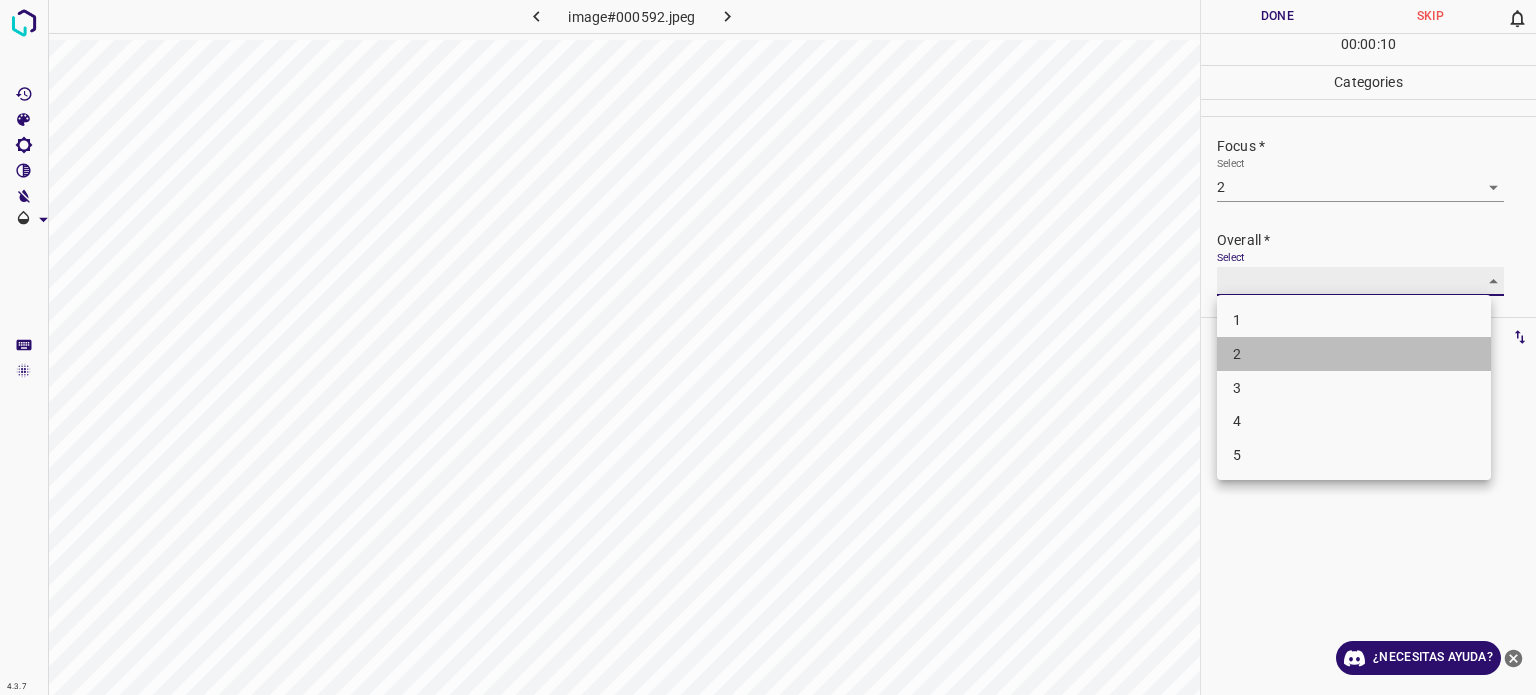 type on "2" 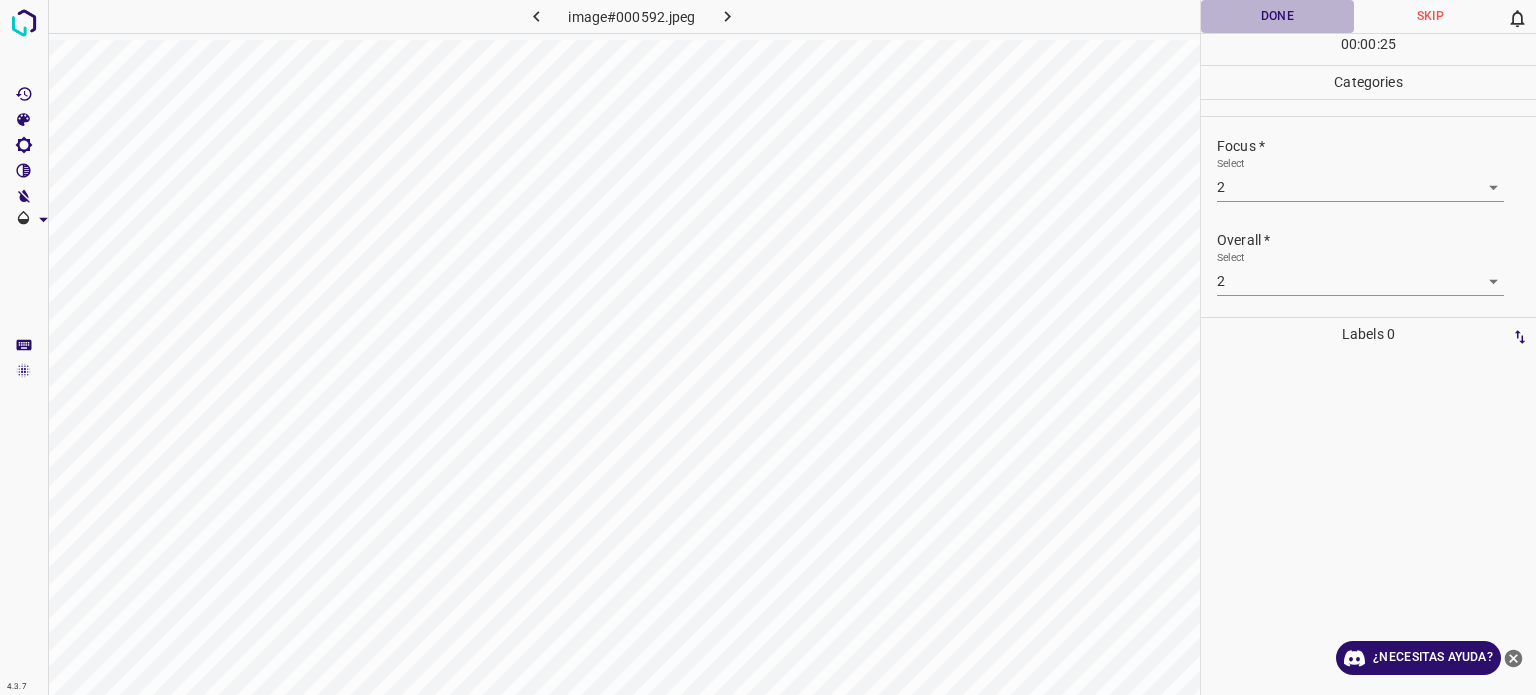 click on "Done" at bounding box center [1277, 16] 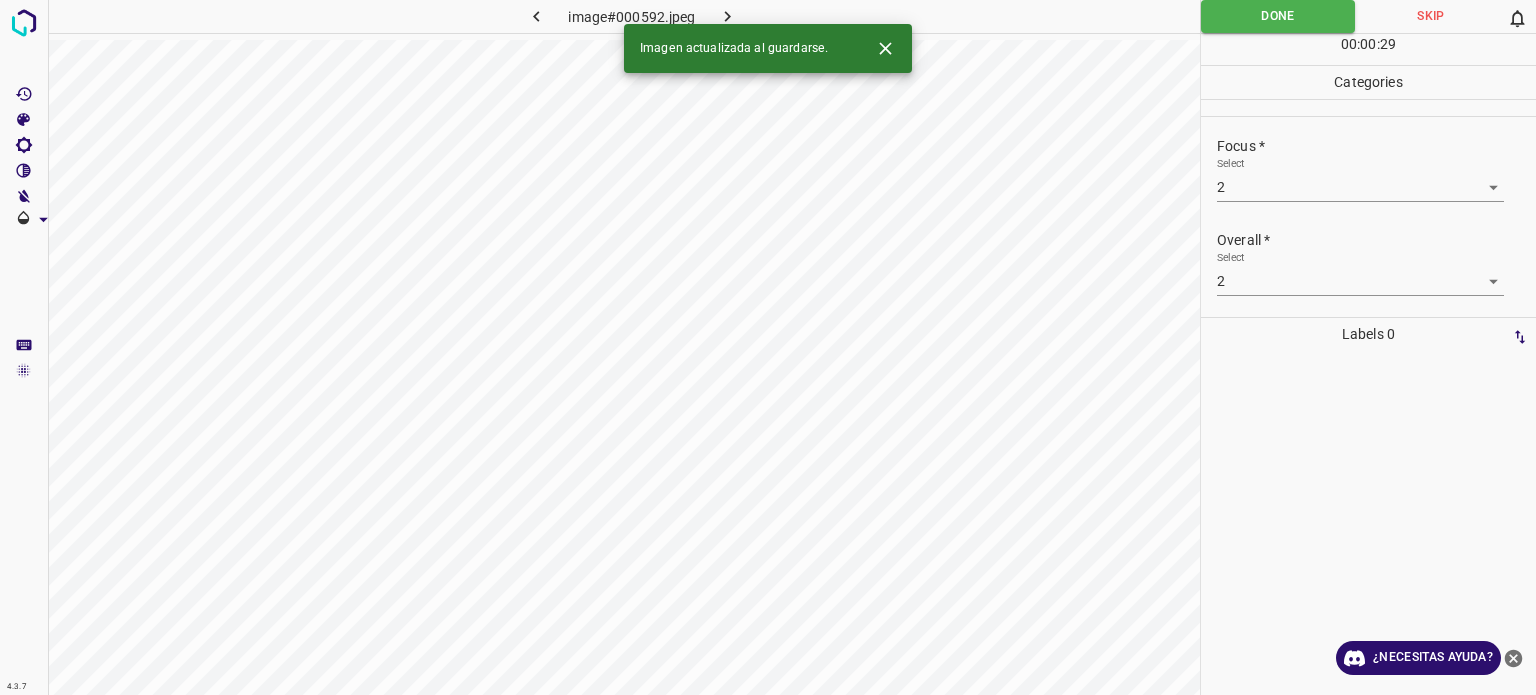 click 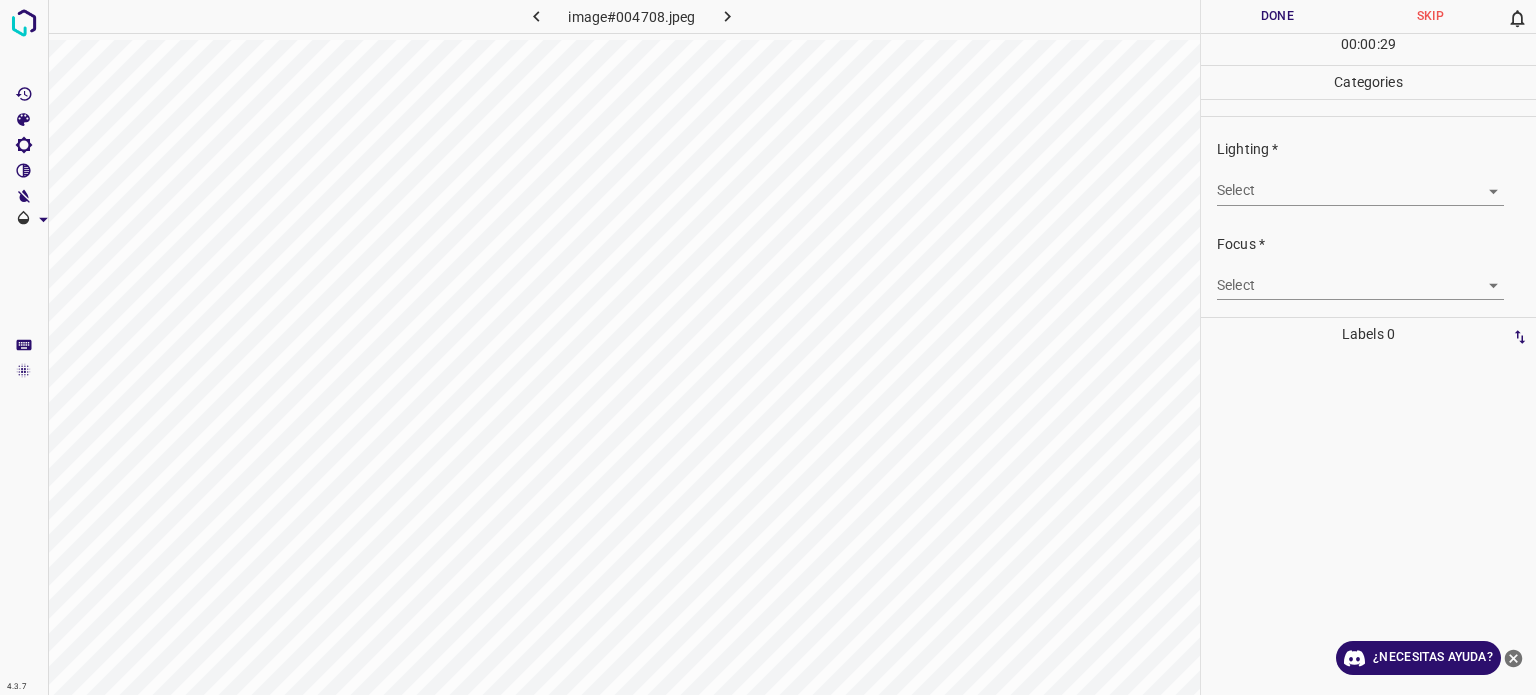 click on "Texto original Valora esta traducción Tu opinión servirá para ayudar a mejorar el Traductor de Google 4.3.7 image#004708.jpeg Done Skip 0 00   : 00   : 29   Categories Lighting *  Select ​ Focus *  Select ​ Overall *  Select ​ Labels   0 Categories 1 Lighting 2 Focus 3 Overall Tools Space Change between modes (Draw & Edit) I Auto labeling R Restore zoom M Zoom in N Zoom out Delete Delete selecte label Filters Z Restore filters X Saturation filter C Brightness filter V Contrast filter B Gray scale filter General O Download ¿Necesitas ayuda? - Texto - Esconder - Borrar" at bounding box center (768, 347) 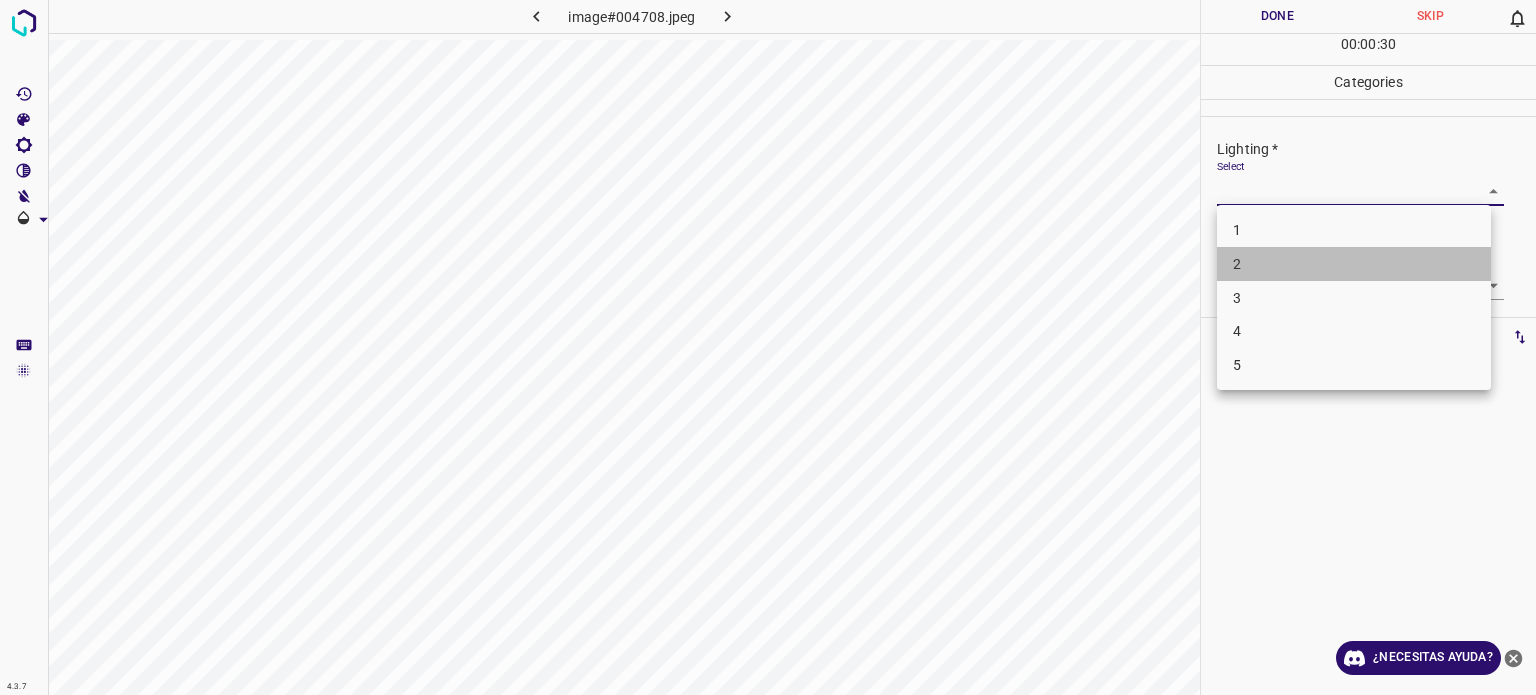 click on "2" at bounding box center (1237, 264) 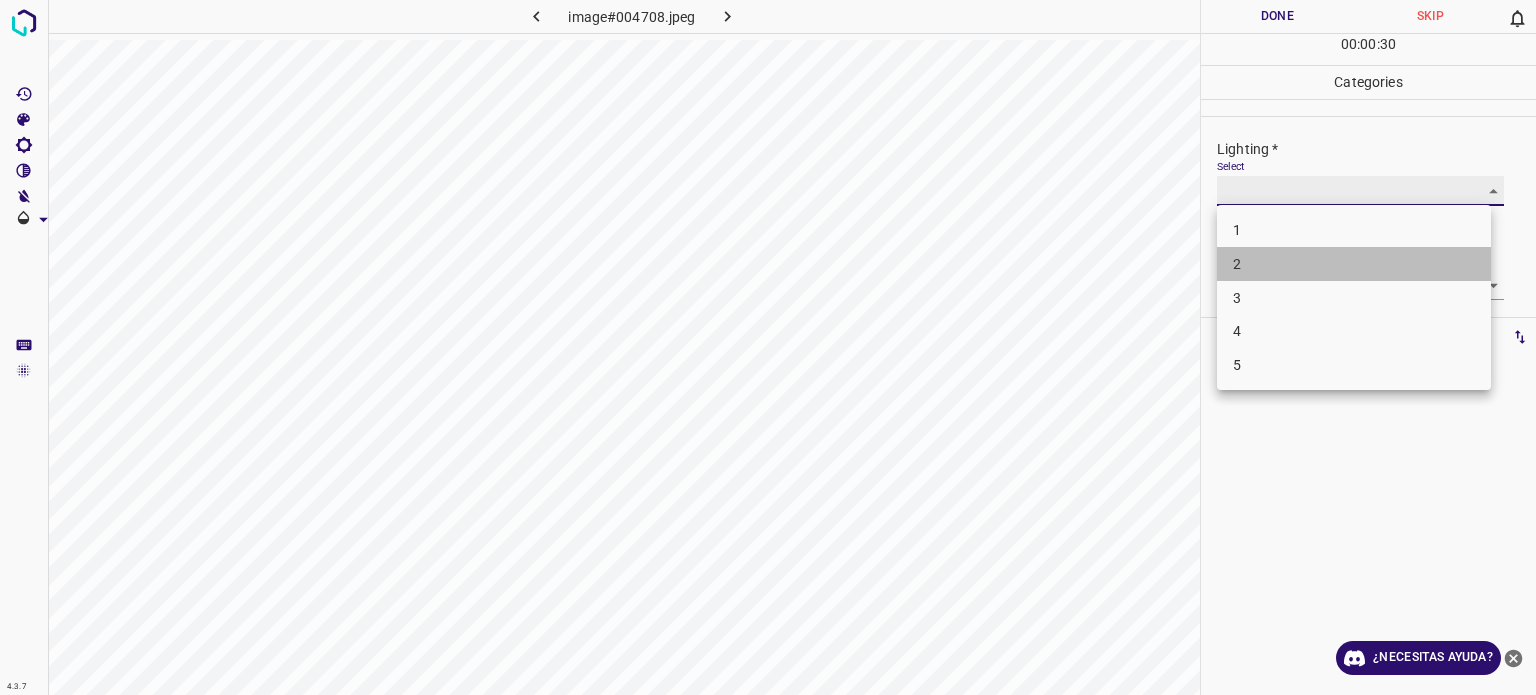 type on "2" 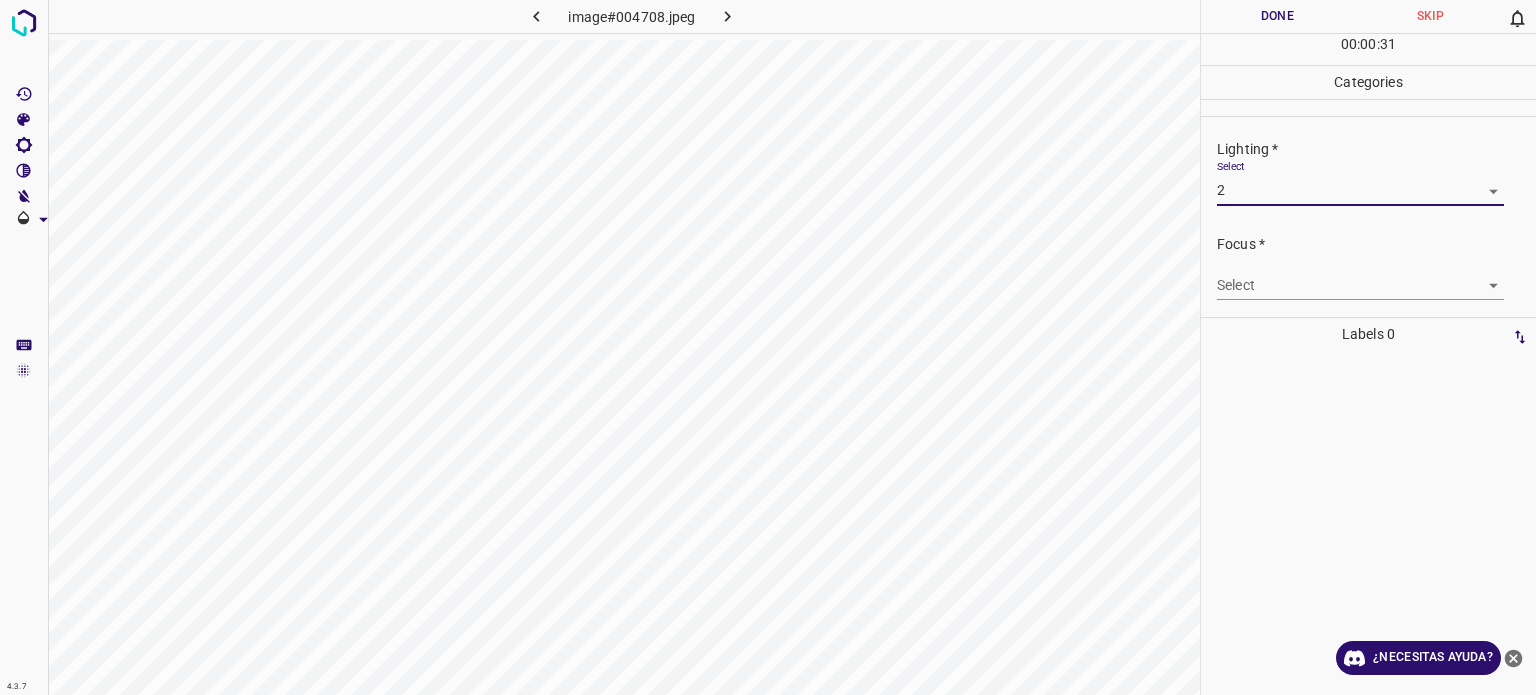 click on "Texto original Valora esta traducción Tu opinión servirá para ayudar a mejorar el Traductor de Google 4.3.7 image#004708.jpeg Done Skip 0 00   : 00   : 31   Categories Lighting *  Select 2 2 Focus *  Select ​ Overall *  Select ​ Labels   0 Categories 1 Lighting 2 Focus 3 Overall Tools Space Change between modes (Draw & Edit) I Auto labeling R Restore zoom M Zoom in N Zoom out Delete Delete selecte label Filters Z Restore filters X Saturation filter C Brightness filter V Contrast filter B Gray scale filter General O Download ¿Necesitas ayuda? - Texto - Esconder - Borrar" at bounding box center (768, 347) 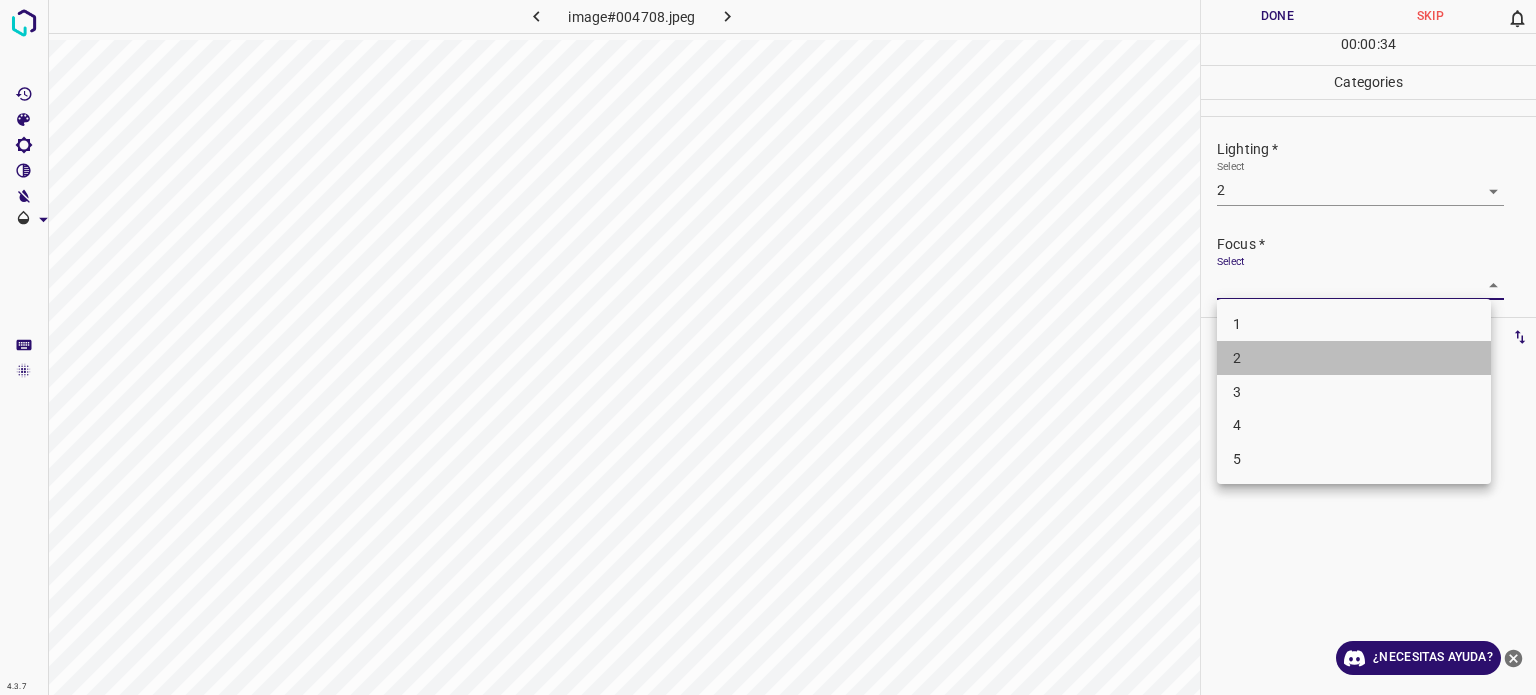 click on "2" at bounding box center (1237, 358) 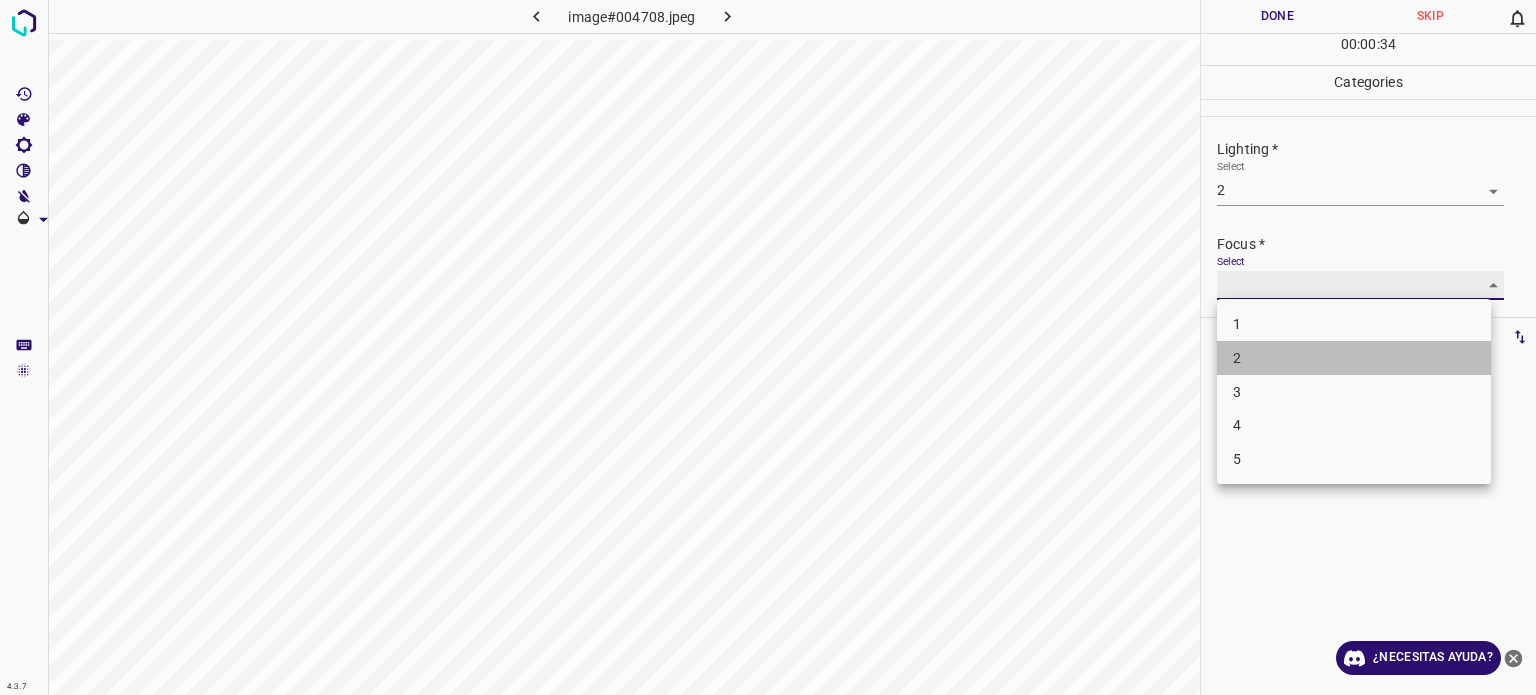 type on "2" 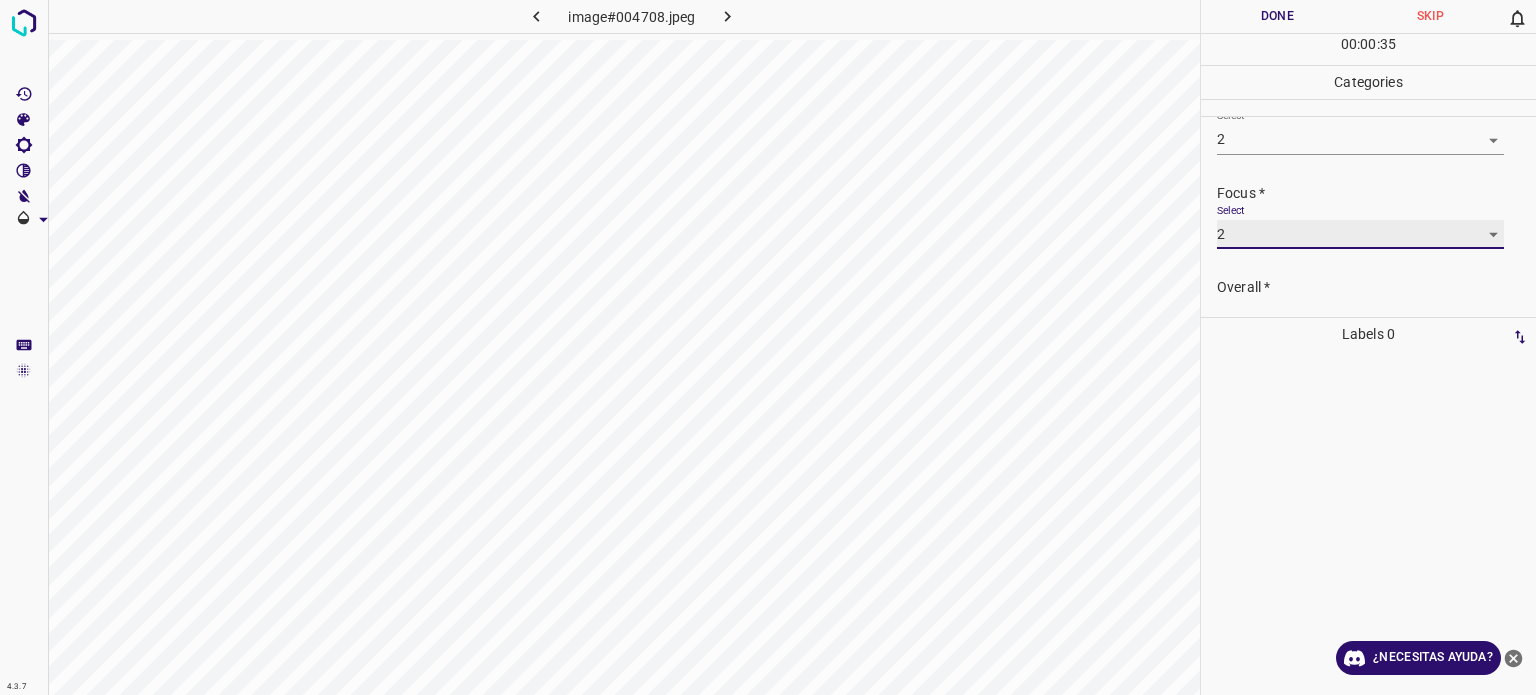 scroll, scrollTop: 98, scrollLeft: 0, axis: vertical 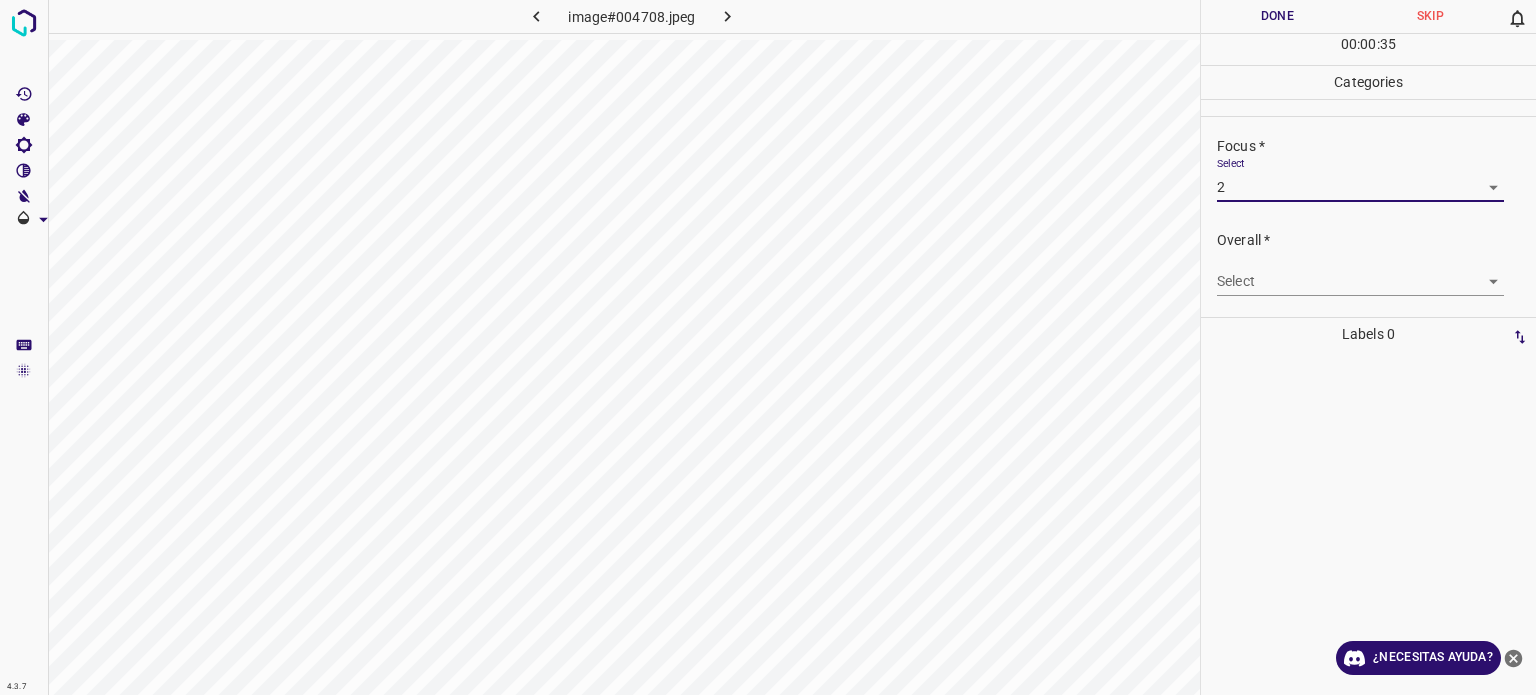 click on "Texto original Valora esta traducción Tu opinión servirá para ayudar a mejorar el Traductor de Google 4.3.7 image#004708.jpeg Done Skip 0 00   : 00   : 35   Categories Lighting *  Select 2 2 Focus *  Select 2 2 Overall *  Select ​ Labels   0 Categories 1 Lighting 2 Focus 3 Overall Tools Space Change between modes (Draw & Edit) I Auto labeling R Restore zoom M Zoom in N Zoom out Delete Delete selecte label Filters Z Restore filters X Saturation filter C Brightness filter V Contrast filter B Gray scale filter General O Download ¿Necesitas ayuda? - Texto - Esconder - Borrar" at bounding box center (768, 347) 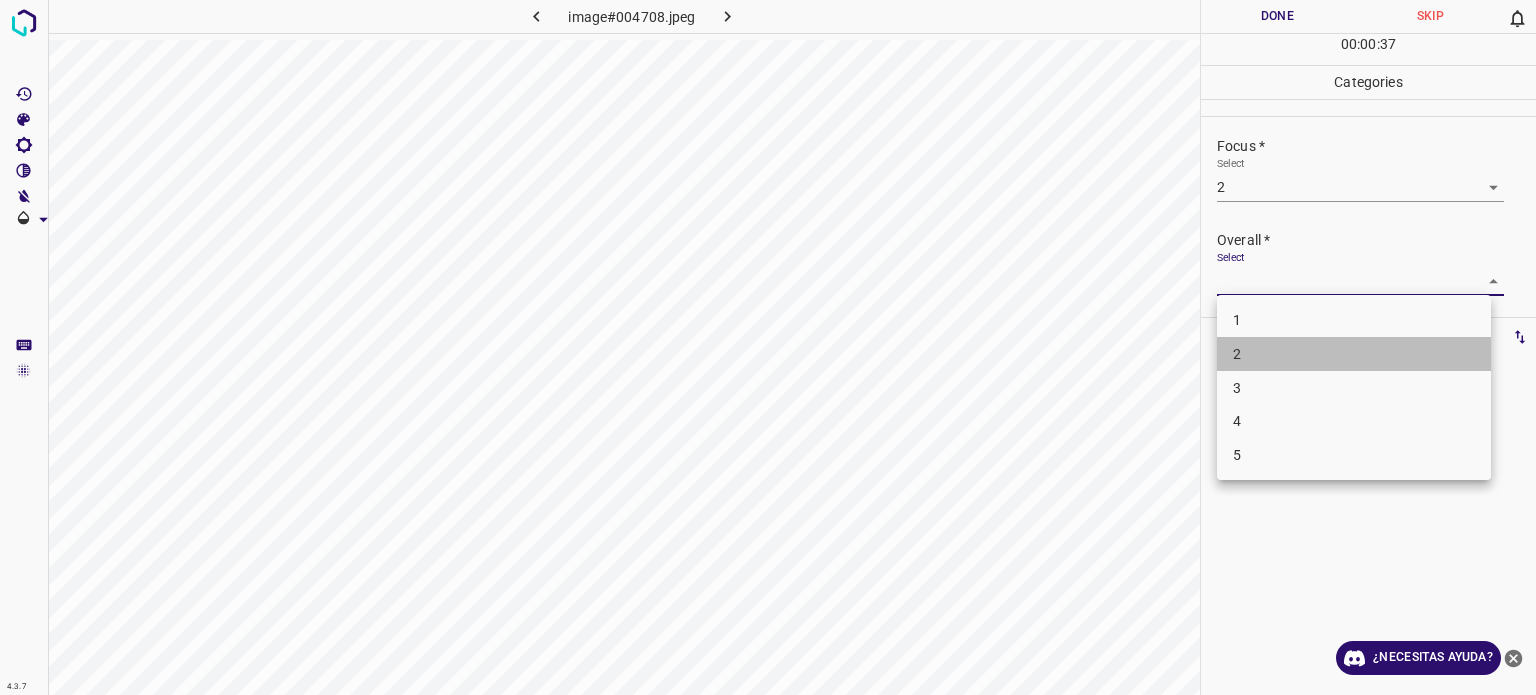 click on "2" at bounding box center [1237, 354] 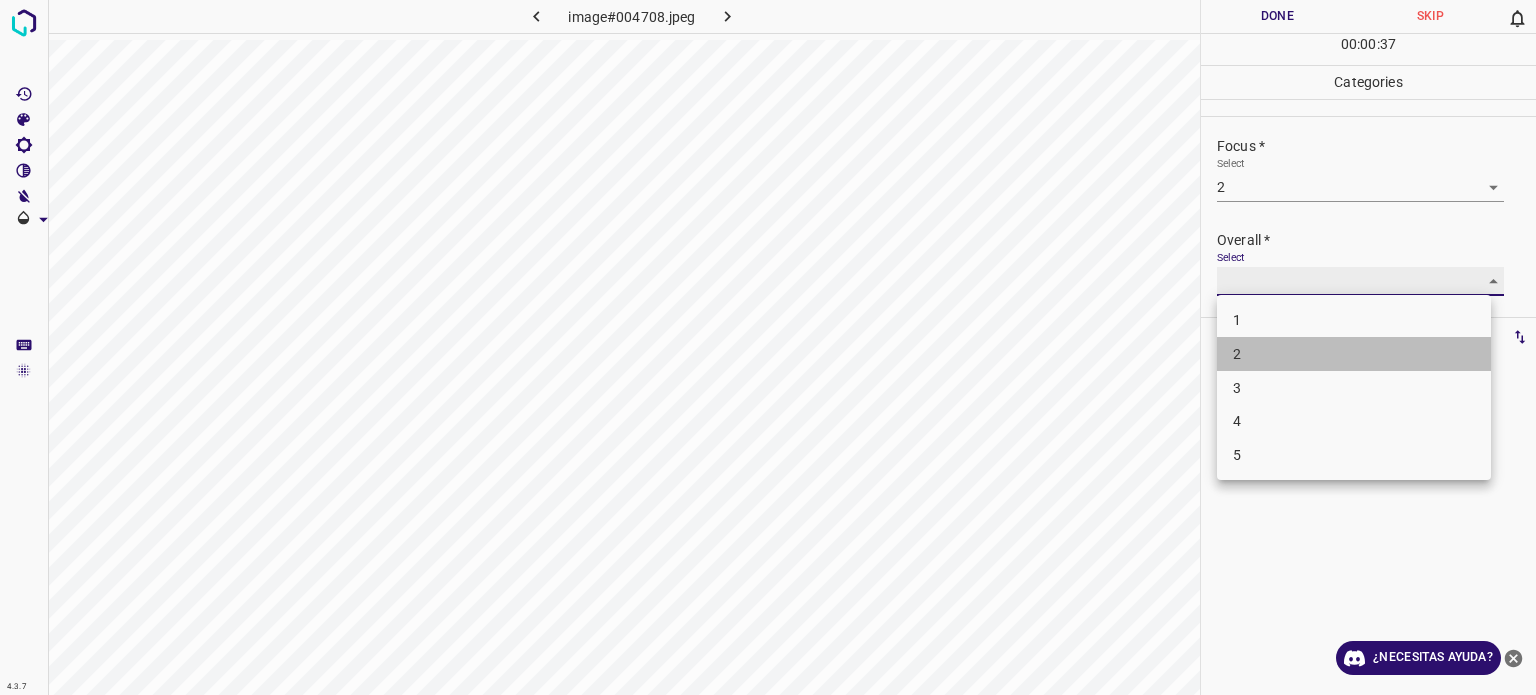 type on "2" 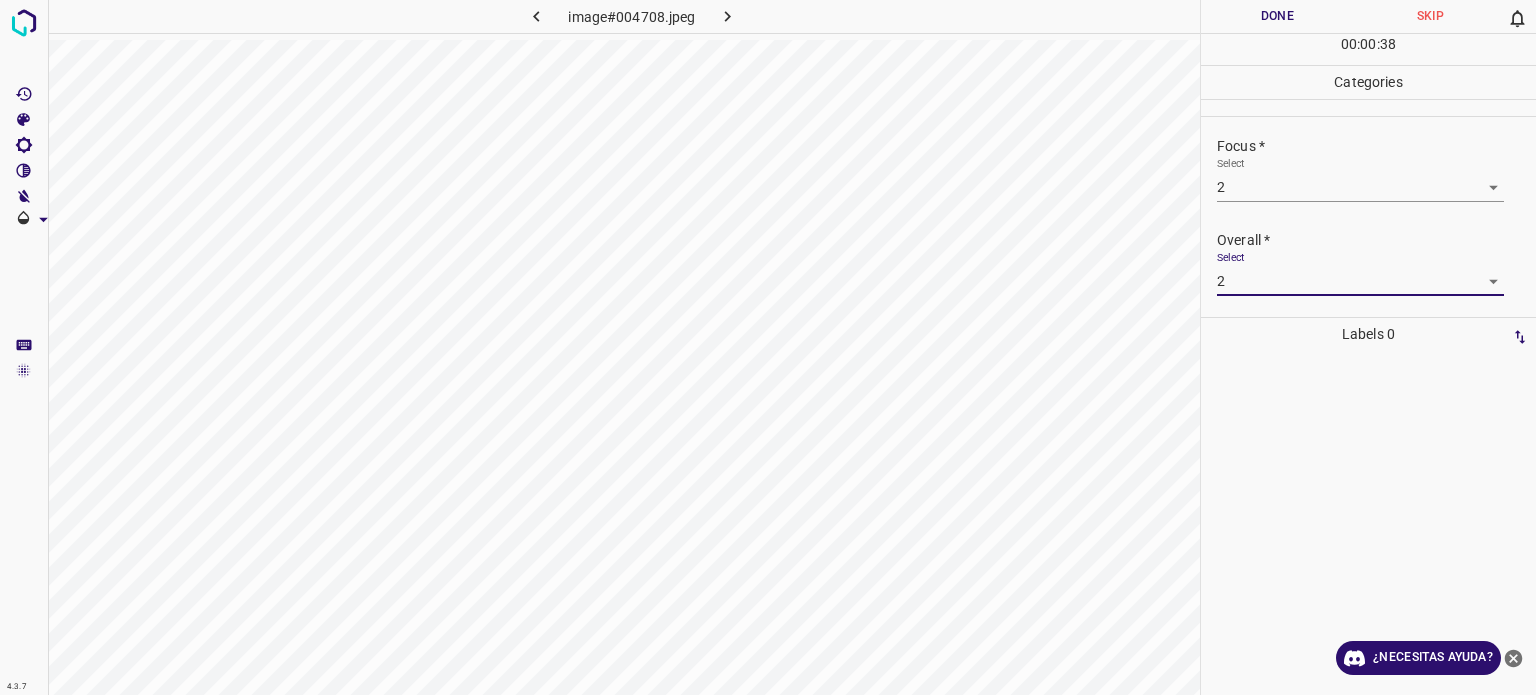 click on "Done" at bounding box center [1277, 16] 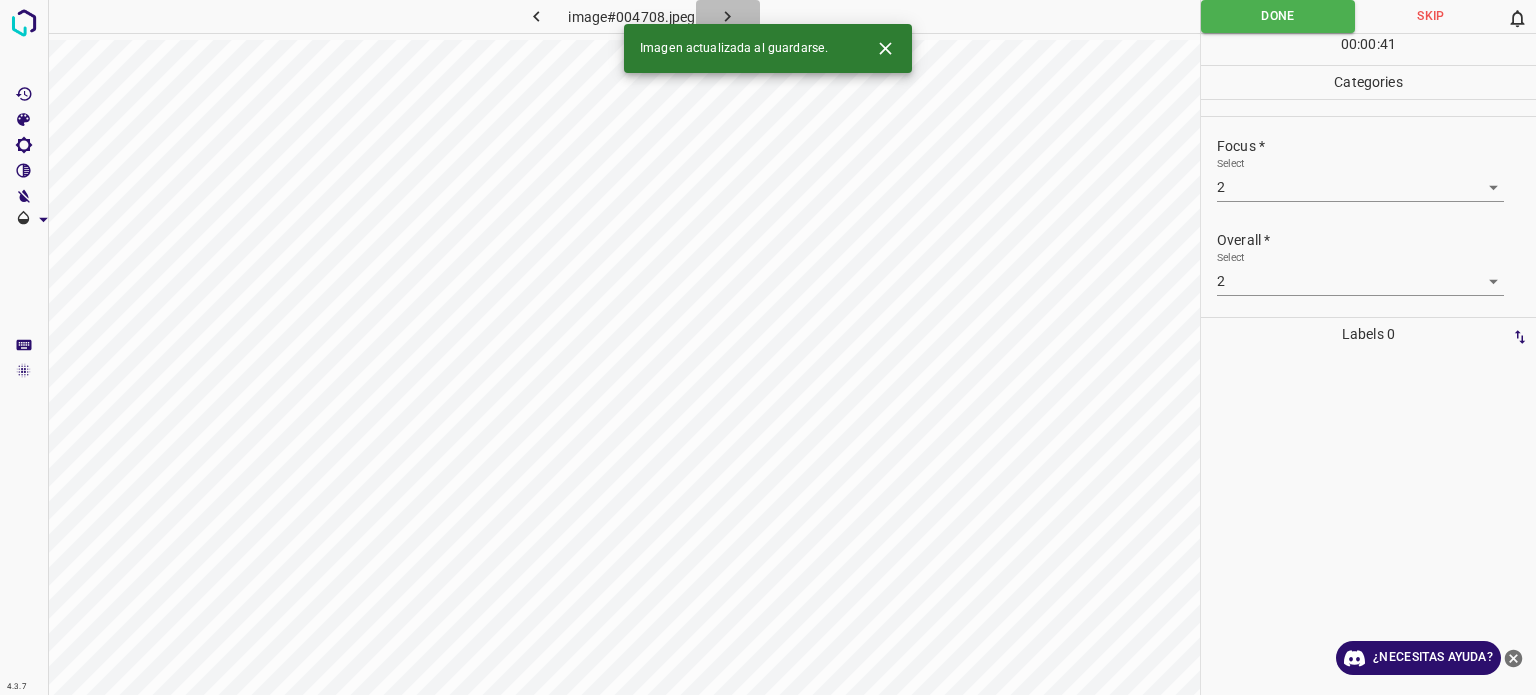 click 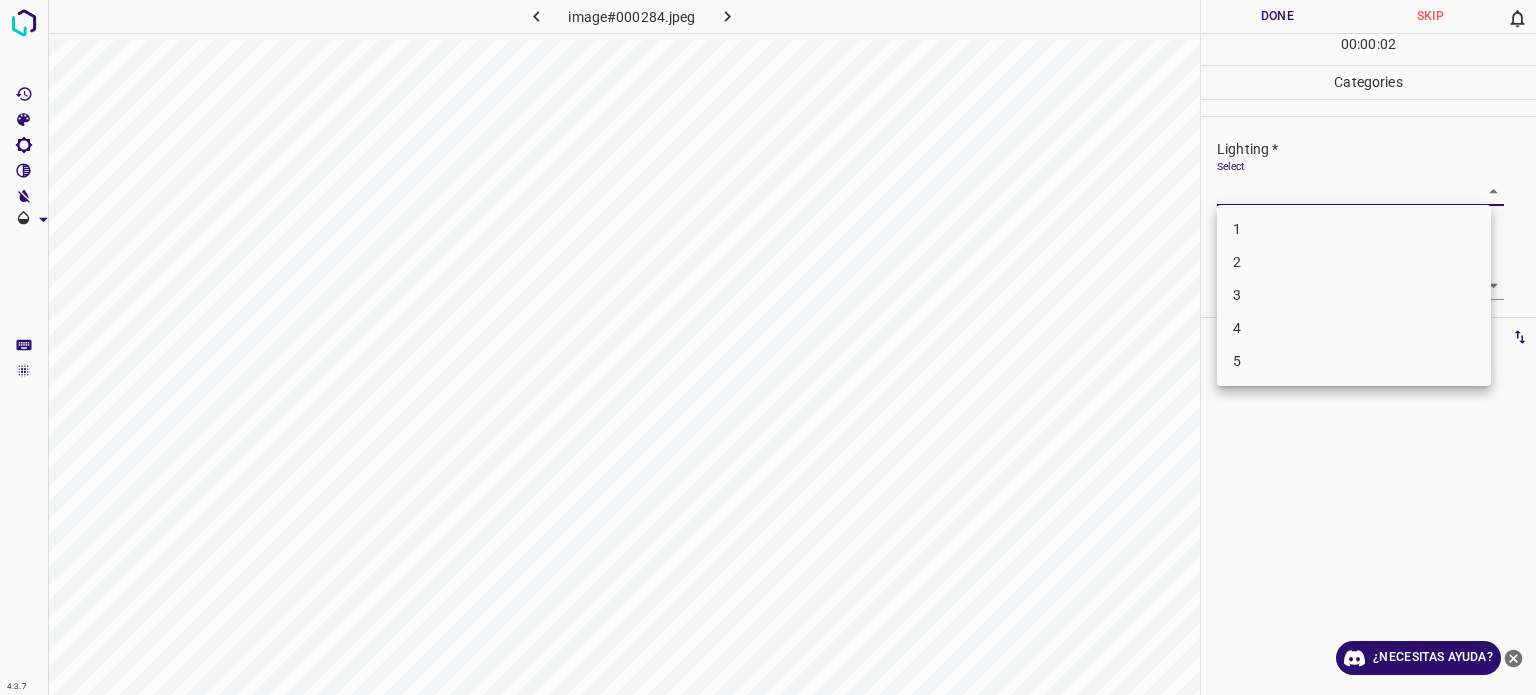 click on "Texto original Valora esta traducción Tu opinión servirá para ayudar a mejorar el Traductor de Google 4.3.7 image#000284.jpeg Done Skip 0 00   : 00   : 02   Categories Lighting *  Select ​ Focus *  Select ​ Overall *  Select ​ Labels   0 Categories 1 Lighting 2 Focus 3 Overall Tools Space Change between modes (Draw & Edit) I Auto labeling R Restore zoom M Zoom in N Zoom out Delete Delete selecte label Filters Z Restore filters X Saturation filter C Brightness filter V Contrast filter B Gray scale filter General O Download ¿Necesitas ayuda? - Texto - Esconder - Borrar 1 2 3 4 5" at bounding box center (768, 347) 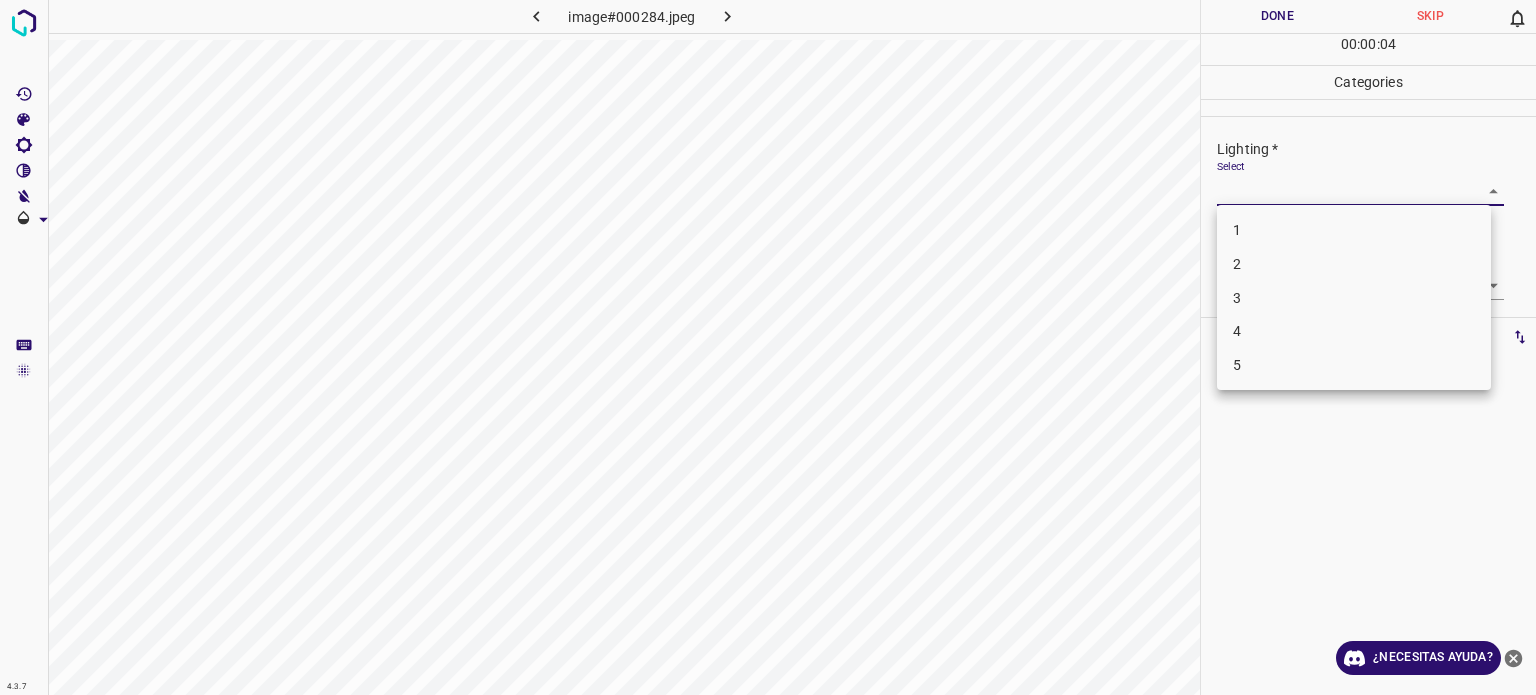 click on "3" at bounding box center (1354, 298) 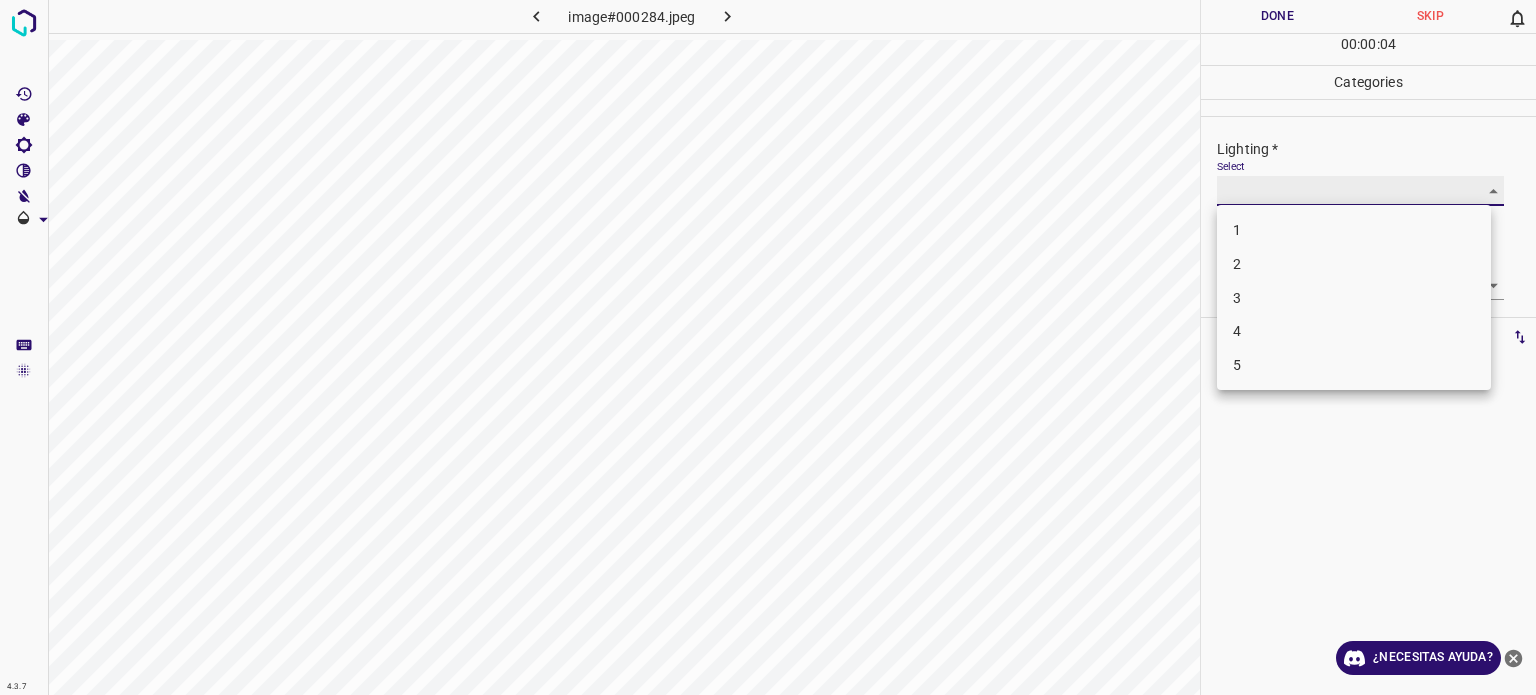 type on "3" 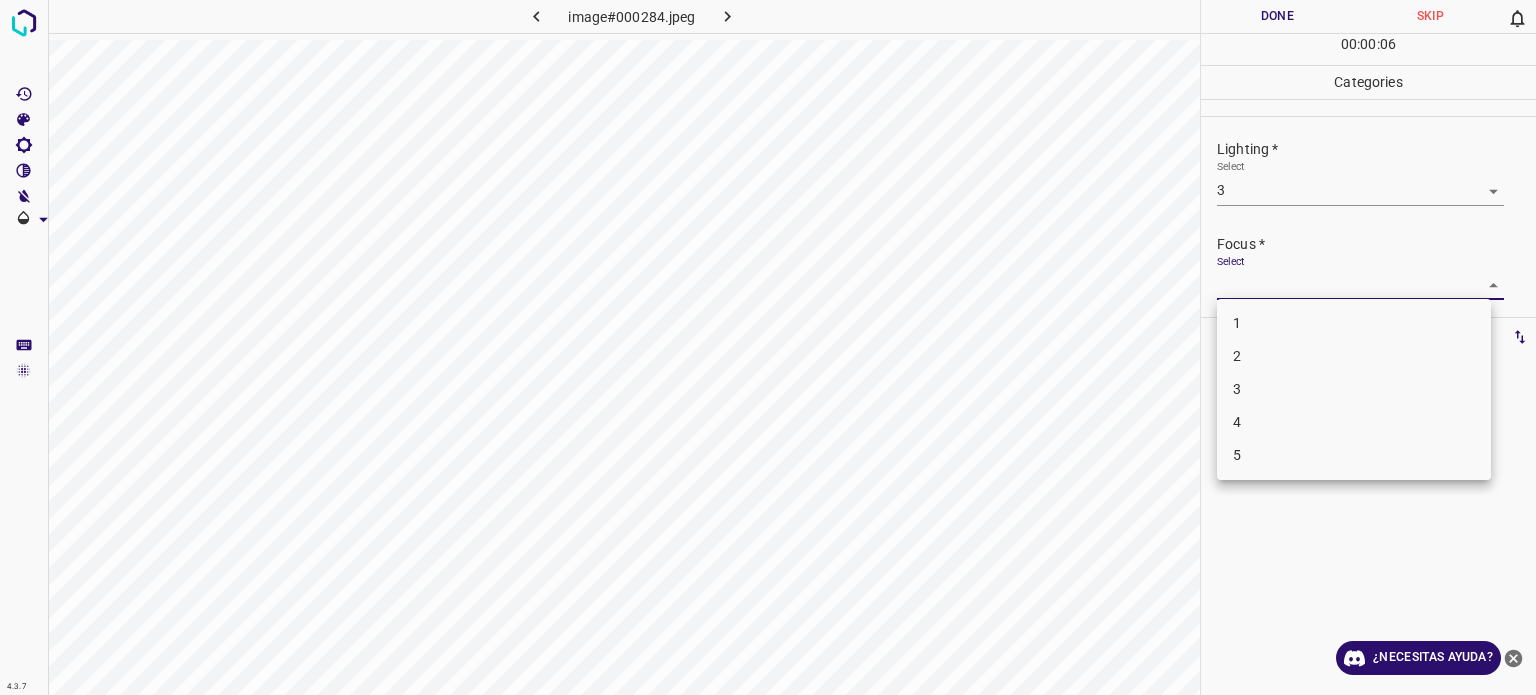 click on "Texto original Valora esta traducción Tu opinión servirá para ayudar a mejorar el Traductor de Google 4.3.7 image#000284.jpeg Done Skip 0 00   : 00   : 06   Categories Lighting *  Select 3 3 Focus *  Select ​ Overall *  Select ​ Labels   0 Categories 1 Lighting 2 Focus 3 Overall Tools Space Change between modes (Draw & Edit) I Auto labeling R Restore zoom M Zoom in N Zoom out Delete Delete selecte label Filters Z Restore filters X Saturation filter C Brightness filter V Contrast filter B Gray scale filter General O Download ¿Necesitas ayuda? - Texto - Esconder - Borrar 1 2 3 4 5" at bounding box center (768, 347) 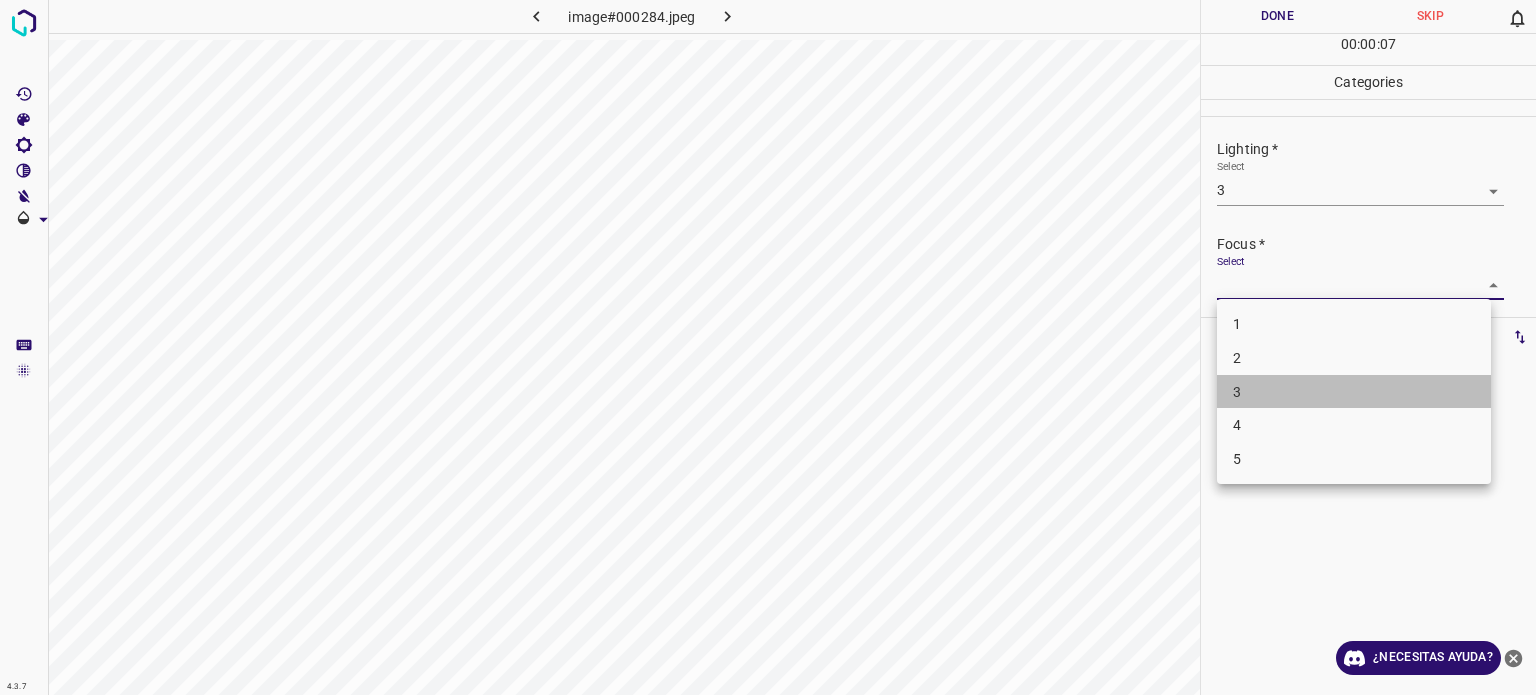 click on "3" at bounding box center (1354, 392) 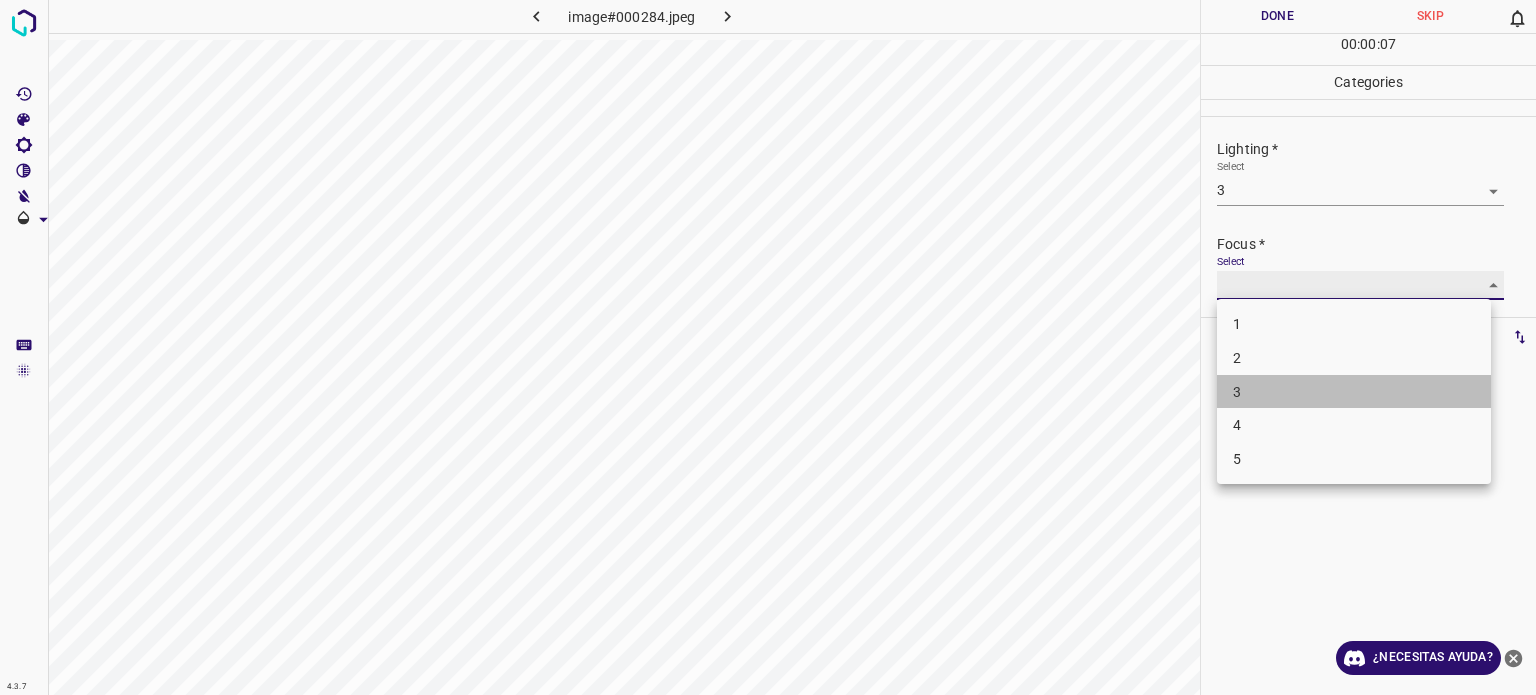 type on "3" 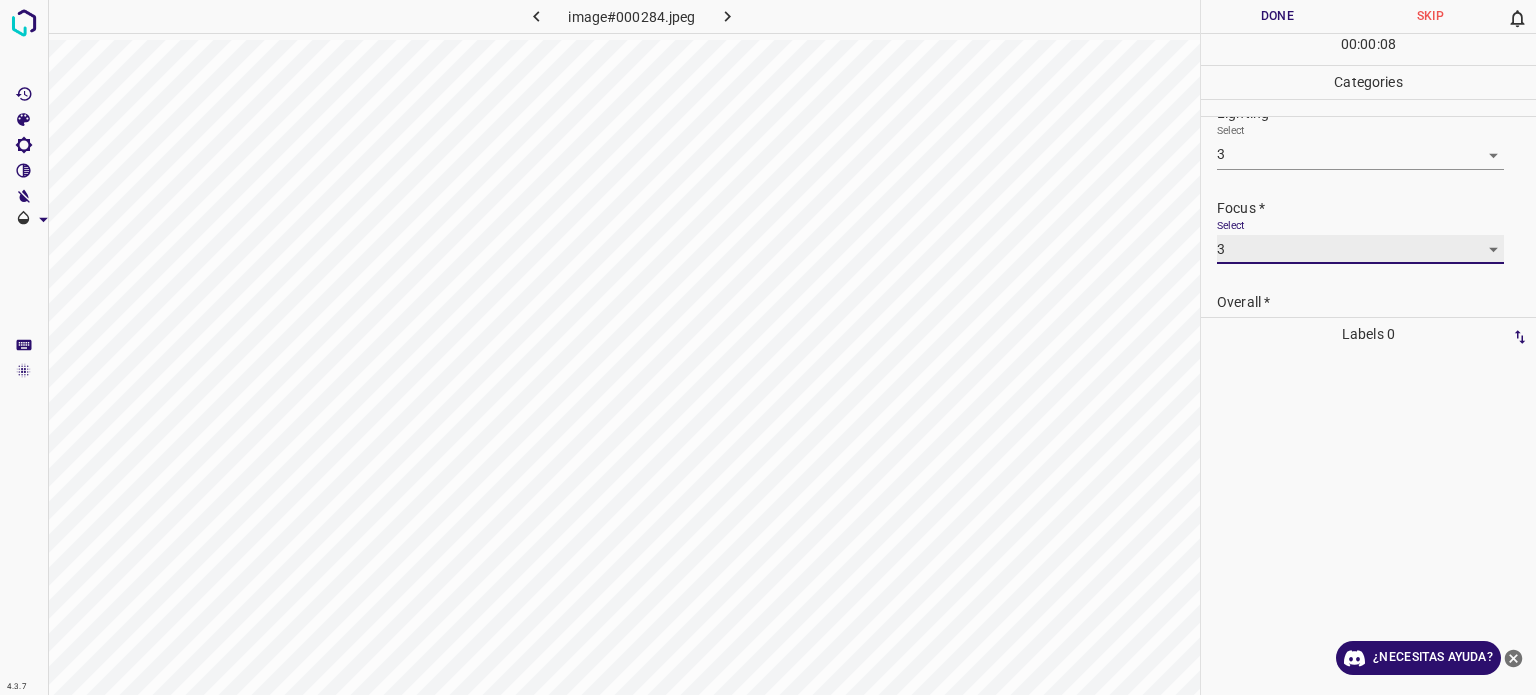 scroll, scrollTop: 98, scrollLeft: 0, axis: vertical 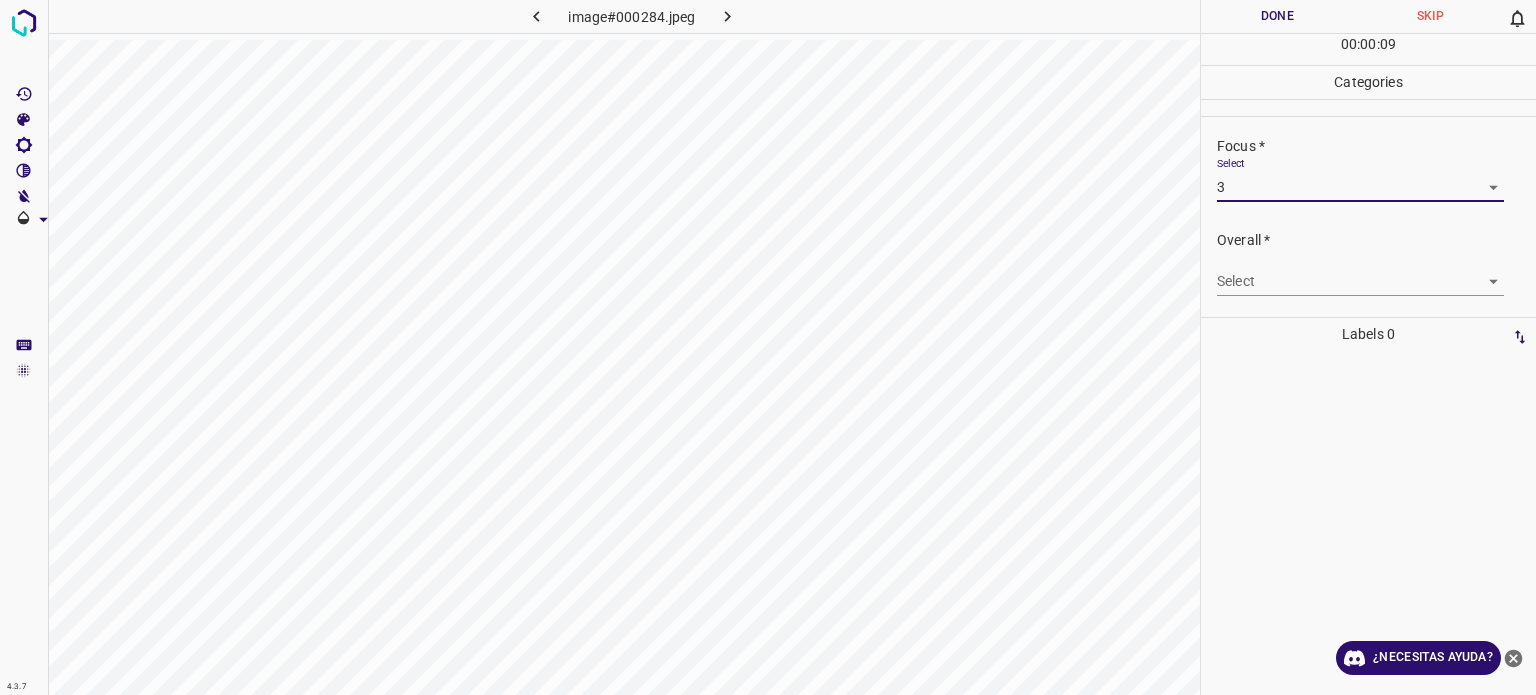 click on "Texto original Valora esta traducción Tu opinión servirá para ayudar a mejorar el Traductor de Google 4.3.7 image#000284.jpeg Done Skip 0 00   : 00   : 09   Categories Lighting *  Select 3 3 Focus *  Select 3 3 Overall *  Select ​ Labels   0 Categories 1 Lighting 2 Focus 3 Overall Tools Space Change between modes (Draw & Edit) I Auto labeling R Restore zoom M Zoom in N Zoom out Delete Delete selecte label Filters Z Restore filters X Saturation filter C Brightness filter V Contrast filter B Gray scale filter General O Download ¿Necesitas ayuda? - Texto - Esconder - Borrar" at bounding box center [768, 347] 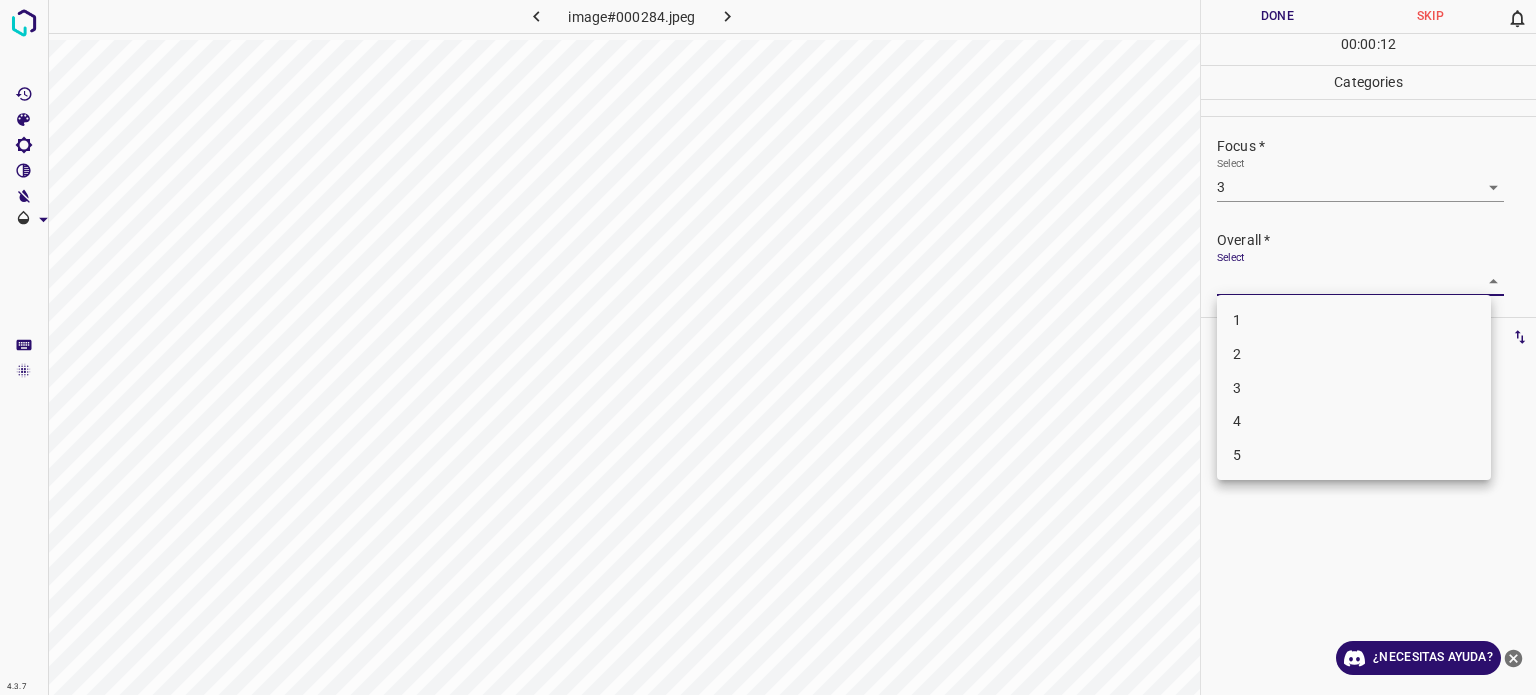 click at bounding box center (768, 347) 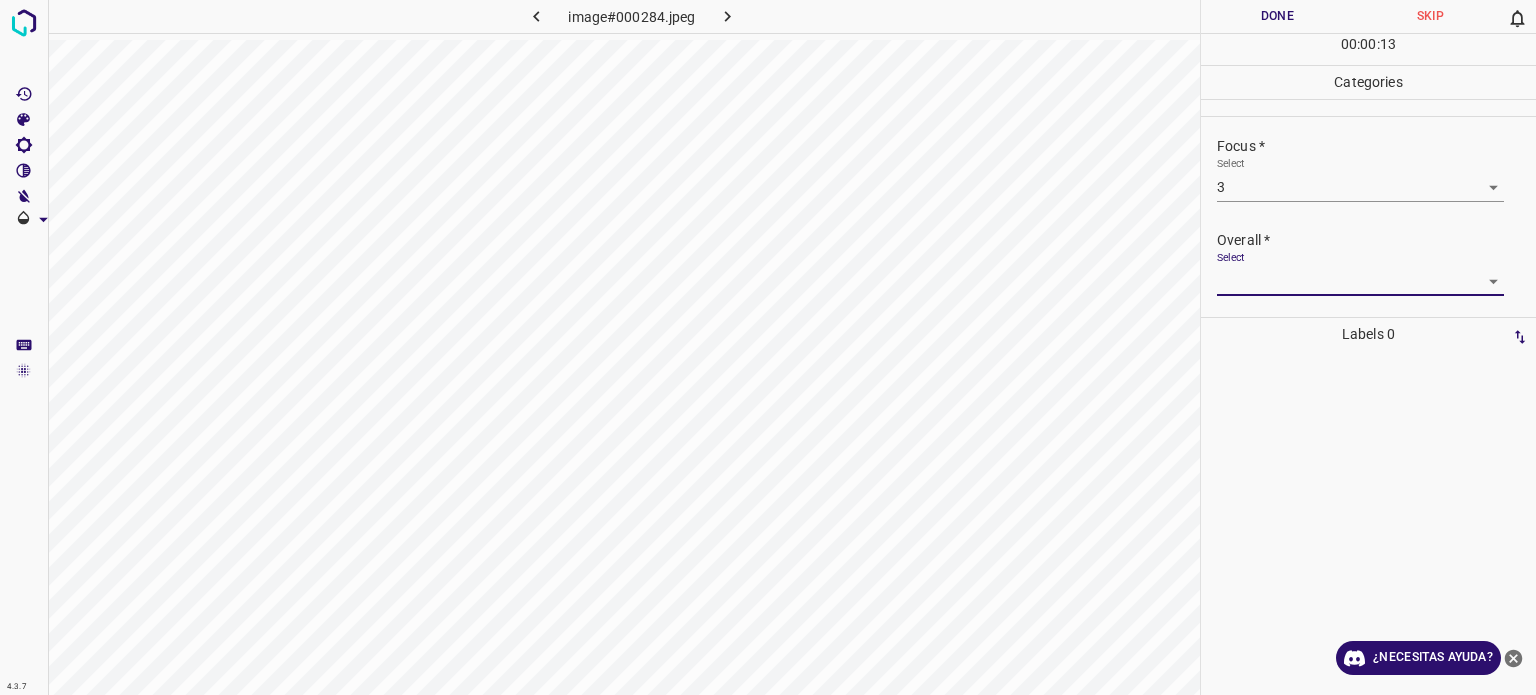 click on "Texto original Valora esta traducción Tu opinión servirá para ayudar a mejorar el Traductor de Google 4.3.7 image#000284.jpeg Done Skip 0 00   : 00   : 13   Categories Lighting *  Select 3 3 Focus *  Select 3 3 Overall *  Select ​ Labels   0 Categories 1 Lighting 2 Focus 3 Overall Tools Space Change between modes (Draw & Edit) I Auto labeling R Restore zoom M Zoom in N Zoom out Delete Delete selecte label Filters Z Restore filters X Saturation filter C Brightness filter V Contrast filter B Gray scale filter General O Download ¿Necesitas ayuda? - Texto - Esconder - Borrar" at bounding box center [768, 347] 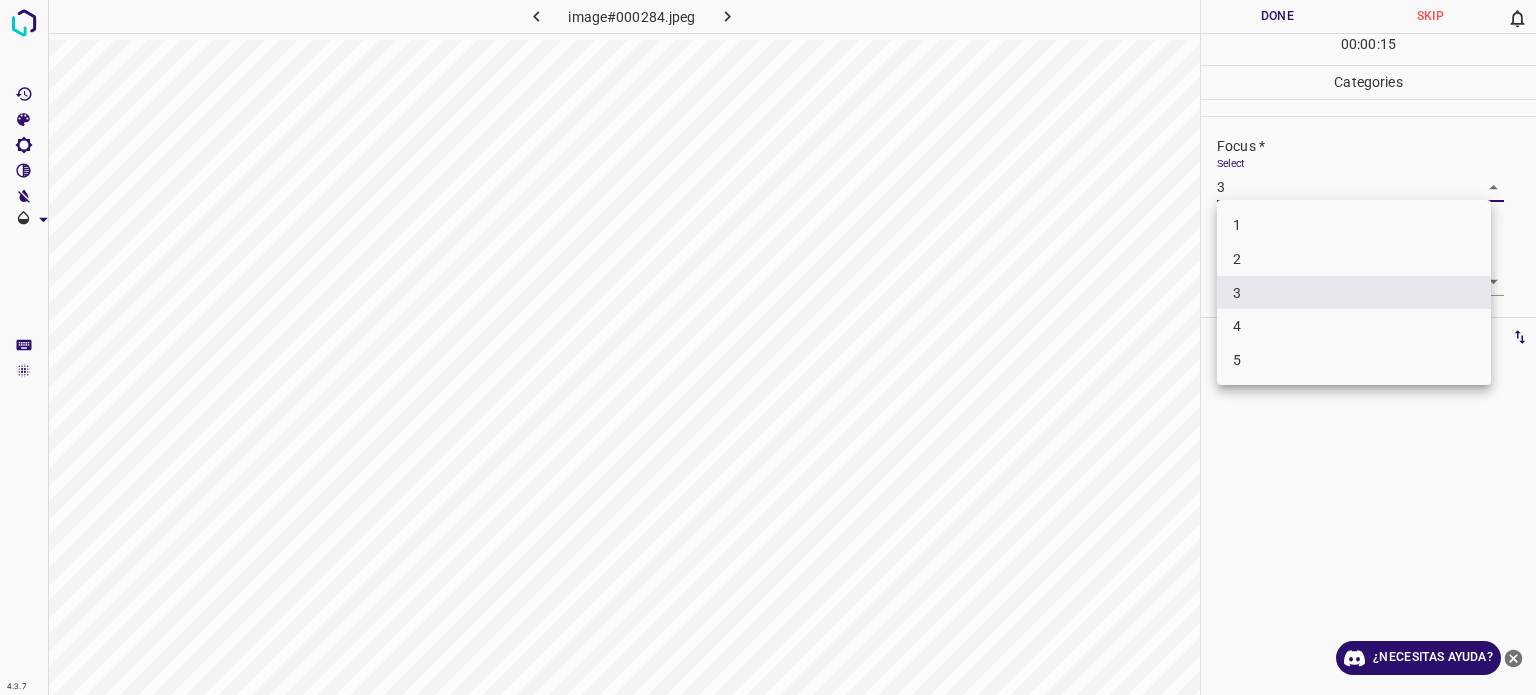 click at bounding box center [768, 347] 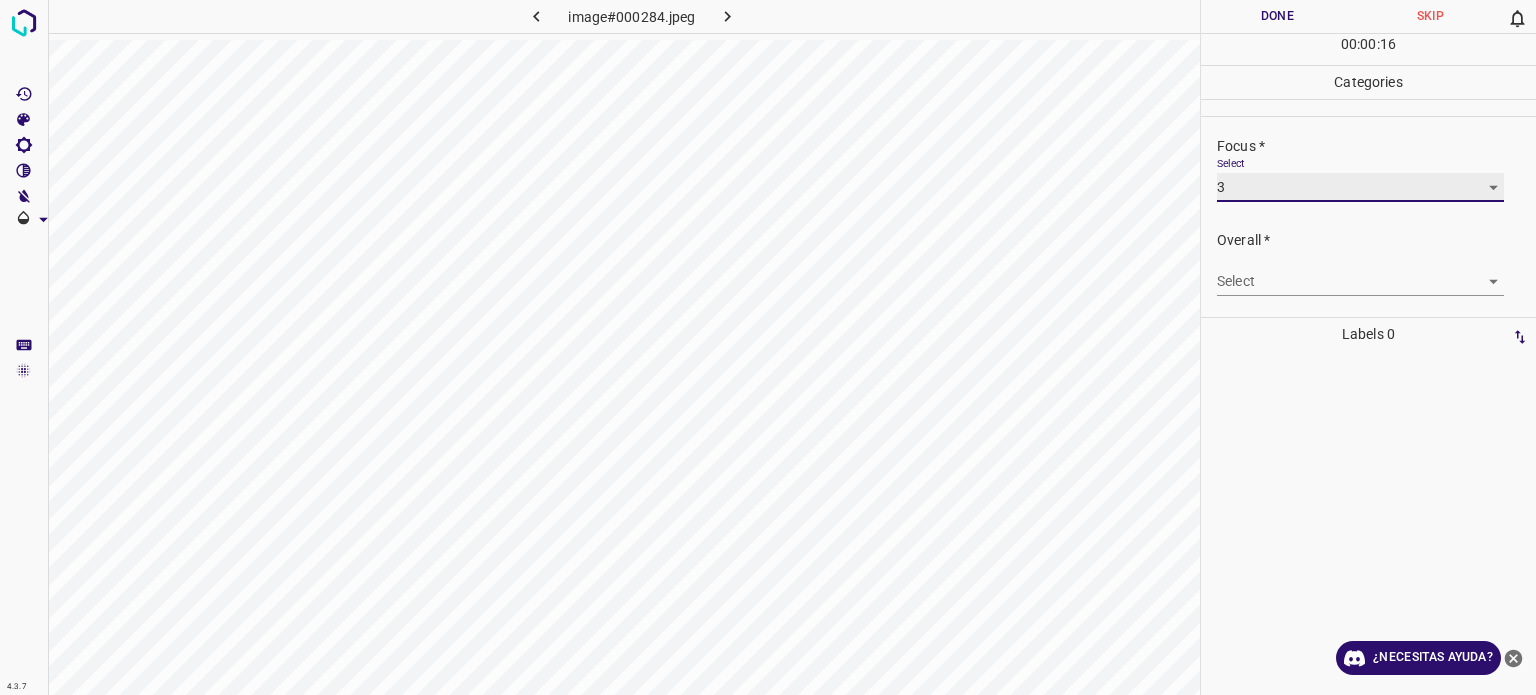 scroll, scrollTop: 0, scrollLeft: 0, axis: both 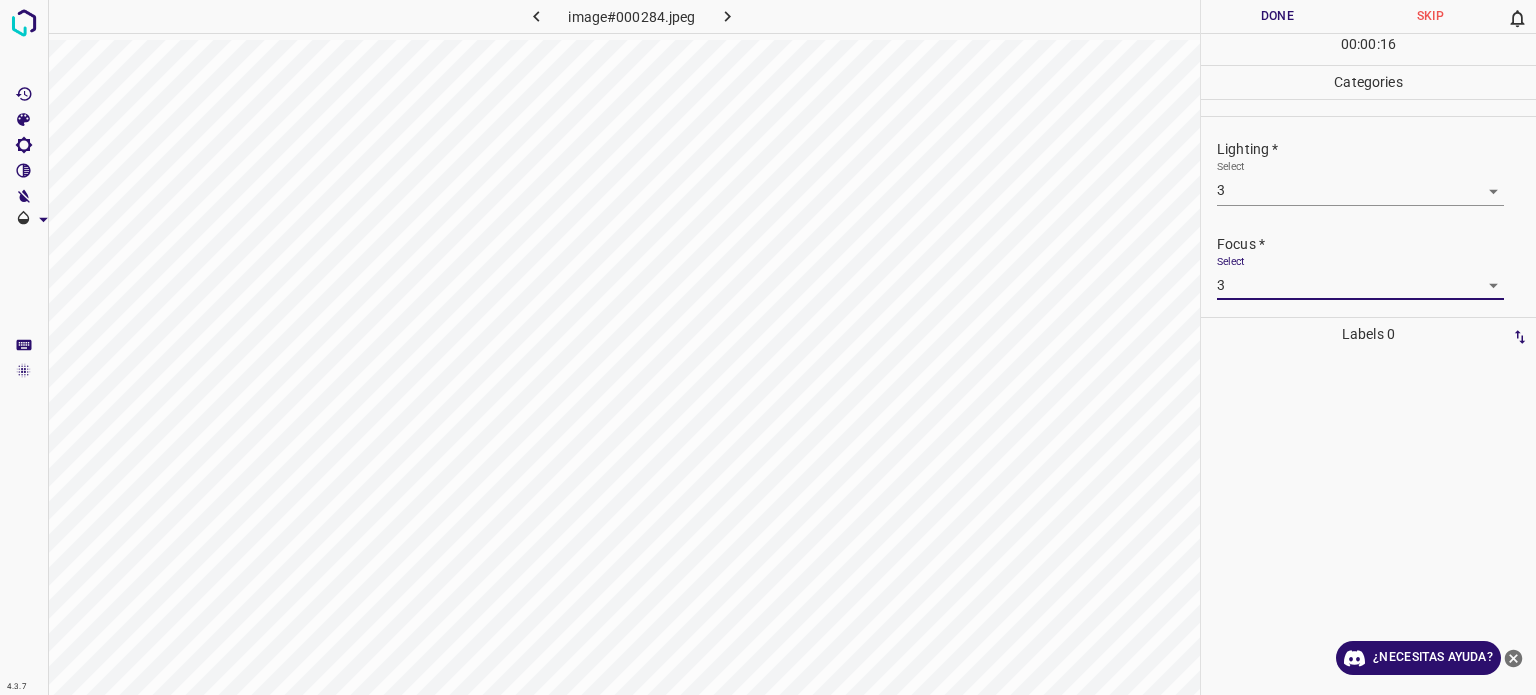 click on "Texto original Valora esta traducción Tu opinión servirá para ayudar a mejorar el Traductor de Google 4.3.7 image#000284.jpeg Done Skip 0 00   : 00   : 16   Categories Lighting *  Select 3 3 Focus *  Select 3 3 Overall *  Select ​ Labels   0 Categories 1 Lighting 2 Focus 3 Overall Tools Space Change between modes (Draw & Edit) I Auto labeling R Restore zoom M Zoom in N Zoom out Delete Delete selecte label Filters Z Restore filters X Saturation filter C Brightness filter V Contrast filter B Gray scale filter General O Download ¿Necesitas ayuda? - Texto - Esconder - Borrar" at bounding box center (768, 347) 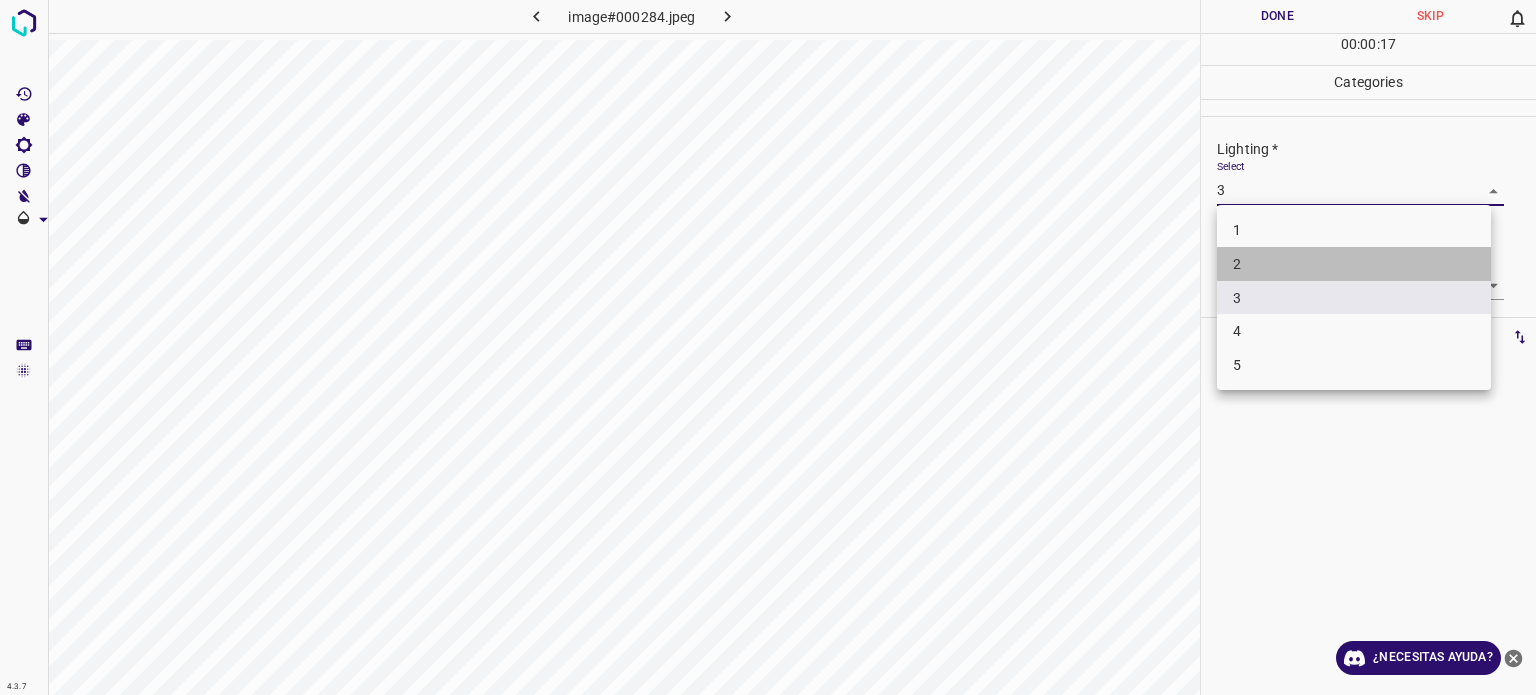click on "2" at bounding box center (1354, 264) 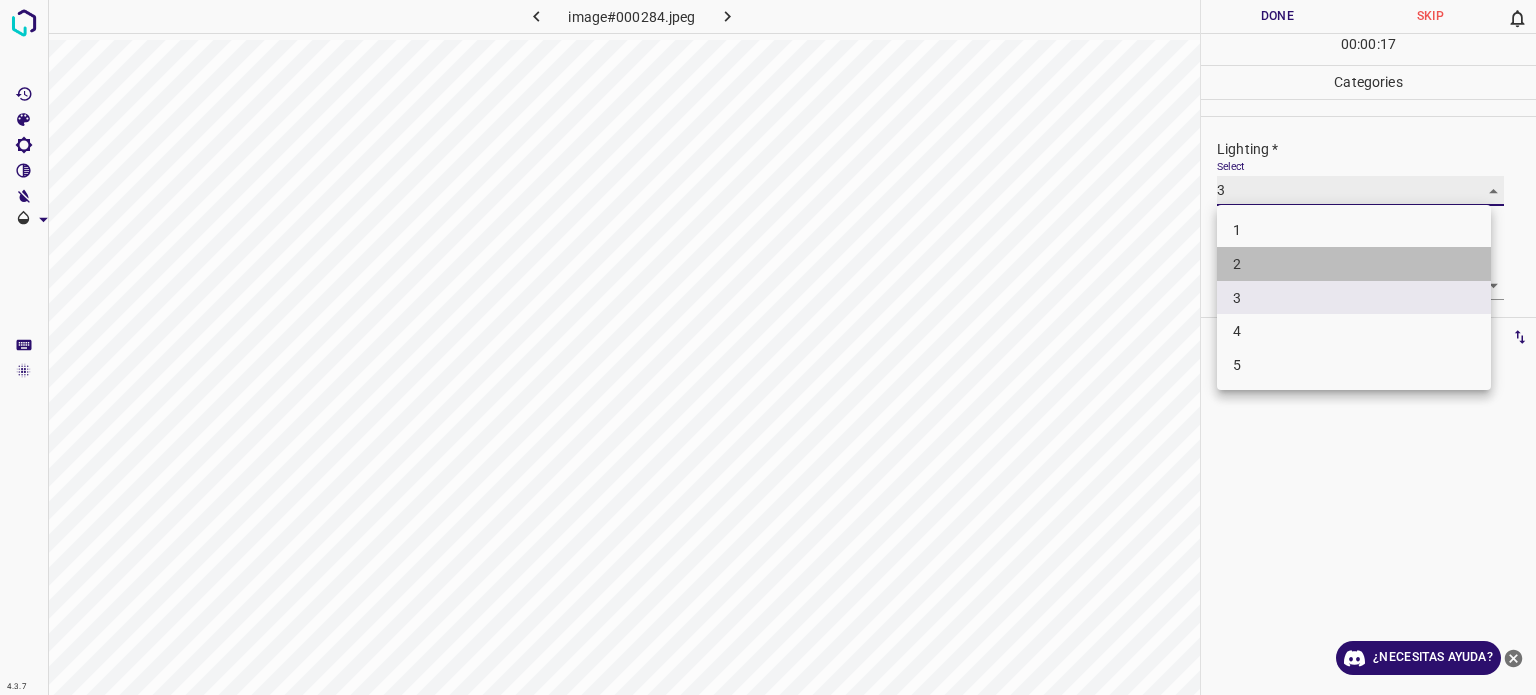 type on "2" 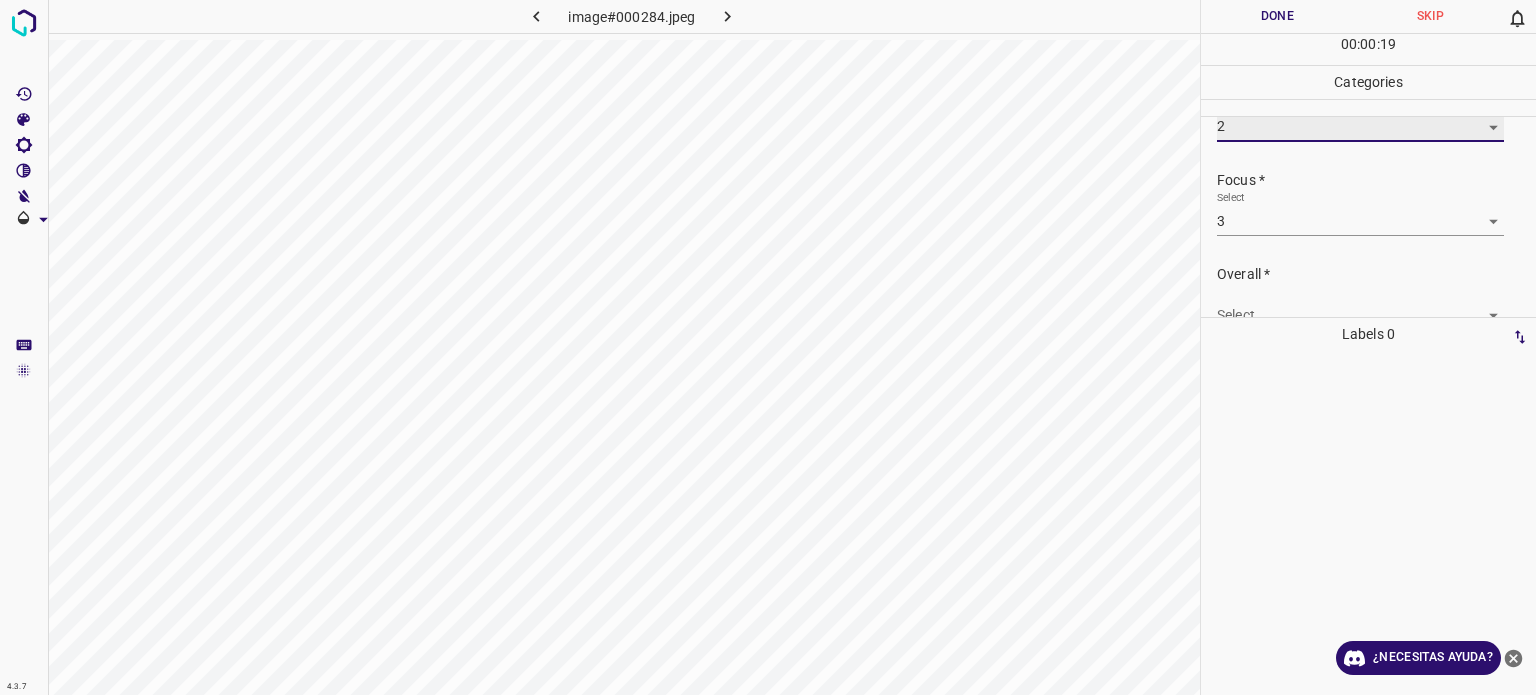 scroll, scrollTop: 98, scrollLeft: 0, axis: vertical 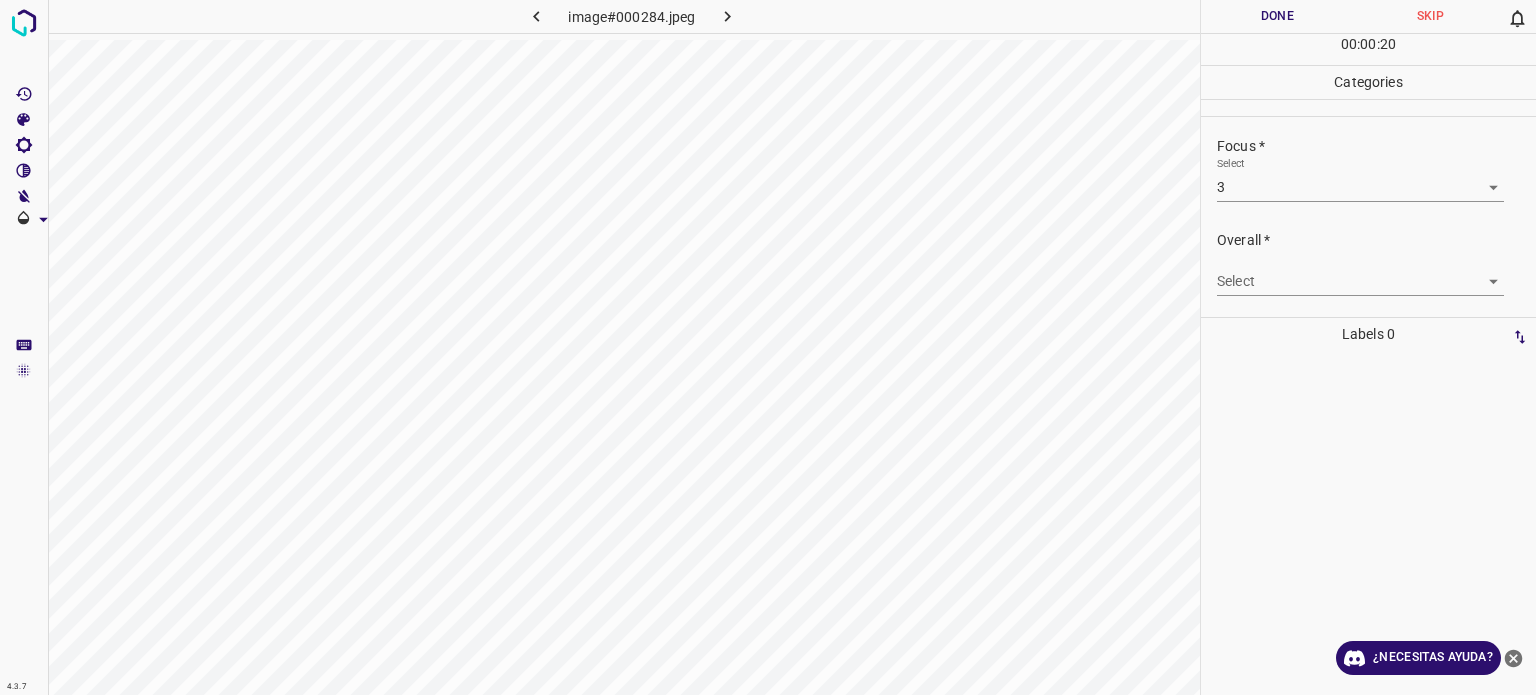 click on "Texto original Valora esta traducción Tu opinión servirá para ayudar a mejorar el Traductor de Google 4.3.7 image#000284.jpeg Done Skip 0 00   : 00   : 20   Categories Lighting *  Select 2 2 Focus *  Select 3 3 Overall *  Select ​ Labels   0 Categories 1 Lighting 2 Focus 3 Overall Tools Space Change between modes (Draw & Edit) I Auto labeling R Restore zoom M Zoom in N Zoom out Delete Delete selecte label Filters Z Restore filters X Saturation filter C Brightness filter V Contrast filter B Gray scale filter General O Download ¿Necesitas ayuda? - Texto - Esconder - Borrar" at bounding box center [768, 347] 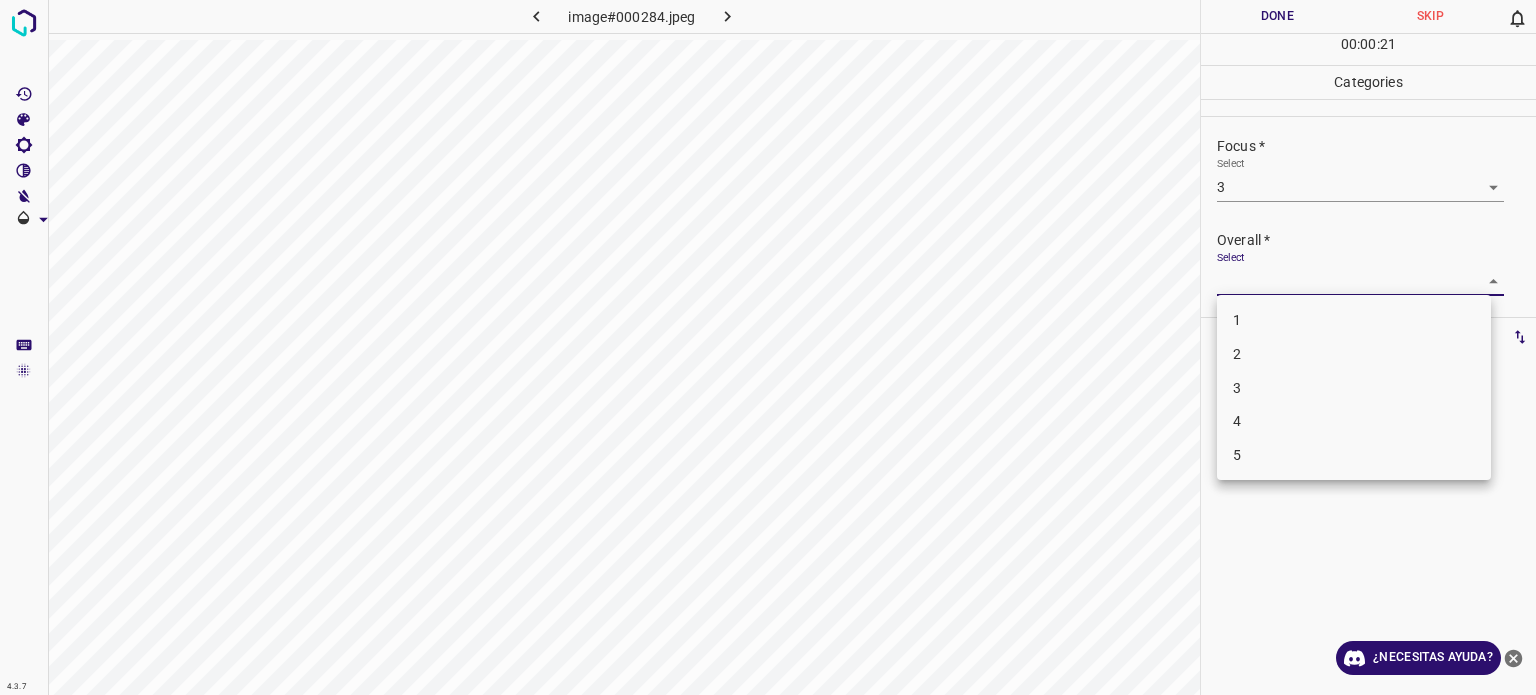 drag, startPoint x: 1230, startPoint y: 391, endPoint x: 1236, endPoint y: 352, distance: 39.45884 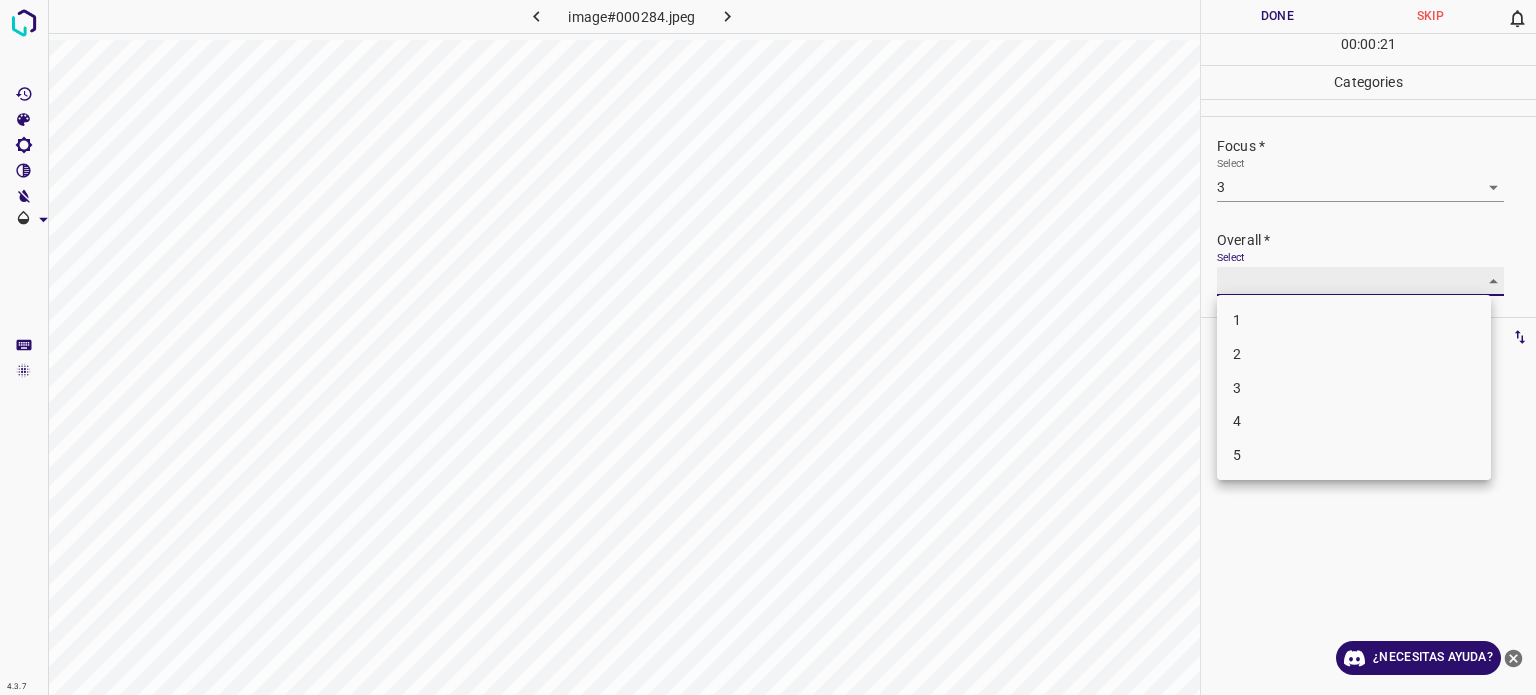 type on "3" 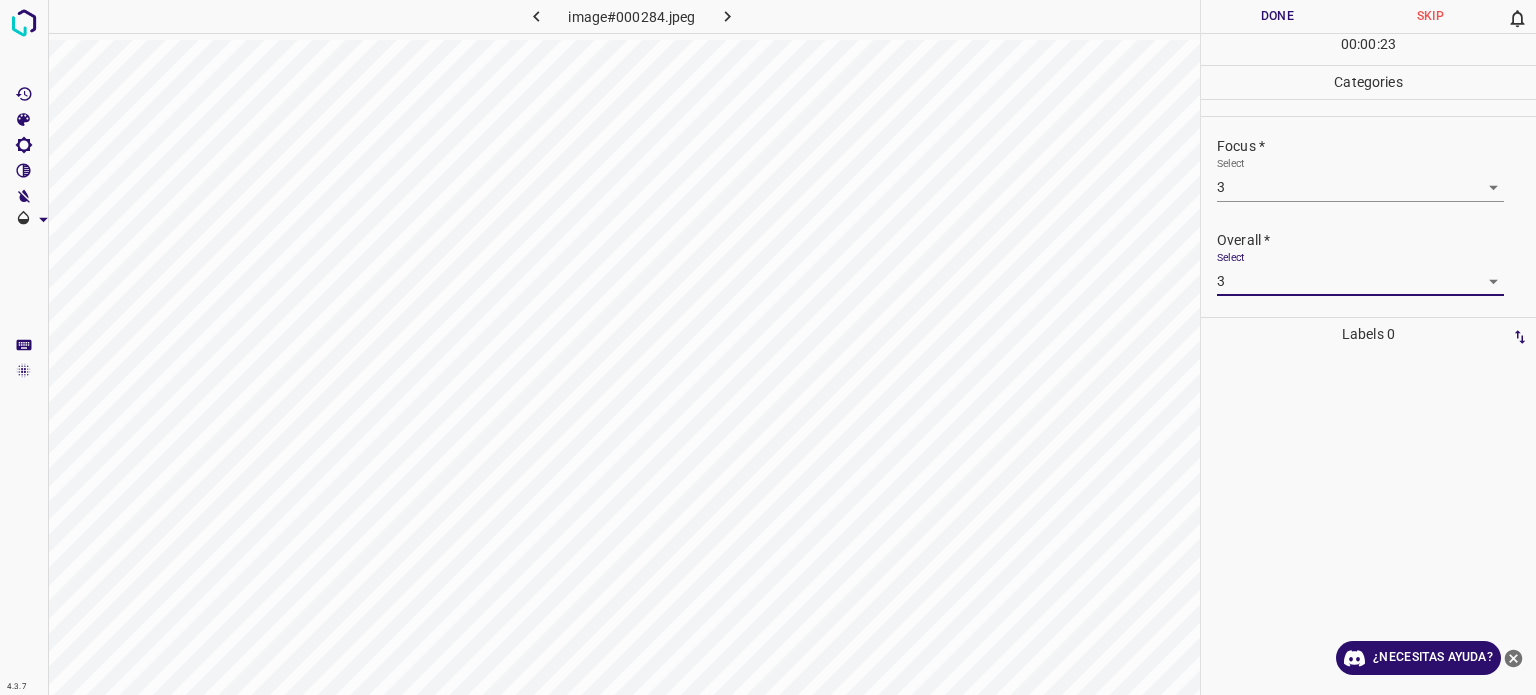 click on "Done" at bounding box center (1277, 16) 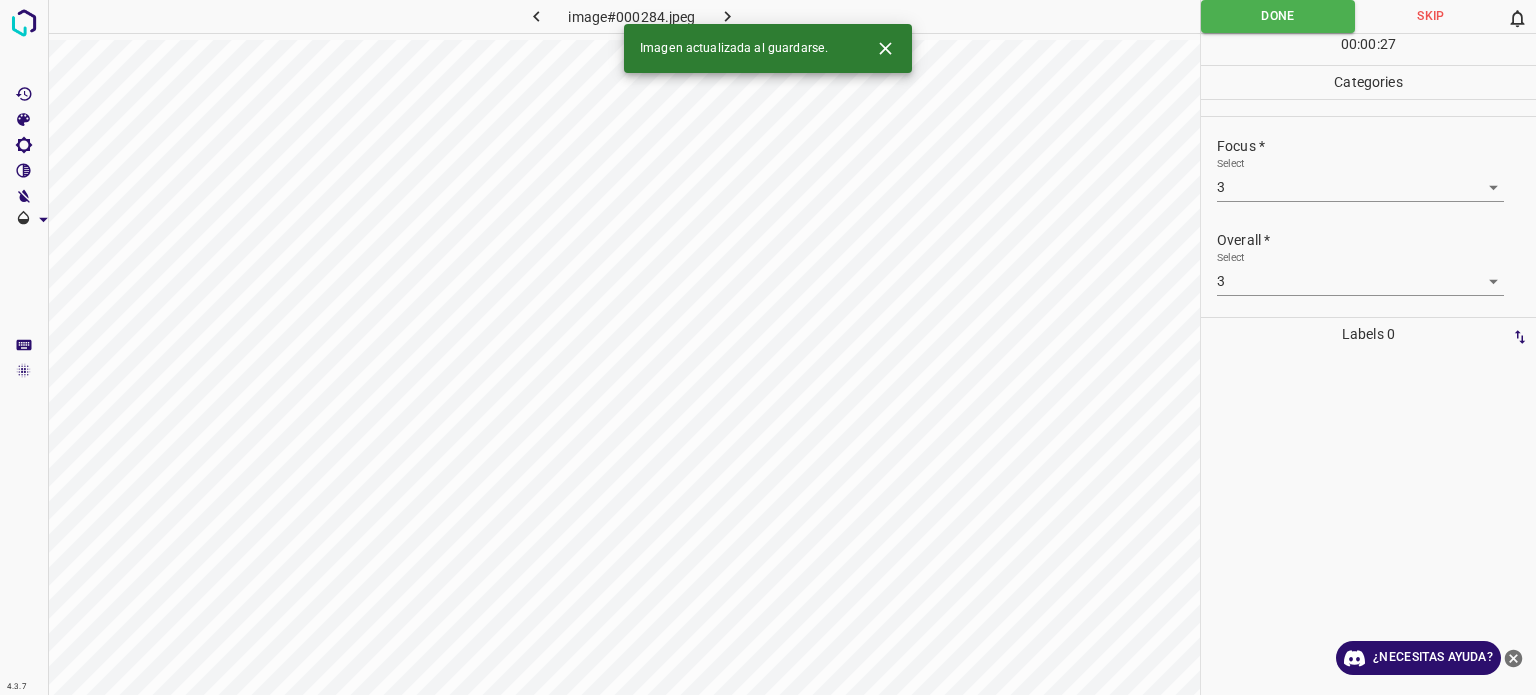 click 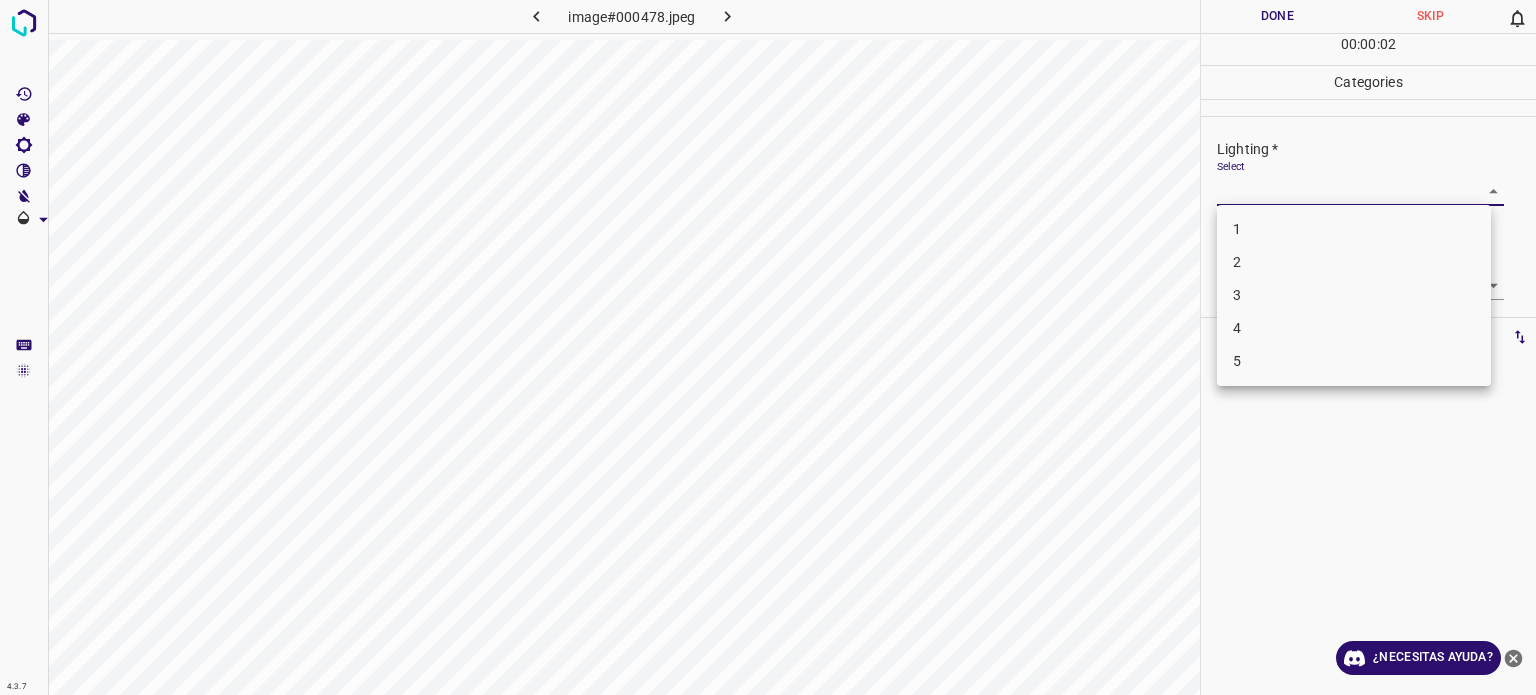 click on "Texto original Valora esta traducción Tu opinión servirá para ayudar a mejorar el Traductor de Google 4.3.7 image#000478.jpeg Done Skip 0 00   : 00   : 02   Categories Lighting *  Select ​ Focus *  Select ​ Overall *  Select ​ Labels   0 Categories 1 Lighting 2 Focus 3 Overall Tools Space Change between modes (Draw & Edit) I Auto labeling R Restore zoom M Zoom in N Zoom out Delete Delete selecte label Filters Z Restore filters X Saturation filter C Brightness filter V Contrast filter B Gray scale filter General O Download ¿Necesitas ayuda? - Texto - Esconder - Borrar 1 2 3 4 5" at bounding box center (768, 347) 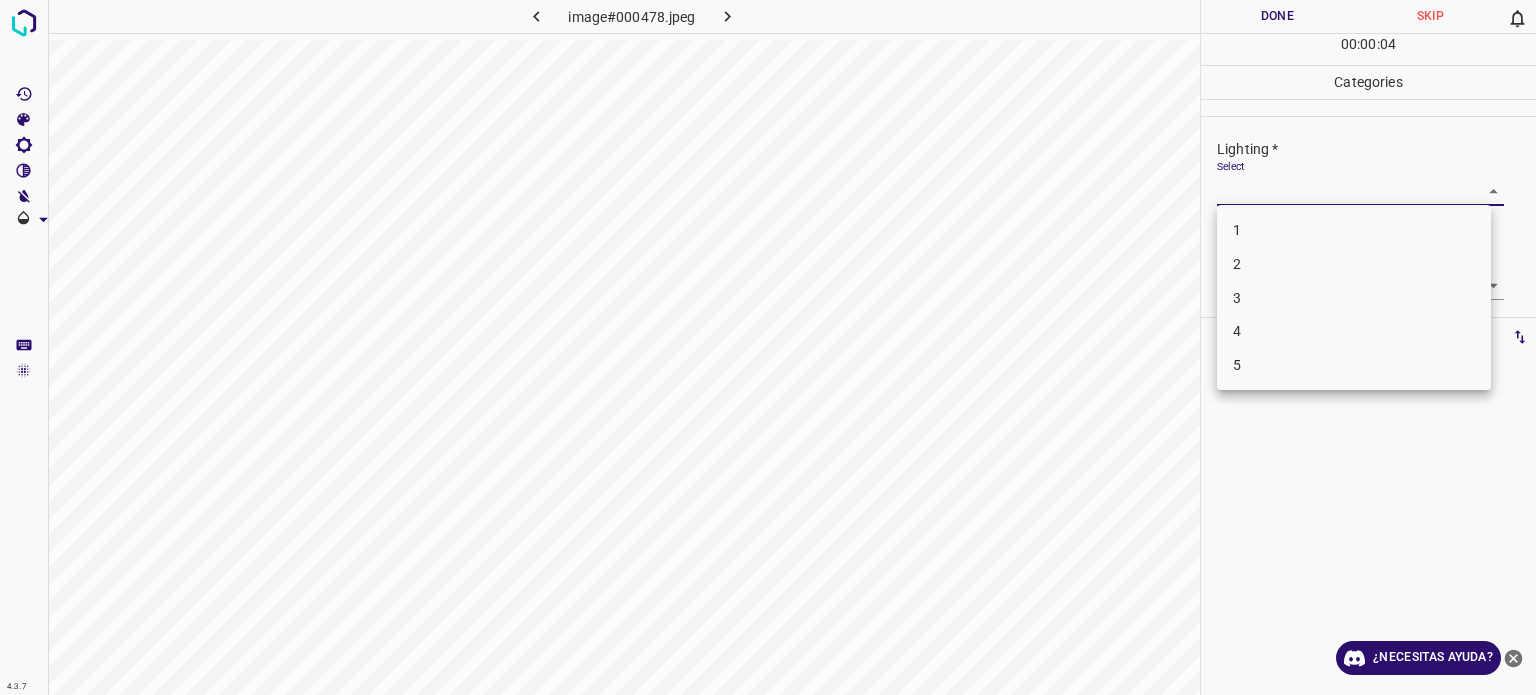 click on "2" at bounding box center [1237, 264] 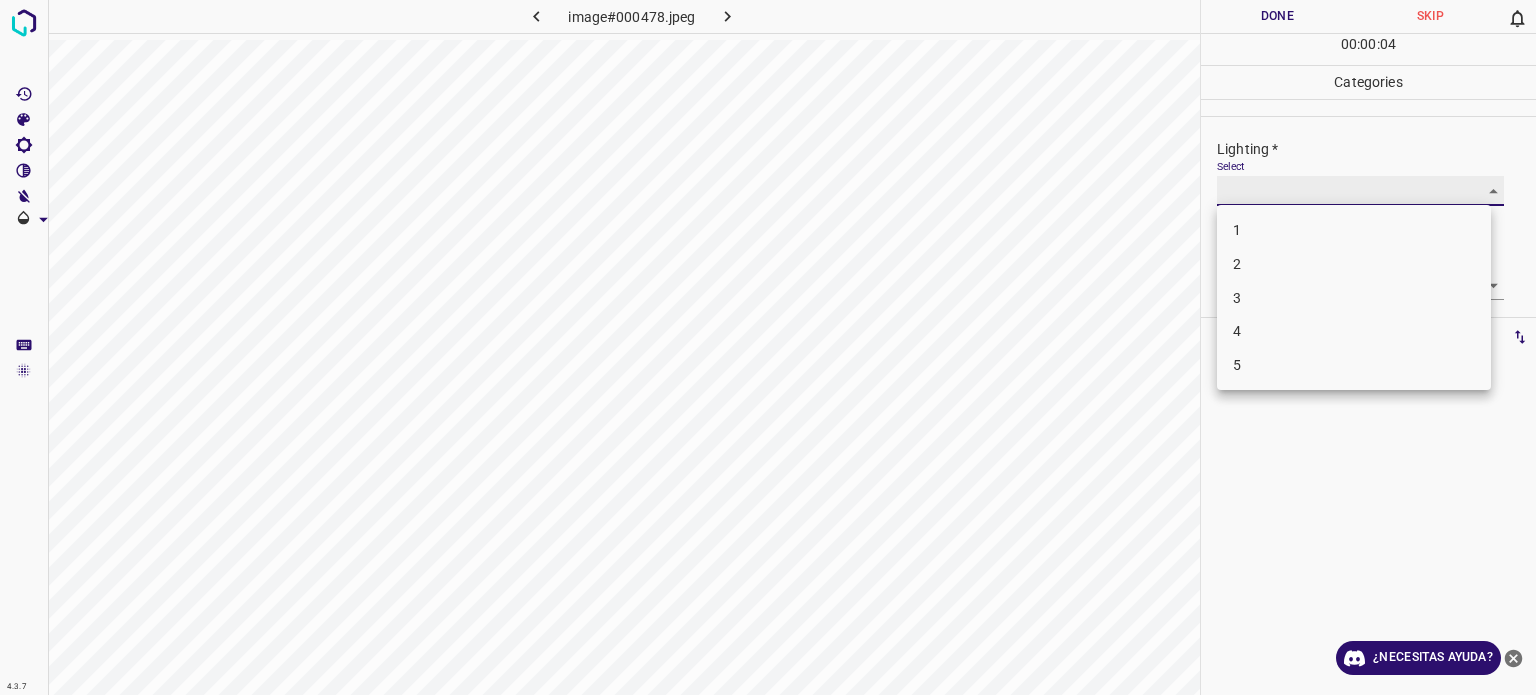 type on "2" 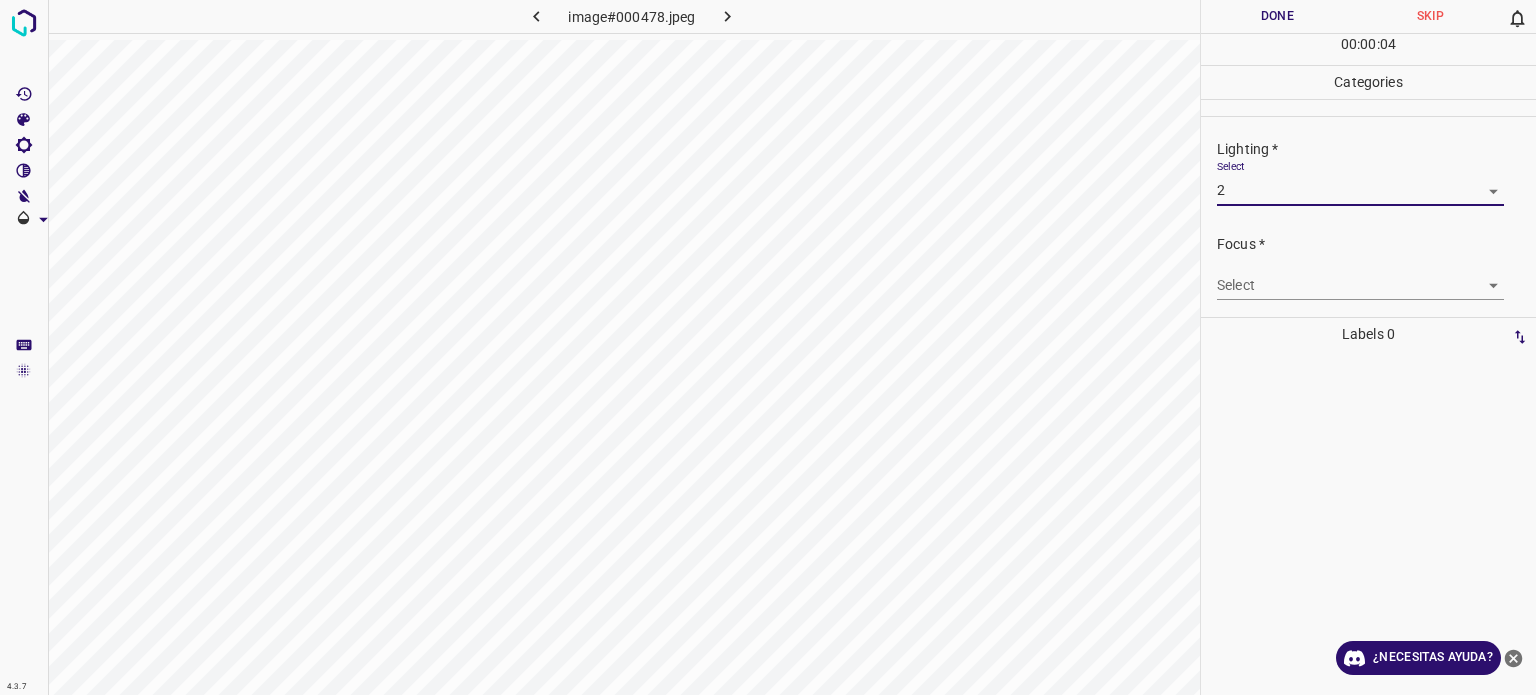click on "Texto original Valora esta traducción Tu opinión servirá para ayudar a mejorar el Traductor de Google 4.3.7 image#000478.jpeg Done Skip 0 00   : 00   : 04   Categories Lighting *  Select 2 2 Focus *  Select ​ Overall *  Select ​ Labels   0 Categories 1 Lighting 2 Focus 3 Overall Tools Space Change between modes (Draw & Edit) I Auto labeling R Restore zoom M Zoom in N Zoom out Delete Delete selecte label Filters Z Restore filters X Saturation filter C Brightness filter V Contrast filter B Gray scale filter General O Download ¿Necesitas ayuda? - Texto - Esconder - Borrar" at bounding box center (768, 347) 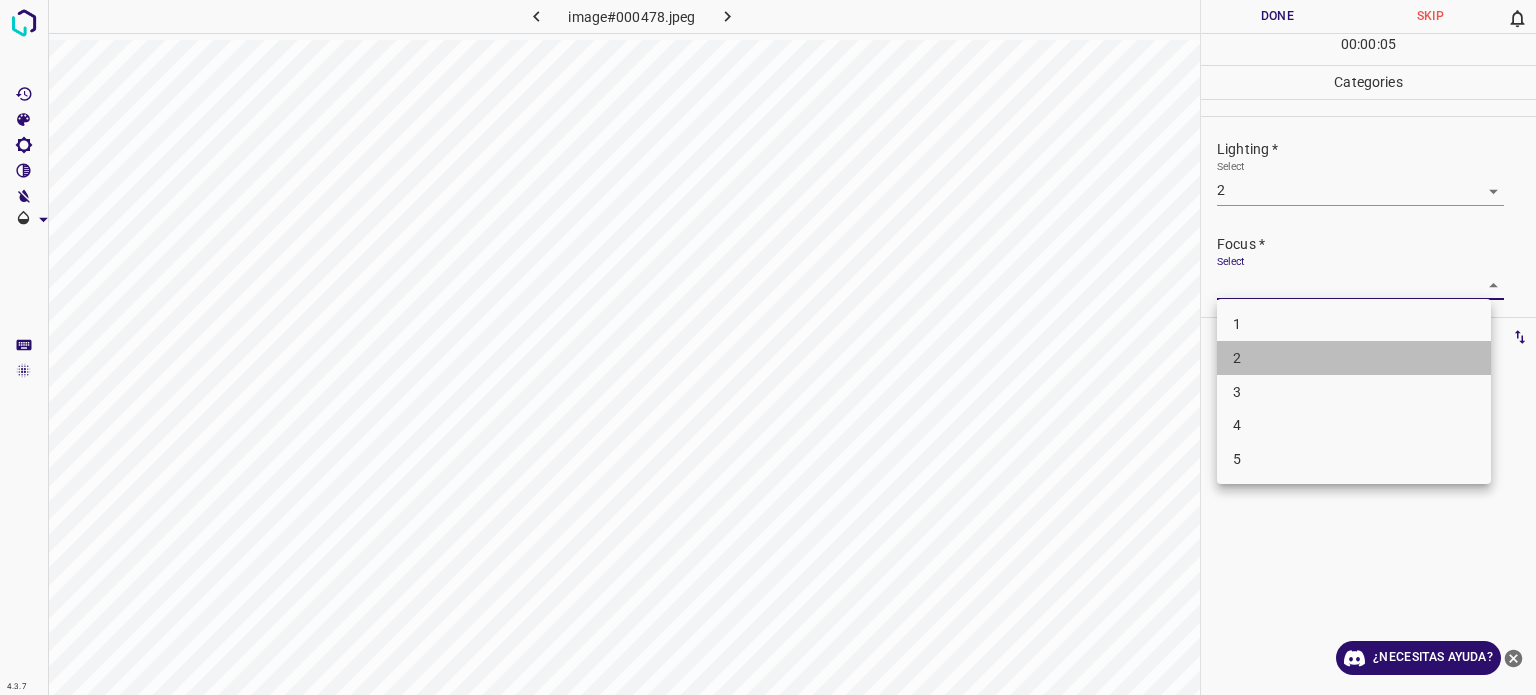 click on "2" at bounding box center (1237, 358) 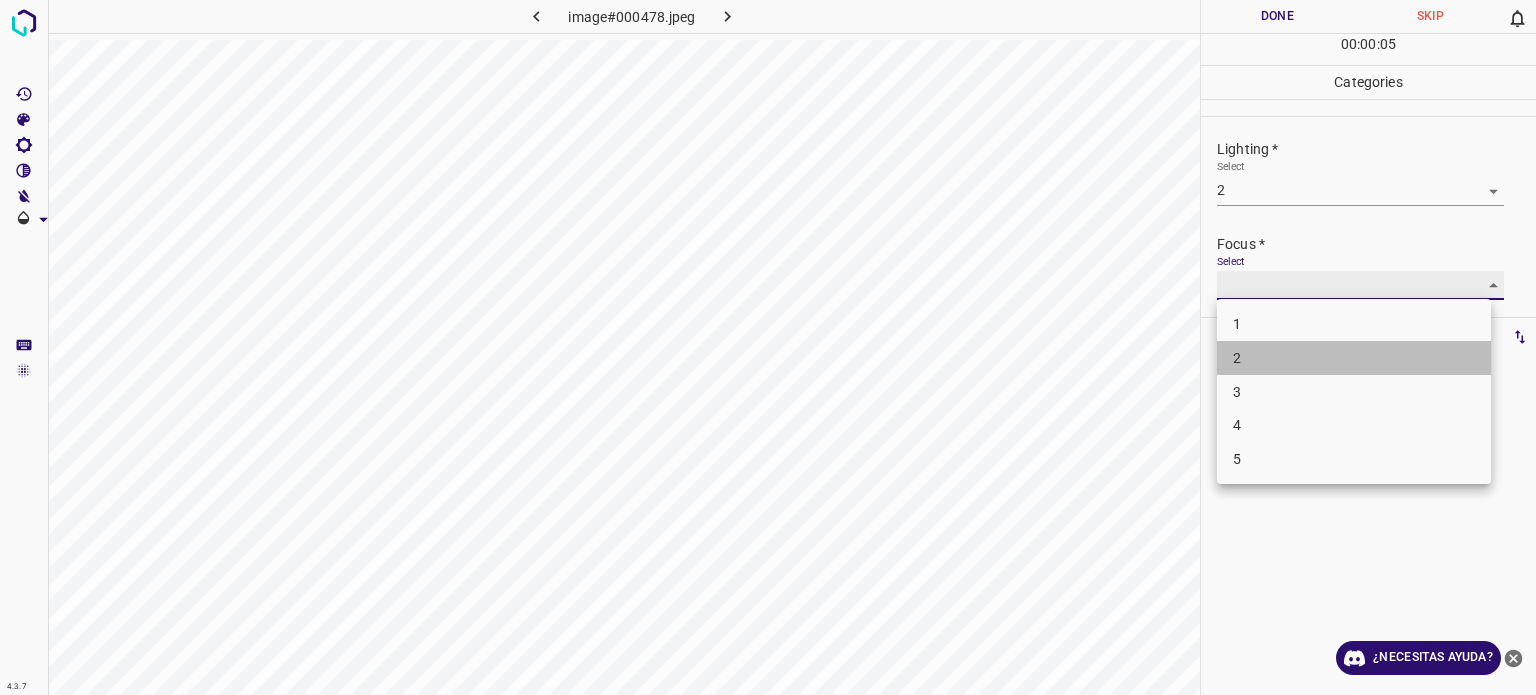 type on "2" 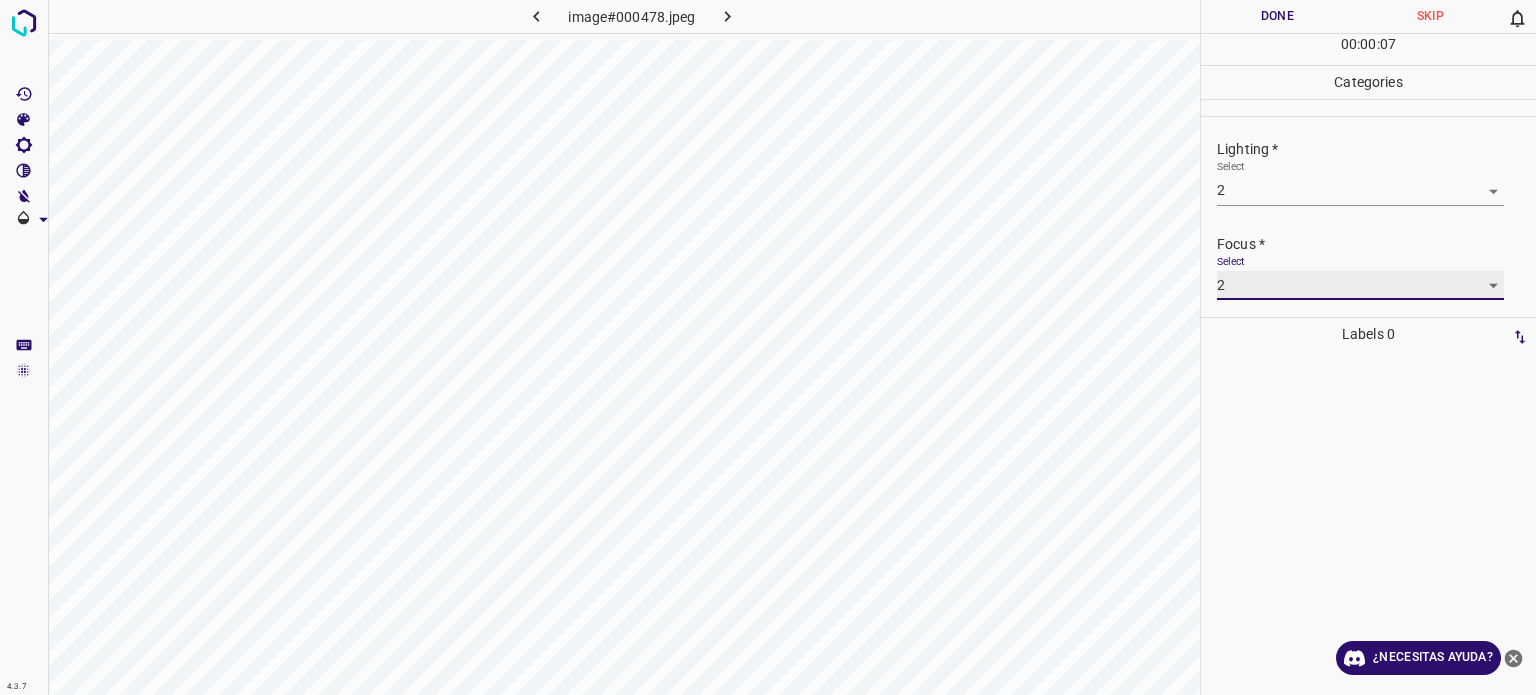 scroll, scrollTop: 98, scrollLeft: 0, axis: vertical 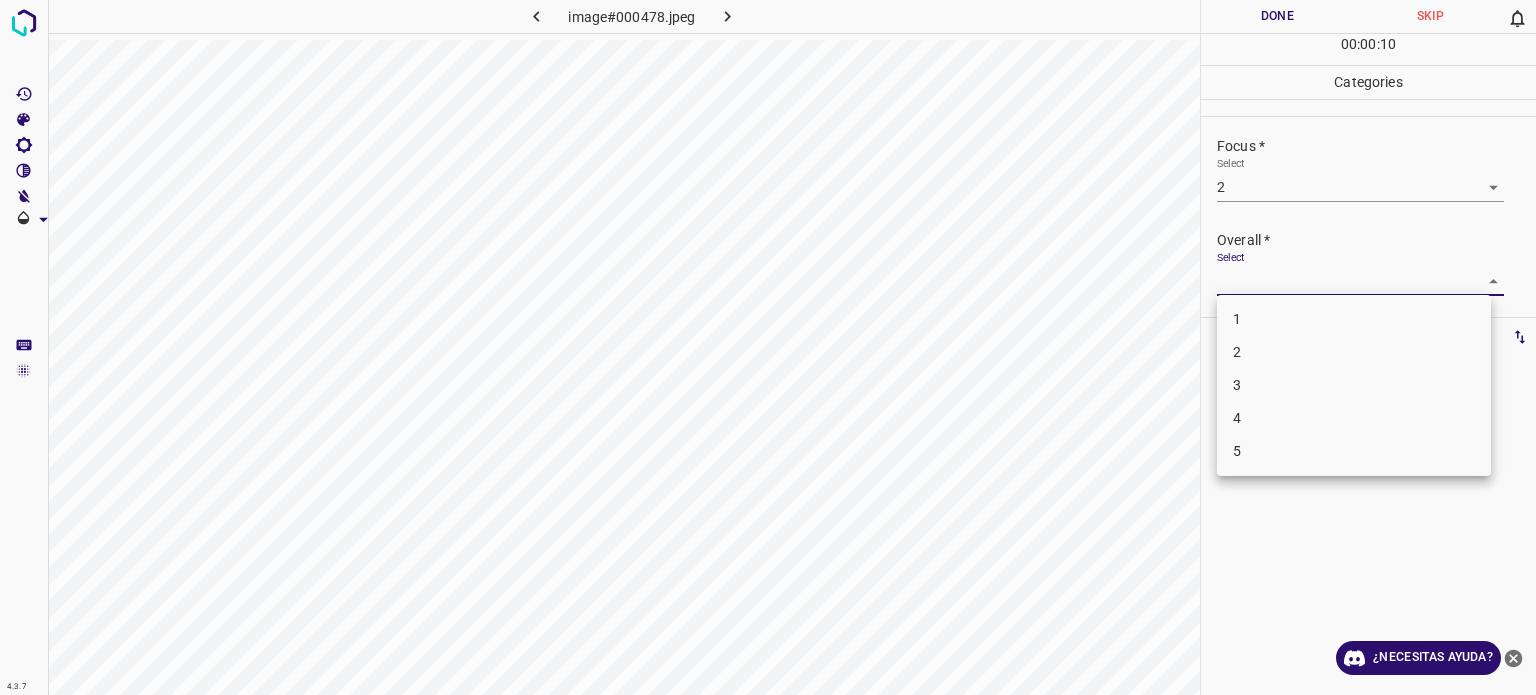 click on "Texto original Valora esta traducción Tu opinión servirá para ayudar a mejorar el Traductor de Google 4.3.7 image#000478.jpeg Done Skip 0 00   : 00   : 10   Categories Lighting *  Select 2 2 Focus *  Select 2 2 Overall *  Select ​ Labels   0 Categories 1 Lighting 2 Focus 3 Overall Tools Space Change between modes (Draw & Edit) I Auto labeling R Restore zoom M Zoom in N Zoom out Delete Delete selecte label Filters Z Restore filters X Saturation filter C Brightness filter V Contrast filter B Gray scale filter General O Download ¿Necesitas ayuda? - Texto - Esconder - Borrar 1 2 3 4 5" at bounding box center (768, 347) 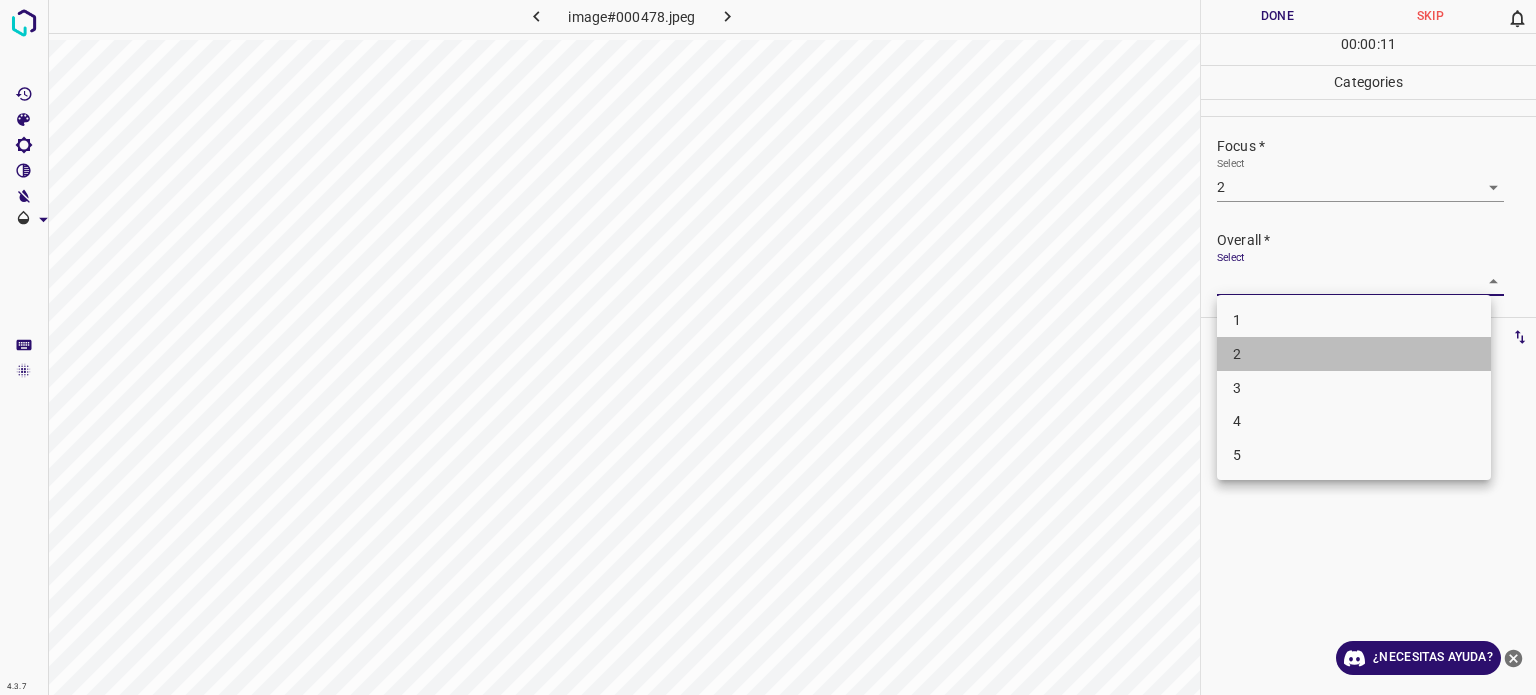 click on "2" at bounding box center [1354, 354] 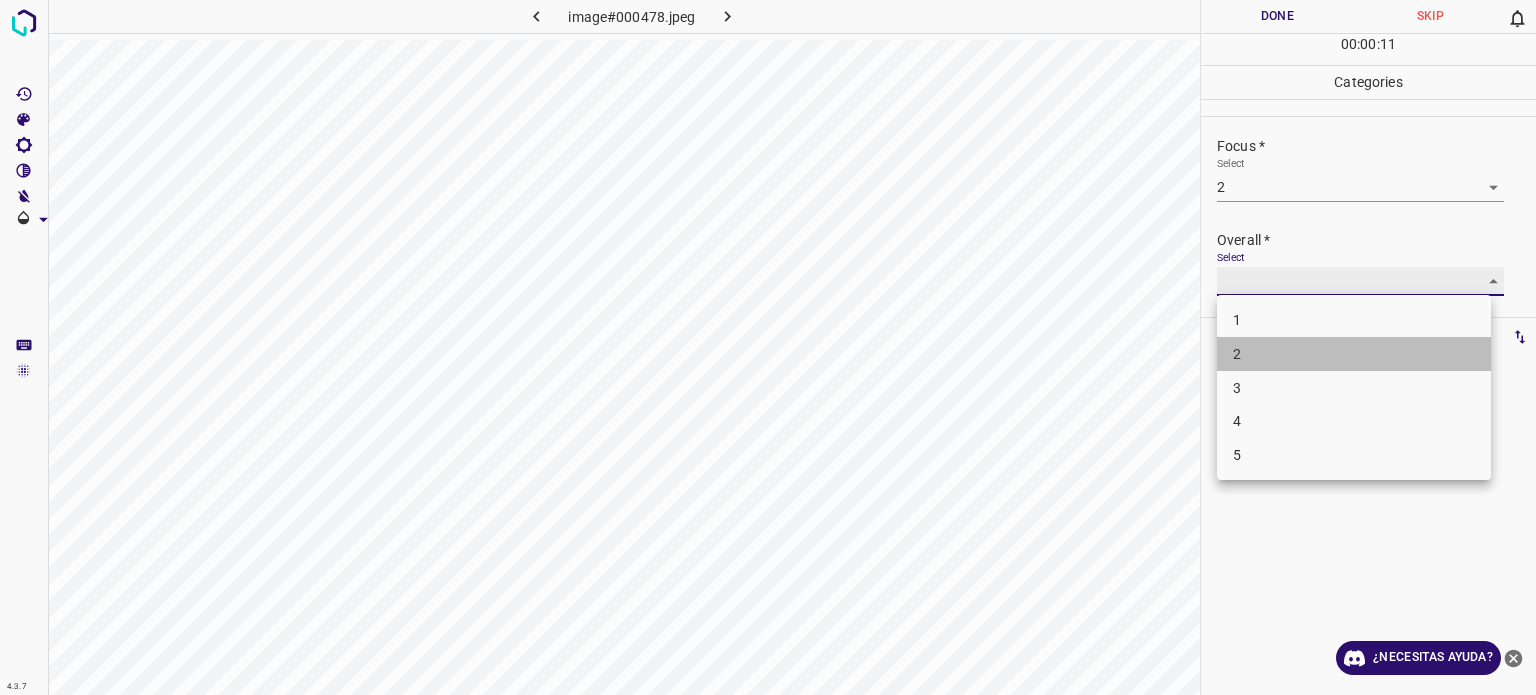 type on "2" 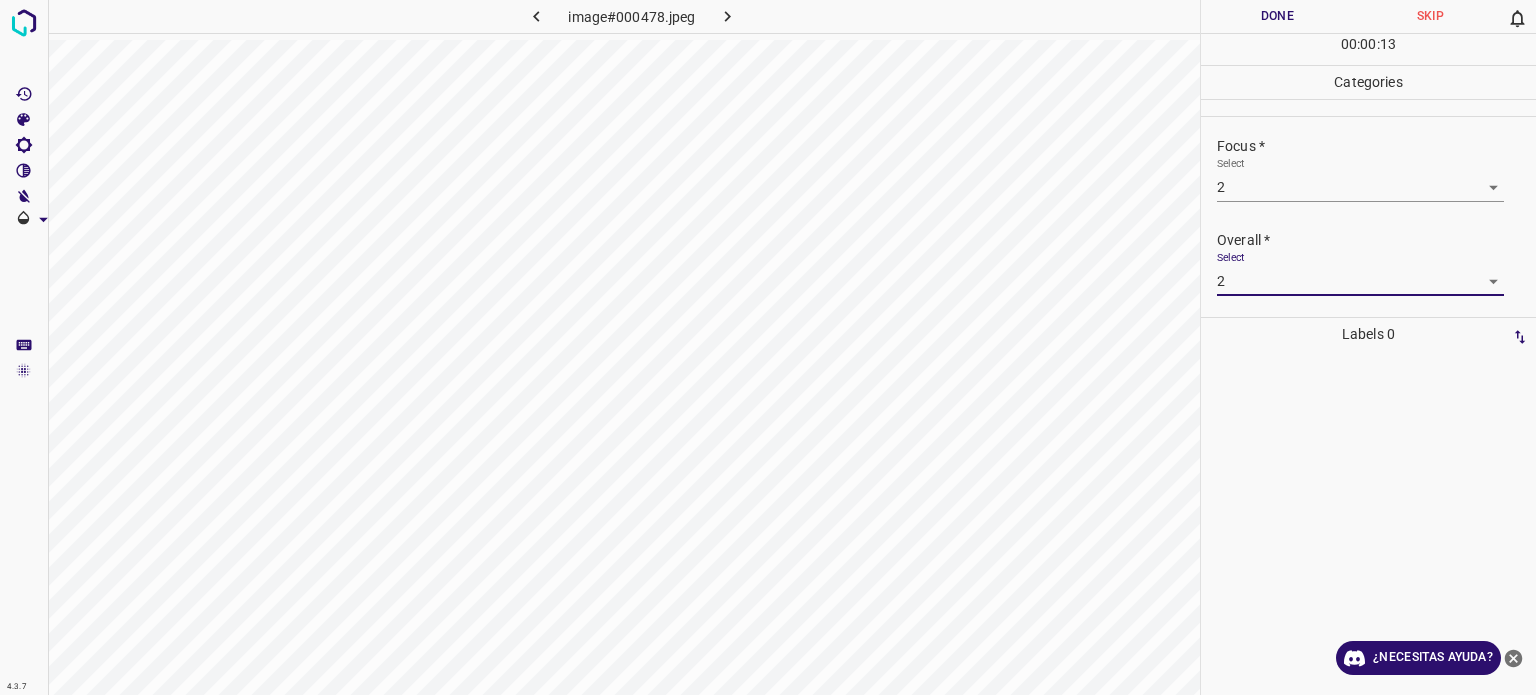 click on "Done" at bounding box center (1277, 16) 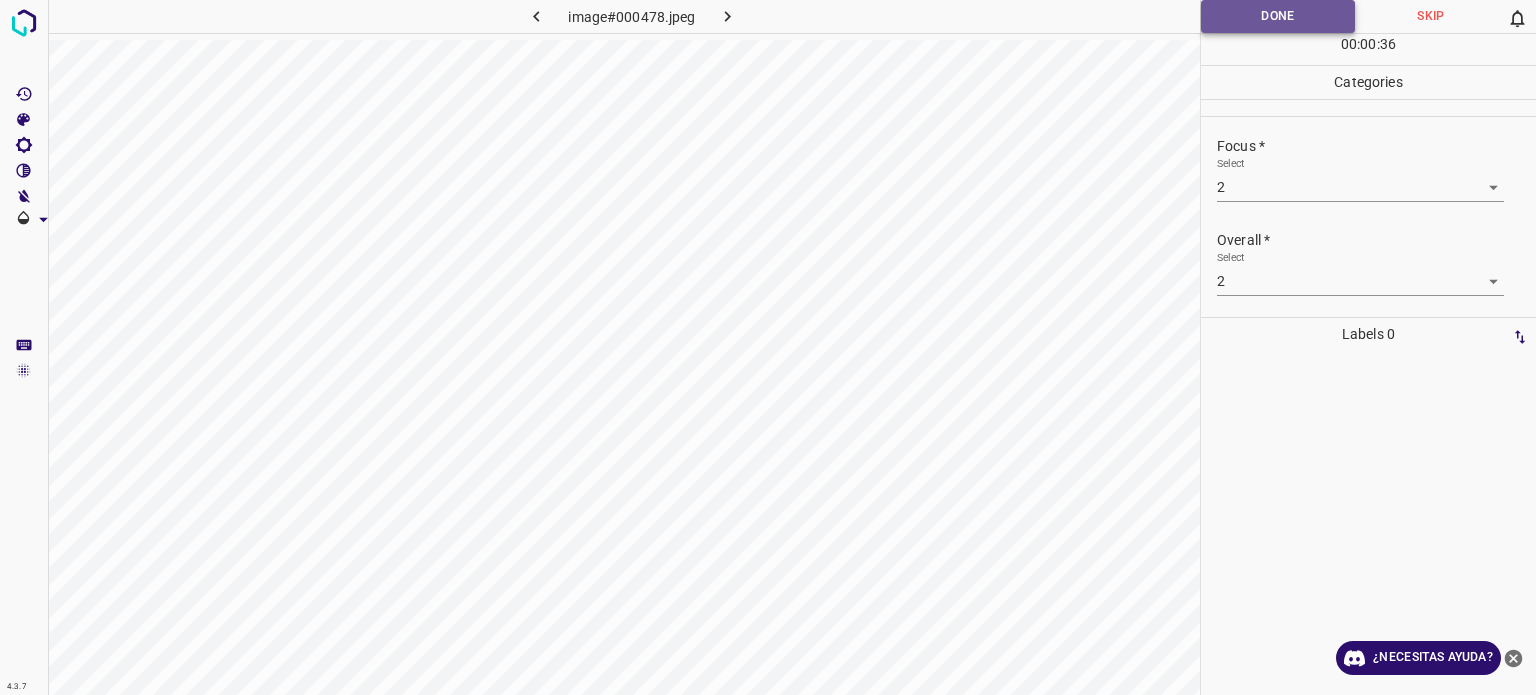 click on "Done" at bounding box center (1278, 16) 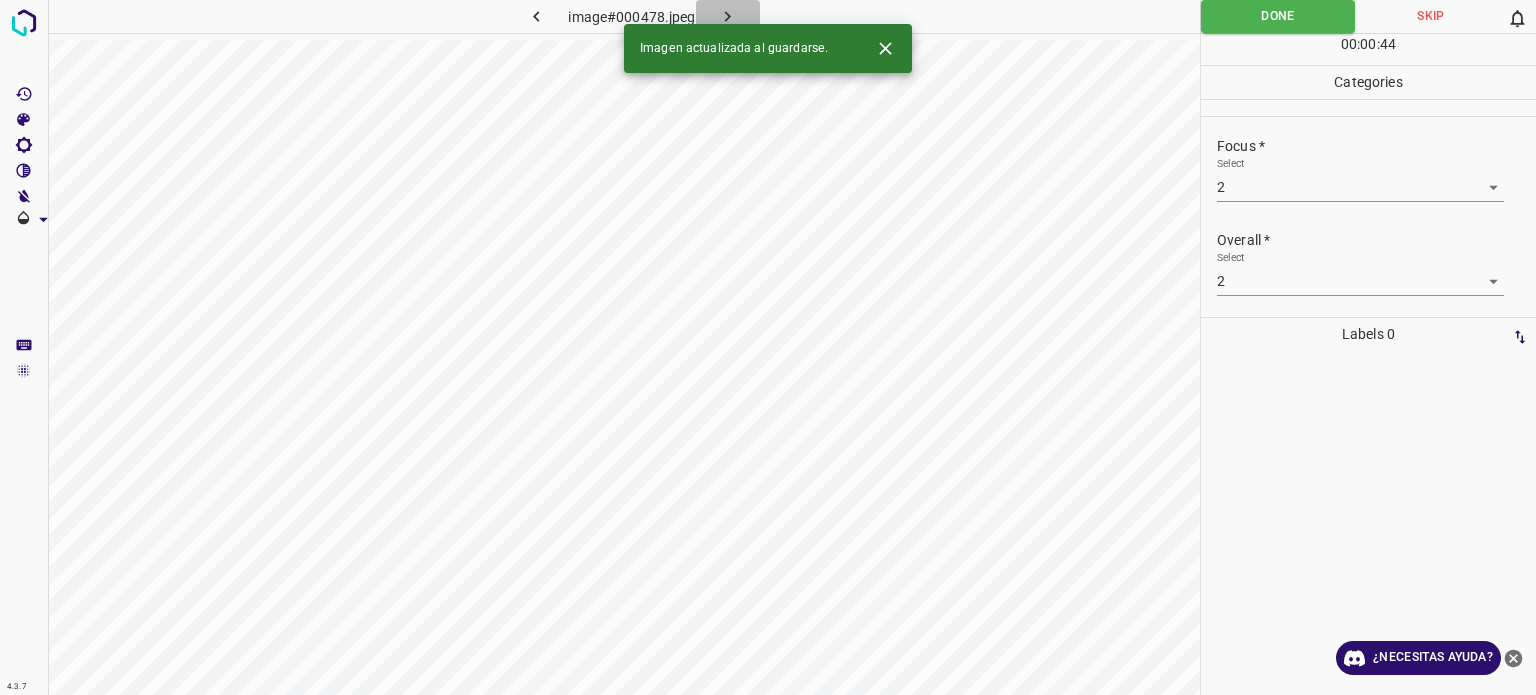 click 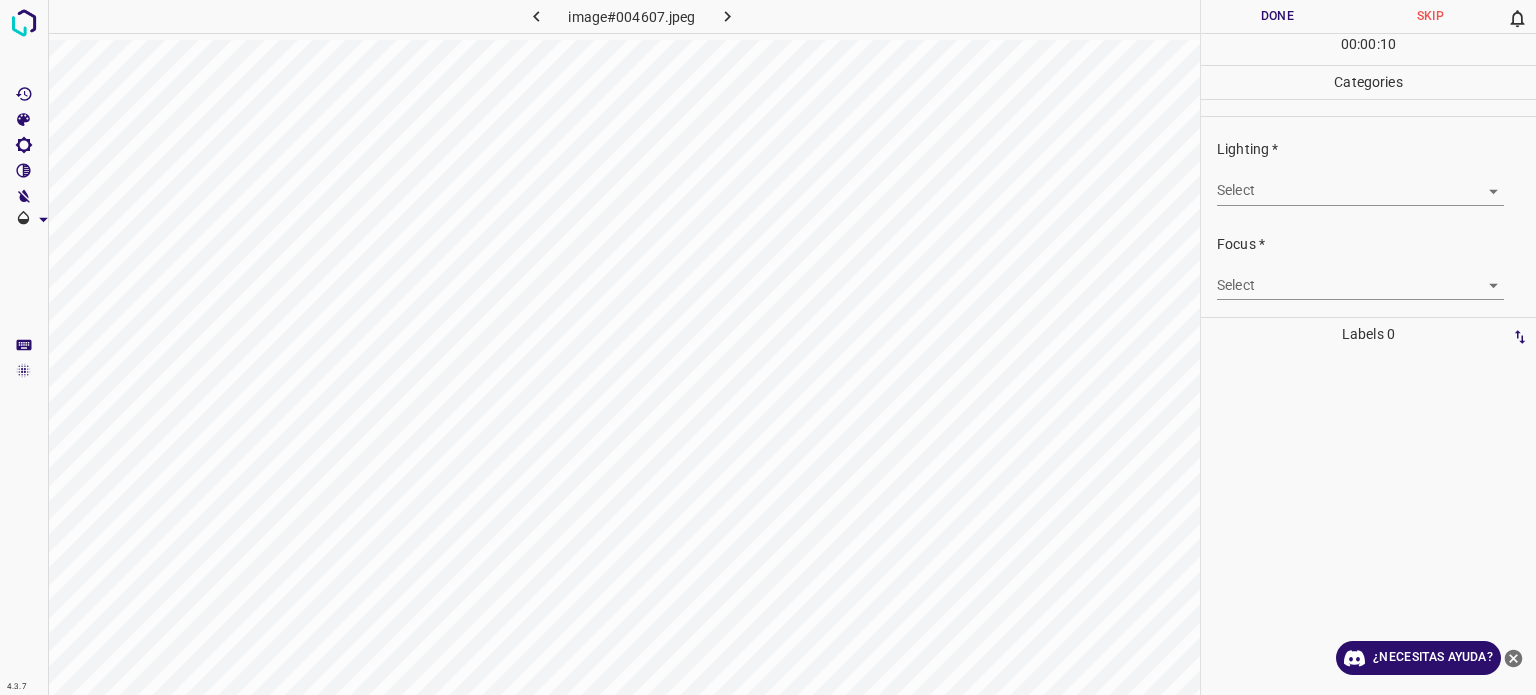 click on "Texto original Valora esta traducción Tu opinión servirá para ayudar a mejorar el Traductor de Google 4.3.7 image#004607.jpeg Done Skip 0 00   : 00   : 10   Categories Lighting *  Select ​ Focus *  Select ​ Overall *  Select ​ Labels   0 Categories 1 Lighting 2 Focus 3 Overall Tools Space Change between modes (Draw & Edit) I Auto labeling R Restore zoom M Zoom in N Zoom out Delete Delete selecte label Filters Z Restore filters X Saturation filter C Brightness filter V Contrast filter B Gray scale filter General O Download ¿Necesitas ayuda? - Texto - Esconder - Borrar" at bounding box center (768, 347) 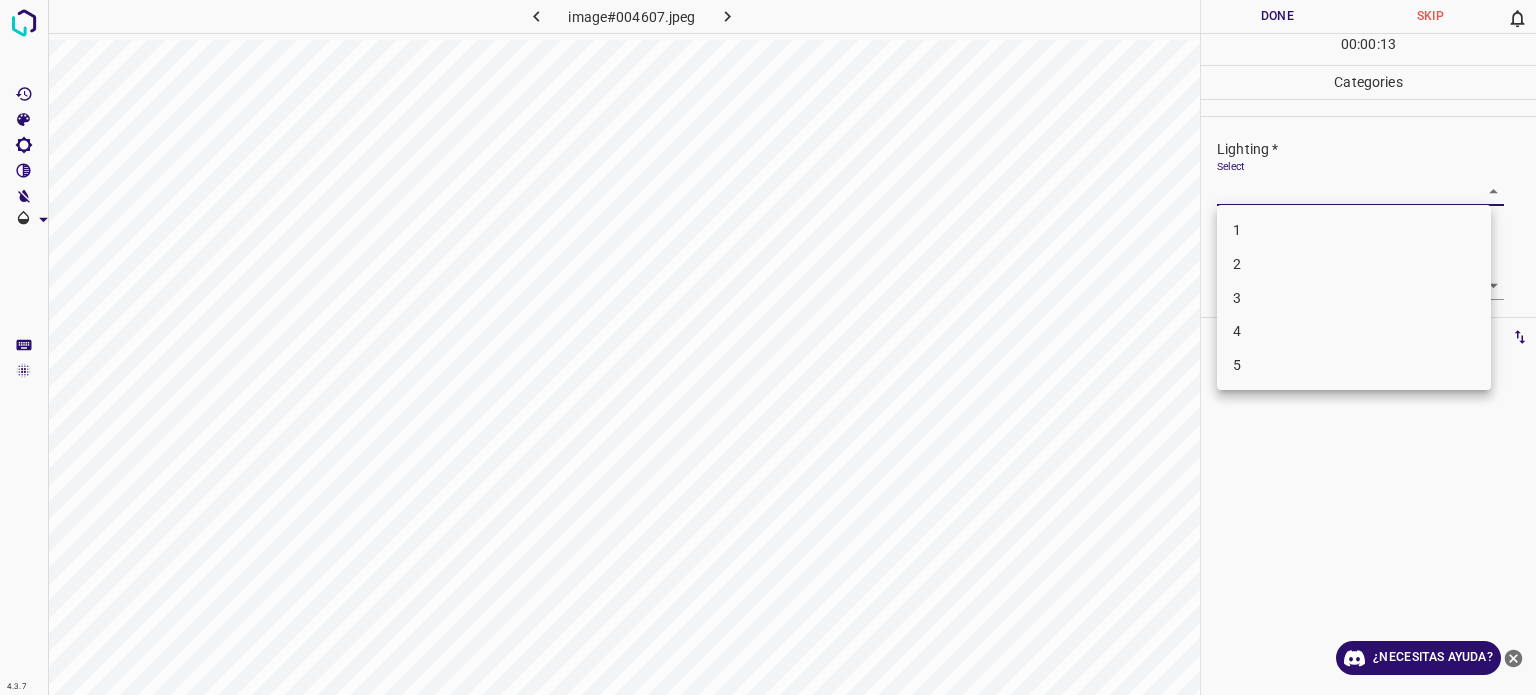 click on "4" at bounding box center (1354, 331) 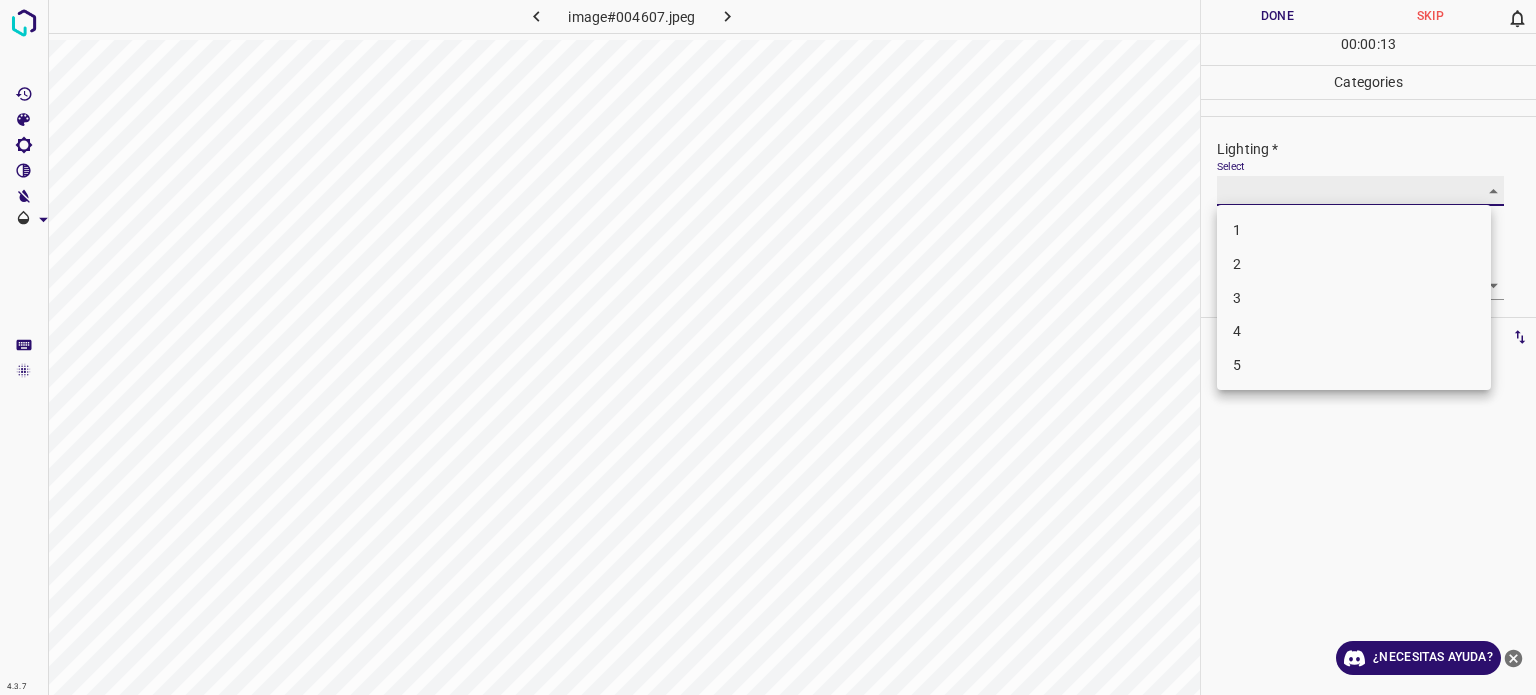 type on "4" 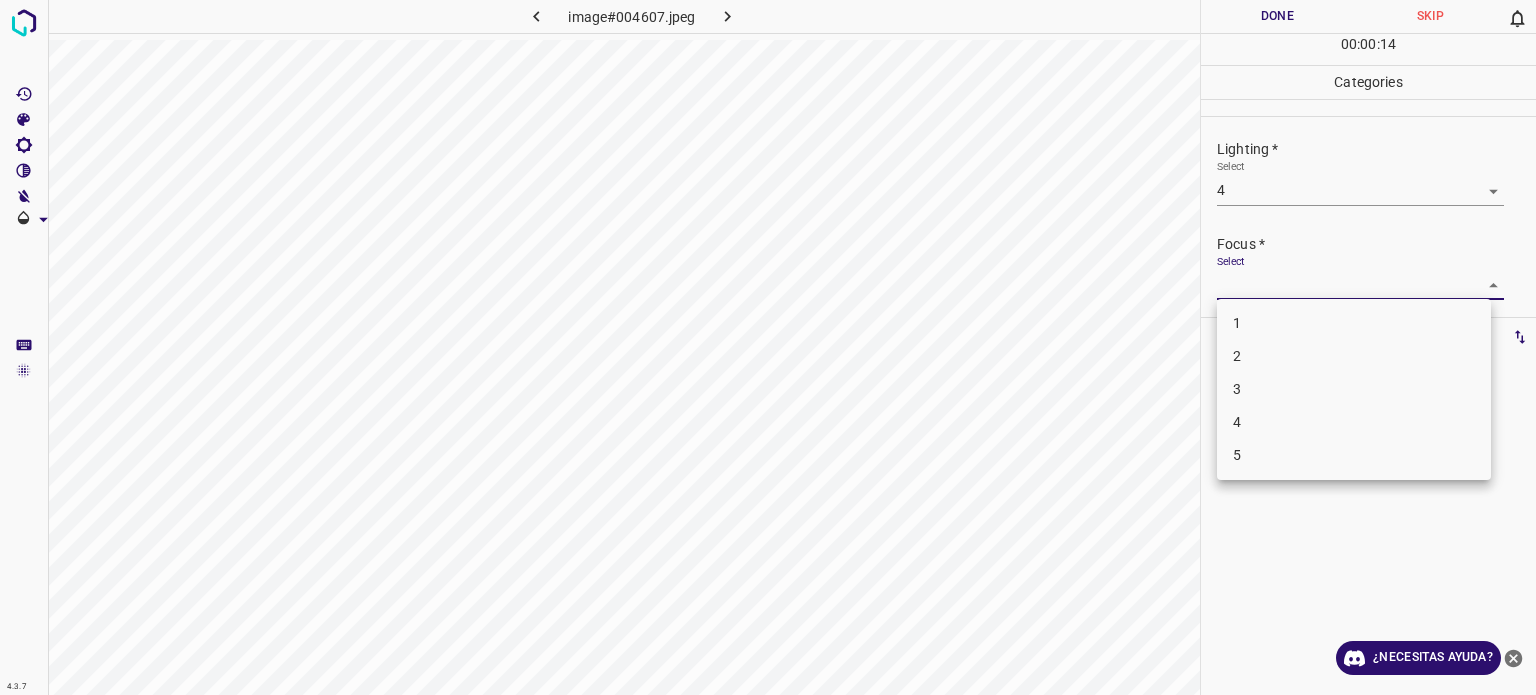 click on "Texto original Valora esta traducción Tu opinión servirá para ayudar a mejorar el Traductor de Google 4.3.7 image#004607.jpeg Done Skip 0 00   : 00   : 14   Categories Lighting *  Select 4 4 Focus *  Select ​ Overall *  Select ​ Labels   0 Categories 1 Lighting 2 Focus 3 Overall Tools Space Change between modes (Draw & Edit) I Auto labeling R Restore zoom M Zoom in N Zoom out Delete Delete selecte label Filters Z Restore filters X Saturation filter C Brightness filter V Contrast filter B Gray scale filter General O Download ¿Necesitas ayuda? - Texto - Esconder - Borrar 1 2 3 4 5" at bounding box center (768, 347) 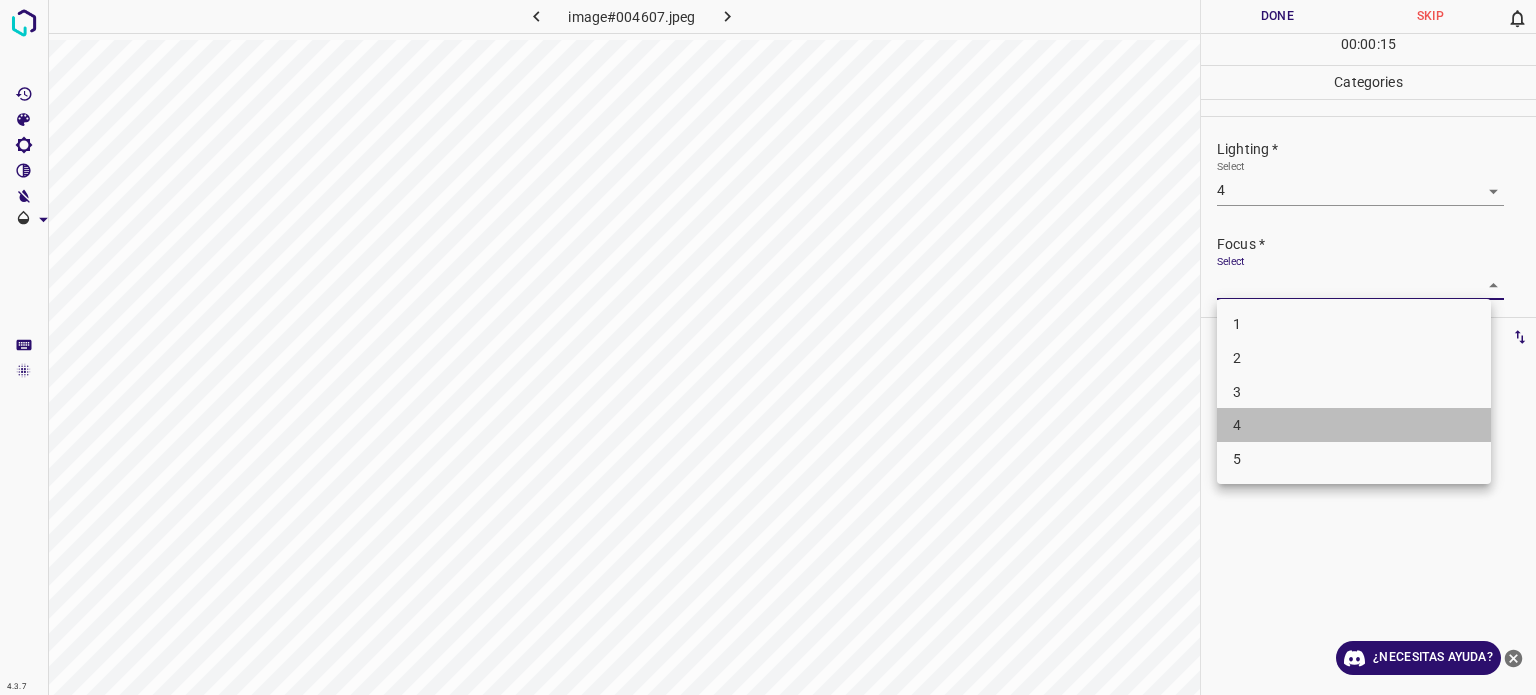 click on "4" at bounding box center (1237, 425) 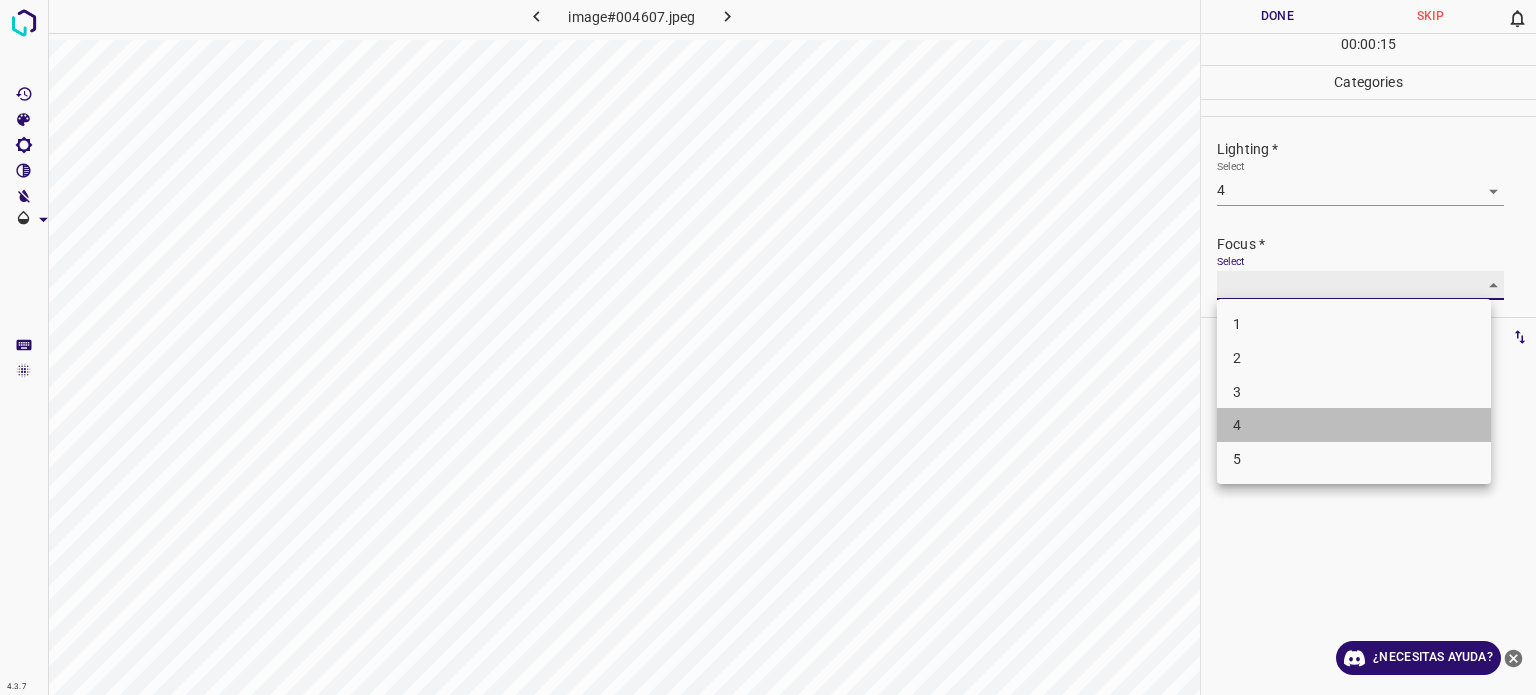 type on "4" 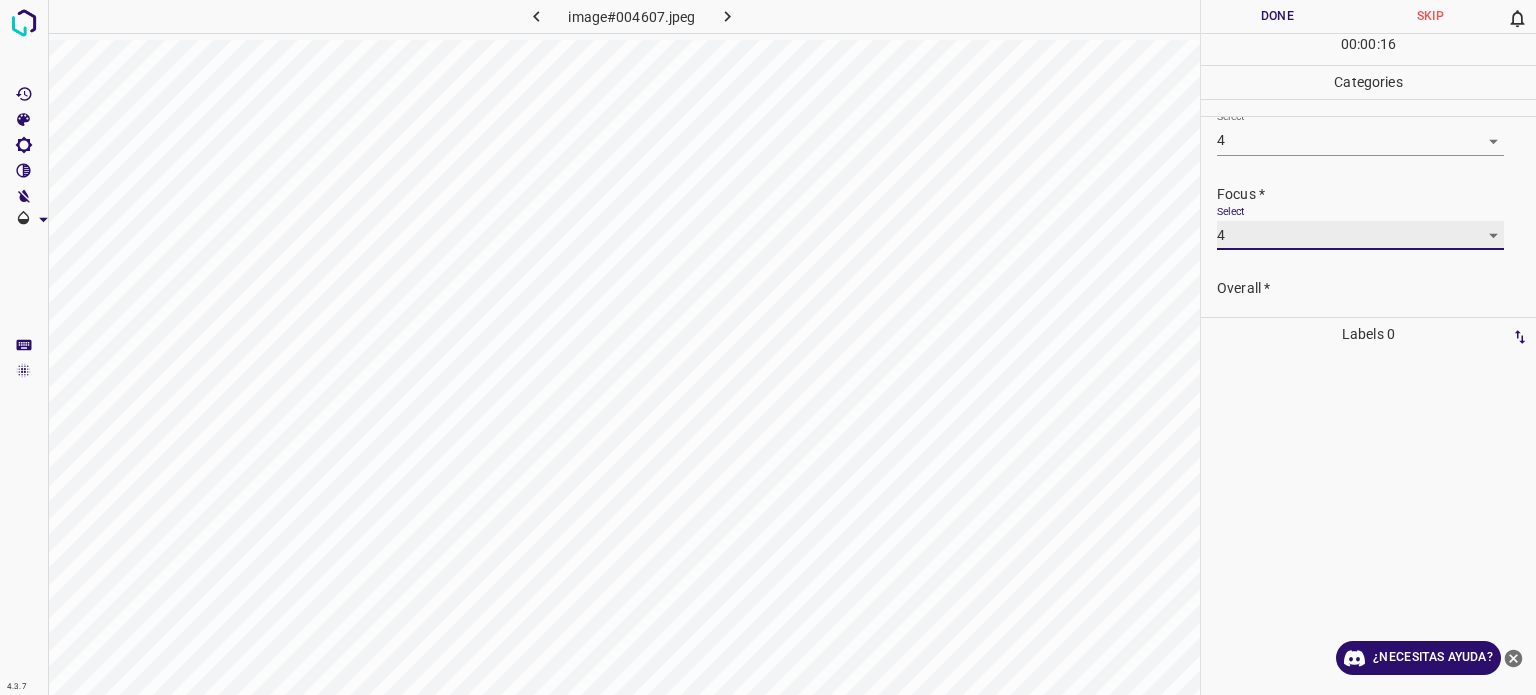 scroll, scrollTop: 98, scrollLeft: 0, axis: vertical 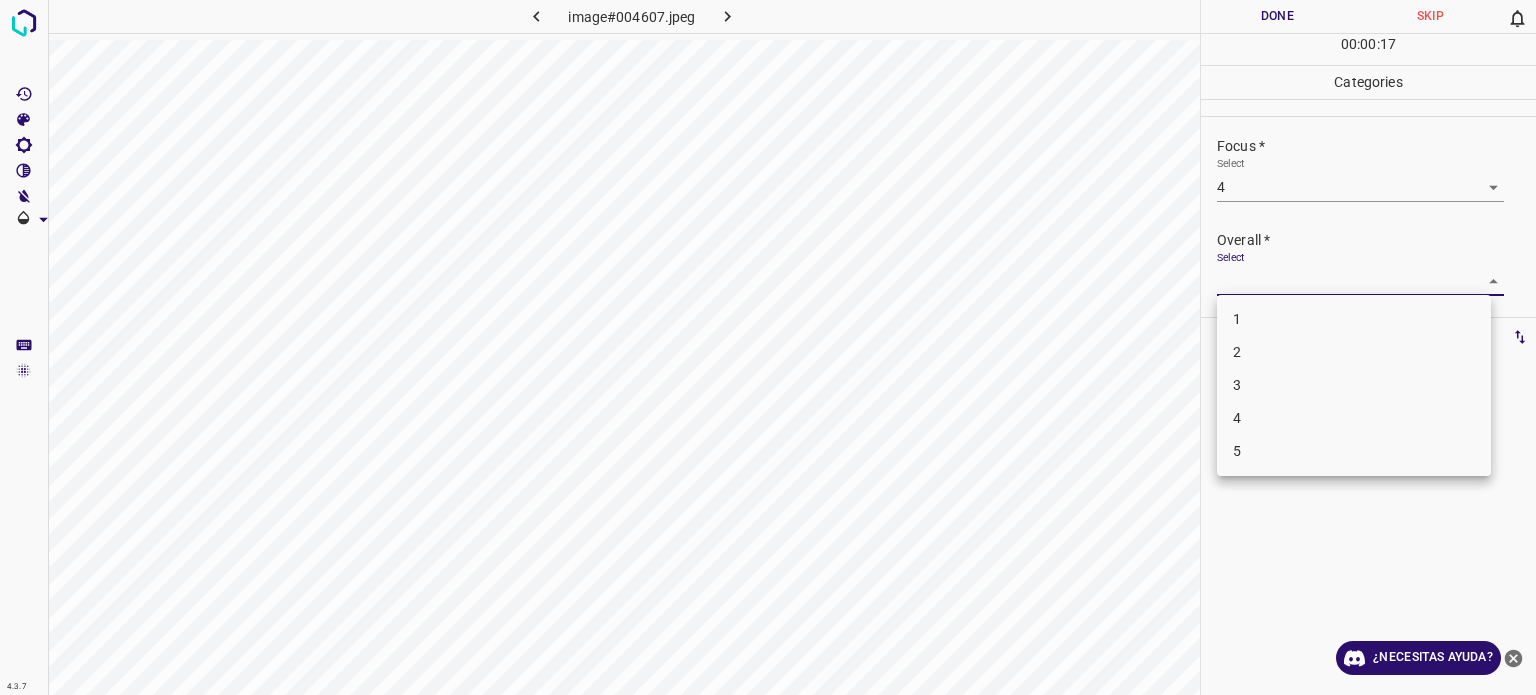 click on "Texto original Valora esta traducción Tu opinión servirá para ayudar a mejorar el Traductor de Google 4.3.7 image#004607.jpeg Done Skip 0 00   : 00   : 17   Categories Lighting *  Select 4 4 Focus *  Select 4 4 Overall *  Select ​ Labels   0 Categories 1 Lighting 2 Focus 3 Overall Tools Space Change between modes (Draw & Edit) I Auto labeling R Restore zoom M Zoom in N Zoom out Delete Delete selecte label Filters Z Restore filters X Saturation filter C Brightness filter V Contrast filter B Gray scale filter General O Download ¿Necesitas ayuda? - Texto - Esconder - Borrar 1 2 3 4 5" at bounding box center [768, 347] 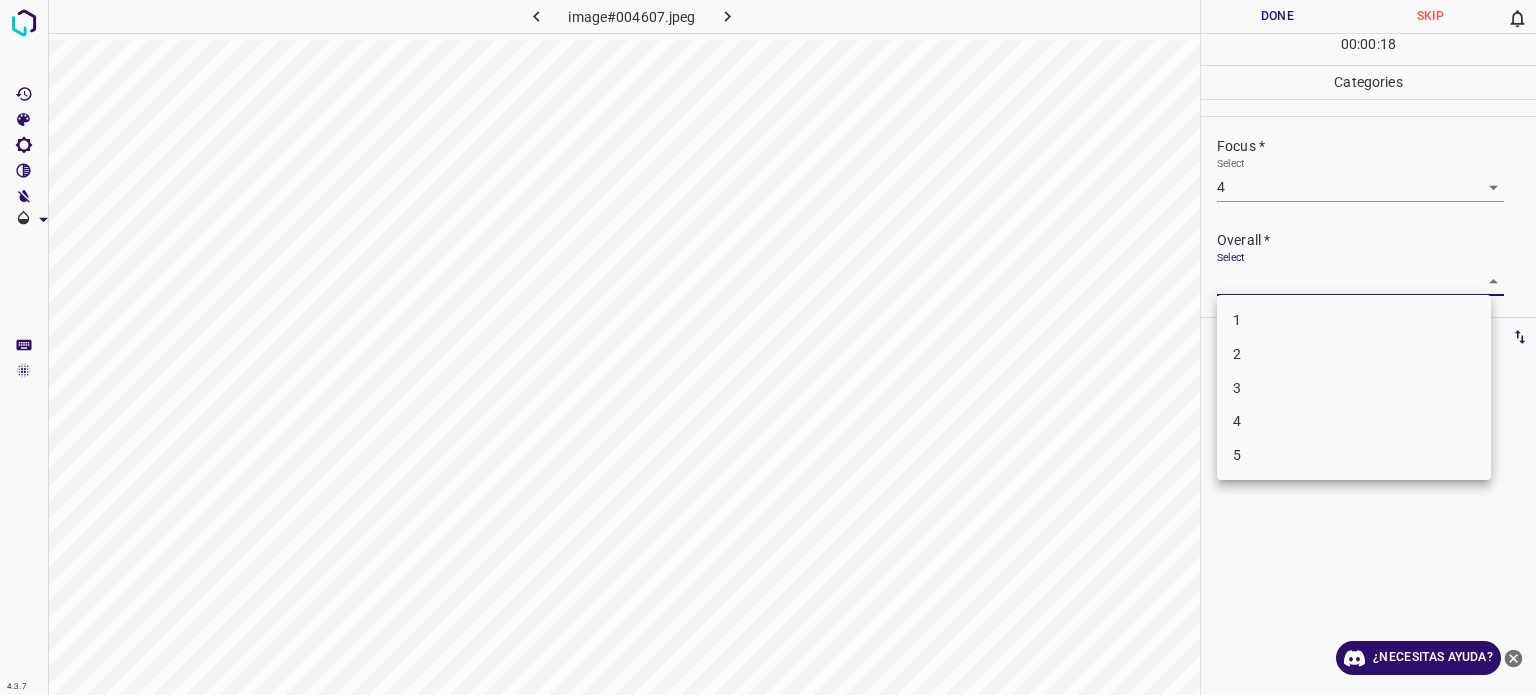 drag, startPoint x: 1240, startPoint y: 408, endPoint x: 1238, endPoint y: 396, distance: 12.165525 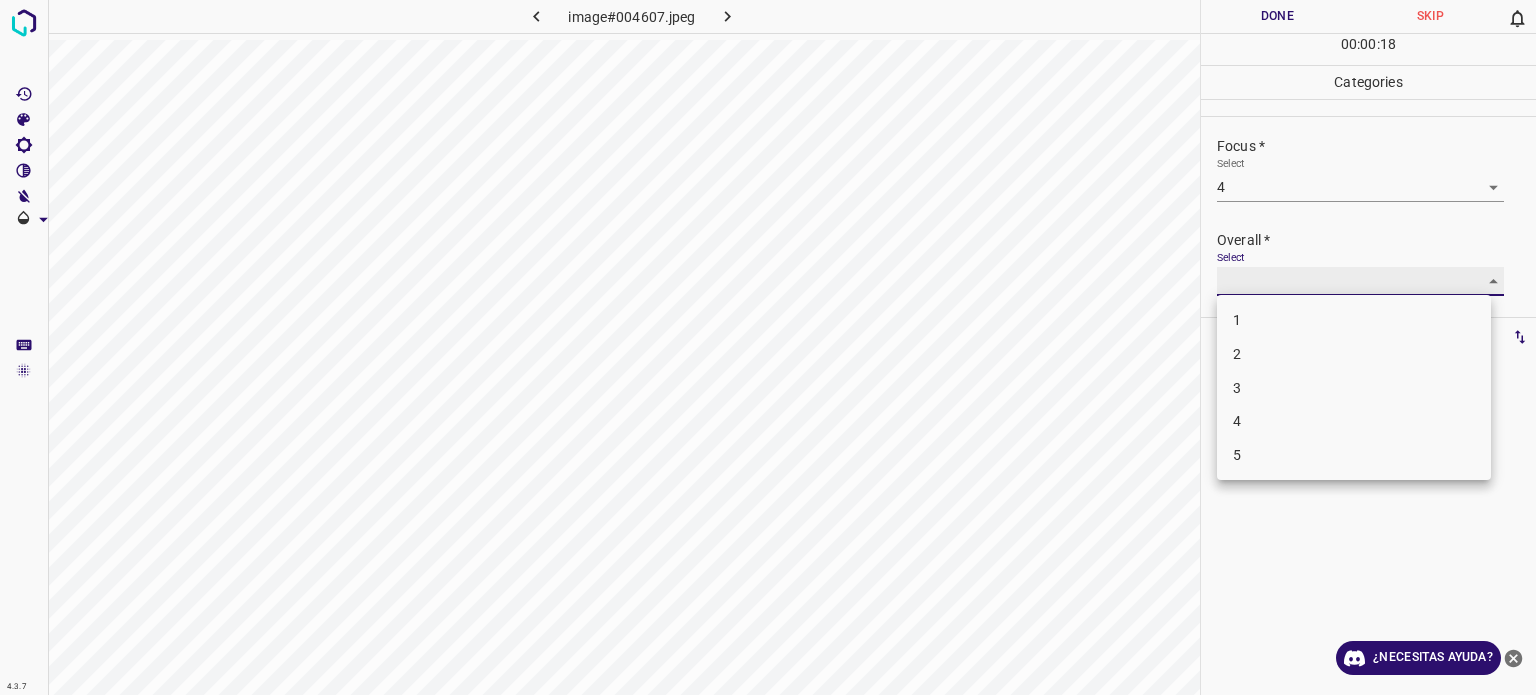 type on "4" 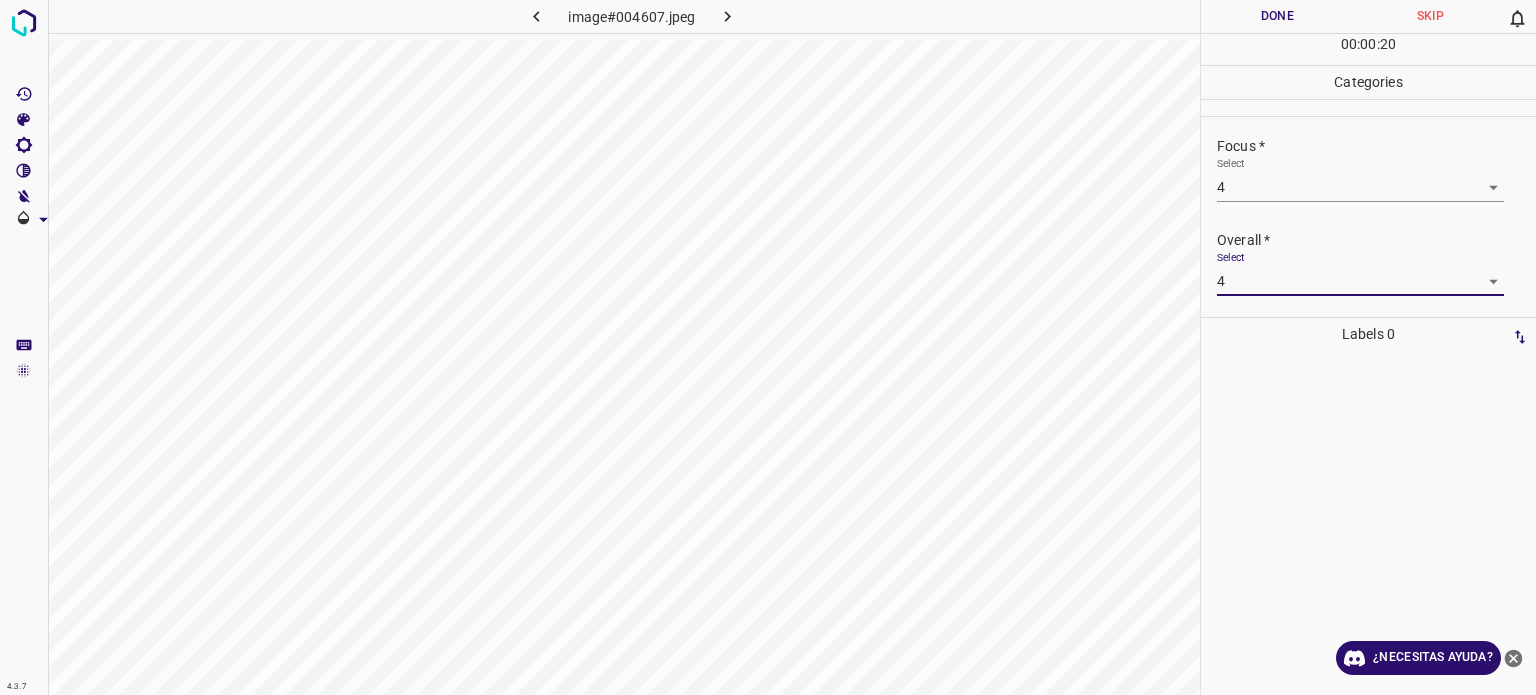 click on "Done" at bounding box center [1277, 16] 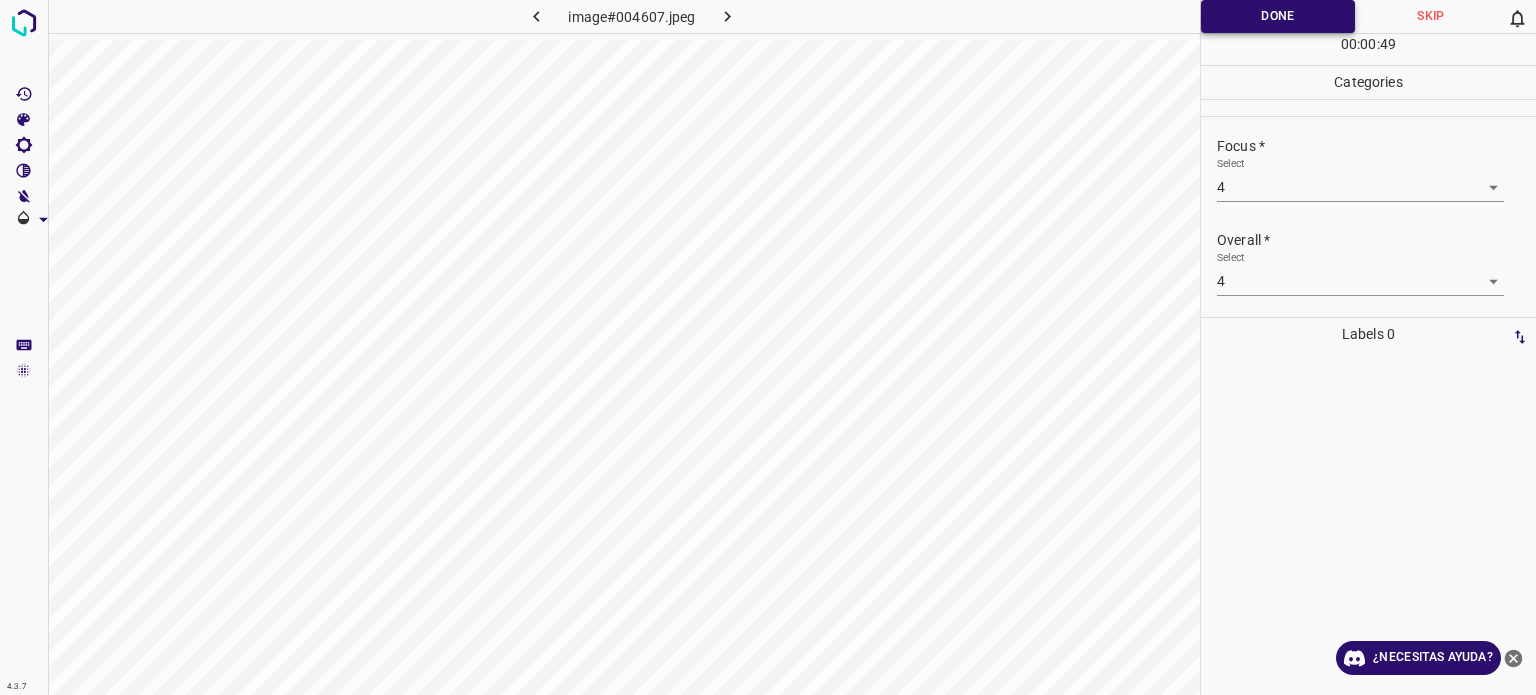 click on "Done" at bounding box center (1278, 16) 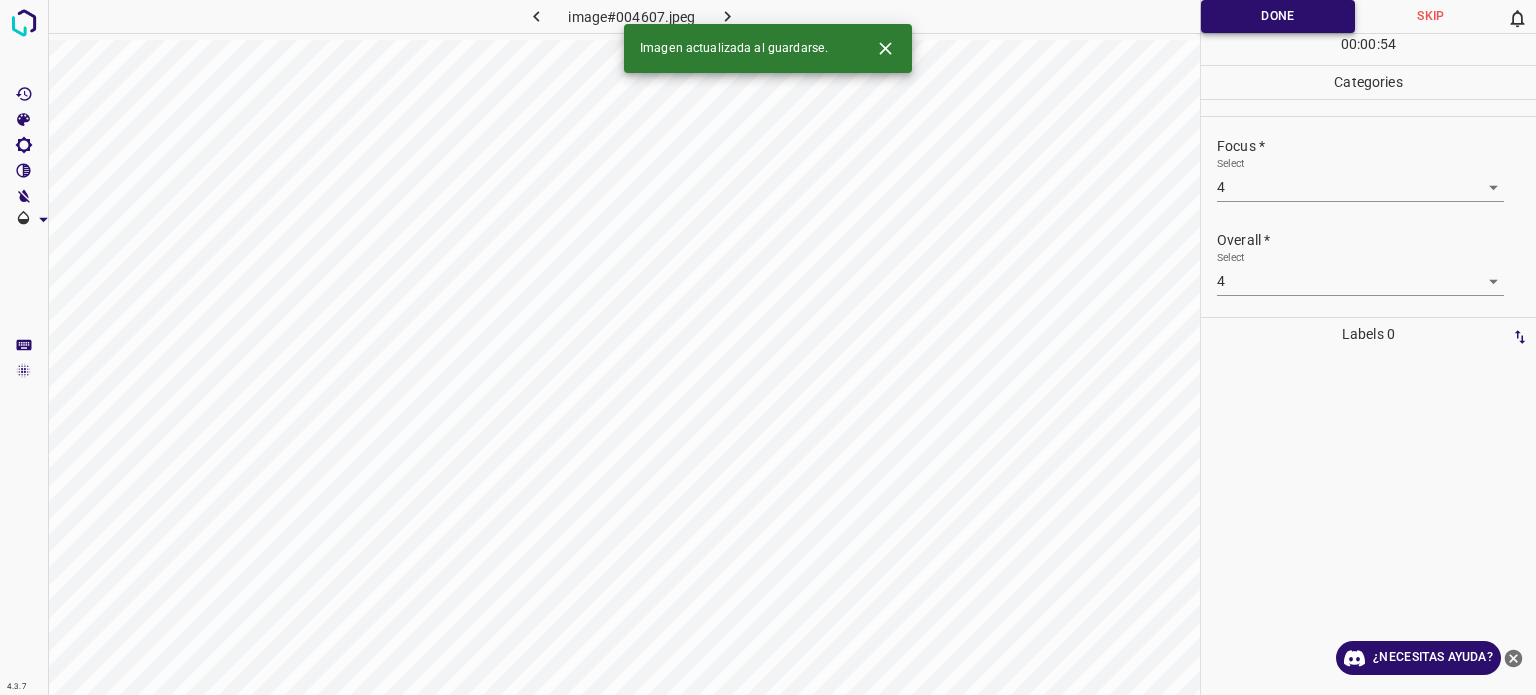 click on "Done" at bounding box center (1278, 16) 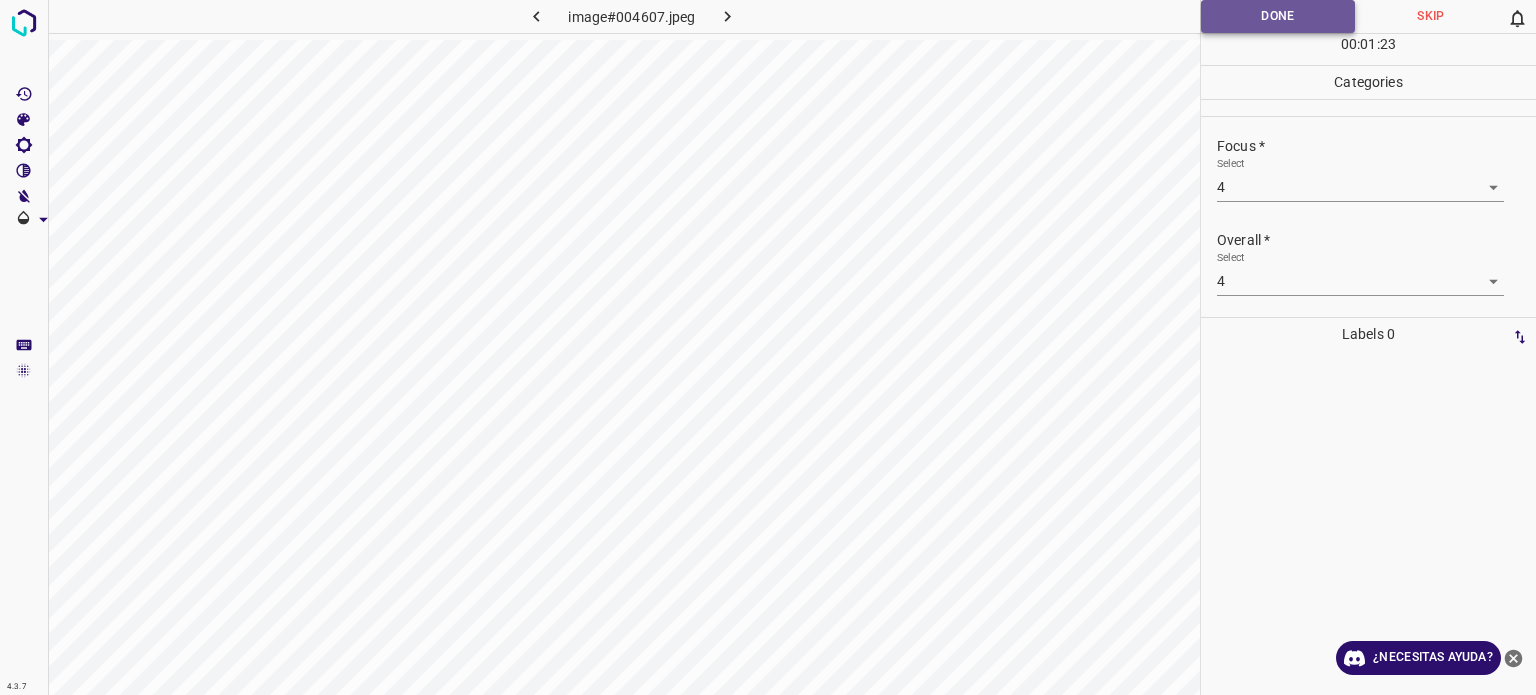 click on "Done" at bounding box center (1278, 16) 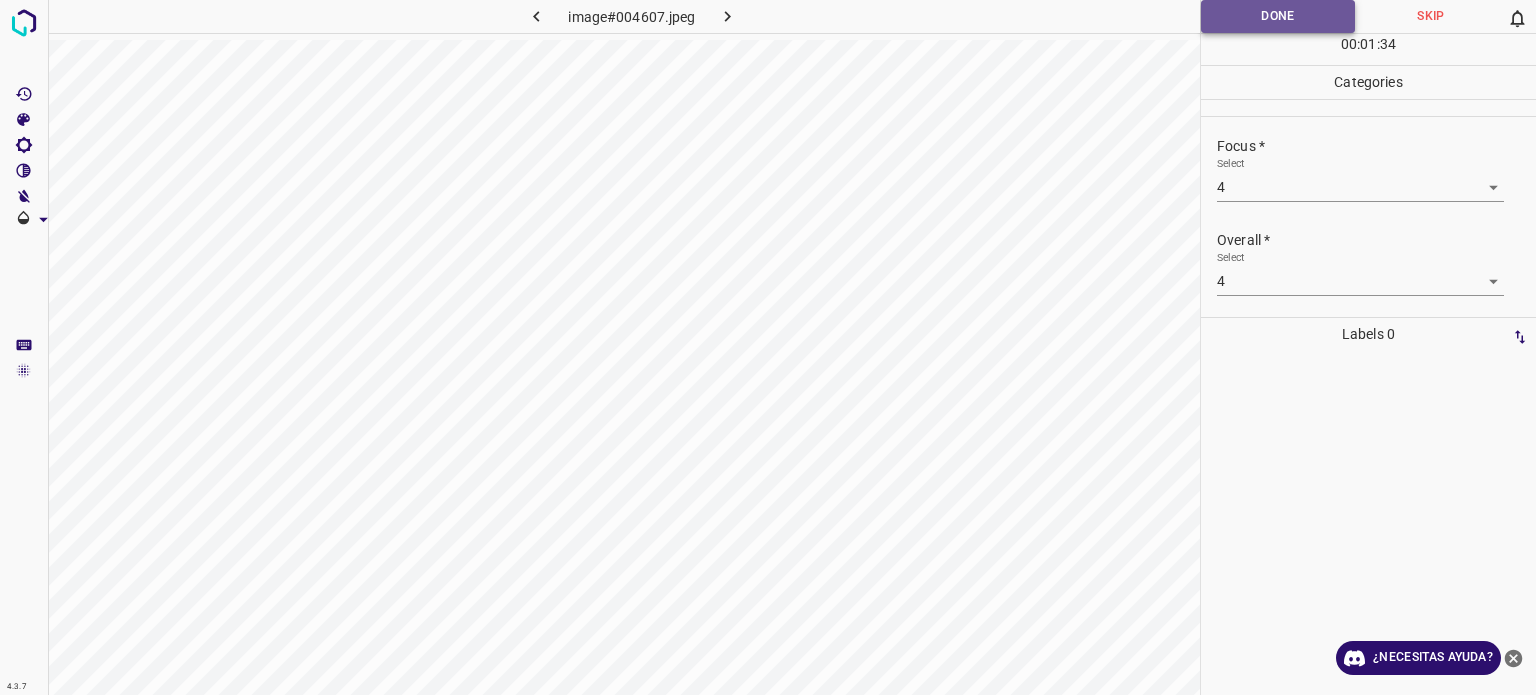 click on "Done" at bounding box center [1278, 16] 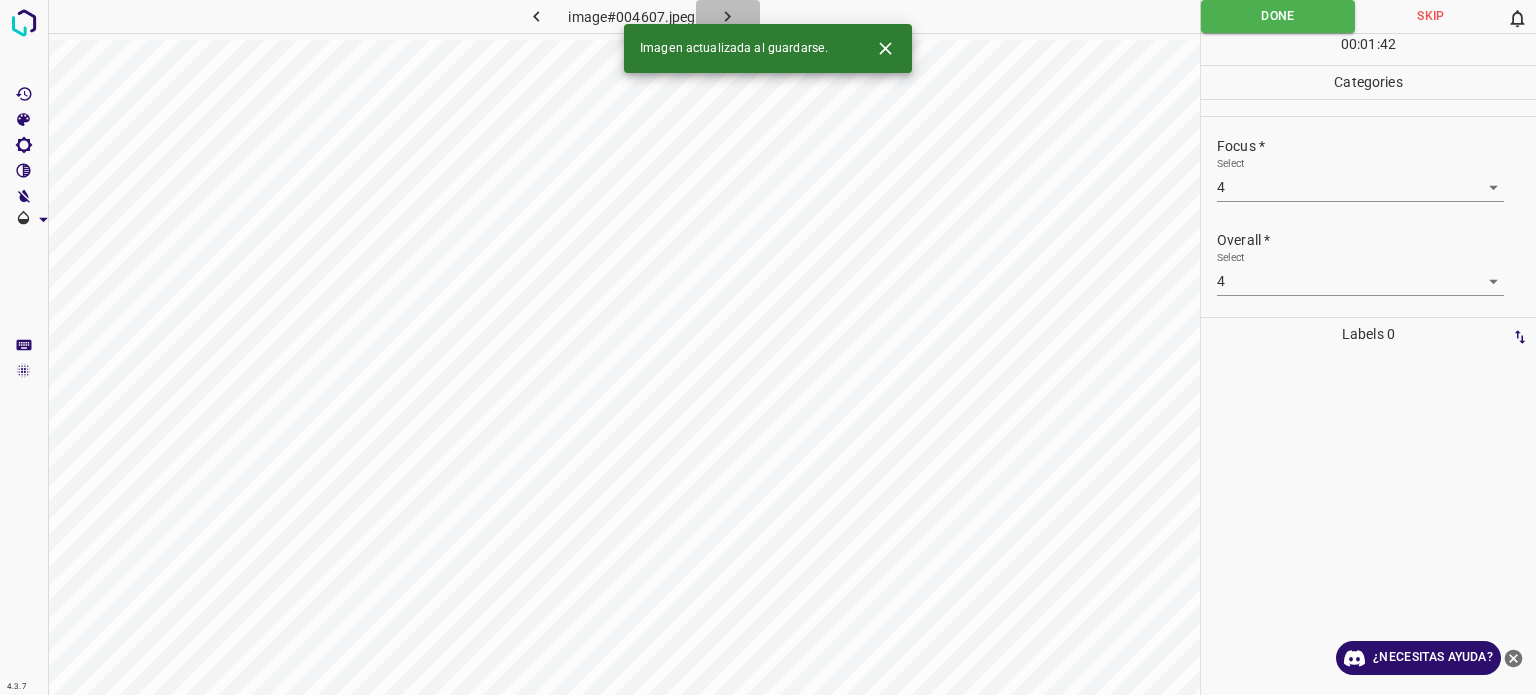 click 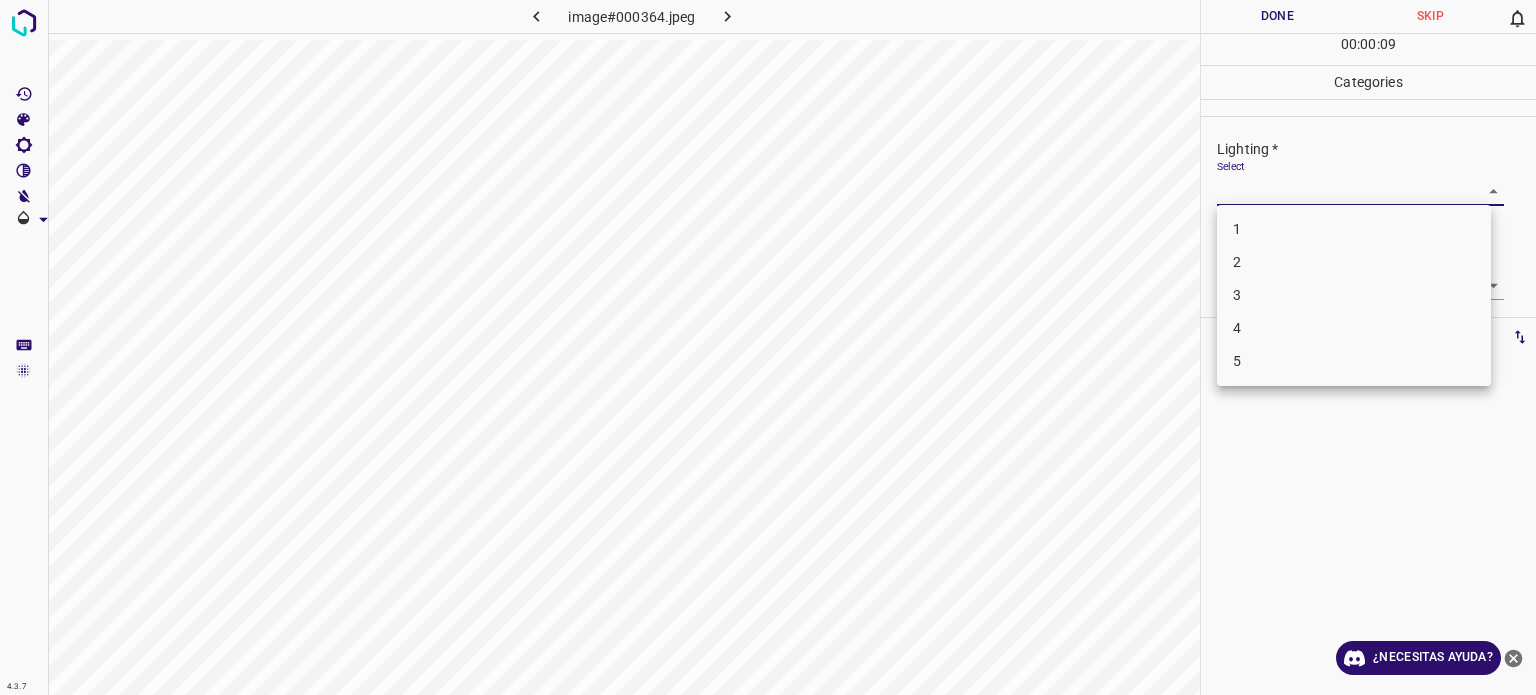 click on "Texto original Valora esta traducción Tu opinión servirá para ayudar a mejorar el Traductor de Google 4.3.7 image#000364.jpeg Done Skip 0 00   : 00   : 09   Categories Lighting *  Select ​ Focus *  Select ​ Overall *  Select ​ Labels   0 Categories 1 Lighting 2 Focus 3 Overall Tools Space Change between modes (Draw & Edit) I Auto labeling R Restore zoom M Zoom in N Zoom out Delete Delete selecte label Filters Z Restore filters X Saturation filter C Brightness filter V Contrast filter B Gray scale filter General O Download ¿Necesitas ayuda? - Texto - Esconder - Borrar 1 2 3 4 5" at bounding box center [768, 347] 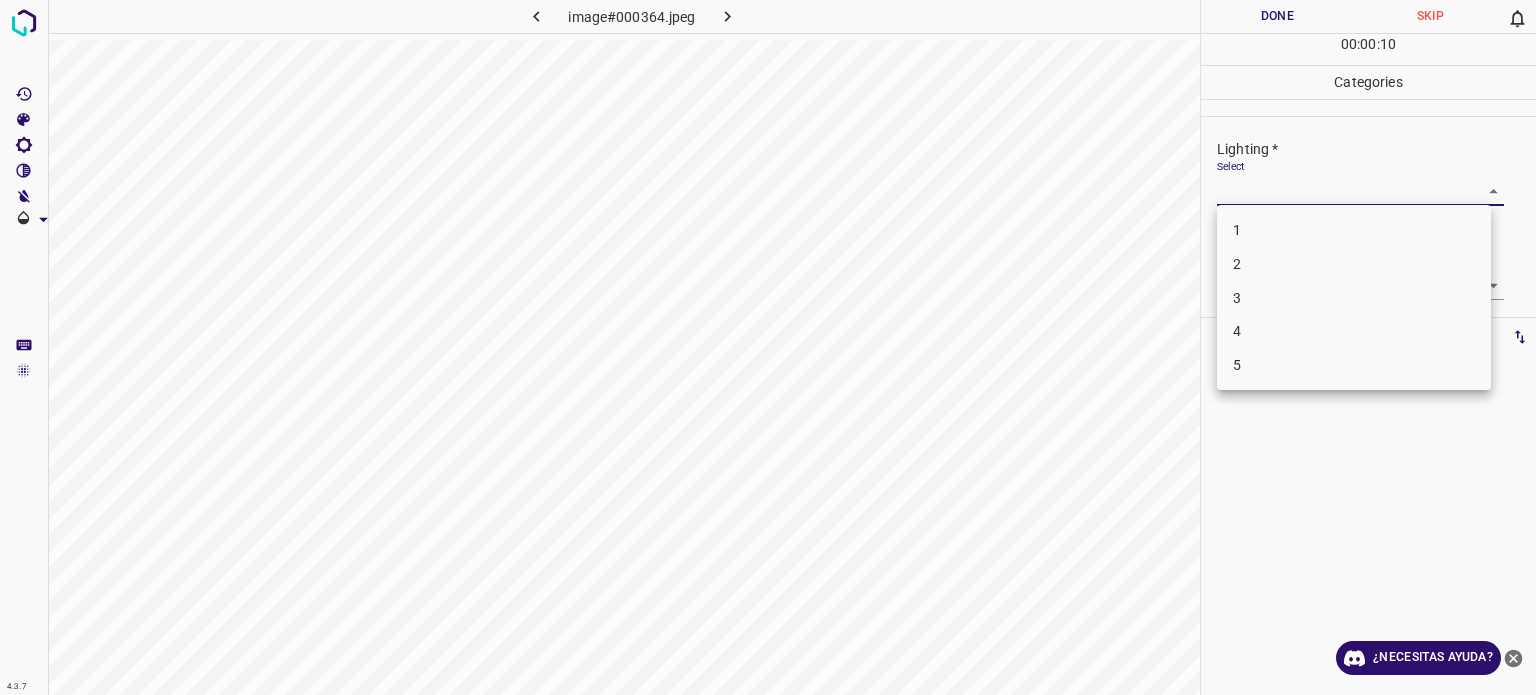 click on "3" at bounding box center [1354, 298] 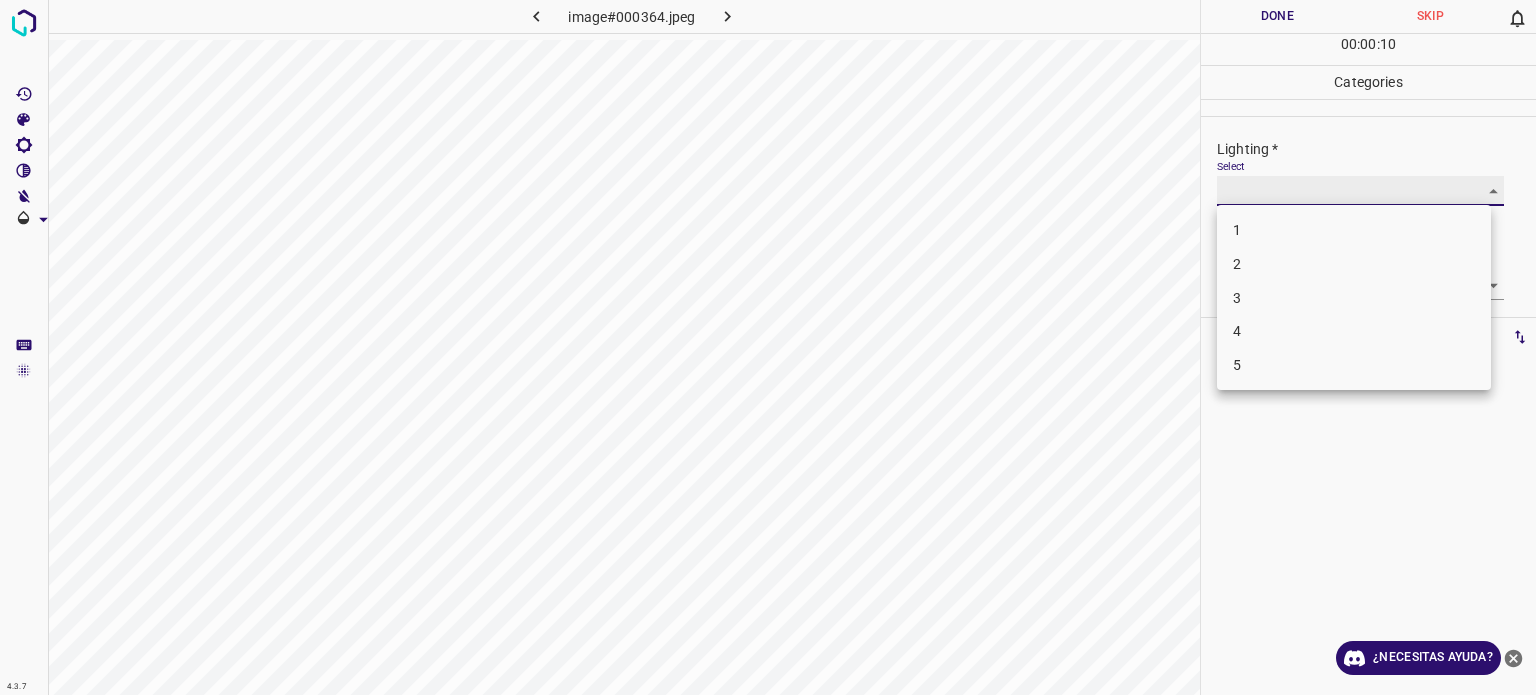 type on "3" 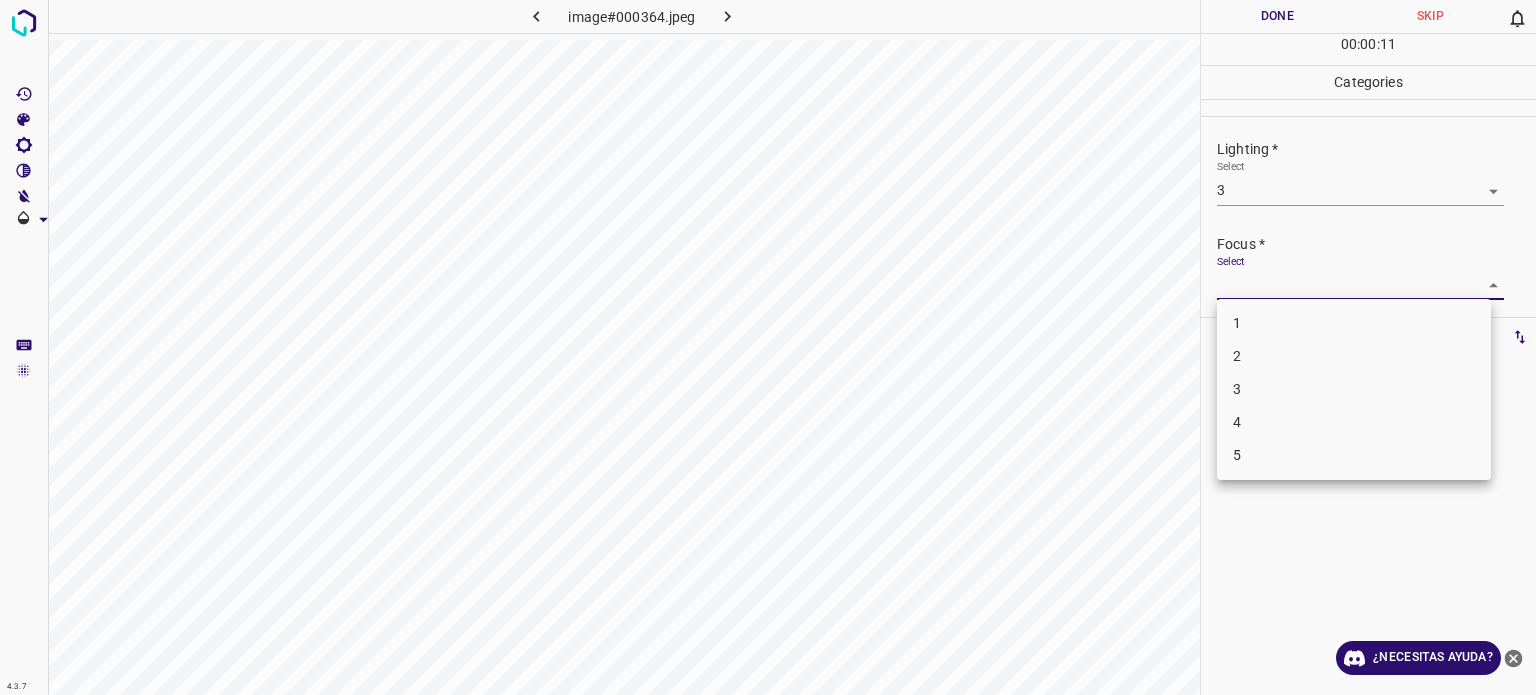 click on "Texto original Valora esta traducción Tu opinión servirá para ayudar a mejorar el Traductor de Google 4.3.7 image#000364.jpeg Done Skip 0 00   : 00   : 11   Categories Lighting *  Select 3 3 Focus *  Select ​ Overall *  Select ​ Labels   0 Categories 1 Lighting 2 Focus 3 Overall Tools Space Change between modes (Draw & Edit) I Auto labeling R Restore zoom M Zoom in N Zoom out Delete Delete selecte label Filters Z Restore filters X Saturation filter C Brightness filter V Contrast filter B Gray scale filter General O Download ¿Necesitas ayuda? - Texto - Esconder - Borrar 1 2 3 4 5" at bounding box center (768, 347) 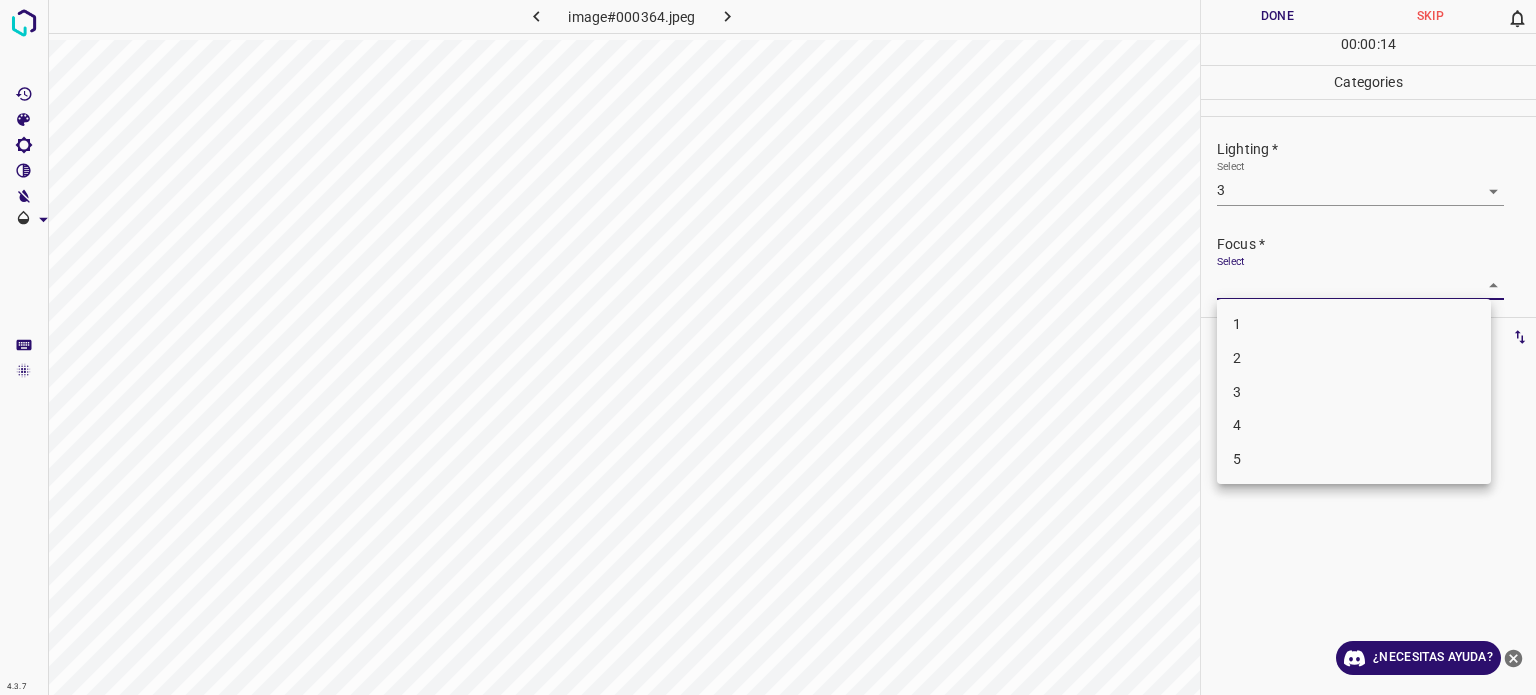 click on "3" at bounding box center [1237, 391] 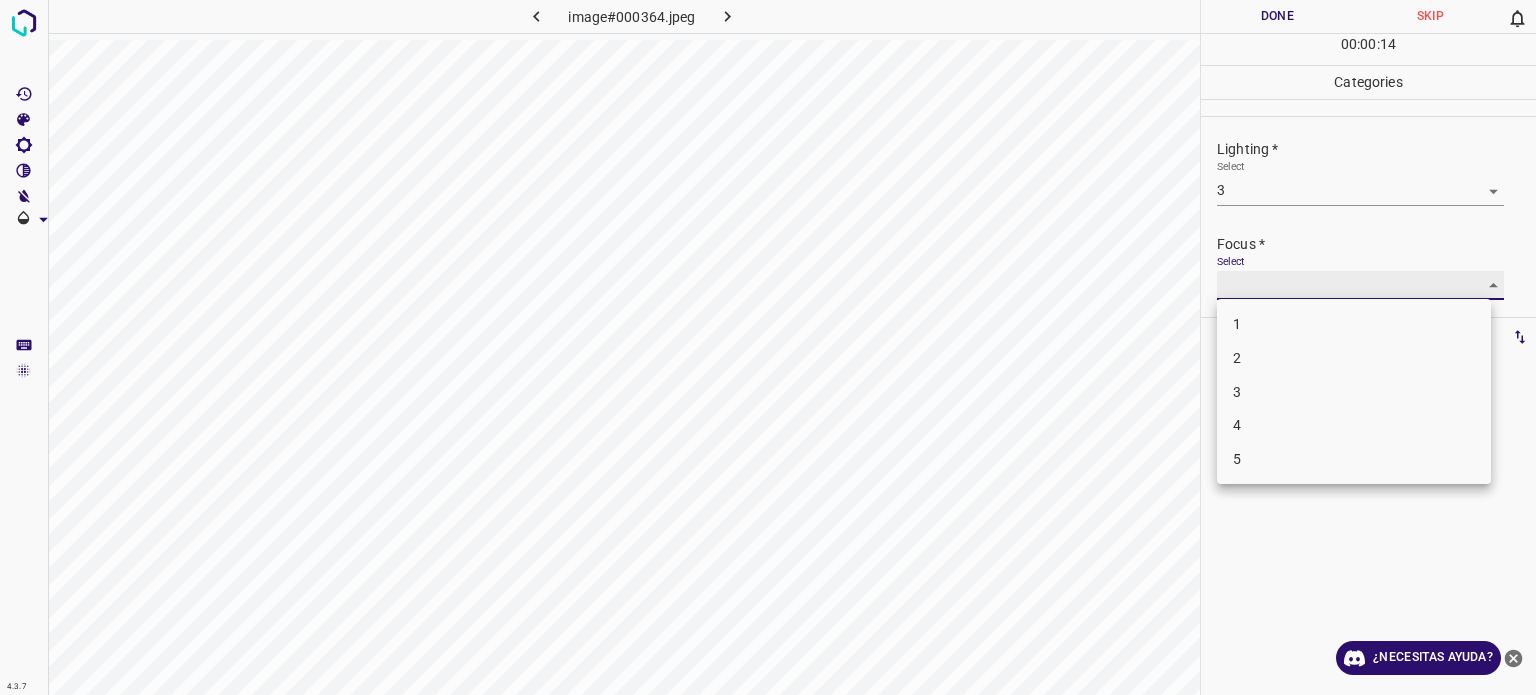 type on "3" 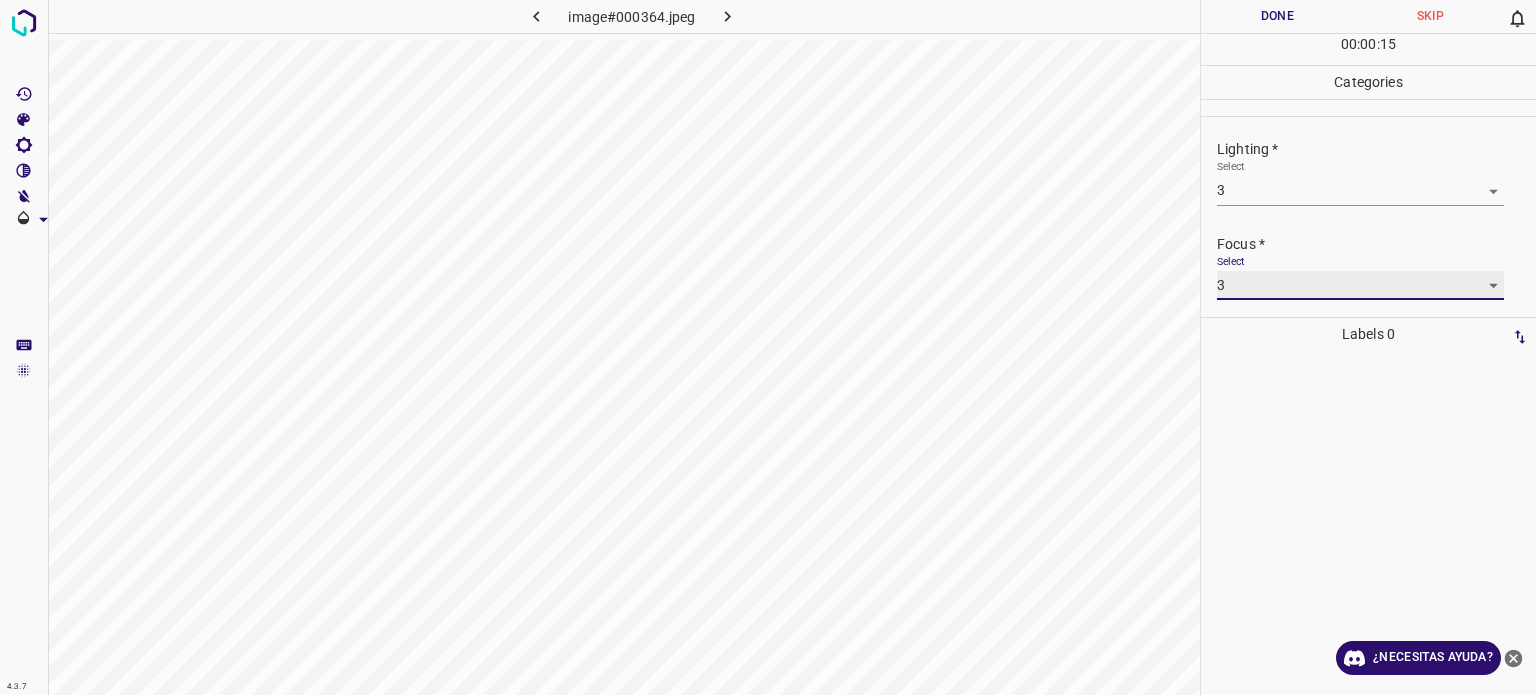 scroll, scrollTop: 98, scrollLeft: 0, axis: vertical 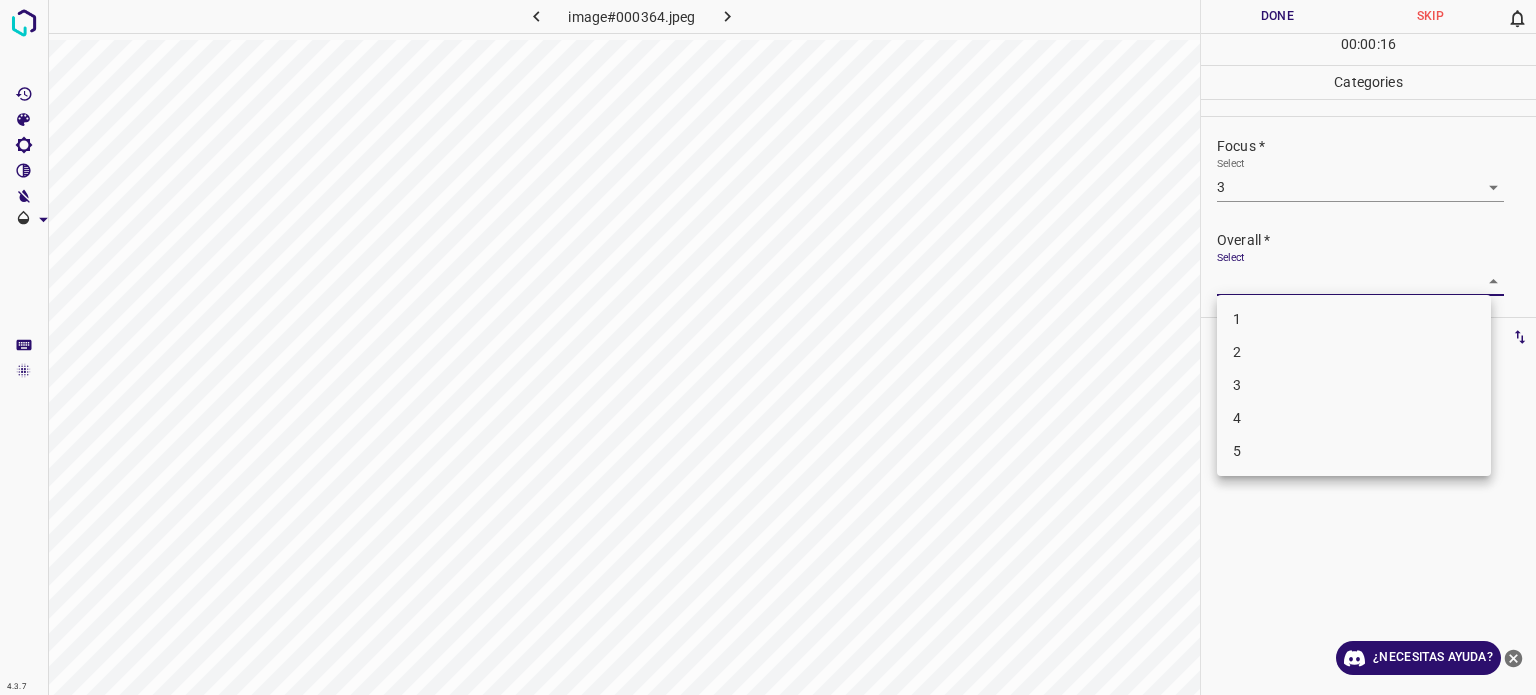 click on "Texto original Valora esta traducción Tu opinión servirá para ayudar a mejorar el Traductor de Google 4.3.7 image#000364.jpeg Done Skip 0 00   : 00   : 16   Categories Lighting *  Select 3 3 Focus *  Select 3 3 Overall *  Select ​ Labels   0 Categories 1 Lighting 2 Focus 3 Overall Tools Space Change between modes (Draw & Edit) I Auto labeling R Restore zoom M Zoom in N Zoom out Delete Delete selecte label Filters Z Restore filters X Saturation filter C Brightness filter V Contrast filter B Gray scale filter General O Download ¿Necesitas ayuda? - Texto - Esconder - Borrar 1 2 3 4 5" at bounding box center [768, 347] 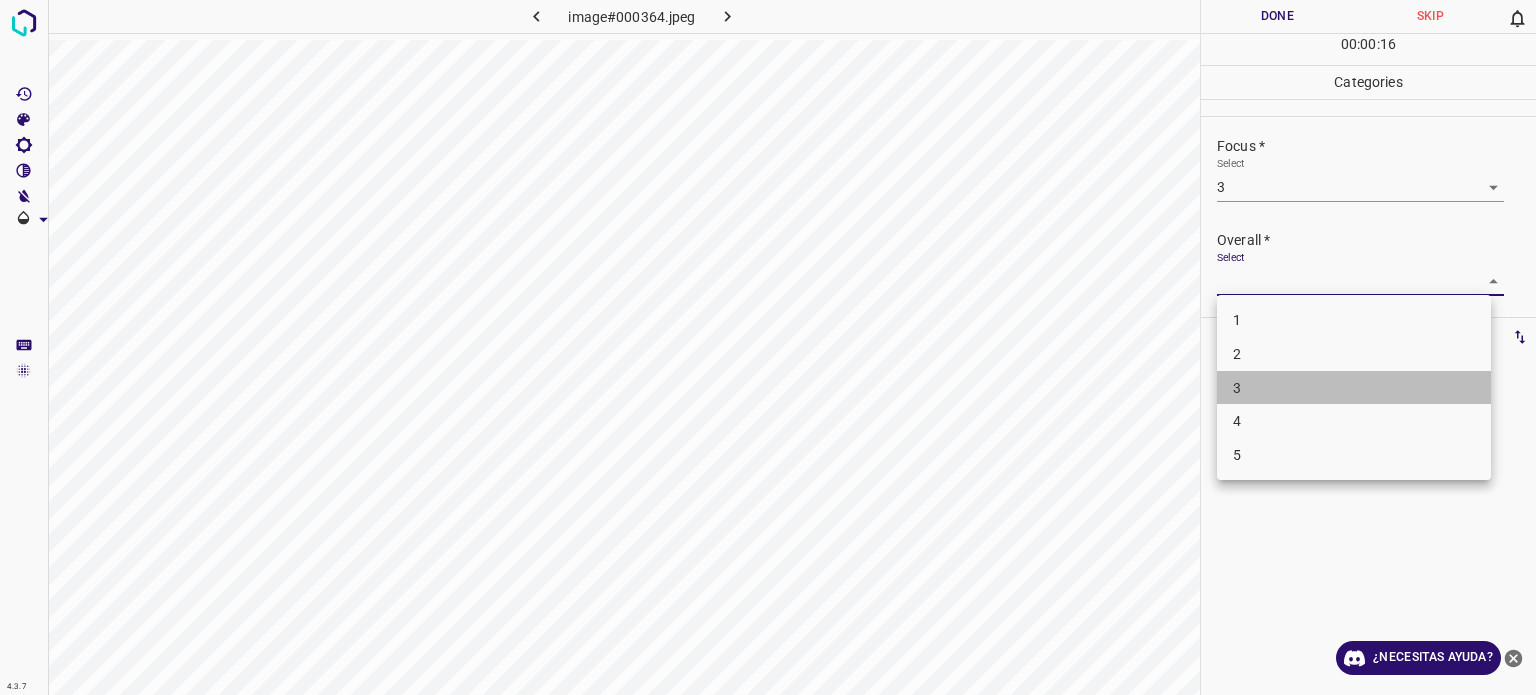 click on "3" at bounding box center (1354, 388) 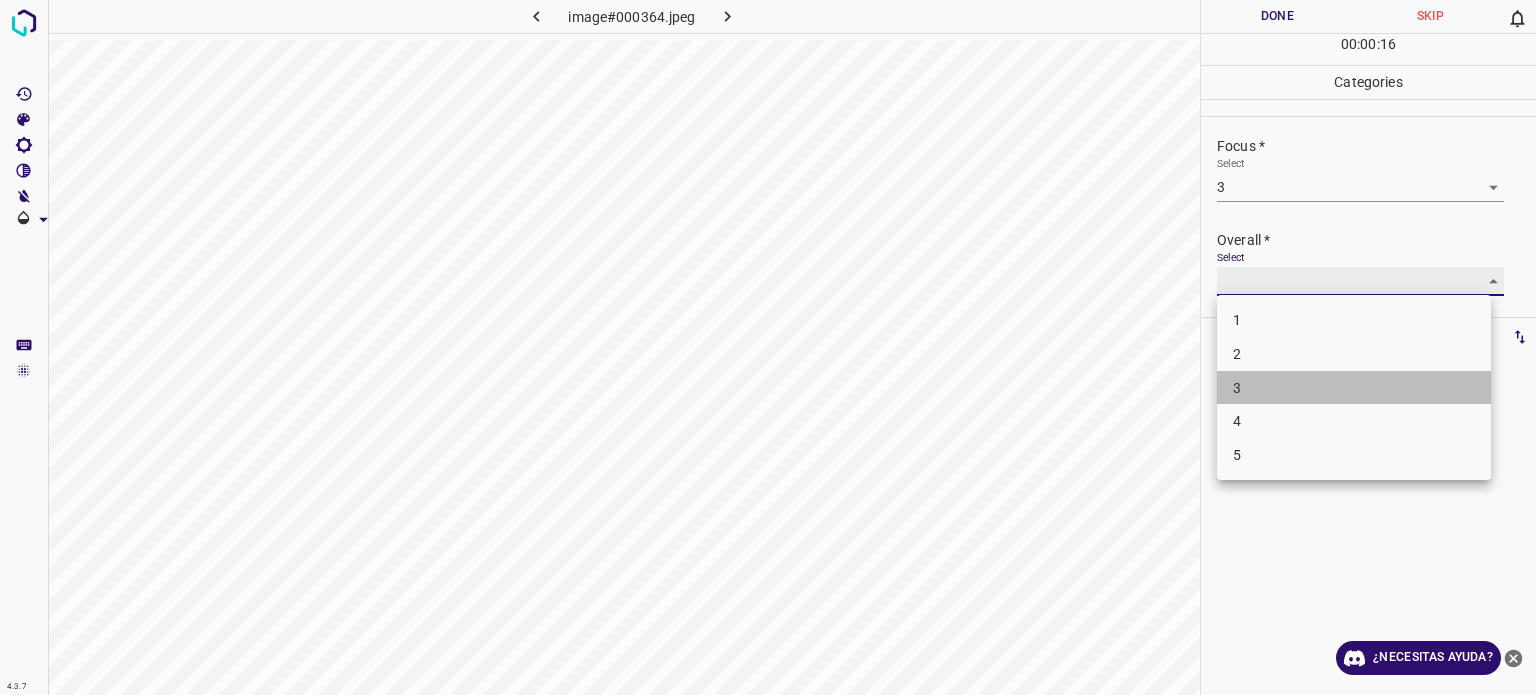 type on "3" 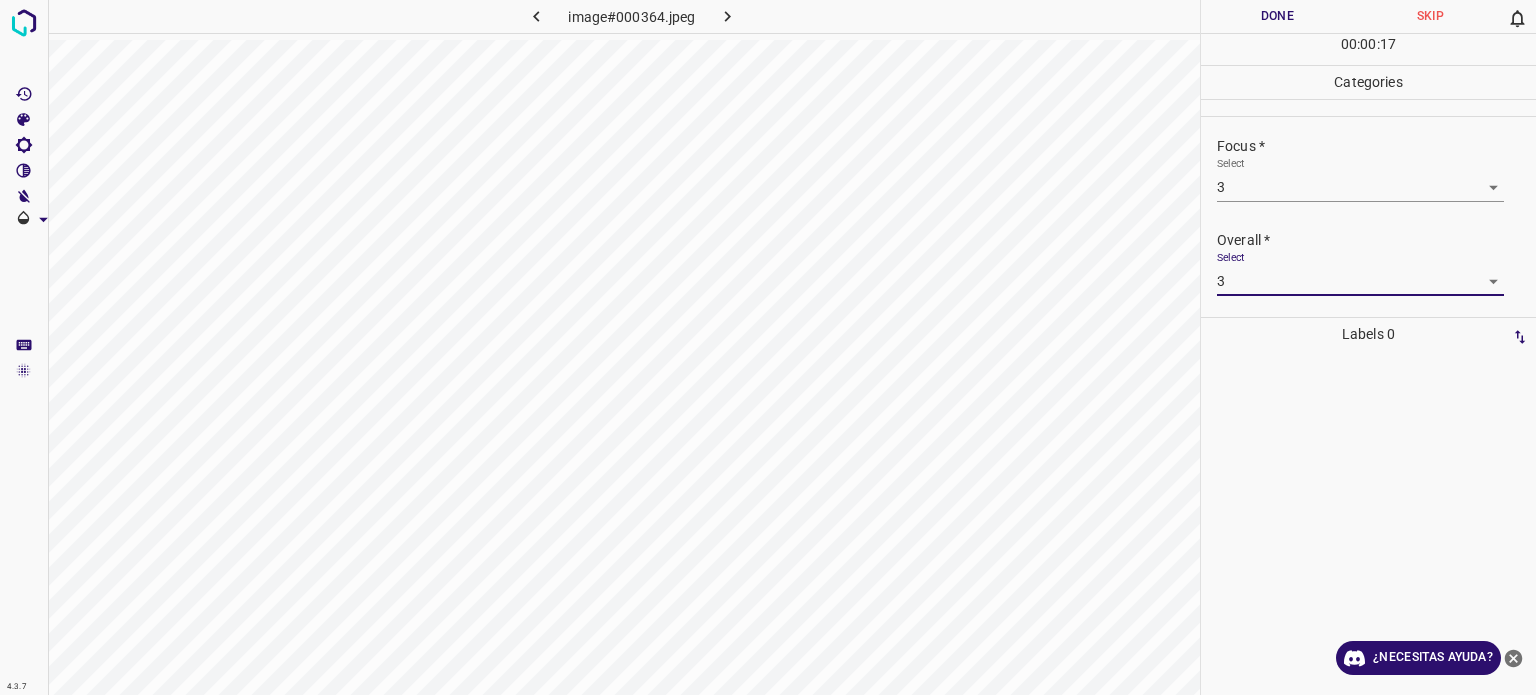 click on "Done" at bounding box center (1277, 16) 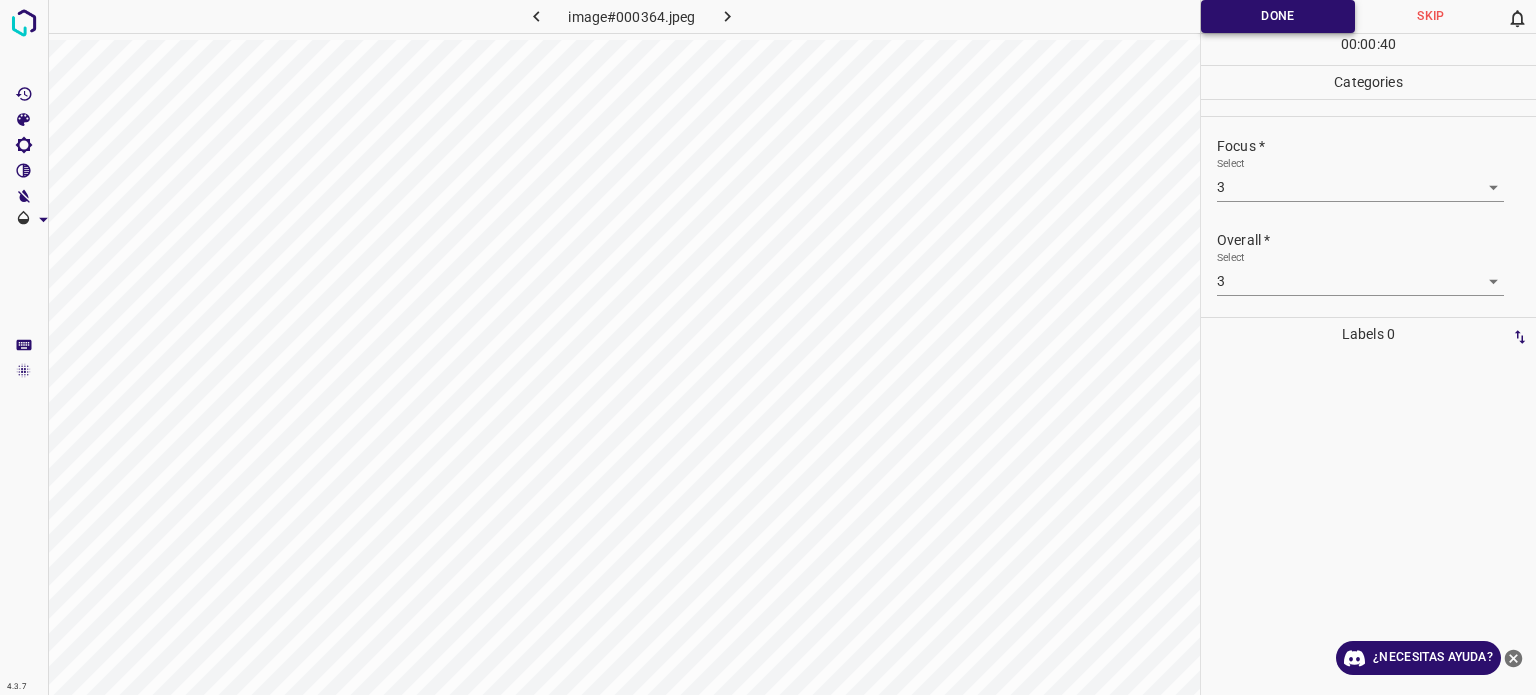click on "Done" at bounding box center [1278, 16] 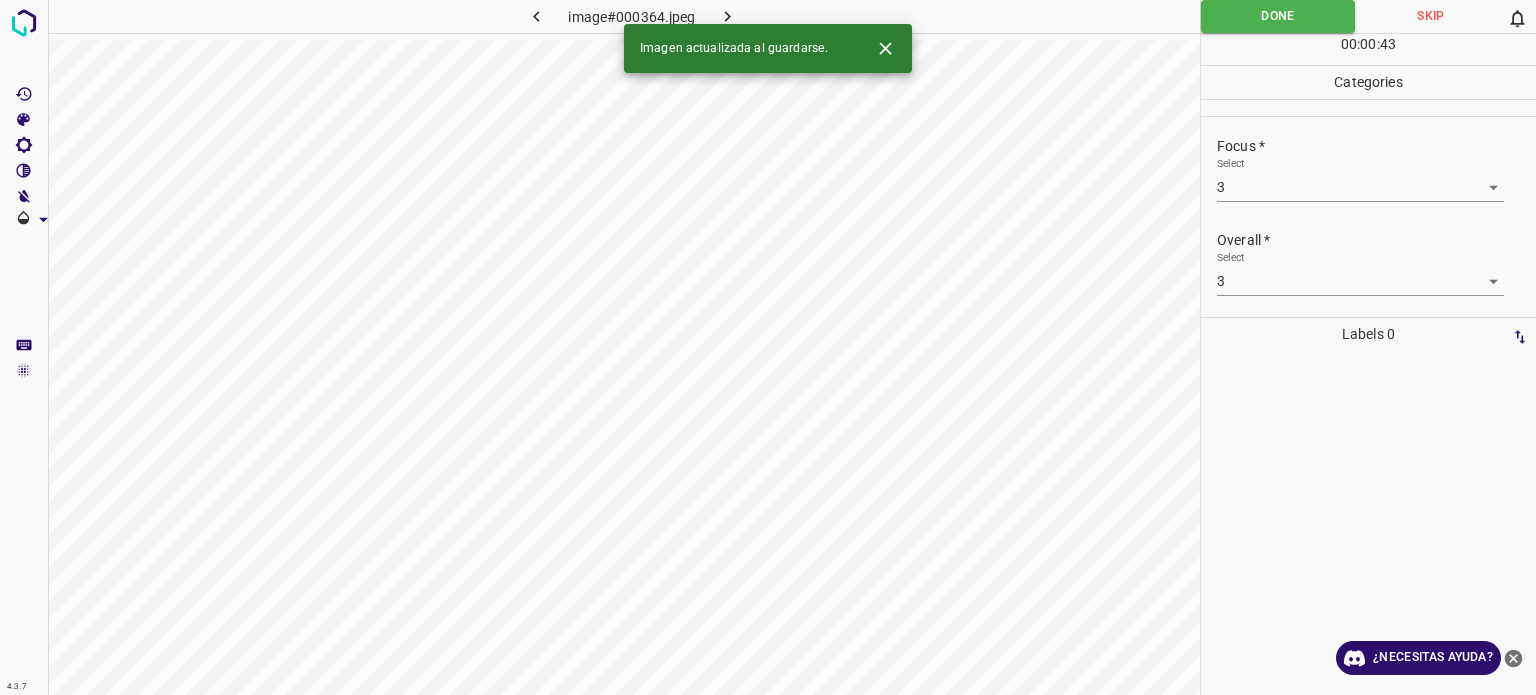 click 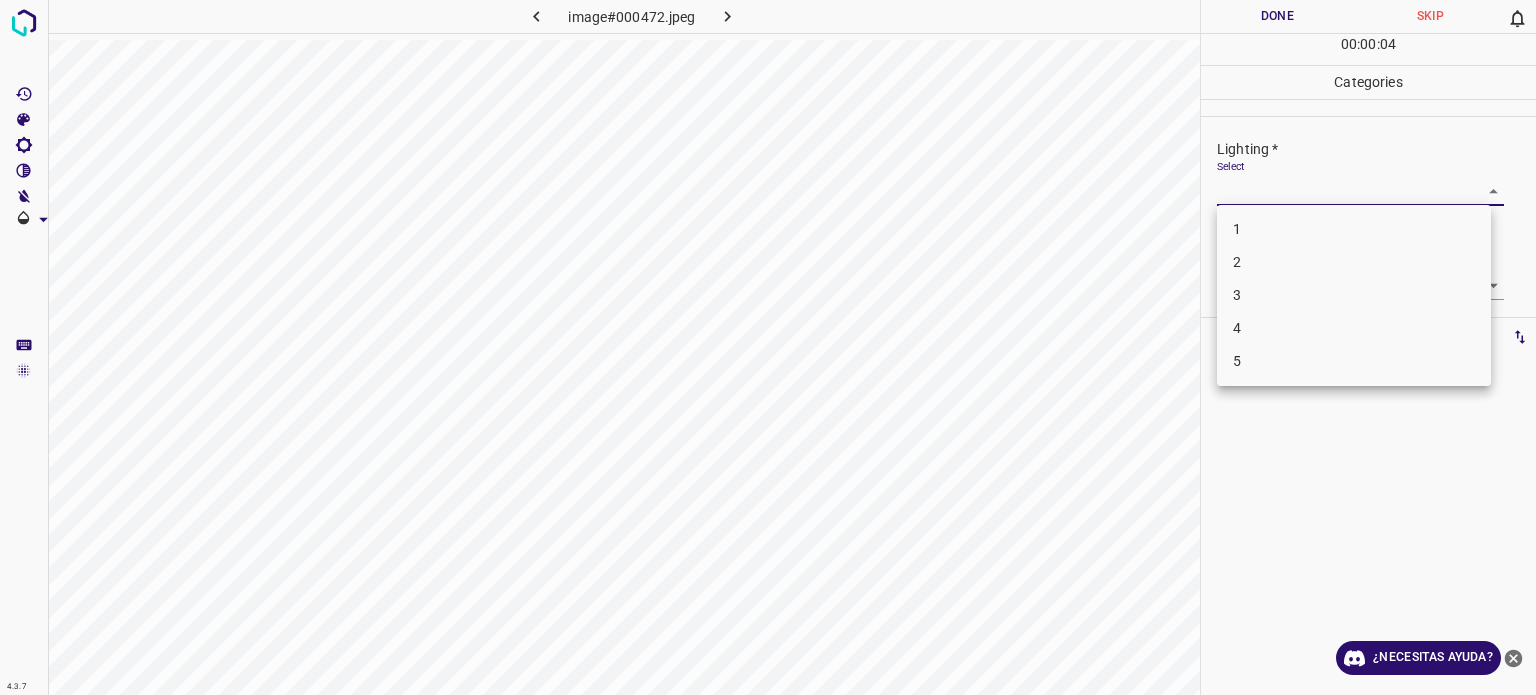 click on "Texto original Valora esta traducción Tu opinión servirá para ayudar a mejorar el Traductor de Google 4.3.7 image#000472.jpeg Done Skip 0 00   : 00   : 04   Categories Lighting *  Select ​ Focus *  Select ​ Overall *  Select ​ Labels   0 Categories 1 Lighting 2 Focus 3 Overall Tools Space Change between modes (Draw & Edit) I Auto labeling R Restore zoom M Zoom in N Zoom out Delete Delete selecte label Filters Z Restore filters X Saturation filter C Brightness filter V Contrast filter B Gray scale filter General O Download ¿Necesitas ayuda? - Texto - Esconder - Borrar 1 2 3 4 5" at bounding box center [768, 347] 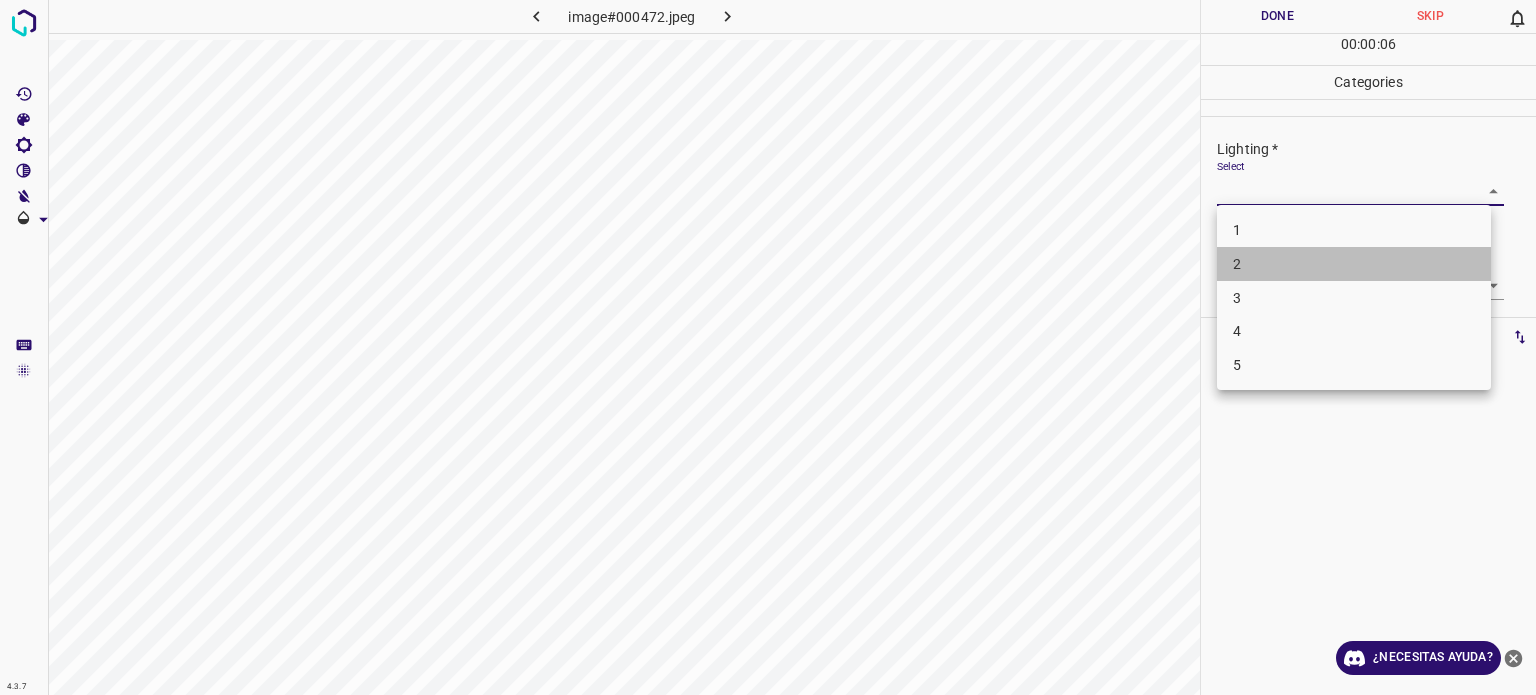 click on "2" at bounding box center [1354, 264] 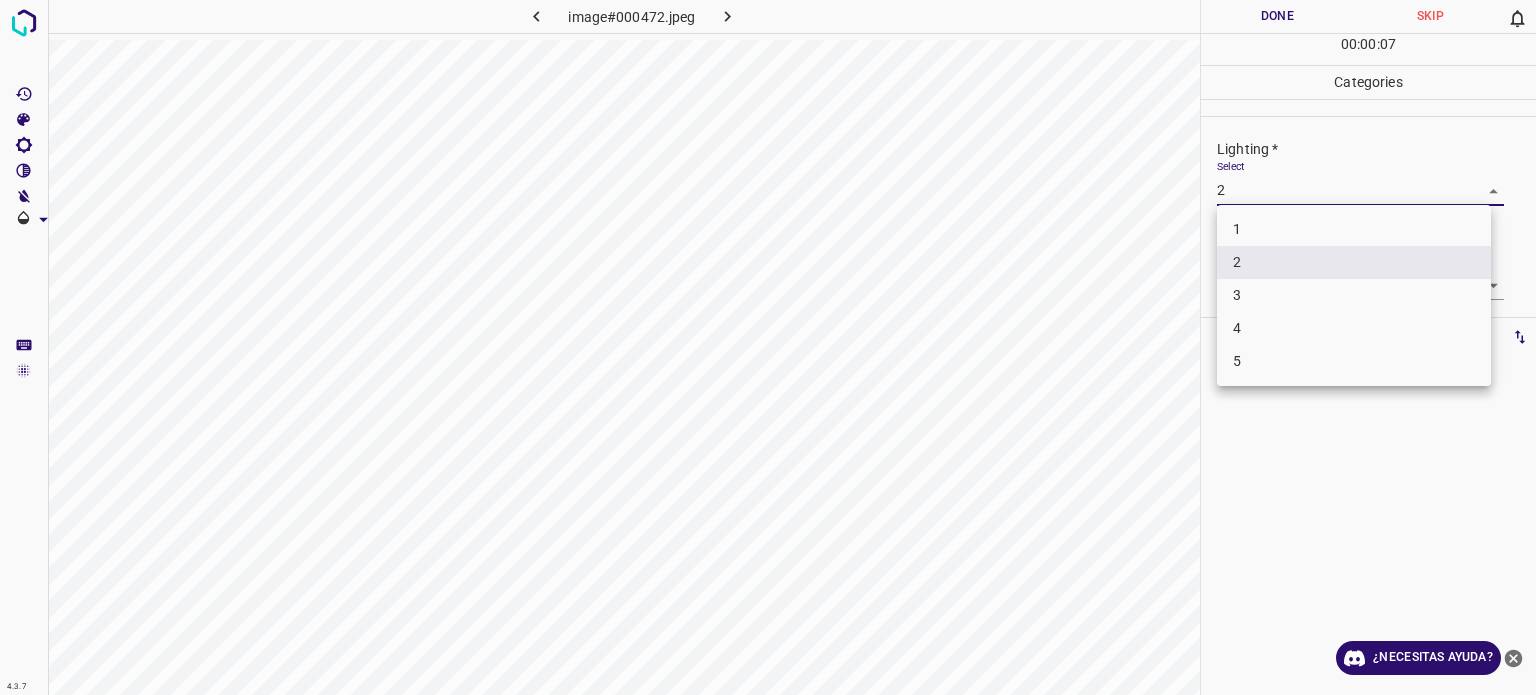 click on "Texto original Valora esta traducción Tu opinión servirá para ayudar a mejorar el Traductor de Google 4.3.7 image#000472.jpeg Done Skip 0 00   : 00   : 07   Categories Lighting *  Select 2 2 Focus *  Select ​ Overall *  Select ​ Labels   0 Categories 1 Lighting 2 Focus 3 Overall Tools Space Change between modes (Draw & Edit) I Auto labeling R Restore zoom M Zoom in N Zoom out Delete Delete selecte label Filters Z Restore filters X Saturation filter C Brightness filter V Contrast filter B Gray scale filter General O Download ¿Necesitas ayuda? - Texto - Esconder - Borrar 1 2 3 4 5" at bounding box center (768, 347) 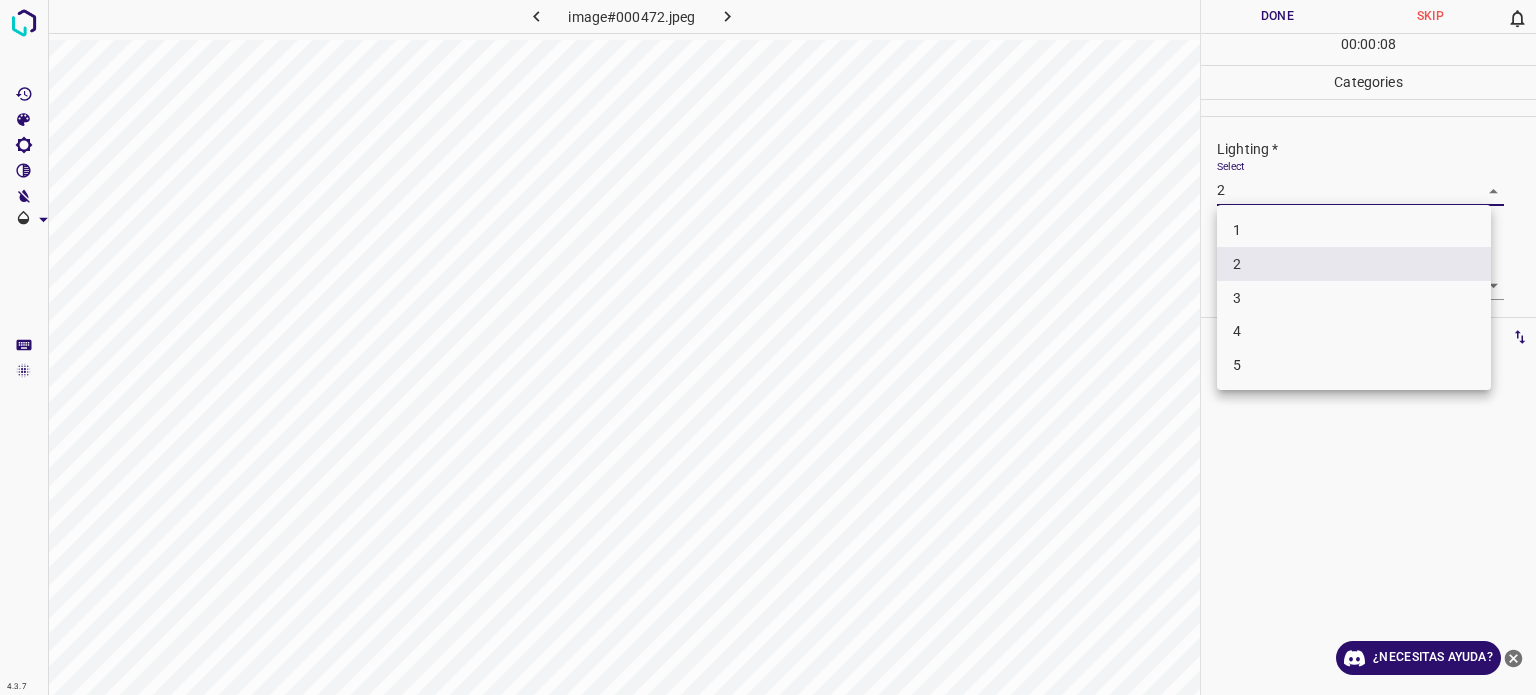 click on "3" at bounding box center (1354, 298) 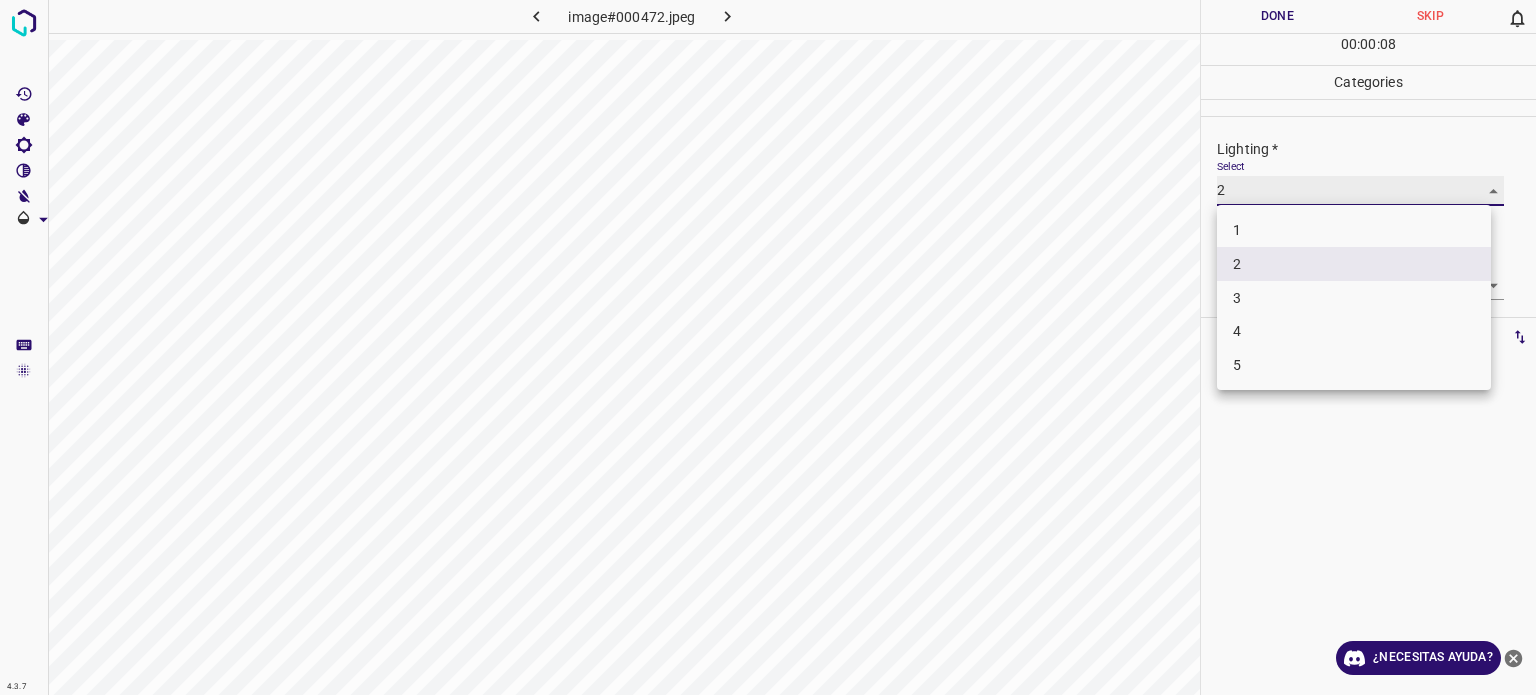 type on "3" 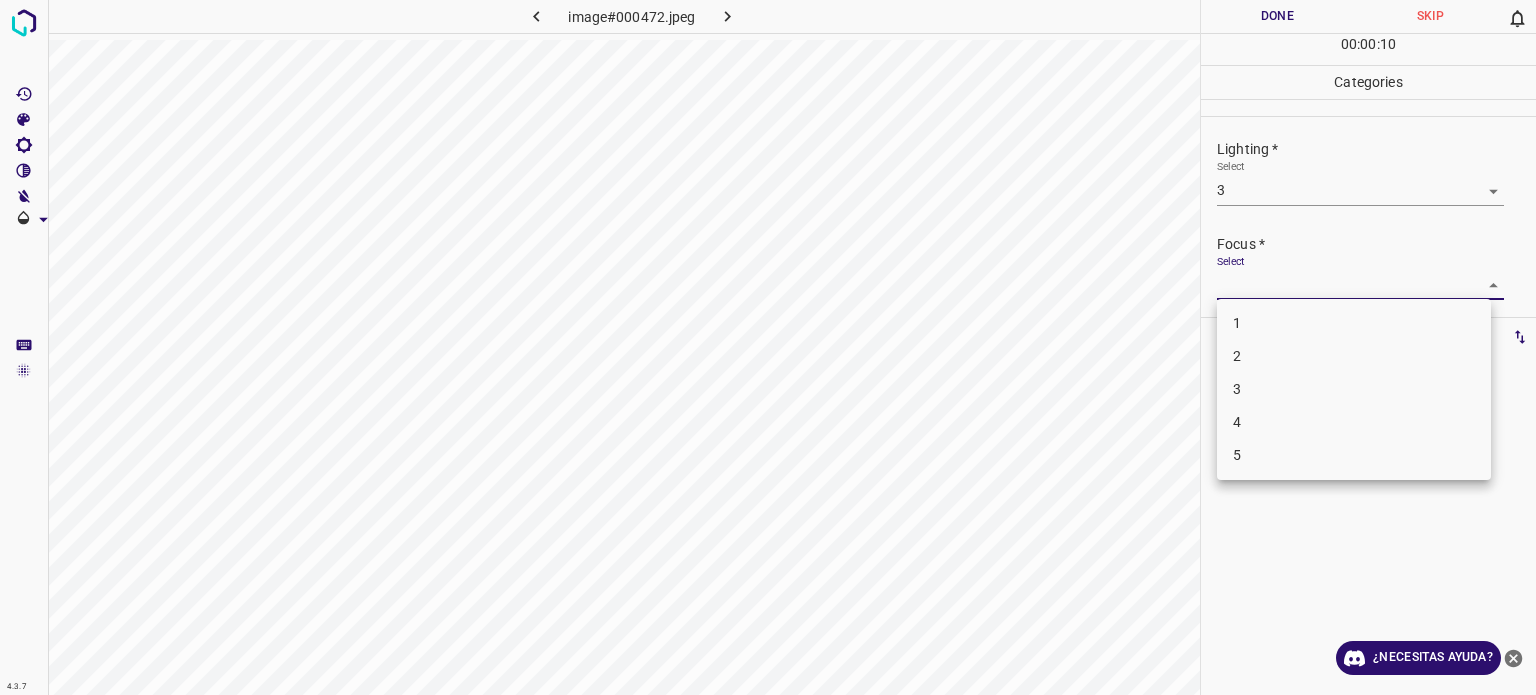 click on "Texto original Valora esta traducción Tu opinión servirá para ayudar a mejorar el Traductor de Google 4.3.7 image#000472.jpeg Done Skip 0 00   : 00   : 10   Categories Lighting *  Select 3 3 Focus *  Select ​ Overall *  Select ​ Labels   0 Categories 1 Lighting 2 Focus 3 Overall Tools Space Change between modes (Draw & Edit) I Auto labeling R Restore zoom M Zoom in N Zoom out Delete Delete selecte label Filters Z Restore filters X Saturation filter C Brightness filter V Contrast filter B Gray scale filter General O Download ¿Necesitas ayuda? - Texto - Esconder - Borrar 1 2 3 4 5" at bounding box center [768, 347] 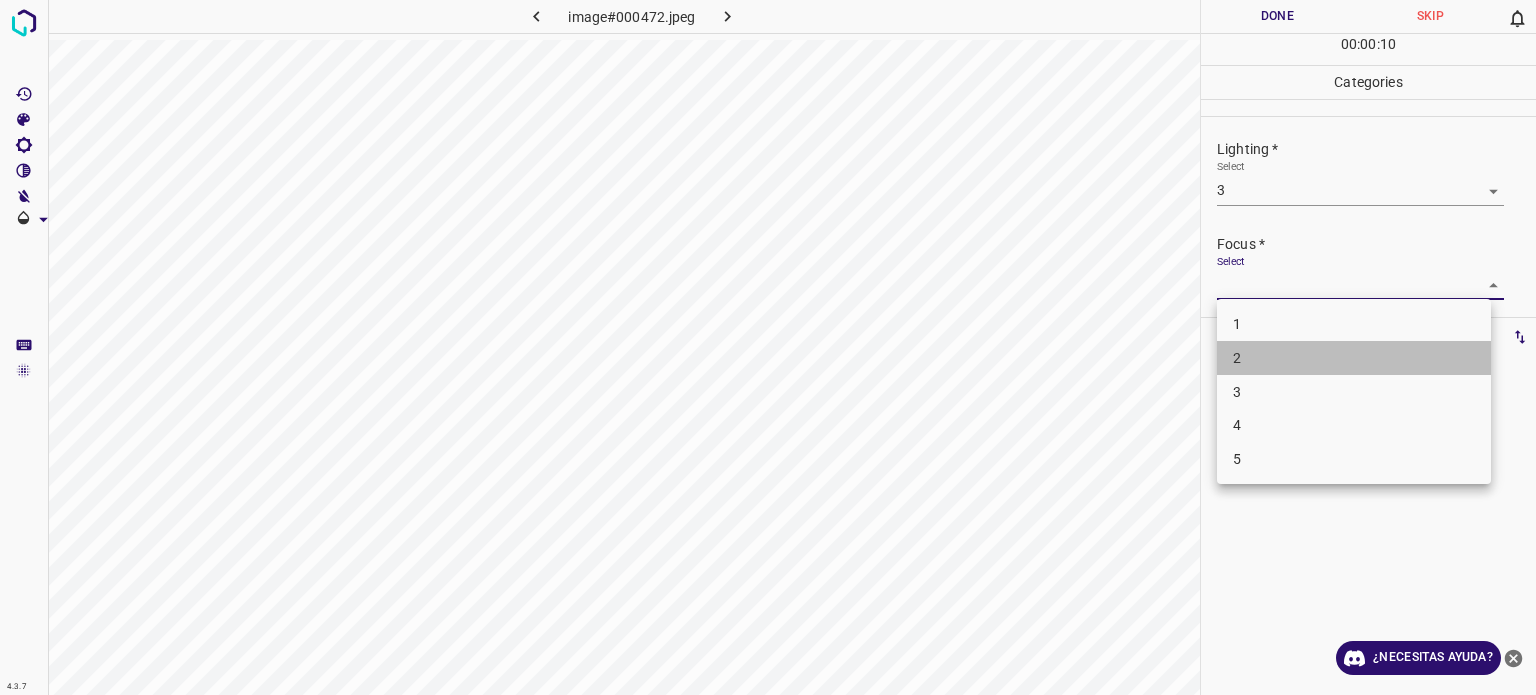 click on "2" at bounding box center [1237, 358] 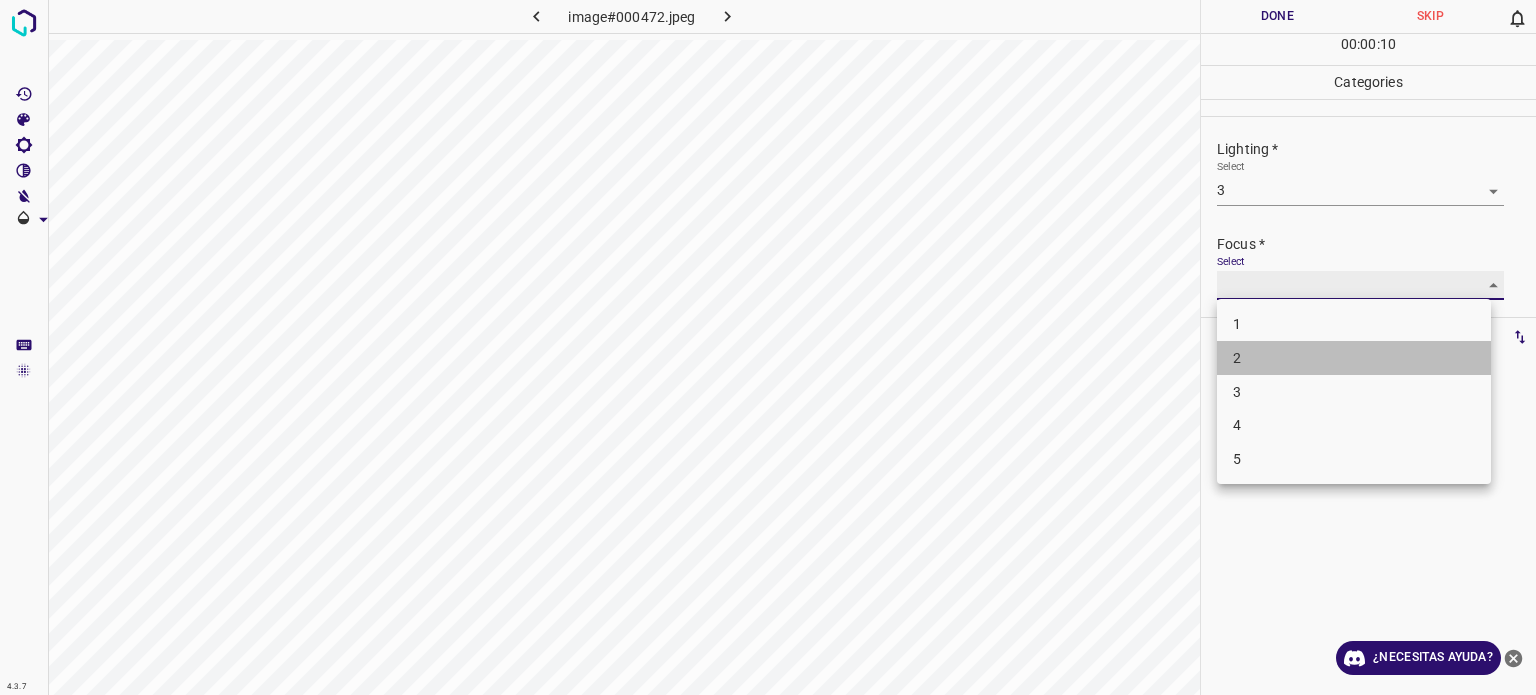 type on "2" 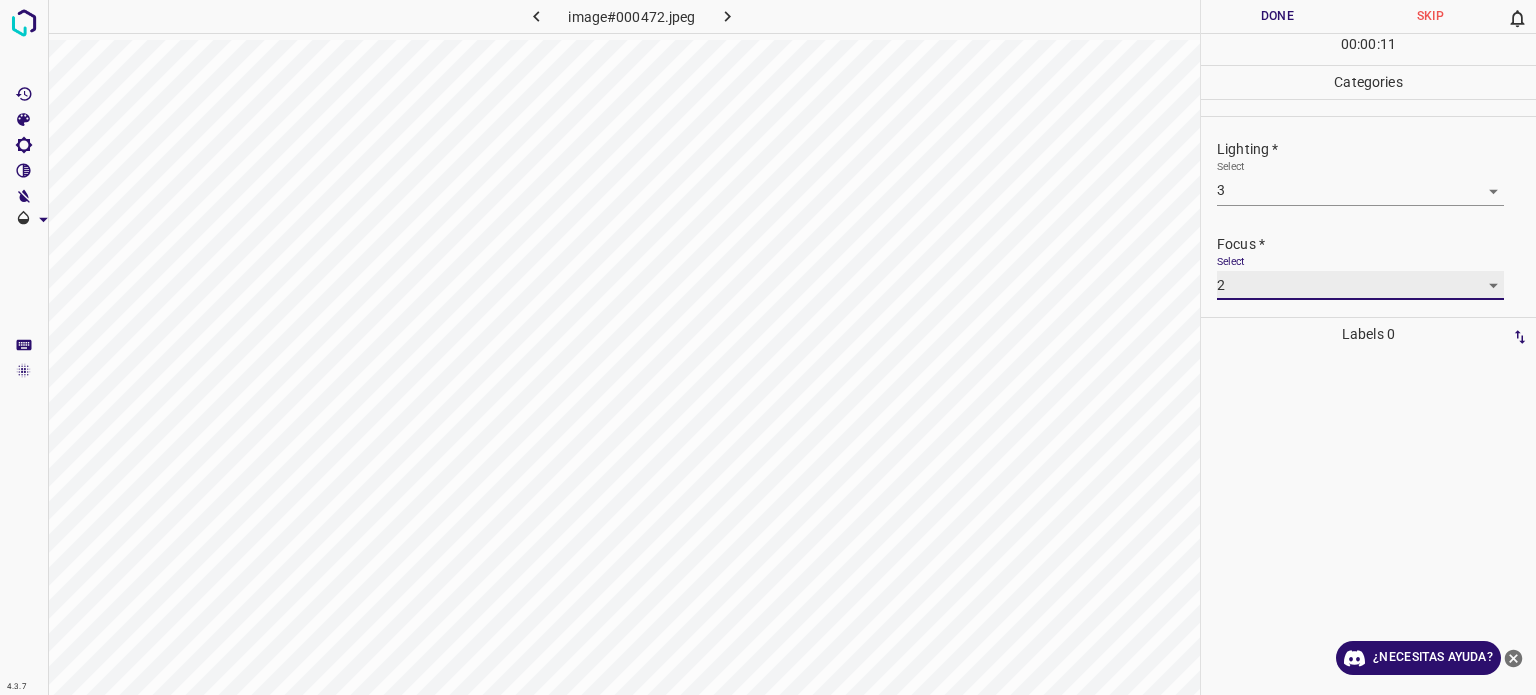 scroll, scrollTop: 98, scrollLeft: 0, axis: vertical 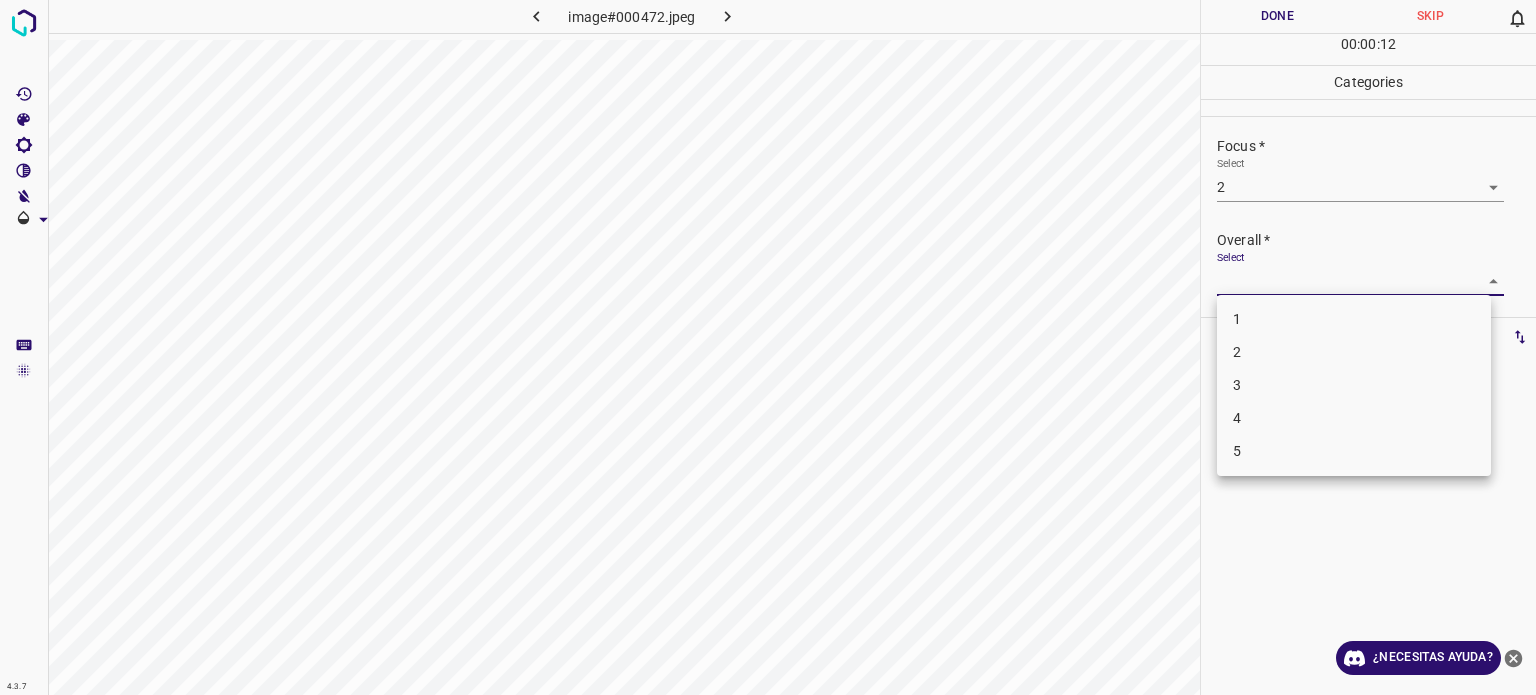 click on "Texto original Valora esta traducción Tu opinión servirá para ayudar a mejorar el Traductor de Google 4.3.7 image#000472.jpeg Done Skip 0 00   : 00   : 12   Categories Lighting *  Select 3 3 Focus *  Select 2 2 Overall *  Select ​ Labels   0 Categories 1 Lighting 2 Focus 3 Overall Tools Space Change between modes (Draw & Edit) I Auto labeling R Restore zoom M Zoom in N Zoom out Delete Delete selecte label Filters Z Restore filters X Saturation filter C Brightness filter V Contrast filter B Gray scale filter General O Download ¿Necesitas ayuda? - Texto - Esconder - Borrar 1 2 3 4 5" at bounding box center (768, 347) 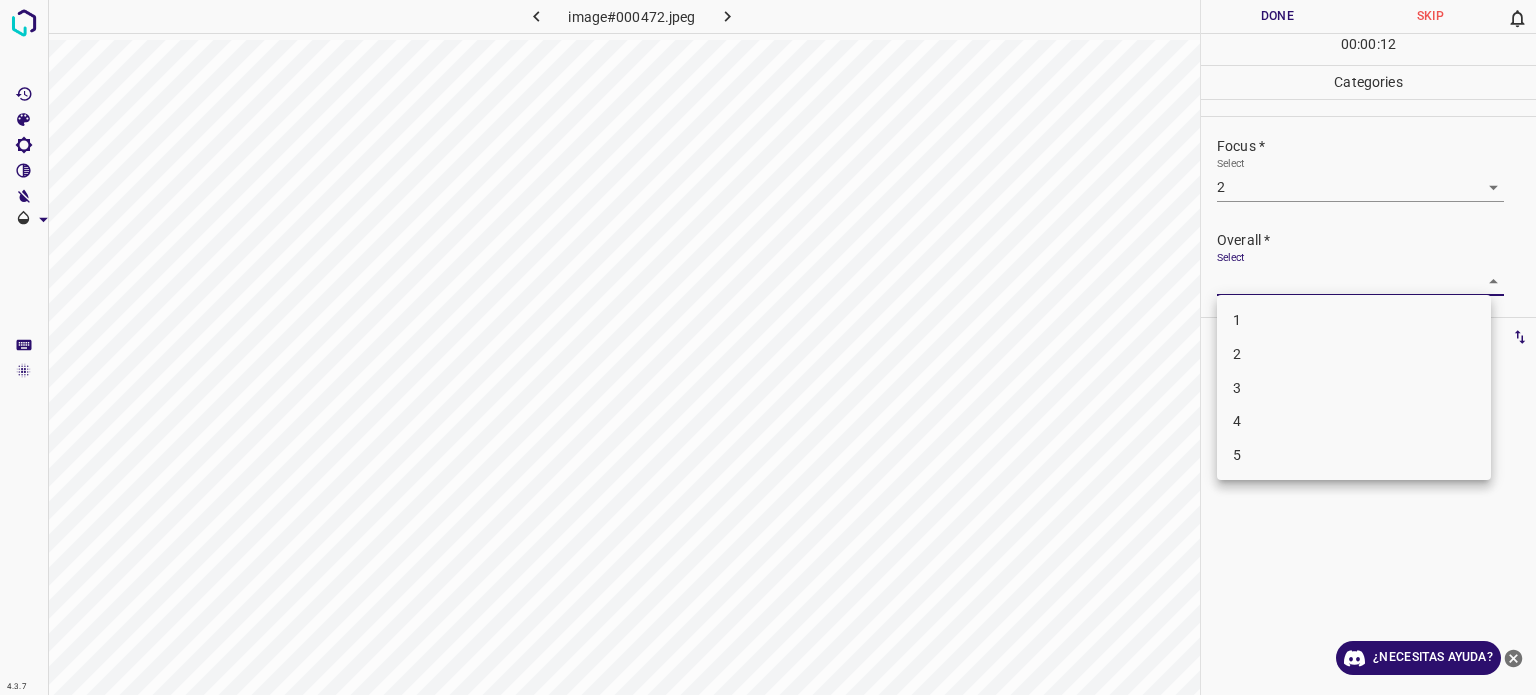 click on "2" at bounding box center [1237, 354] 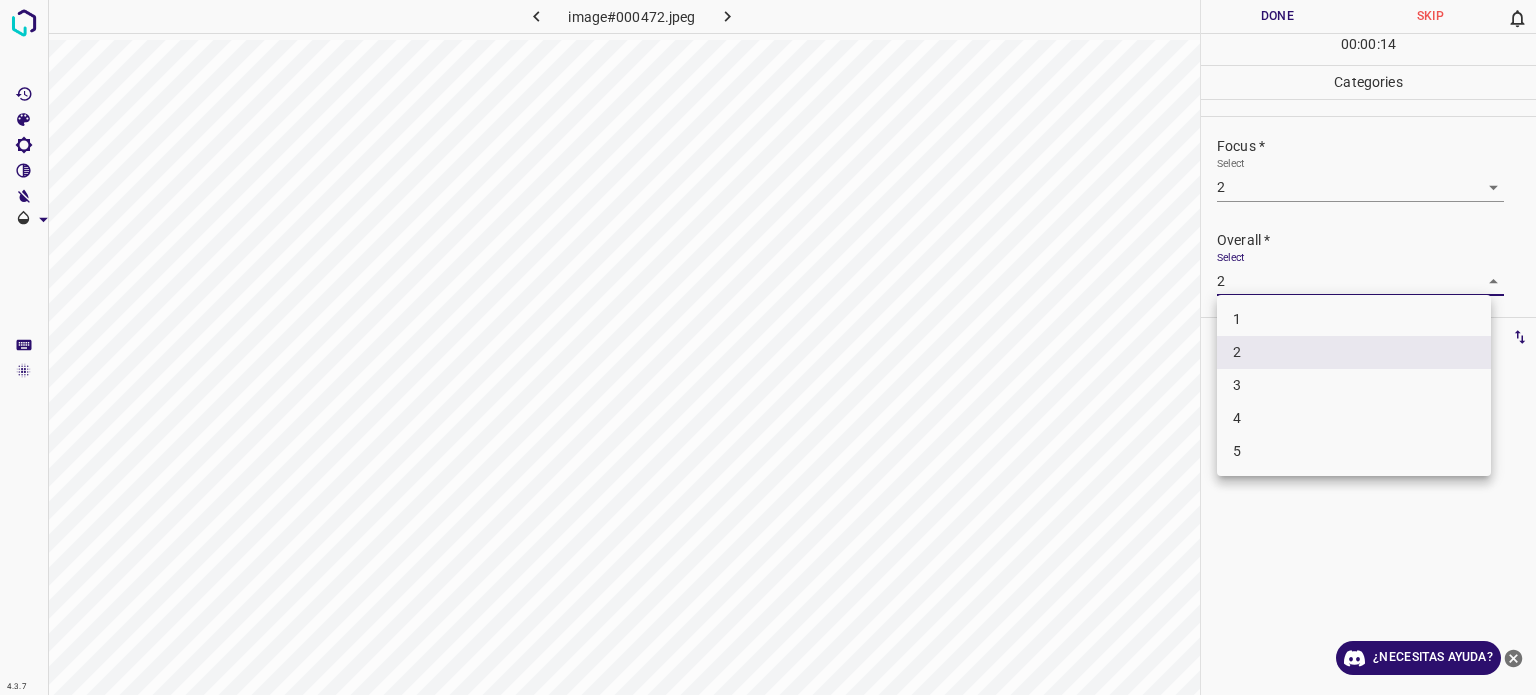 click on "Texto original Valora esta traducción Tu opinión servirá para ayudar a mejorar el Traductor de Google 4.3.7 image#000472.jpeg Done Skip 0 00   : 00   : 14   Categories Lighting *  Select 3 3 Focus *  Select 2 2 Overall *  Select 2 2 Labels   0 Categories 1 Lighting 2 Focus 3 Overall Tools Space Change between modes (Draw & Edit) I Auto labeling R Restore zoom M Zoom in N Zoom out Delete Delete selecte label Filters Z Restore filters X Saturation filter C Brightness filter V Contrast filter B Gray scale filter General O Download ¿Necesitas ayuda? - Texto - Esconder - Borrar 1 2 3 4 5" at bounding box center (768, 347) 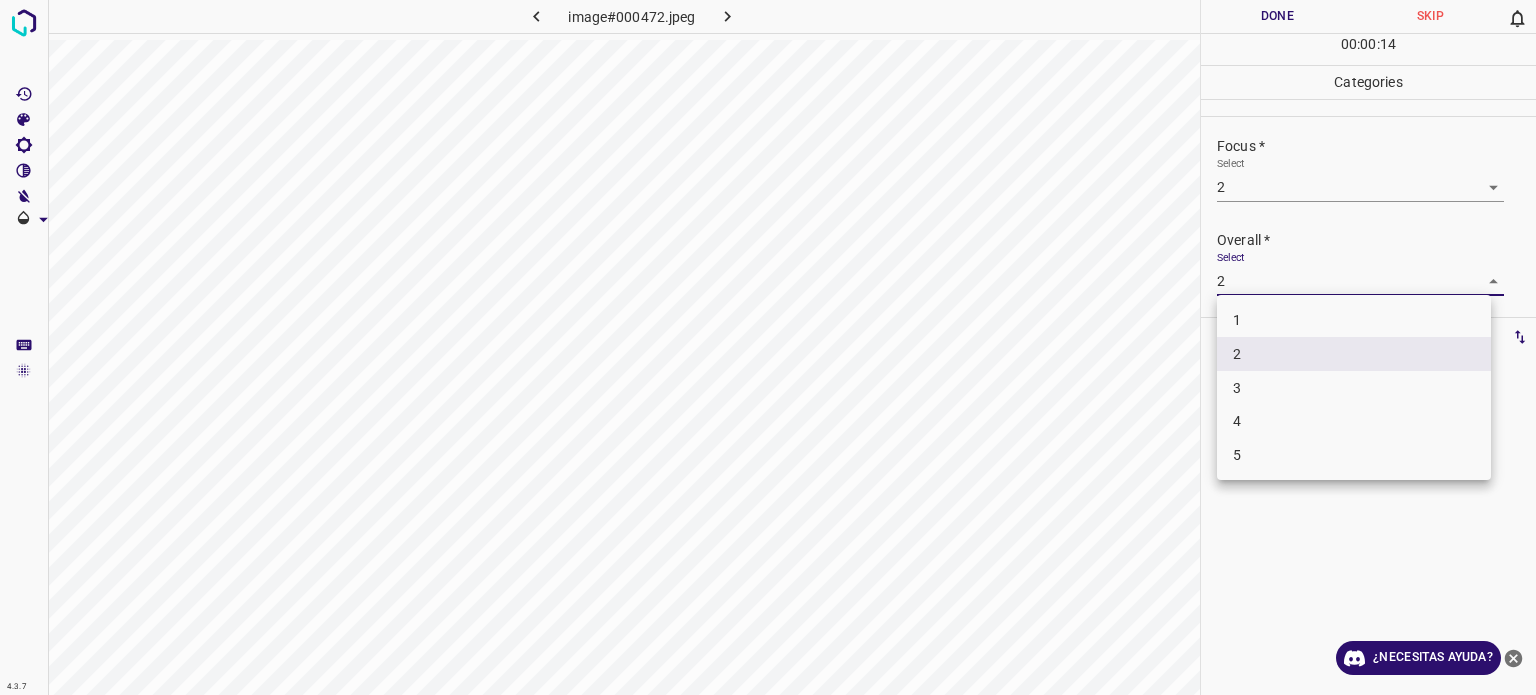 click on "3" at bounding box center [1354, 388] 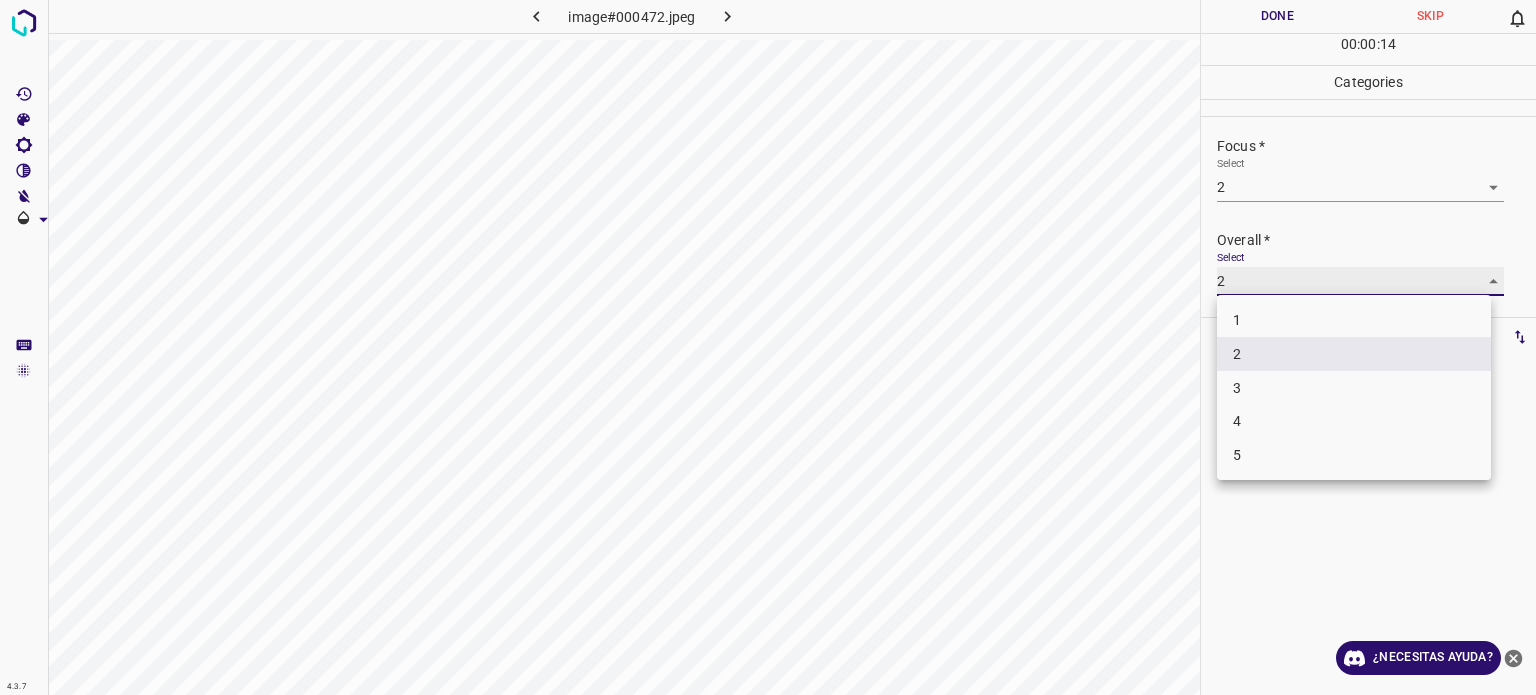 type on "3" 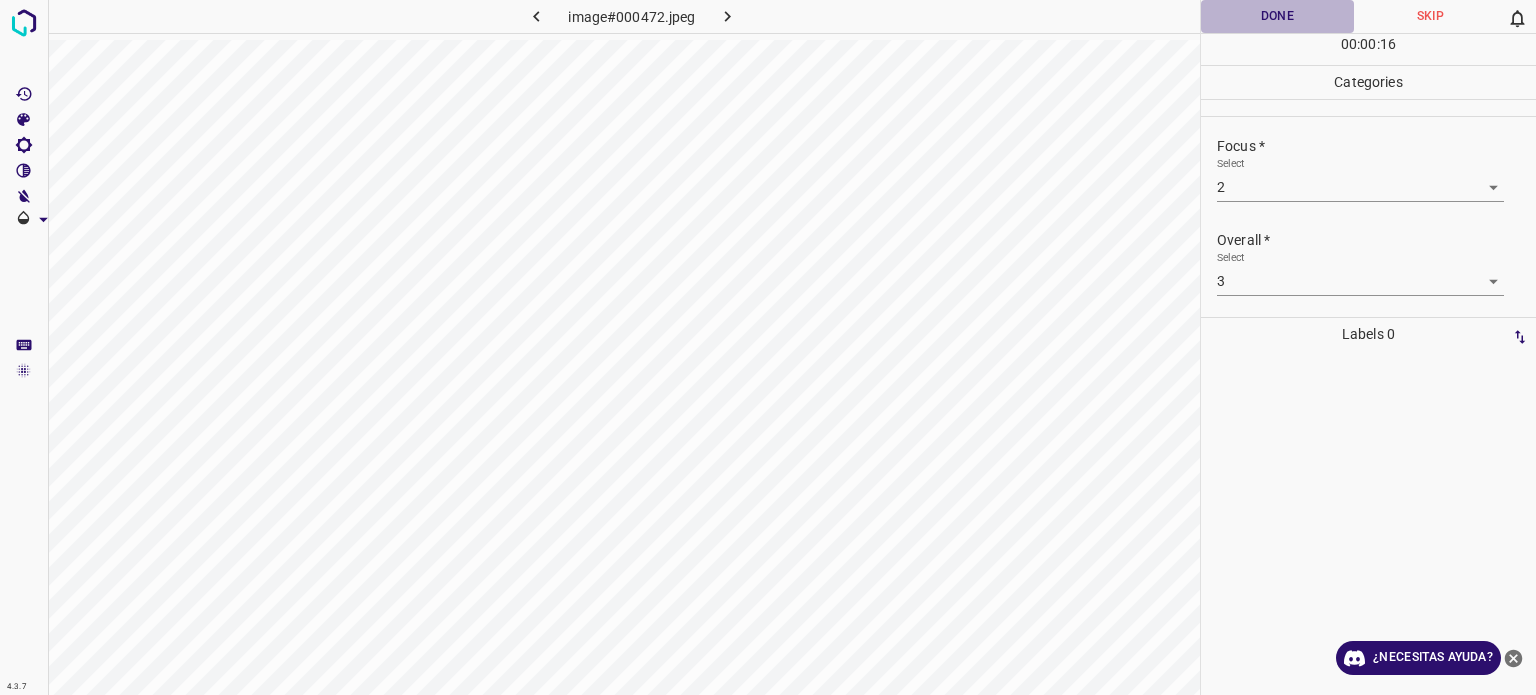 click on "Done" at bounding box center [1277, 16] 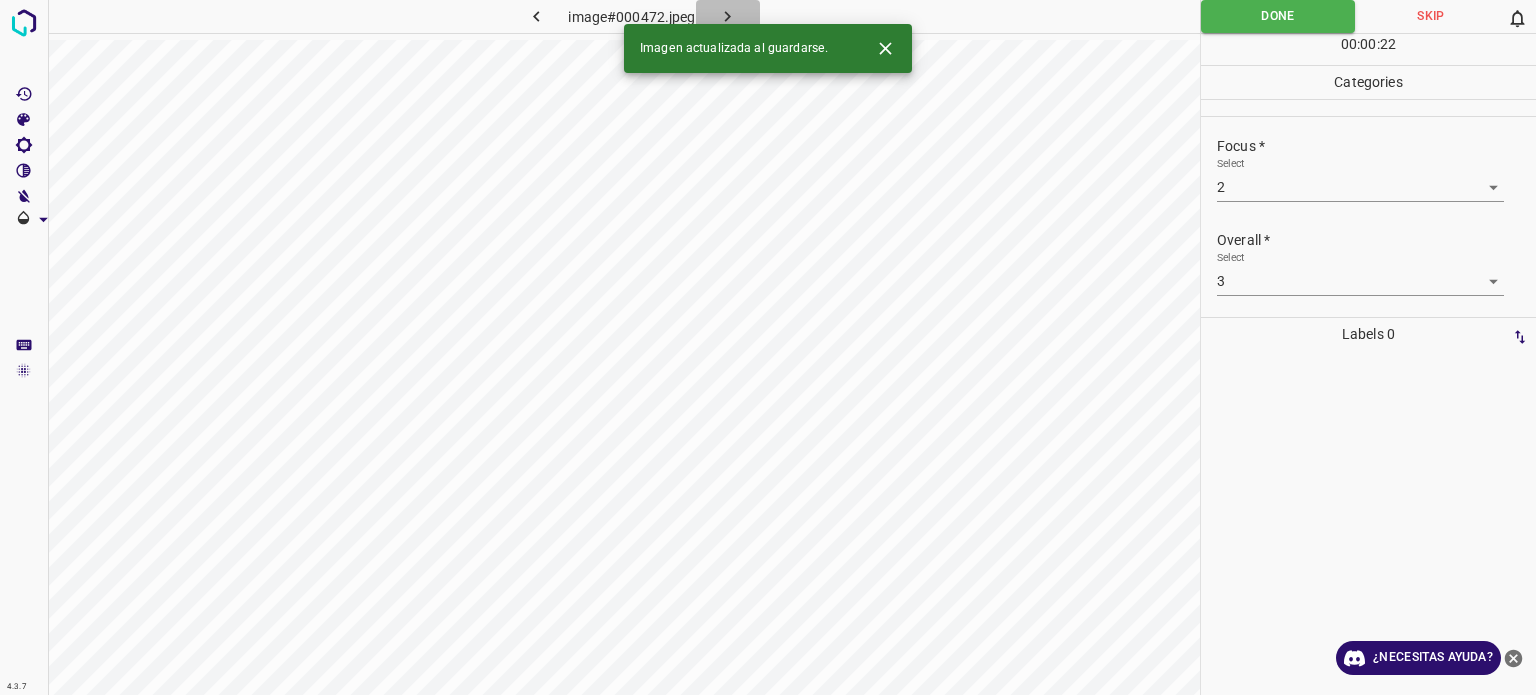 click 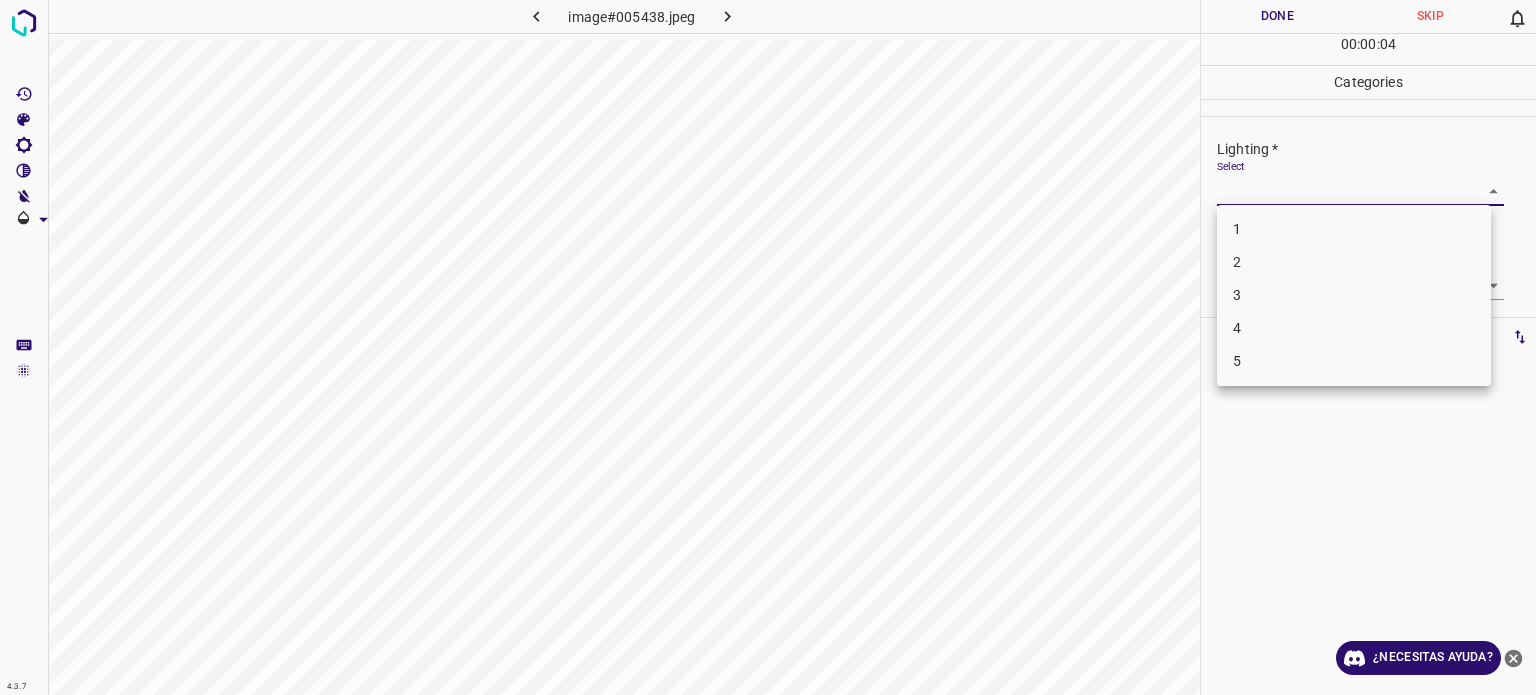 click on "Texto original Valora esta traducción Tu opinión servirá para ayudar a mejorar el Traductor de Google 4.3.7 image#005438.jpeg Done Skip 0 00   : 00   : 04   Categories Lighting *  Select ​ Focus *  Select ​ Overall *  Select ​ Labels   0 Categories 1 Lighting 2 Focus 3 Overall Tools Space Change between modes (Draw & Edit) I Auto labeling R Restore zoom M Zoom in N Zoom out Delete Delete selecte label Filters Z Restore filters X Saturation filter C Brightness filter V Contrast filter B Gray scale filter General O Download ¿Necesitas ayuda? - Texto - Esconder - Borrar 1 2 3 4 5" at bounding box center [768, 347] 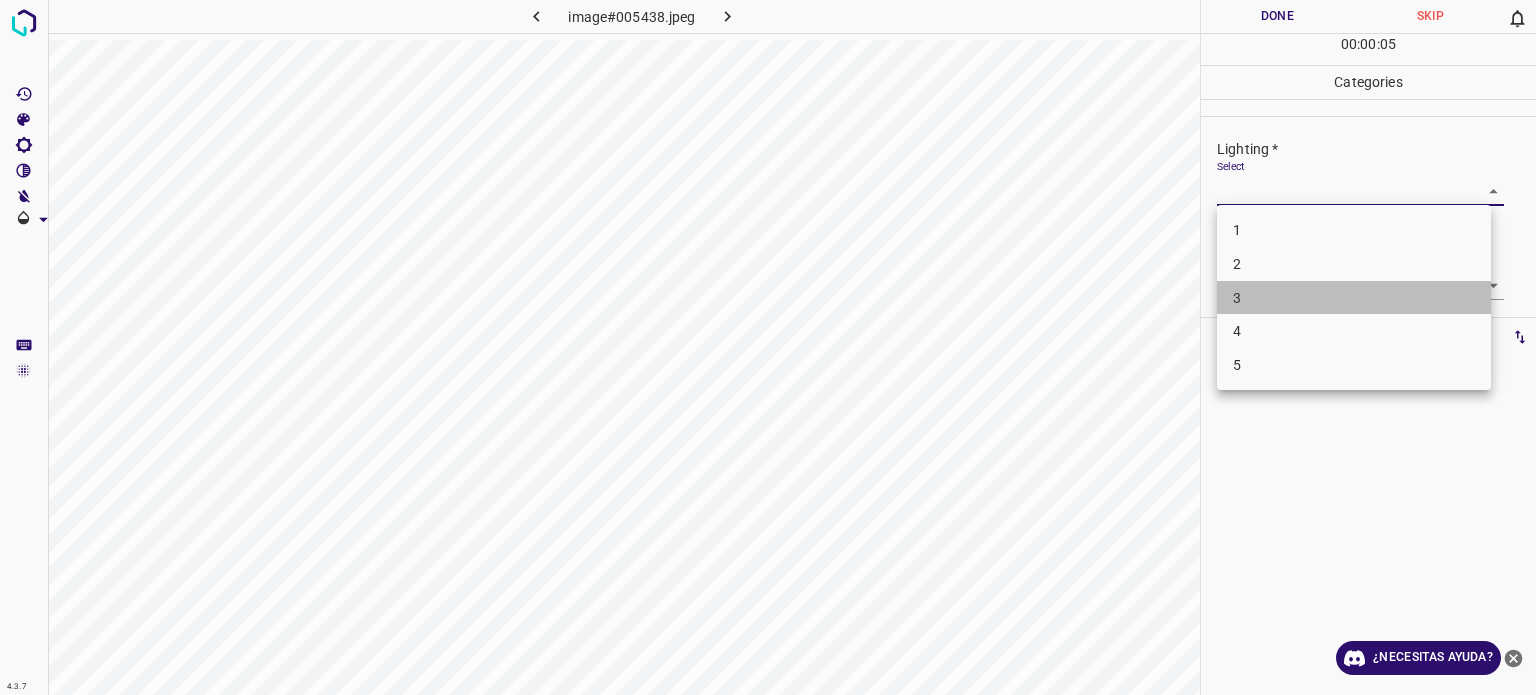 click on "3" at bounding box center (1237, 297) 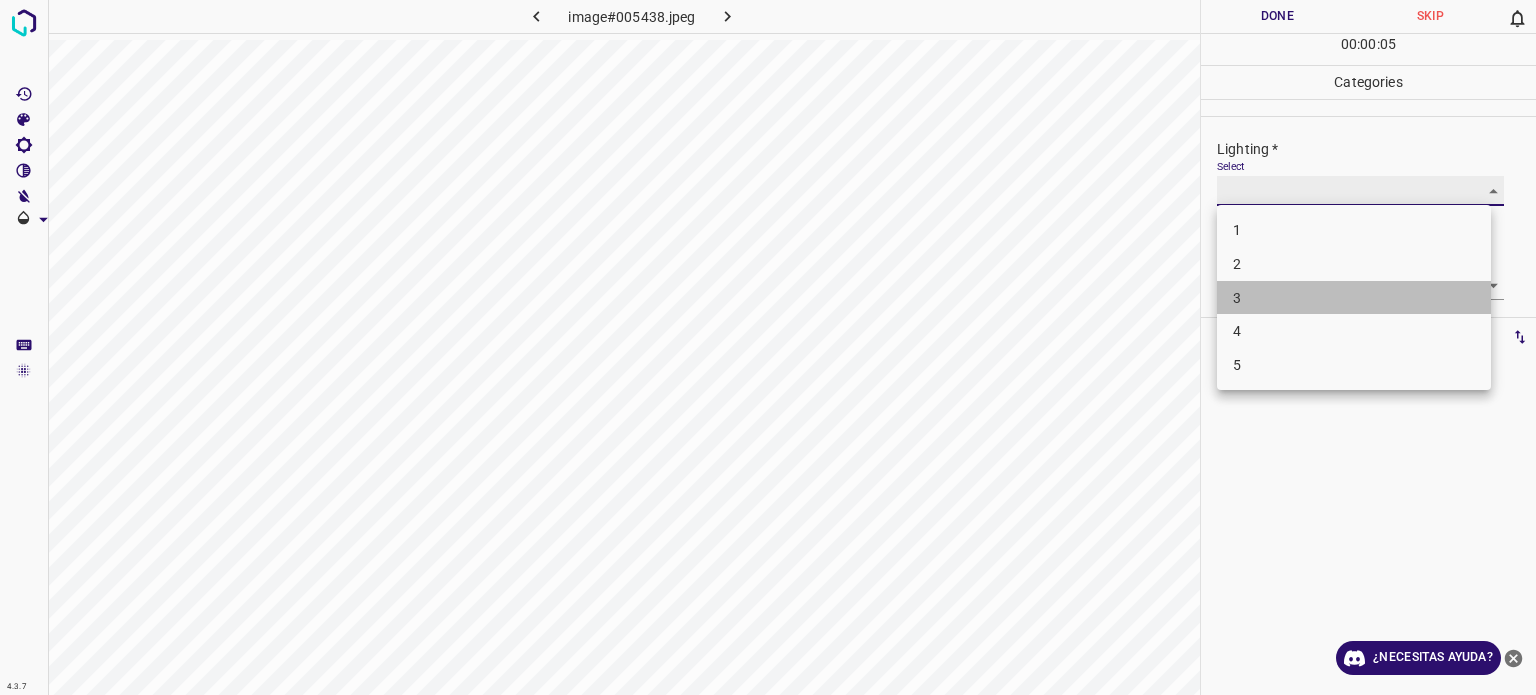type on "3" 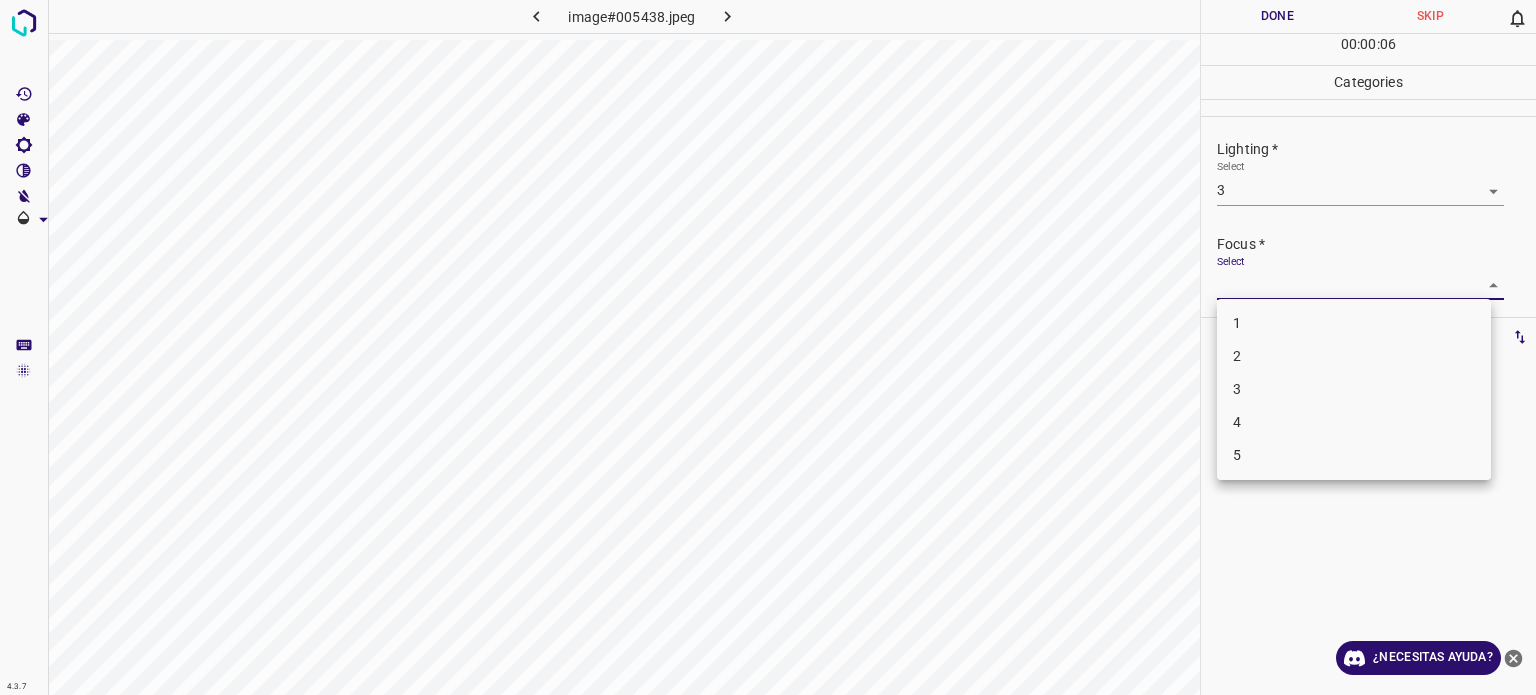 click on "Texto original Valora esta traducción Tu opinión servirá para ayudar a mejorar el Traductor de Google 4.3.7 image#005438.jpeg Done Skip 0 00   : 00   : 06   Categories Lighting *  Select 3 3 Focus *  Select ​ Overall *  Select ​ Labels   0 Categories 1 Lighting 2 Focus 3 Overall Tools Space Change between modes (Draw & Edit) I Auto labeling R Restore zoom M Zoom in N Zoom out Delete Delete selecte label Filters Z Restore filters X Saturation filter C Brightness filter V Contrast filter B Gray scale filter General O Download ¿Necesitas ayuda? - Texto - Esconder - Borrar 1 2 3 4 5" at bounding box center [768, 347] 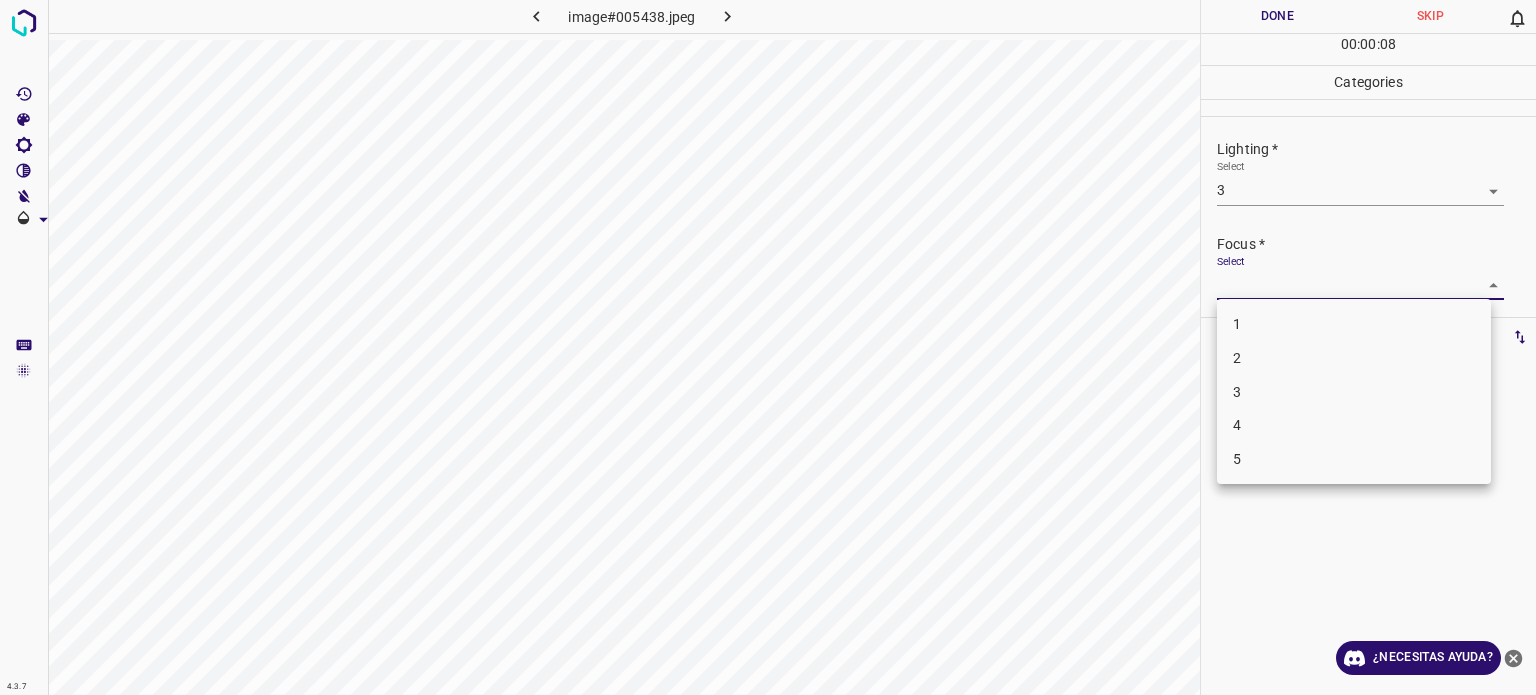 click on "2" at bounding box center (1237, 358) 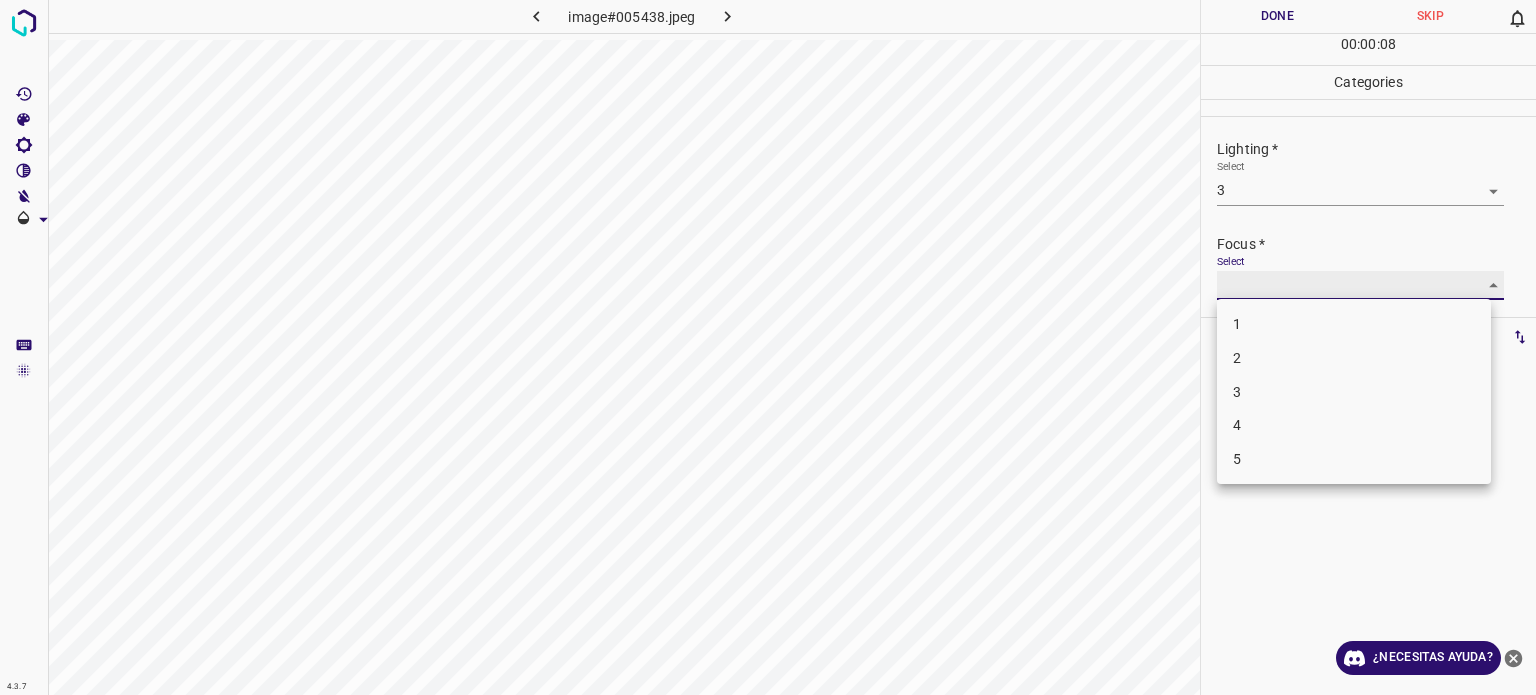 type on "2" 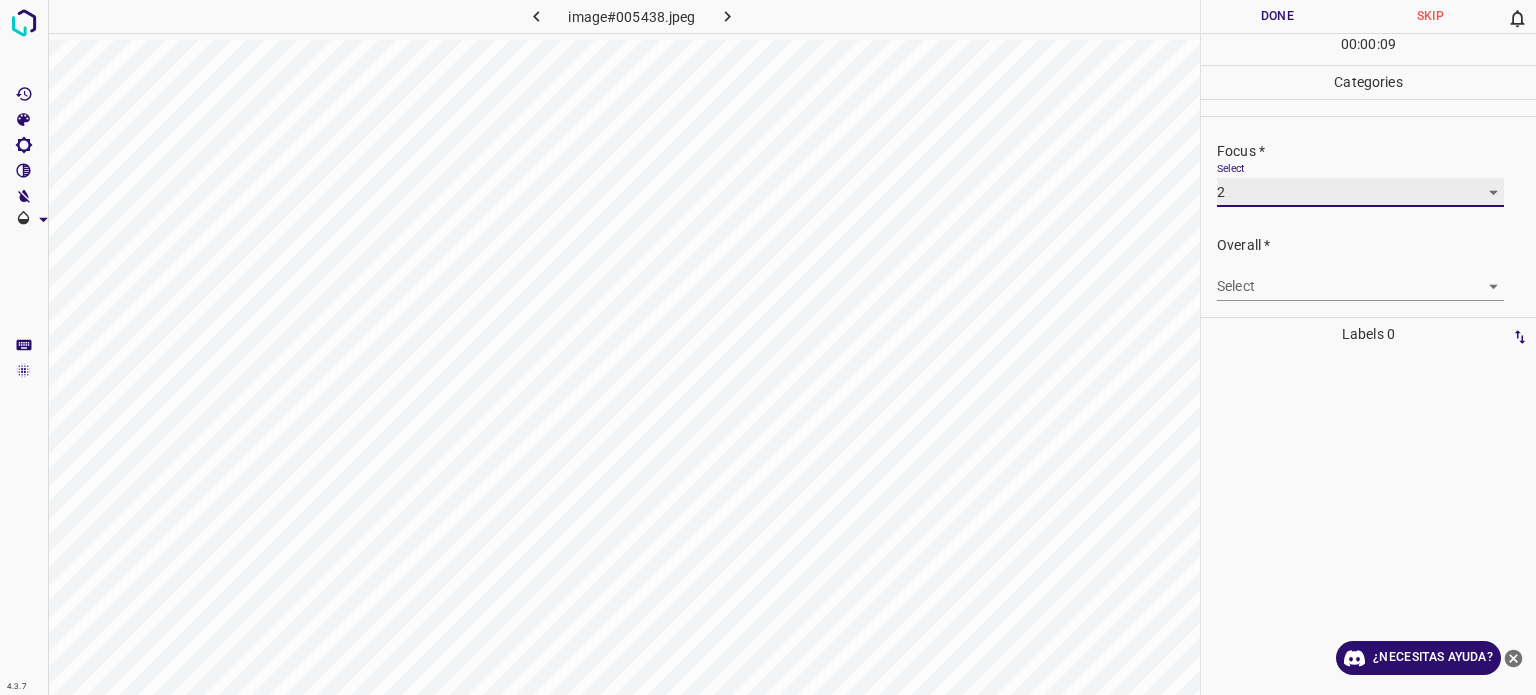 scroll, scrollTop: 98, scrollLeft: 0, axis: vertical 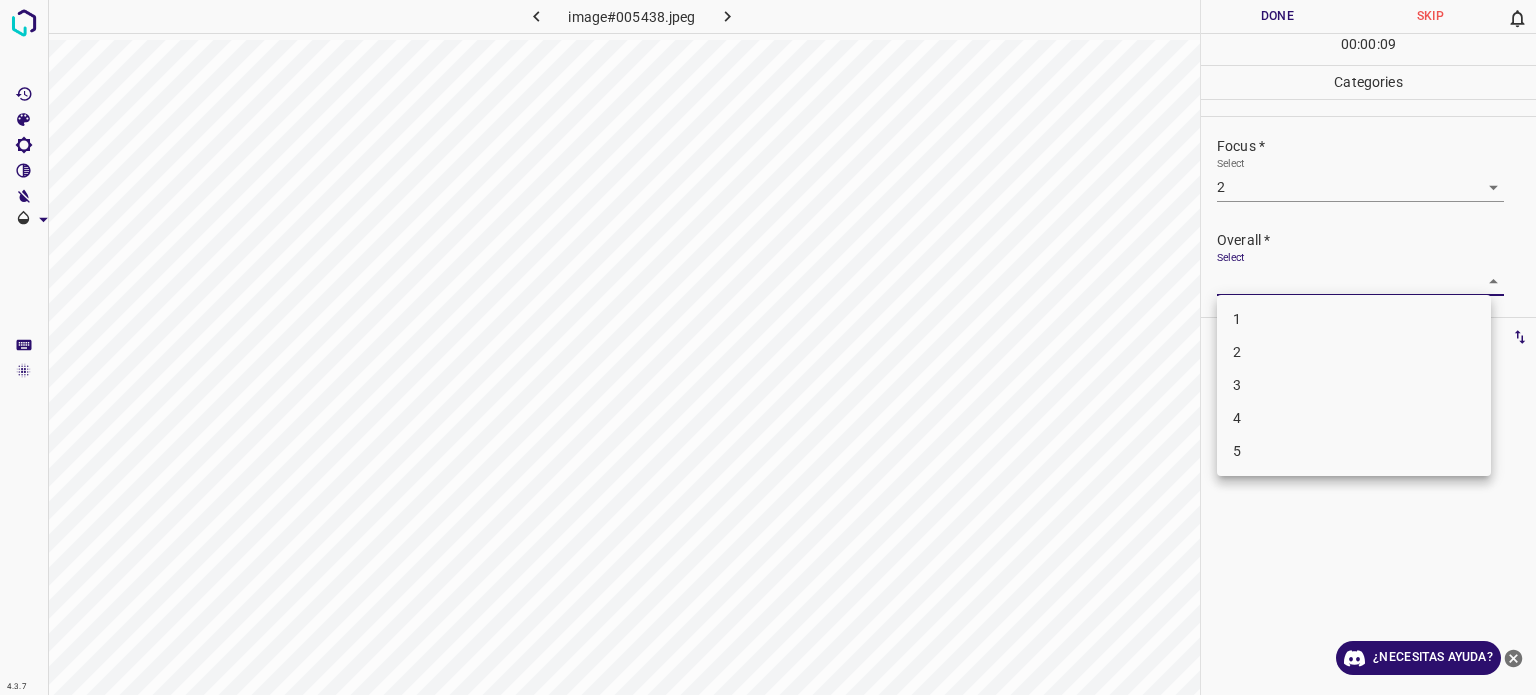 click on "Texto original Valora esta traducción Tu opinión servirá para ayudar a mejorar el Traductor de Google 4.3.7 image#005438.jpeg Done Skip 0 00   : 00   : 09   Categories Lighting *  Select 3 3 Focus *  Select 2 2 Overall *  Select ​ Labels   0 Categories 1 Lighting 2 Focus 3 Overall Tools Space Change between modes (Draw & Edit) I Auto labeling R Restore zoom M Zoom in N Zoom out Delete Delete selecte label Filters Z Restore filters X Saturation filter C Brightness filter V Contrast filter B Gray scale filter General O Download ¿Necesitas ayuda? - Texto - Esconder - Borrar 1 2 3 4 5" at bounding box center [768, 347] 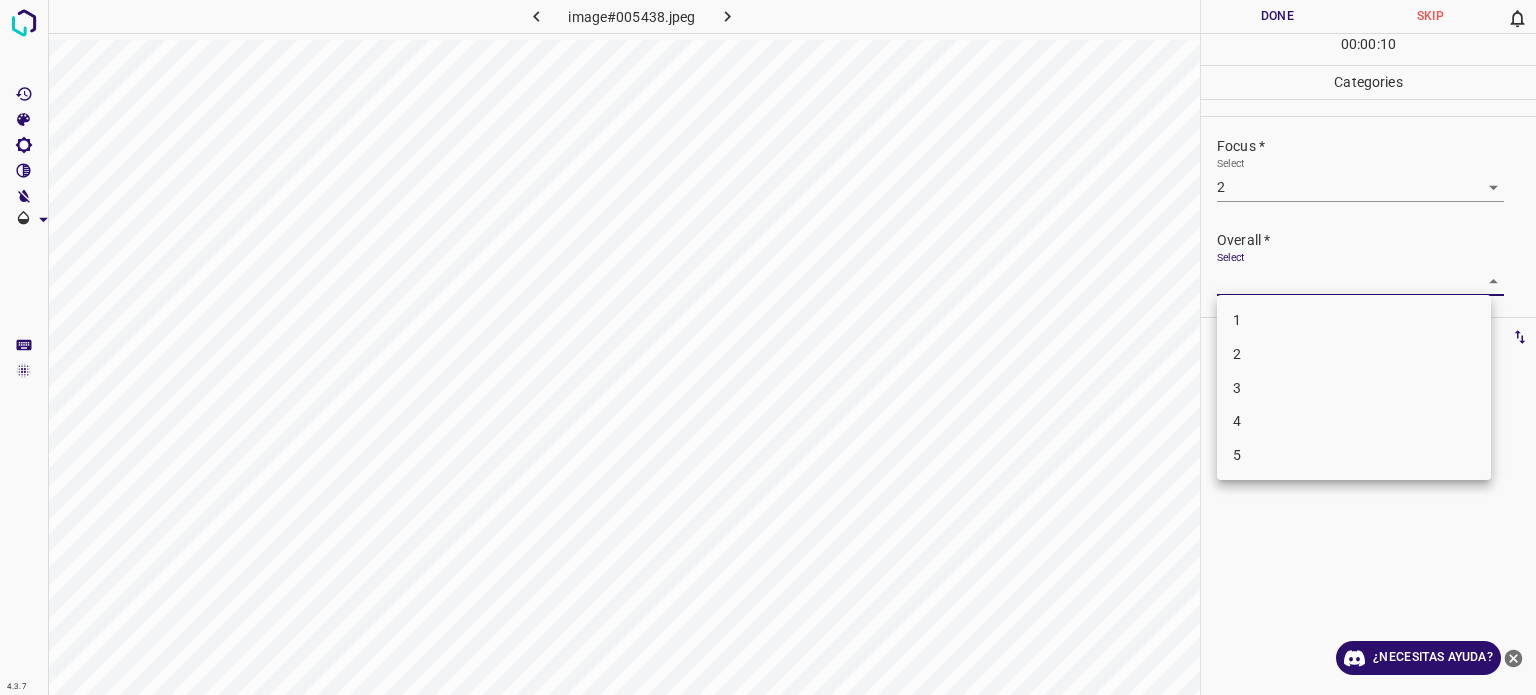 click on "2" at bounding box center (1354, 354) 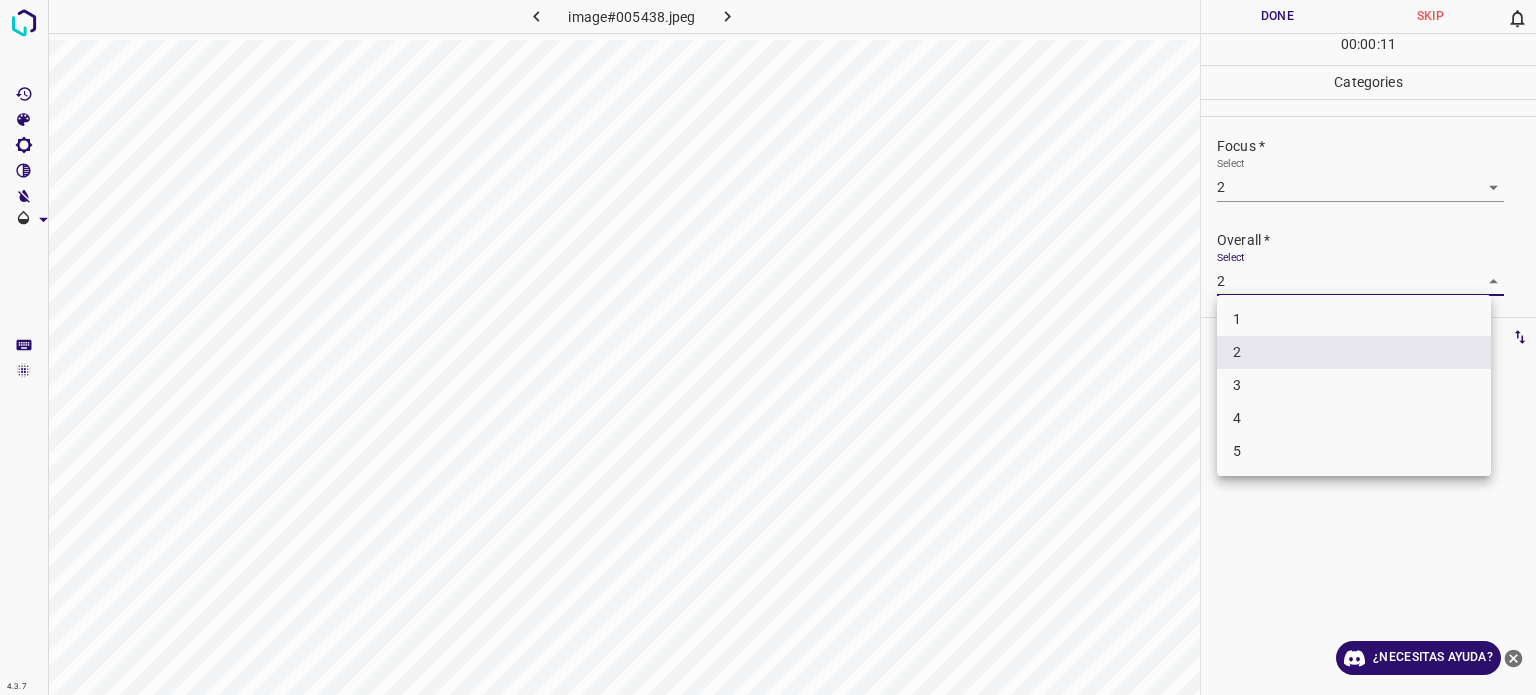 click on "Texto original Valora esta traducción Tu opinión servirá para ayudar a mejorar el Traductor de Google 4.3.7 image#005438.jpeg Done Skip 0 00   : 00   : 11   Categories Lighting *  Select 3 3 Focus *  Select 2 2 Overall *  Select 2 2 Labels   0 Categories 1 Lighting 2 Focus 3 Overall Tools Space Change between modes (Draw & Edit) I Auto labeling R Restore zoom M Zoom in N Zoom out Delete Delete selecte label Filters Z Restore filters X Saturation filter C Brightness filter V Contrast filter B Gray scale filter General O Download ¿Necesitas ayuda? - Texto - Esconder - Borrar 1 2 3 4 5" at bounding box center [768, 347] 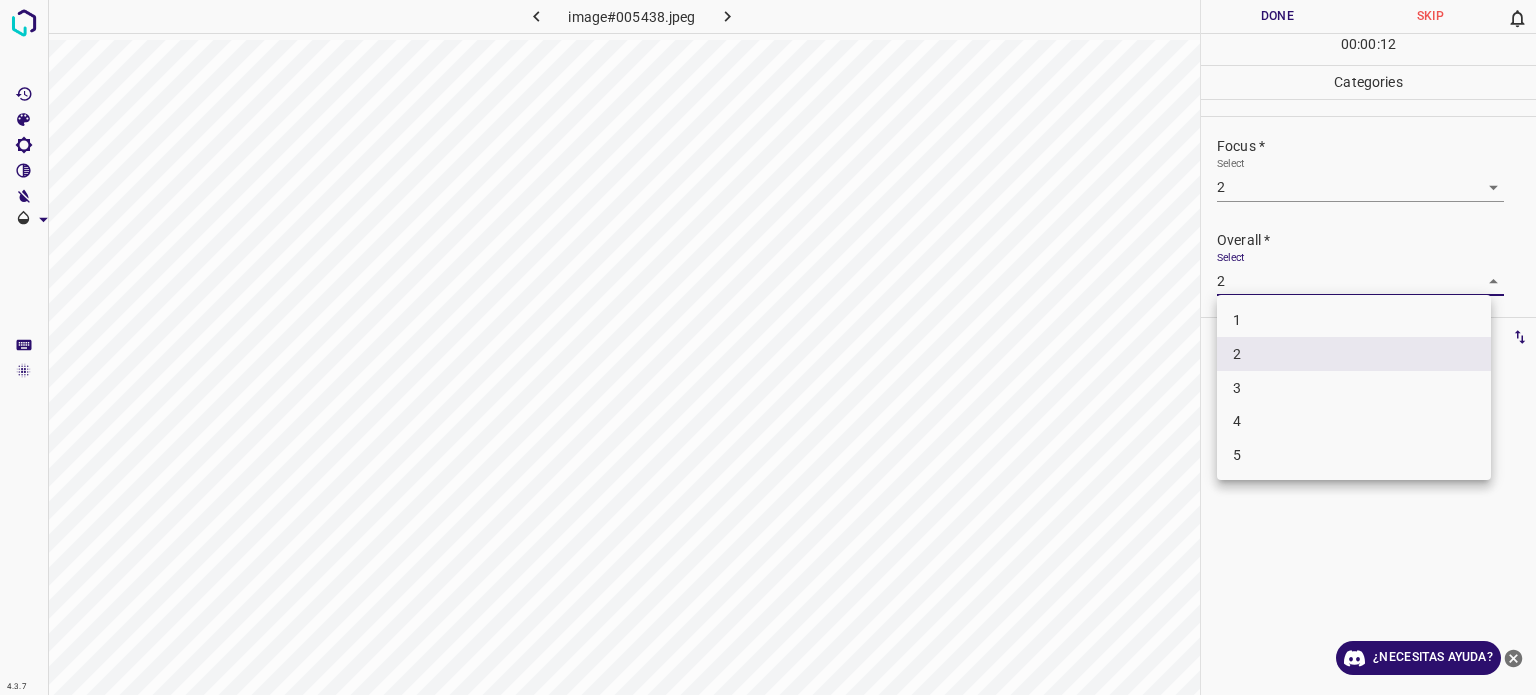 click on "3" at bounding box center (1354, 388) 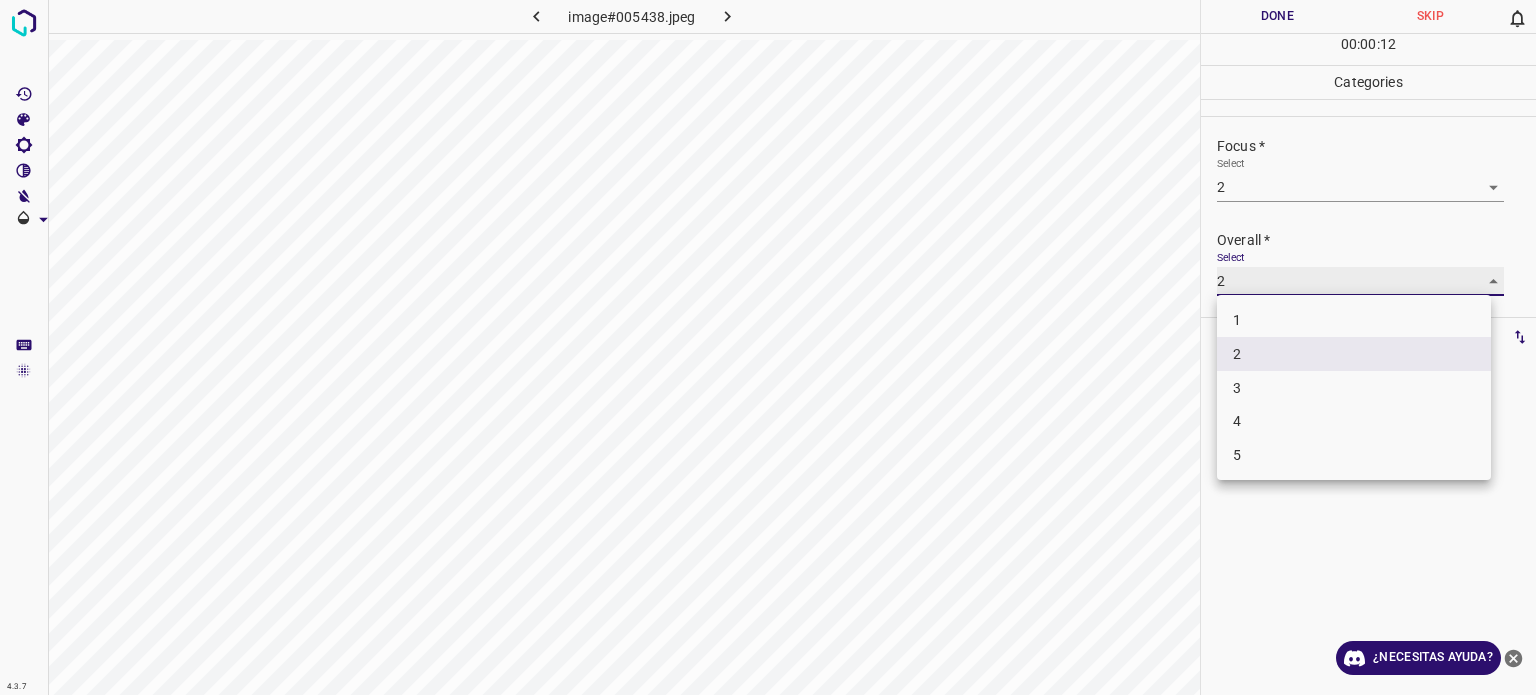 type on "3" 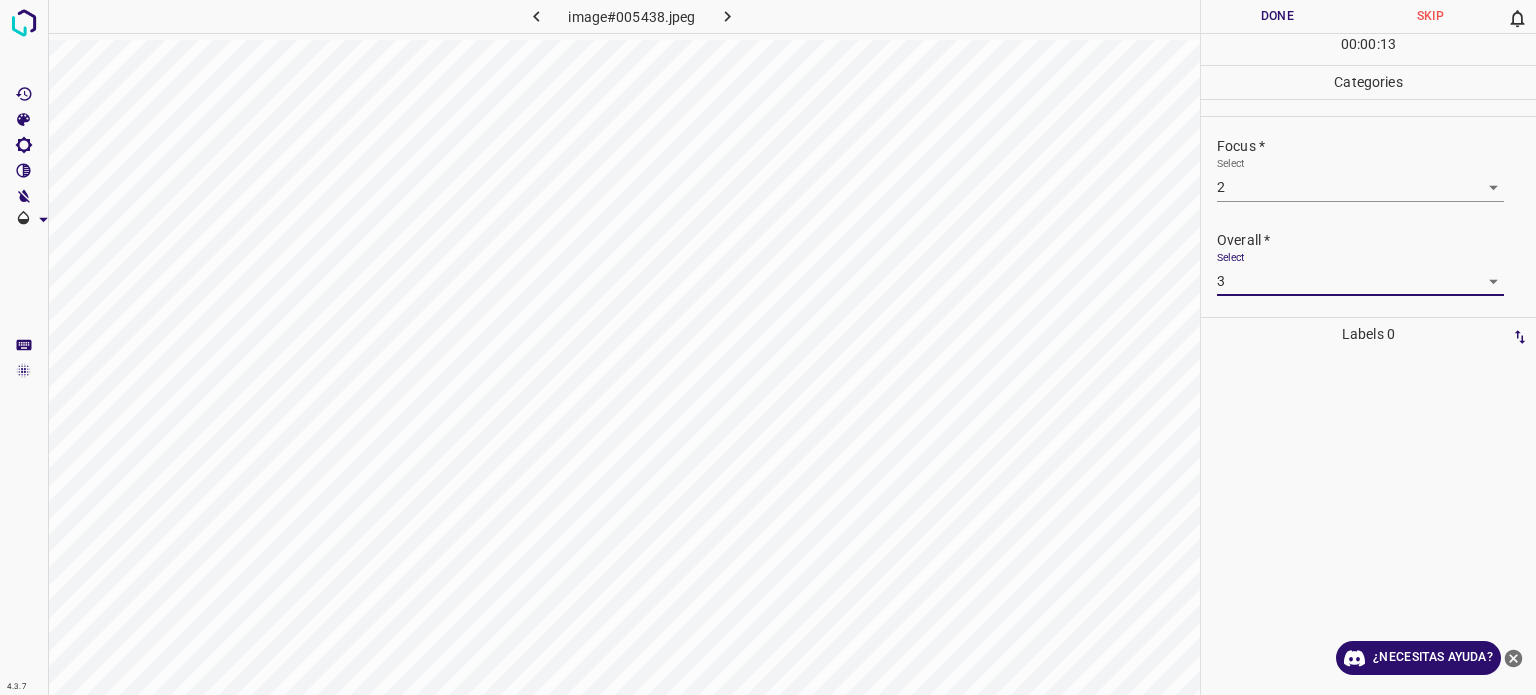 click on "Done" at bounding box center [1277, 16] 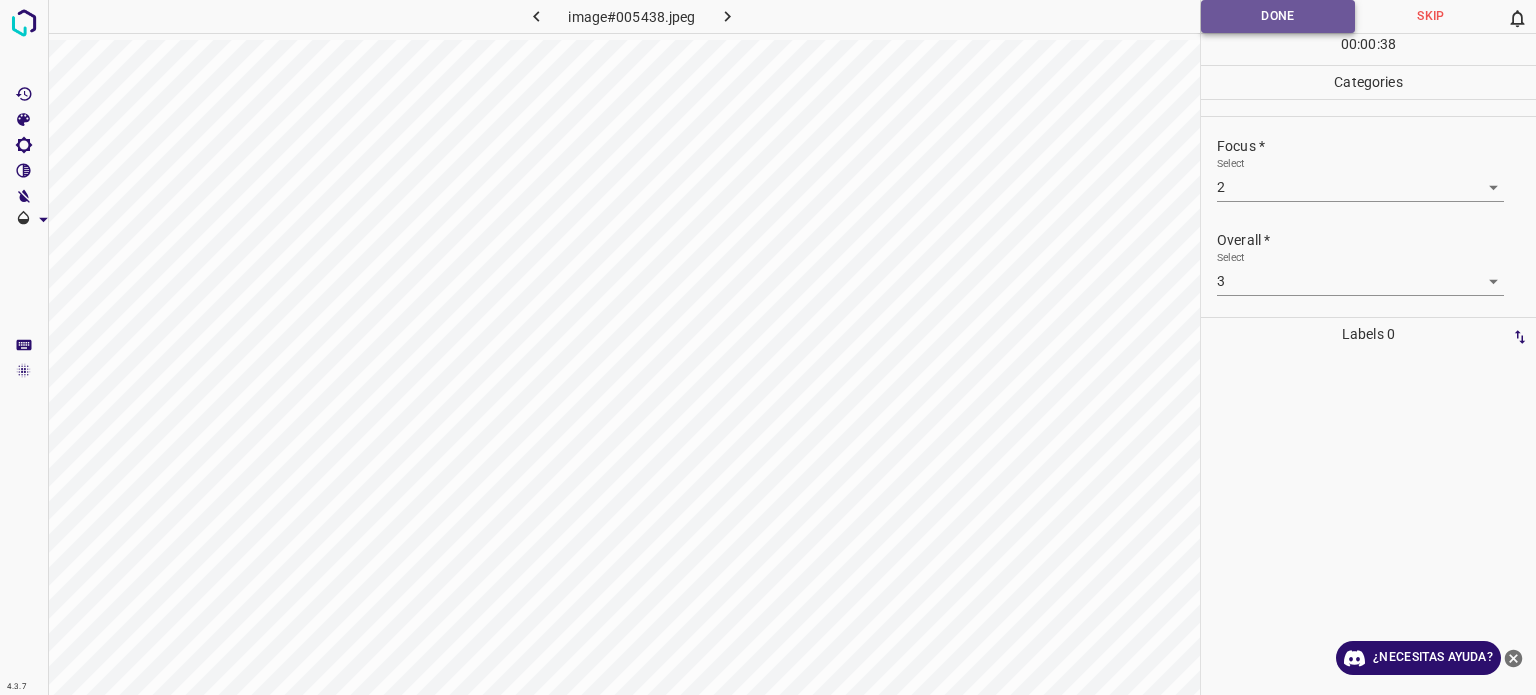 click on "Done" at bounding box center (1278, 16) 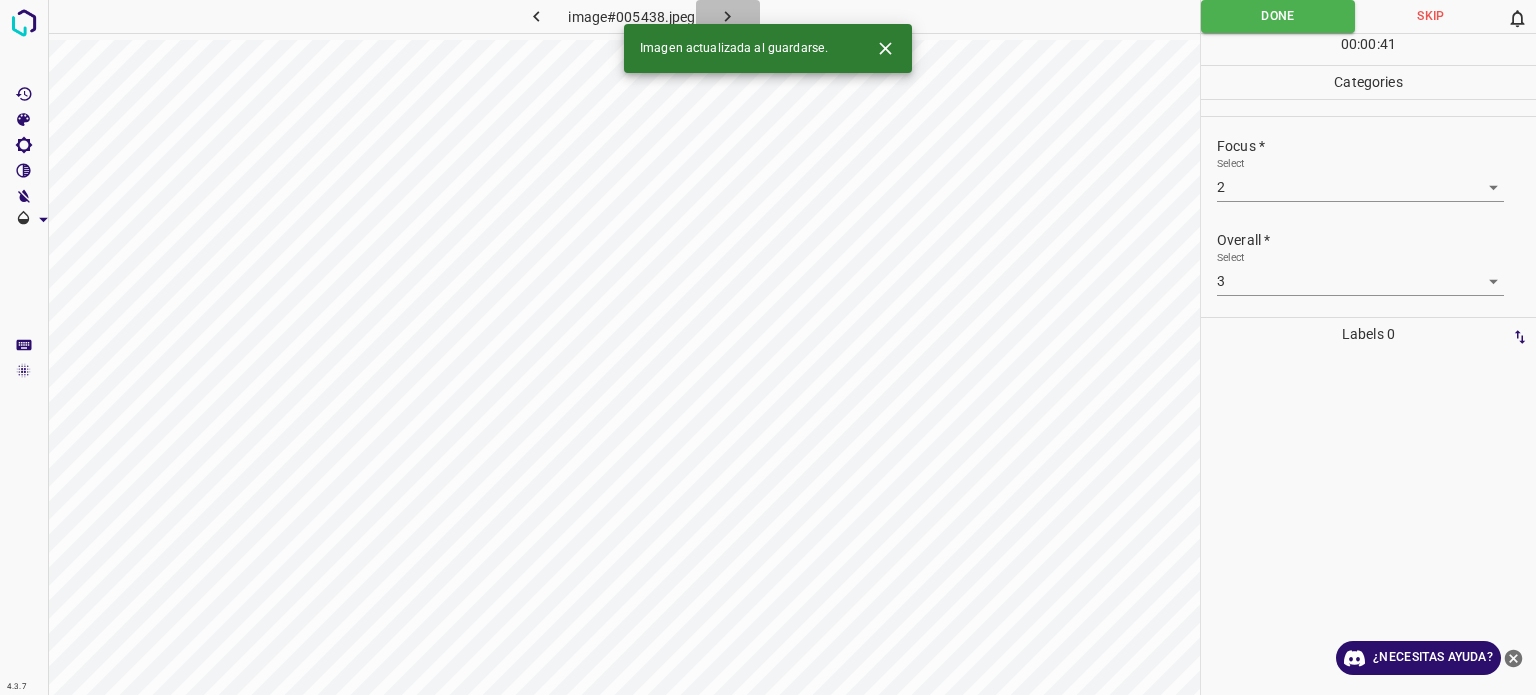 click 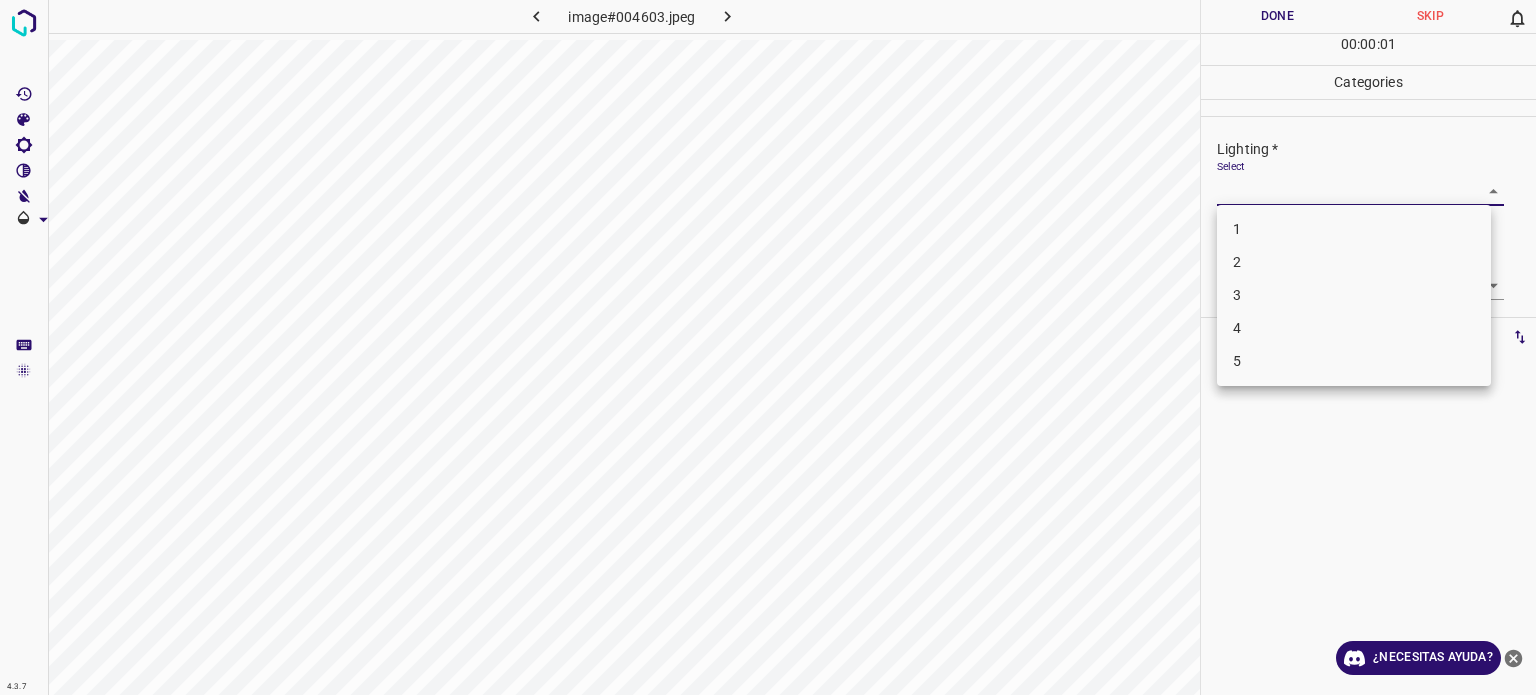 drag, startPoint x: 1226, startPoint y: 190, endPoint x: 1225, endPoint y: 202, distance: 12.0415945 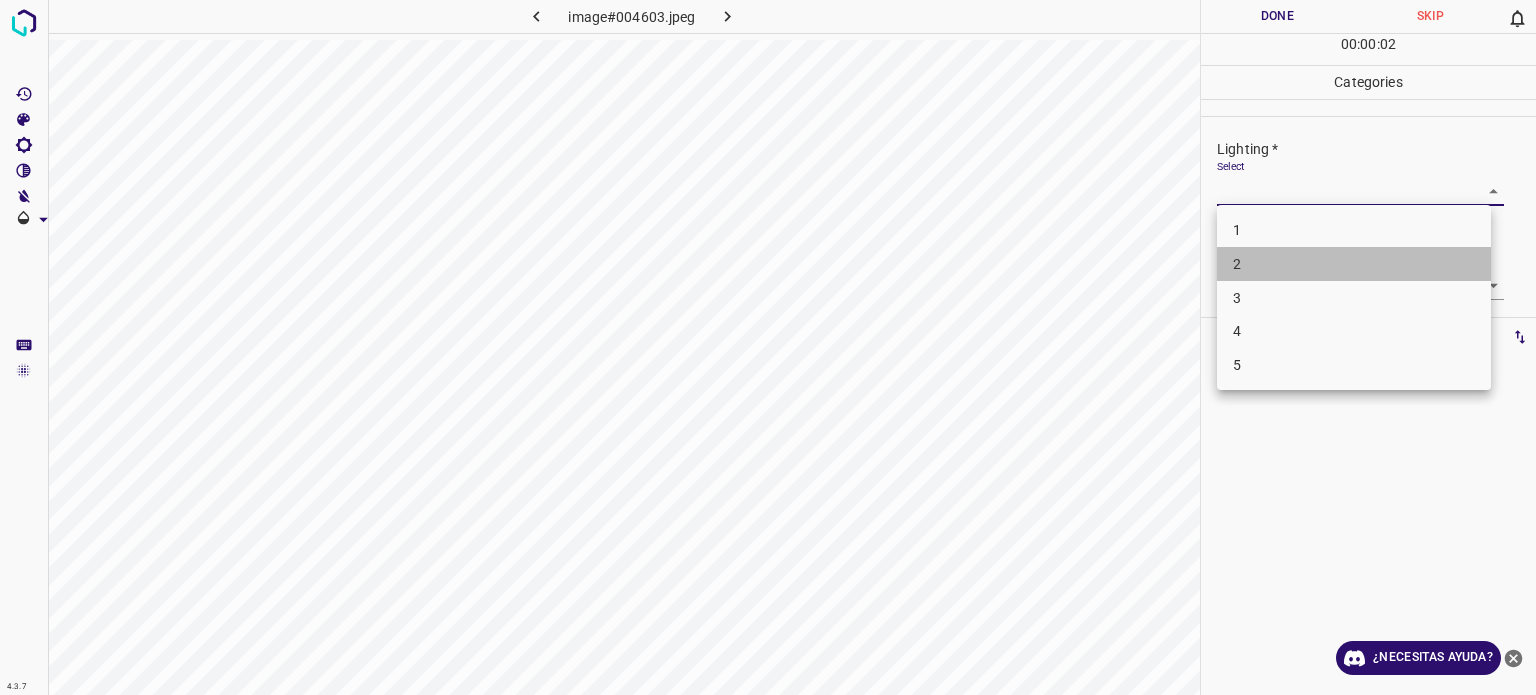 click on "2" at bounding box center (1354, 264) 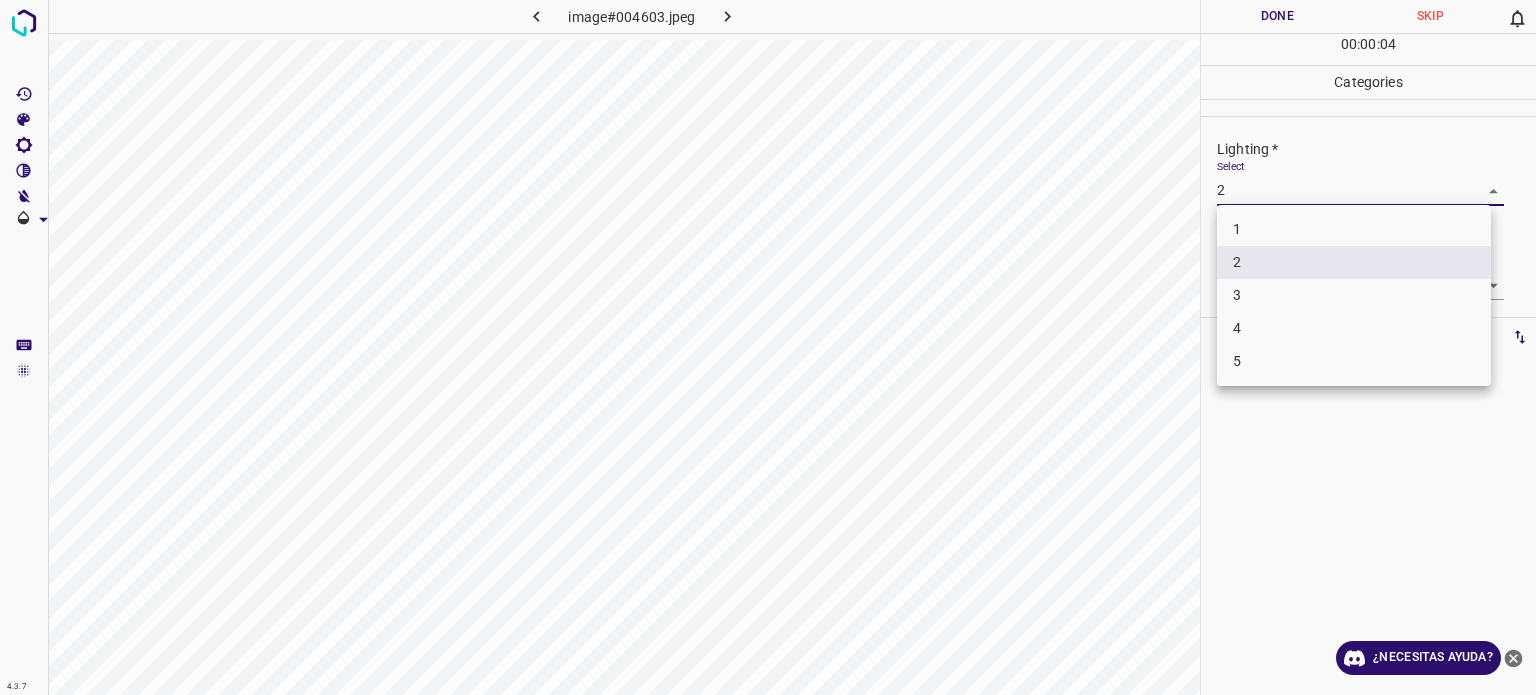 click on "Texto original Valora esta traducción Tu opinión servirá para ayudar a mejorar el Traductor de Google 4.3.7 image#004603.jpeg Done Skip 0 00   : 00   : 04   Categories Lighting *  Select 2 2 Focus *  Select ​ Overall *  Select ​ Labels   0 Categories 1 Lighting 2 Focus 3 Overall Tools Space Change between modes (Draw & Edit) I Auto labeling R Restore zoom M Zoom in N Zoom out Delete Delete selecte label Filters Z Restore filters X Saturation filter C Brightness filter V Contrast filter B Gray scale filter General O Download ¿Necesitas ayuda? - Texto - Esconder - Borrar 1 2 3 4 5" at bounding box center [768, 347] 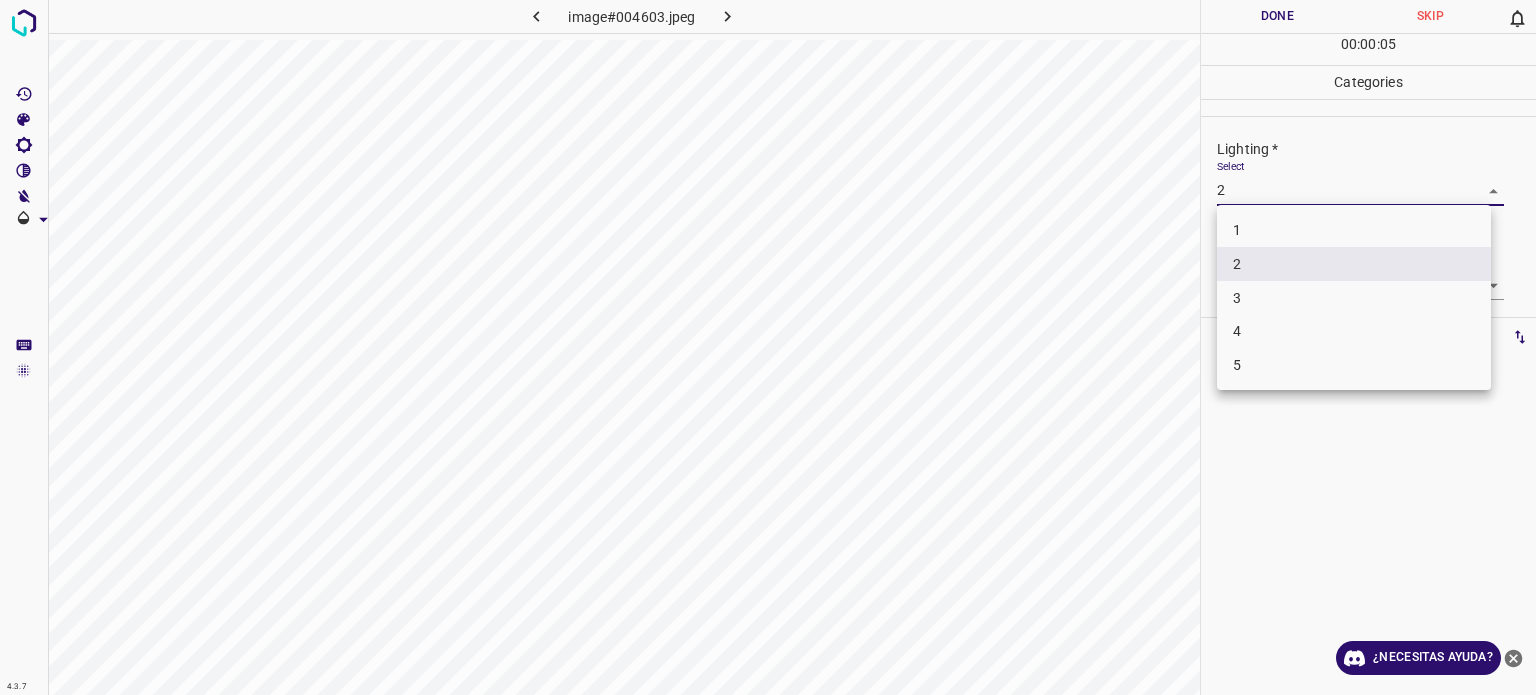 click on "3" at bounding box center [1237, 297] 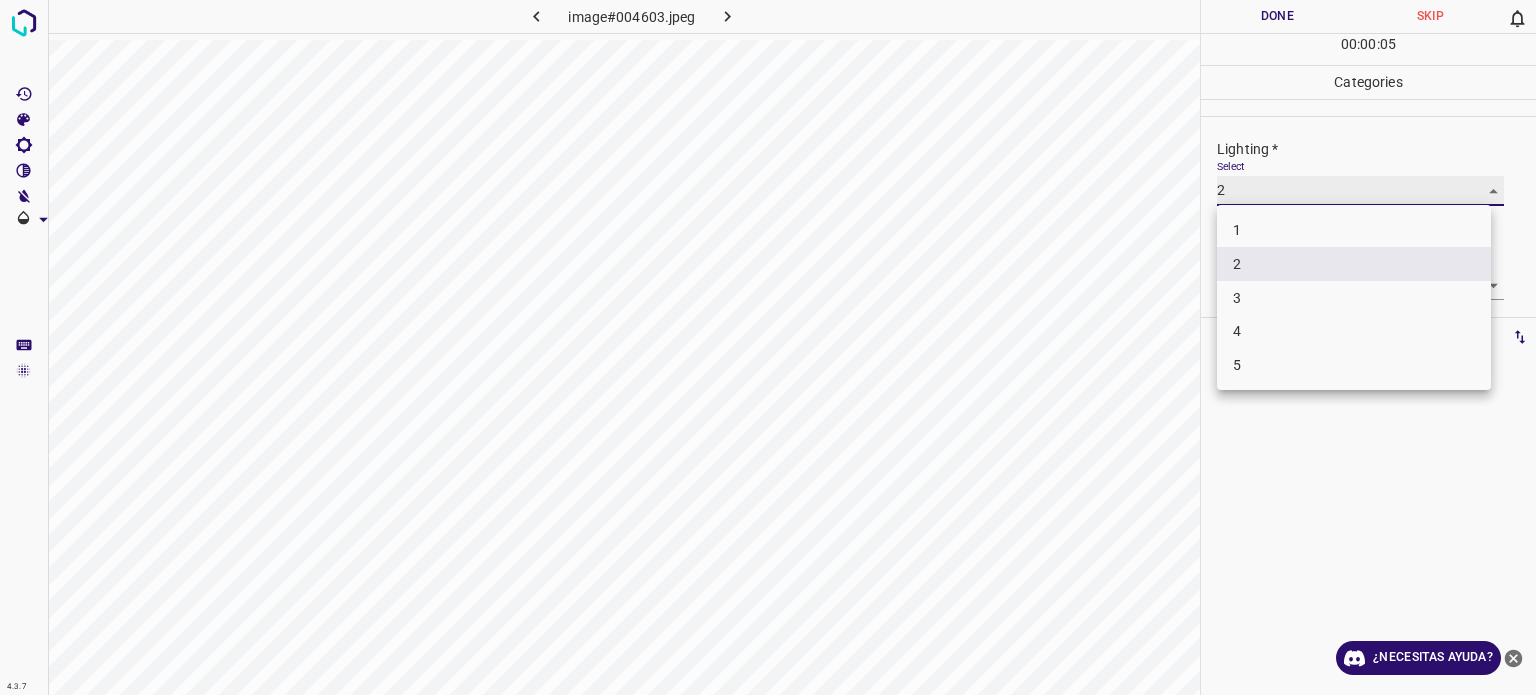type on "3" 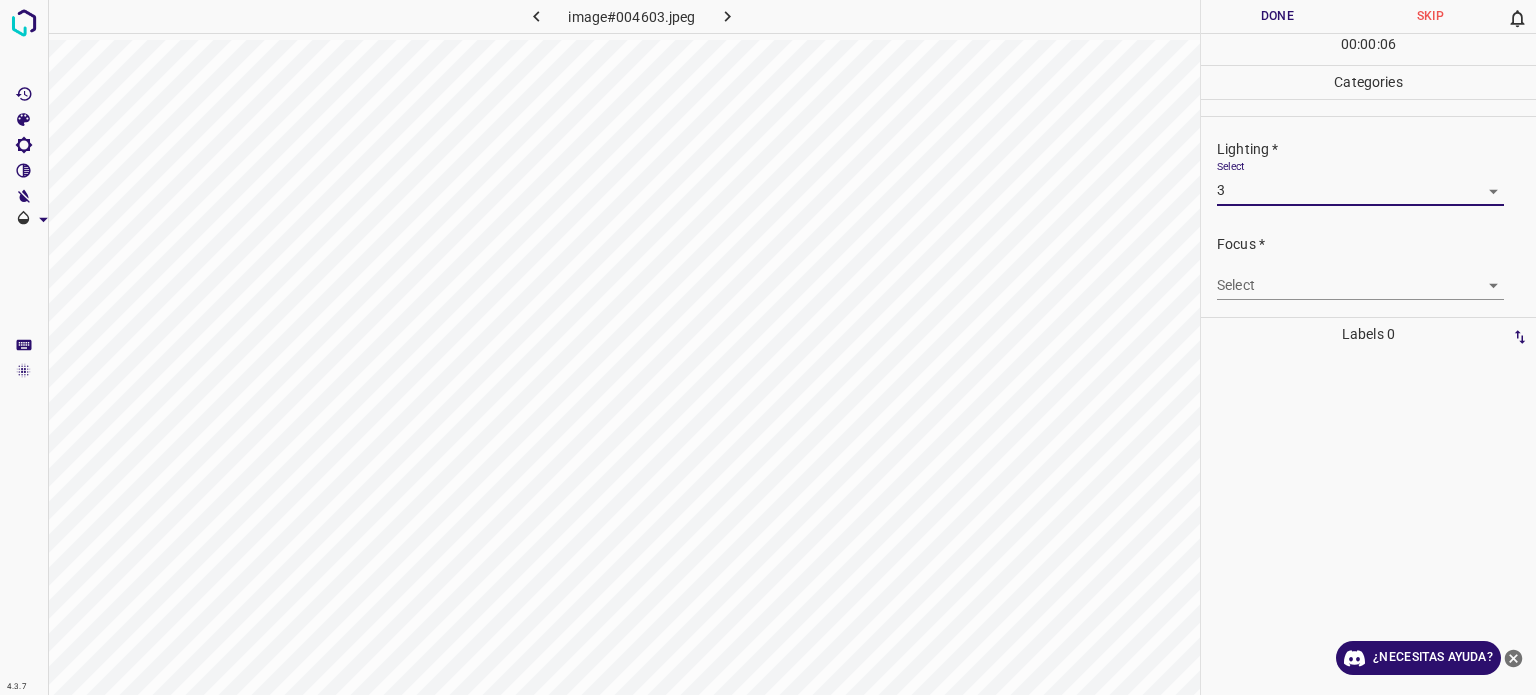 click on "Texto original Valora esta traducción Tu opinión servirá para ayudar a mejorar el Traductor de Google 4.3.7 image#004603.jpeg Done Skip 0 00   : 00   : 06   Categories Lighting *  Select 3 3 Focus *  Select ​ Overall *  Select ​ Labels   0 Categories 1 Lighting 2 Focus 3 Overall Tools Space Change between modes (Draw & Edit) I Auto labeling R Restore zoom M Zoom in N Zoom out Delete Delete selecte label Filters Z Restore filters X Saturation filter C Brightness filter V Contrast filter B Gray scale filter General O Download ¿Necesitas ayuda? - Texto - Esconder - Borrar" at bounding box center [768, 347] 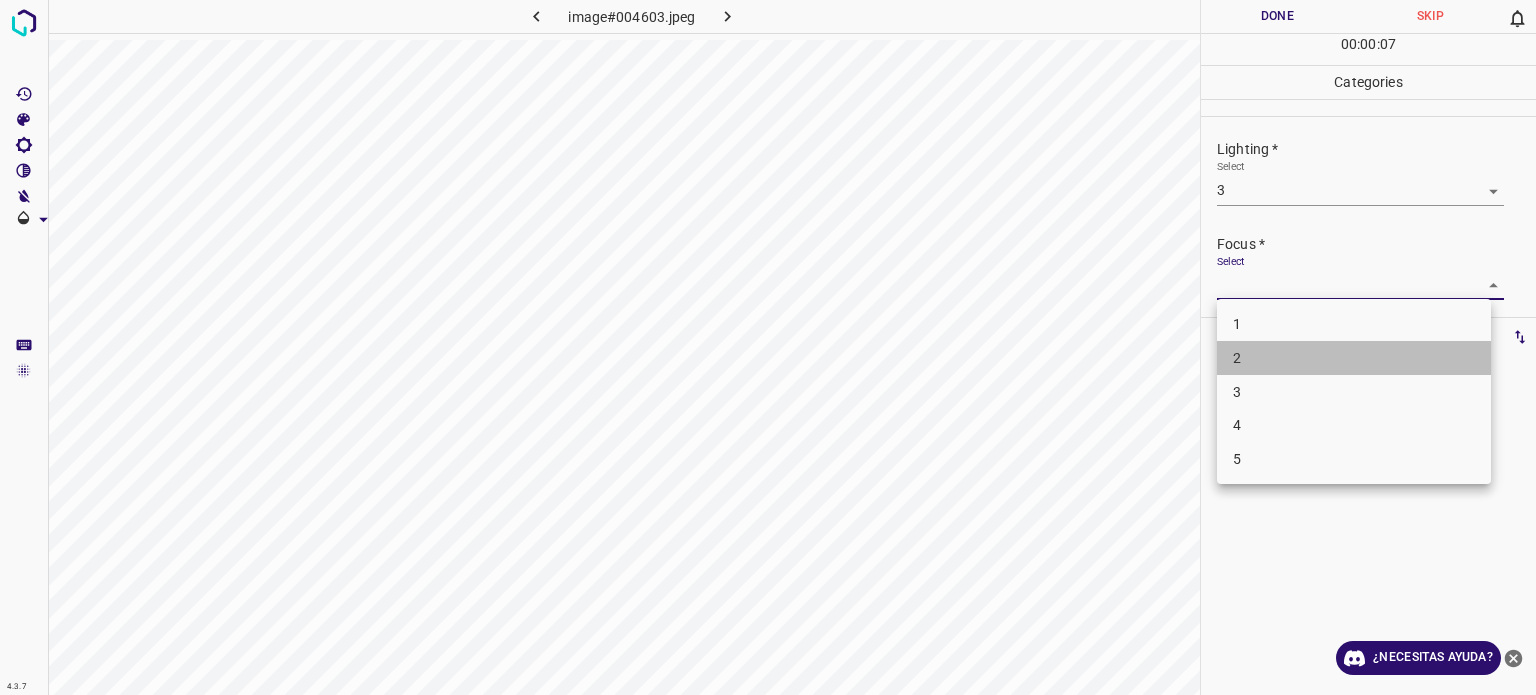 click on "2" at bounding box center (1237, 358) 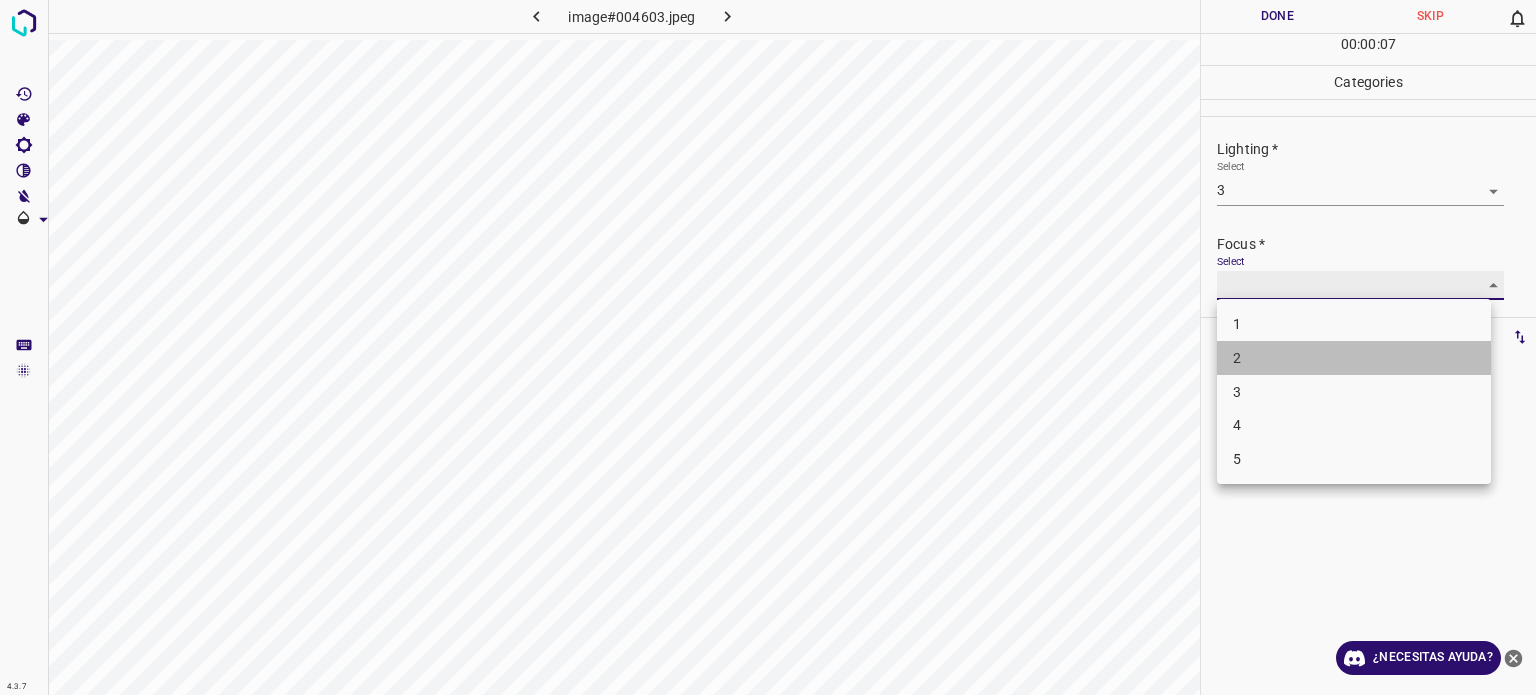 type on "2" 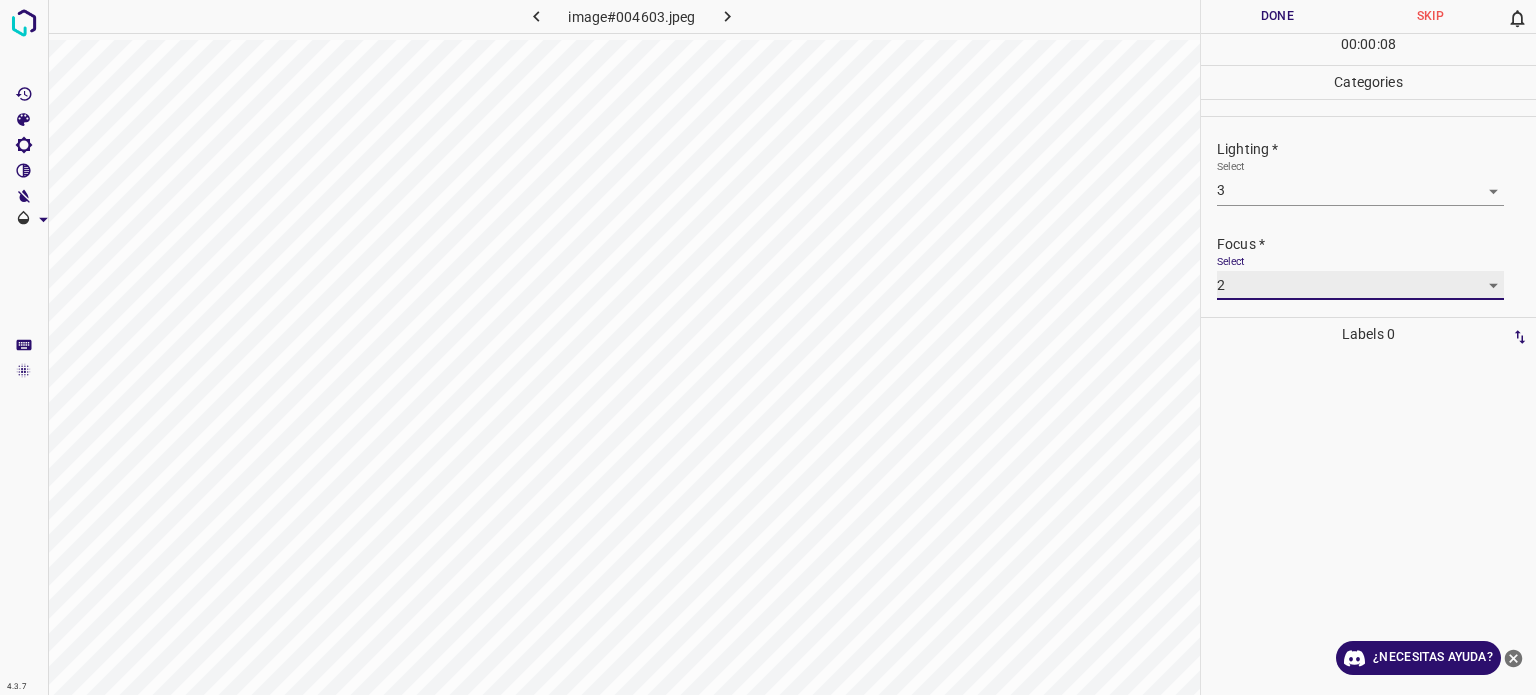 scroll, scrollTop: 98, scrollLeft: 0, axis: vertical 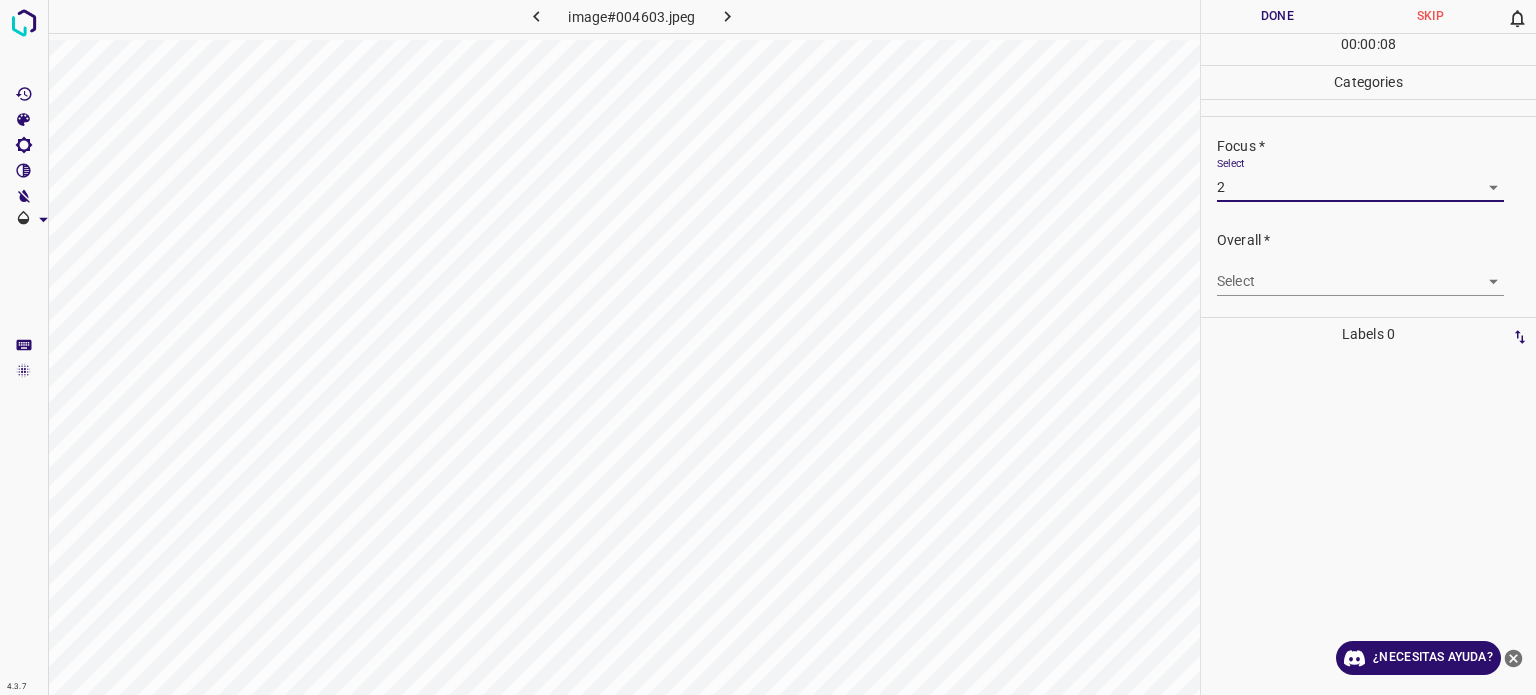 click on "Texto original Valora esta traducción Tu opinión servirá para ayudar a mejorar el Traductor de Google 4.3.7 image#004603.jpeg Done Skip 0 00   : 00   : 08   Categories Lighting *  Select 3 3 Focus *  Select 2 2 Overall *  Select ​ Labels   0 Categories 1 Lighting 2 Focus 3 Overall Tools Space Change between modes (Draw & Edit) I Auto labeling R Restore zoom M Zoom in N Zoom out Delete Delete selecte label Filters Z Restore filters X Saturation filter C Brightness filter V Contrast filter B Gray scale filter General O Download ¿Necesitas ayuda? - Texto - Esconder - Borrar" at bounding box center (768, 347) 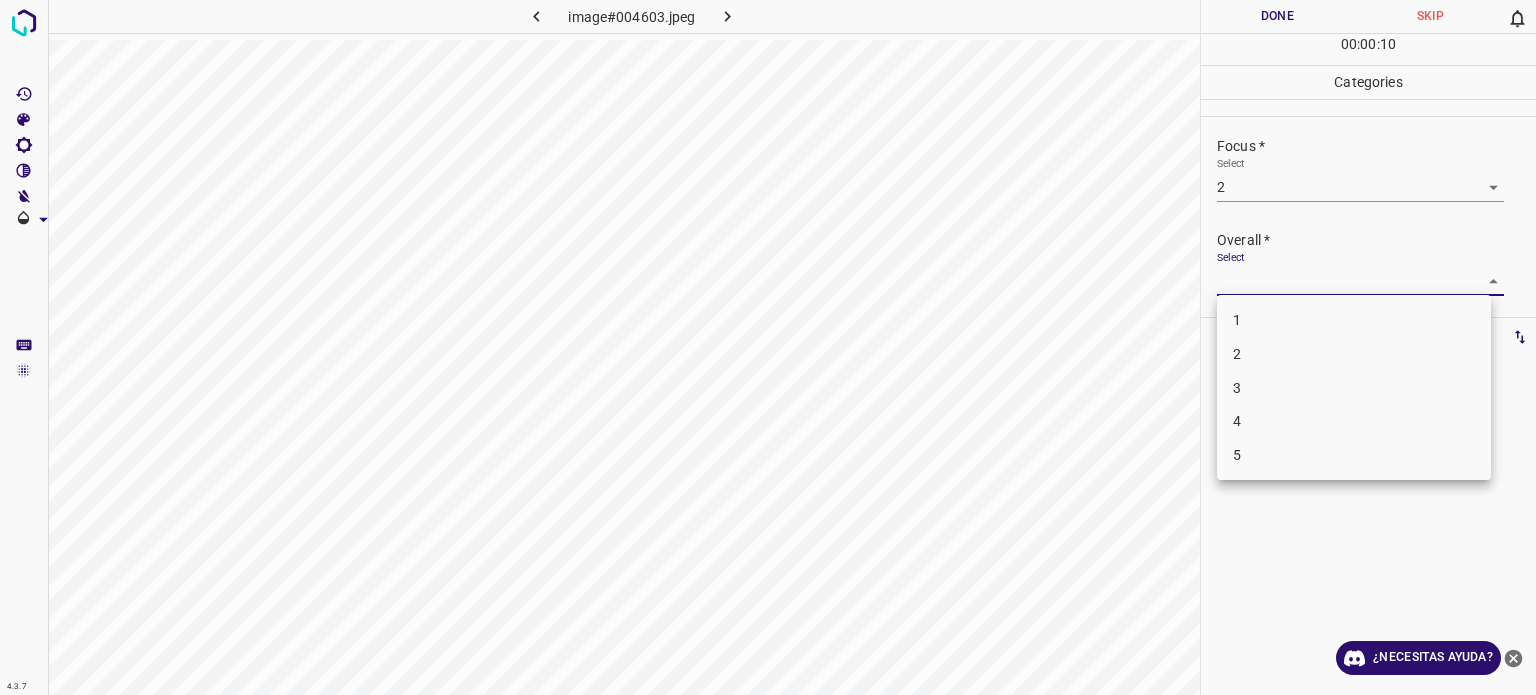 click on "3" at bounding box center [1237, 388] 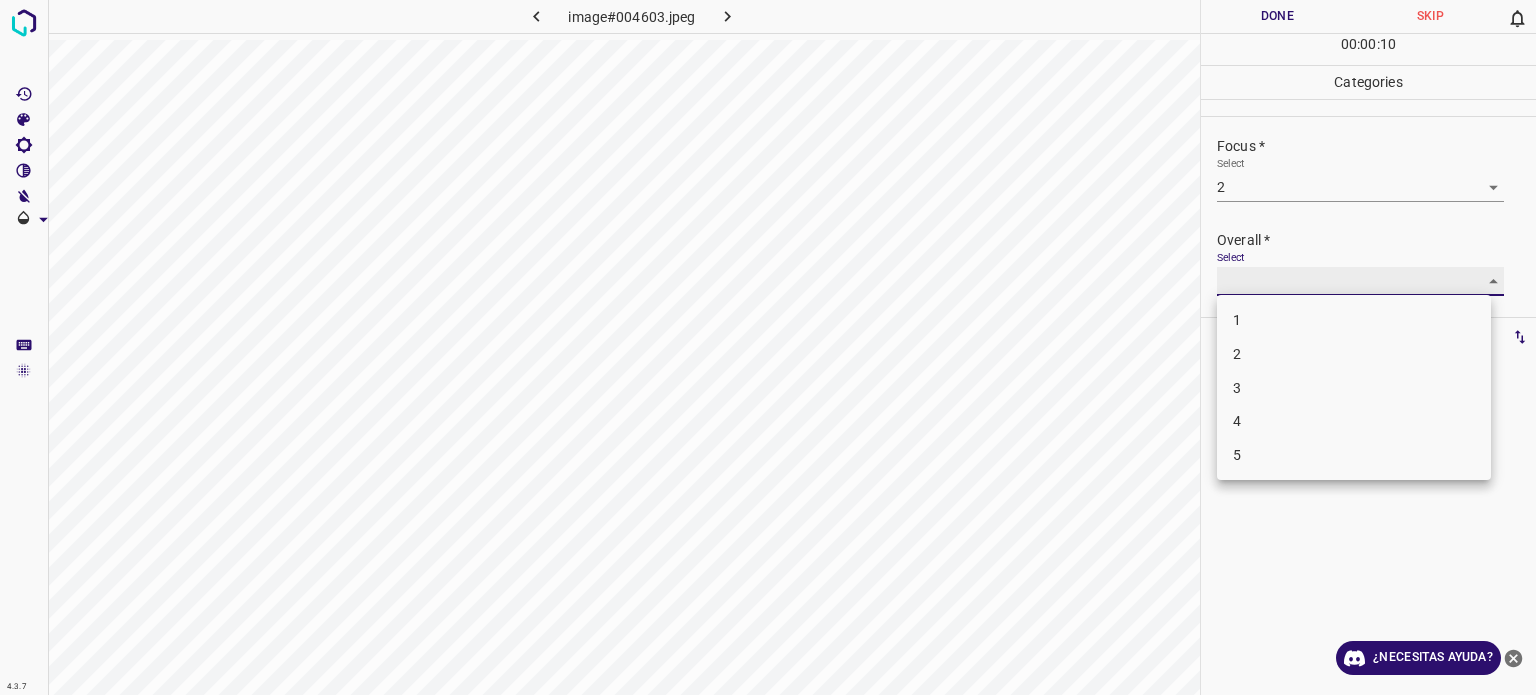 type on "3" 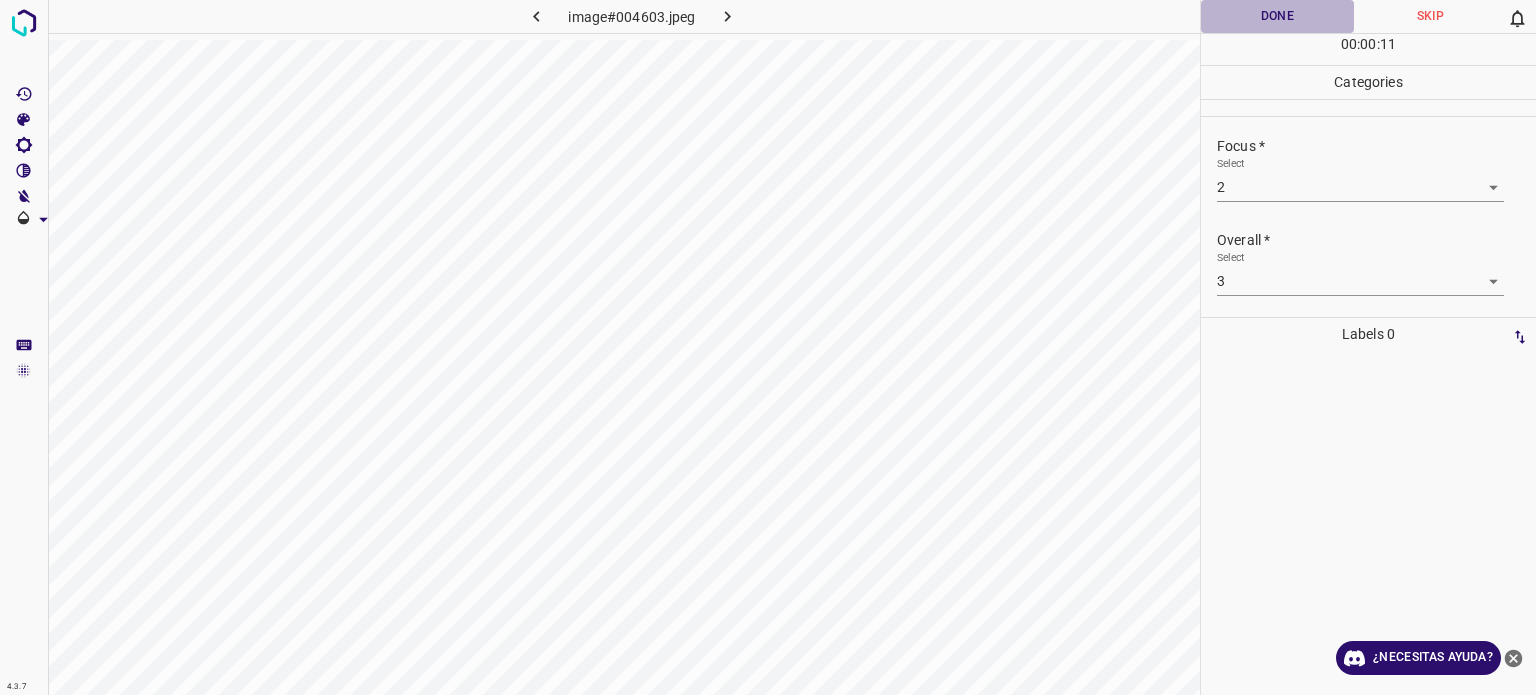click on "Done" at bounding box center [1277, 16] 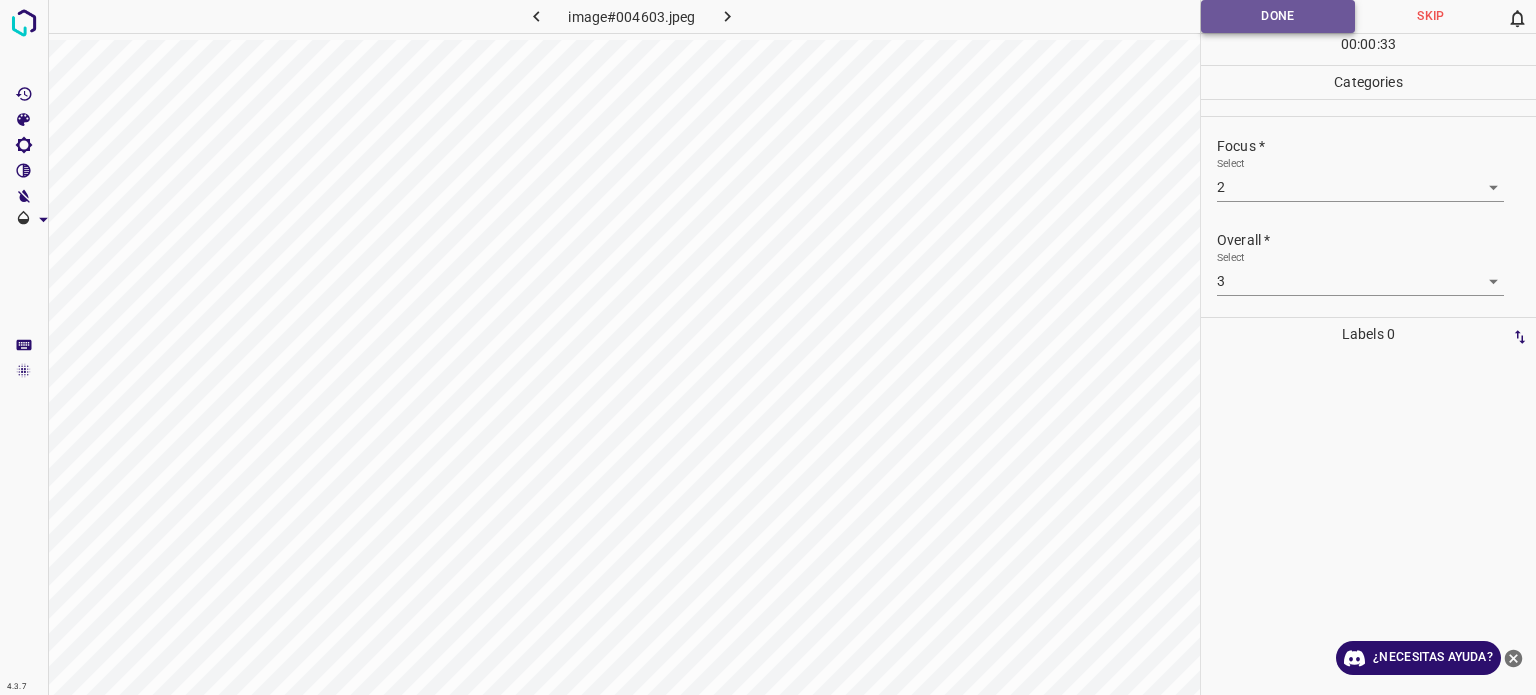 click on "Done" at bounding box center [1278, 16] 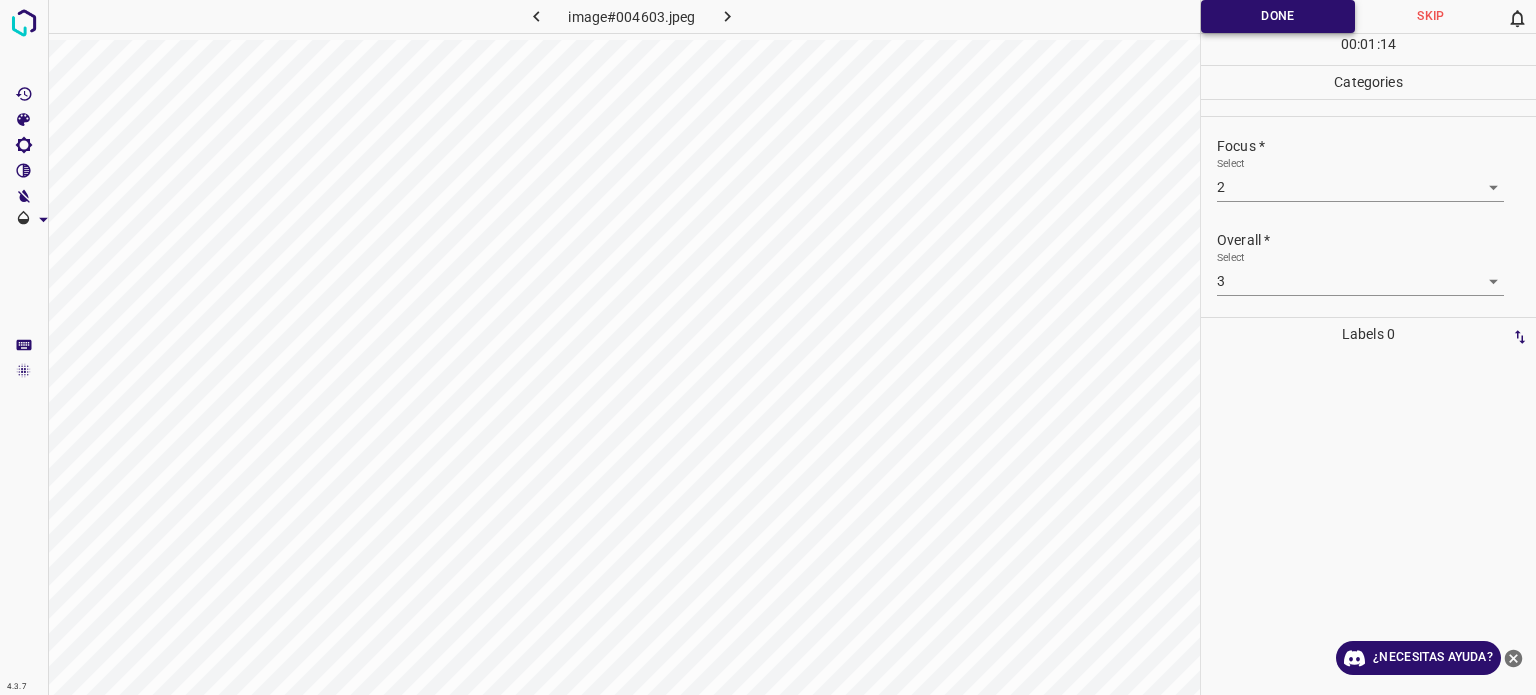 click on "Done" at bounding box center (1278, 16) 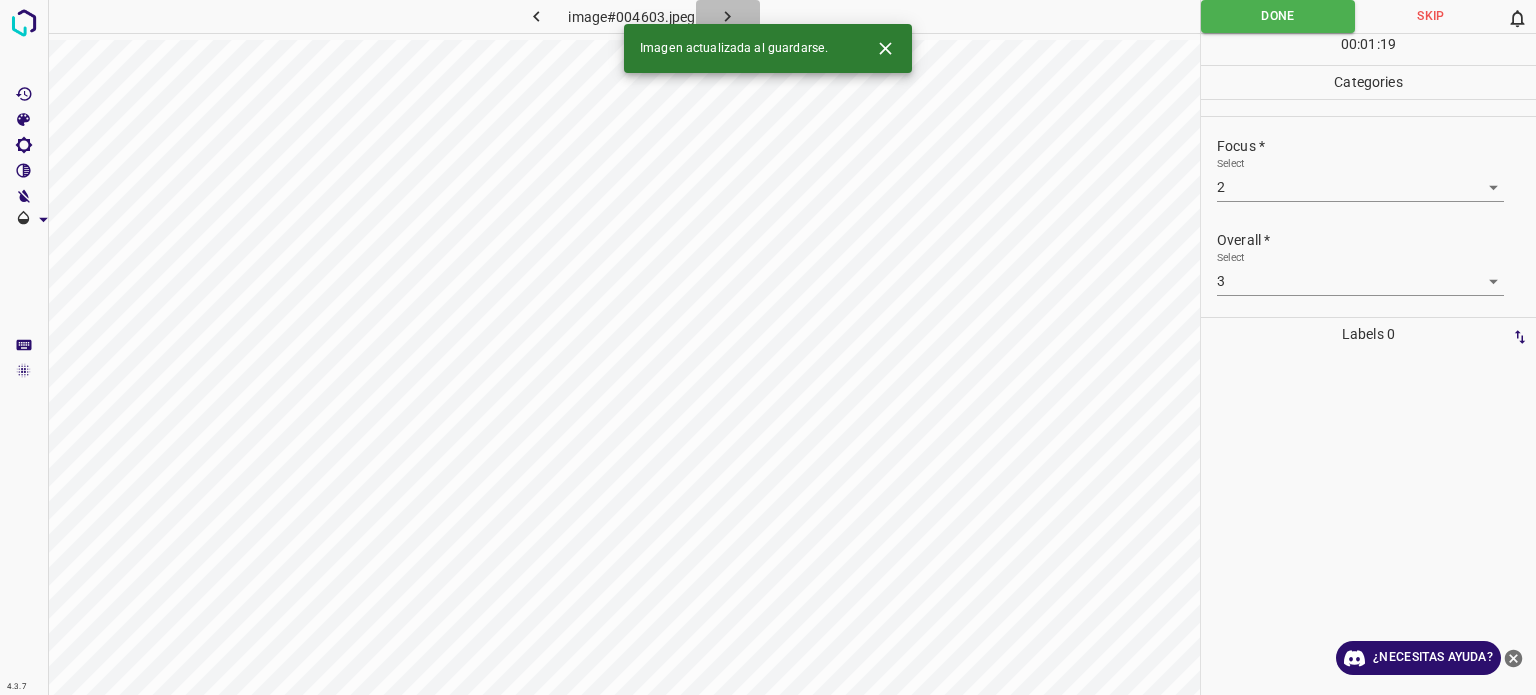 click 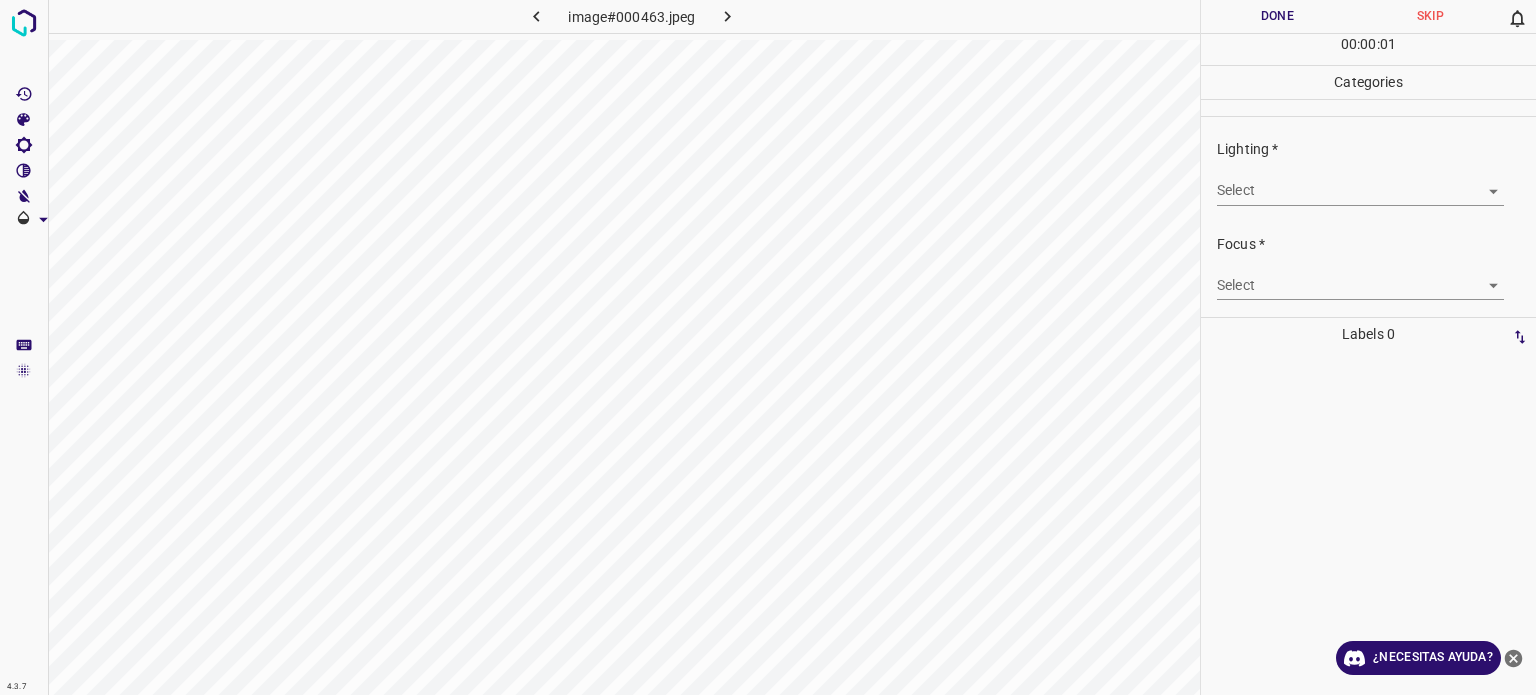 click on "Texto original Valora esta traducción Tu opinión servirá para ayudar a mejorar el Traductor de Google 4.3.7 image#000463.jpeg Done Skip 0 00   : 00   : 01   Categories Lighting *  Select ​ Focus *  Select ​ Overall *  Select ​ Labels   0 Categories 1 Lighting 2 Focus 3 Overall Tools Space Change between modes (Draw & Edit) I Auto labeling R Restore zoom M Zoom in N Zoom out Delete Delete selecte label Filters Z Restore filters X Saturation filter C Brightness filter V Contrast filter B Gray scale filter General O Download ¿Necesitas ayuda? - Texto - Esconder - Borrar" at bounding box center [768, 347] 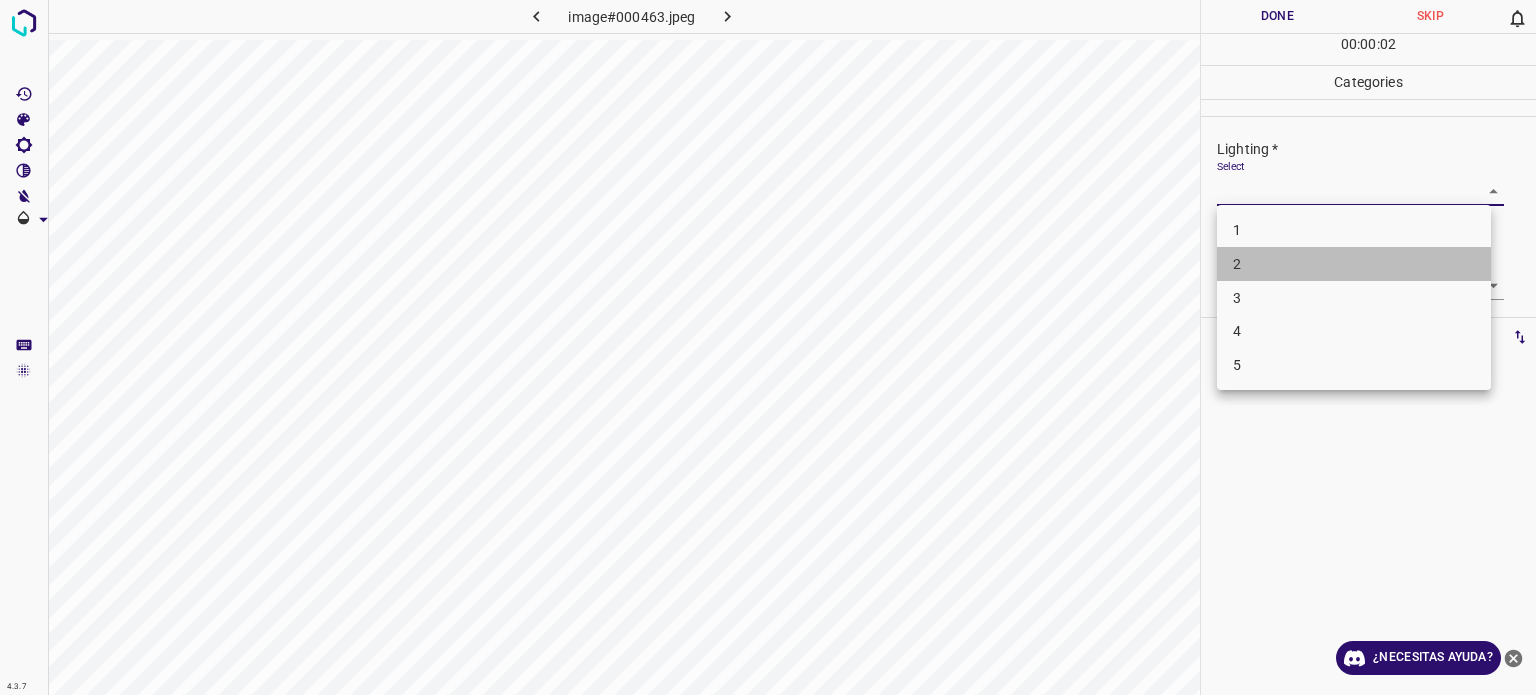 click on "2" at bounding box center [1237, 264] 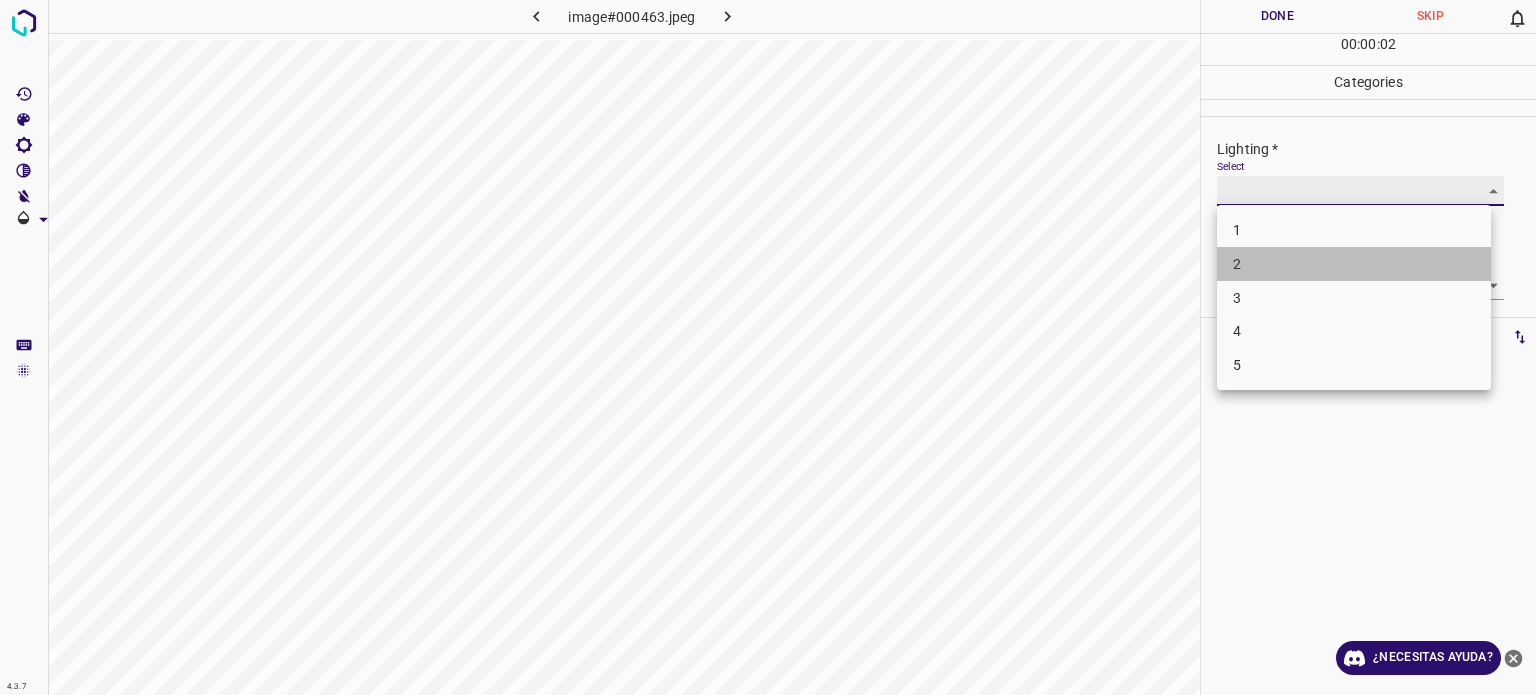 type on "2" 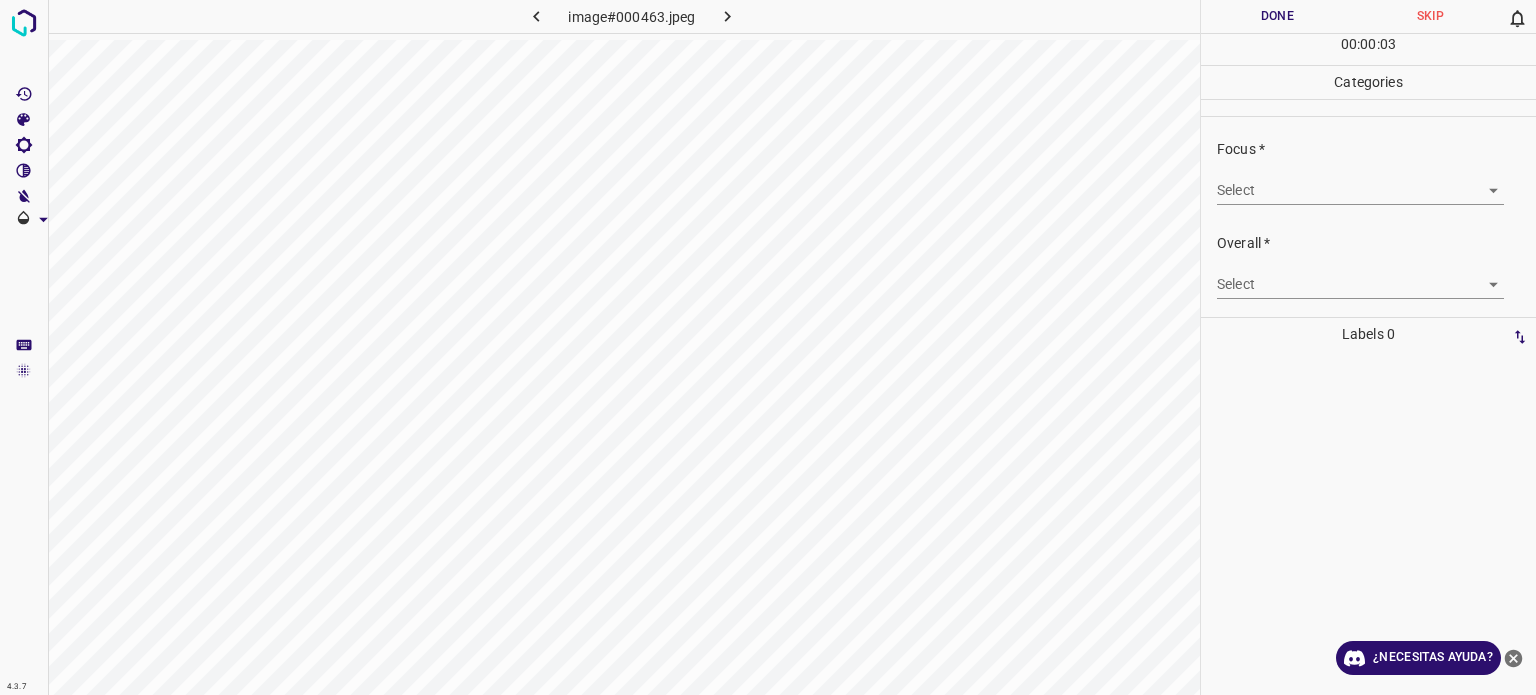 scroll, scrollTop: 98, scrollLeft: 0, axis: vertical 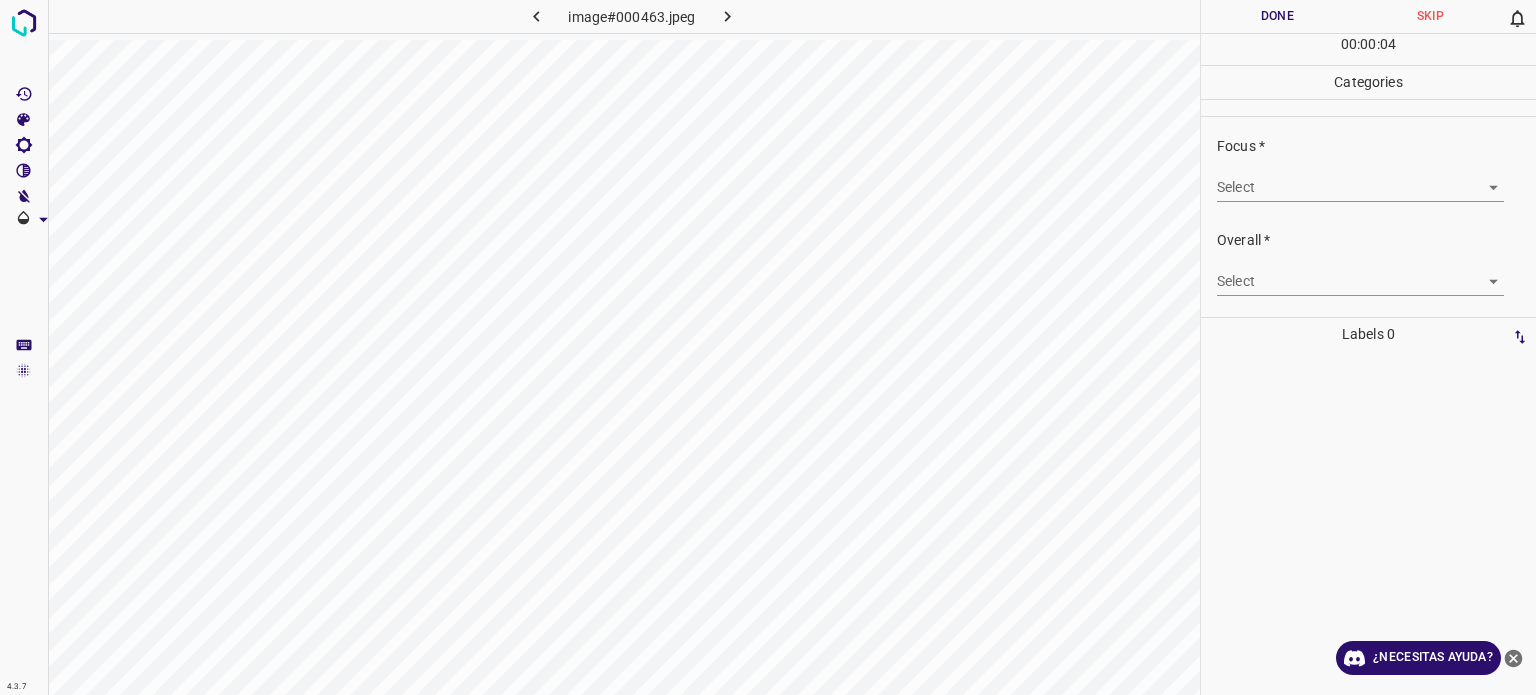 click on "Texto original Valora esta traducción Tu opinión servirá para ayudar a mejorar el Traductor de Google 4.3.7 image#000463.jpeg Done Skip 0 00   : 00   : 04   Categories Lighting *  Select 2 2 Focus *  Select ​ Overall *  Select ​ Labels   0 Categories 1 Lighting 2 Focus 3 Overall Tools Space Change between modes (Draw & Edit) I Auto labeling R Restore zoom M Zoom in N Zoom out Delete Delete selecte label Filters Z Restore filters X Saturation filter C Brightness filter V Contrast filter B Gray scale filter General O Download ¿Necesitas ayuda? - Texto - Esconder - Borrar" at bounding box center (768, 347) 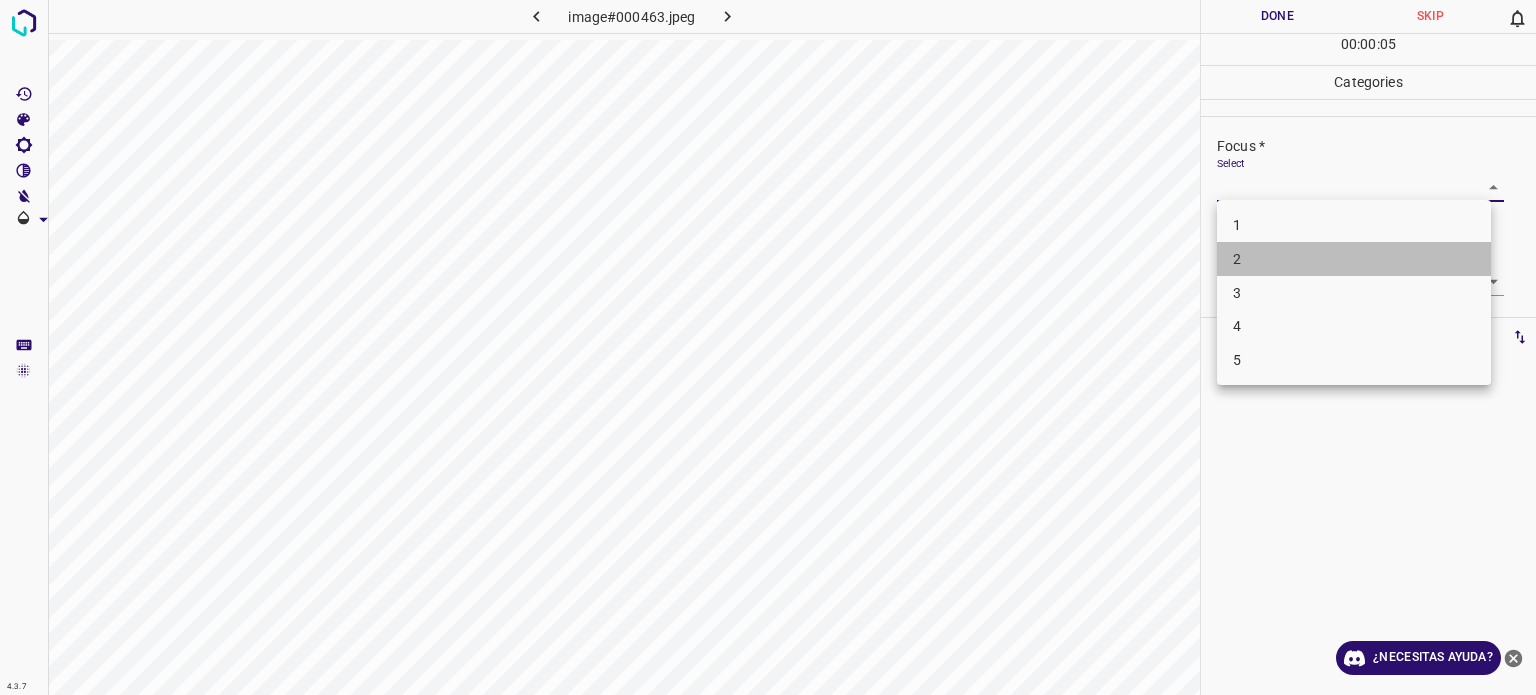 click on "2" at bounding box center (1354, 259) 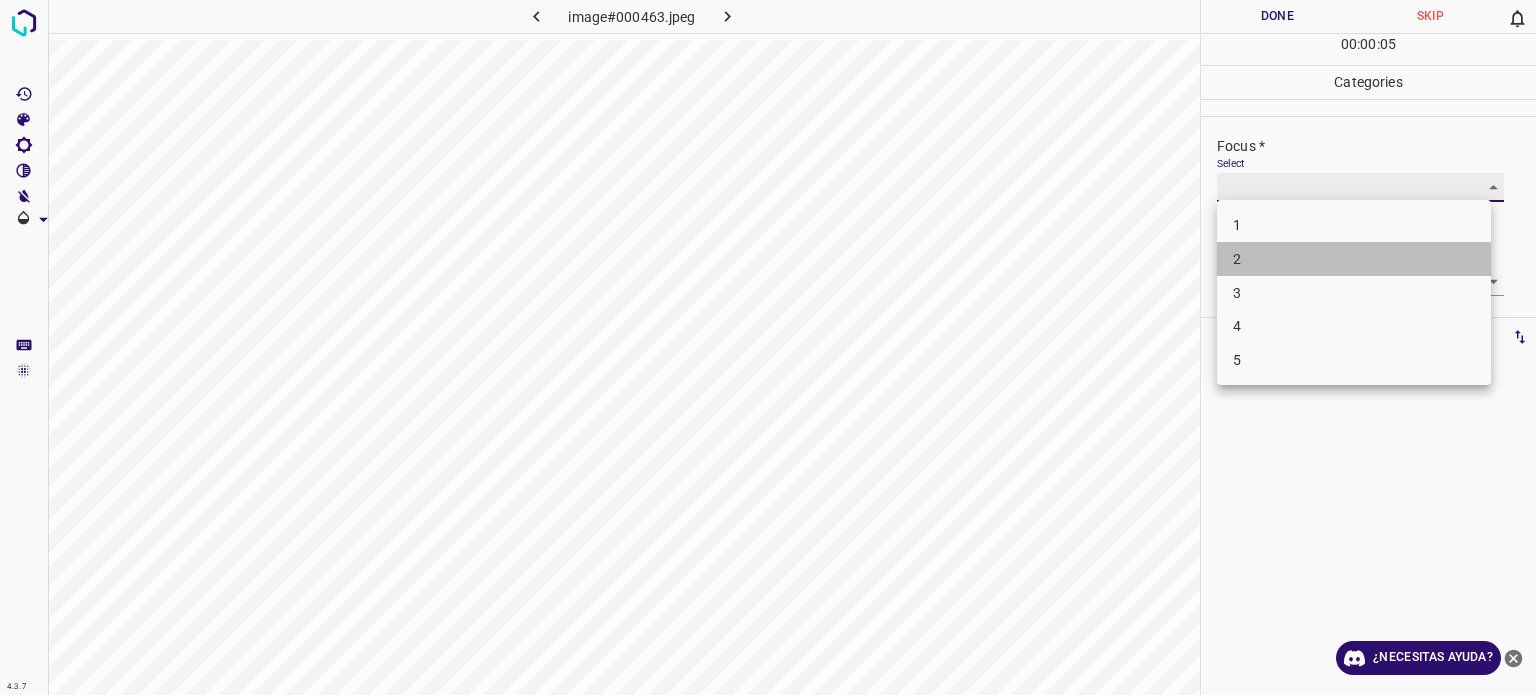 type on "2" 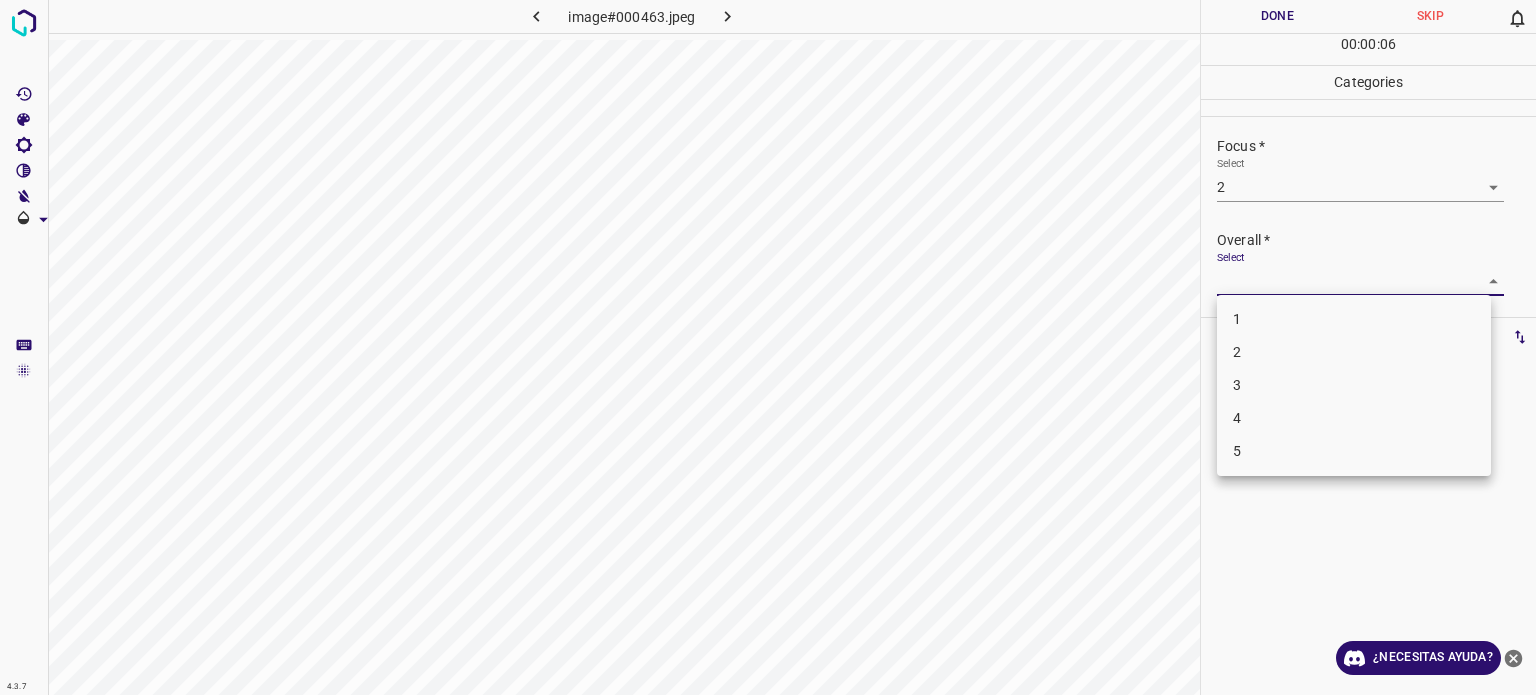 click on "Texto original Valora esta traducción Tu opinión servirá para ayudar a mejorar el Traductor de Google 4.3.7 image#000463.jpeg Done Skip 0 00   : 00   : 06   Categories Lighting *  Select 2 2 Focus *  Select 2 2 Overall *  Select ​ Labels   0 Categories 1 Lighting 2 Focus 3 Overall Tools Space Change between modes (Draw & Edit) I Auto labeling R Restore zoom M Zoom in N Zoom out Delete Delete selecte label Filters Z Restore filters X Saturation filter C Brightness filter V Contrast filter B Gray scale filter General O Download ¿Necesitas ayuda? - Texto - Esconder - Borrar 1 2 3 4 5" at bounding box center [768, 347] 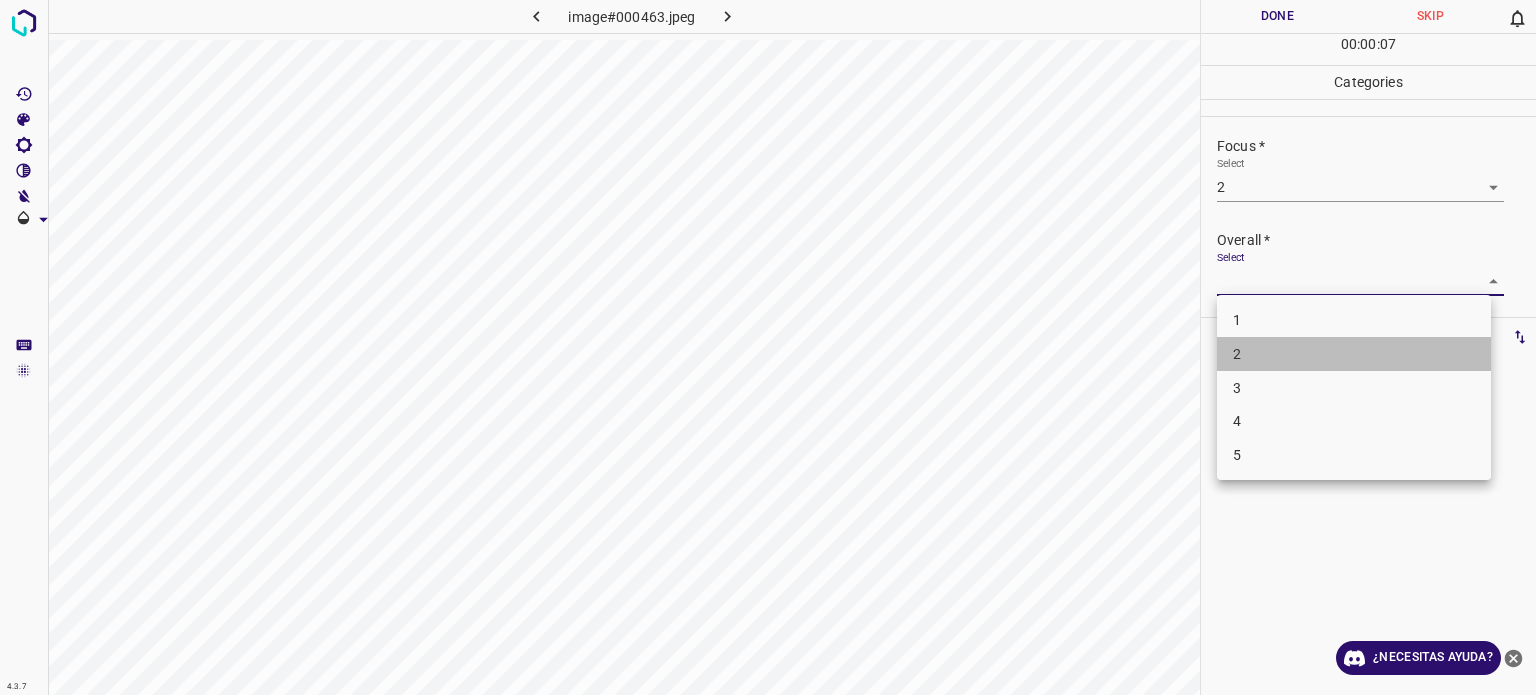 click on "2" at bounding box center (1237, 354) 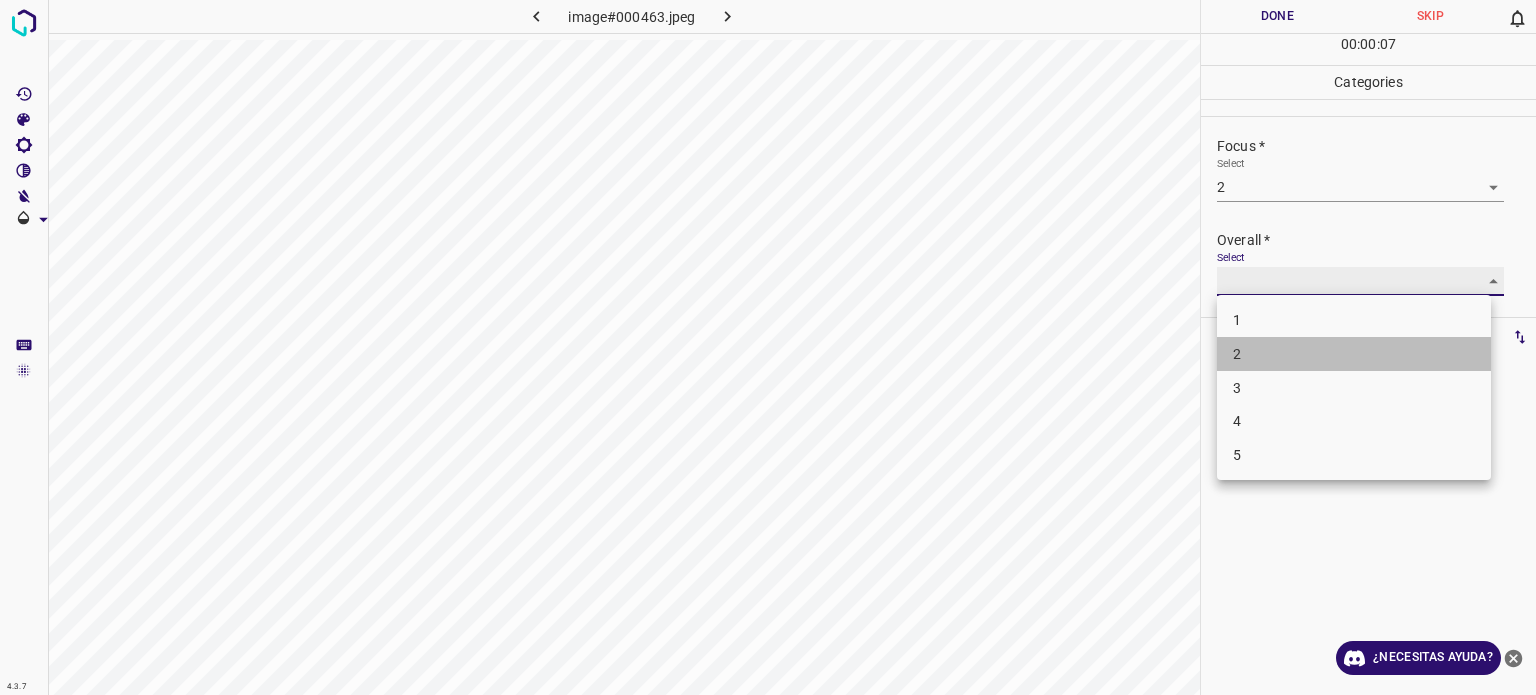 type on "2" 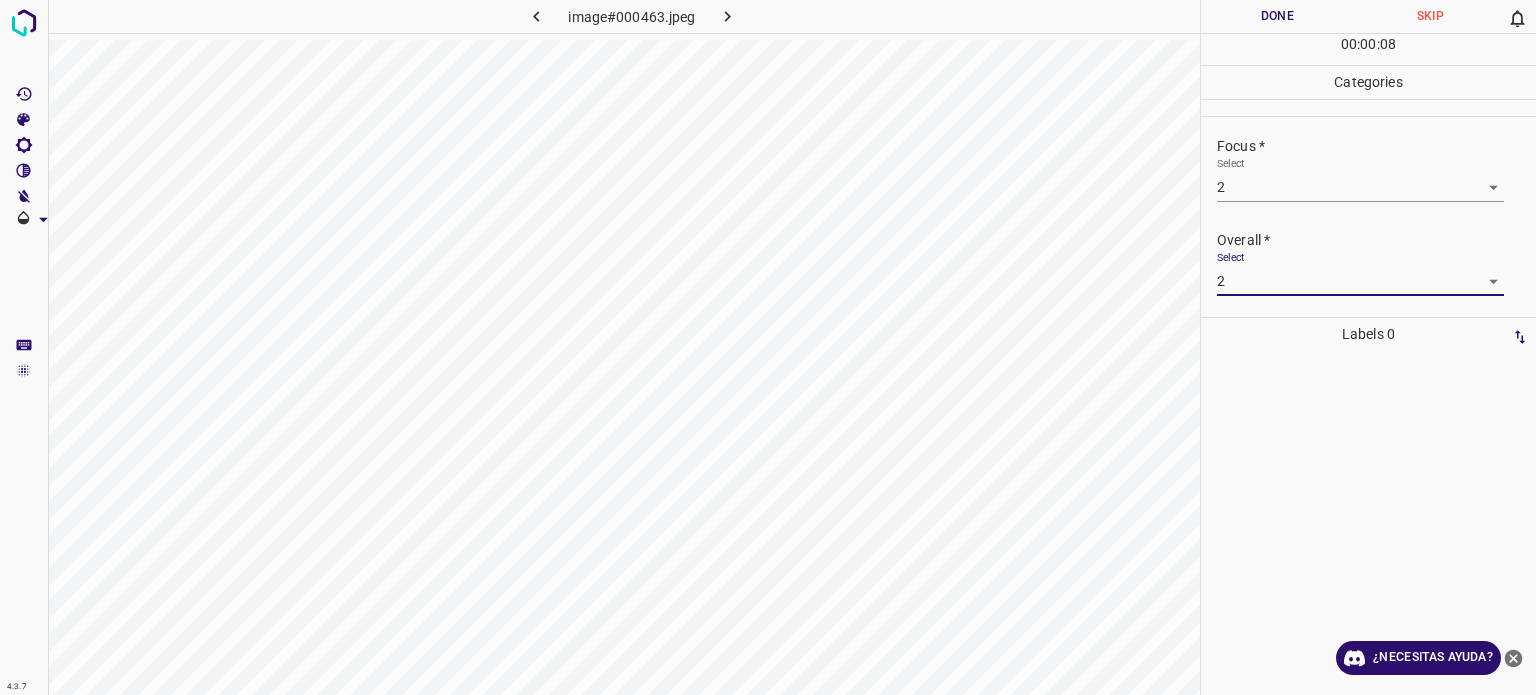 click on "Done" at bounding box center [1277, 16] 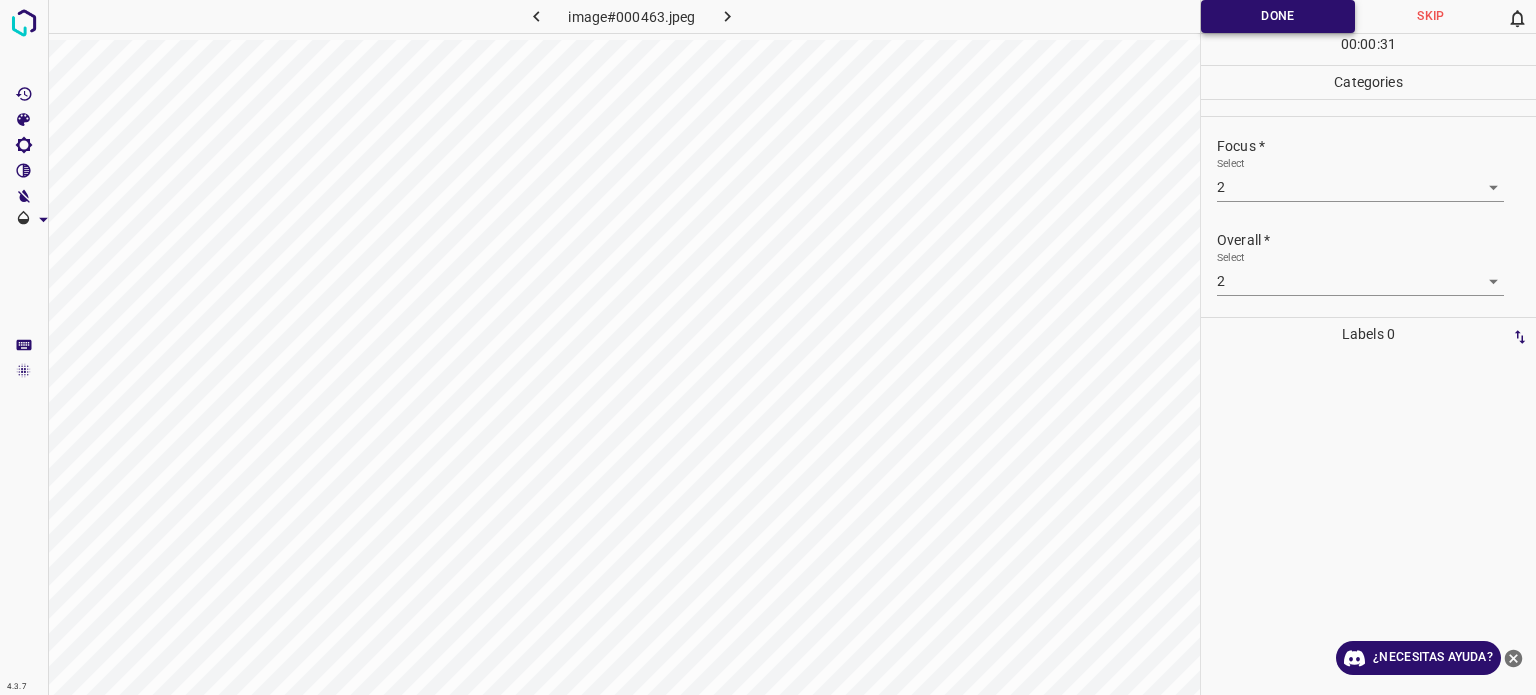 click on "Done" at bounding box center (1278, 16) 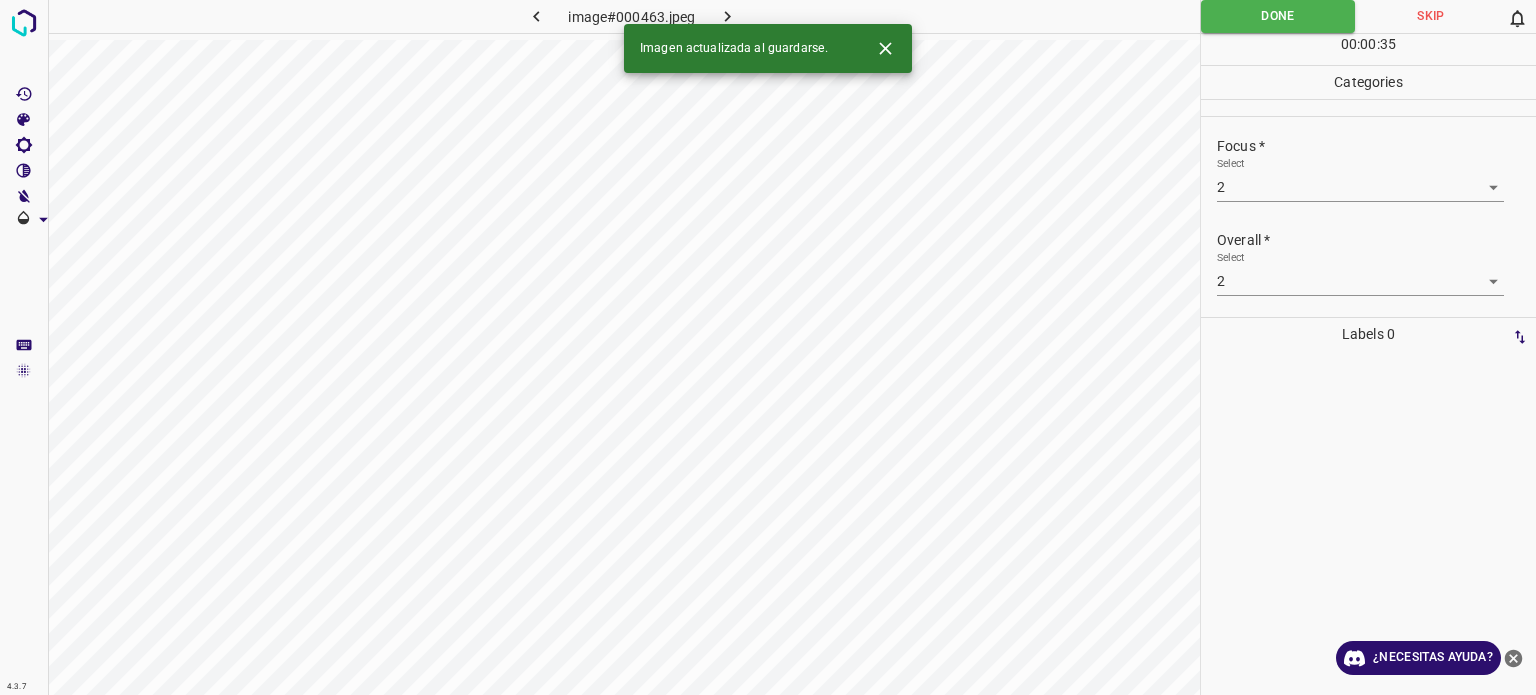 click 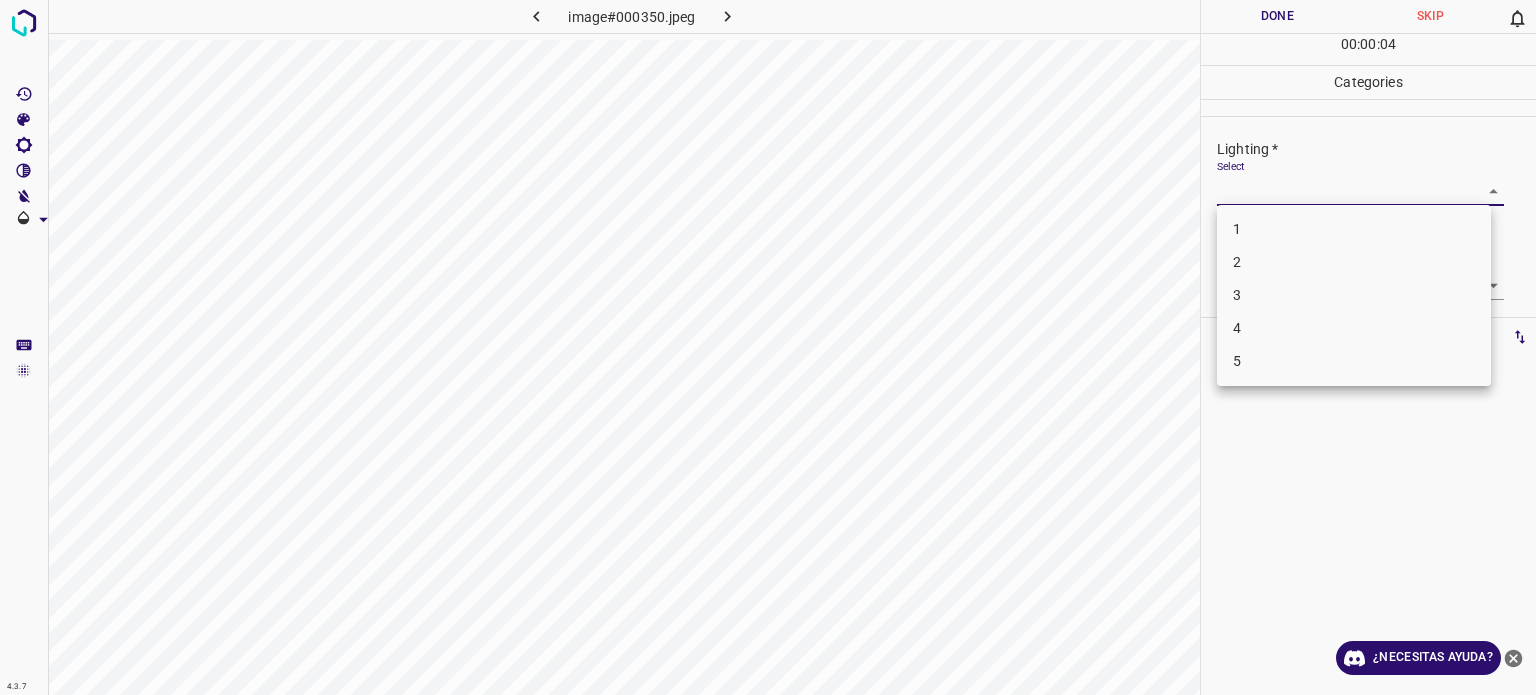 click on "Texto original Valora esta traducción Tu opinión servirá para ayudar a mejorar el Traductor de Google 4.3.7 image#000350.jpeg Done Skip 0 00   : 00   : 04   Categories Lighting *  Select ​ Focus *  Select ​ Overall *  Select ​ Labels   0 Categories 1 Lighting 2 Focus 3 Overall Tools Space Change between modes (Draw & Edit) I Auto labeling R Restore zoom M Zoom in N Zoom out Delete Delete selecte label Filters Z Restore filters X Saturation filter C Brightness filter V Contrast filter B Gray scale filter General O Download ¿Necesitas ayuda? - Texto - Esconder - Borrar 1 2 3 4 5" at bounding box center [768, 347] 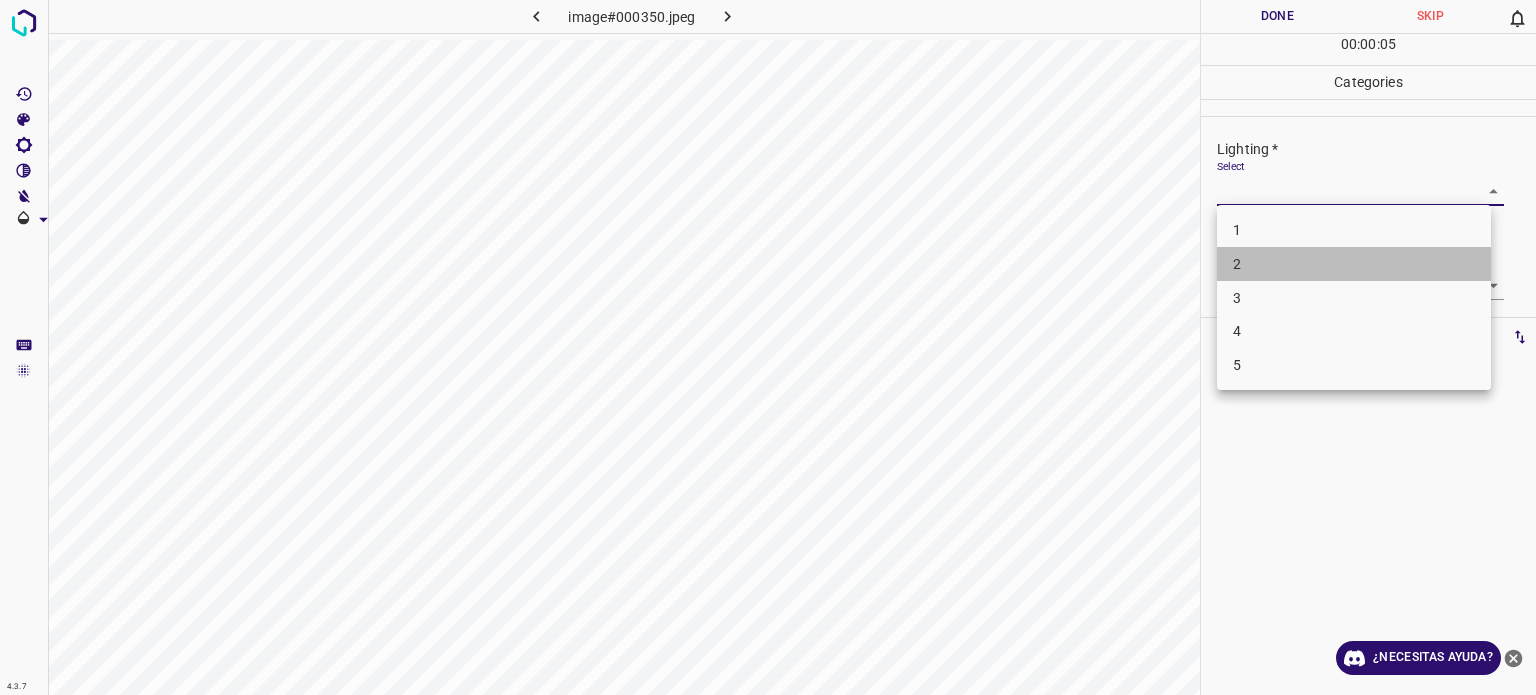 click on "2" at bounding box center [1354, 264] 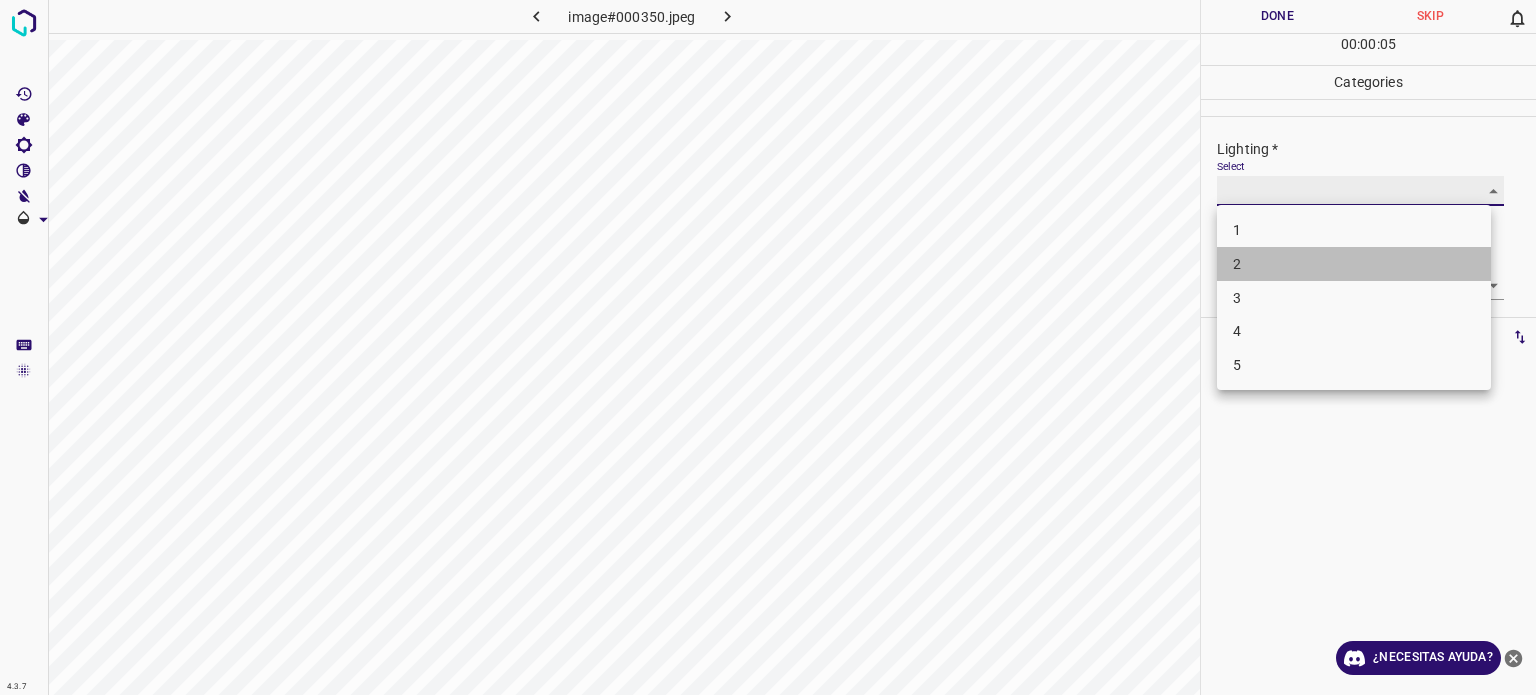 type on "2" 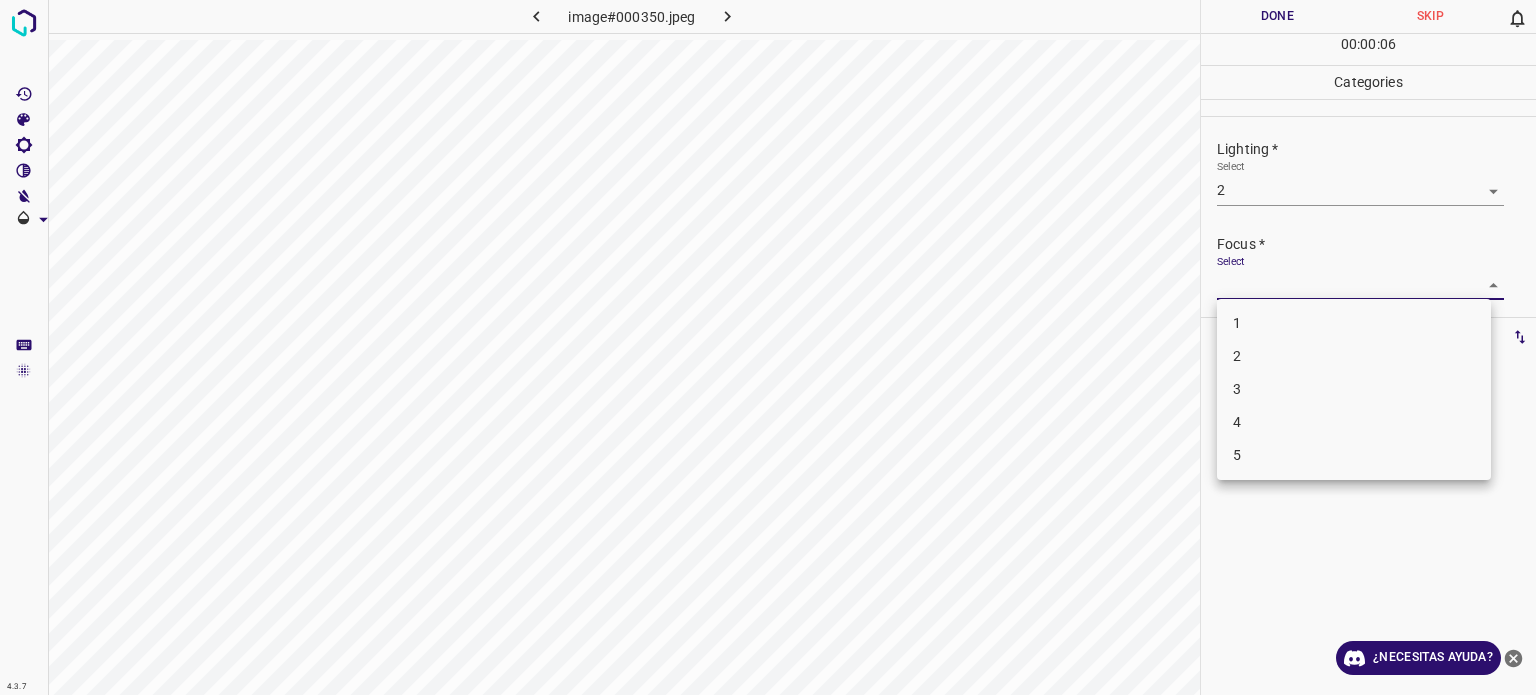 click on "Texto original Valora esta traducción Tu opinión servirá para ayudar a mejorar el Traductor de Google 4.3.7 image#000350.jpeg Done Skip 0 00   : 00   : 06   Categories Lighting *  Select 2 2 Focus *  Select ​ Overall *  Select ​ Labels   0 Categories 1 Lighting 2 Focus 3 Overall Tools Space Change between modes (Draw & Edit) I Auto labeling R Restore zoom M Zoom in N Zoom out Delete Delete selecte label Filters Z Restore filters X Saturation filter C Brightness filter V Contrast filter B Gray scale filter General O Download ¿Necesitas ayuda? - Texto - Esconder - Borrar 1 2 3 4 5" at bounding box center (768, 347) 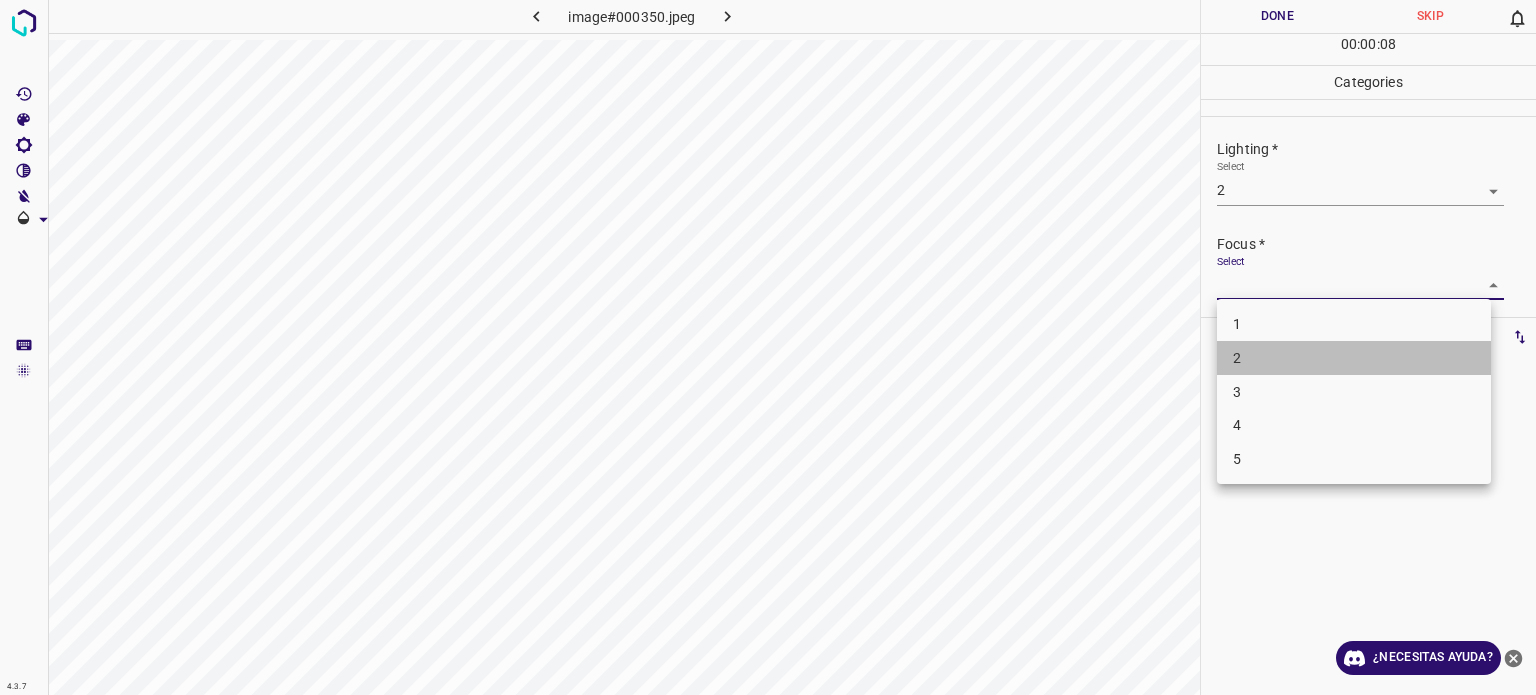click on "2" at bounding box center (1237, 358) 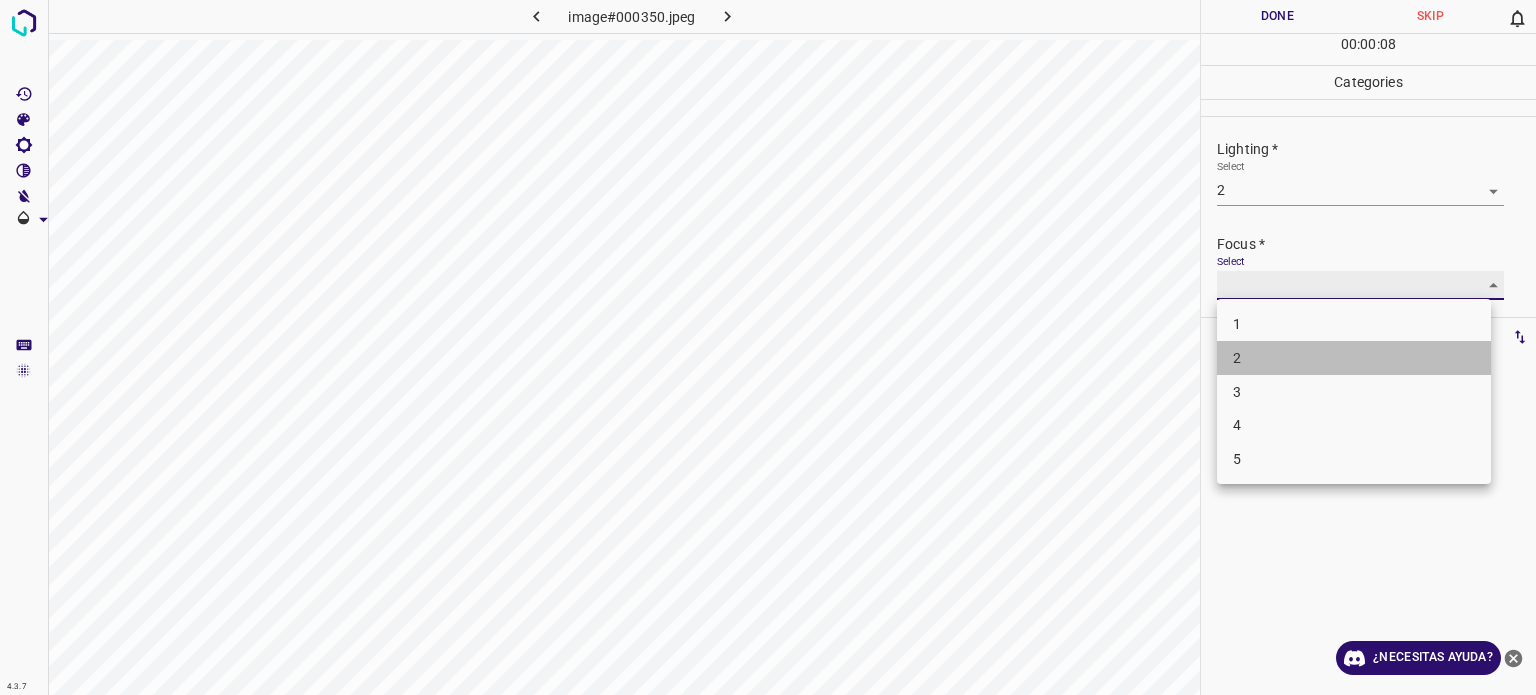 type on "2" 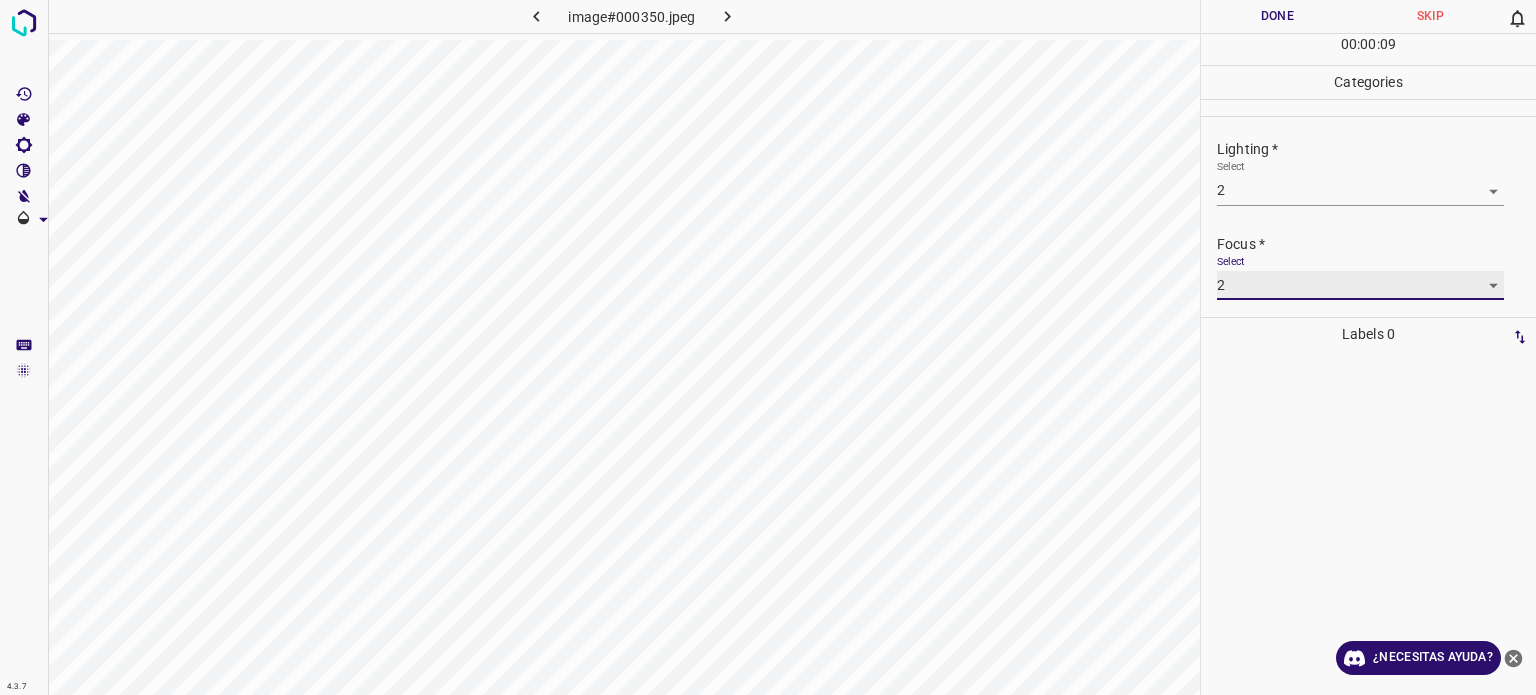 scroll, scrollTop: 98, scrollLeft: 0, axis: vertical 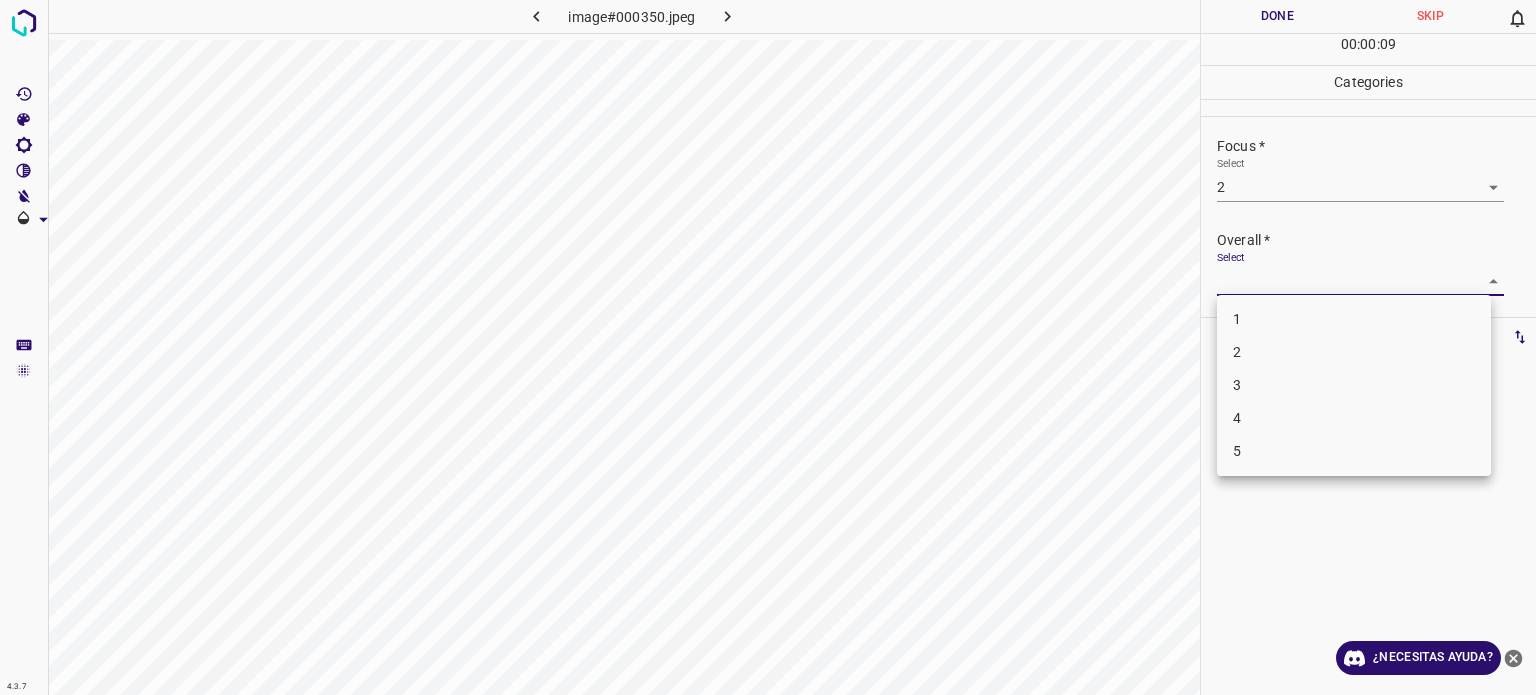 click on "Texto original Valora esta traducción Tu opinión servirá para ayudar a mejorar el Traductor de Google 4.3.7 image#000350.jpeg Done Skip 0 00   : 00   : 09   Categories Lighting *  Select 2 2 Focus *  Select 2 2 Overall *  Select ​ Labels   0 Categories 1 Lighting 2 Focus 3 Overall Tools Space Change between modes (Draw & Edit) I Auto labeling R Restore zoom M Zoom in N Zoom out Delete Delete selecte label Filters Z Restore filters X Saturation filter C Brightness filter V Contrast filter B Gray scale filter General O Download ¿Necesitas ayuda? - Texto - Esconder - Borrar 1 2 3 4 5" at bounding box center [768, 347] 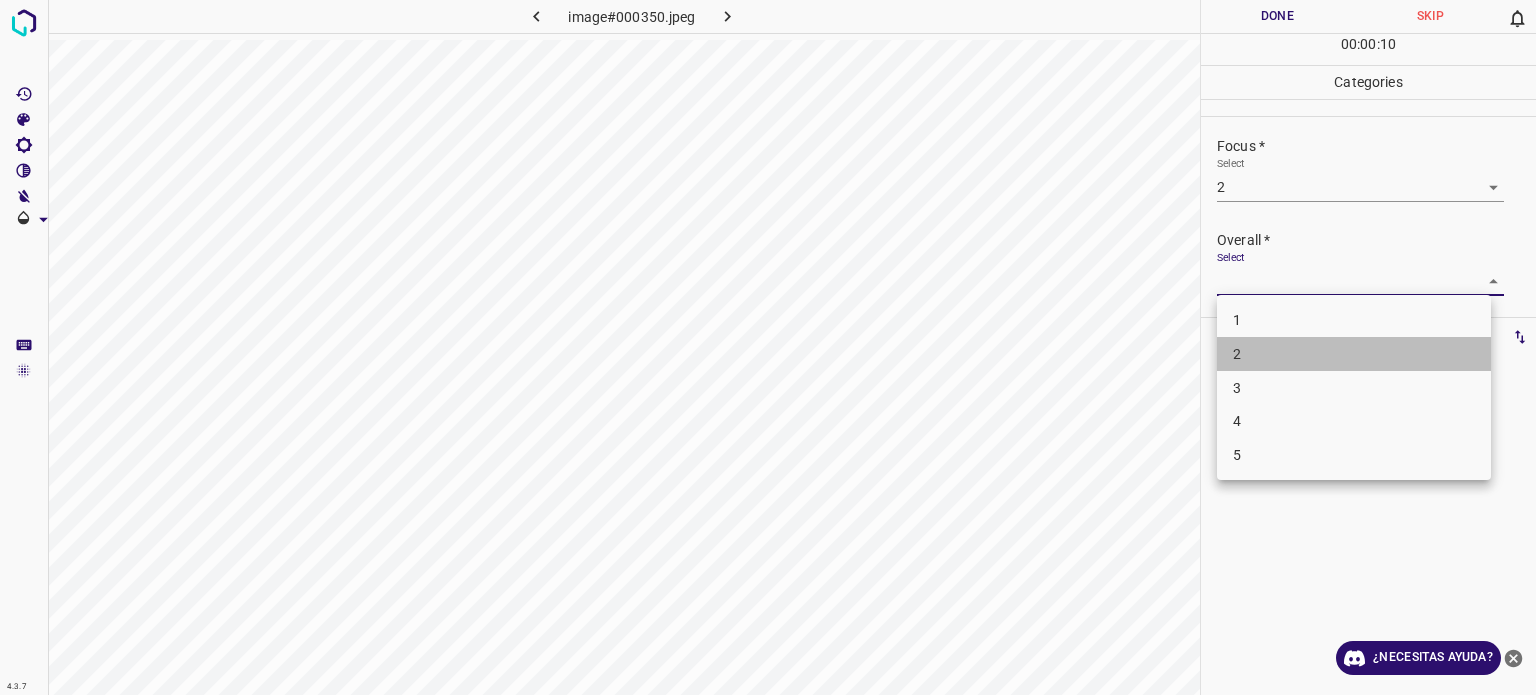 click on "2" at bounding box center (1237, 354) 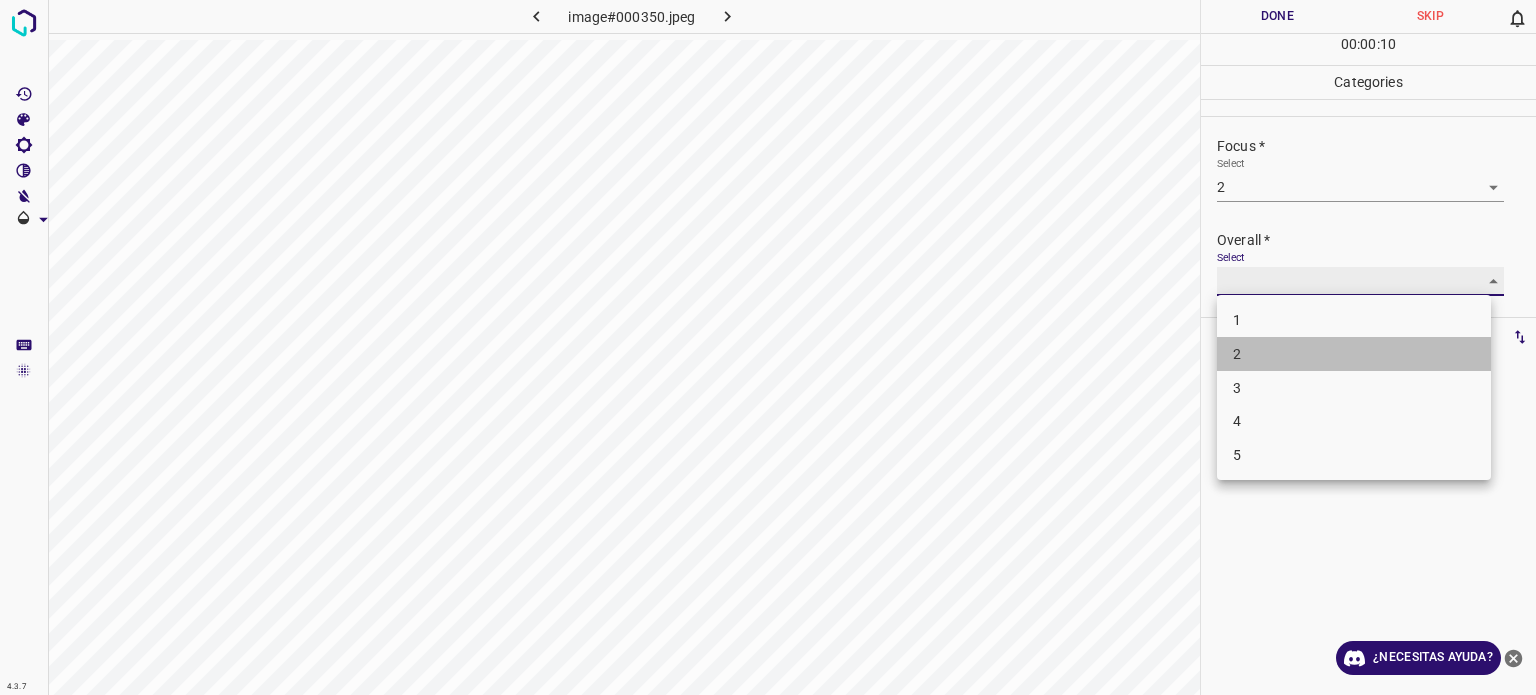 type on "2" 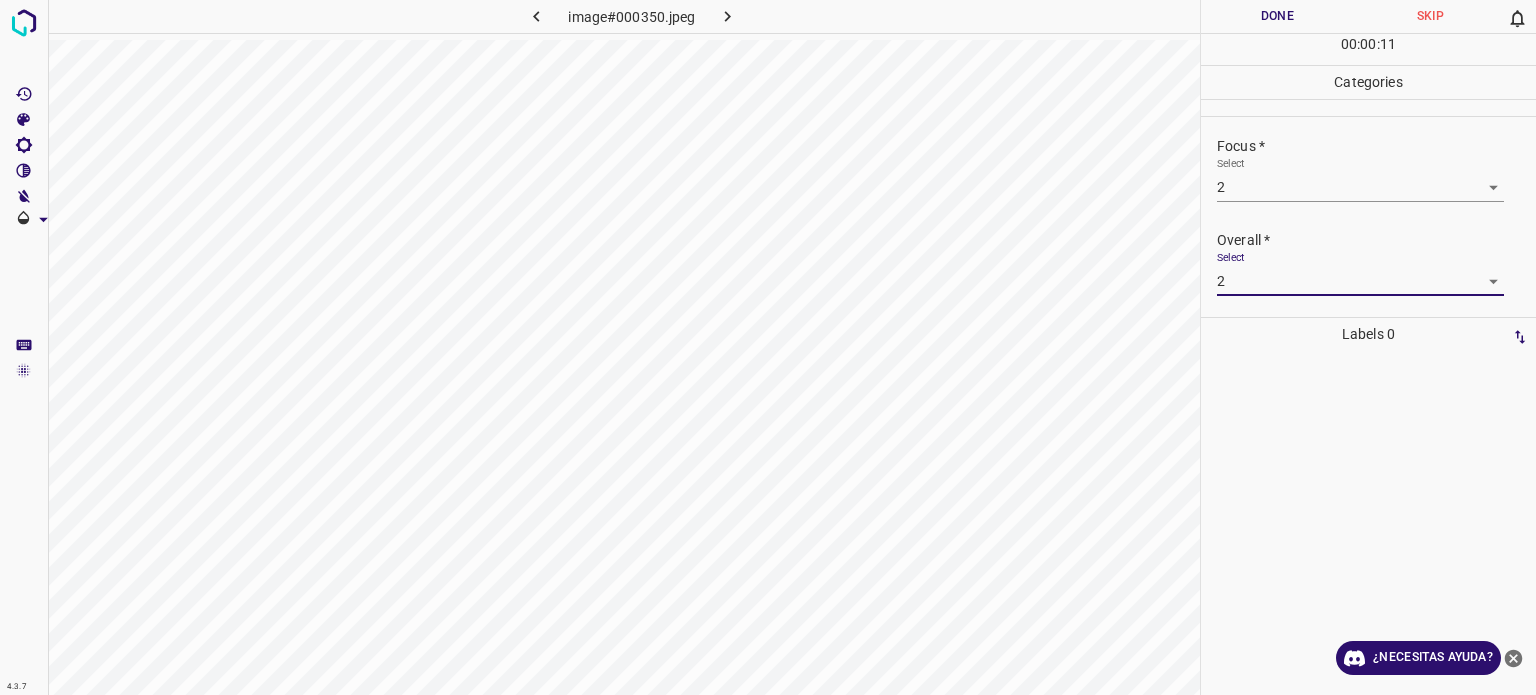 click on "Done" at bounding box center [1277, 16] 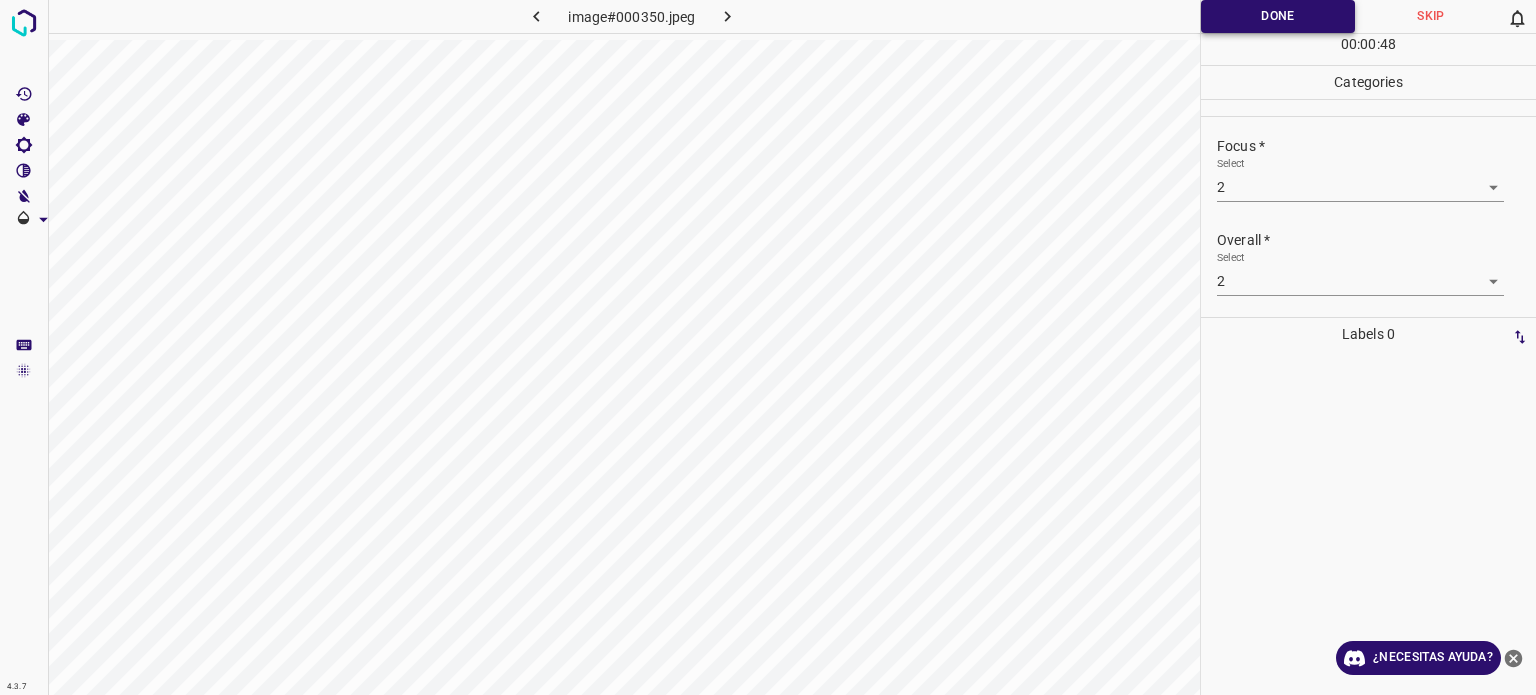 click on "Done" at bounding box center [1278, 16] 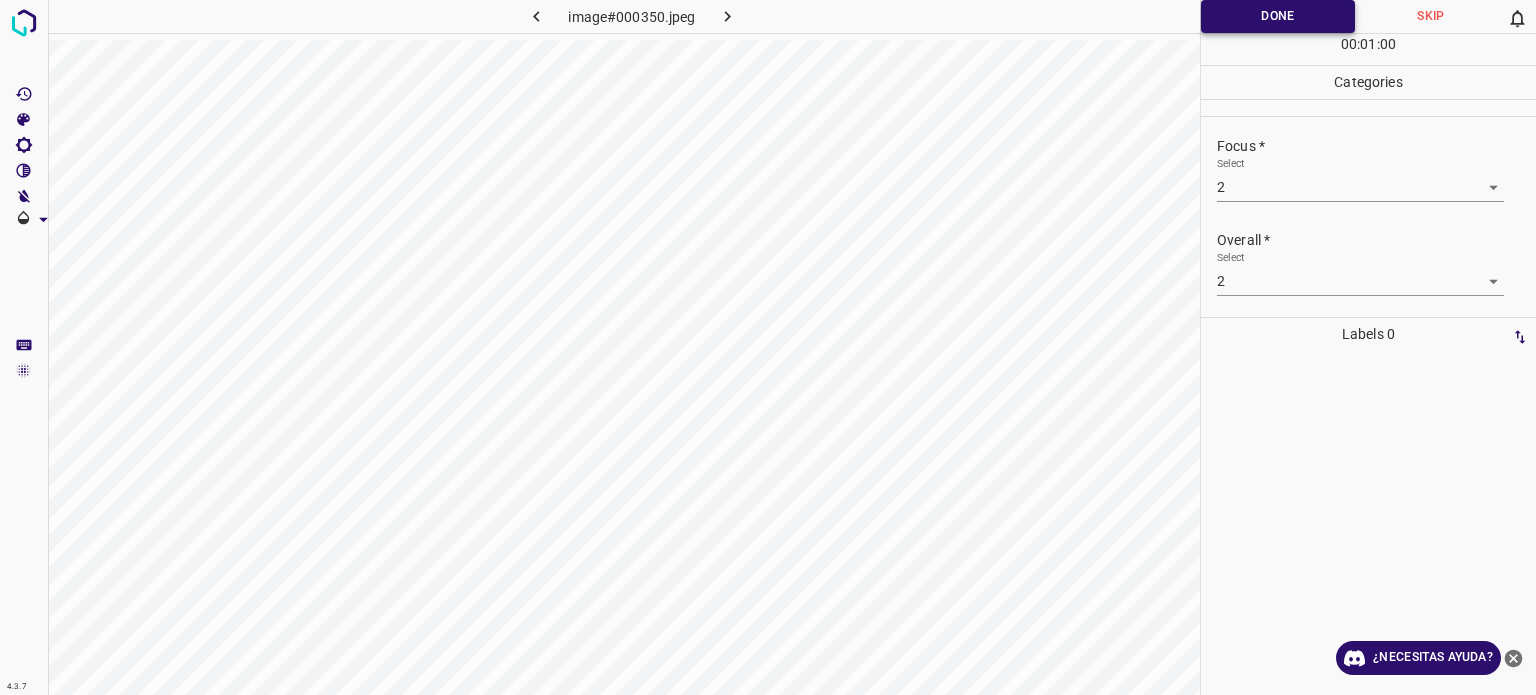 click on "Done" at bounding box center [1278, 16] 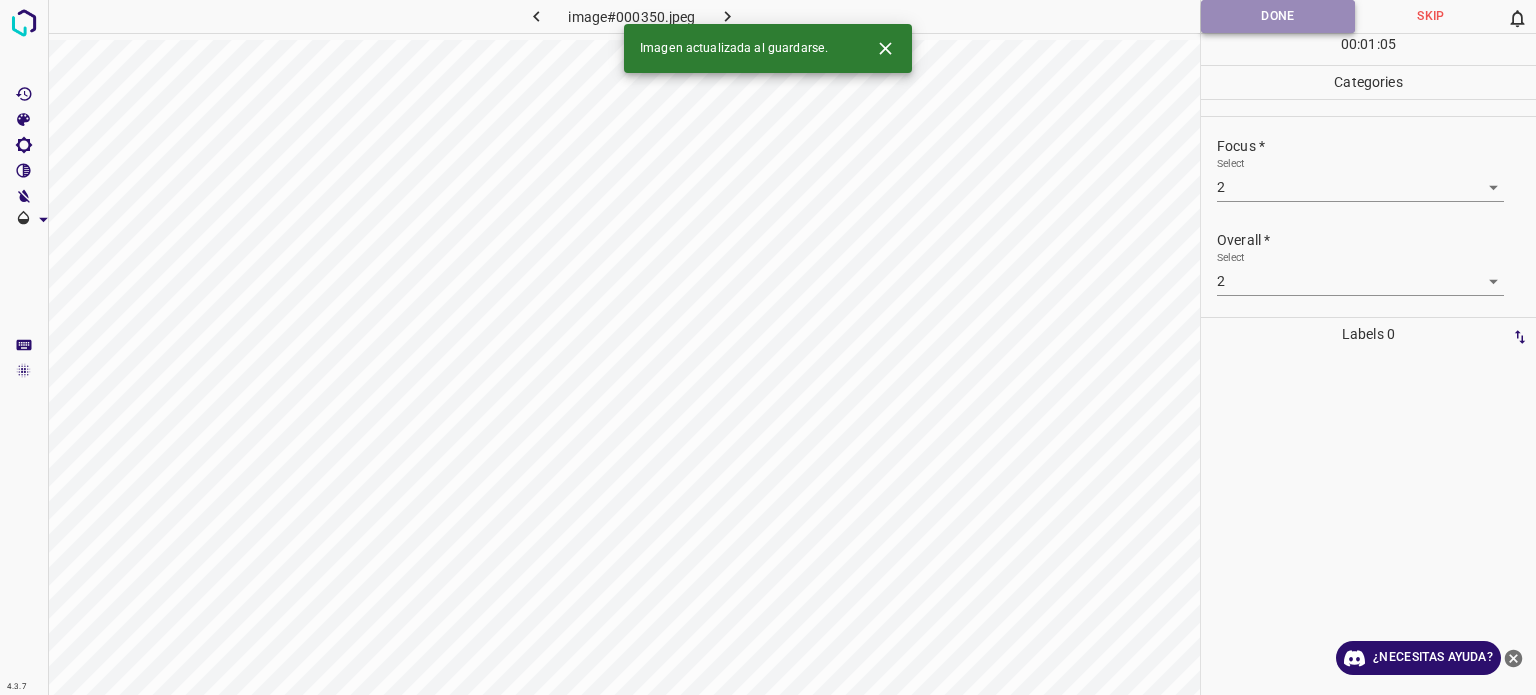 click on "Done" at bounding box center [1278, 16] 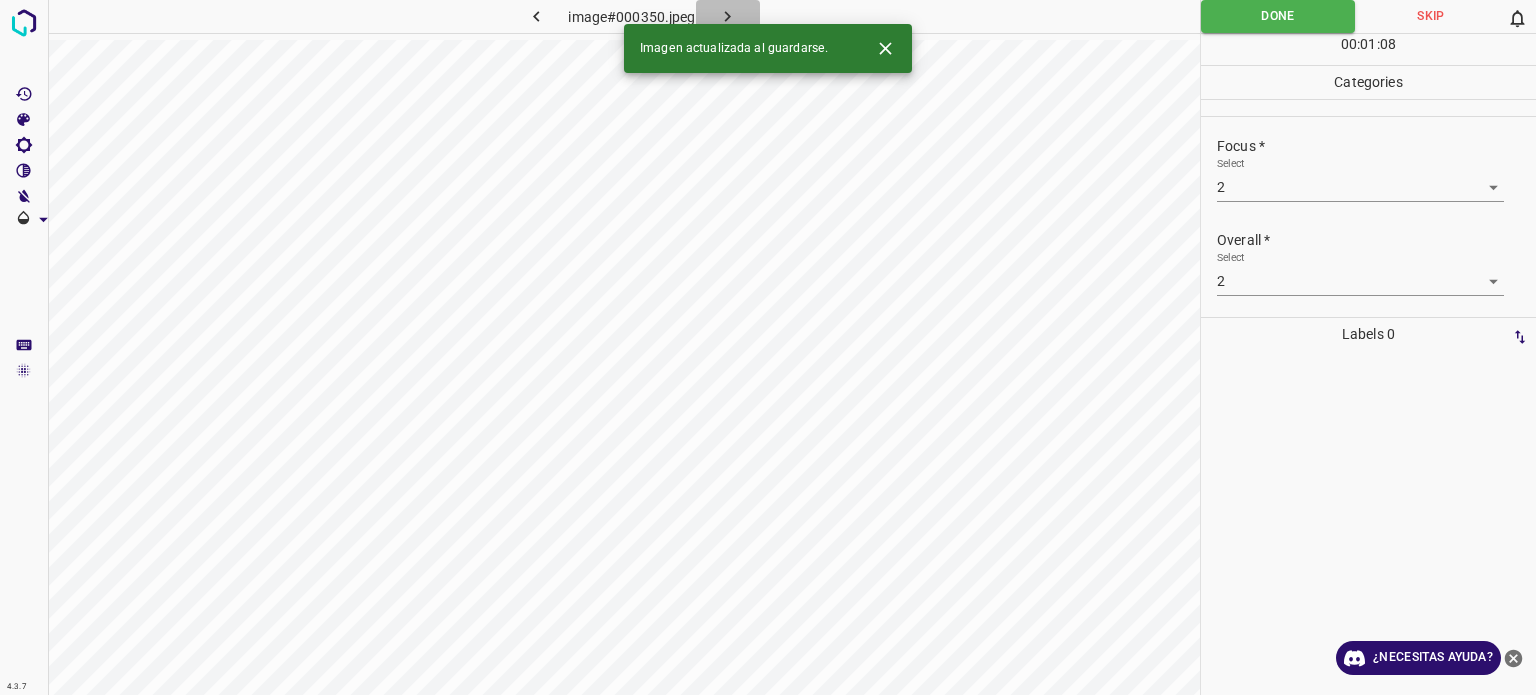 click 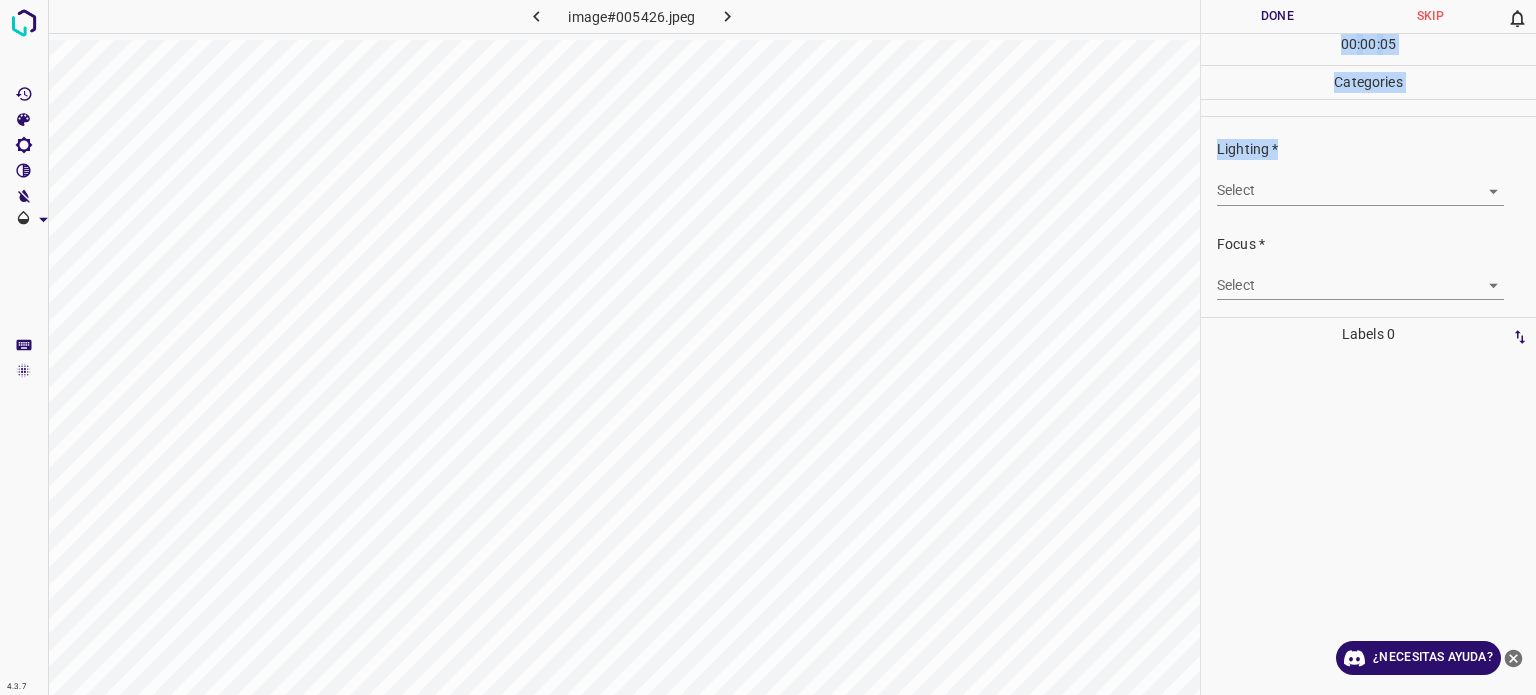 click on "image#005426.jpeg Done Skip 0 00   : 00   : 05   Categories Lighting *  Select ​ Focus *  Select ​ Overall *  Select ​ Labels   0" at bounding box center (768, 347) 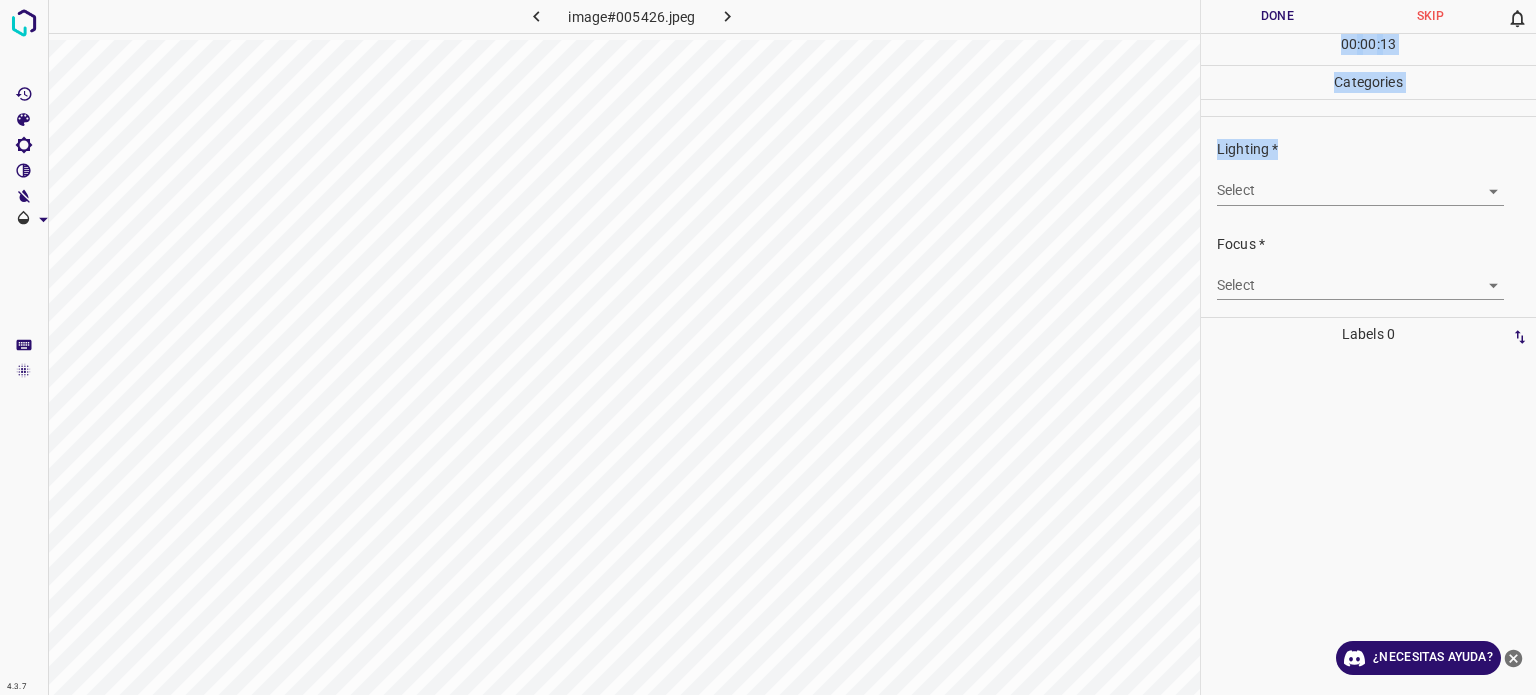 click 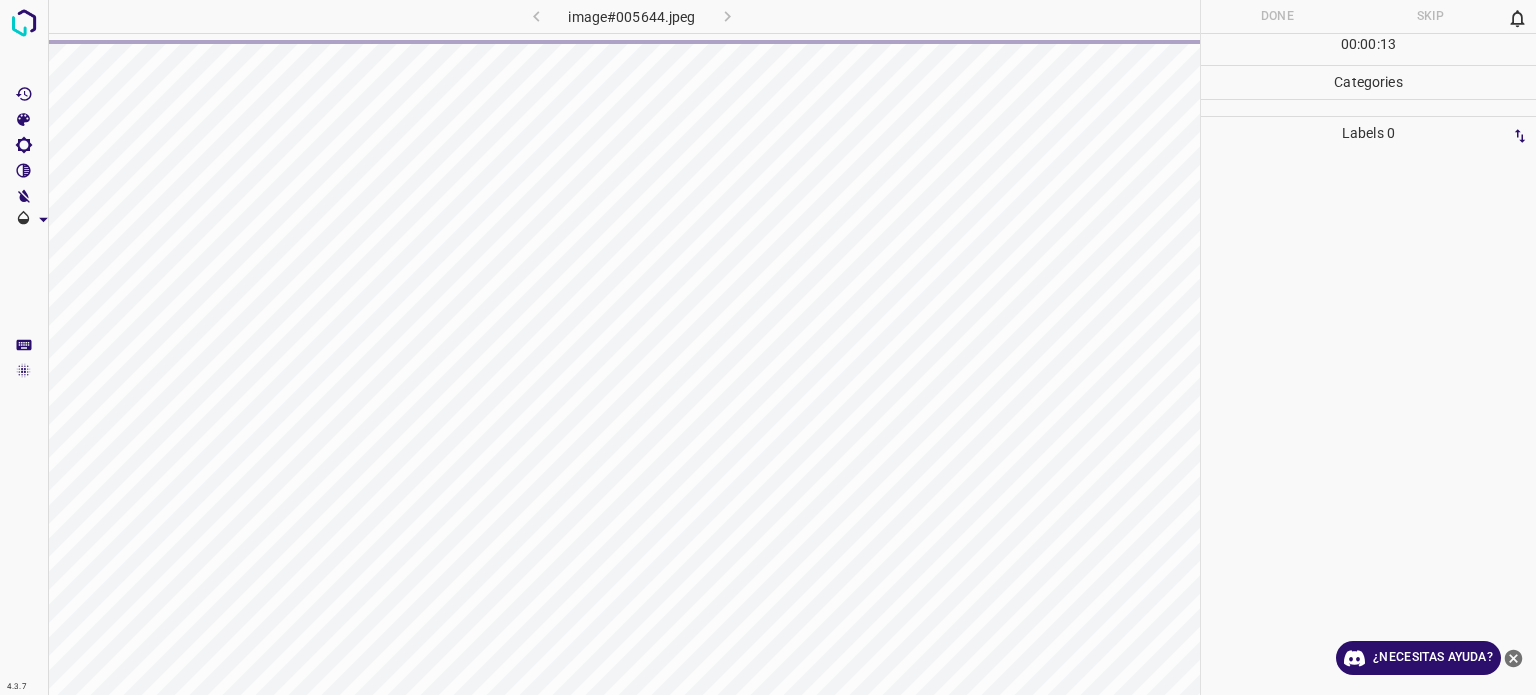 click on "image#005644.jpeg" at bounding box center (632, 16) 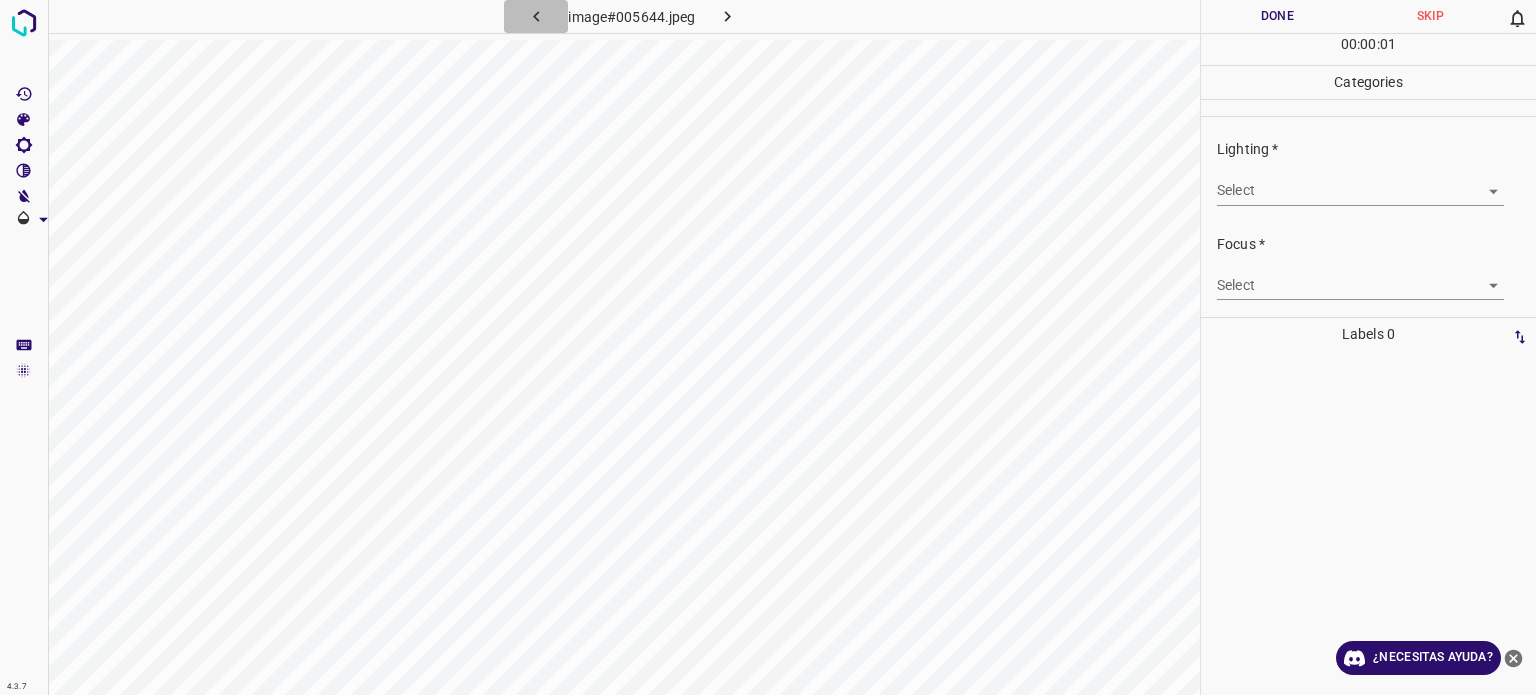 click 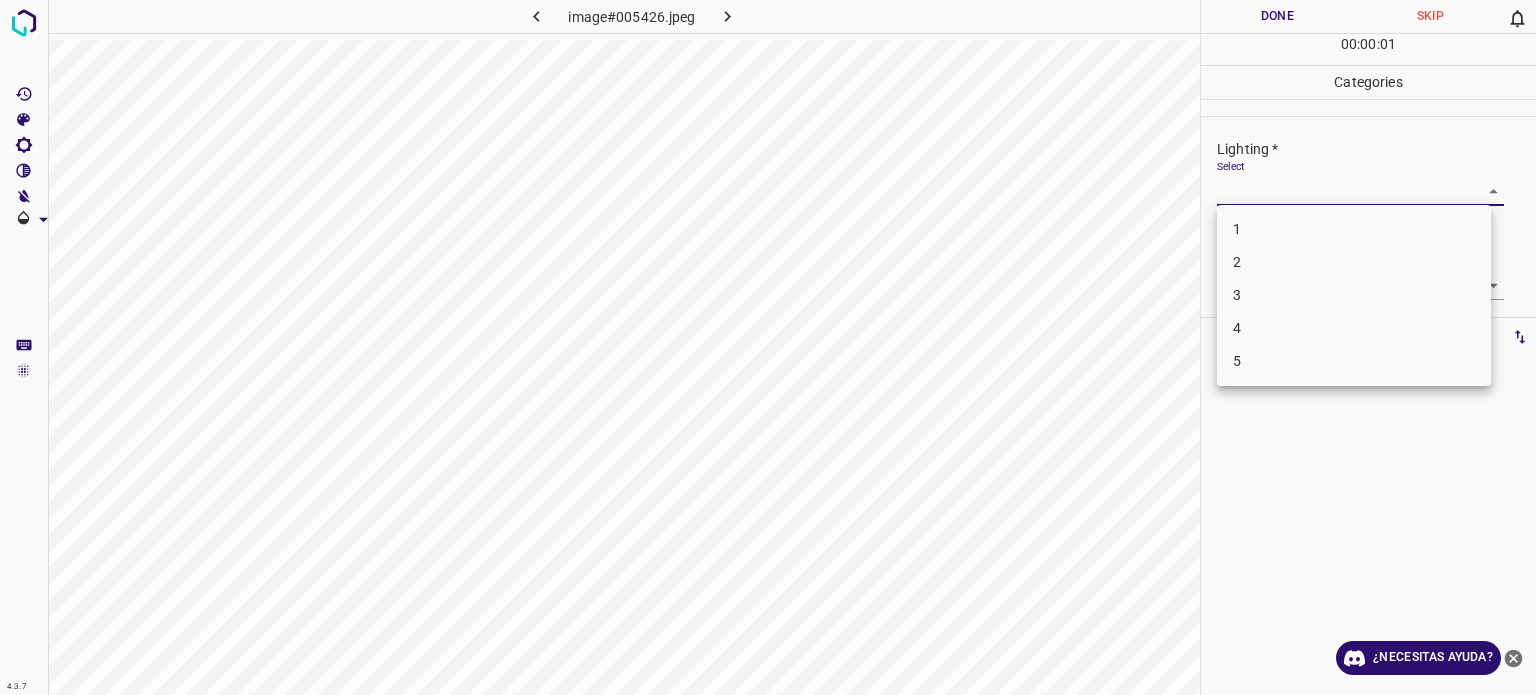 click on "Texto original Valora esta traducción Tu opinión servirá para ayudar a mejorar el Traductor de Google 4.3.7 image#005426.jpeg Done Skip 0 00   : 00   : 01   Categories Lighting *  Select ​ Focus *  Select ​ Overall *  Select ​ Labels   0 Categories 1 Lighting 2 Focus 3 Overall Tools Space Change between modes (Draw & Edit) I Auto labeling R Restore zoom M Zoom in N Zoom out Delete Delete selecte label Filters Z Restore filters X Saturation filter C Brightness filter V Contrast filter B Gray scale filter General O Download ¿Necesitas ayuda? - Texto - Esconder - Borrar 1 2 3 4 5" at bounding box center (768, 347) 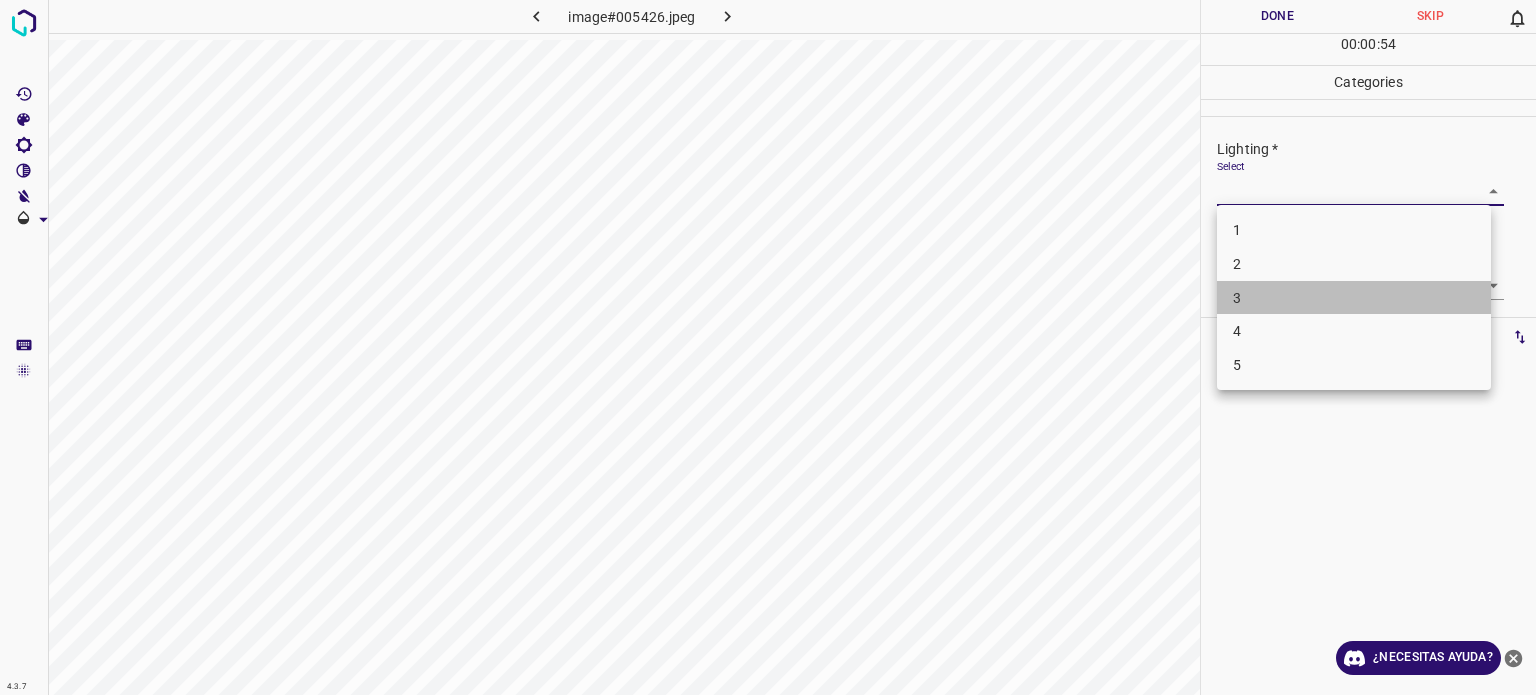 click on "3" at bounding box center [1354, 298] 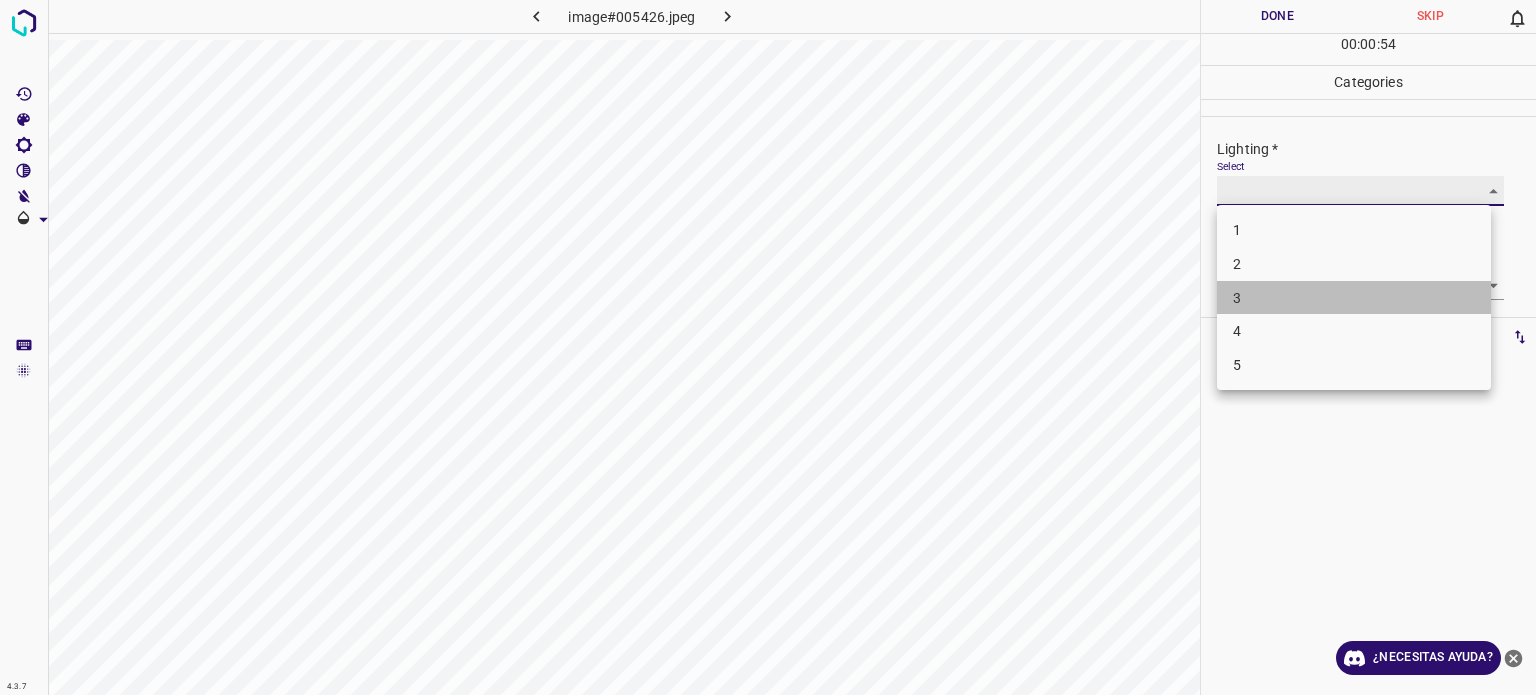 type on "3" 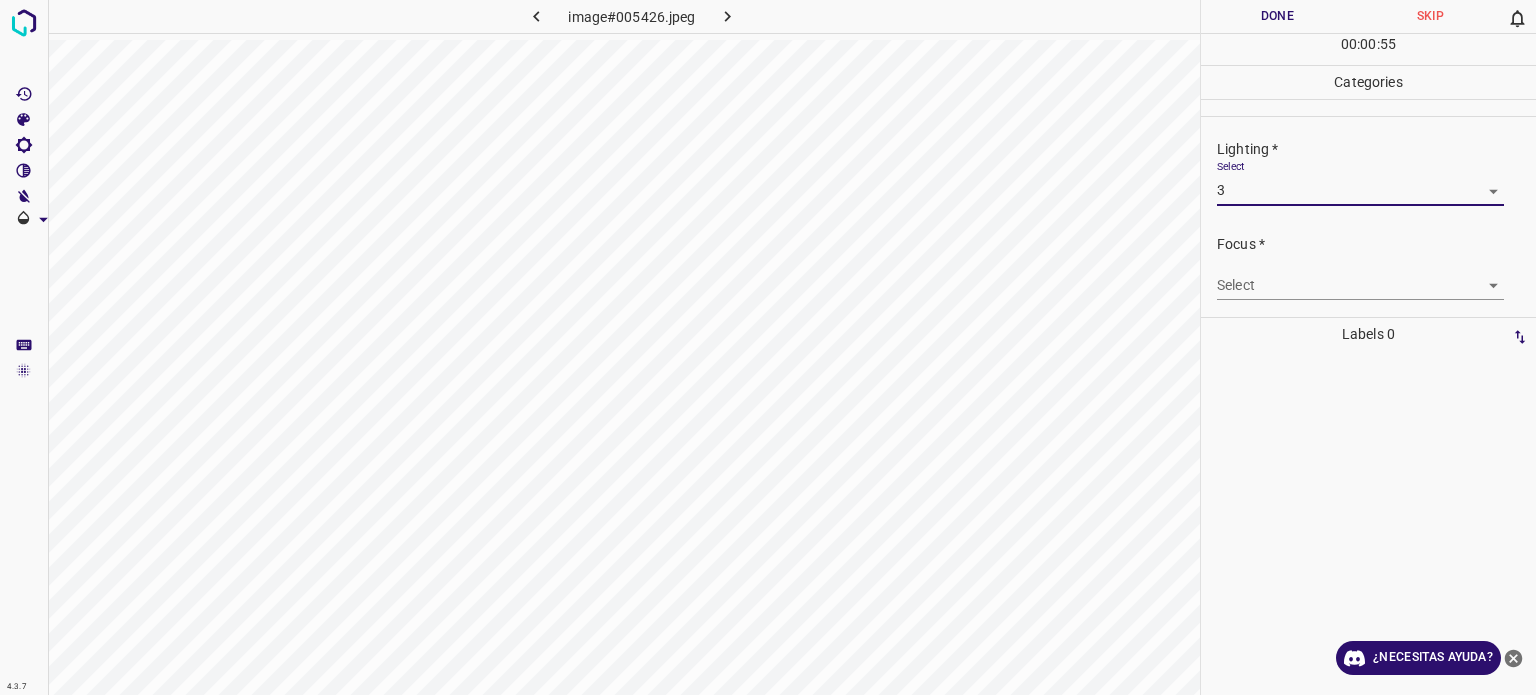 click on "Texto original Valora esta traducción Tu opinión servirá para ayudar a mejorar el Traductor de Google 4.3.7 image#005426.jpeg Done Skip 0 00   : 00   : 55   Categories Lighting *  Select 3 3 Focus *  Select ​ Overall *  Select ​ Labels   0 Categories 1 Lighting 2 Focus 3 Overall Tools Space Change between modes (Draw & Edit) I Auto labeling R Restore zoom M Zoom in N Zoom out Delete Delete selecte label Filters Z Restore filters X Saturation filter C Brightness filter V Contrast filter B Gray scale filter General O Download ¿Necesitas ayuda? - Texto - Esconder - Borrar" at bounding box center [768, 347] 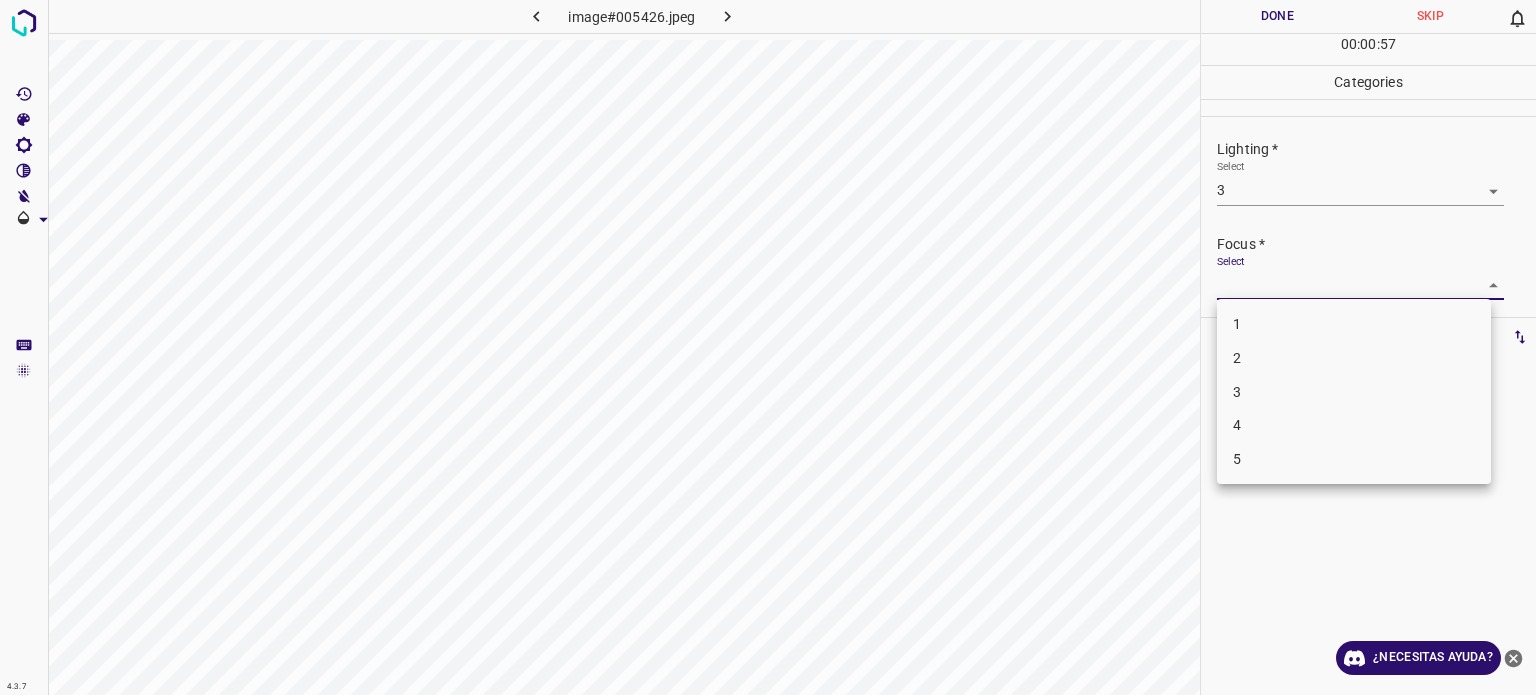 click on "3" at bounding box center [1237, 392] 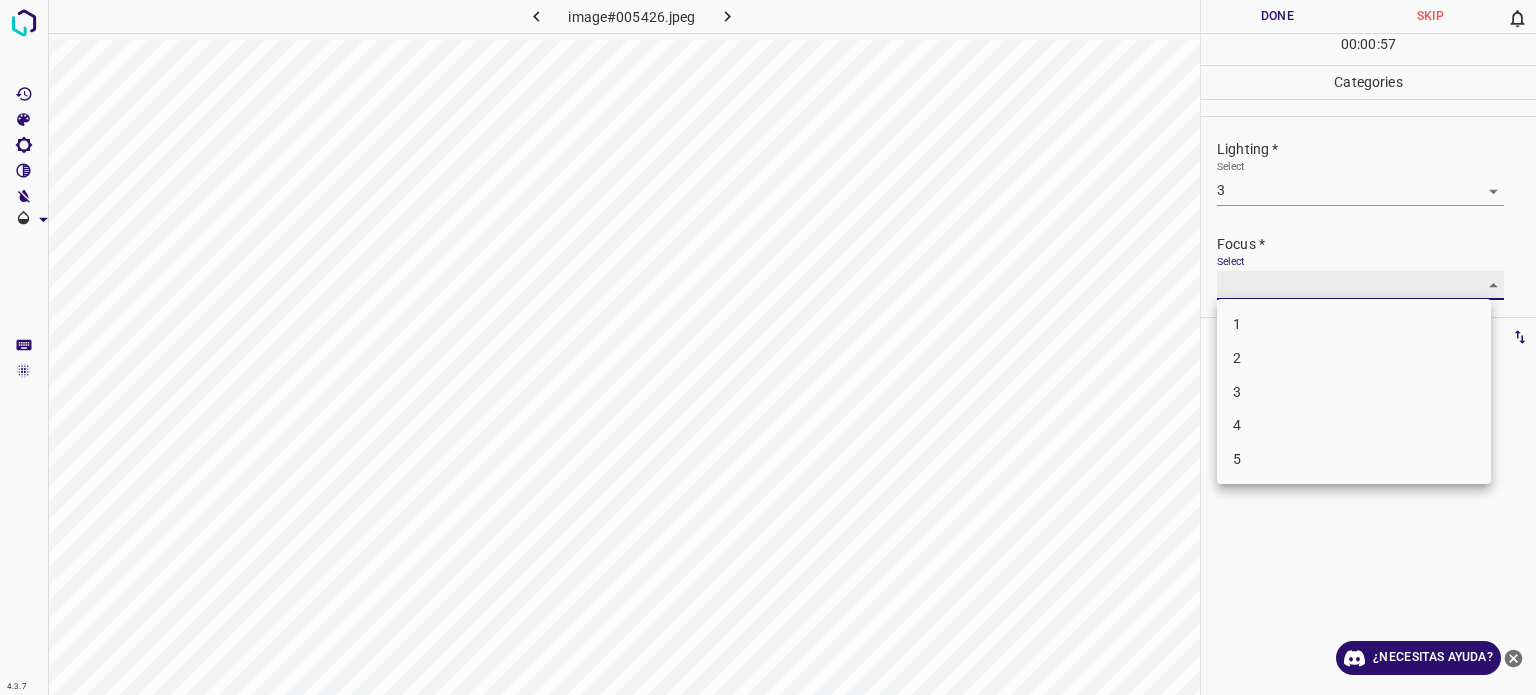 type on "3" 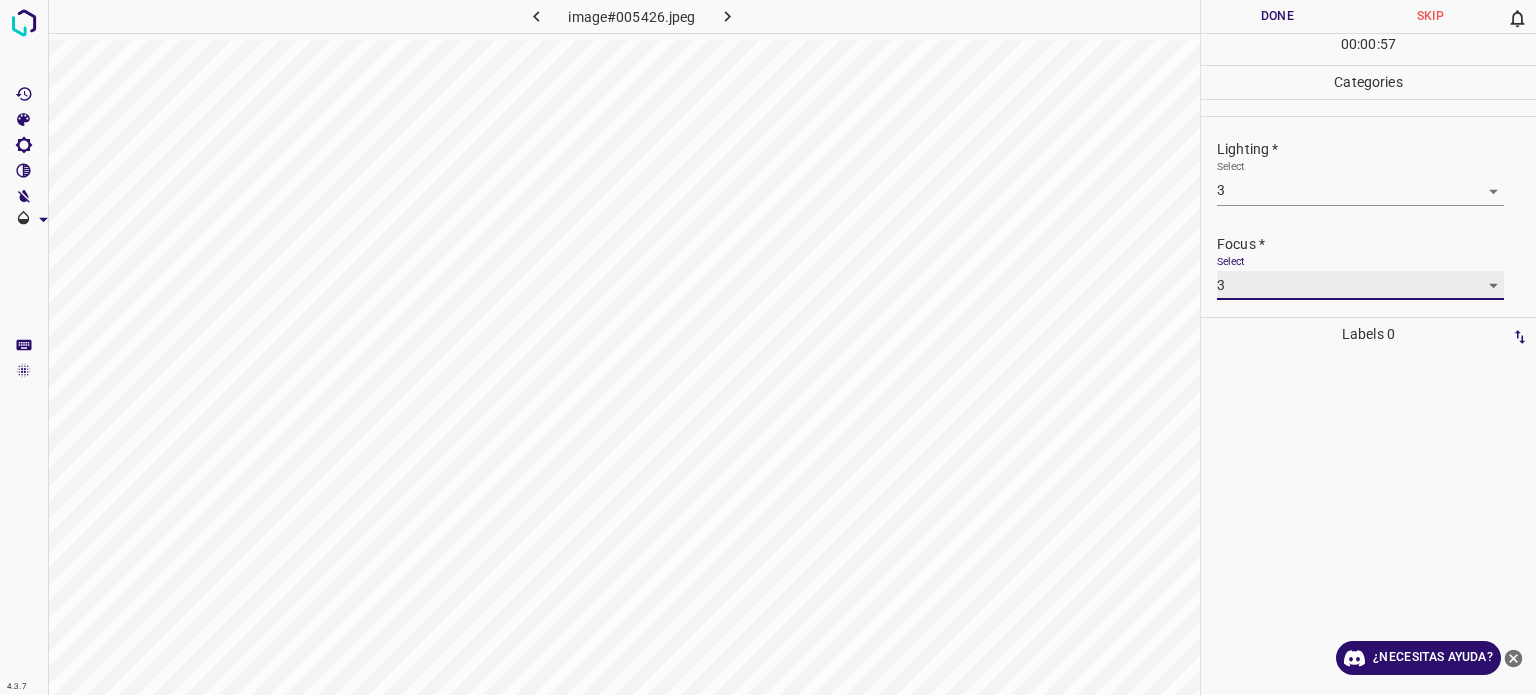 scroll, scrollTop: 98, scrollLeft: 0, axis: vertical 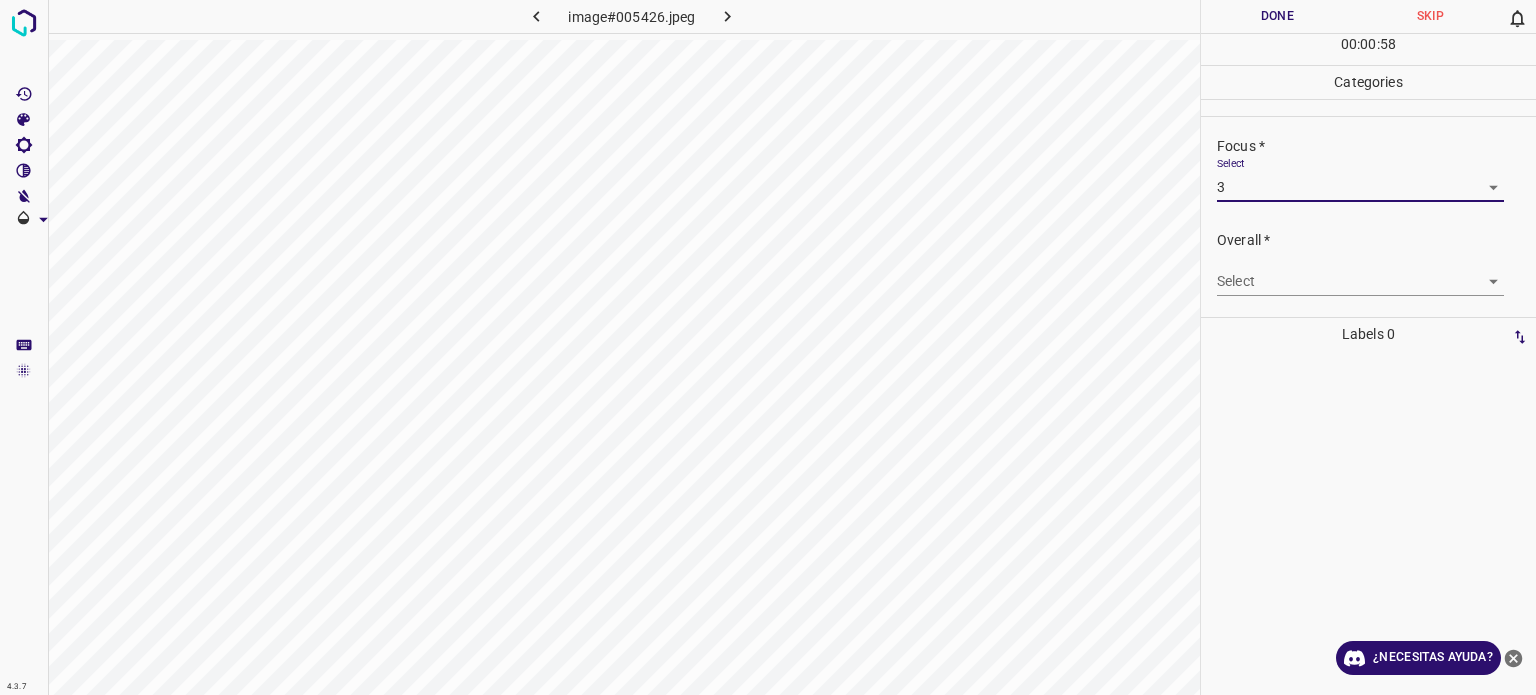 click on "Texto original Valora esta traducción Tu opinión servirá para ayudar a mejorar el Traductor de Google 4.3.7 image#005426.jpeg Done Skip 0 00   : 00   : 58   Categories Lighting *  Select 3 3 Focus *  Select 3 3 Overall *  Select ​ Labels   0 Categories 1 Lighting 2 Focus 3 Overall Tools Space Change between modes (Draw & Edit) I Auto labeling R Restore zoom M Zoom in N Zoom out Delete Delete selecte label Filters Z Restore filters X Saturation filter C Brightness filter V Contrast filter B Gray scale filter General O Download ¿Necesitas ayuda? - Texto - Esconder - Borrar" at bounding box center [768, 347] 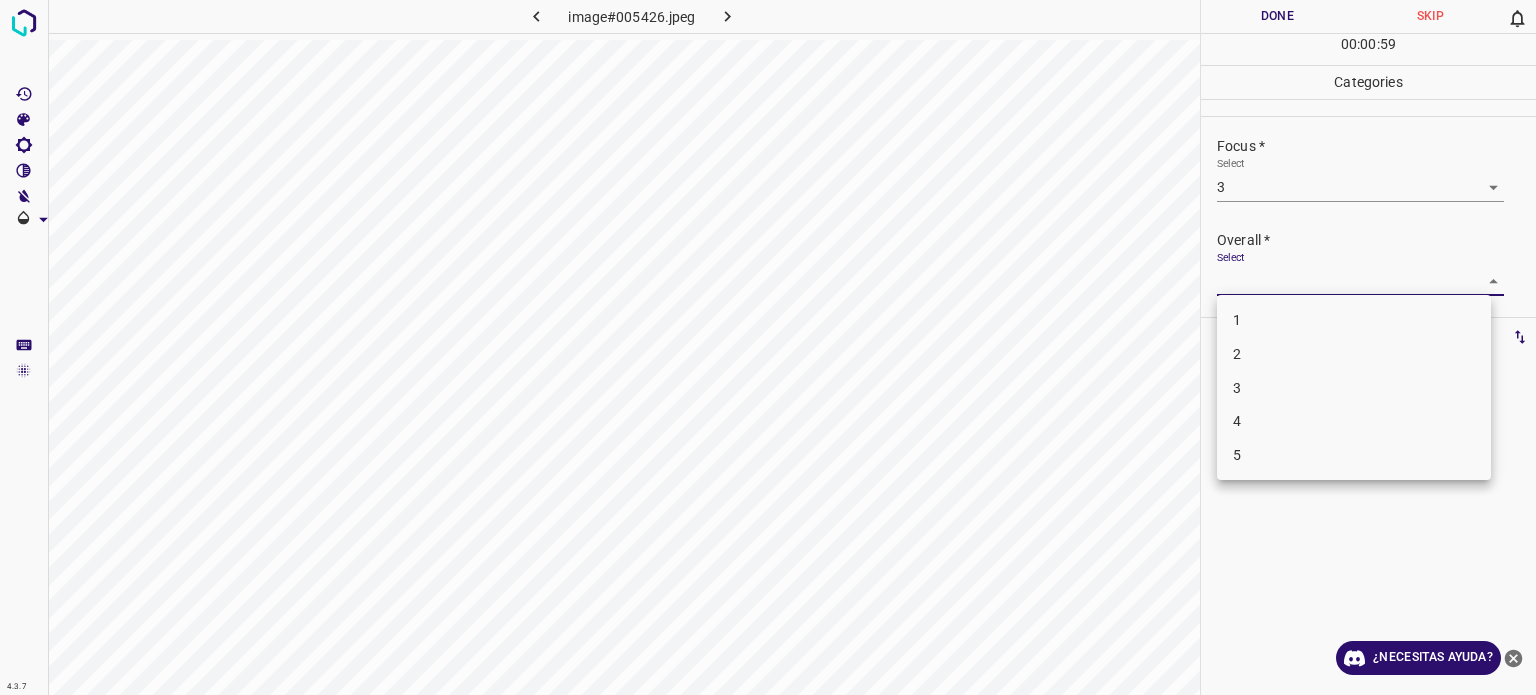 click on "3" at bounding box center [1354, 388] 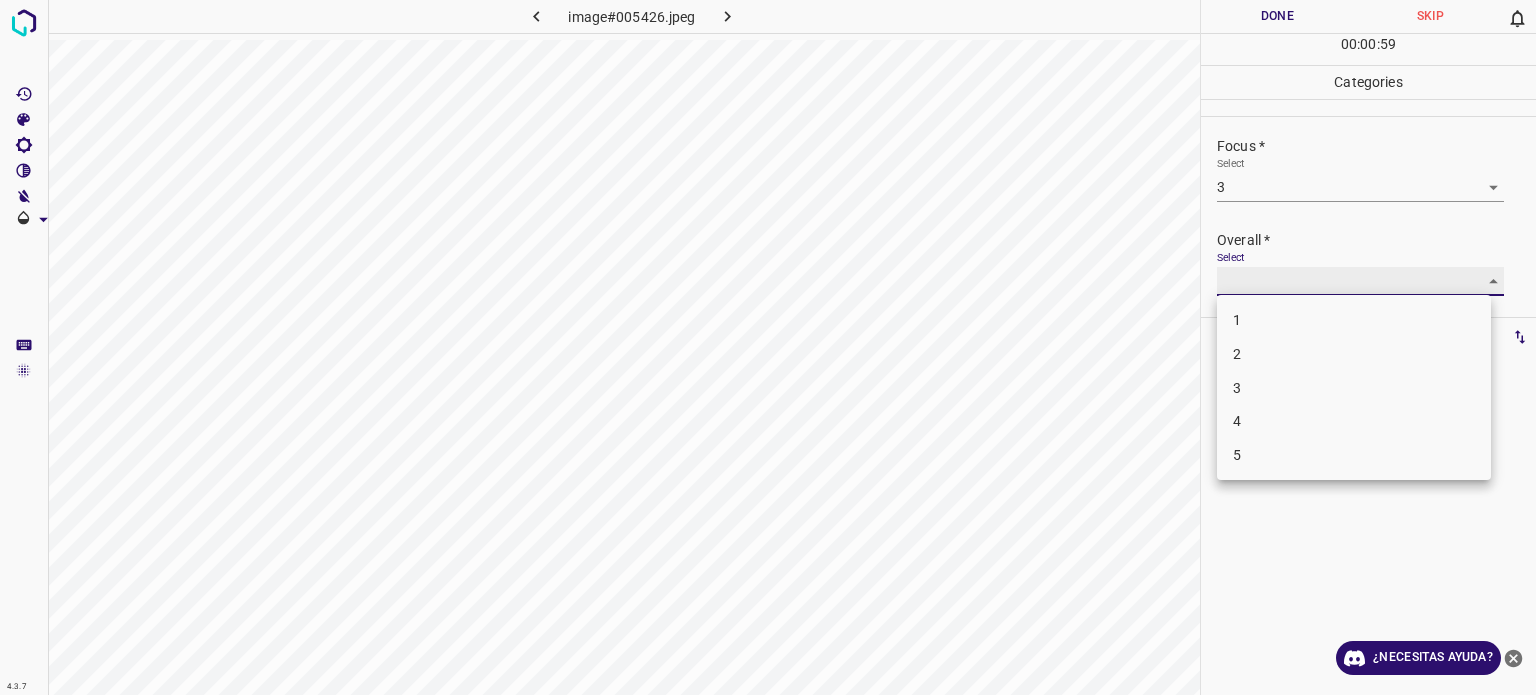 type on "3" 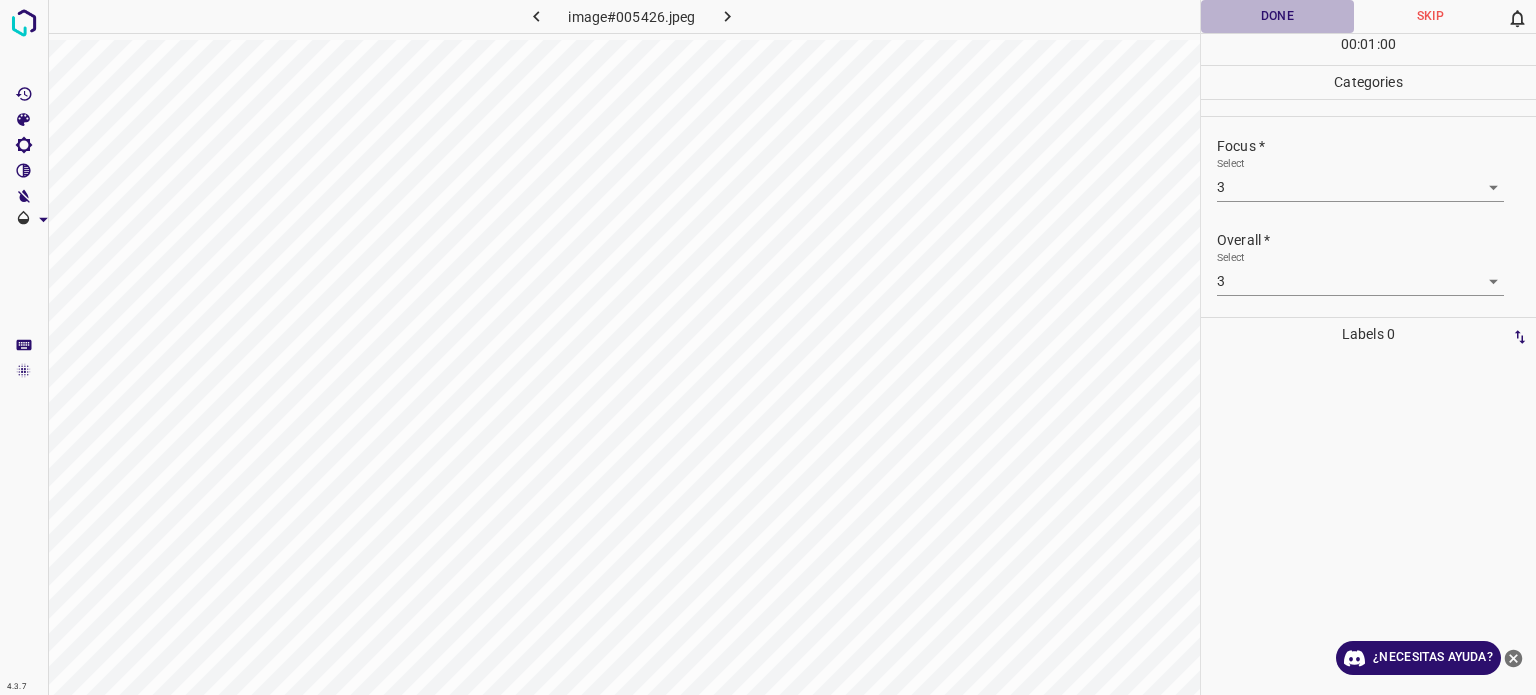 click on "Done" at bounding box center (1277, 16) 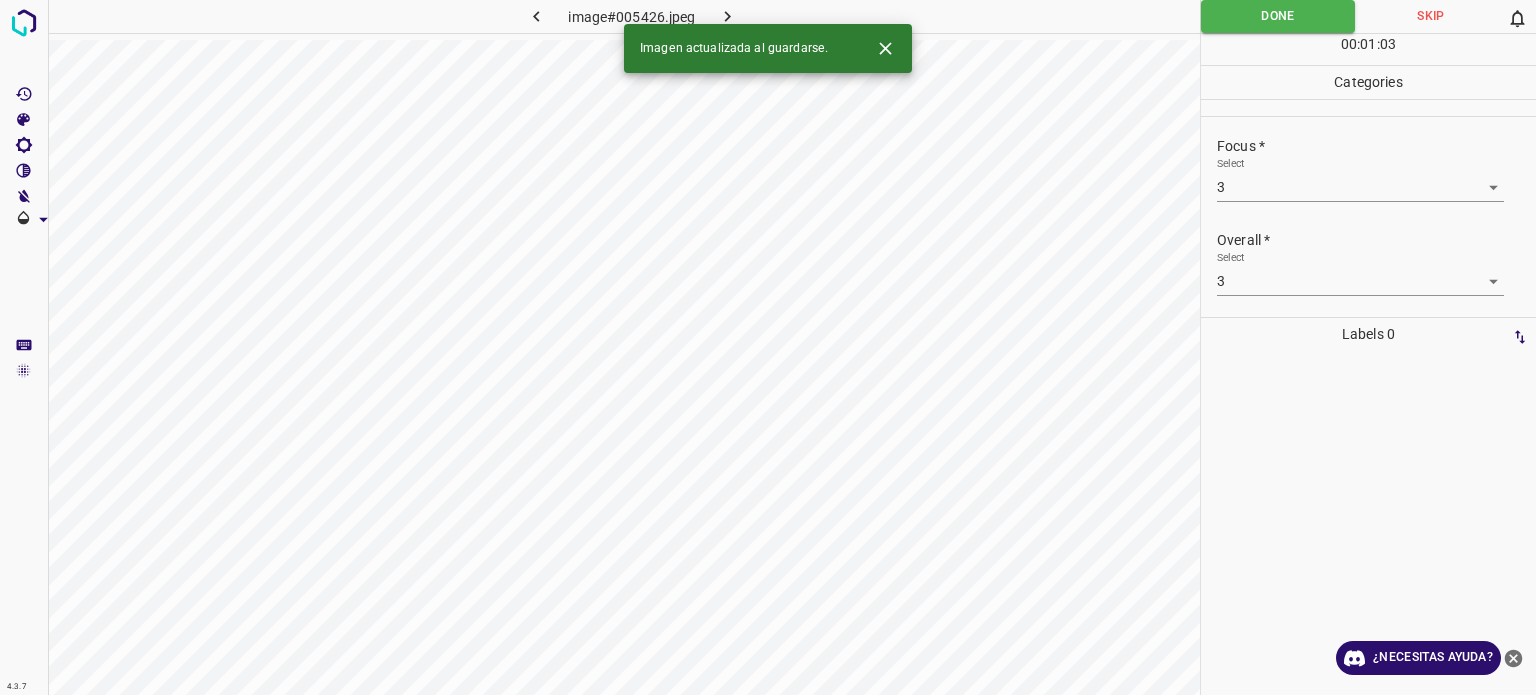 click 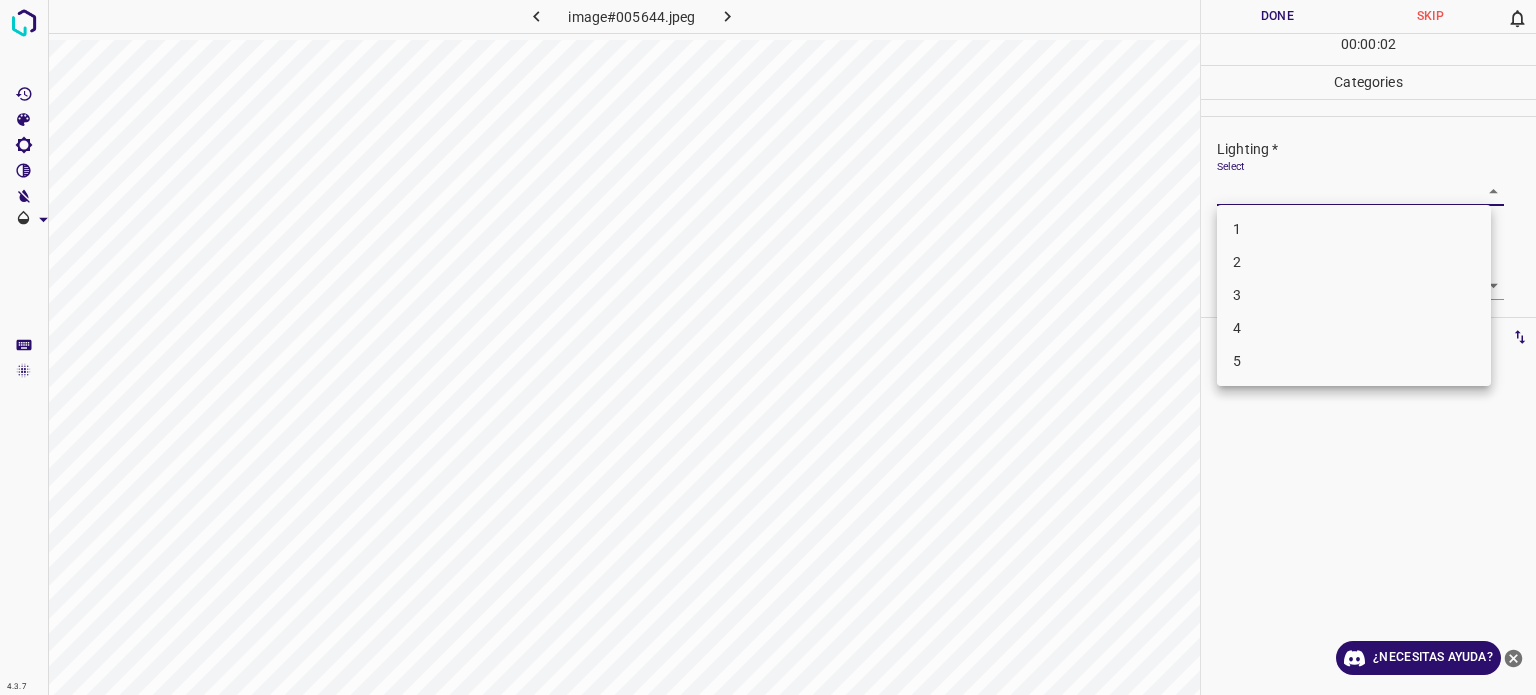 click on "Texto original Valora esta traducción Tu opinión servirá para ayudar a mejorar el Traductor de Google 4.3.7 image#005644.jpeg Done Skip 0 00   : 00   : 02   Categories Lighting *  Select ​ Focus *  Select ​ Overall *  Select ​ Labels   0 Categories 1 Lighting 2 Focus 3 Overall Tools Space Change between modes (Draw & Edit) I Auto labeling R Restore zoom M Zoom in N Zoom out Delete Delete selecte label Filters Z Restore filters X Saturation filter C Brightness filter V Contrast filter B Gray scale filter General O Download ¿Necesitas ayuda? - Texto - Esconder - Borrar 1 2 3 4 5" at bounding box center [768, 347] 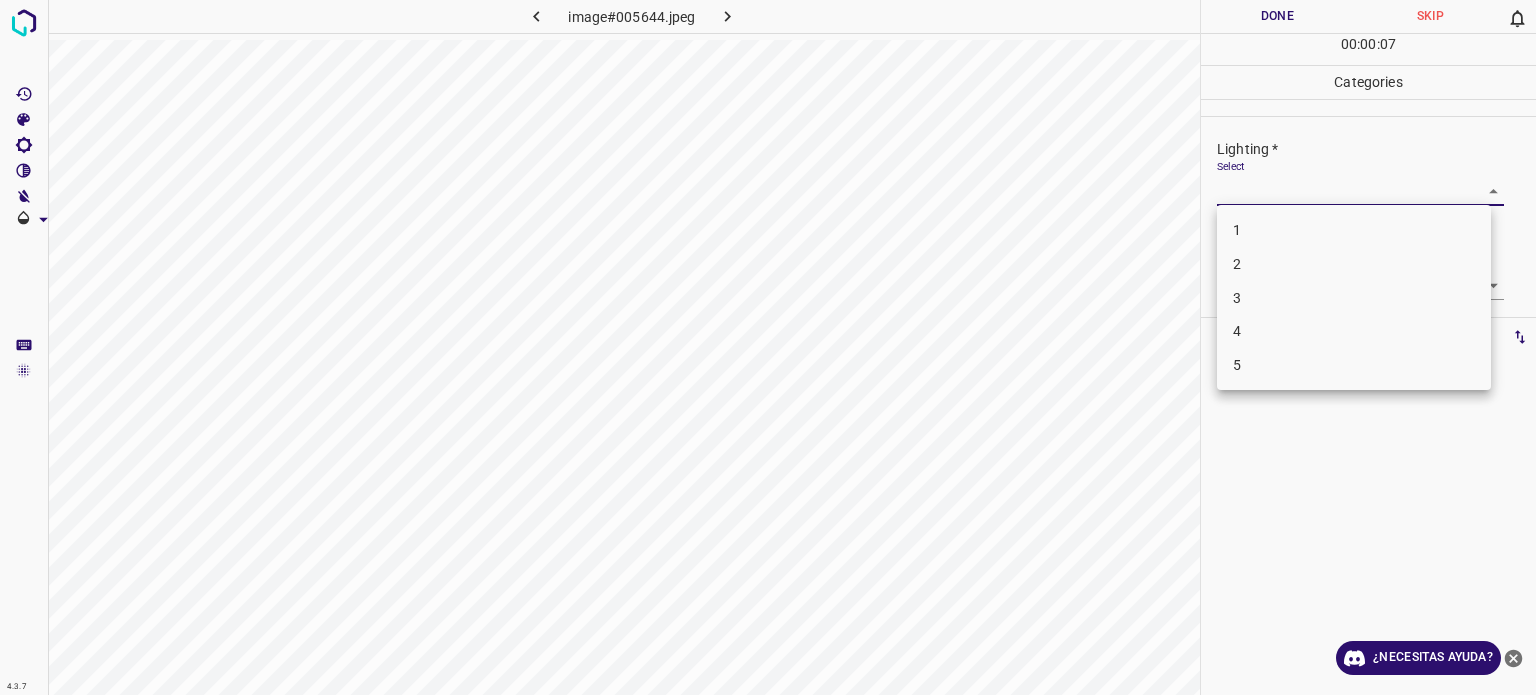 click on "2" at bounding box center (1354, 264) 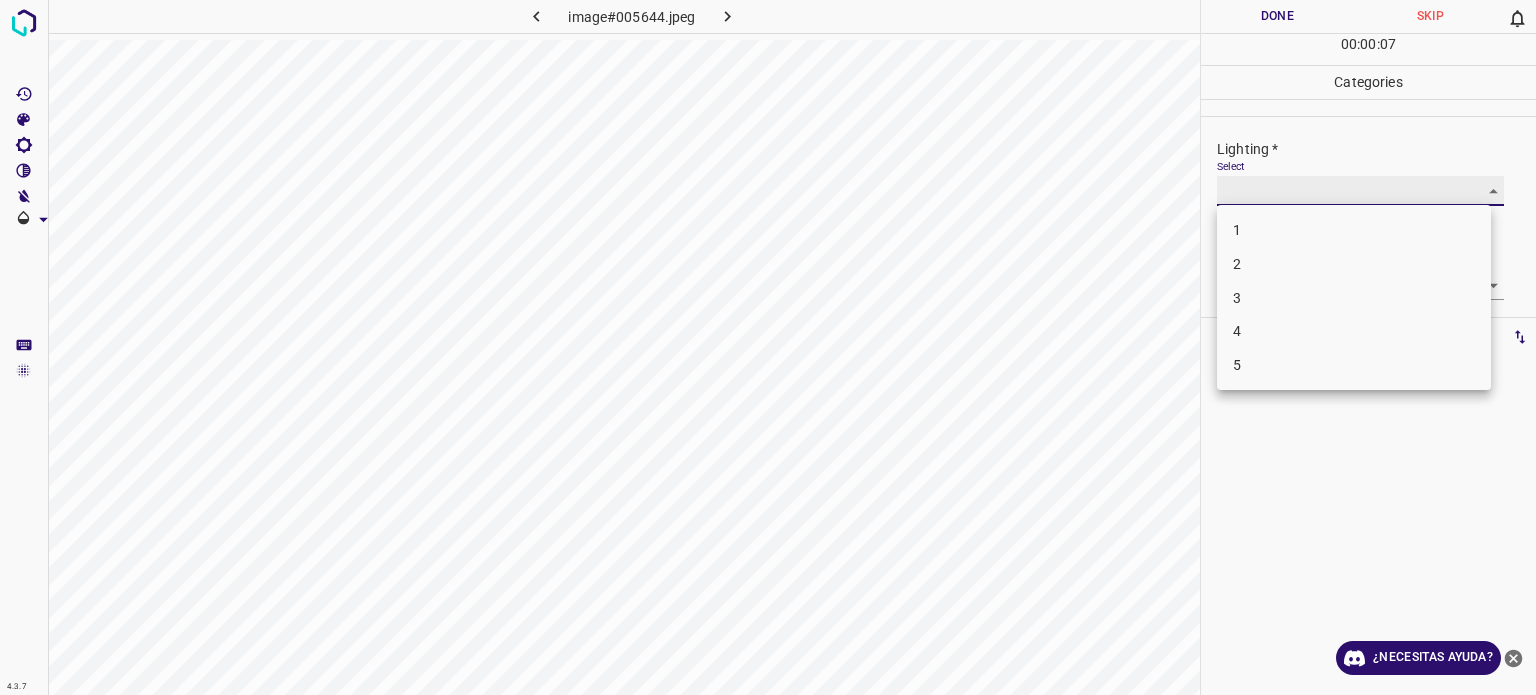 type on "2" 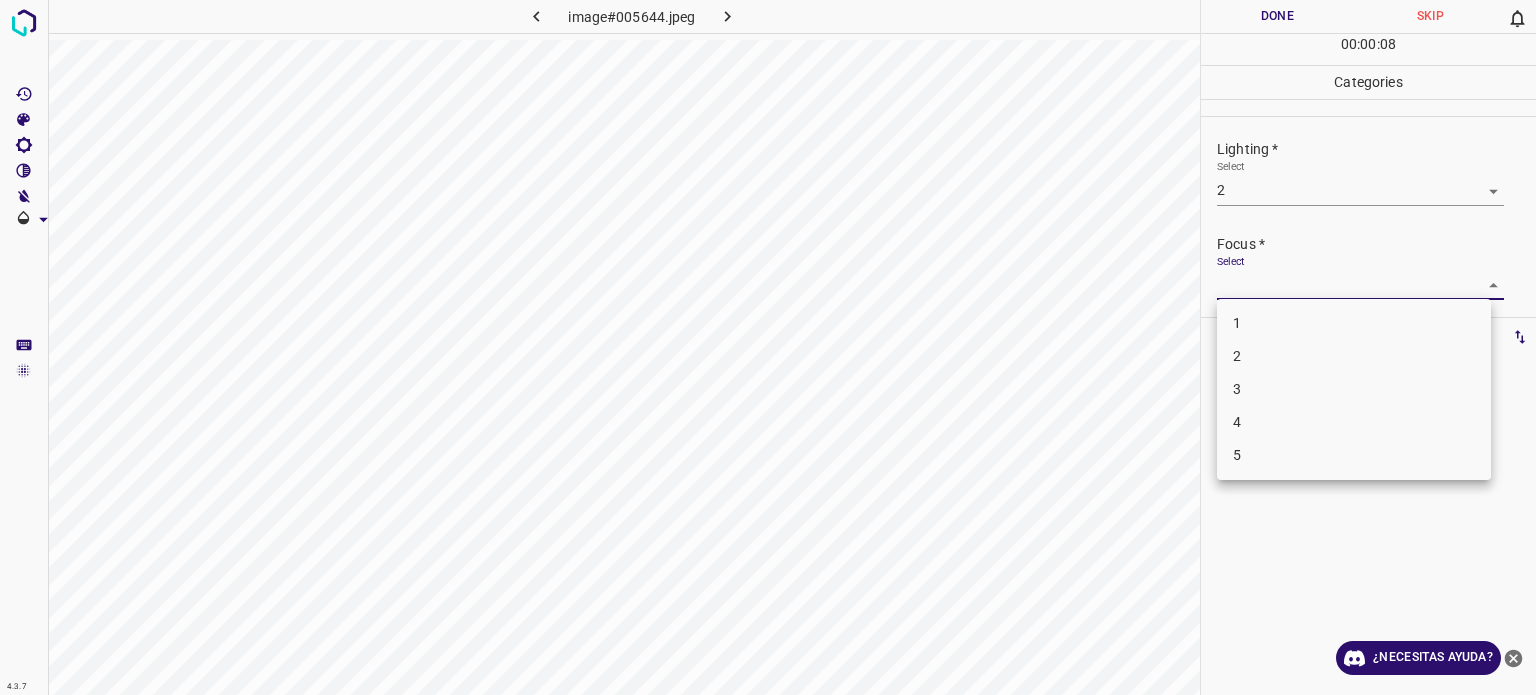 click on "Texto original Valora esta traducción Tu opinión servirá para ayudar a mejorar el Traductor de Google 4.3.7 image#005644.jpeg Done Skip 0 00   : 00   : 08   Categories Lighting *  Select 2 2 Focus *  Select ​ Overall *  Select ​ Labels   0 Categories 1 Lighting 2 Focus 3 Overall Tools Space Change between modes (Draw & Edit) I Auto labeling R Restore zoom M Zoom in N Zoom out Delete Delete selecte label Filters Z Restore filters X Saturation filter C Brightness filter V Contrast filter B Gray scale filter General O Download ¿Necesitas ayuda? - Texto - Esconder - Borrar 1 2 3 4 5" at bounding box center [768, 347] 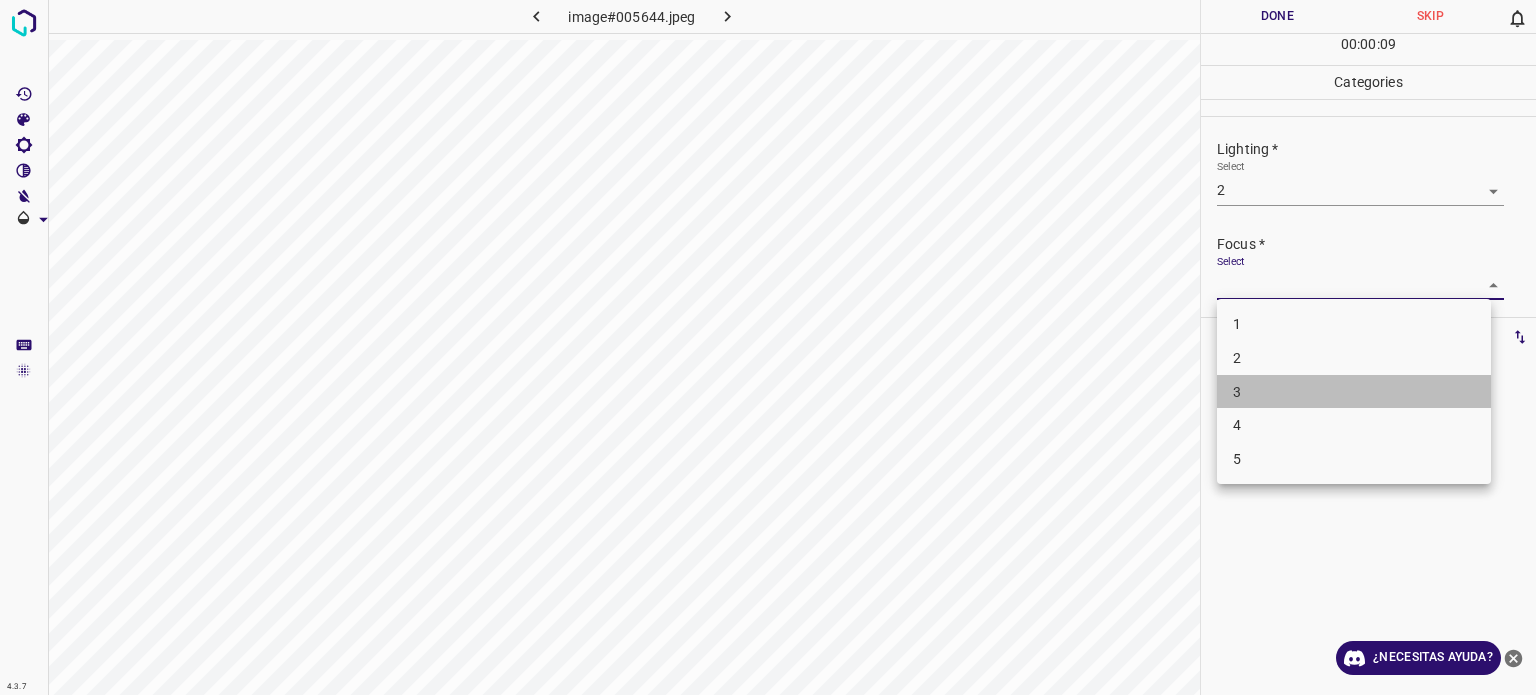 click on "3" at bounding box center (1354, 392) 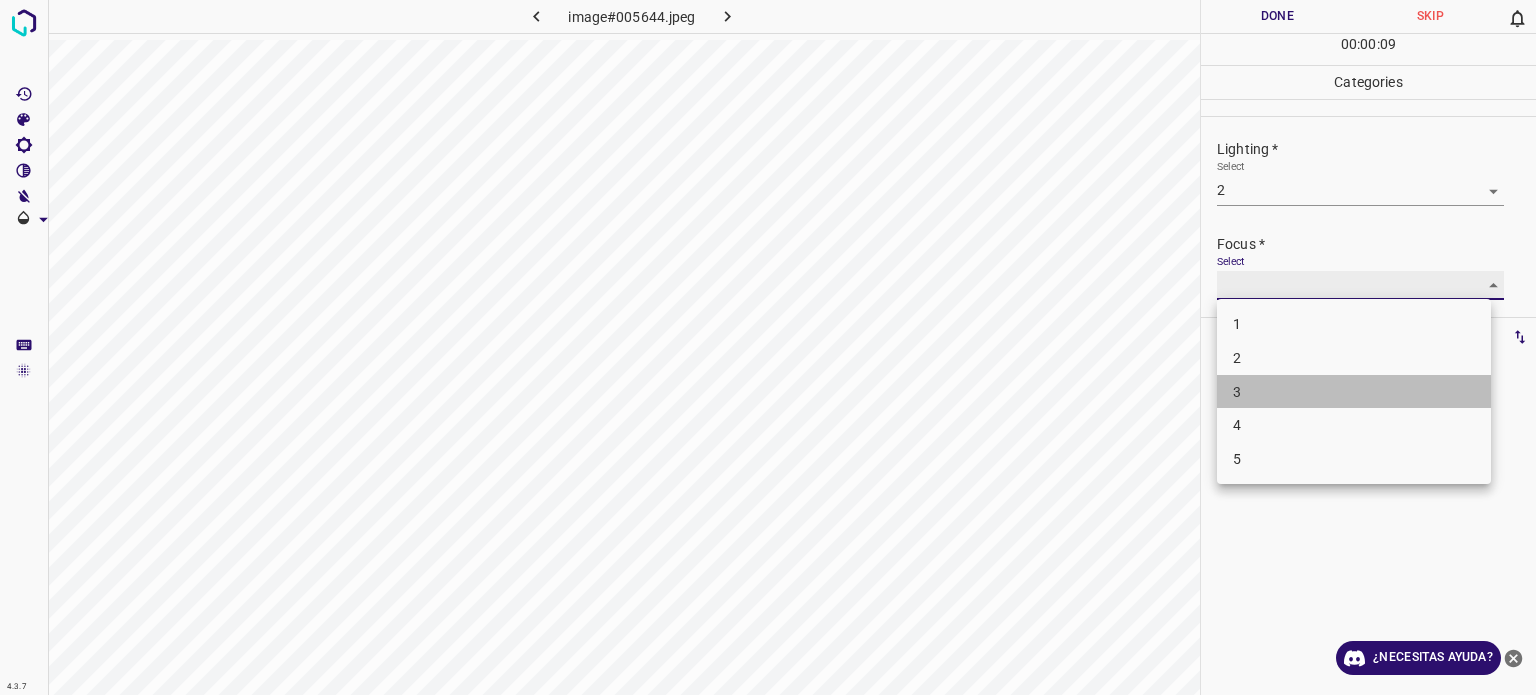 type on "3" 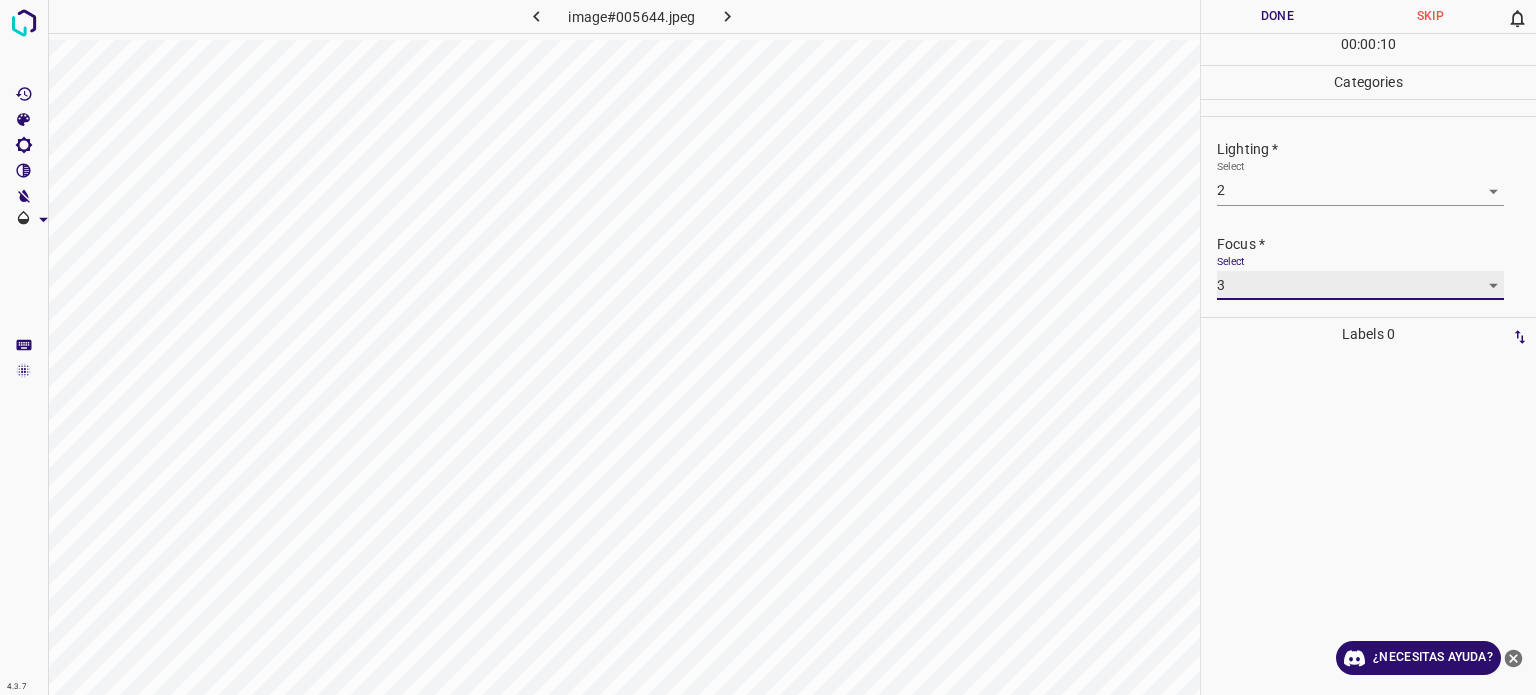 scroll, scrollTop: 98, scrollLeft: 0, axis: vertical 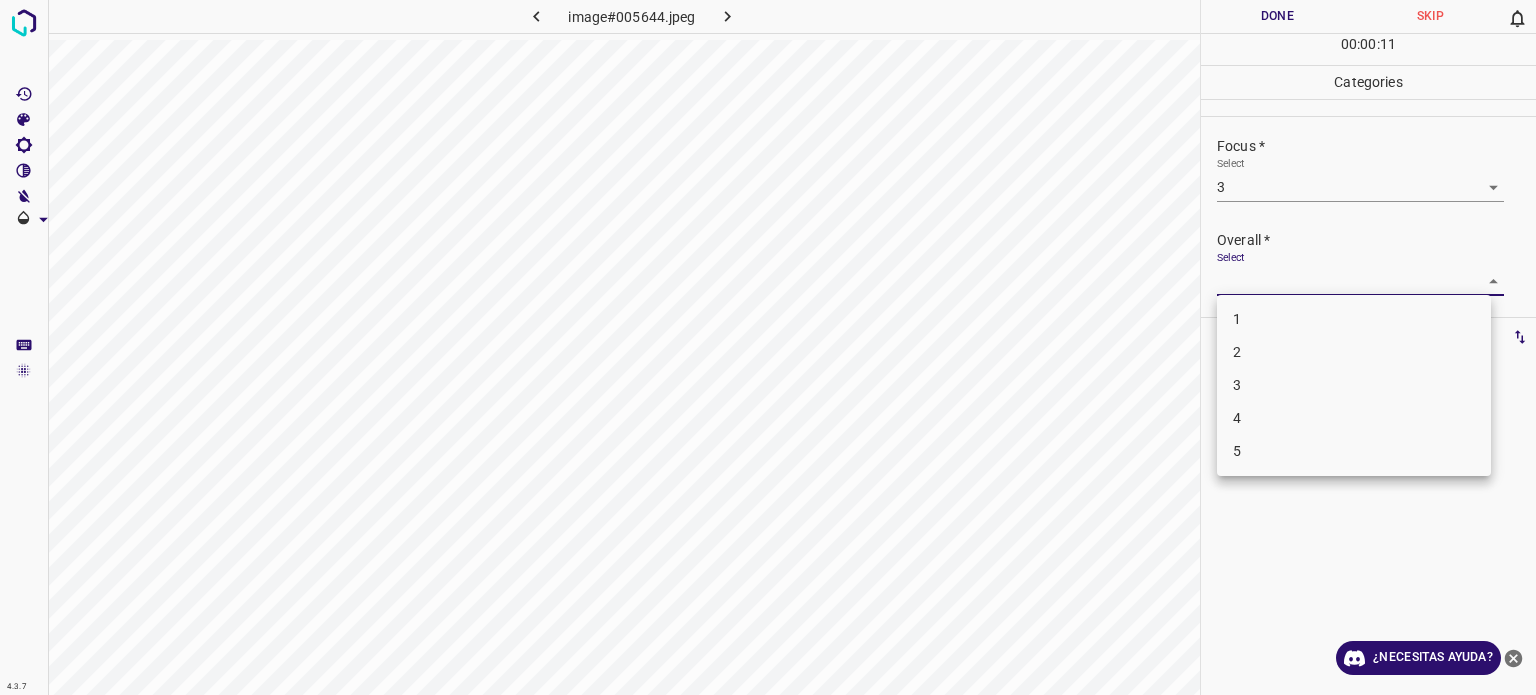 click on "Texto original Valora esta traducción Tu opinión servirá para ayudar a mejorar el Traductor de Google 4.3.7 image#005644.jpeg Done Skip 0 00   : 00   : 11   Categories Lighting *  Select 2 2 Focus *  Select 3 3 Overall *  Select ​ Labels   0 Categories 1 Lighting 2 Focus 3 Overall Tools Space Change between modes (Draw & Edit) I Auto labeling R Restore zoom M Zoom in N Zoom out Delete Delete selecte label Filters Z Restore filters X Saturation filter C Brightness filter V Contrast filter B Gray scale filter General O Download ¿Necesitas ayuda? - Texto - Esconder - Borrar 1 2 3 4 5" at bounding box center [768, 347] 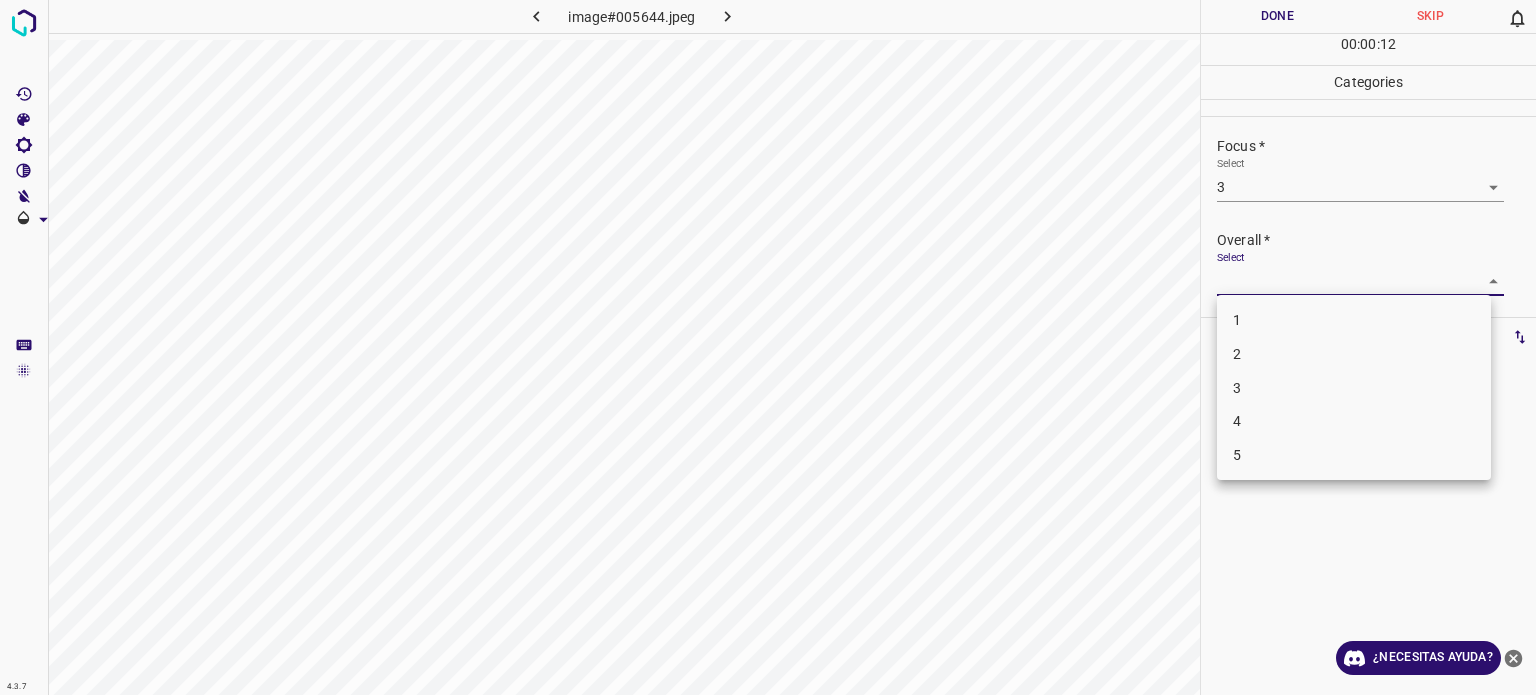click on "3" at bounding box center (1237, 387) 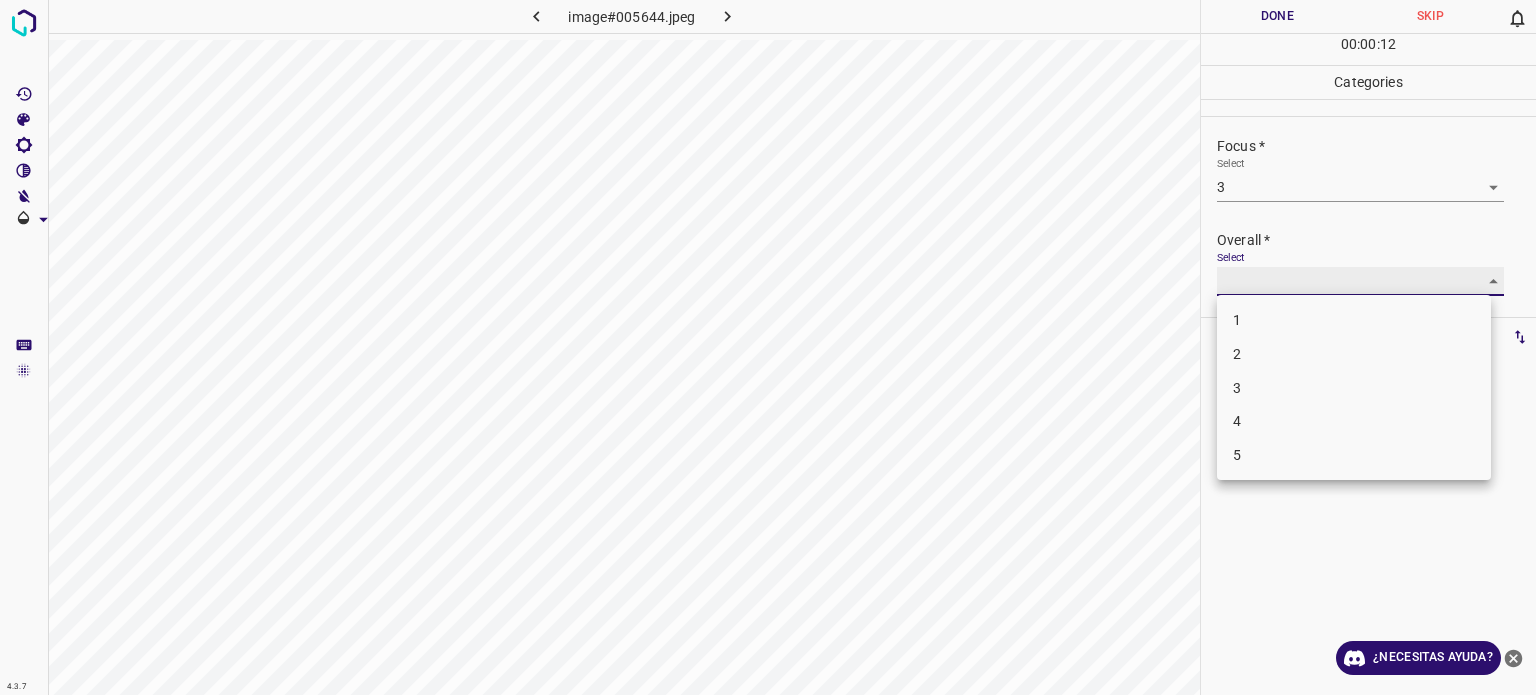 type on "3" 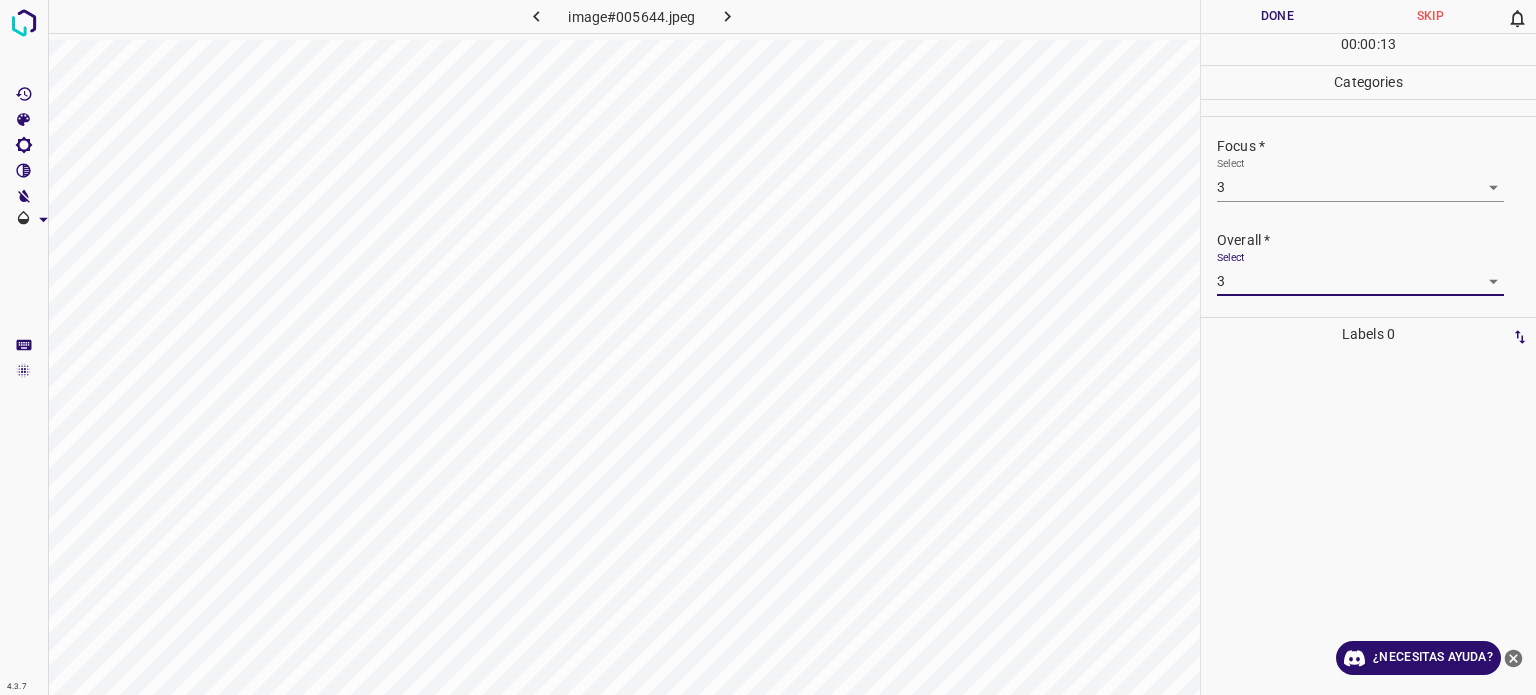 click on "Done" at bounding box center (1277, 16) 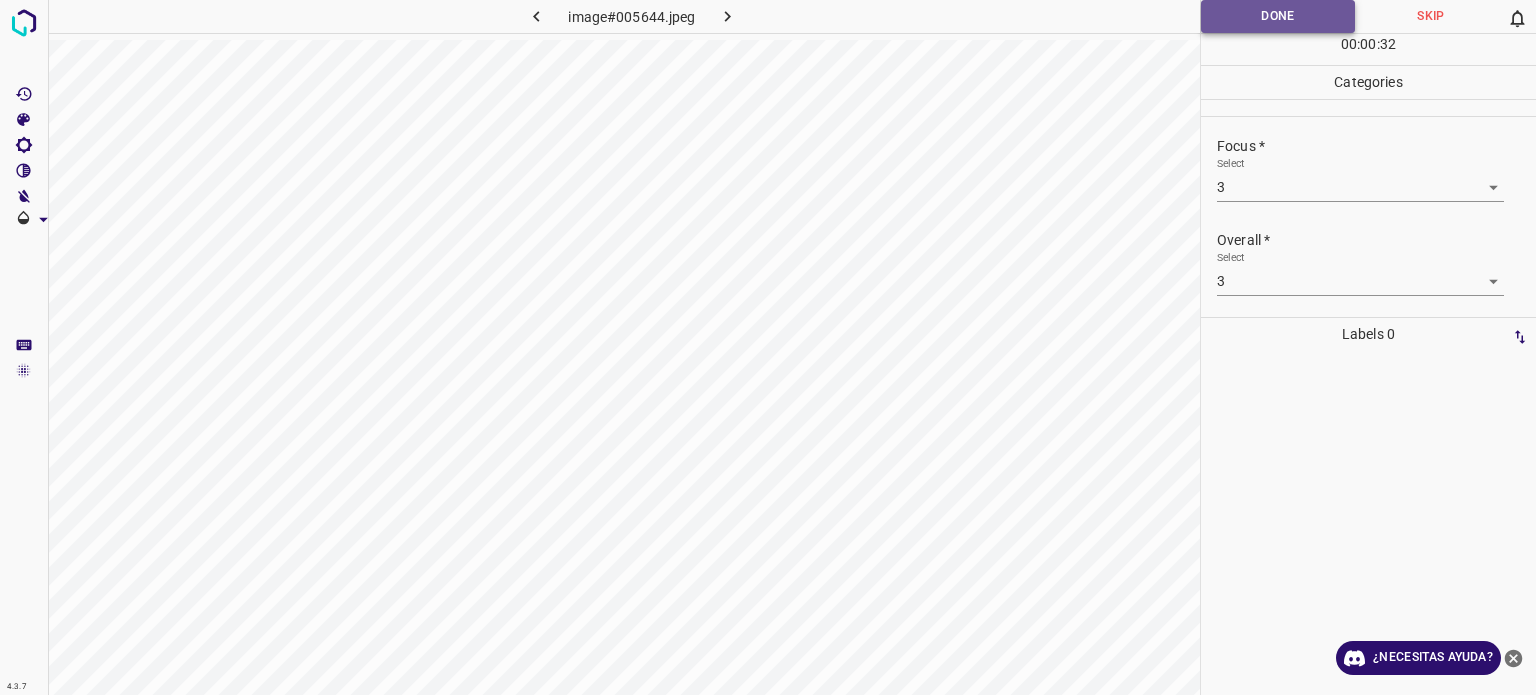 click on "Done" at bounding box center (1278, 16) 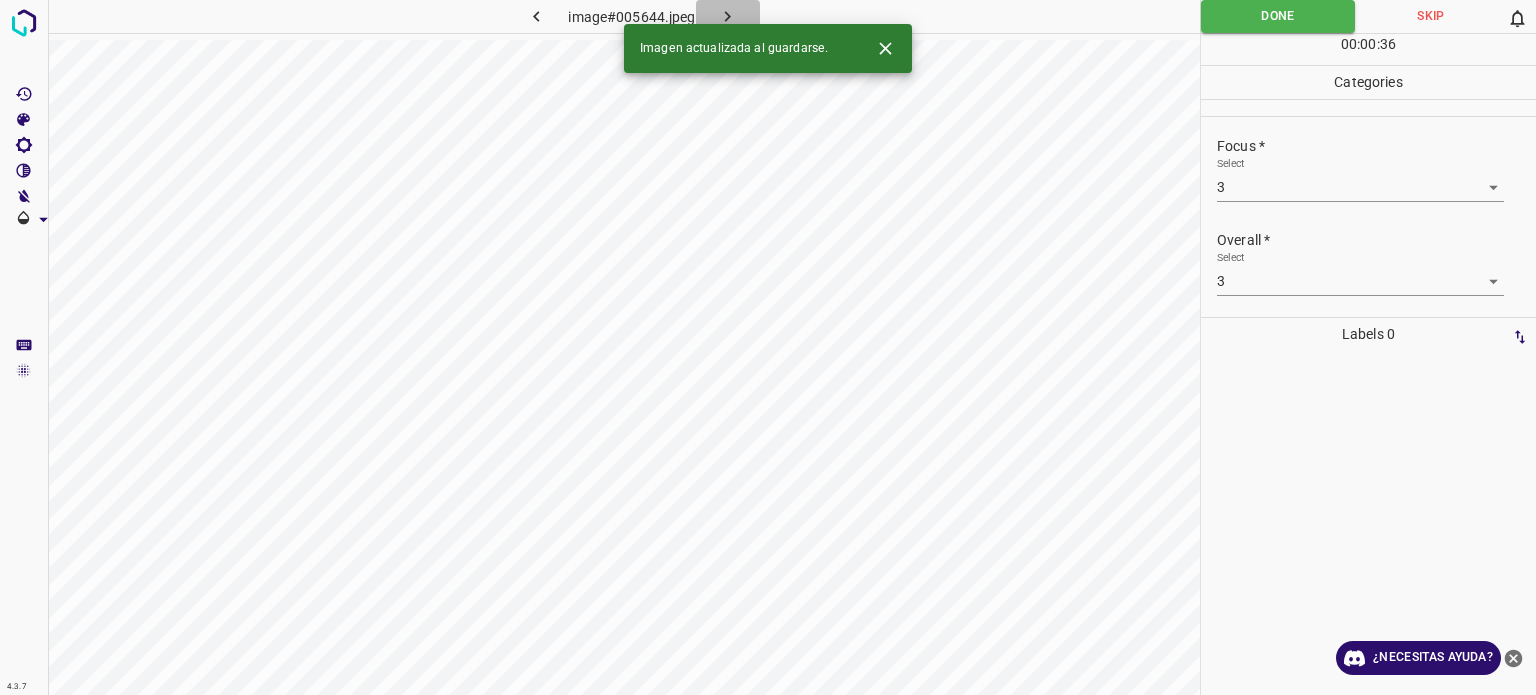 click 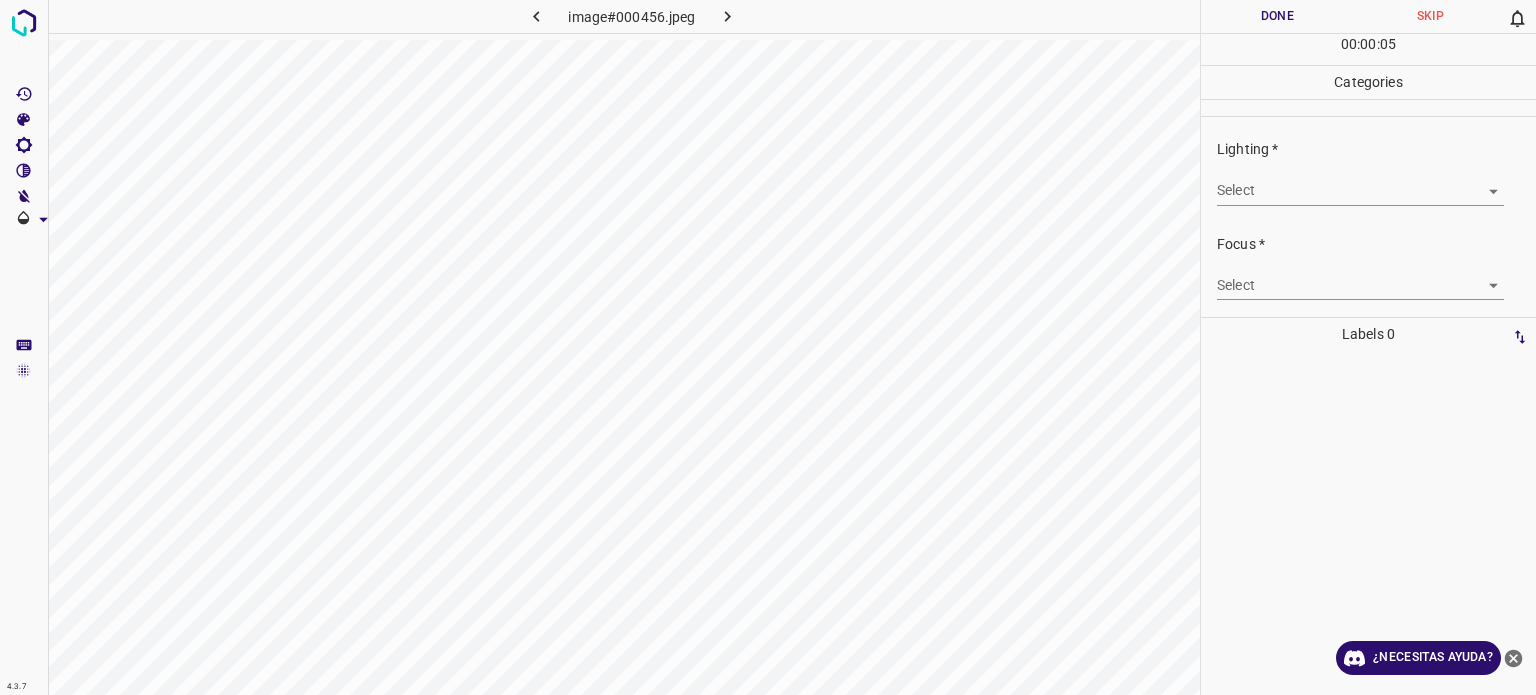 click on "Texto original Valora esta traducción Tu opinión servirá para ayudar a mejorar el Traductor de Google 4.3.7 image#000456.jpeg Done Skip 0 00   : 00   : 05   Categories Lighting *  Select ​ Focus *  Select ​ Overall *  Select ​ Labels   0 Categories 1 Lighting 2 Focus 3 Overall Tools Space Change between modes (Draw & Edit) I Auto labeling R Restore zoom M Zoom in N Zoom out Delete Delete selecte label Filters Z Restore filters X Saturation filter C Brightness filter V Contrast filter B Gray scale filter General O Download ¿Necesitas ayuda? - Texto - Esconder - Borrar" at bounding box center (768, 347) 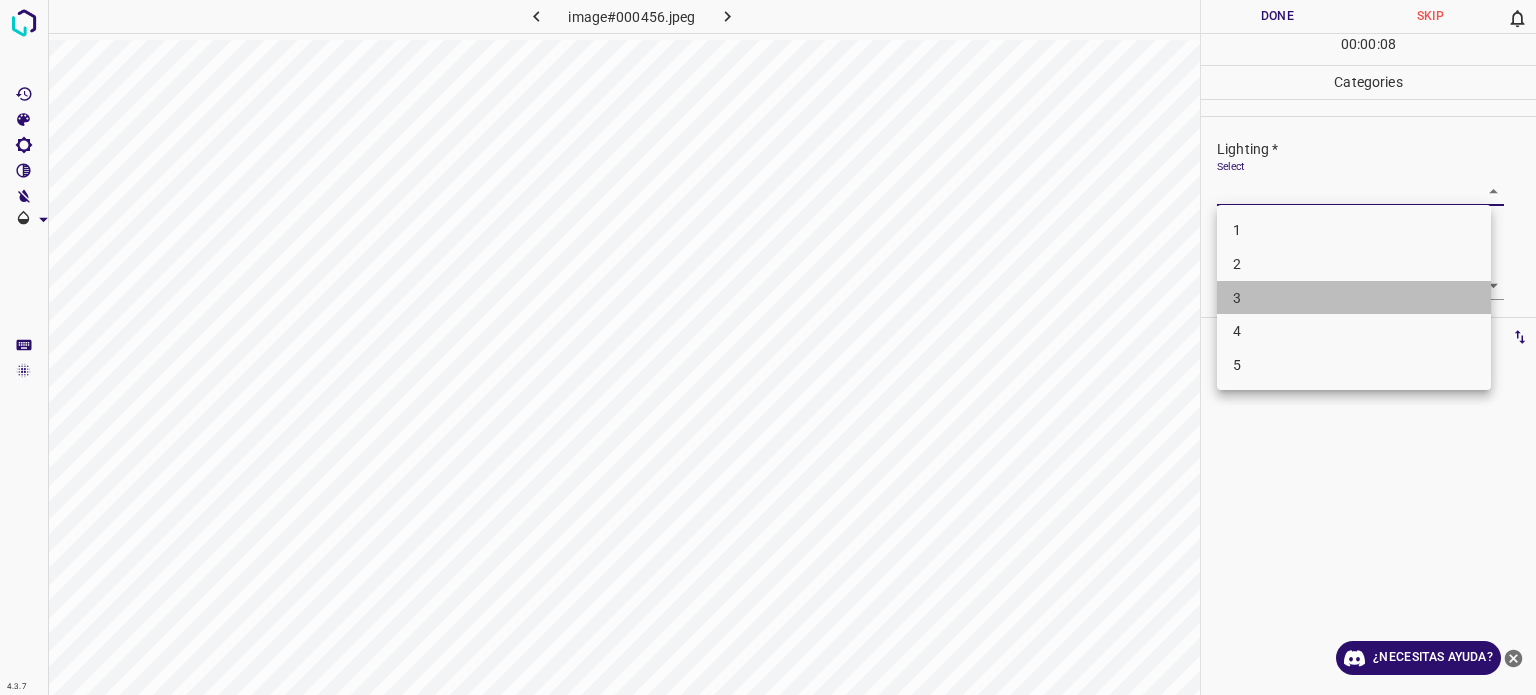 click on "3" at bounding box center [1354, 298] 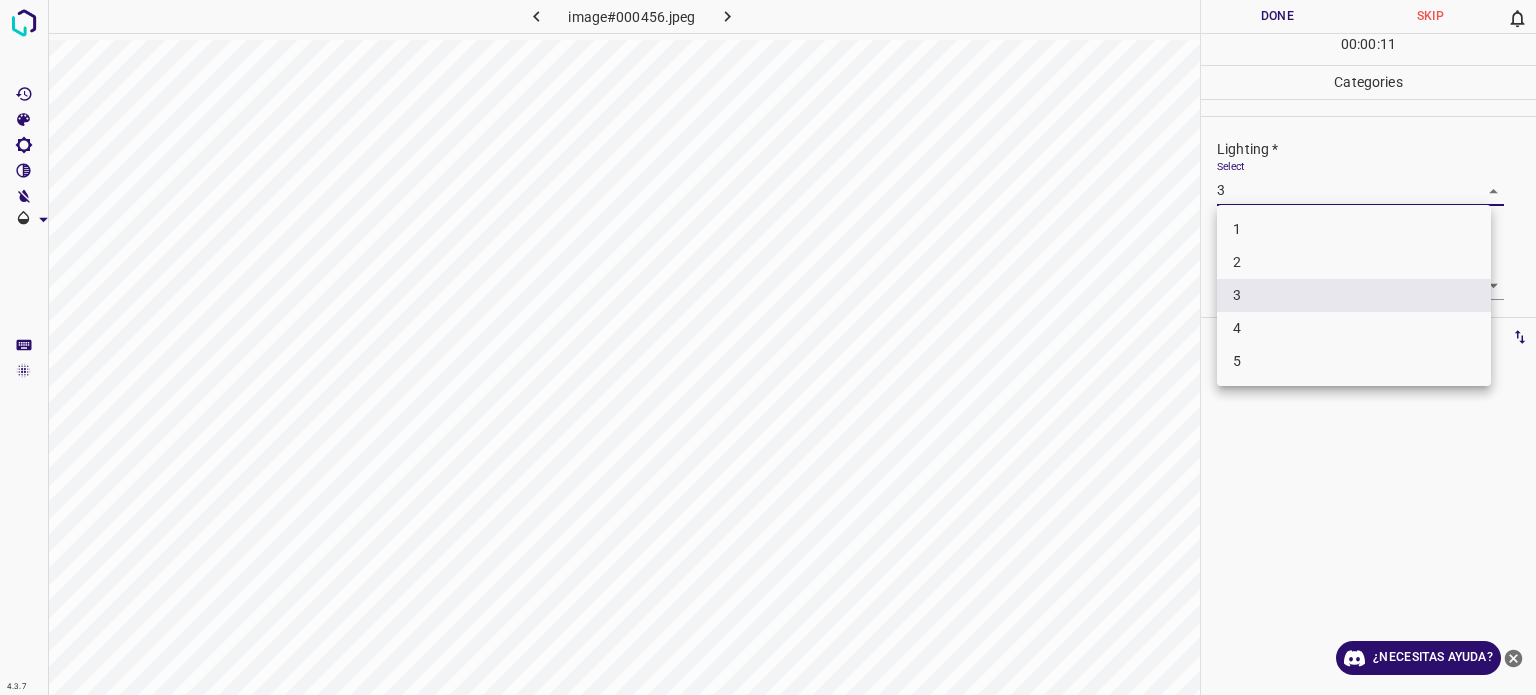 click on "Texto original Valora esta traducción Tu opinión servirá para ayudar a mejorar el Traductor de Google 4.3.7 image#000456.jpeg Done Skip 0 00   : 00   : 11   Categories Lighting *  Select 3 3 Focus *  Select ​ Overall *  Select ​ Labels   0 Categories 1 Lighting 2 Focus 3 Overall Tools Space Change between modes (Draw & Edit) I Auto labeling R Restore zoom M Zoom in N Zoom out Delete Delete selecte label Filters Z Restore filters X Saturation filter C Brightness filter V Contrast filter B Gray scale filter General O Download ¿Necesitas ayuda? - Texto - Esconder - Borrar 1 2 3 4 5" at bounding box center [768, 347] 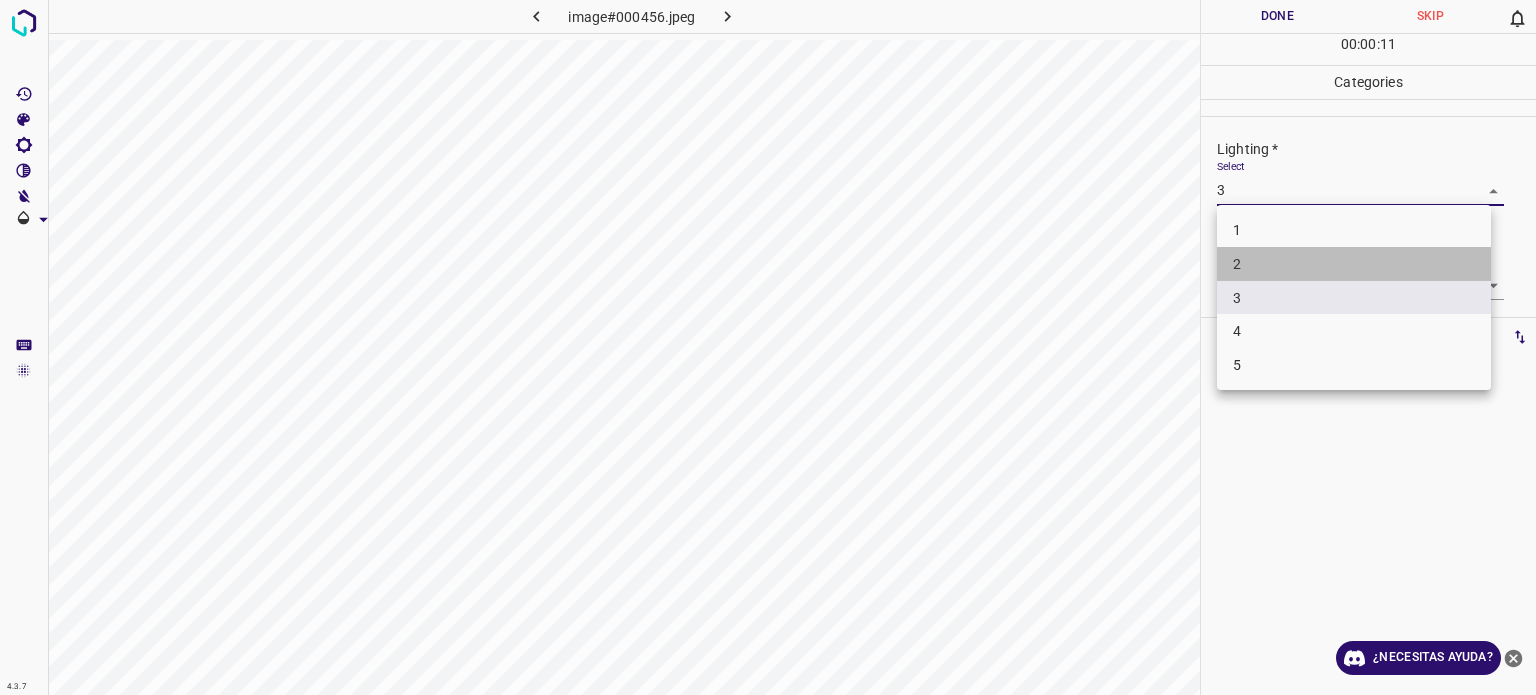click on "2" at bounding box center (1354, 264) 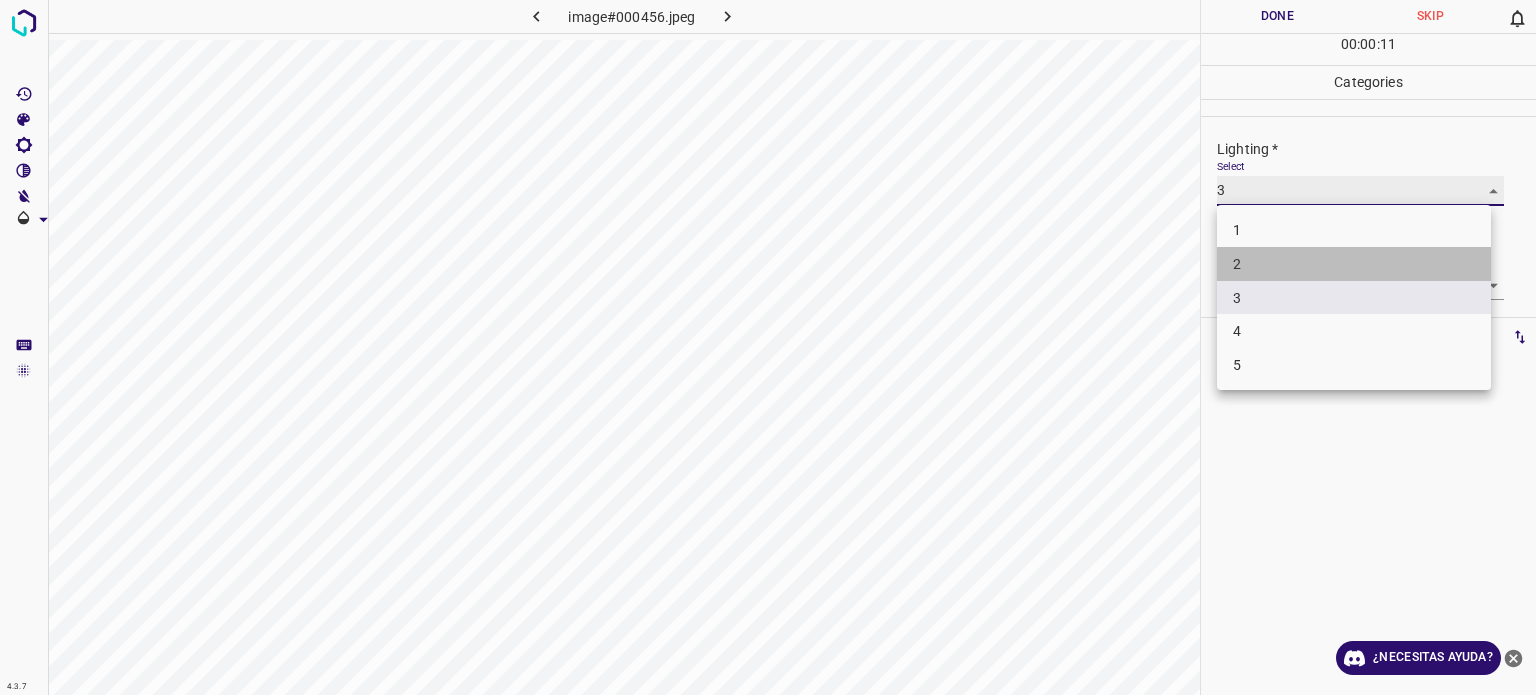 type on "2" 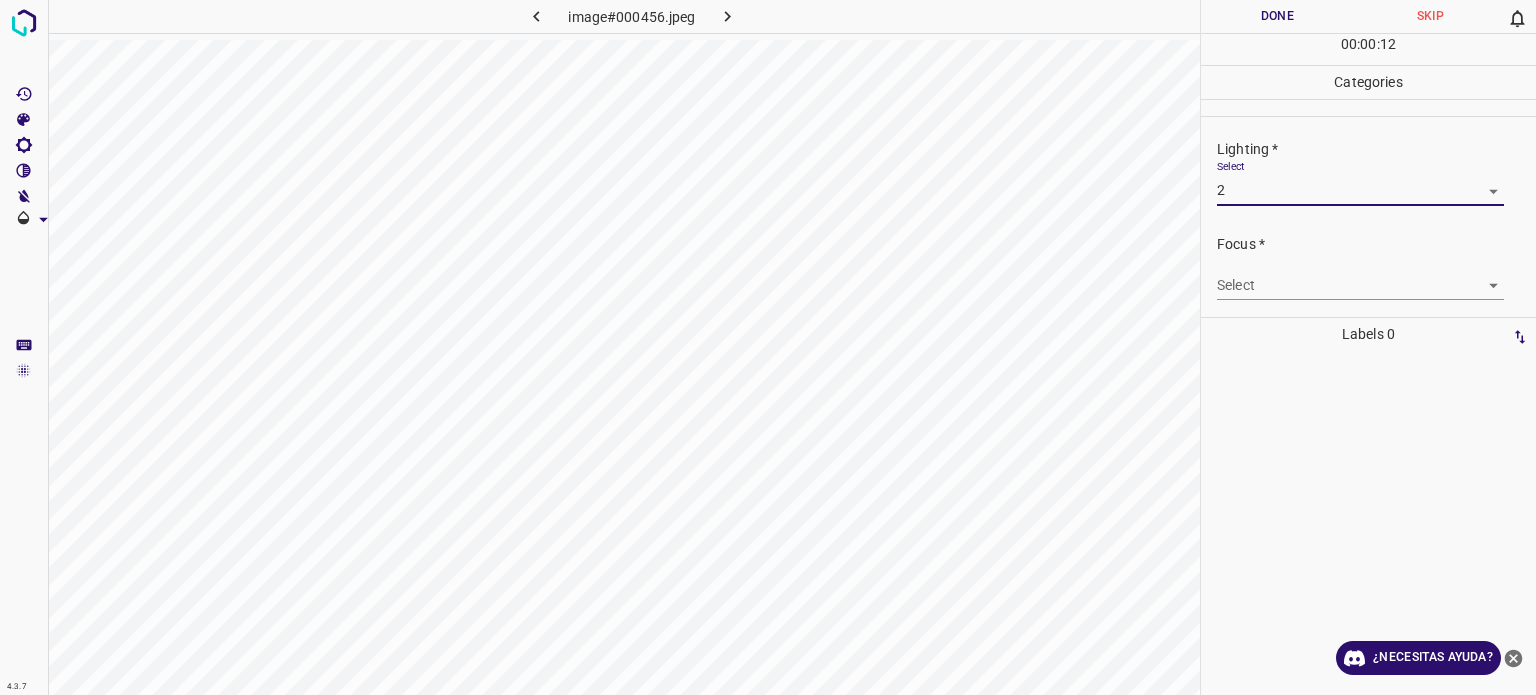 click on "Texto original Valora esta traducción Tu opinión servirá para ayudar a mejorar el Traductor de Google 4.3.7 image#000456.jpeg Done Skip 0 00   : 00   : 12   Categories Lighting *  Select 2 2 Focus *  Select ​ Overall *  Select ​ Labels   0 Categories 1 Lighting 2 Focus 3 Overall Tools Space Change between modes (Draw & Edit) I Auto labeling R Restore zoom M Zoom in N Zoom out Delete Delete selecte label Filters Z Restore filters X Saturation filter C Brightness filter V Contrast filter B Gray scale filter General O Download ¿Necesitas ayuda? - Texto - Esconder - Borrar" at bounding box center (768, 347) 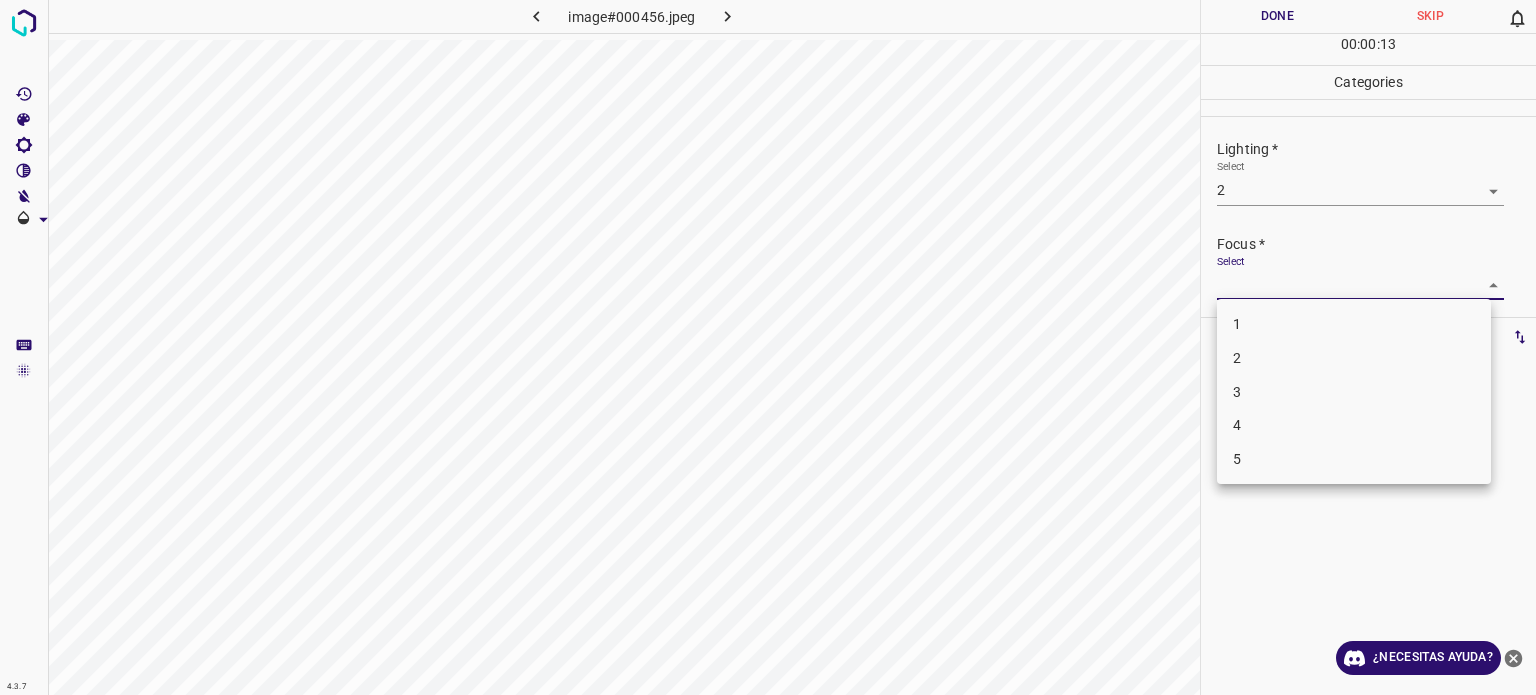click on "3" at bounding box center (1354, 392) 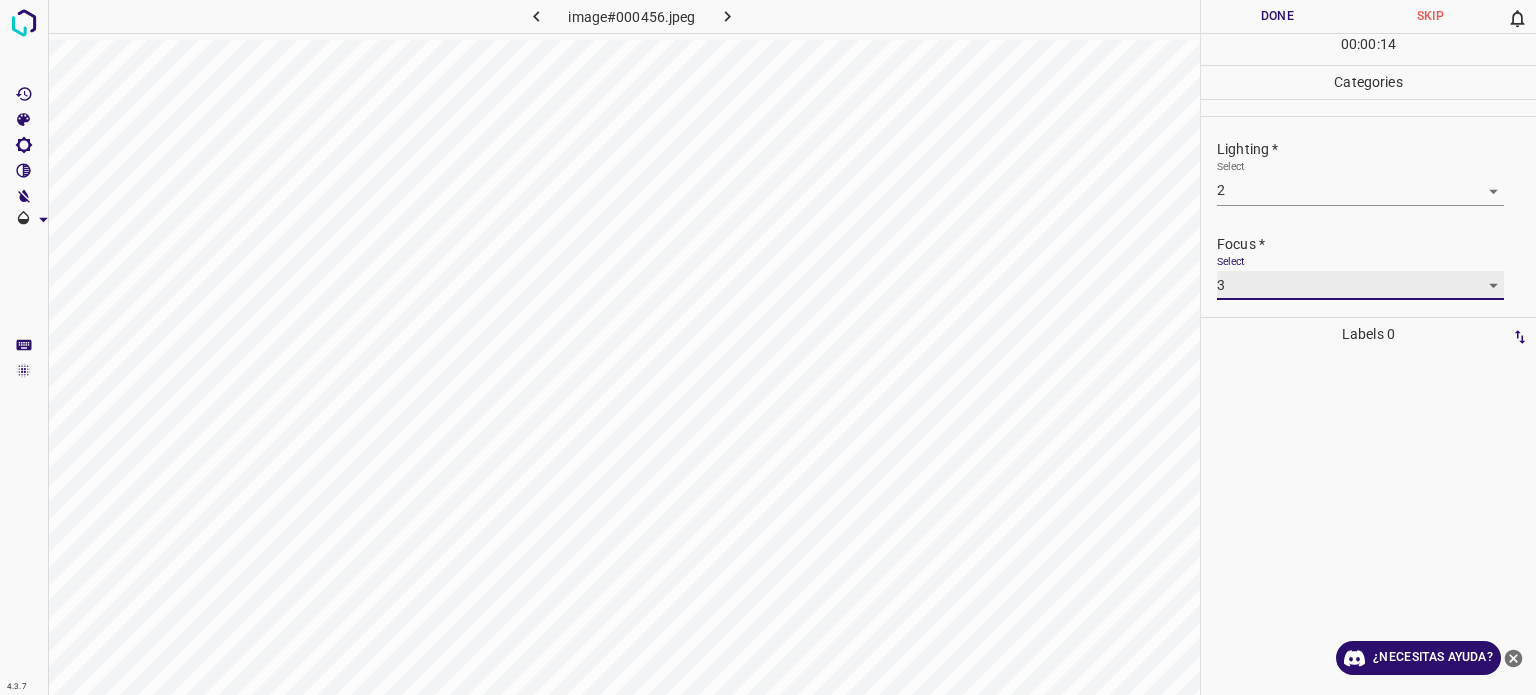 type on "3" 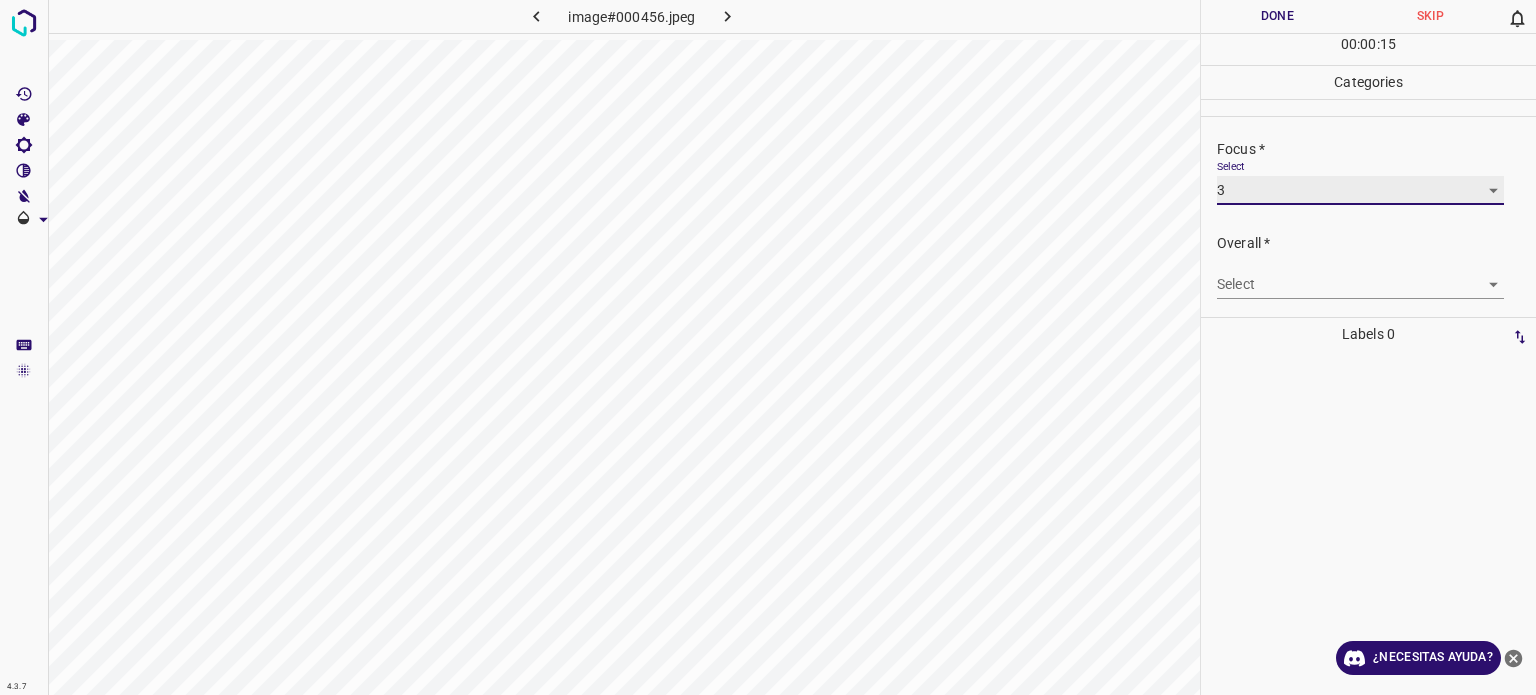 scroll, scrollTop: 98, scrollLeft: 0, axis: vertical 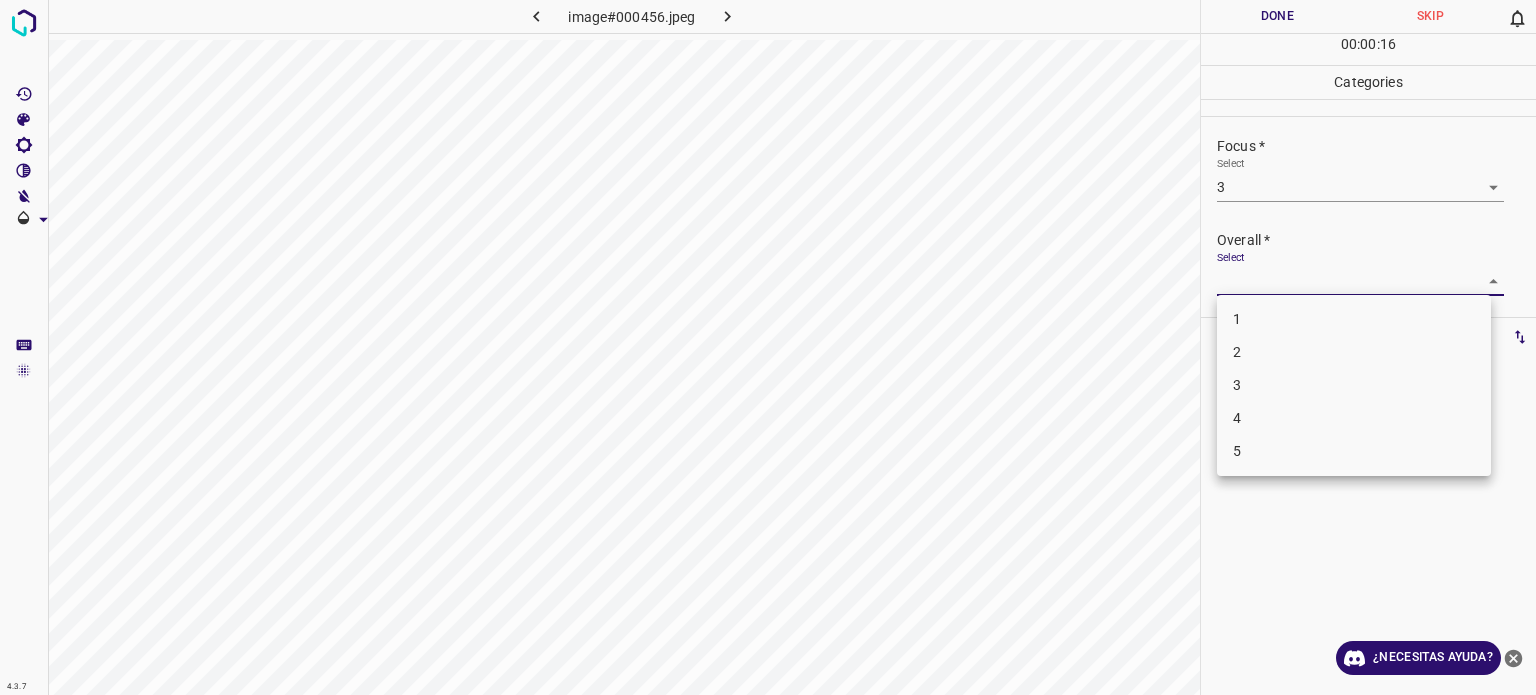 click on "Texto original Valora esta traducción Tu opinión servirá para ayudar a mejorar el Traductor de Google 4.3.7 image#000456.jpeg Done Skip 0 00   : 00   : 16   Categories Lighting *  Select 2 2 Focus *  Select 3 3 Overall *  Select ​ Labels   0 Categories 1 Lighting 2 Focus 3 Overall Tools Space Change between modes (Draw & Edit) I Auto labeling R Restore zoom M Zoom in N Zoom out Delete Delete selecte label Filters Z Restore filters X Saturation filter C Brightness filter V Contrast filter B Gray scale filter General O Download ¿Necesitas ayuda? - Texto - Esconder - Borrar 1 2 3 4 5" at bounding box center [768, 347] 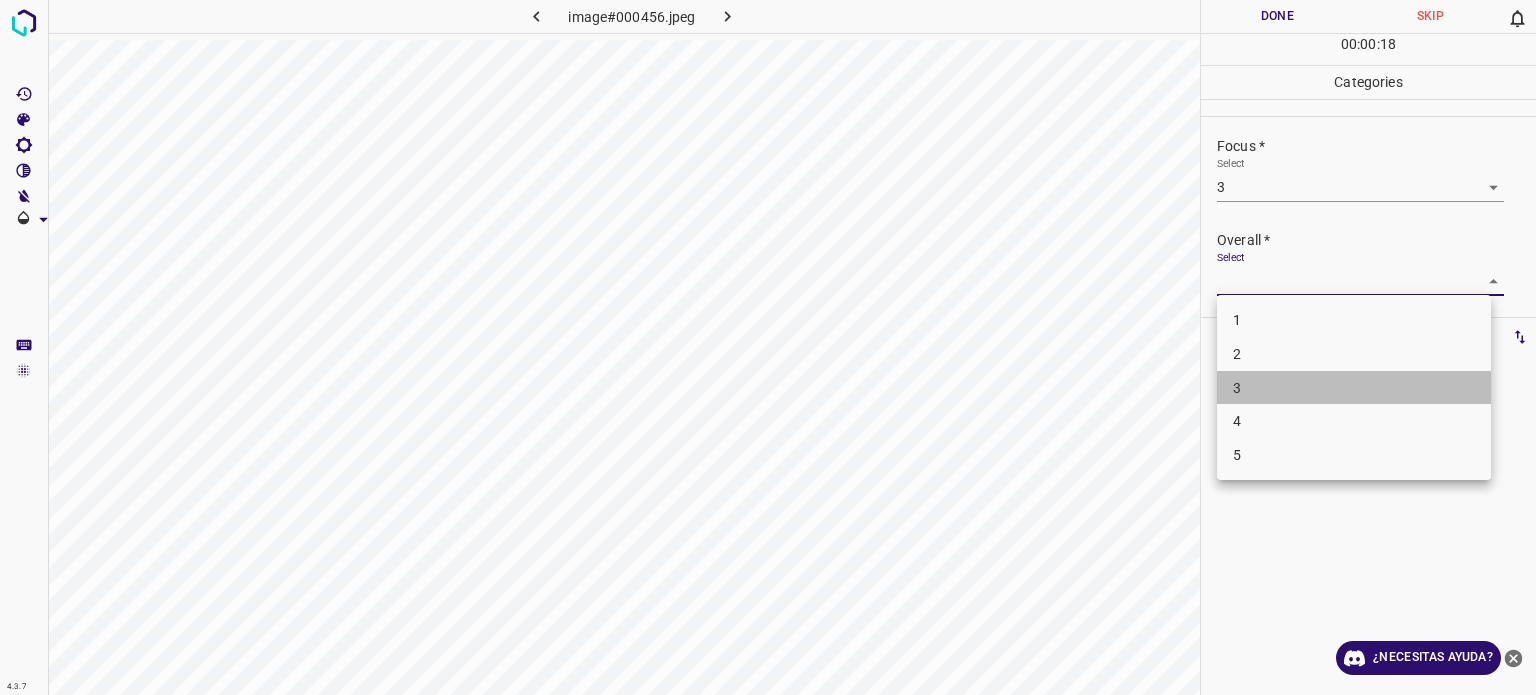 click on "3" at bounding box center [1237, 387] 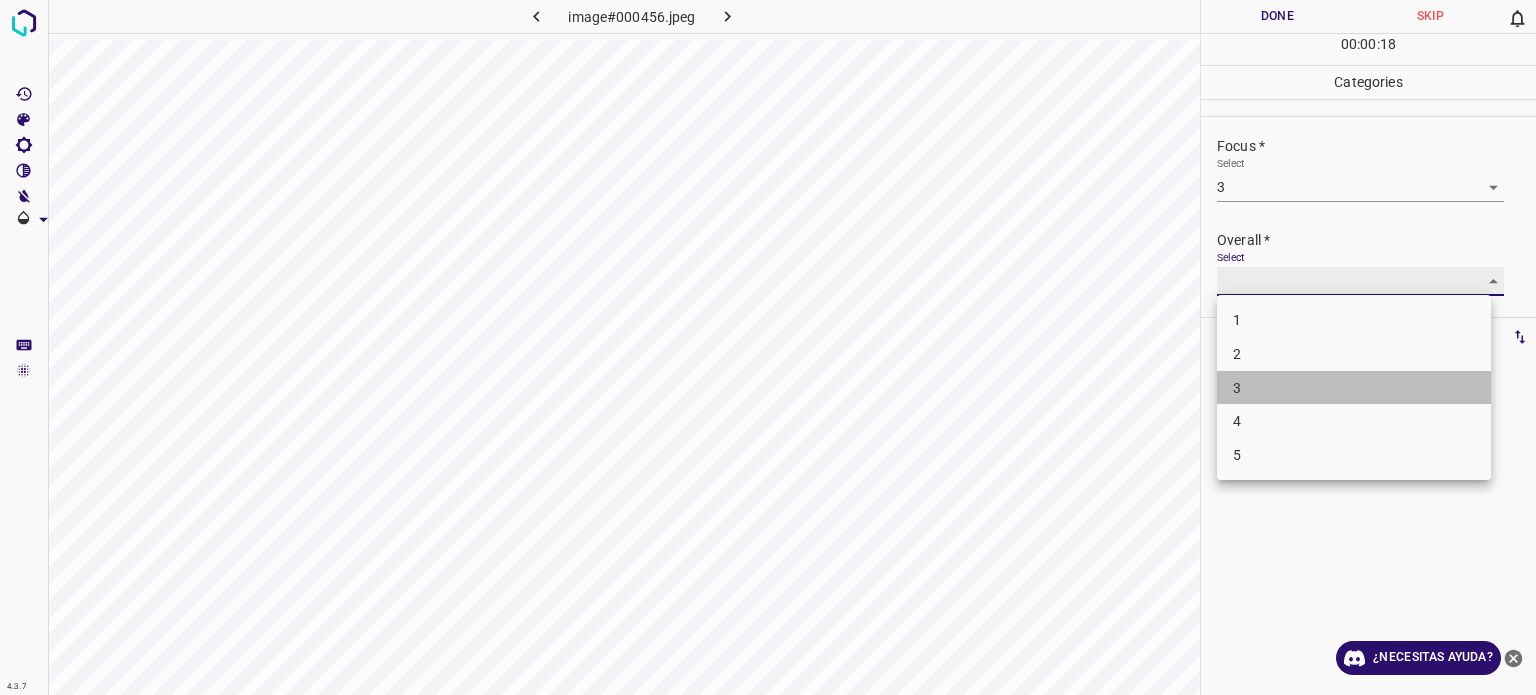 type on "3" 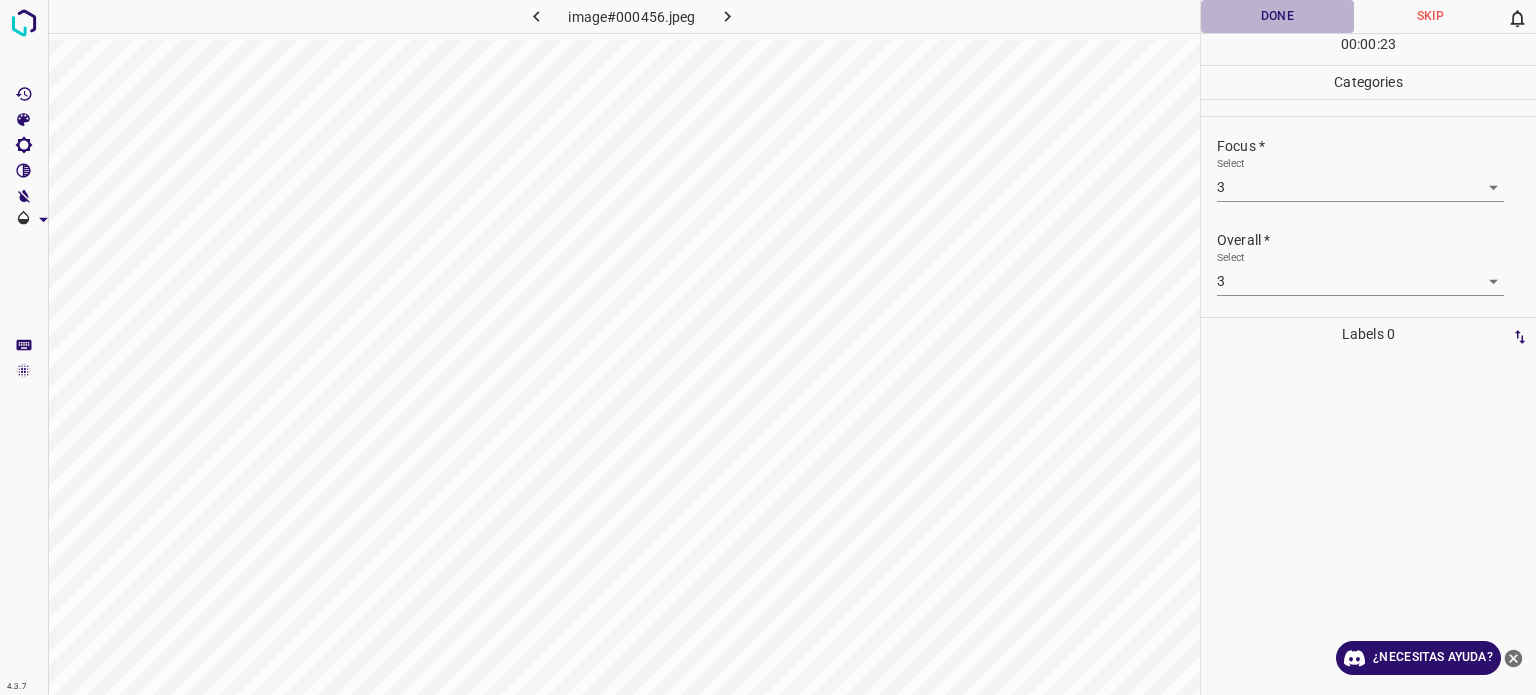 click on "Done" at bounding box center [1277, 16] 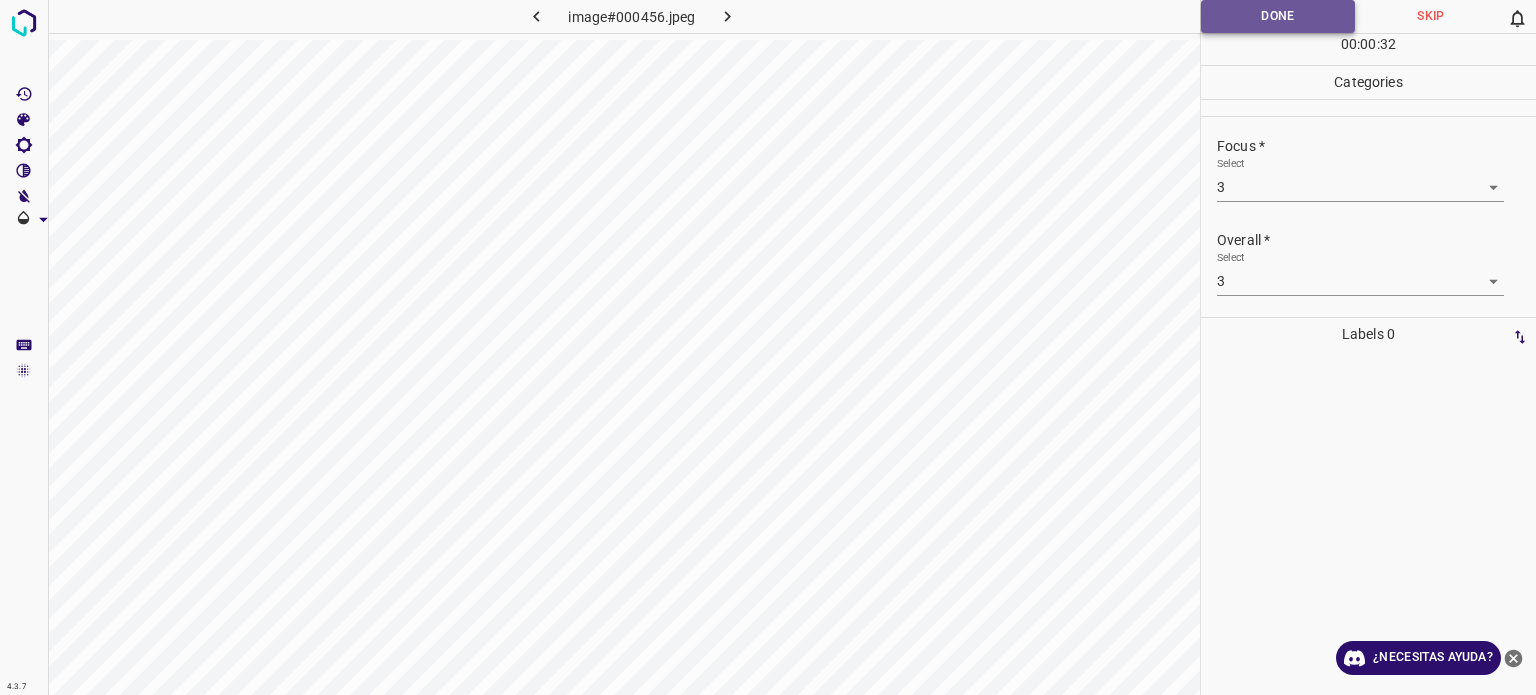 click on "Done" at bounding box center (1278, 16) 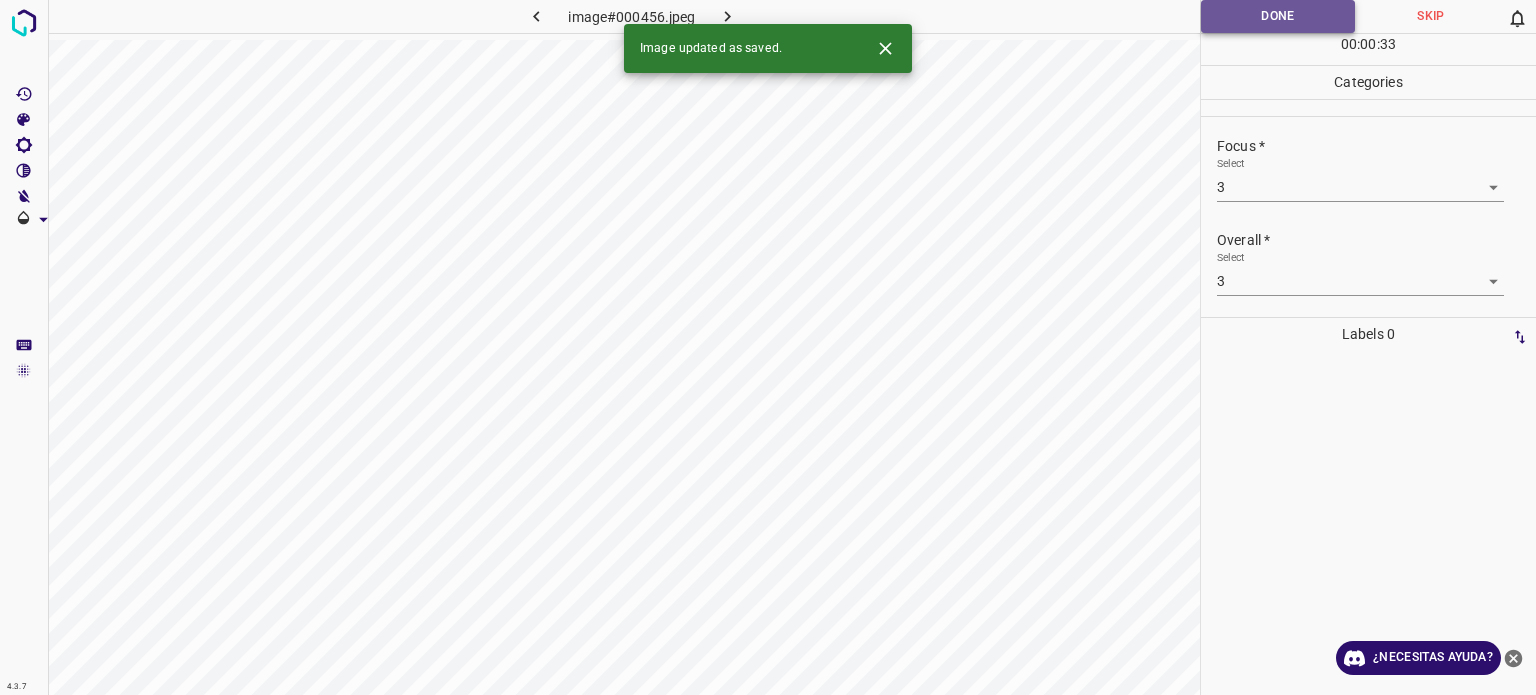 click on "Done" at bounding box center [1278, 16] 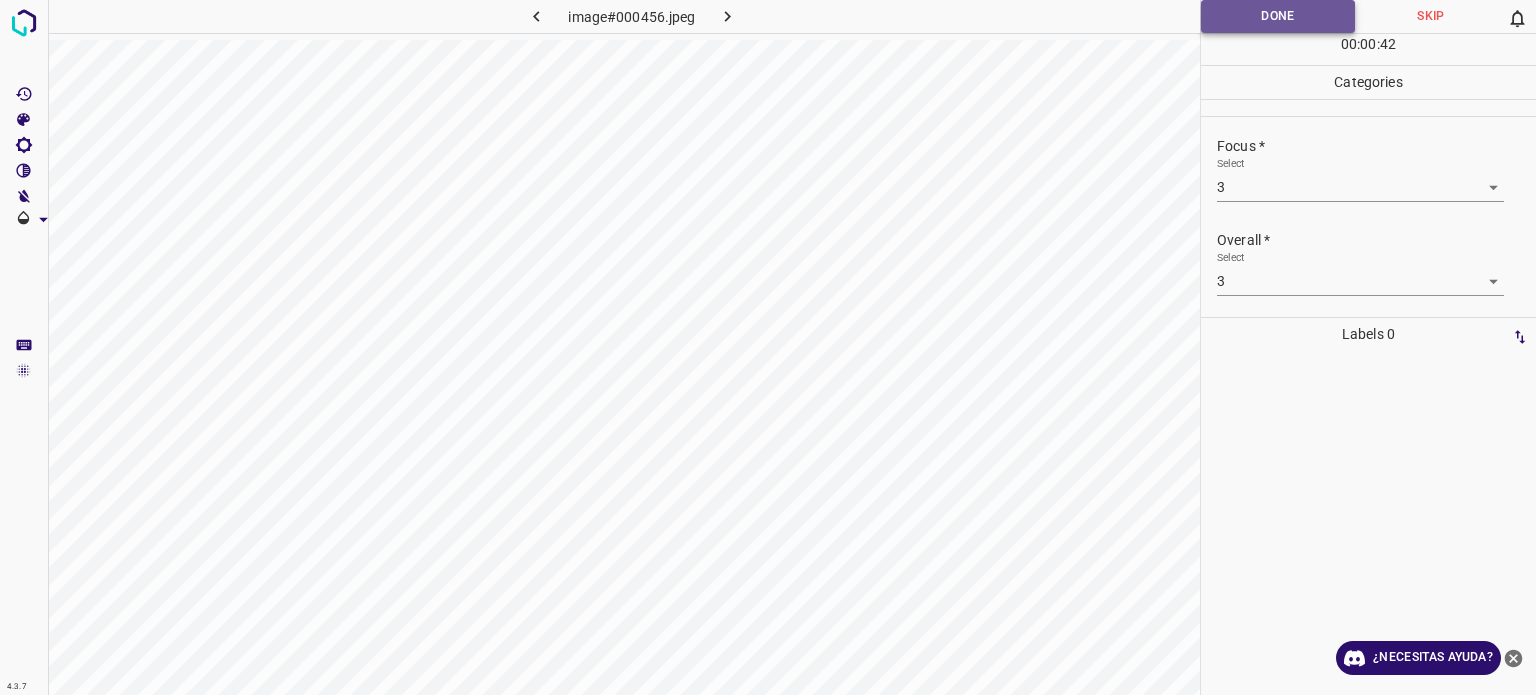click on "Done" at bounding box center [1278, 16] 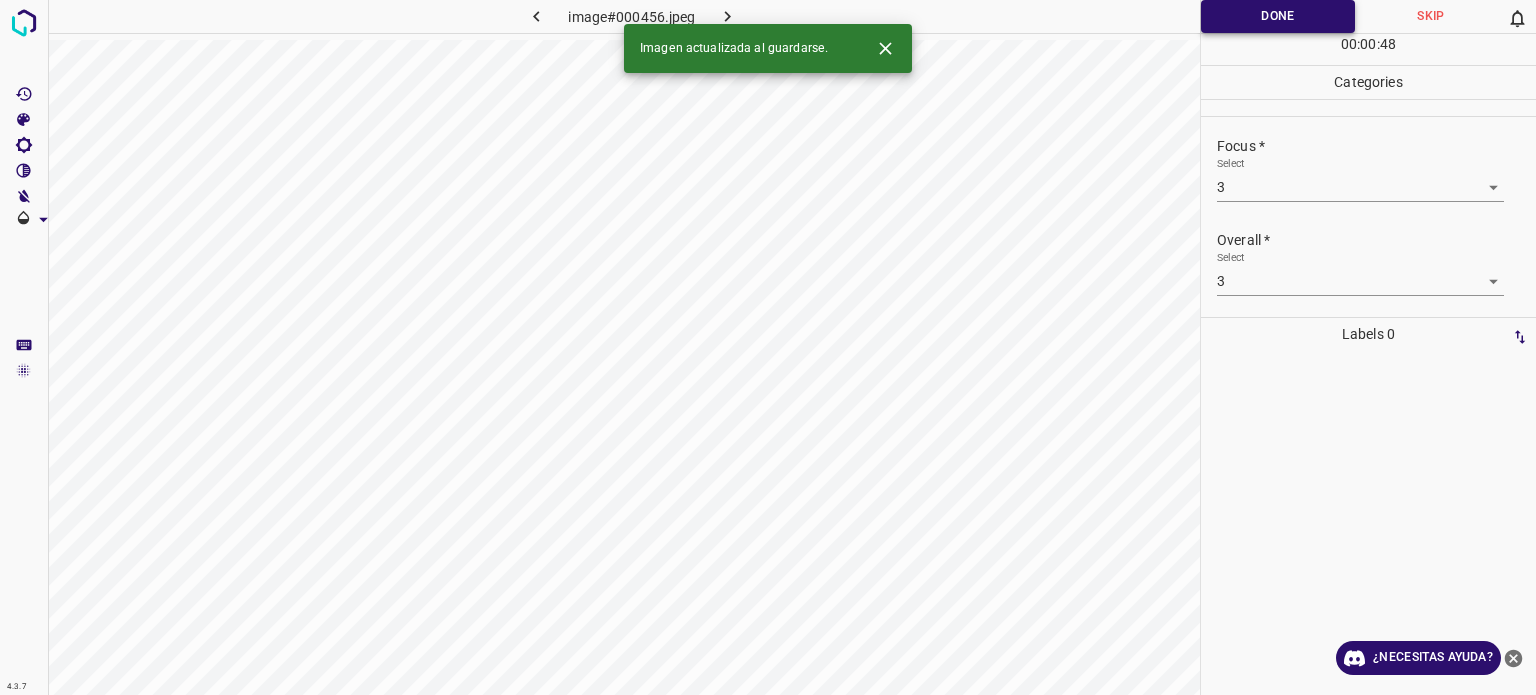 click on "Done" at bounding box center [1278, 16] 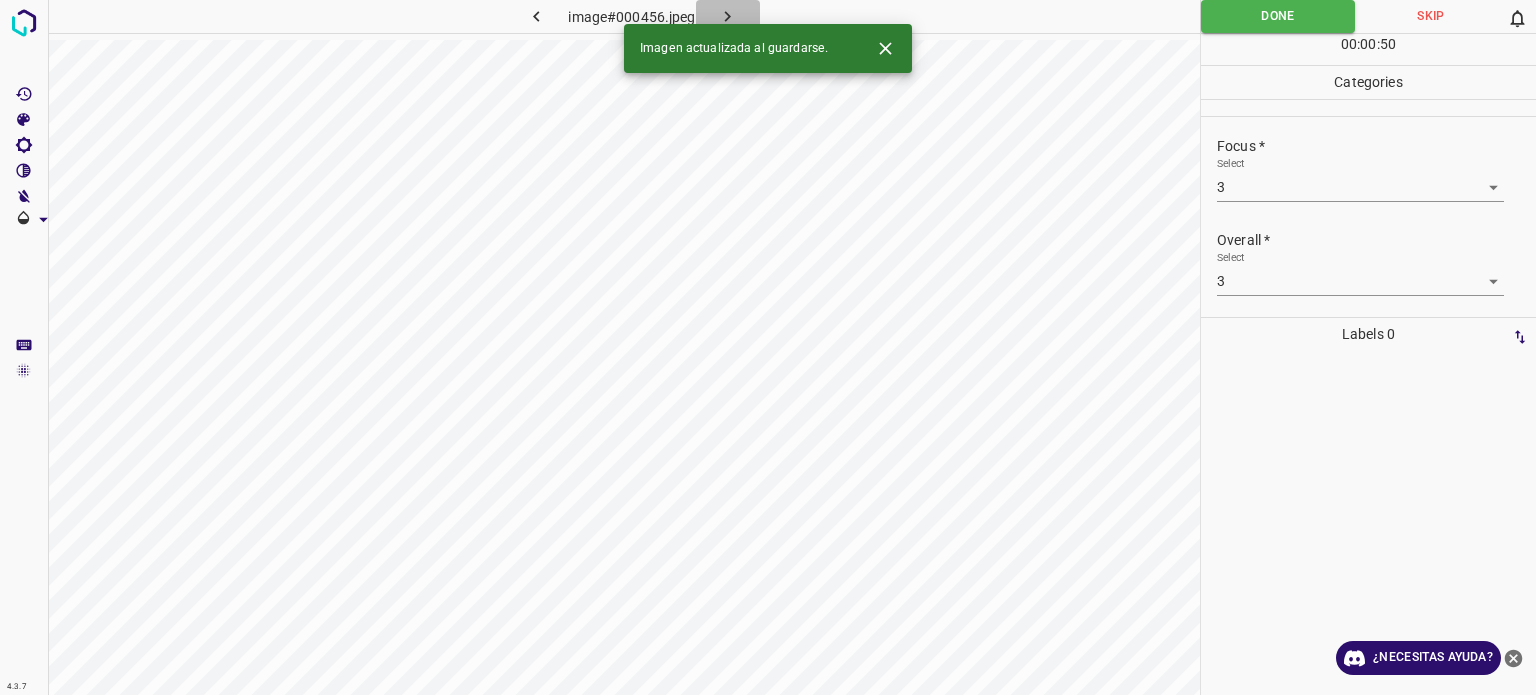 click 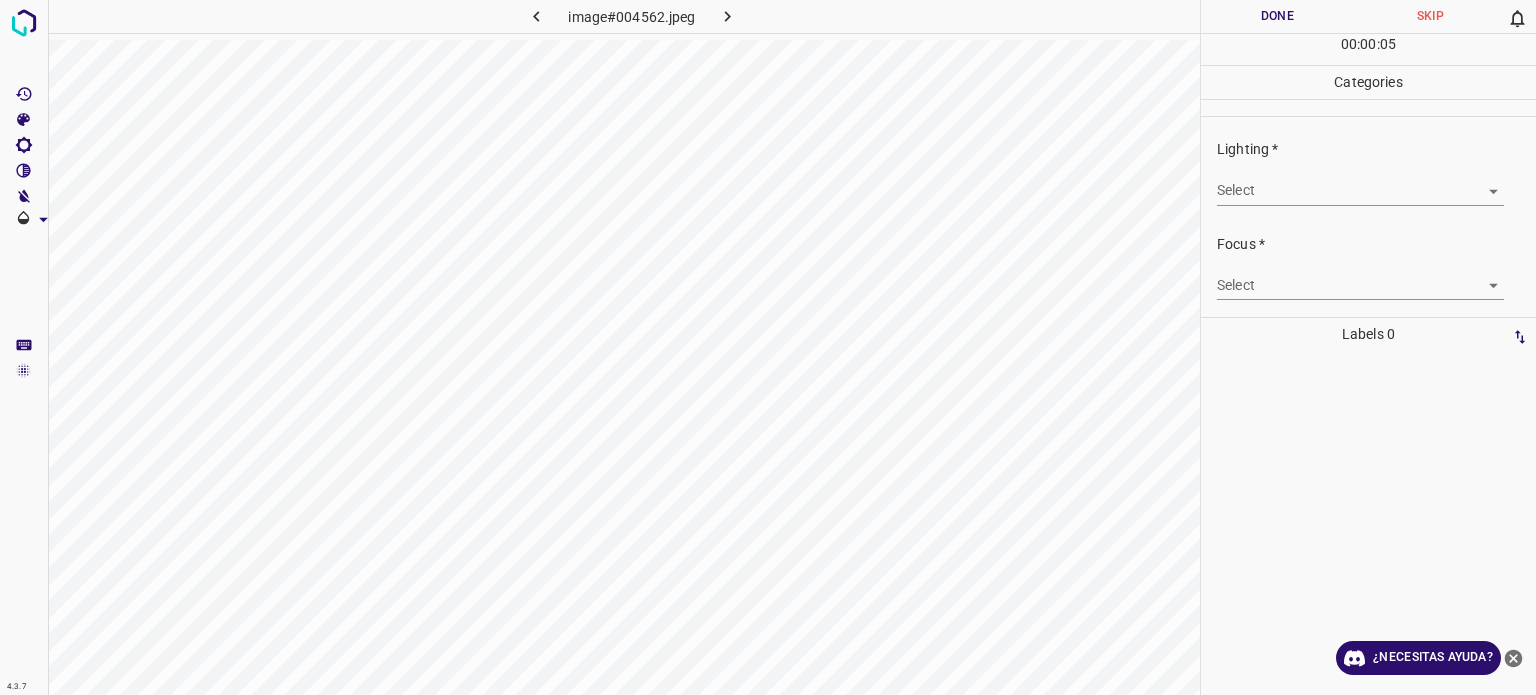 click on "Texto original Valora esta traducción Tu opinión servirá para ayudar a mejorar el Traductor de Google 4.3.7 image#004562.jpeg Done Skip 0 00   : 00   : 05   Categories Lighting *  Select ​ Focus *  Select ​ Overall *  Select ​ Labels   0 Categories 1 Lighting 2 Focus 3 Overall Tools Space Change between modes (Draw & Edit) I Auto labeling R Restore zoom M Zoom in N Zoom out Delete Delete selecte label Filters Z Restore filters X Saturation filter C Brightness filter V Contrast filter B Gray scale filter General O Download ¿Necesitas ayuda? - Texto - Esconder - Borrar" at bounding box center [768, 347] 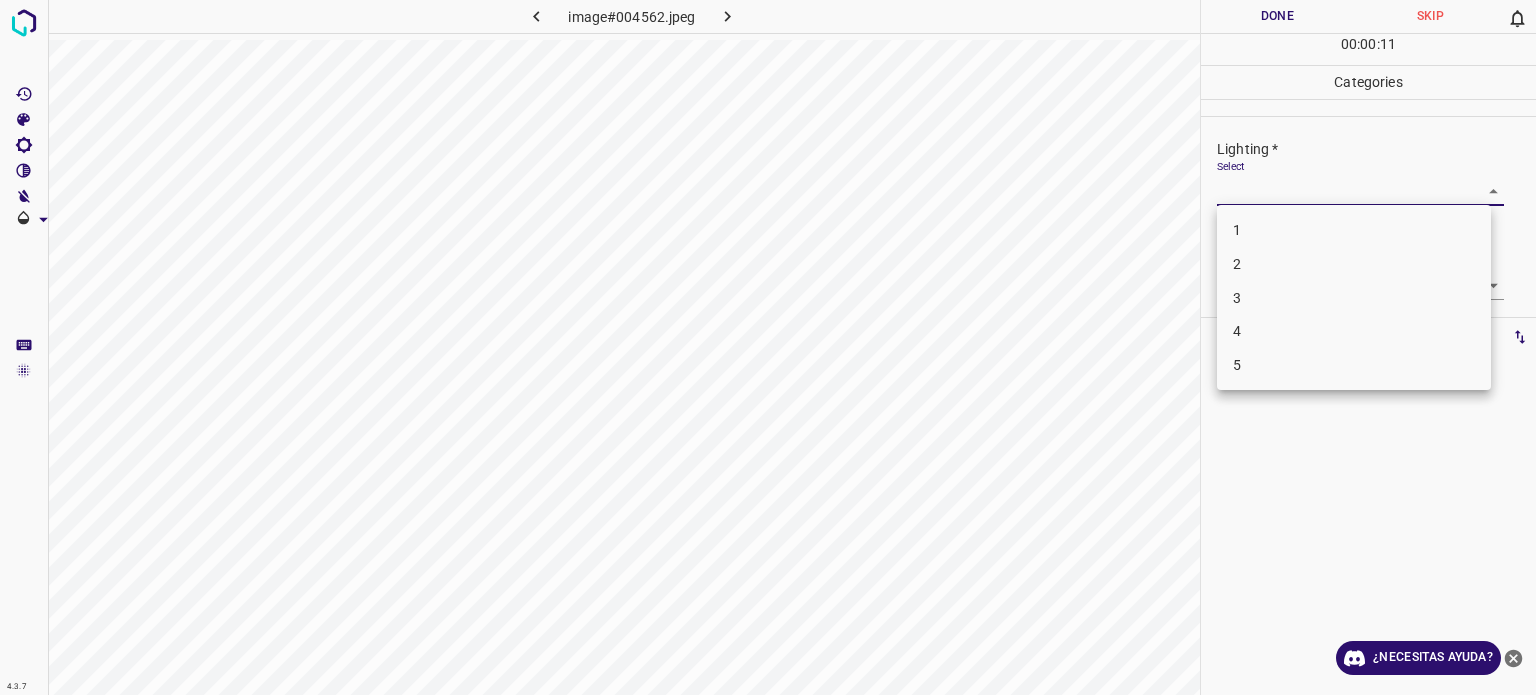 click on "2" at bounding box center (1237, 264) 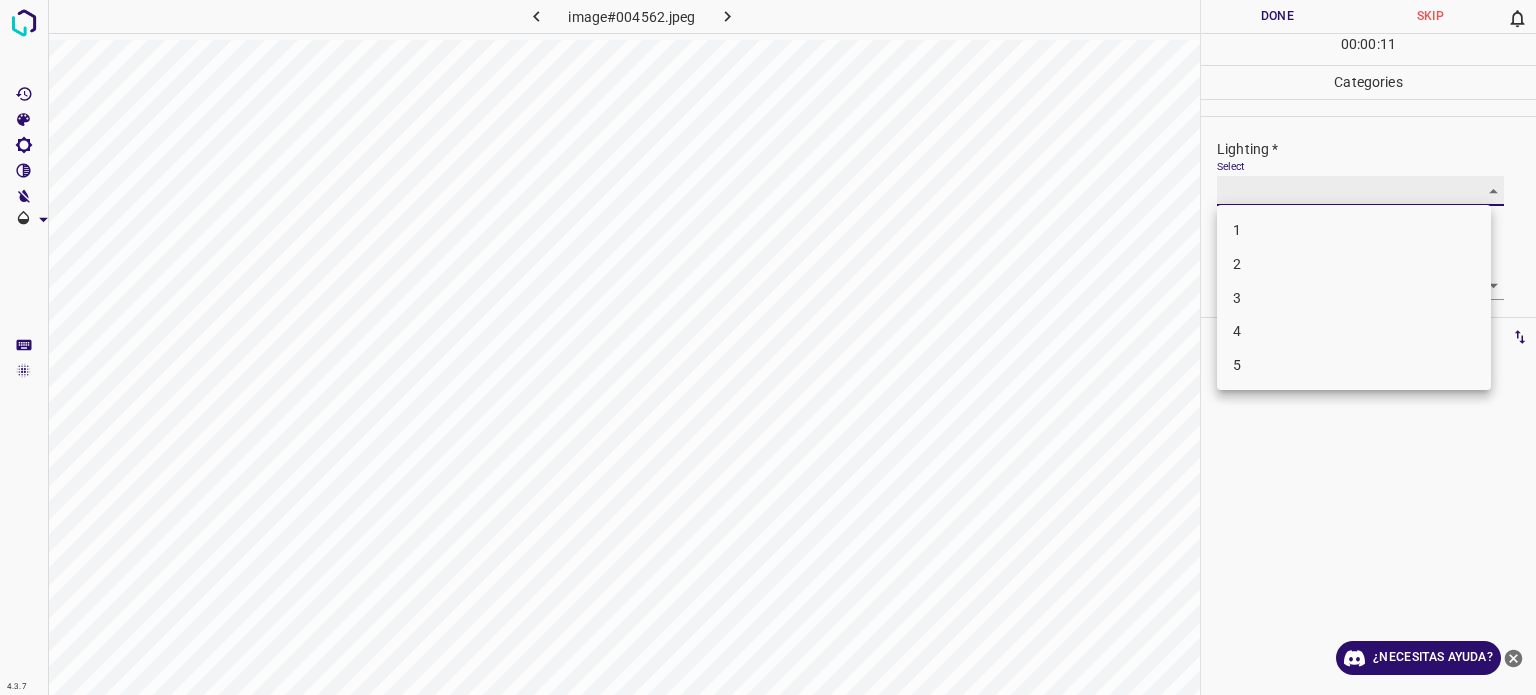 type on "2" 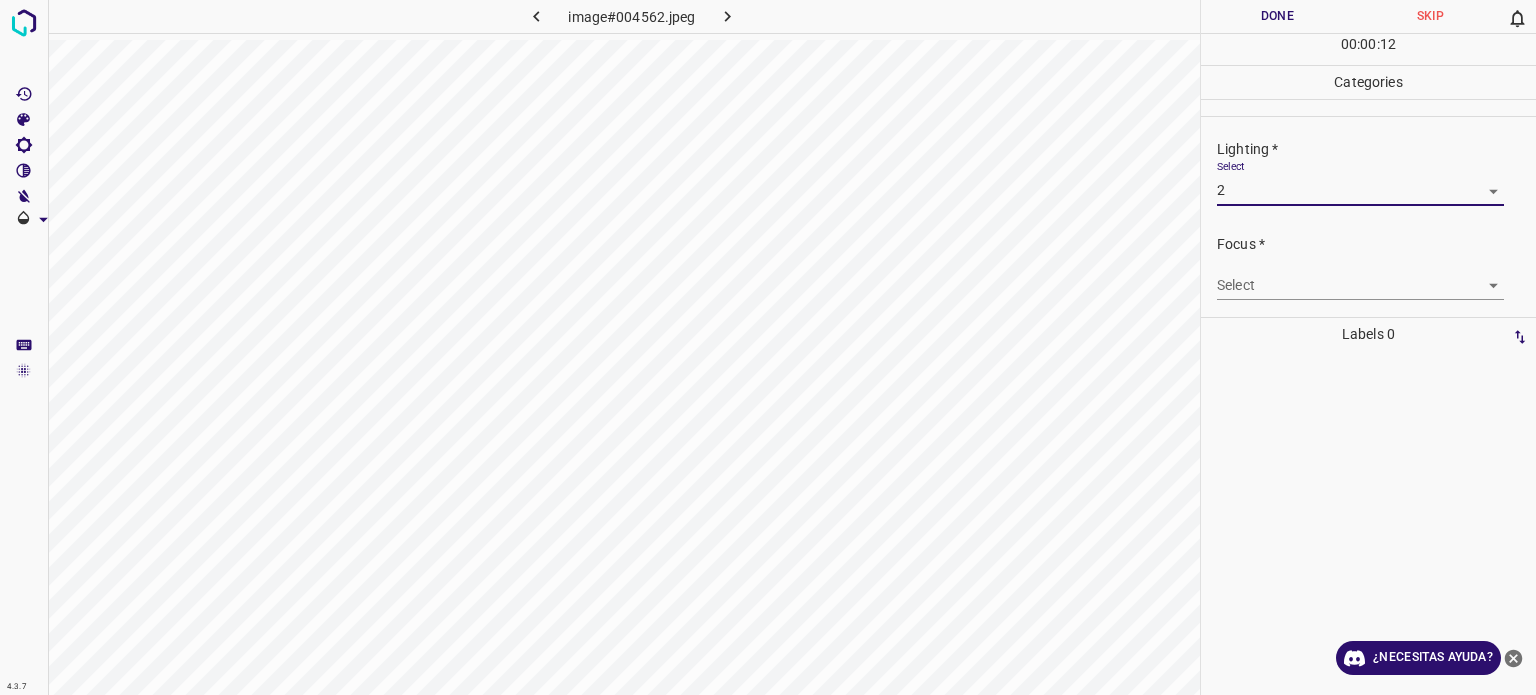 click on "Texto original Valora esta traducción Tu opinión servirá para ayudar a mejorar el Traductor de Google 4.3.7 image#004562.jpeg Done Skip 0 00   : 00   : 12   Categories Lighting *  Select 2 2 Focus *  Select ​ Overall *  Select ​ Labels   0 Categories 1 Lighting 2 Focus 3 Overall Tools Space Change between modes (Draw & Edit) I Auto labeling R Restore zoom M Zoom in N Zoom out Delete Delete selecte label Filters Z Restore filters X Saturation filter C Brightness filter V Contrast filter B Gray scale filter General O Download ¿Necesitas ayuda? - Texto - Esconder - Borrar" at bounding box center (768, 347) 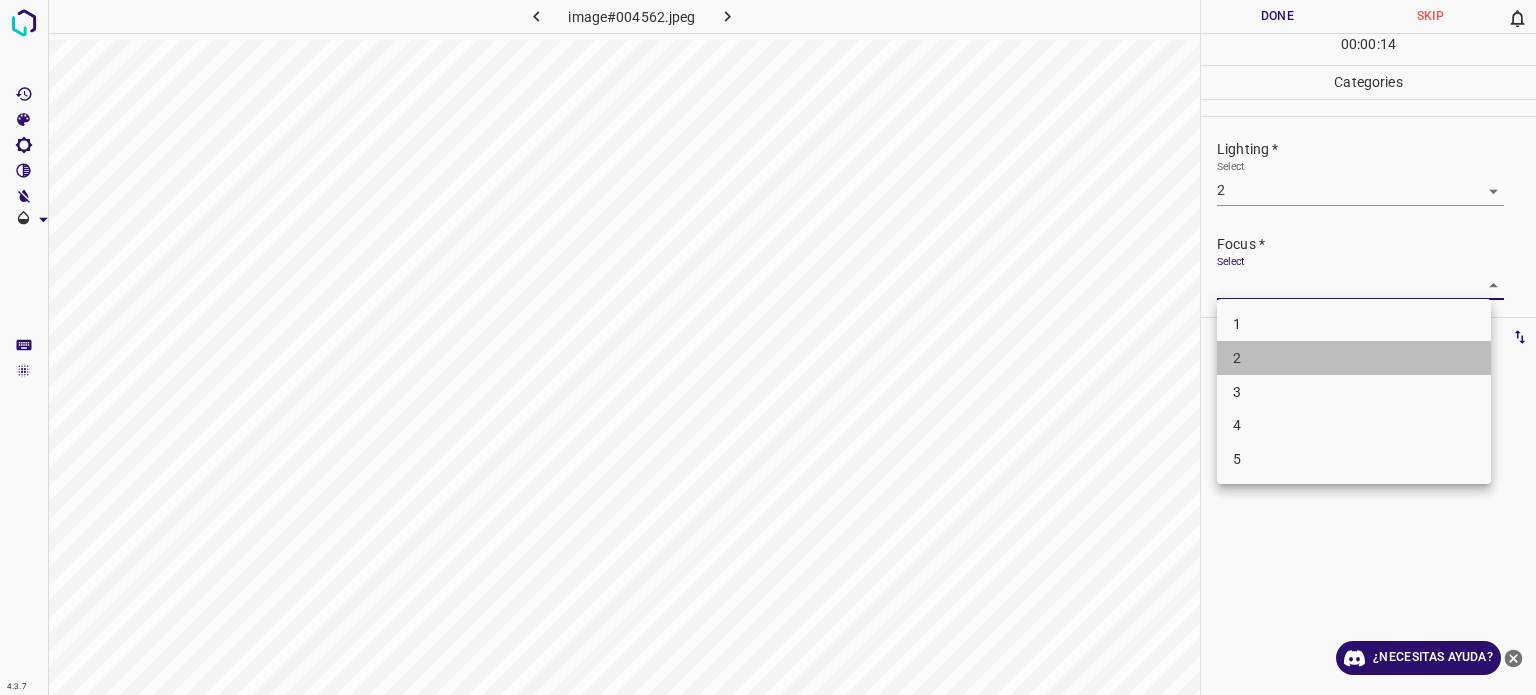 click on "2" at bounding box center [1237, 358] 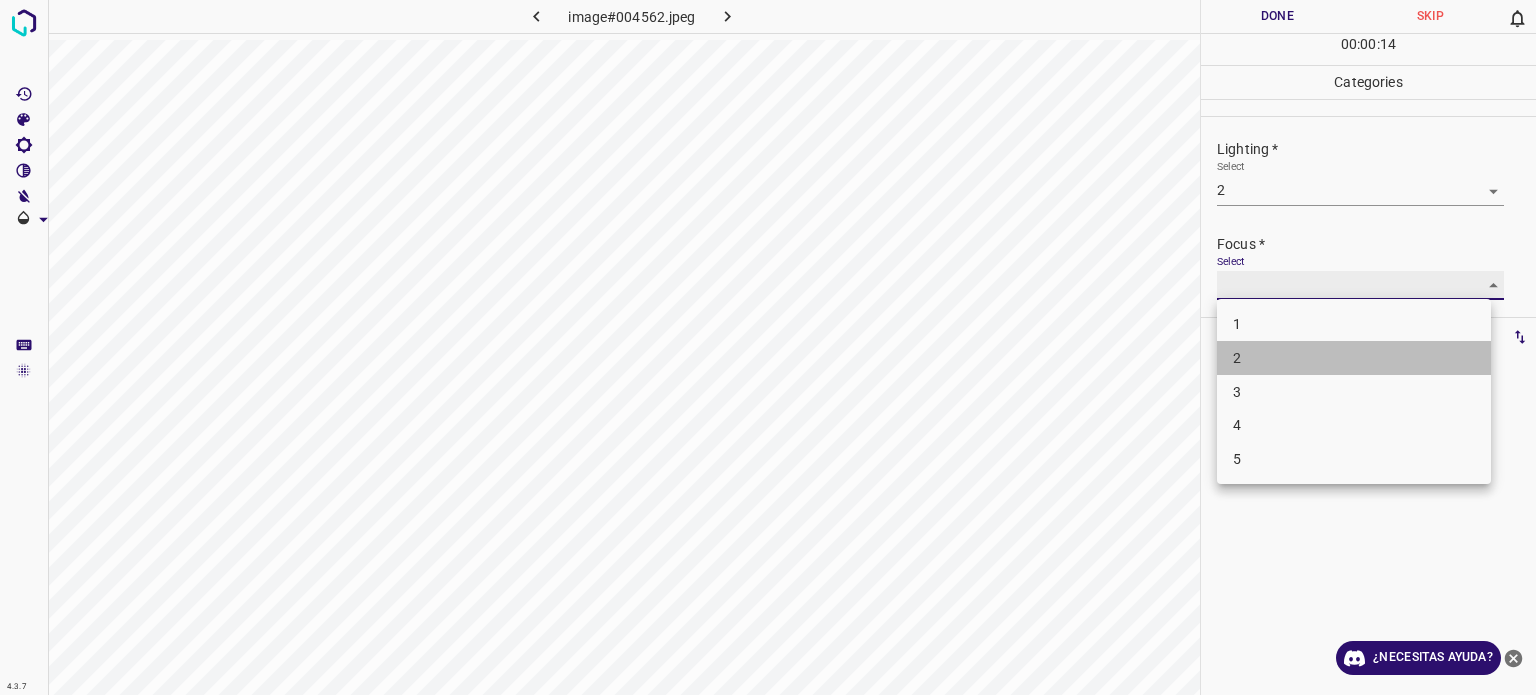 type on "2" 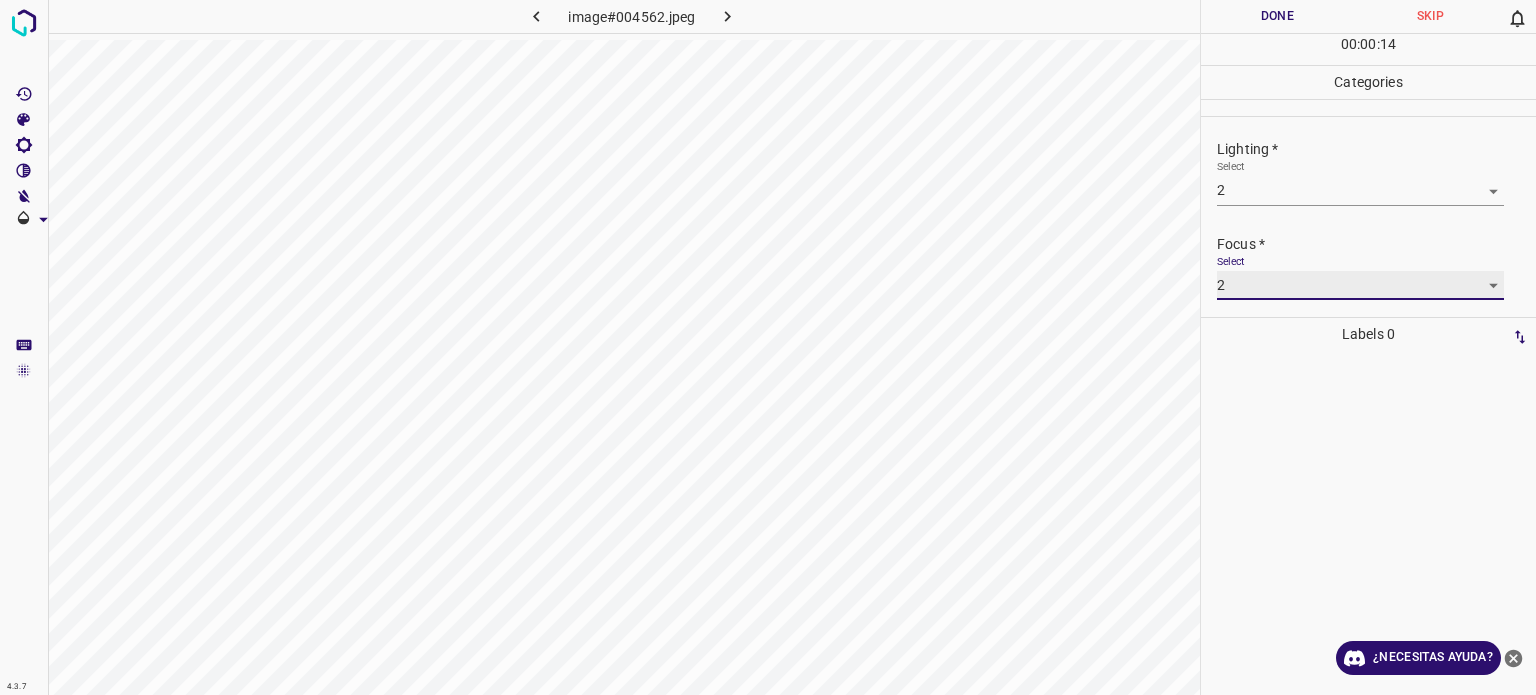 scroll, scrollTop: 98, scrollLeft: 0, axis: vertical 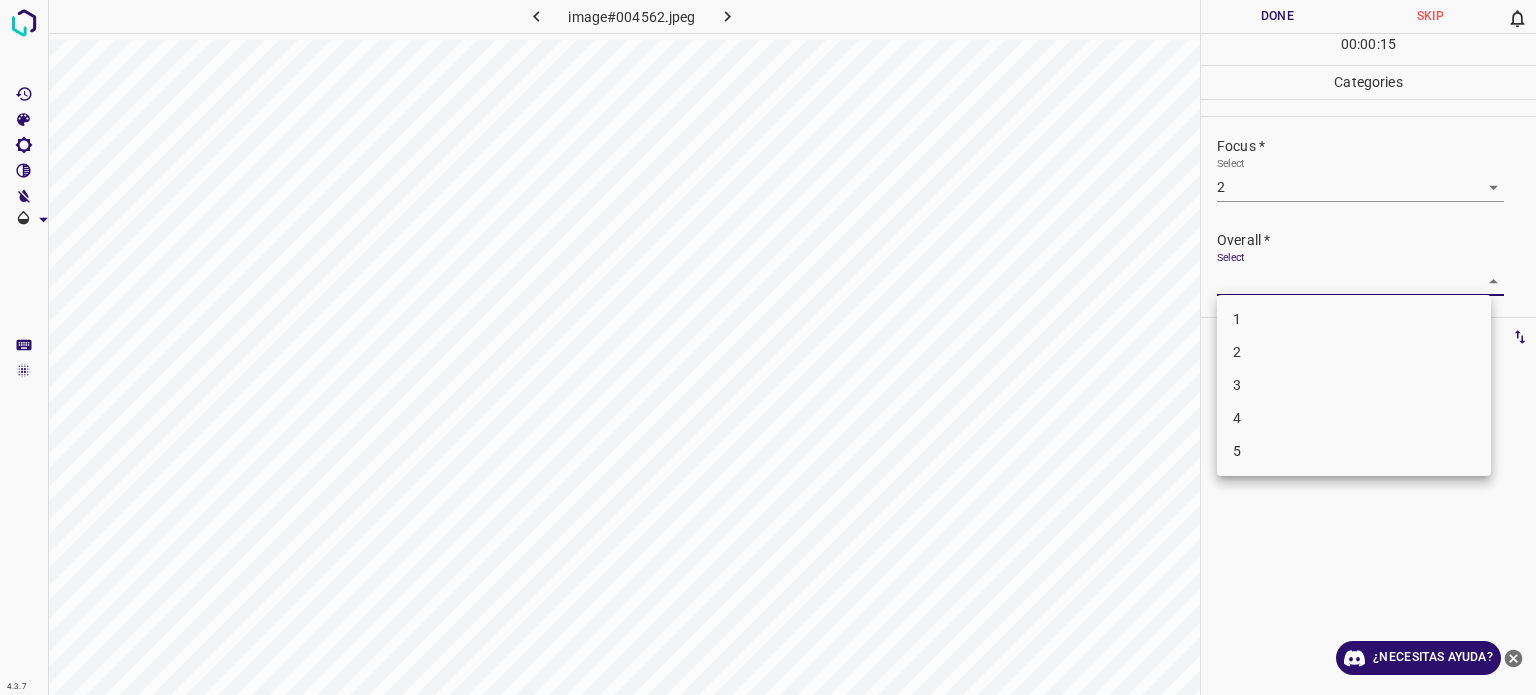 click on "Texto original Valora esta traducción Tu opinión servirá para ayudar a mejorar el Traductor de Google 4.3.7 image#004562.jpeg Done Skip 0 00   : 00   : 15   Categories Lighting *  Select 2 2 Focus *  Select 2 2 Overall *  Select ​ Labels   0 Categories 1 Lighting 2 Focus 3 Overall Tools Space Change between modes (Draw & Edit) I Auto labeling R Restore zoom M Zoom in N Zoom out Delete Delete selecte label Filters Z Restore filters X Saturation filter C Brightness filter V Contrast filter B Gray scale filter General O Download ¿Necesitas ayuda? - Texto - Esconder - Borrar 1 2 3 4 5" at bounding box center (768, 347) 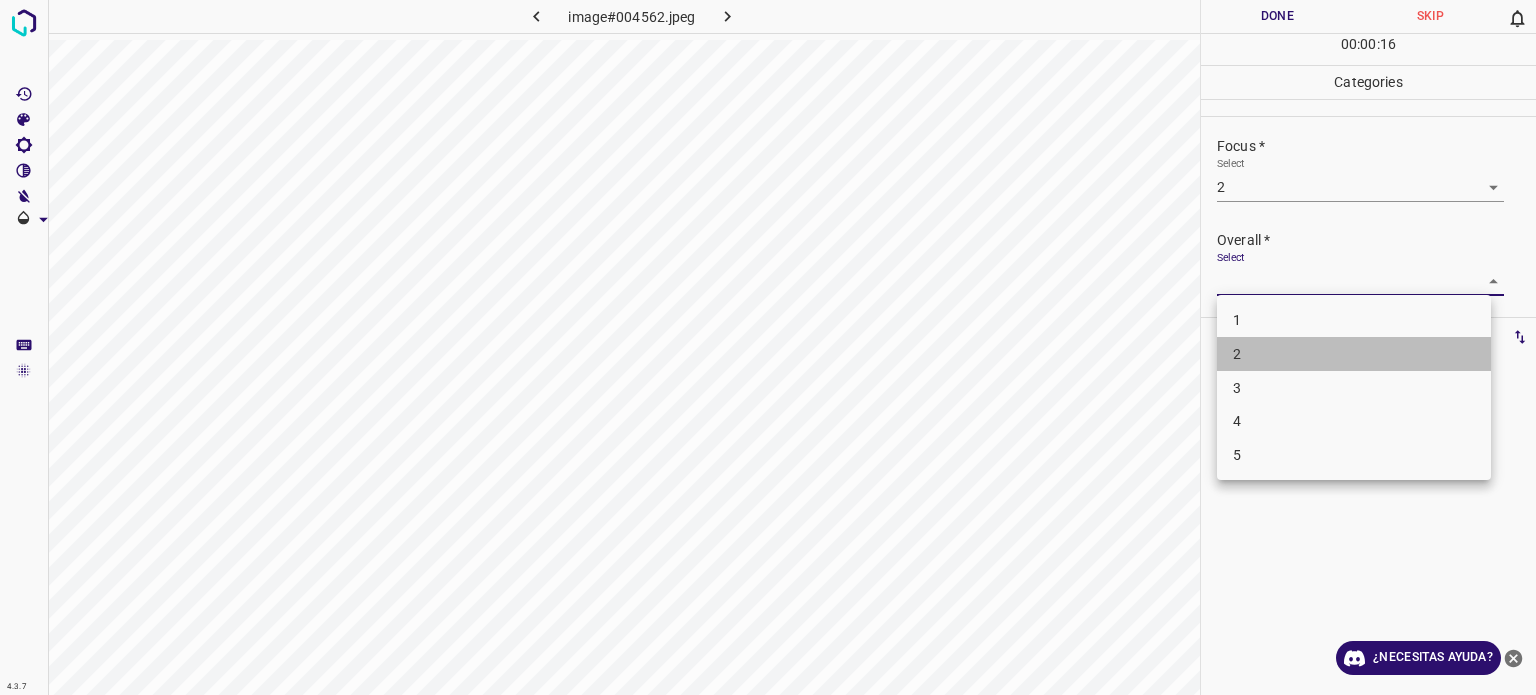 click on "2" at bounding box center [1354, 354] 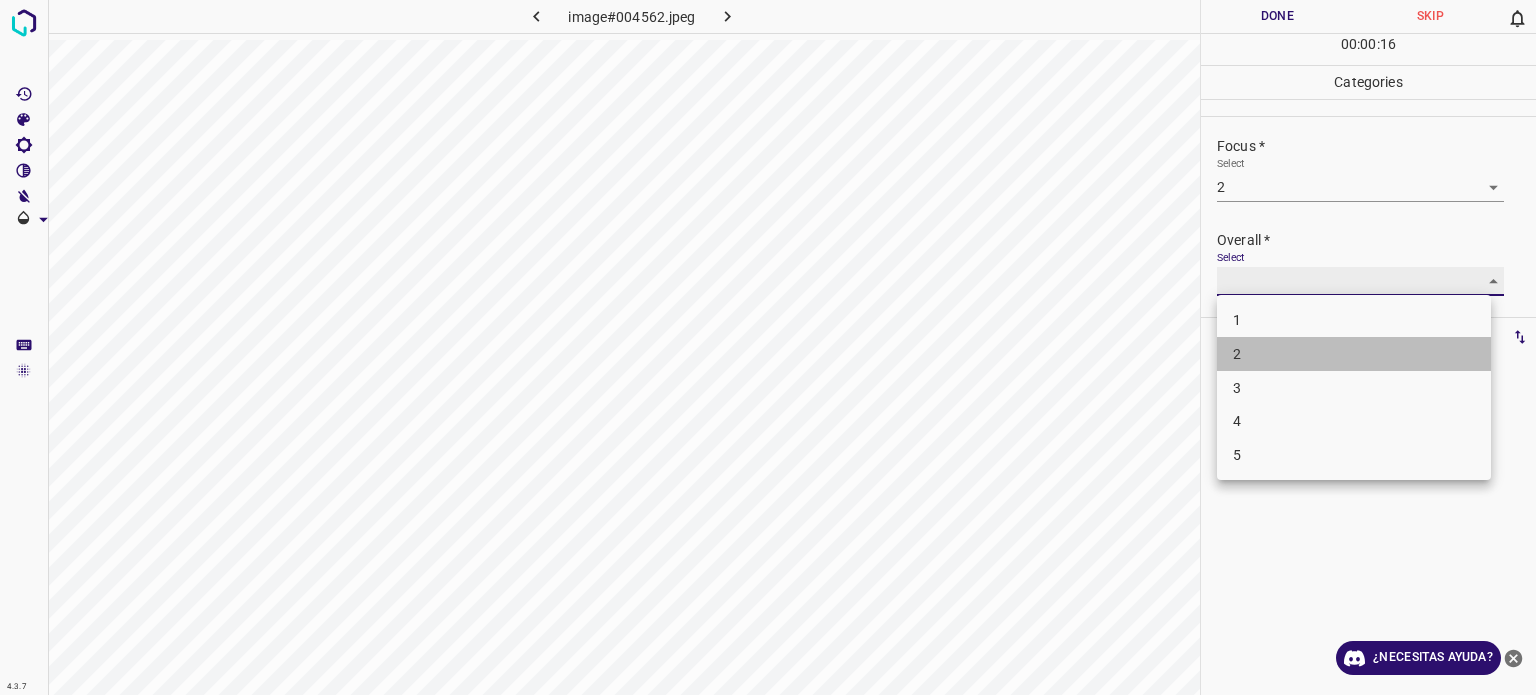 type on "2" 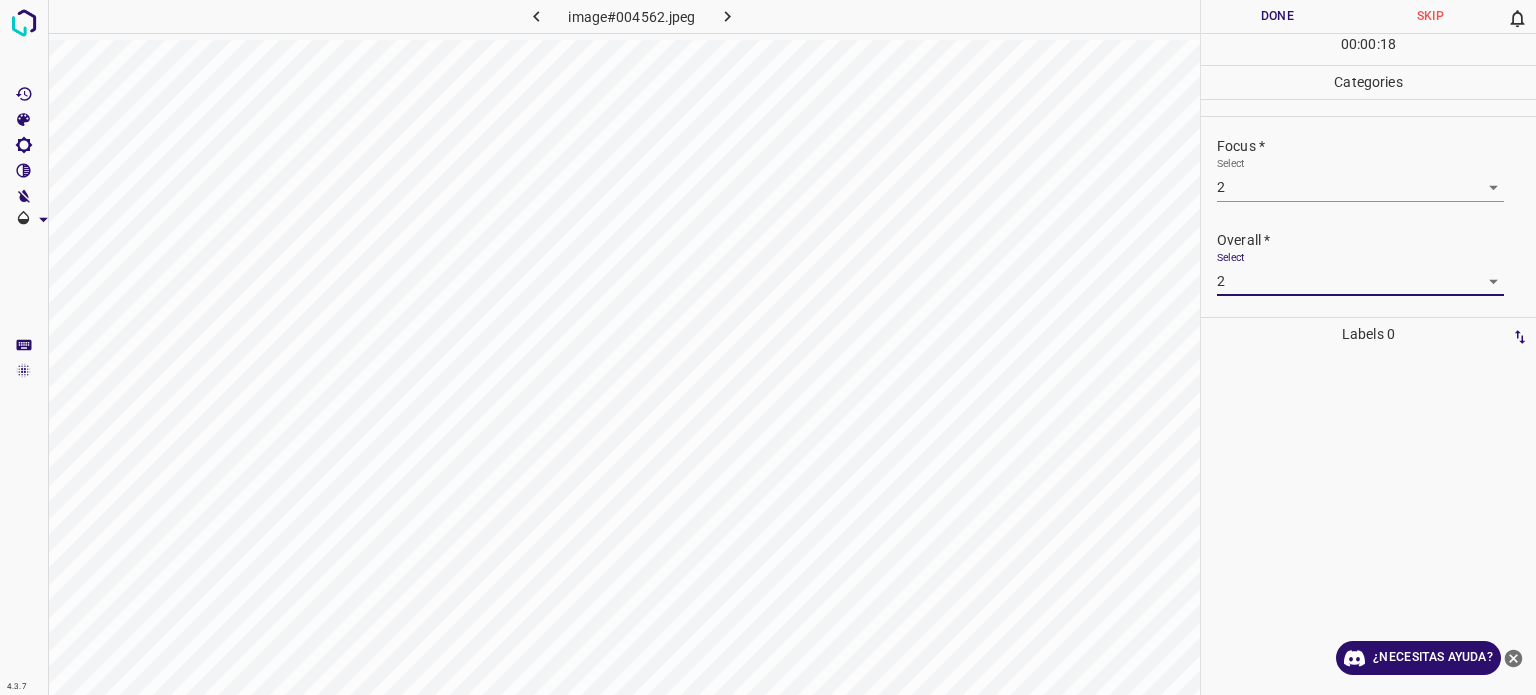 click on "Done" at bounding box center (1277, 16) 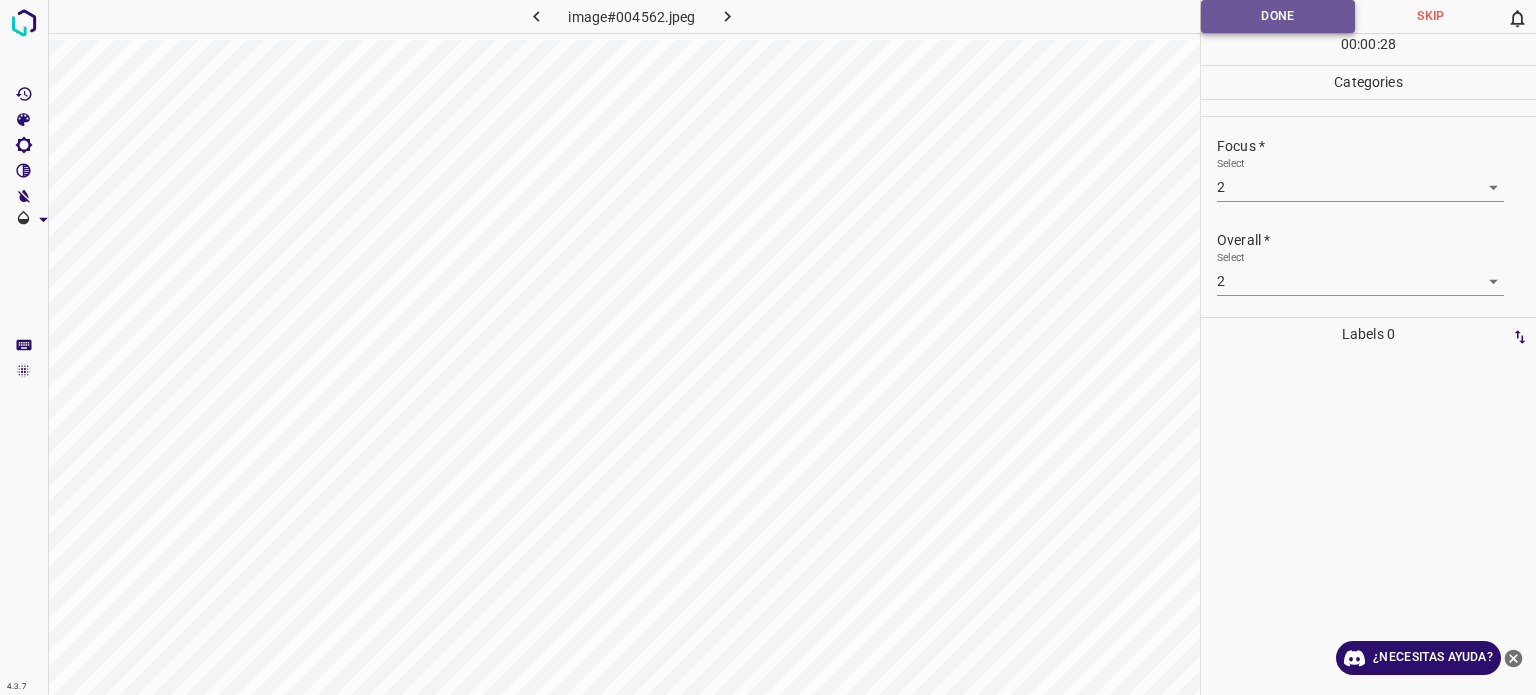 click on "Done" at bounding box center (1278, 16) 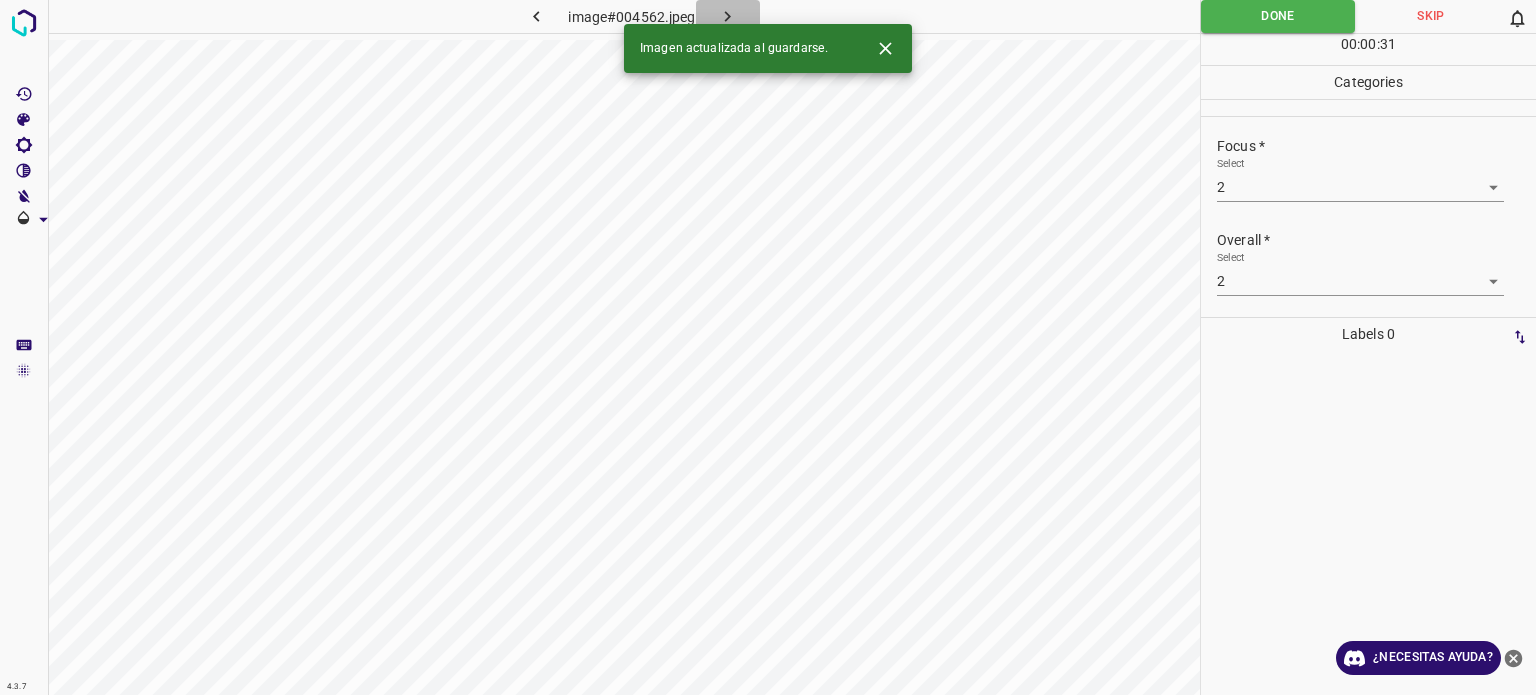 click 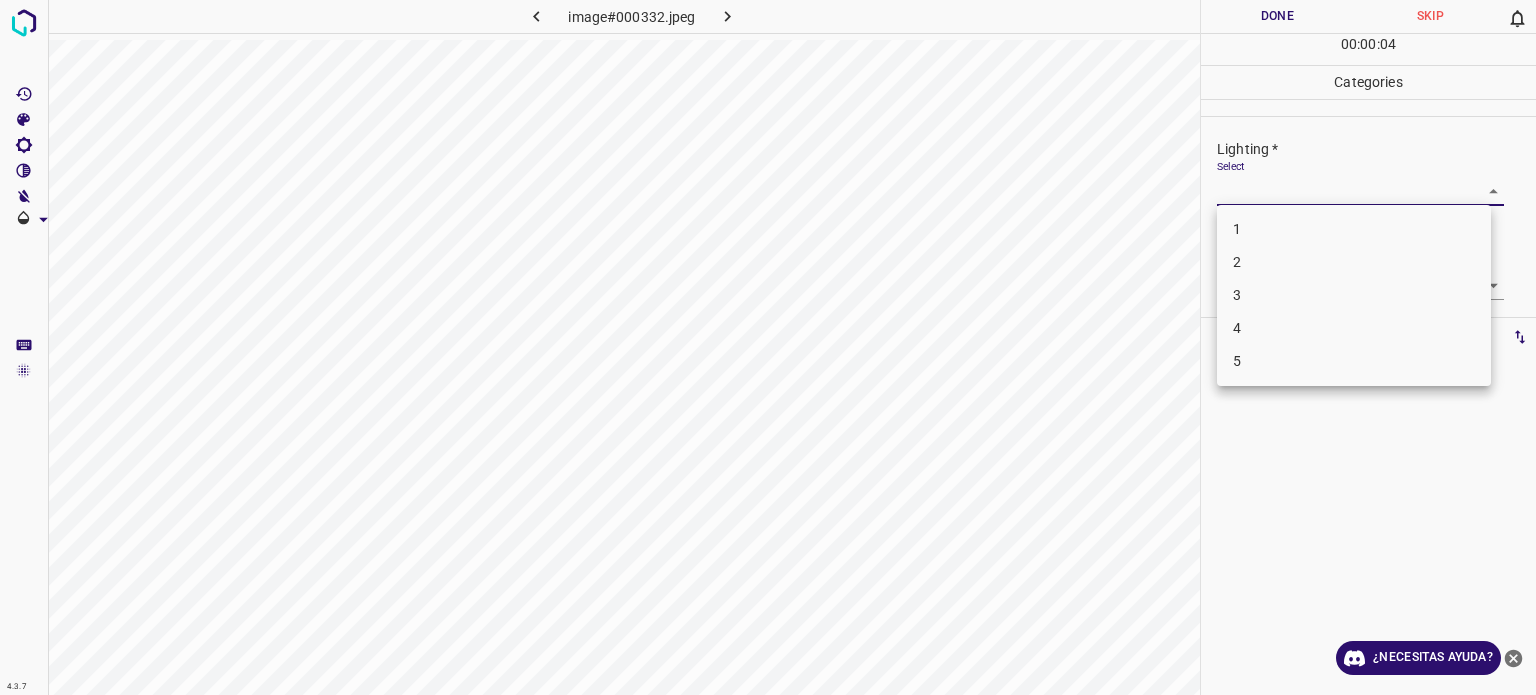 click on "Texto original Valora esta traducción Tu opinión servirá para ayudar a mejorar el Traductor de Google 4.3.7 image#000332.jpeg Done Skip 0 00   : 00   : 04   Categories Lighting *  Select ​ Focus *  Select ​ Overall *  Select ​ Labels   0 Categories 1 Lighting 2 Focus 3 Overall Tools Space Change between modes (Draw & Edit) I Auto labeling R Restore zoom M Zoom in N Zoom out Delete Delete selecte label Filters Z Restore filters X Saturation filter C Brightness filter V Contrast filter B Gray scale filter General O Download ¿Necesitas ayuda? - Texto - Esconder - Borrar 1 2 3 4 5" at bounding box center (768, 347) 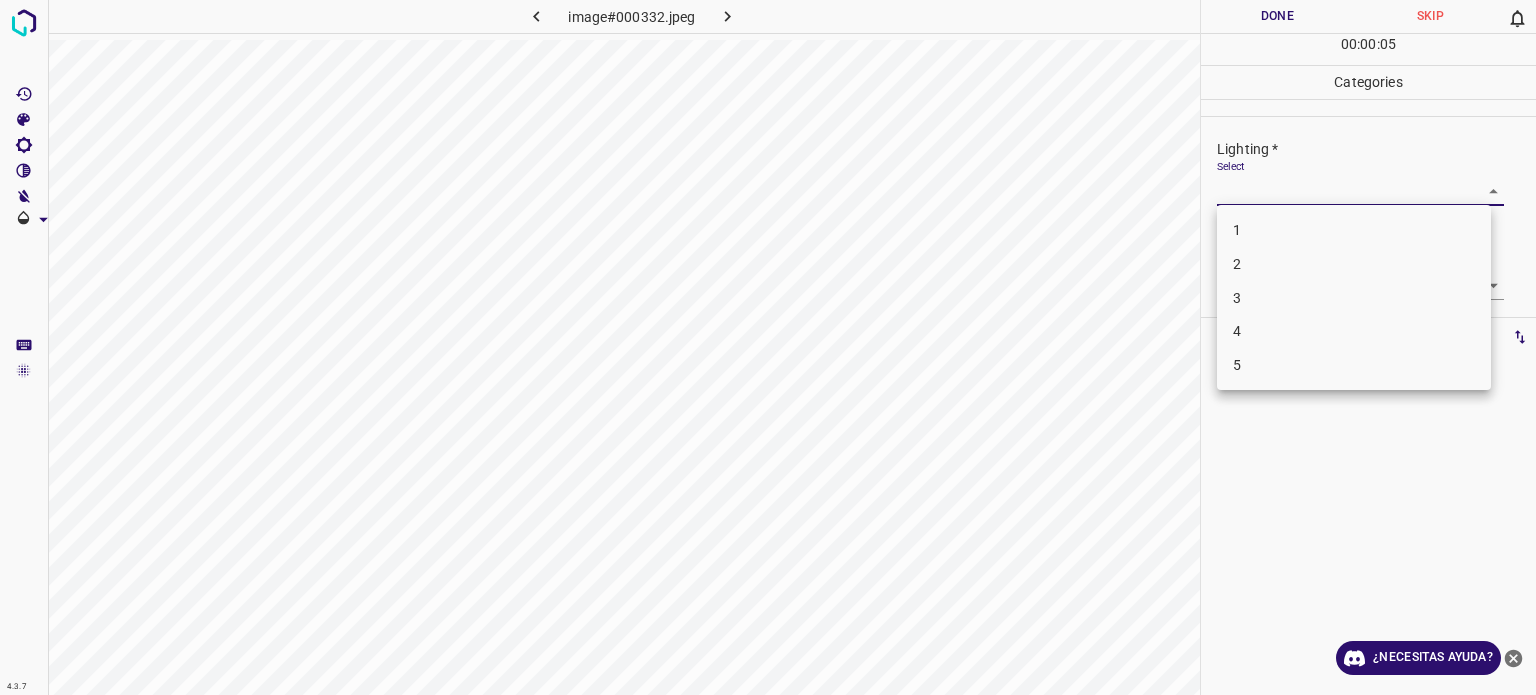 click on "5" at bounding box center [1354, 365] 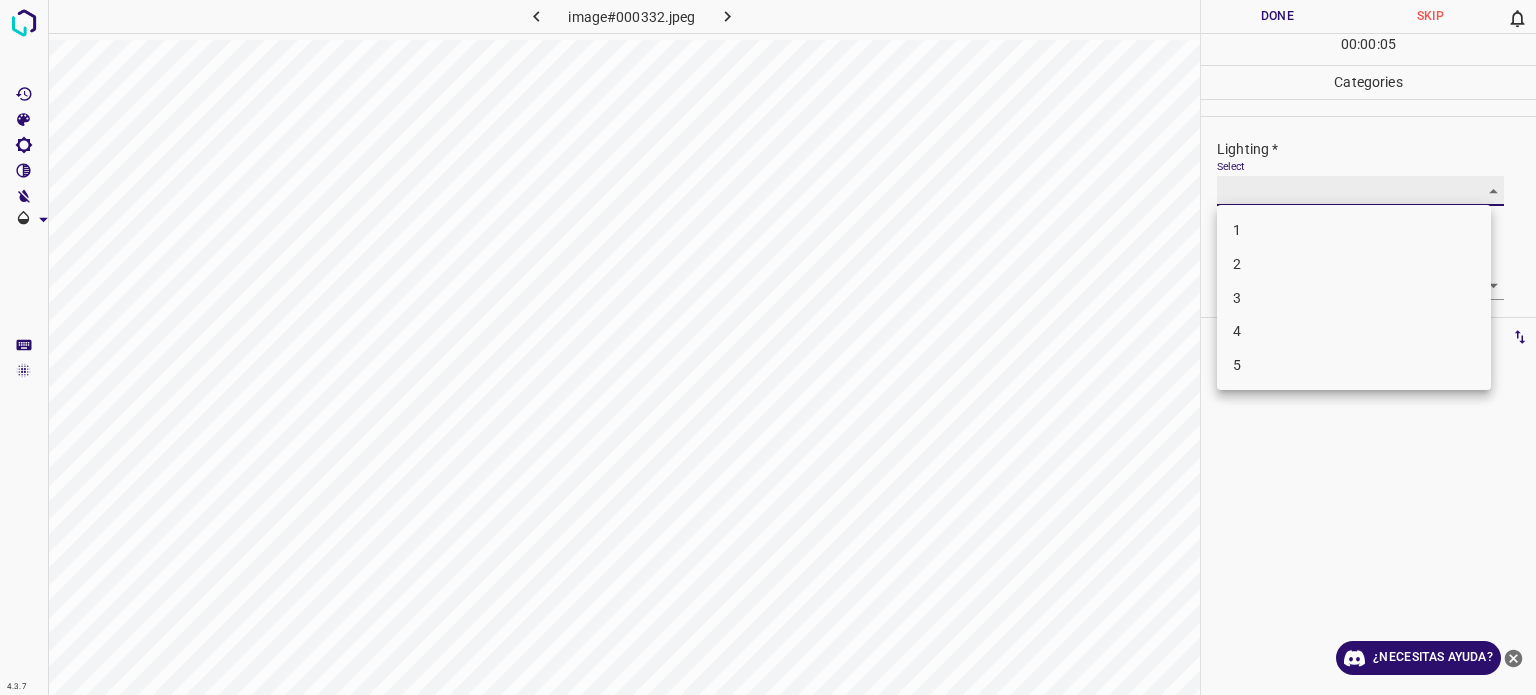 type on "5" 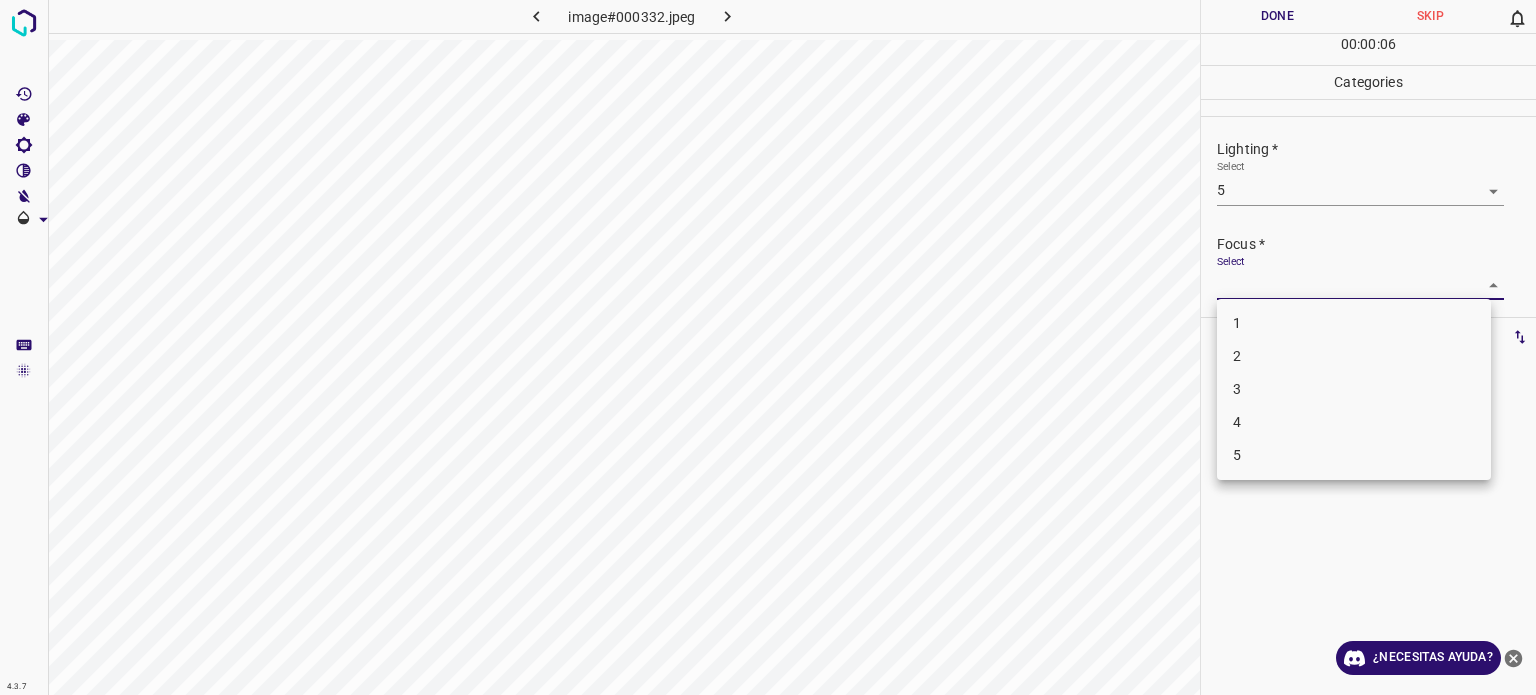 click on "Texto original Valora esta traducción Tu opinión servirá para ayudar a mejorar el Traductor de Google 4.3.7 image#000332.jpeg Done Skip 0 00   : 00   : 06   Categories Lighting *  Select 5 5 Focus *  Select ​ Overall *  Select ​ Labels   0 Categories 1 Lighting 2 Focus 3 Overall Tools Space Change between modes (Draw & Edit) I Auto labeling R Restore zoom M Zoom in N Zoom out Delete Delete selecte label Filters Z Restore filters X Saturation filter C Brightness filter V Contrast filter B Gray scale filter General O Download ¿Necesitas ayuda? - Texto - Esconder - Borrar 1 2 3 4 5" at bounding box center [768, 347] 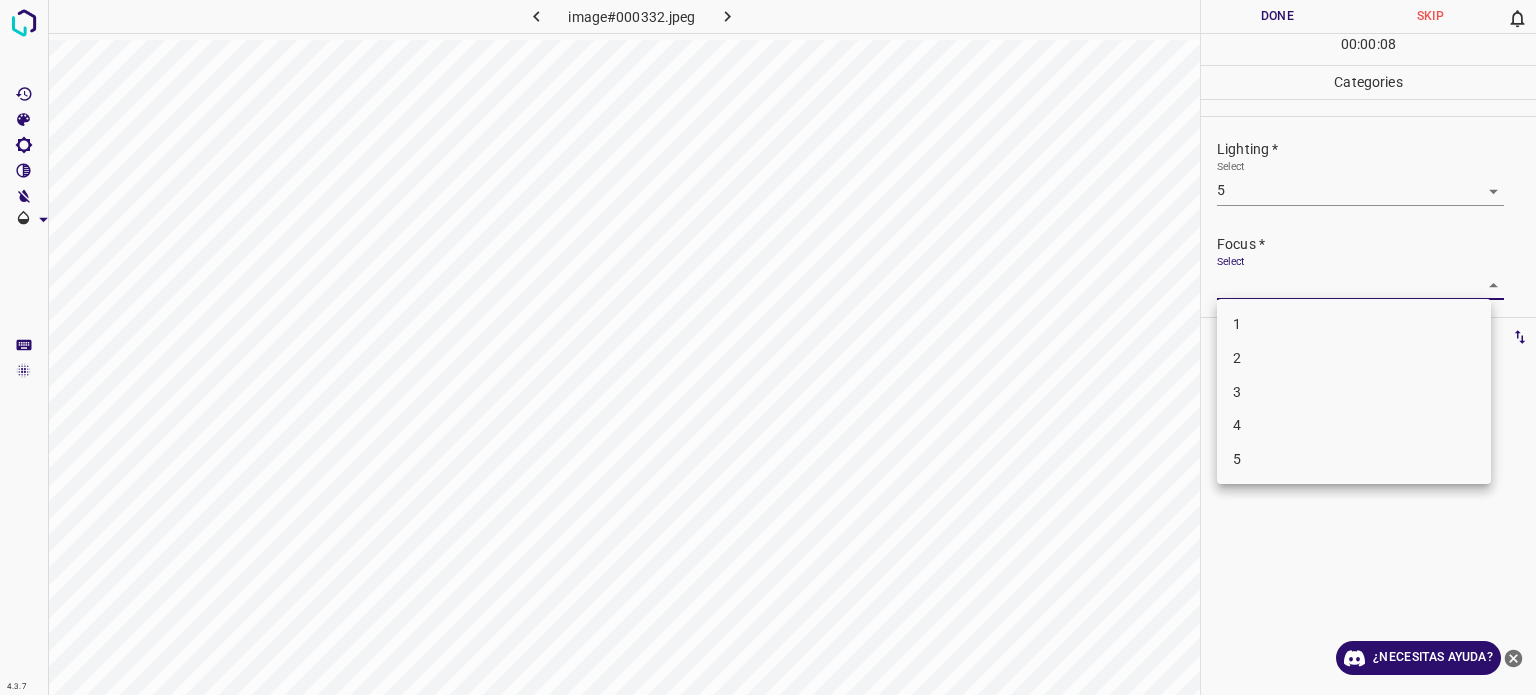 click on "5" at bounding box center (1237, 459) 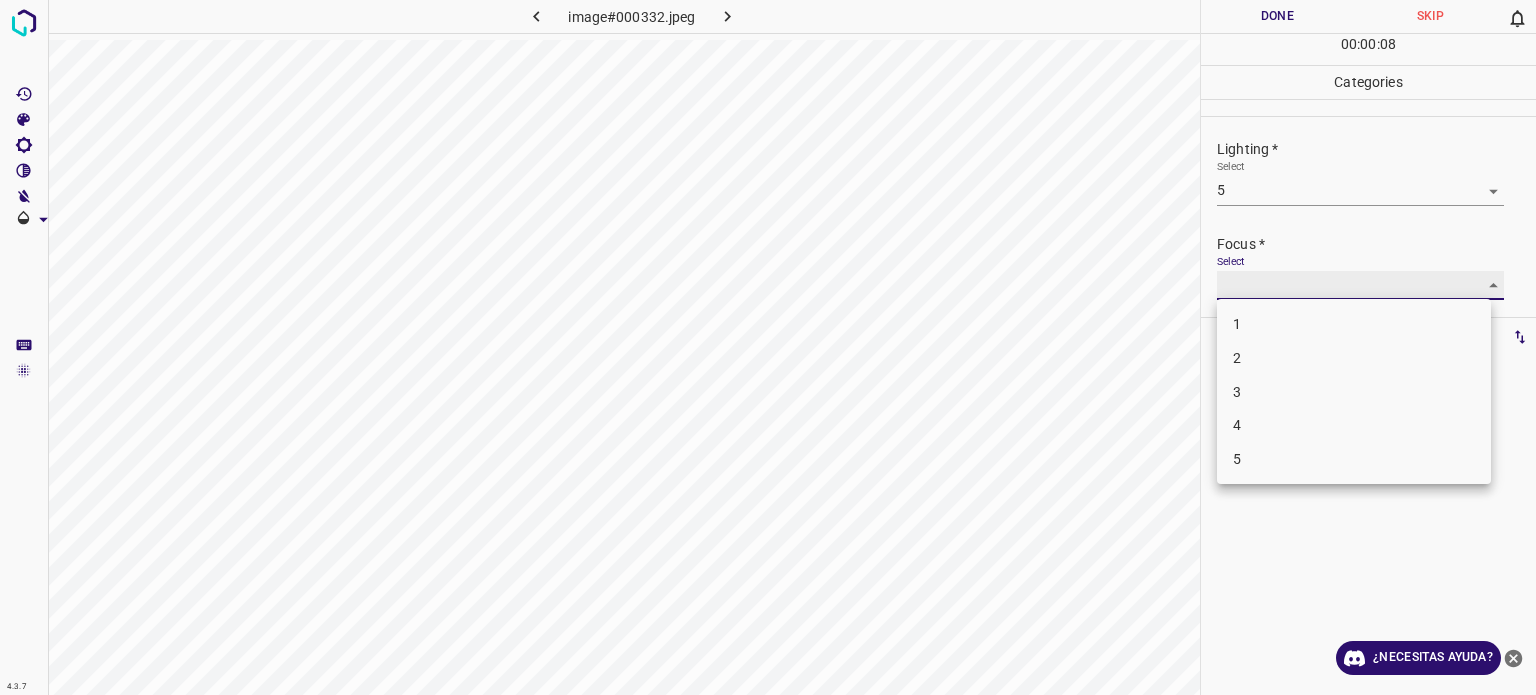 type on "5" 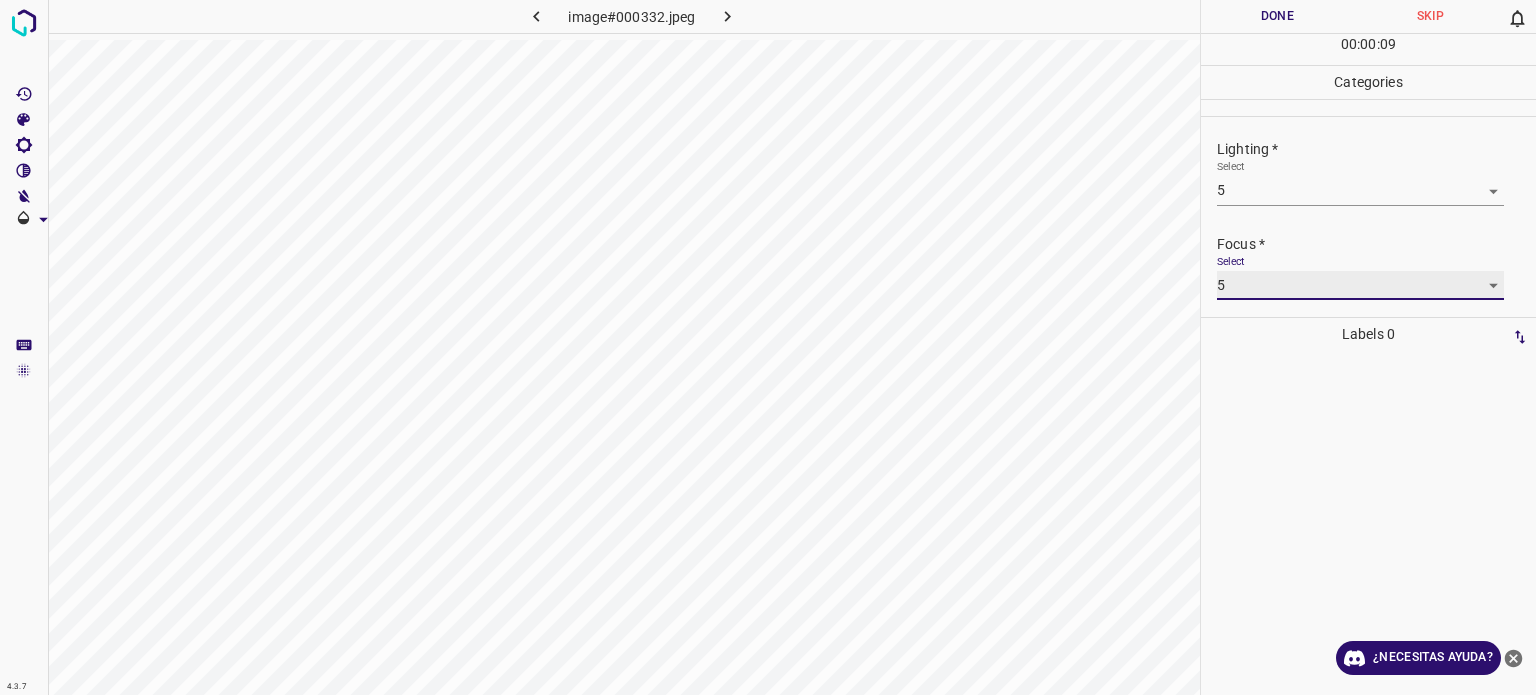 scroll, scrollTop: 98, scrollLeft: 0, axis: vertical 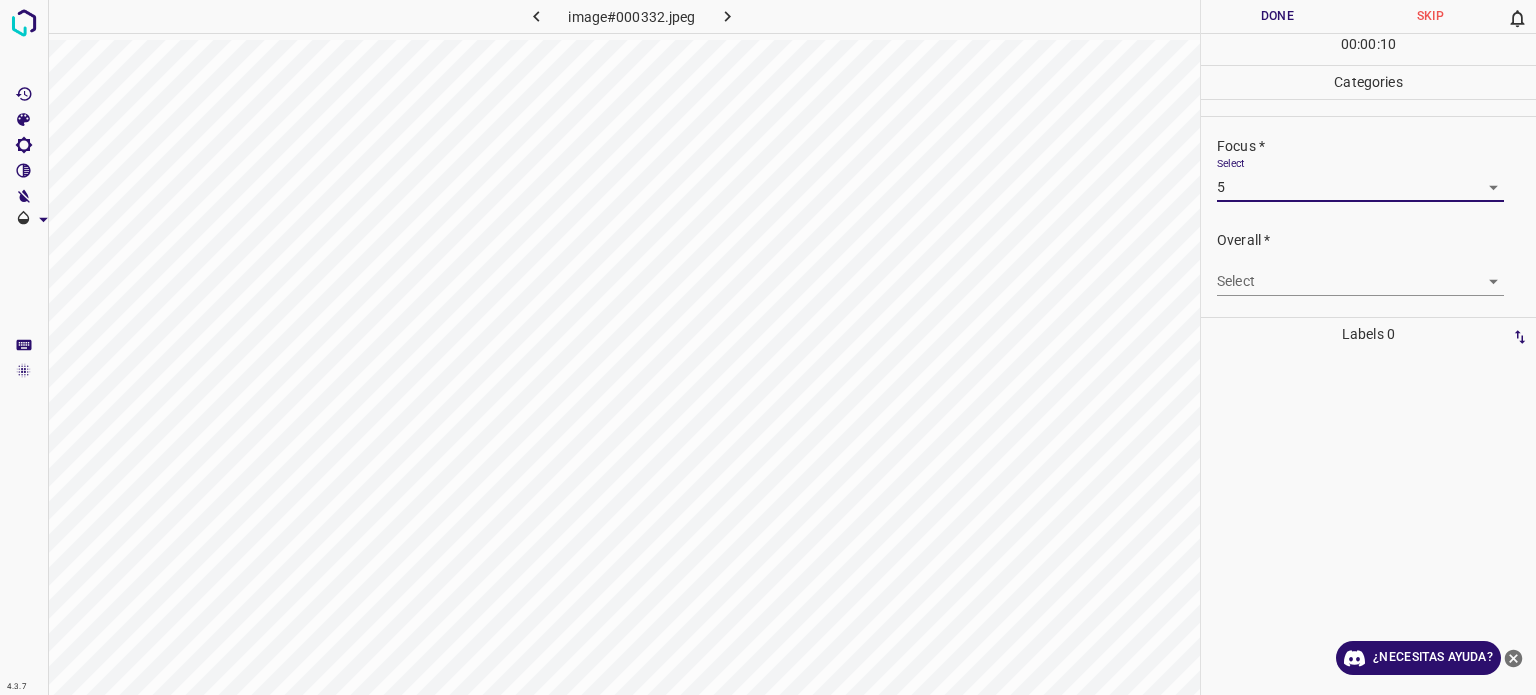 click on "Texto original Valora esta traducción Tu opinión servirá para ayudar a mejorar el Traductor de Google 4.3.7 image#000332.jpeg Done Skip 0 00   : 00   : 10   Categories Lighting *  Select 5 5 Focus *  Select 5 5 Overall *  Select ​ Labels   0 Categories 1 Lighting 2 Focus 3 Overall Tools Space Change between modes (Draw & Edit) I Auto labeling R Restore zoom M Zoom in N Zoom out Delete Delete selecte label Filters Z Restore filters X Saturation filter C Brightness filter V Contrast filter B Gray scale filter General O Download ¿Necesitas ayuda? - Texto - Esconder - Borrar" at bounding box center (768, 347) 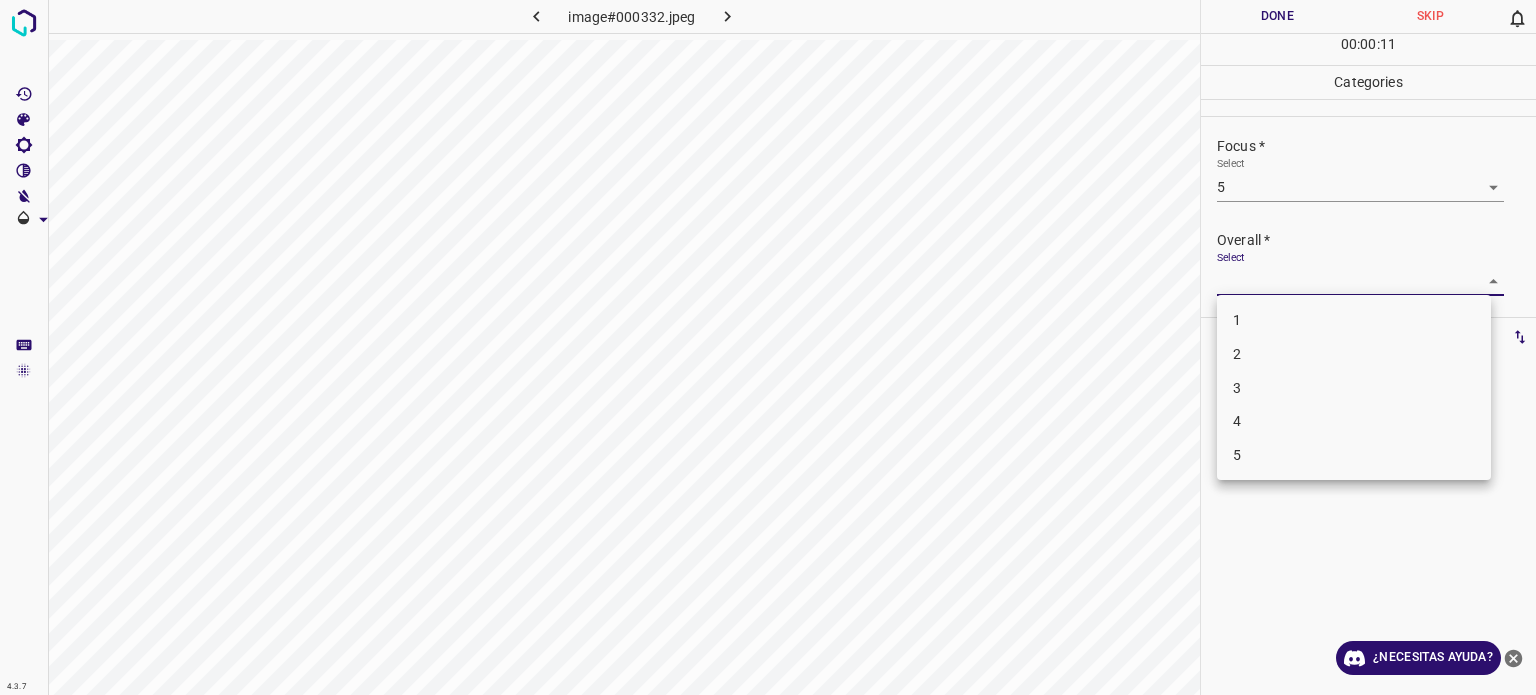 click on "5" at bounding box center (1354, 455) 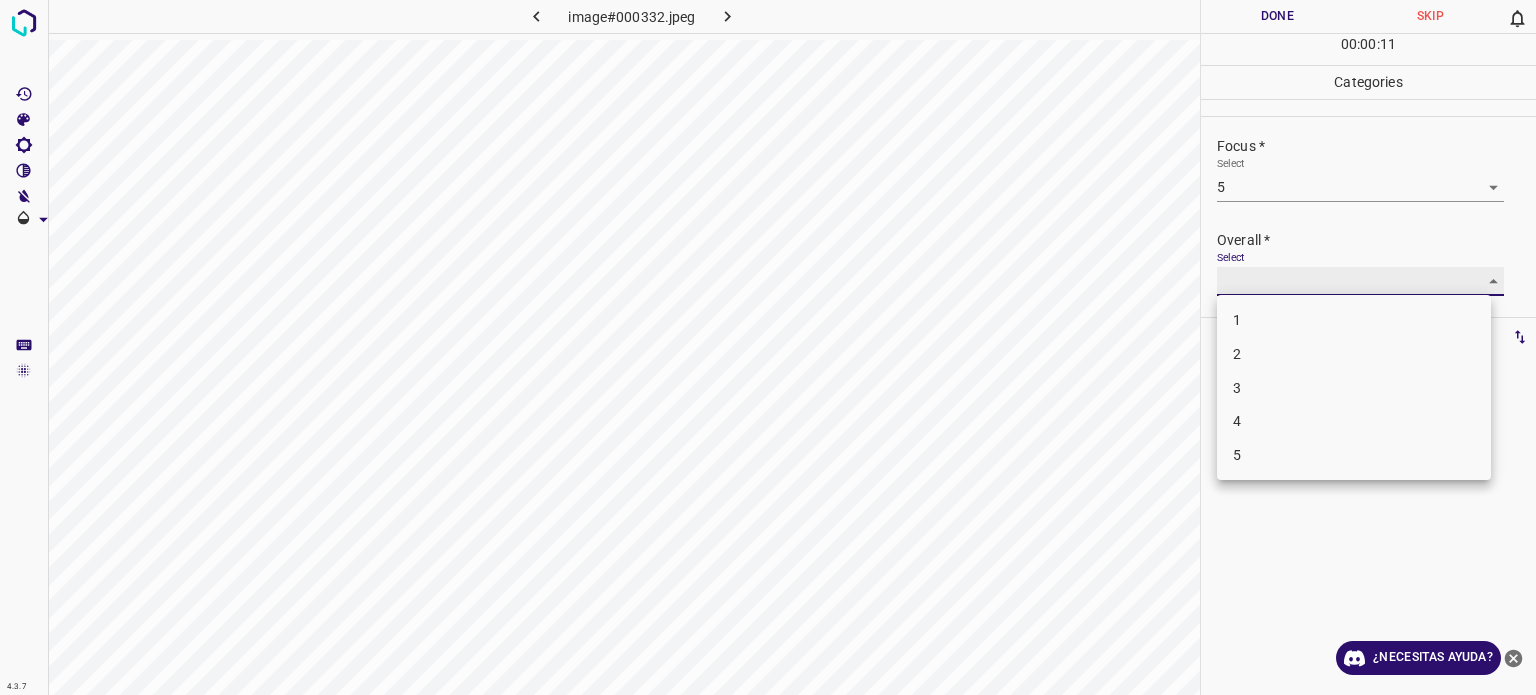 type on "5" 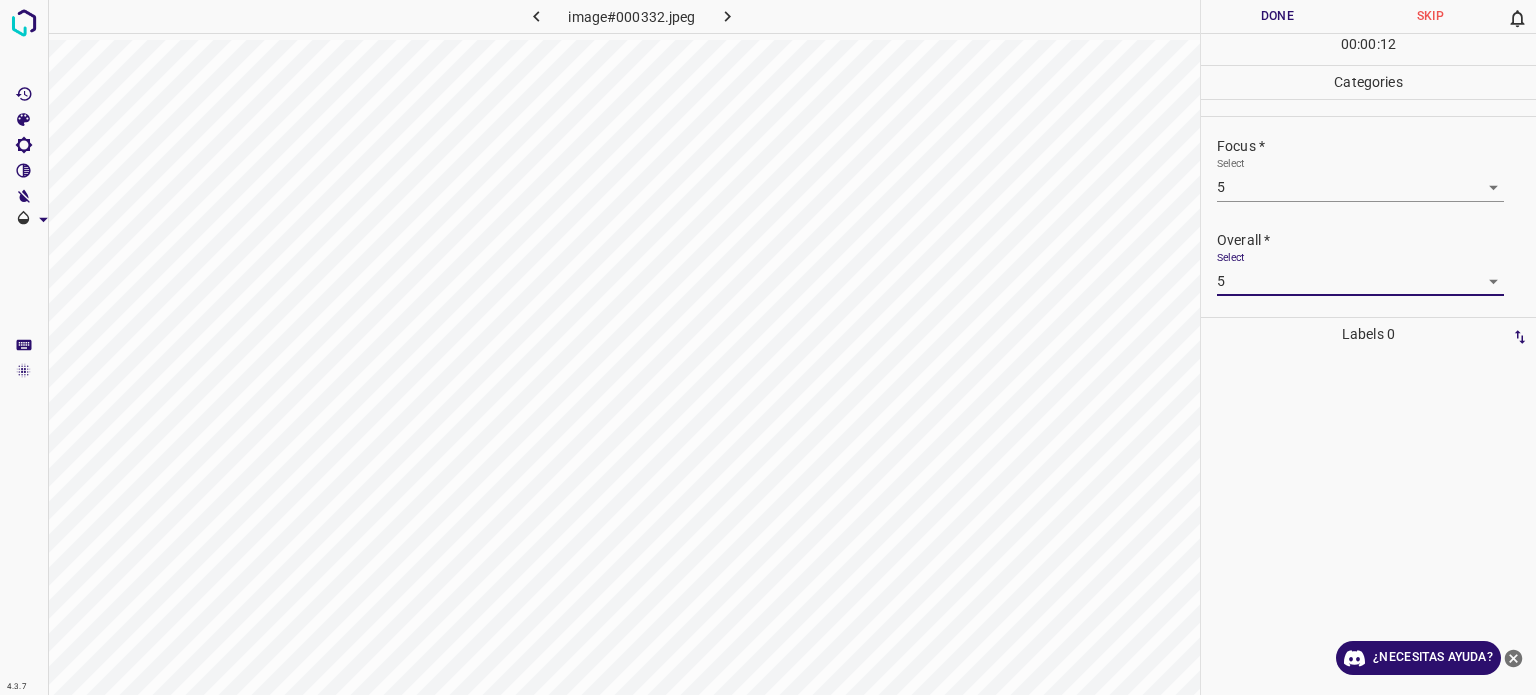 click on "Done" at bounding box center [1277, 16] 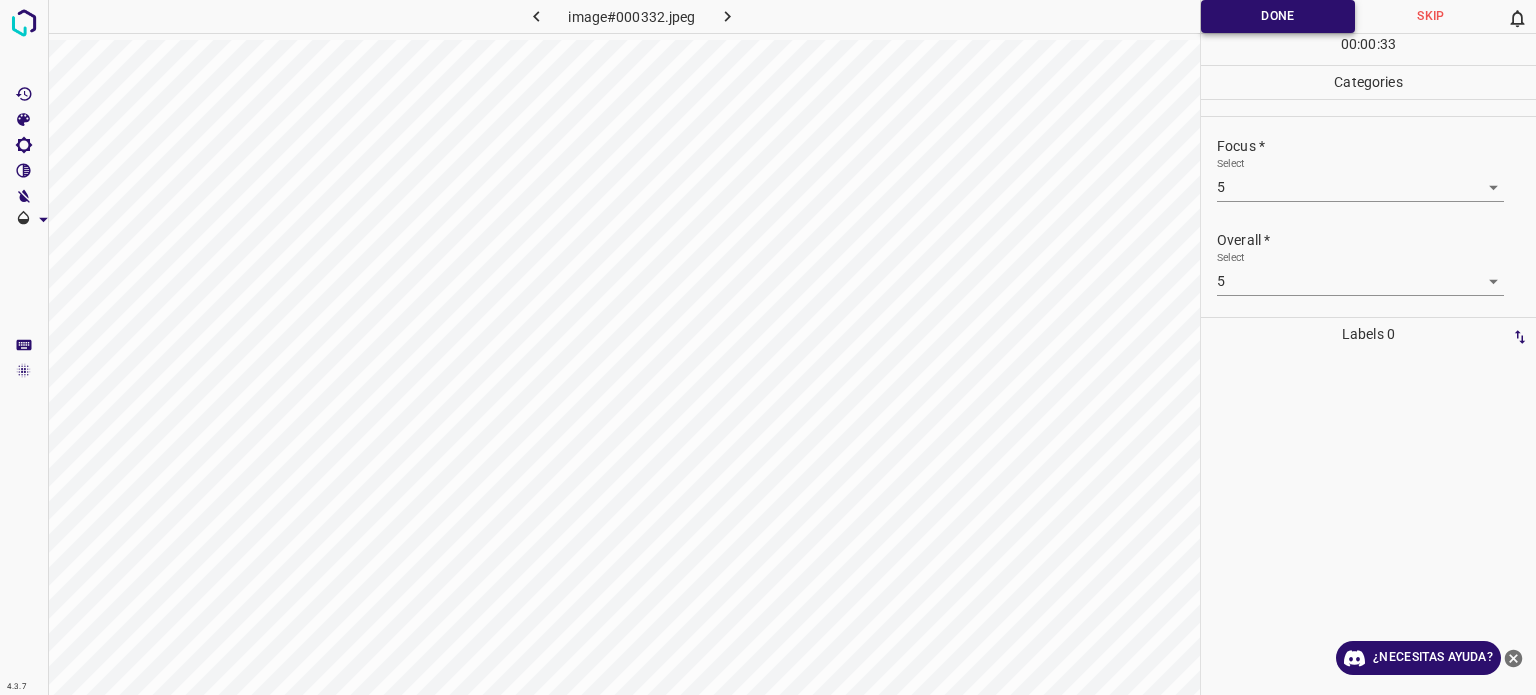 click on "Done" at bounding box center [1278, 16] 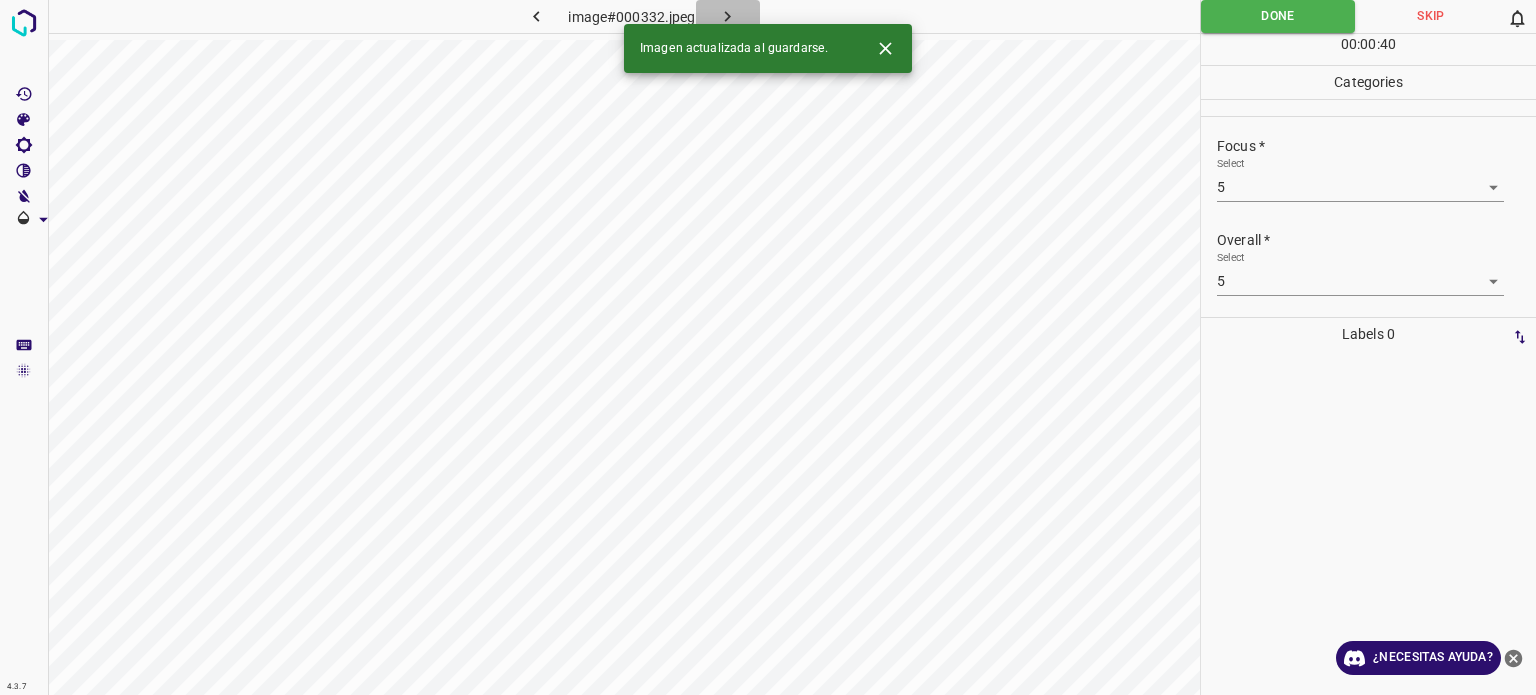 click 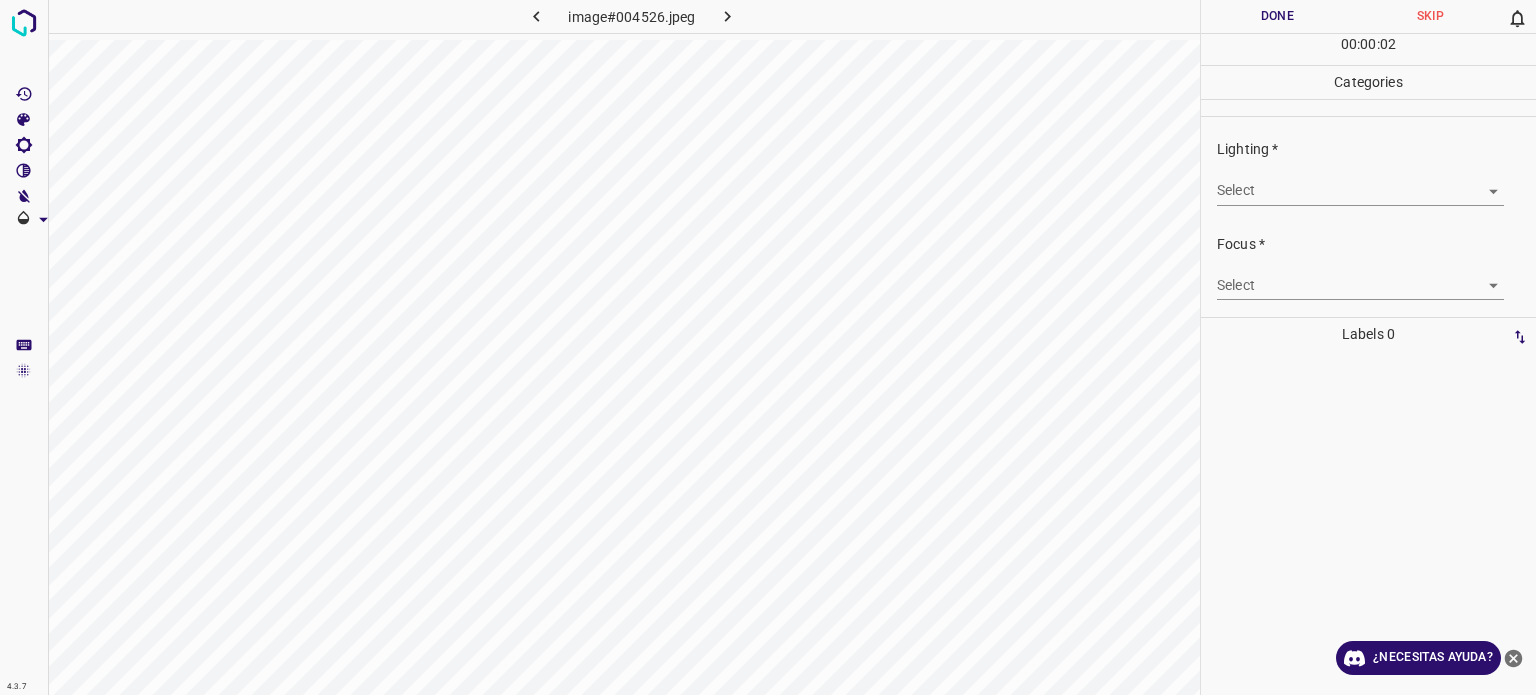 click on "Texto original Valora esta traducción Tu opinión servirá para ayudar a mejorar el Traductor de Google 4.3.7 image#004526.jpeg Done Skip 0 00   : 00   : 02   Categories Lighting *  Select ​ Focus *  Select ​ Overall *  Select ​ Labels   0 Categories 1 Lighting 2 Focus 3 Overall Tools Space Change between modes (Draw & Edit) I Auto labeling R Restore zoom M Zoom in N Zoom out Delete Delete selecte label Filters Z Restore filters X Saturation filter C Brightness filter V Contrast filter B Gray scale filter General O Download ¿Necesitas ayuda? - Texto - Esconder - Borrar" at bounding box center [768, 347] 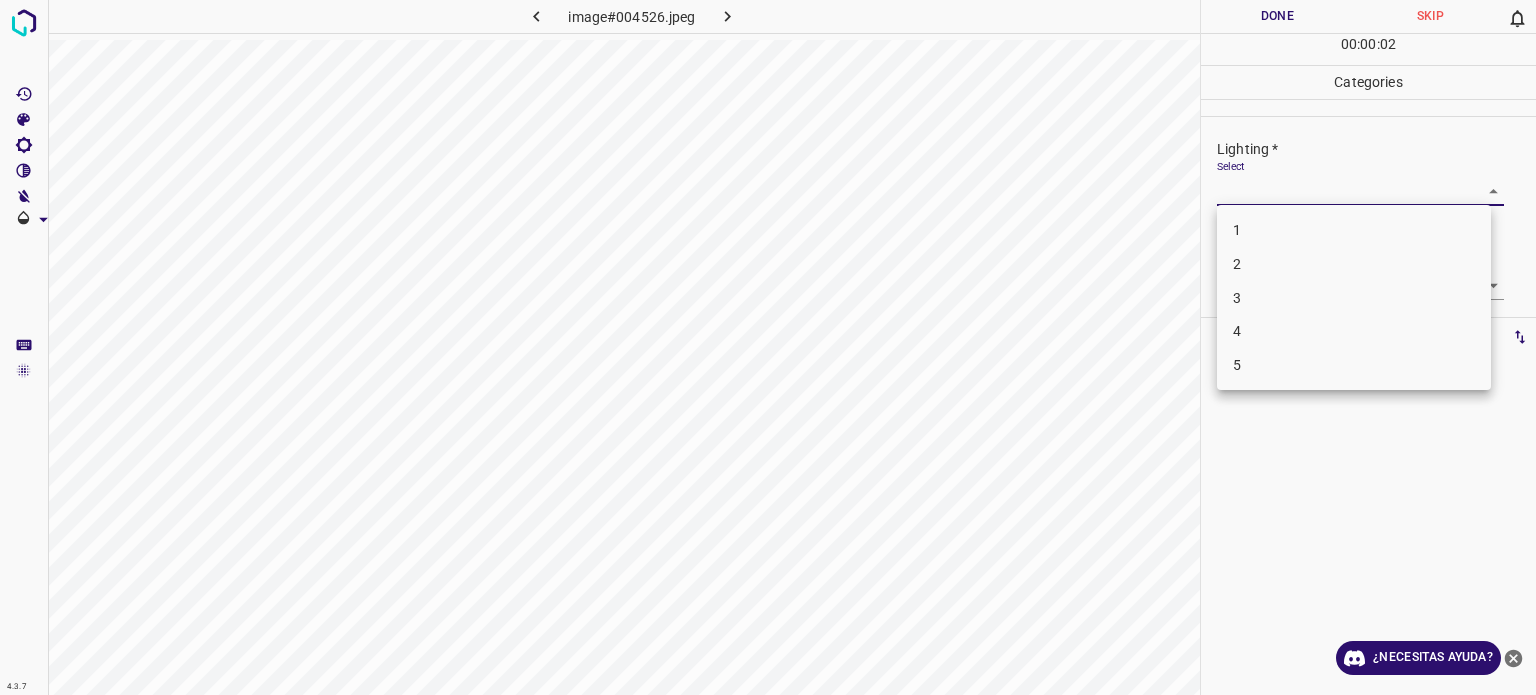 click on "1" at bounding box center (1354, 230) 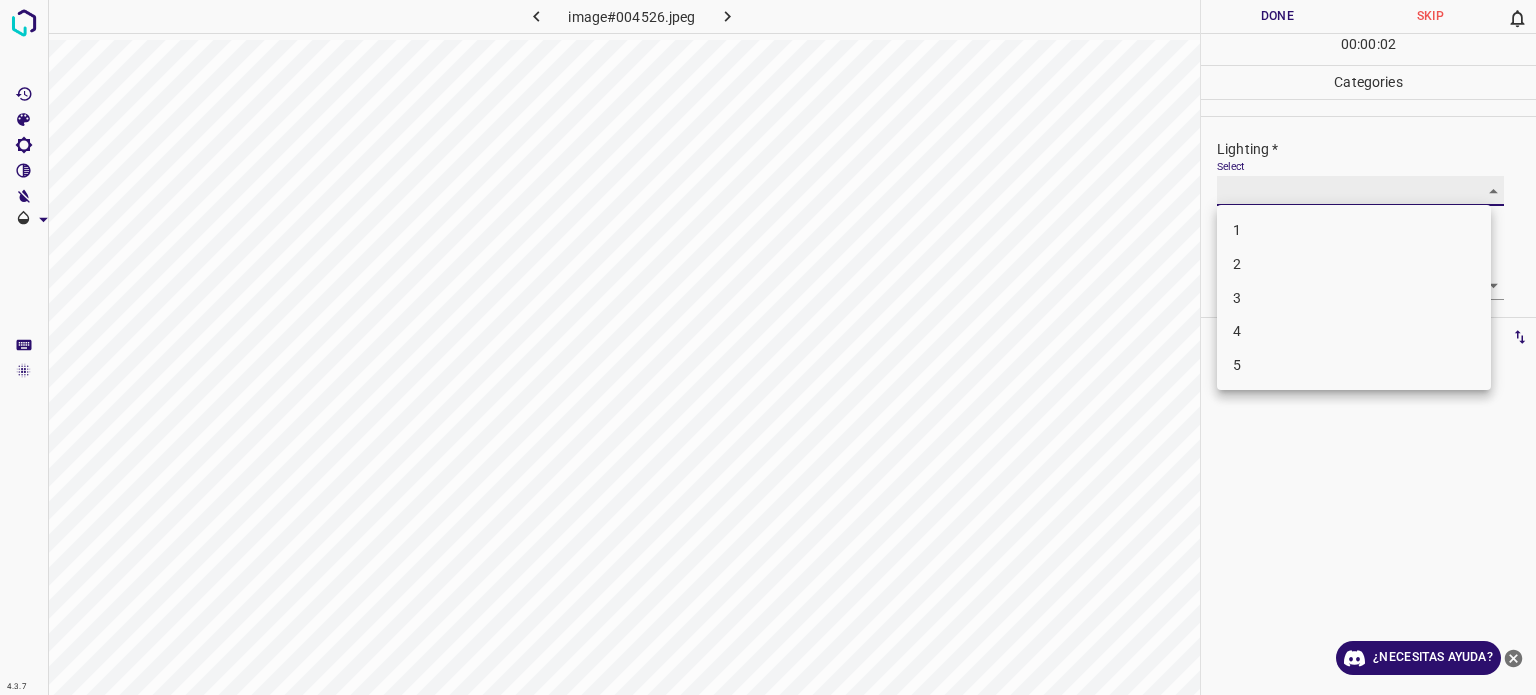 type on "1" 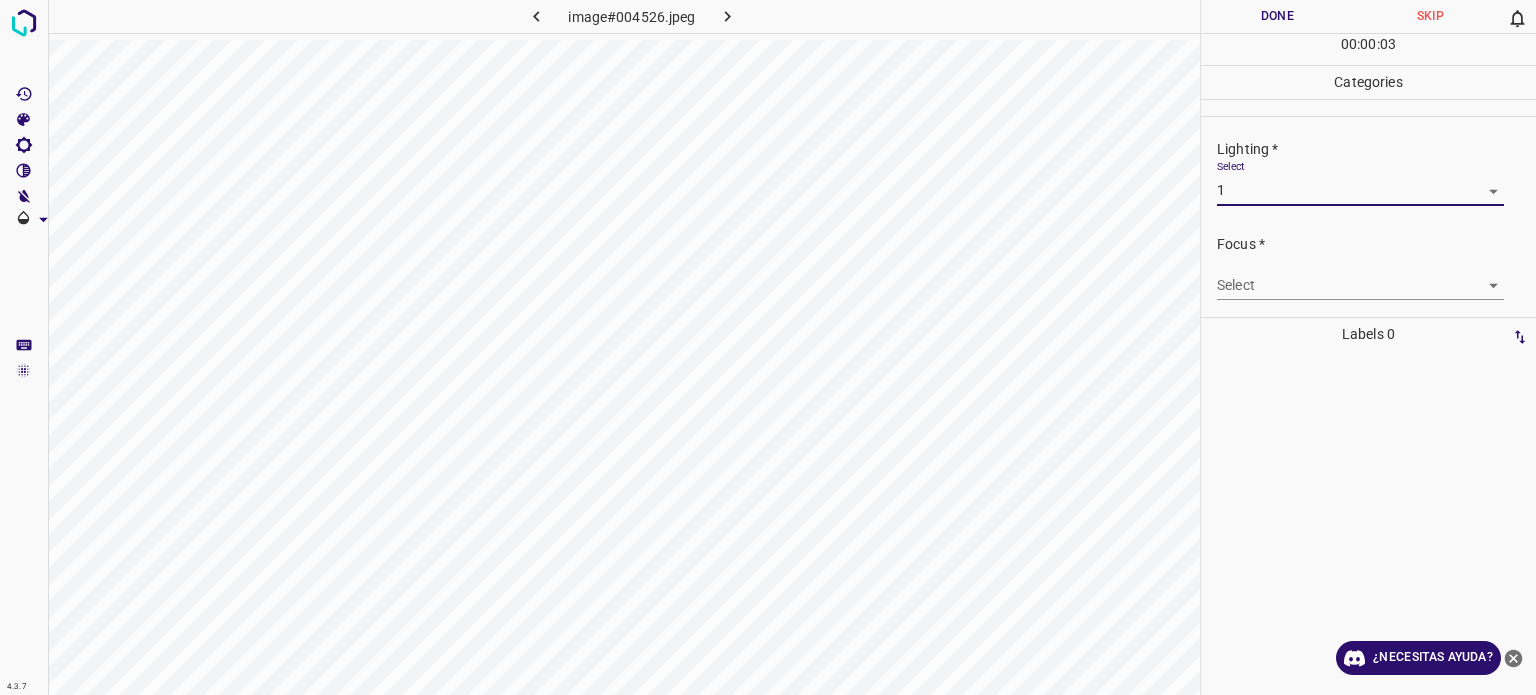 click on "Texto original Valora esta traducción Tu opinión servirá para ayudar a mejorar el Traductor de Google 4.3.7 image#004526.jpeg Done Skip 0 00   : 00   : 03   Categories Lighting *  Select 1 1 Focus *  Select ​ Overall *  Select ​ Labels   0 Categories 1 Lighting 2 Focus 3 Overall Tools Space Change between modes (Draw & Edit) I Auto labeling R Restore zoom M Zoom in N Zoom out Delete Delete selecte label Filters Z Restore filters X Saturation filter C Brightness filter V Contrast filter B Gray scale filter General O Download ¿Necesitas ayuda? - Texto - Esconder - Borrar" at bounding box center (768, 347) 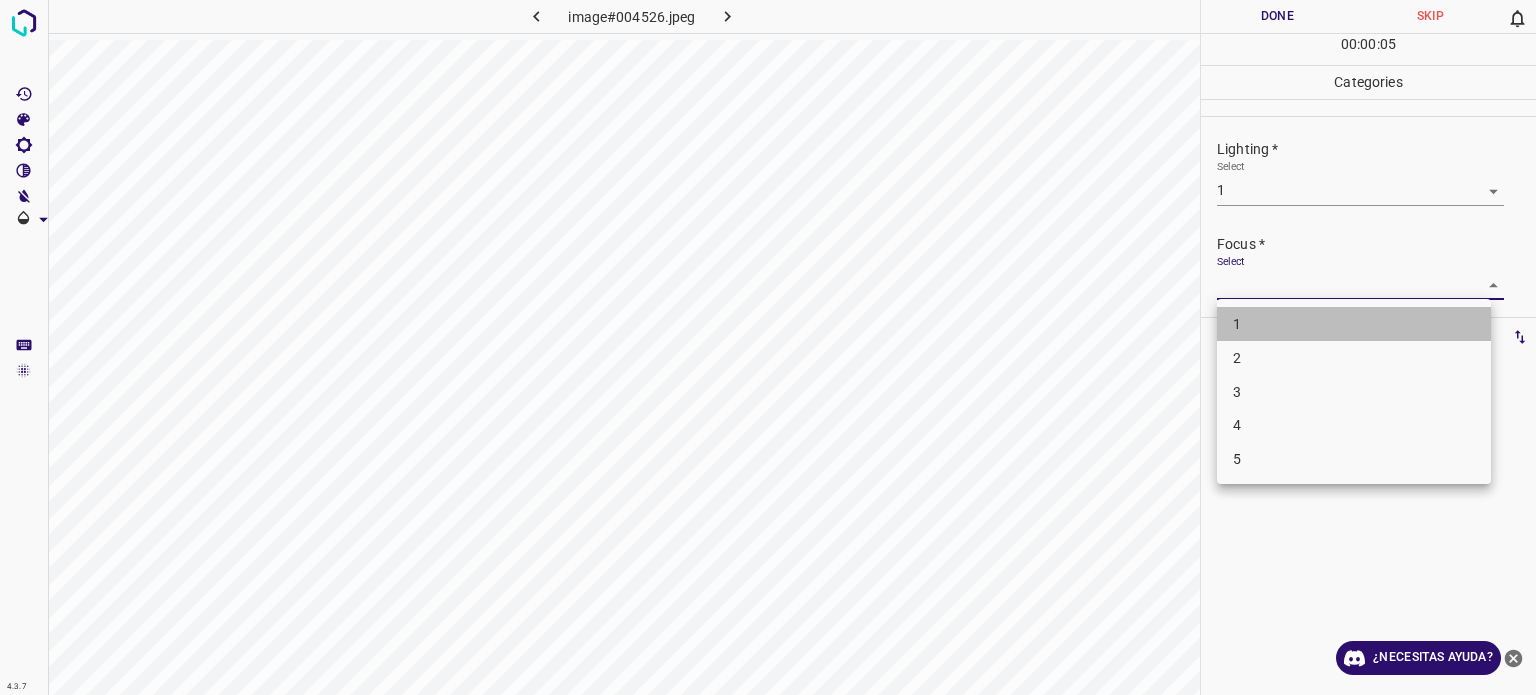 click on "1" at bounding box center [1354, 324] 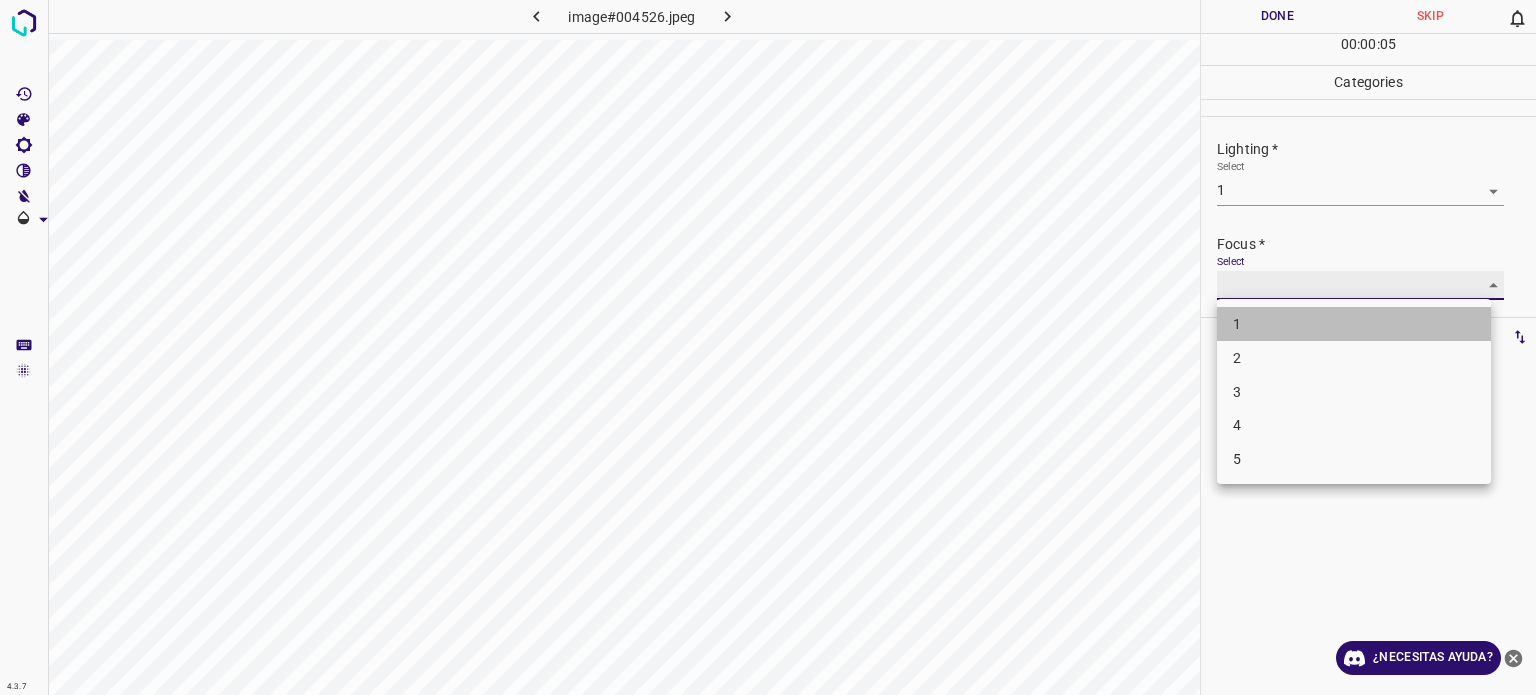 type on "1" 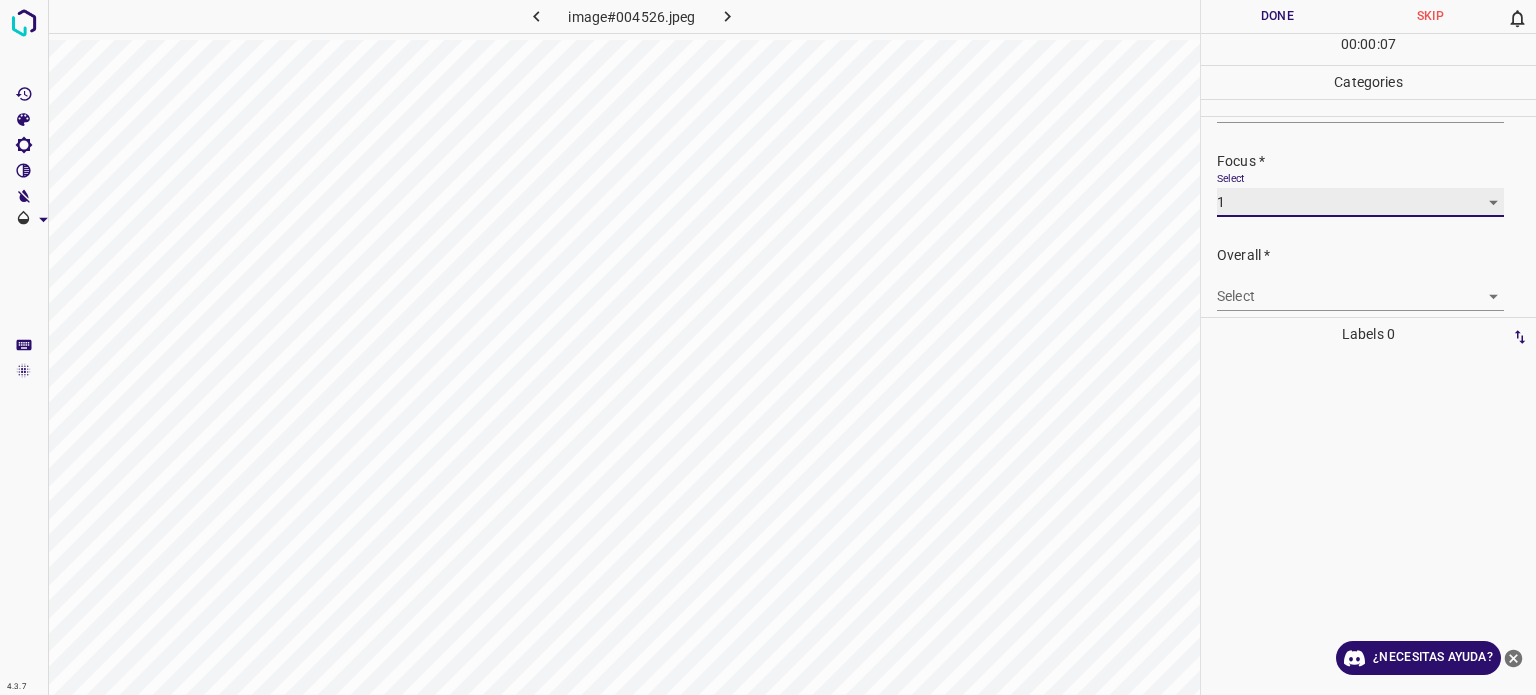 scroll, scrollTop: 98, scrollLeft: 0, axis: vertical 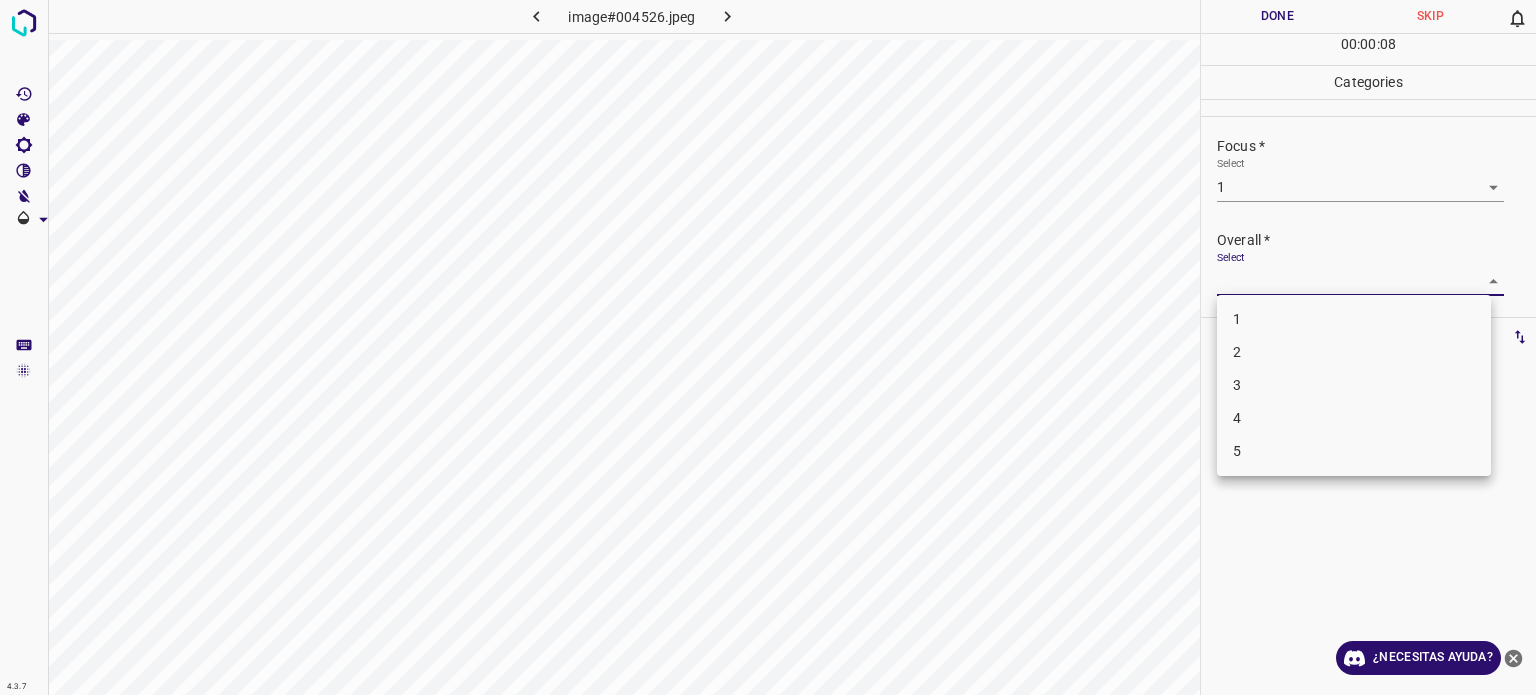 click on "Texto original Valora esta traducción Tu opinión servirá para ayudar a mejorar el Traductor de Google 4.3.7 image#004526.jpeg Done Skip 0 00   : 00   : 08   Categories Lighting *  Select 1 1 Focus *  Select 1 1 Overall *  Select ​ Labels   0 Categories 1 Lighting 2 Focus 3 Overall Tools Space Change between modes (Draw & Edit) I Auto labeling R Restore zoom M Zoom in N Zoom out Delete Delete selecte label Filters Z Restore filters X Saturation filter C Brightness filter V Contrast filter B Gray scale filter General O Download ¿Necesitas ayuda? - Texto - Esconder - Borrar 1 2 3 4 5" at bounding box center (768, 347) 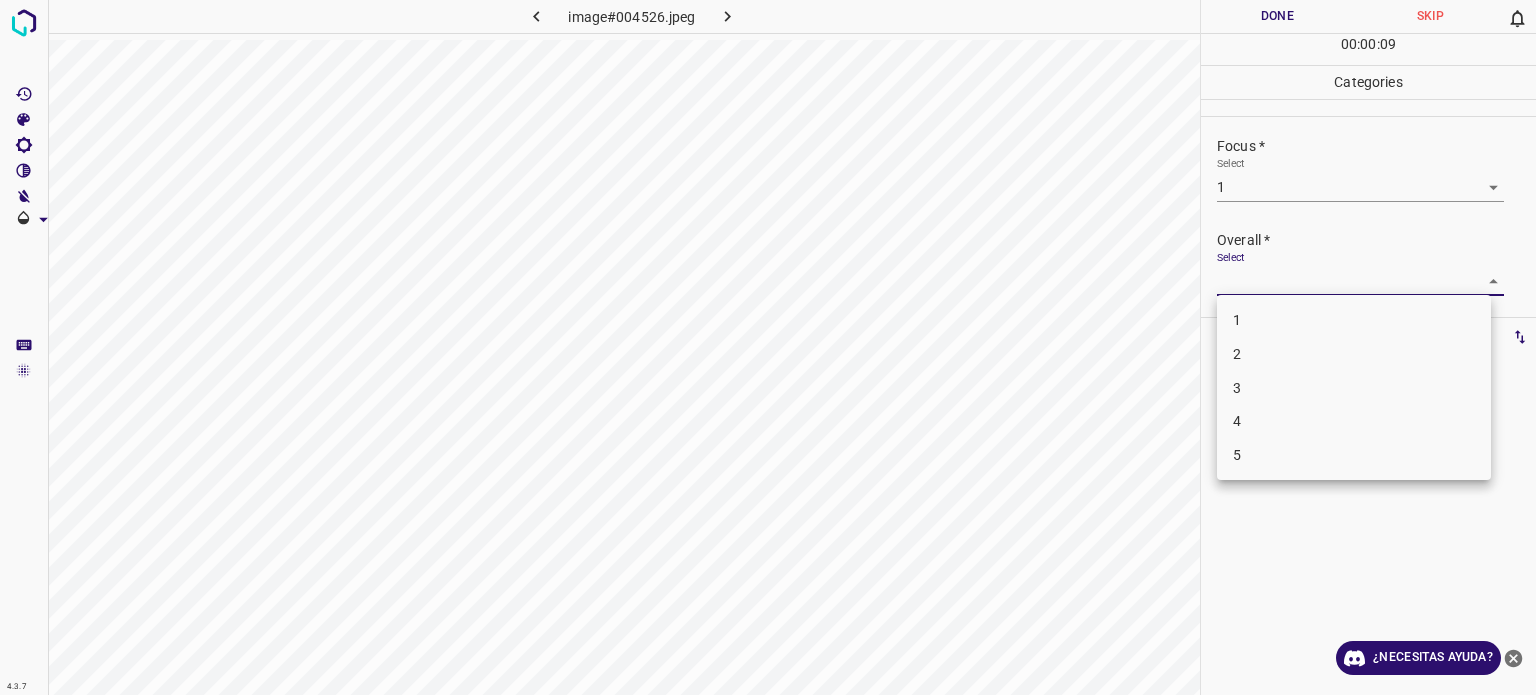 click on "1" at bounding box center [1354, 320] 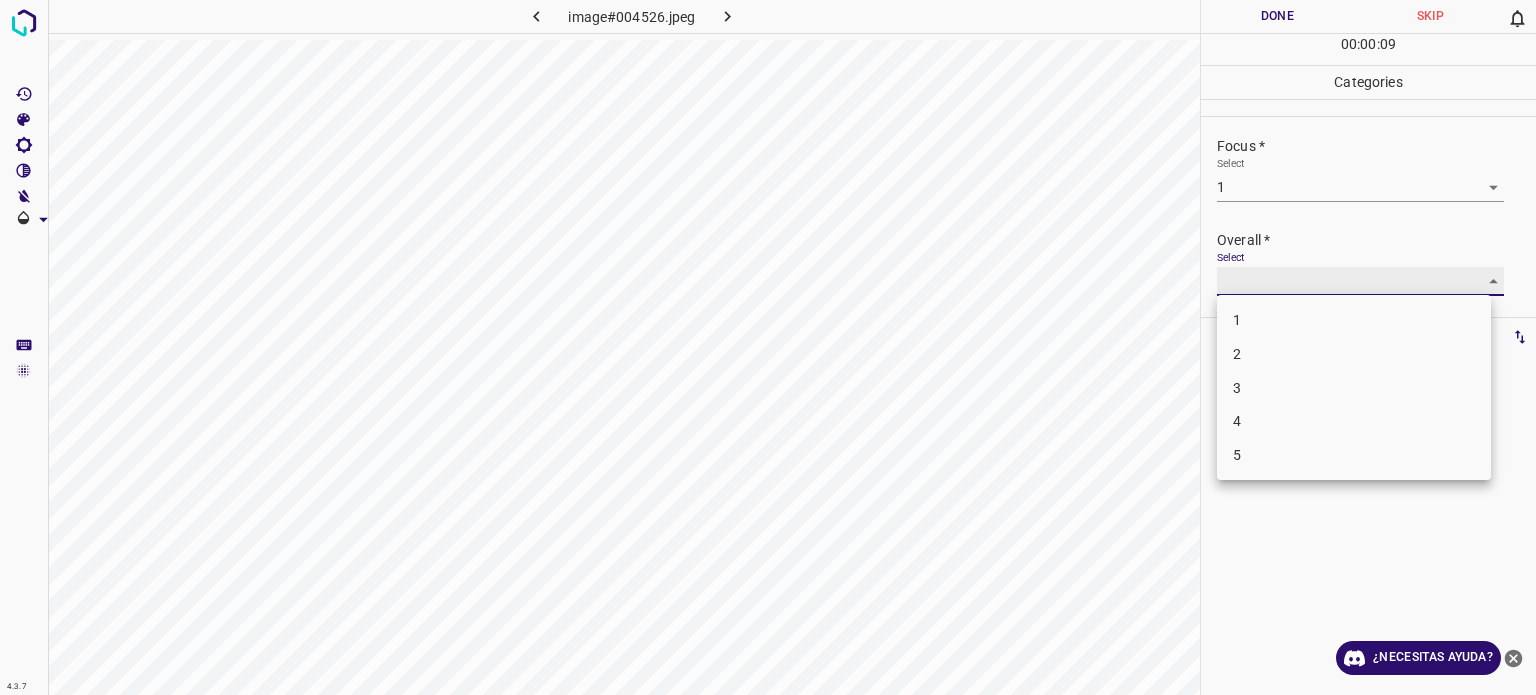 type on "1" 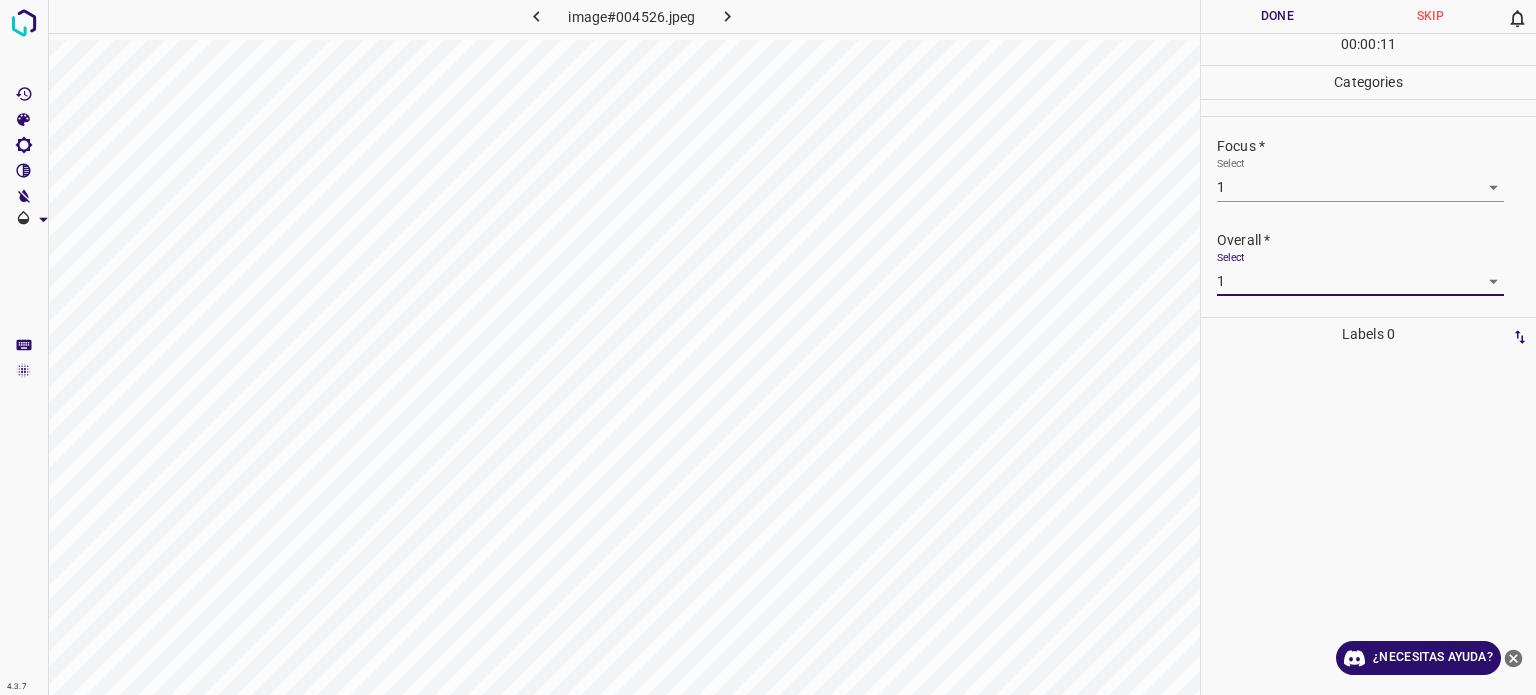 click on "Done" at bounding box center (1277, 16) 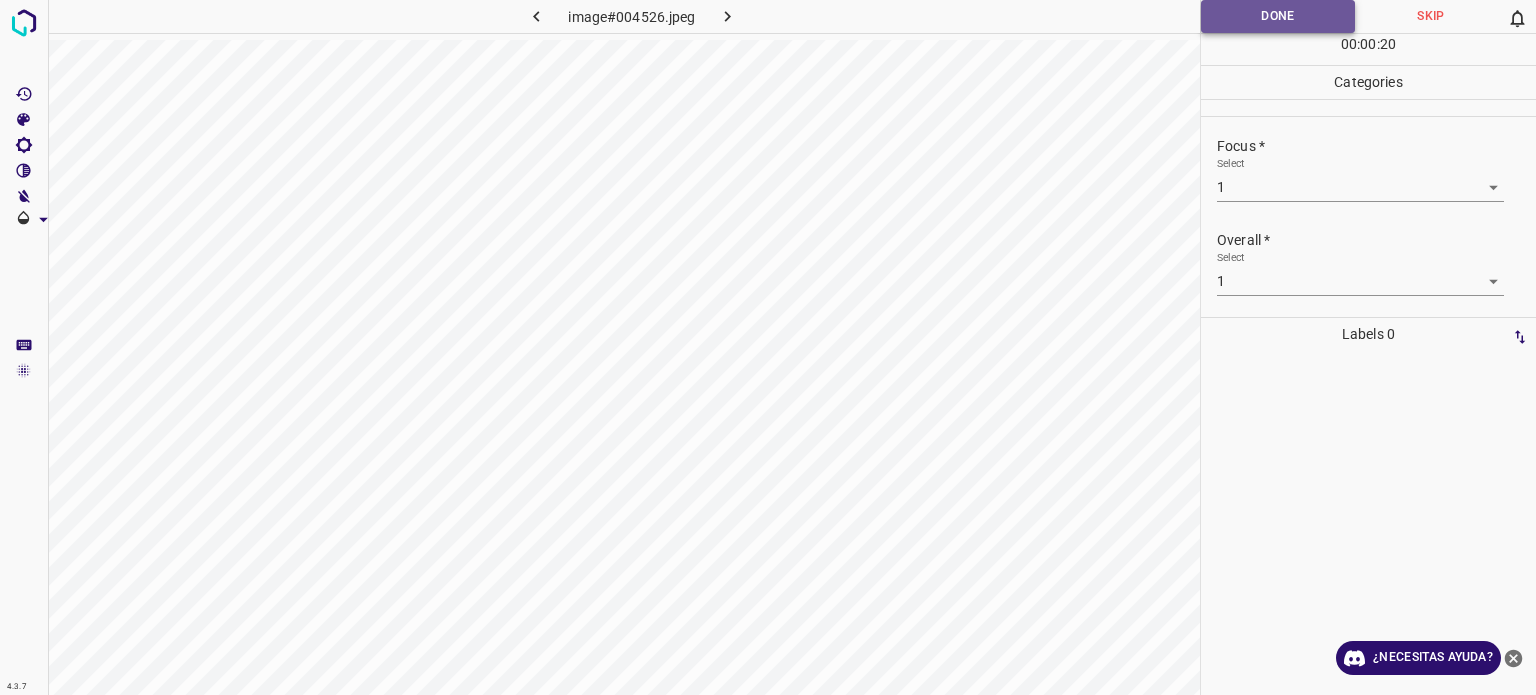 click on "Done" at bounding box center (1278, 16) 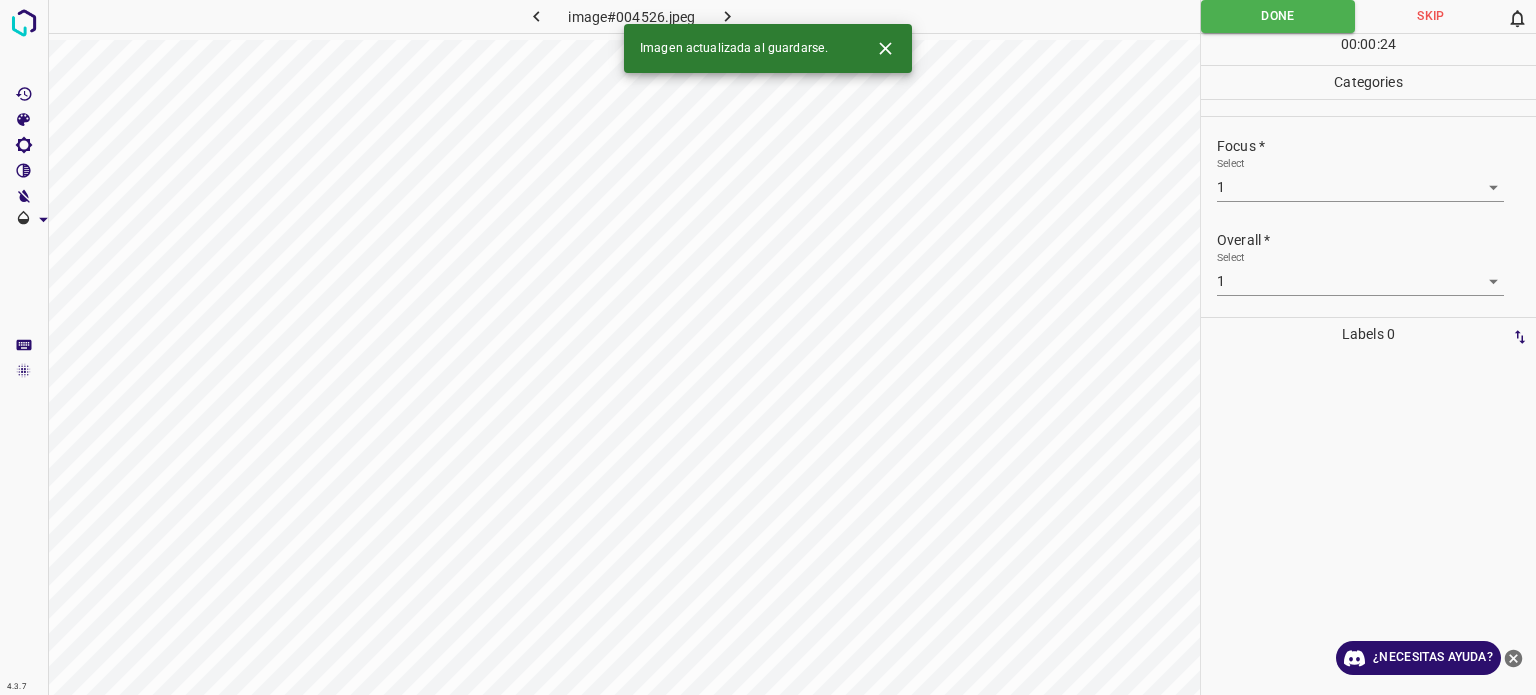 click 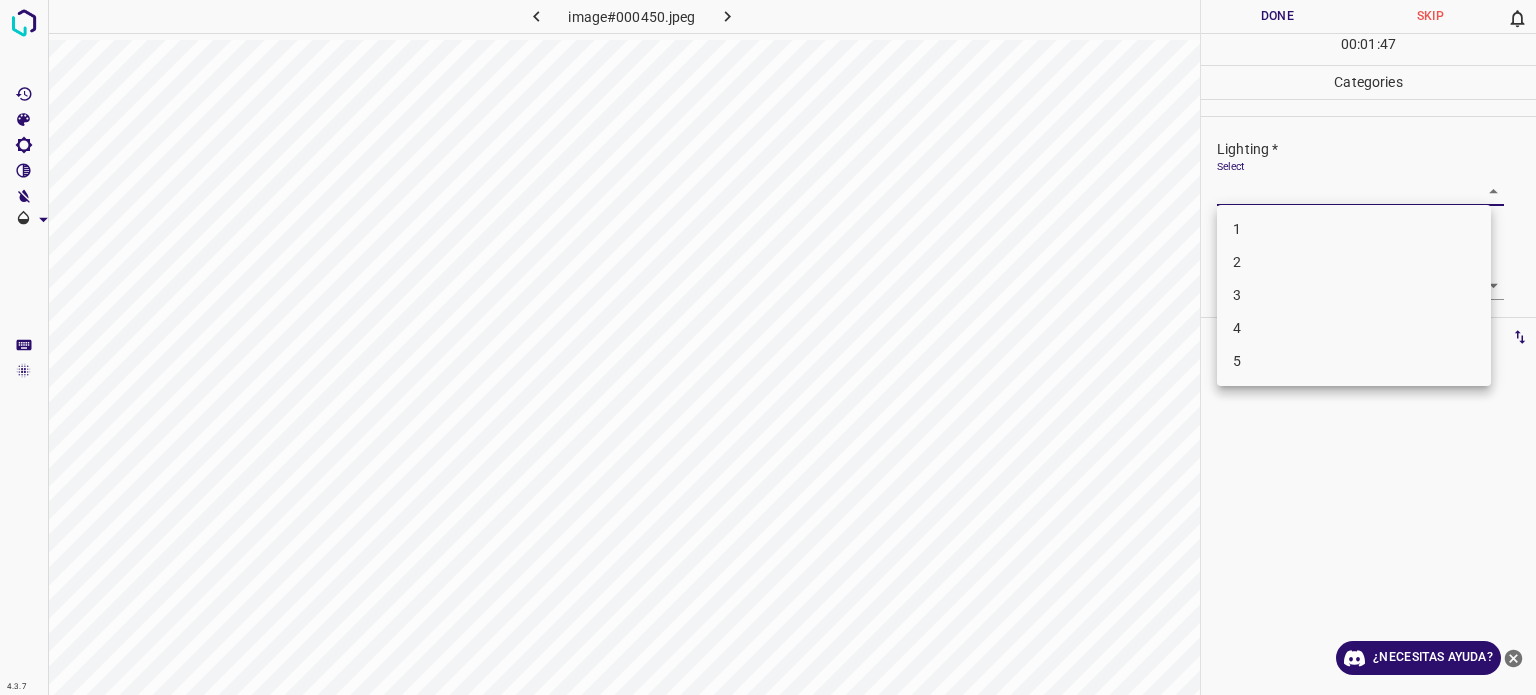 click on "Texto original Valora esta traducción Tu opinión servirá para ayudar a mejorar el Traductor de Google 4.3.7 image#000450.jpeg Done Skip 0 00   : 01   : 47   Categories Lighting *  Select ​ Focus *  Select ​ Overall *  Select ​ Labels   0 Categories 1 Lighting 2 Focus 3 Overall Tools Space Change between modes (Draw & Edit) I Auto labeling R Restore zoom M Zoom in N Zoom out Delete Delete selecte label Filters Z Restore filters X Saturation filter C Brightness filter V Contrast filter B Gray scale filter General O Download ¿Necesitas ayuda? - Texto - Esconder - Borrar 1 2 3 4 5" at bounding box center (768, 347) 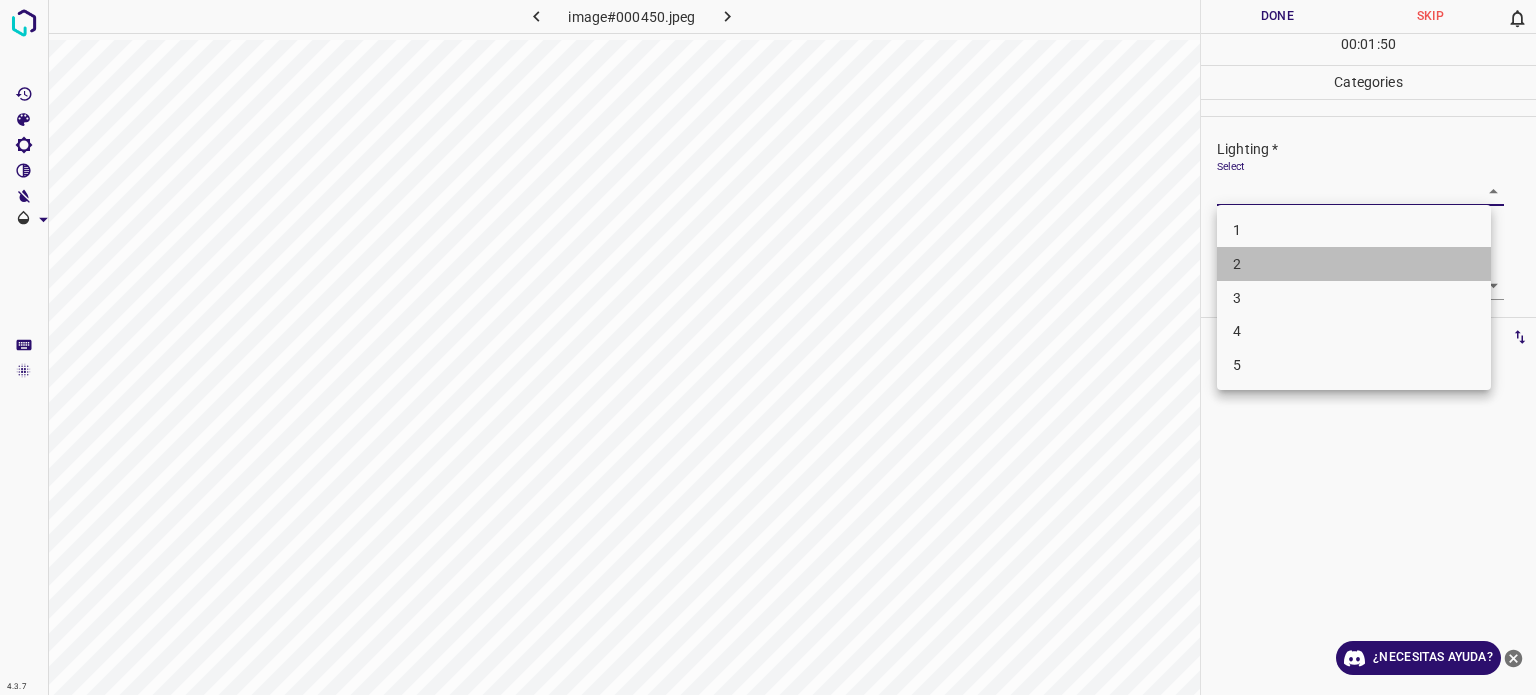 click on "2" at bounding box center [1354, 264] 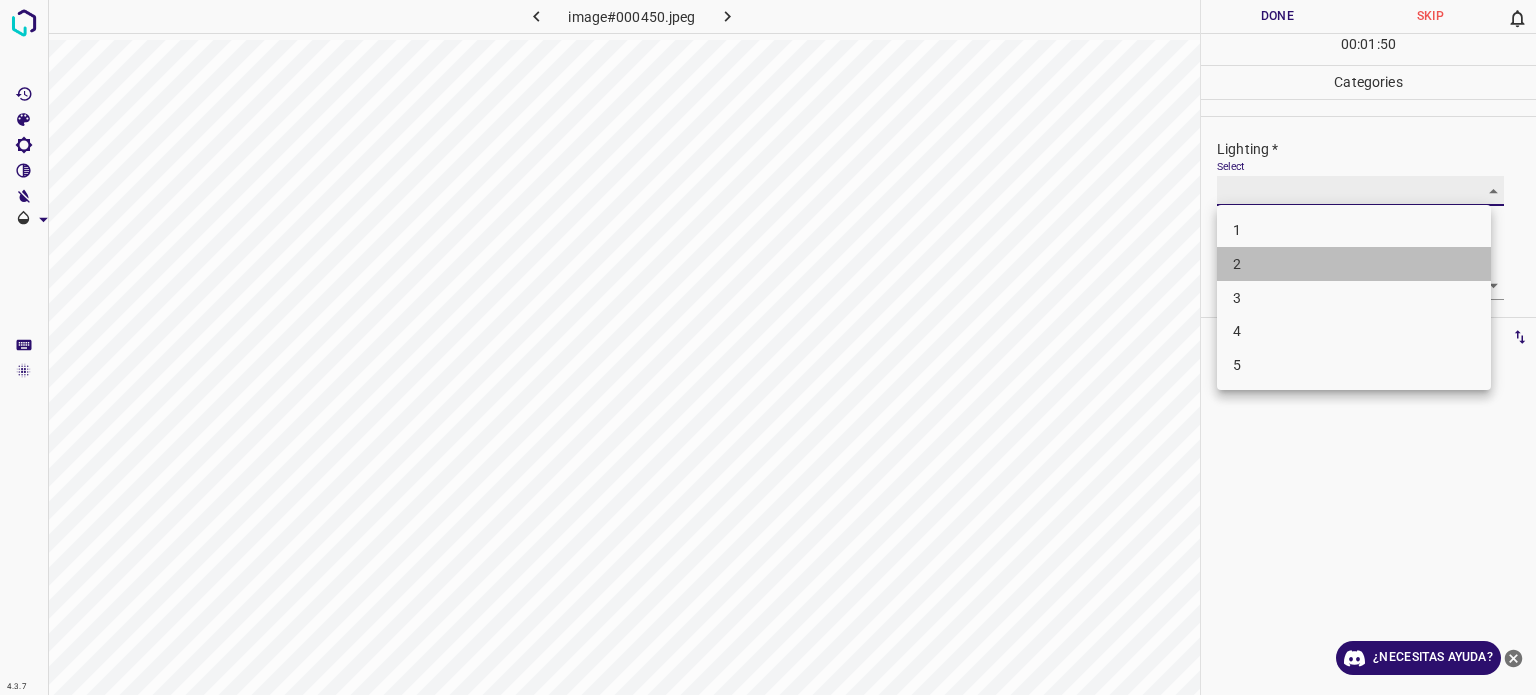 type on "2" 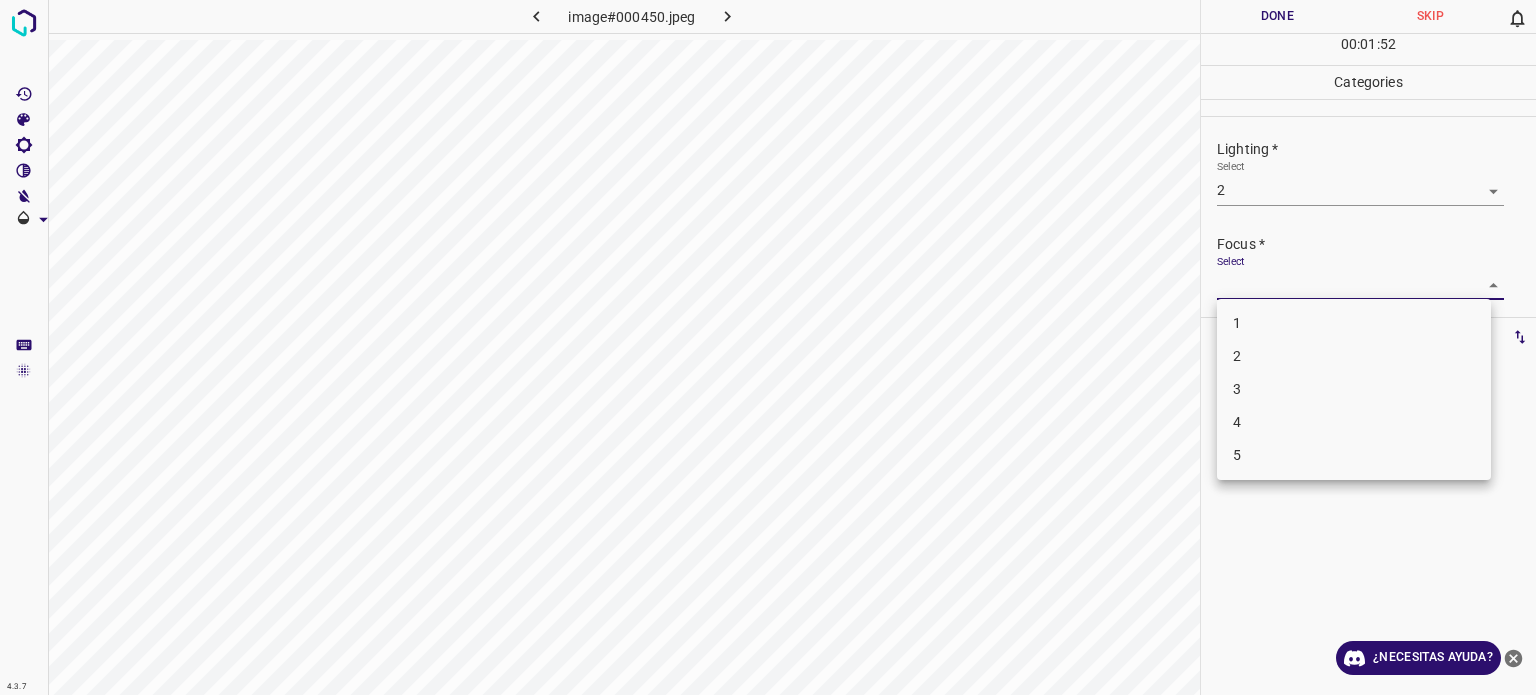 click on "Texto original Valora esta traducción Tu opinión servirá para ayudar a mejorar el Traductor de Google 4.3.7 image#000450.jpeg Done Skip 0 00   : 01   : 52   Categories Lighting *  Select 2 2 Focus *  Select ​ Overall *  Select ​ Labels   0 Categories 1 Lighting 2 Focus 3 Overall Tools Space Change between modes (Draw & Edit) I Auto labeling R Restore zoom M Zoom in N Zoom out Delete Delete selecte label Filters Z Restore filters X Saturation filter C Brightness filter V Contrast filter B Gray scale filter General O Download ¿Necesitas ayuda? - Texto - Esconder - Borrar 1 2 3 4 5" at bounding box center [768, 347] 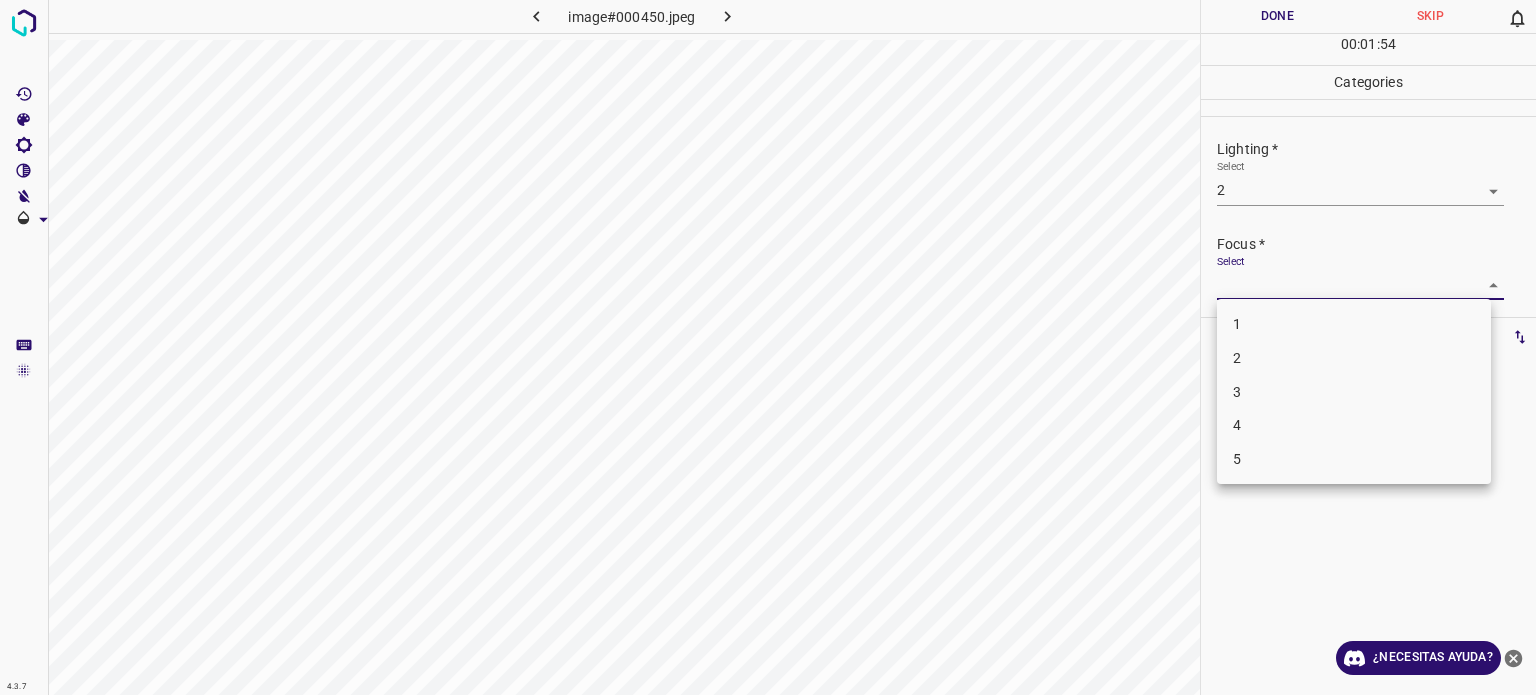 click on "2" at bounding box center [1354, 358] 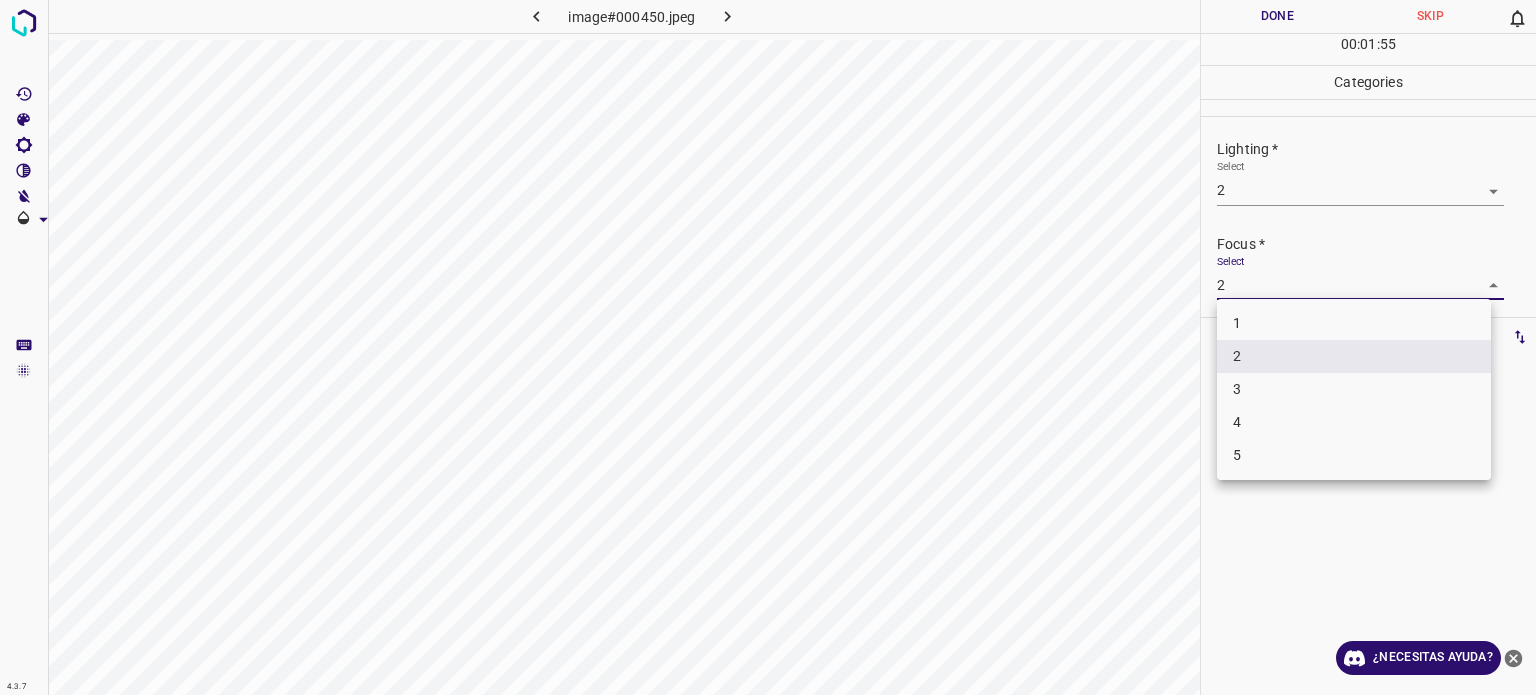 click on "Texto original Valora esta traducción Tu opinión servirá para ayudar a mejorar el Traductor de Google 4.3.7 image#000450.jpeg Done Skip 0 00   : 01   : 55   Categories Lighting *  Select 2 2 Focus *  Select 2 2 Overall *  Select ​ Labels   0 Categories 1 Lighting 2 Focus 3 Overall Tools Space Change between modes (Draw & Edit) I Auto labeling R Restore zoom M Zoom in N Zoom out Delete Delete selecte label Filters Z Restore filters X Saturation filter C Brightness filter V Contrast filter B Gray scale filter General O Download ¿Necesitas ayuda? - Texto - Esconder - Borrar 1 2 3 4 5" at bounding box center (768, 347) 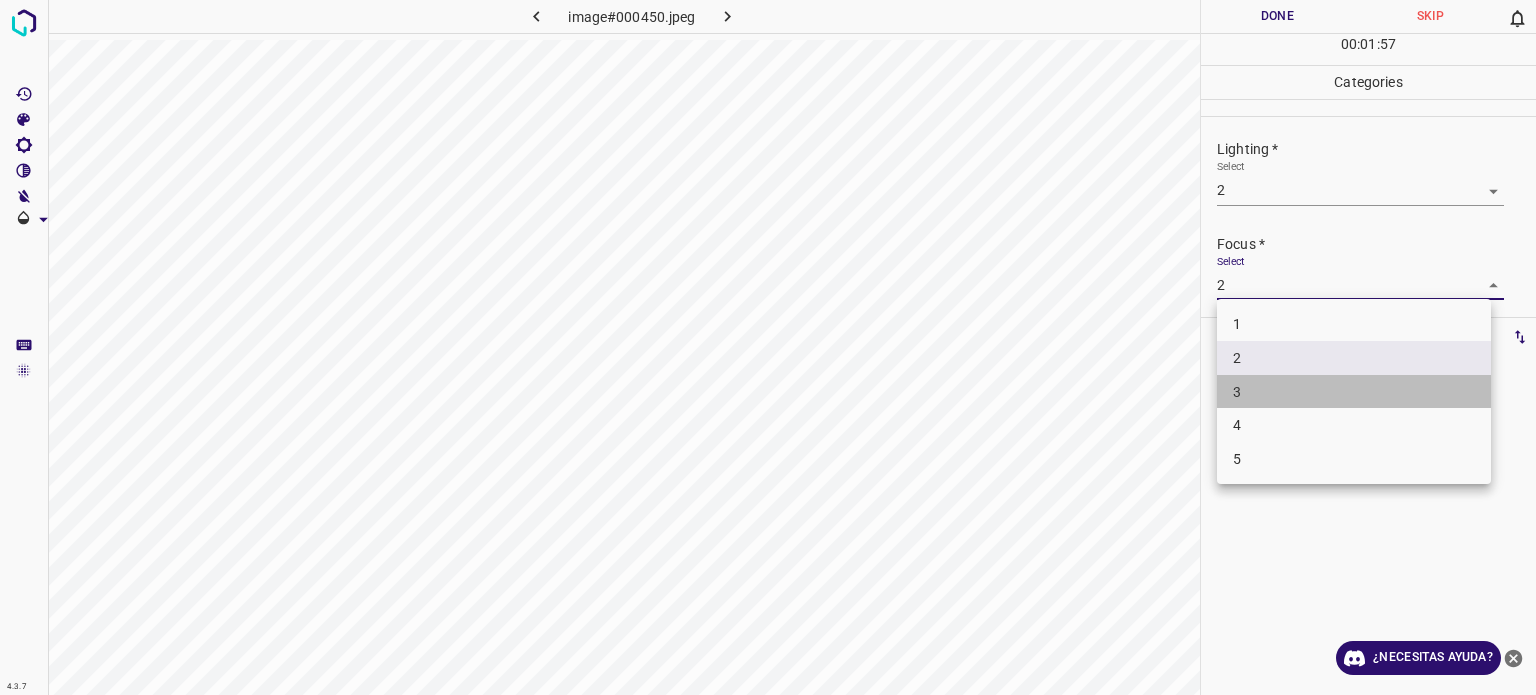 click on "3" at bounding box center [1354, 392] 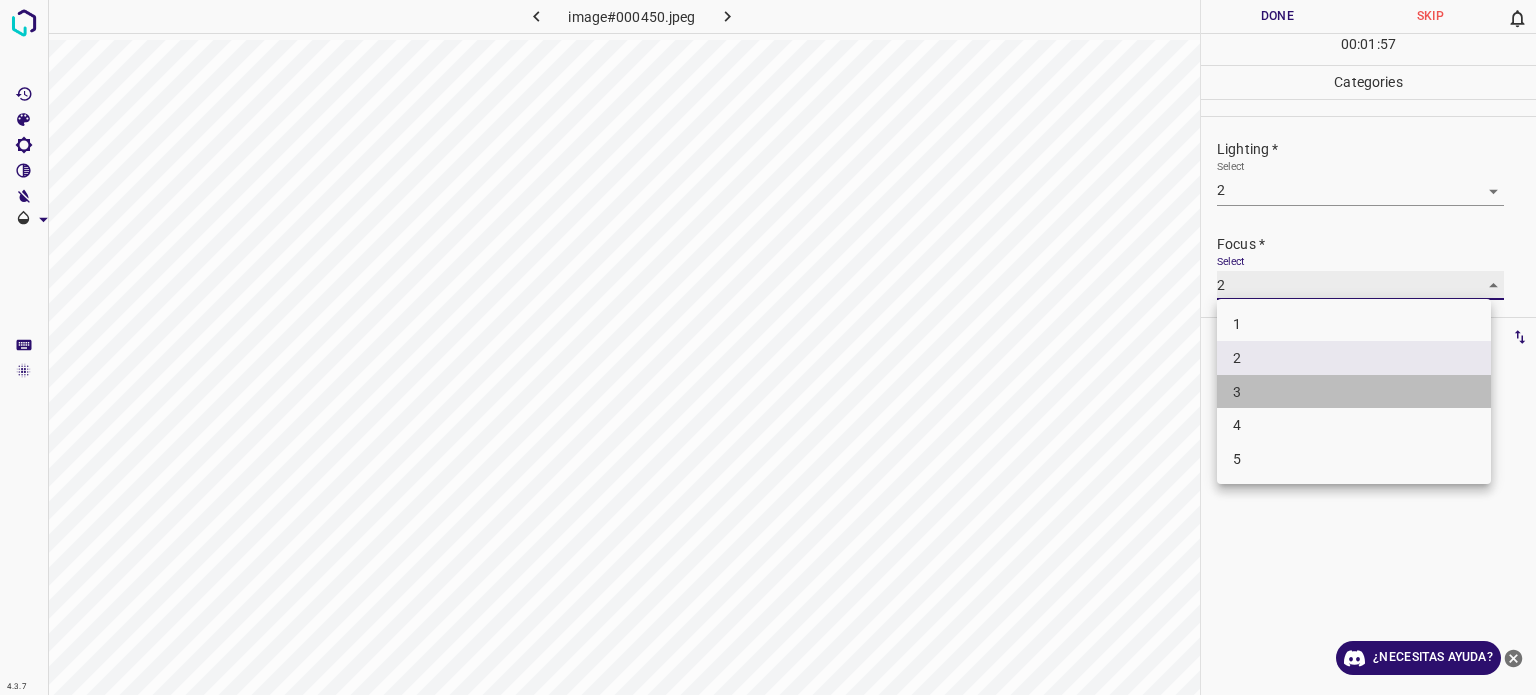 type on "3" 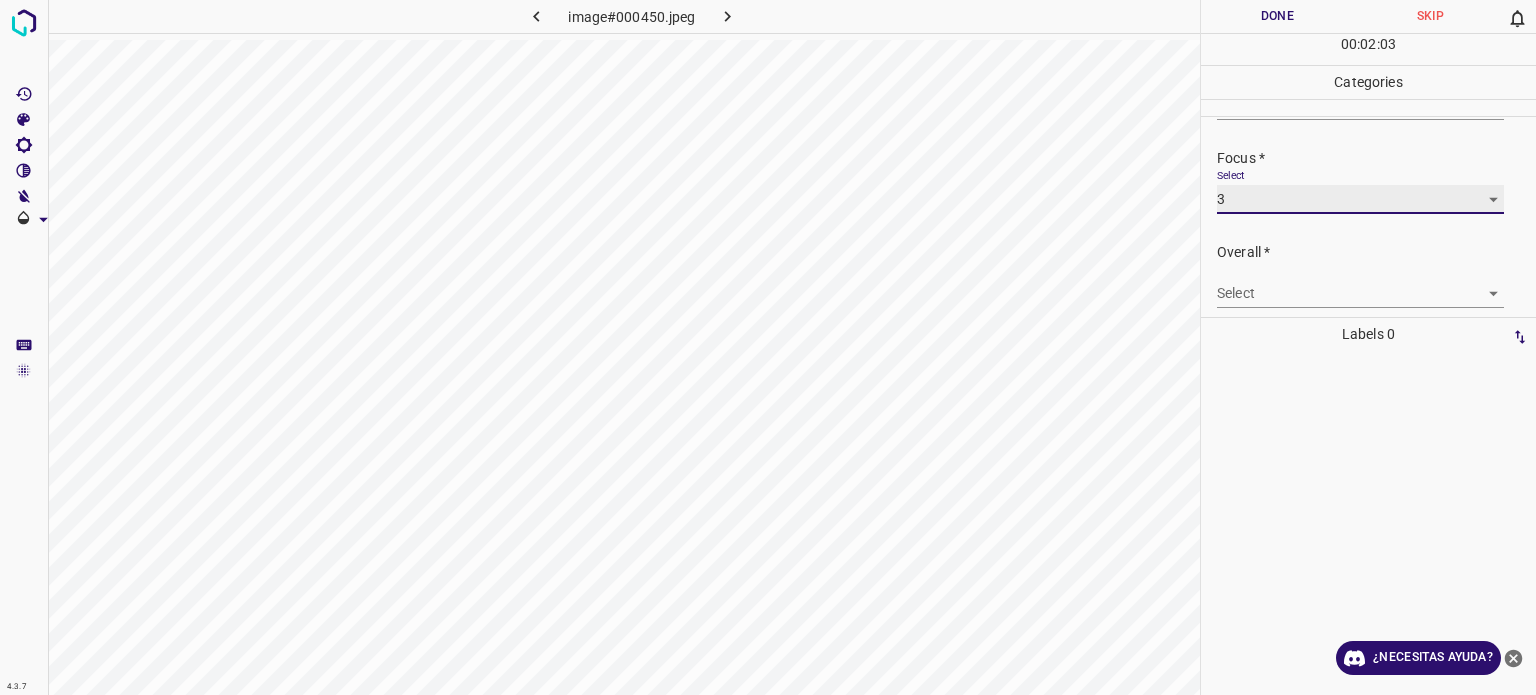 scroll, scrollTop: 98, scrollLeft: 0, axis: vertical 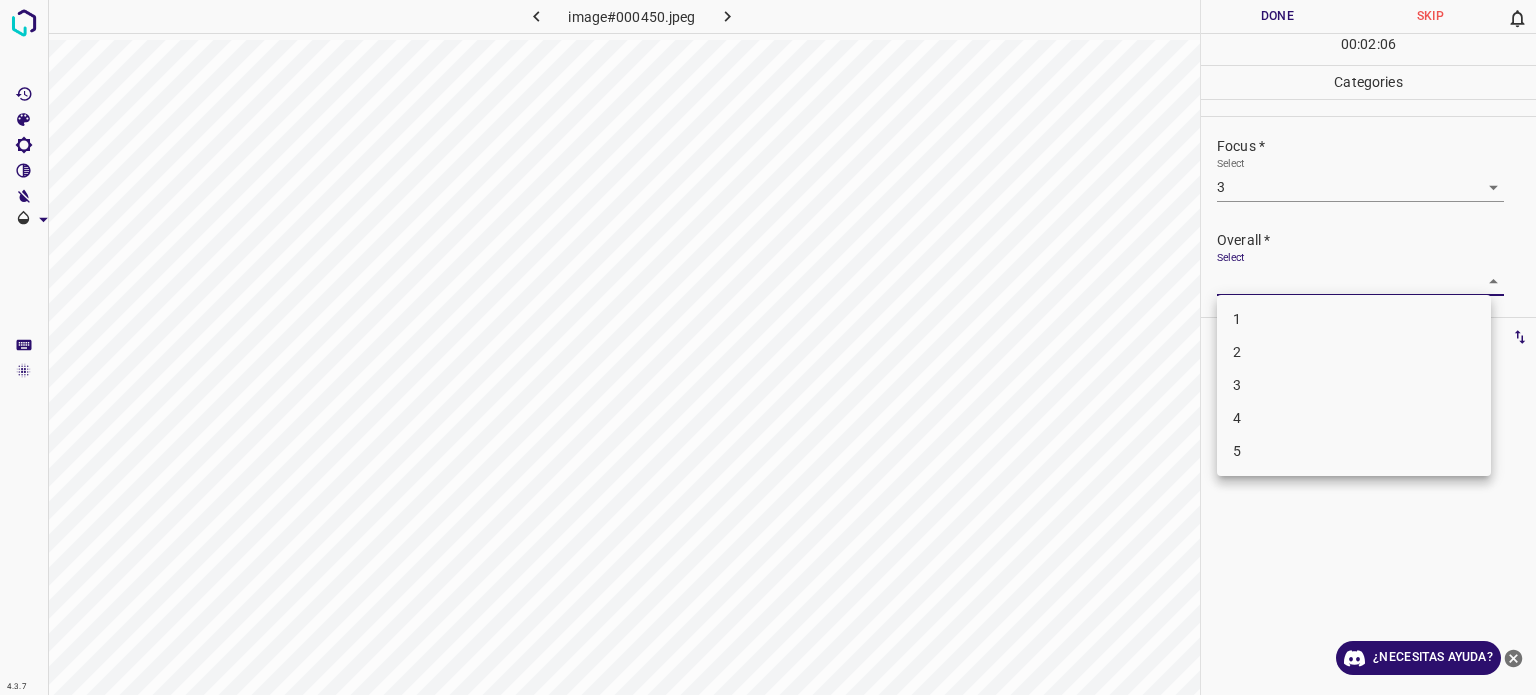 click on "Texto original Valora esta traducción Tu opinión servirá para ayudar a mejorar el Traductor de Google 4.3.7 image#000450.jpeg Done Skip 0 00   : 02   : 06   Categories Lighting *  Select 2 2 Focus *  Select 3 3 Overall *  Select ​ Labels   0 Categories 1 Lighting 2 Focus 3 Overall Tools Space Change between modes (Draw & Edit) I Auto labeling R Restore zoom M Zoom in N Zoom out Delete Delete selecte label Filters Z Restore filters X Saturation filter C Brightness filter V Contrast filter B Gray scale filter General O Download ¿Necesitas ayuda? - Texto - Esconder - Borrar 1 2 3 4 5" at bounding box center (768, 347) 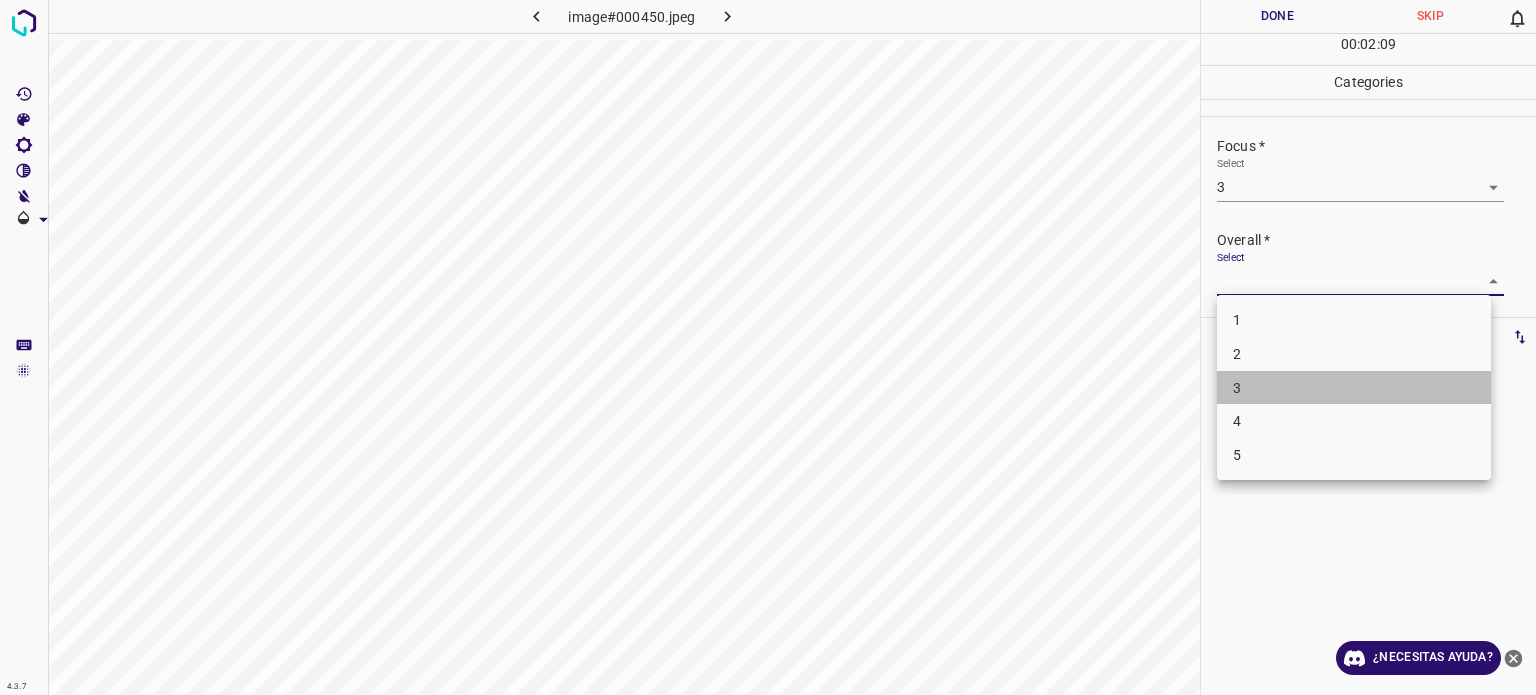 click on "3" at bounding box center (1354, 388) 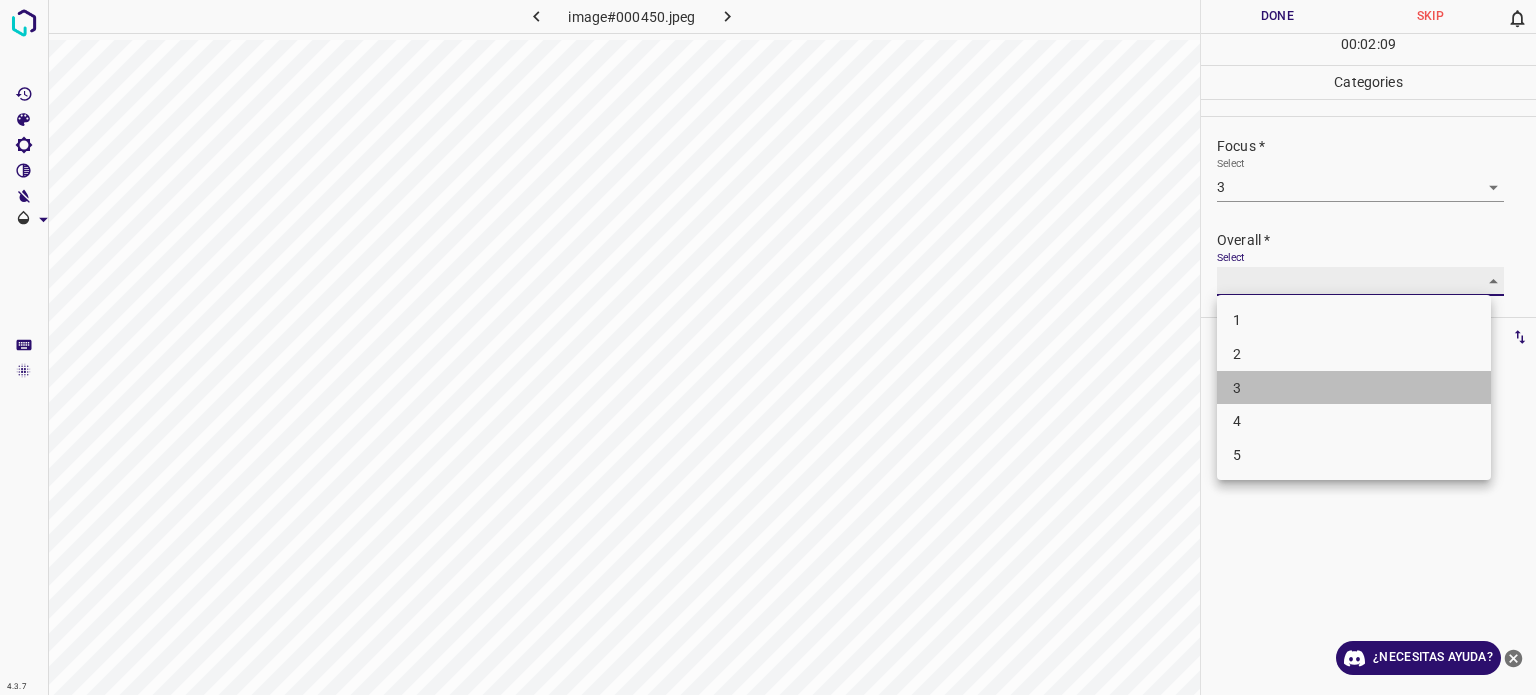type on "3" 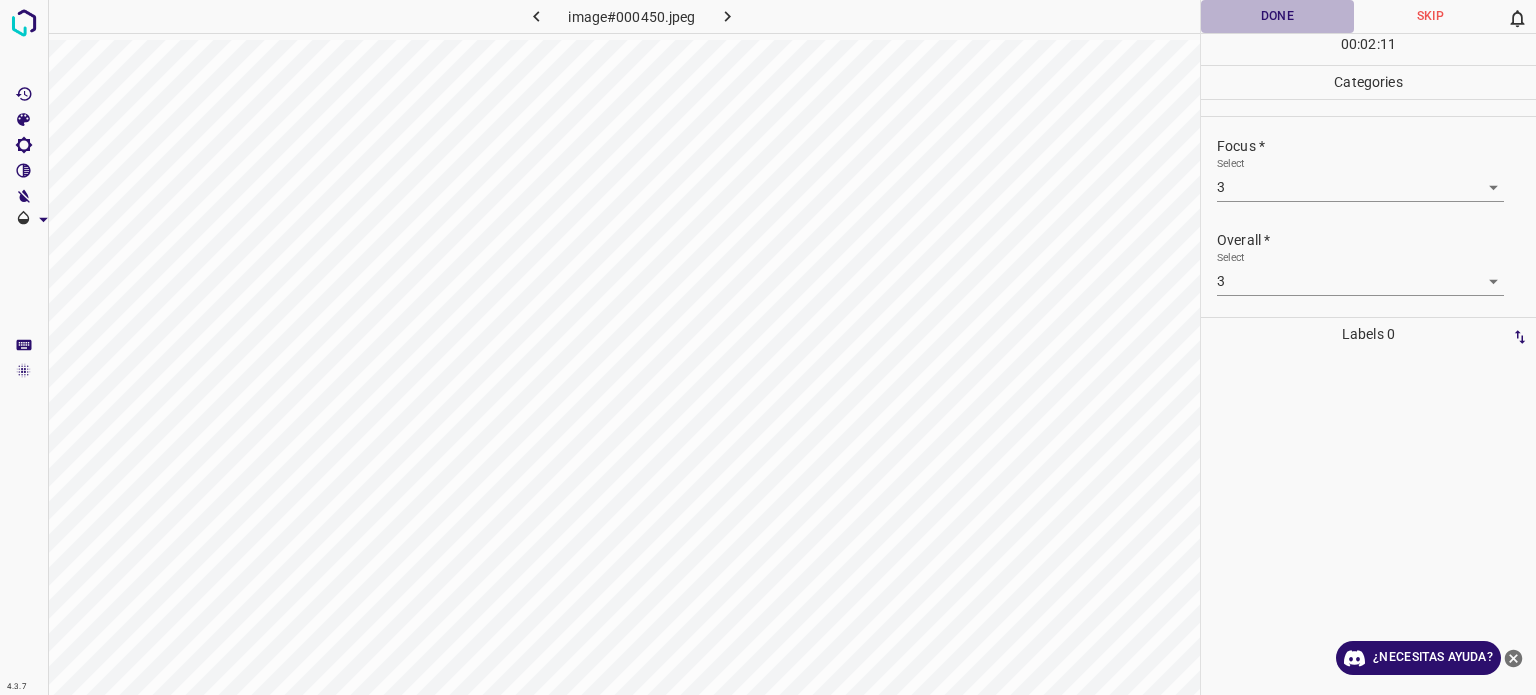 click on "Done" at bounding box center [1277, 16] 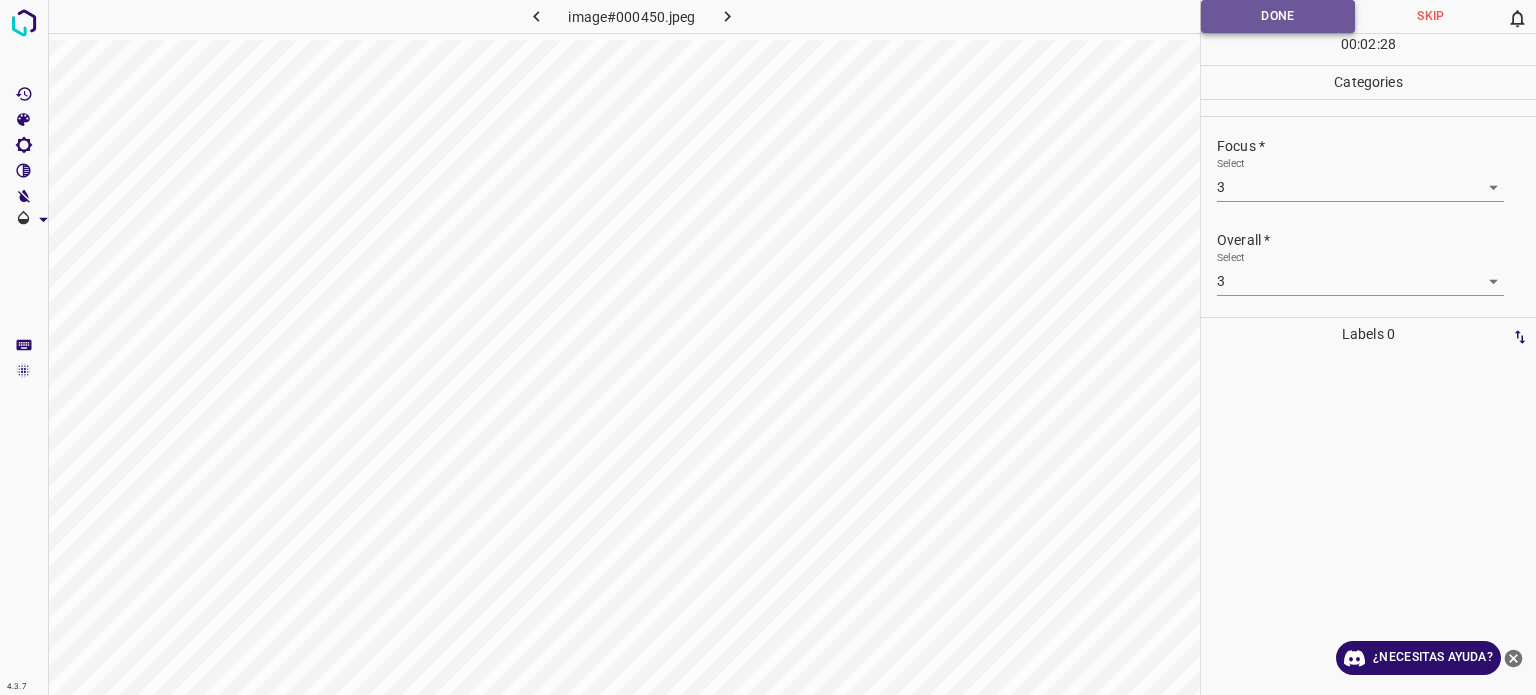 click on "Done" at bounding box center (1278, 16) 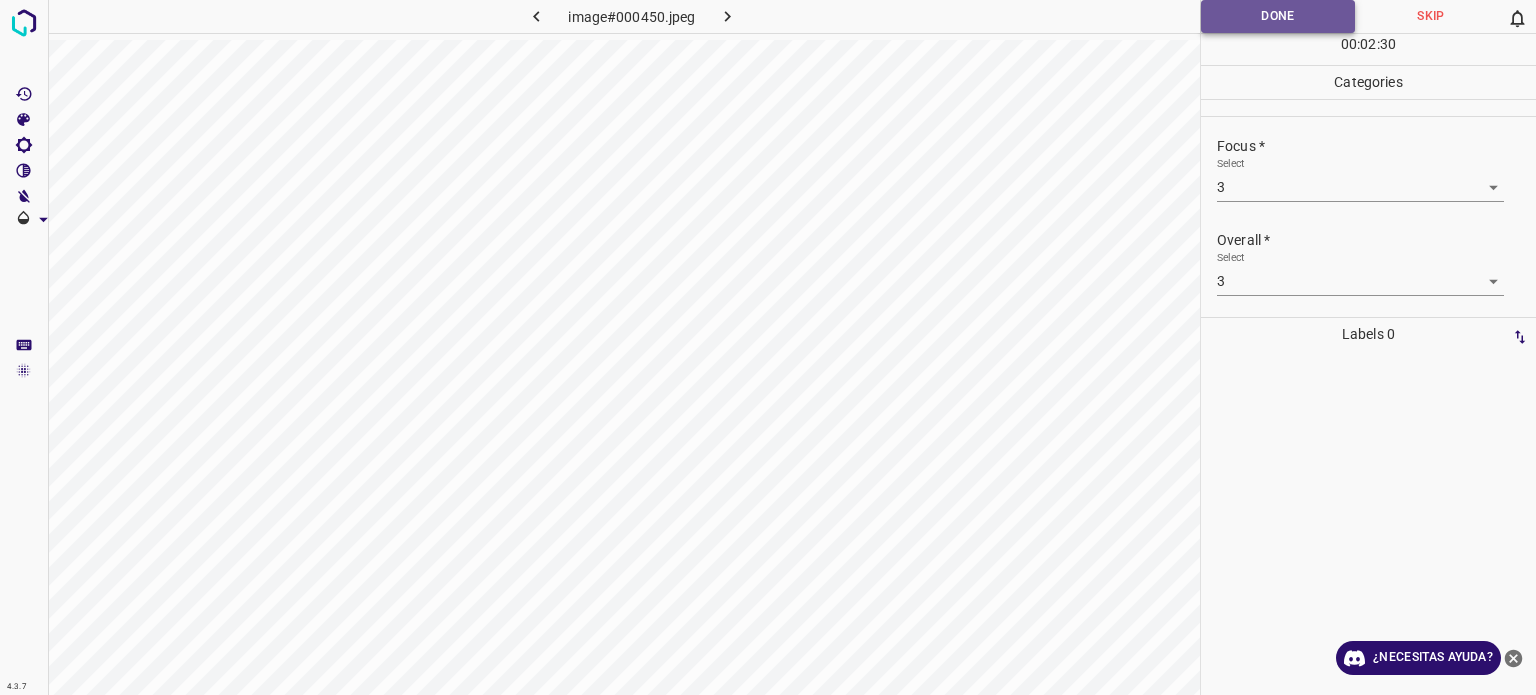 click on "Done" at bounding box center [1278, 16] 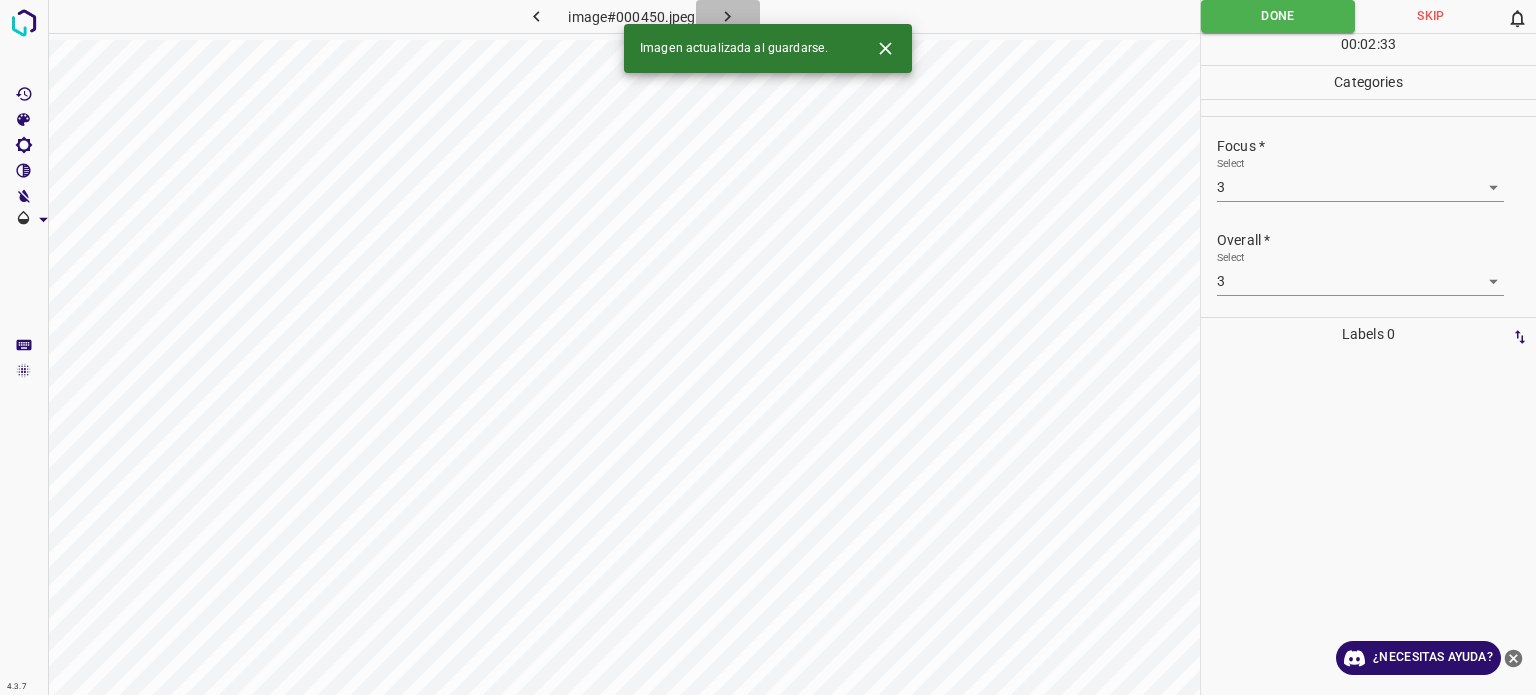 click 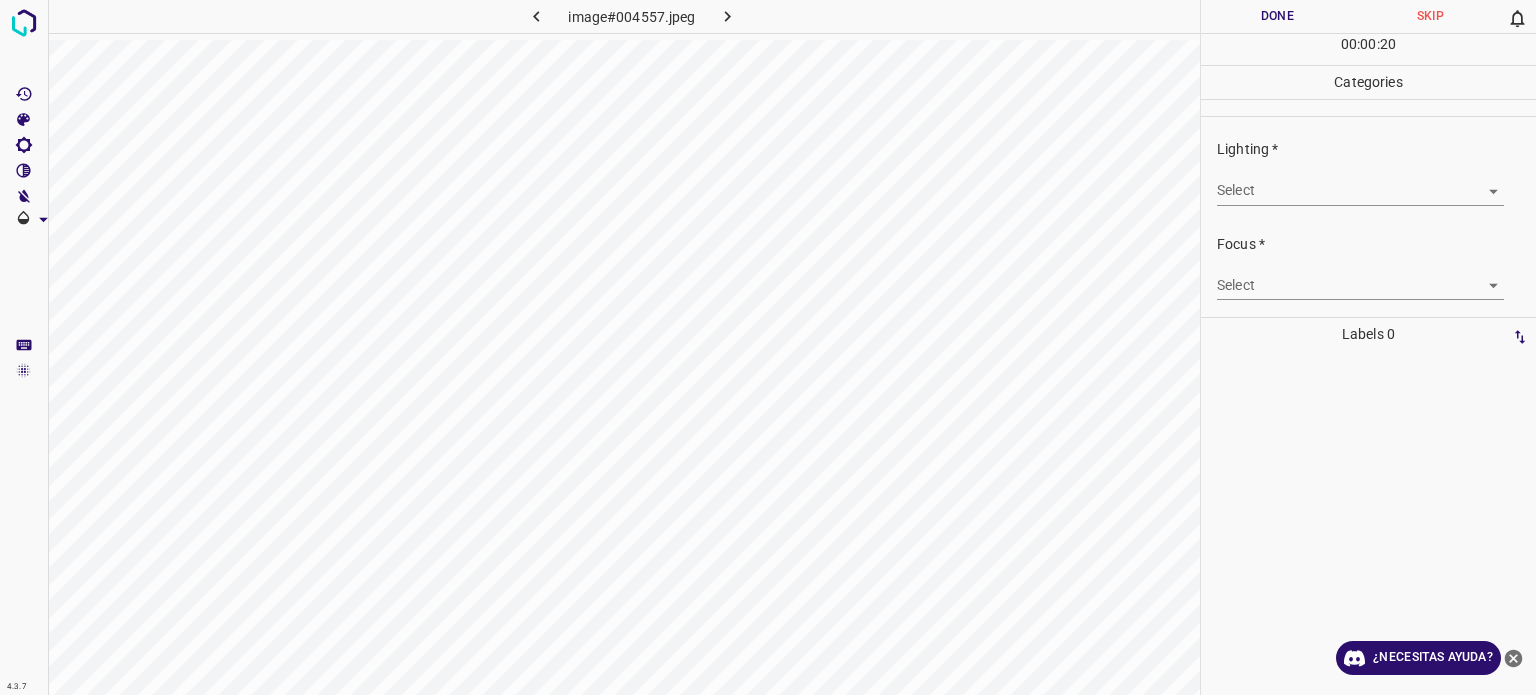 click on "Texto original Valora esta traducción Tu opinión servirá para ayudar a mejorar el Traductor de Google 4.3.7 image#004557.jpeg Done Skip 0 00   : 00   : 20   Categories Lighting *  Select ​ Focus *  Select ​ Overall *  Select ​ Labels   0 Categories 1 Lighting 2 Focus 3 Overall Tools Space Change between modes (Draw & Edit) I Auto labeling R Restore zoom M Zoom in N Zoom out Delete Delete selecte label Filters Z Restore filters X Saturation filter C Brightness filter V Contrast filter B Gray scale filter General O Download ¿Necesitas ayuda? - Texto - Esconder - Borrar" at bounding box center (768, 347) 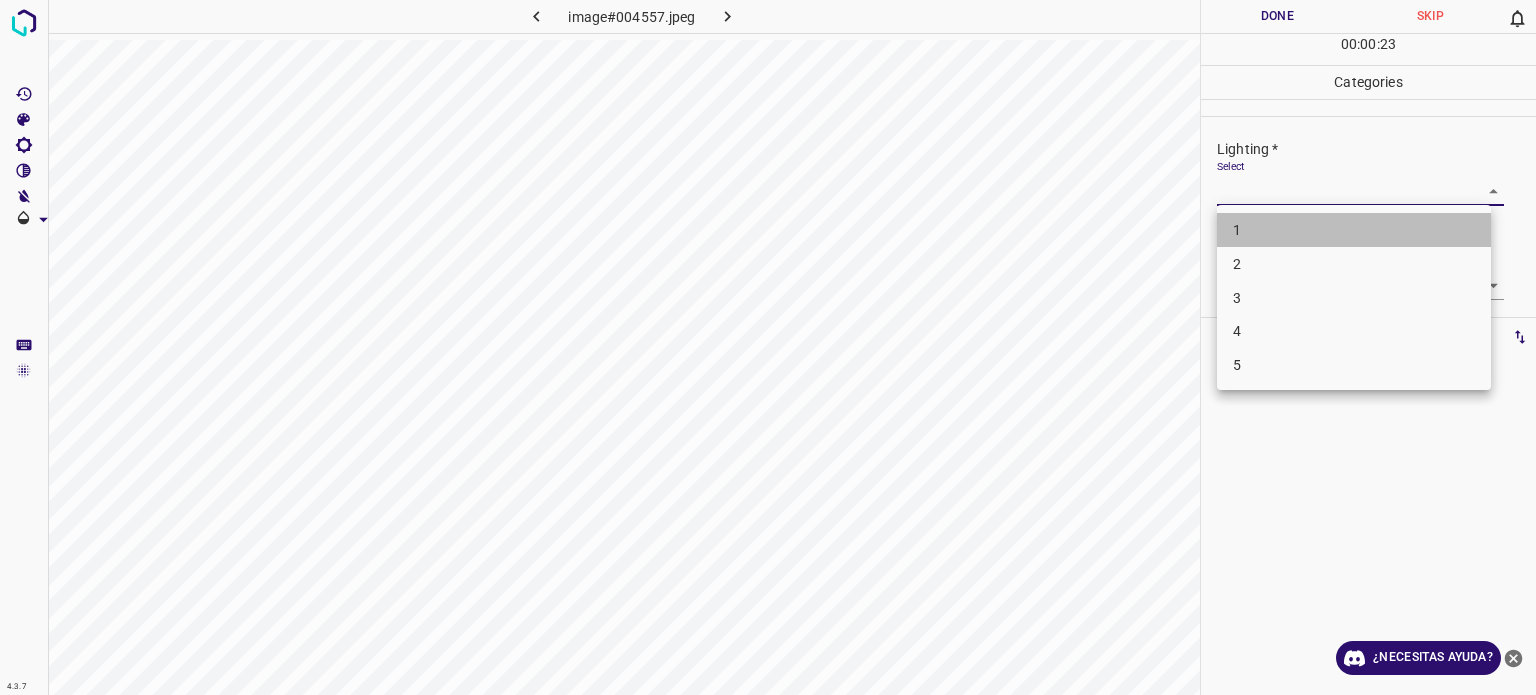 click on "1" at bounding box center (1354, 230) 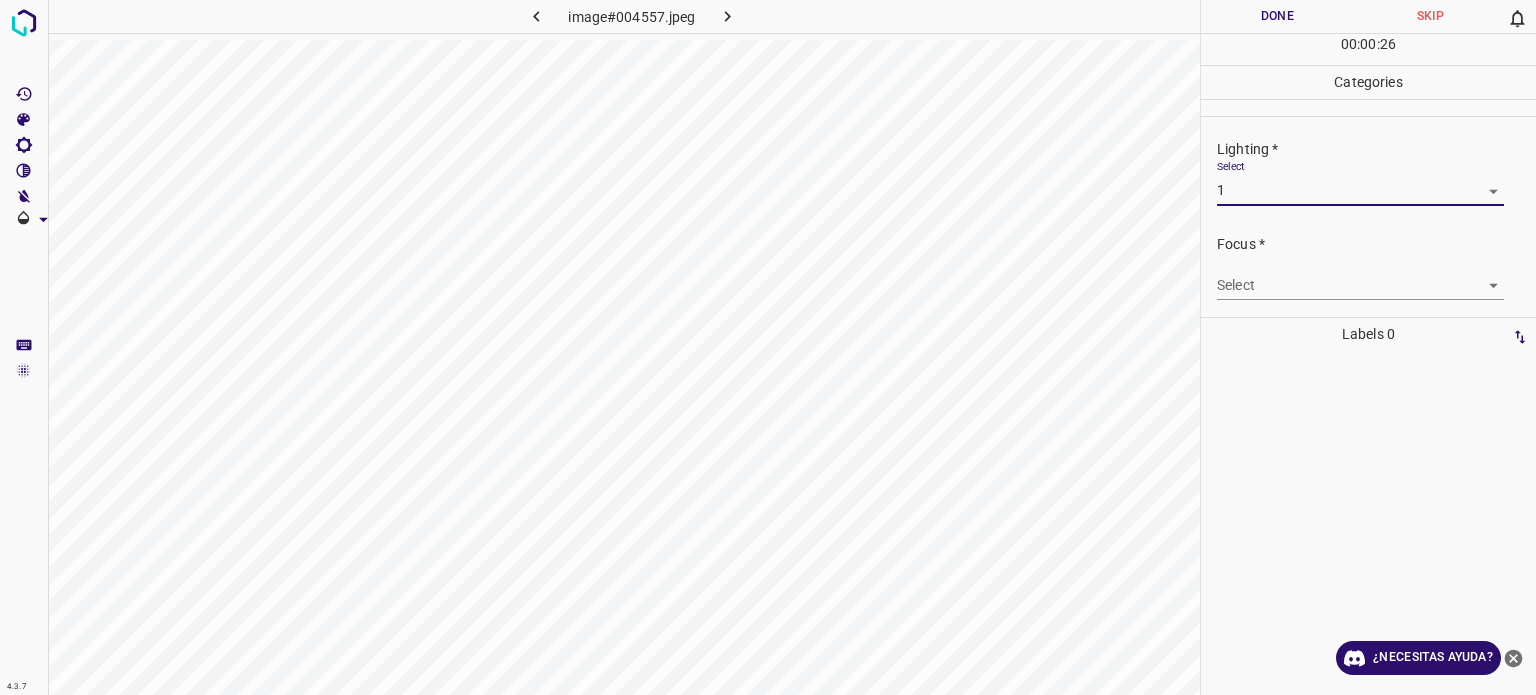 click on "Texto original Valora esta traducción Tu opinión servirá para ayudar a mejorar el Traductor de Google 4.3.7 image#004557.jpeg Done Skip 0 00   : 00   : 26   Categories Lighting *  Select 1 1 Focus *  Select ​ Overall *  Select ​ Labels   0 Categories 1 Lighting 2 Focus 3 Overall Tools Space Change between modes (Draw & Edit) I Auto labeling R Restore zoom M Zoom in N Zoom out Delete Delete selecte label Filters Z Restore filters X Saturation filter C Brightness filter V Contrast filter B Gray scale filter General O Download ¿Necesitas ayuda? - Texto - Esconder - Borrar" at bounding box center (768, 347) 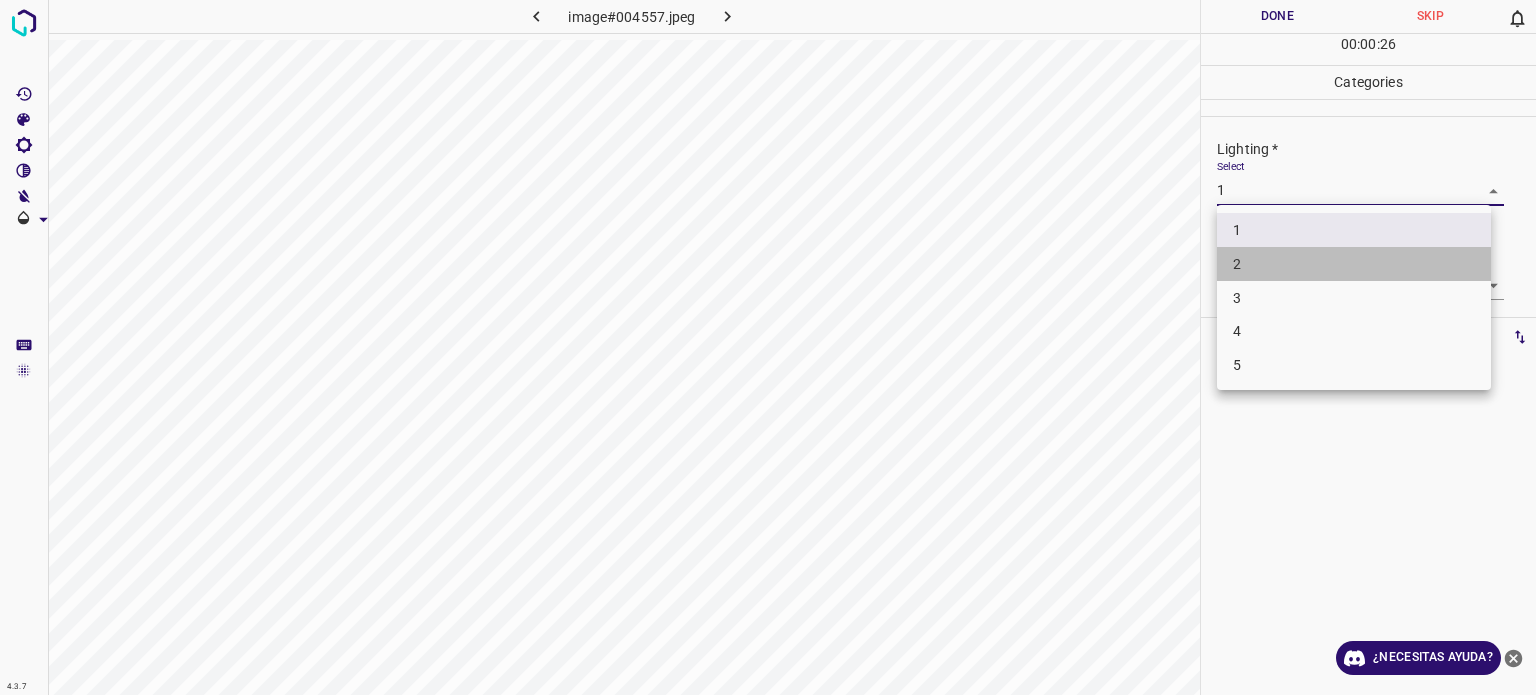 click on "2" at bounding box center (1354, 264) 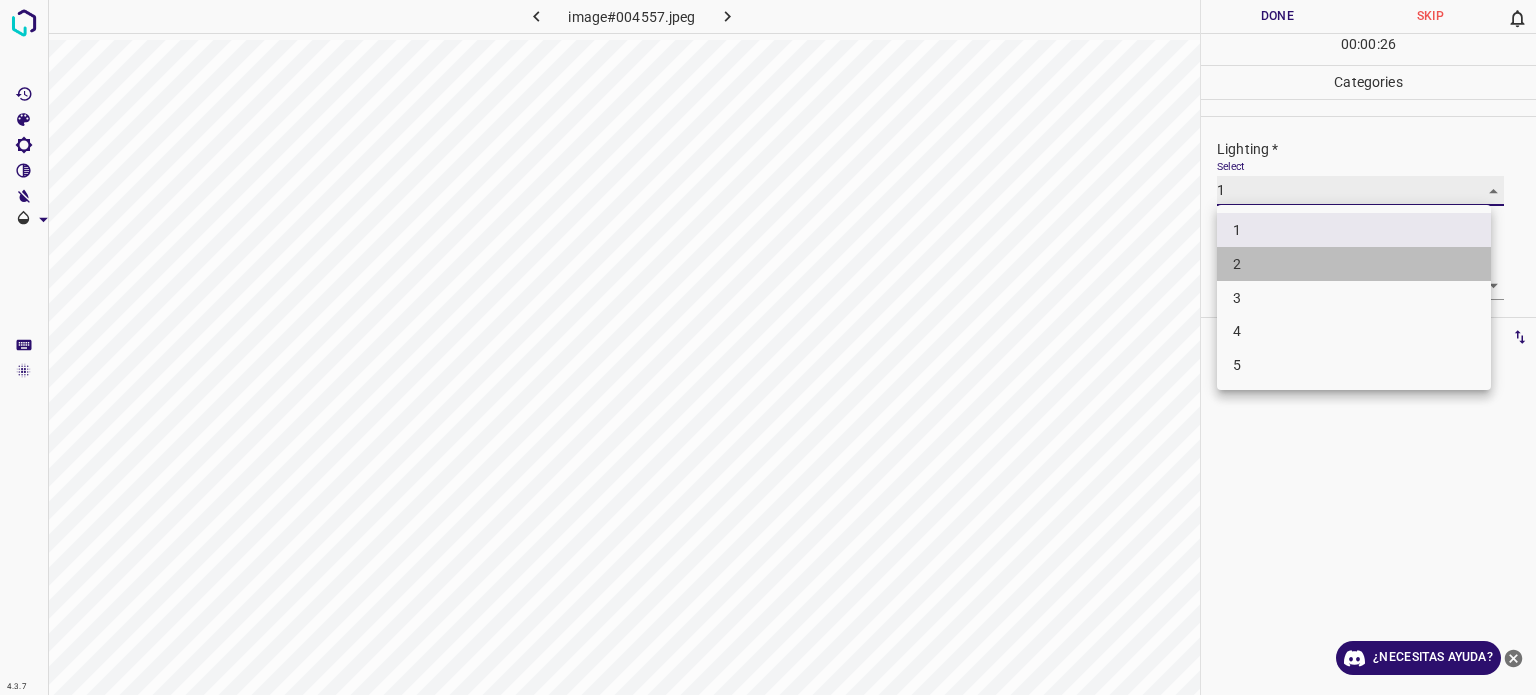 type on "2" 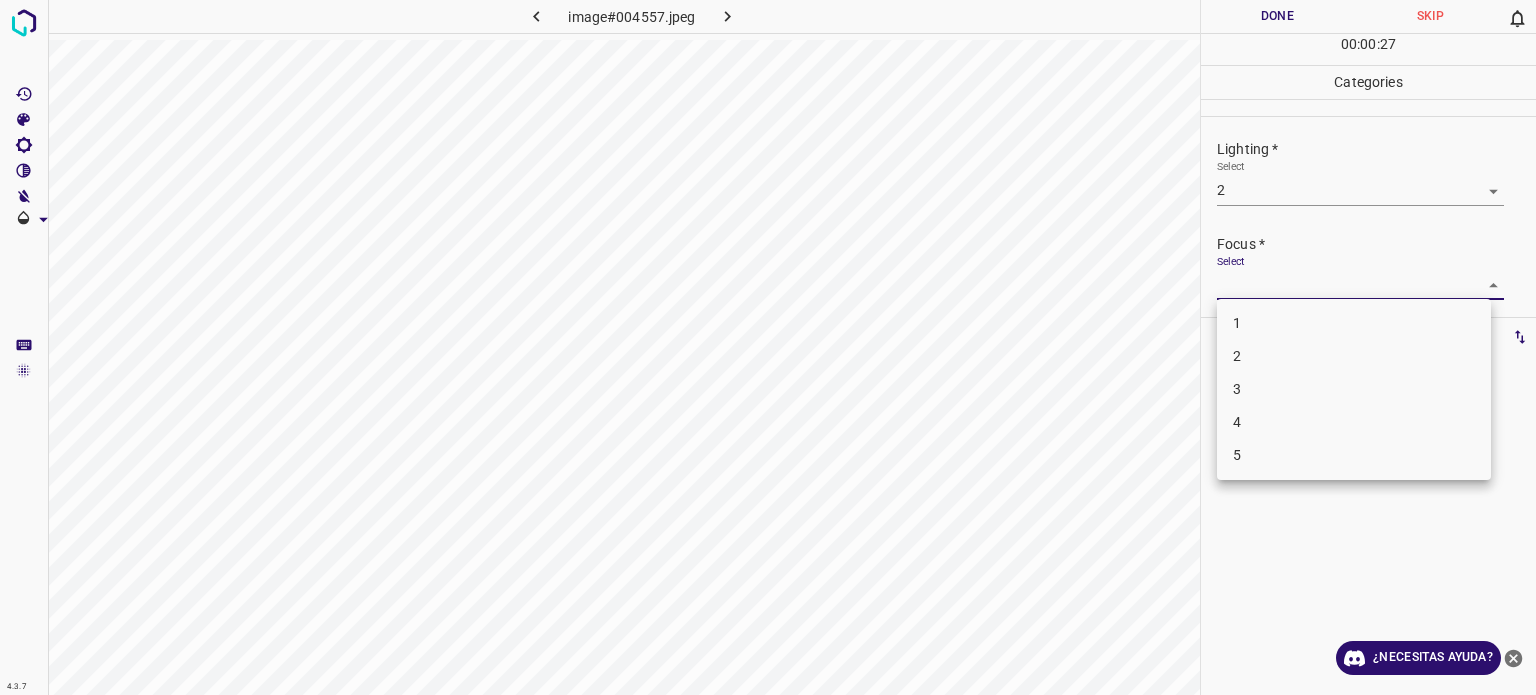 click on "Texto original Valora esta traducción Tu opinión servirá para ayudar a mejorar el Traductor de Google 4.3.7 image#004557.jpeg Done Skip 0 00   : 00   : 27   Categories Lighting *  Select 2 2 Focus *  Select ​ Overall *  Select ​ Labels   0 Categories 1 Lighting 2 Focus 3 Overall Tools Space Change between modes (Draw & Edit) I Auto labeling R Restore zoom M Zoom in N Zoom out Delete Delete selecte label Filters Z Restore filters X Saturation filter C Brightness filter V Contrast filter B Gray scale filter General O Download ¿Necesitas ayuda? - Texto - Esconder - Borrar 1 2 3 4 5" at bounding box center [768, 347] 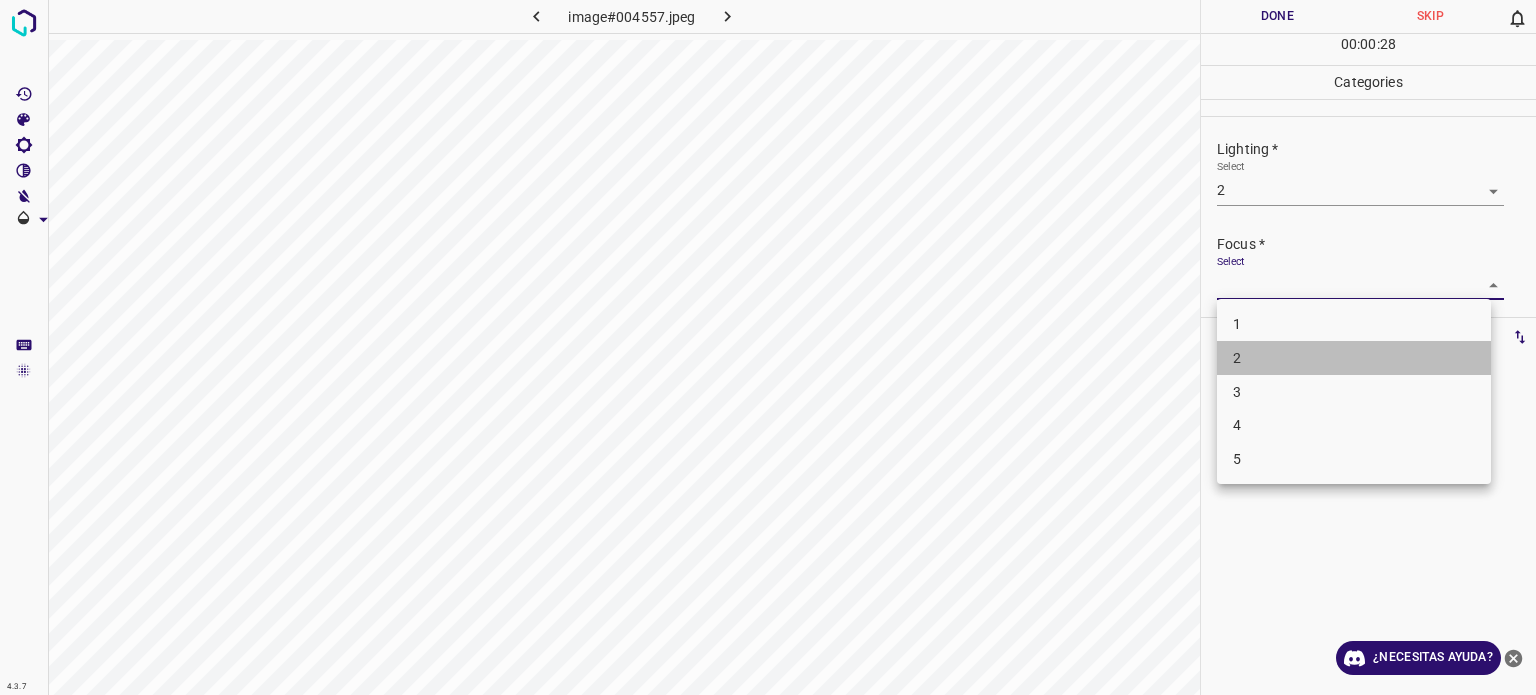 click on "2" at bounding box center (1237, 358) 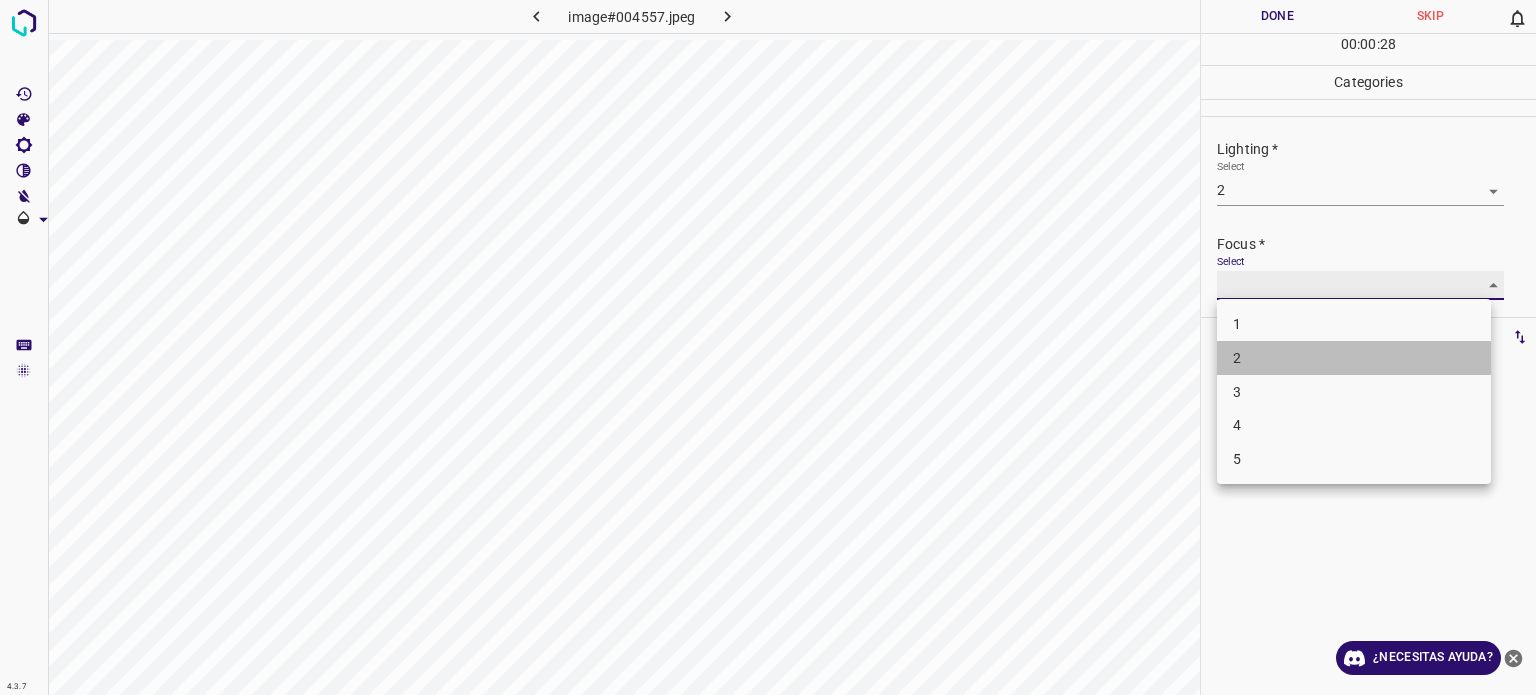 type on "2" 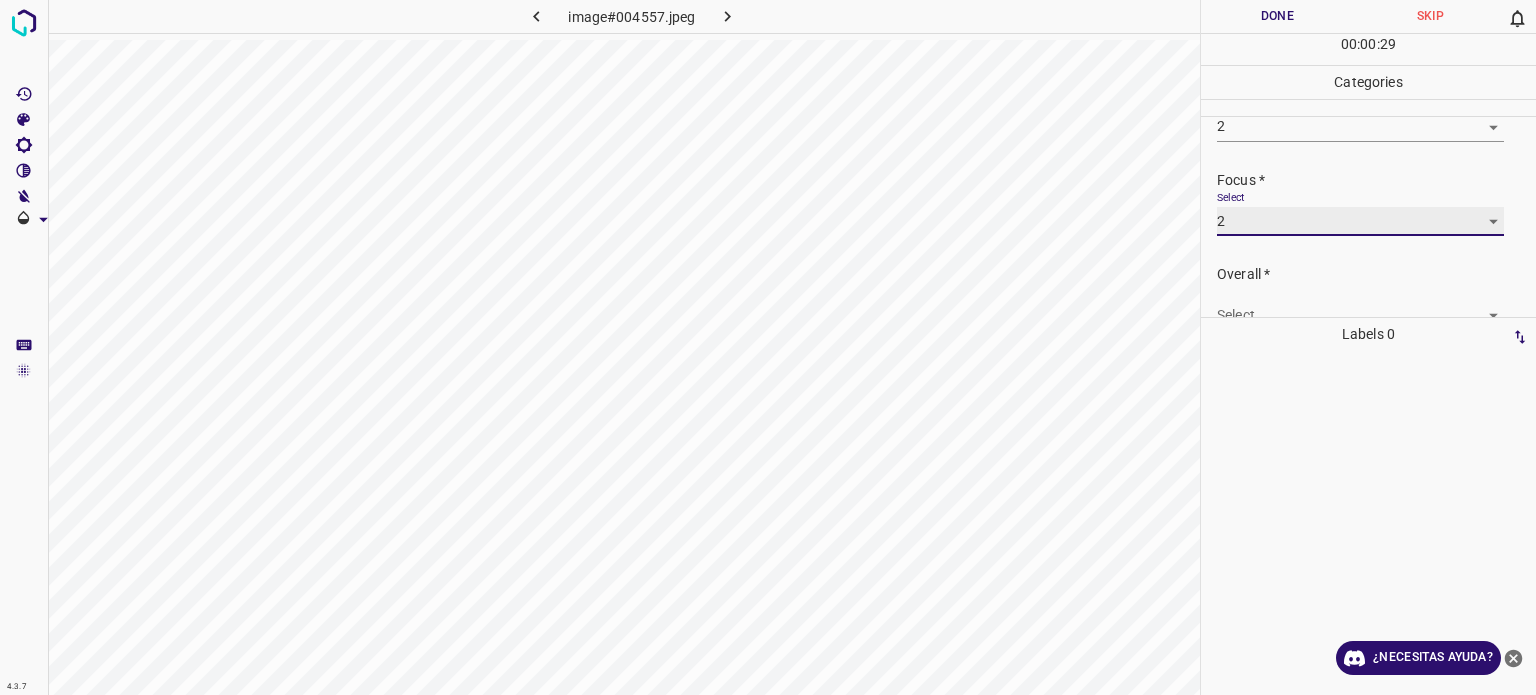 scroll, scrollTop: 98, scrollLeft: 0, axis: vertical 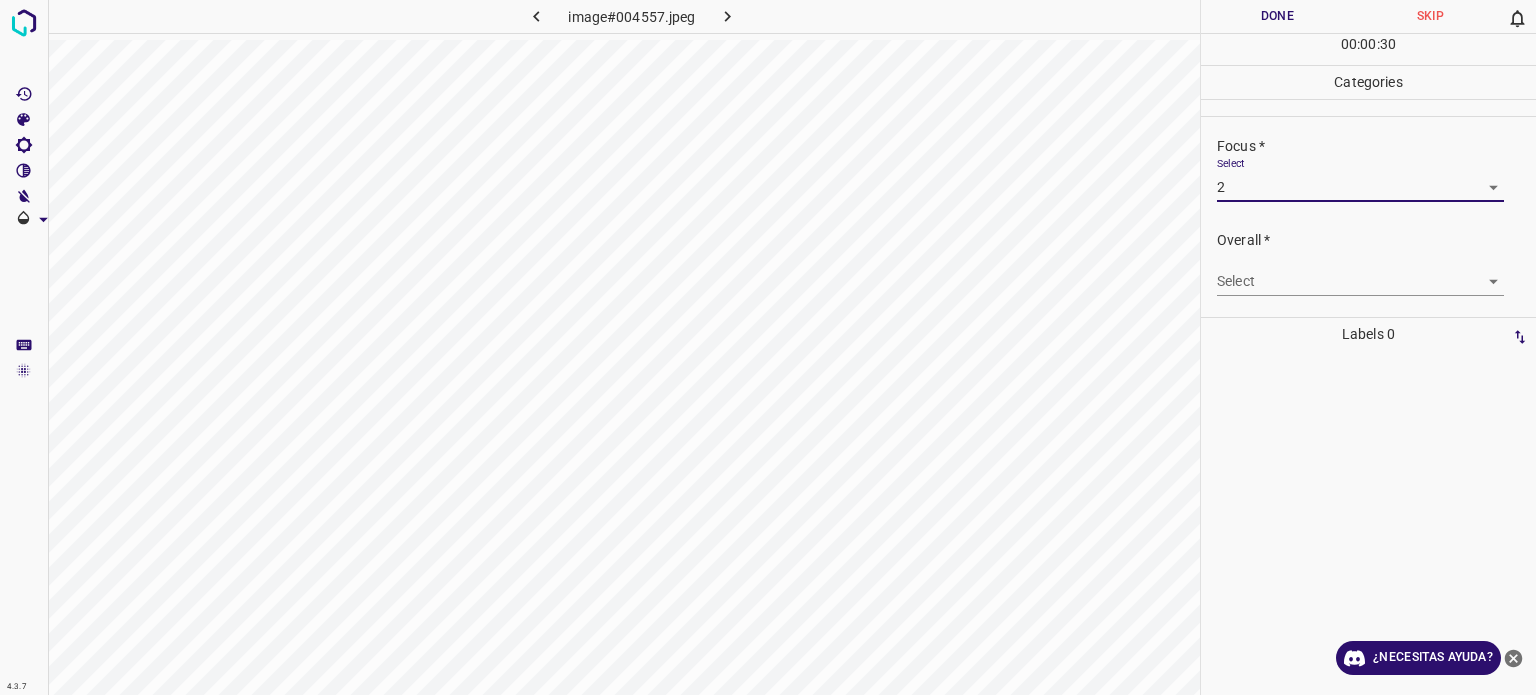 click on "Texto original Valora esta traducción Tu opinión servirá para ayudar a mejorar el Traductor de Google 4.3.7 image#004557.jpeg Done Skip 0 00   : 00   : 30   Categories Lighting *  Select 2 2 Focus *  Select 2 2 Overall *  Select ​ Labels   0 Categories 1 Lighting 2 Focus 3 Overall Tools Space Change between modes (Draw & Edit) I Auto labeling R Restore zoom M Zoom in N Zoom out Delete Delete selecte label Filters Z Restore filters X Saturation filter C Brightness filter V Contrast filter B Gray scale filter General O Download ¿Necesitas ayuda? - Texto - Esconder - Borrar" at bounding box center (768, 347) 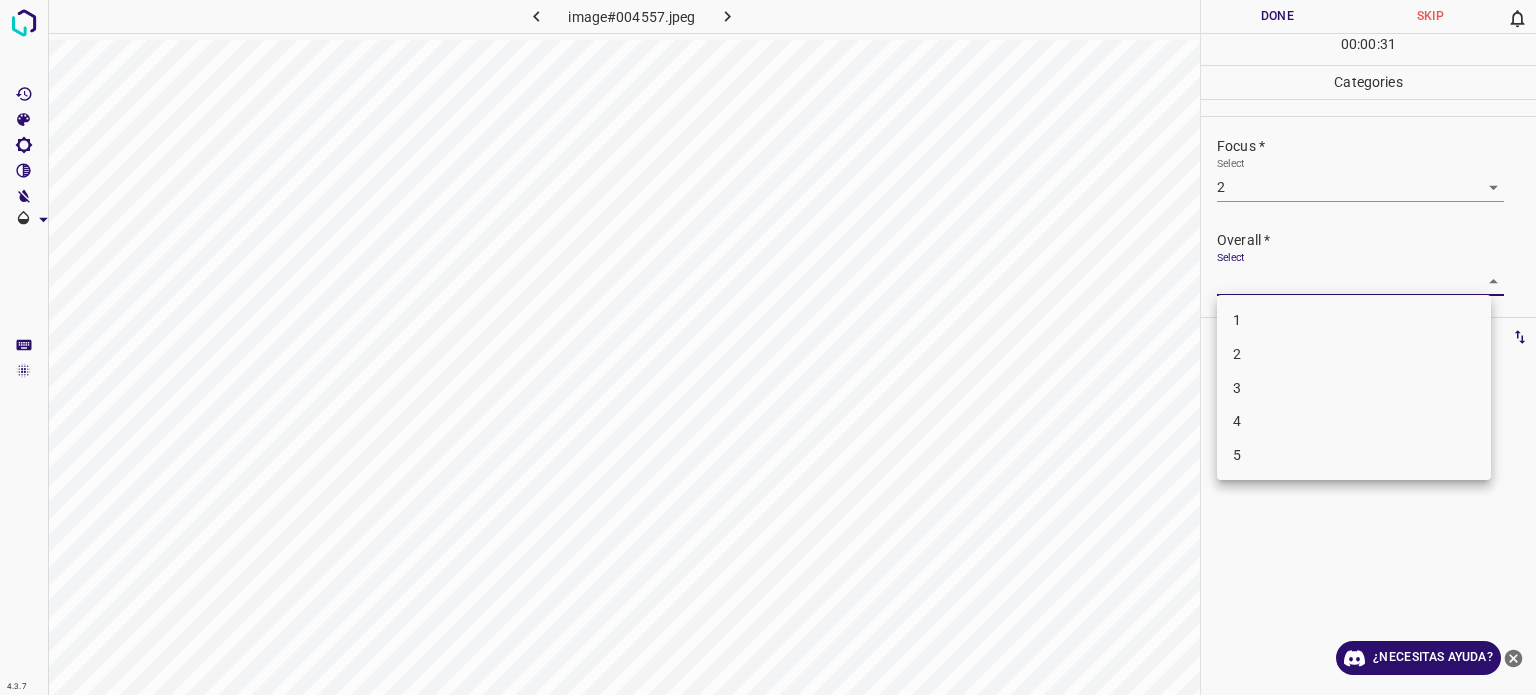 click on "2" at bounding box center (1354, 354) 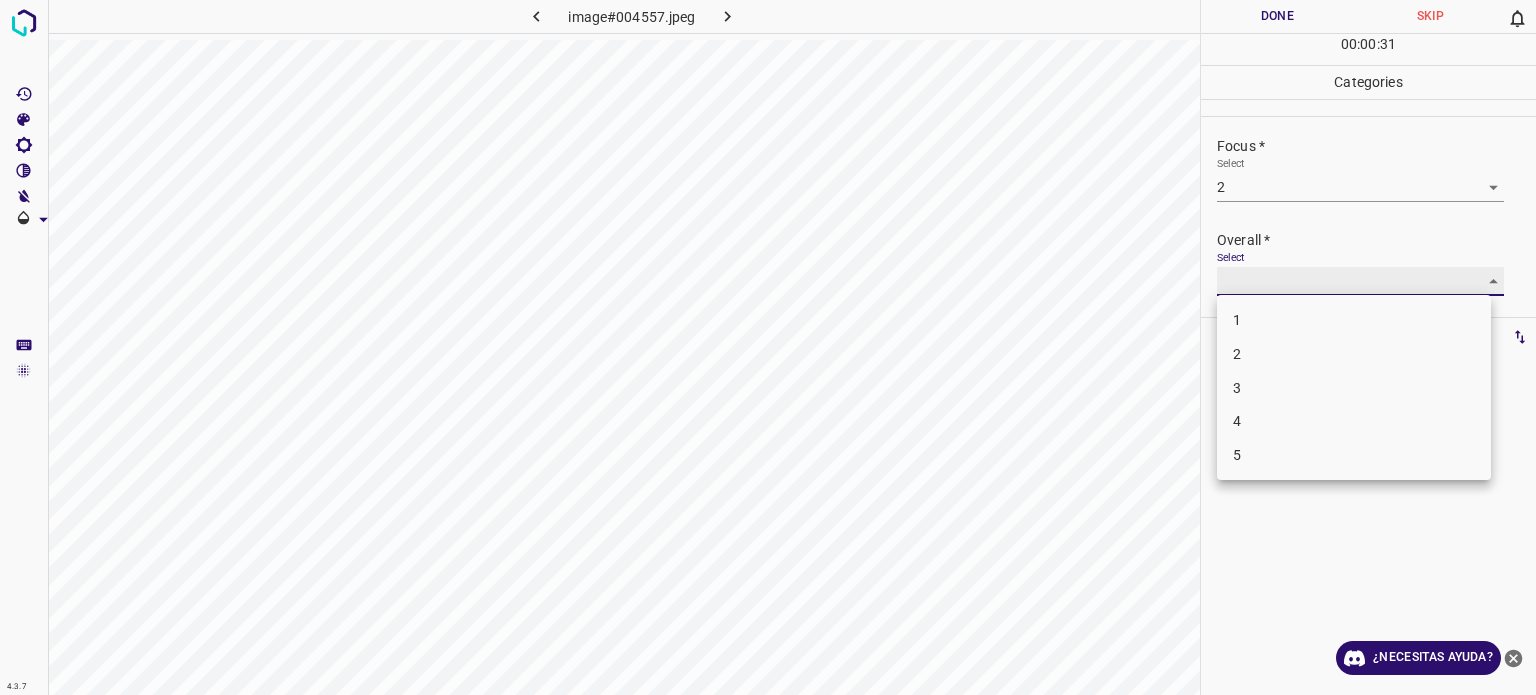 type on "2" 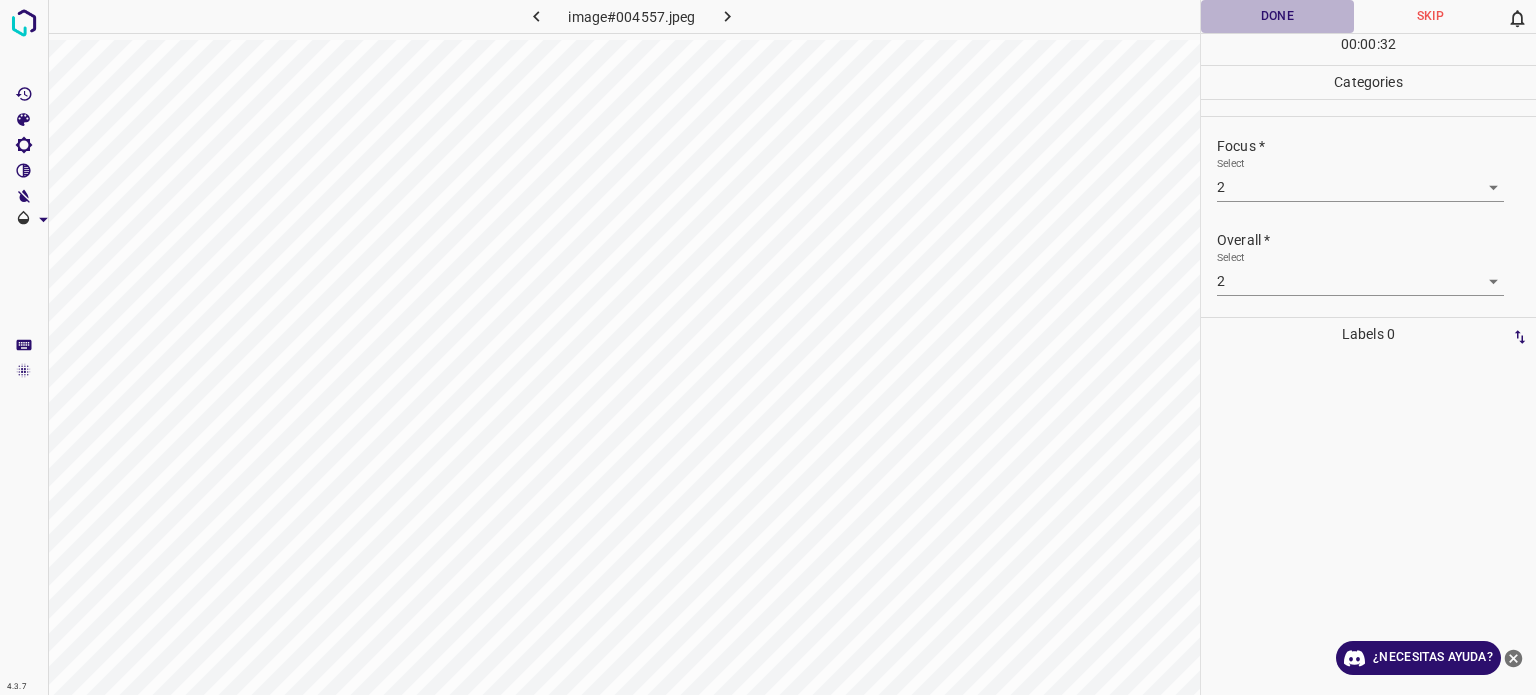 click on "Done" at bounding box center [1277, 16] 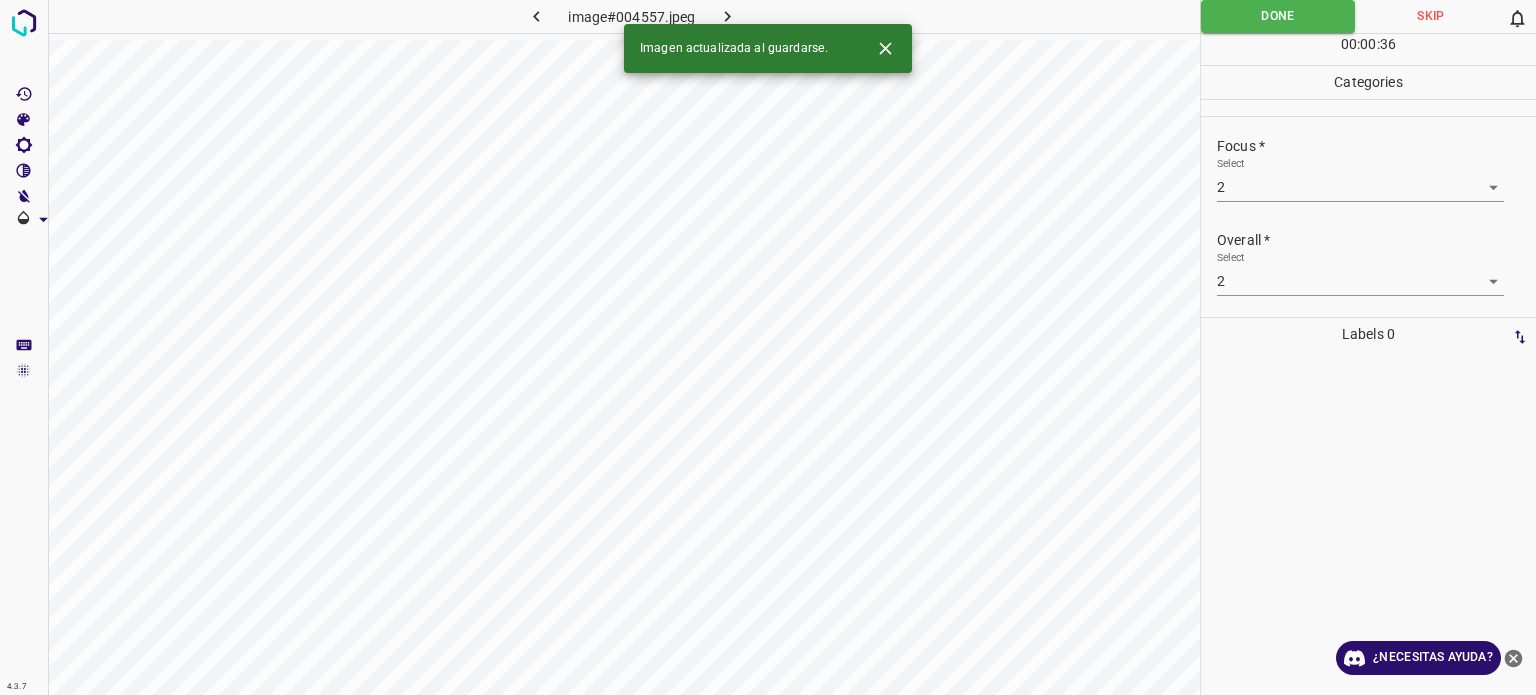 click 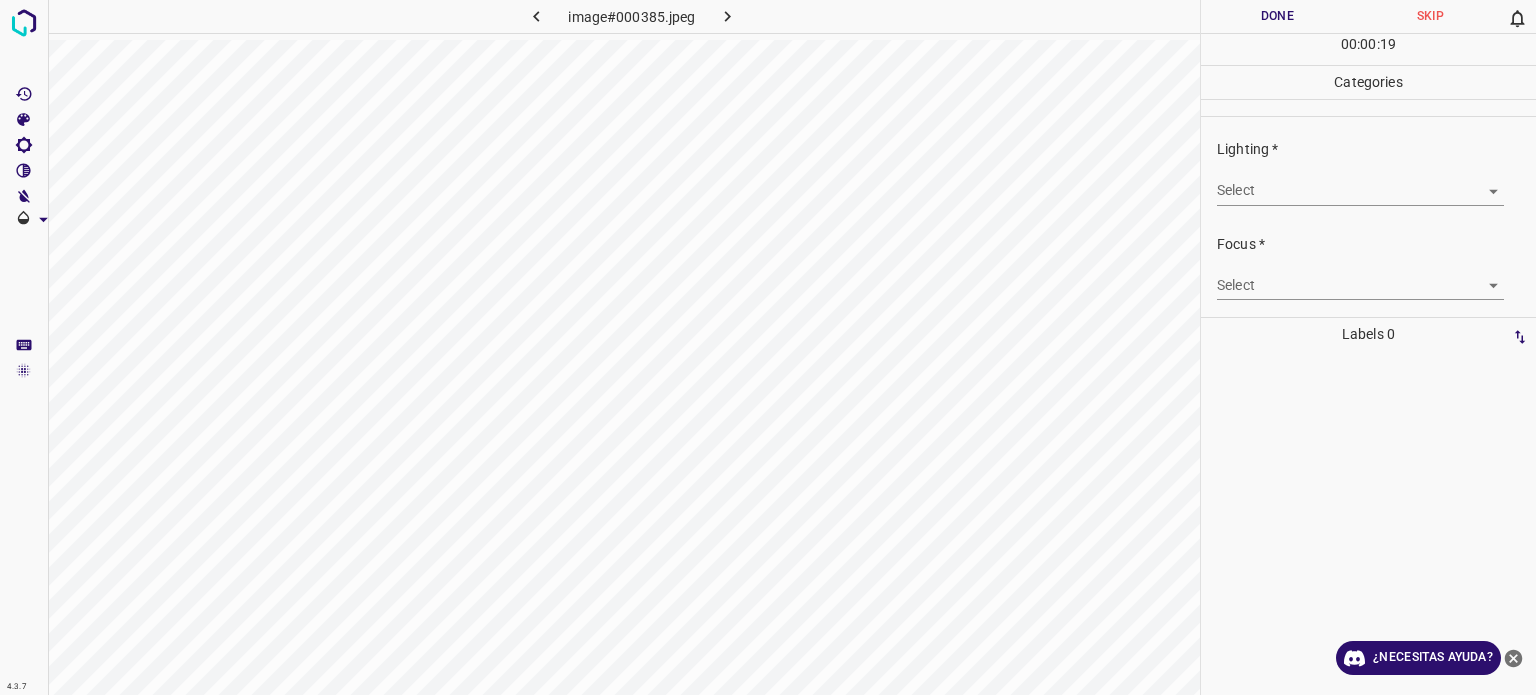 click on "Texto original Valora esta traducción Tu opinión servirá para ayudar a mejorar el Traductor de Google 4.3.7 image#000385.jpeg Done Skip 0 00   : 00   : 19   Categories Lighting *  Select ​ Focus *  Select ​ Overall *  Select ​ Labels   0 Categories 1 Lighting 2 Focus 3 Overall Tools Space Change between modes (Draw & Edit) I Auto labeling R Restore zoom M Zoom in N Zoom out Delete Delete selecte label Filters Z Restore filters X Saturation filter C Brightness filter V Contrast filter B Gray scale filter General O Download ¿Necesitas ayuda? - Texto - Esconder - Borrar" at bounding box center [768, 347] 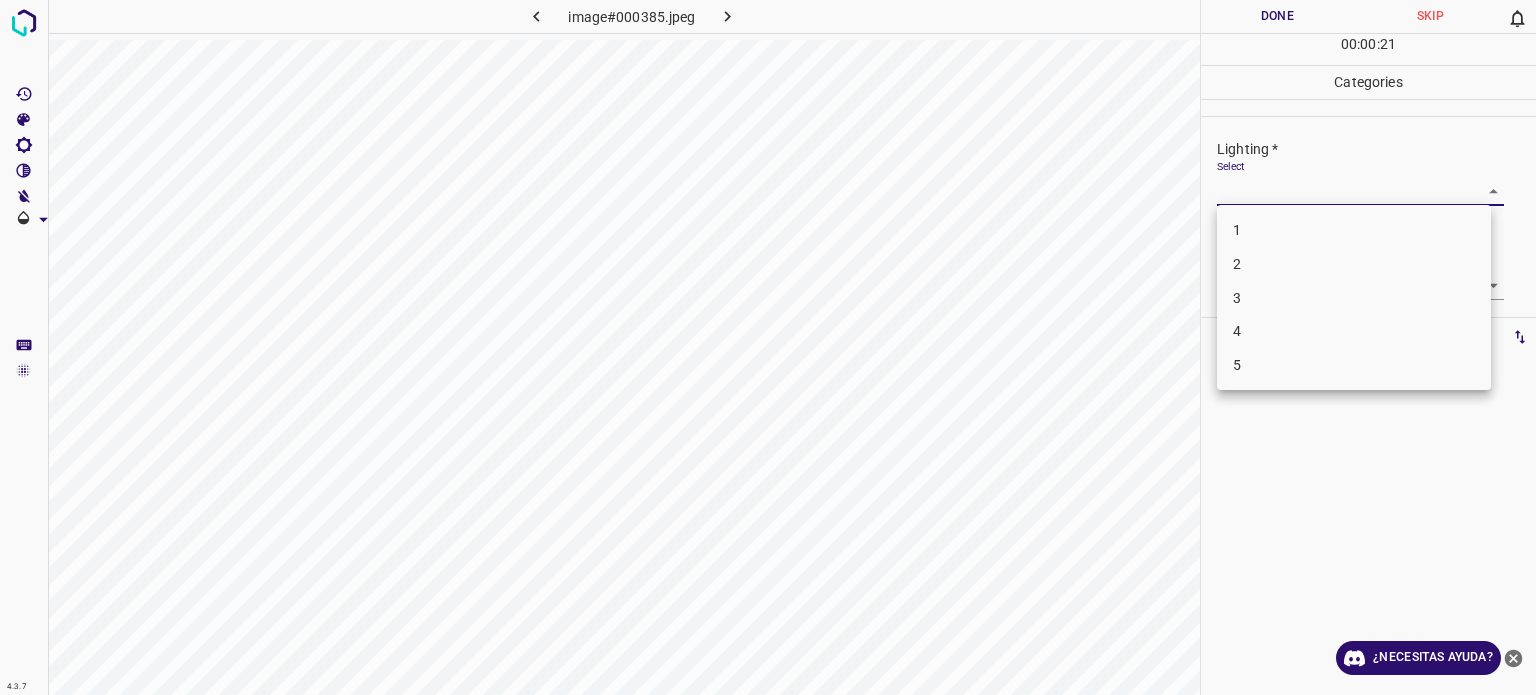 click on "2" at bounding box center (1354, 264) 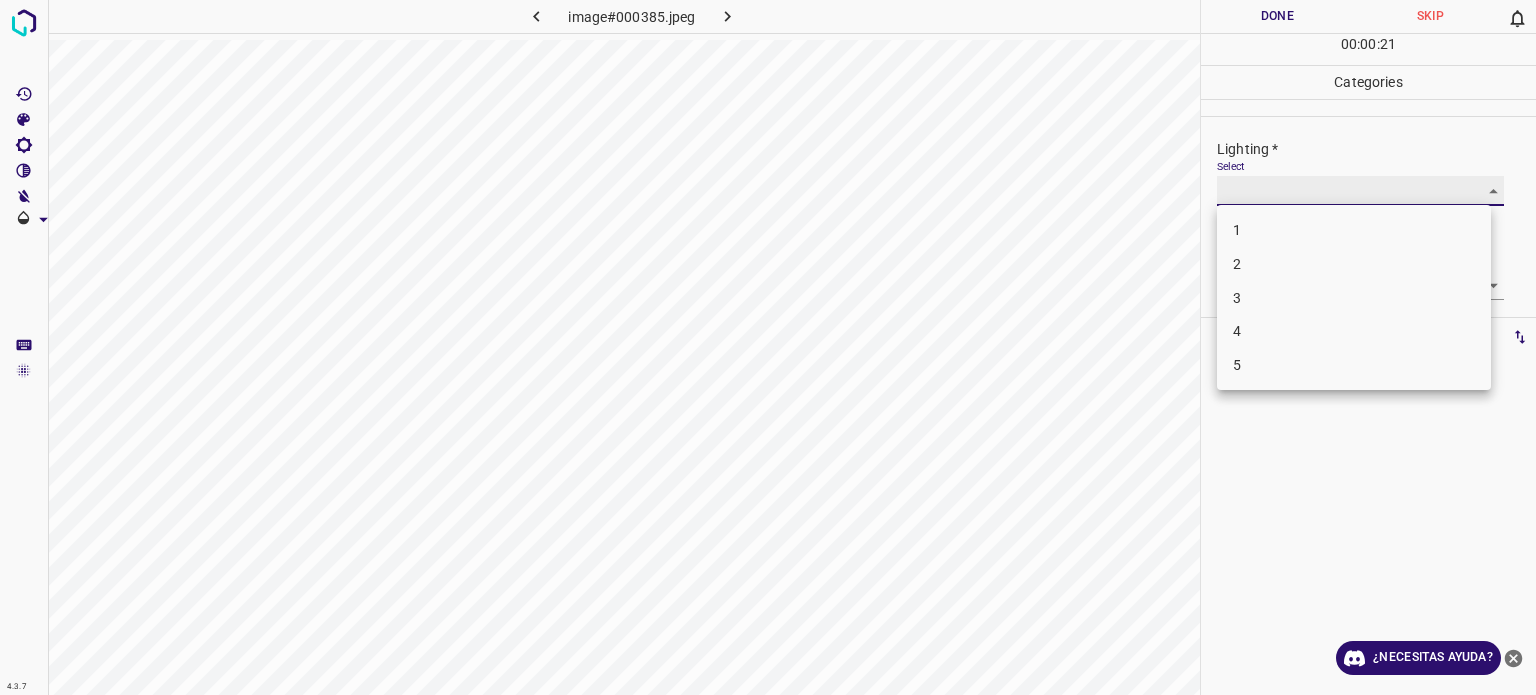 type on "2" 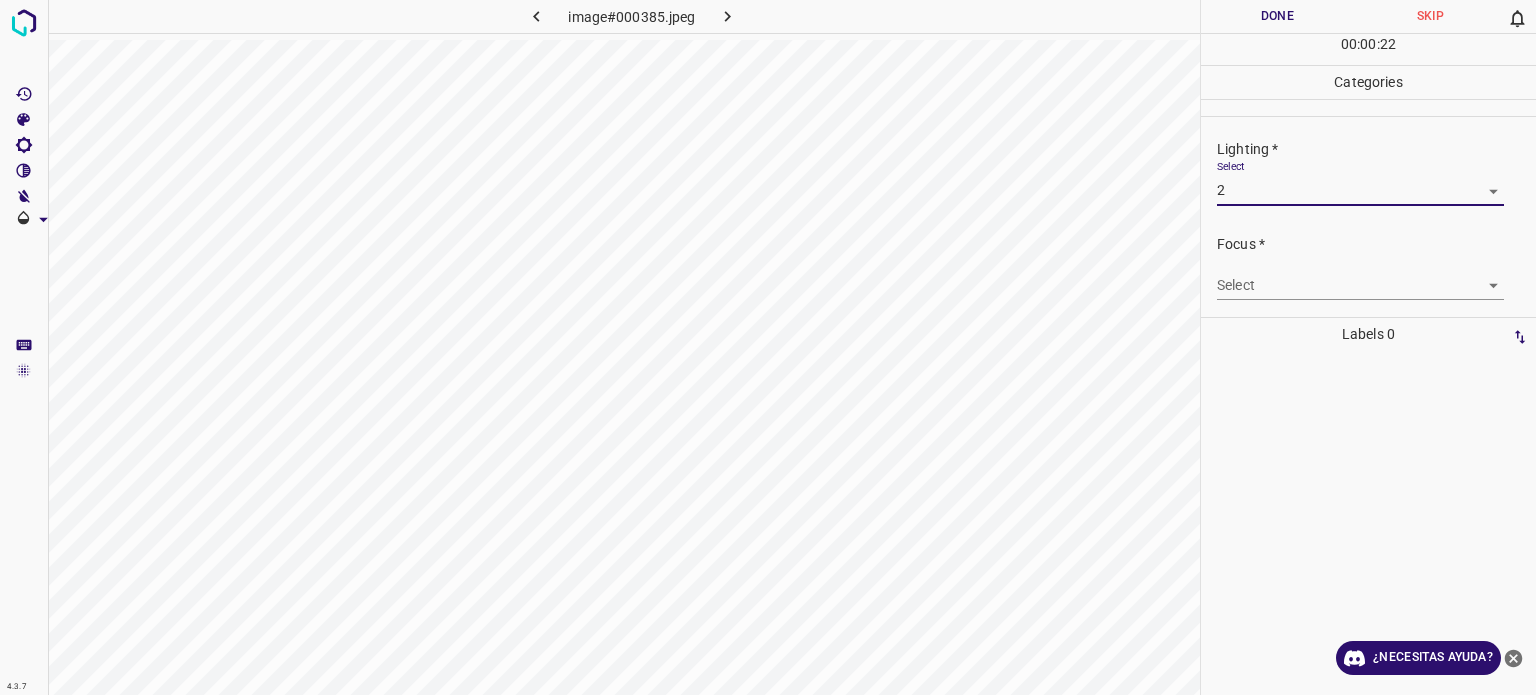 click on "Texto original Valora esta traducción Tu opinión servirá para ayudar a mejorar el Traductor de Google 4.3.7 image#000385.jpeg Done Skip 0 00   : 00   : 22   Categories Lighting *  Select 2 2 Focus *  Select ​ Overall *  Select ​ Labels   0 Categories 1 Lighting 2 Focus 3 Overall Tools Space Change between modes (Draw & Edit) I Auto labeling R Restore zoom M Zoom in N Zoom out Delete Delete selecte label Filters Z Restore filters X Saturation filter C Brightness filter V Contrast filter B Gray scale filter General O Download ¿Necesitas ayuda? - Texto - Esconder - Borrar" at bounding box center [768, 347] 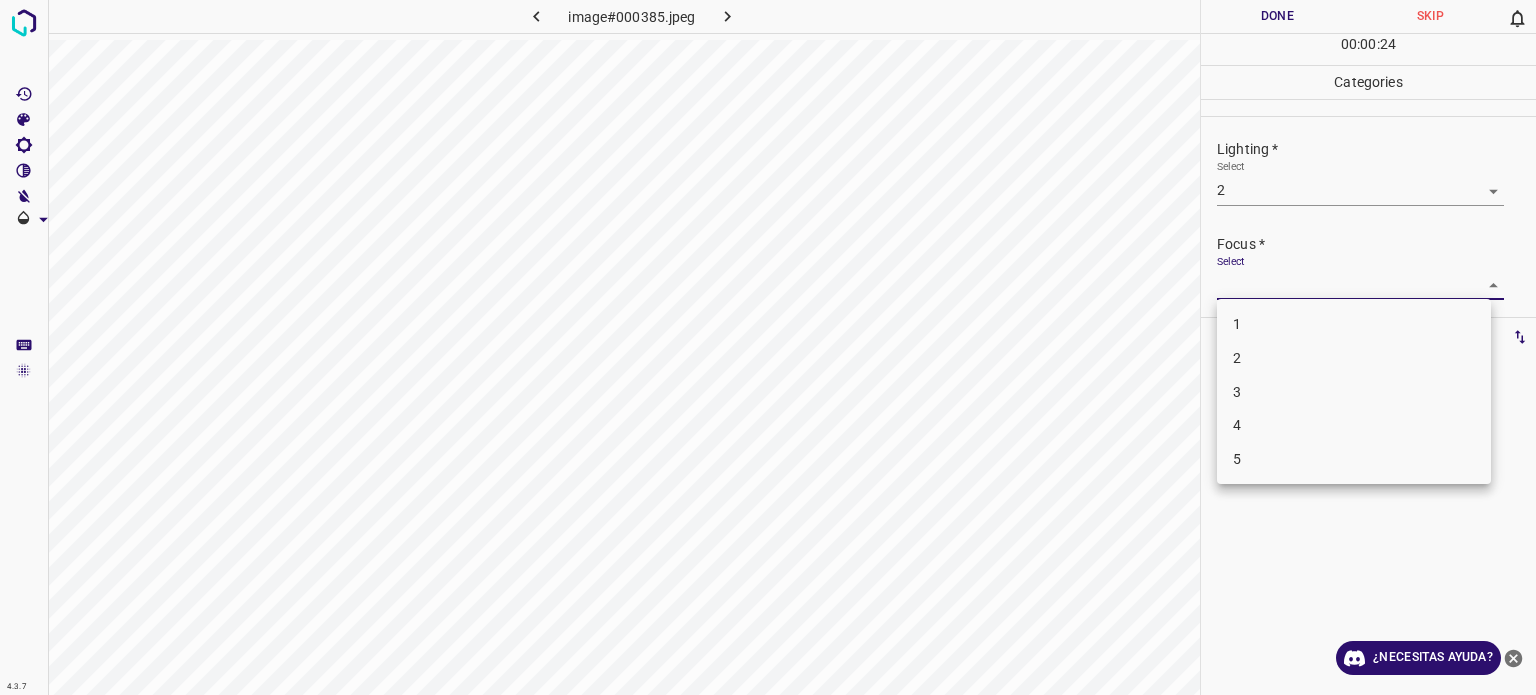 click on "2" at bounding box center [1237, 358] 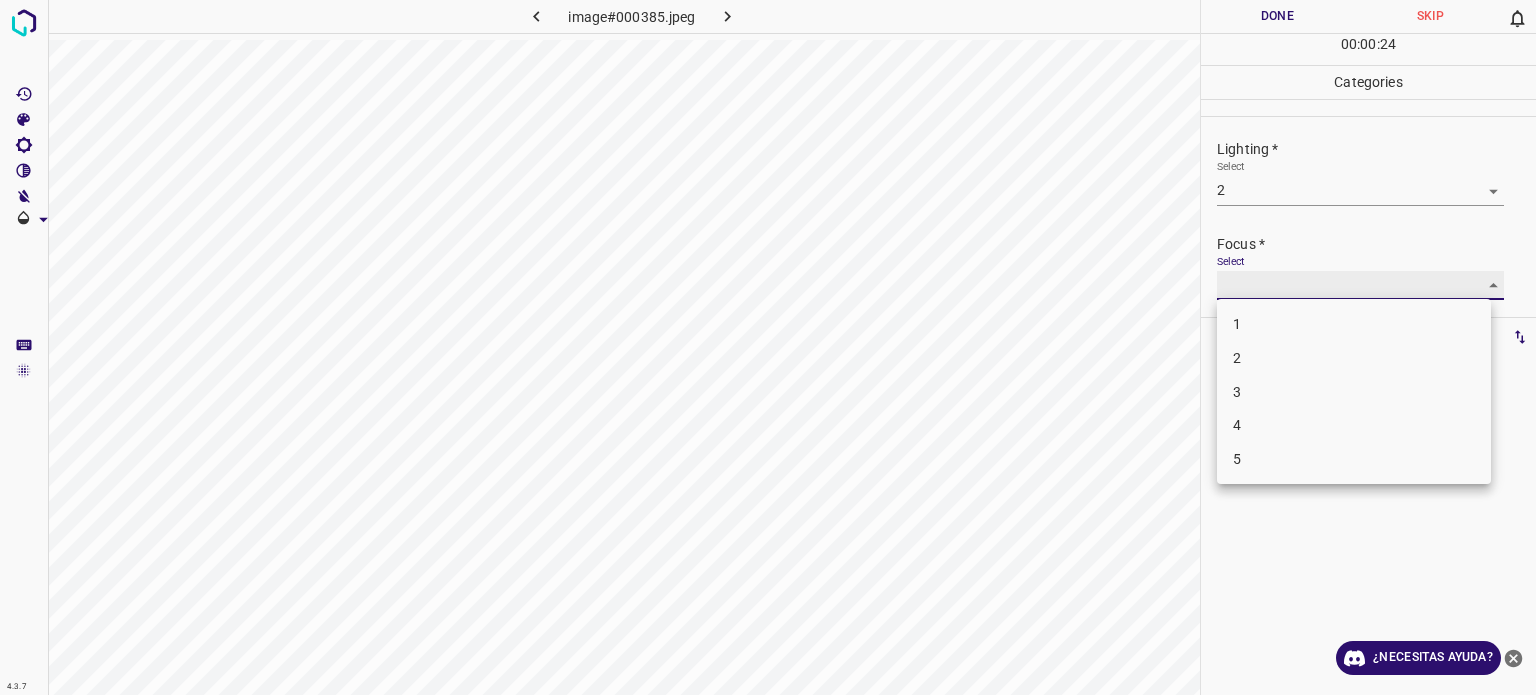type on "2" 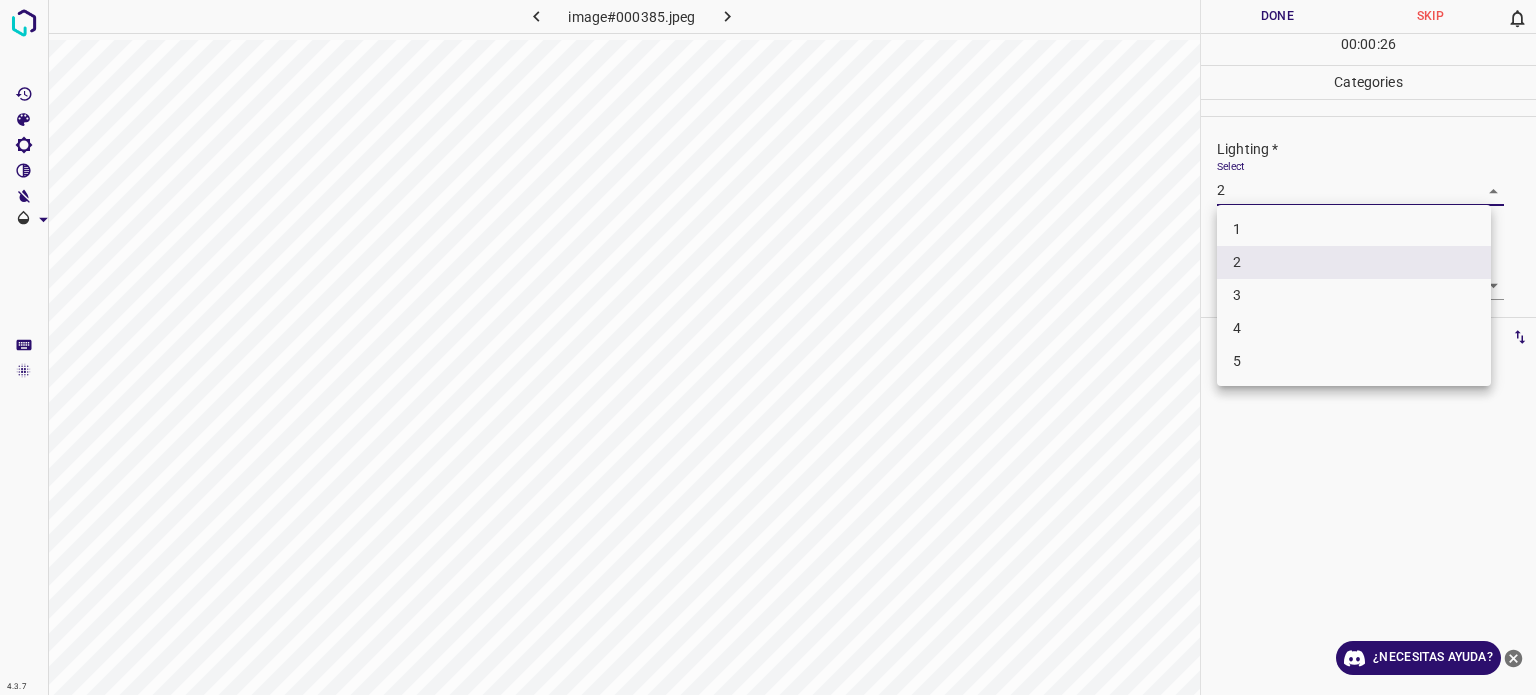 click on "Texto original Valora esta traducción Tu opinión servirá para ayudar a mejorar el Traductor de Google 4.3.7 image#000385.jpeg Done Skip 0 00   : 00   : 26   Categories Lighting *  Select 2 2 Focus *  Select 2 2 Overall *  Select ​ Labels   0 Categories 1 Lighting 2 Focus 3 Overall Tools Space Change between modes (Draw & Edit) I Auto labeling R Restore zoom M Zoom in N Zoom out Delete Delete selecte label Filters Z Restore filters X Saturation filter C Brightness filter V Contrast filter B Gray scale filter General O Download ¿Necesitas ayuda? - Texto - Esconder - Borrar 1 2 3 4 5" at bounding box center [768, 347] 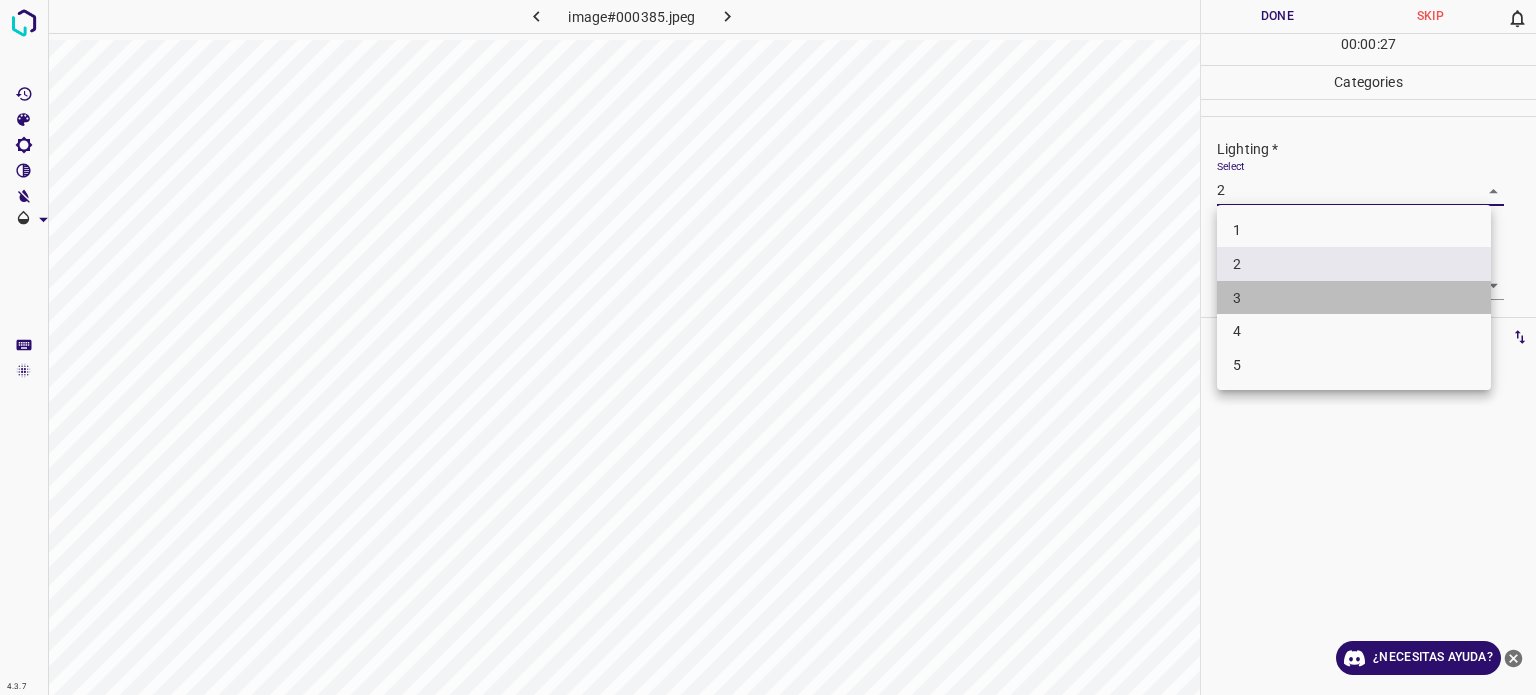 click on "3" at bounding box center (1354, 298) 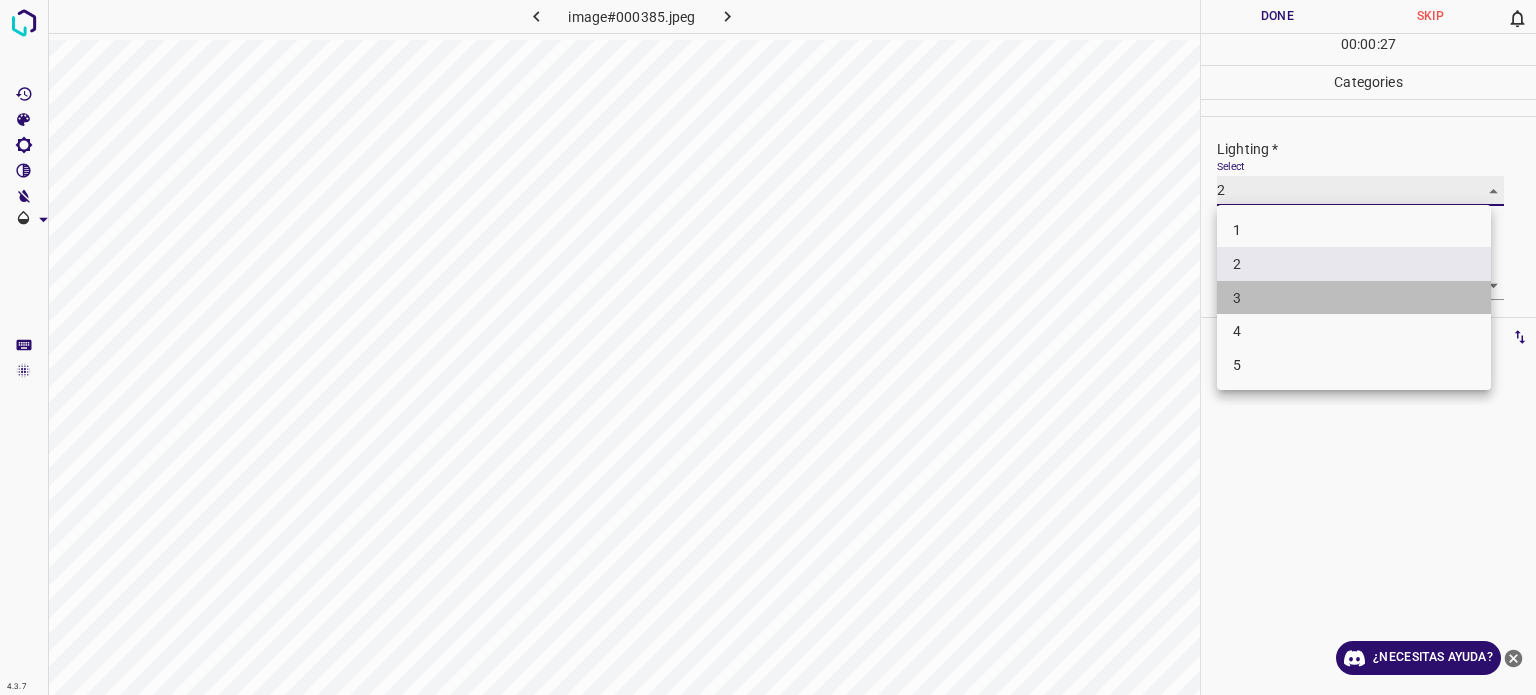 type on "3" 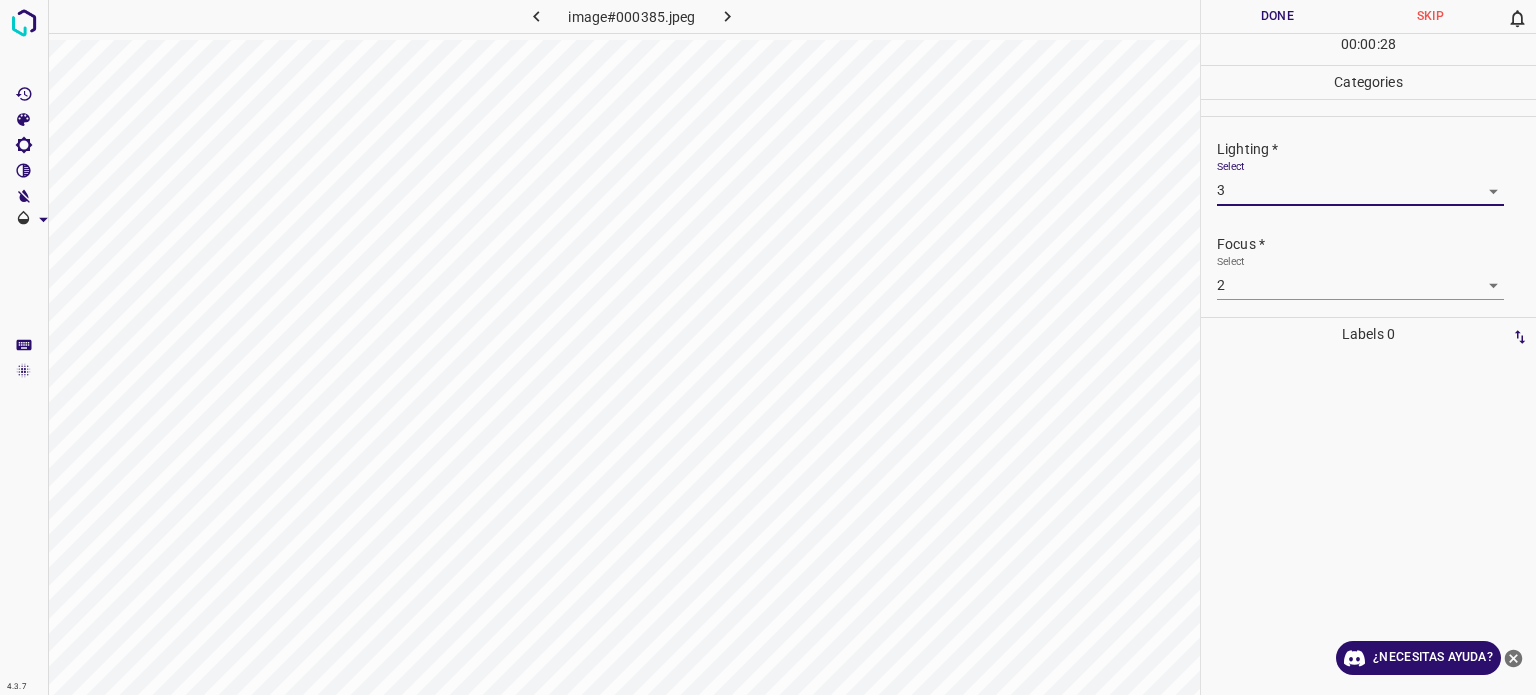 click on "Texto original Valora esta traducción Tu opinión servirá para ayudar a mejorar el Traductor de Google 4.3.7 image#000385.jpeg Done Skip 0 00   : 00   : 28   Categories Lighting *  Select 3 3 Focus *  Select 2 2 Overall *  Select ​ Labels   0 Categories 1 Lighting 2 Focus 3 Overall Tools Space Change between modes (Draw & Edit) I Auto labeling R Restore zoom M Zoom in N Zoom out Delete Delete selecte label Filters Z Restore filters X Saturation filter C Brightness filter V Contrast filter B Gray scale filter General O Download ¿Necesitas ayuda? - Texto - Esconder - Borrar" at bounding box center (768, 347) 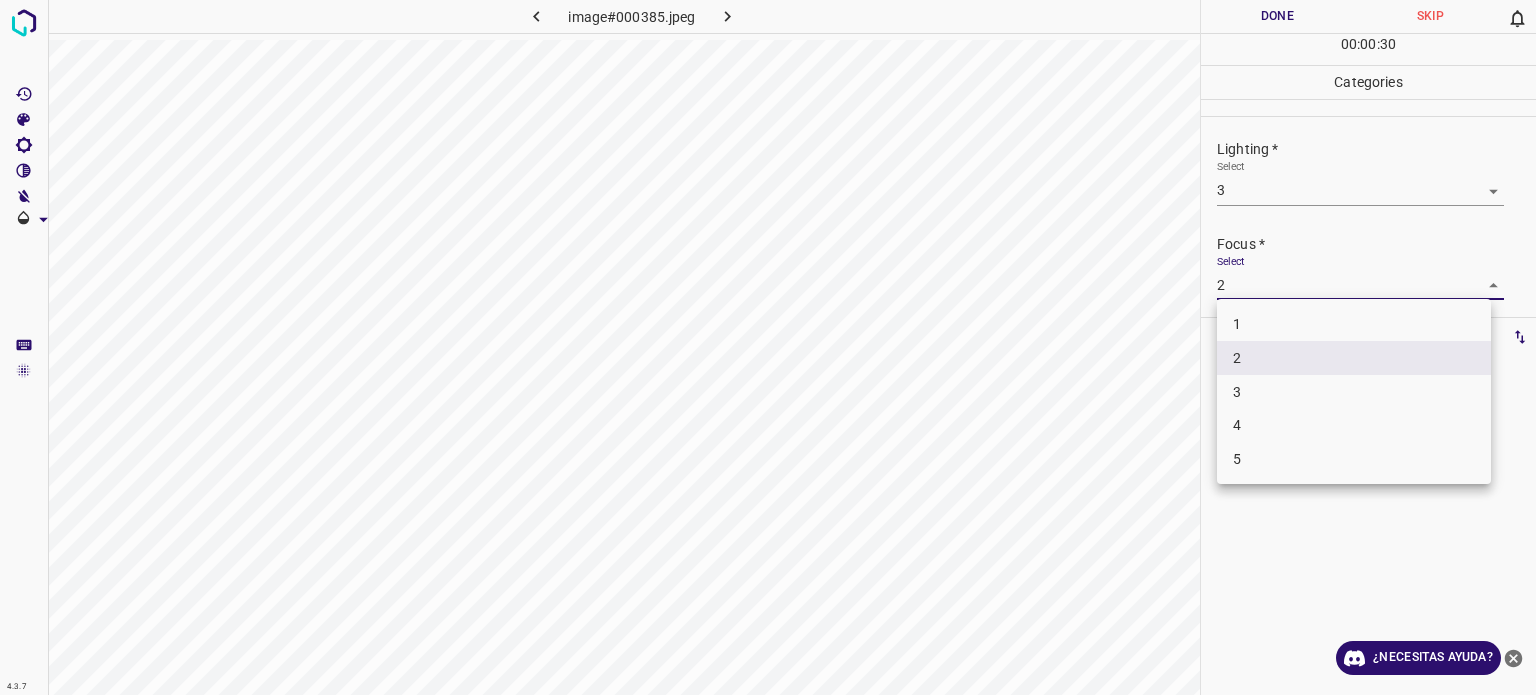 click on "3" at bounding box center (1237, 391) 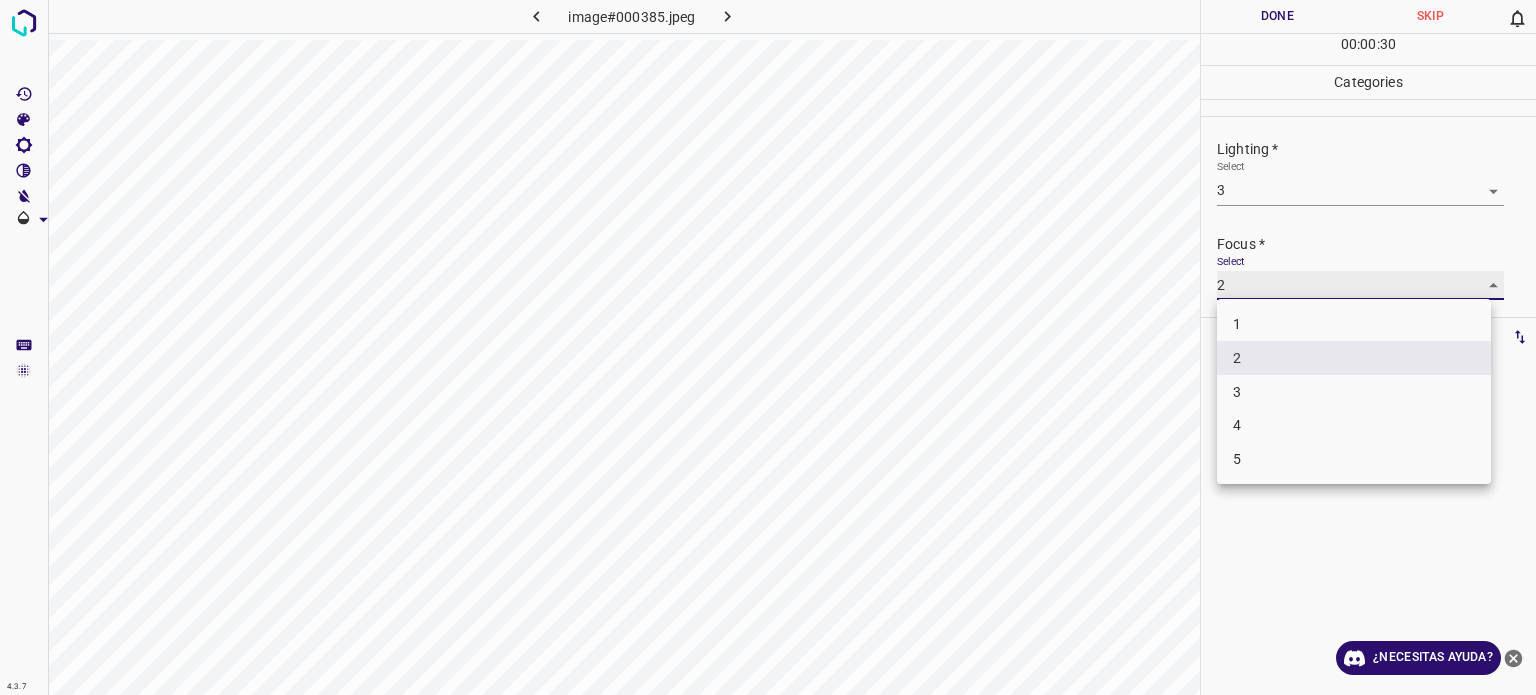 type on "3" 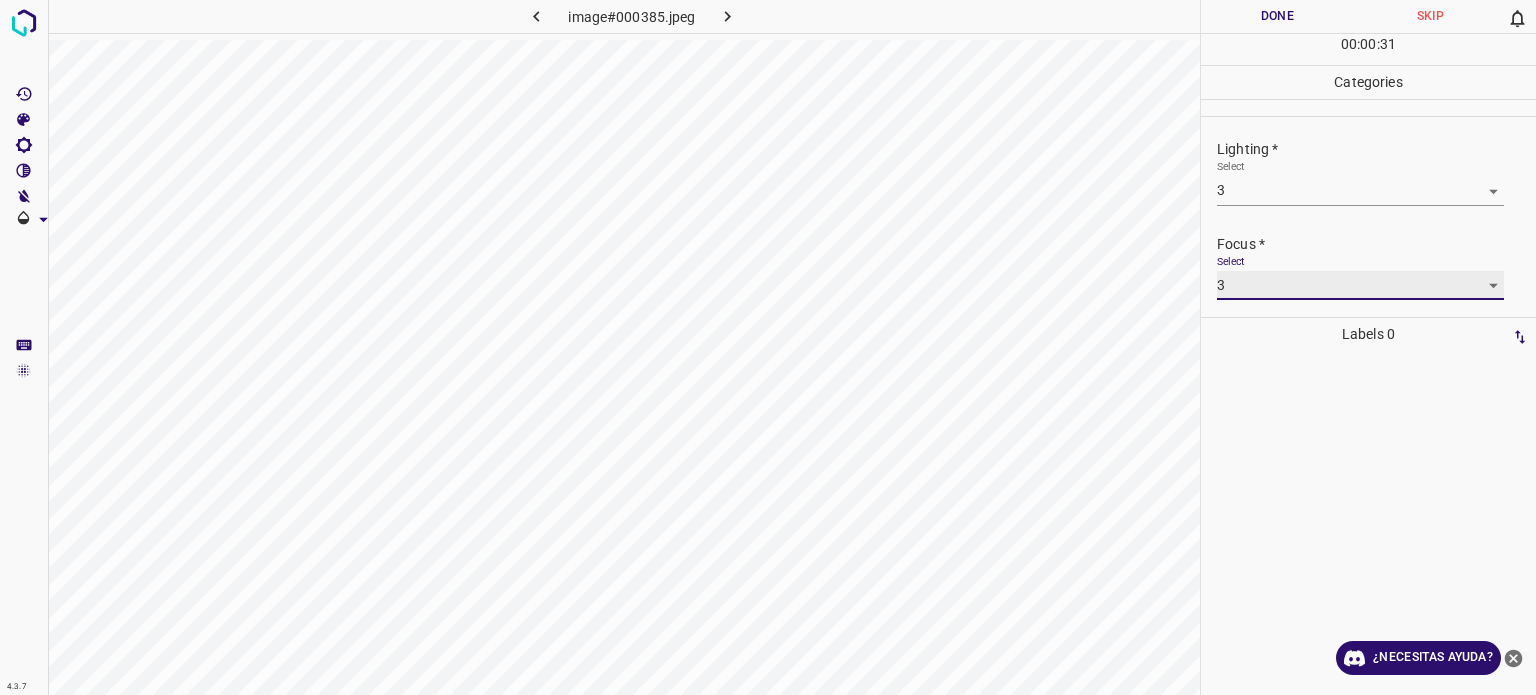 scroll, scrollTop: 98, scrollLeft: 0, axis: vertical 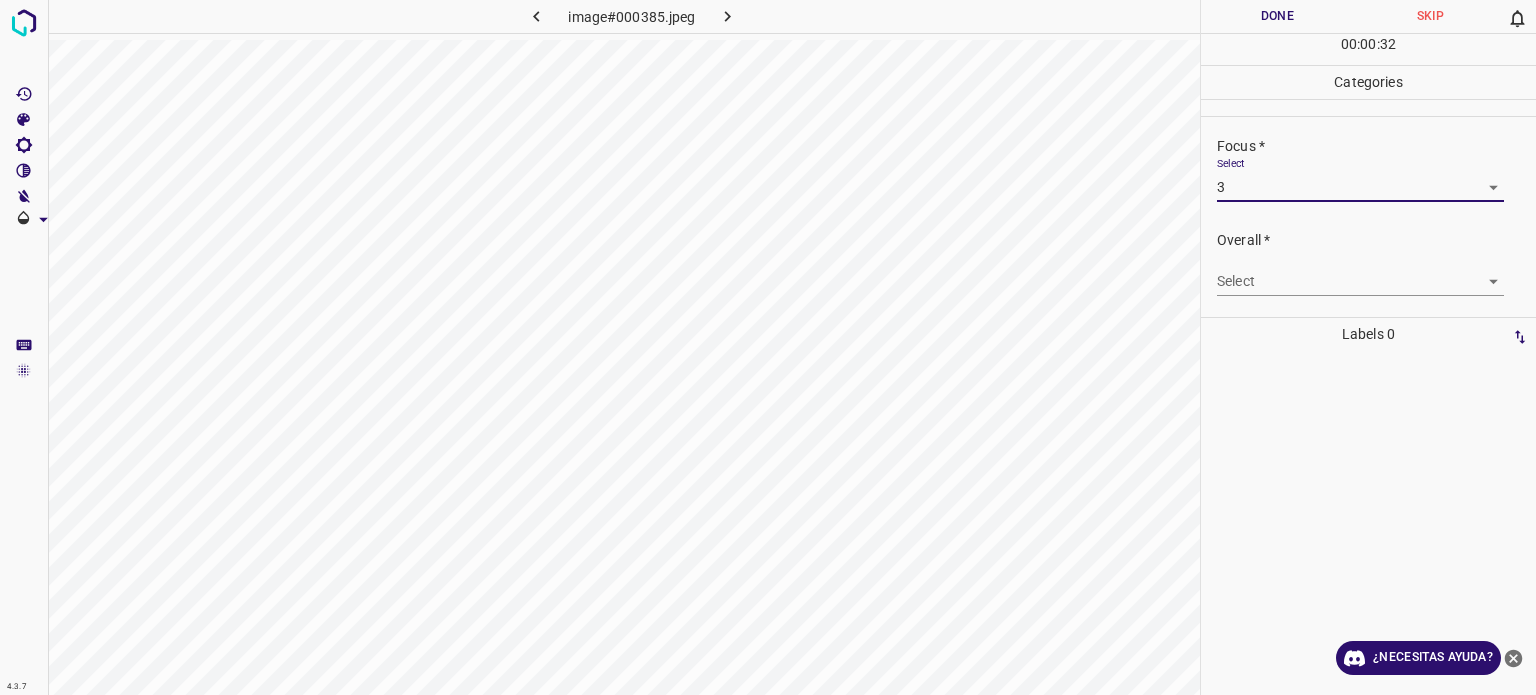 click on "Texto original Valora esta traducción Tu opinión servirá para ayudar a mejorar el Traductor de Google 4.3.7 image#000385.jpeg Done Skip 0 00   : 00   : 32   Categories Lighting *  Select 3 3 Focus *  Select 3 3 Overall *  Select ​ Labels   0 Categories 1 Lighting 2 Focus 3 Overall Tools Space Change between modes (Draw & Edit) I Auto labeling R Restore zoom M Zoom in N Zoom out Delete Delete selecte label Filters Z Restore filters X Saturation filter C Brightness filter V Contrast filter B Gray scale filter General O Download ¿Necesitas ayuda? - Texto - Esconder - Borrar" at bounding box center (768, 347) 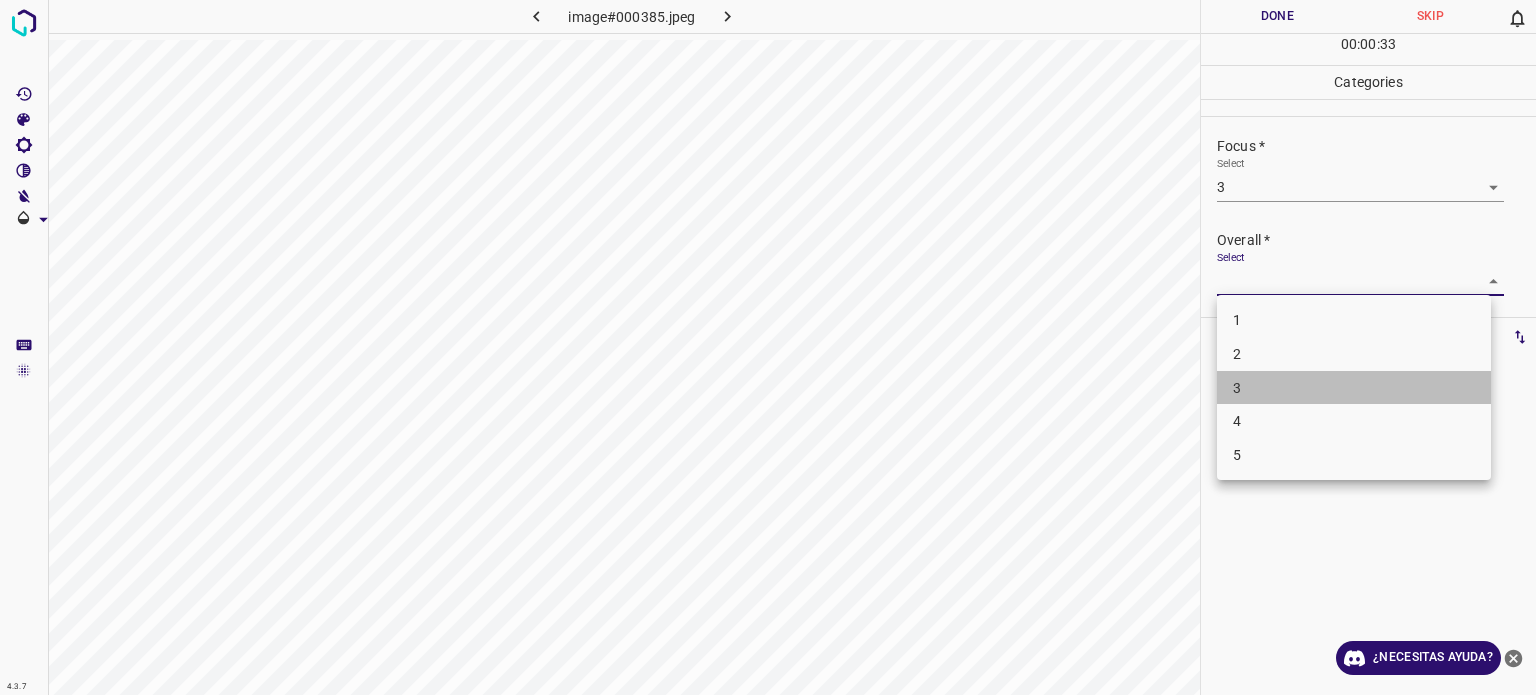 click on "3" at bounding box center (1237, 387) 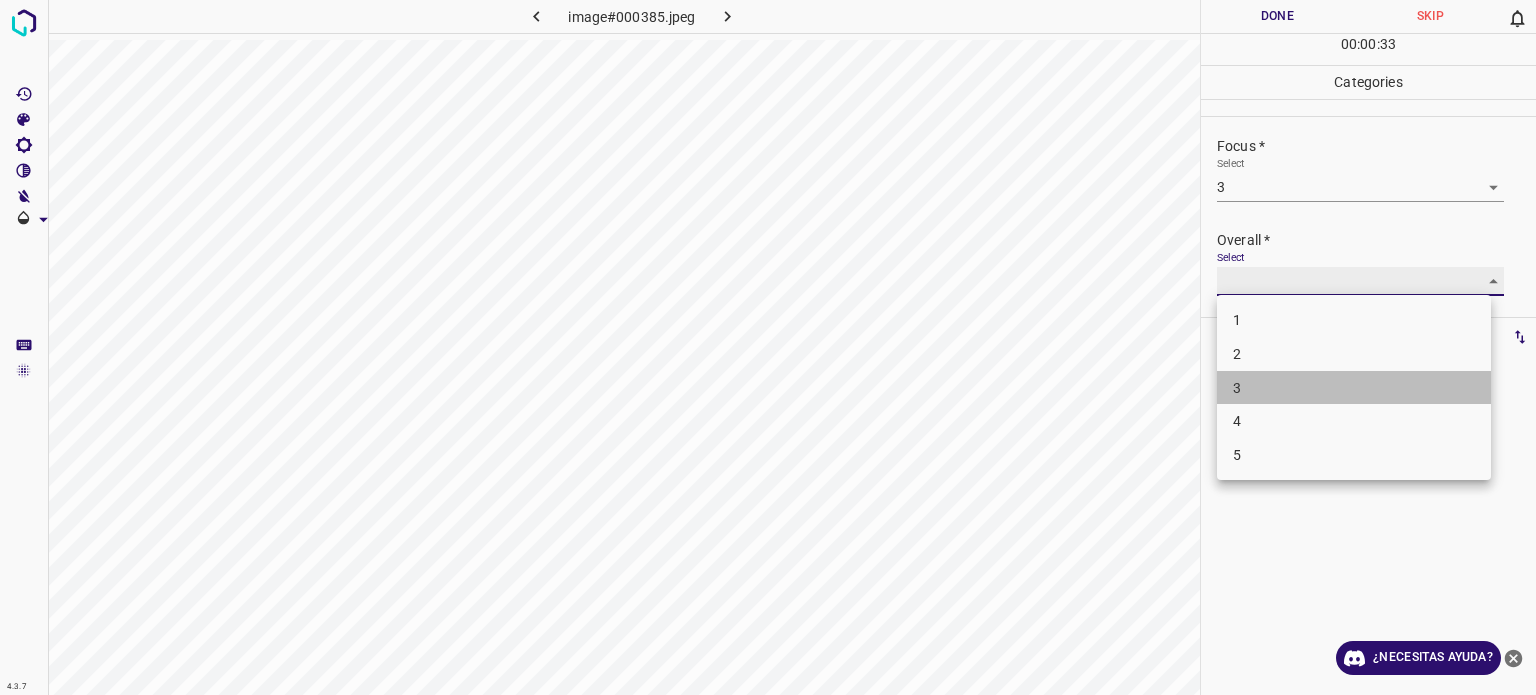 type on "3" 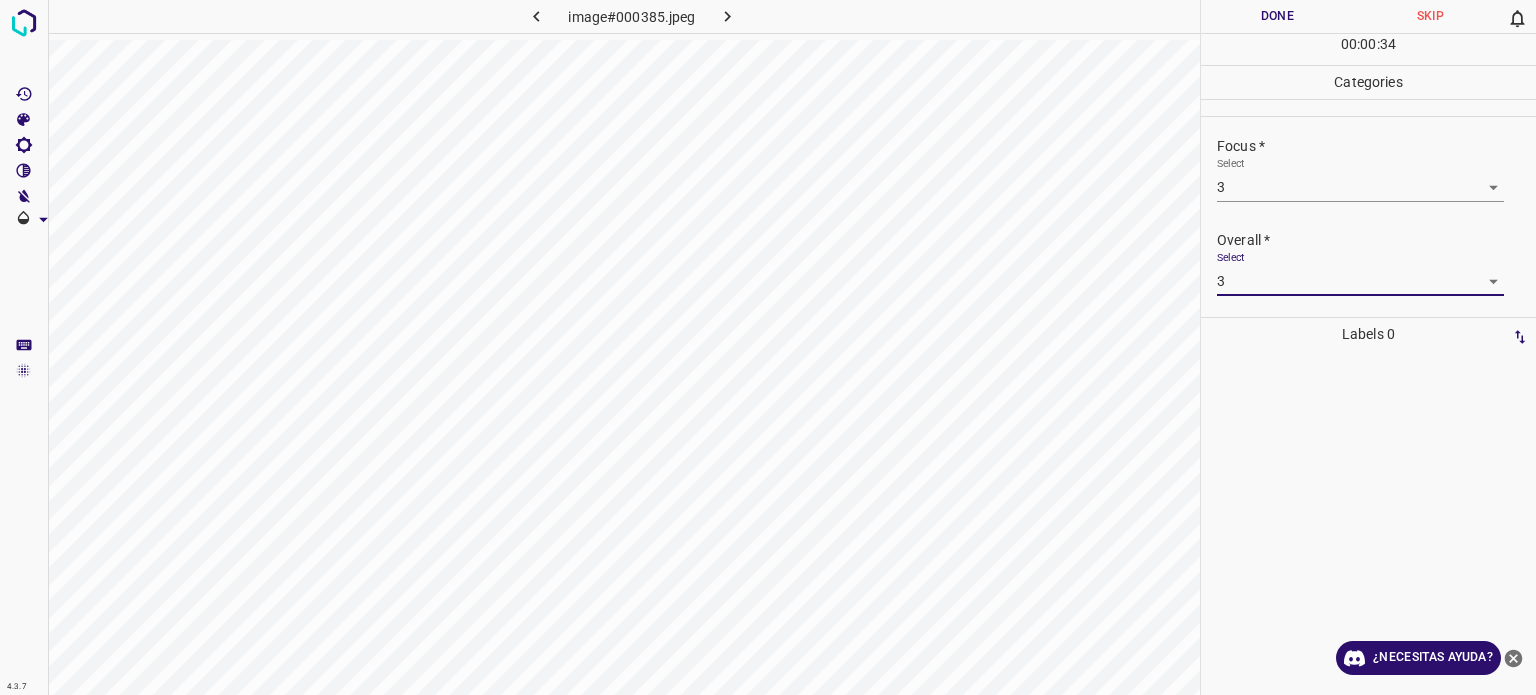 click on "Done" at bounding box center (1277, 16) 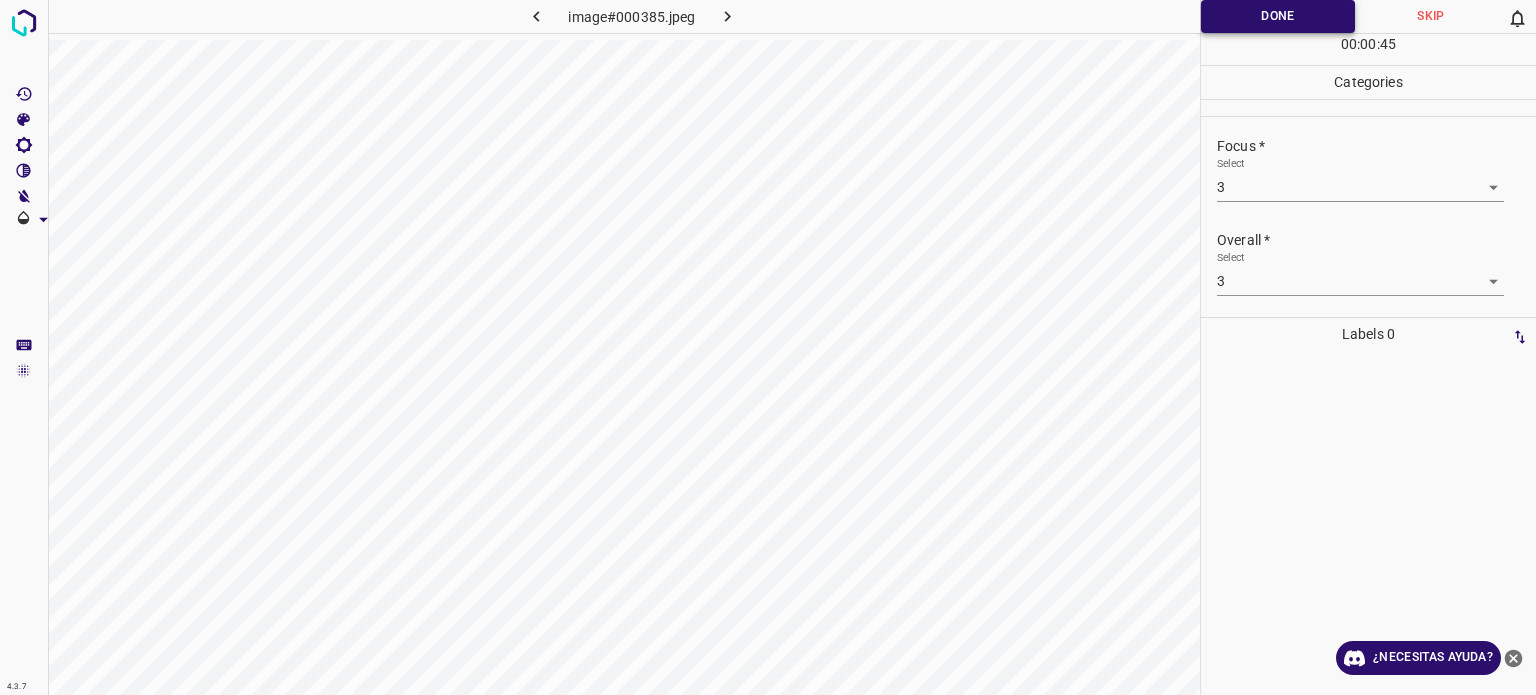 click on "Done" at bounding box center (1278, 16) 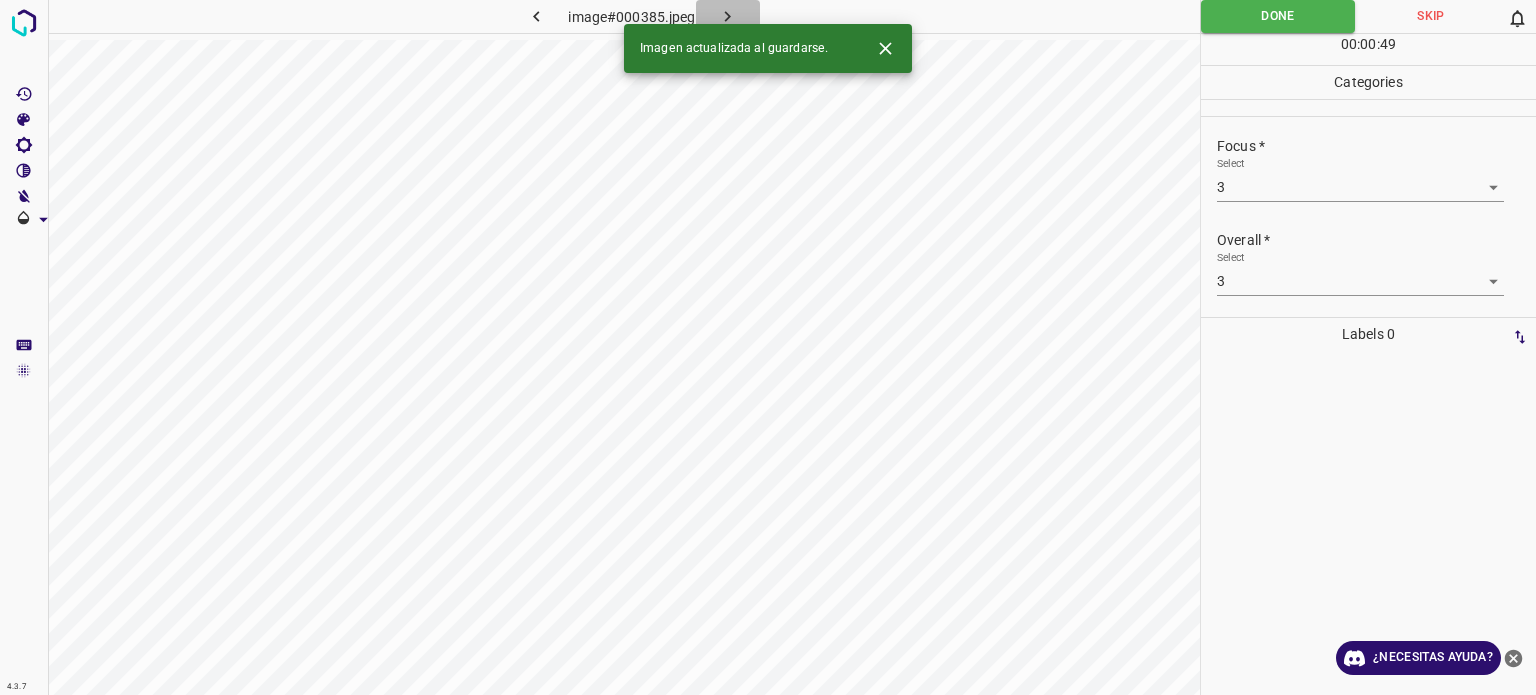 click 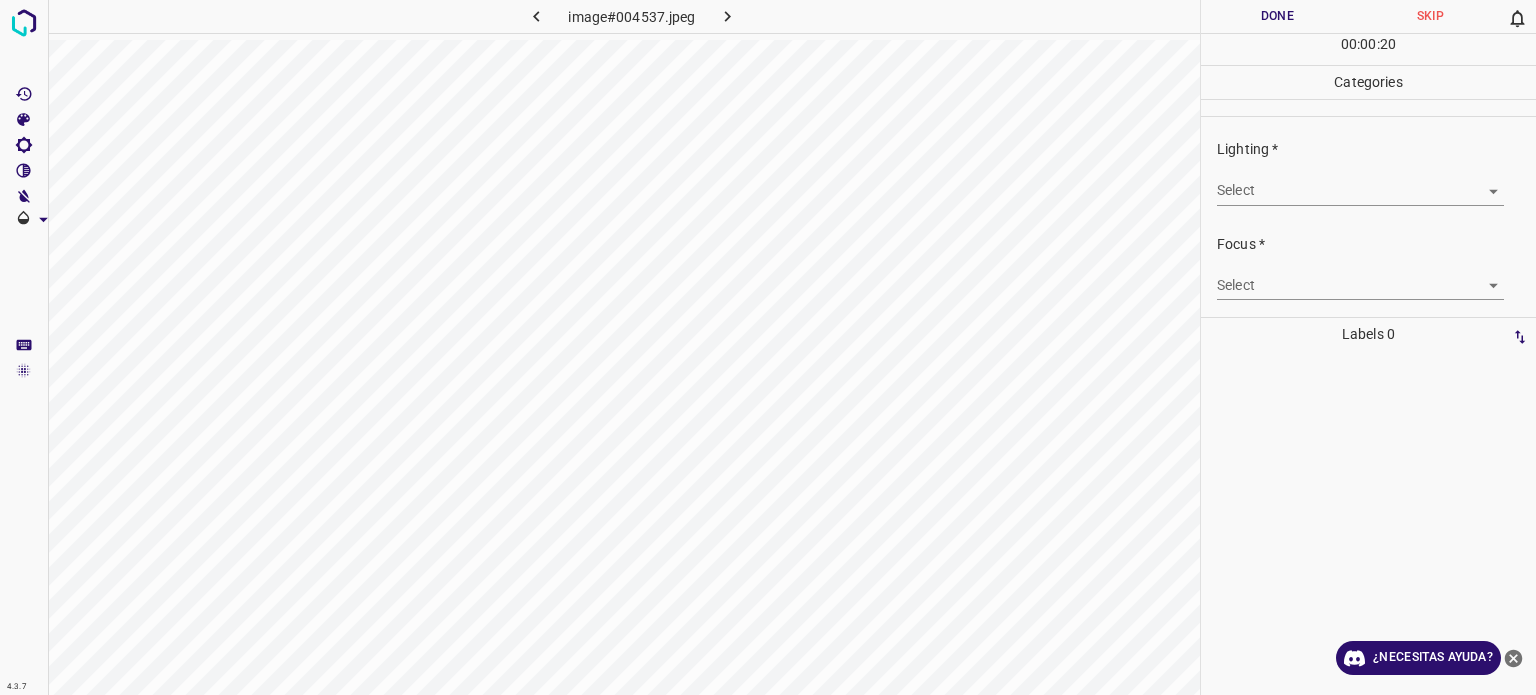 click on "Texto original Valora esta traducción Tu opinión servirá para ayudar a mejorar el Traductor de Google 4.3.7 image#004537.jpeg Done Skip 0 00   : 00   : 20   Categories Lighting *  Select ​ Focus *  Select ​ Overall *  Select ​ Labels   0 Categories 1 Lighting 2 Focus 3 Overall Tools Space Change between modes (Draw & Edit) I Auto labeling R Restore zoom M Zoom in N Zoom out Delete Delete selecte label Filters Z Restore filters X Saturation filter C Brightness filter V Contrast filter B Gray scale filter General O Download ¿Necesitas ayuda? - Texto - Esconder - Borrar" at bounding box center [768, 347] 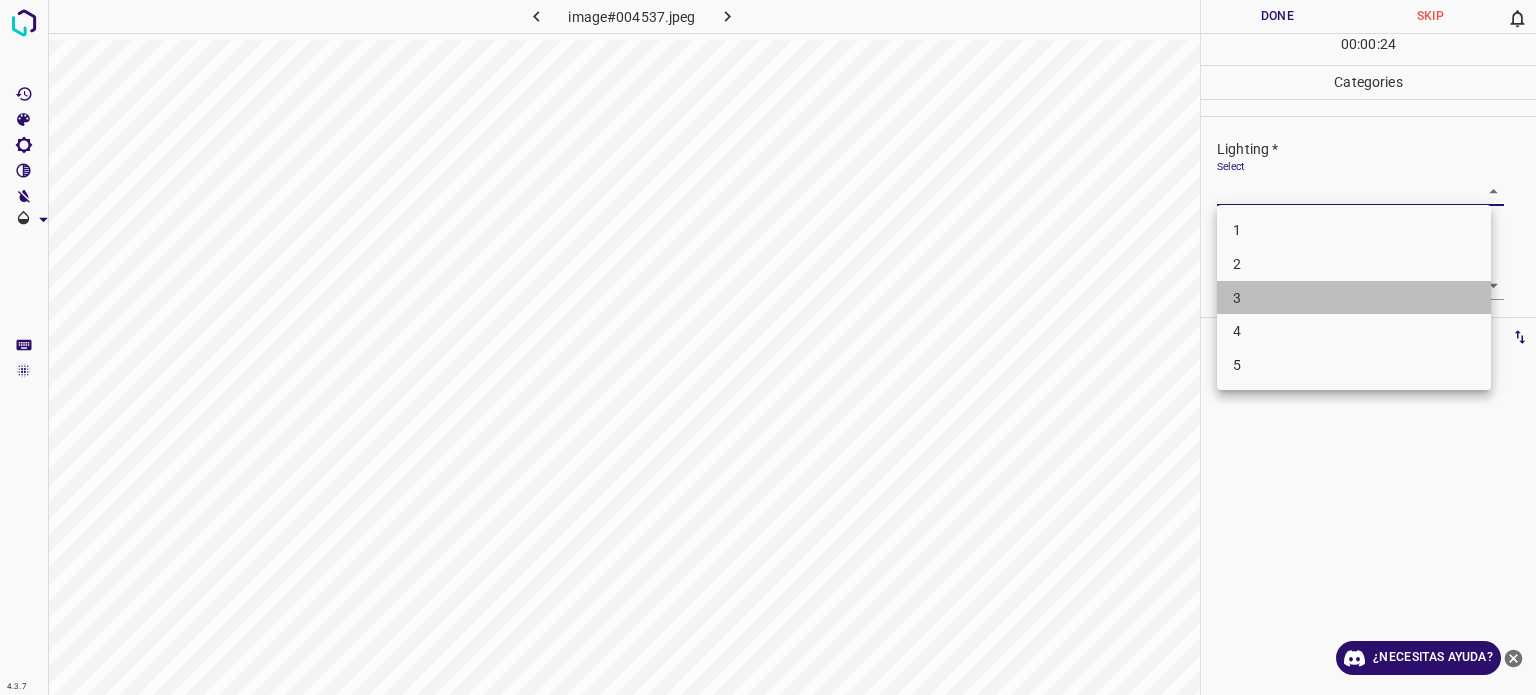 click on "3" at bounding box center [1354, 298] 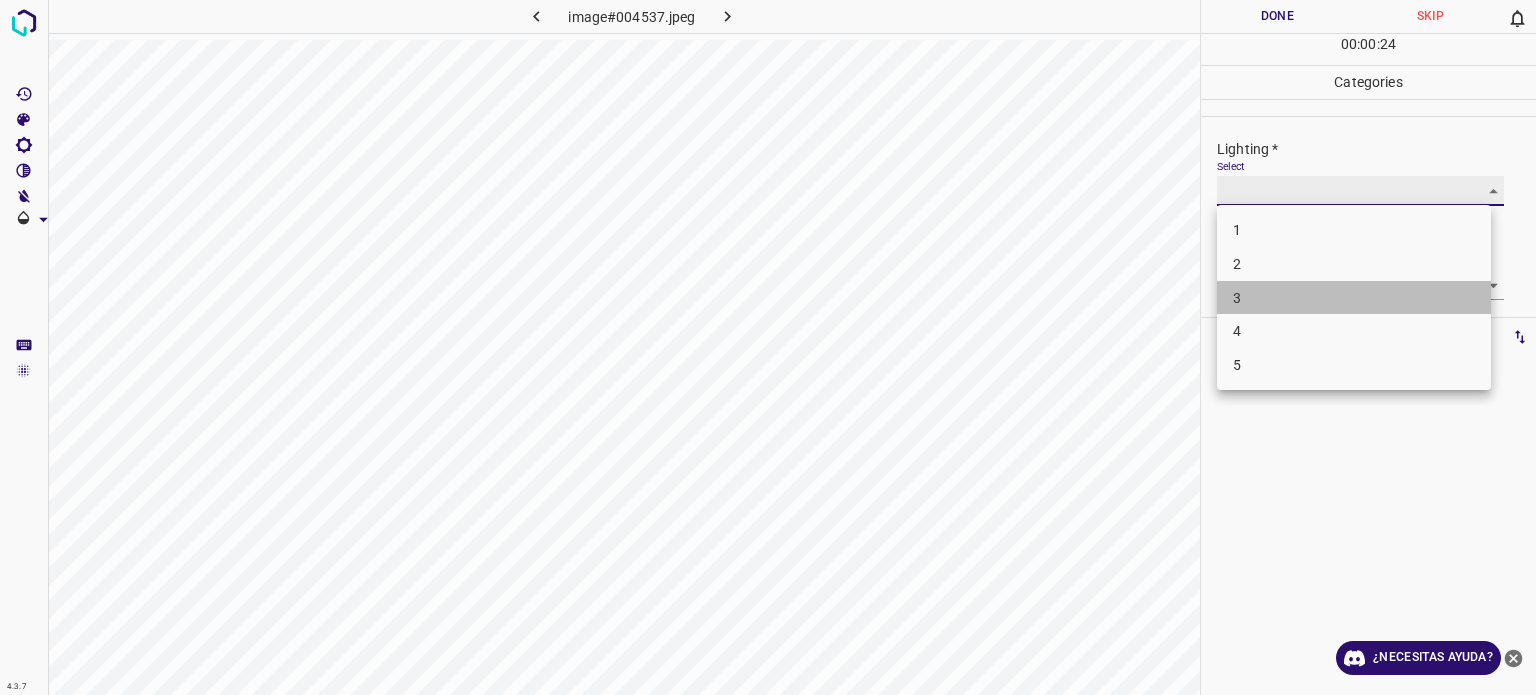 type on "3" 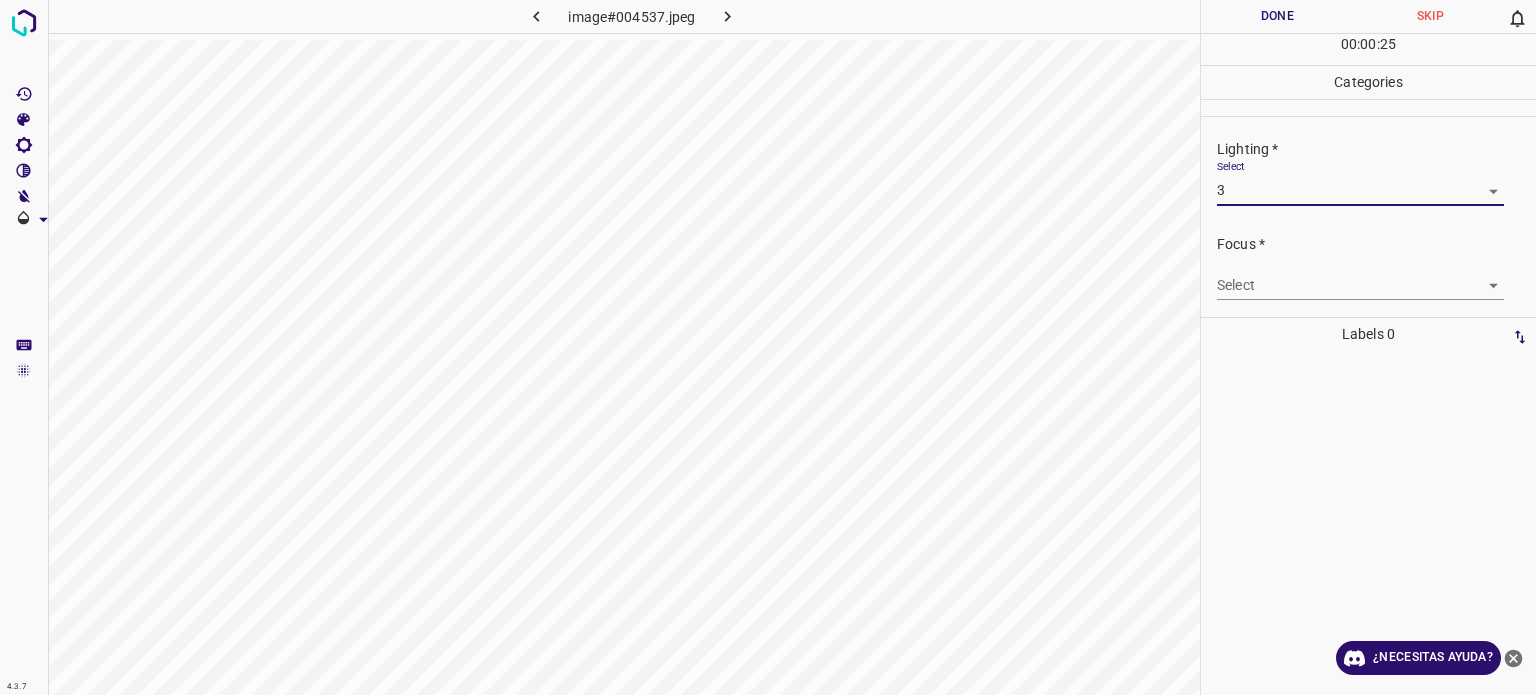click on "Texto original Valora esta traducción Tu opinión servirá para ayudar a mejorar el Traductor de Google 4.3.7 image#004537.jpeg Done Skip 0 00   : 00   : 25   Categories Lighting *  Select 3 3 Focus *  Select ​ Overall *  Select ​ Labels   0 Categories 1 Lighting 2 Focus 3 Overall Tools Space Change between modes (Draw & Edit) I Auto labeling R Restore zoom M Zoom in N Zoom out Delete Delete selecte label Filters Z Restore filters X Saturation filter C Brightness filter V Contrast filter B Gray scale filter General O Download ¿Necesitas ayuda? - Texto - Esconder - Borrar" at bounding box center (768, 347) 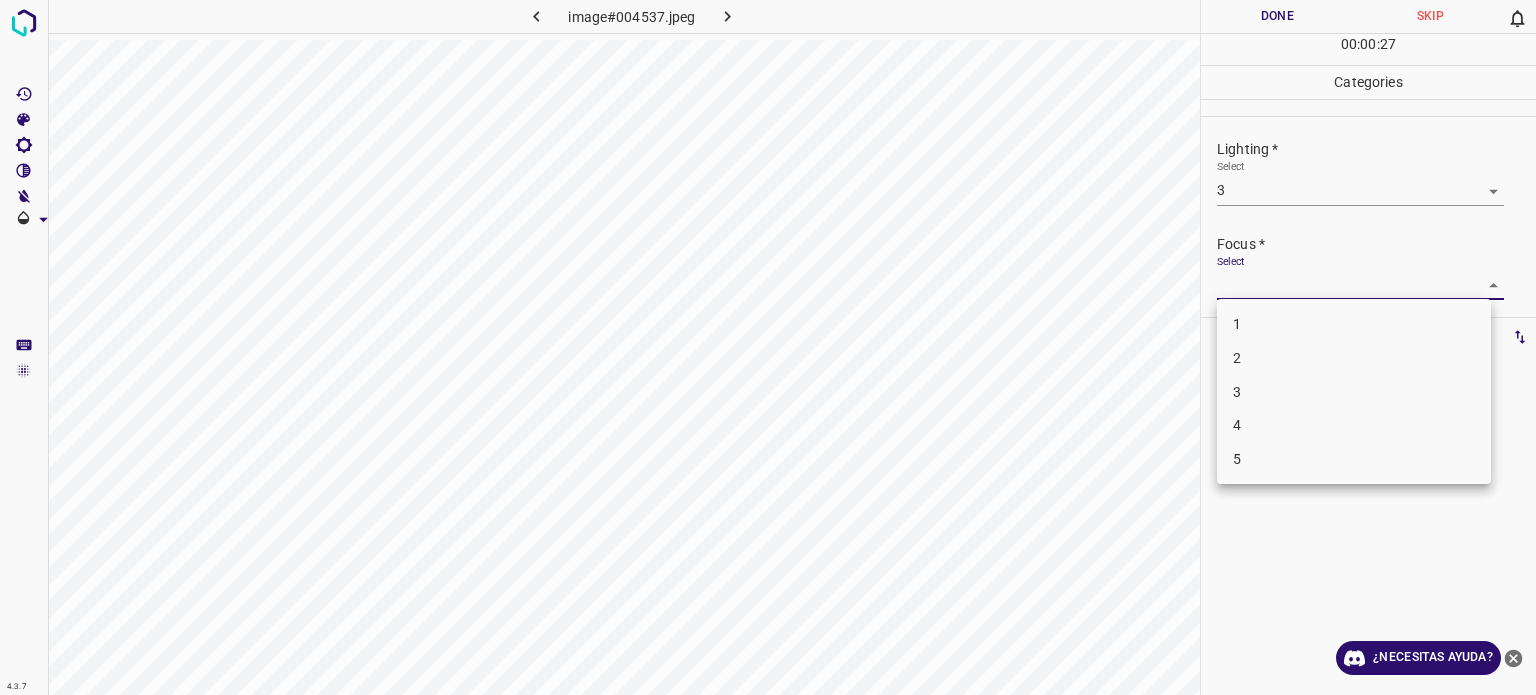 click on "3" at bounding box center (1354, 392) 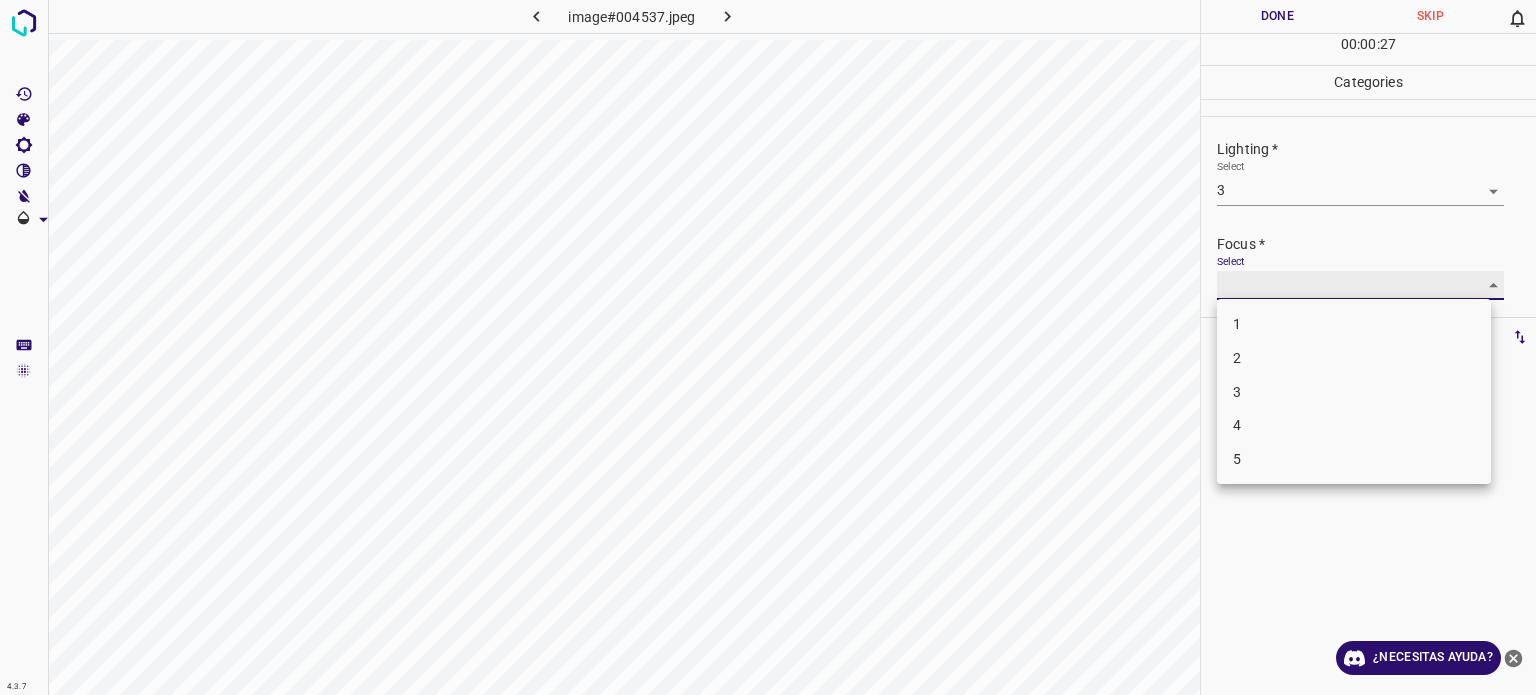 type on "3" 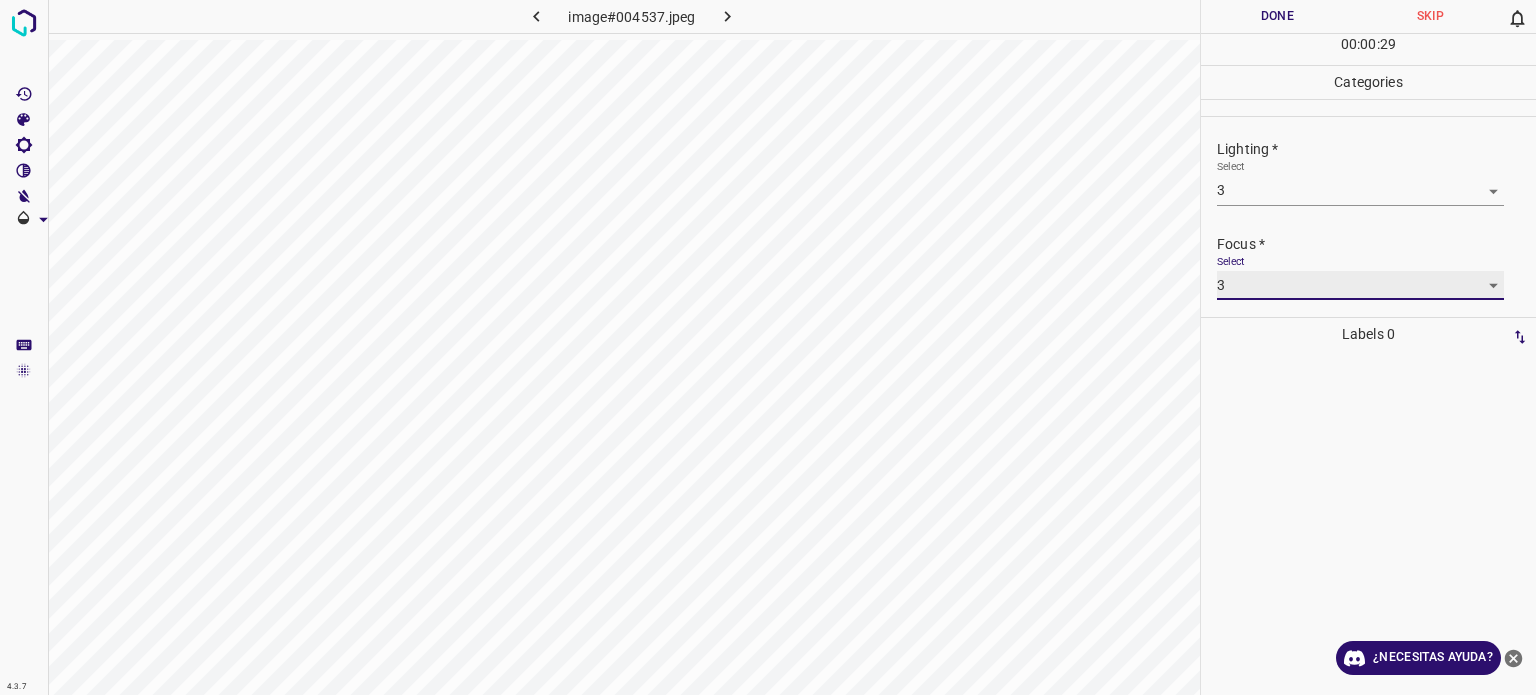 scroll, scrollTop: 98, scrollLeft: 0, axis: vertical 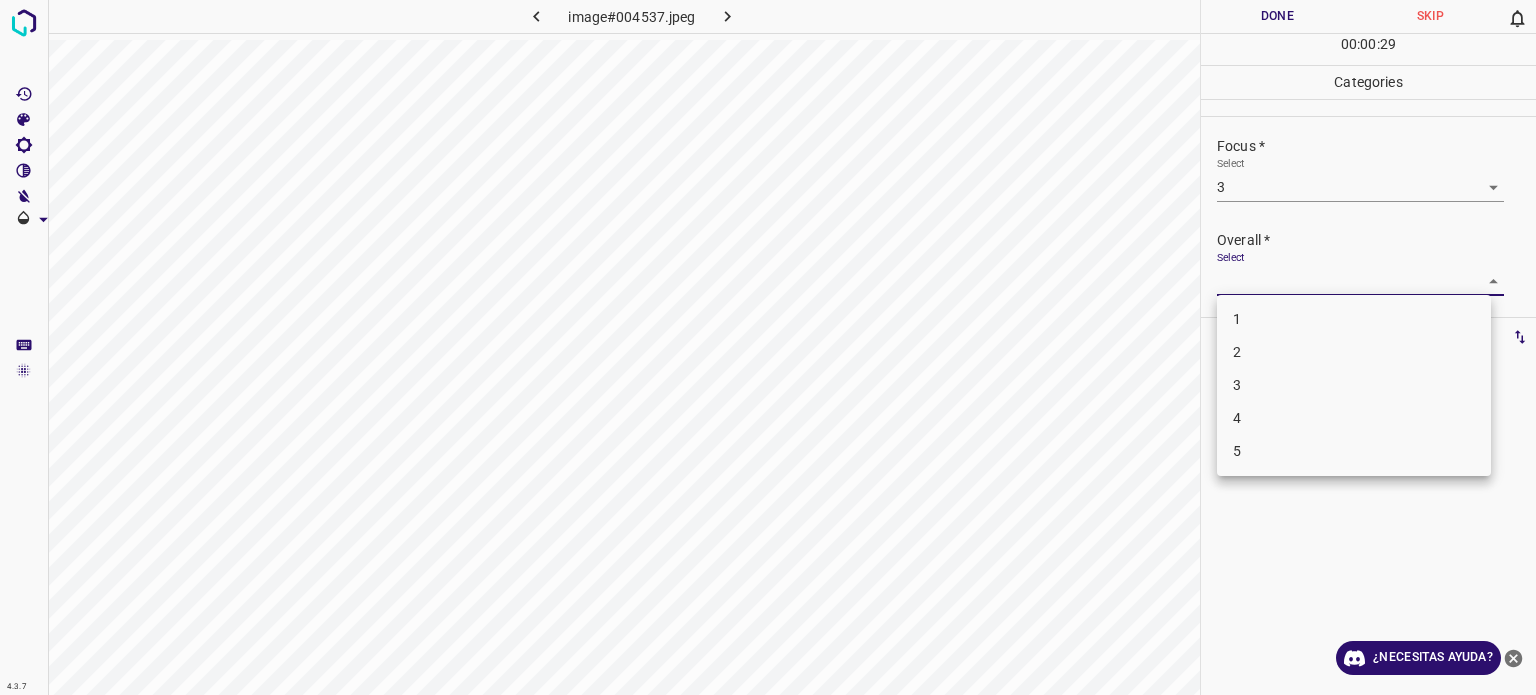 click on "Texto original Valora esta traducción Tu opinión servirá para ayudar a mejorar el Traductor de Google 4.3.7 image#004537.jpeg Done Skip 0 00   : 00   : 29   Categories Lighting *  Select 3 3 Focus *  Select 3 3 Overall *  Select ​ Labels   0 Categories 1 Lighting 2 Focus 3 Overall Tools Space Change between modes (Draw & Edit) I Auto labeling R Restore zoom M Zoom in N Zoom out Delete Delete selecte label Filters Z Restore filters X Saturation filter C Brightness filter V Contrast filter B Gray scale filter General O Download ¿Necesitas ayuda? - Texto - Esconder - Borrar 1 2 3 4 5" at bounding box center [768, 347] 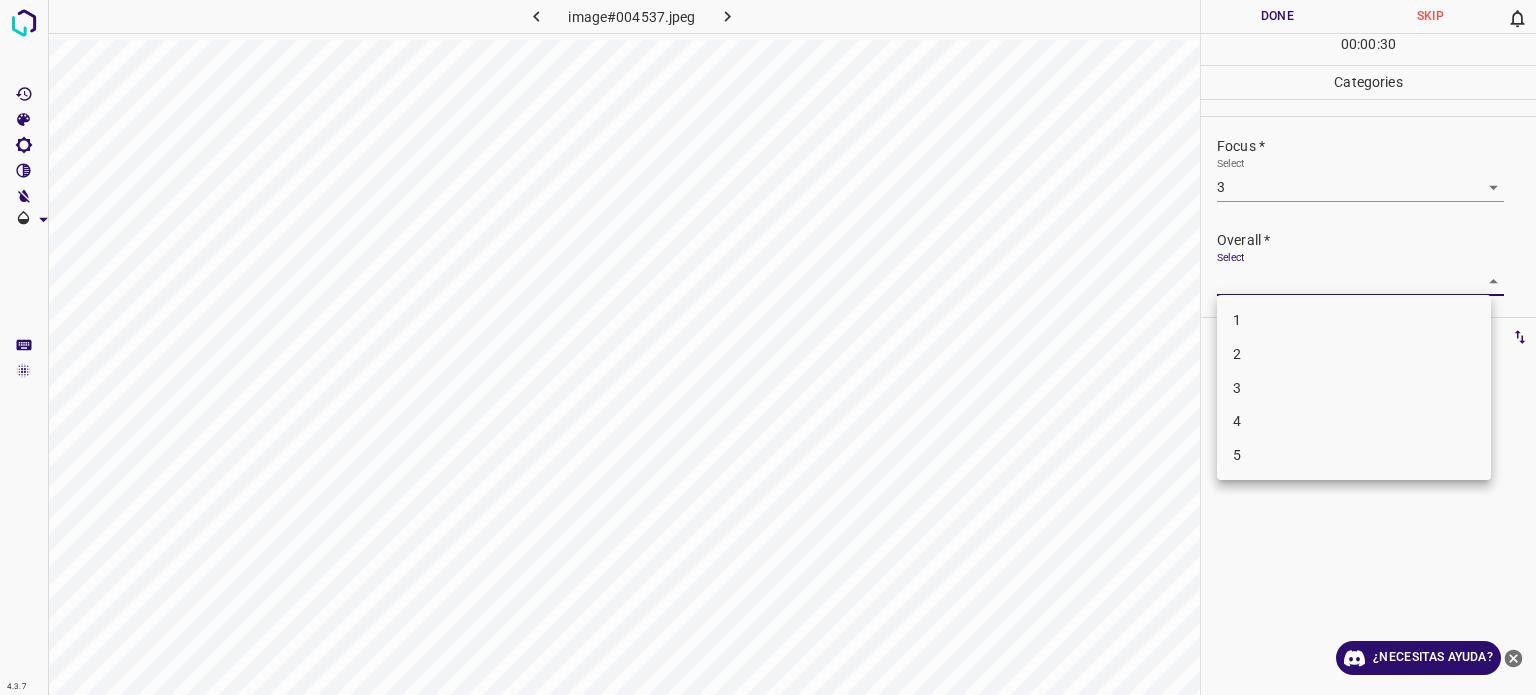 click on "3" at bounding box center [1237, 387] 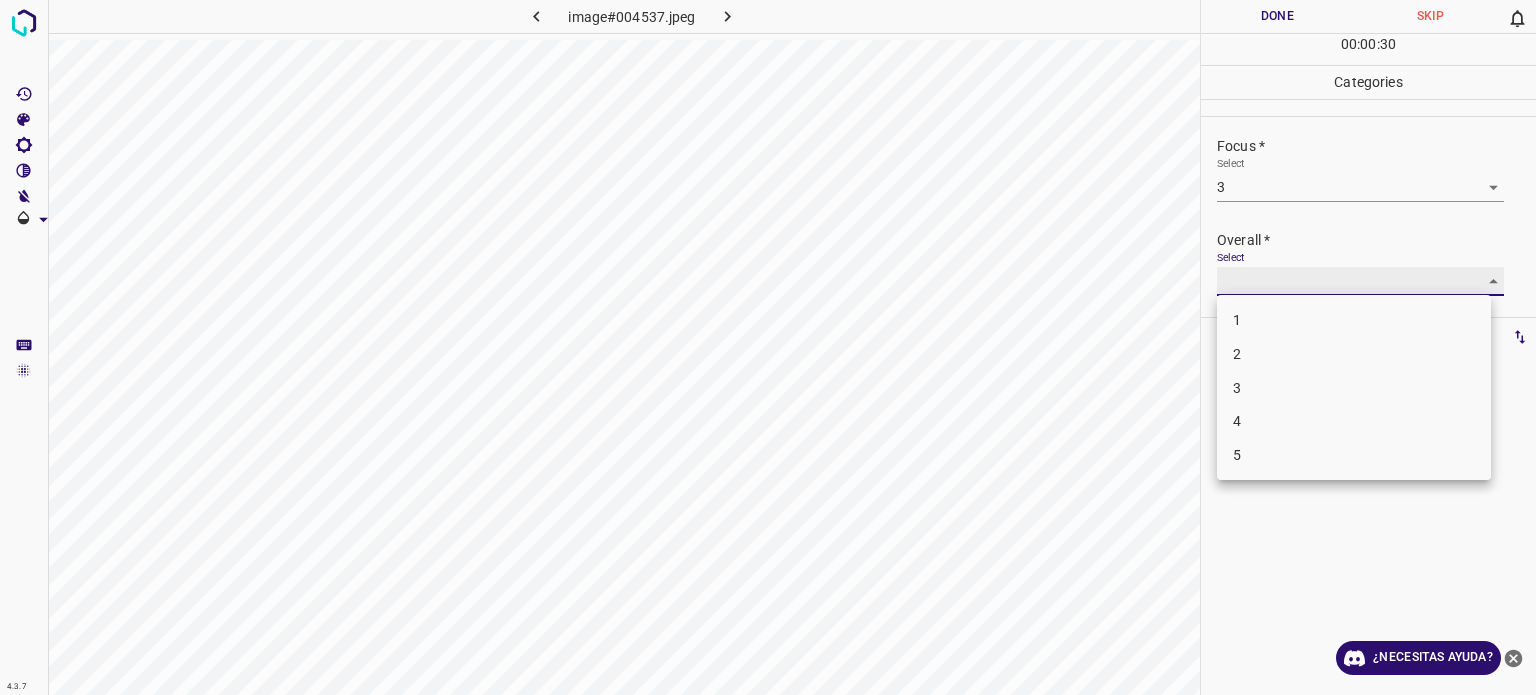 type on "3" 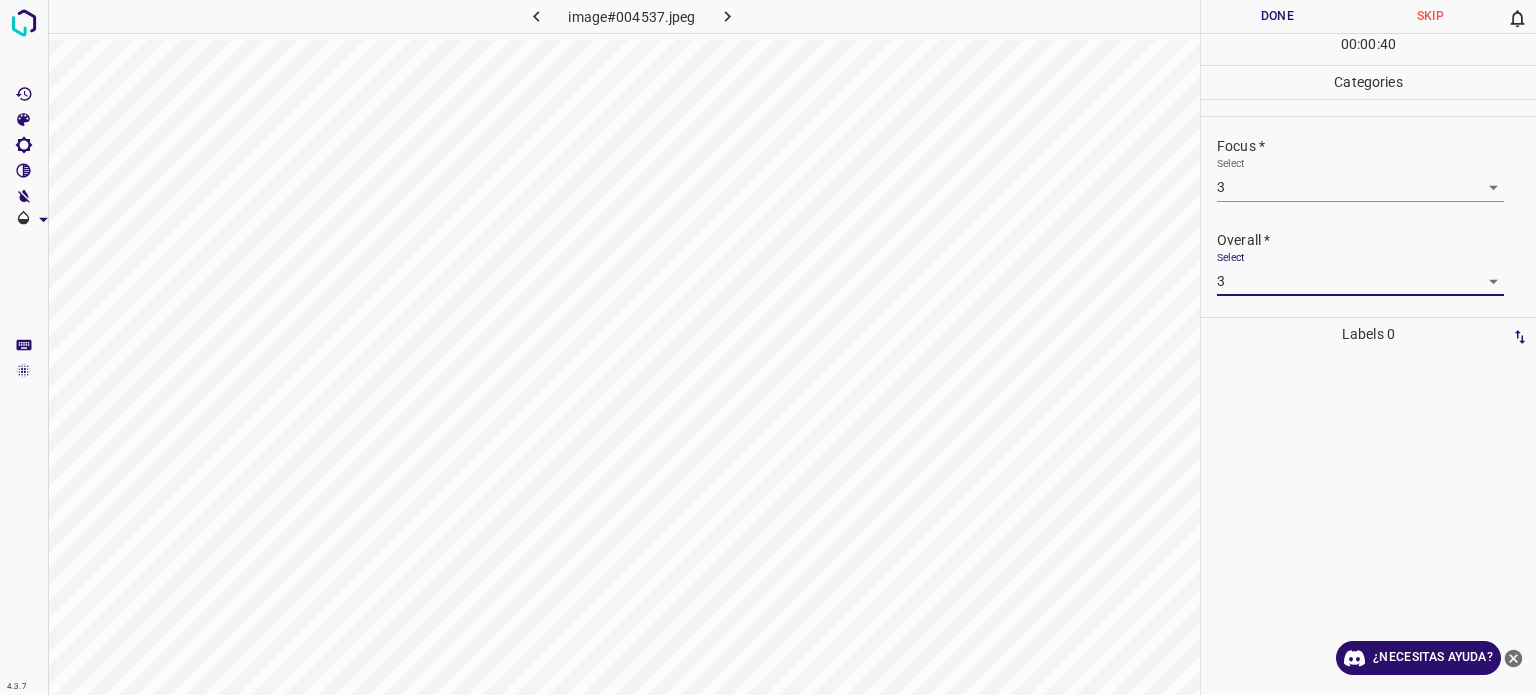 click on "Done" at bounding box center (1277, 16) 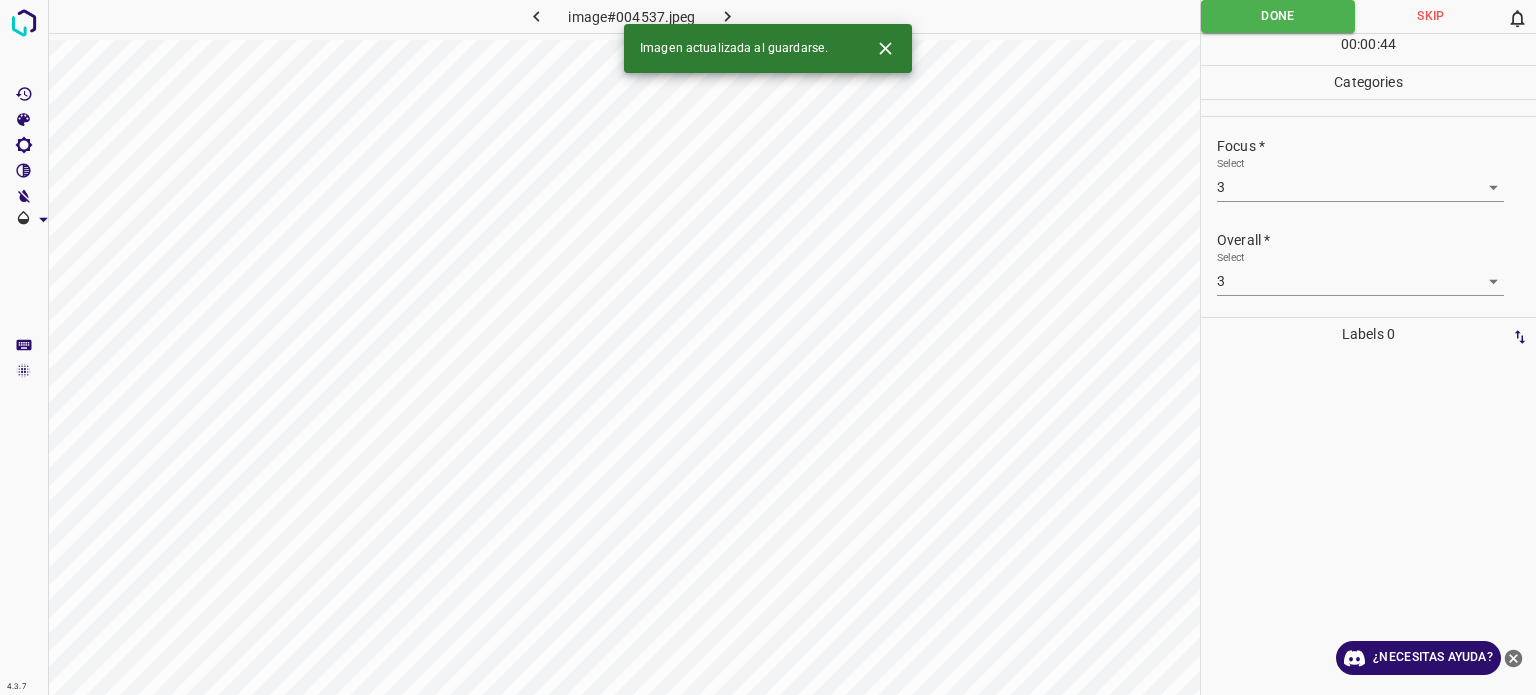 click 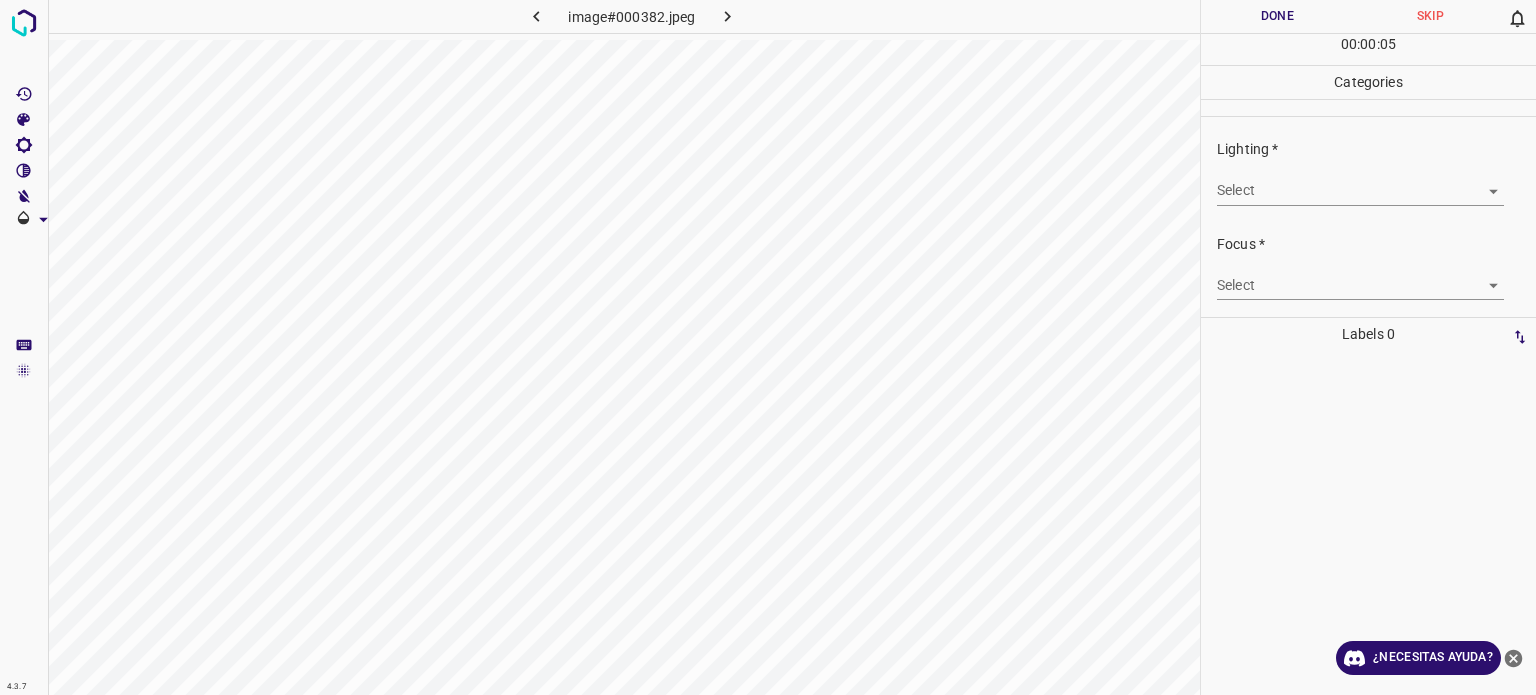 click on "Texto original Valora esta traducción Tu opinión servirá para ayudar a mejorar el Traductor de Google 4.3.7 image#000382.jpeg Done Skip 0 00   : 00   : 05   Categories Lighting *  Select ​ Focus *  Select ​ Overall *  Select ​ Labels   0 Categories 1 Lighting 2 Focus 3 Overall Tools Space Change between modes (Draw & Edit) I Auto labeling R Restore zoom M Zoom in N Zoom out Delete Delete selecte label Filters Z Restore filters X Saturation filter C Brightness filter V Contrast filter B Gray scale filter General O Download ¿Necesitas ayuda? - Texto - Esconder - Borrar" at bounding box center [768, 347] 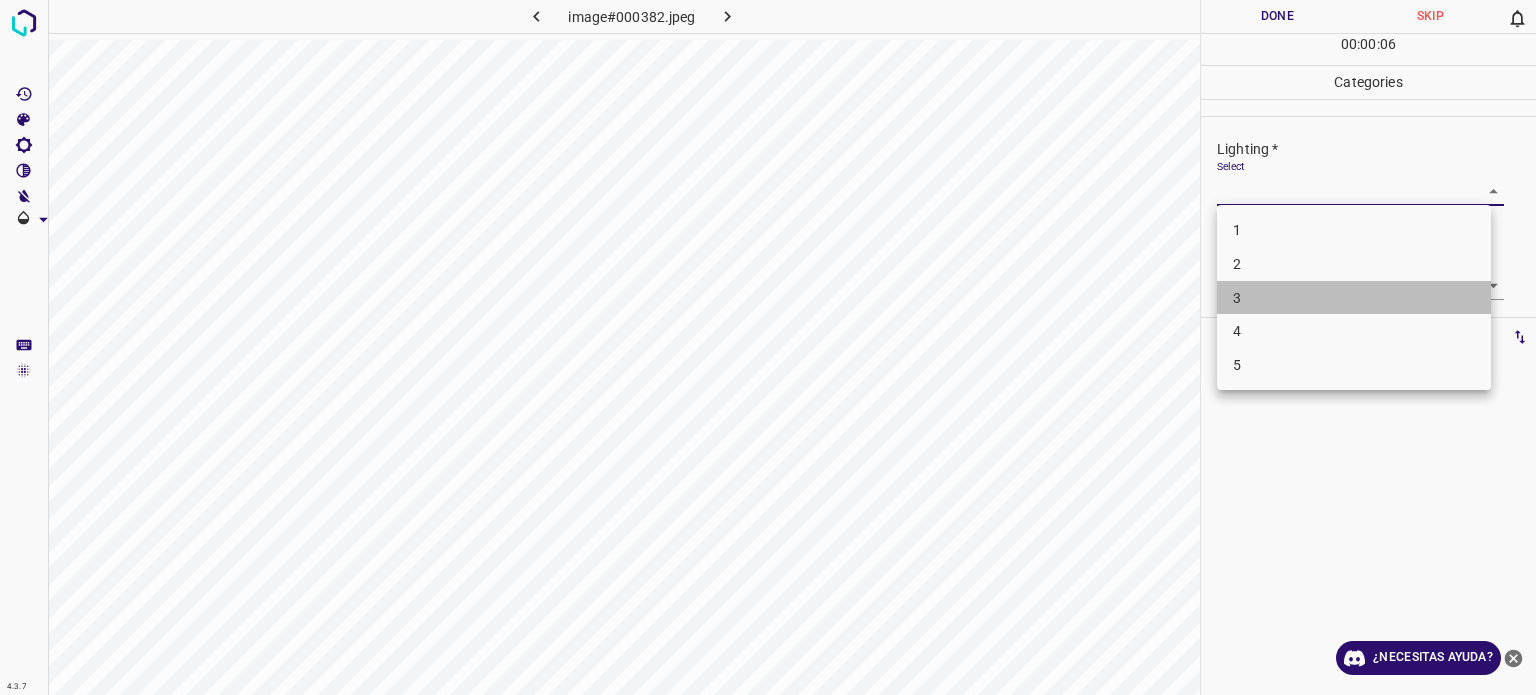 click on "3" at bounding box center [1354, 298] 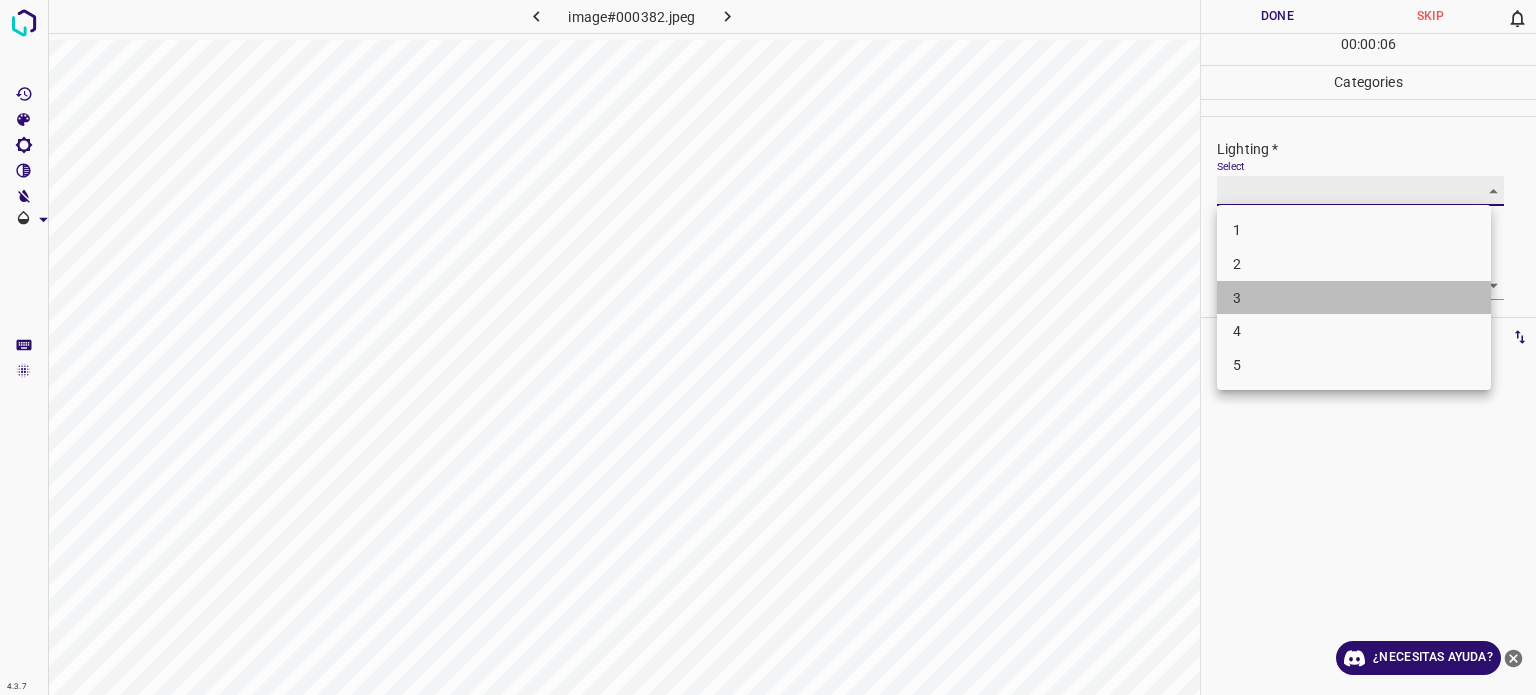 type on "3" 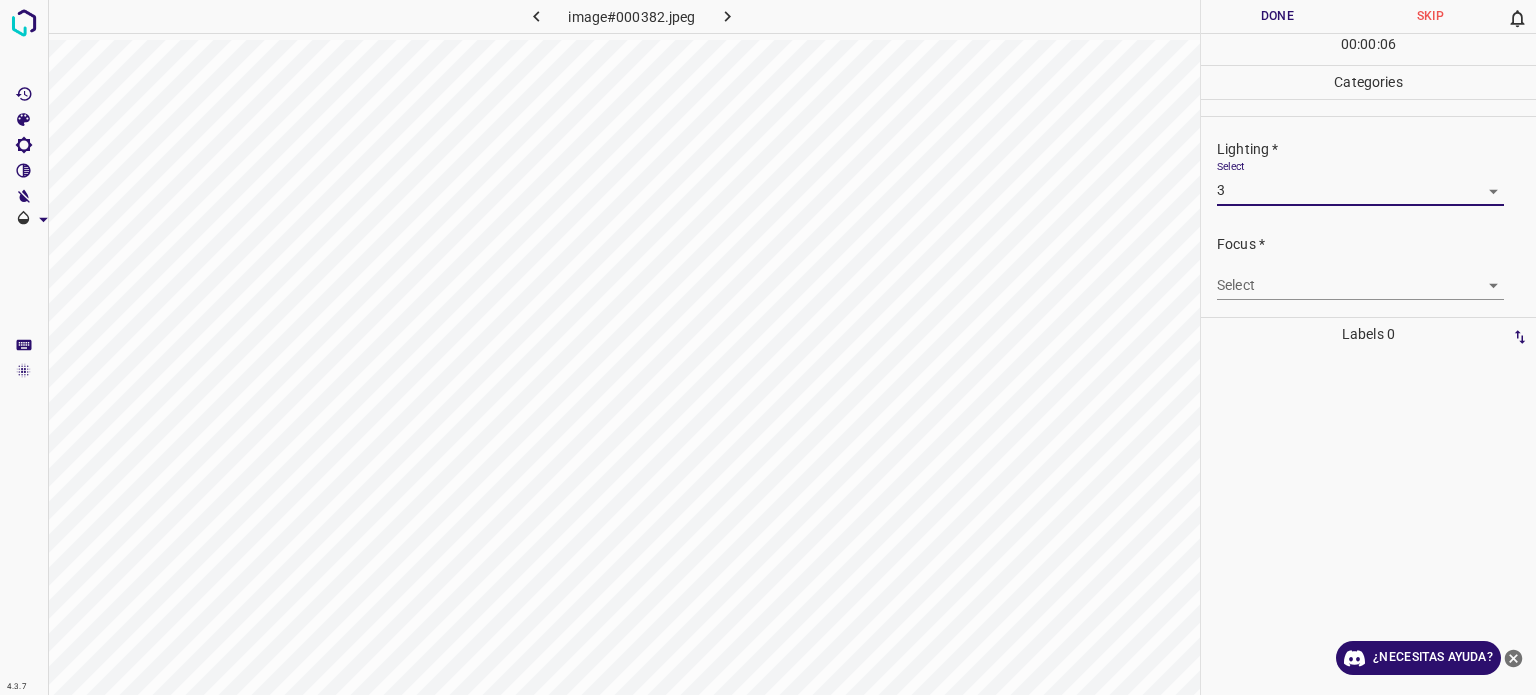 click on "Texto original Valora esta traducción Tu opinión servirá para ayudar a mejorar el Traductor de Google 4.3.7 image#000382.jpeg Done Skip 0 00   : 00   : 06   Categories Lighting *  Select 3 3 Focus *  Select ​ Overall *  Select ​ Labels   0 Categories 1 Lighting 2 Focus 3 Overall Tools Space Change between modes (Draw & Edit) I Auto labeling R Restore zoom M Zoom in N Zoom out Delete Delete selecte label Filters Z Restore filters X Saturation filter C Brightness filter V Contrast filter B Gray scale filter General O Download ¿Necesitas ayuda? - Texto - Esconder - Borrar" at bounding box center [768, 347] 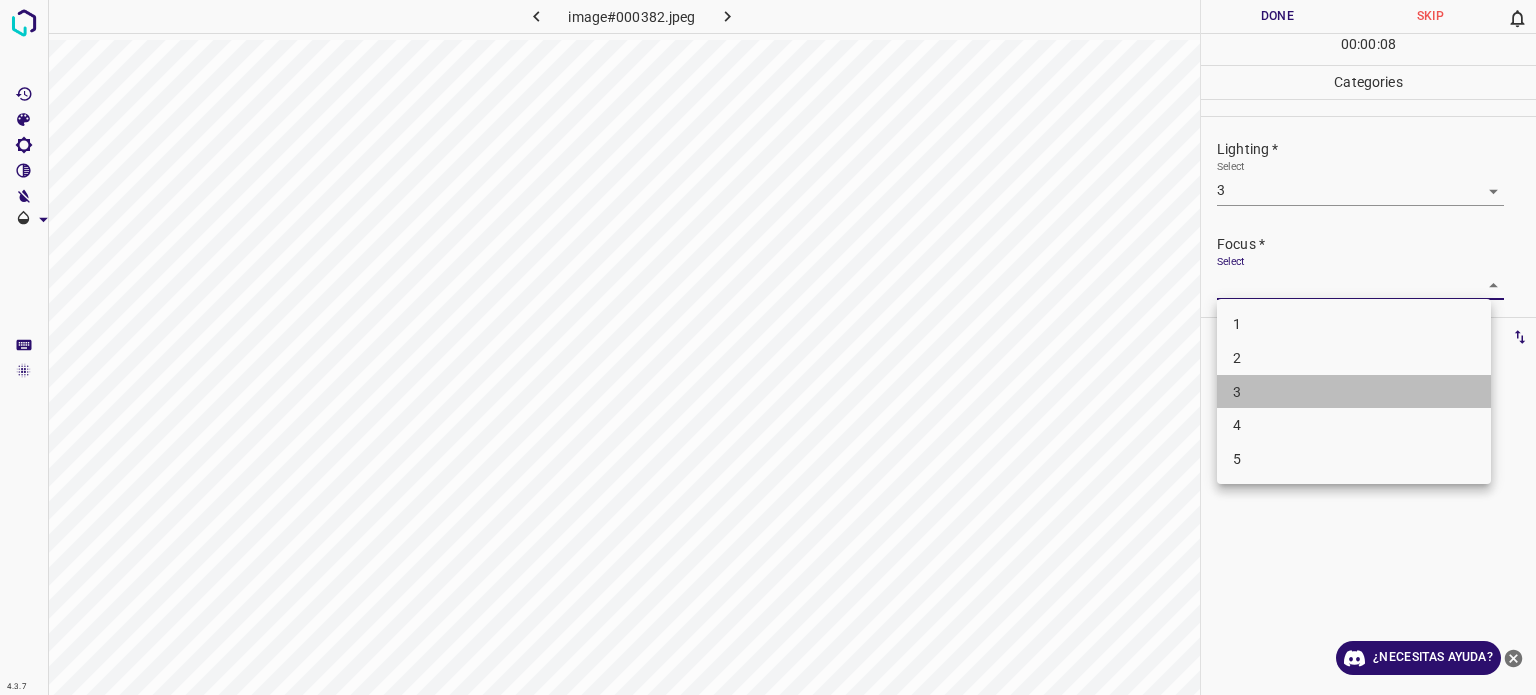 click on "3" at bounding box center [1354, 392] 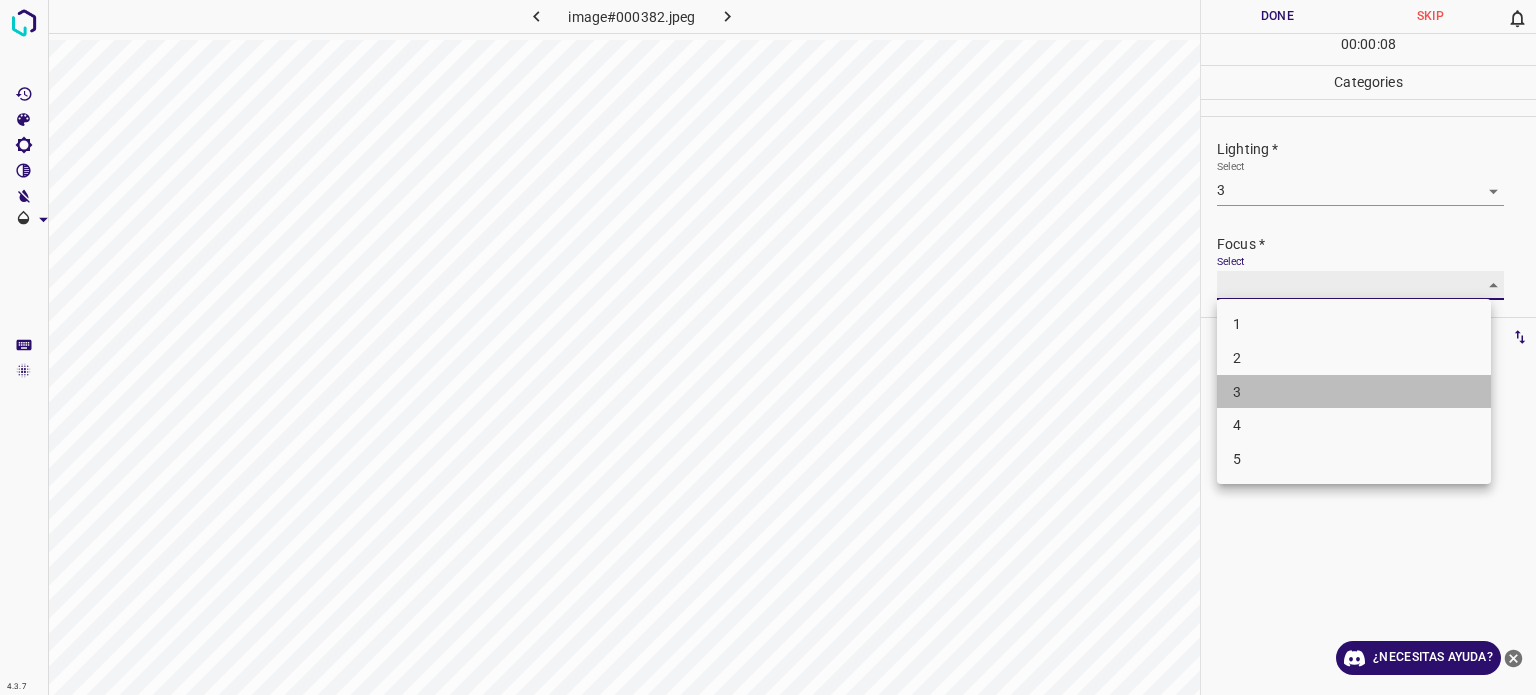 type on "3" 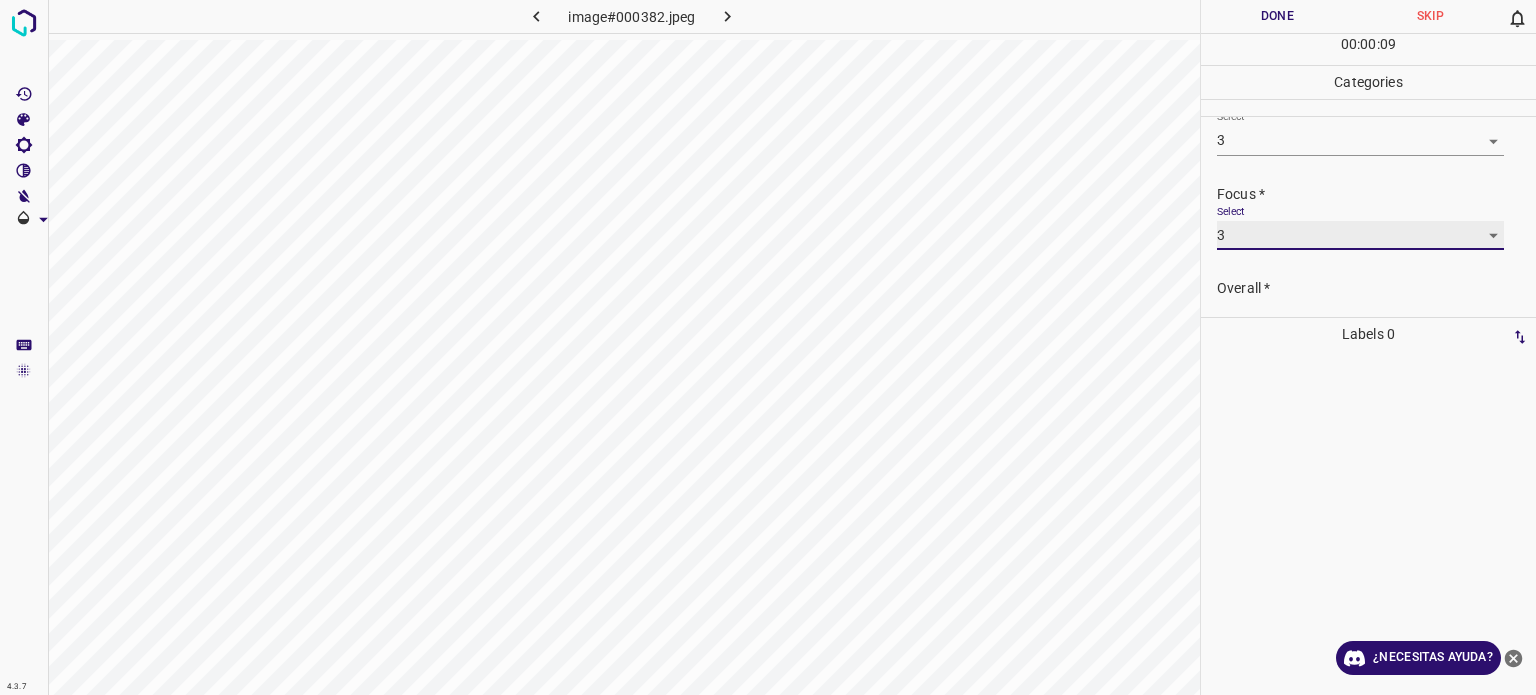 scroll, scrollTop: 98, scrollLeft: 0, axis: vertical 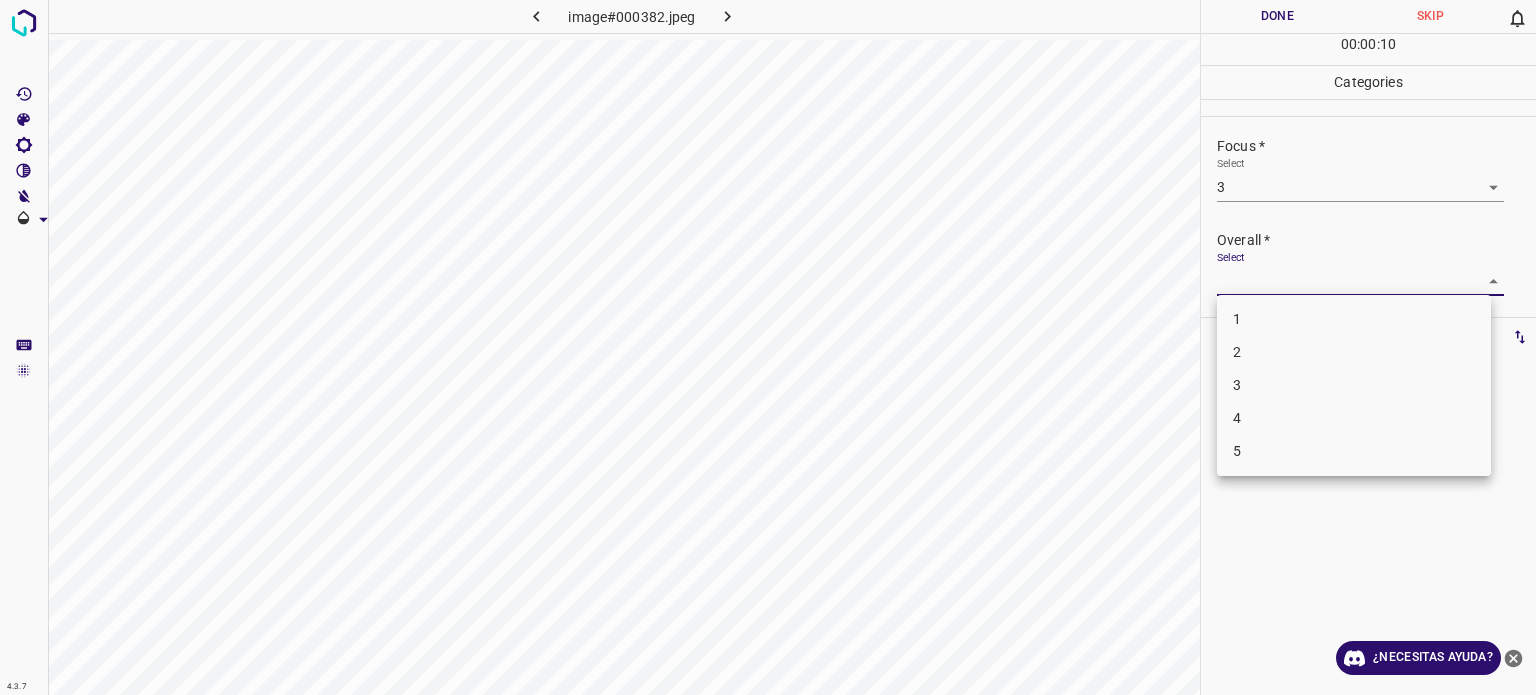 click on "Texto original Valora esta traducción Tu opinión servirá para ayudar a mejorar el Traductor de Google 4.3.7 image#000382.jpeg Done Skip 0 00   : 00   : 10   Categories Lighting *  Select 3 3 Focus *  Select 3 3 Overall *  Select ​ Labels   0 Categories 1 Lighting 2 Focus 3 Overall Tools Space Change between modes (Draw & Edit) I Auto labeling R Restore zoom M Zoom in N Zoom out Delete Delete selecte label Filters Z Restore filters X Saturation filter C Brightness filter V Contrast filter B Gray scale filter General O Download ¿Necesitas ayuda? - Texto - Esconder - Borrar 1 2 3 4 5" at bounding box center [768, 347] 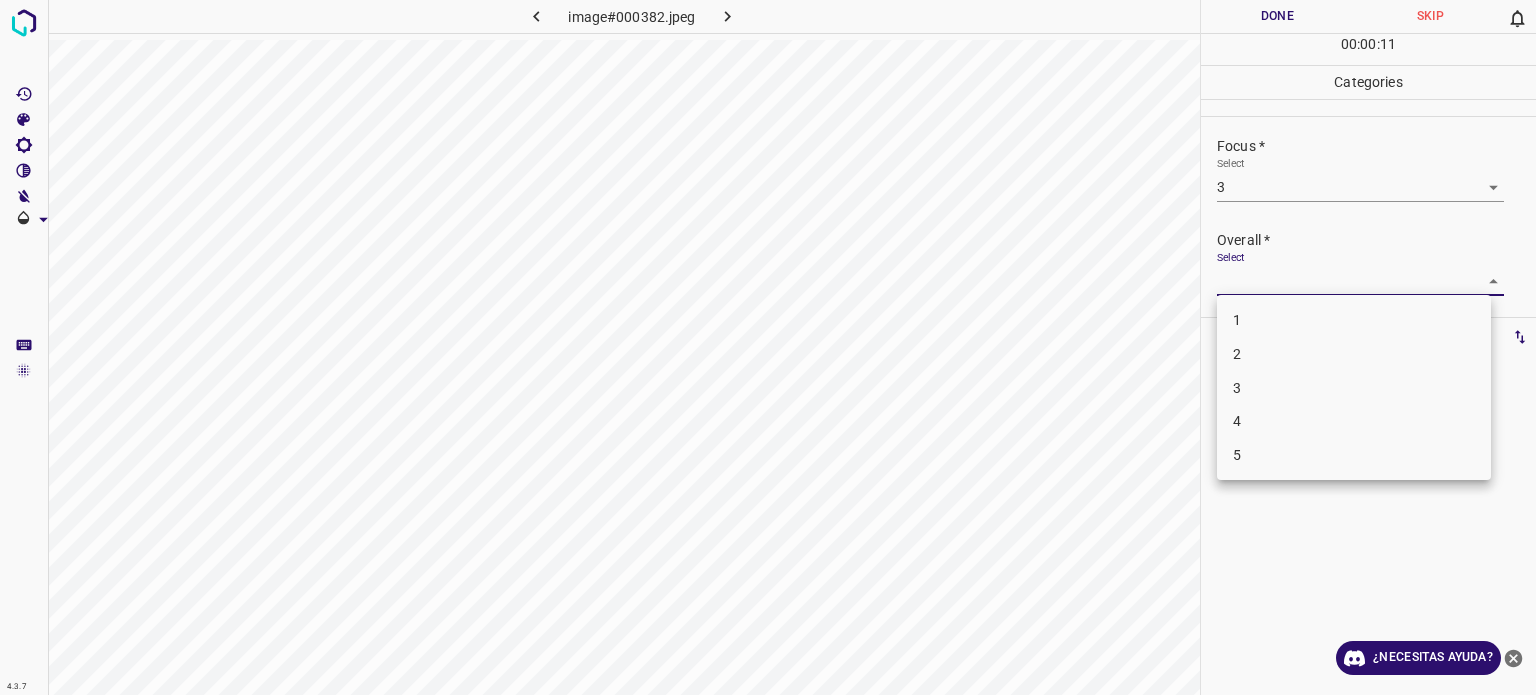 click on "3" at bounding box center [1354, 388] 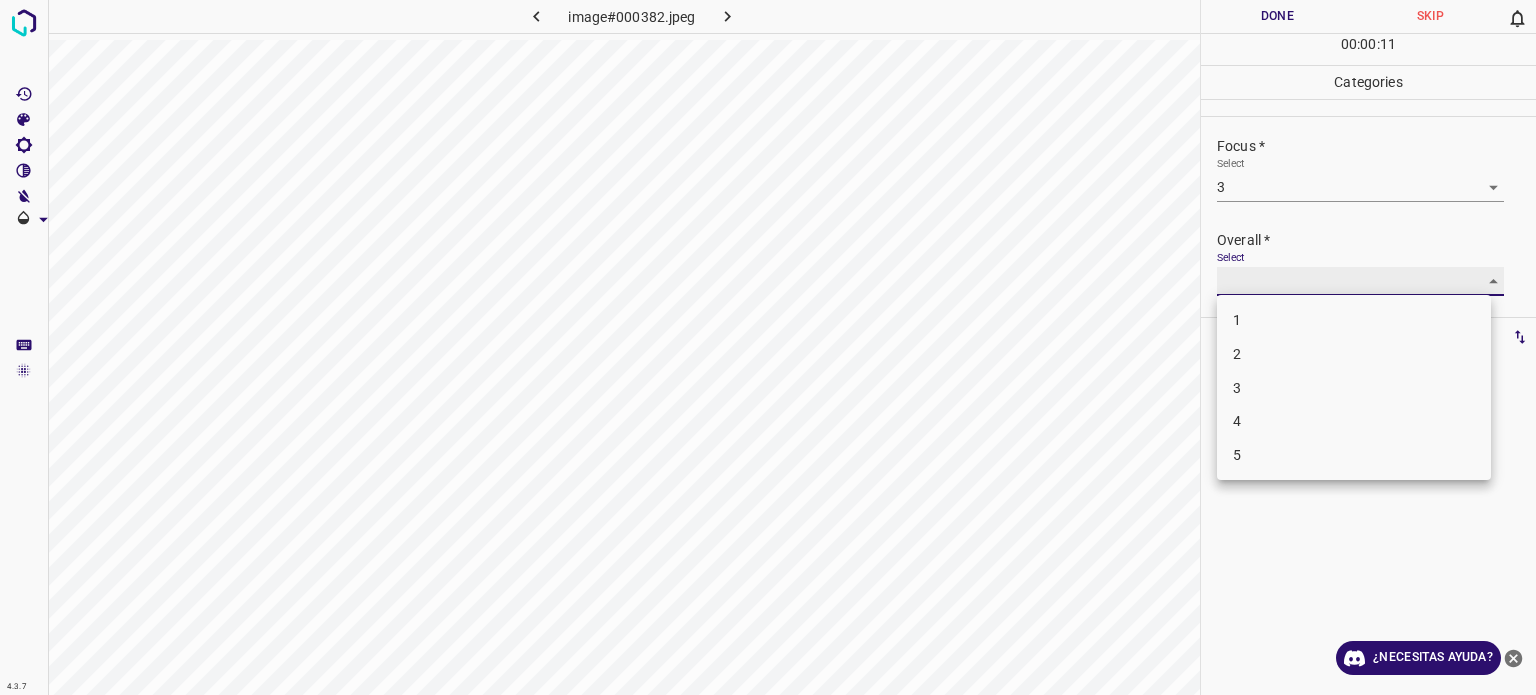type on "3" 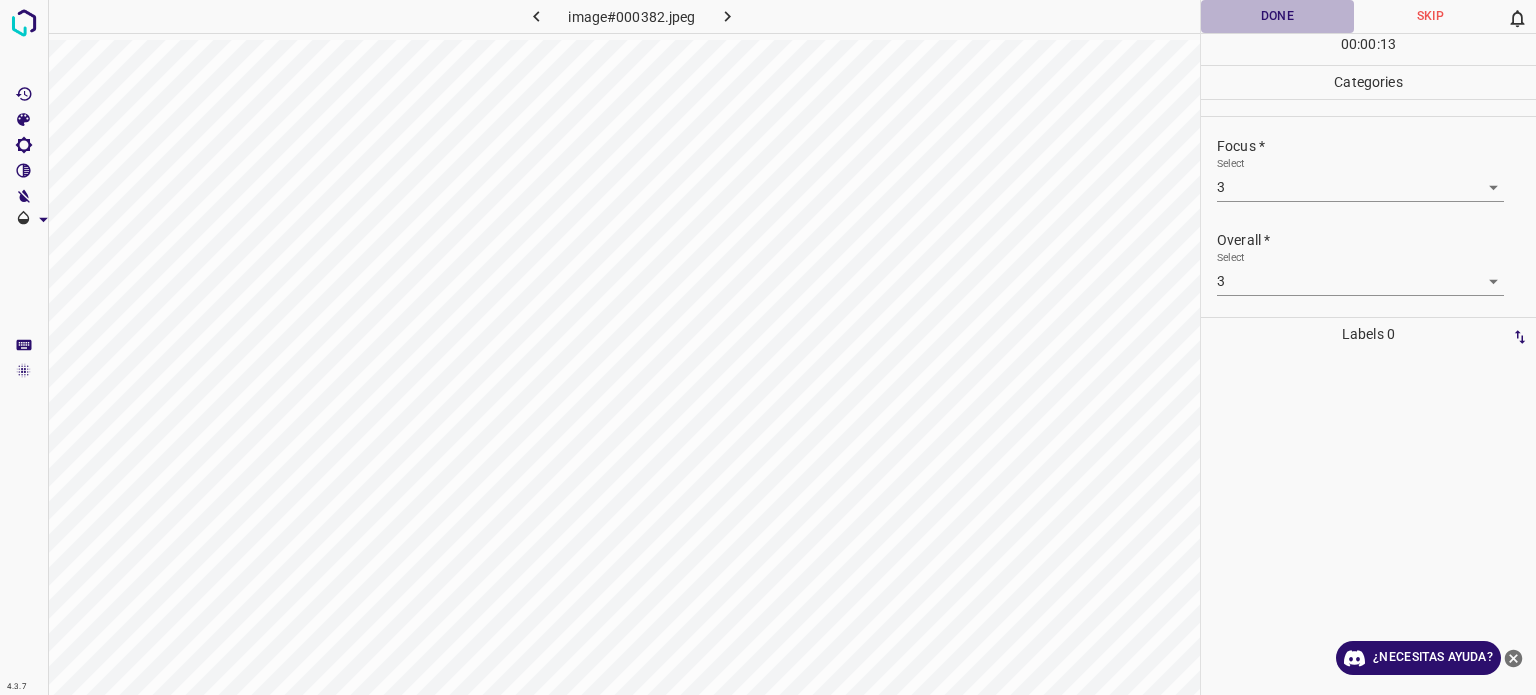 click on "Done" at bounding box center [1277, 16] 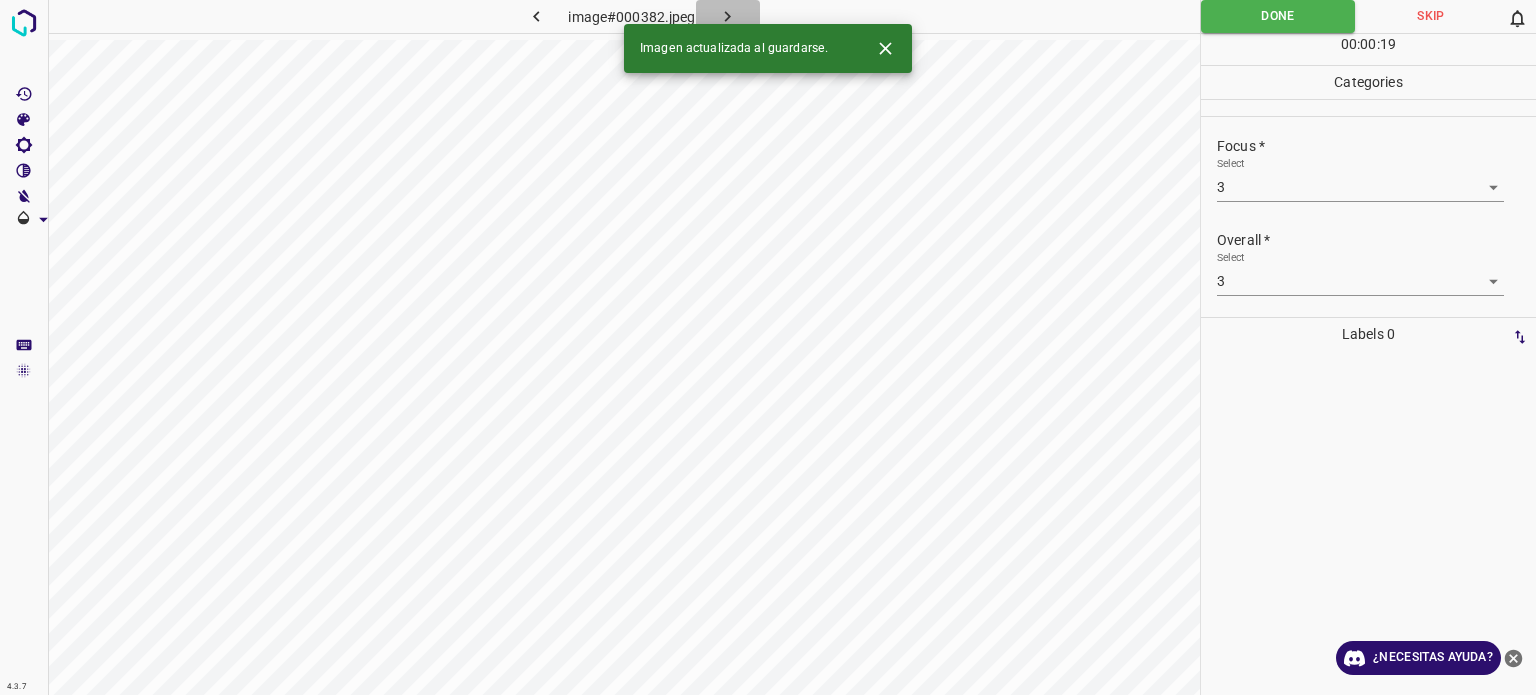 click 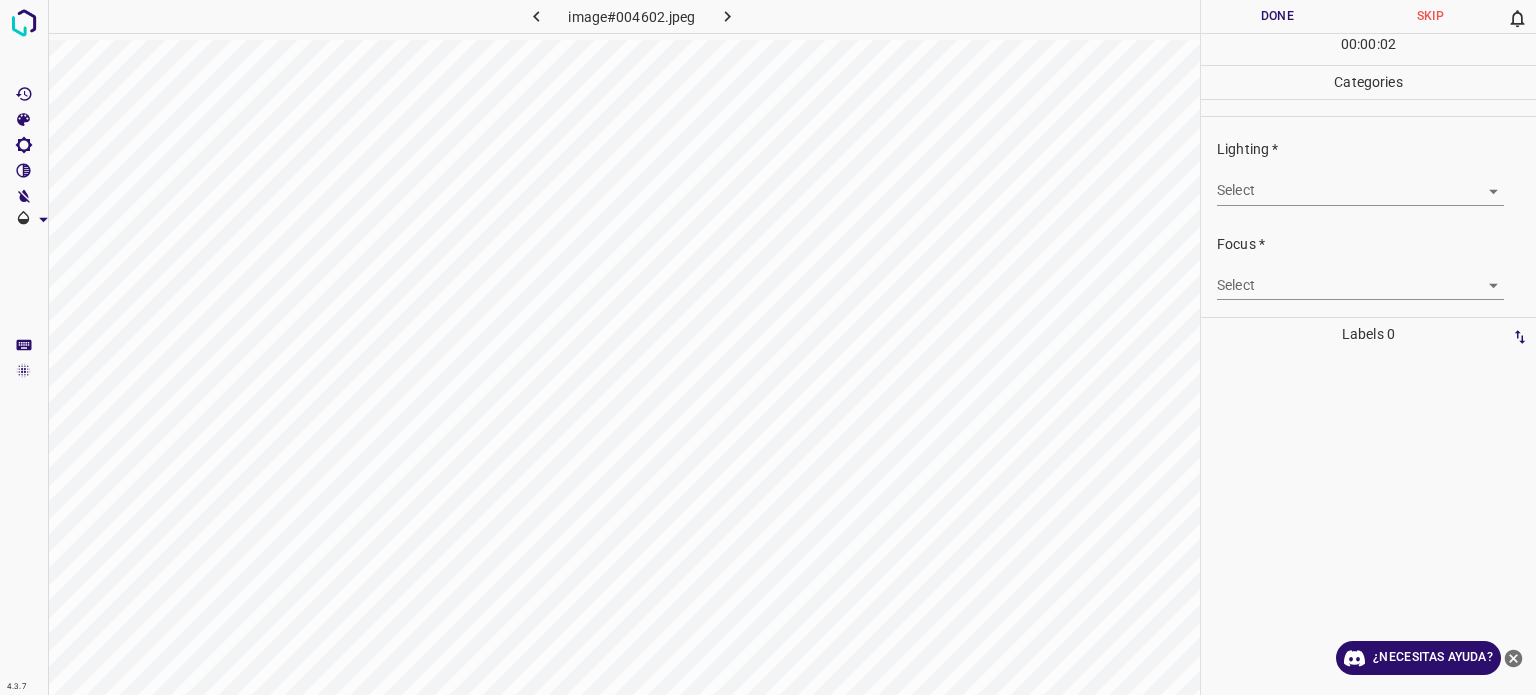 click on "Texto original Valora esta traducción Tu opinión servirá para ayudar a mejorar el Traductor de Google 4.3.7 image#004602.jpeg Done Skip 0 00   : 00   : 02   Categories Lighting *  Select ​ Focus *  Select ​ Overall *  Select ​ Labels   0 Categories 1 Lighting 2 Focus 3 Overall Tools Space Change between modes (Draw & Edit) I Auto labeling R Restore zoom M Zoom in N Zoom out Delete Delete selecte label Filters Z Restore filters X Saturation filter C Brightness filter V Contrast filter B Gray scale filter General O Download ¿Necesitas ayuda? - Texto - Esconder - Borrar" at bounding box center (768, 347) 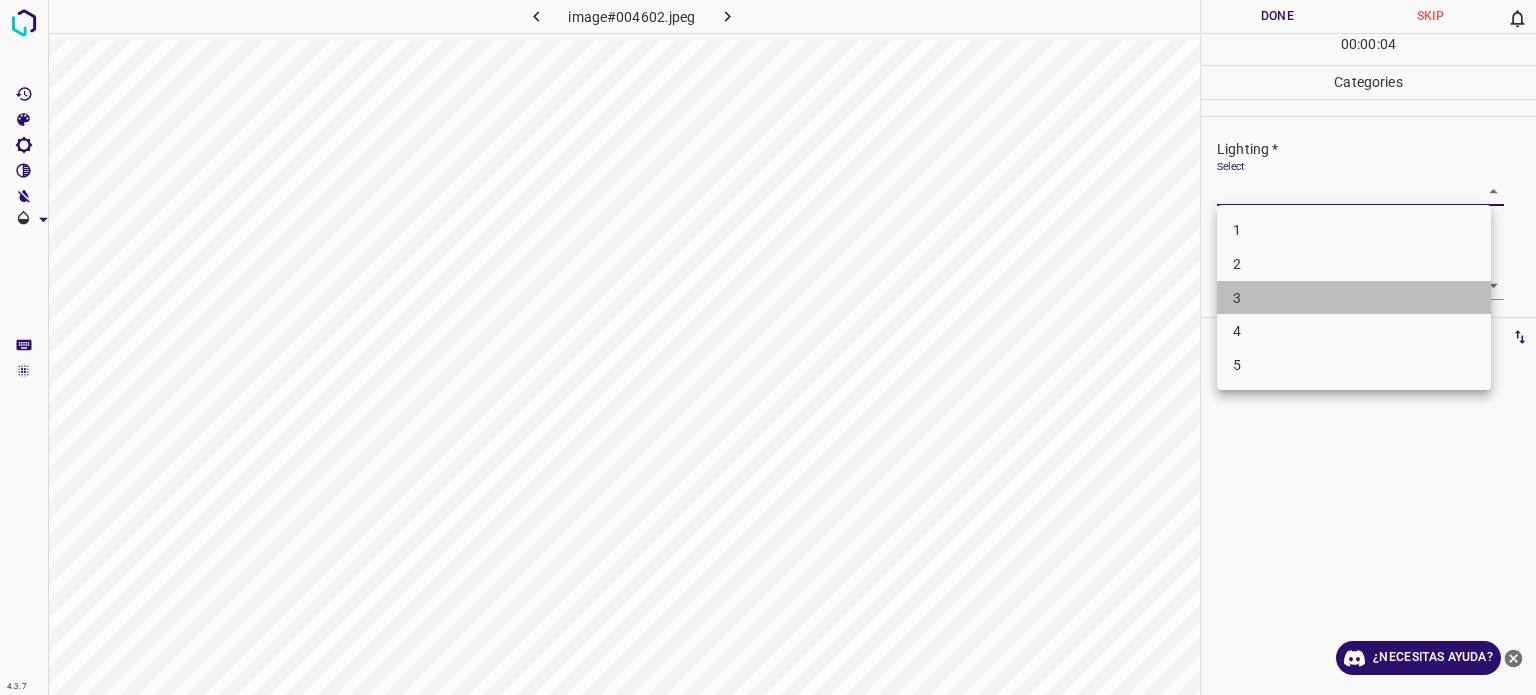 click on "3" at bounding box center [1354, 298] 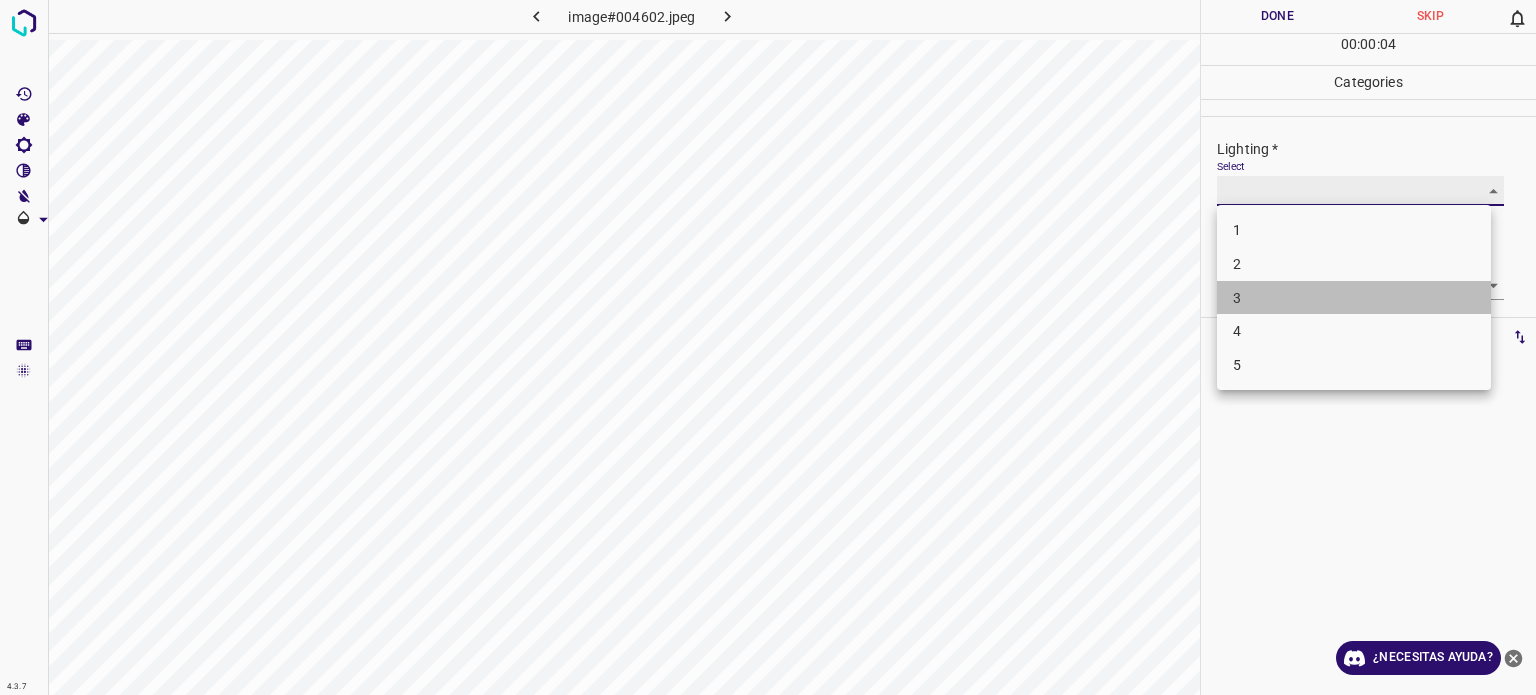 type on "3" 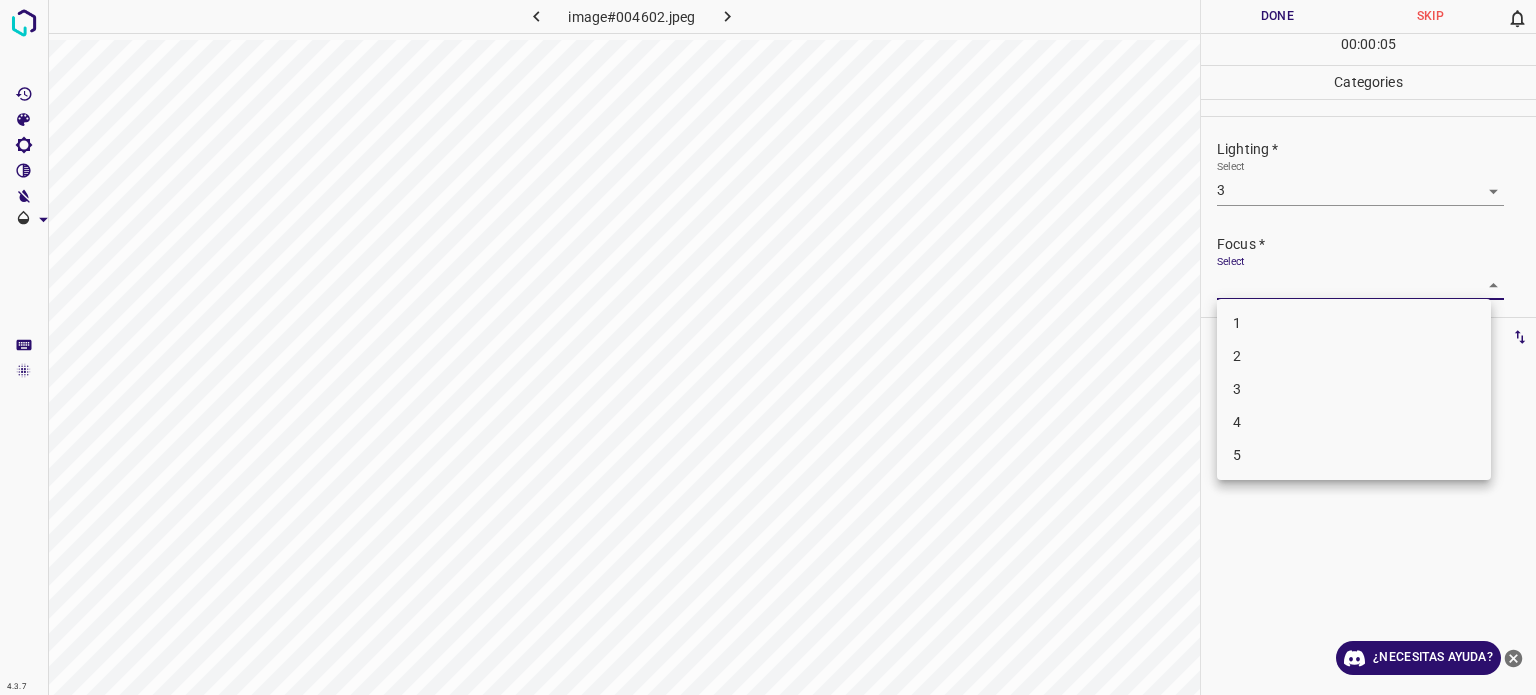 click on "Texto original Valora esta traducción Tu opinión servirá para ayudar a mejorar el Traductor de Google 4.3.7 image#004602.jpeg Done Skip 0 00   : 00   : 05   Categories Lighting *  Select 3 3 Focus *  Select ​ Overall *  Select ​ Labels   0 Categories 1 Lighting 2 Focus 3 Overall Tools Space Change between modes (Draw & Edit) I Auto labeling R Restore zoom M Zoom in N Zoom out Delete Delete selecte label Filters Z Restore filters X Saturation filter C Brightness filter V Contrast filter B Gray scale filter General O Download ¿Necesitas ayuda? - Texto - Esconder - Borrar 1 2 3 4 5" at bounding box center (768, 347) 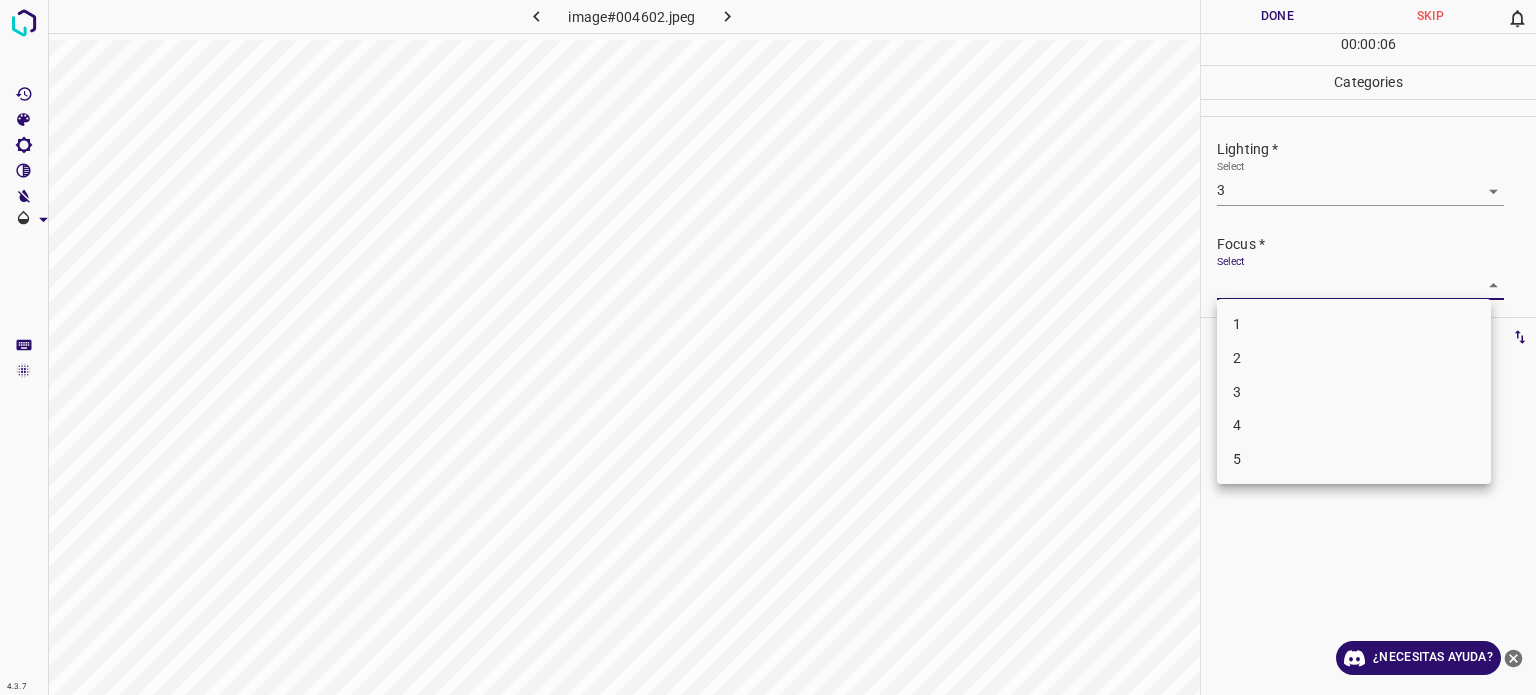 click on "2" at bounding box center (1354, 358) 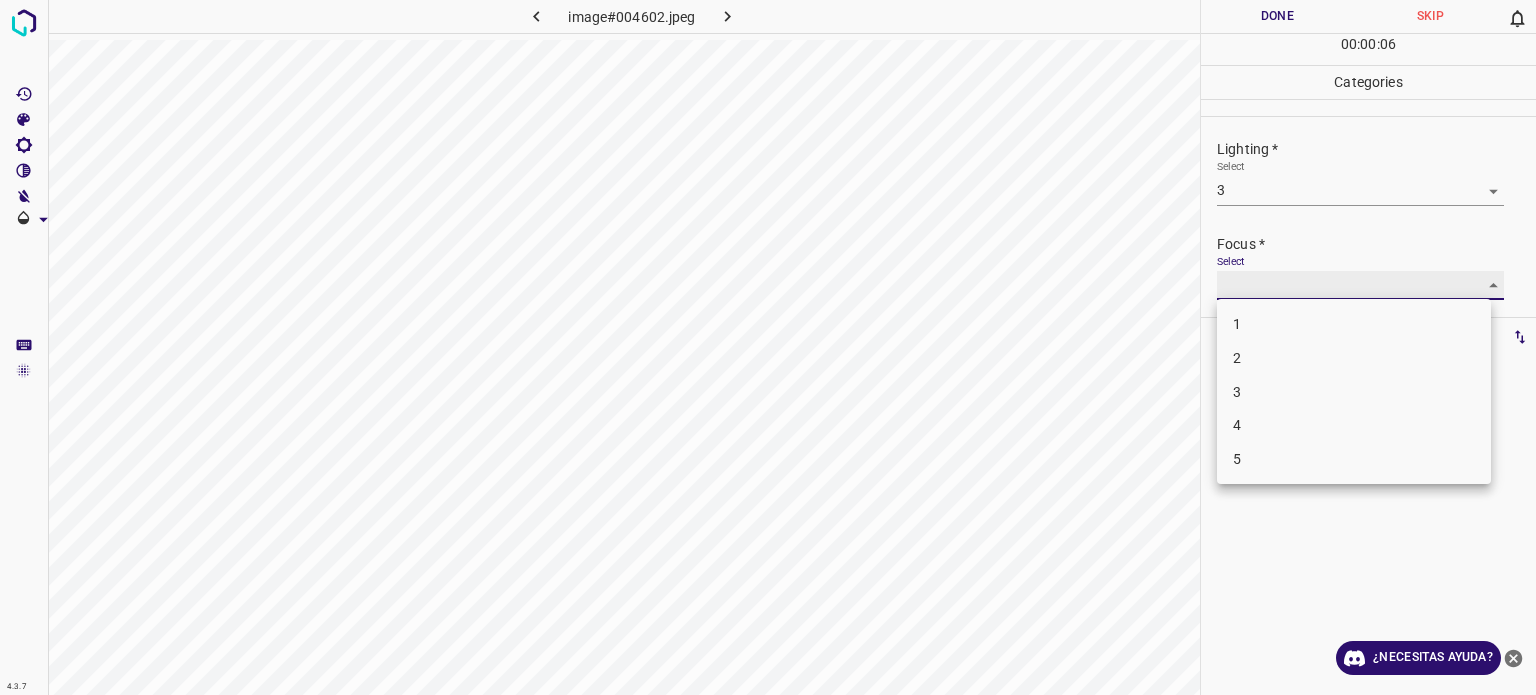 type on "2" 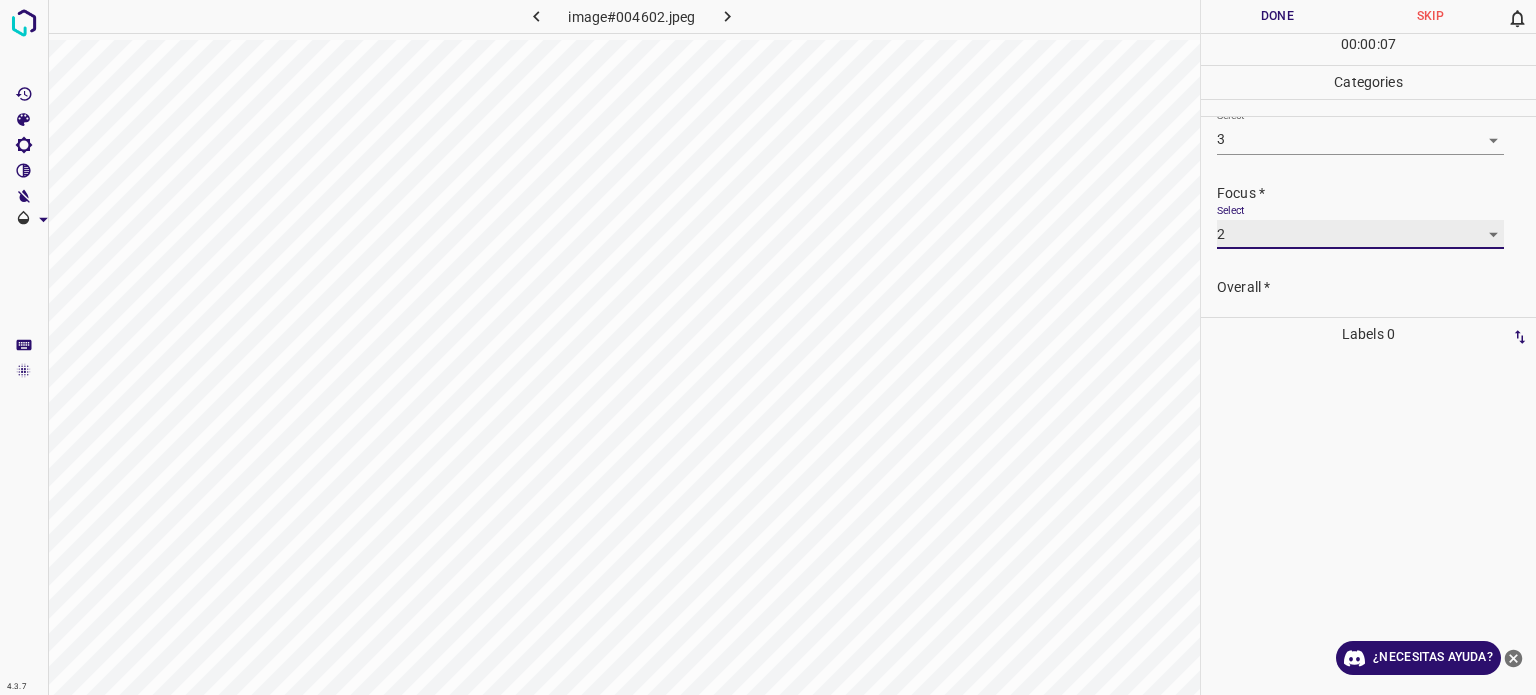 scroll, scrollTop: 98, scrollLeft: 0, axis: vertical 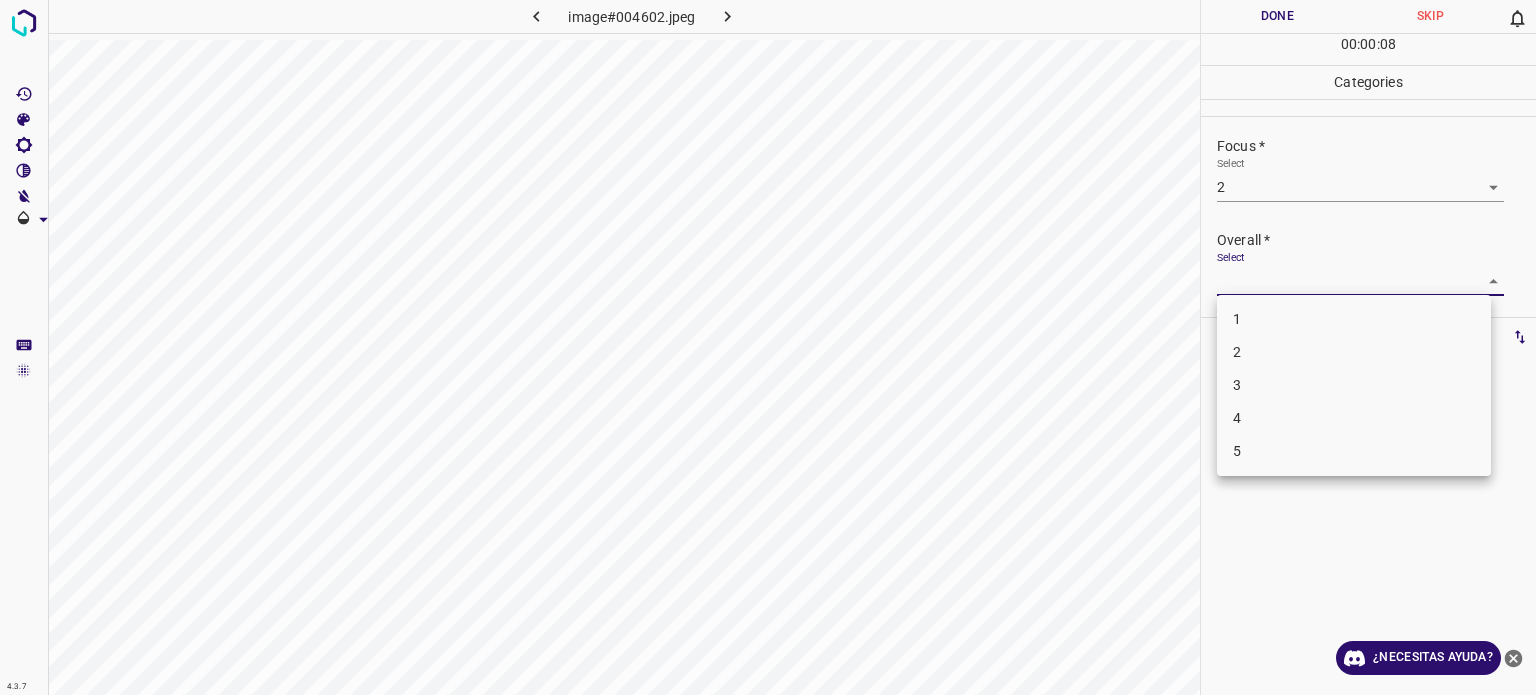 click on "Texto original Valora esta traducción Tu opinión servirá para ayudar a mejorar el Traductor de Google 4.3.7 image#004602.jpeg Done Skip 0 00   : 00   : 08   Categories Lighting *  Select 3 3 Focus *  Select 2 2 Overall *  Select ​ Labels   0 Categories 1 Lighting 2 Focus 3 Overall Tools Space Change between modes (Draw & Edit) I Auto labeling R Restore zoom M Zoom in N Zoom out Delete Delete selecte label Filters Z Restore filters X Saturation filter C Brightness filter V Contrast filter B Gray scale filter General O Download ¿Necesitas ayuda? - Texto - Esconder - Borrar 1 2 3 4 5" at bounding box center [768, 347] 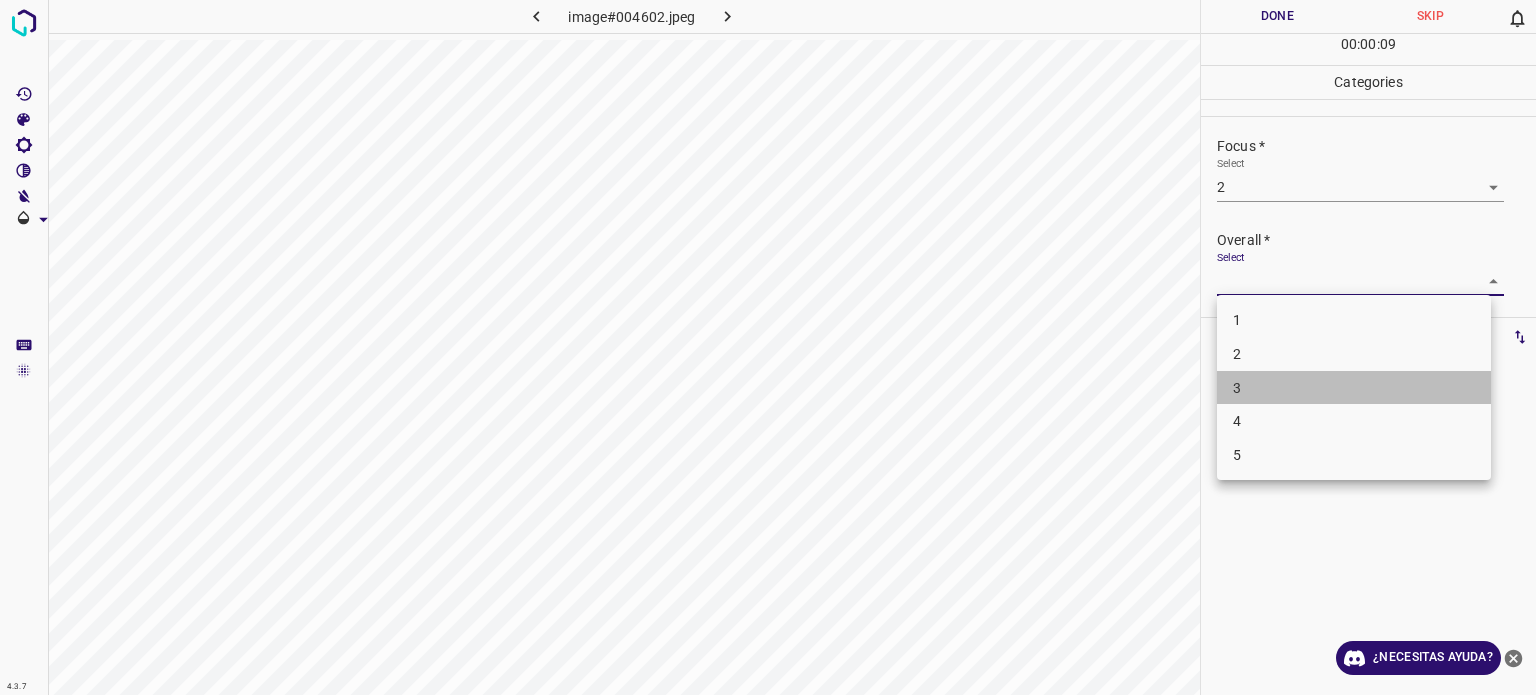 click on "3" at bounding box center (1237, 387) 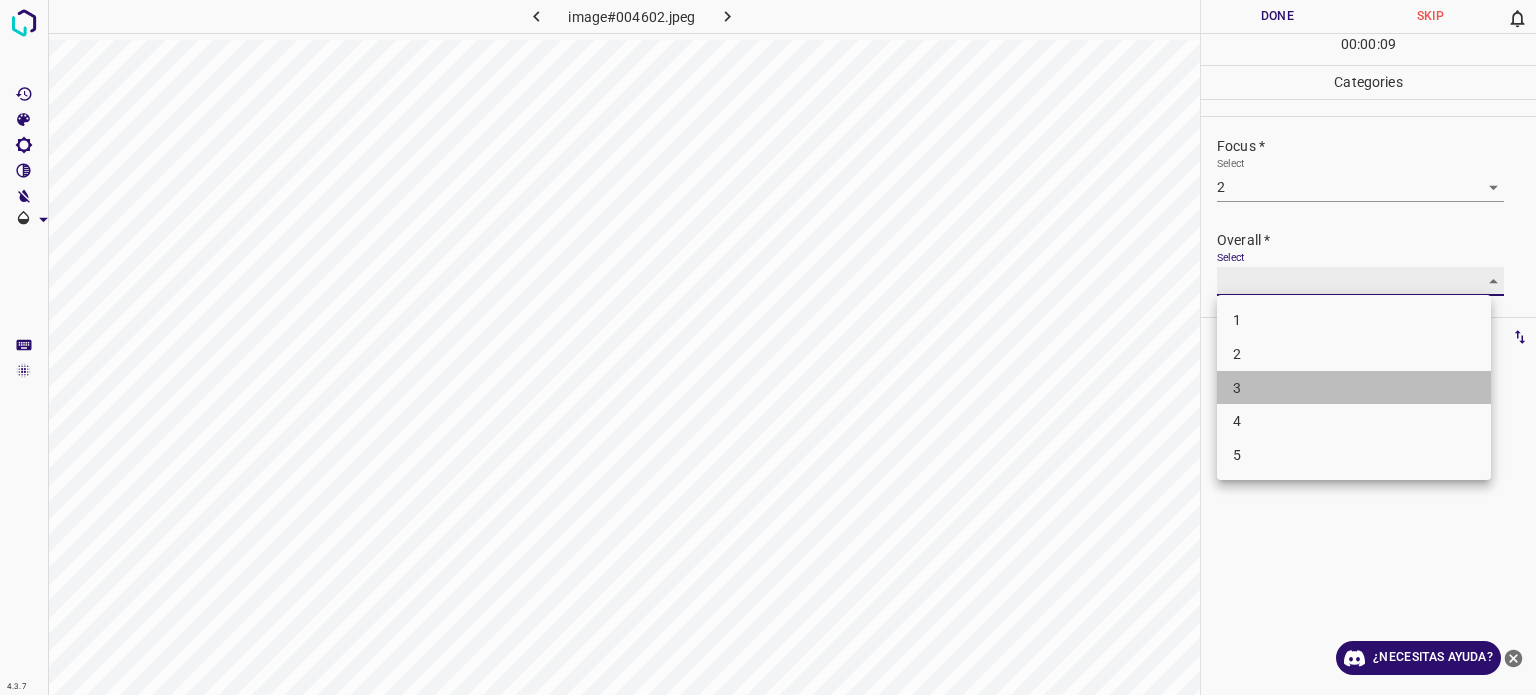 type on "3" 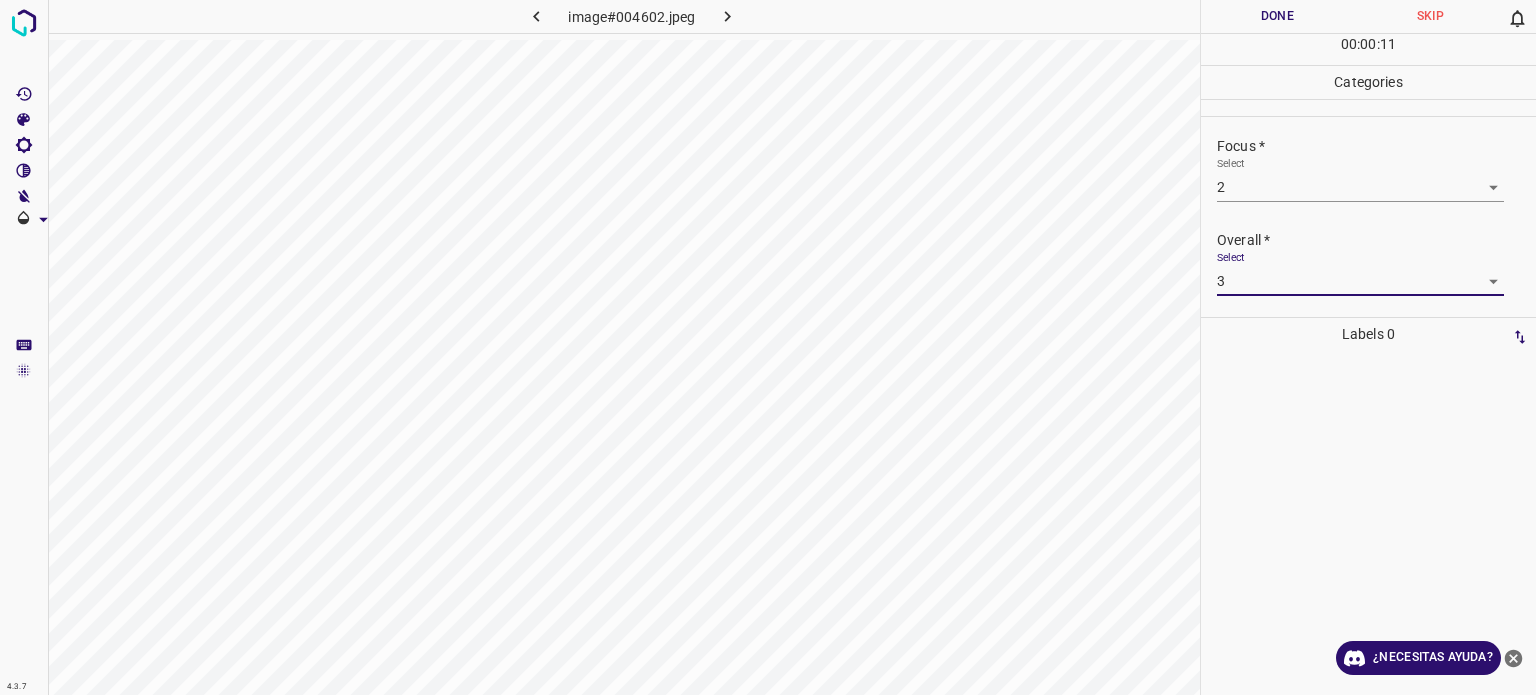click on "Done" at bounding box center [1277, 16] 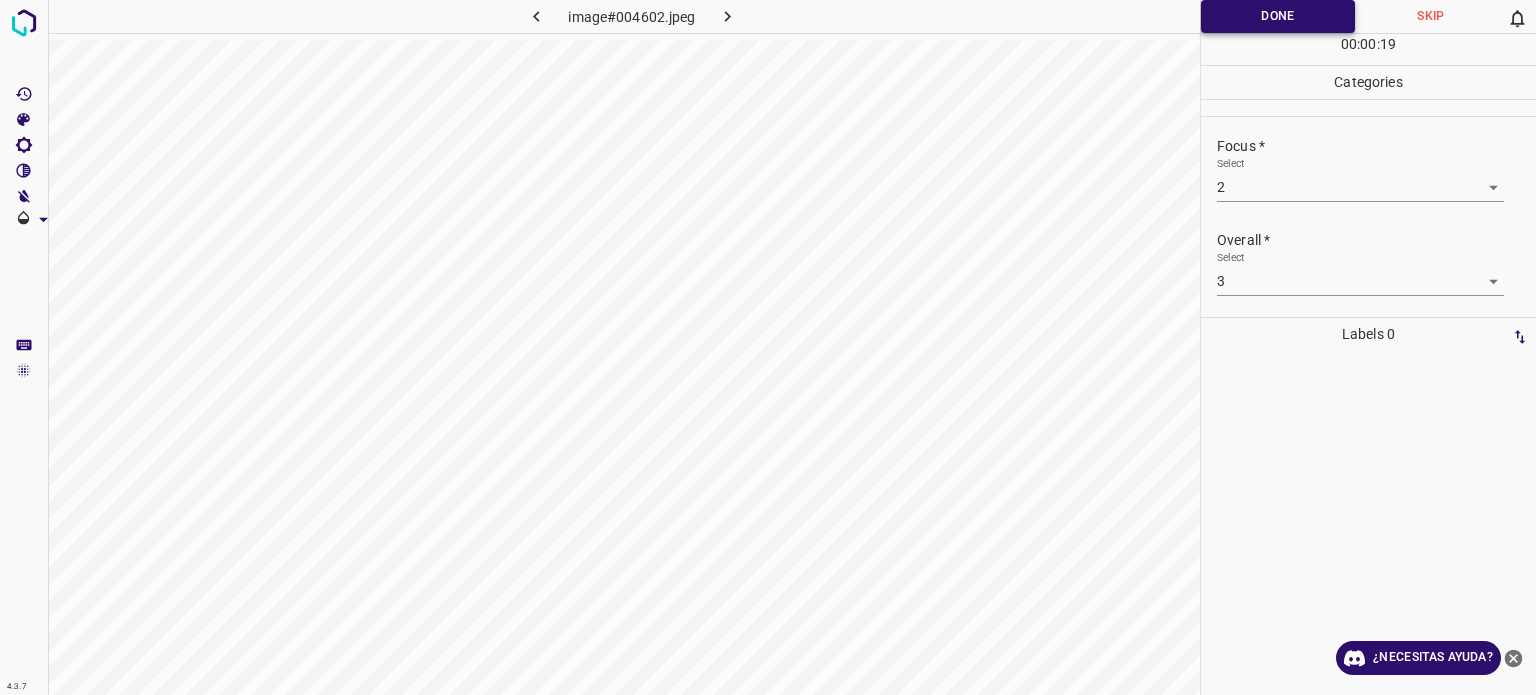 click on "Done" at bounding box center [1278, 16] 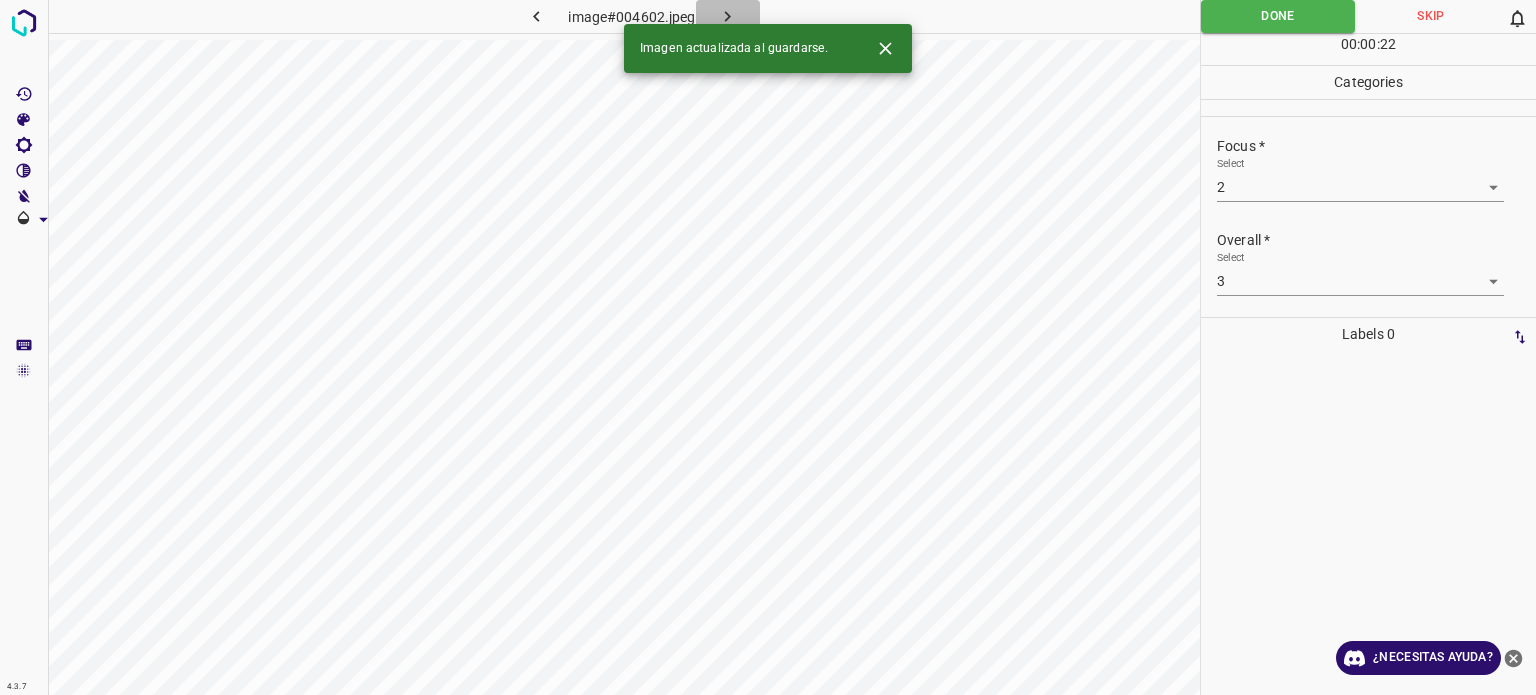 click 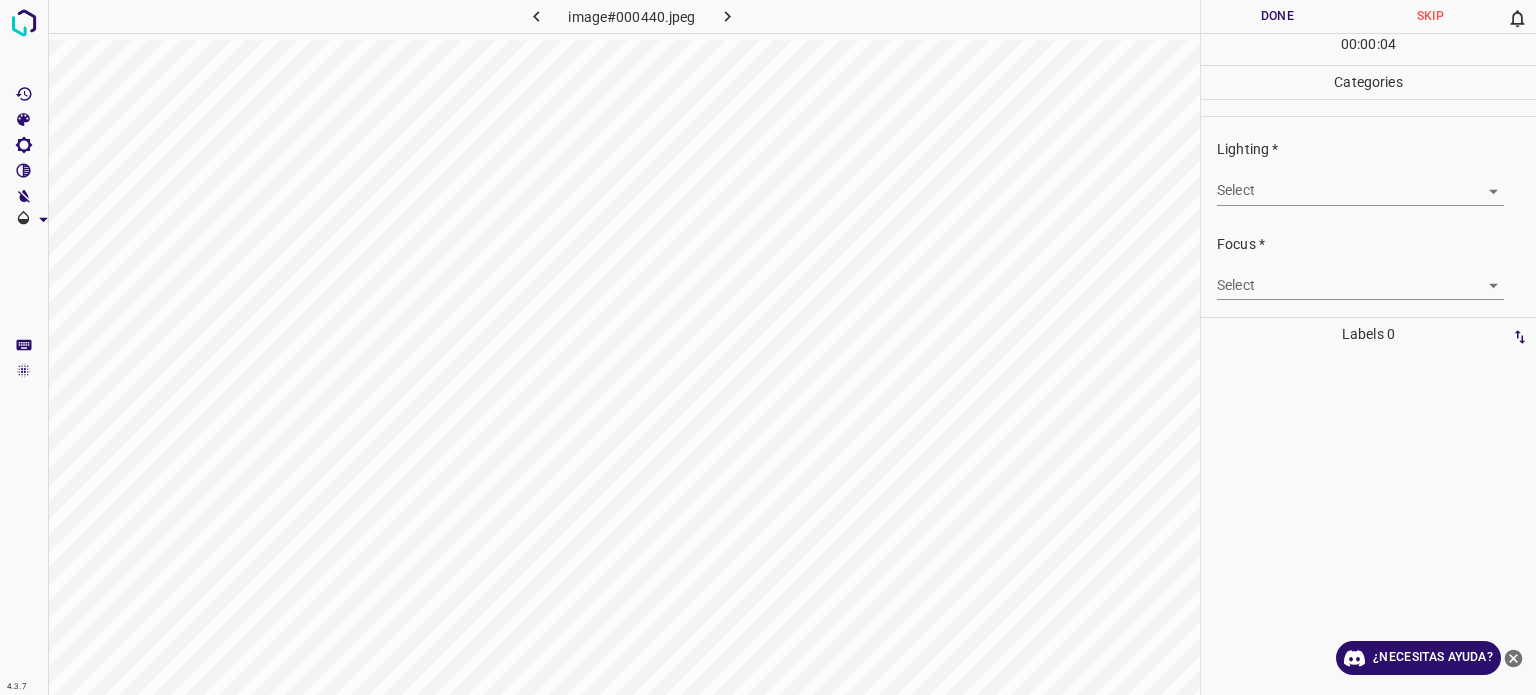click on "Texto original Valora esta traducción Tu opinión servirá para ayudar a mejorar el Traductor de Google 4.3.7 image#000440.jpeg Done Skip 0 00   : 00   : 04   Categories Lighting *  Select ​ Focus *  Select ​ Overall *  Select ​ Labels   0 Categories 1 Lighting 2 Focus 3 Overall Tools Space Change between modes (Draw & Edit) I Auto labeling R Restore zoom M Zoom in N Zoom out Delete Delete selecte label Filters Z Restore filters X Saturation filter C Brightness filter V Contrast filter B Gray scale filter General O Download ¿Necesitas ayuda? - Texto - Esconder - Borrar" at bounding box center (768, 347) 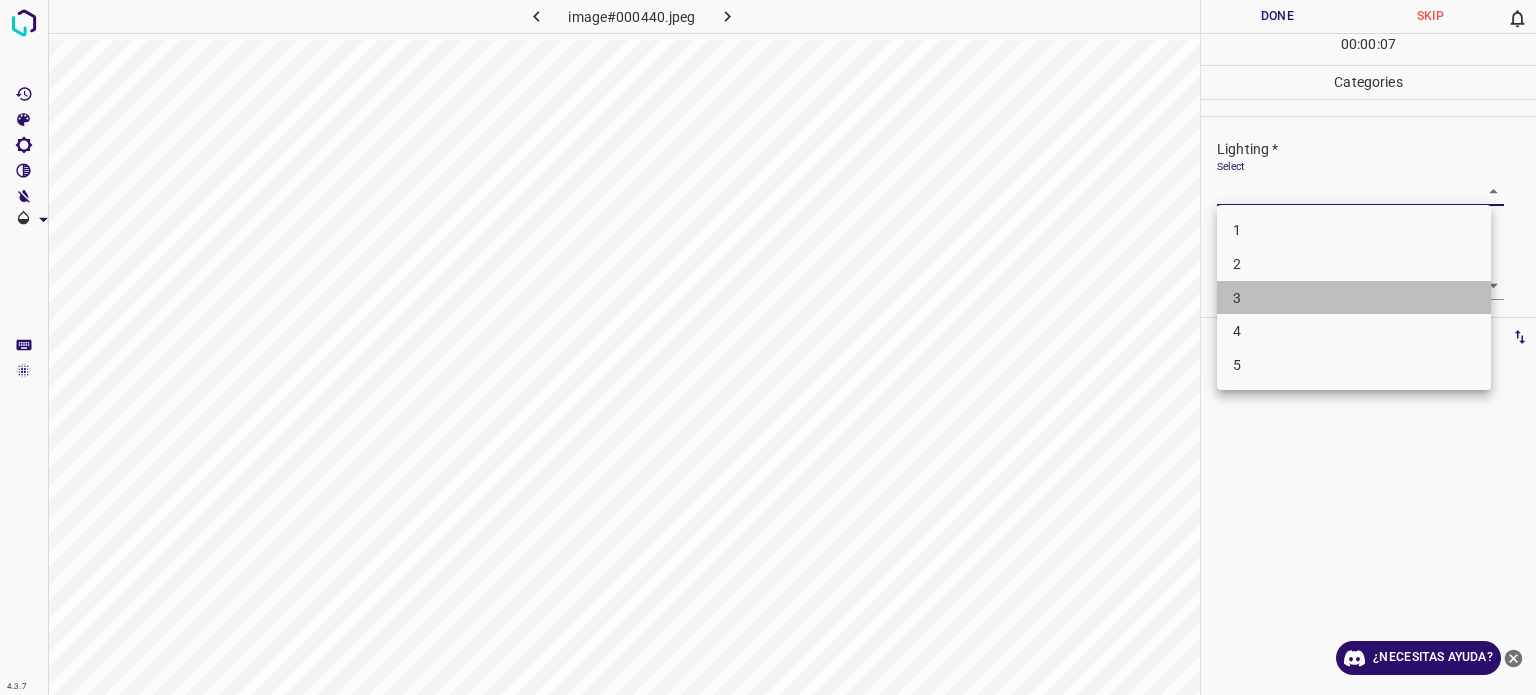 click on "3" at bounding box center (1237, 297) 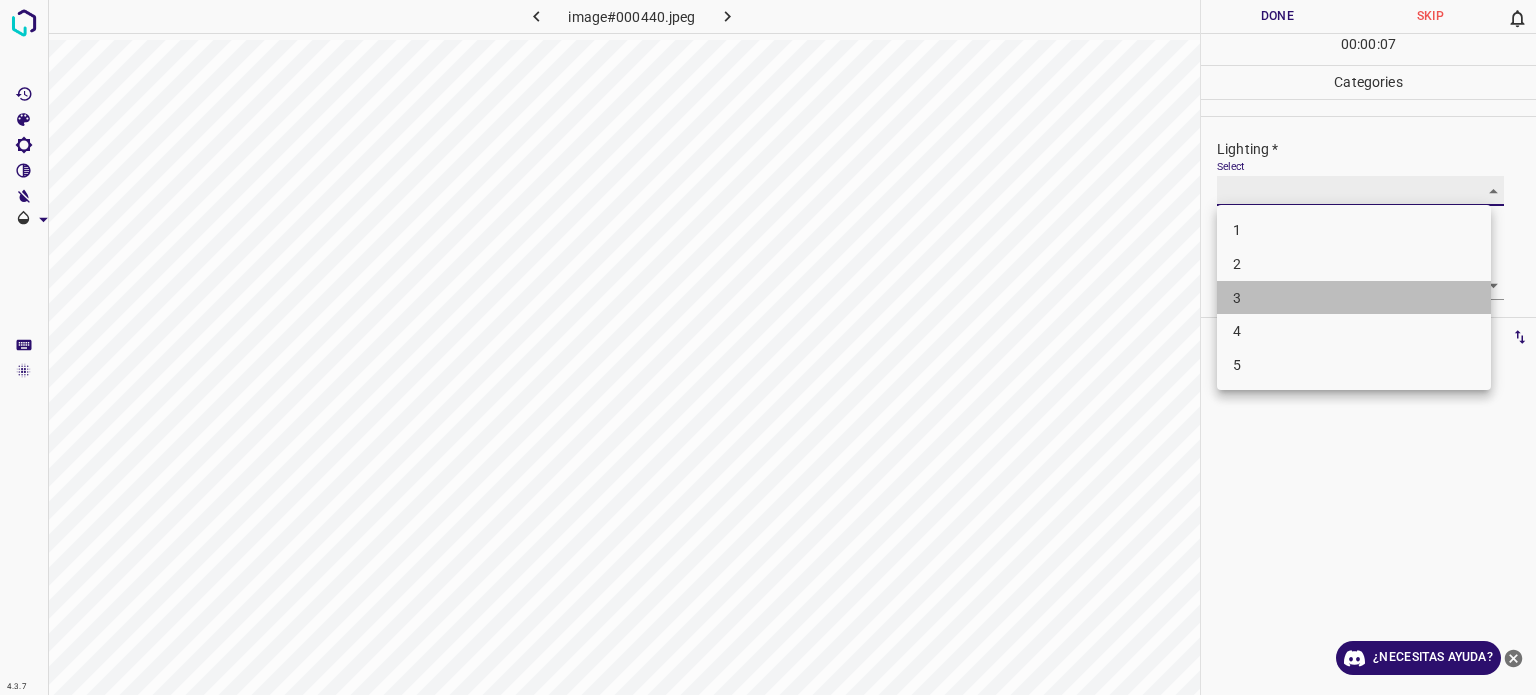 type on "3" 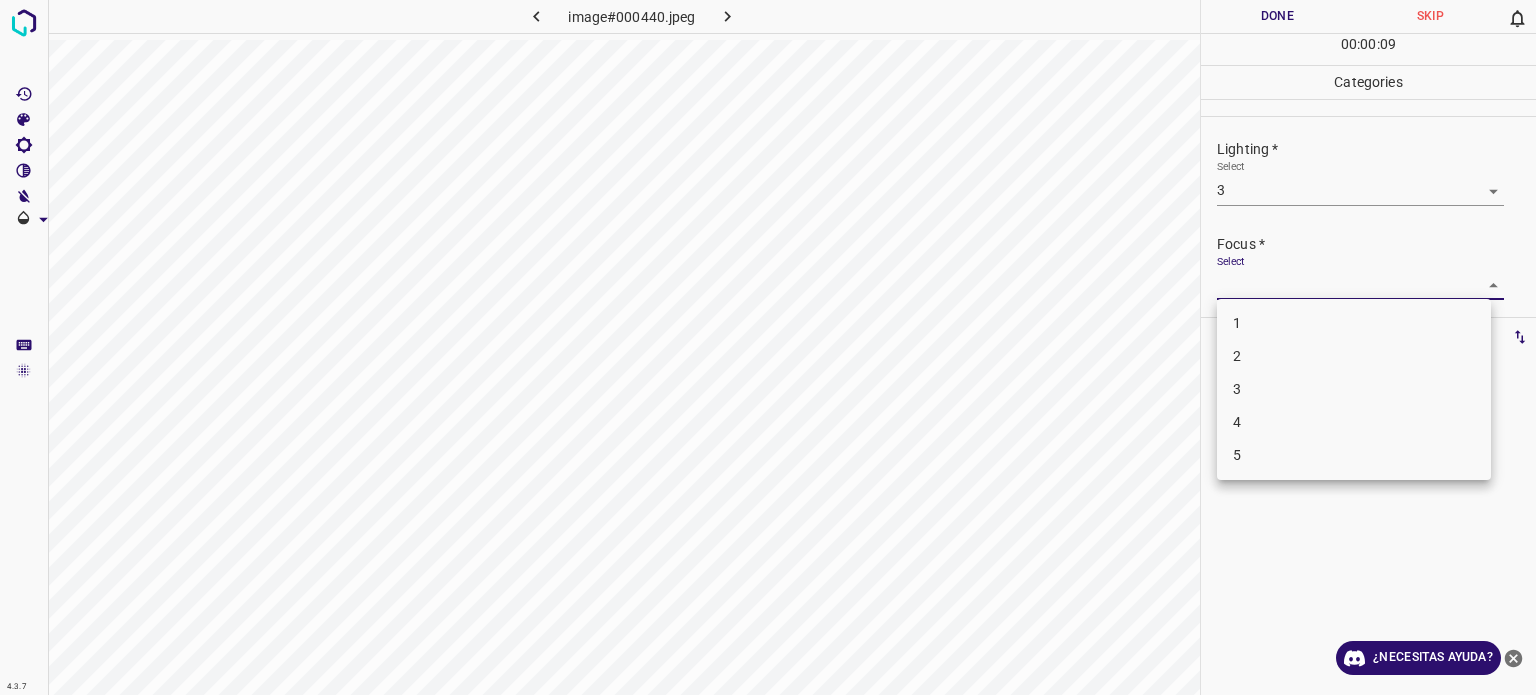 click on "Texto original Valora esta traducción Tu opinión servirá para ayudar a mejorar el Traductor de Google 4.3.7 image#000440.jpeg Done Skip 0 00   : 00   : 09   Categories Lighting *  Select 3 3 Focus *  Select ​ Overall *  Select ​ Labels   0 Categories 1 Lighting 2 Focus 3 Overall Tools Space Change between modes (Draw & Edit) I Auto labeling R Restore zoom M Zoom in N Zoom out Delete Delete selecte label Filters Z Restore filters X Saturation filter C Brightness filter V Contrast filter B Gray scale filter General O Download ¿Necesitas ayuda? - Texto - Esconder - Borrar 1 2 3 4 5" at bounding box center (768, 347) 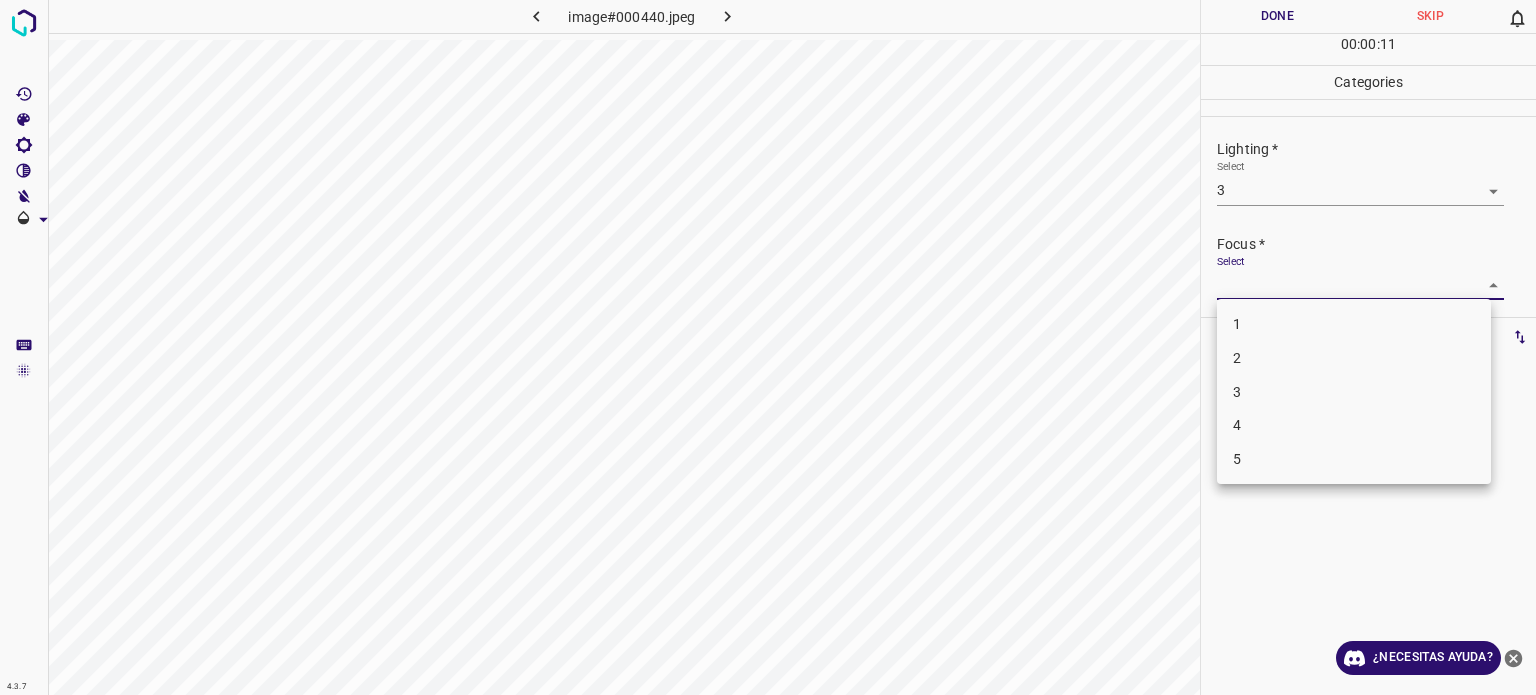 drag, startPoint x: 1241, startPoint y: 398, endPoint x: 1243, endPoint y: 387, distance: 11.18034 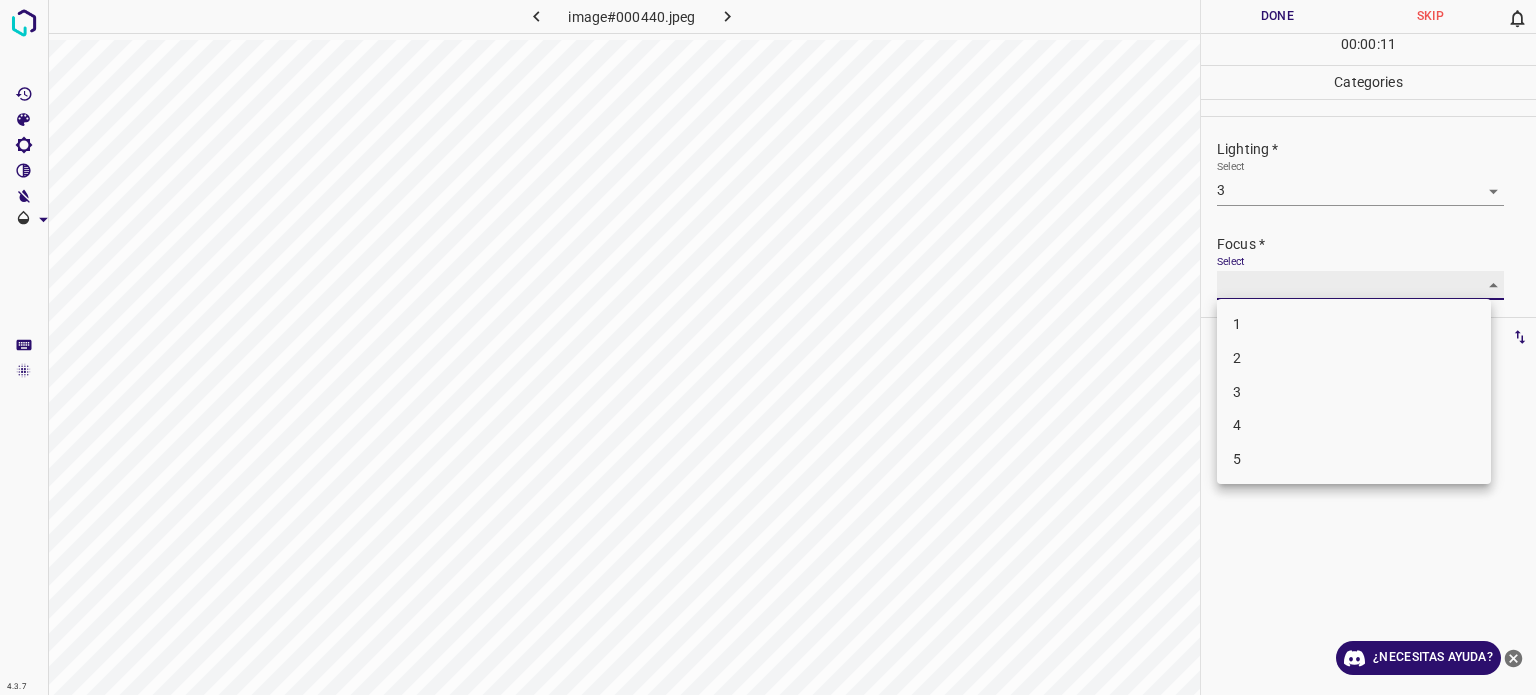 type on "3" 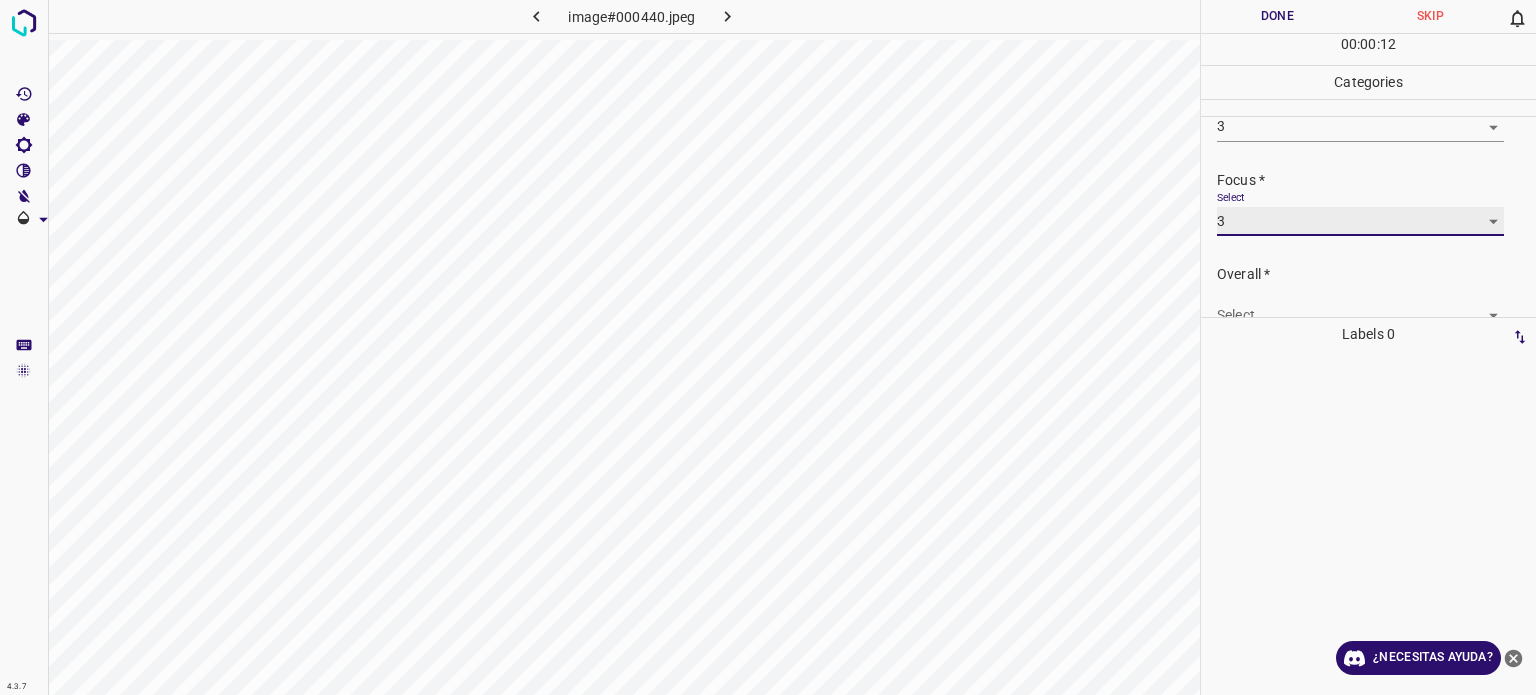scroll, scrollTop: 98, scrollLeft: 0, axis: vertical 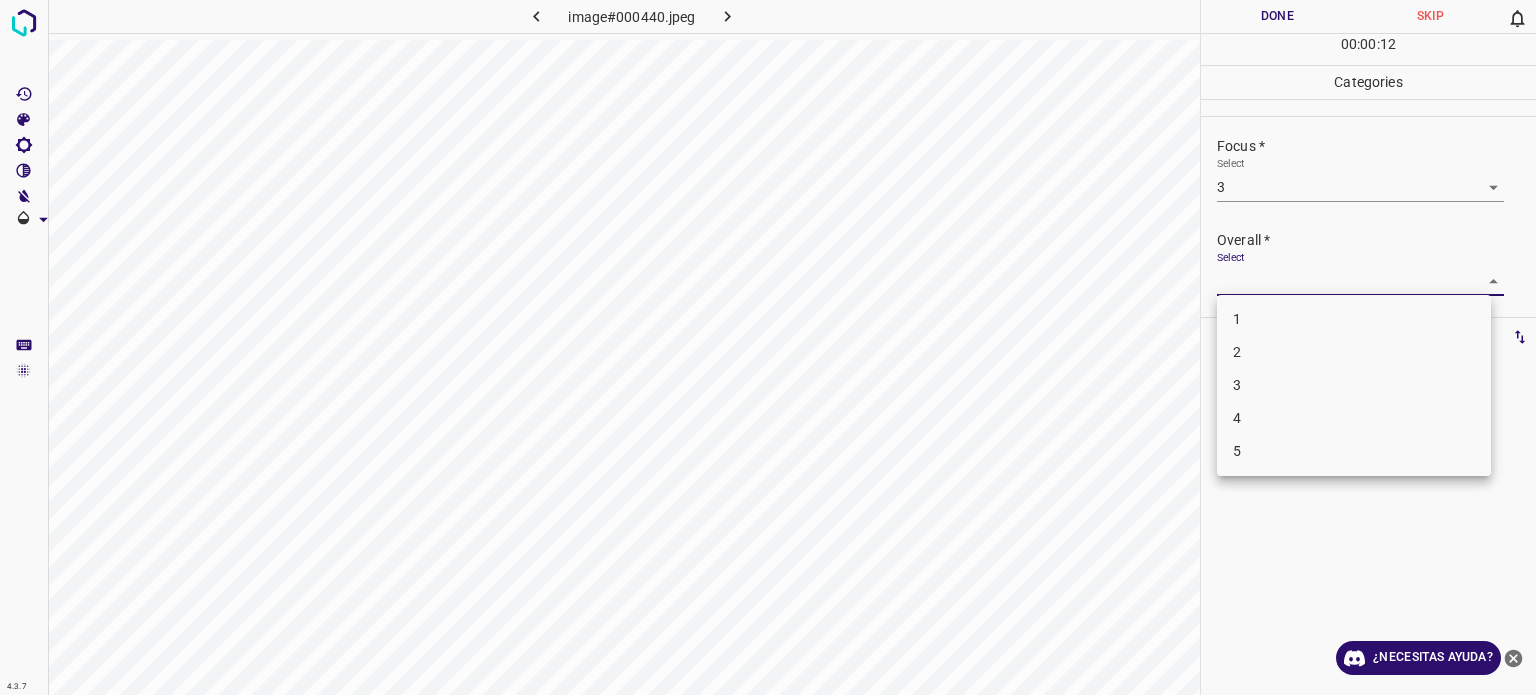 click on "Texto original Valora esta traducción Tu opinión servirá para ayudar a mejorar el Traductor de Google 4.3.7 image#000440.jpeg Done Skip 0 00   : 00   : 12   Categories Lighting *  Select 3 3 Focus *  Select 3 3 Overall *  Select ​ Labels   0 Categories 1 Lighting 2 Focus 3 Overall Tools Space Change between modes (Draw & Edit) I Auto labeling R Restore zoom M Zoom in N Zoom out Delete Delete selecte label Filters Z Restore filters X Saturation filter C Brightness filter V Contrast filter B Gray scale filter General O Download ¿Necesitas ayuda? - Texto - Esconder - Borrar 1 2 3 4 5" at bounding box center [768, 347] 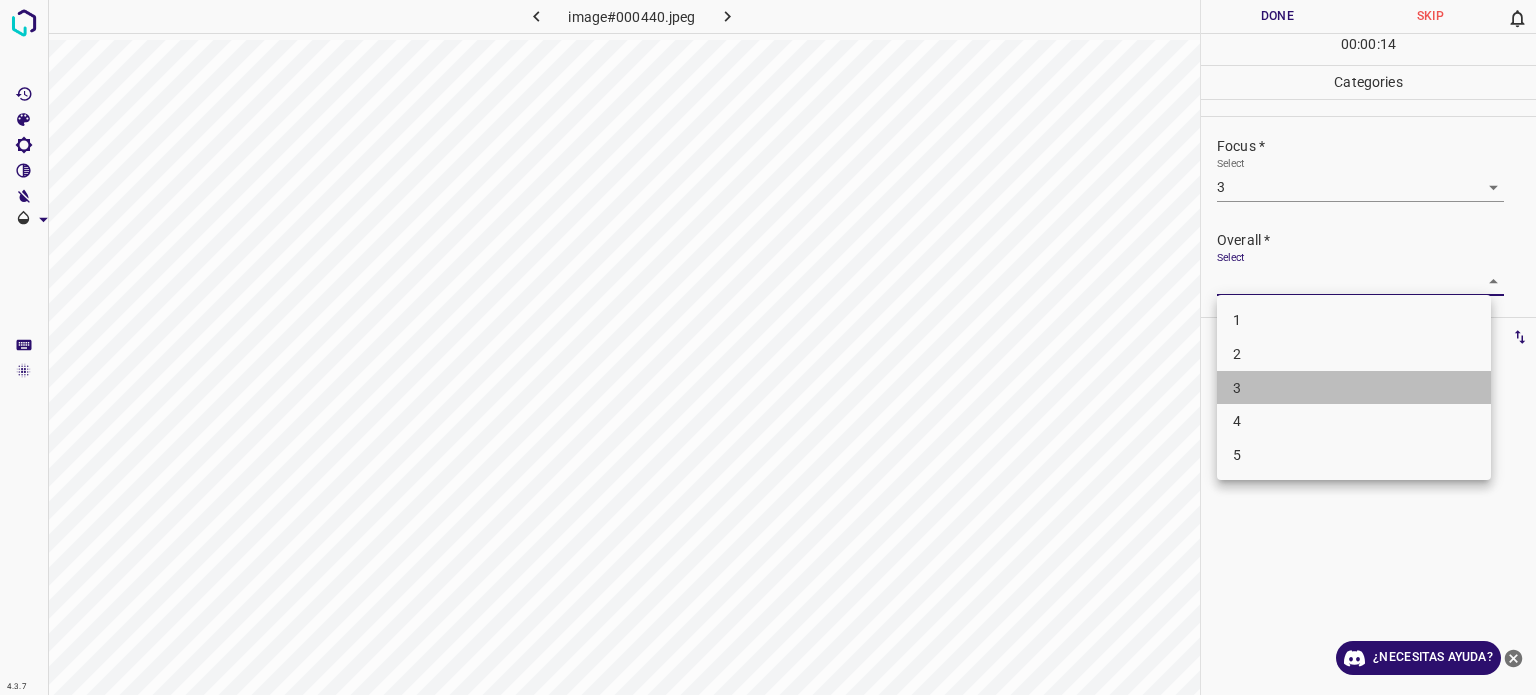 click on "3" at bounding box center [1237, 387] 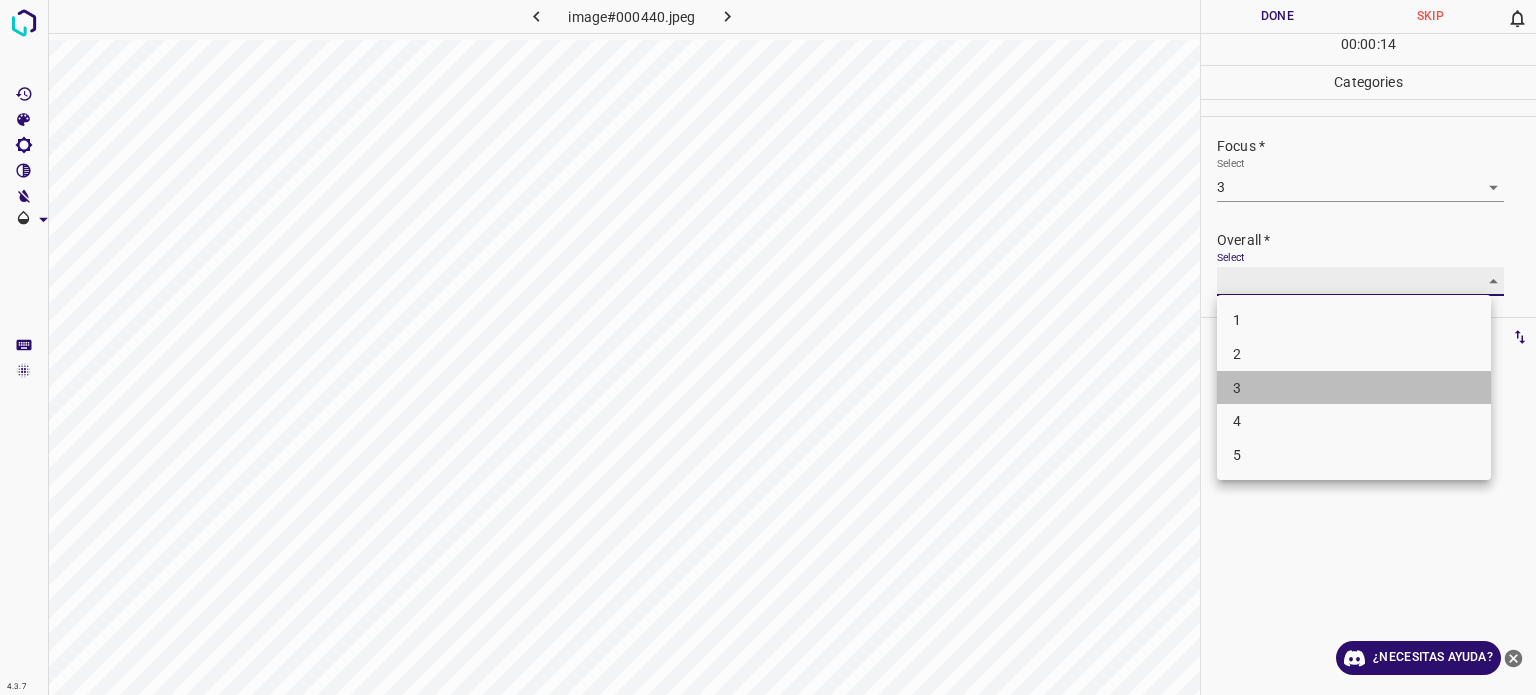 type on "3" 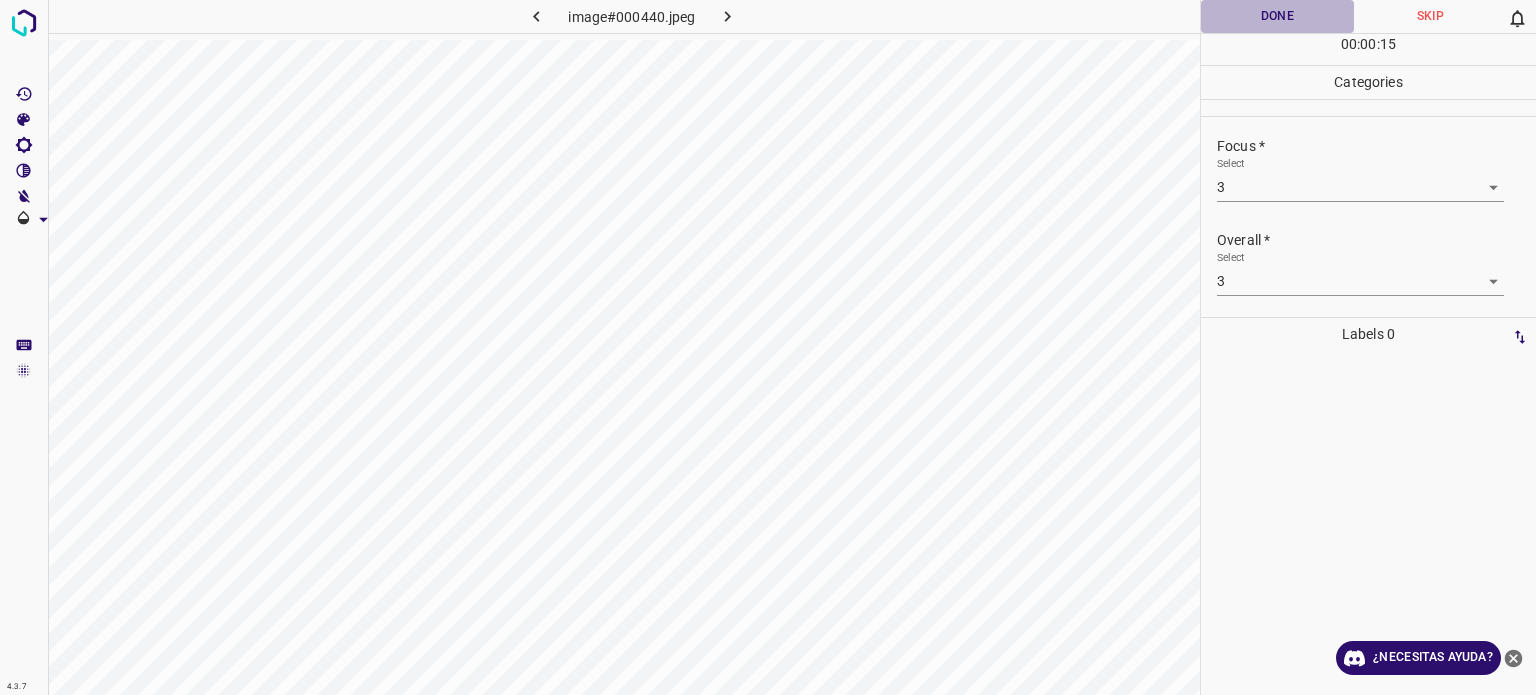 click on "Done" at bounding box center (1277, 16) 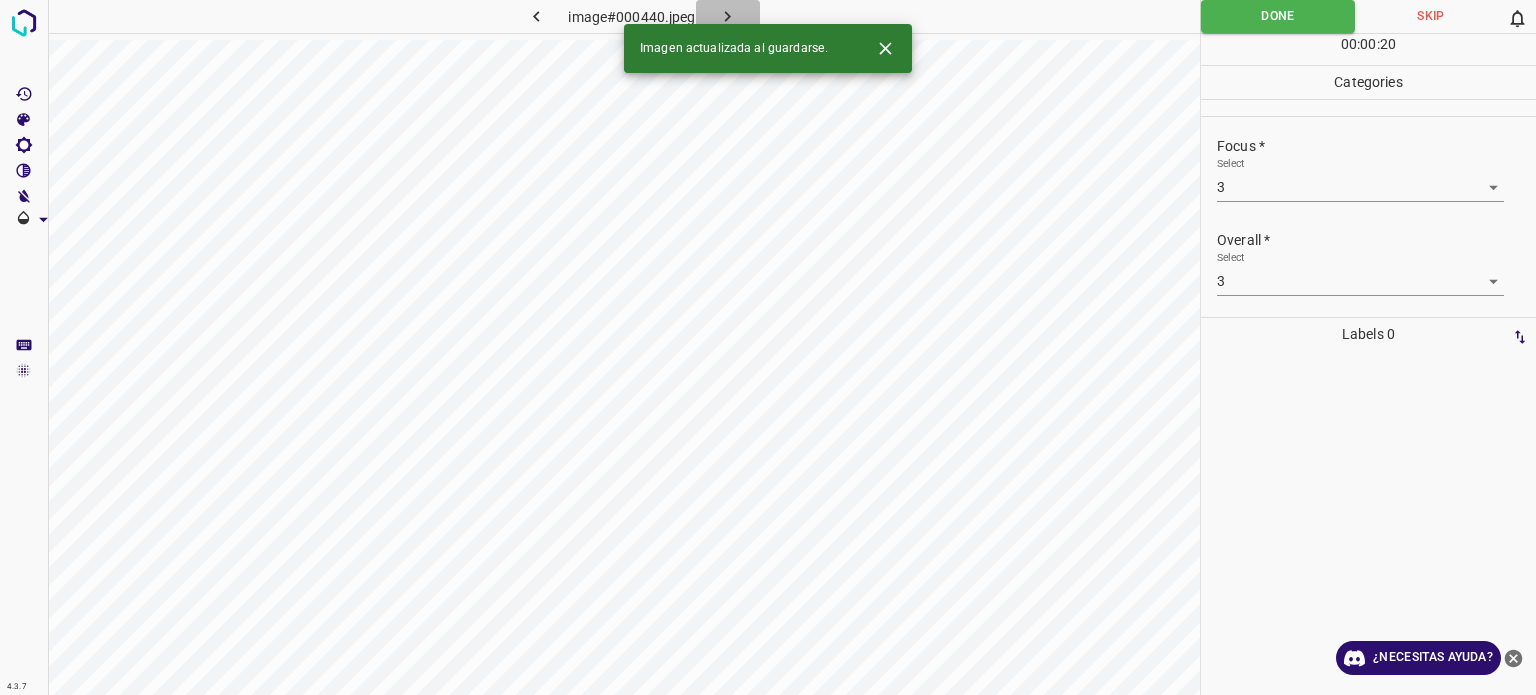 click 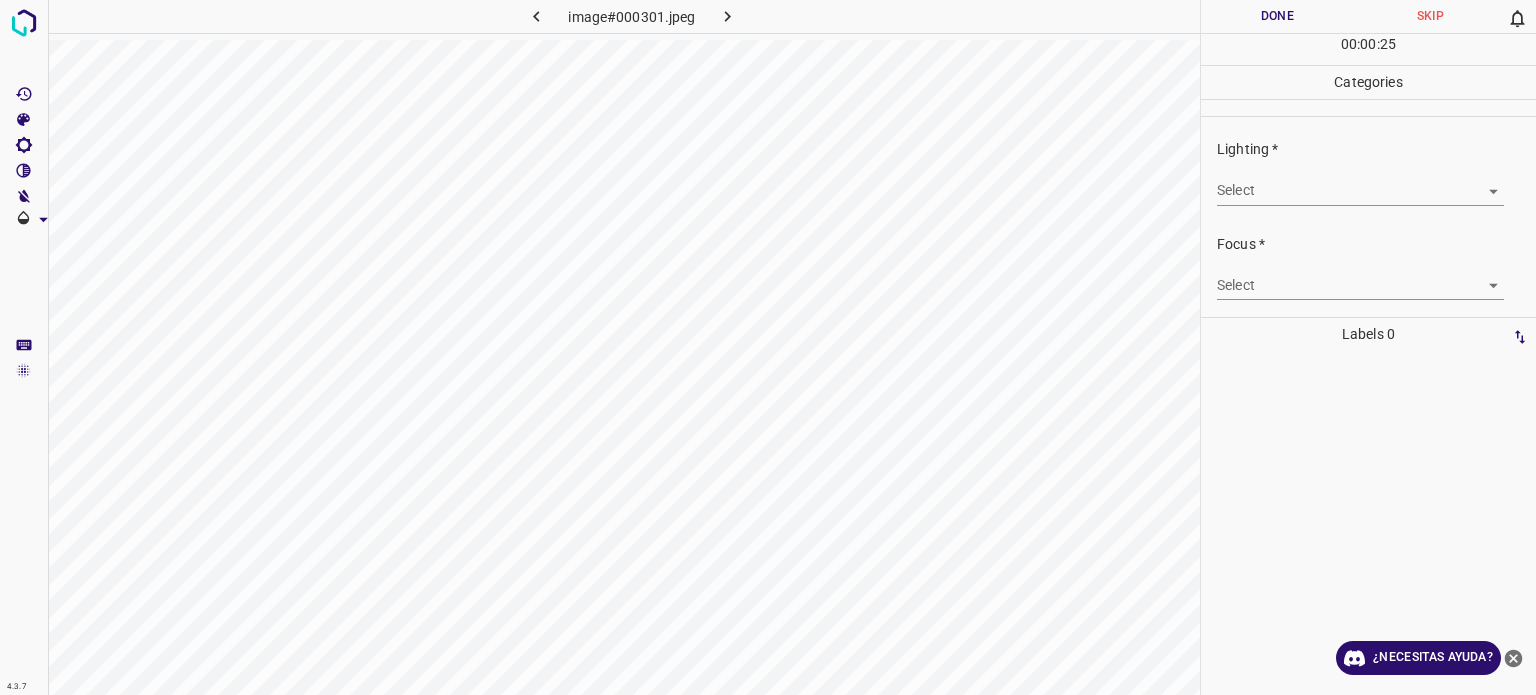 click on "Texto original Valora esta traducción Tu opinión servirá para ayudar a mejorar el Traductor de Google 4.3.7 image#000301.jpeg Done Skip 0 00   : 00   : 25   Categories Lighting *  Select ​ Focus *  Select ​ Overall *  Select ​ Labels   0 Categories 1 Lighting 2 Focus 3 Overall Tools Space Change between modes (Draw & Edit) I Auto labeling R Restore zoom M Zoom in N Zoom out Delete Delete selecte label Filters Z Restore filters X Saturation filter C Brightness filter V Contrast filter B Gray scale filter General O Download ¿Necesitas ayuda? - Texto - Esconder - Borrar" at bounding box center (768, 347) 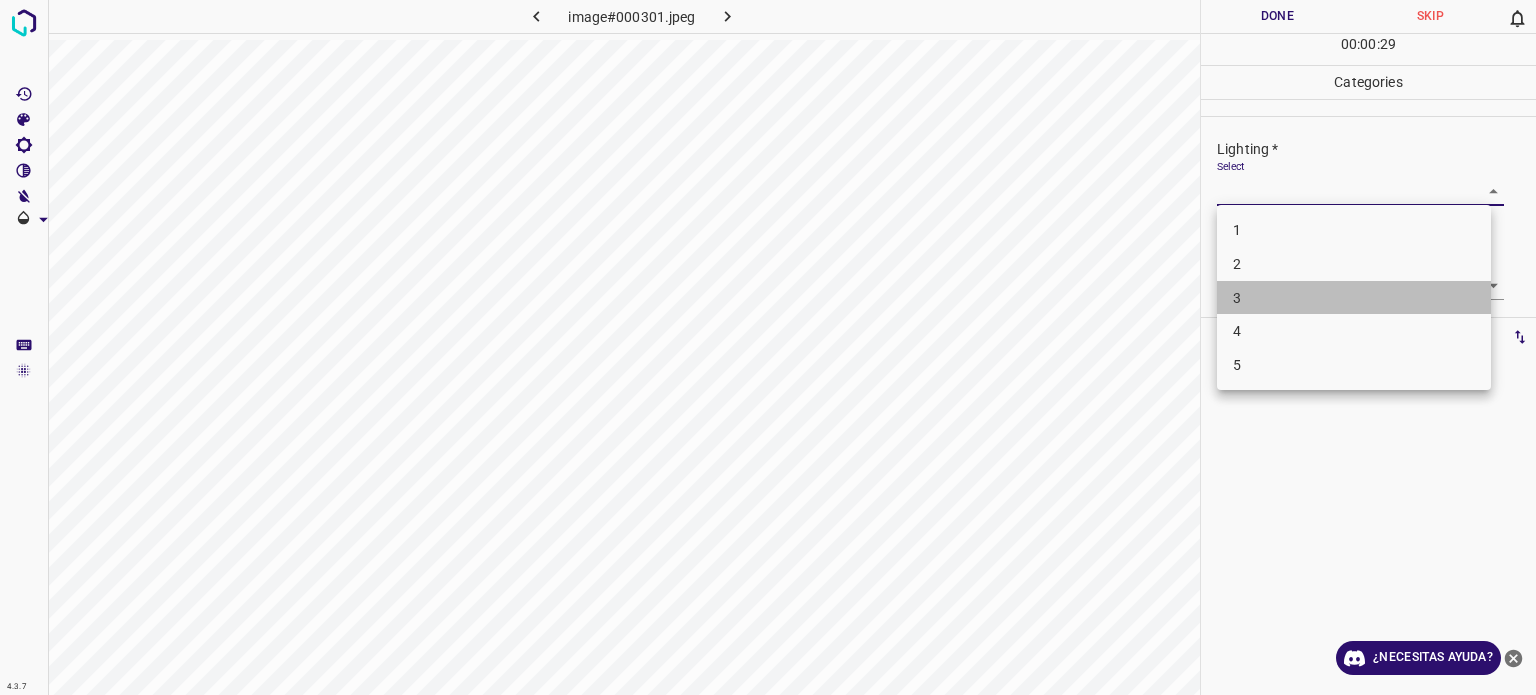 click on "3" at bounding box center [1354, 298] 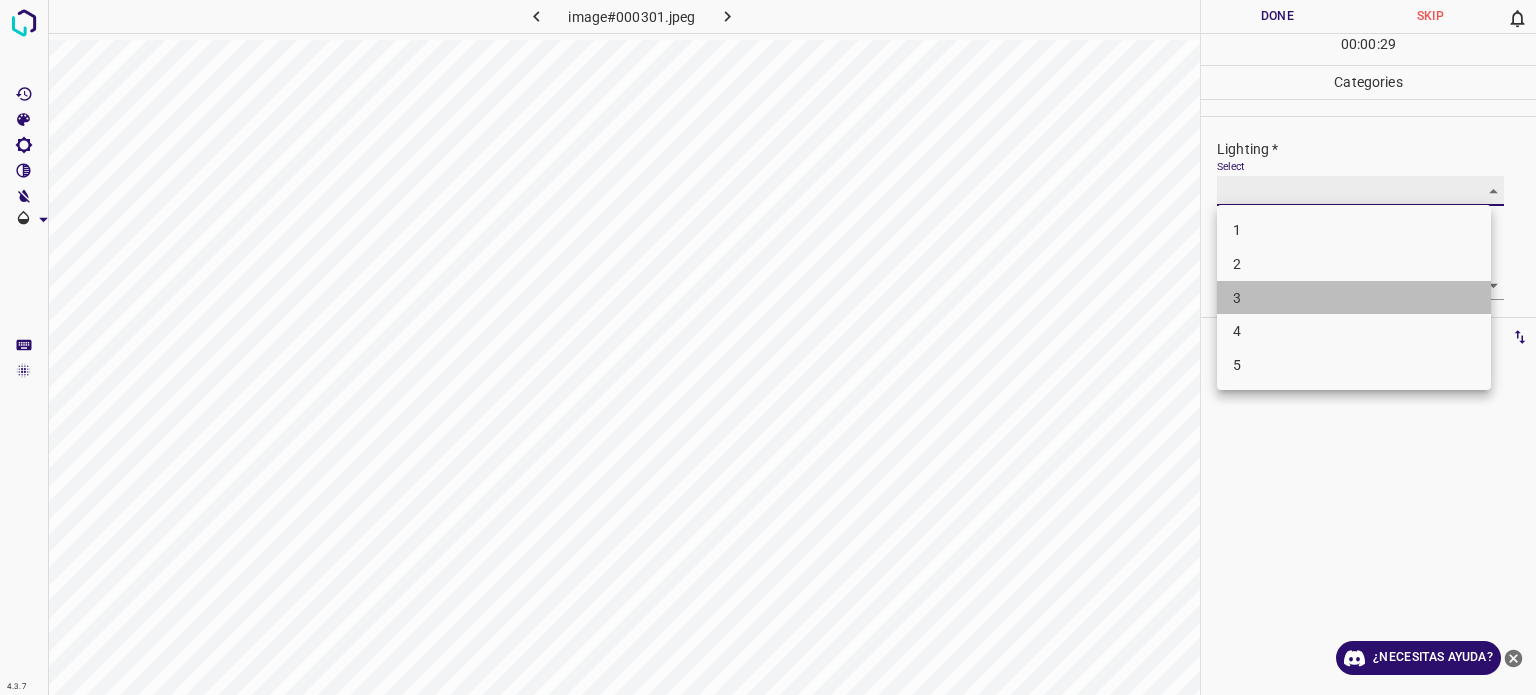 type on "3" 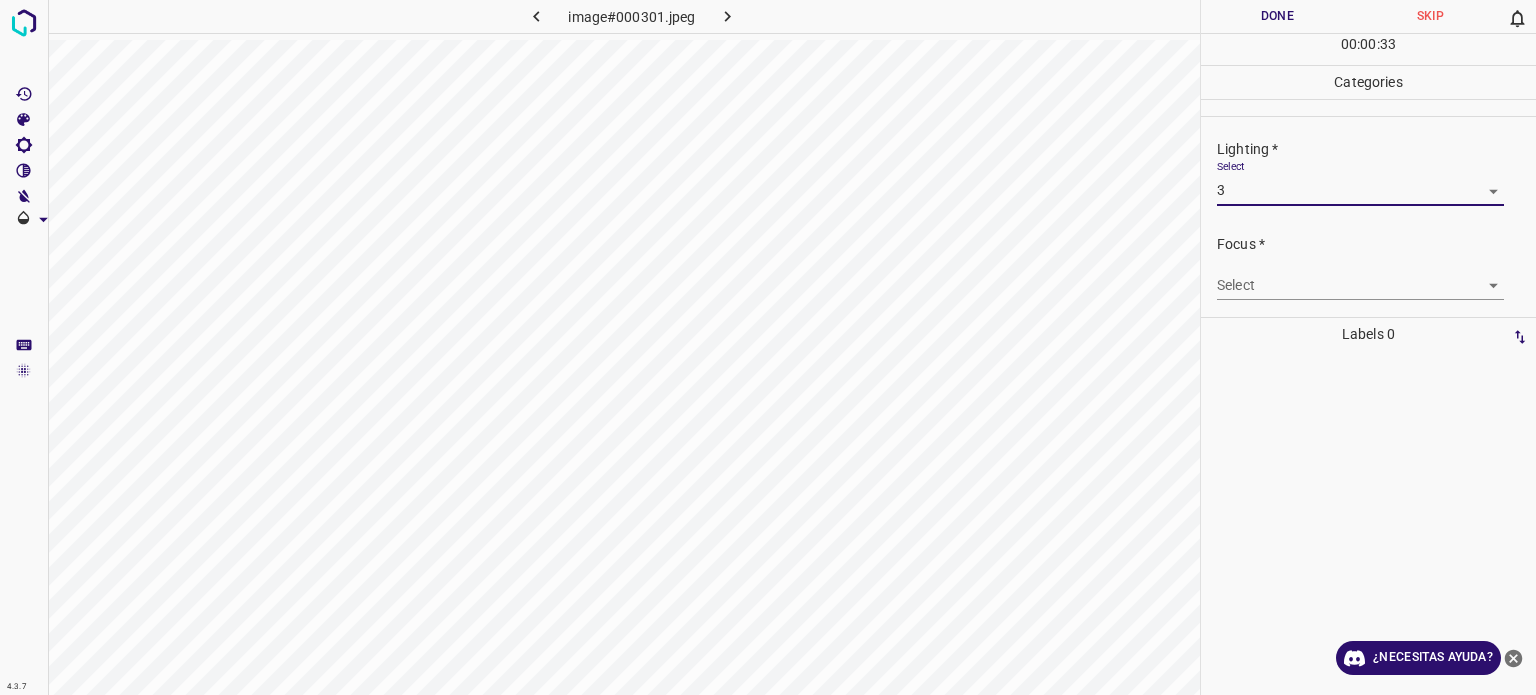 click on "Texto original Valora esta traducción Tu opinión servirá para ayudar a mejorar el Traductor de Google 4.3.7 image#000301.jpeg Done Skip 0 00   : 00   : 33   Categories Lighting *  Select 3 3 Focus *  Select ​ Overall *  Select ​ Labels   0 Categories 1 Lighting 2 Focus 3 Overall Tools Space Change between modes (Draw & Edit) I Auto labeling R Restore zoom M Zoom in N Zoom out Delete Delete selecte label Filters Z Restore filters X Saturation filter C Brightness filter V Contrast filter B Gray scale filter General O Download ¿Necesitas ayuda? - Texto - Esconder - Borrar" at bounding box center (768, 347) 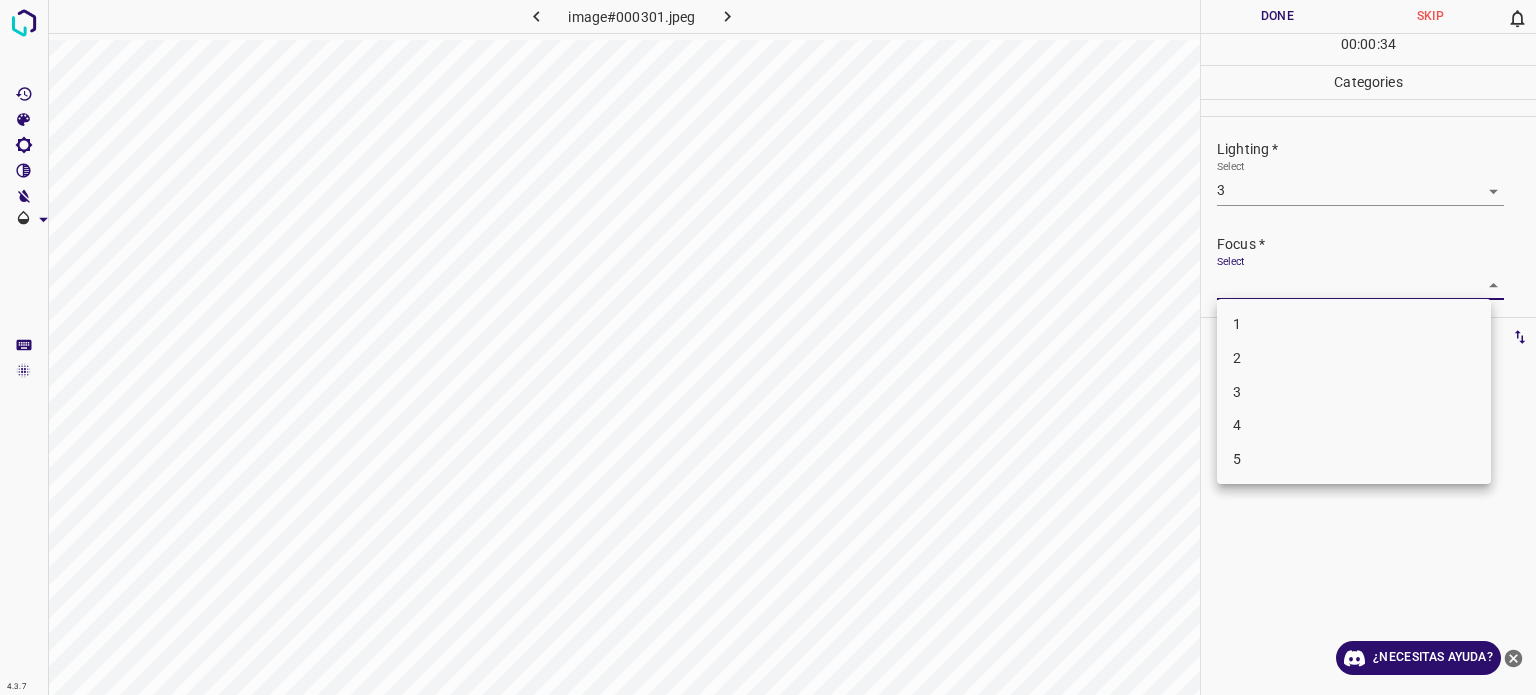 click on "2" at bounding box center (1237, 358) 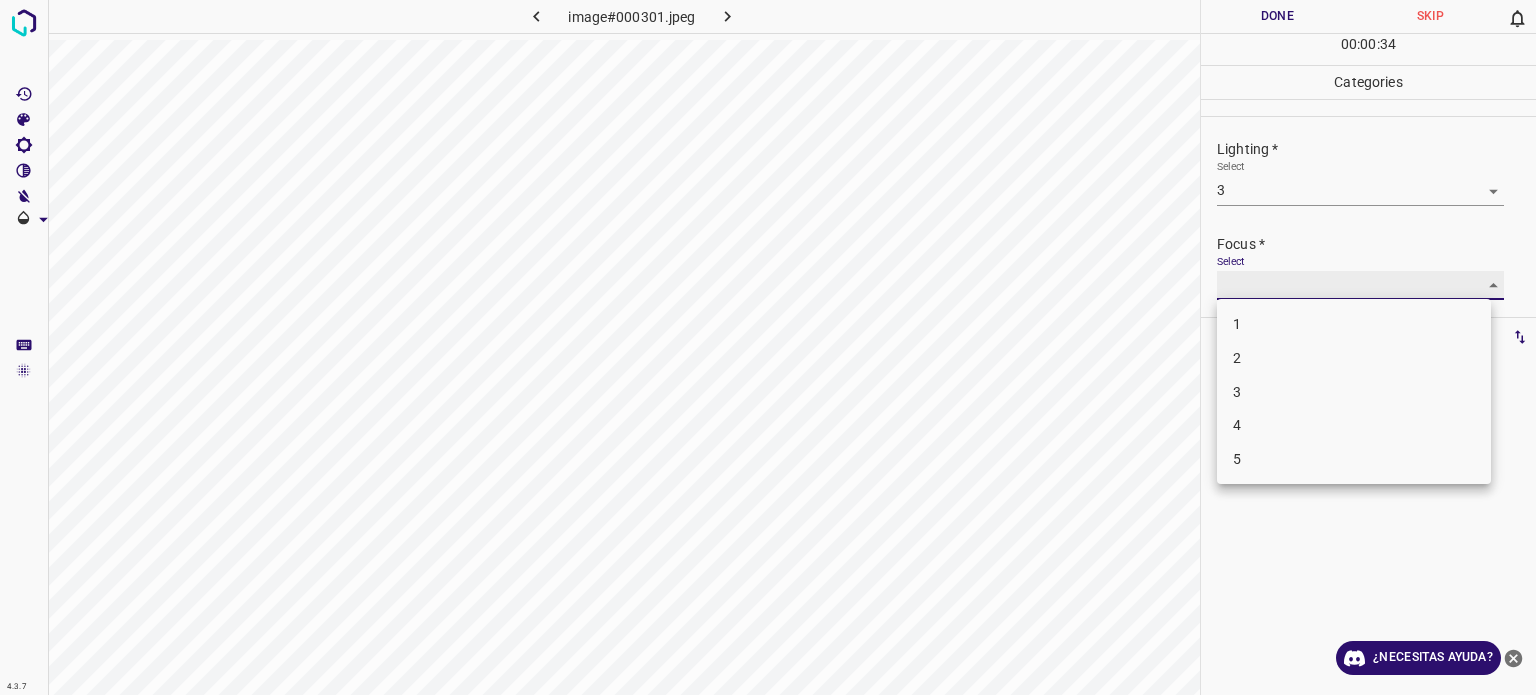 type on "2" 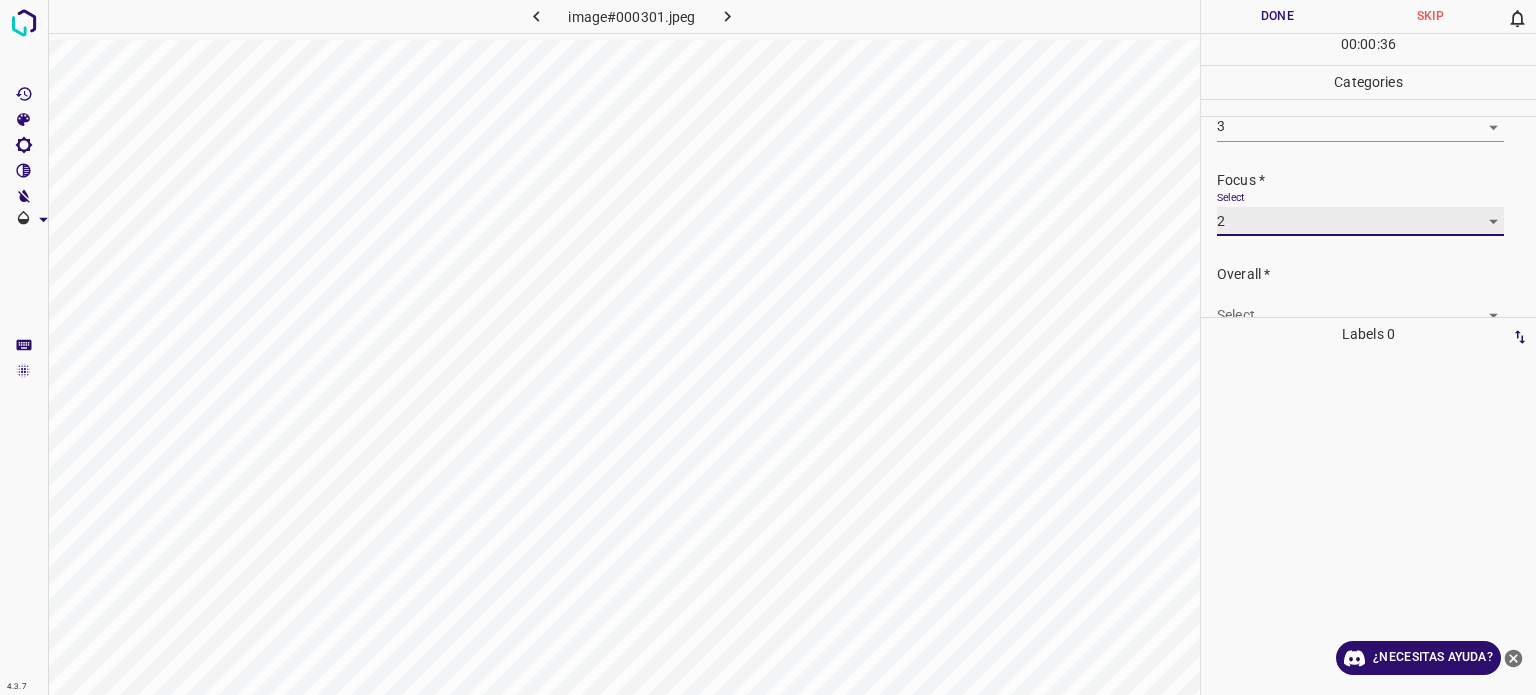 scroll, scrollTop: 98, scrollLeft: 0, axis: vertical 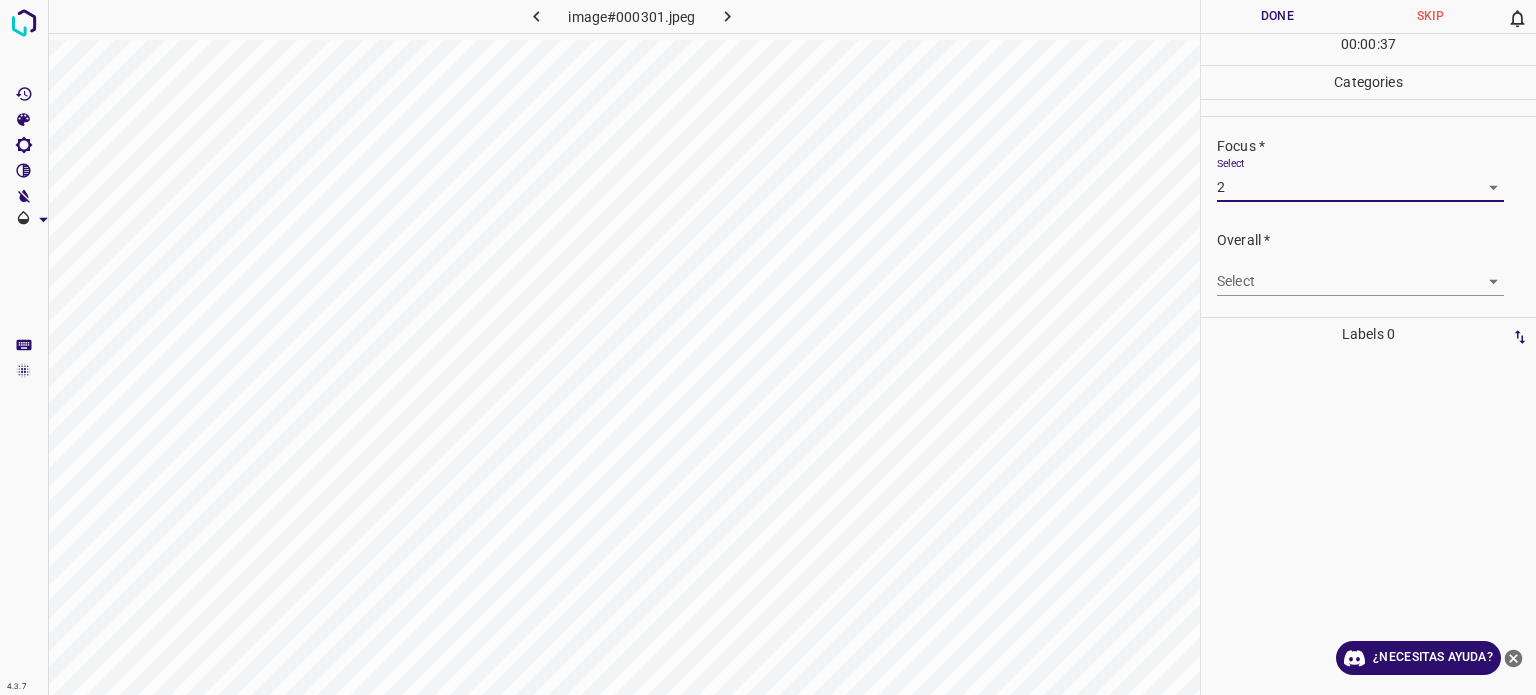click on "Texto original Valora esta traducción Tu opinión servirá para ayudar a mejorar el Traductor de Google 4.3.7 image#000301.jpeg Done Skip 0 00   : 00   : 37   Categories Lighting *  Select 3 3 Focus *  Select 2 2 Overall *  Select ​ Labels   0 Categories 1 Lighting 2 Focus 3 Overall Tools Space Change between modes (Draw & Edit) I Auto labeling R Restore zoom M Zoom in N Zoom out Delete Delete selecte label Filters Z Restore filters X Saturation filter C Brightness filter V Contrast filter B Gray scale filter General O Download ¿Necesitas ayuda? - Texto - Esconder - Borrar" at bounding box center [768, 347] 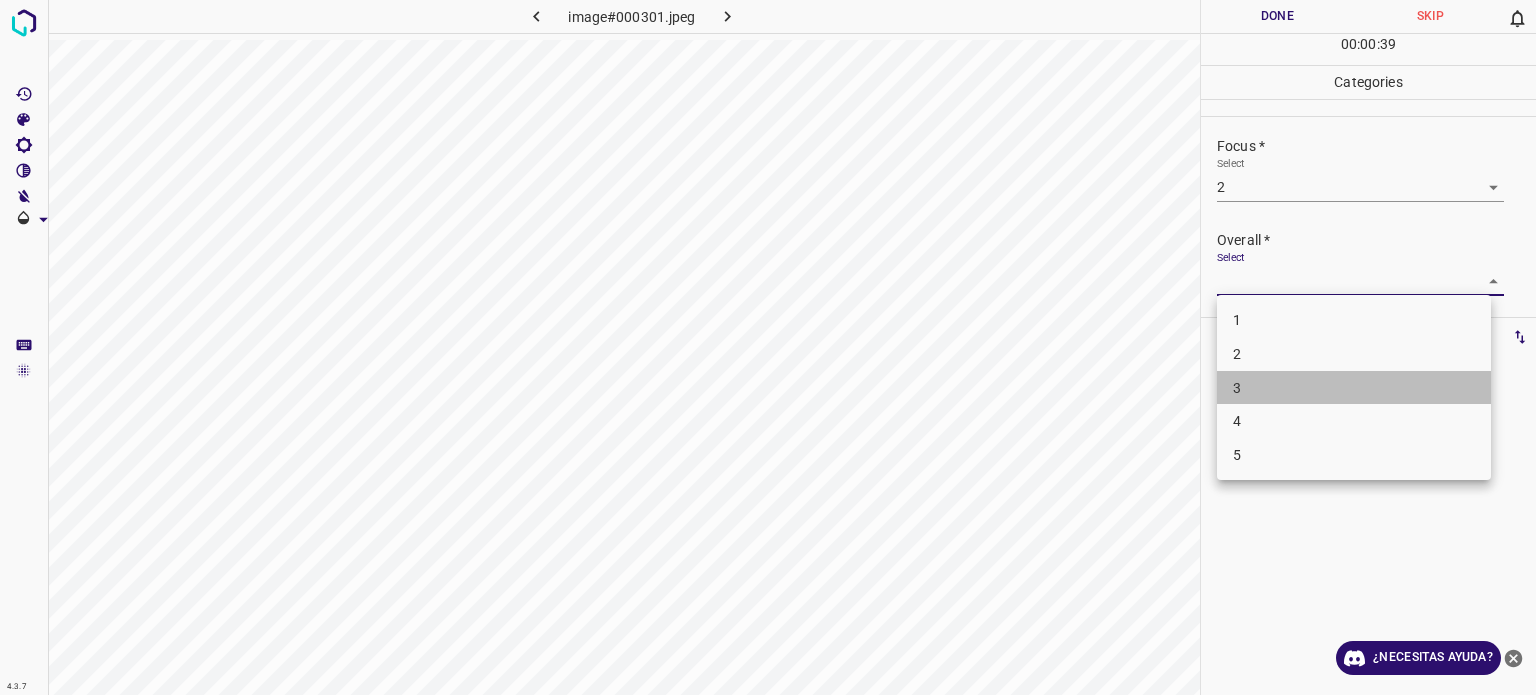 click on "3" at bounding box center (1237, 387) 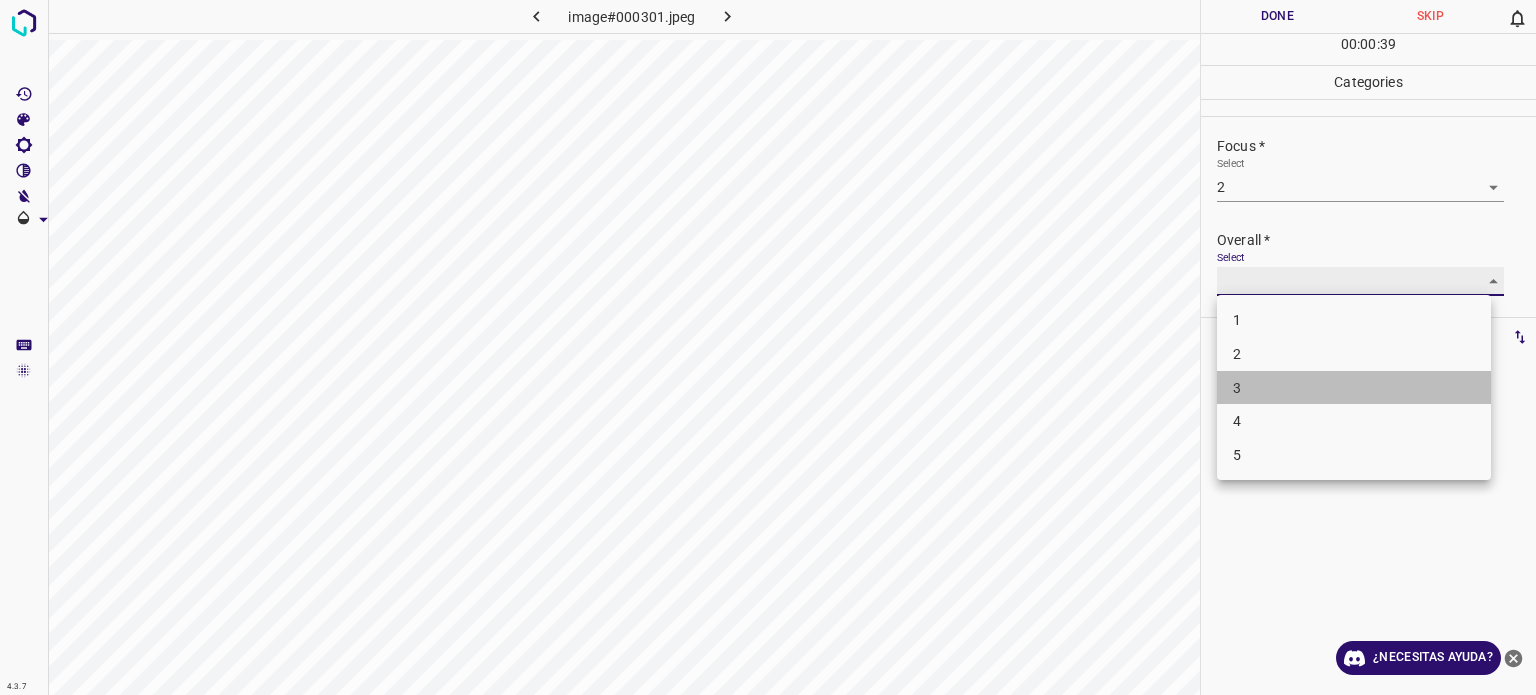 type on "3" 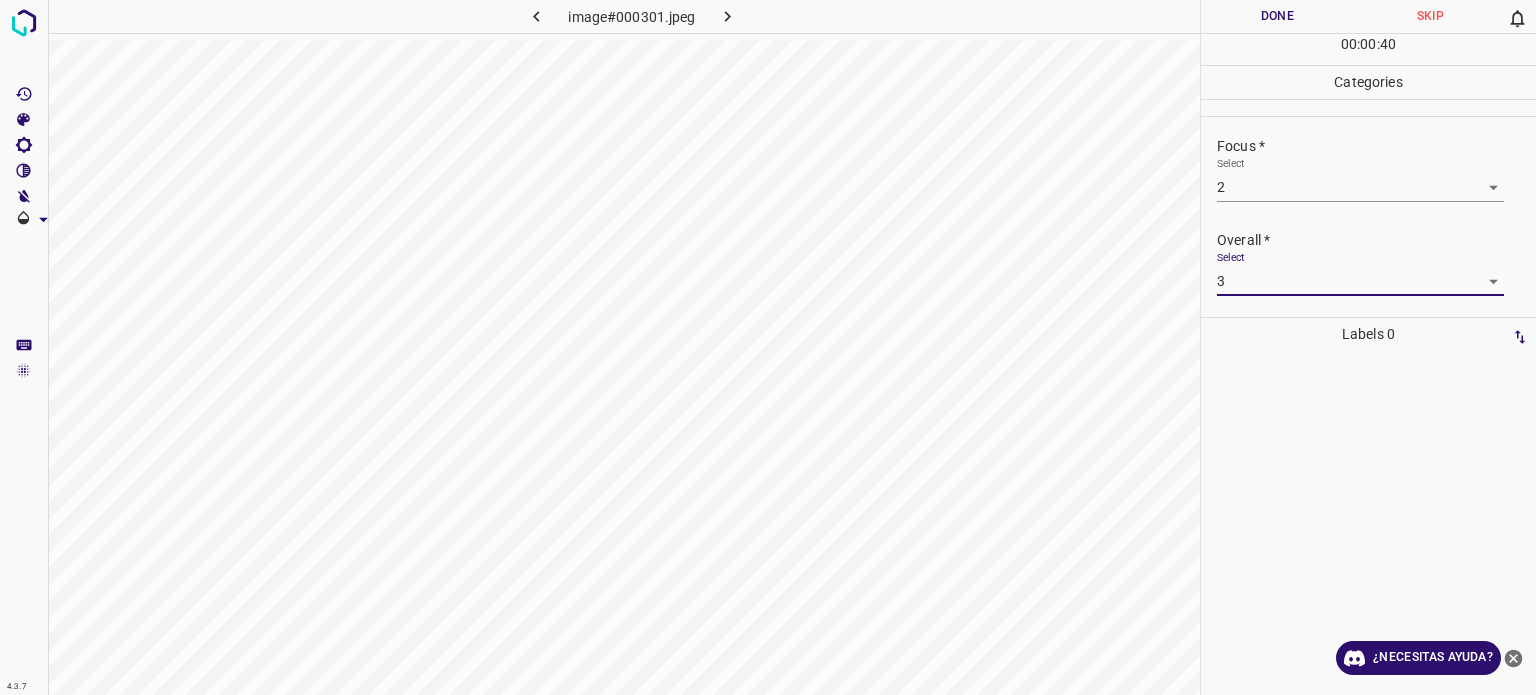 click on "Done" at bounding box center (1277, 16) 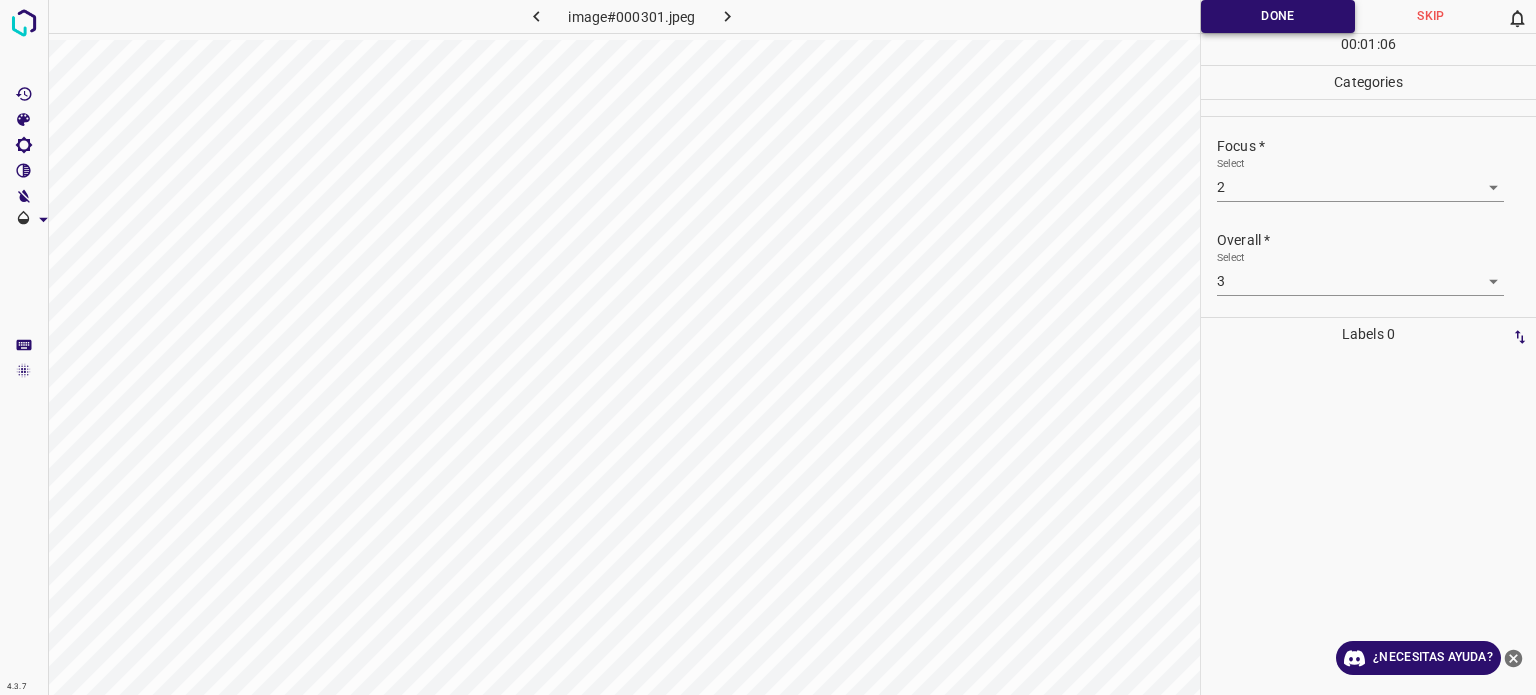 click on "Done" at bounding box center (1278, 16) 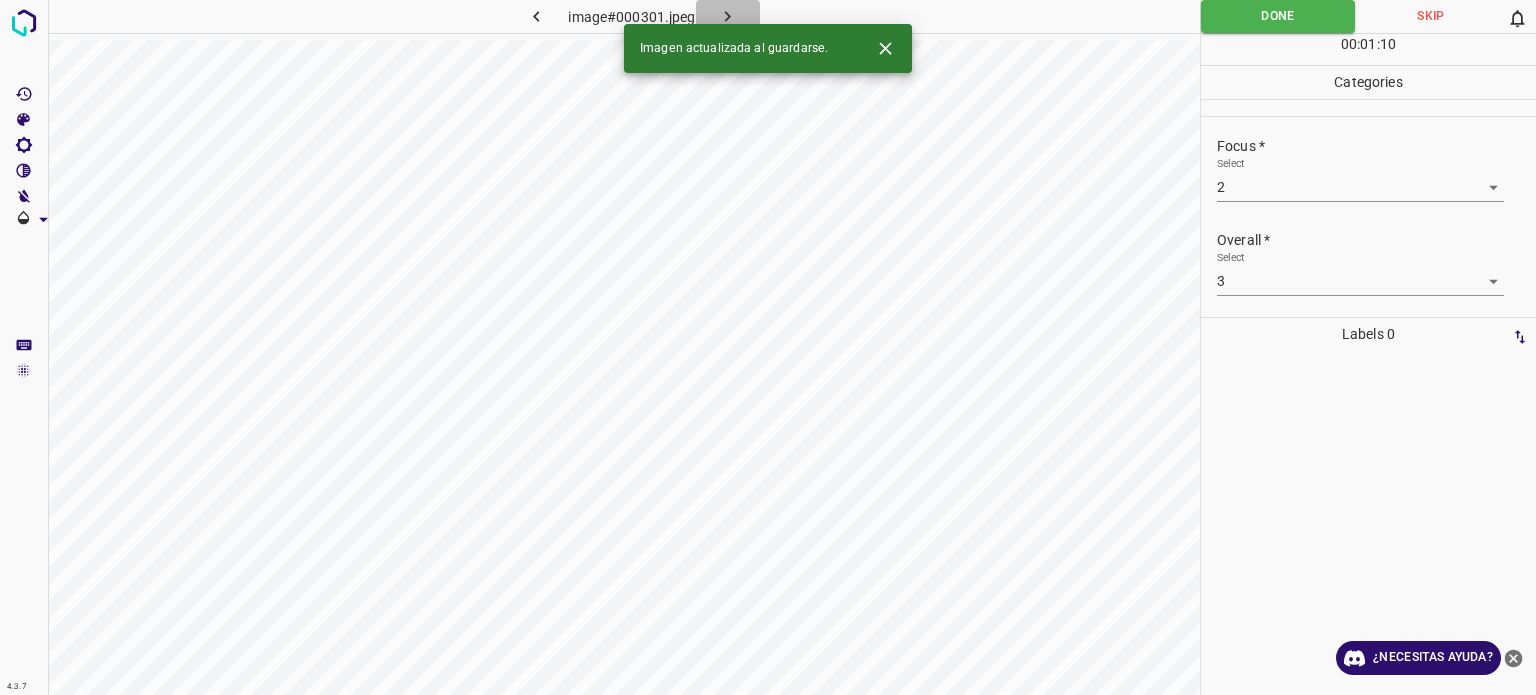 click 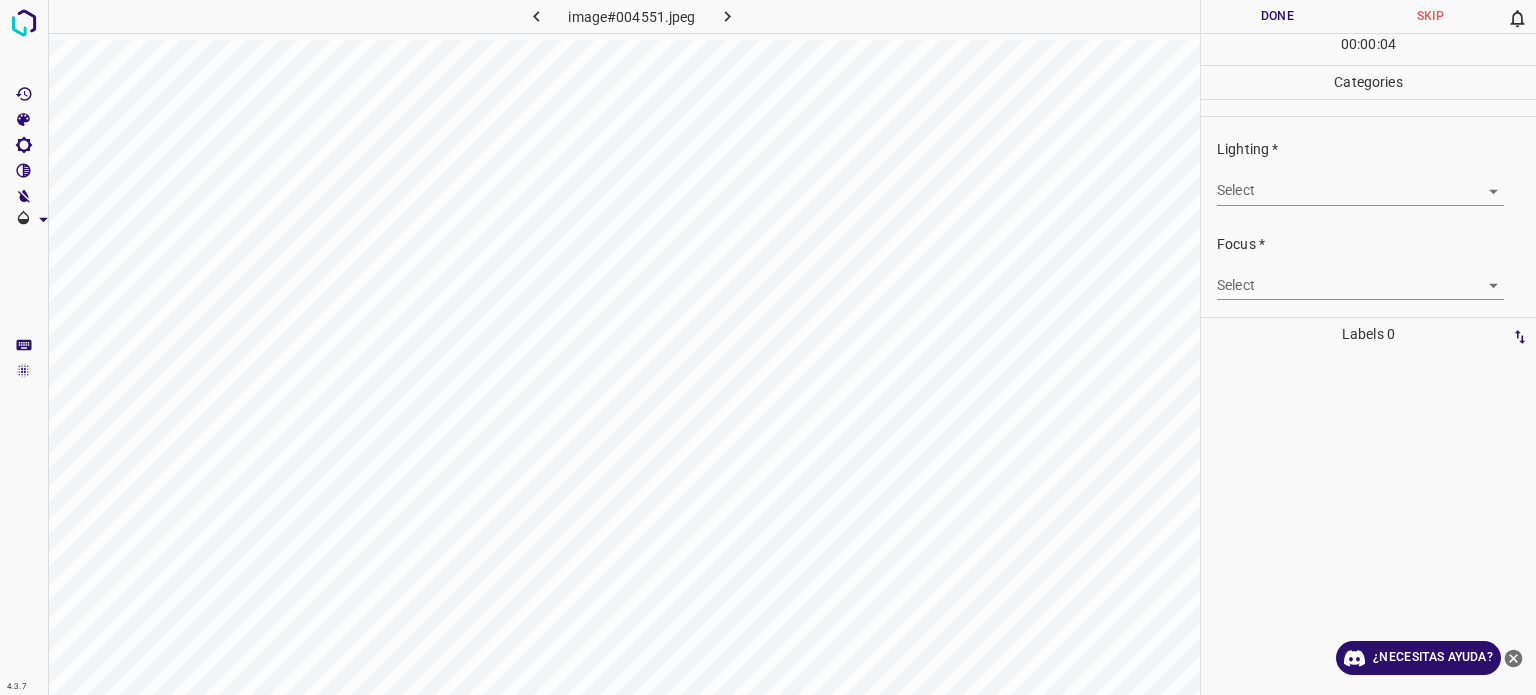 click on "Texto original Valora esta traducción Tu opinión servirá para ayudar a mejorar el Traductor de Google 4.3.7 image#004551.jpeg Done Skip 0 00   : 00   : 04   Categories Lighting *  Select ​ Focus *  Select ​ Overall *  Select ​ Labels   0 Categories 1 Lighting 2 Focus 3 Overall Tools Space Change between modes (Draw & Edit) I Auto labeling R Restore zoom M Zoom in N Zoom out Delete Delete selecte label Filters Z Restore filters X Saturation filter C Brightness filter V Contrast filter B Gray scale filter General O Download ¿Necesitas ayuda? - Texto - Esconder - Borrar" at bounding box center [768, 347] 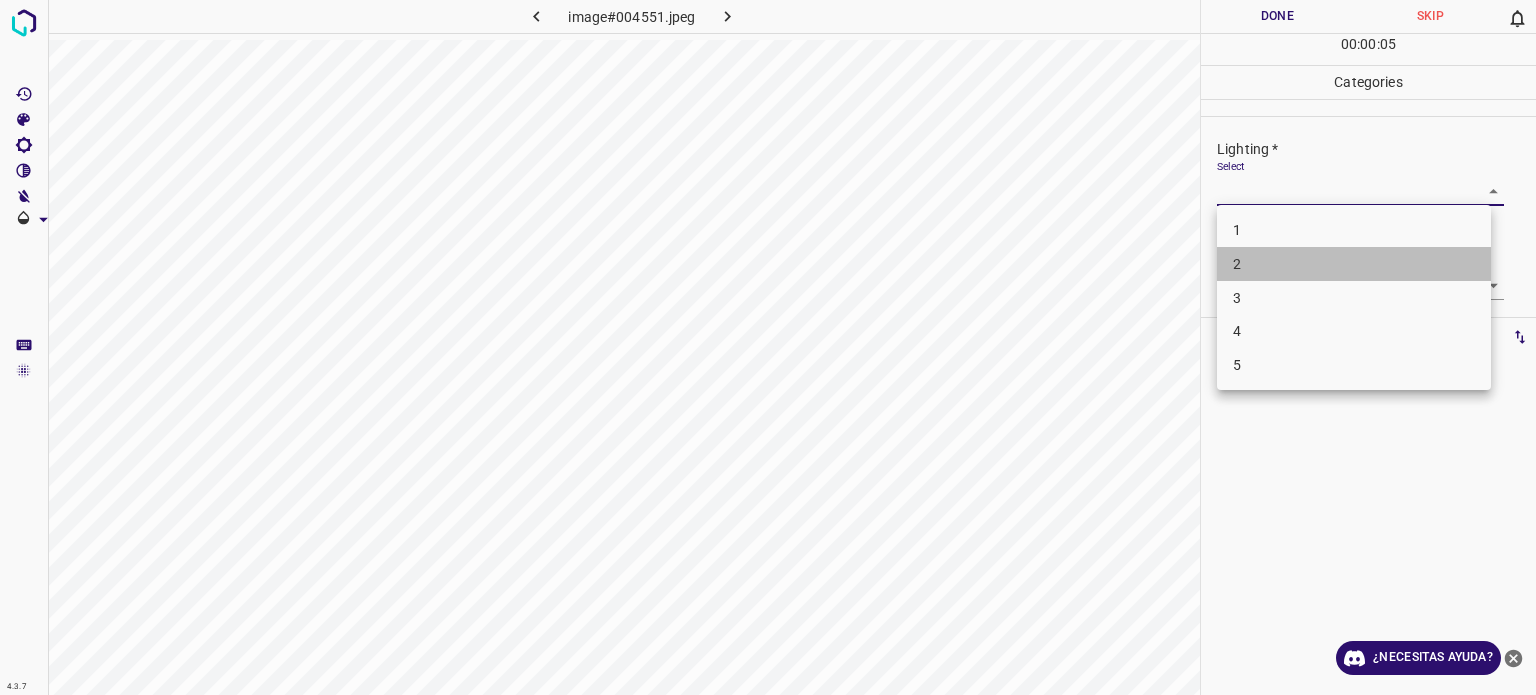 click on "2" at bounding box center (1354, 264) 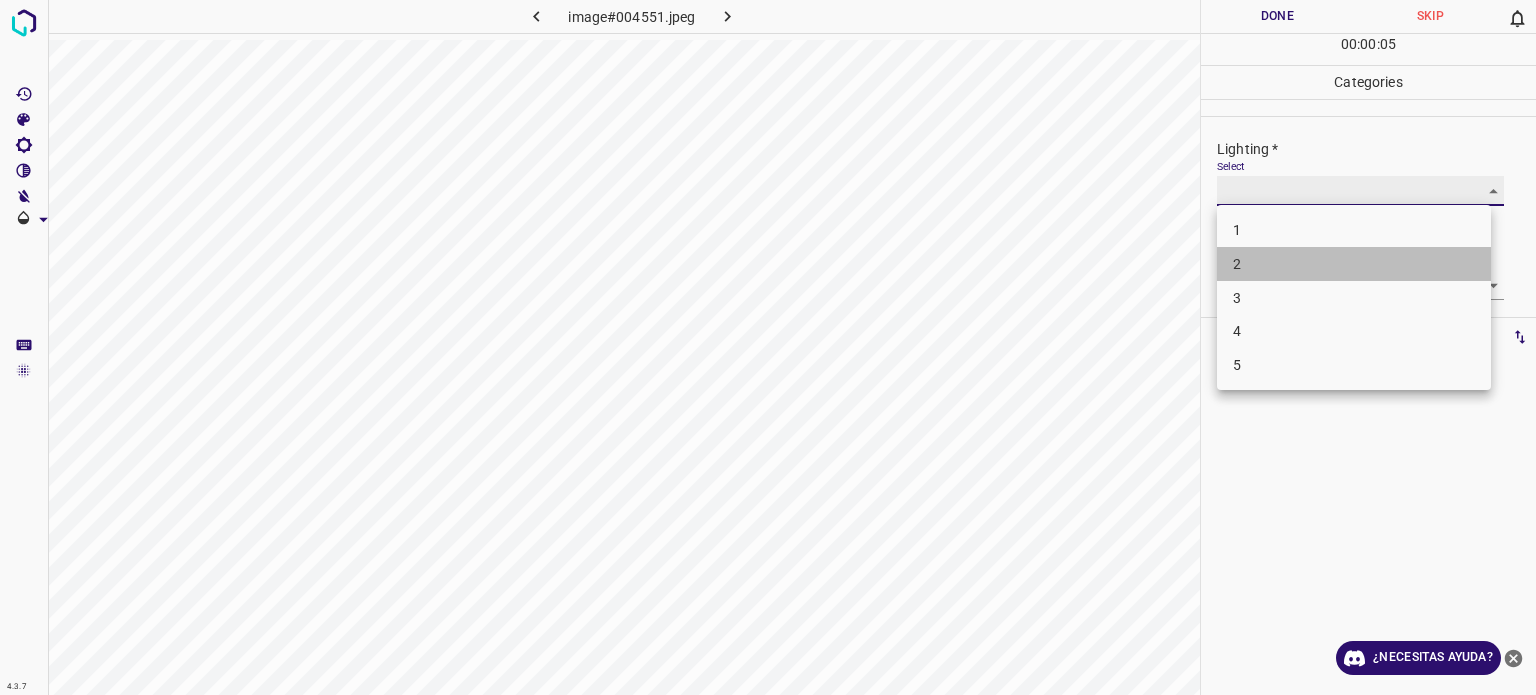 type on "2" 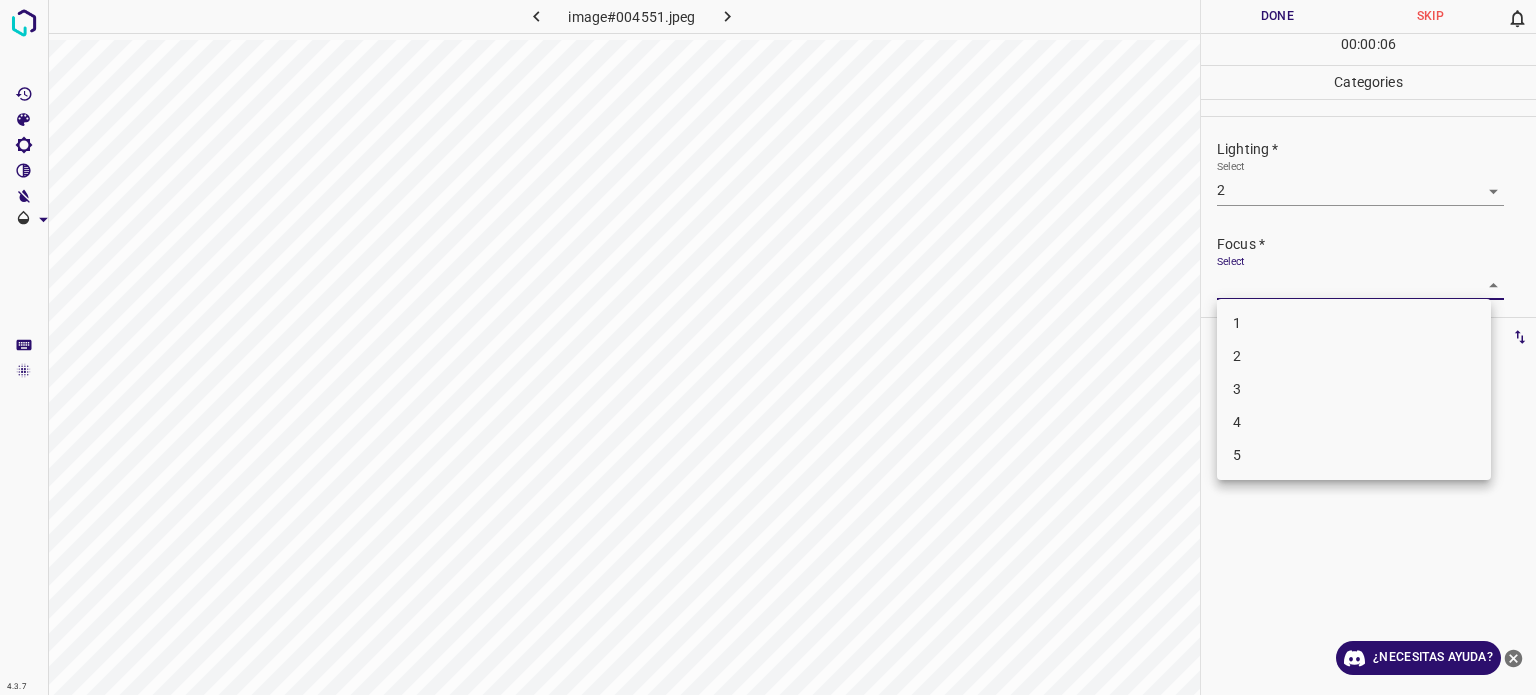 click on "Texto original Valora esta traducción Tu opinión servirá para ayudar a mejorar el Traductor de Google 4.3.7 image#004551.jpeg Done Skip 0 00   : 00   : 06   Categories Lighting *  Select 2 2 Focus *  Select ​ Overall *  Select ​ Labels   0 Categories 1 Lighting 2 Focus 3 Overall Tools Space Change between modes (Draw & Edit) I Auto labeling R Restore zoom M Zoom in N Zoom out Delete Delete selecte label Filters Z Restore filters X Saturation filter C Brightness filter V Contrast filter B Gray scale filter General O Download ¿Necesitas ayuda? - Texto - Esconder - Borrar 1 2 3 4 5" at bounding box center (768, 347) 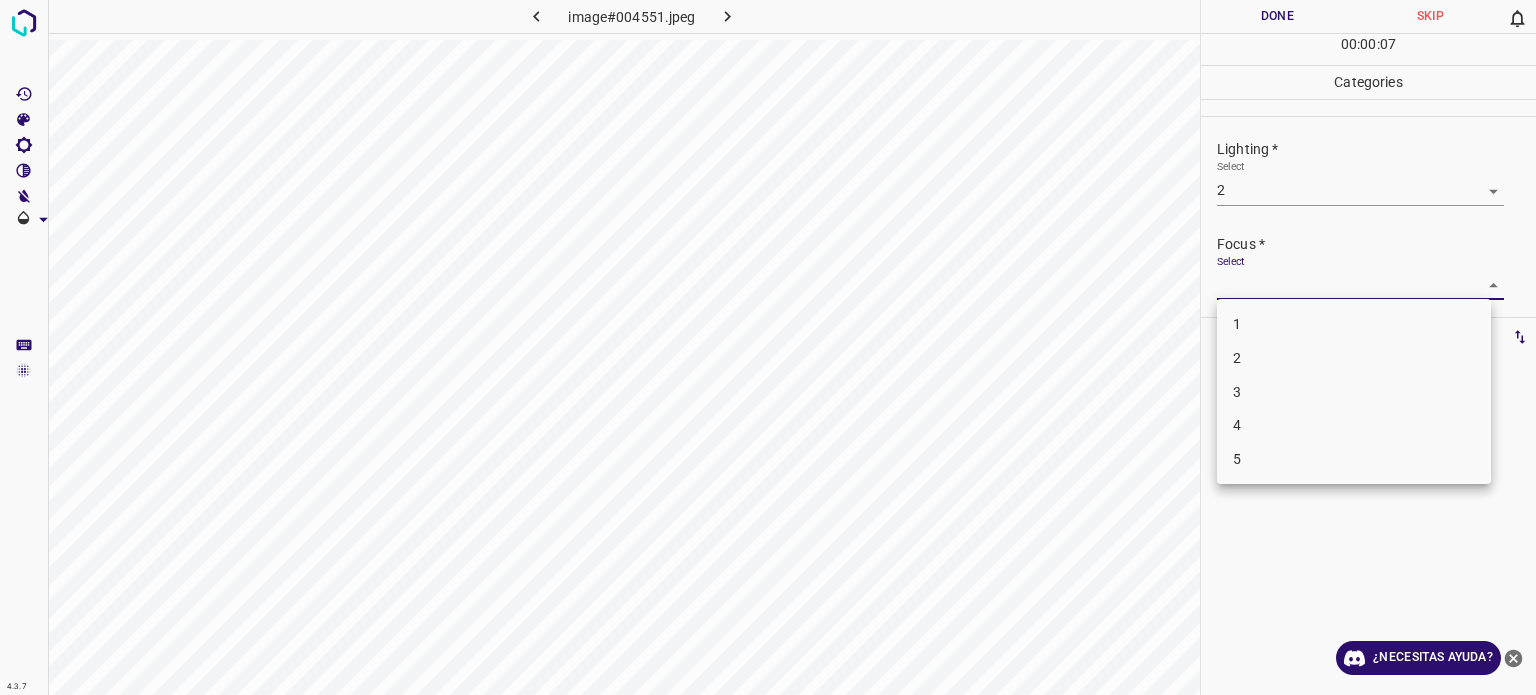 click on "2" at bounding box center (1237, 358) 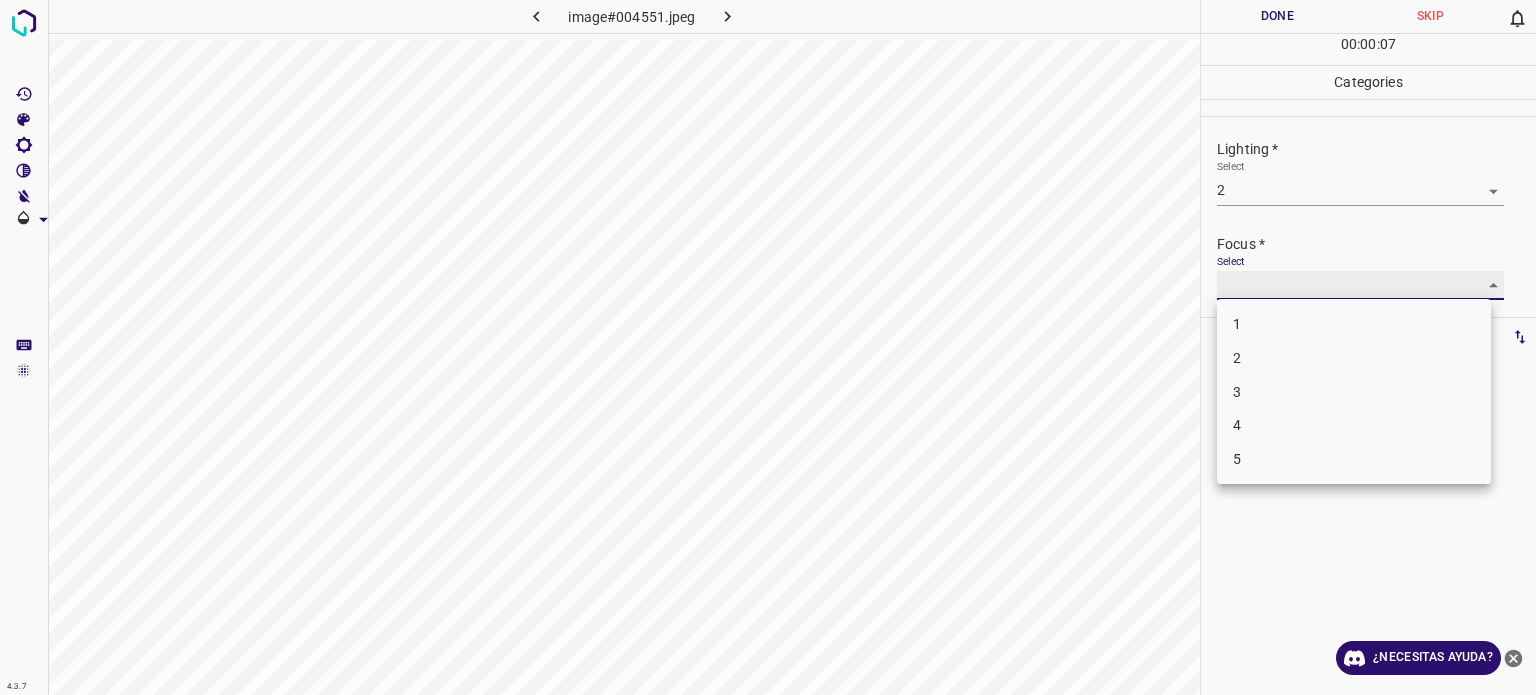 type on "2" 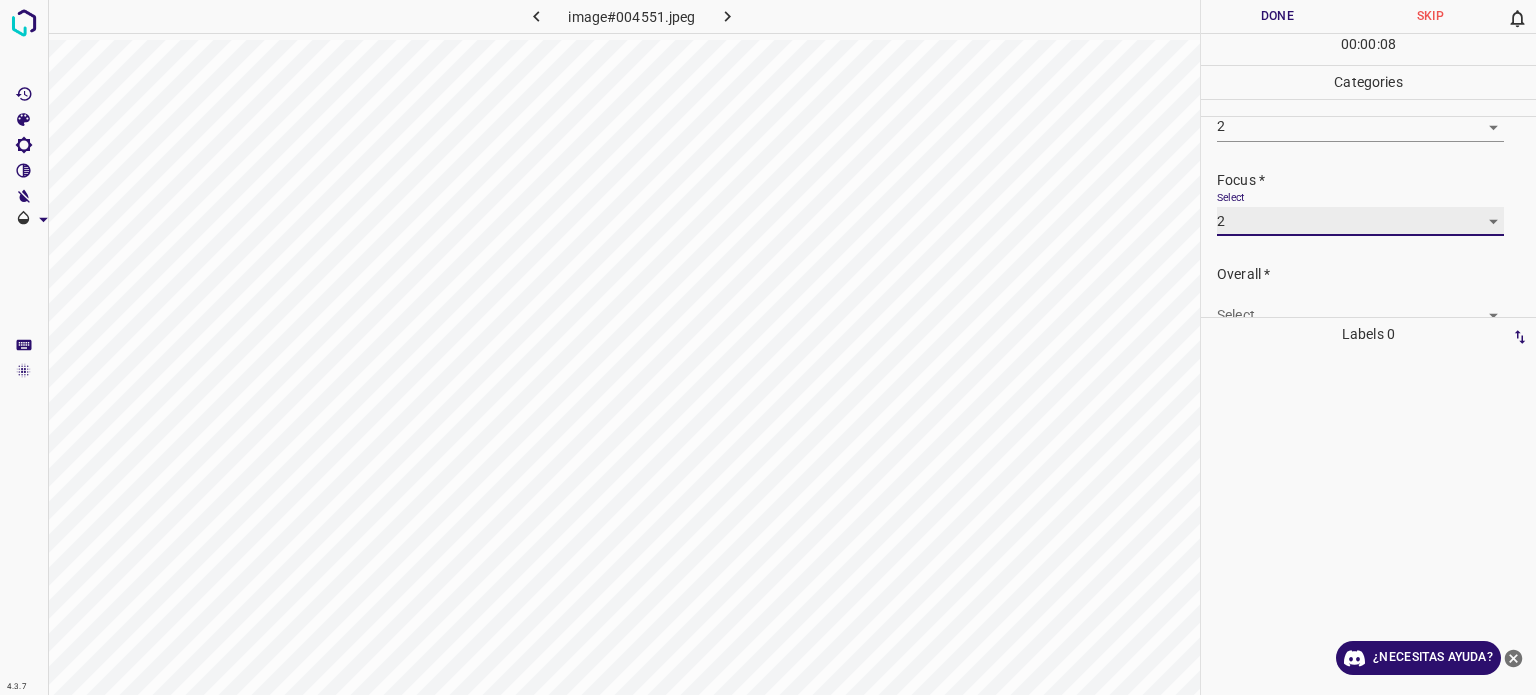 scroll, scrollTop: 98, scrollLeft: 0, axis: vertical 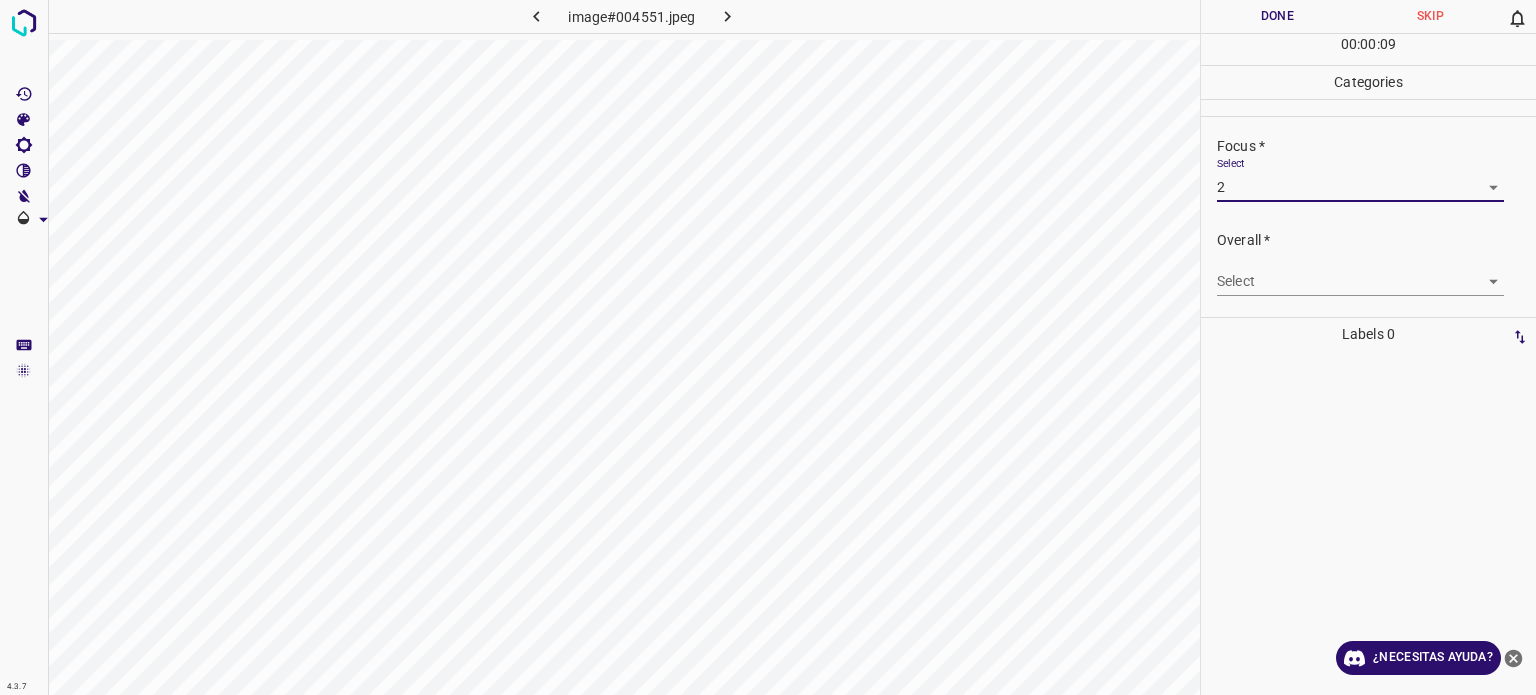 click on "Texto original Valora esta traducción Tu opinión servirá para ayudar a mejorar el Traductor de Google 4.3.7 image#004551.jpeg Done Skip 0 00   : 00   : 09   Categories Lighting *  Select 2 2 Focus *  Select 2 2 Overall *  Select ​ Labels   0 Categories 1 Lighting 2 Focus 3 Overall Tools Space Change between modes (Draw & Edit) I Auto labeling R Restore zoom M Zoom in N Zoom out Delete Delete selecte label Filters Z Restore filters X Saturation filter C Brightness filter V Contrast filter B Gray scale filter General O Download ¿Necesitas ayuda? - Texto - Esconder - Borrar" at bounding box center [768, 347] 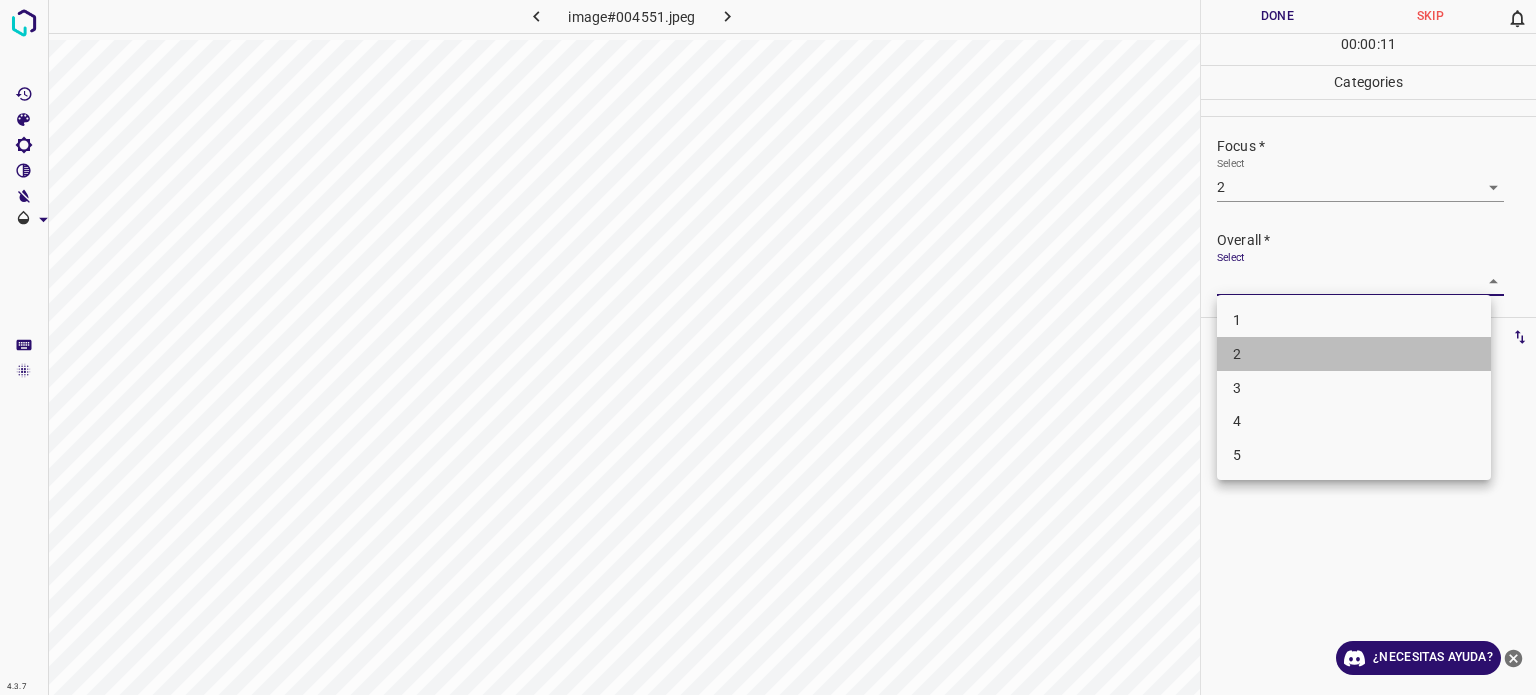 click on "2" at bounding box center [1237, 354] 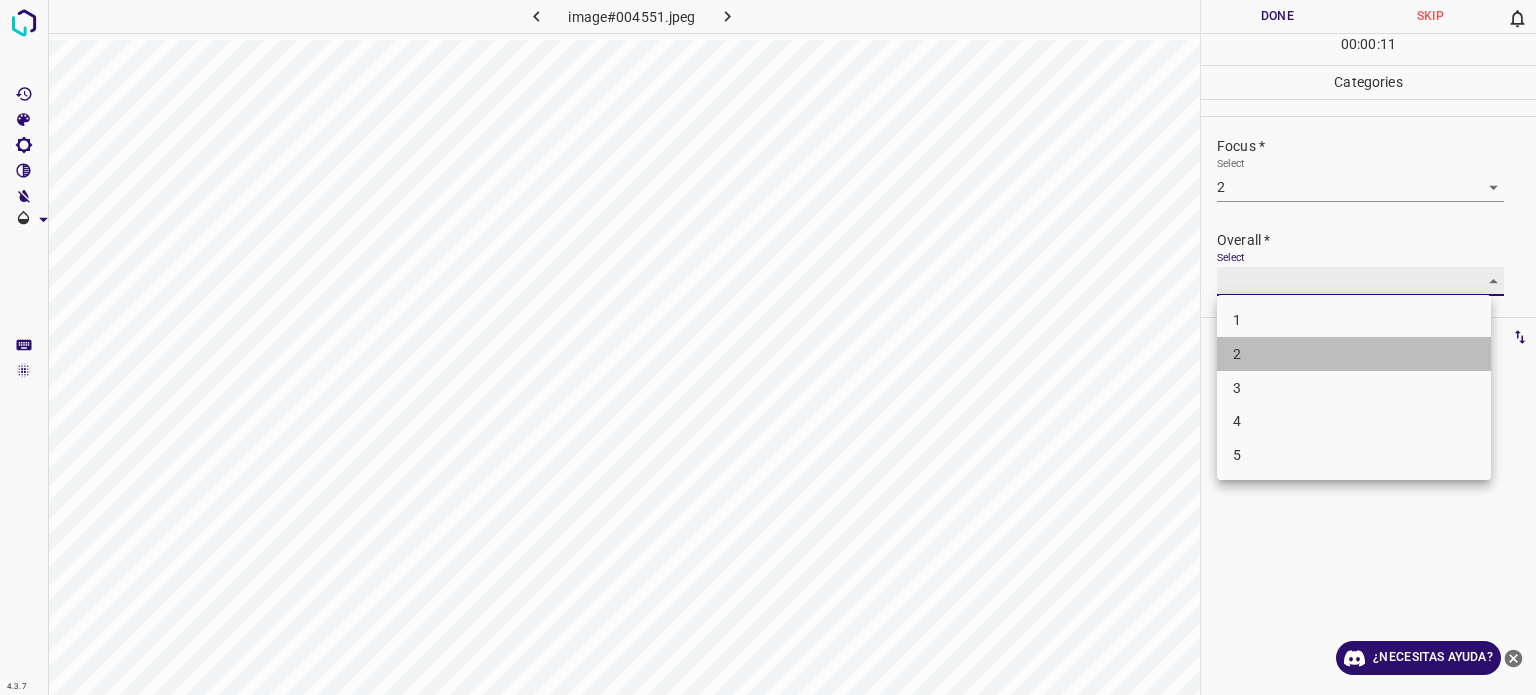 type on "2" 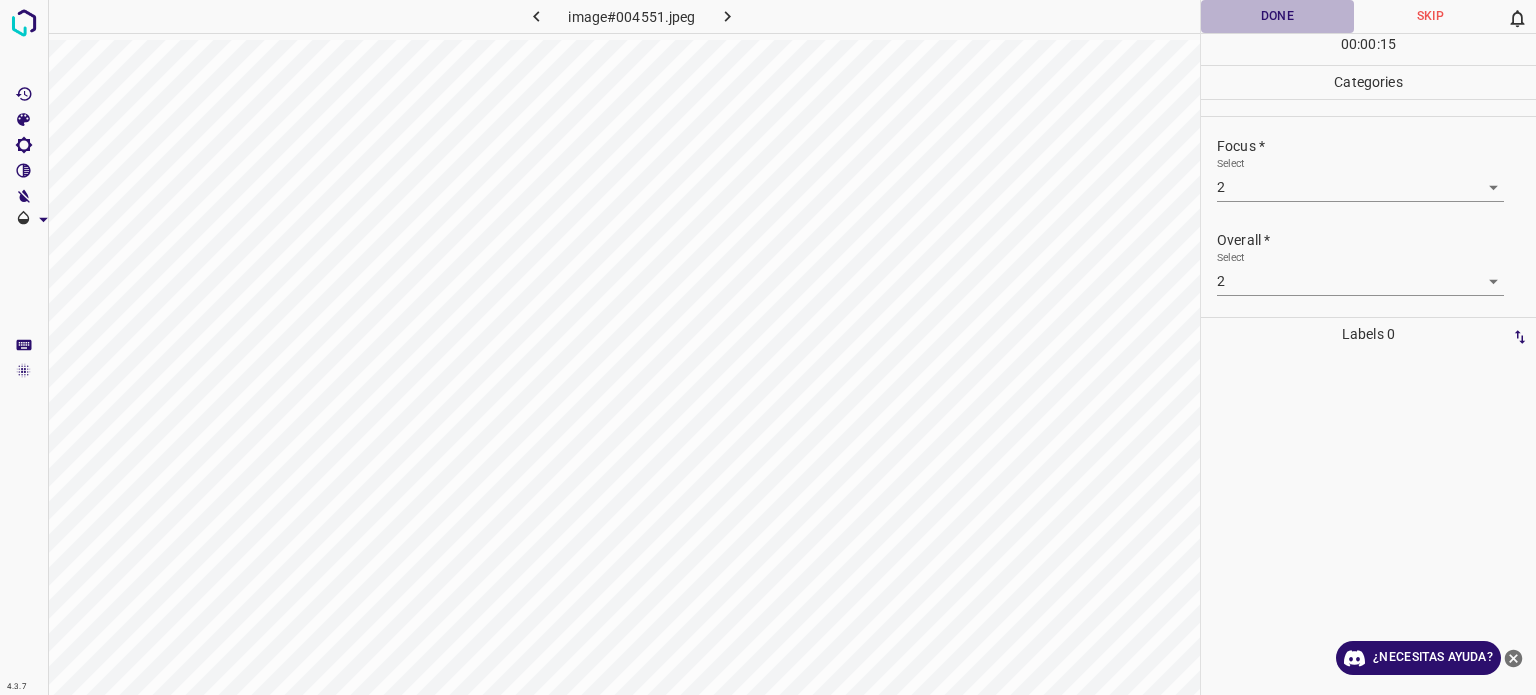 click on "Done" at bounding box center (1277, 16) 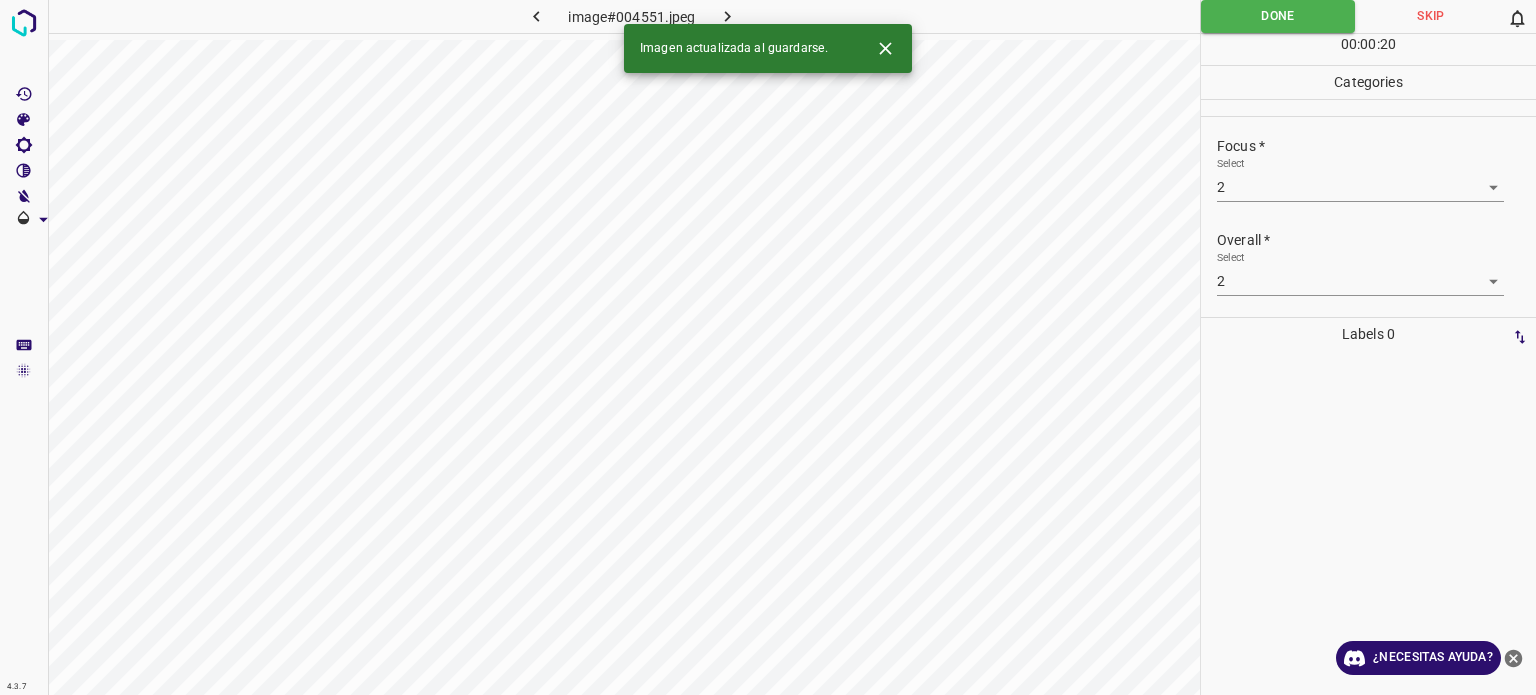 click 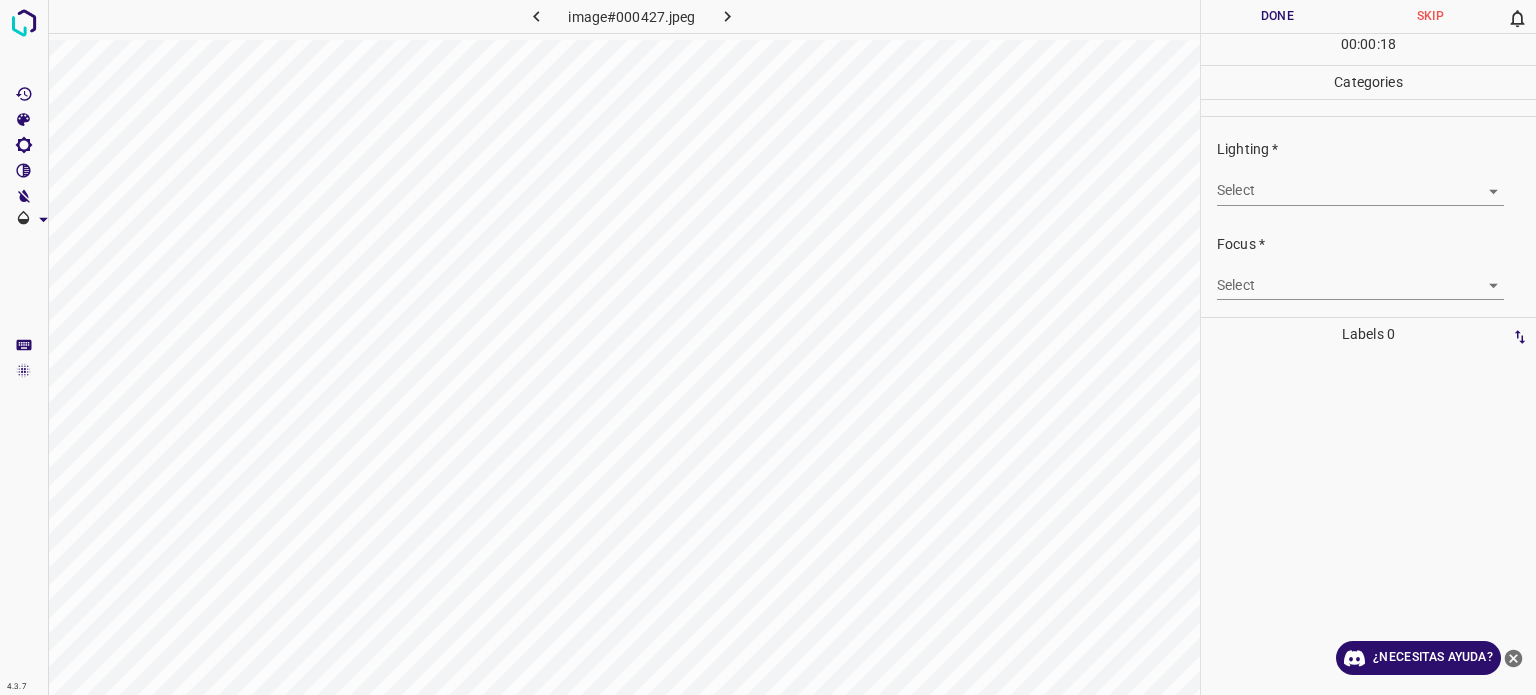 click on "Texto original Valora esta traducción Tu opinión servirá para ayudar a mejorar el Traductor de Google 4.3.7 image#000427.jpeg Done Skip 0 00   : 00   : 18   Categories Lighting *  Select ​ Focus *  Select ​ Overall *  Select ​ Labels   0 Categories 1 Lighting 2 Focus 3 Overall Tools Space Change between modes (Draw & Edit) I Auto labeling R Restore zoom M Zoom in N Zoom out Delete Delete selecte label Filters Z Restore filters X Saturation filter C Brightness filter V Contrast filter B Gray scale filter General O Download ¿Necesitas ayuda? - Texto - Esconder - Borrar" at bounding box center [768, 347] 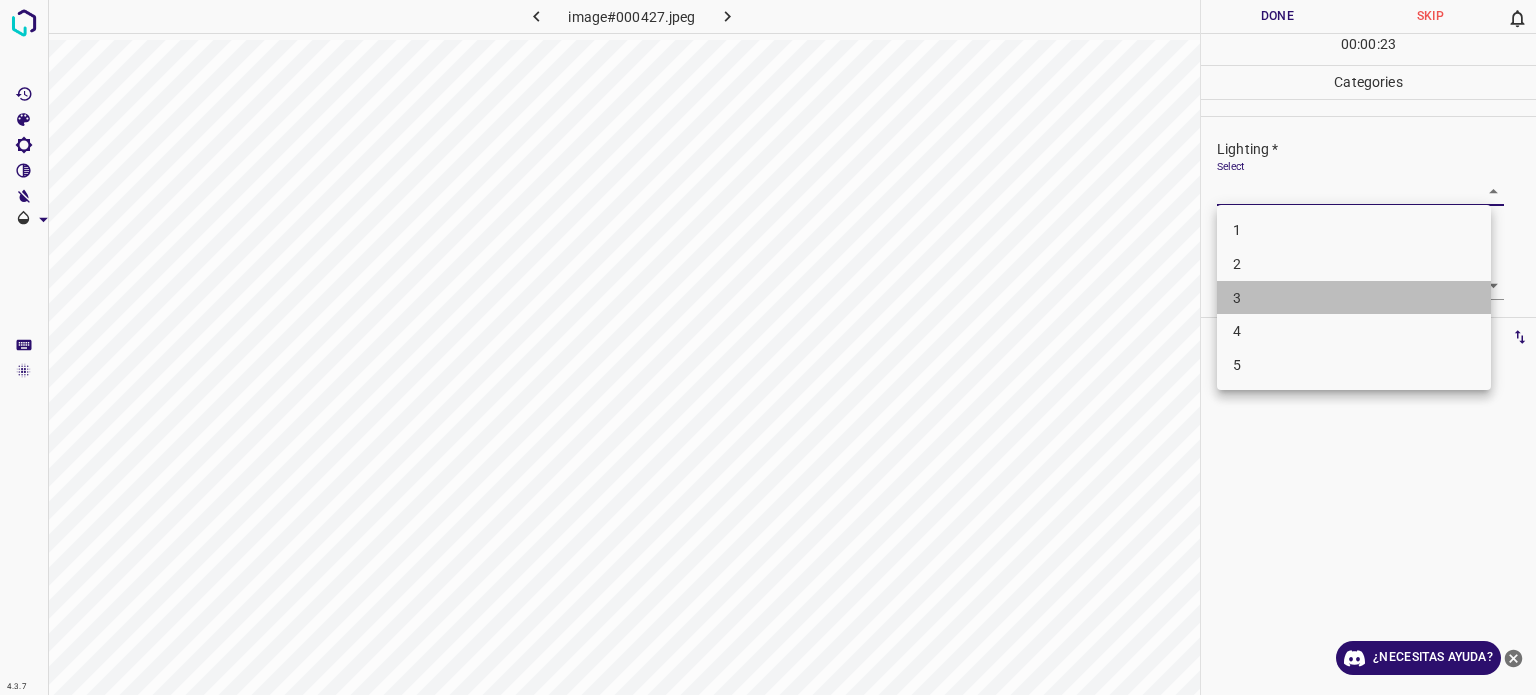 click on "3" at bounding box center [1354, 298] 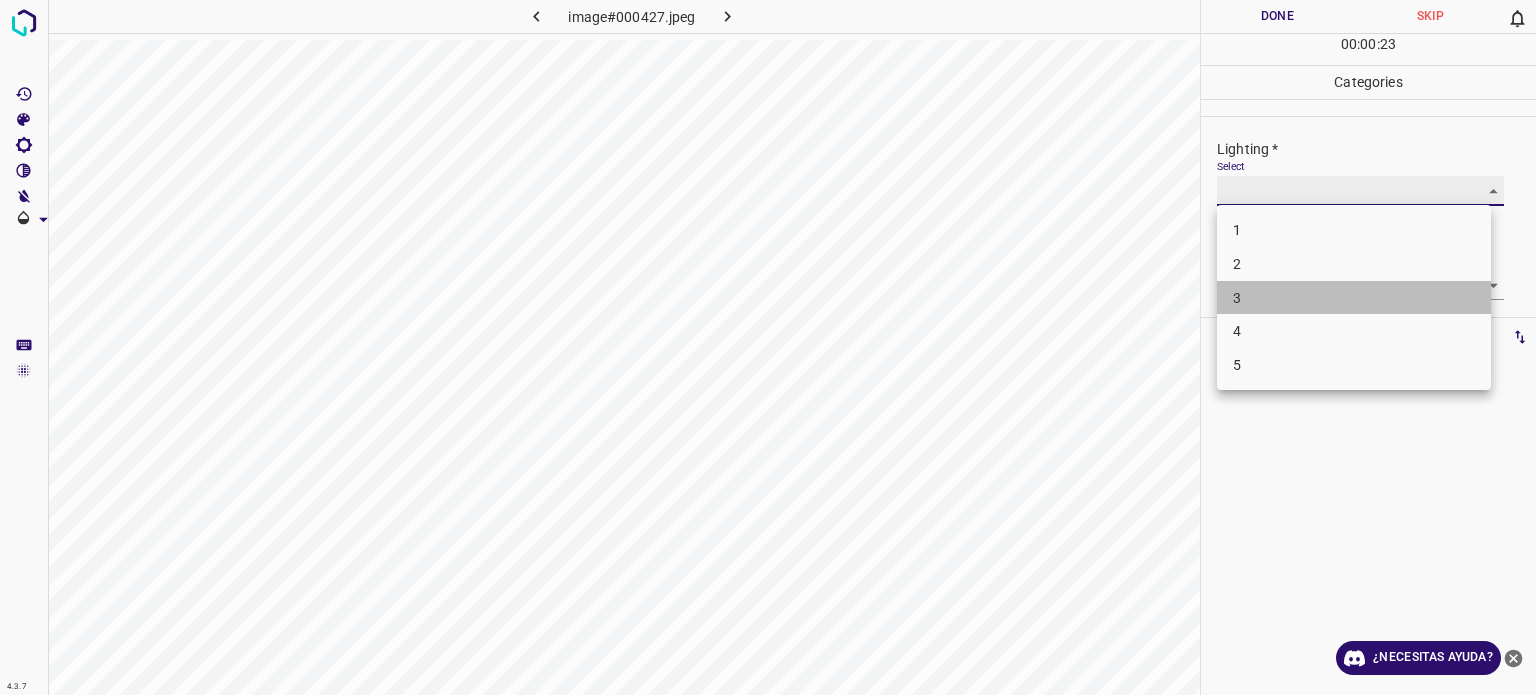type on "3" 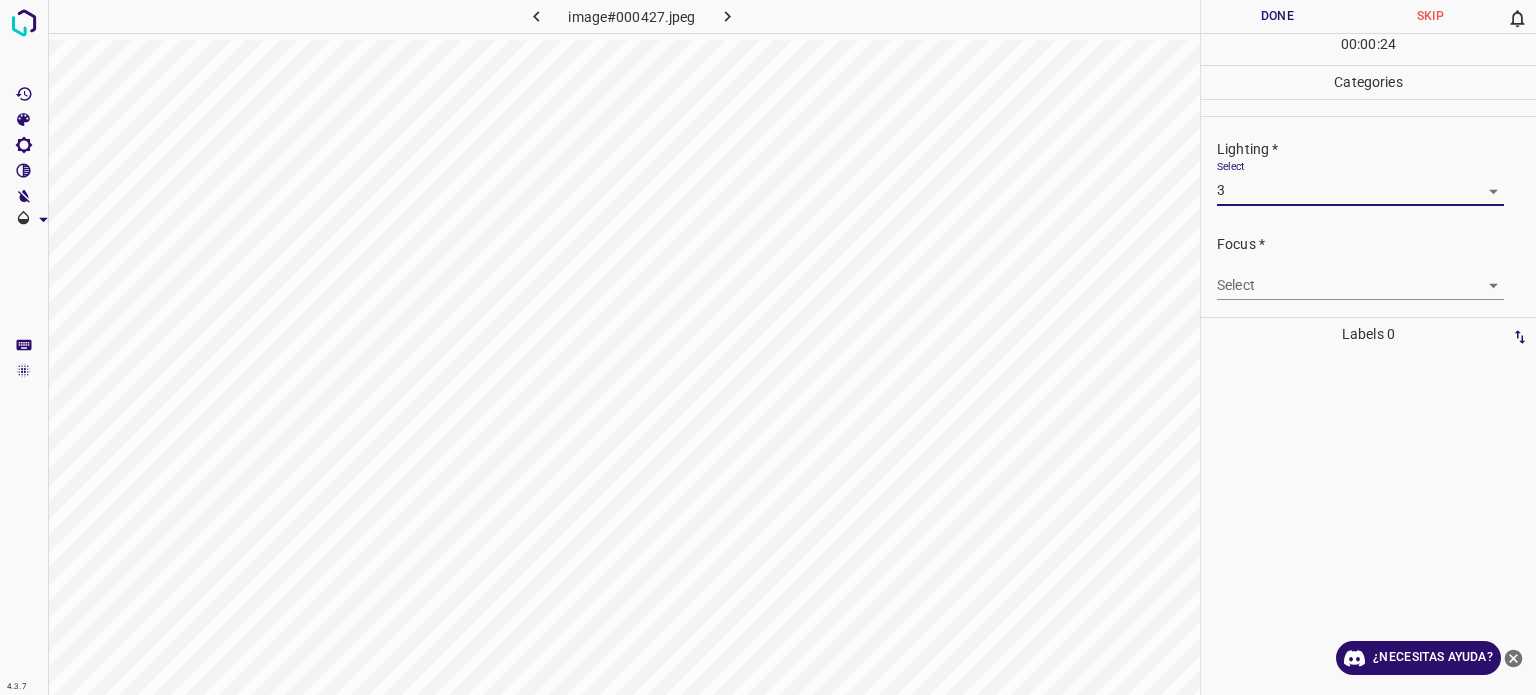 click on "Texto original Valora esta traducción Tu opinión servirá para ayudar a mejorar el Traductor de Google 4.3.7 image#000427.jpeg Done Skip 0 00   : 00   : 24   Categories Lighting *  Select 3 3 Focus *  Select ​ Overall *  Select ​ Labels   0 Categories 1 Lighting 2 Focus 3 Overall Tools Space Change between modes (Draw & Edit) I Auto labeling R Restore zoom M Zoom in N Zoom out Delete Delete selecte label Filters Z Restore filters X Saturation filter C Brightness filter V Contrast filter B Gray scale filter General O Download ¿Necesitas ayuda? - Texto - Esconder - Borrar" at bounding box center (768, 347) 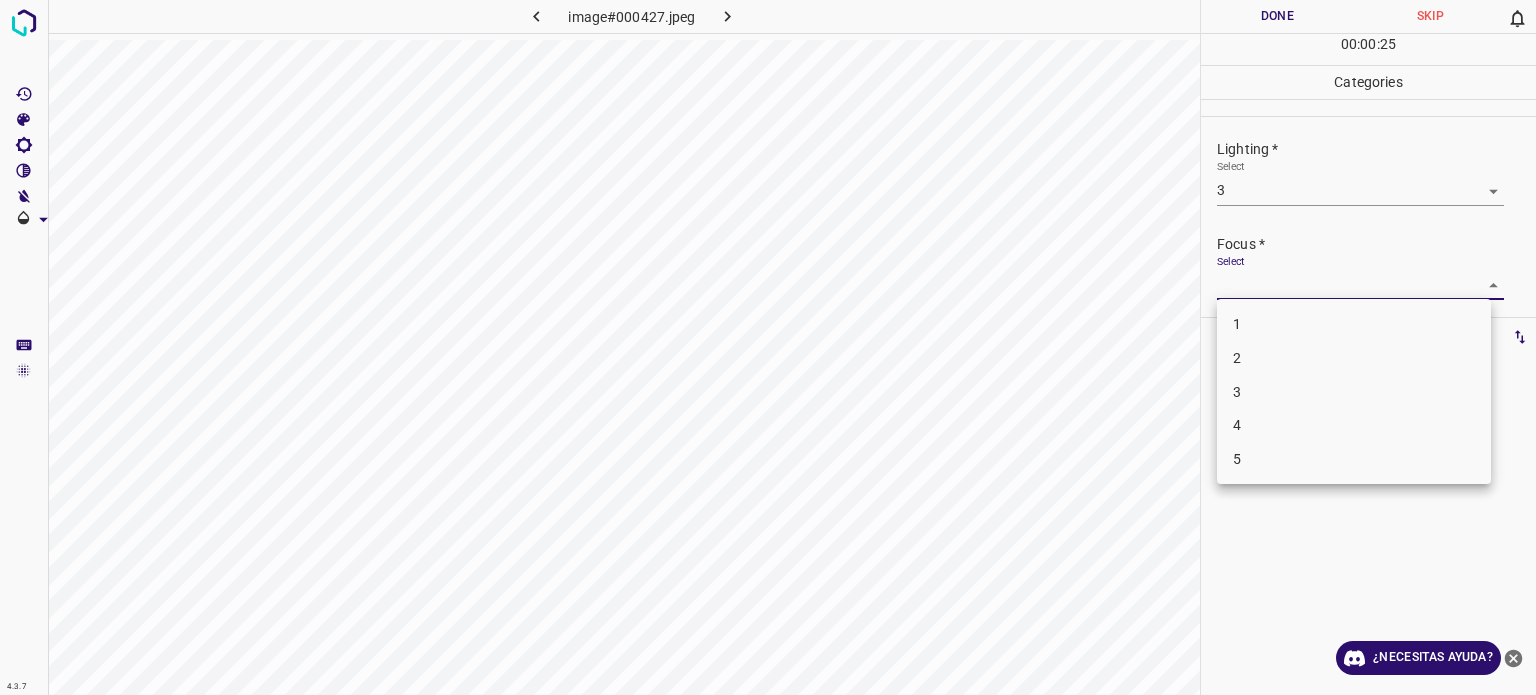 click on "3" at bounding box center [1354, 392] 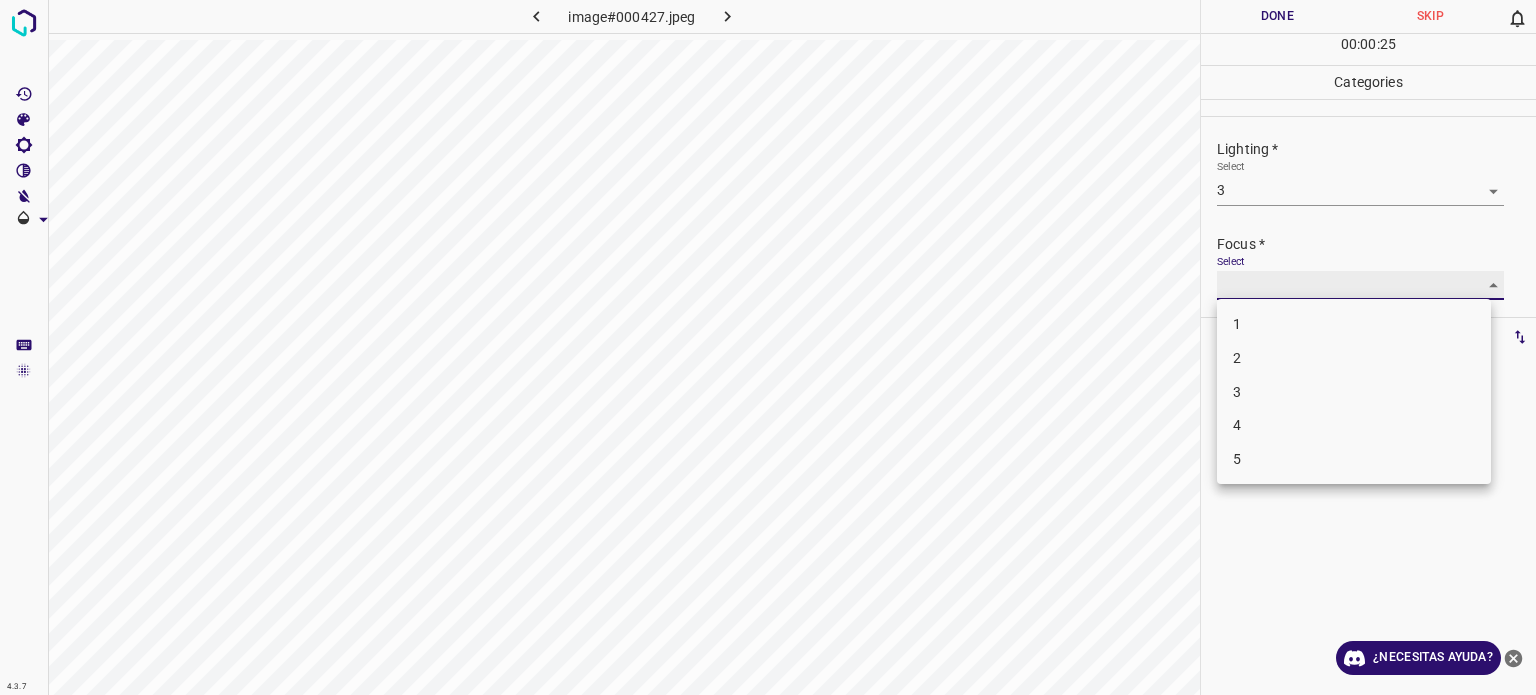 type on "3" 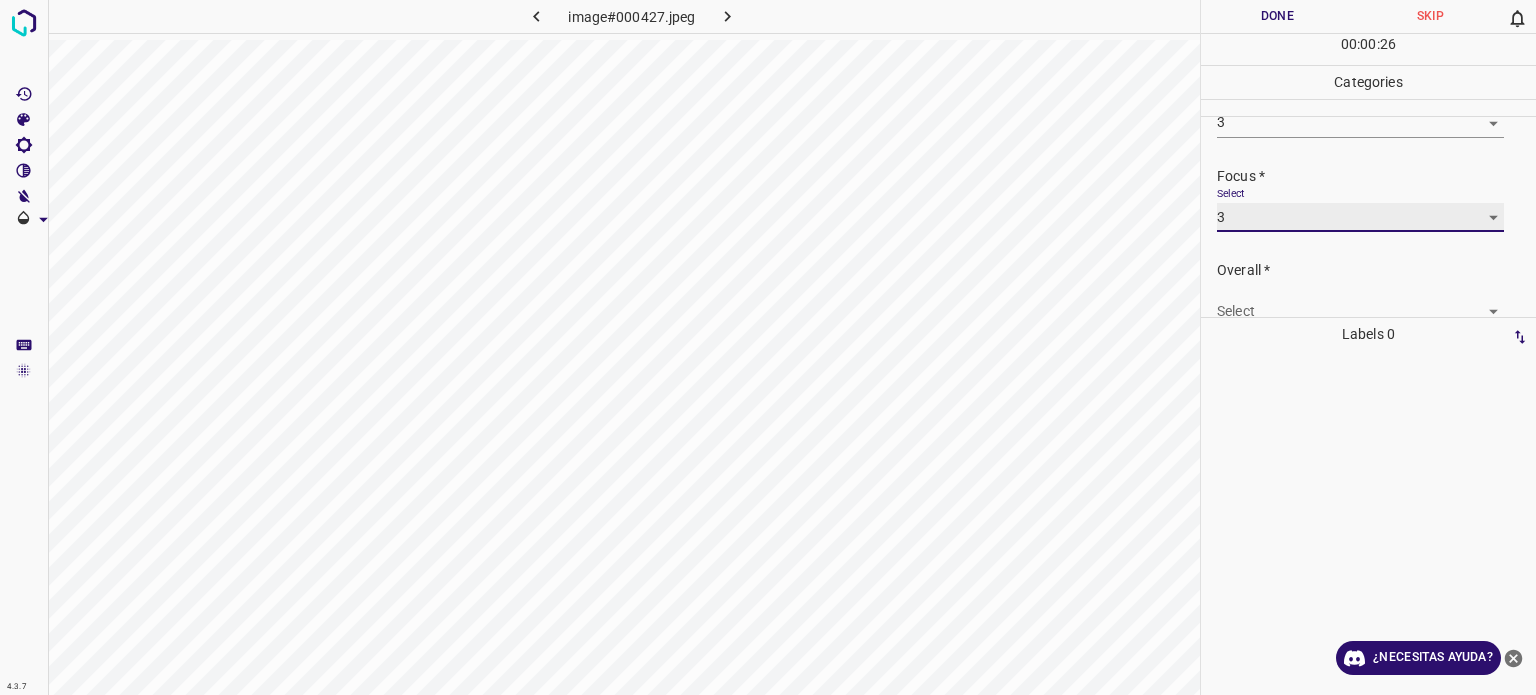 scroll, scrollTop: 98, scrollLeft: 0, axis: vertical 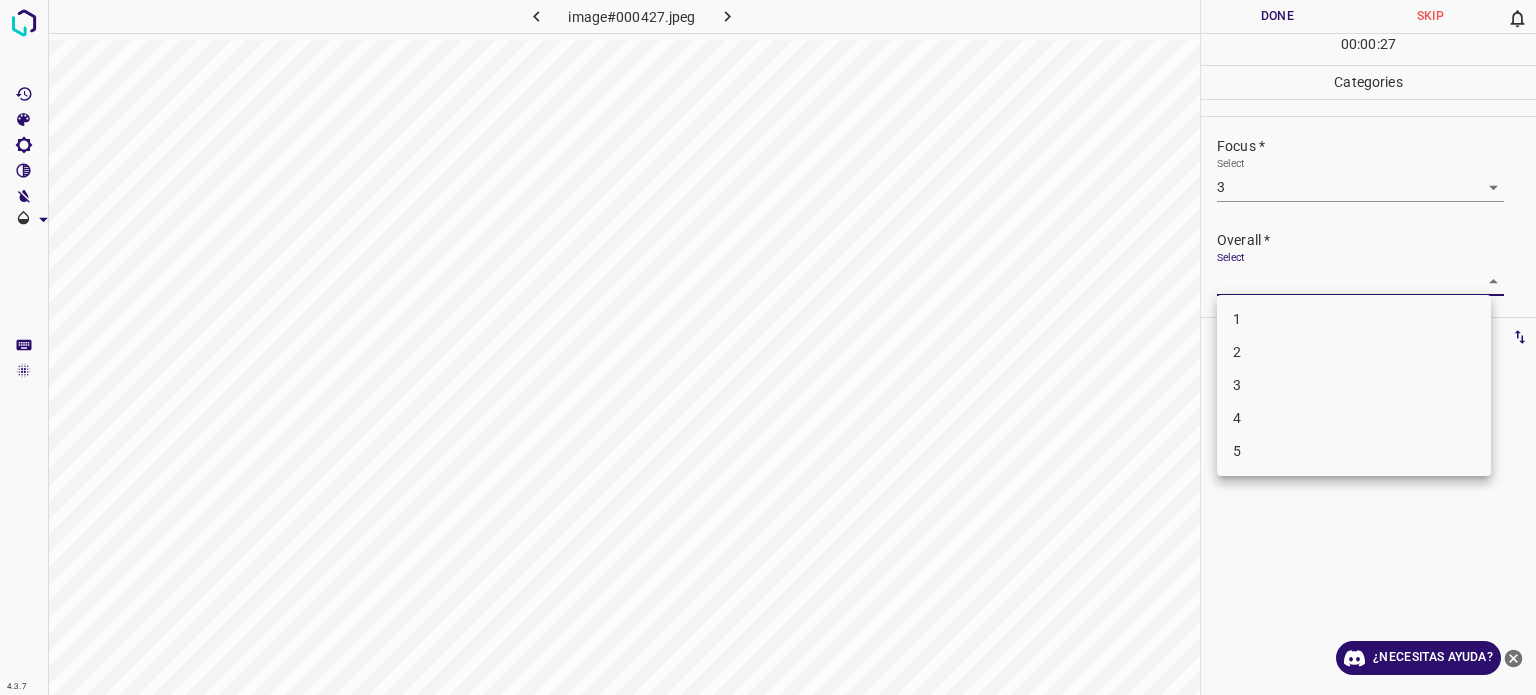 click on "Texto original Valora esta traducción Tu opinión servirá para ayudar a mejorar el Traductor de Google 4.3.7 image#000427.jpeg Done Skip 0 00   : 00   : 27   Categories Lighting *  Select 3 3 Focus *  Select 3 3 Overall *  Select ​ Labels   0 Categories 1 Lighting 2 Focus 3 Overall Tools Space Change between modes (Draw & Edit) I Auto labeling R Restore zoom M Zoom in N Zoom out Delete Delete selecte label Filters Z Restore filters X Saturation filter C Brightness filter V Contrast filter B Gray scale filter General O Download ¿Necesitas ayuda? - Texto - Esconder - Borrar 1 2 3 4 5" at bounding box center (768, 347) 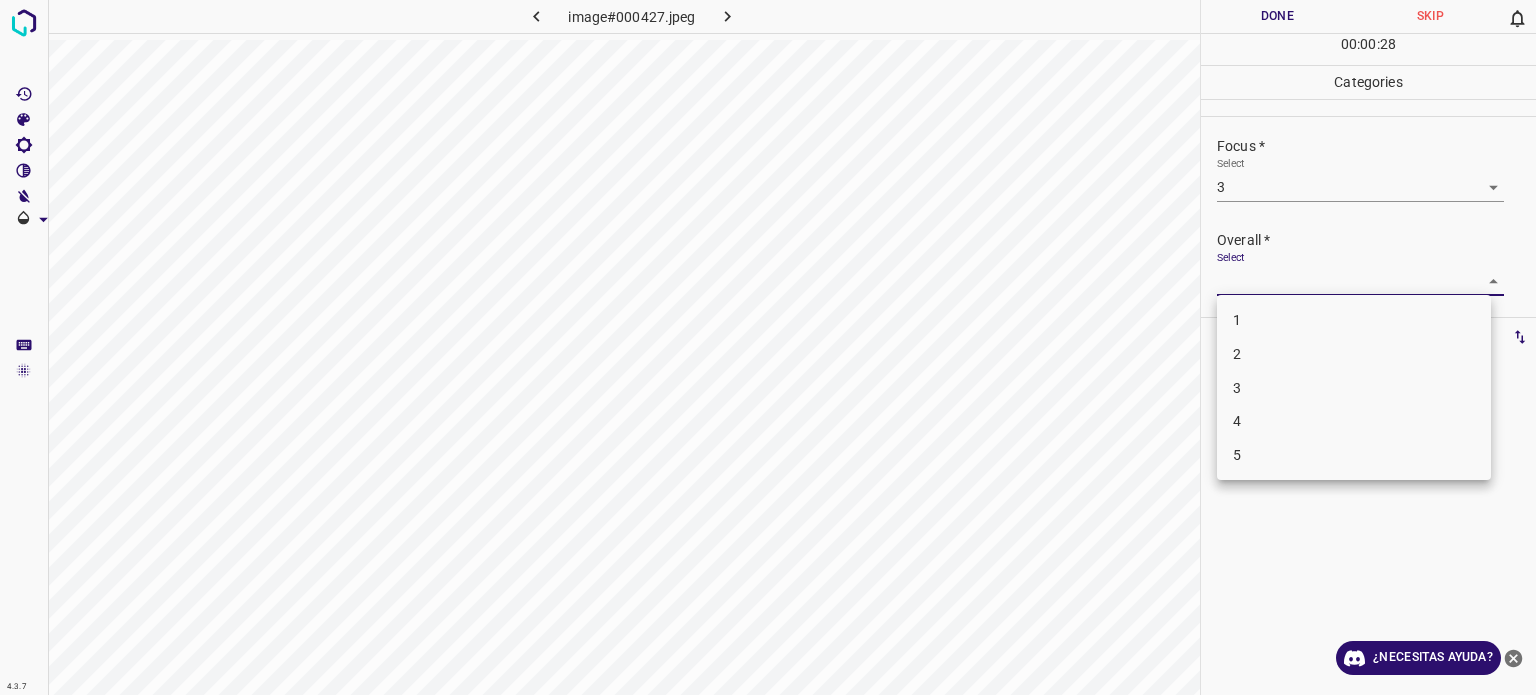 click on "3" at bounding box center [1237, 387] 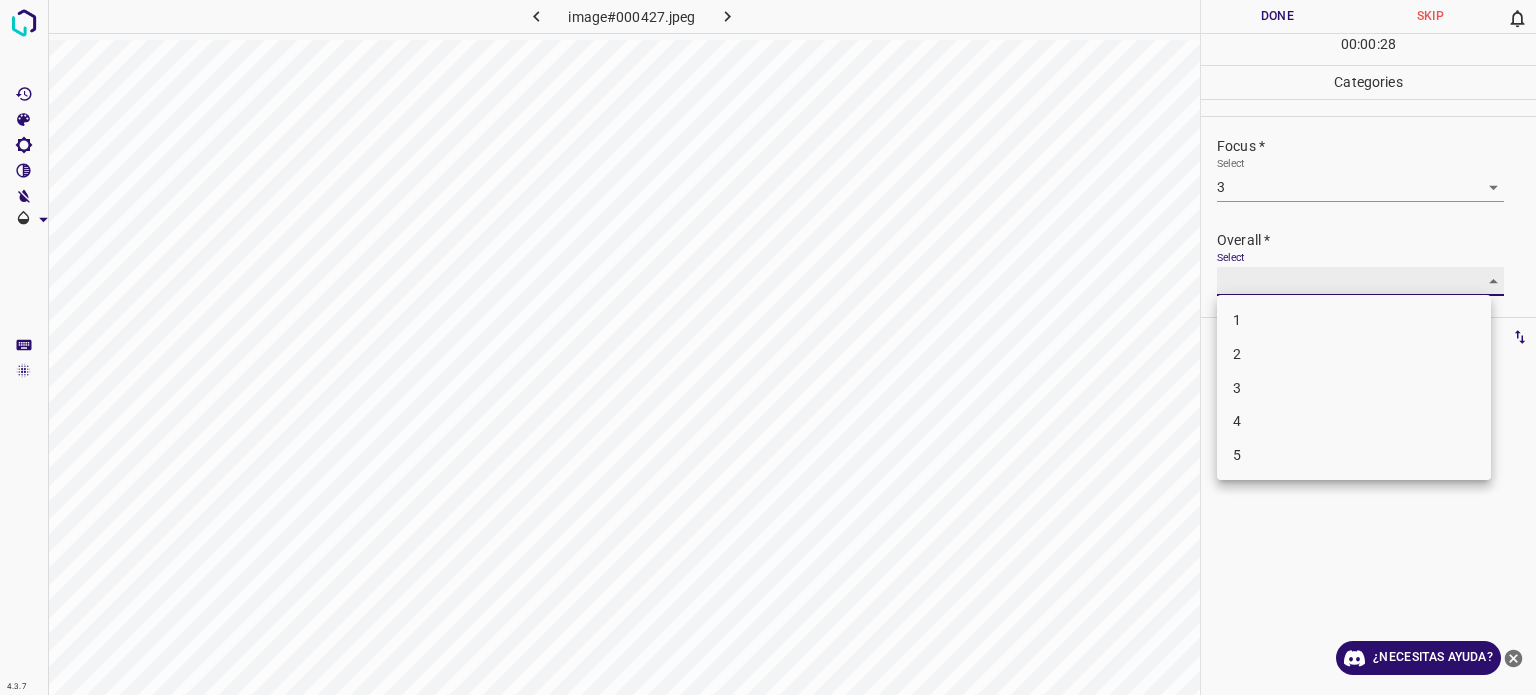 type on "3" 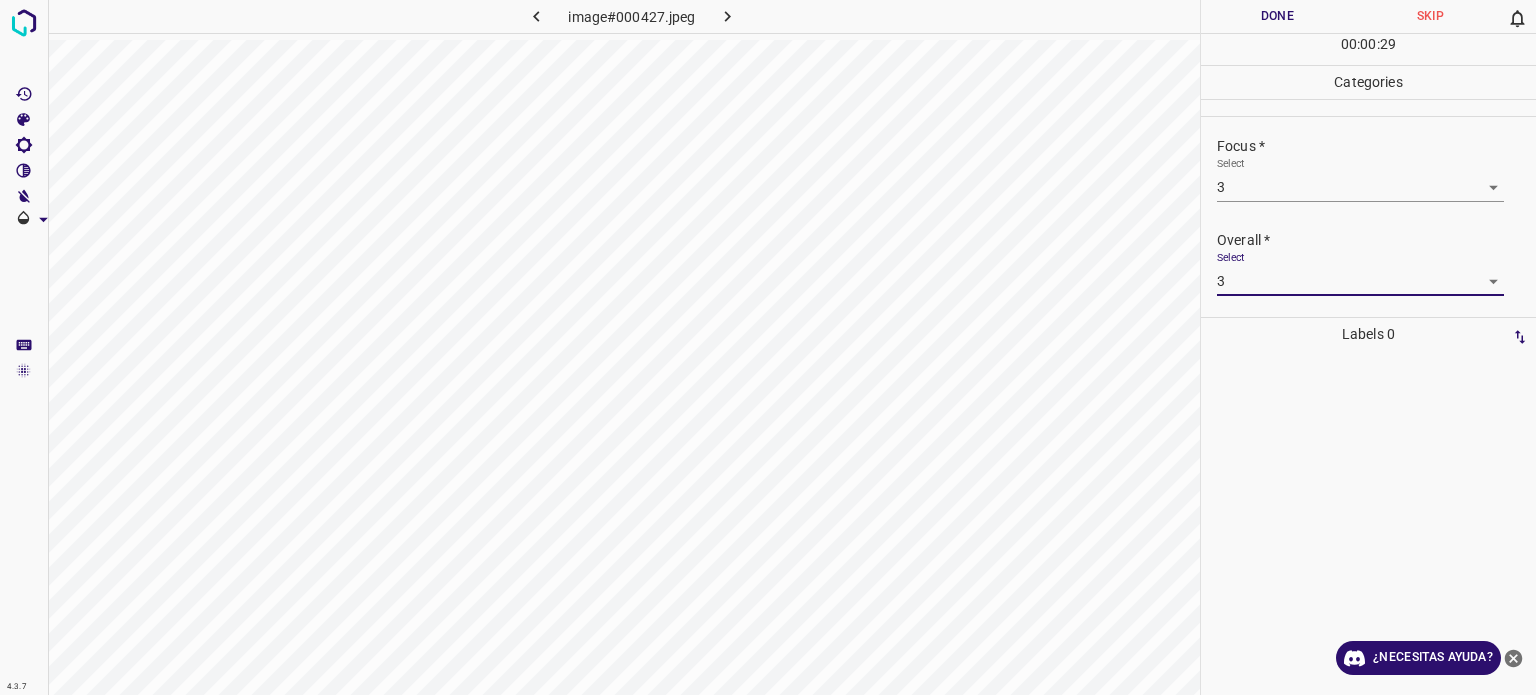 click on "Done" at bounding box center (1277, 16) 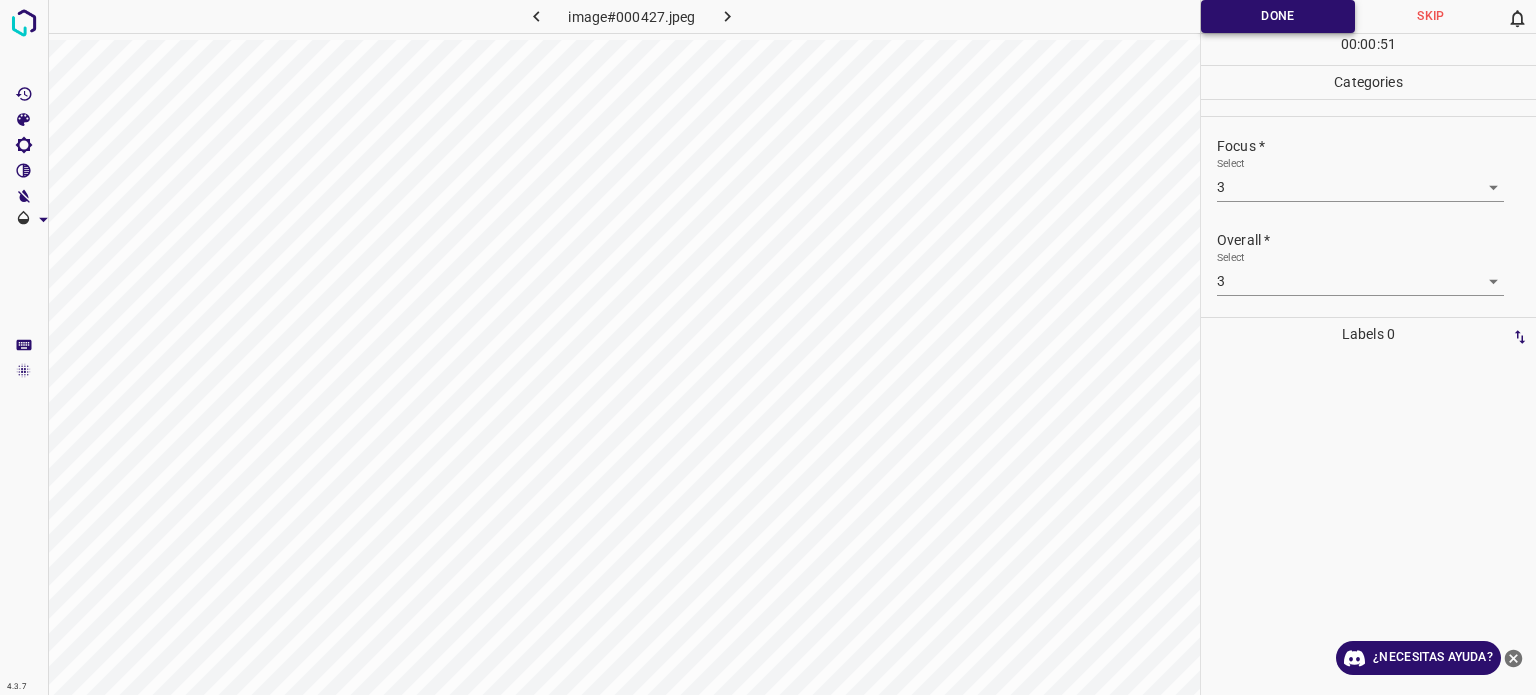 click on "Done" at bounding box center [1278, 16] 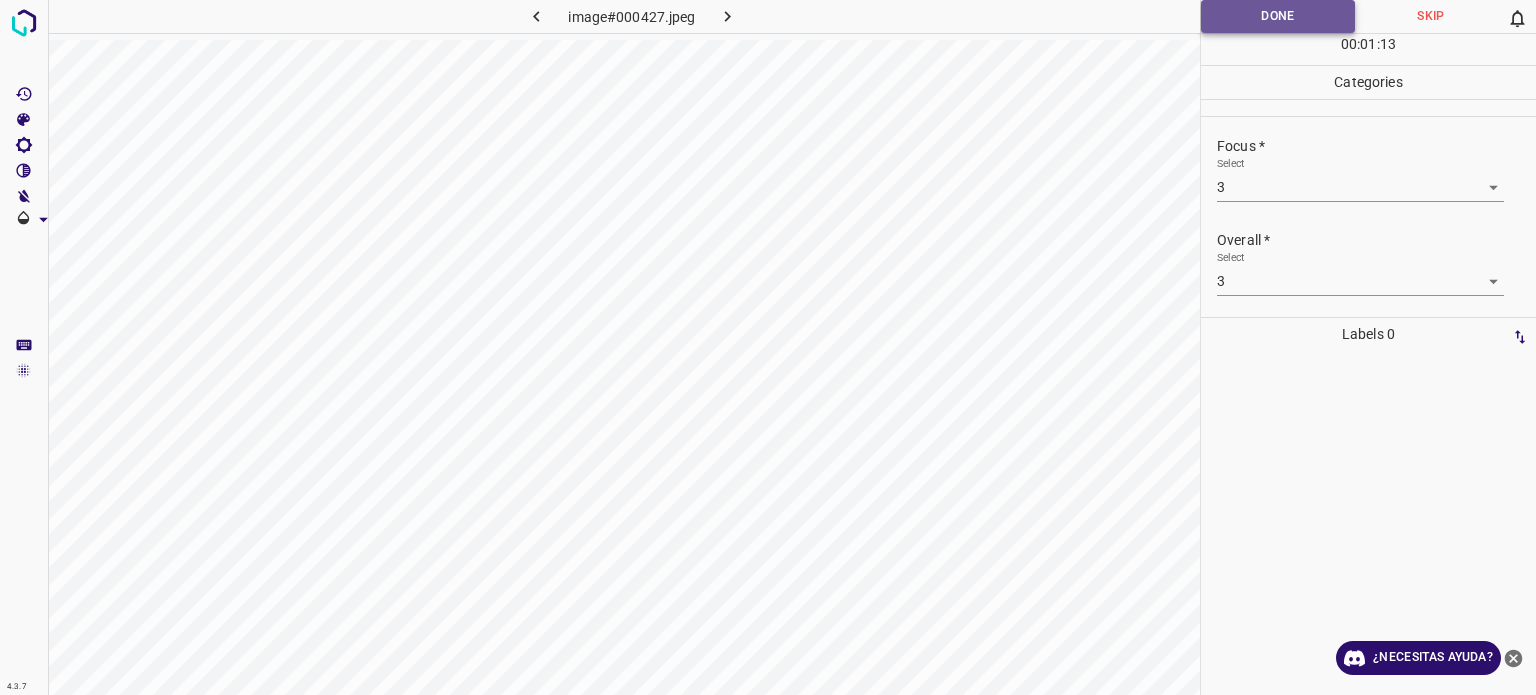 click on "Done" at bounding box center (1278, 16) 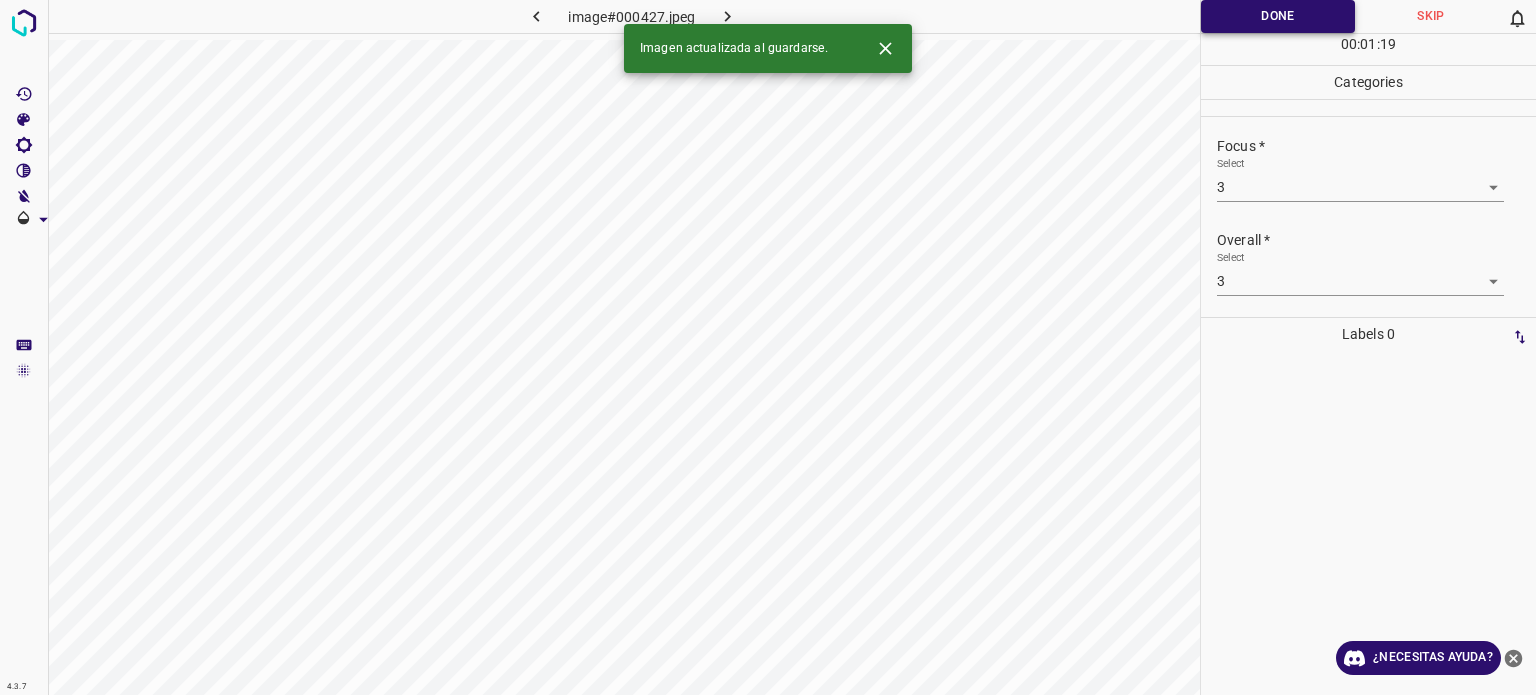 click on "Done" at bounding box center [1278, 16] 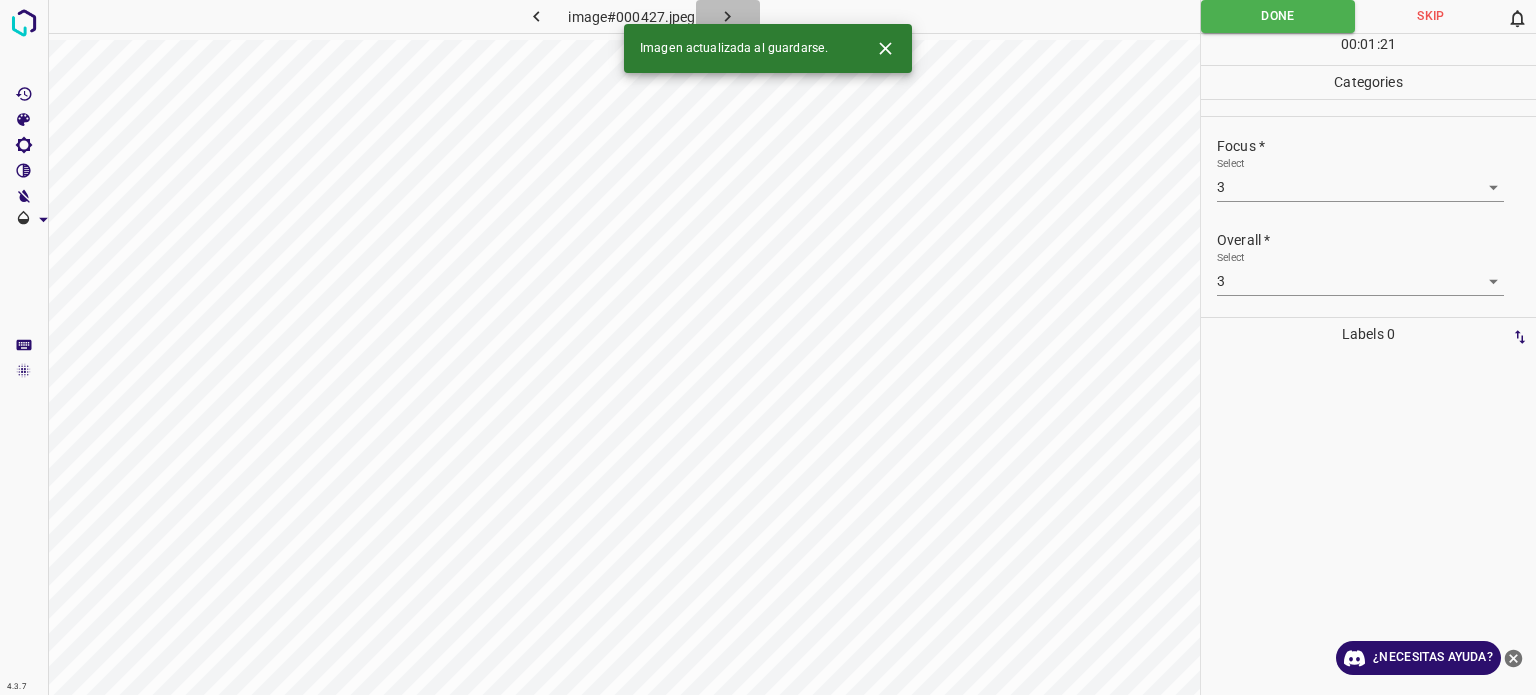 click 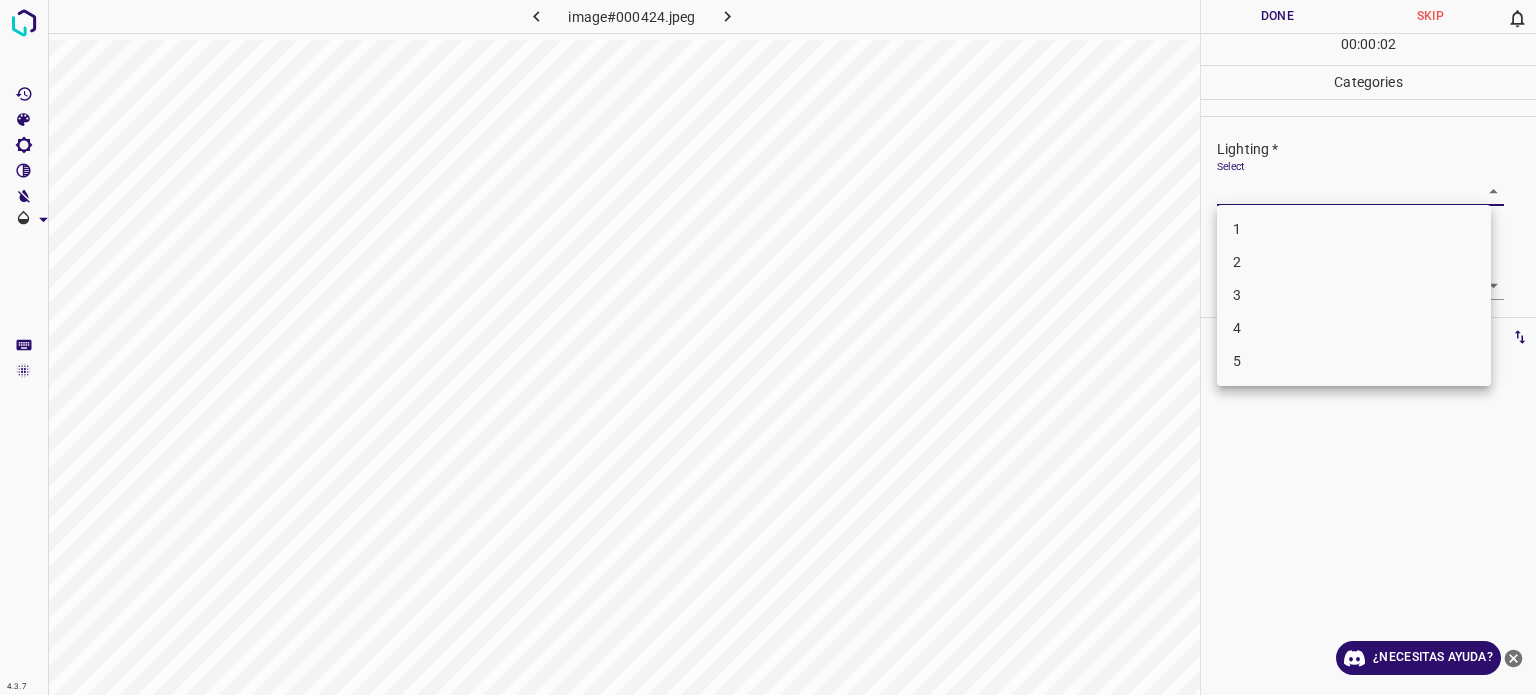 click on "Texto original Valora esta traducción Tu opinión servirá para ayudar a mejorar el Traductor de Google 4.3.7 image#000424.jpeg Done Skip 0 00   : 00   : 02   Categories Lighting *  Select ​ Focus *  Select ​ Overall *  Select ​ Labels   0 Categories 1 Lighting 2 Focus 3 Overall Tools Space Change between modes (Draw & Edit) I Auto labeling R Restore zoom M Zoom in N Zoom out Delete Delete selecte label Filters Z Restore filters X Saturation filter C Brightness filter V Contrast filter B Gray scale filter General O Download ¿Necesitas ayuda? - Texto - Esconder - Borrar 1 2 3 4 5" at bounding box center [768, 347] 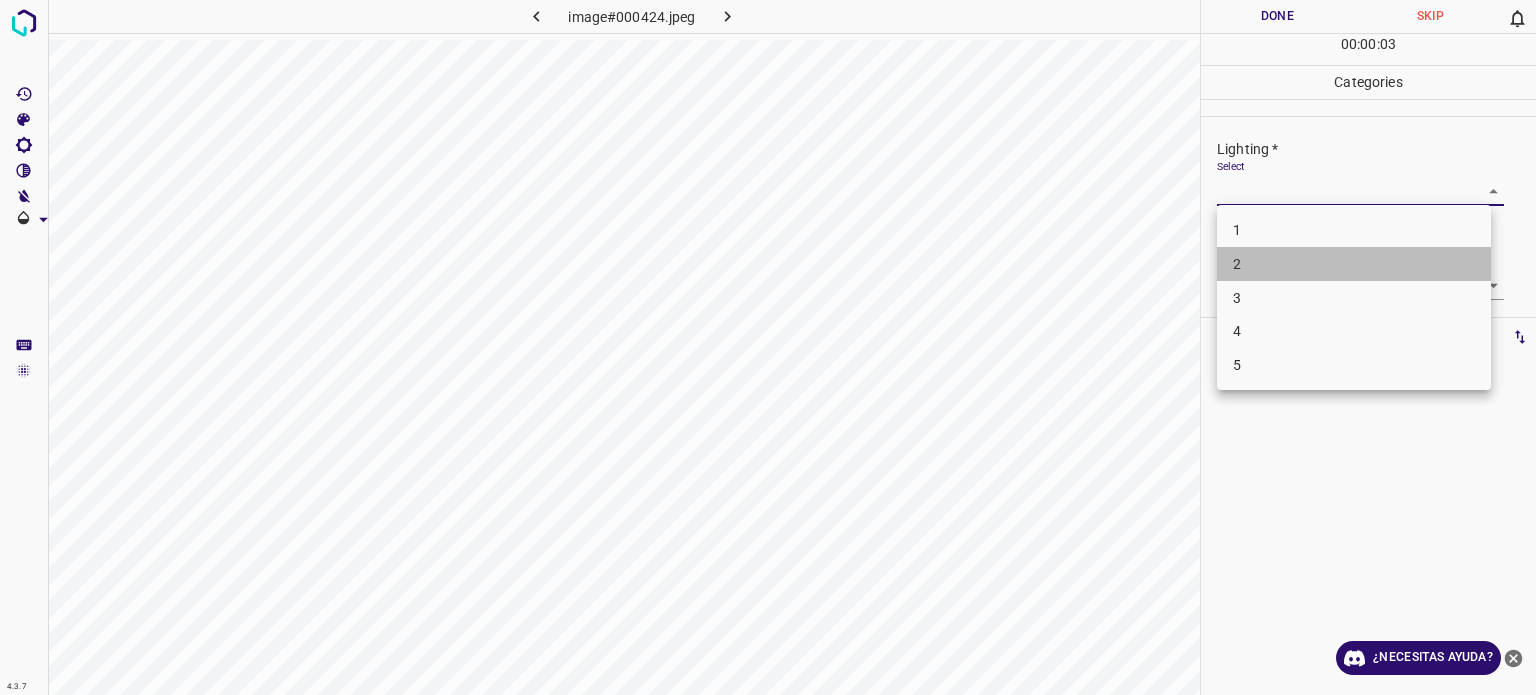 click on "2" at bounding box center [1354, 264] 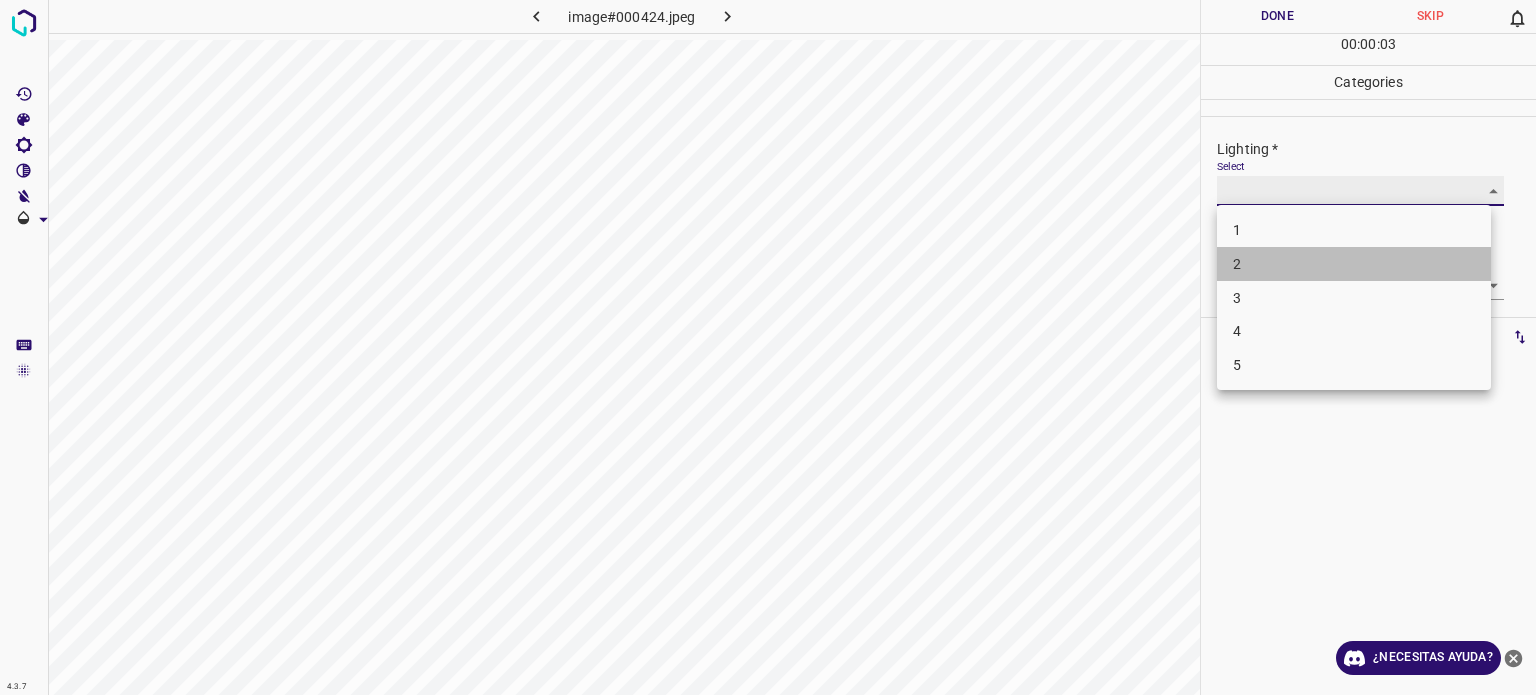 type on "2" 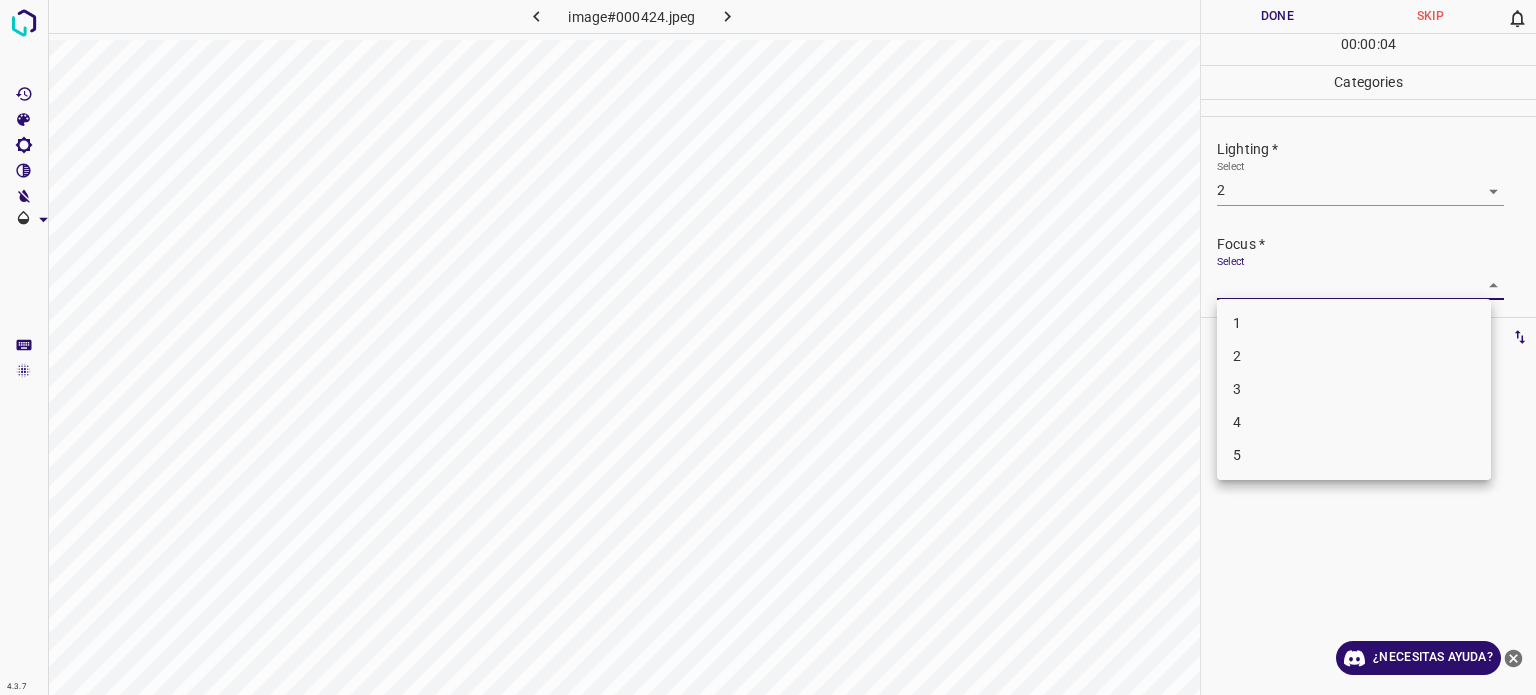click on "Texto original Valora esta traducción Tu opinión servirá para ayudar a mejorar el Traductor de Google 4.3.7 image#000424.jpeg Done Skip 0 00   : 00   : 04   Categories Lighting *  Select 2 2 Focus *  Select ​ Overall *  Select ​ Labels   0 Categories 1 Lighting 2 Focus 3 Overall Tools Space Change between modes (Draw & Edit) I Auto labeling R Restore zoom M Zoom in N Zoom out Delete Delete selecte label Filters Z Restore filters X Saturation filter C Brightness filter V Contrast filter B Gray scale filter General O Download ¿Necesitas ayuda? - Texto - Esconder - Borrar 1 2 3 4 5" at bounding box center [768, 347] 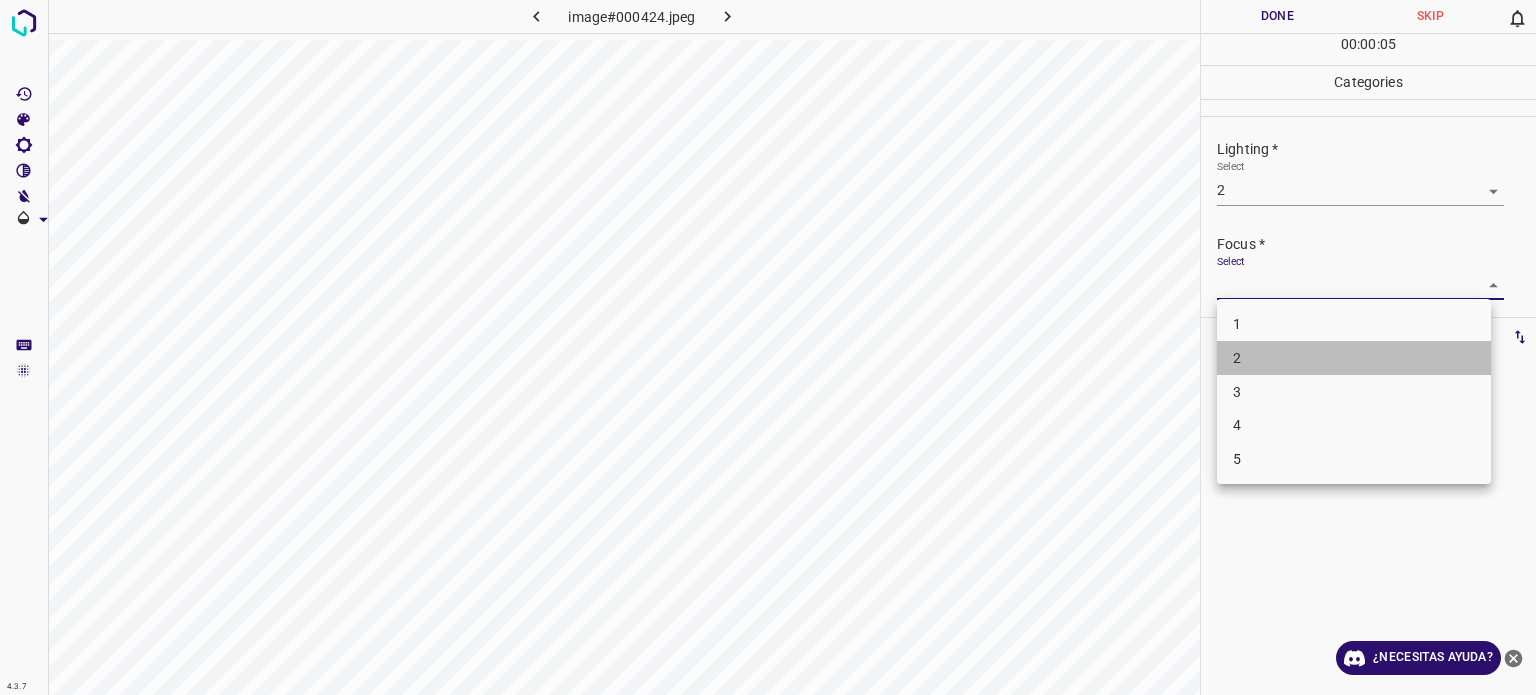 click on "2" at bounding box center [1237, 358] 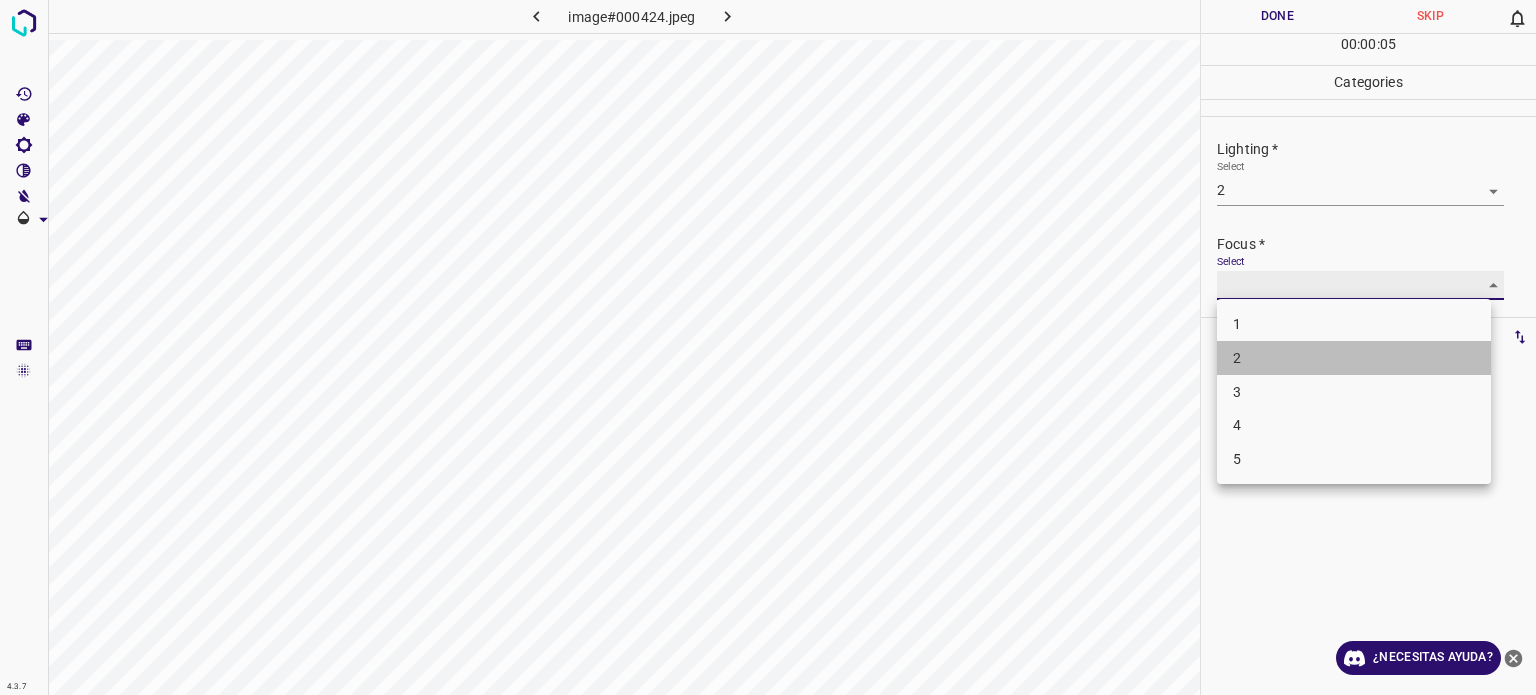 type on "2" 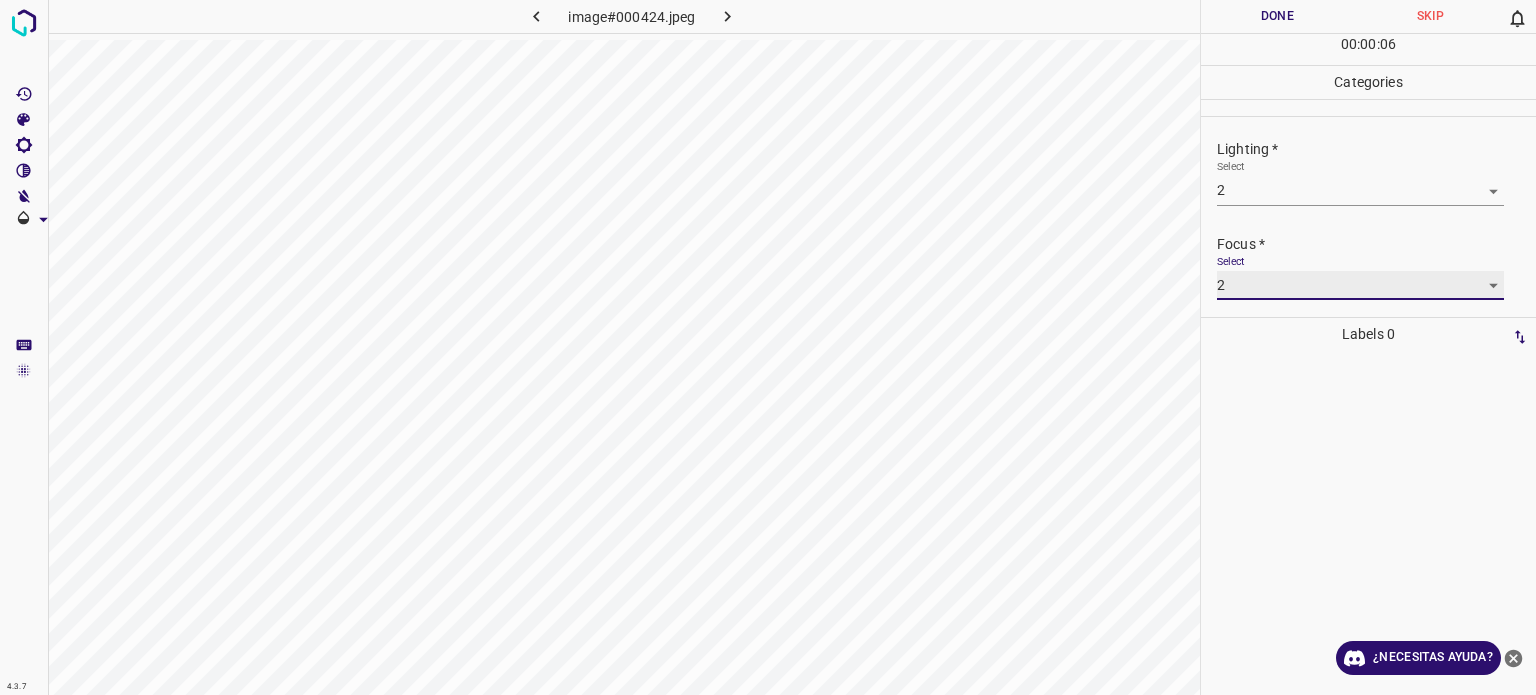 scroll, scrollTop: 98, scrollLeft: 0, axis: vertical 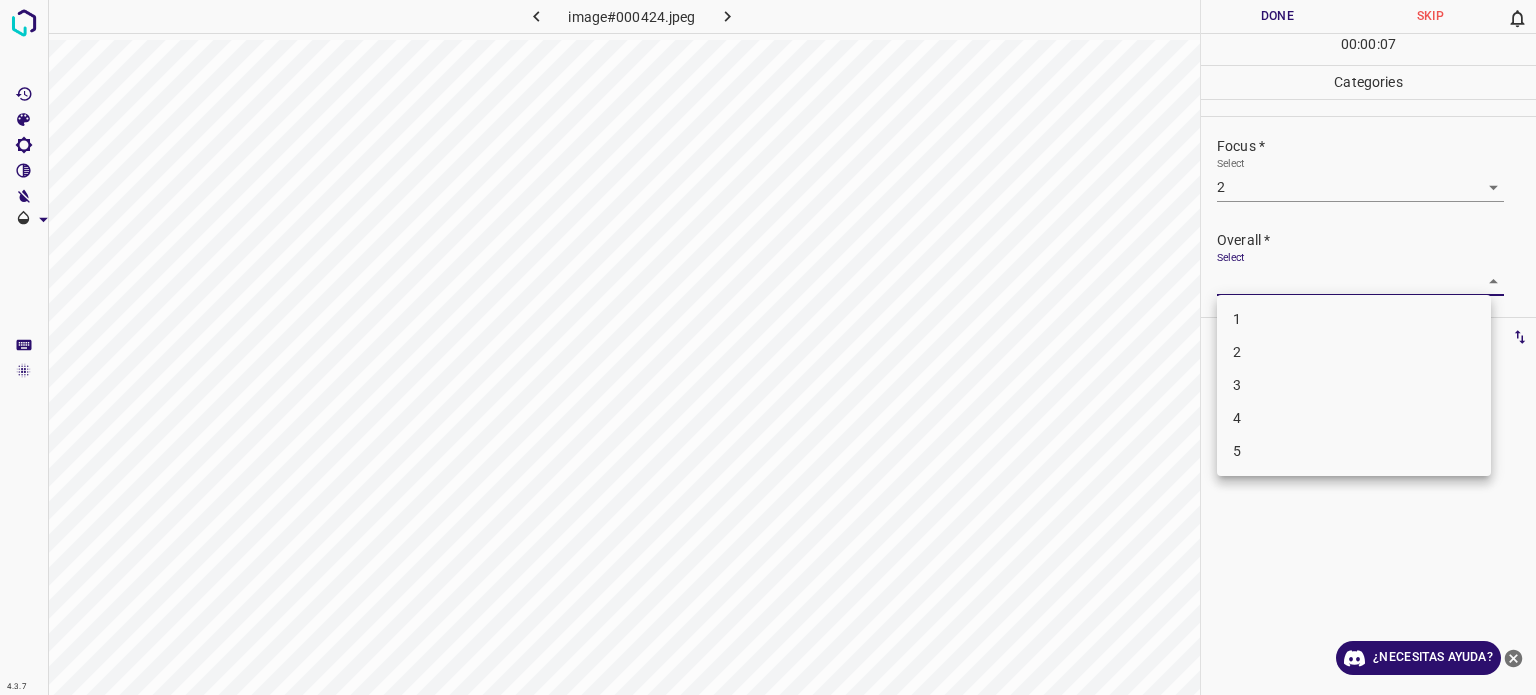 click on "Texto original Valora esta traducción Tu opinión servirá para ayudar a mejorar el Traductor de Google 4.3.7 image#000424.jpeg Done Skip 0 00   : 00   : 07   Categories Lighting *  Select 2 2 Focus *  Select 2 2 Overall *  Select ​ Labels   0 Categories 1 Lighting 2 Focus 3 Overall Tools Space Change between modes (Draw & Edit) I Auto labeling R Restore zoom M Zoom in N Zoom out Delete Delete selecte label Filters Z Restore filters X Saturation filter C Brightness filter V Contrast filter B Gray scale filter General O Download ¿Necesitas ayuda? - Texto - Esconder - Borrar 1 2 3 4 5" at bounding box center (768, 347) 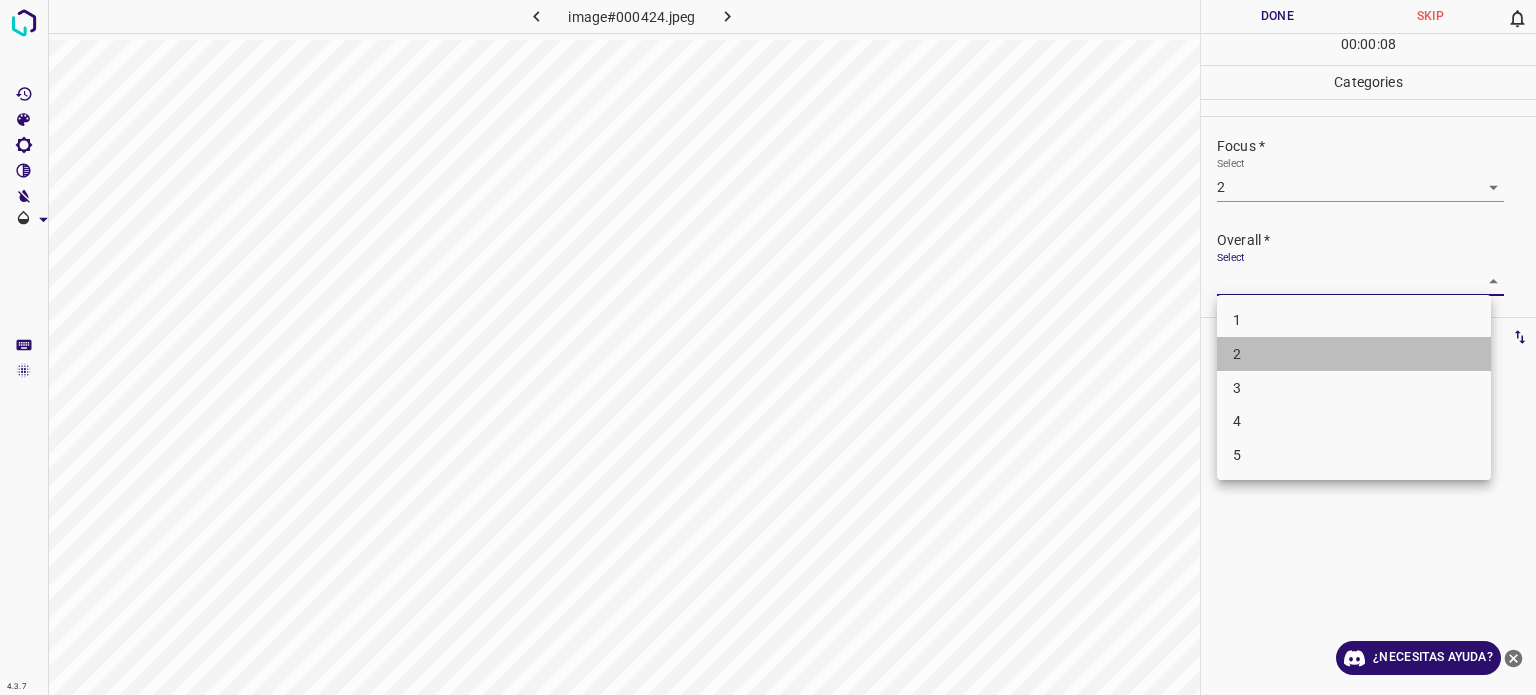 click on "2" at bounding box center [1354, 354] 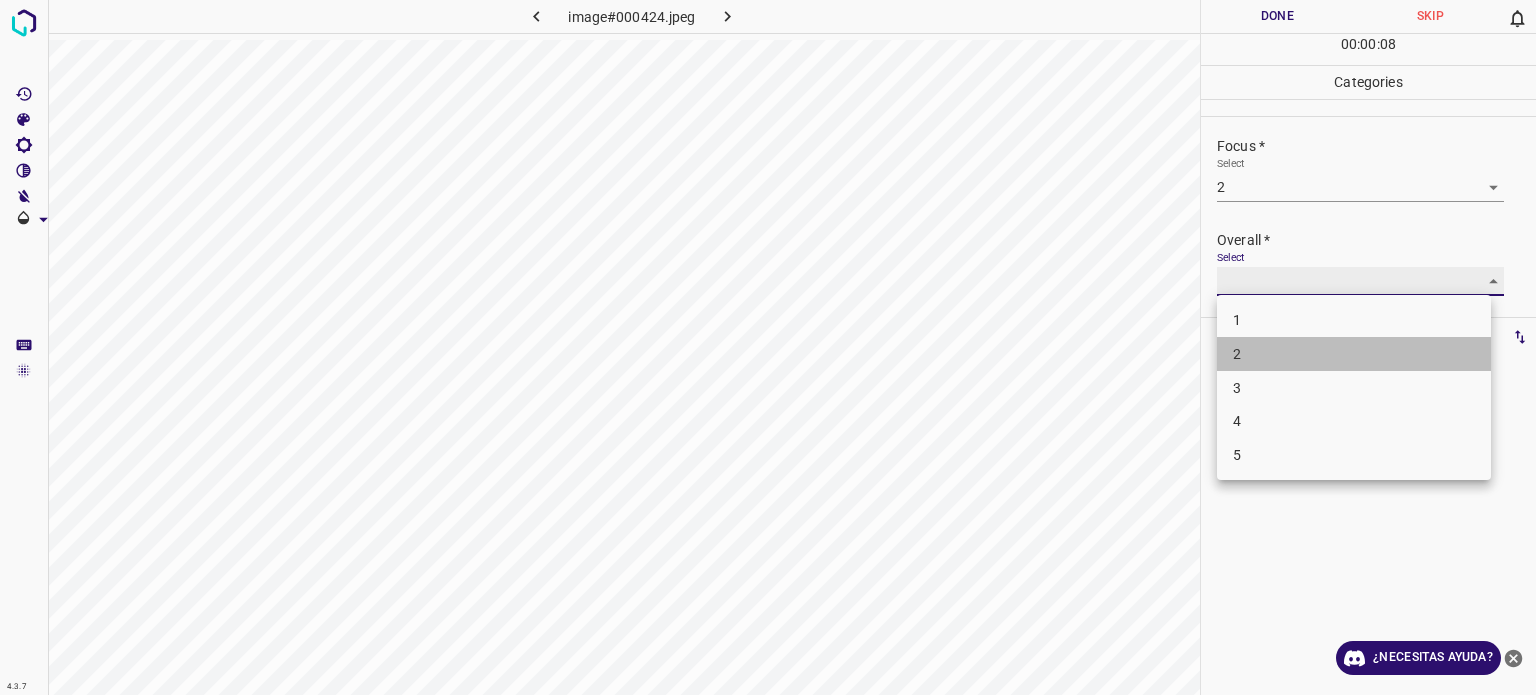 type on "2" 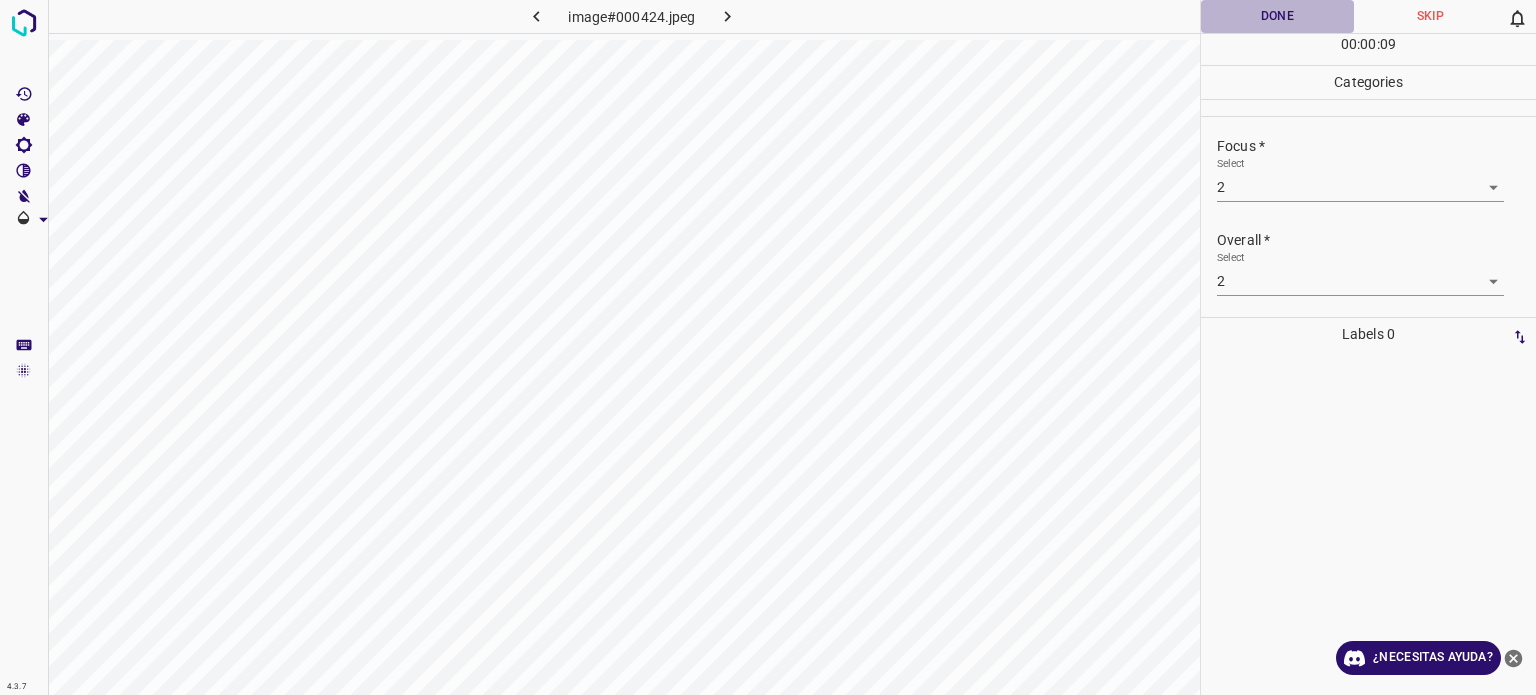 click on "Done" at bounding box center [1277, 16] 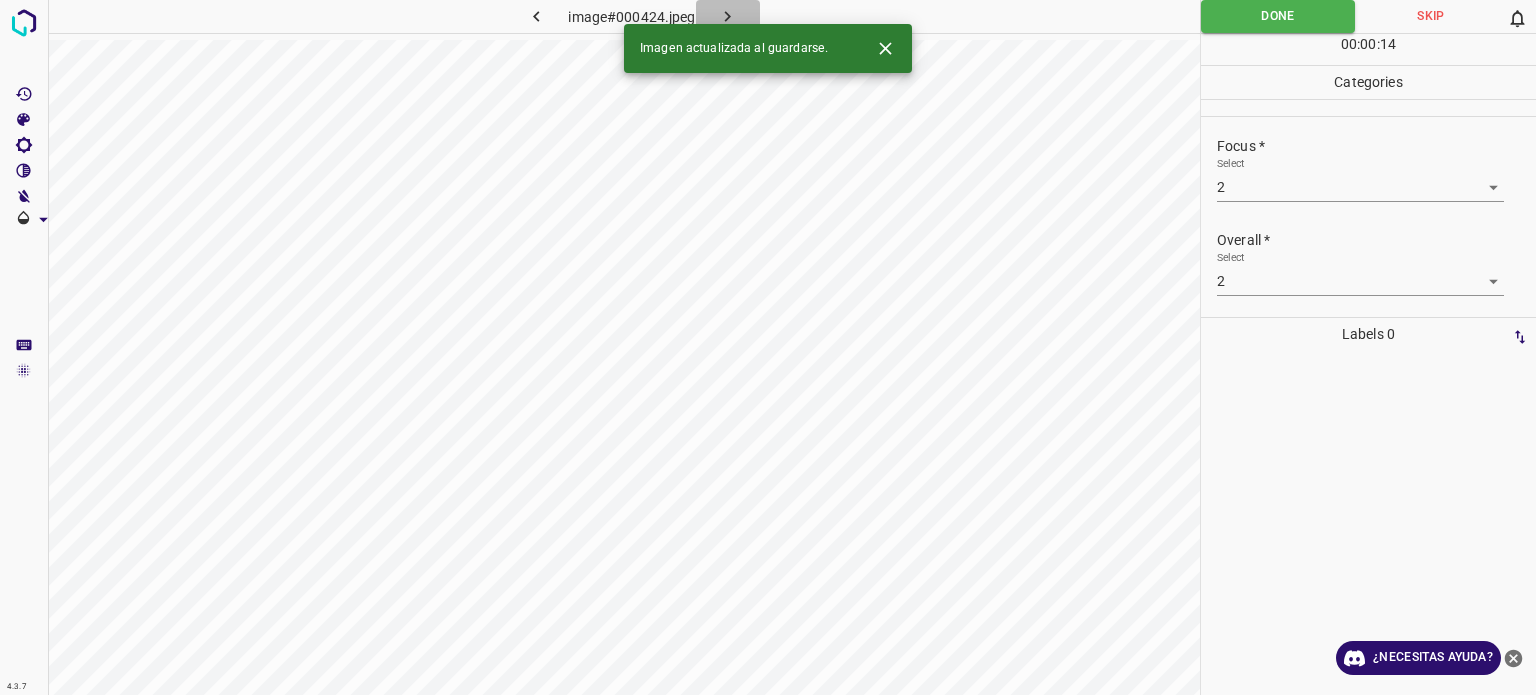 click 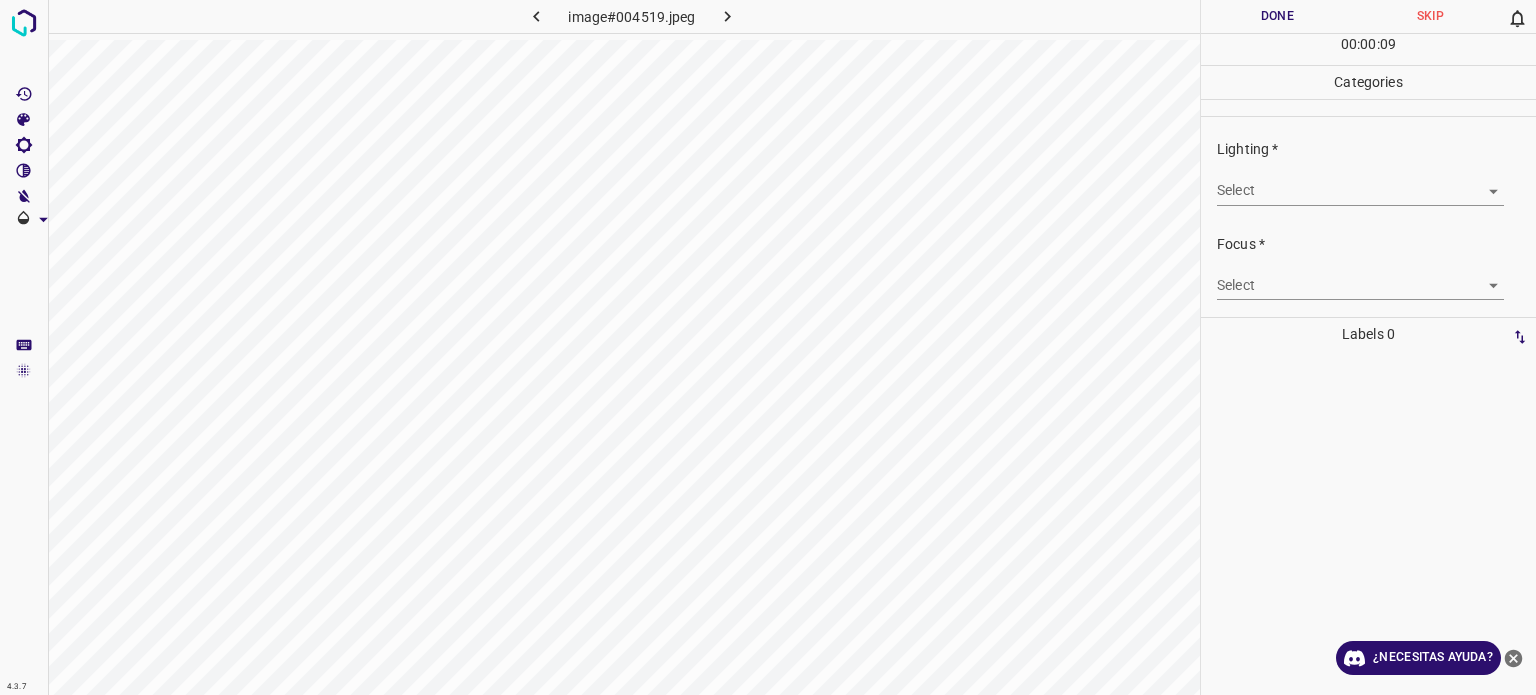 click on "Lighting *  Select ​" at bounding box center [1368, 172] 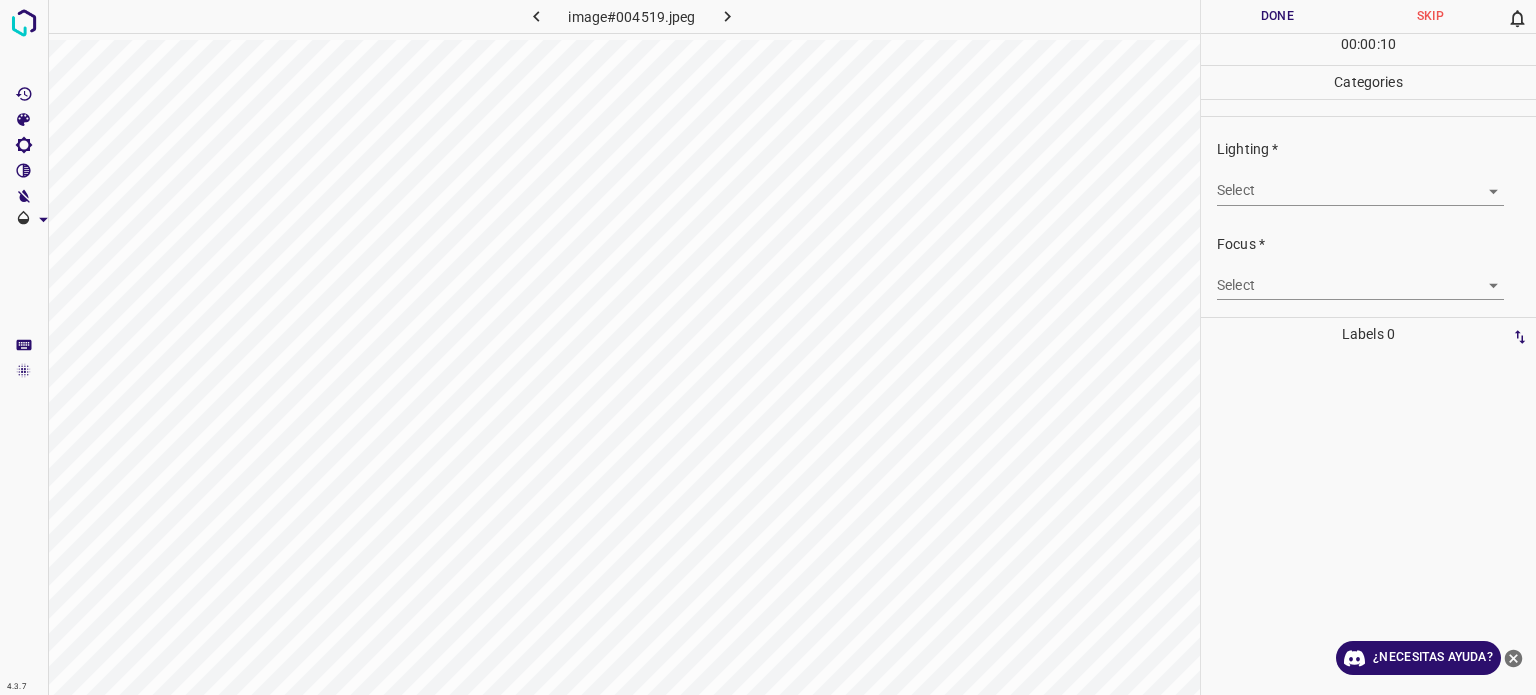 click on "Texto original Valora esta traducción Tu opinión servirá para ayudar a mejorar el Traductor de Google 4.3.7 image#004519.jpeg Done Skip 0 00   : 00   : 10   Categories Lighting *  Select ​ Focus *  Select ​ Overall *  Select ​ Labels   0 Categories 1 Lighting 2 Focus 3 Overall Tools Space Change between modes (Draw & Edit) I Auto labeling R Restore zoom M Zoom in N Zoom out Delete Delete selecte label Filters Z Restore filters X Saturation filter C Brightness filter V Contrast filter B Gray scale filter General O Download ¿Necesitas ayuda? - Texto - Esconder - Borrar" at bounding box center (768, 347) 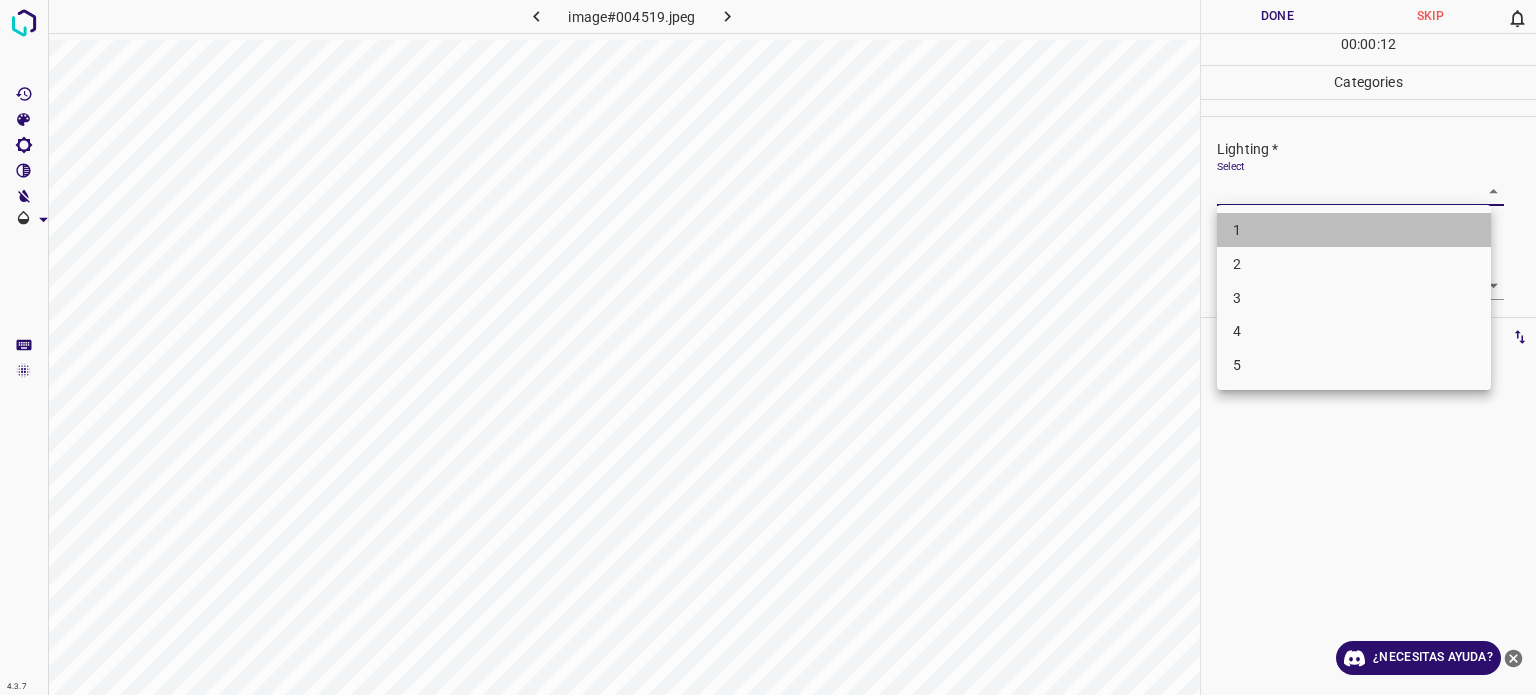 click on "1" at bounding box center (1354, 230) 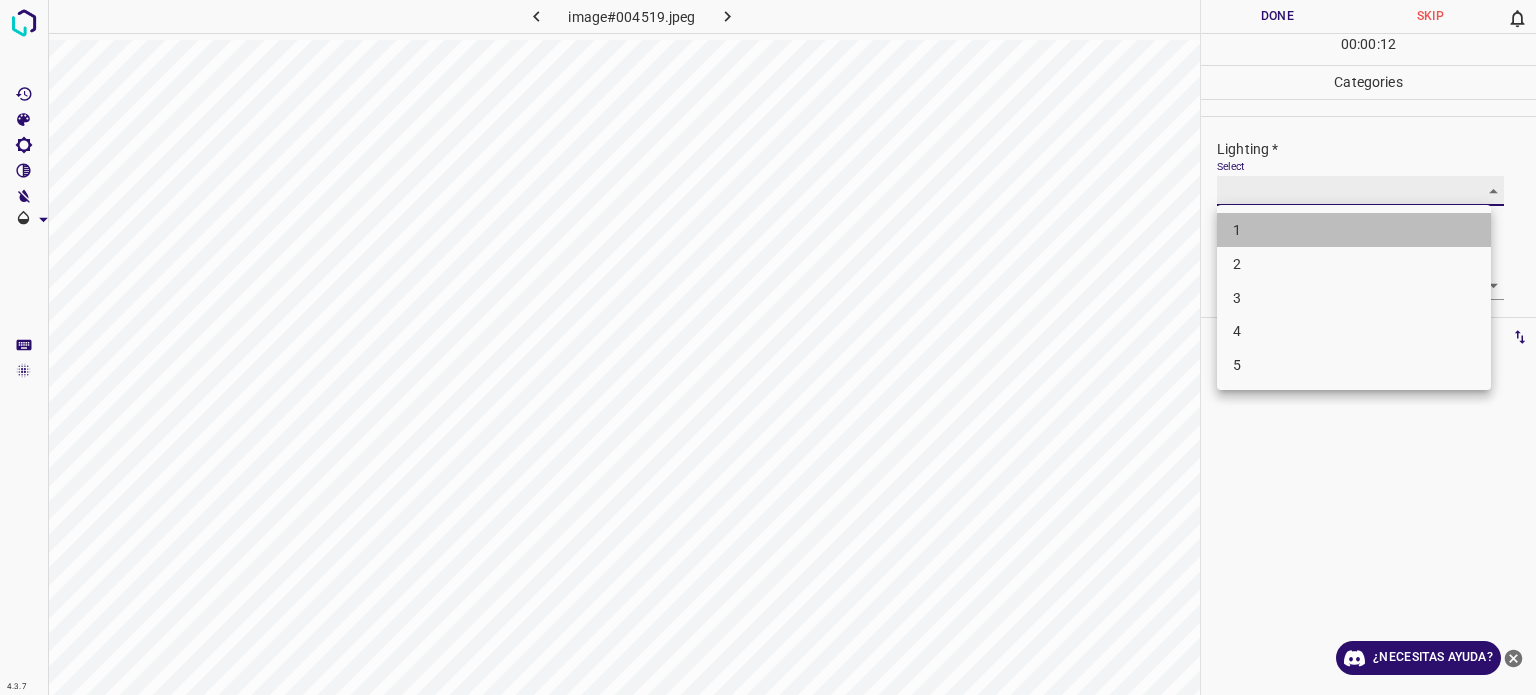 type on "1" 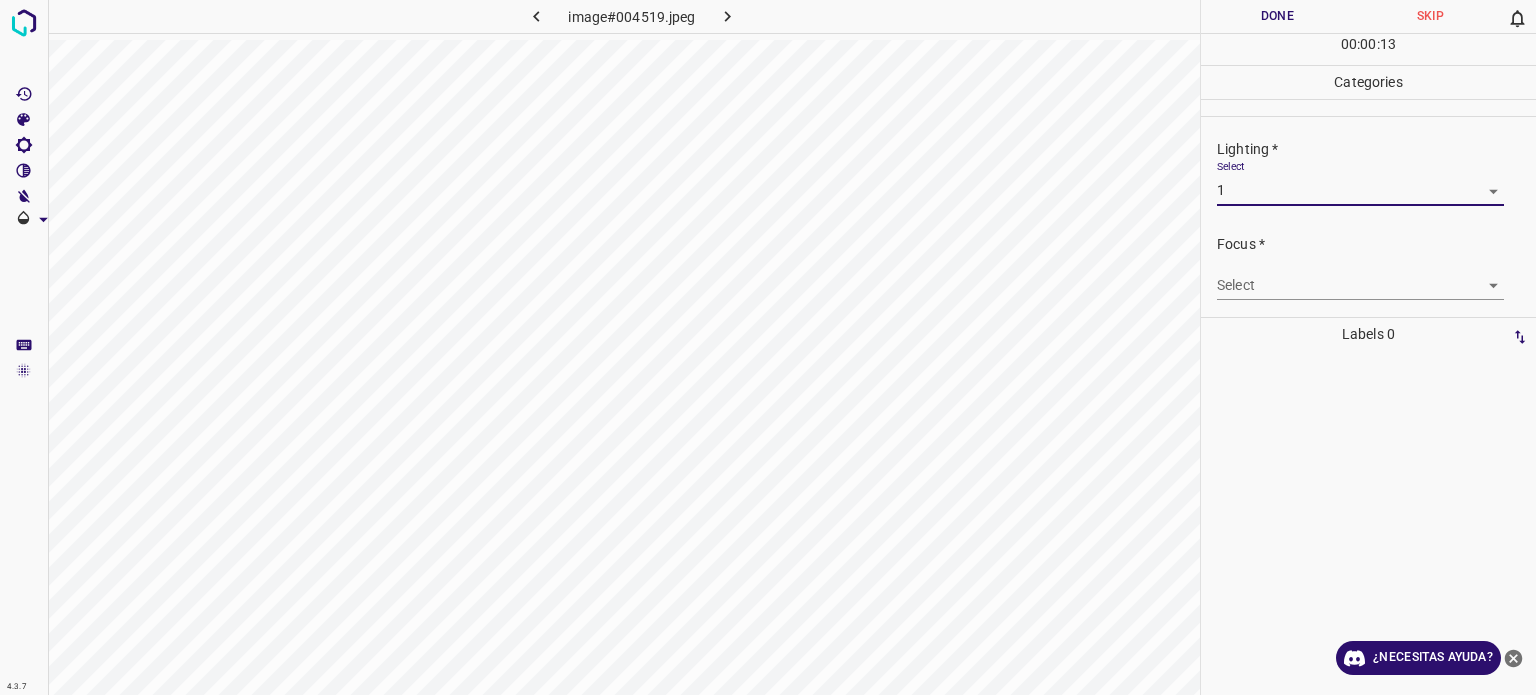 click on "Texto original Valora esta traducción Tu opinión servirá para ayudar a mejorar el Traductor de Google 4.3.7 image#004519.jpeg Done Skip 0 00   : 00   : 13   Categories Lighting *  Select 1 1 Focus *  Select ​ Overall *  Select ​ Labels   0 Categories 1 Lighting 2 Focus 3 Overall Tools Space Change between modes (Draw & Edit) I Auto labeling R Restore zoom M Zoom in N Zoom out Delete Delete selecte label Filters Z Restore filters X Saturation filter C Brightness filter V Contrast filter B Gray scale filter General O Download ¿Necesitas ayuda? - Texto - Esconder - Borrar" at bounding box center (768, 347) 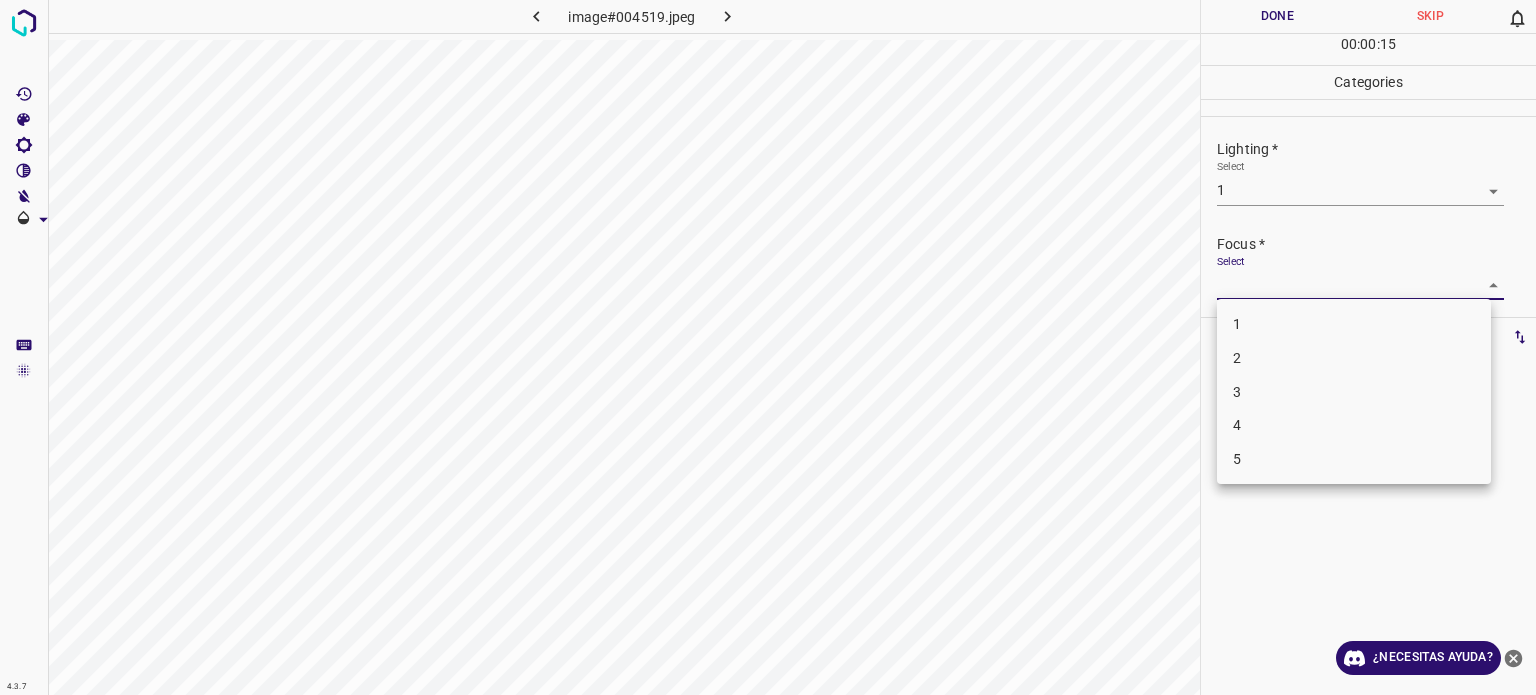 click on "1" at bounding box center [1237, 324] 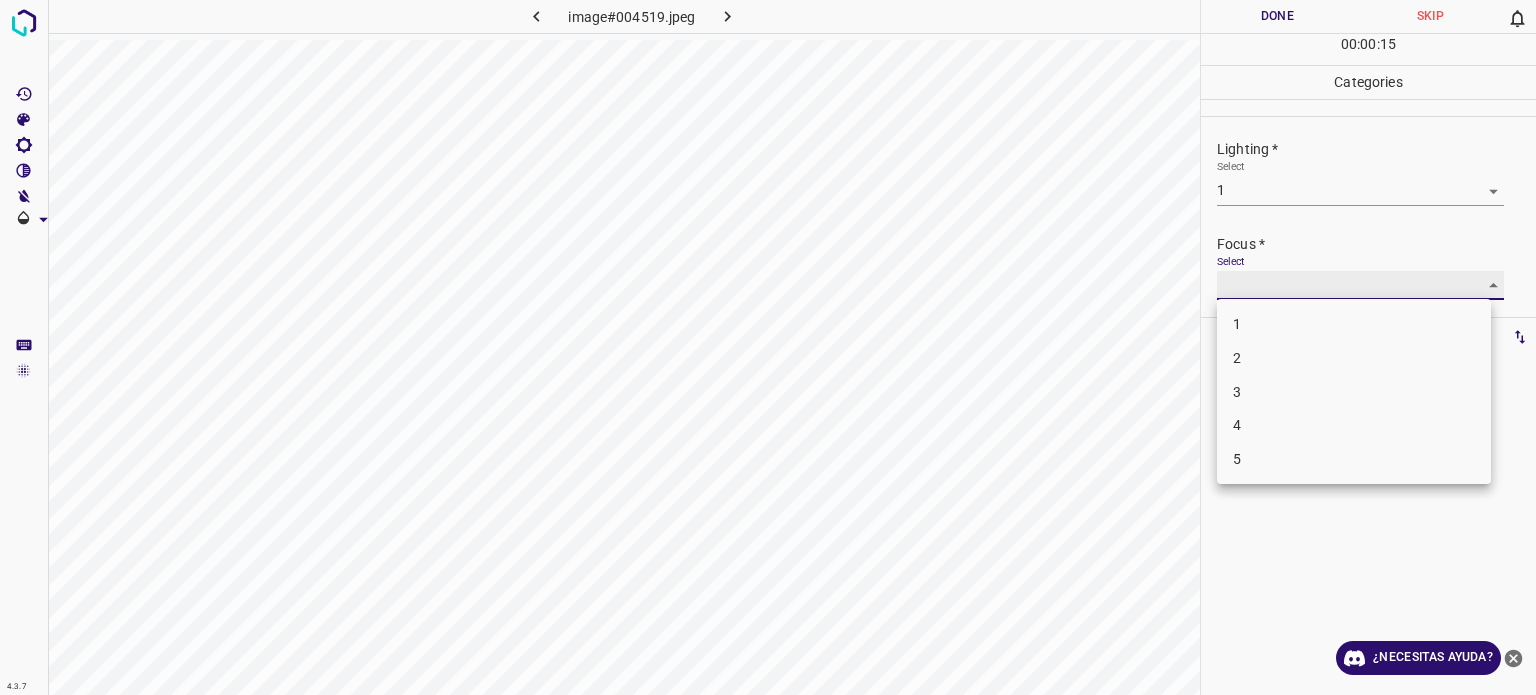 type on "1" 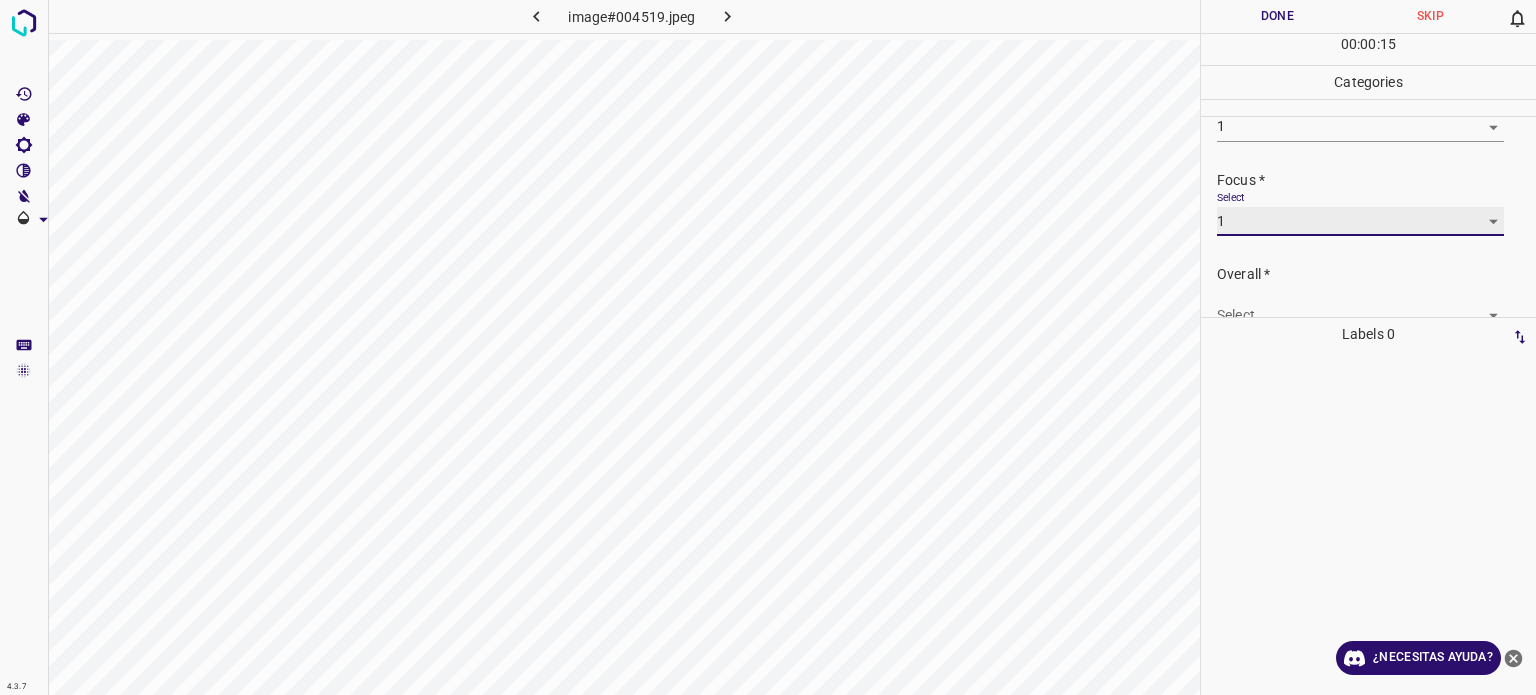 scroll, scrollTop: 98, scrollLeft: 0, axis: vertical 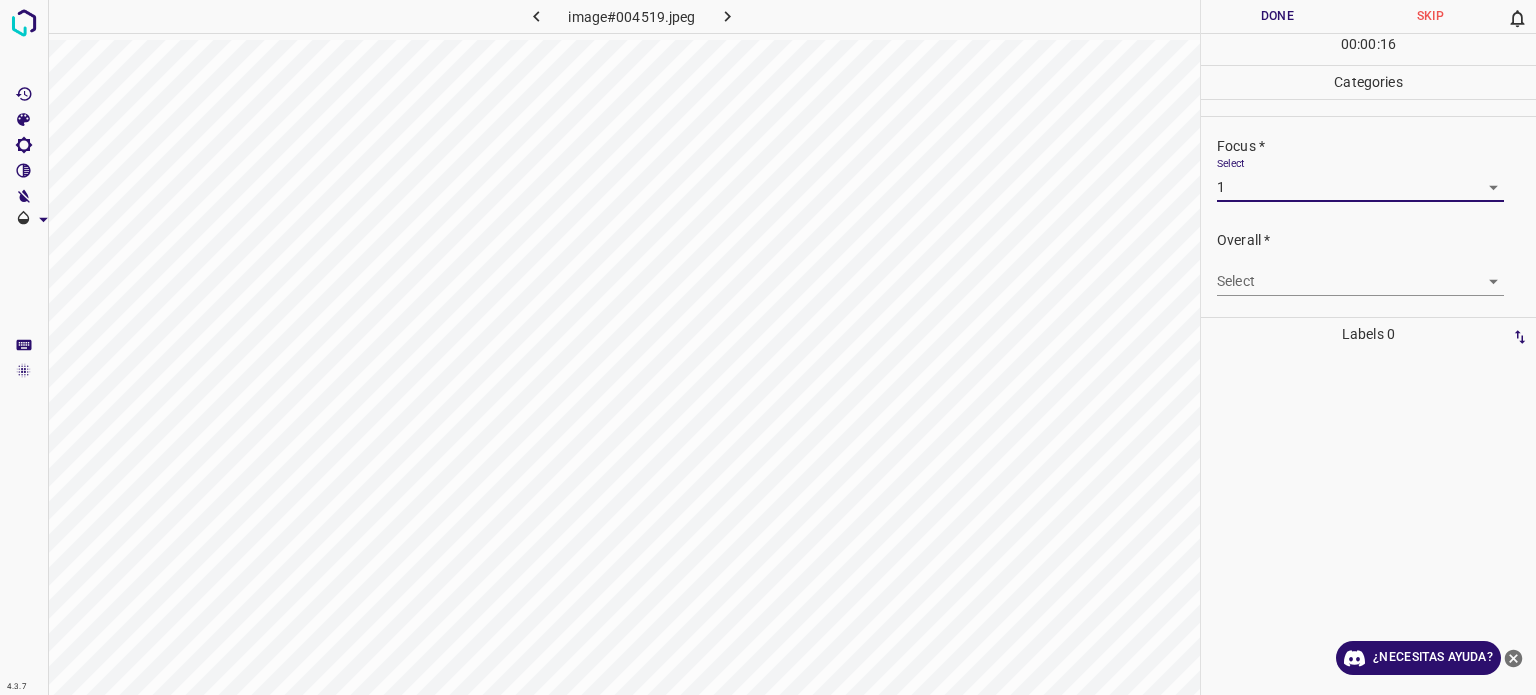 click on "Texto original Valora esta traducción Tu opinión servirá para ayudar a mejorar el Traductor de Google 4.3.7 image#004519.jpeg Done Skip 0 00   : 00   : 16   Categories Lighting *  Select 1 1 Focus *  Select 1 1 Overall *  Select ​ Labels   0 Categories 1 Lighting 2 Focus 3 Overall Tools Space Change between modes (Draw & Edit) I Auto labeling R Restore zoom M Zoom in N Zoom out Delete Delete selecte label Filters Z Restore filters X Saturation filter C Brightness filter V Contrast filter B Gray scale filter General O Download ¿Necesitas ayuda? - Texto - Esconder - Borrar" at bounding box center (768, 347) 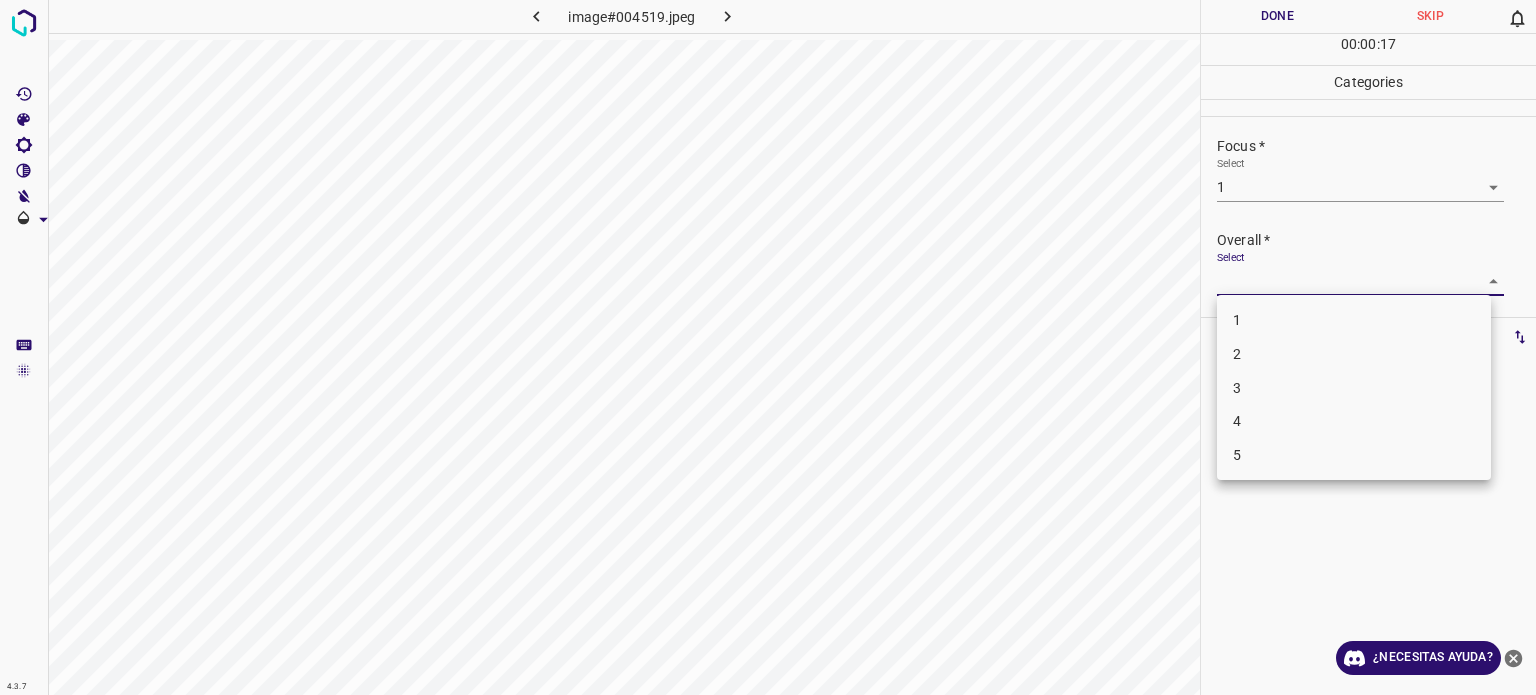 click on "1" at bounding box center [1237, 320] 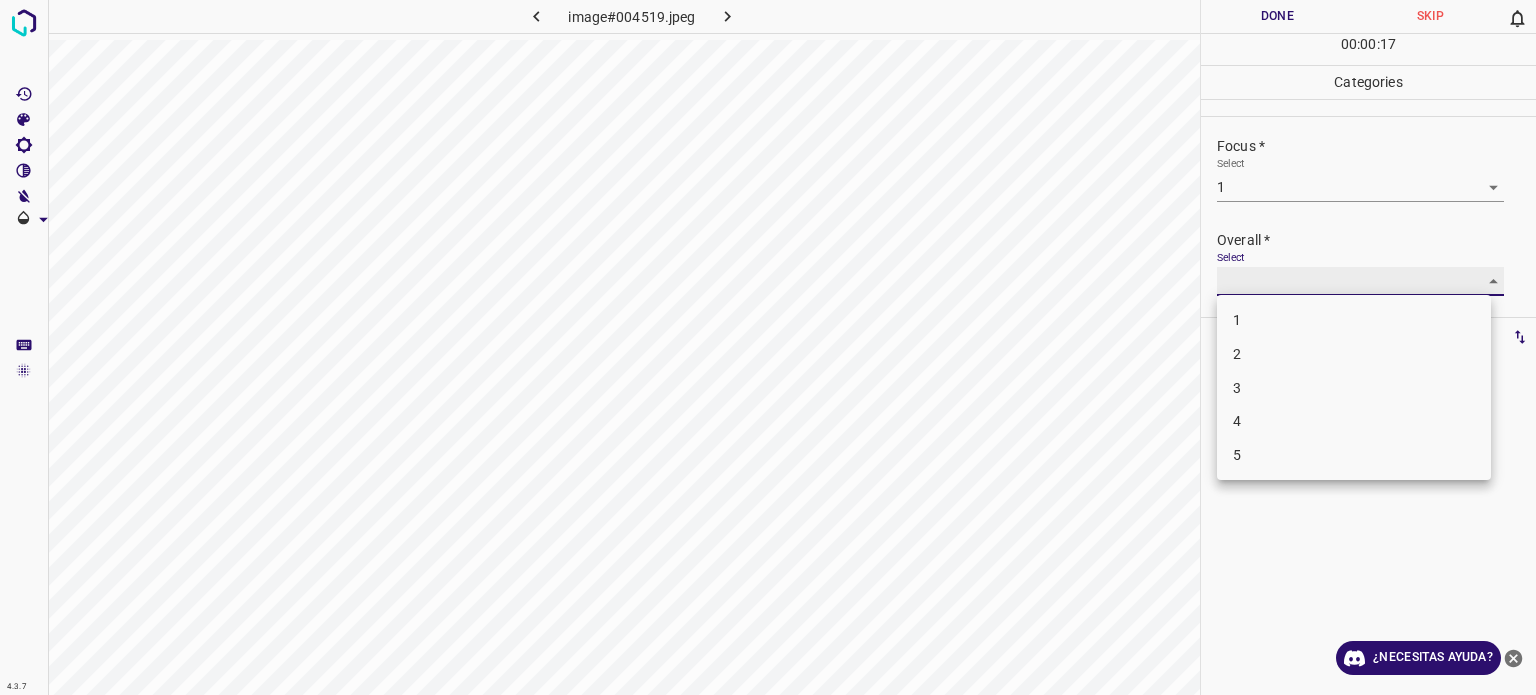 type on "1" 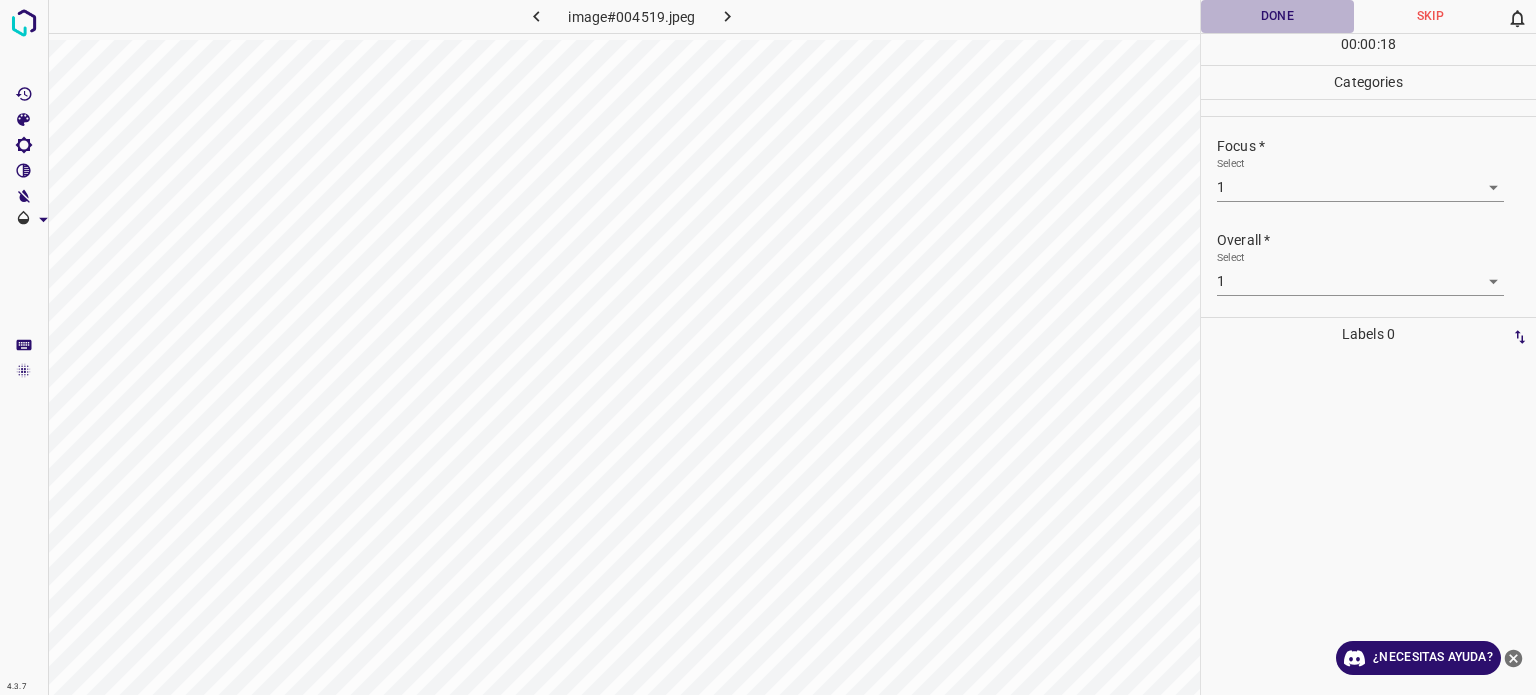 click on "Done" at bounding box center (1277, 16) 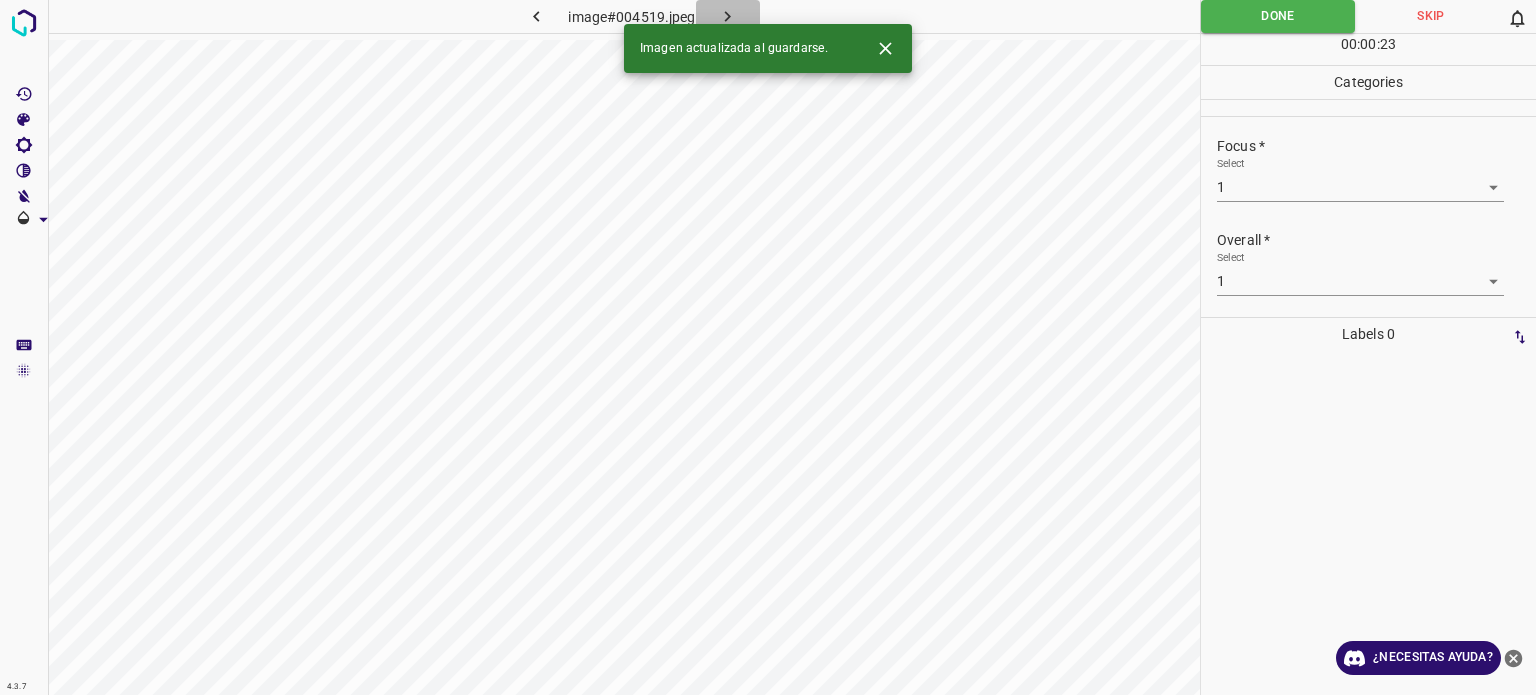 click 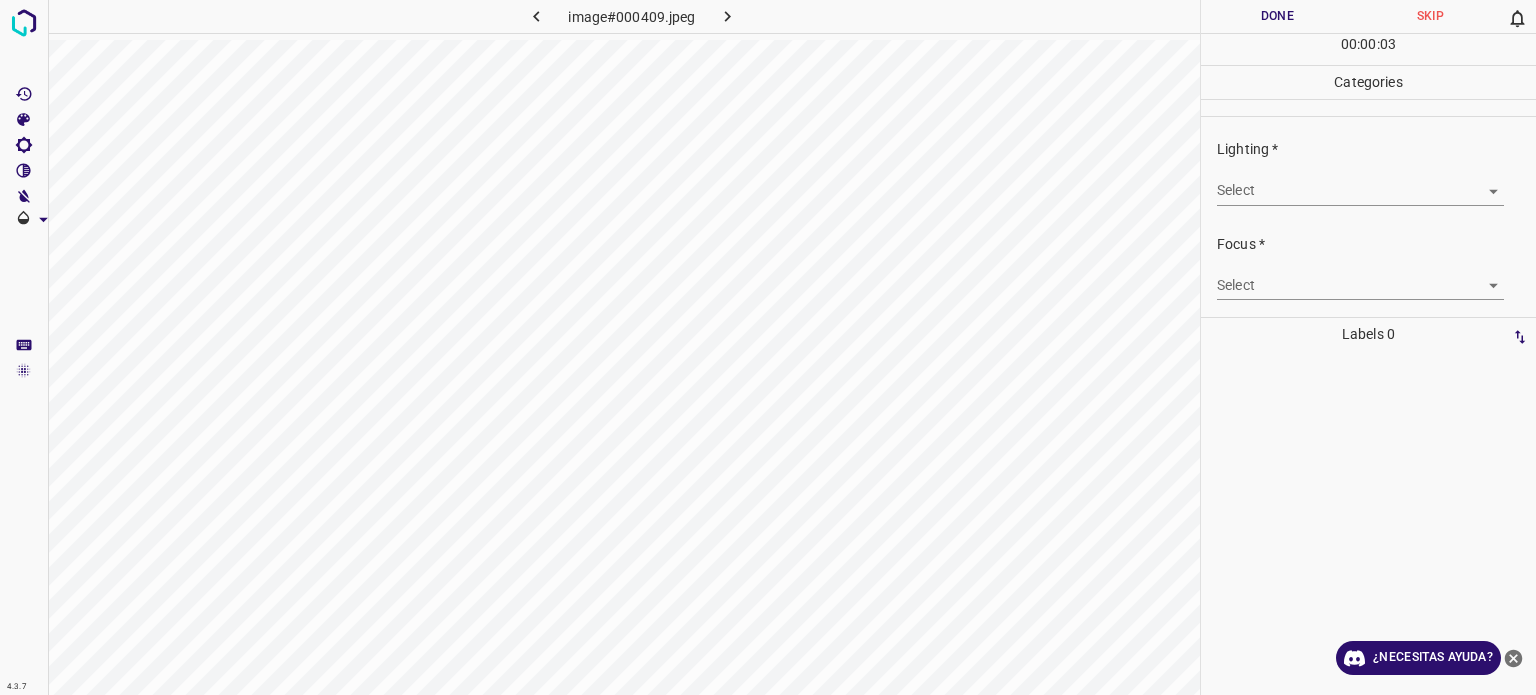click on "Texto original Valora esta traducción Tu opinión servirá para ayudar a mejorar el Traductor de Google 4.3.7 image#000409.jpeg Done Skip 0 00   : 00   : 03   Categories Lighting *  Select ​ Focus *  Select ​ Overall *  Select ​ Labels   0 Categories 1 Lighting 2 Focus 3 Overall Tools Space Change between modes (Draw & Edit) I Auto labeling R Restore zoom M Zoom in N Zoom out Delete Delete selecte label Filters Z Restore filters X Saturation filter C Brightness filter V Contrast filter B Gray scale filter General O Download ¿Necesitas ayuda? - Texto - Esconder - Borrar" at bounding box center [768, 347] 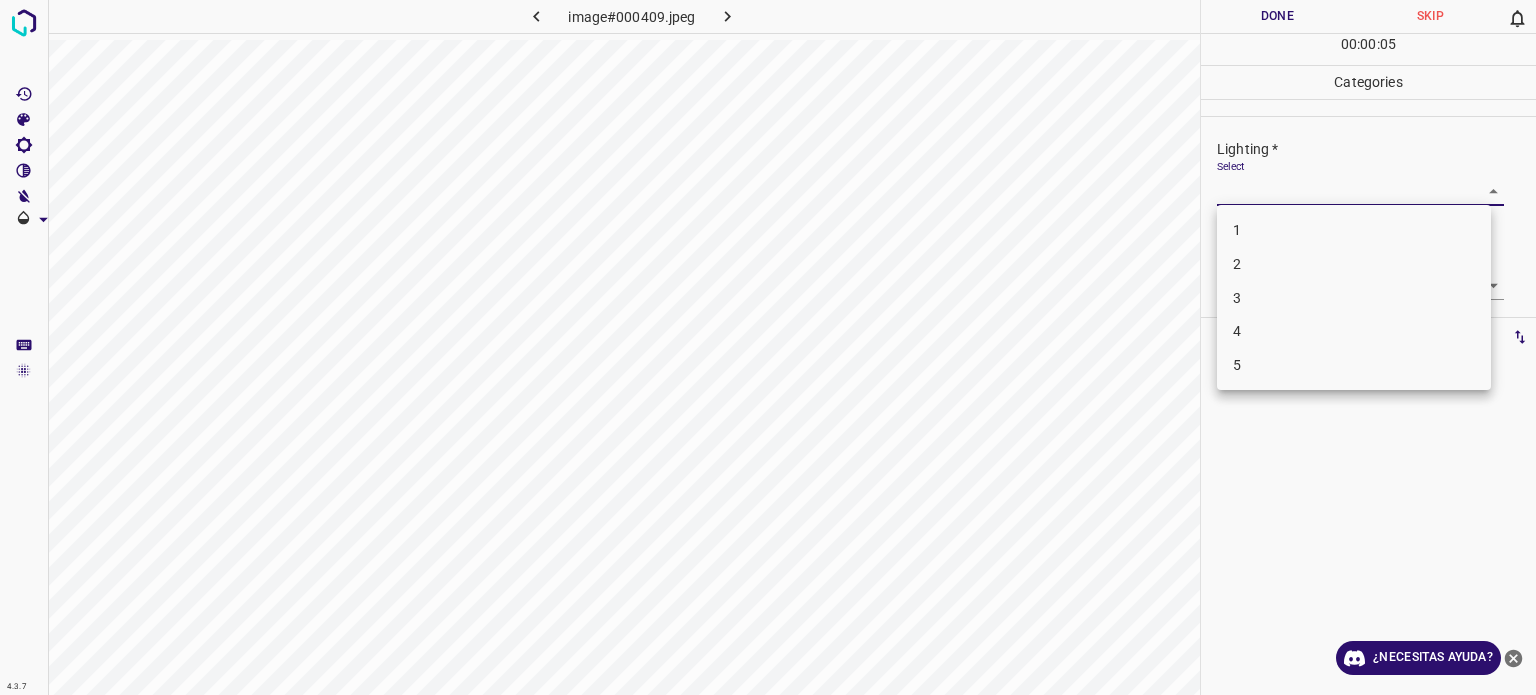 click on "3" at bounding box center (1354, 298) 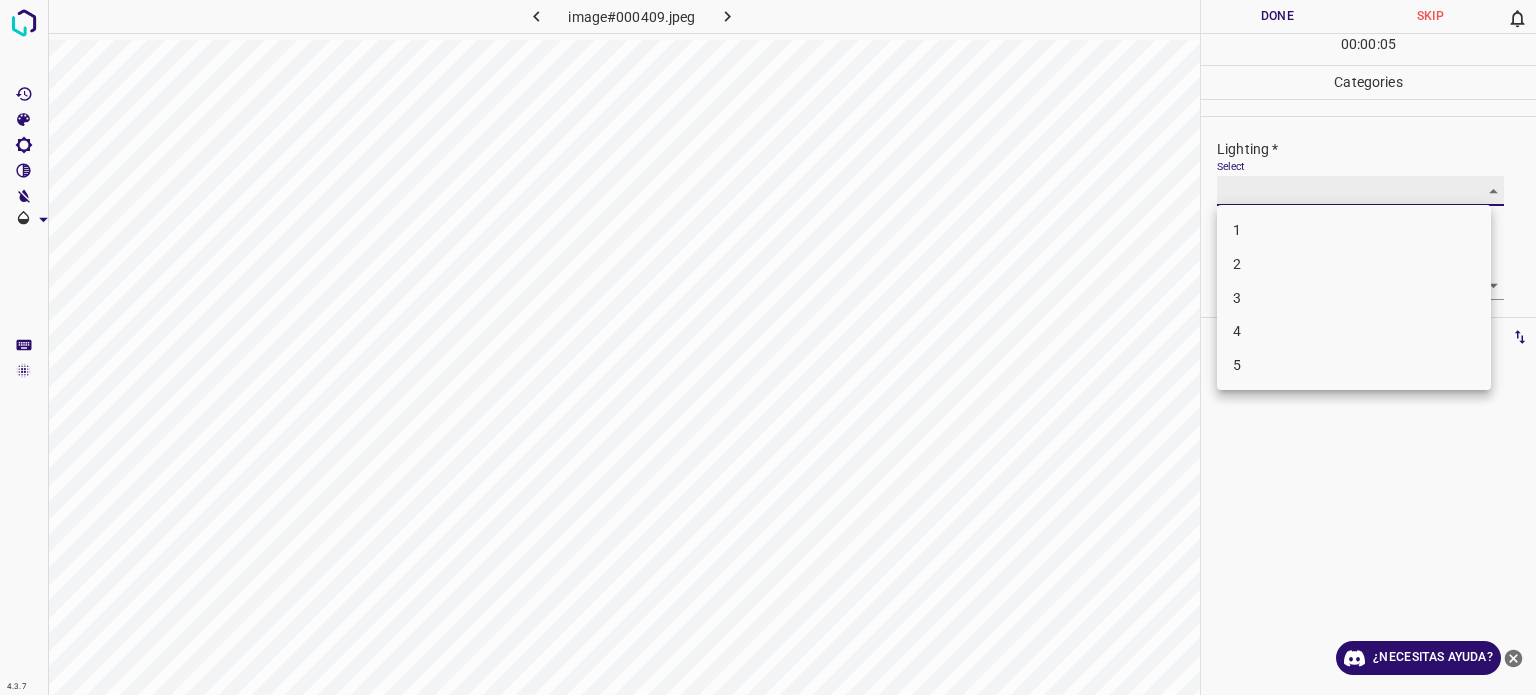 type on "3" 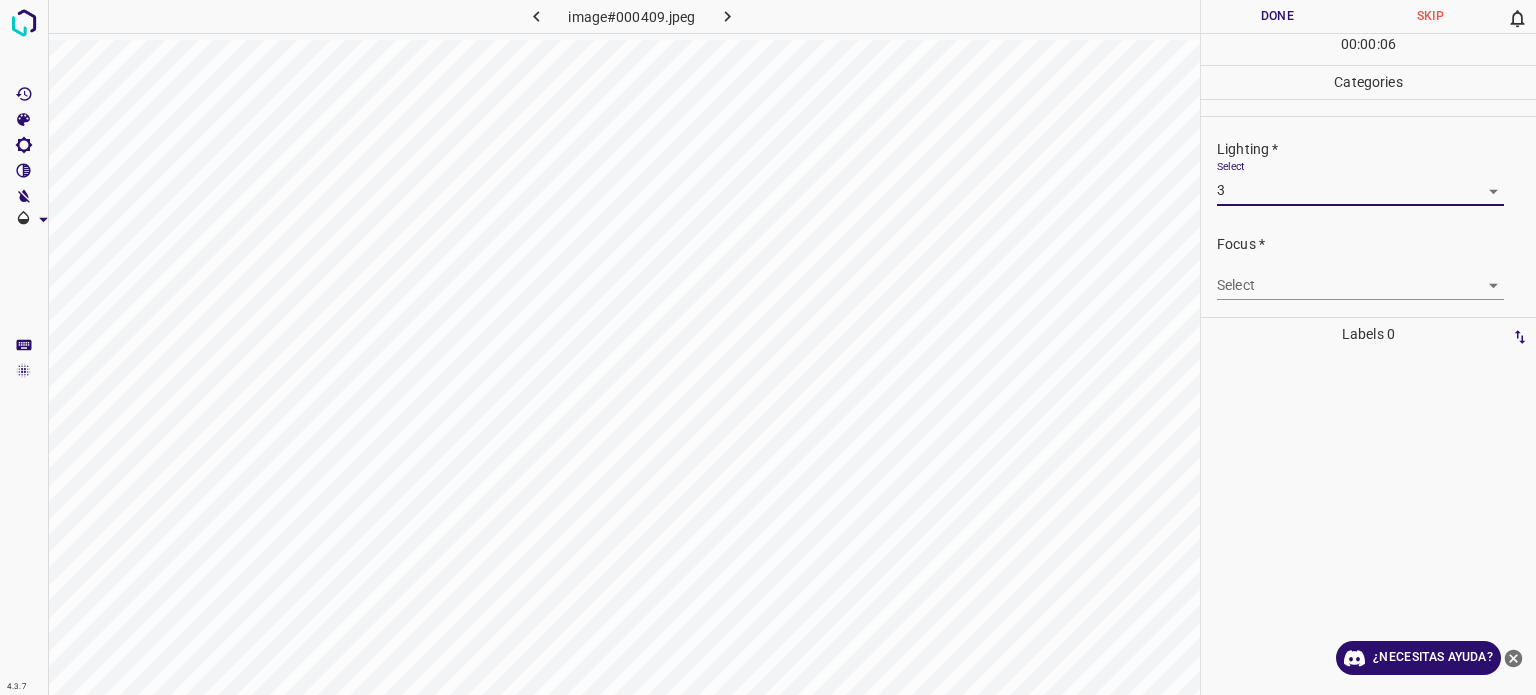 click on "Texto original Valora esta traducción Tu opinión servirá para ayudar a mejorar el Traductor de Google 4.3.7 image#000409.jpeg Done Skip 0 00   : 00   : 06   Categories Lighting *  Select 3 3 Focus *  Select ​ Overall *  Select ​ Labels   0 Categories 1 Lighting 2 Focus 3 Overall Tools Space Change between modes (Draw & Edit) I Auto labeling R Restore zoom M Zoom in N Zoom out Delete Delete selecte label Filters Z Restore filters X Saturation filter C Brightness filter V Contrast filter B Gray scale filter General O Download ¿Necesitas ayuda? - Texto - Esconder - Borrar" at bounding box center [768, 347] 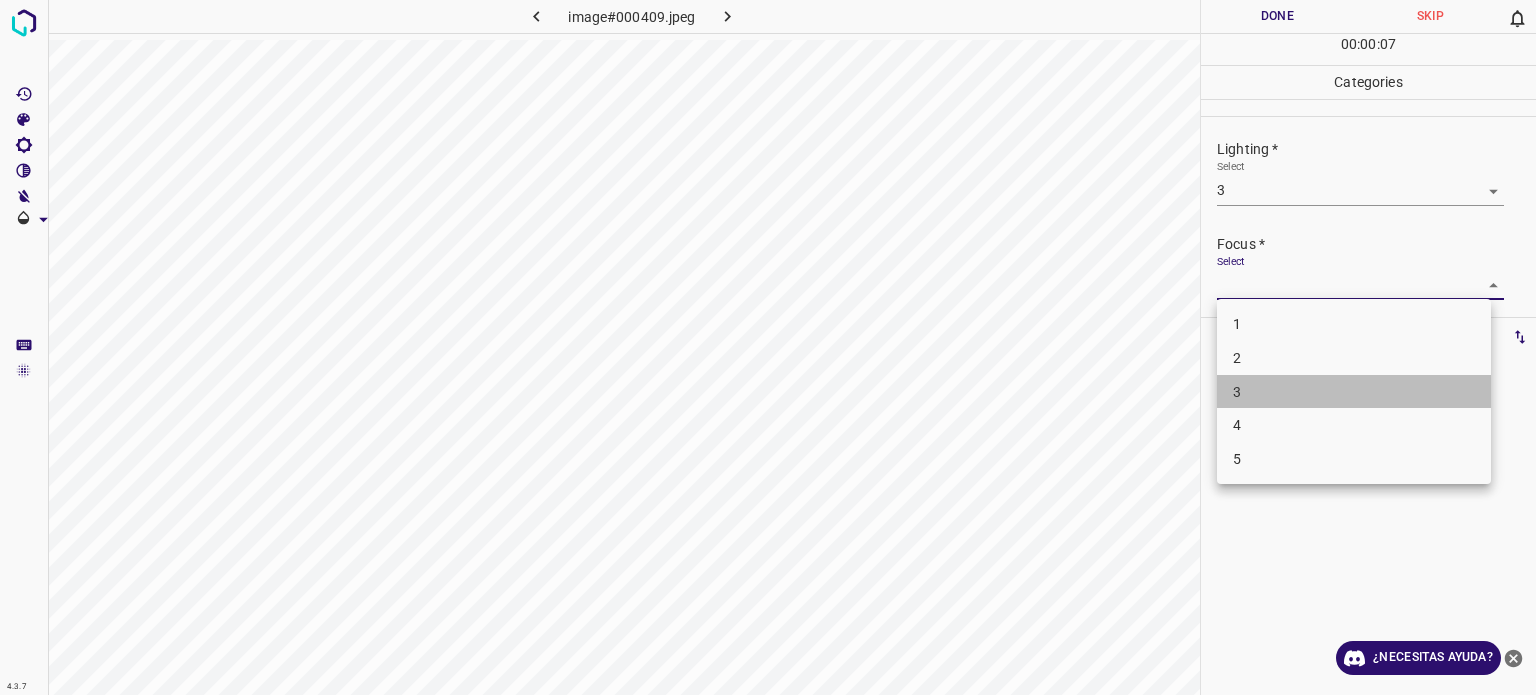 click on "3" at bounding box center (1237, 391) 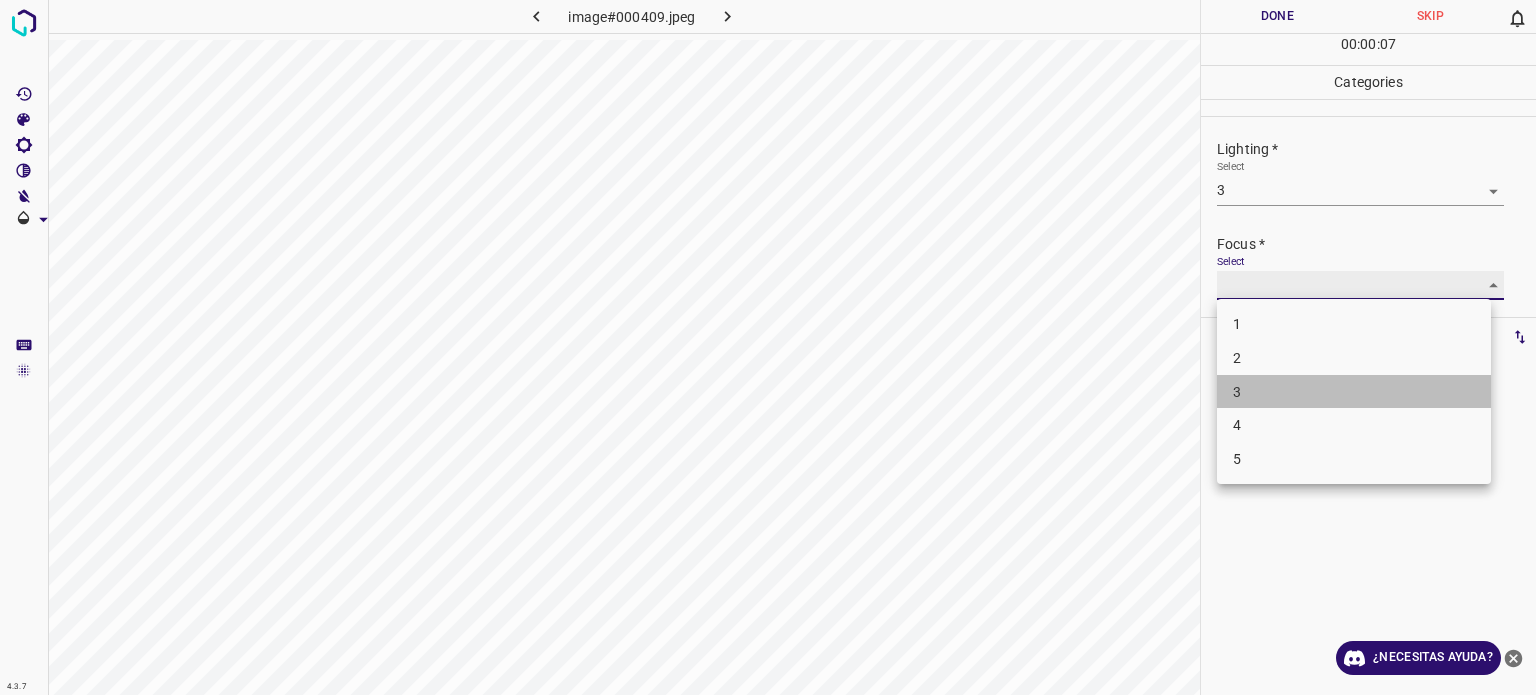 type on "3" 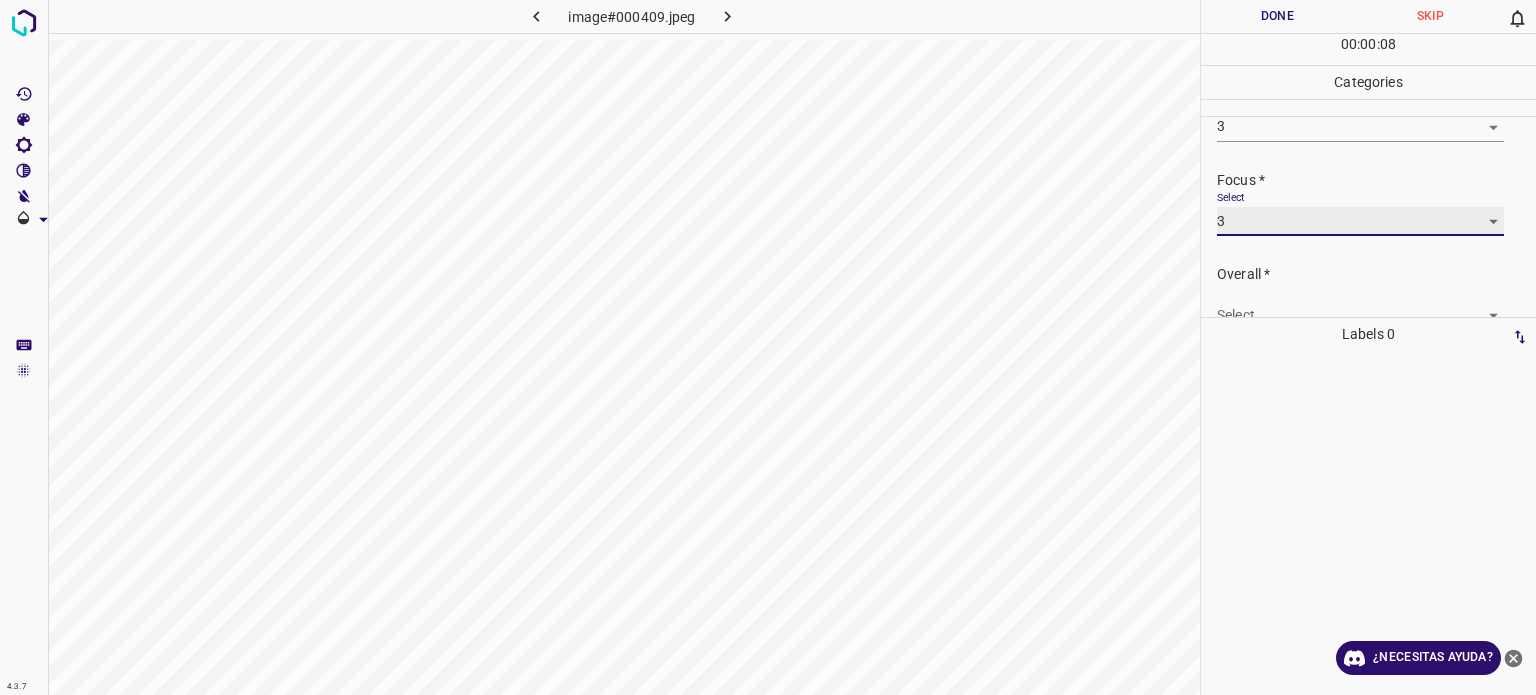 scroll, scrollTop: 98, scrollLeft: 0, axis: vertical 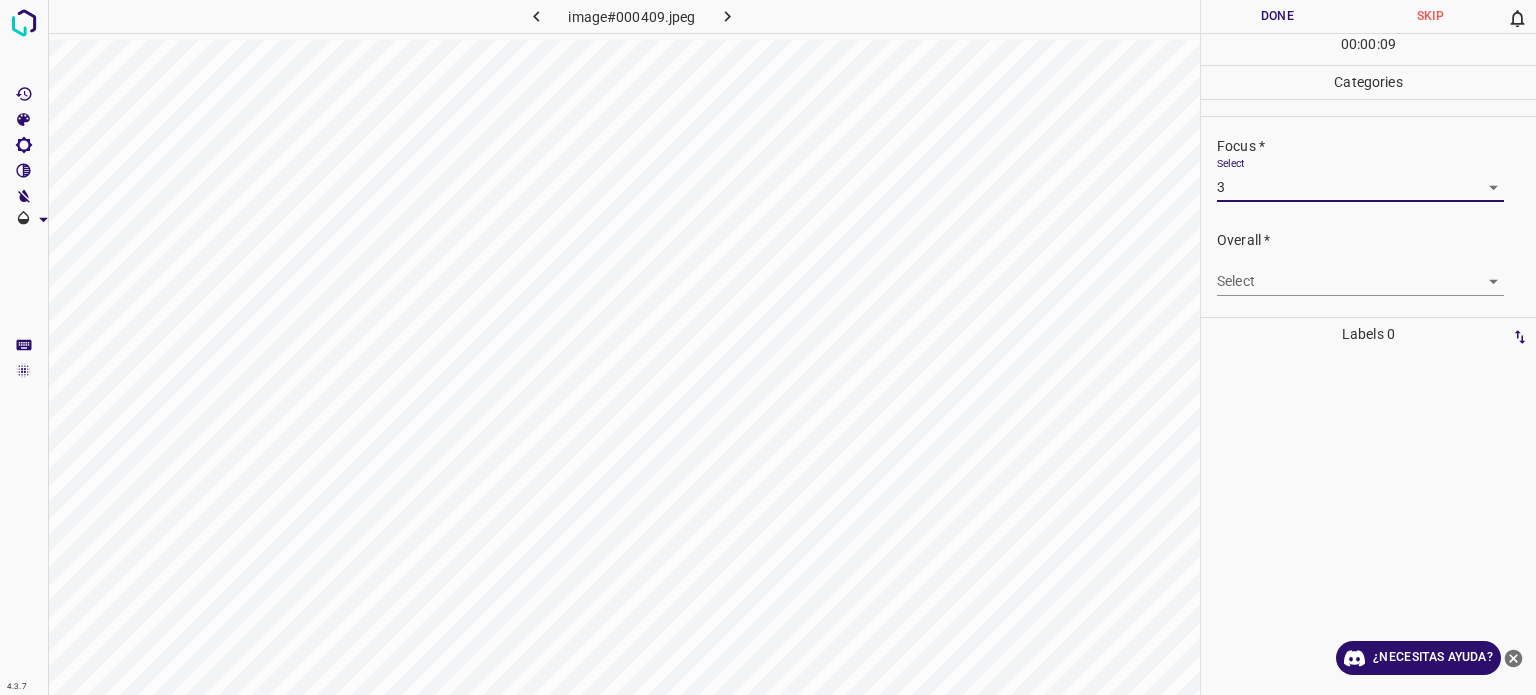 click on "Texto original Valora esta traducción Tu opinión servirá para ayudar a mejorar el Traductor de Google 4.3.7 image#000409.jpeg Done Skip 0 00   : 00   : 09   Categories Lighting *  Select 3 3 Focus *  Select 3 3 Overall *  Select ​ Labels   0 Categories 1 Lighting 2 Focus 3 Overall Tools Space Change between modes (Draw & Edit) I Auto labeling R Restore zoom M Zoom in N Zoom out Delete Delete selecte label Filters Z Restore filters X Saturation filter C Brightness filter V Contrast filter B Gray scale filter General O Download ¿Necesitas ayuda? - Texto - Esconder - Borrar" at bounding box center (768, 347) 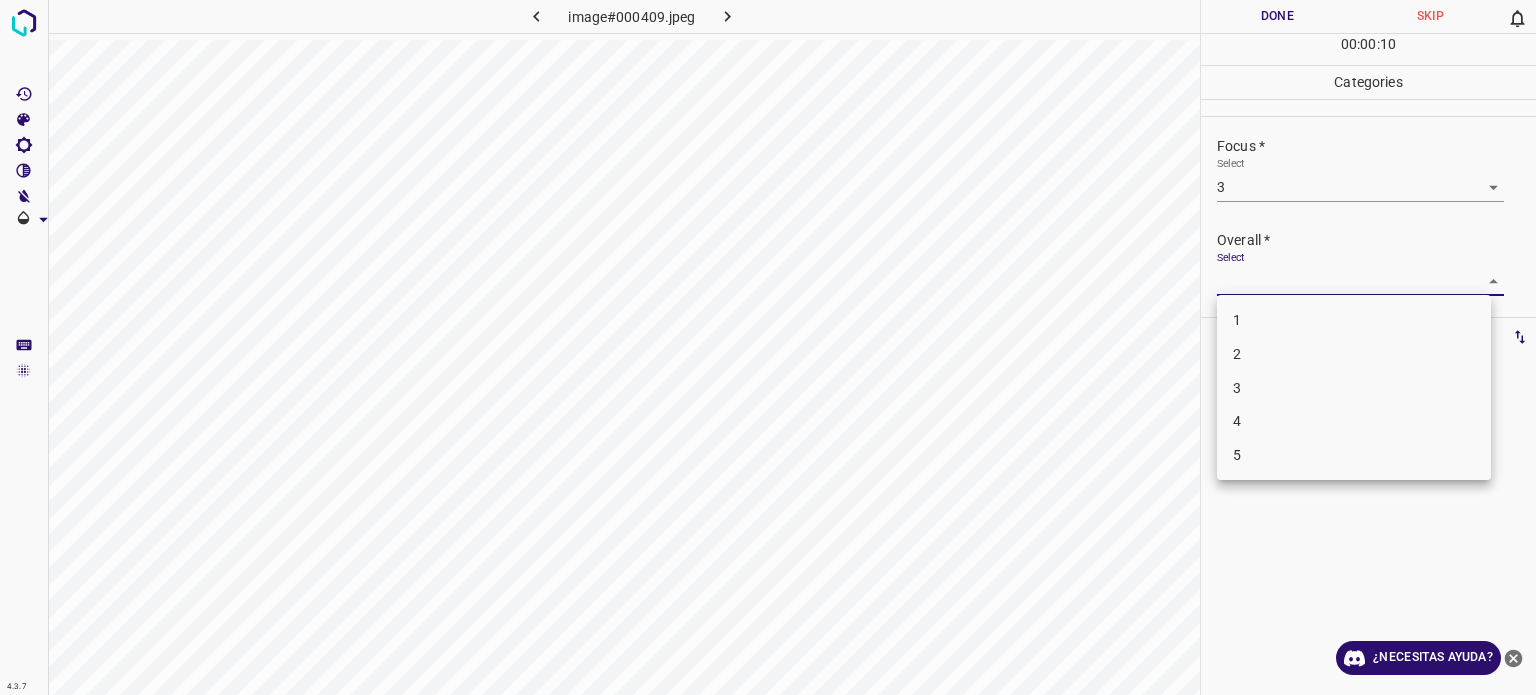 click on "3" at bounding box center [1237, 387] 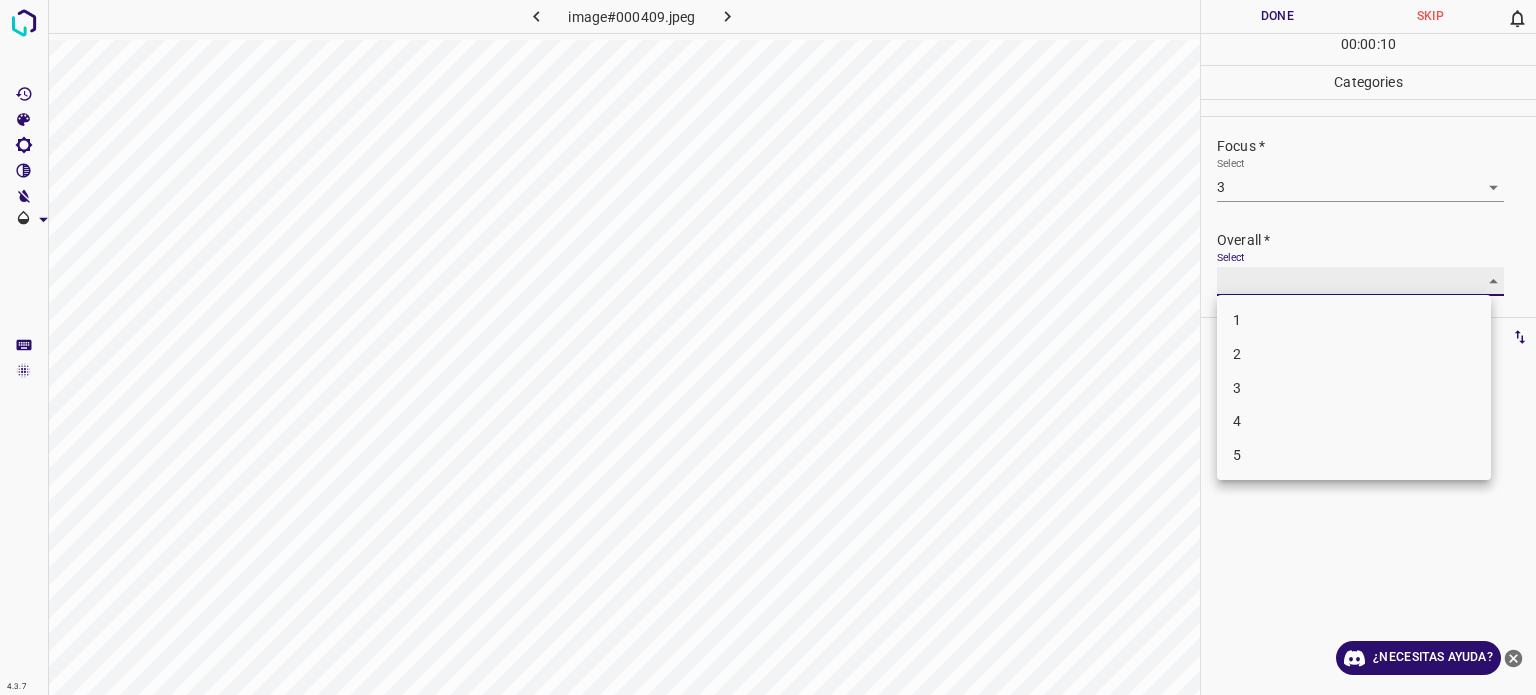 type on "3" 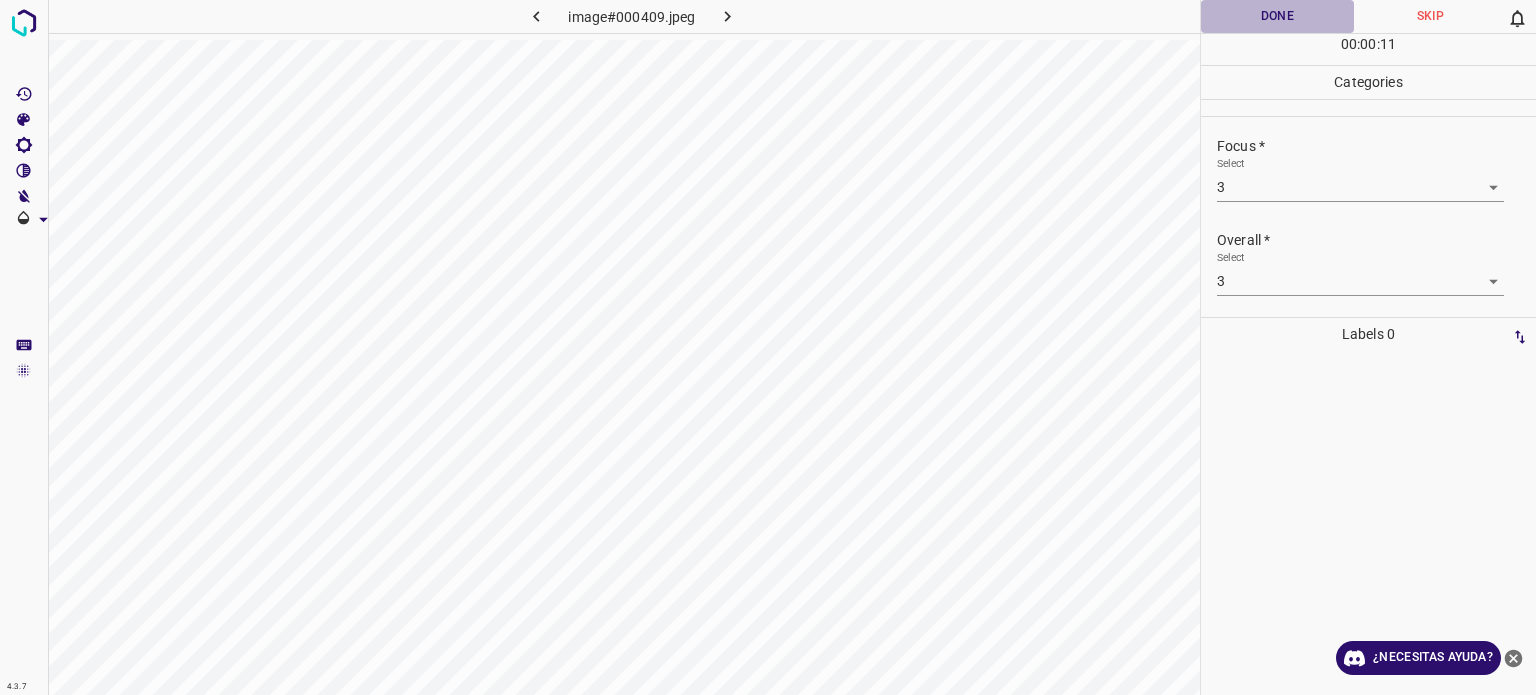 click on "Done" at bounding box center (1277, 16) 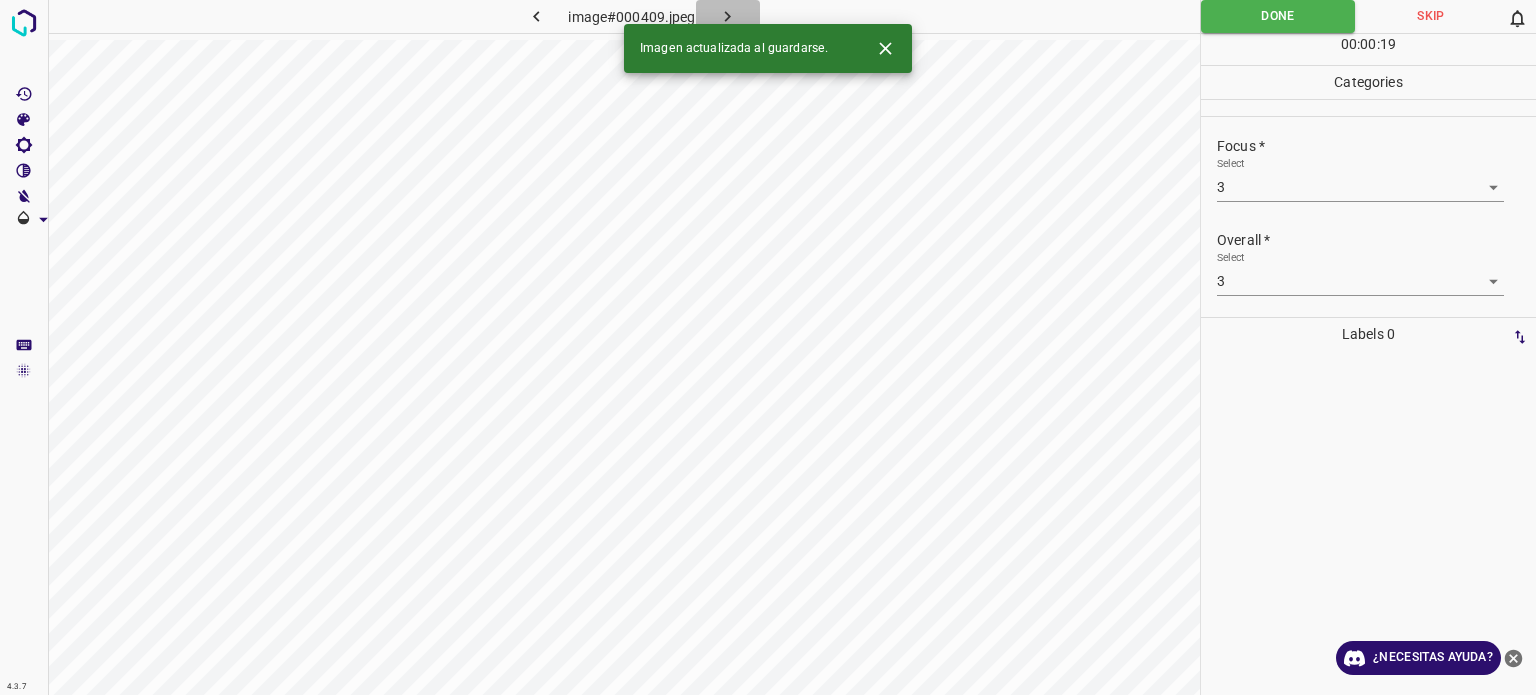 click 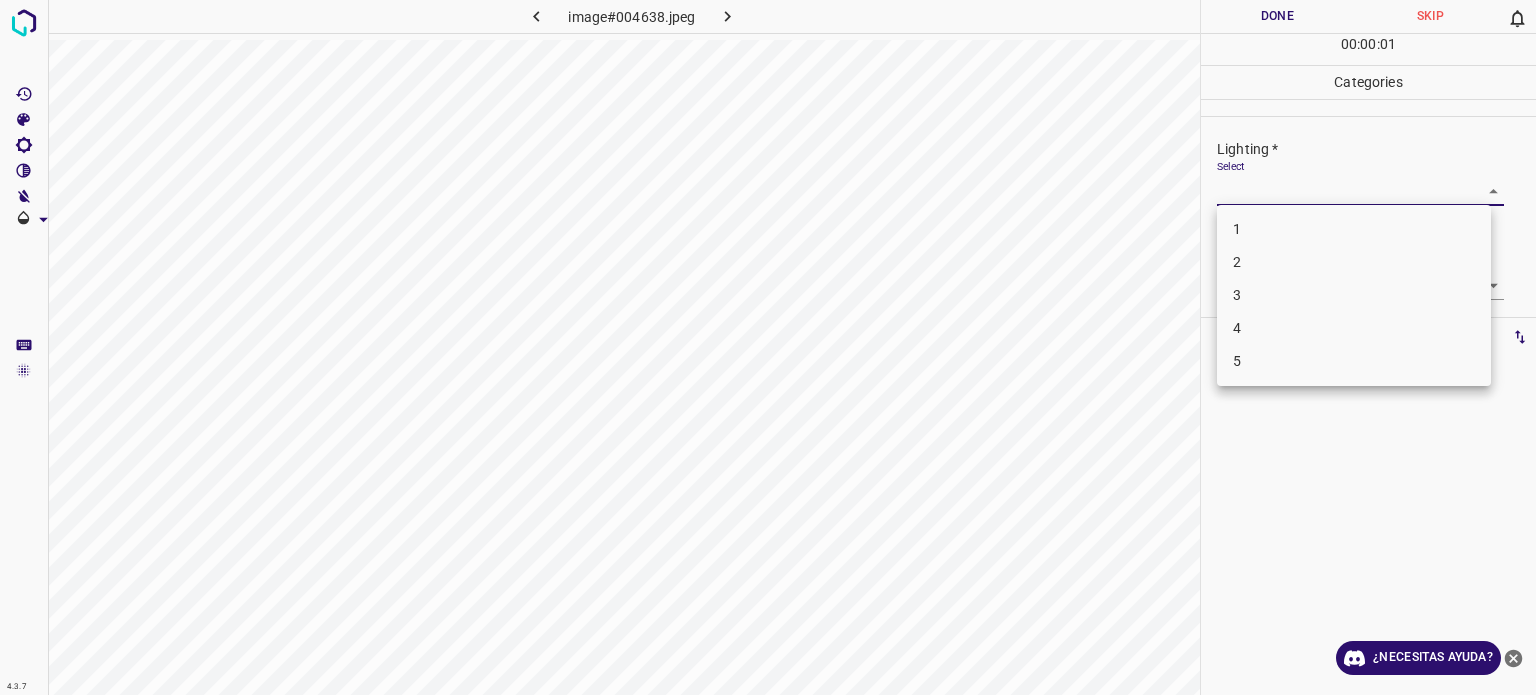click on "Texto original Valora esta traducción Tu opinión servirá para ayudar a mejorar el Traductor de Google 4.3.7 image#004638.jpeg Done Skip 0 00   : 00   : 01   Categories Lighting *  Select ​ Focus *  Select ​ Overall *  Select ​ Labels   0 Categories 1 Lighting 2 Focus 3 Overall Tools Space Change between modes (Draw & Edit) I Auto labeling R Restore zoom M Zoom in N Zoom out Delete Delete selecte label Filters Z Restore filters X Saturation filter C Brightness filter V Contrast filter B Gray scale filter General O Download ¿Necesitas ayuda? - Texto - Esconder - Borrar 1 2 3 4 5" at bounding box center [768, 347] 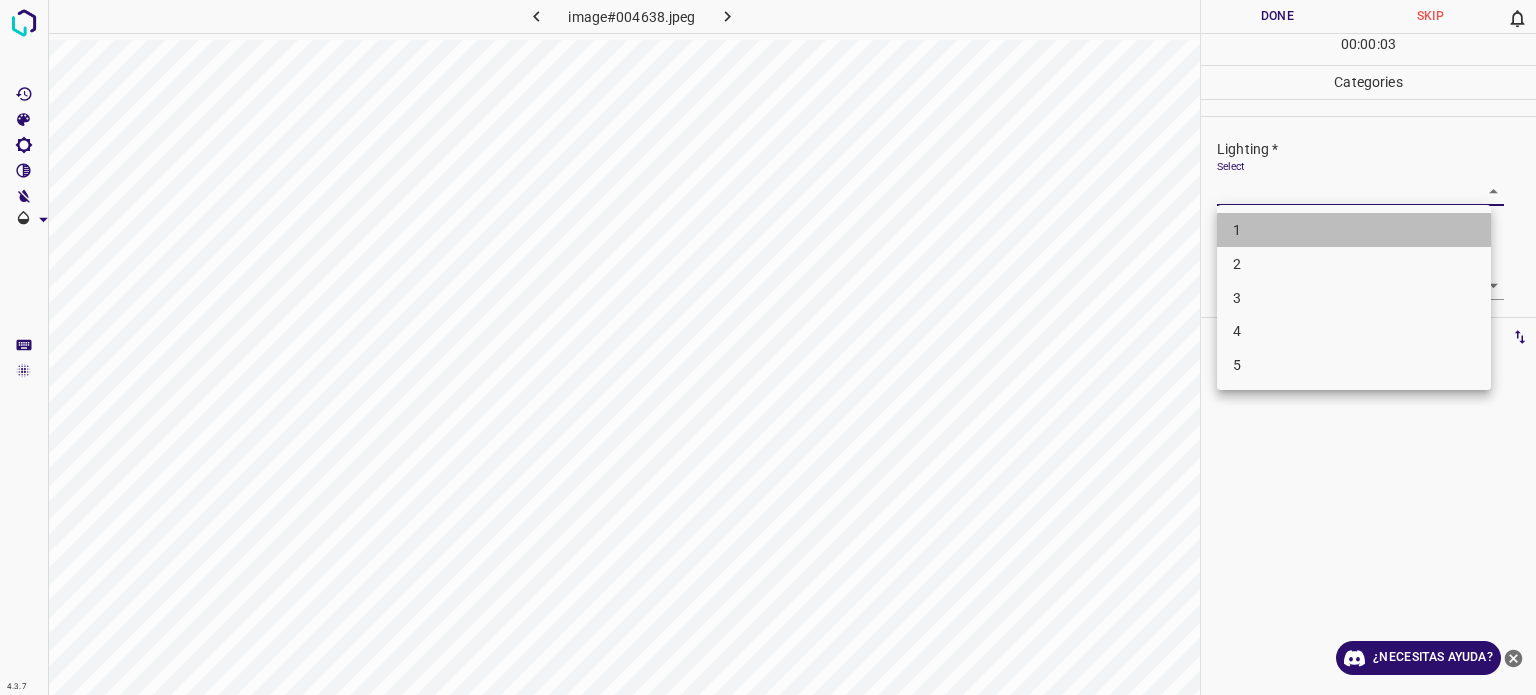 click on "1" at bounding box center (1237, 230) 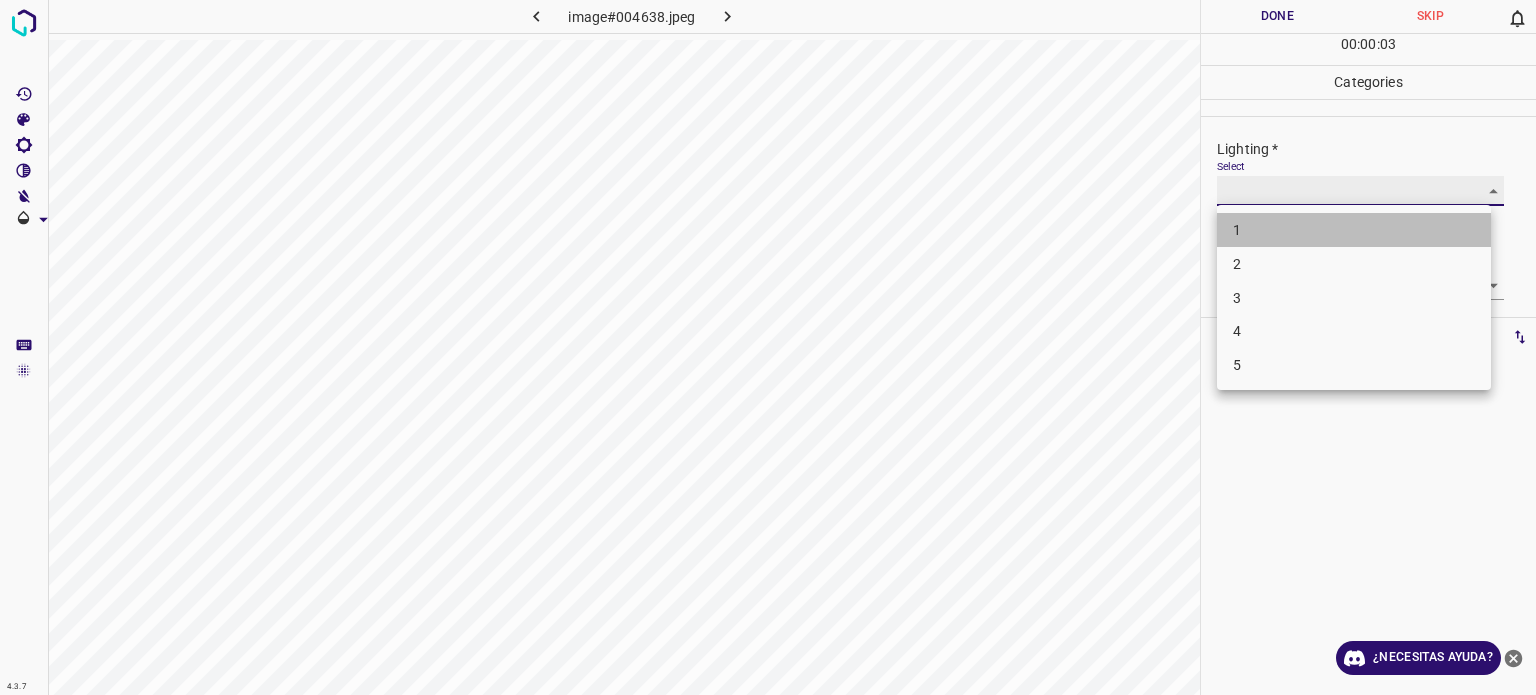 type on "1" 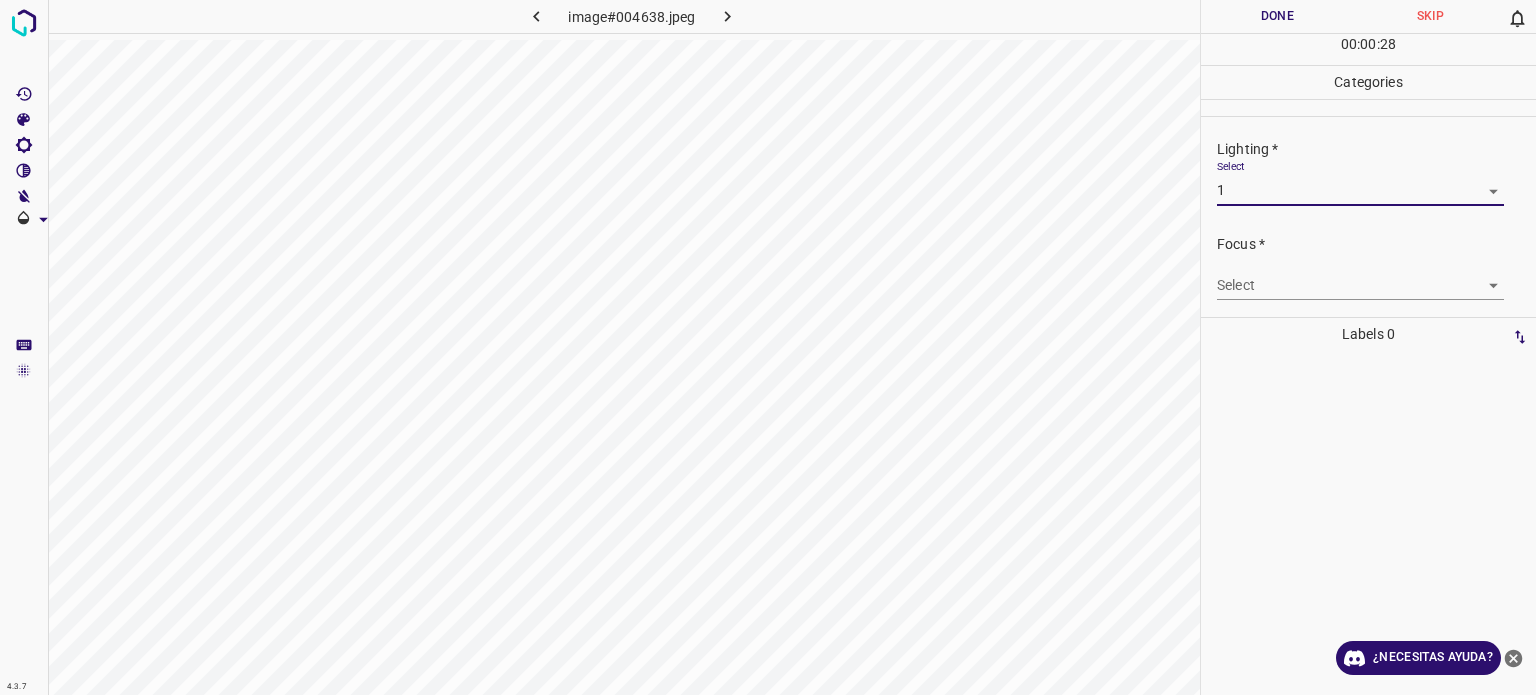 click on "Texto original Valora esta traducción Tu opinión servirá para ayudar a mejorar el Traductor de Google 4.3.7 image#004638.jpeg Done Skip 0 00   : 00   : 28   Categories Lighting *  Select 1 1 Focus *  Select ​ Overall *  Select ​ Labels   0 Categories 1 Lighting 2 Focus 3 Overall Tools Space Change between modes (Draw & Edit) I Auto labeling R Restore zoom M Zoom in N Zoom out Delete Delete selecte label Filters Z Restore filters X Saturation filter C Brightness filter V Contrast filter B Gray scale filter General O Download ¿Necesitas ayuda? - Texto - Esconder - Borrar" at bounding box center (768, 347) 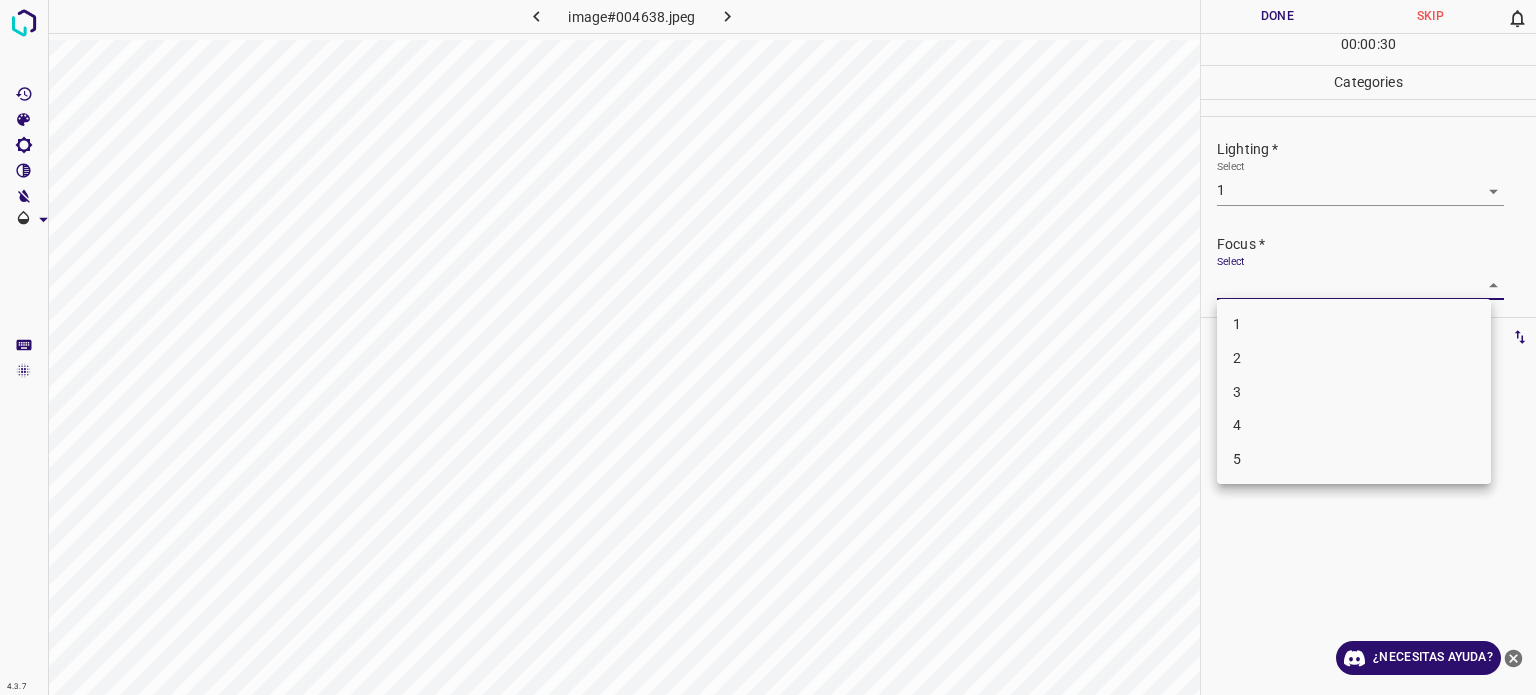 click on "1" at bounding box center [1354, 324] 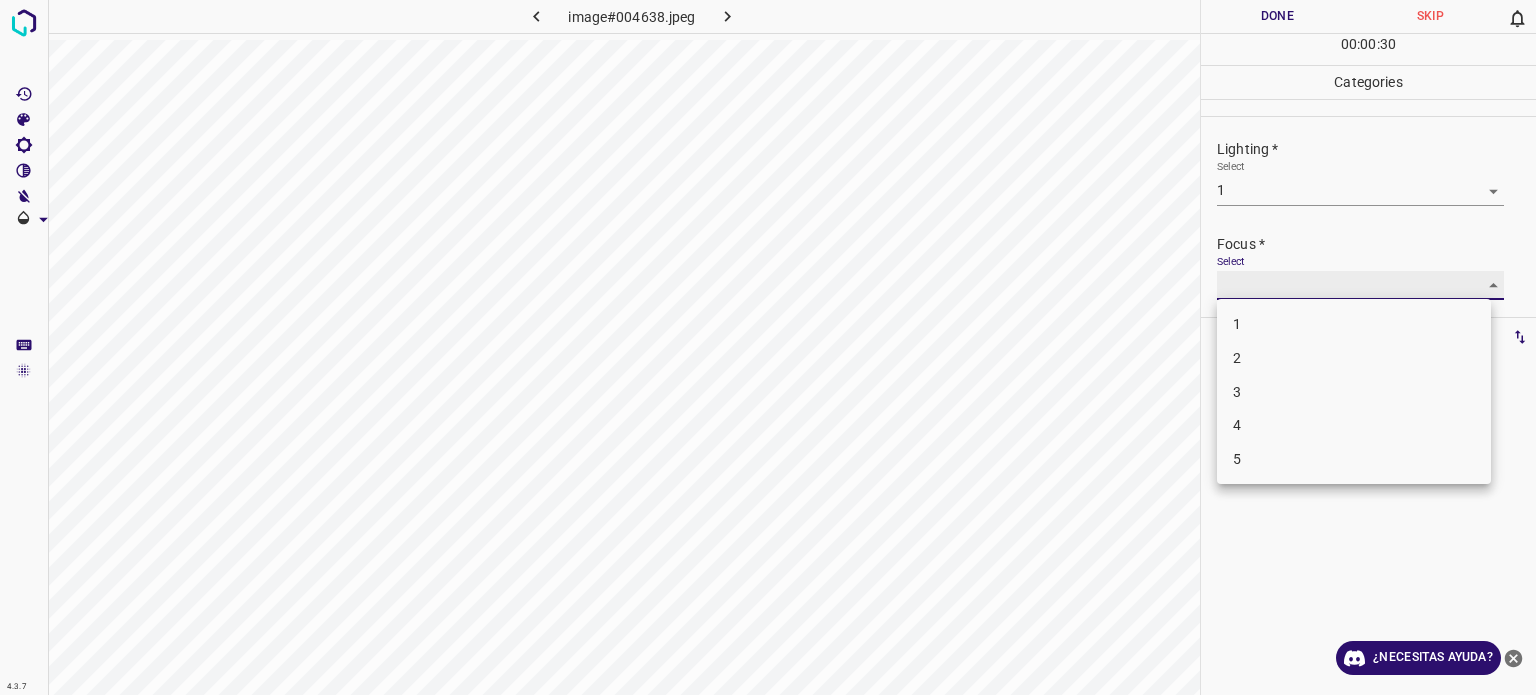 type on "1" 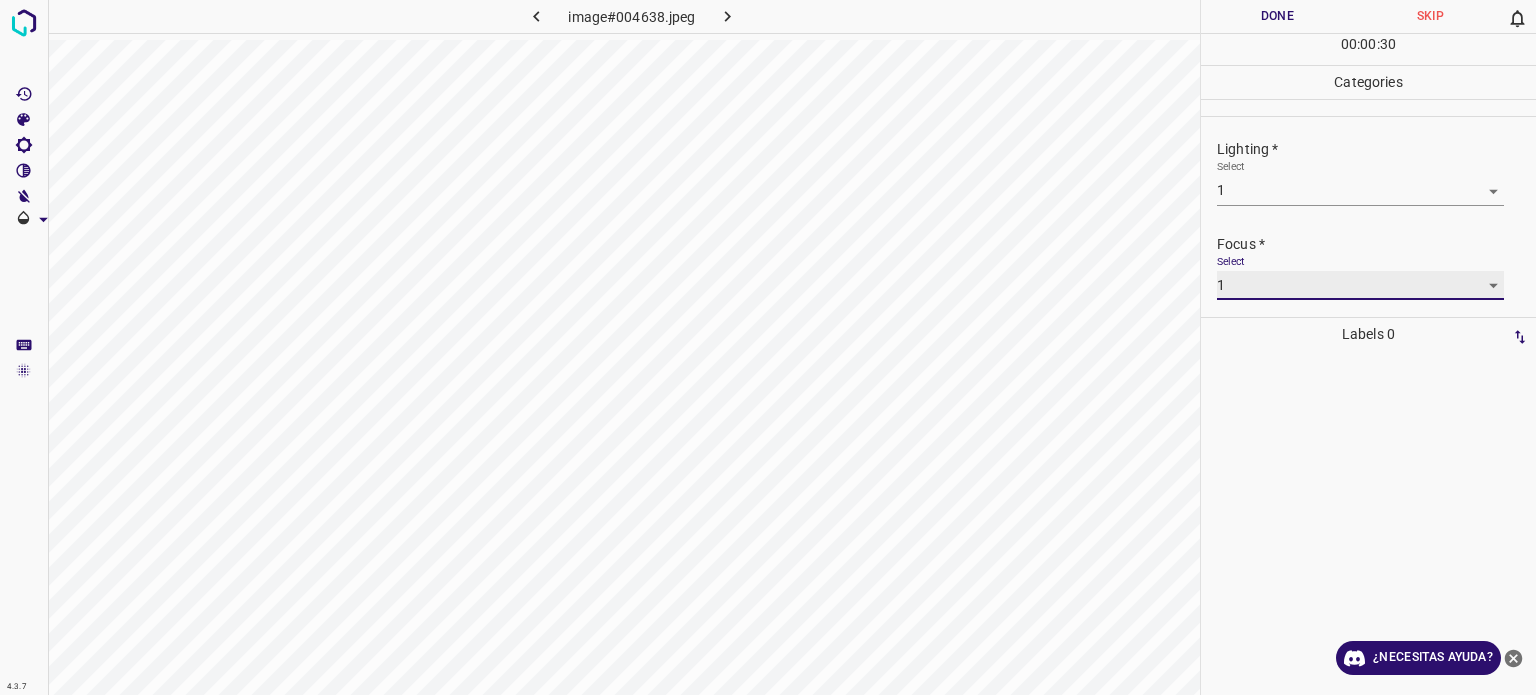 scroll, scrollTop: 98, scrollLeft: 0, axis: vertical 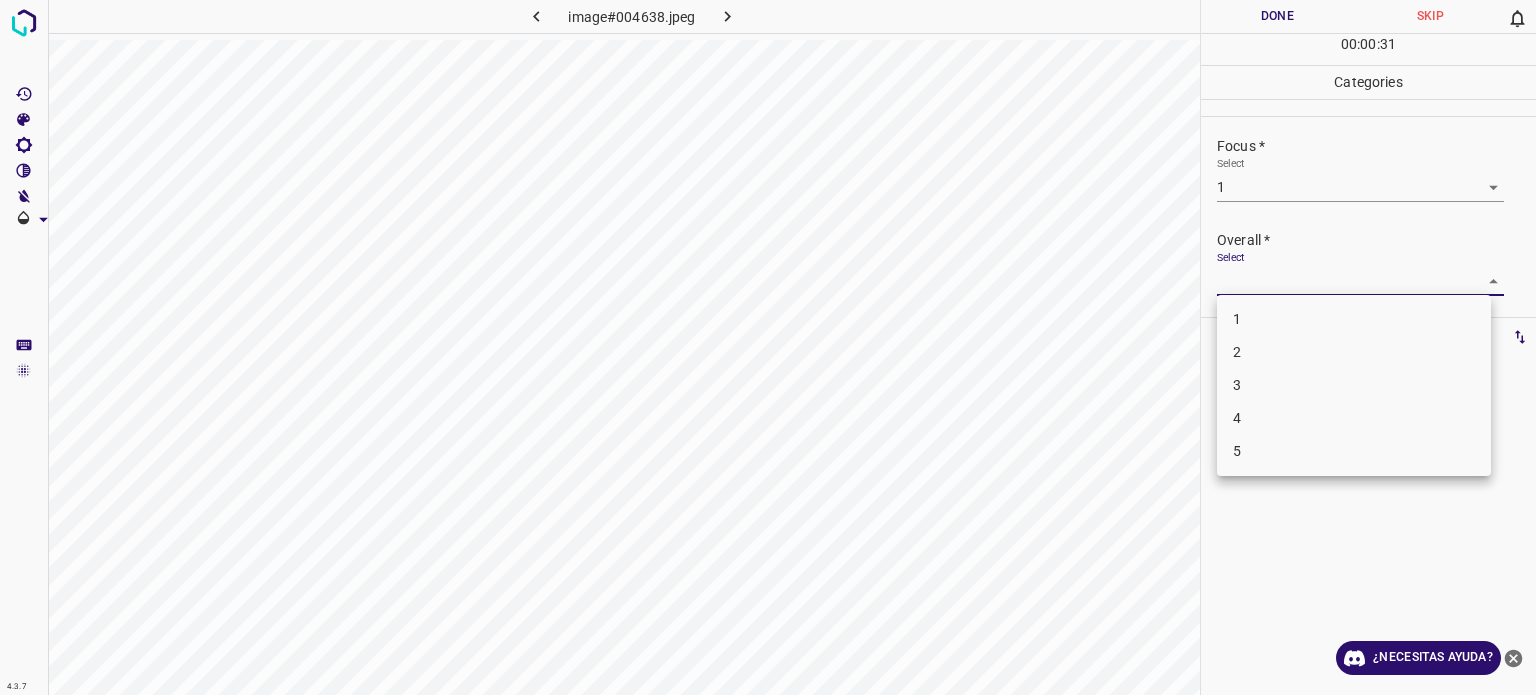 click on "Texto original Valora esta traducción Tu opinión servirá para ayudar a mejorar el Traductor de Google 4.3.7 image#004638.jpeg Done Skip 0 00   : 00   : 31   Categories Lighting *  Select 1 1 Focus *  Select 1 1 Overall *  Select ​ Labels   0 Categories 1 Lighting 2 Focus 3 Overall Tools Space Change between modes (Draw & Edit) I Auto labeling R Restore zoom M Zoom in N Zoom out Delete Delete selecte label Filters Z Restore filters X Saturation filter C Brightness filter V Contrast filter B Gray scale filter General O Download ¿Necesitas ayuda? - Texto - Esconder - Borrar 1 2 3 4 5" at bounding box center (768, 347) 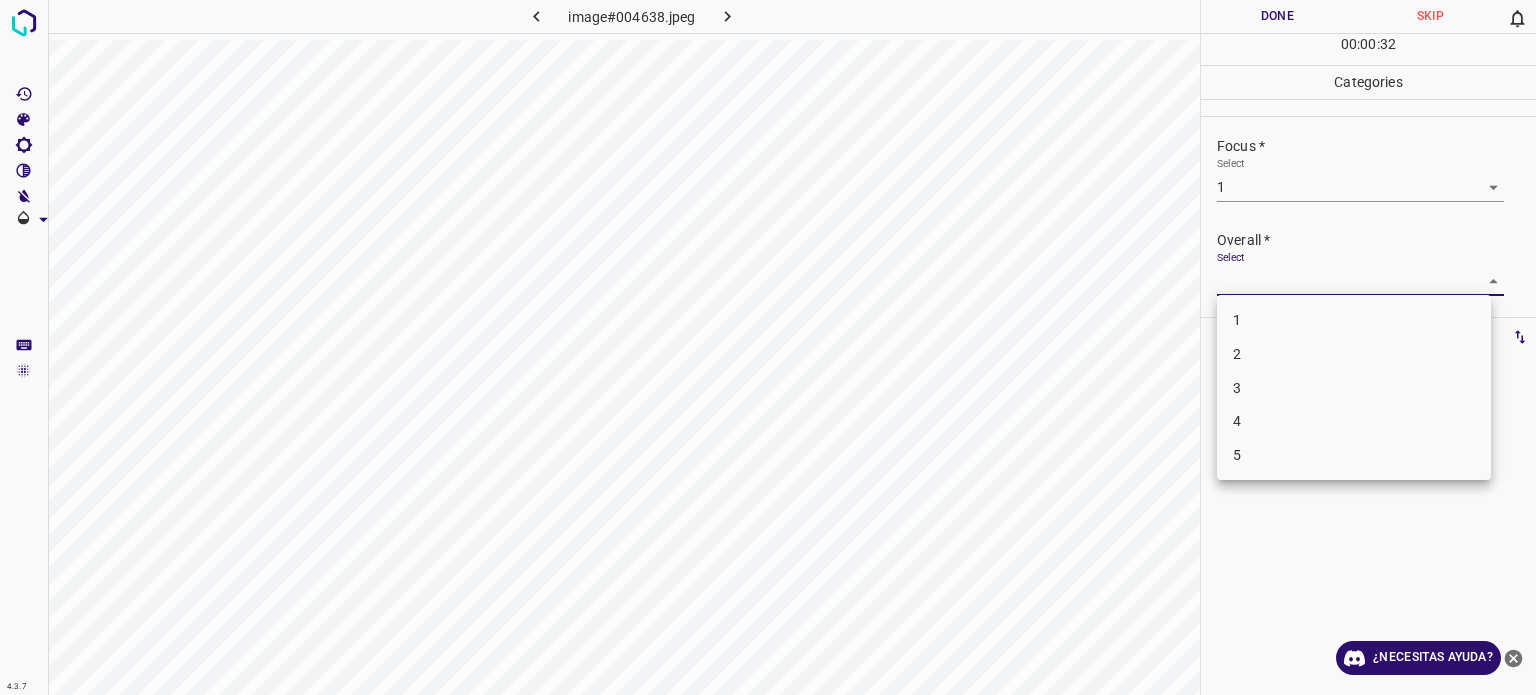 click on "1" at bounding box center [1237, 320] 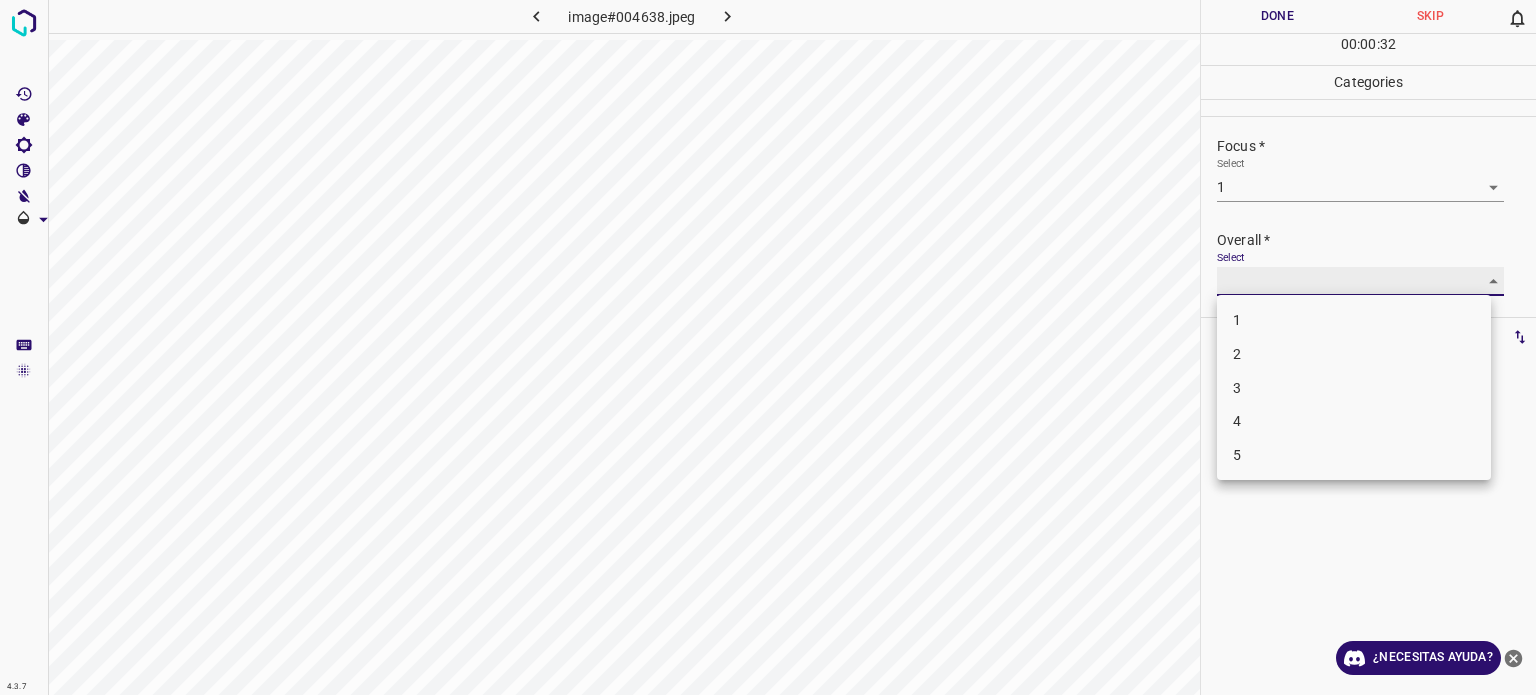 type on "1" 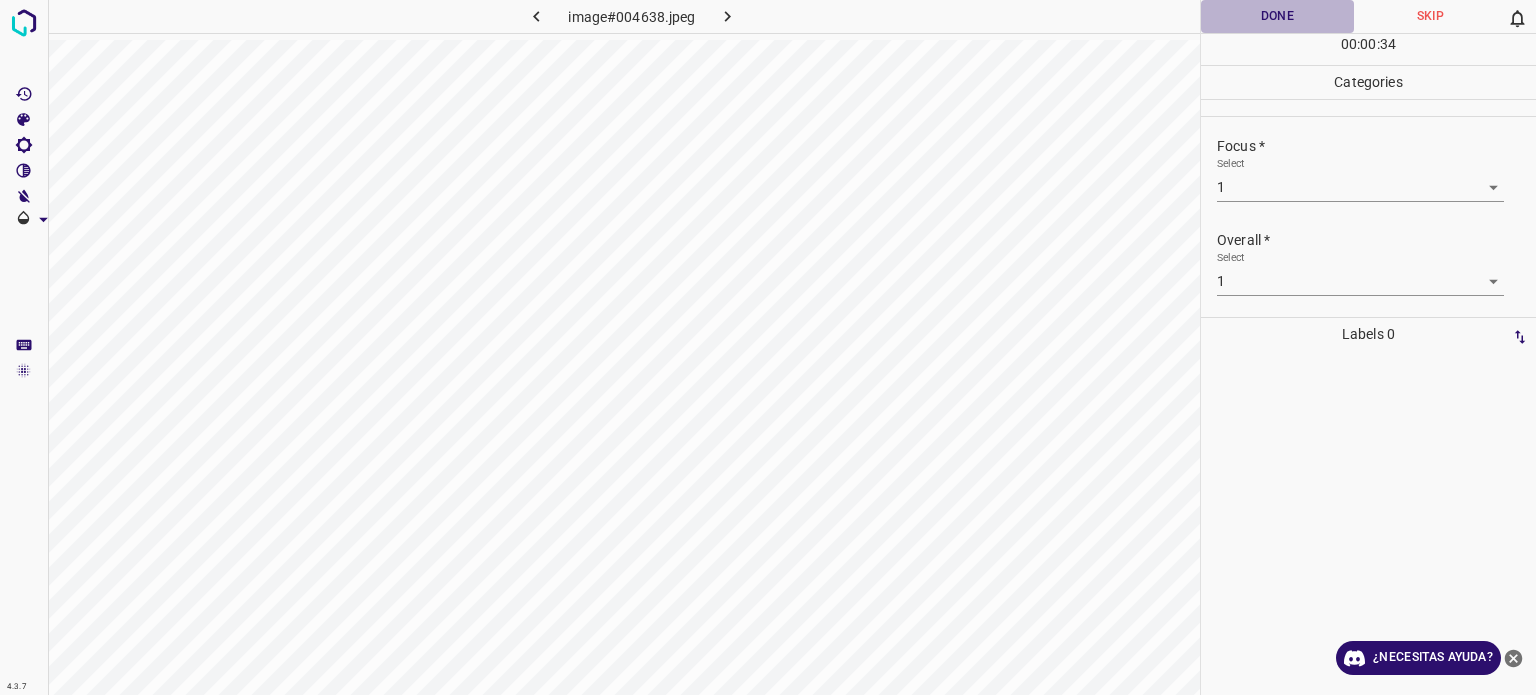 click on "Done" at bounding box center [1277, 16] 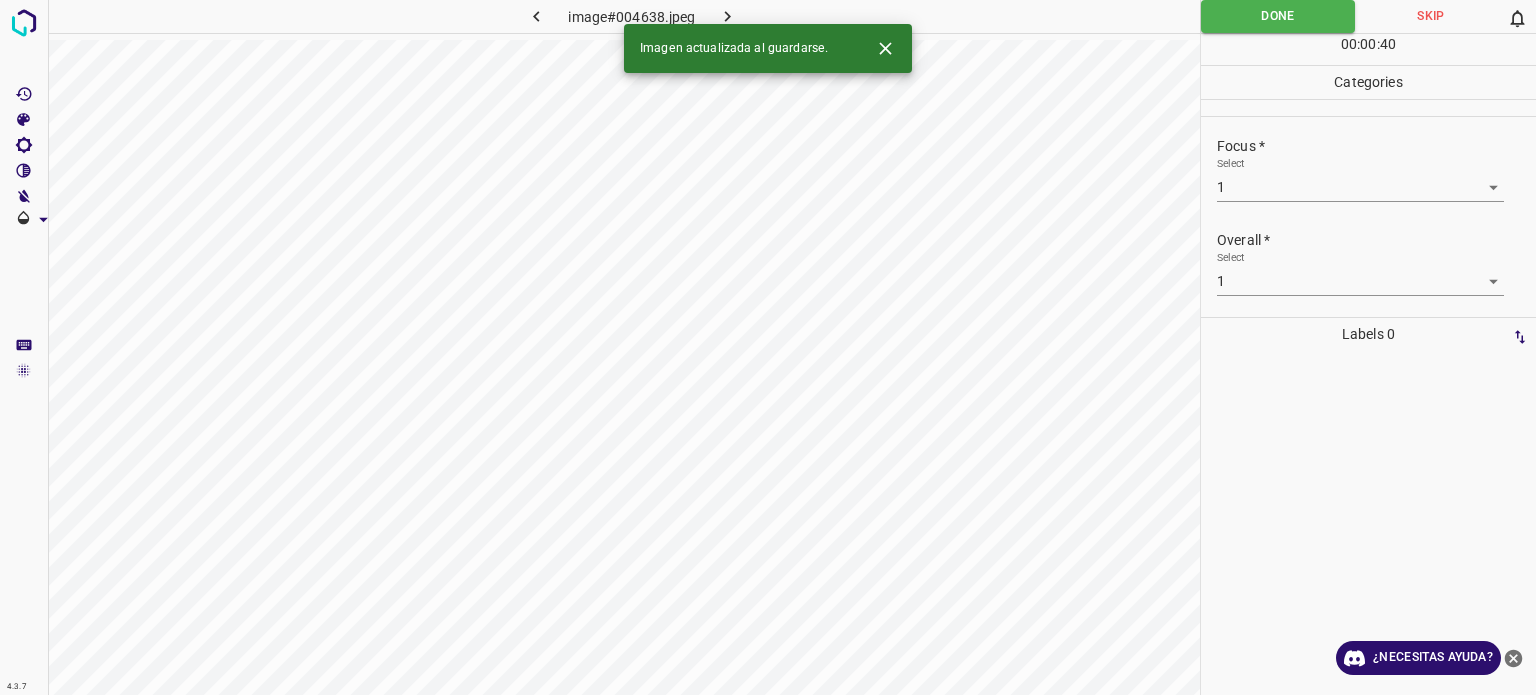 click 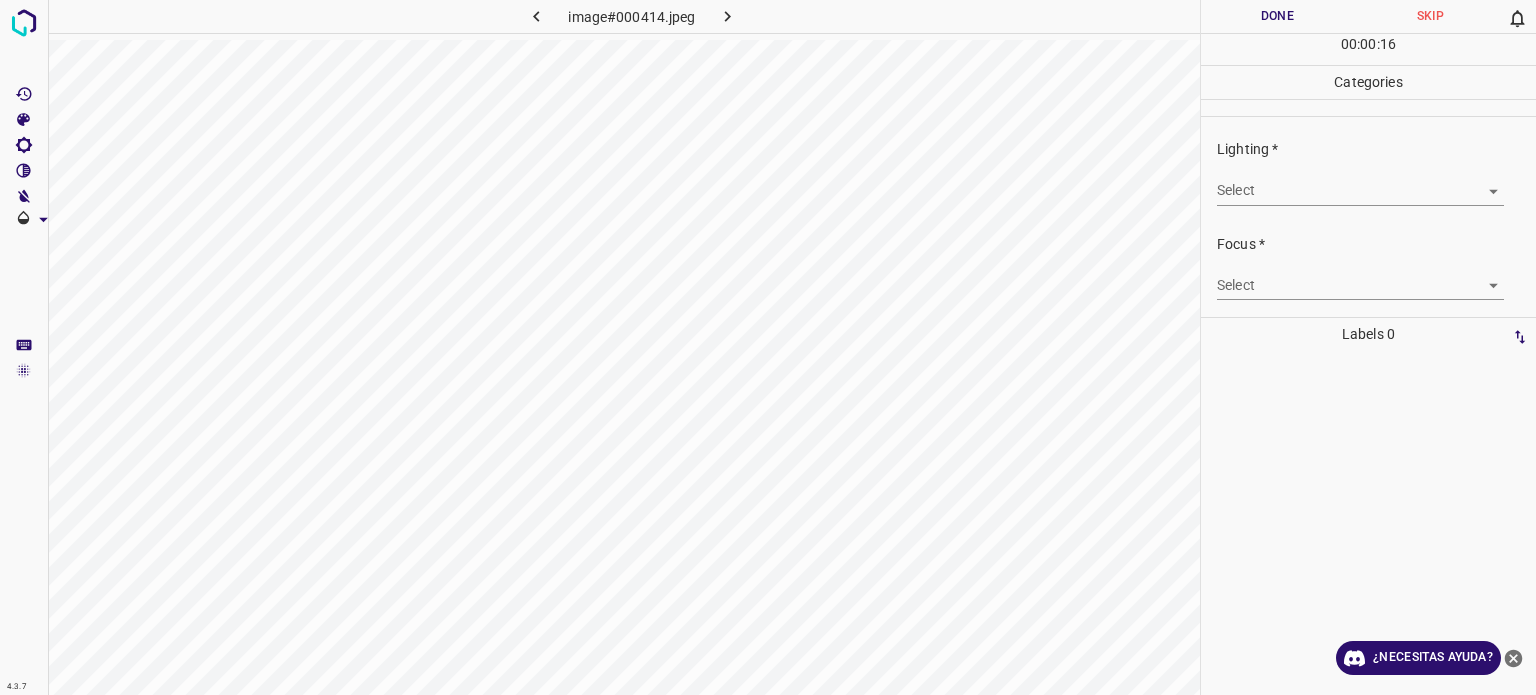 click on "Texto original Valora esta traducción Tu opinión servirá para ayudar a mejorar el Traductor de Google 4.3.7 image#000414.jpeg Done Skip 0 00   : 00   : 16   Categories Lighting *  Select ​ Focus *  Select ​ Overall *  Select ​ Labels   0 Categories 1 Lighting 2 Focus 3 Overall Tools Space Change between modes (Draw & Edit) I Auto labeling R Restore zoom M Zoom in N Zoom out Delete Delete selecte label Filters Z Restore filters X Saturation filter C Brightness filter V Contrast filter B Gray scale filter General O Download ¿Necesitas ayuda? - Texto - Esconder - Borrar" at bounding box center (768, 347) 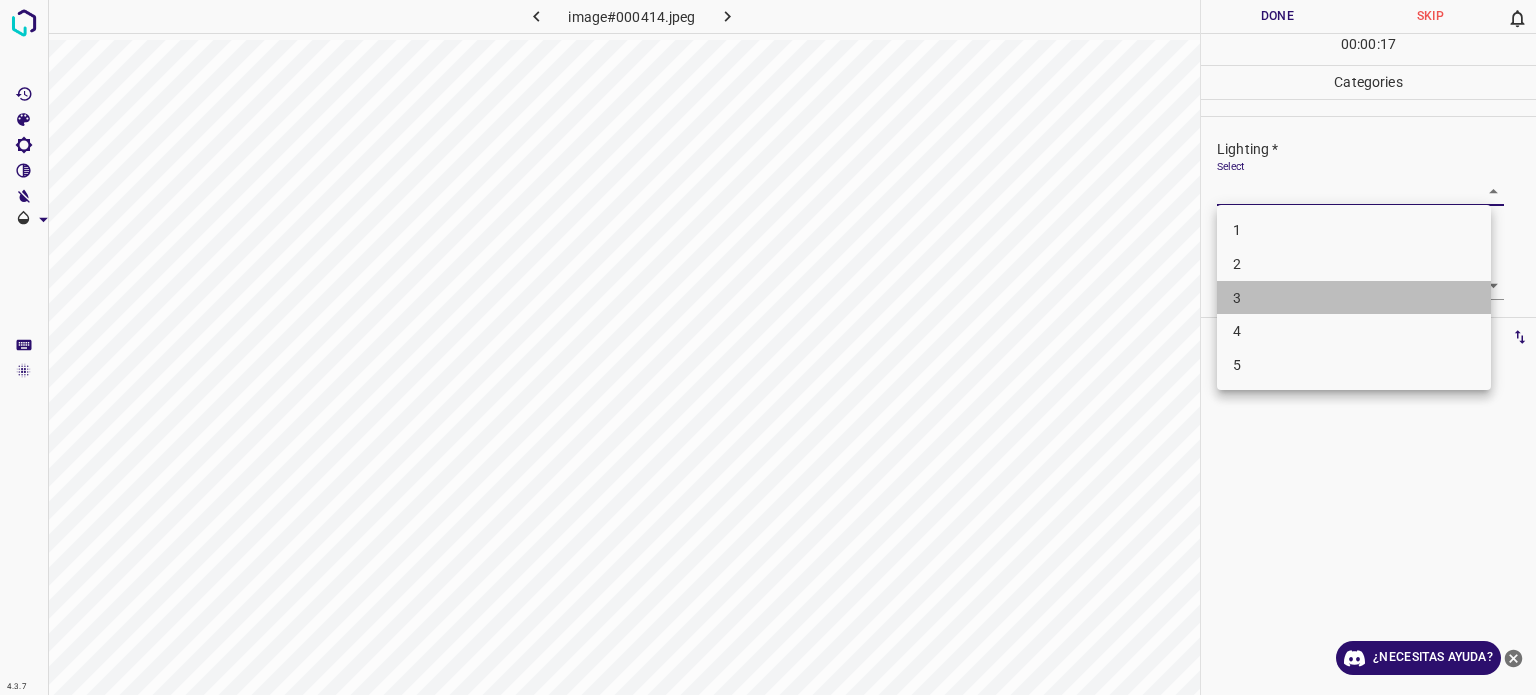 click on "3" at bounding box center (1354, 298) 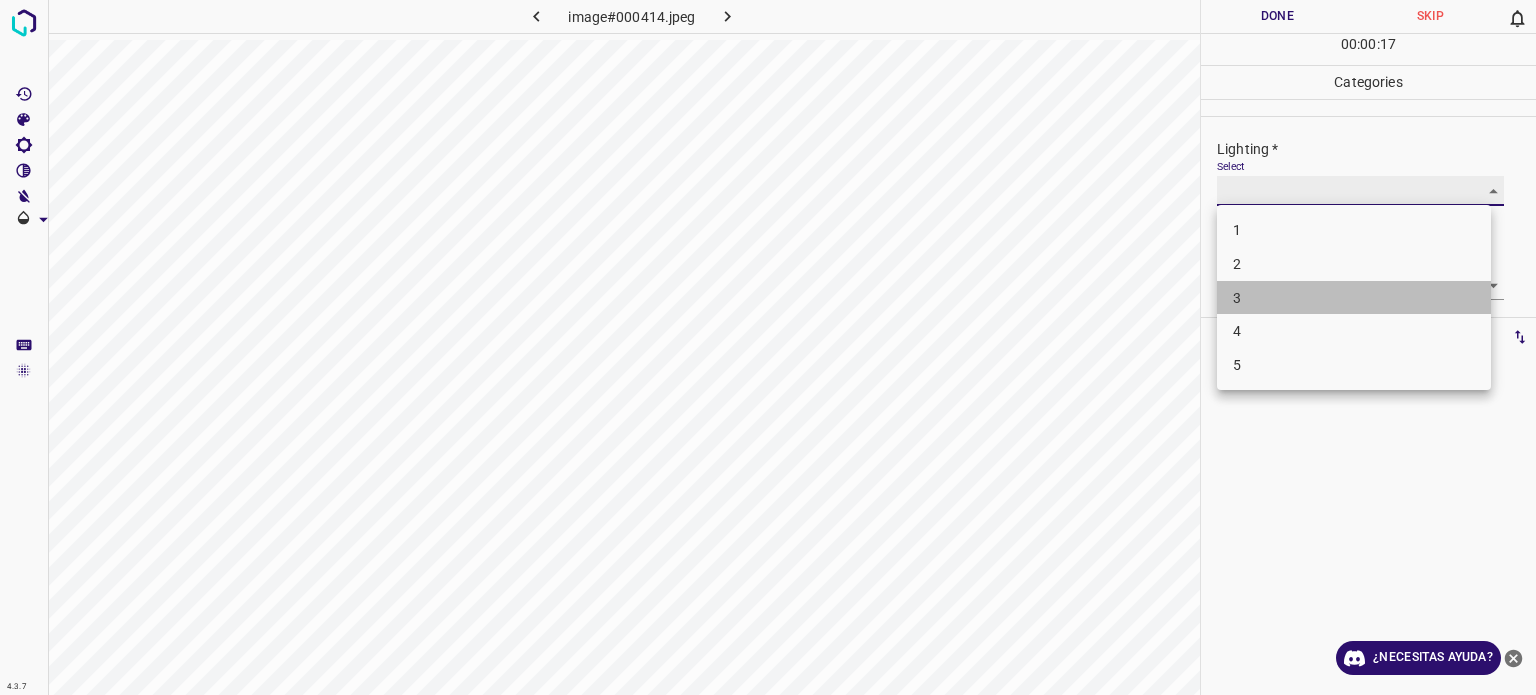 type on "3" 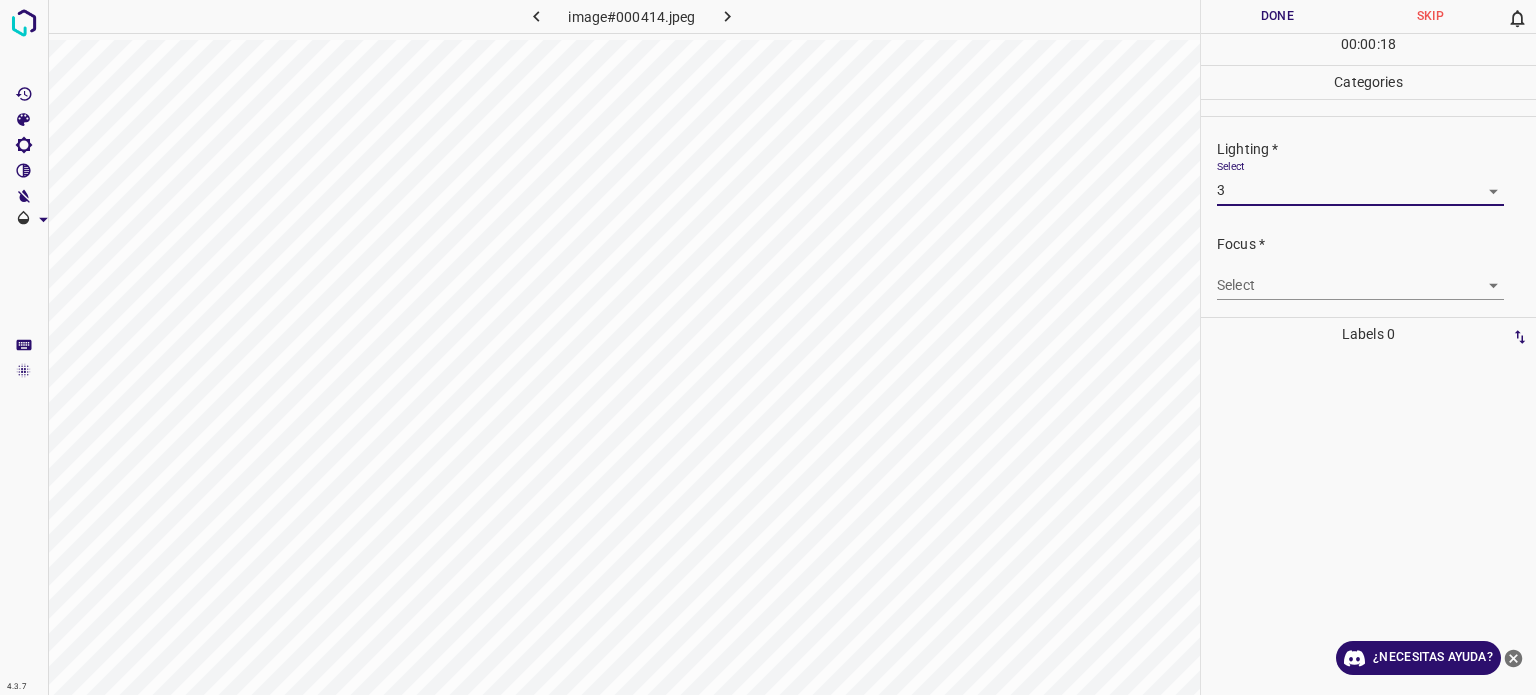 click on "Texto original Valora esta traducción Tu opinión servirá para ayudar a mejorar el Traductor de Google 4.3.7 image#000414.jpeg Done Skip 0 00   : 00   : 18   Categories Lighting *  Select 3 3 Focus *  Select ​ Overall *  Select ​ Labels   0 Categories 1 Lighting 2 Focus 3 Overall Tools Space Change between modes (Draw & Edit) I Auto labeling R Restore zoom M Zoom in N Zoom out Delete Delete selecte label Filters Z Restore filters X Saturation filter C Brightness filter V Contrast filter B Gray scale filter General O Download ¿Necesitas ayuda? - Texto - Esconder - Borrar" at bounding box center [768, 347] 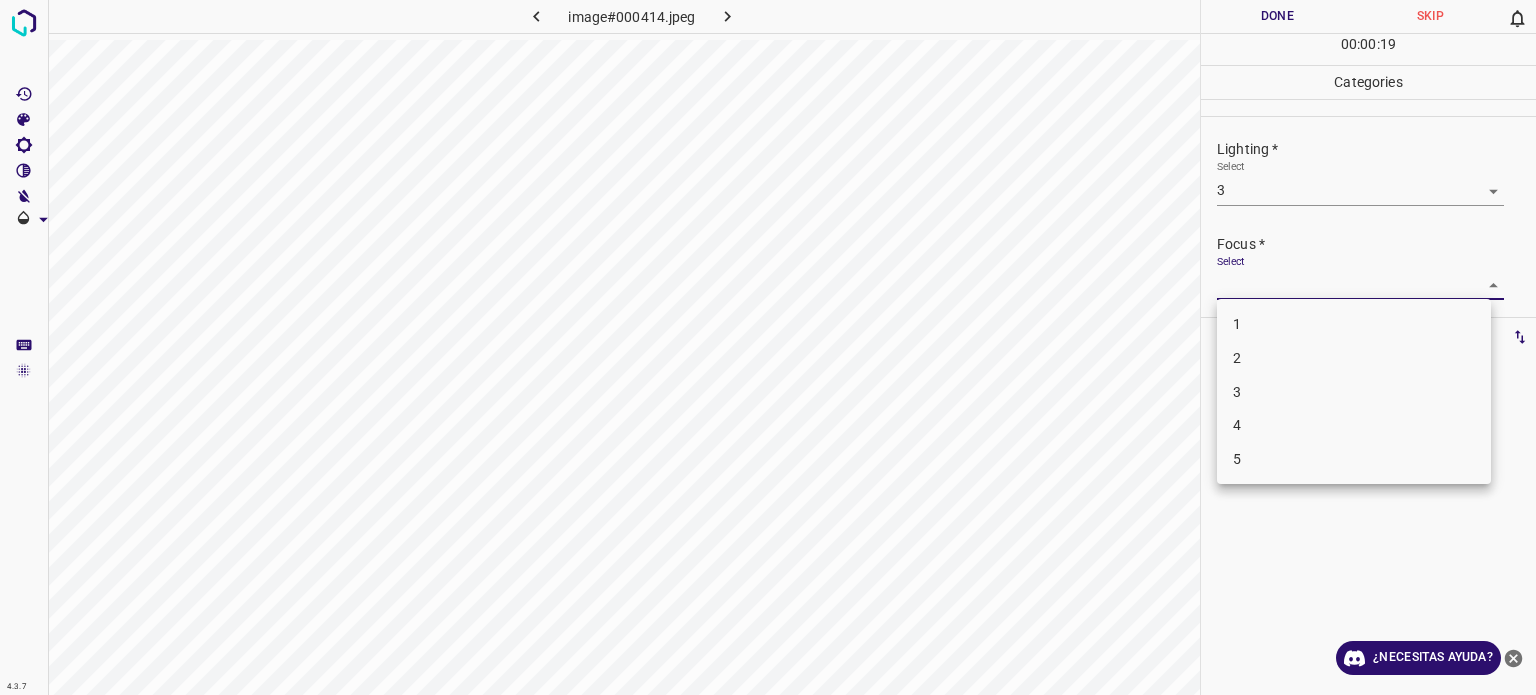 click on "3" at bounding box center [1237, 391] 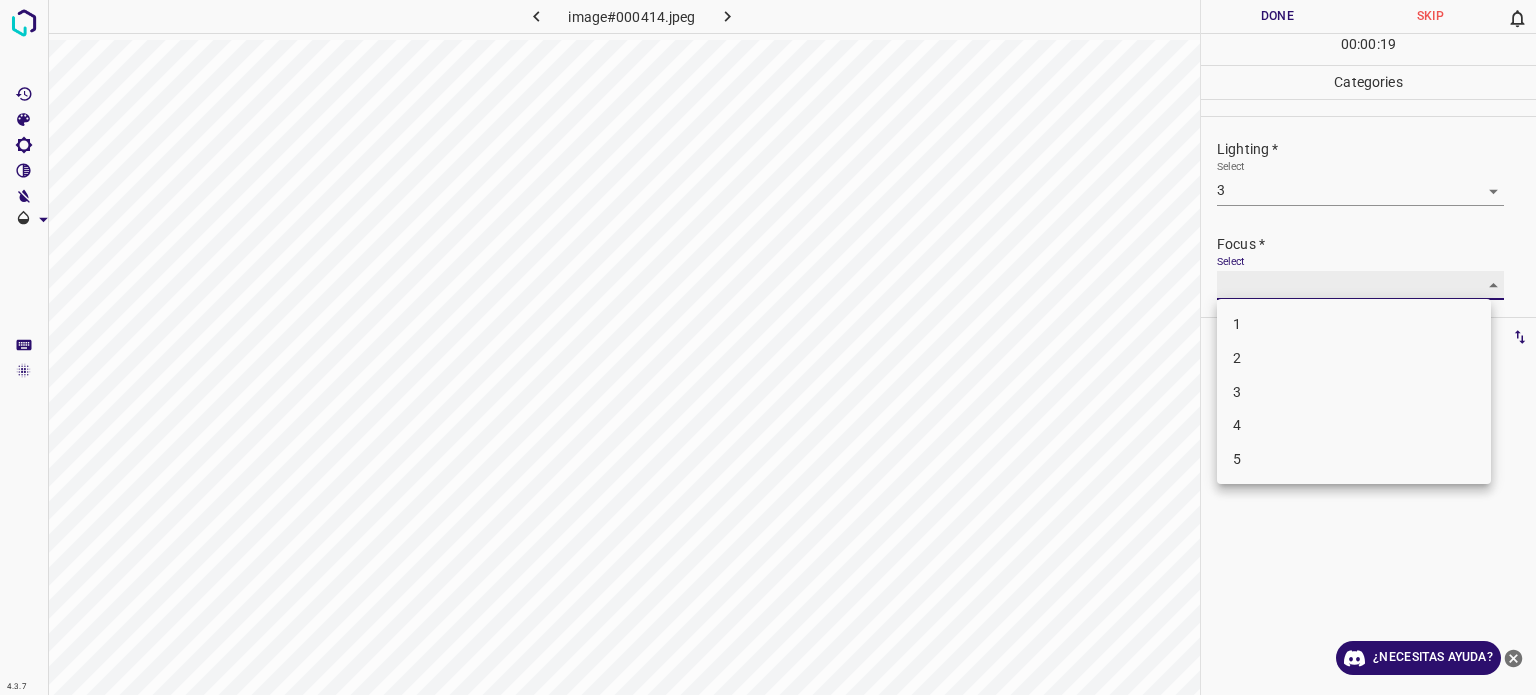 type on "3" 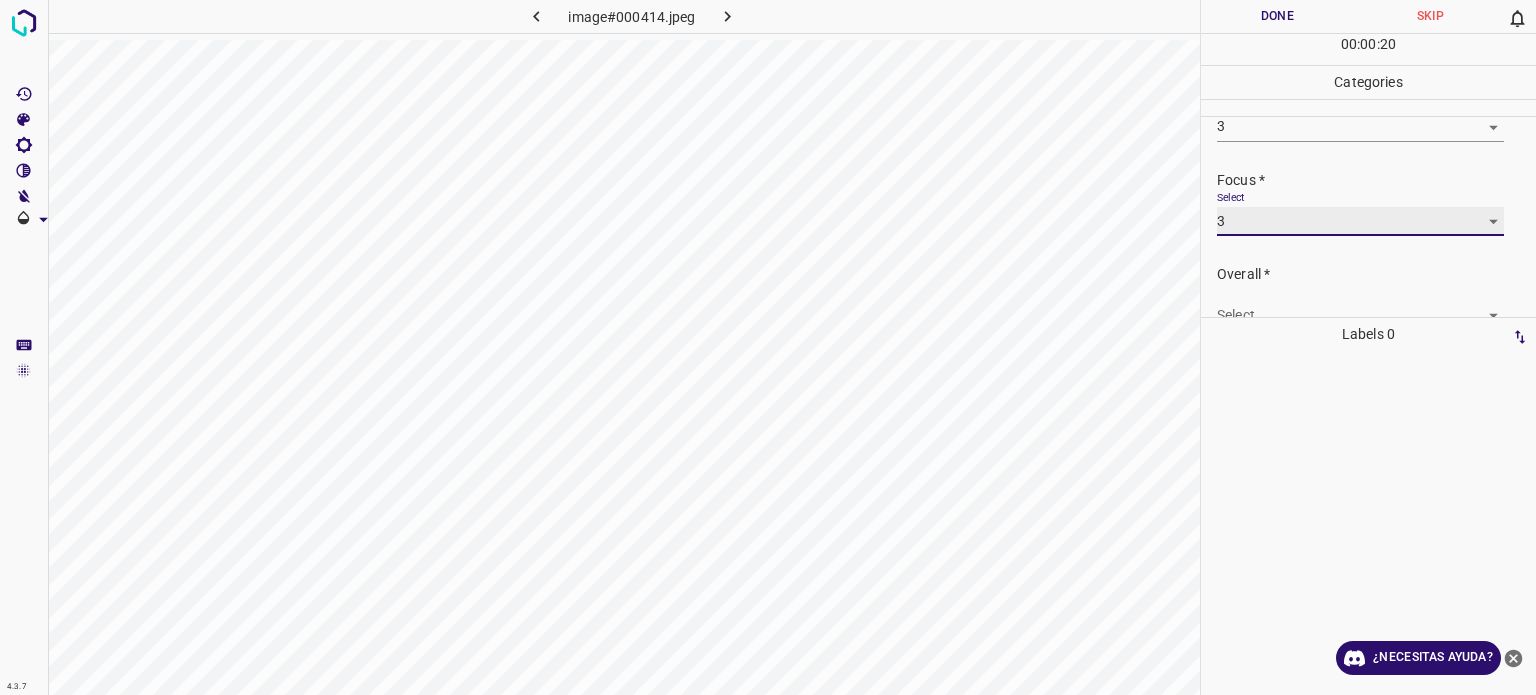 scroll, scrollTop: 98, scrollLeft: 0, axis: vertical 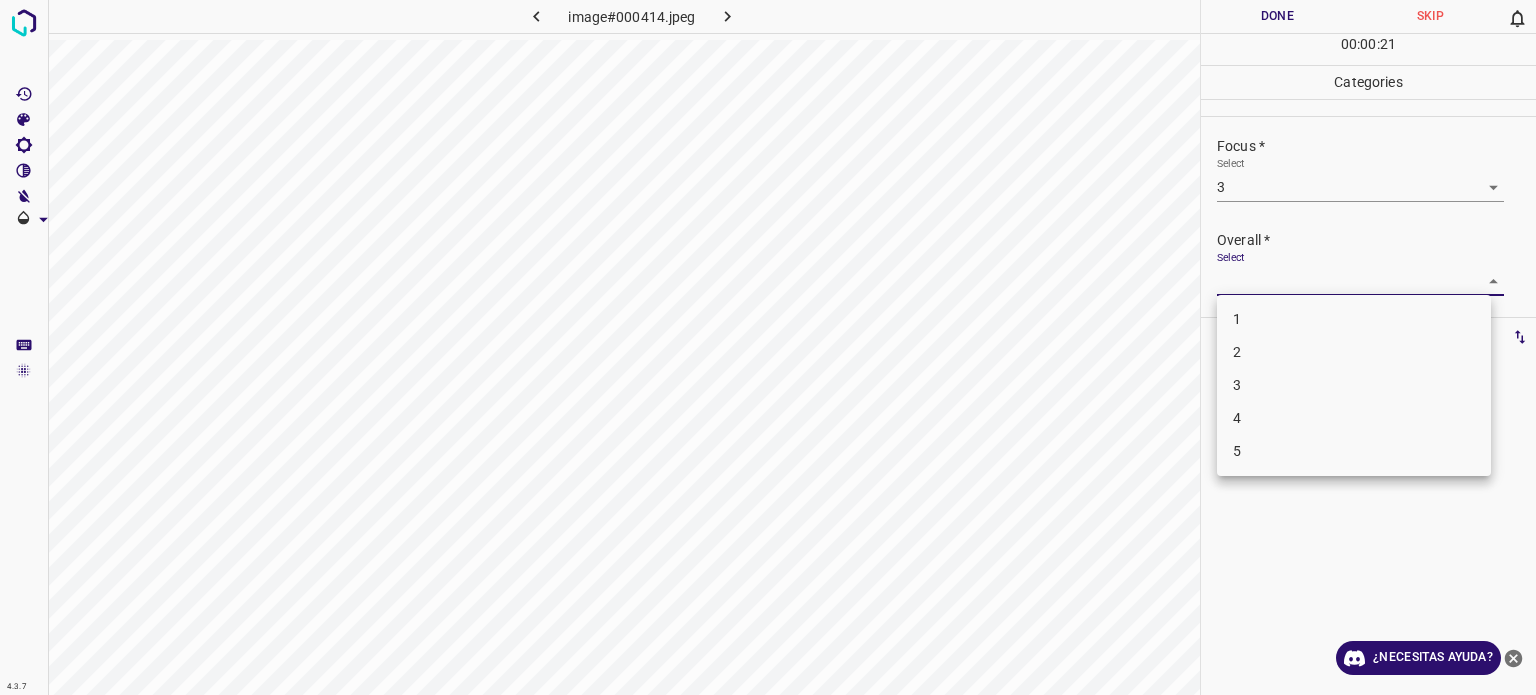 click on "Texto original Valora esta traducción Tu opinión servirá para ayudar a mejorar el Traductor de Google 4.3.7 image#000414.jpeg Done Skip 0 00   : 00   : 21   Categories Lighting *  Select 3 3 Focus *  Select 3 3 Overall *  Select ​ Labels   0 Categories 1 Lighting 2 Focus 3 Overall Tools Space Change between modes (Draw & Edit) I Auto labeling R Restore zoom M Zoom in N Zoom out Delete Delete selecte label Filters Z Restore filters X Saturation filter C Brightness filter V Contrast filter B Gray scale filter General O Download ¿Necesitas ayuda? - Texto - Esconder - Borrar 1 2 3 4 5" at bounding box center [768, 347] 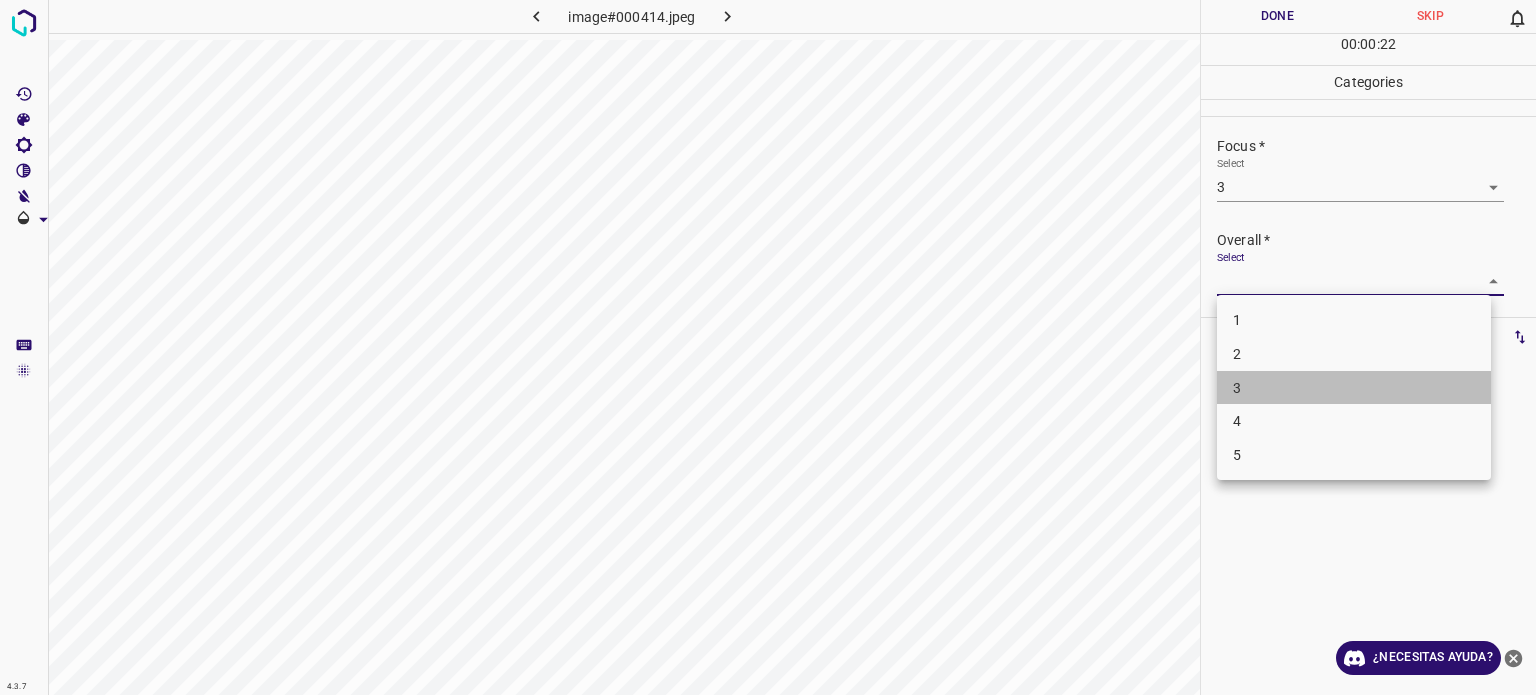 click on "3" at bounding box center (1237, 387) 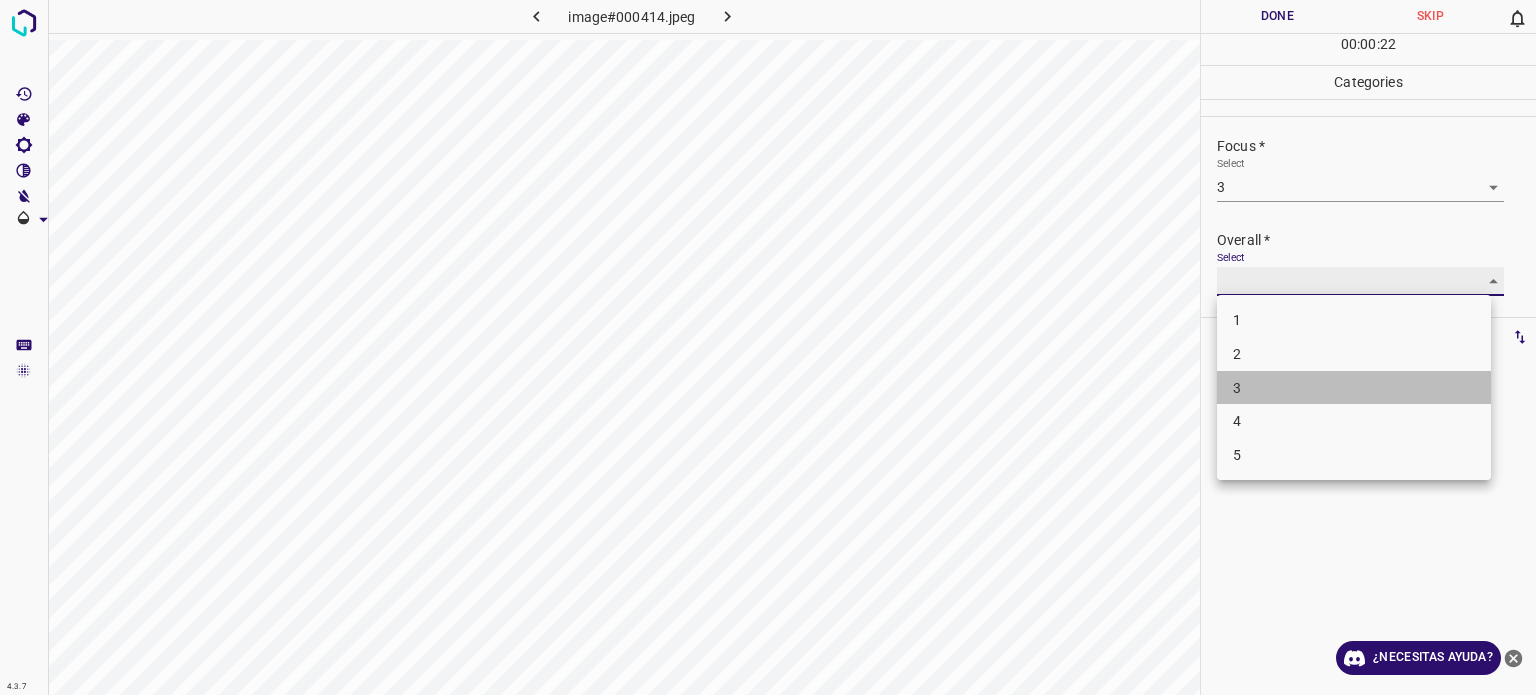 type on "3" 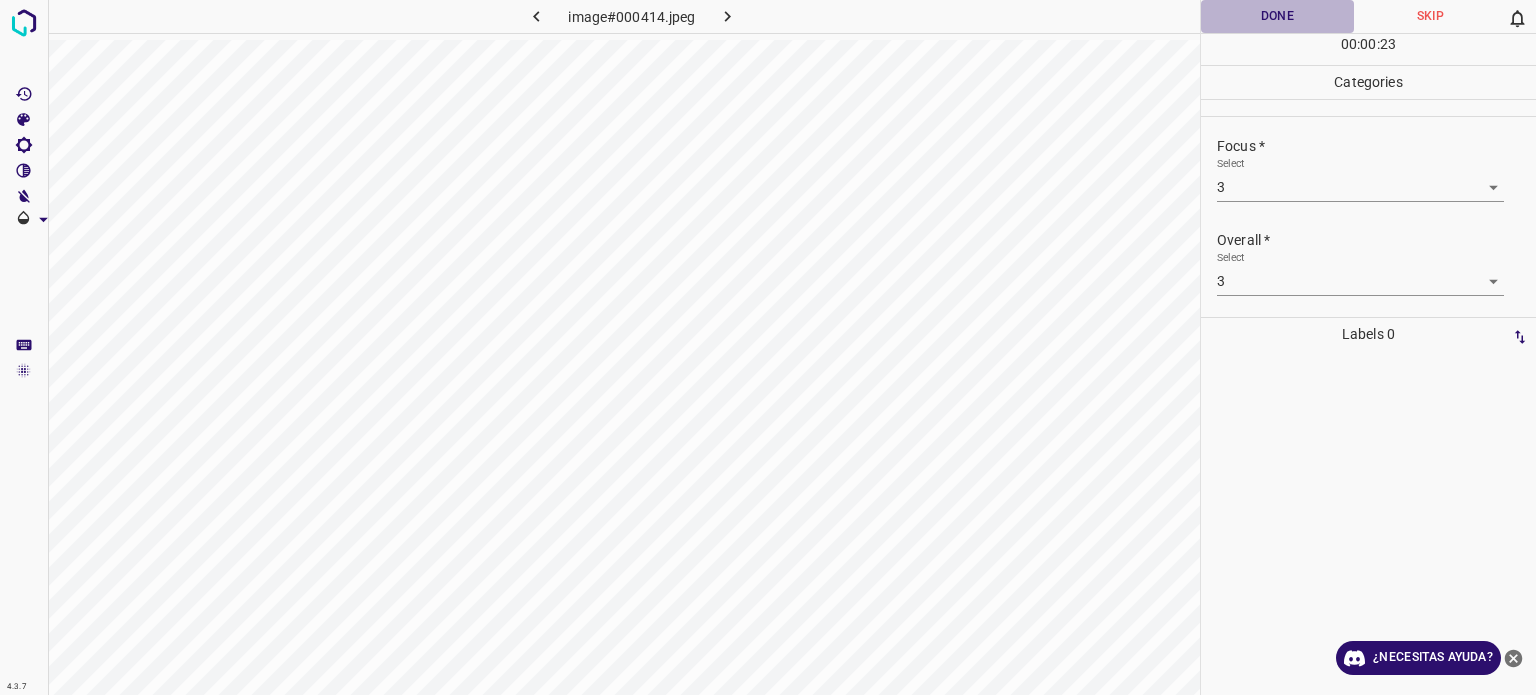 click on "Done" at bounding box center (1277, 16) 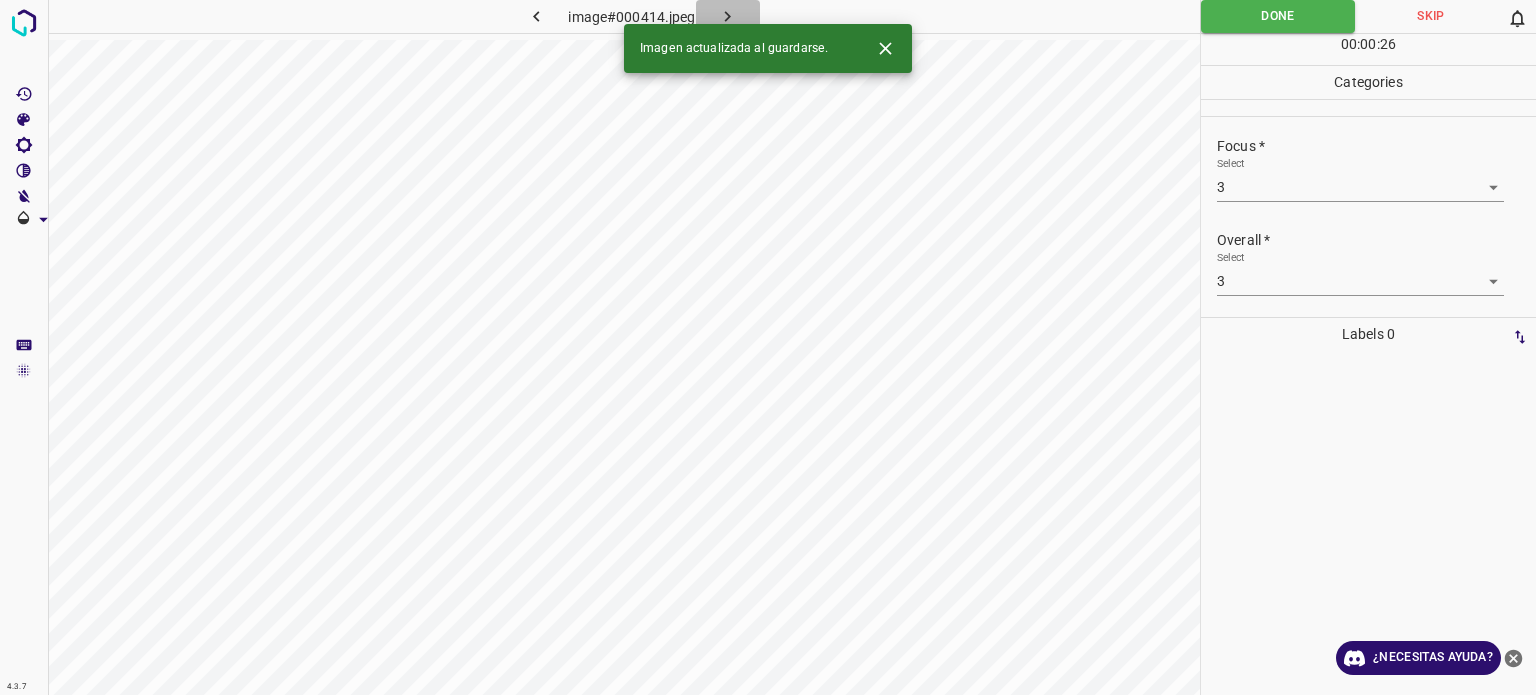 click 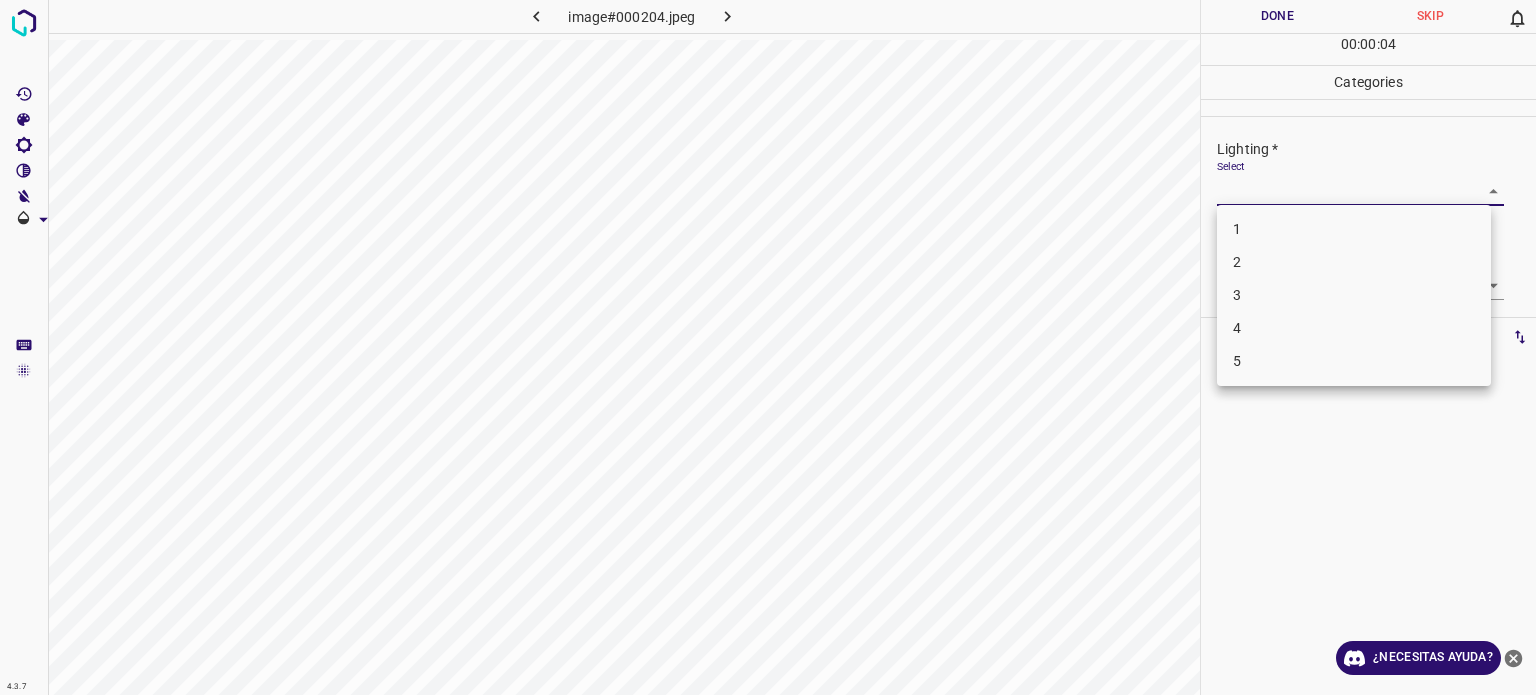 click on "Texto original Valora esta traducción Tu opinión servirá para ayudar a mejorar el Traductor de Google 4.3.7 image#000204.jpeg Done Skip 0 00   : 00   : 04   Categories Lighting *  Select ​ Focus *  Select ​ Overall *  Select ​ Labels   0 Categories 1 Lighting 2 Focus 3 Overall Tools Space Change between modes (Draw & Edit) I Auto labeling R Restore zoom M Zoom in N Zoom out Delete Delete selecte label Filters Z Restore filters X Saturation filter C Brightness filter V Contrast filter B Gray scale filter General O Download ¿Necesitas ayuda? - Texto - Esconder - Borrar 1 2 3 4 5" at bounding box center [768, 347] 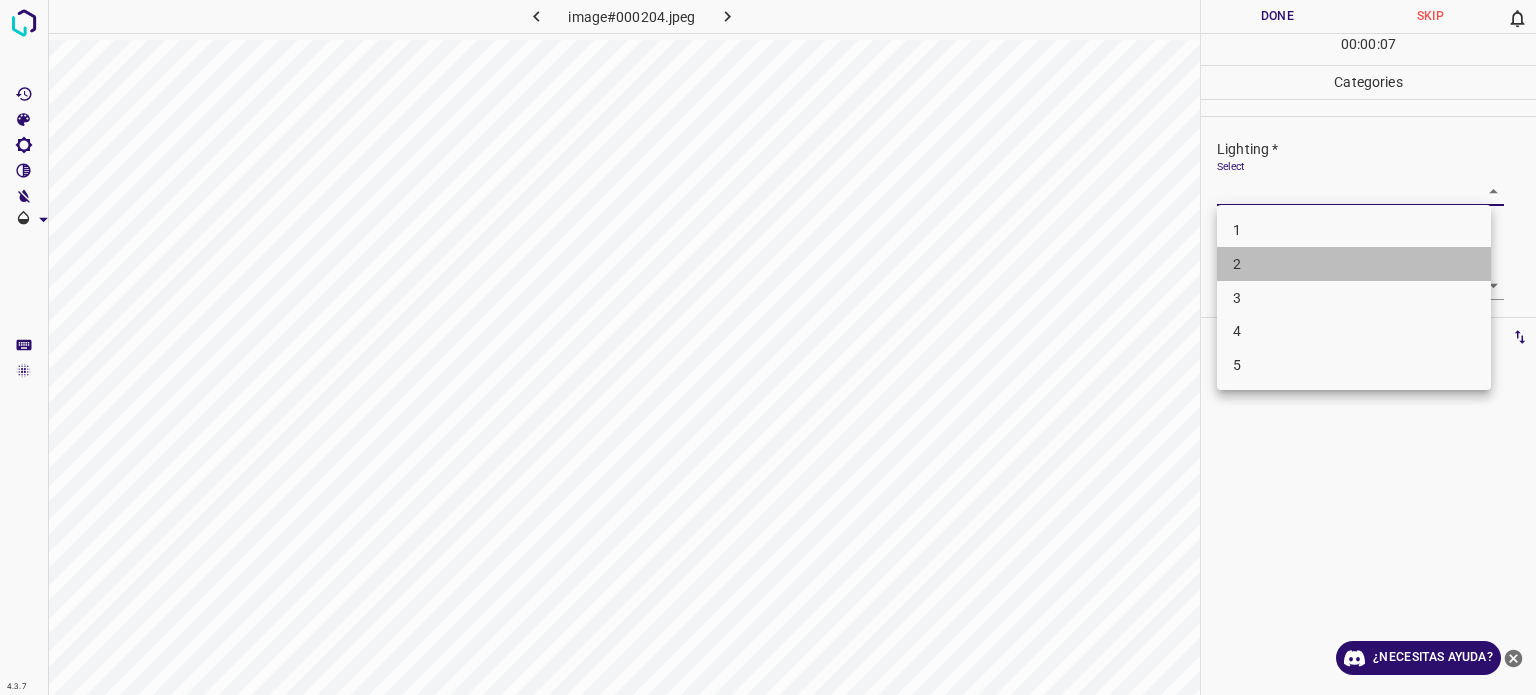 click on "2" at bounding box center (1237, 264) 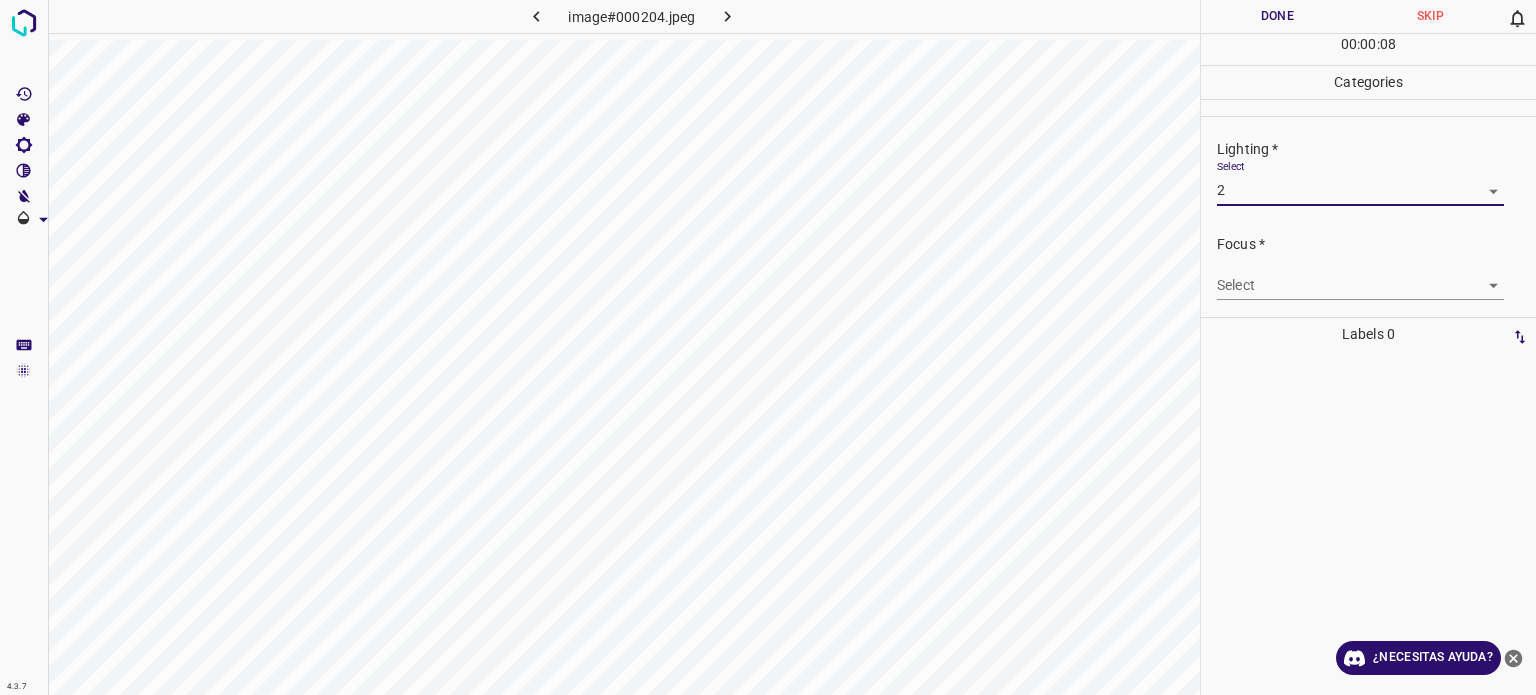 click on "Texto original Valora esta traducción Tu opinión servirá para ayudar a mejorar el Traductor de Google 4.3.7 image#000204.jpeg Done Skip 0 00   : 00   : 08   Categories Lighting *  Select 2 2 Focus *  Select ​ Overall *  Select ​ Labels   0 Categories 1 Lighting 2 Focus 3 Overall Tools Space Change between modes (Draw & Edit) I Auto labeling R Restore zoom M Zoom in N Zoom out Delete Delete selecte label Filters Z Restore filters X Saturation filter C Brightness filter V Contrast filter B Gray scale filter General O Download ¿Necesitas ayuda? - Texto - Esconder - Borrar" at bounding box center [768, 347] 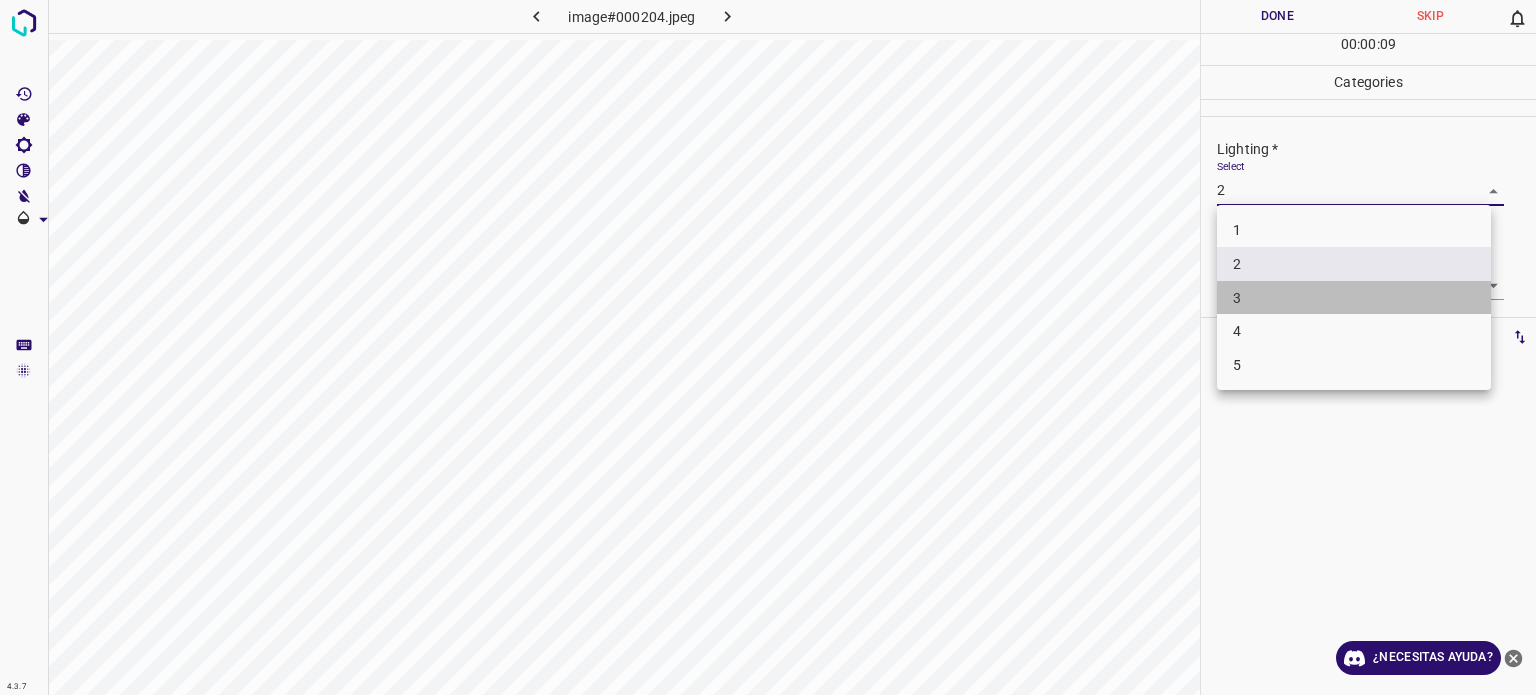 click on "3" at bounding box center (1237, 297) 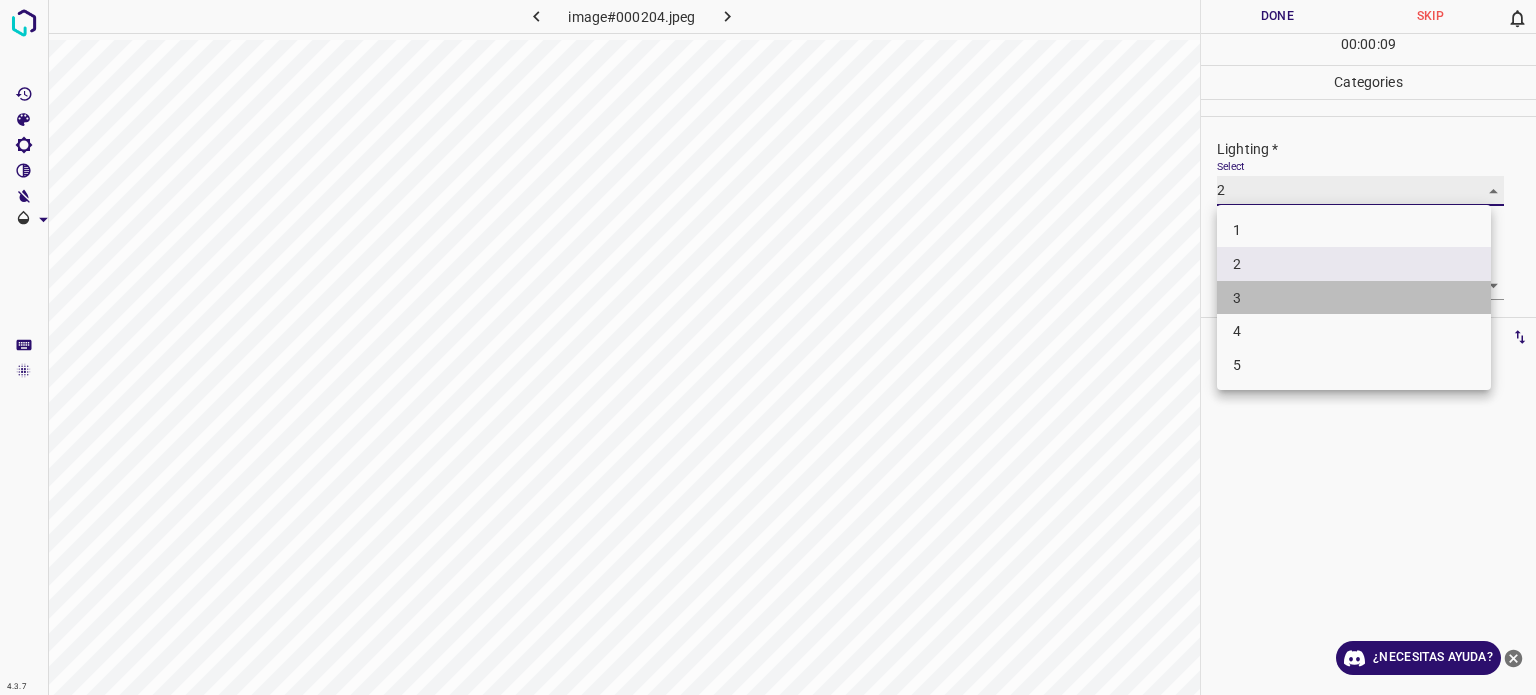 type on "3" 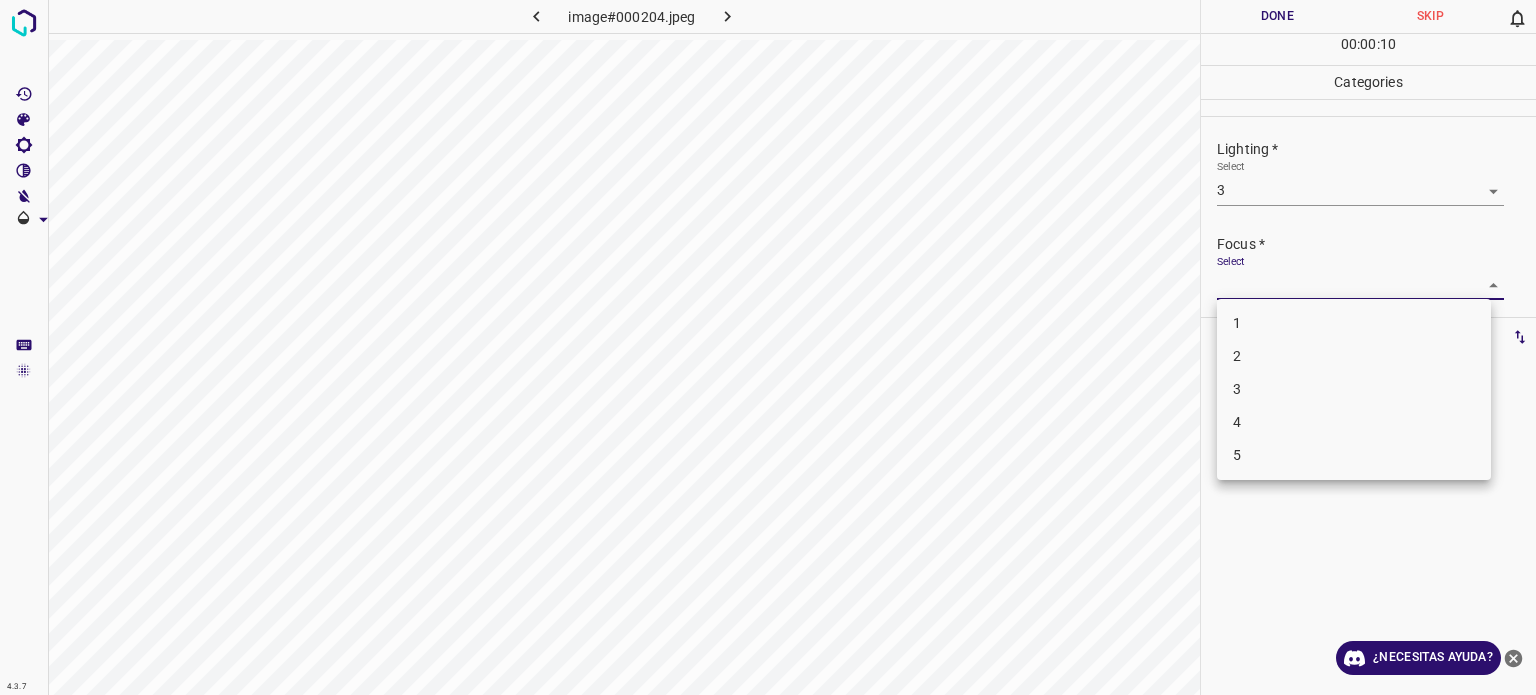 click on "Texto original Valora esta traducción Tu opinión servirá para ayudar a mejorar el Traductor de Google 4.3.7 image#000204.jpeg Done Skip 0 00   : 00   : 10   Categories Lighting *  Select 3 3 Focus *  Select ​ Overall *  Select ​ Labels   0 Categories 1 Lighting 2 Focus 3 Overall Tools Space Change between modes (Draw & Edit) I Auto labeling R Restore zoom M Zoom in N Zoom out Delete Delete selecte label Filters Z Restore filters X Saturation filter C Brightness filter V Contrast filter B Gray scale filter General O Download ¿Necesitas ayuda? - Texto - Esconder - Borrar 1 2 3 4 5" at bounding box center [768, 347] 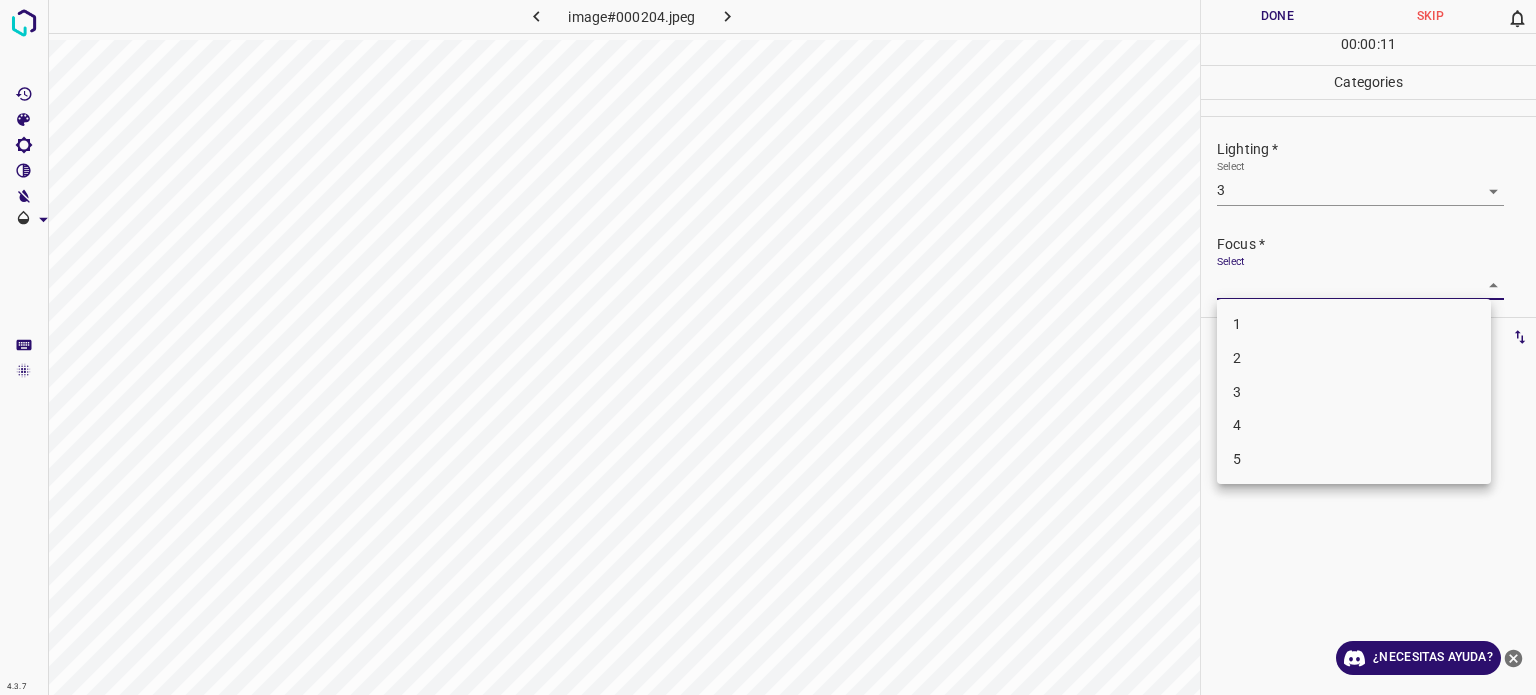 click on "2" at bounding box center (1237, 358) 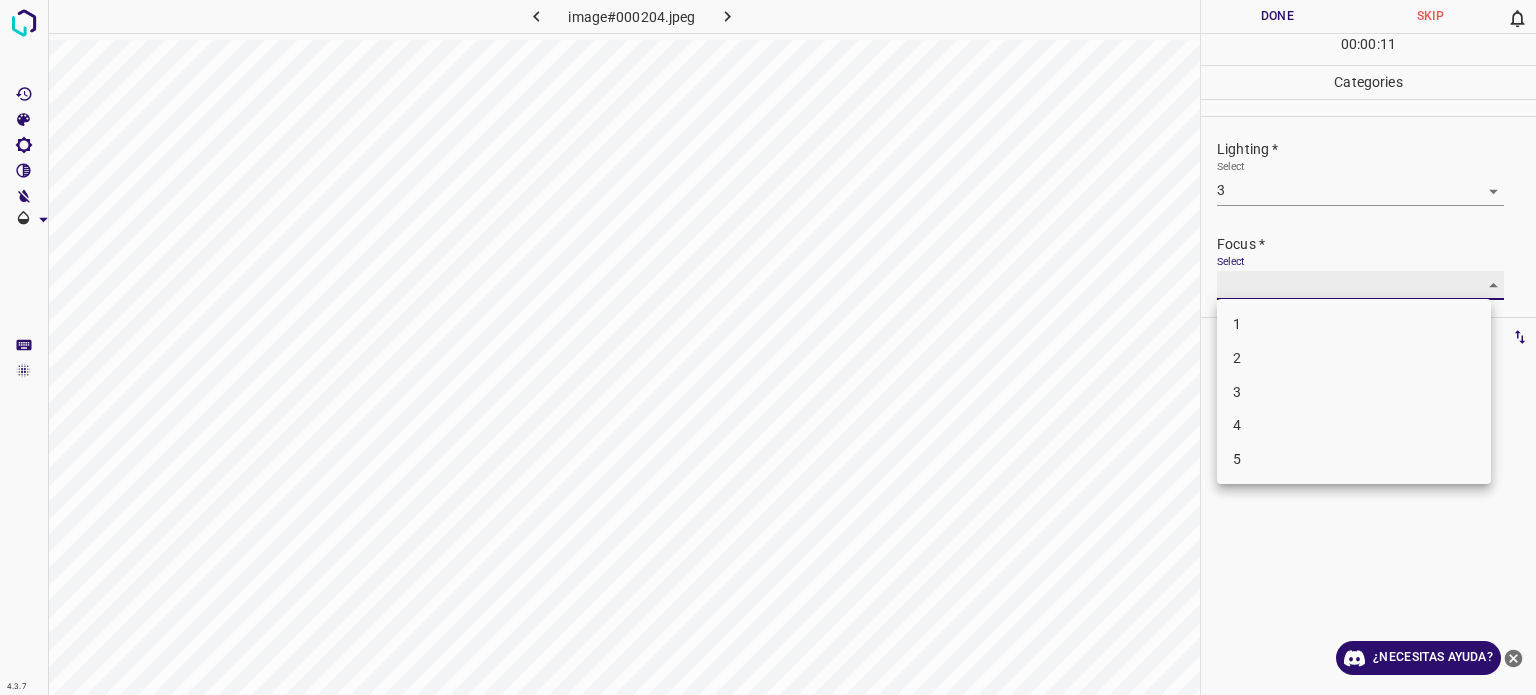 type on "2" 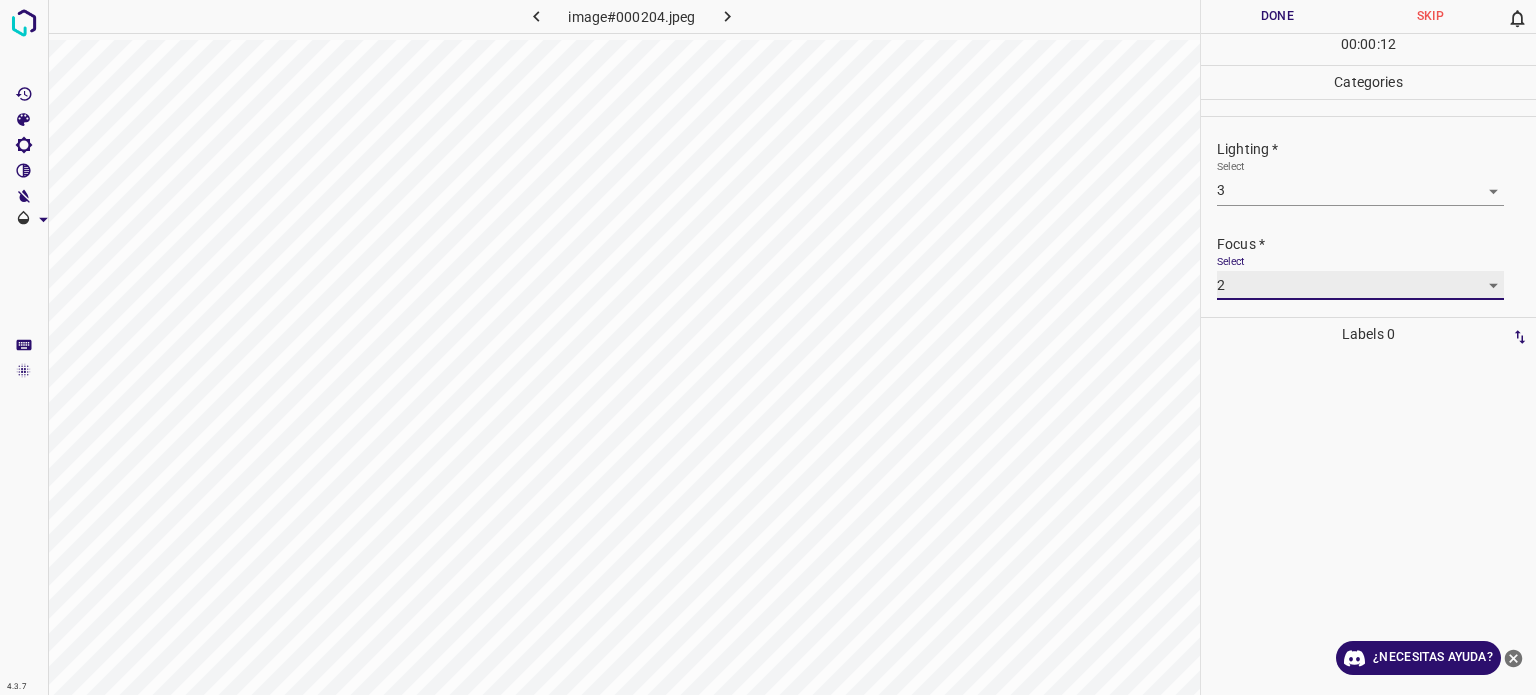 scroll, scrollTop: 98, scrollLeft: 0, axis: vertical 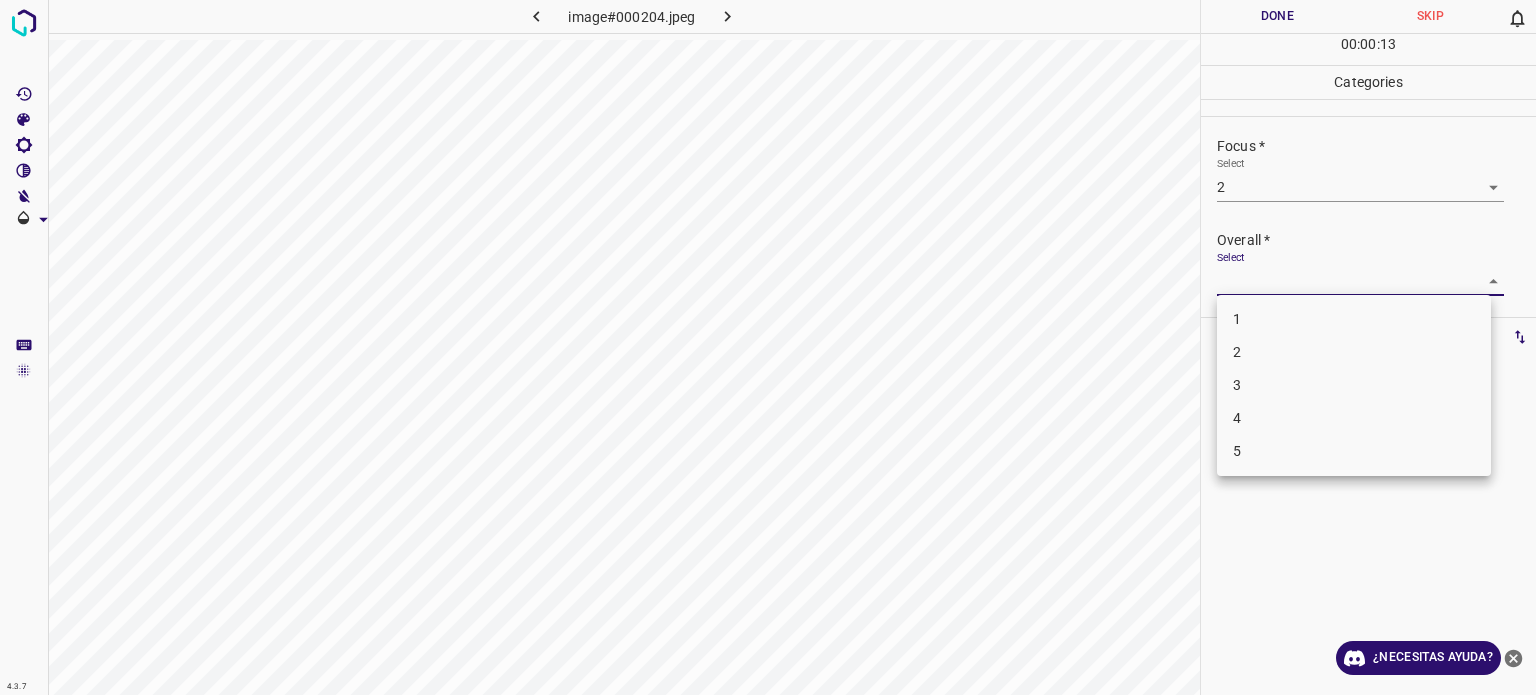 drag, startPoint x: 1235, startPoint y: 280, endPoint x: 1236, endPoint y: 290, distance: 10.049875 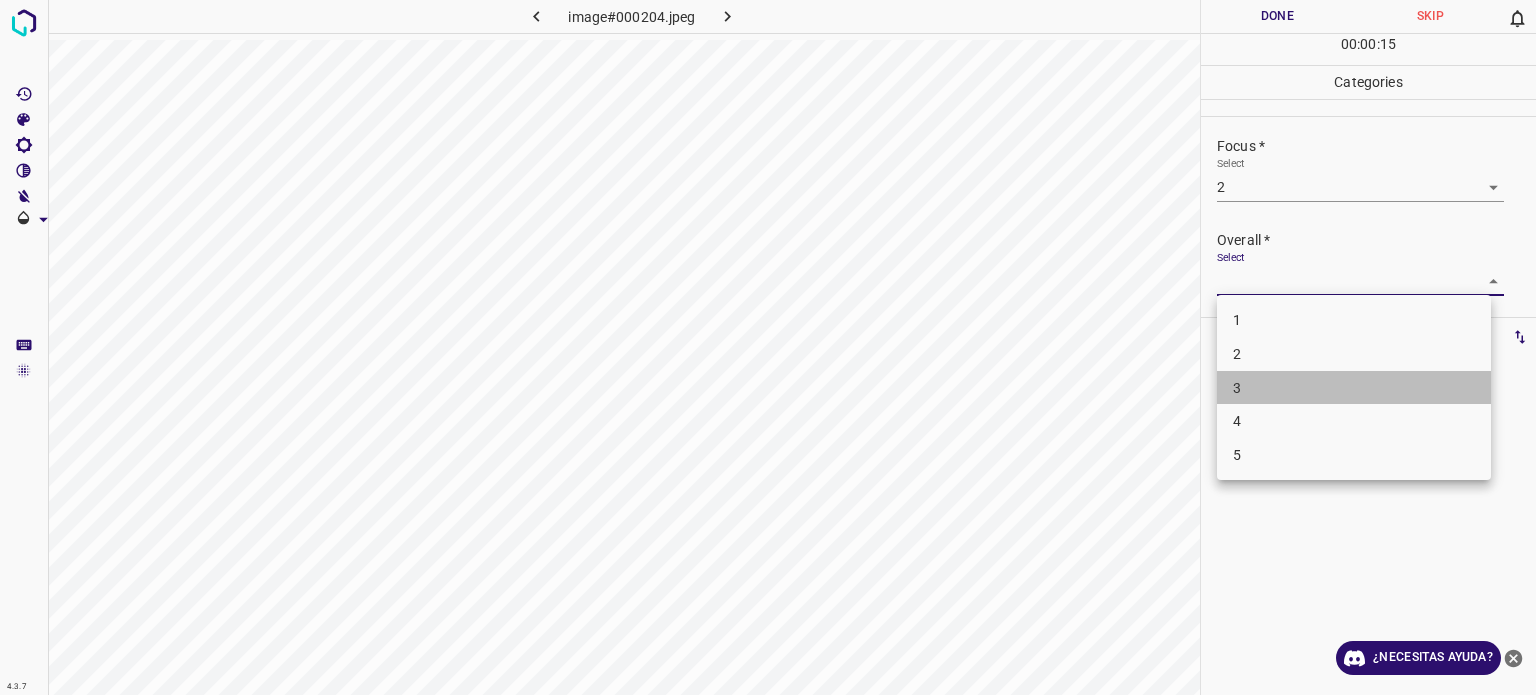 click on "3" at bounding box center (1237, 388) 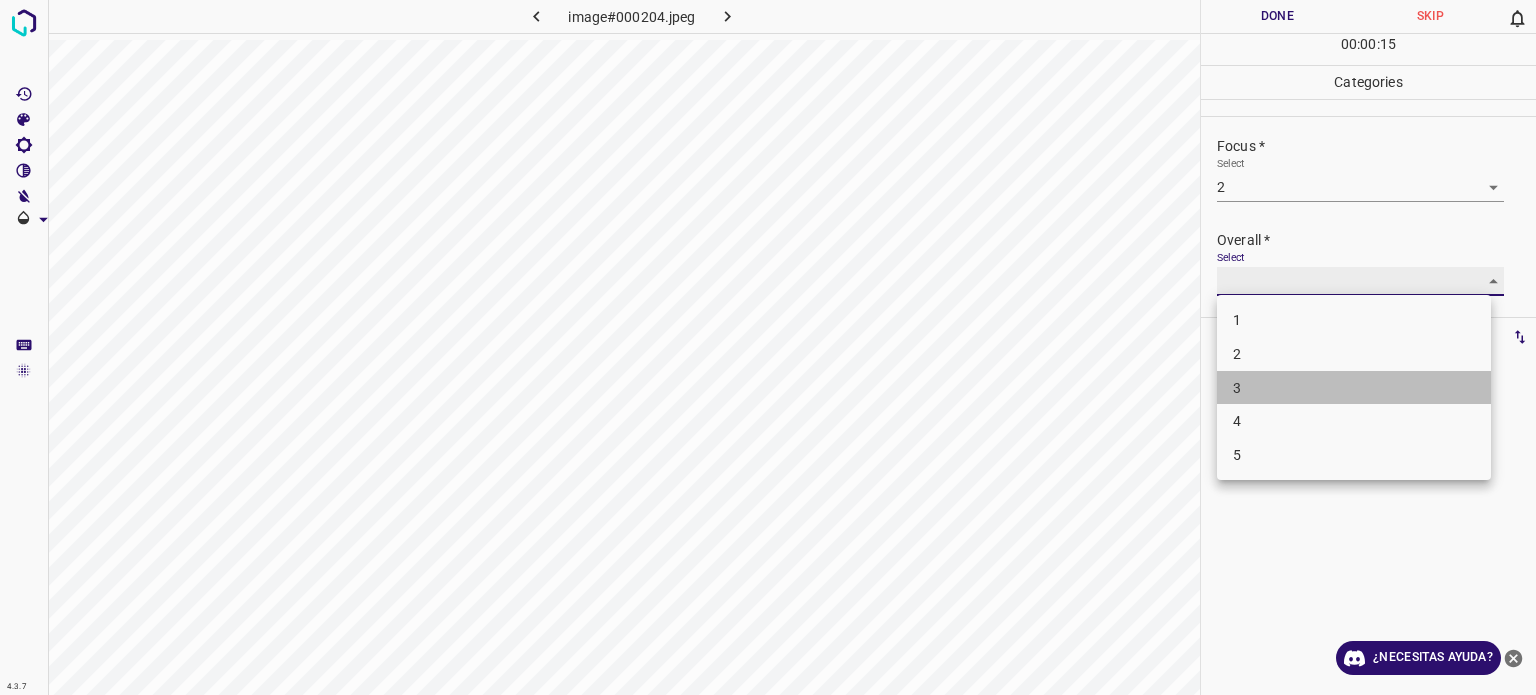 type on "3" 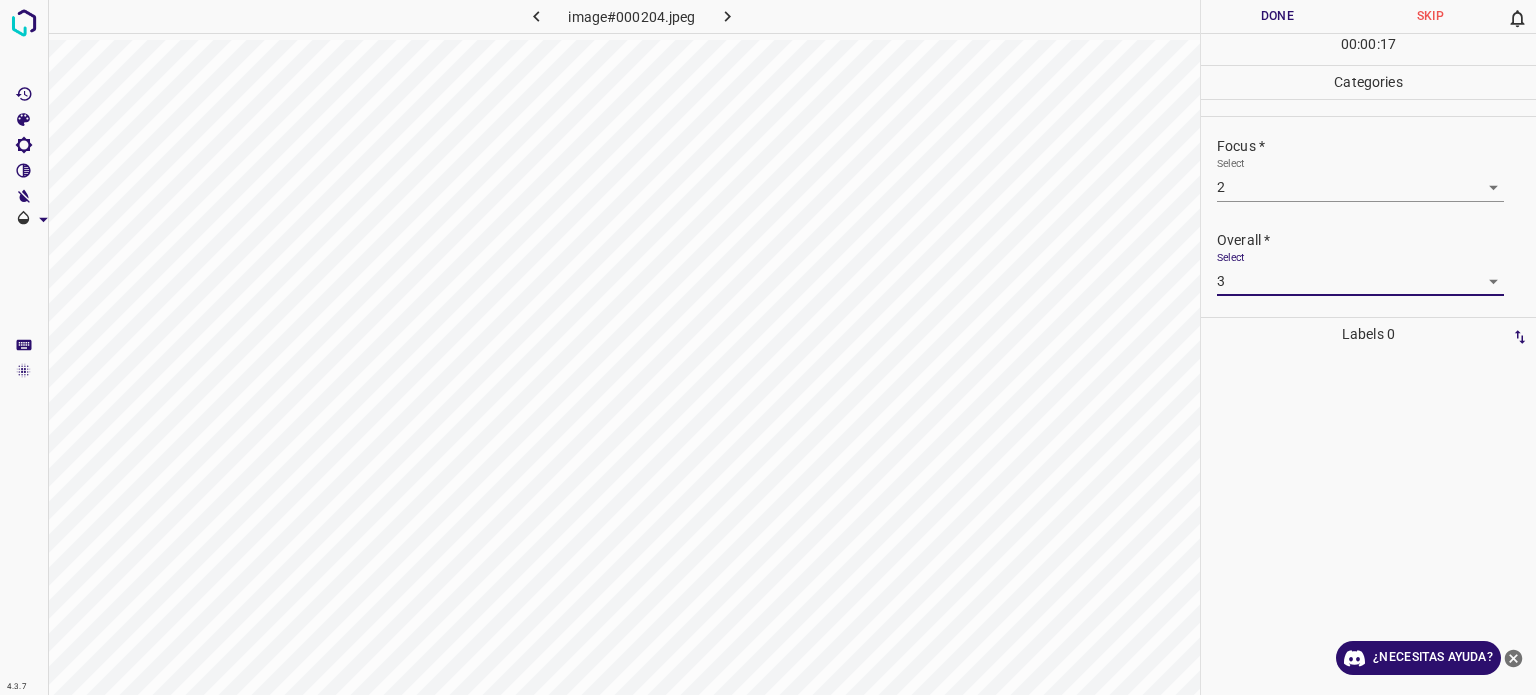 click on "Done" at bounding box center [1277, 16] 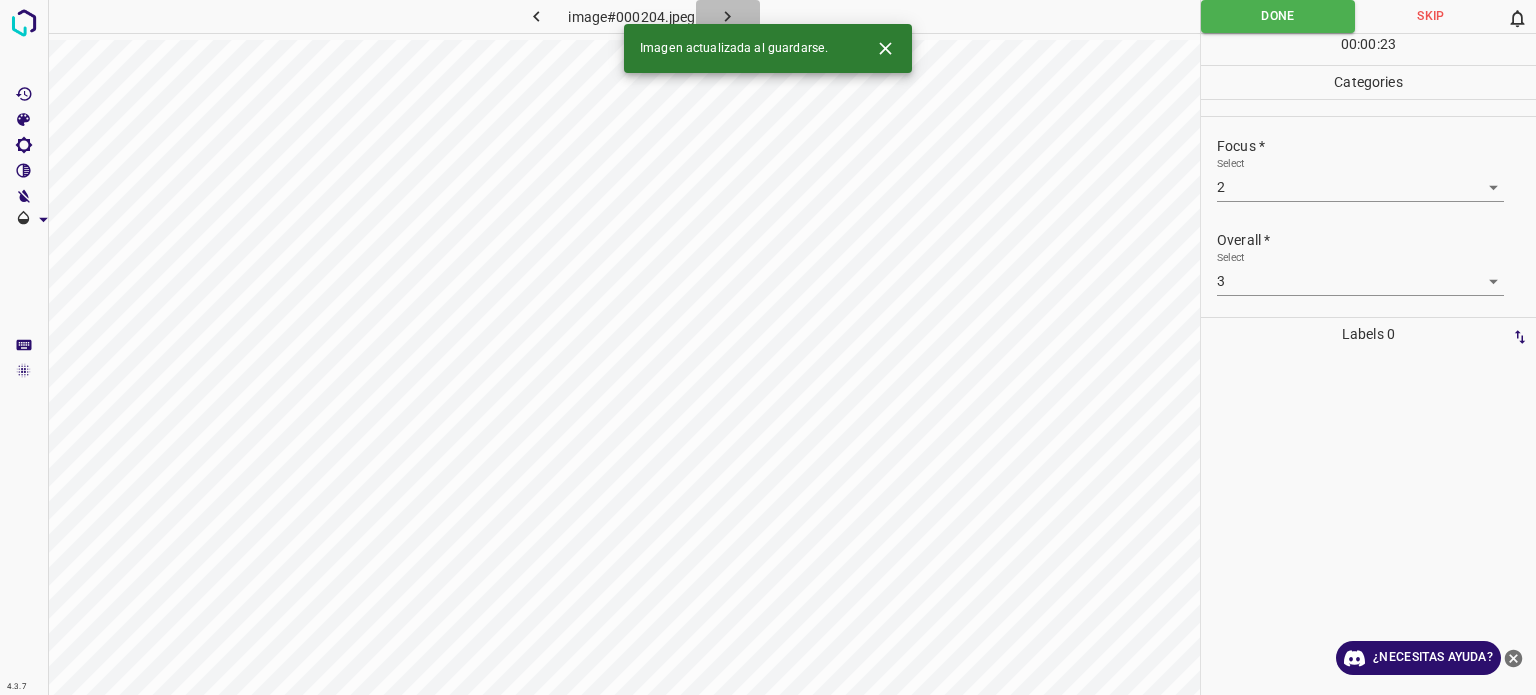 click 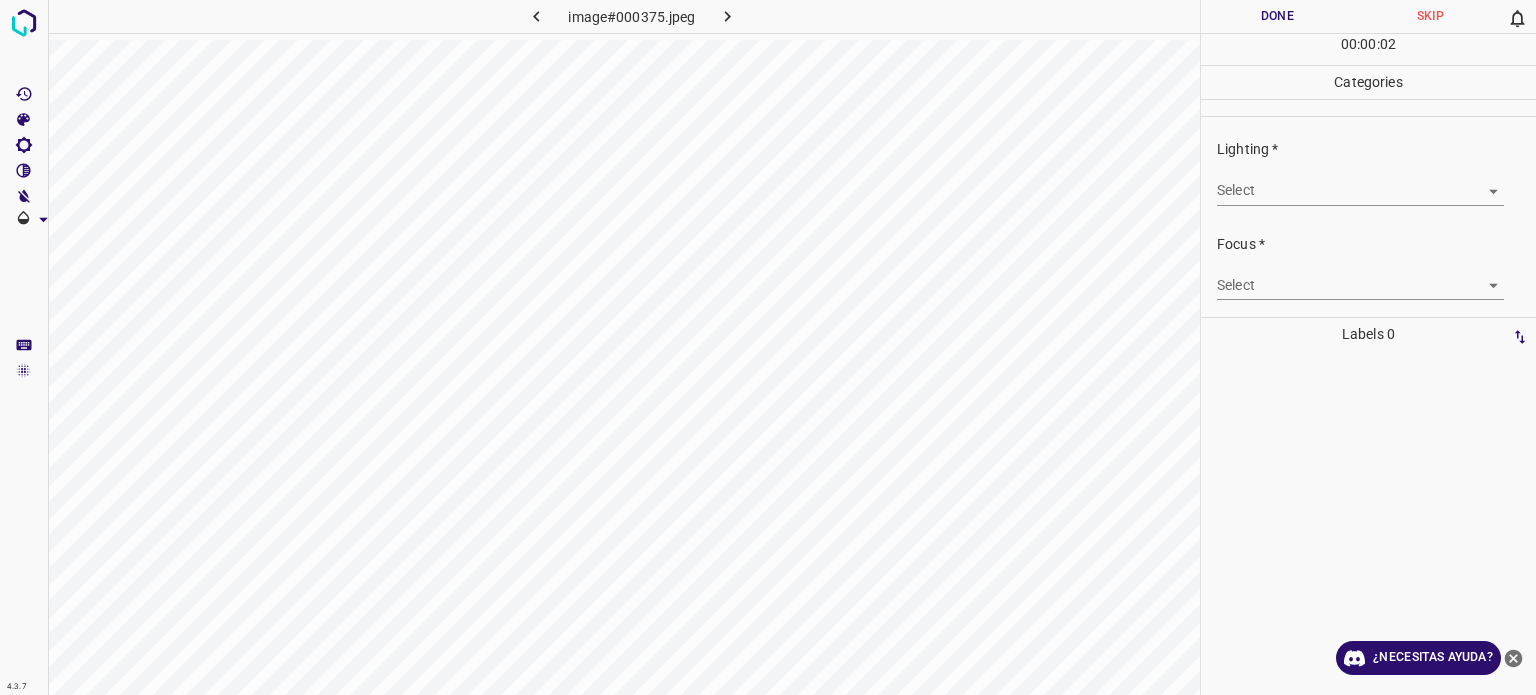 click on "Texto original Valora esta traducción Tu opinión servirá para ayudar a mejorar el Traductor de Google 4.3.7 image#000375.jpeg Done Skip 0 00   : 00   : 02   Categories Lighting *  Select ​ Focus *  Select ​ Overall *  Select ​ Labels   0 Categories 1 Lighting 2 Focus 3 Overall Tools Space Change between modes (Draw & Edit) I Auto labeling R Restore zoom M Zoom in N Zoom out Delete Delete selecte label Filters Z Restore filters X Saturation filter C Brightness filter V Contrast filter B Gray scale filter General O Download ¿Necesitas ayuda? - Texto - Esconder - Borrar" at bounding box center [768, 347] 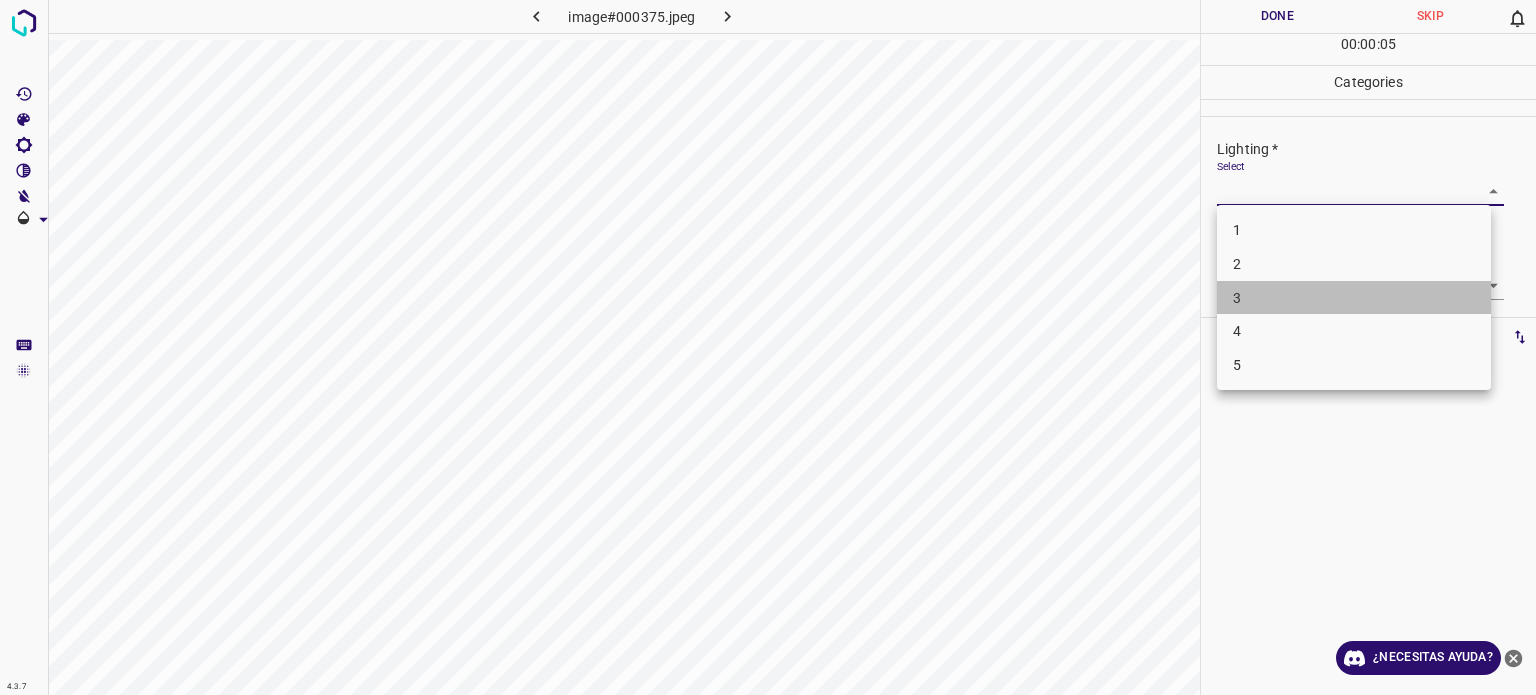 click on "3" at bounding box center (1354, 298) 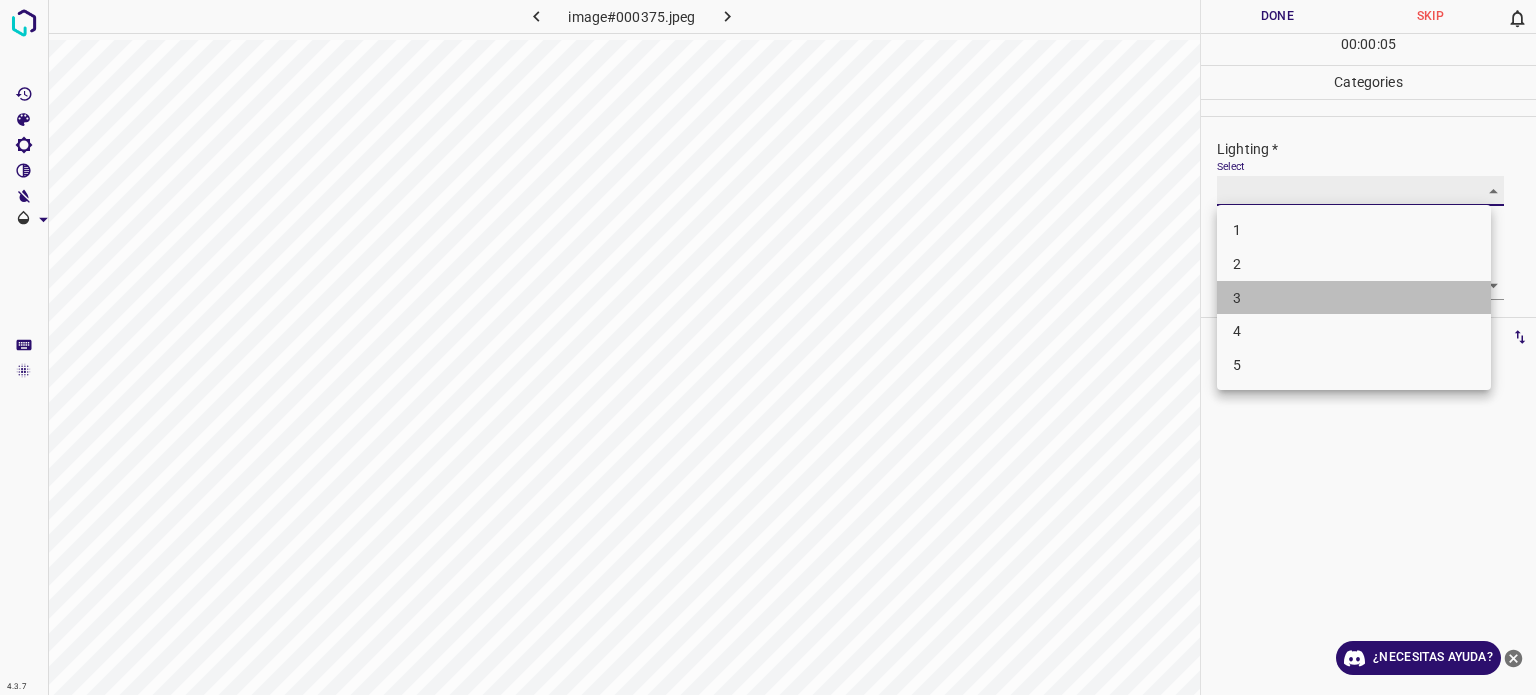 type on "3" 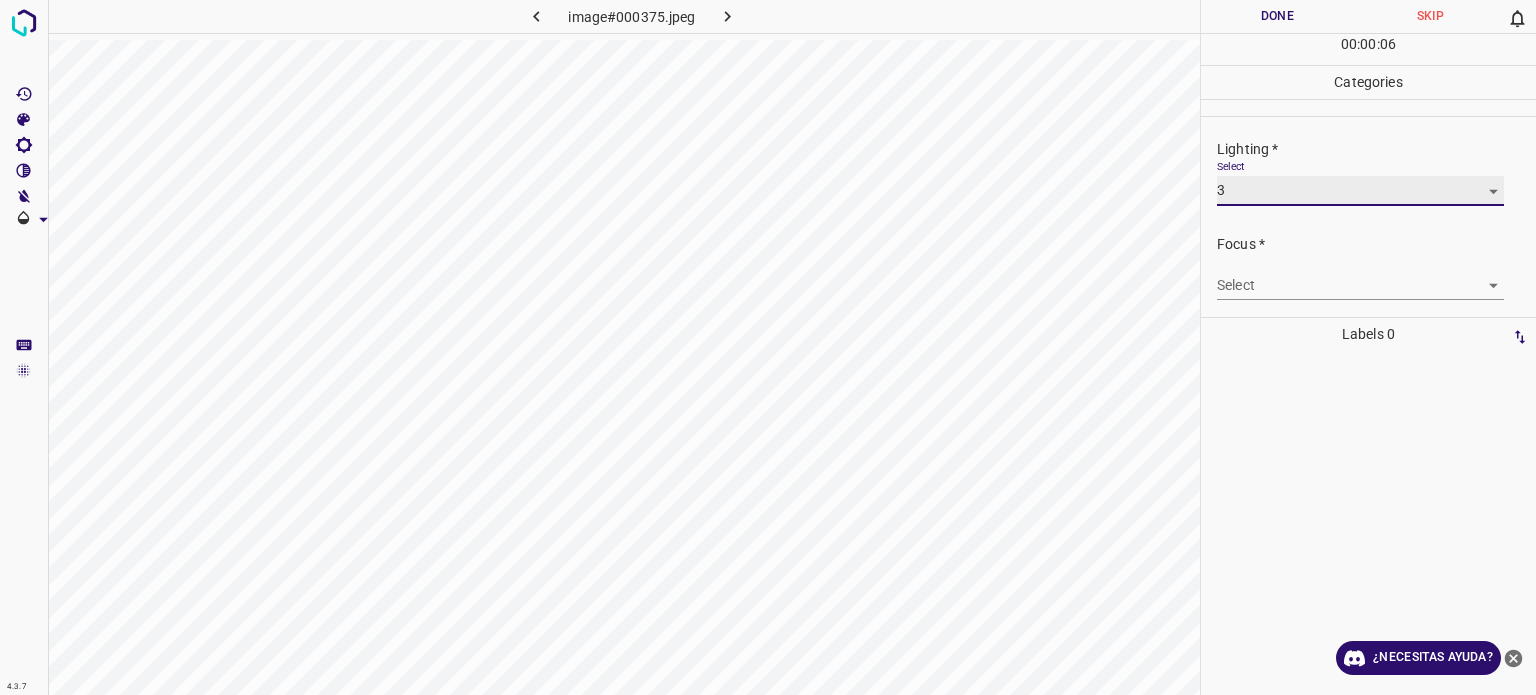 scroll, scrollTop: 98, scrollLeft: 0, axis: vertical 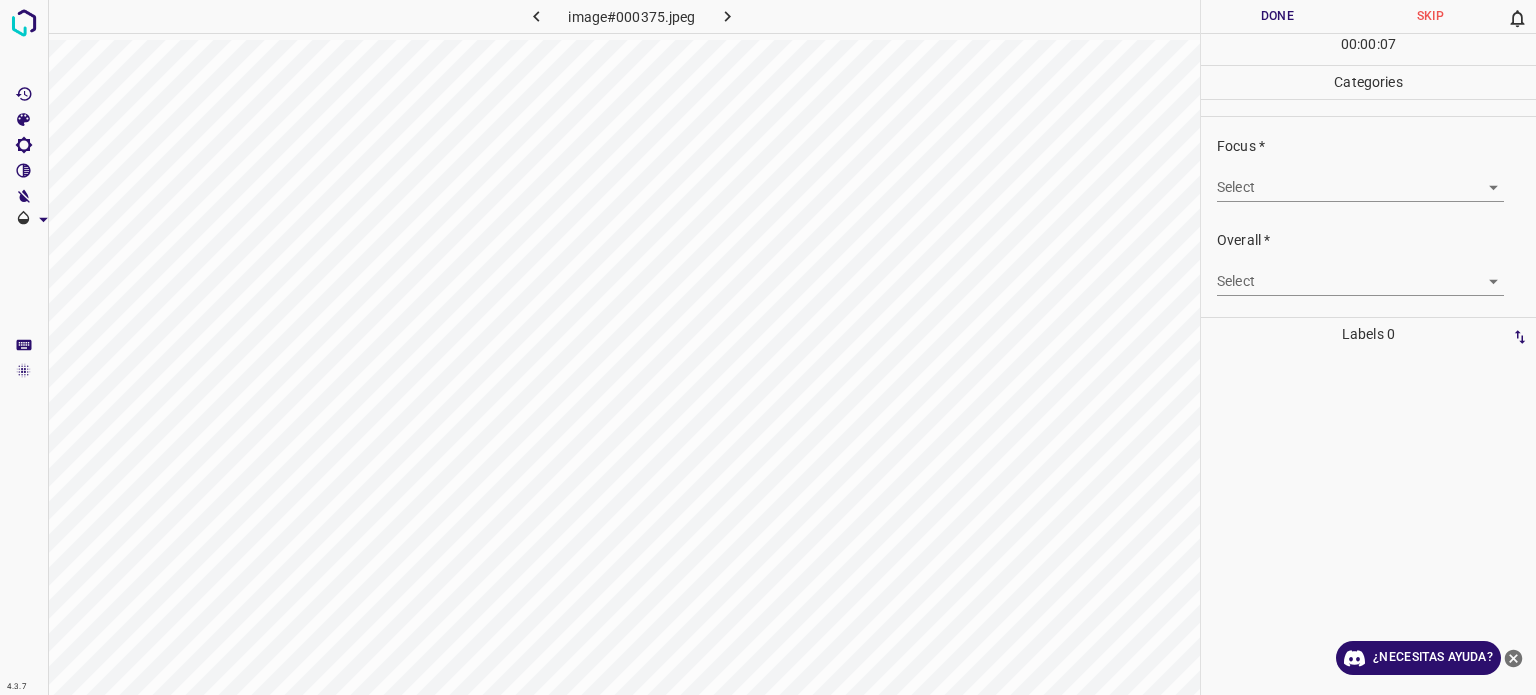 click on "Texto original Valora esta traducción Tu opinión servirá para ayudar a mejorar el Traductor de Google 4.3.7 image#000375.jpeg Done Skip 0 00   : 00   : 07   Categories Lighting *  Select 3 3 Focus *  Select ​ Overall *  Select ​ Labels   0 Categories 1 Lighting 2 Focus 3 Overall Tools Space Change between modes (Draw & Edit) I Auto labeling R Restore zoom M Zoom in N Zoom out Delete Delete selecte label Filters Z Restore filters X Saturation filter C Brightness filter V Contrast filter B Gray scale filter General O Download ¿Necesitas ayuda? - Texto - Esconder - Borrar" at bounding box center (768, 347) 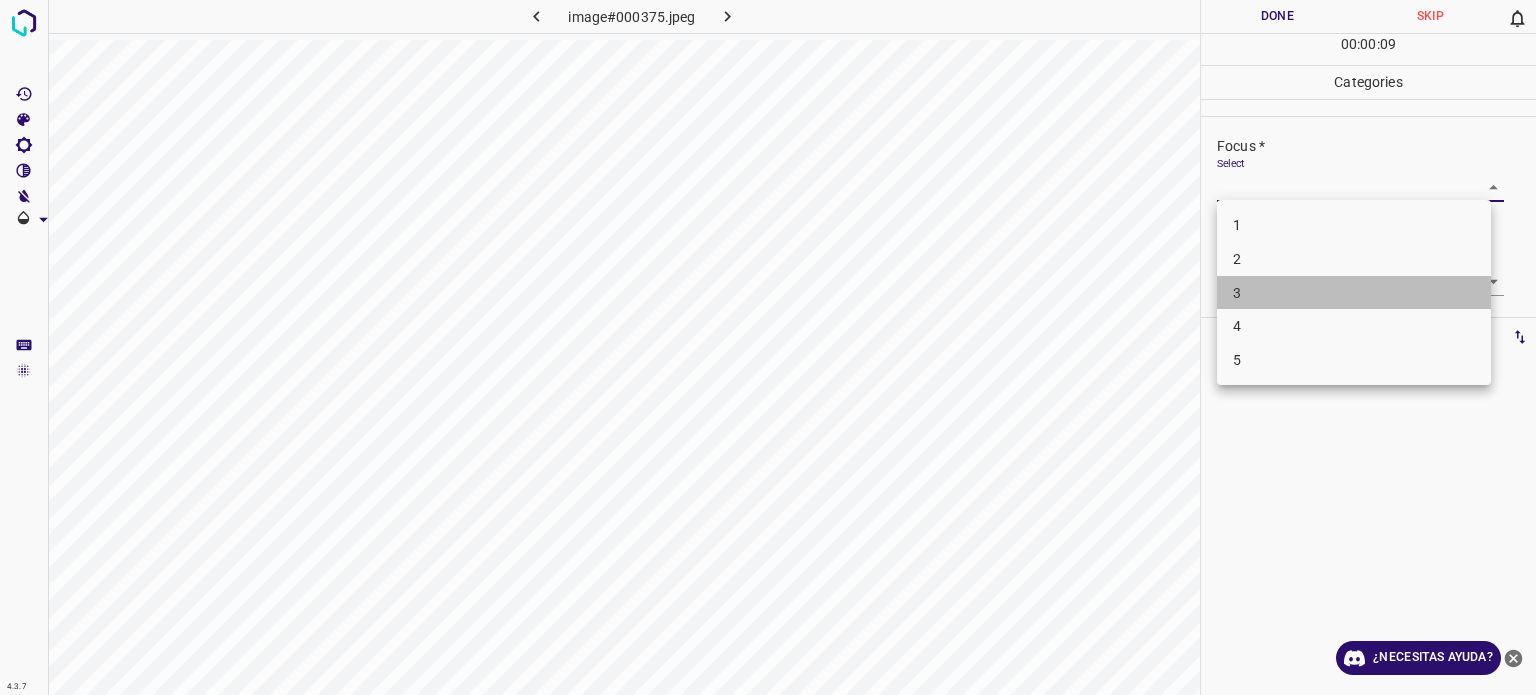 click on "3" at bounding box center [1237, 292] 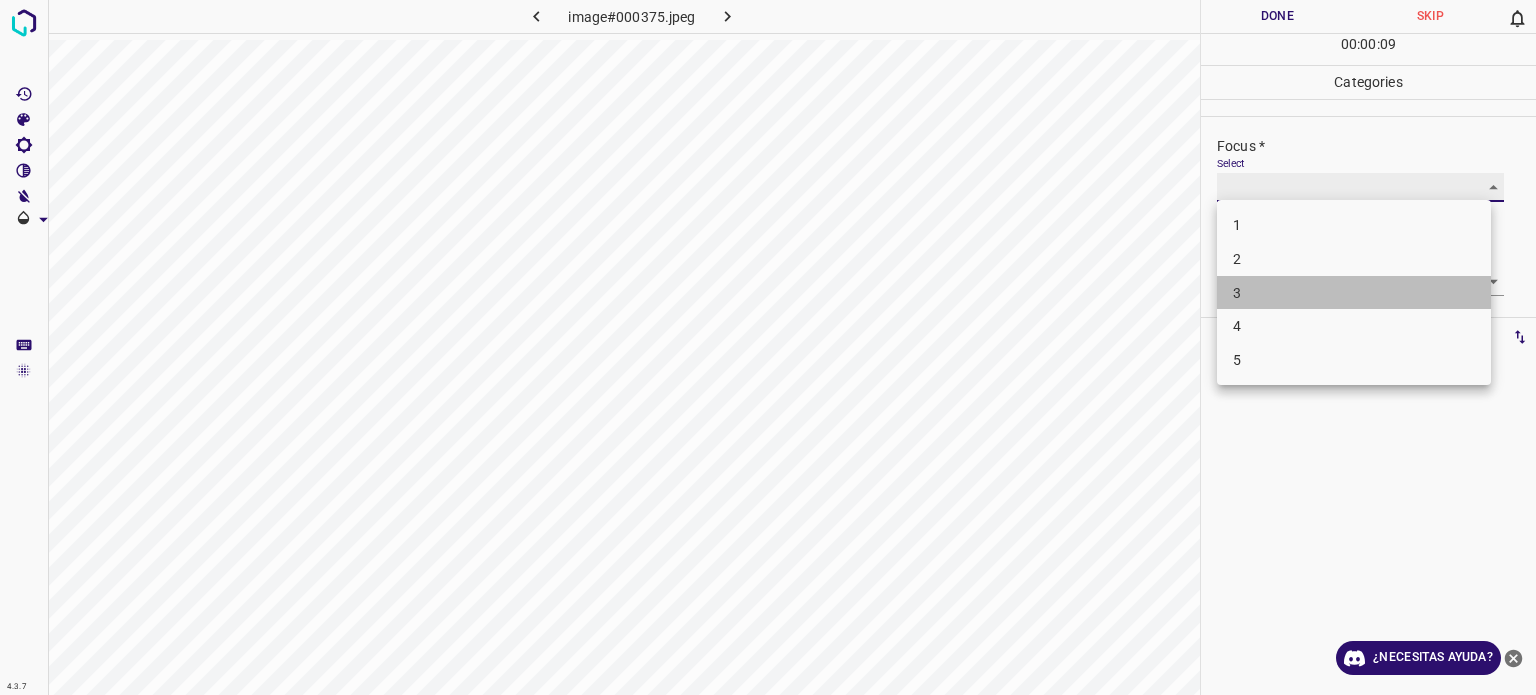 type on "3" 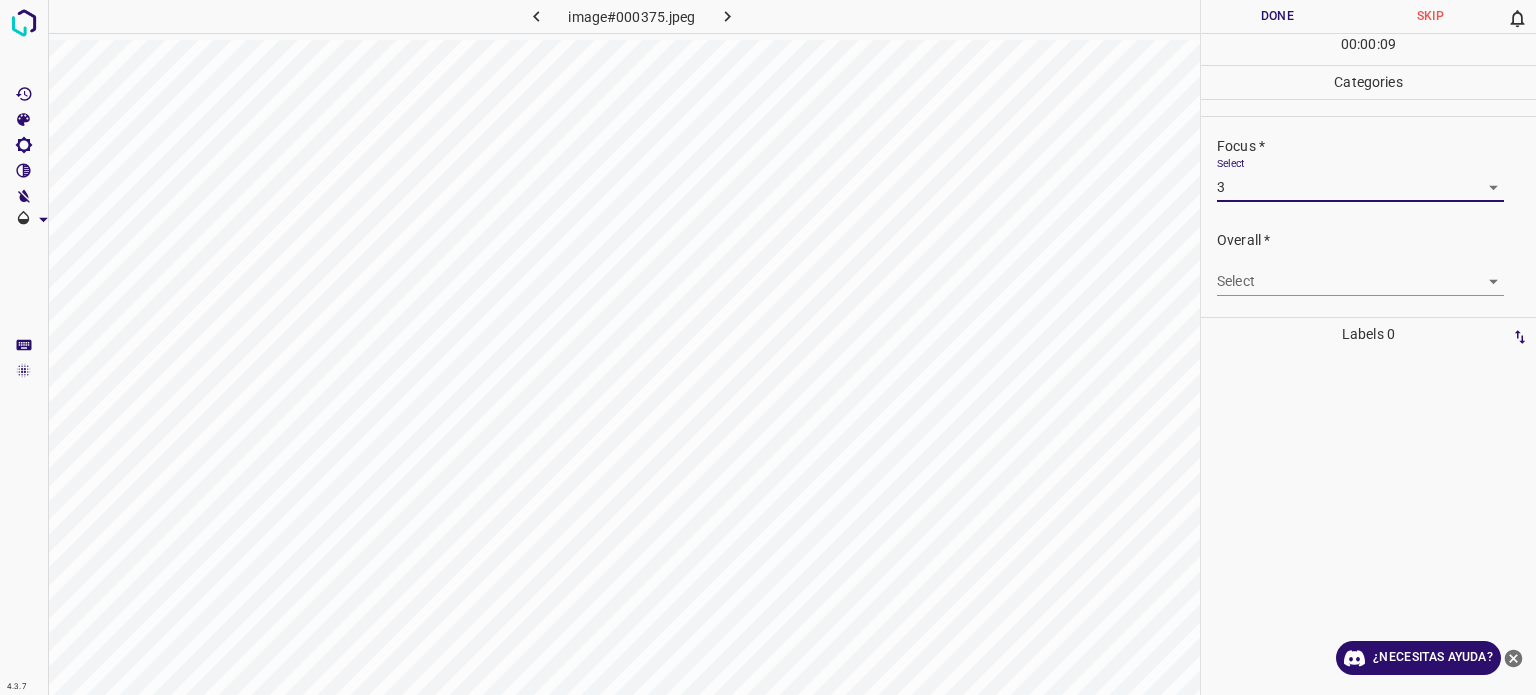 click on "Texto original Valora esta traducción Tu opinión servirá para ayudar a mejorar el Traductor de Google 4.3.7 image#000375.jpeg Done Skip 0 00   : 00   : 09   Categories Lighting *  Select 3 3 Focus *  Select 3 3 Overall *  Select ​ Labels   0 Categories 1 Lighting 2 Focus 3 Overall Tools Space Change between modes (Draw & Edit) I Auto labeling R Restore zoom M Zoom in N Zoom out Delete Delete selecte label Filters Z Restore filters X Saturation filter C Brightness filter V Contrast filter B Gray scale filter General O Download ¿Necesitas ayuda? - Texto - Esconder - Borrar" at bounding box center (768, 347) 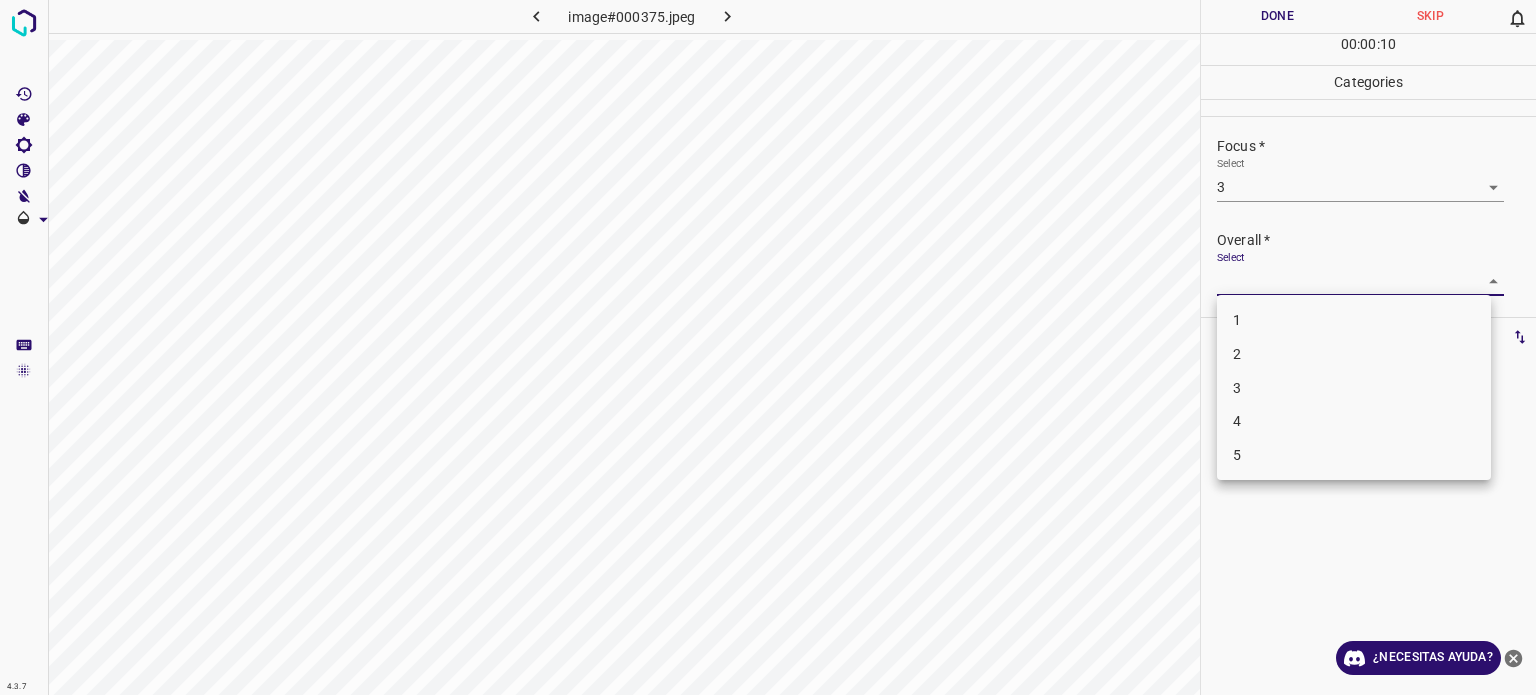 click on "3" at bounding box center [1237, 387] 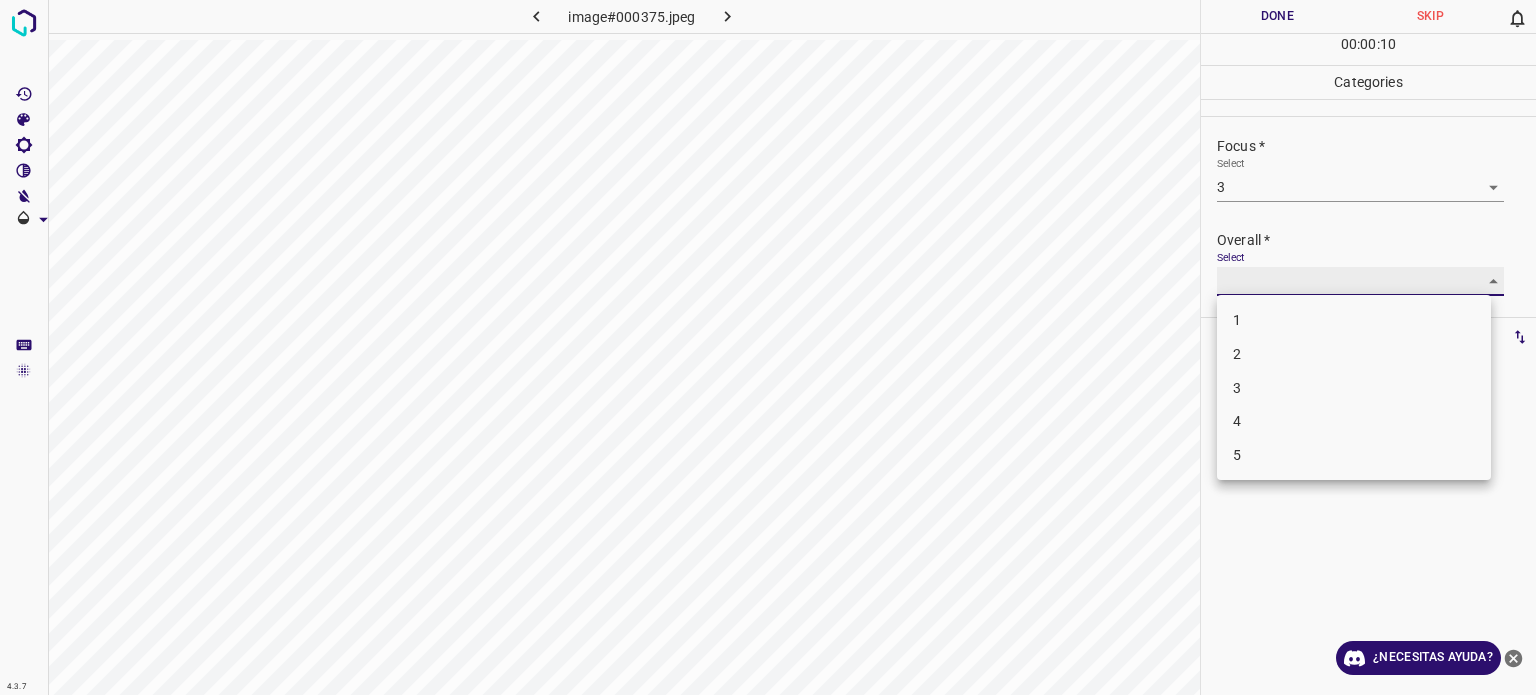 type on "3" 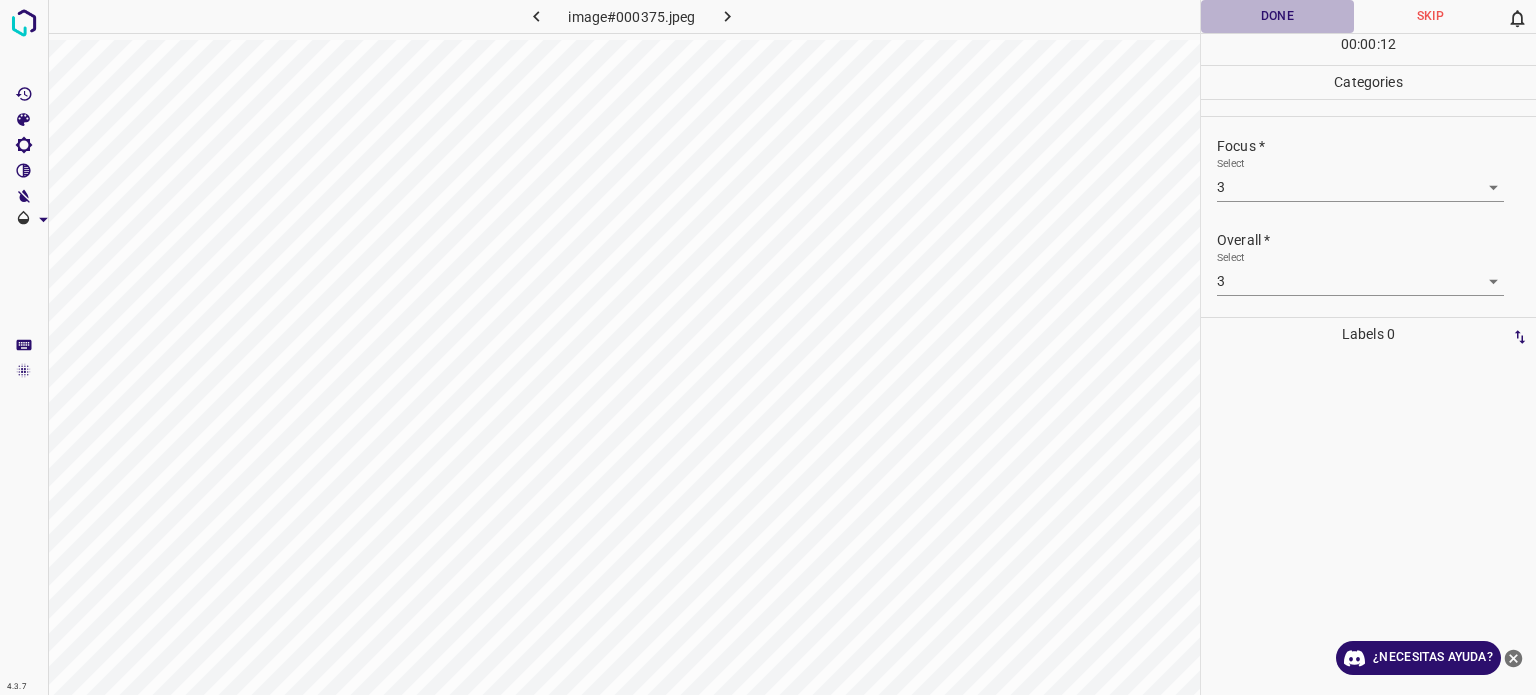 click on "Done" at bounding box center [1277, 16] 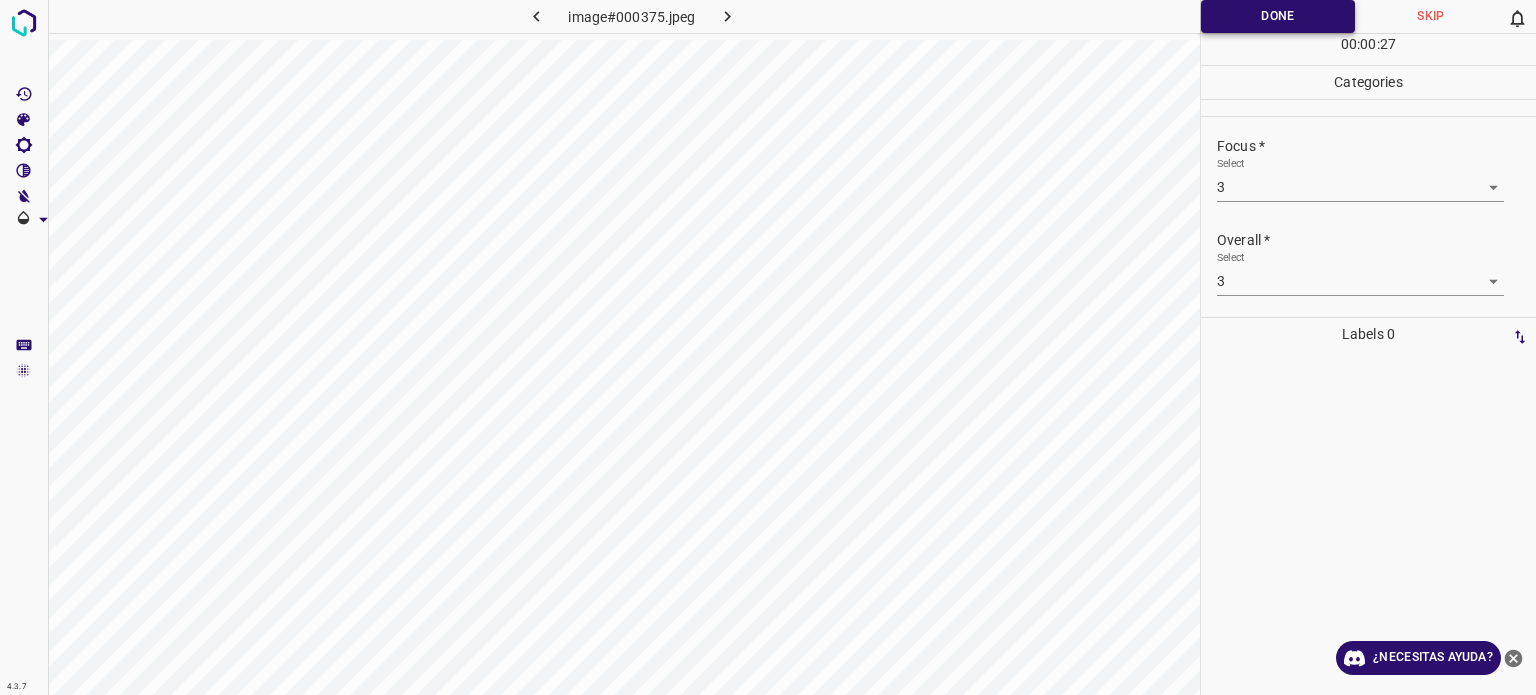 click on "Done" at bounding box center (1278, 16) 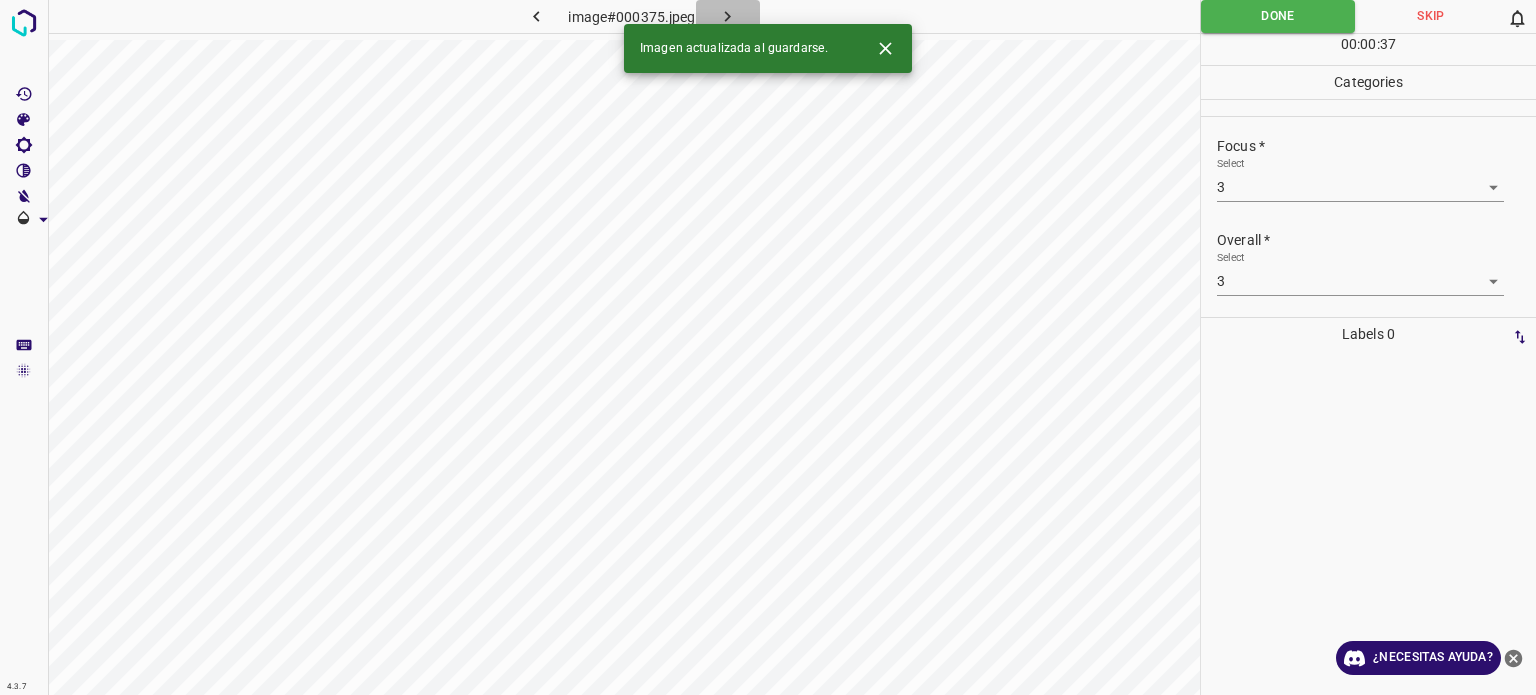 click 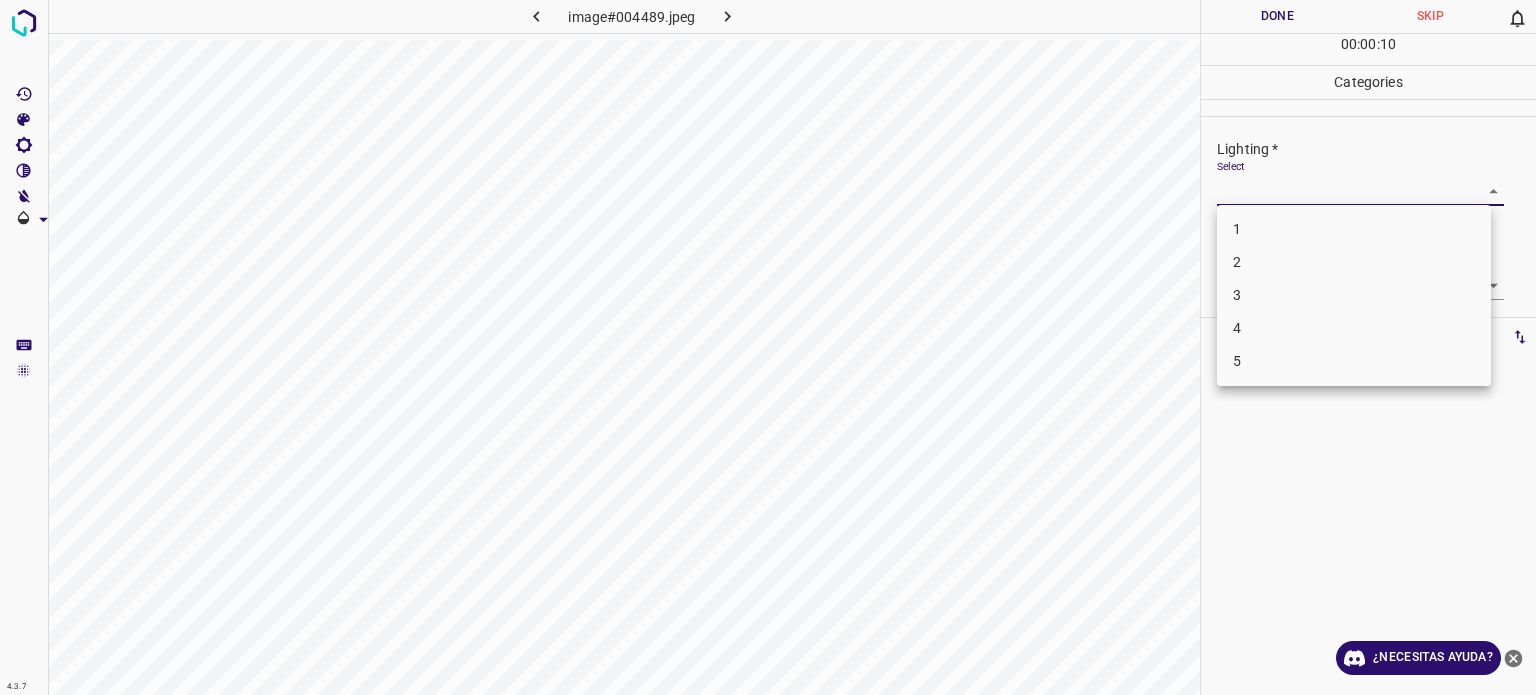 click on "Texto original Valora esta traducción Tu opinión servirá para ayudar a mejorar el Traductor de Google 4.3.7 image#004489.jpeg Done Skip 0 00   : 00   : 10   Categories Lighting *  Select ​ Focus *  Select ​ Overall *  Select ​ Labels   0 Categories 1 Lighting 2 Focus 3 Overall Tools Space Change between modes (Draw & Edit) I Auto labeling R Restore zoom M Zoom in N Zoom out Delete Delete selecte label Filters Z Restore filters X Saturation filter C Brightness filter V Contrast filter B Gray scale filter General O Download ¿Necesitas ayuda? - Texto - Esconder - Borrar 1 2 3 4 5" at bounding box center (768, 347) 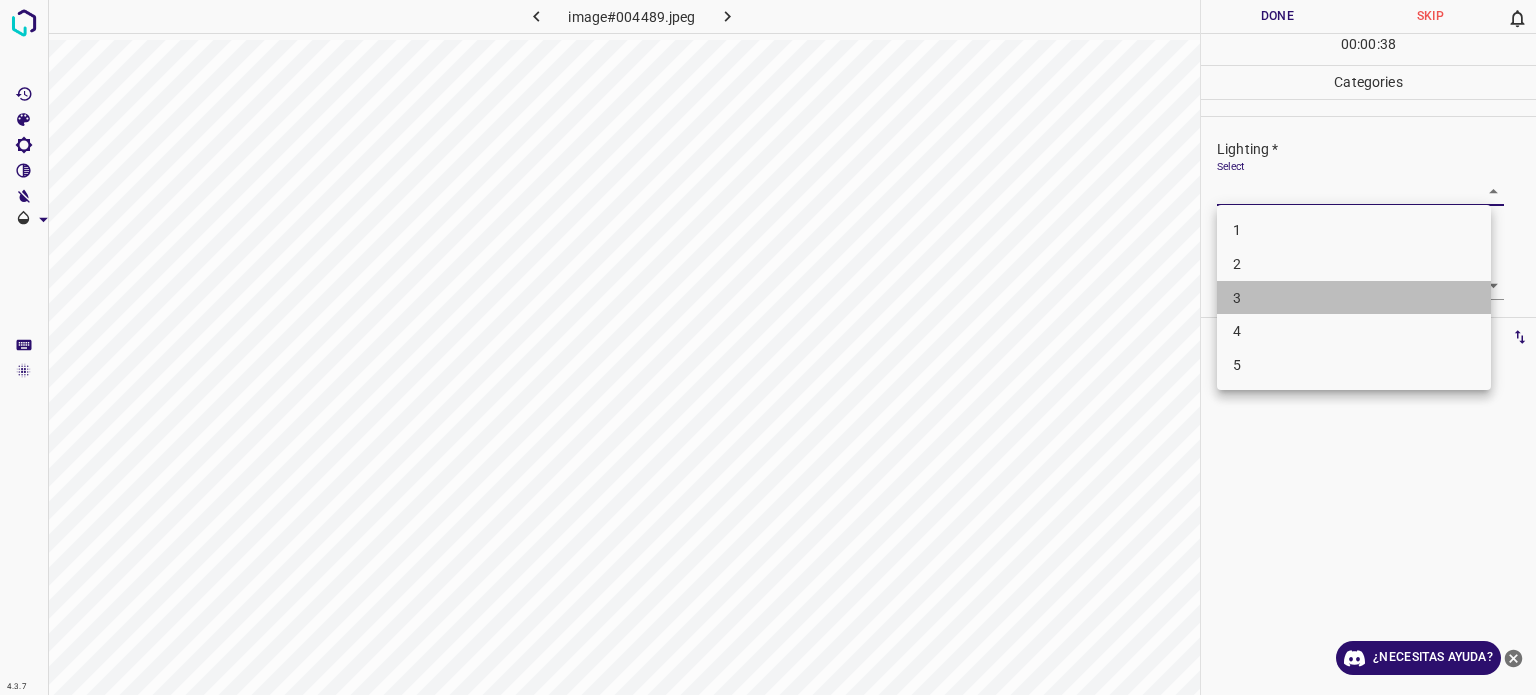 click on "3" at bounding box center [1354, 298] 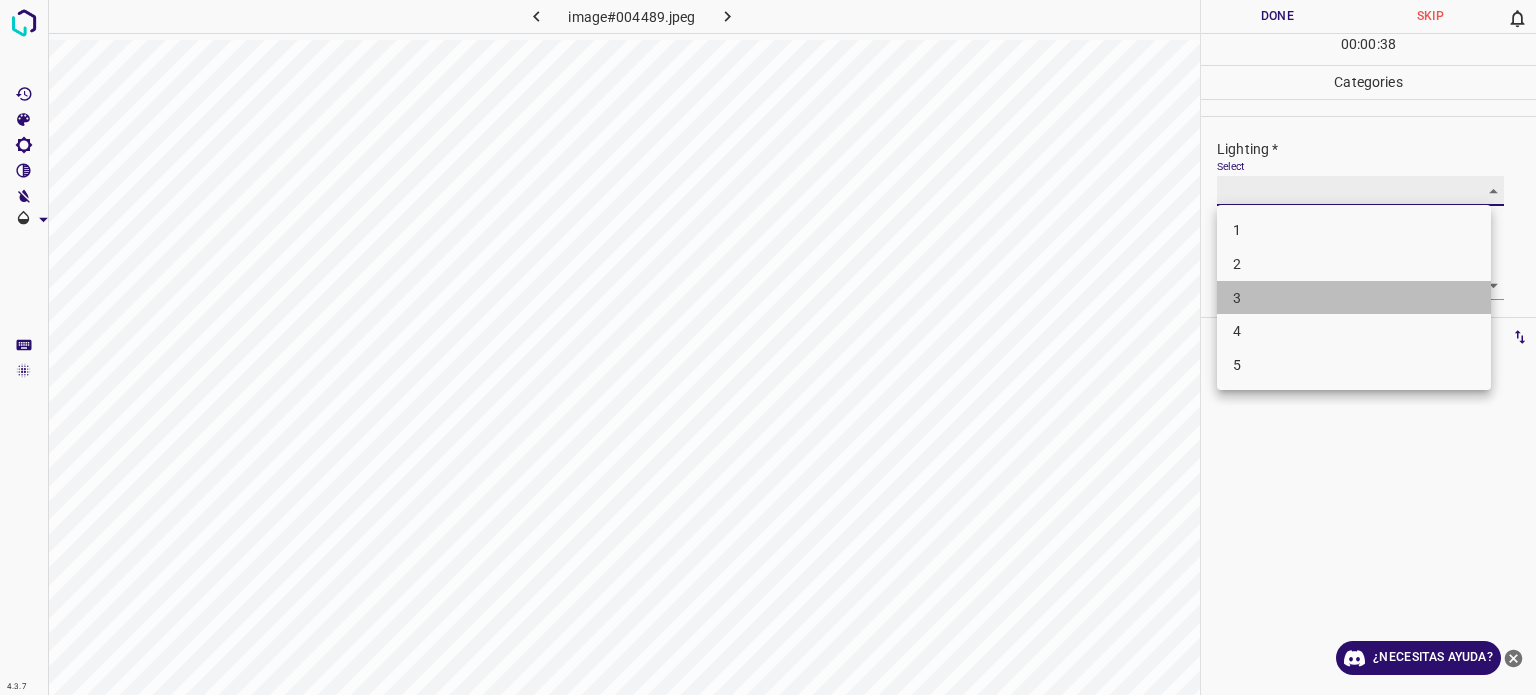 type on "3" 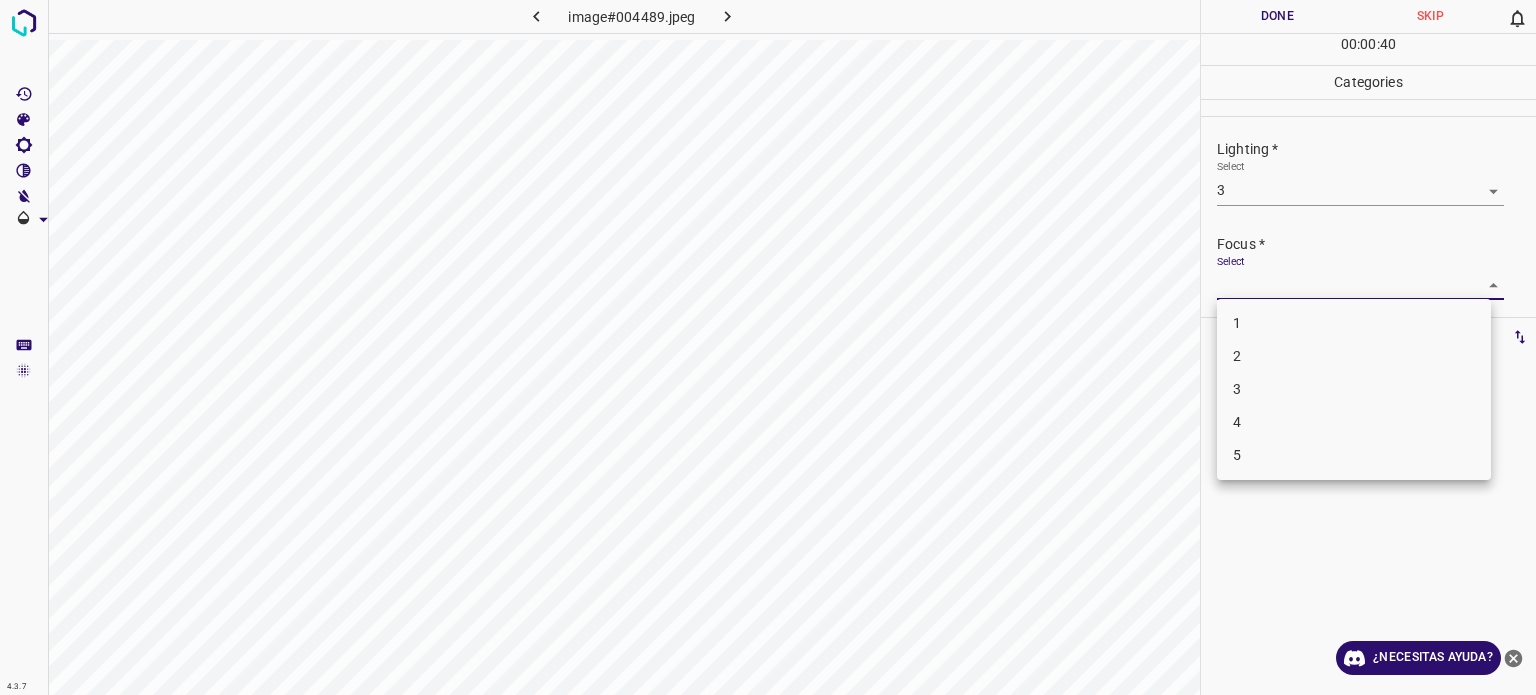 click on "Texto original Valora esta traducción Tu opinión servirá para ayudar a mejorar el Traductor de Google 4.3.7 image#004489.jpeg Done Skip 0 00   : 00   : 40   Categories Lighting *  Select 3 3 Focus *  Select ​ Overall *  Select ​ Labels   0 Categories 1 Lighting 2 Focus 3 Overall Tools Space Change between modes (Draw & Edit) I Auto labeling R Restore zoom M Zoom in N Zoom out Delete Delete selecte label Filters Z Restore filters X Saturation filter C Brightness filter V Contrast filter B Gray scale filter General O Download ¿Necesitas ayuda? - Texto - Esconder - Borrar 1 2 3 4 5" at bounding box center (768, 347) 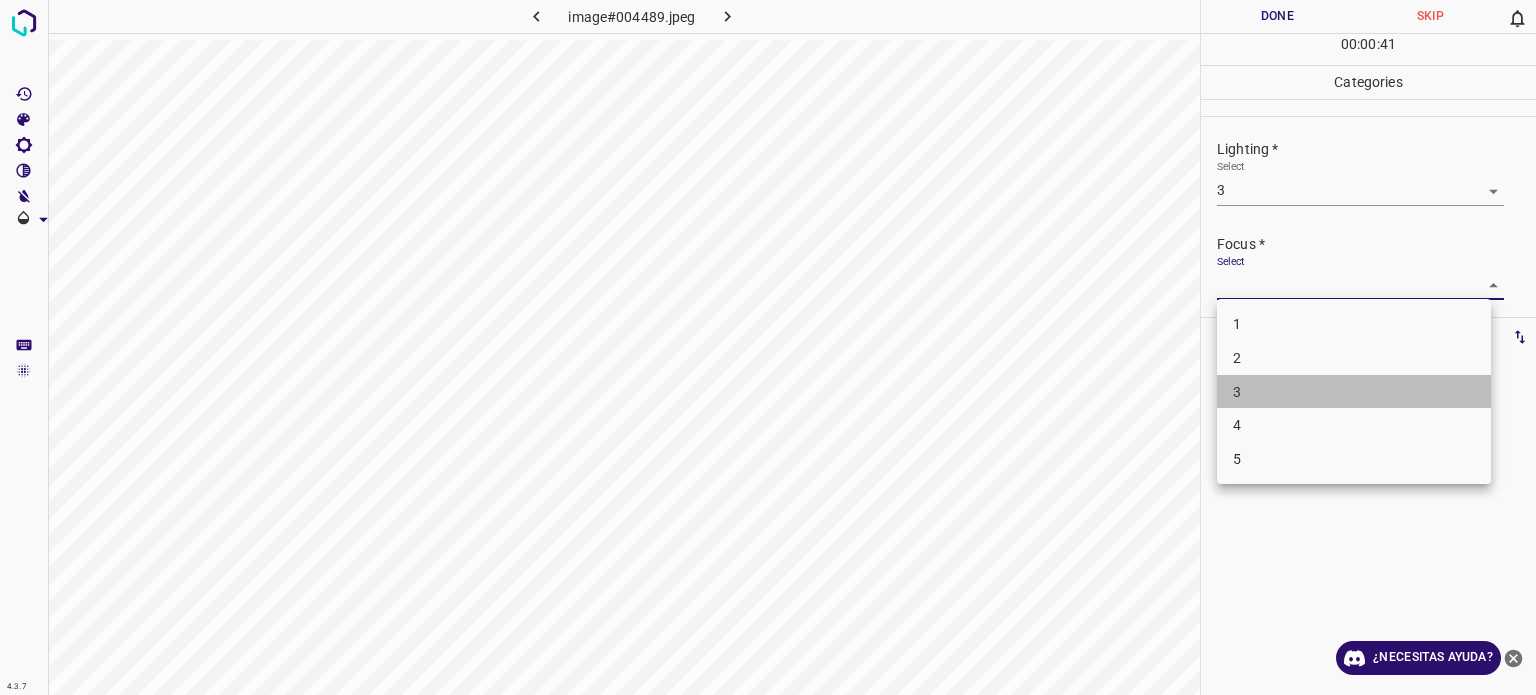 click on "3" at bounding box center (1354, 392) 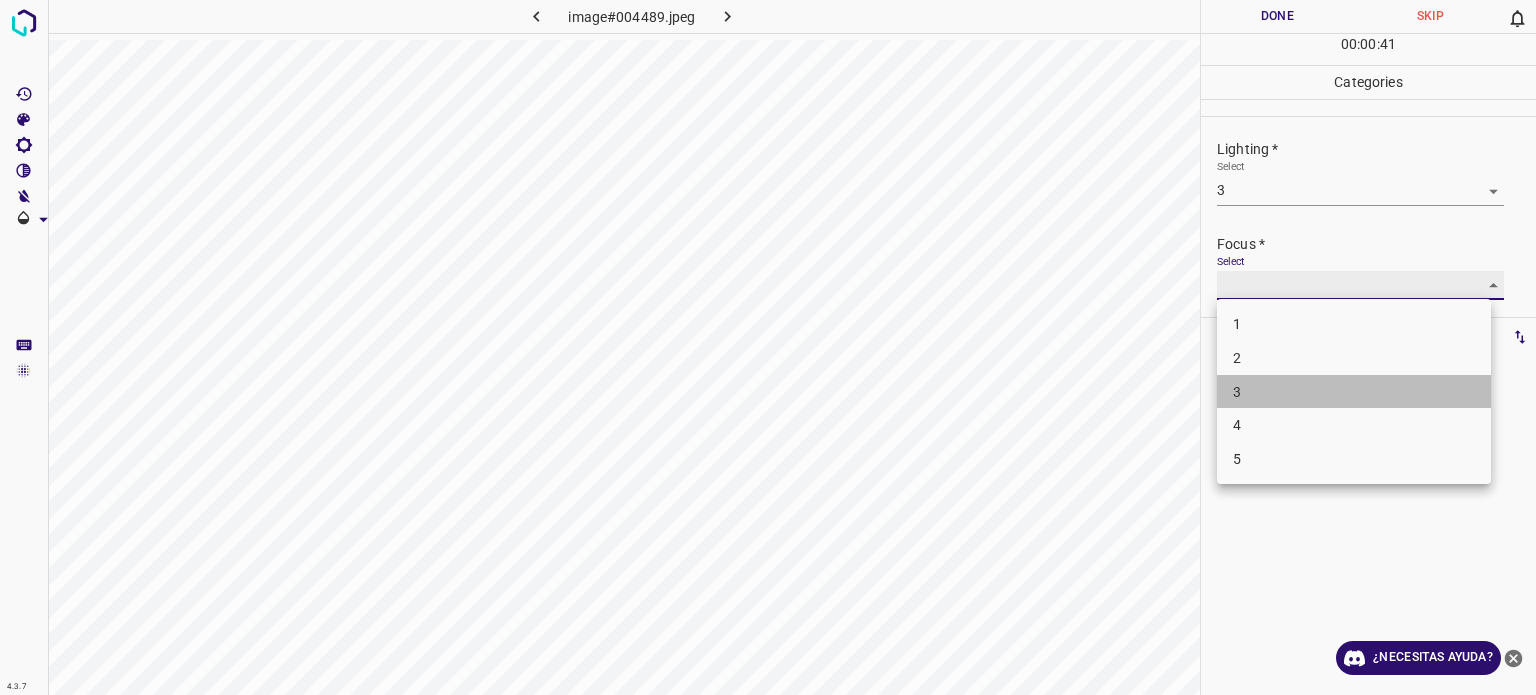 type on "3" 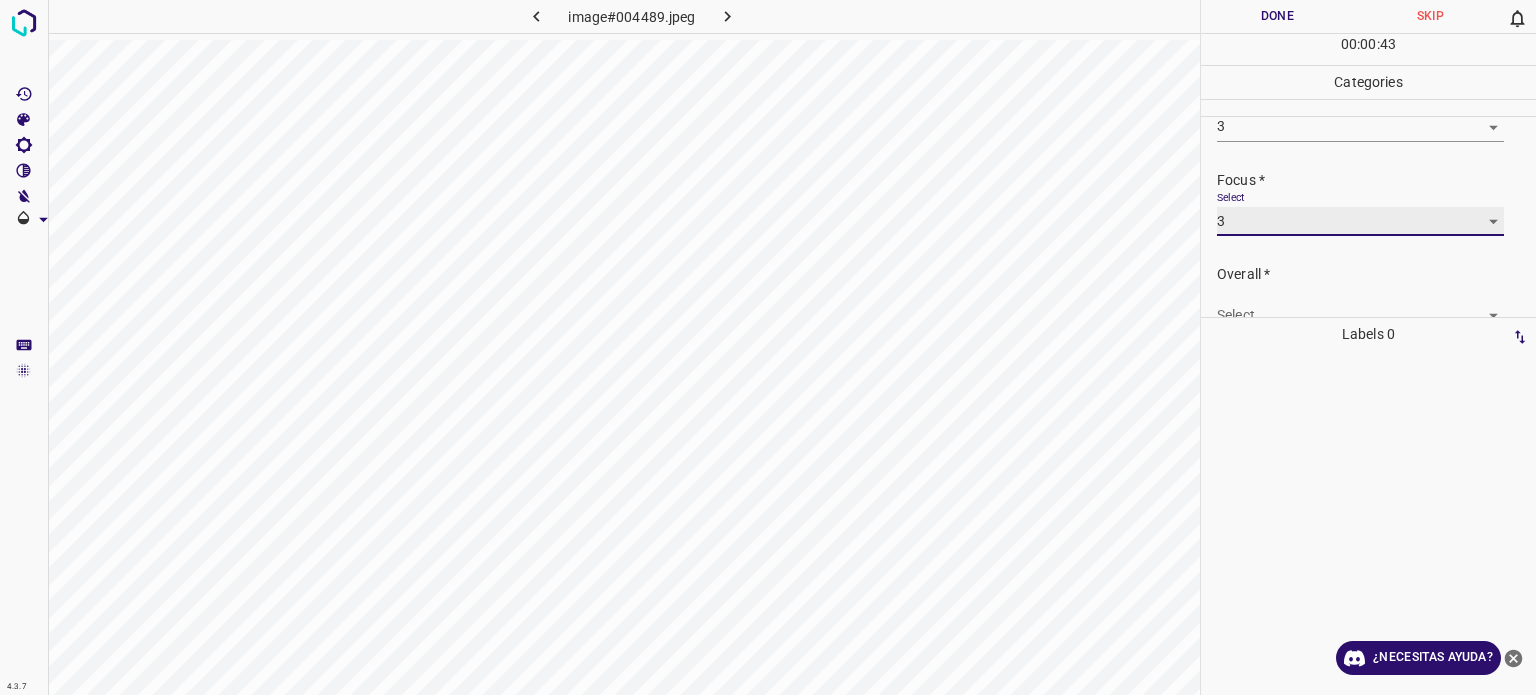 scroll, scrollTop: 98, scrollLeft: 0, axis: vertical 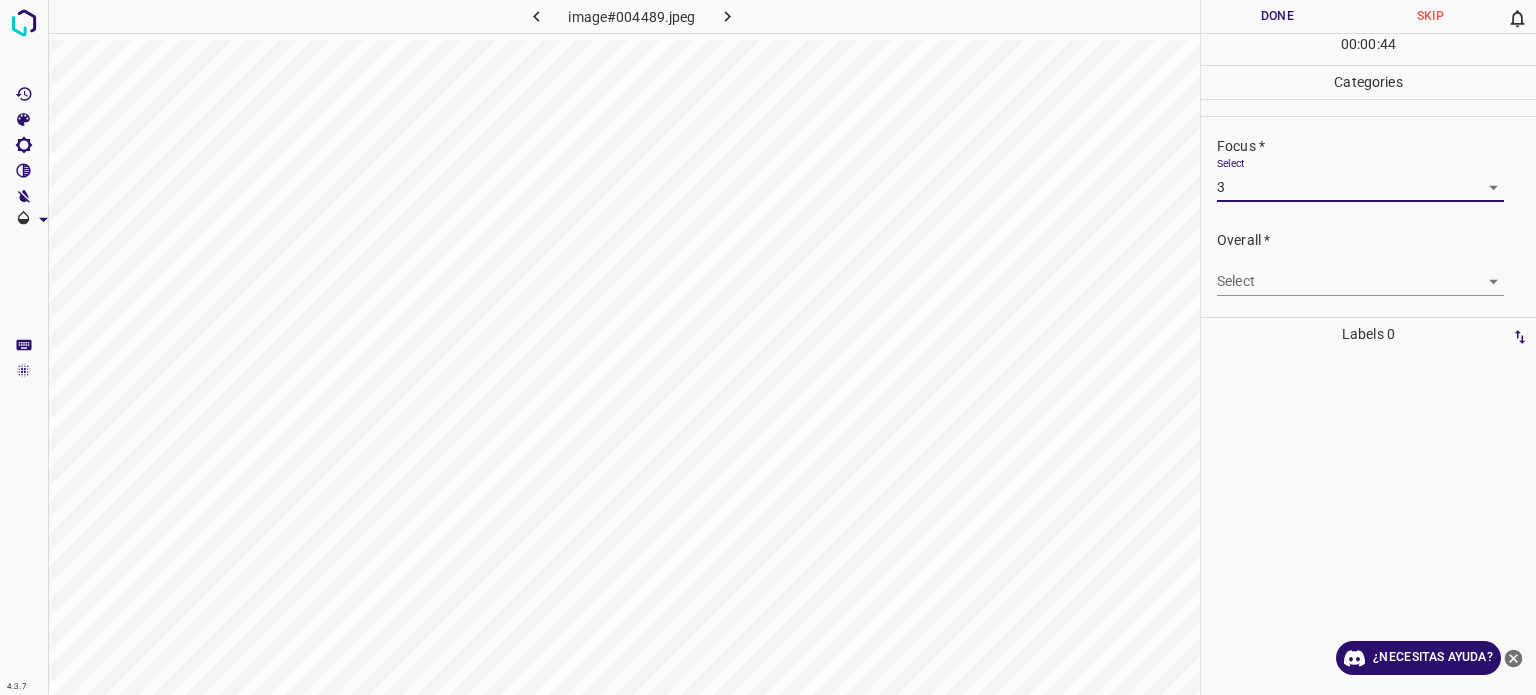 click on "Texto original Valora esta traducción Tu opinión servirá para ayudar a mejorar el Traductor de Google 4.3.7 image#004489.jpeg Done Skip 0 00   : 00   : 44   Categories Lighting *  Select 3 3 Focus *  Select 3 3 Overall *  Select ​ Labels   0 Categories 1 Lighting 2 Focus 3 Overall Tools Space Change between modes (Draw & Edit) I Auto labeling R Restore zoom M Zoom in N Zoom out Delete Delete selecte label Filters Z Restore filters X Saturation filter C Brightness filter V Contrast filter B Gray scale filter General O Download ¿Necesitas ayuda? - Texto - Esconder - Borrar" at bounding box center [768, 347] 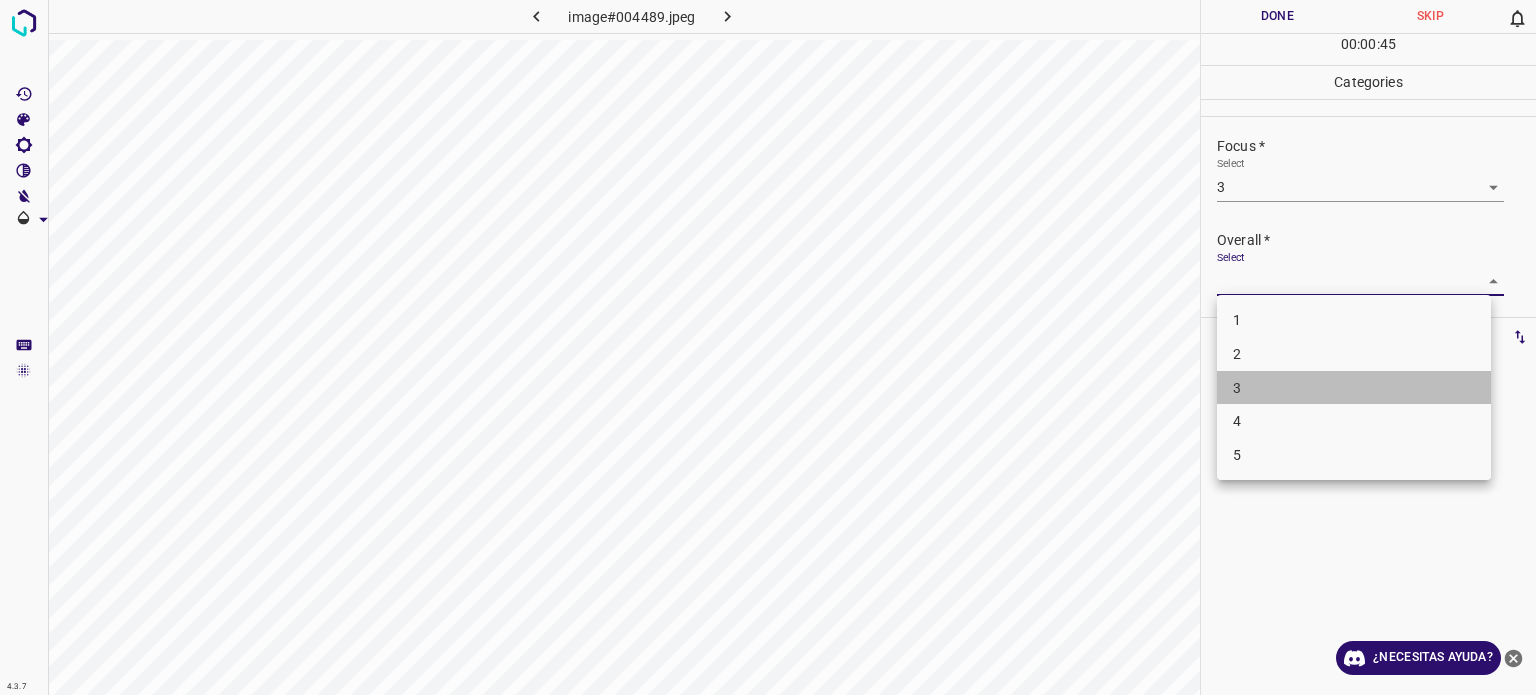 click on "3" at bounding box center [1354, 388] 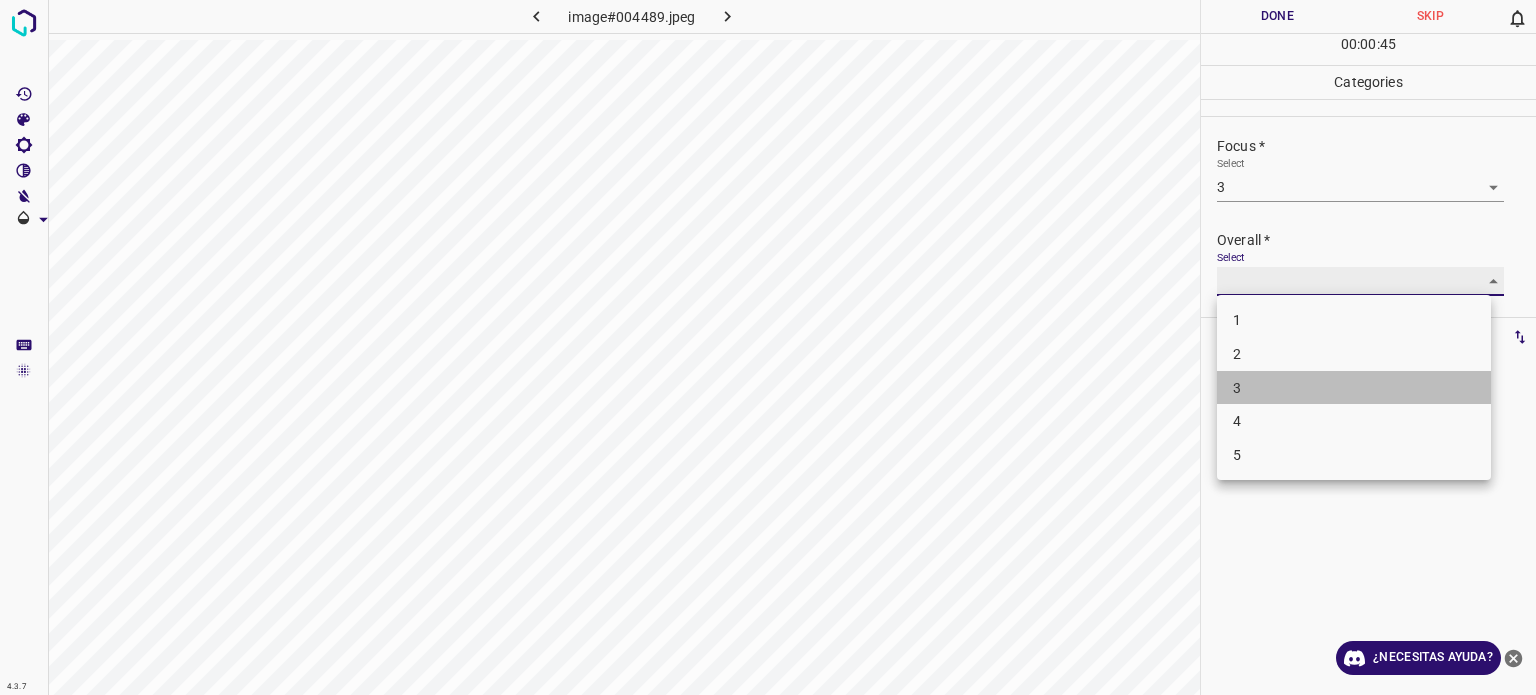 type on "3" 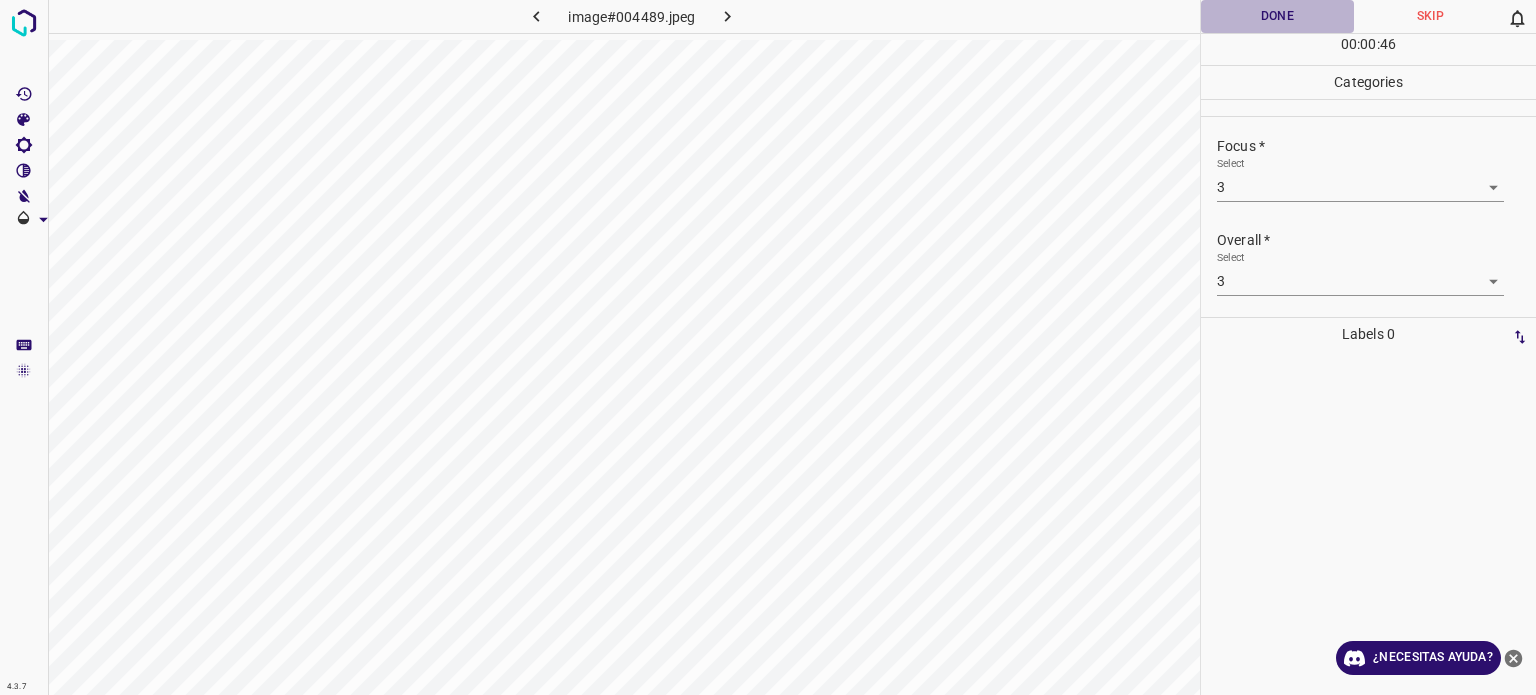 click on "Done" at bounding box center (1277, 16) 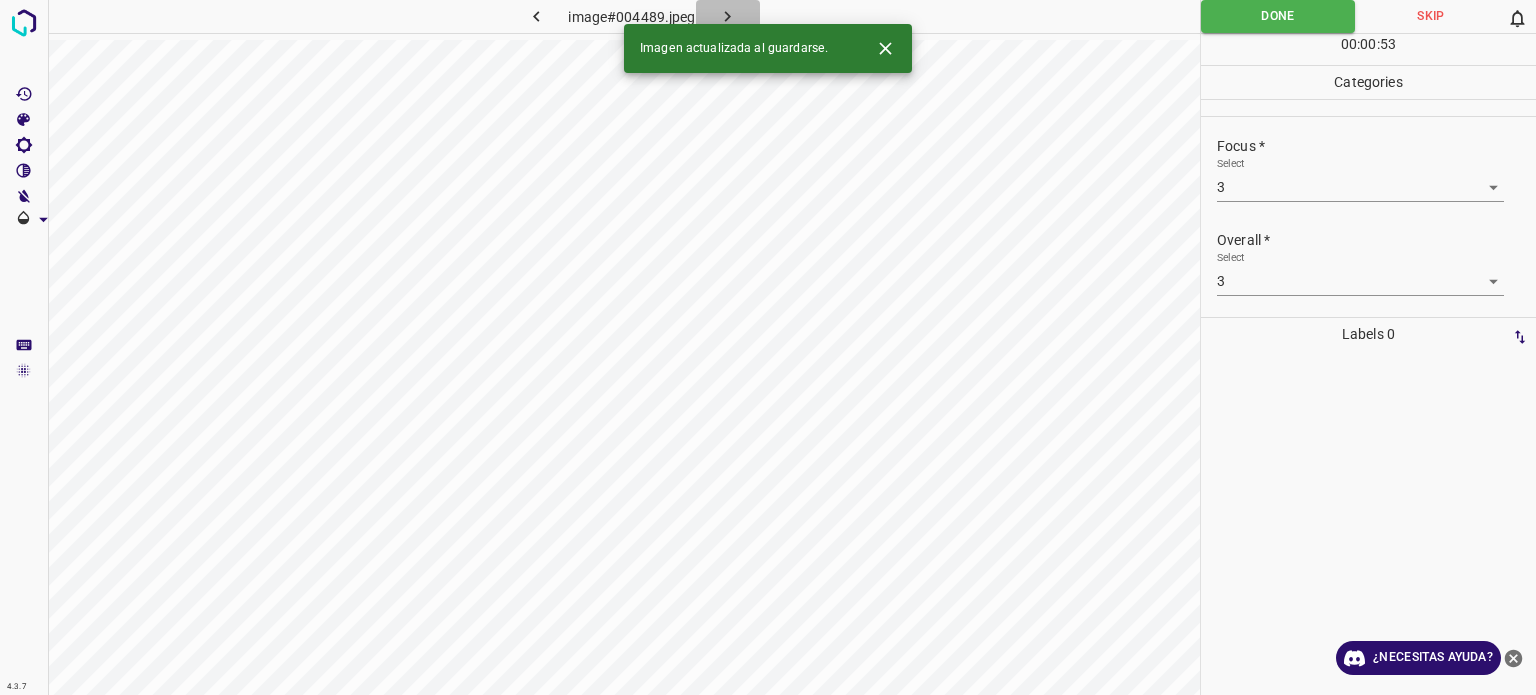 click 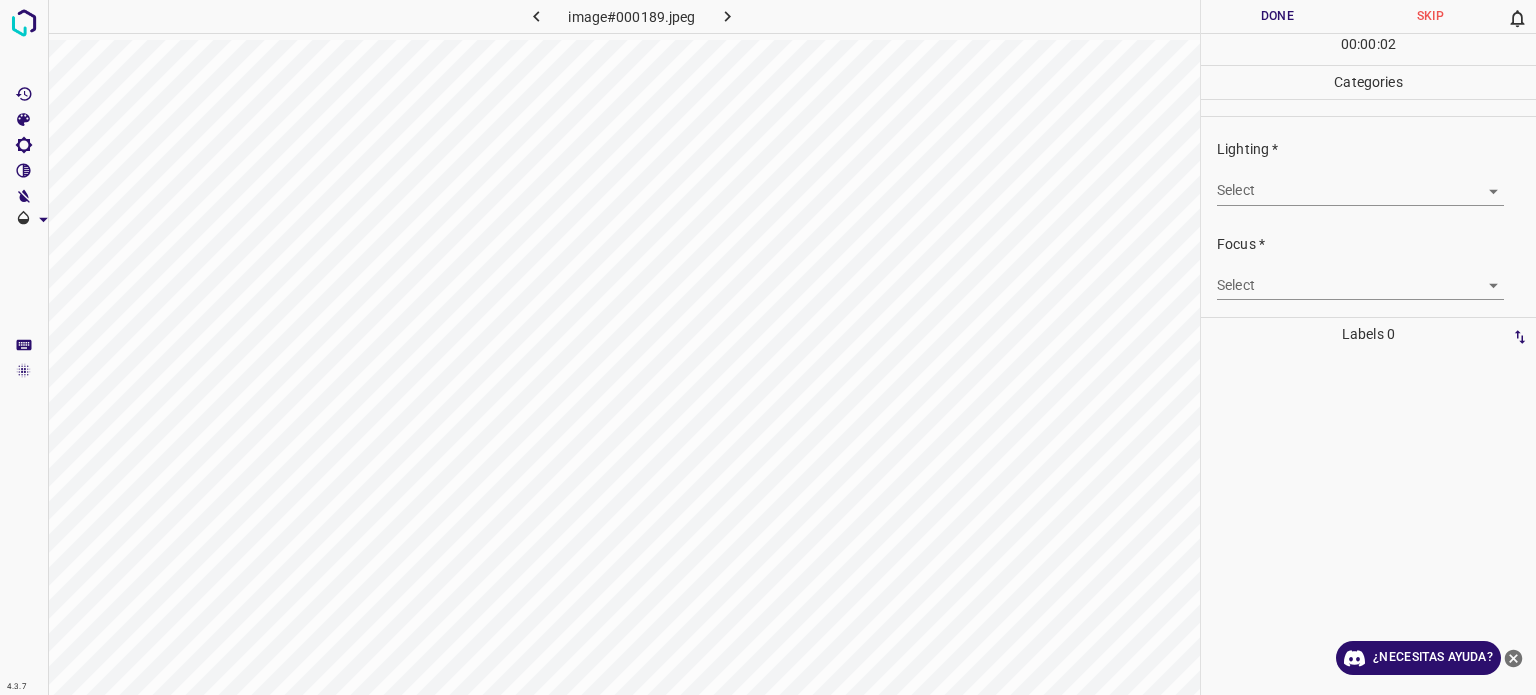 click on "Texto original Valora esta traducción Tu opinión servirá para ayudar a mejorar el Traductor de Google 4.3.7 image#000189.jpeg Done Skip 0 00   : 00   : 02   Categories Lighting *  Select ​ Focus *  Select ​ Overall *  Select ​ Labels   0 Categories 1 Lighting 2 Focus 3 Overall Tools Space Change between modes (Draw & Edit) I Auto labeling R Restore zoom M Zoom in N Zoom out Delete Delete selecte label Filters Z Restore filters X Saturation filter C Brightness filter V Contrast filter B Gray scale filter General O Download ¿Necesitas ayuda? - Texto - Esconder - Borrar" at bounding box center [768, 347] 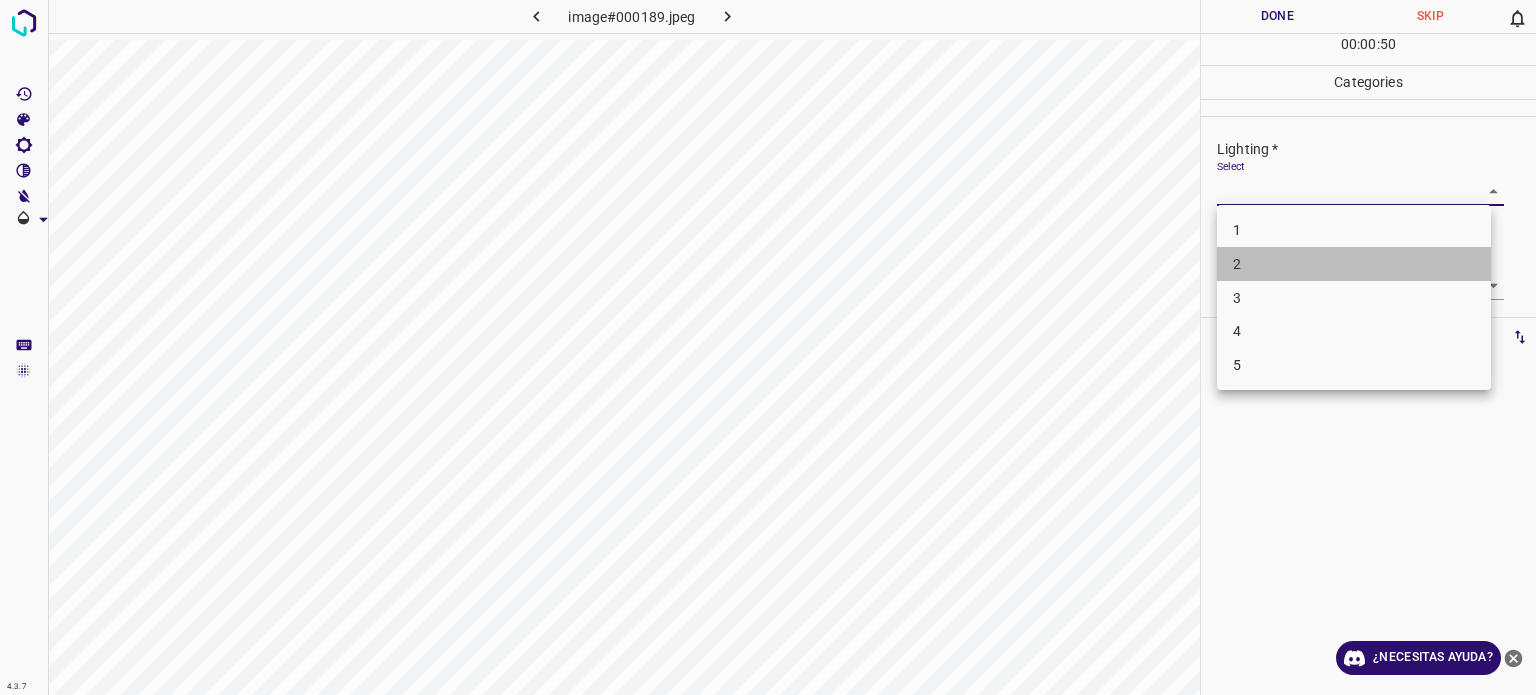 click on "2" at bounding box center (1354, 264) 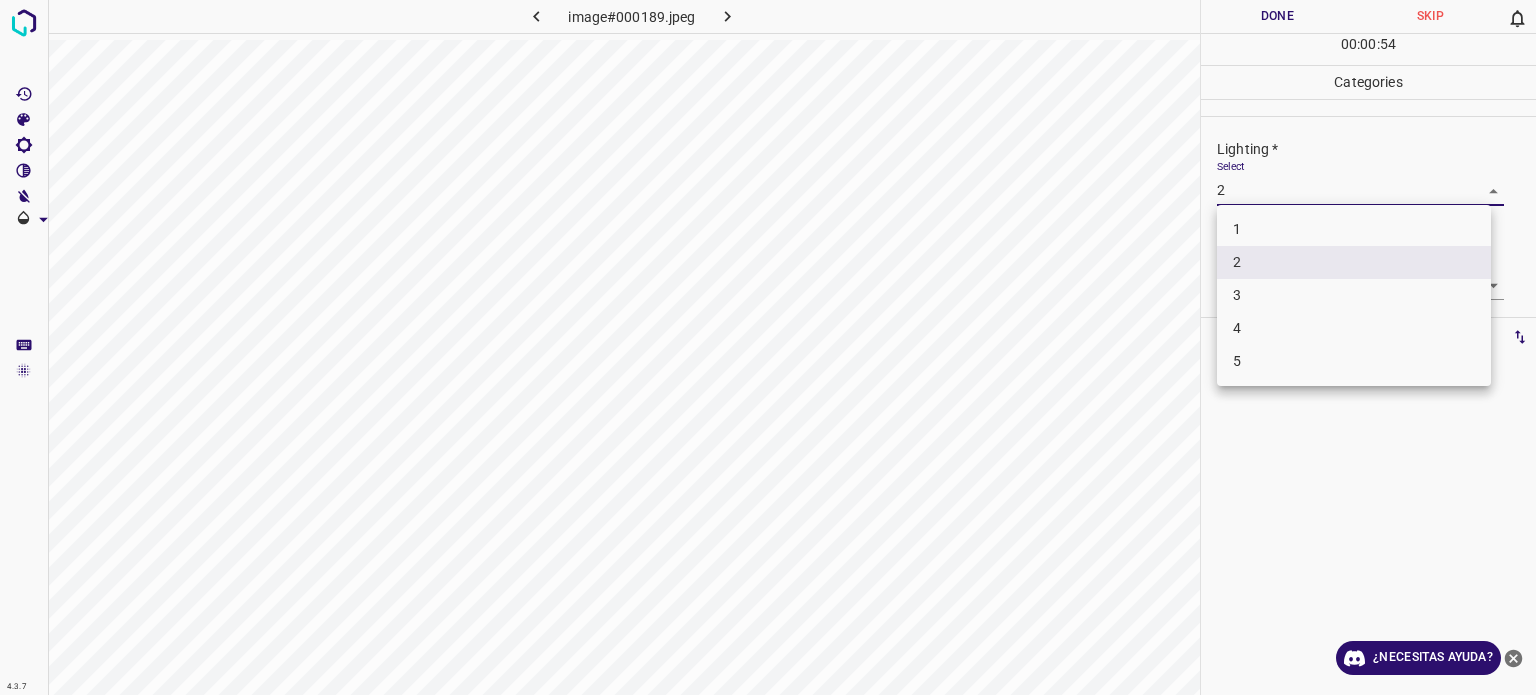 click on "Texto original Valora esta traducción Tu opinión servirá para ayudar a mejorar el Traductor de Google 4.3.7 image#000189.jpeg Done Skip 0 00   : 00   : 54   Categories Lighting *  Select 2 2 Focus *  Select ​ Overall *  Select ​ Labels   0 Categories 1 Lighting 2 Focus 3 Overall Tools Space Change between modes (Draw & Edit) I Auto labeling R Restore zoom M Zoom in N Zoom out Delete Delete selecte label Filters Z Restore filters X Saturation filter C Brightness filter V Contrast filter B Gray scale filter General O Download ¿Necesitas ayuda? - Texto - Esconder - Borrar 1 2 3 4 5" at bounding box center [768, 347] 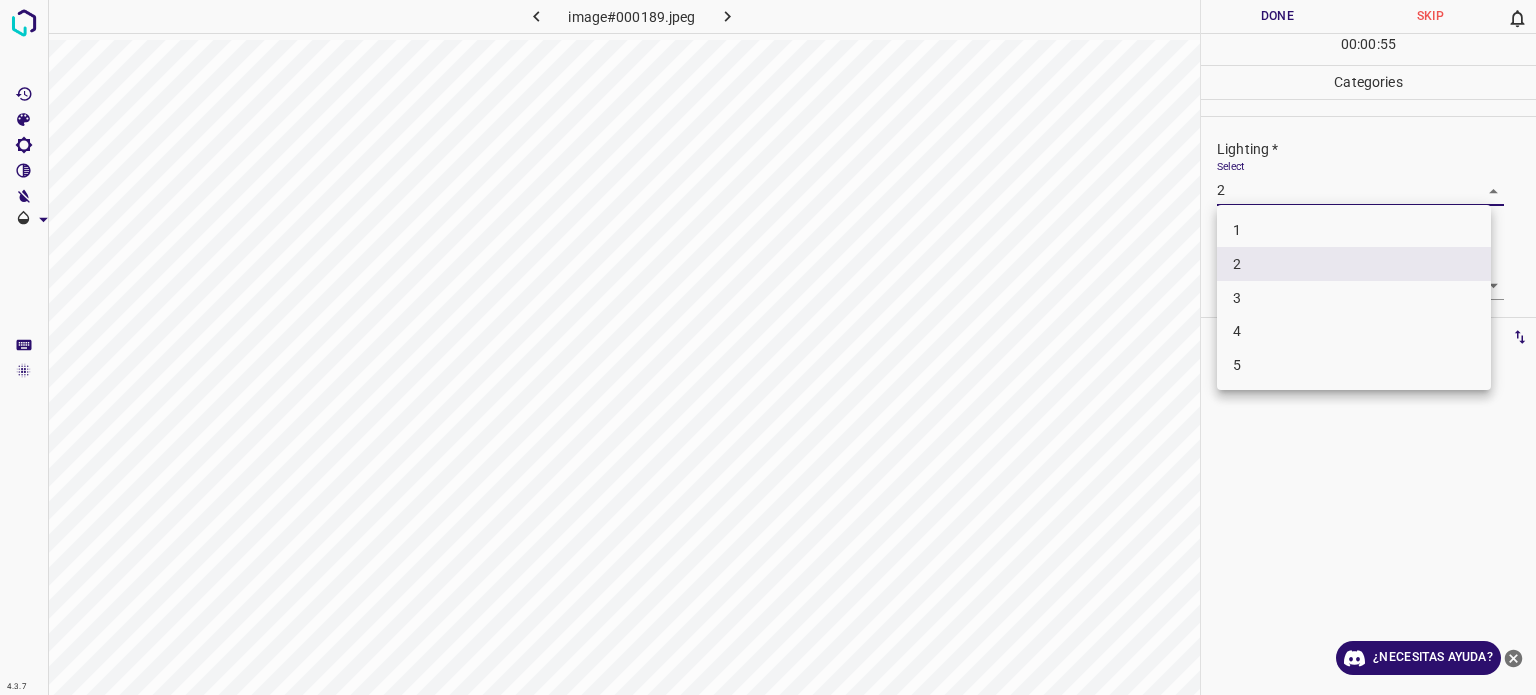 click on "3" at bounding box center (1354, 298) 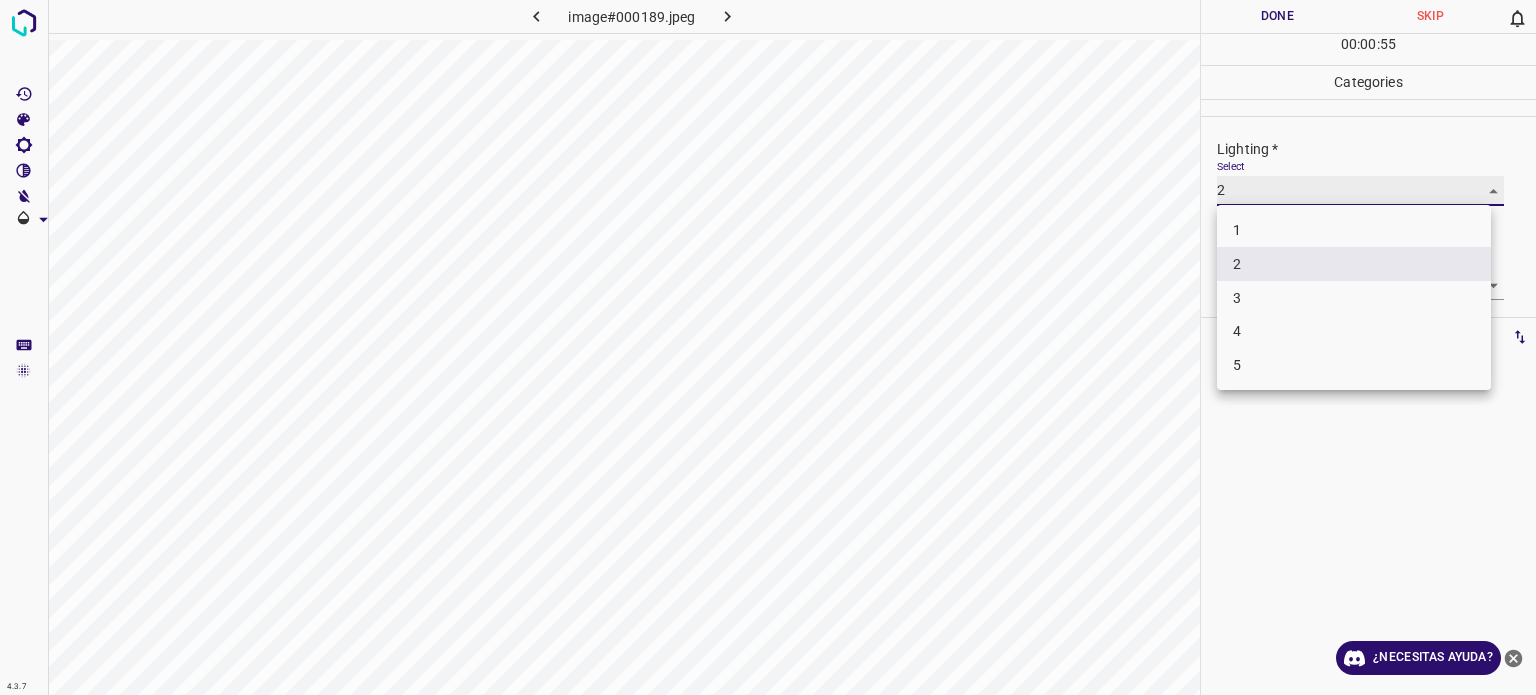 type on "3" 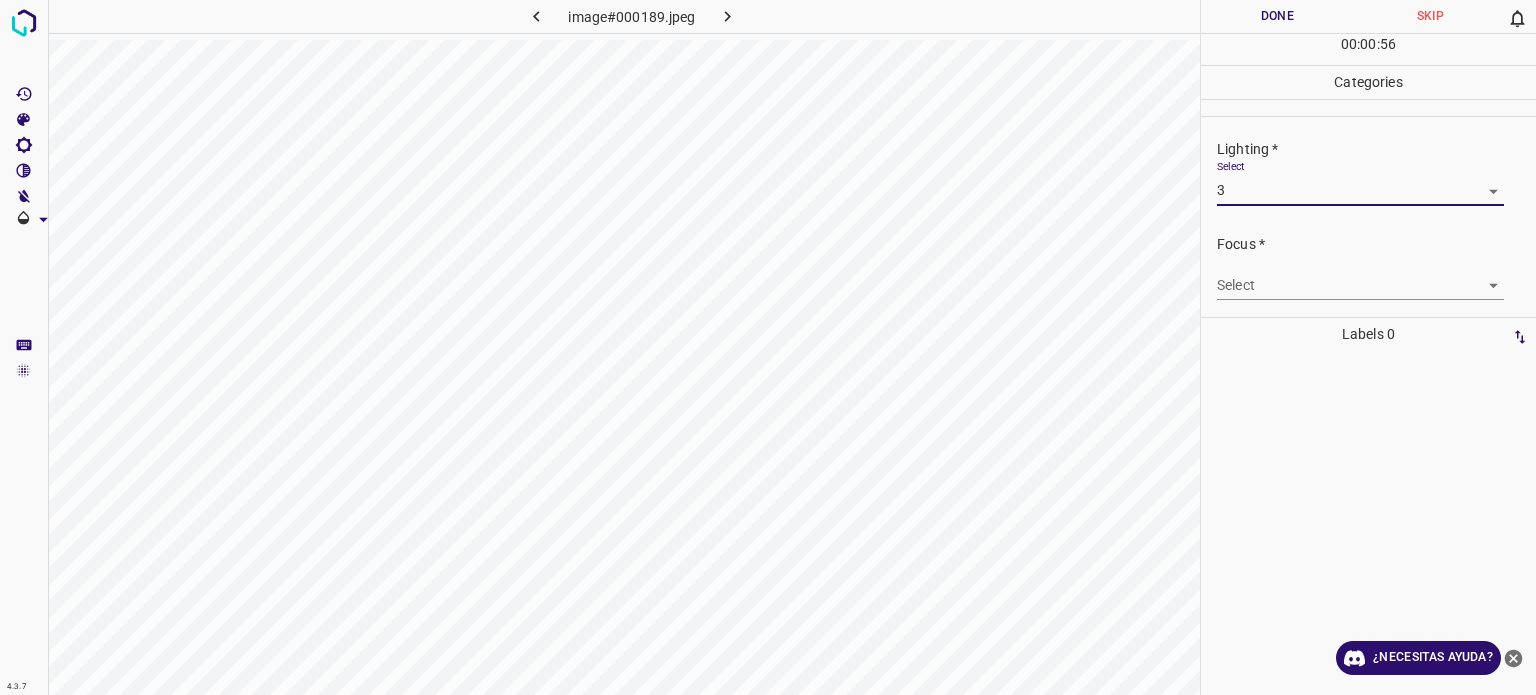 click on "Texto original Valora esta traducción Tu opinión servirá para ayudar a mejorar el Traductor de Google 4.3.7 image#000189.jpeg Done Skip 0 00   : 00   : 56   Categories Lighting *  Select 3 3 Focus *  Select ​ Overall *  Select ​ Labels   0 Categories 1 Lighting 2 Focus 3 Overall Tools Space Change between modes (Draw & Edit) I Auto labeling R Restore zoom M Zoom in N Zoom out Delete Delete selecte label Filters Z Restore filters X Saturation filter C Brightness filter V Contrast filter B Gray scale filter General O Download ¿Necesitas ayuda? - Texto - Esconder - Borrar" at bounding box center (768, 347) 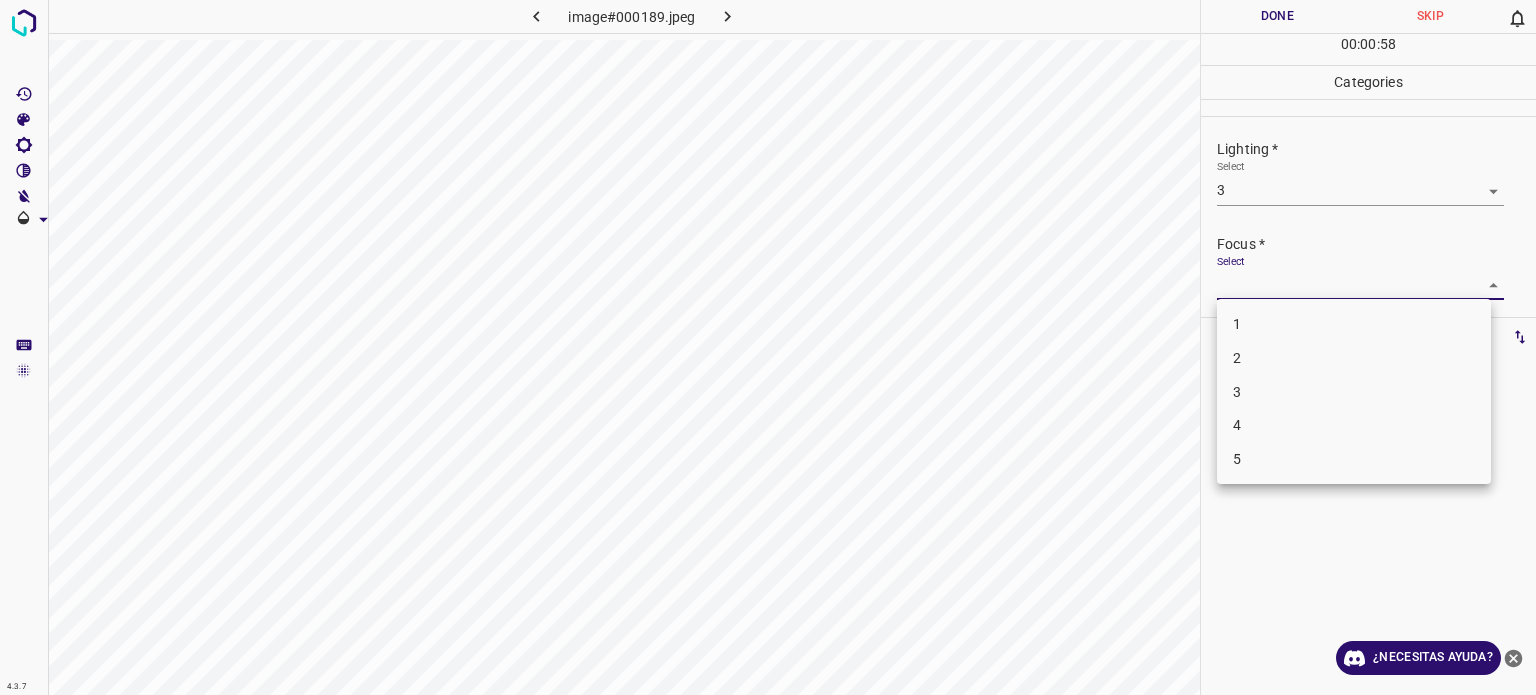 click on "3" at bounding box center [1237, 391] 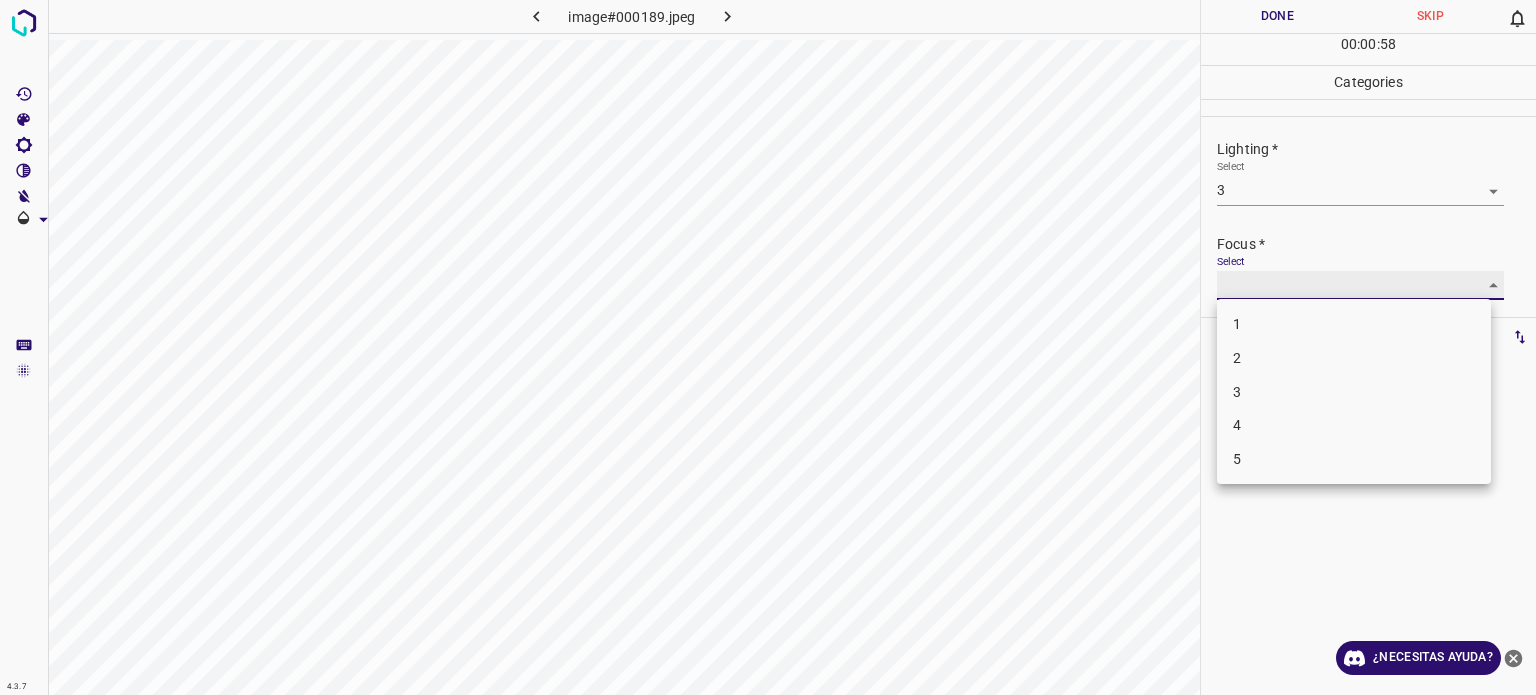 type on "3" 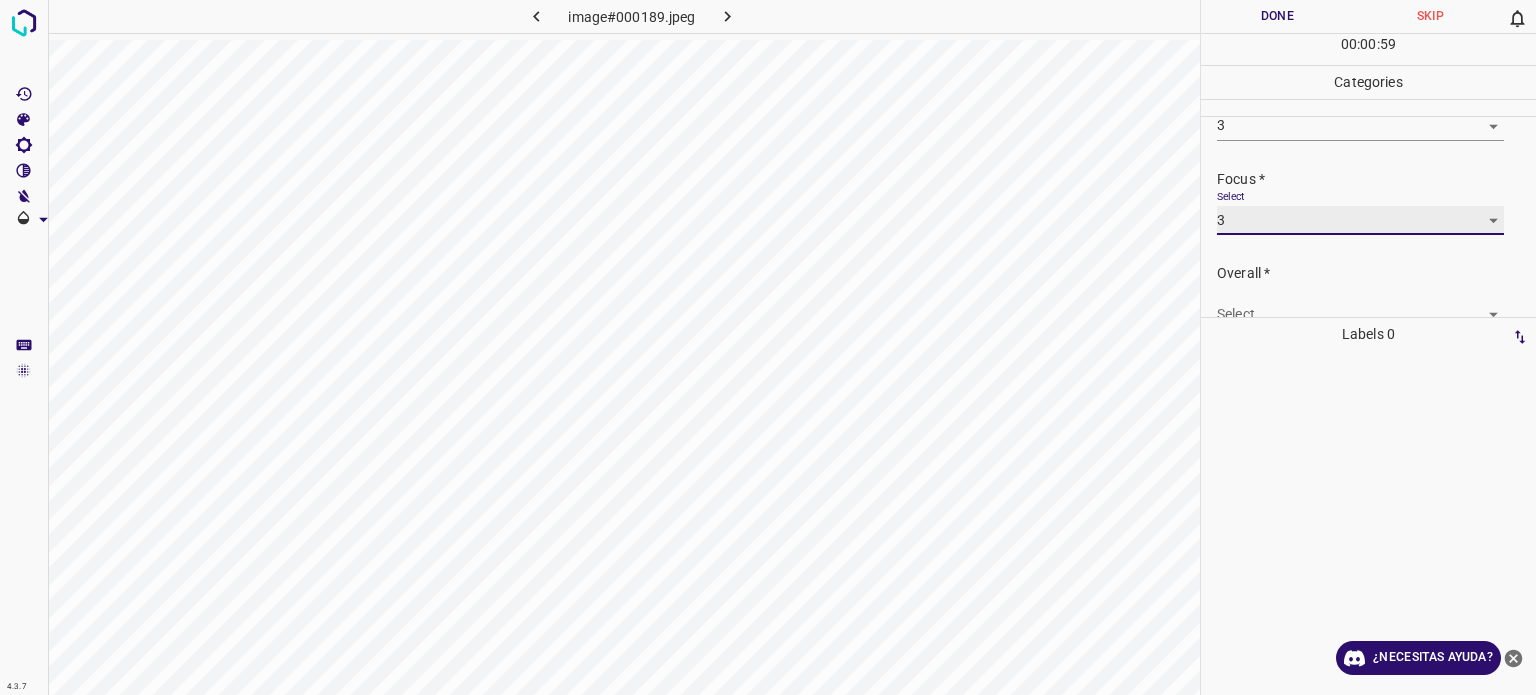 scroll, scrollTop: 98, scrollLeft: 0, axis: vertical 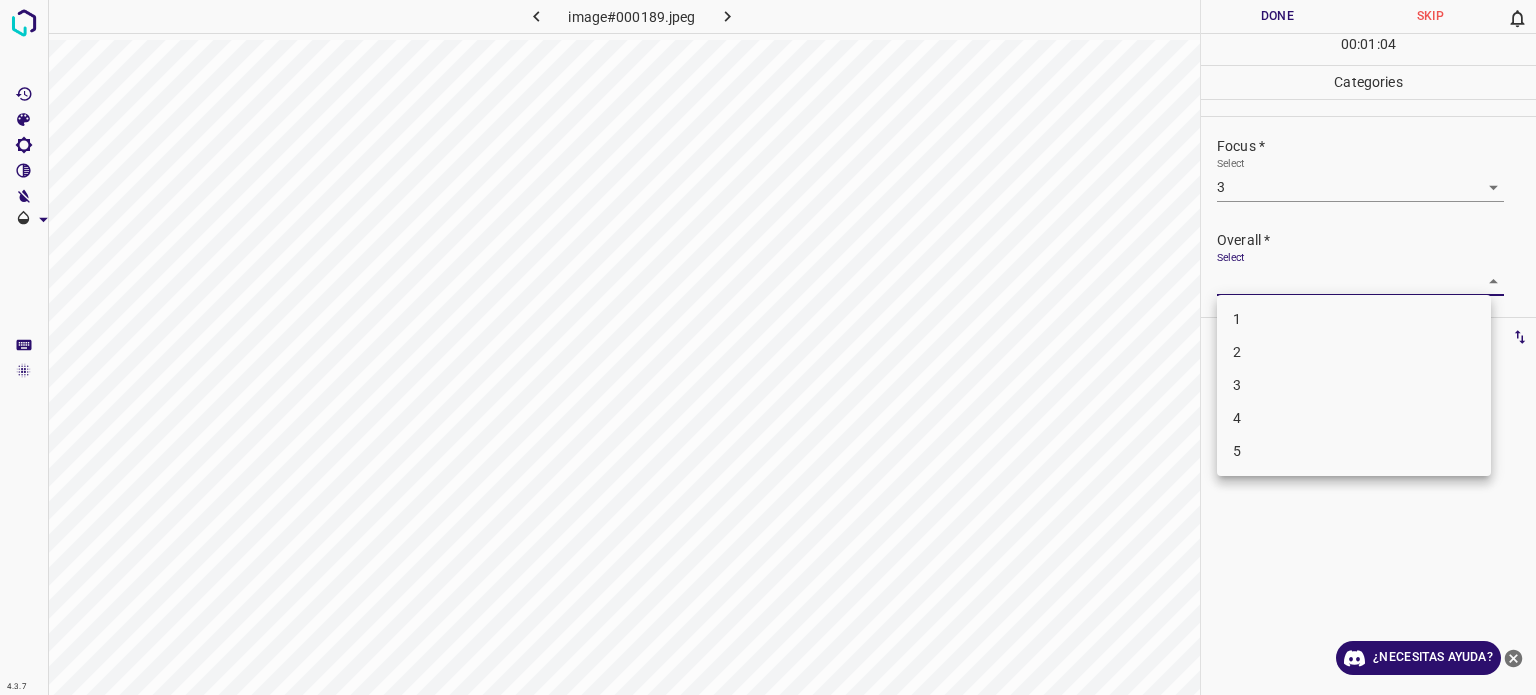 click on "Texto original Valora esta traducción Tu opinión servirá para ayudar a mejorar el Traductor de Google 4.3.7 image#000189.jpeg Done Skip 0 00   : 01   : 04   Categories Lighting *  Select 3 3 Focus *  Select 3 3 Overall *  Select ​ Labels   0 Categories 1 Lighting 2 Focus 3 Overall Tools Space Change between modes (Draw & Edit) I Auto labeling R Restore zoom M Zoom in N Zoom out Delete Delete selecte label Filters Z Restore filters X Saturation filter C Brightness filter V Contrast filter B Gray scale filter General O Download ¿Necesitas ayuda? - Texto - Esconder - Borrar 1 2 3 4 5" at bounding box center [768, 347] 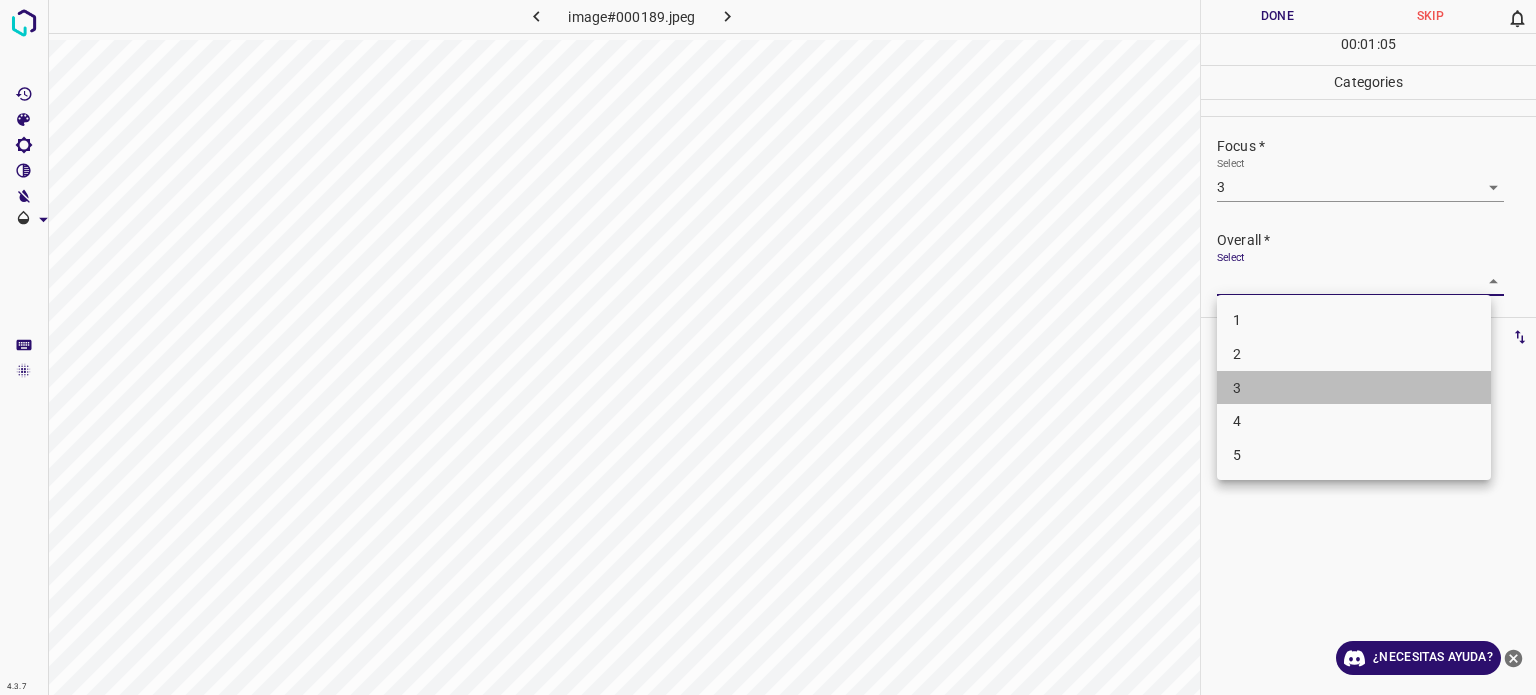 click on "3" at bounding box center [1237, 387] 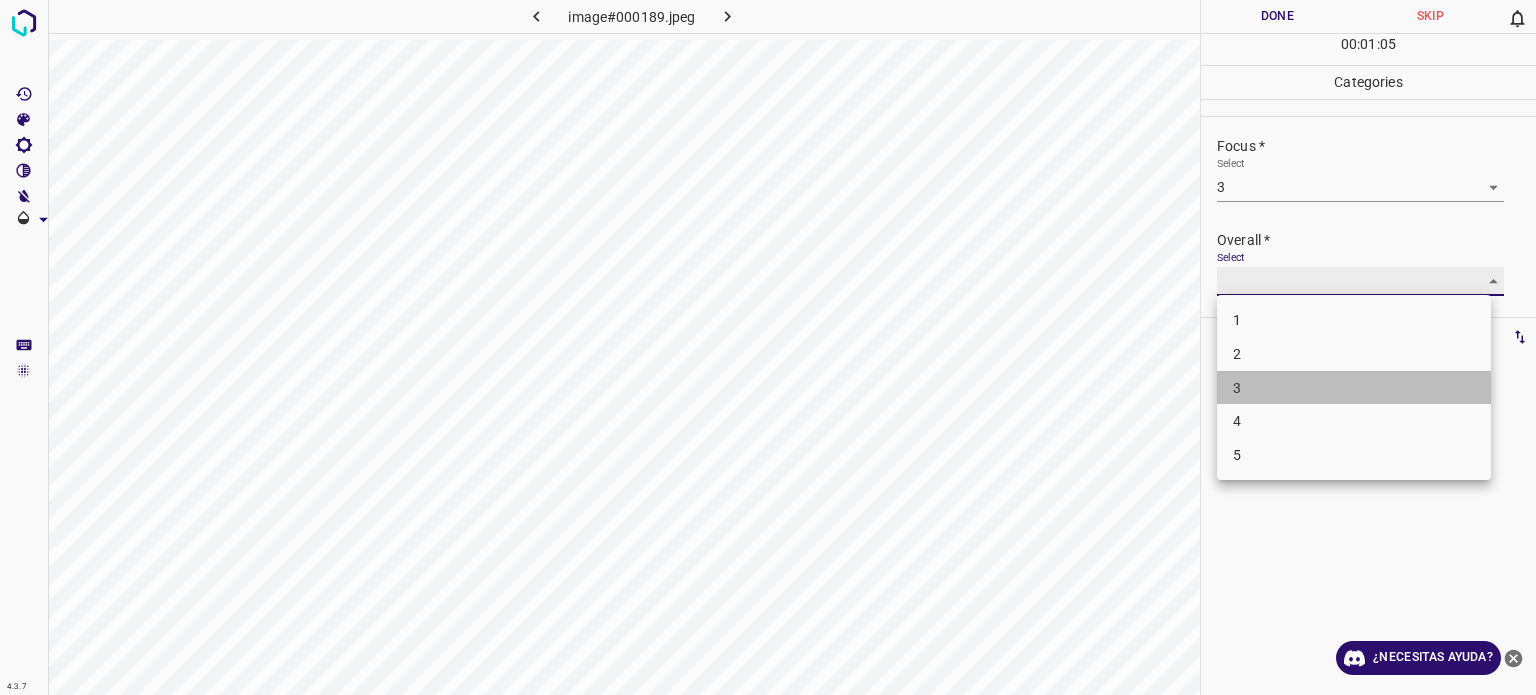 type on "3" 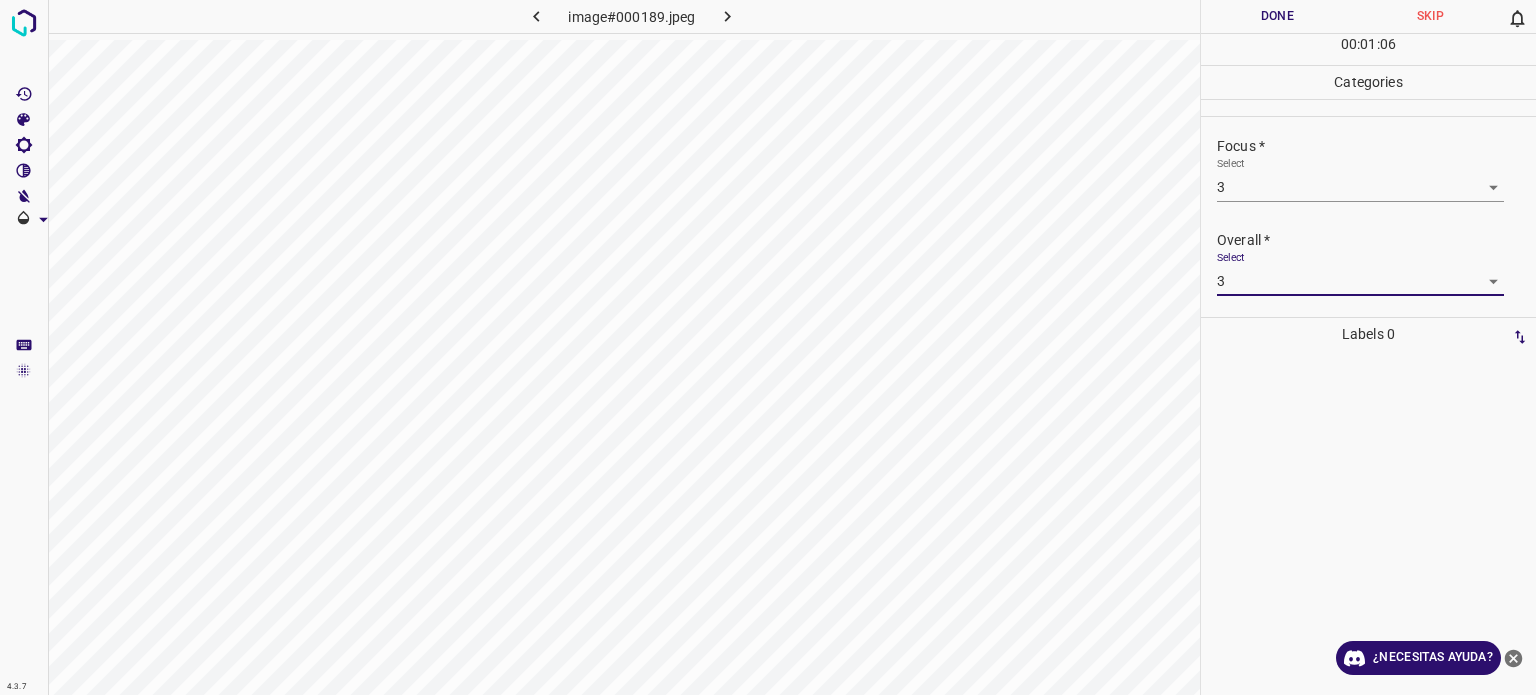 click on "Done" at bounding box center (1277, 16) 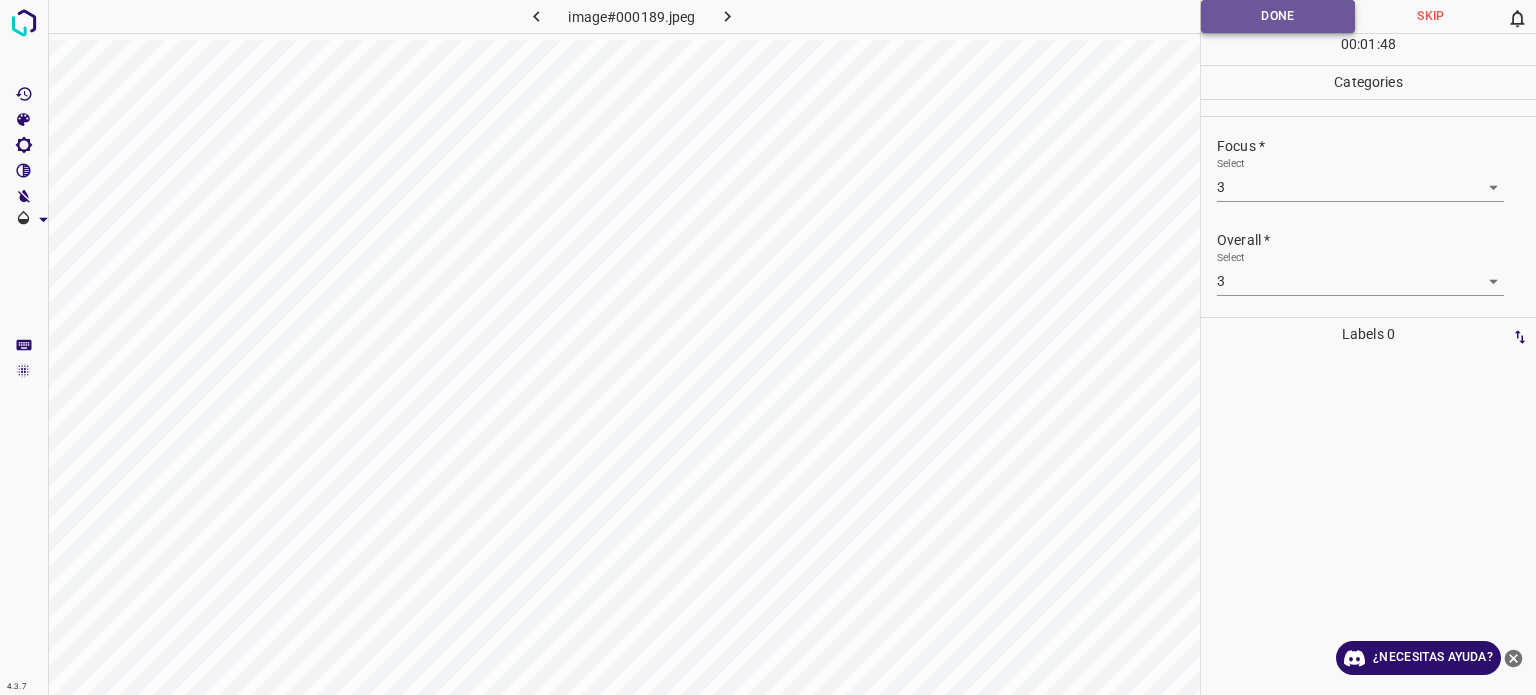 click on "Done" at bounding box center [1278, 16] 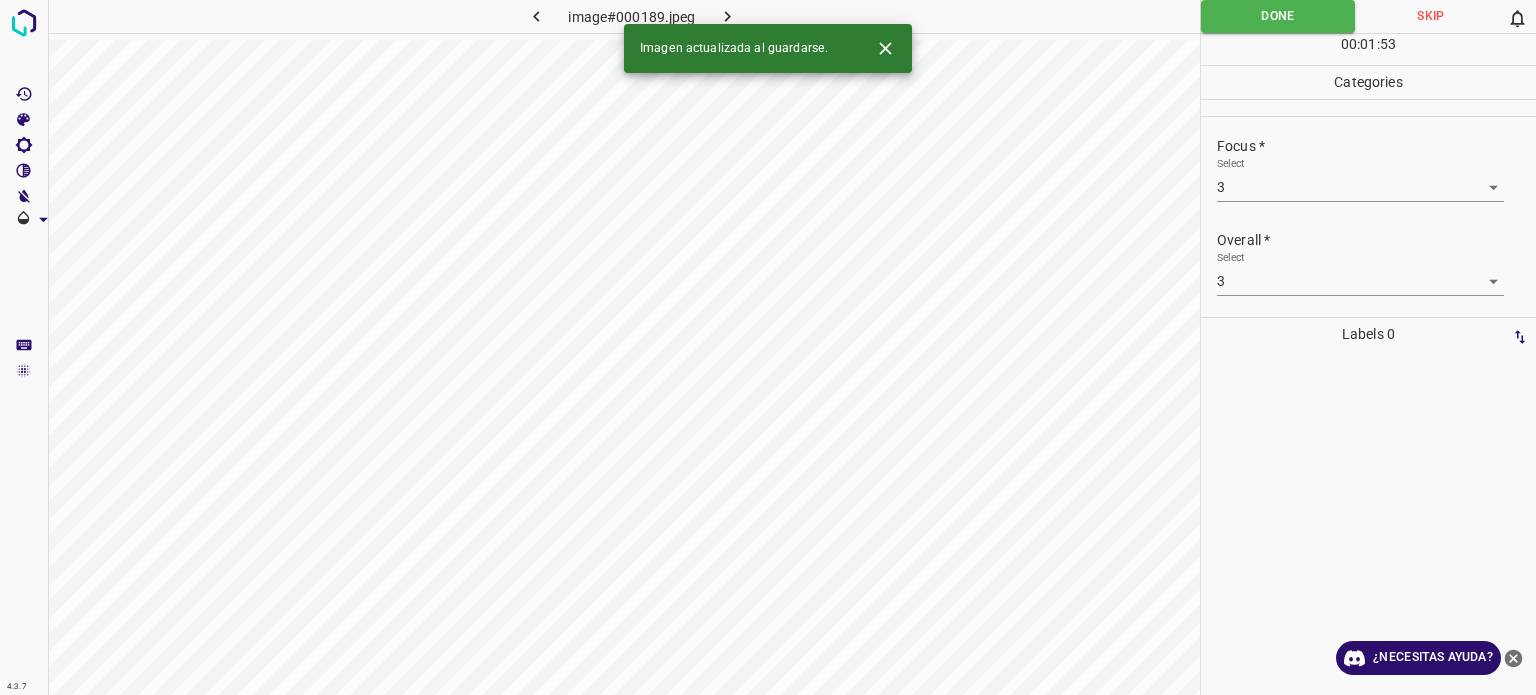 click 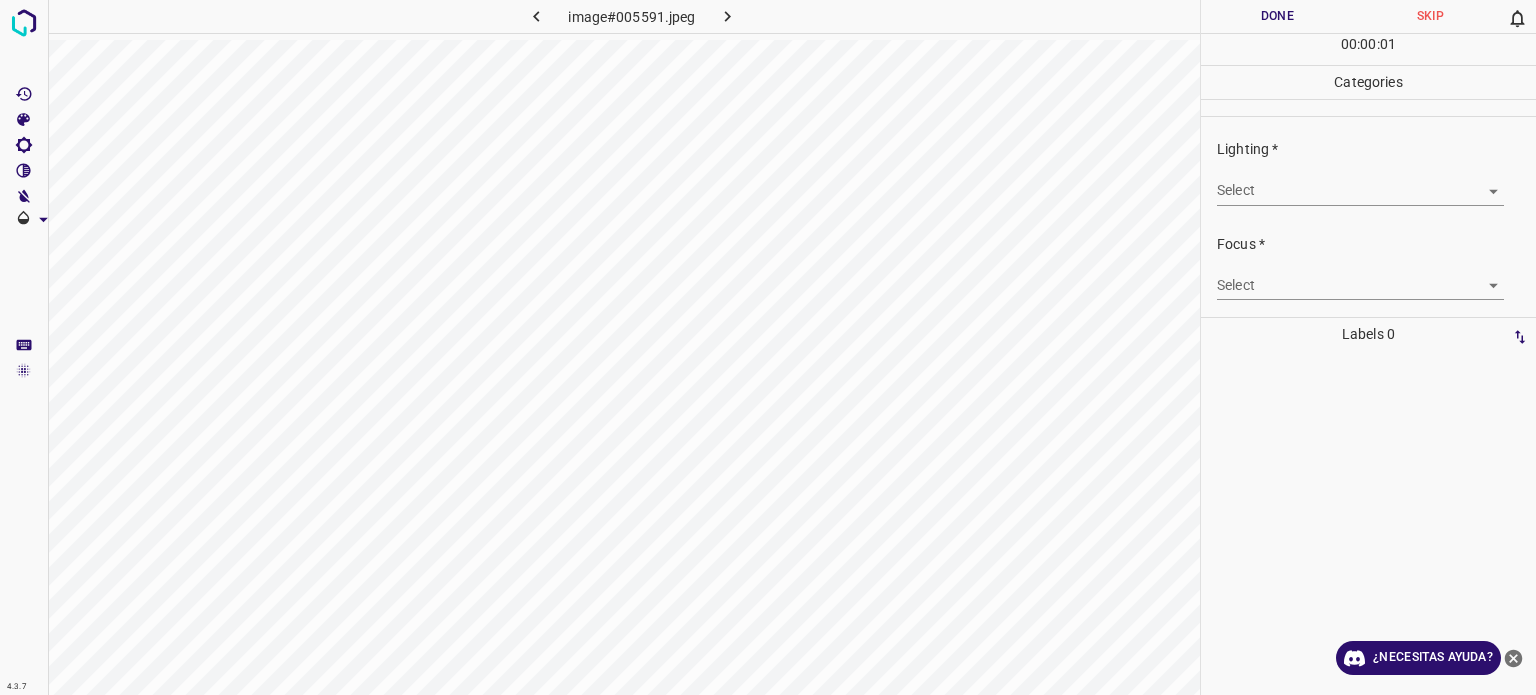 click on "Texto original Valora esta traducción Tu opinión servirá para ayudar a mejorar el Traductor de Google 4.3.7 image#005591.jpeg Done Skip 0 00   : 00   : 01   Categories Lighting *  Select ​ Focus *  Select ​ Overall *  Select ​ Labels   0 Categories 1 Lighting 2 Focus 3 Overall Tools Space Change between modes (Draw & Edit) I Auto labeling R Restore zoom M Zoom in N Zoom out Delete Delete selecte label Filters Z Restore filters X Saturation filter C Brightness filter V Contrast filter B Gray scale filter General O Download ¿Necesitas ayuda? - Texto - Esconder - Borrar" at bounding box center (768, 347) 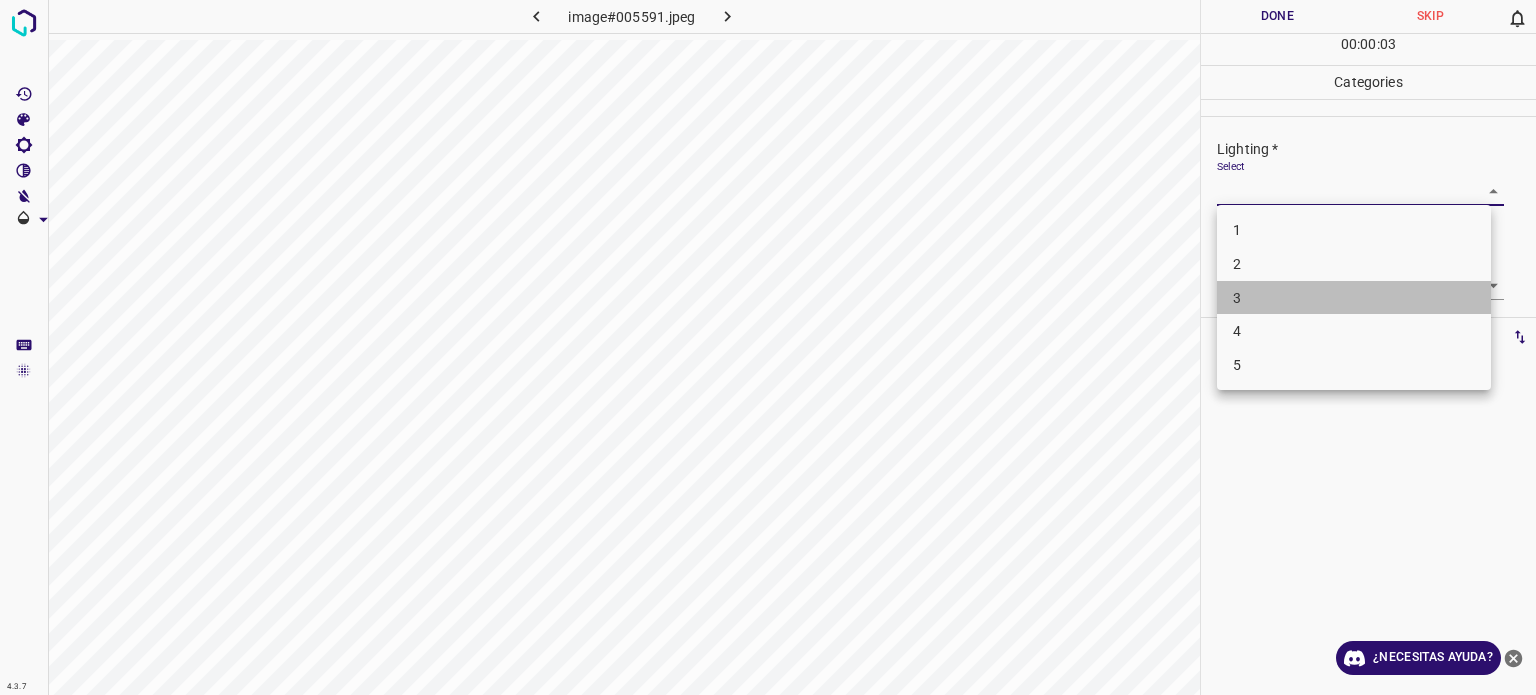 click on "3" at bounding box center (1354, 298) 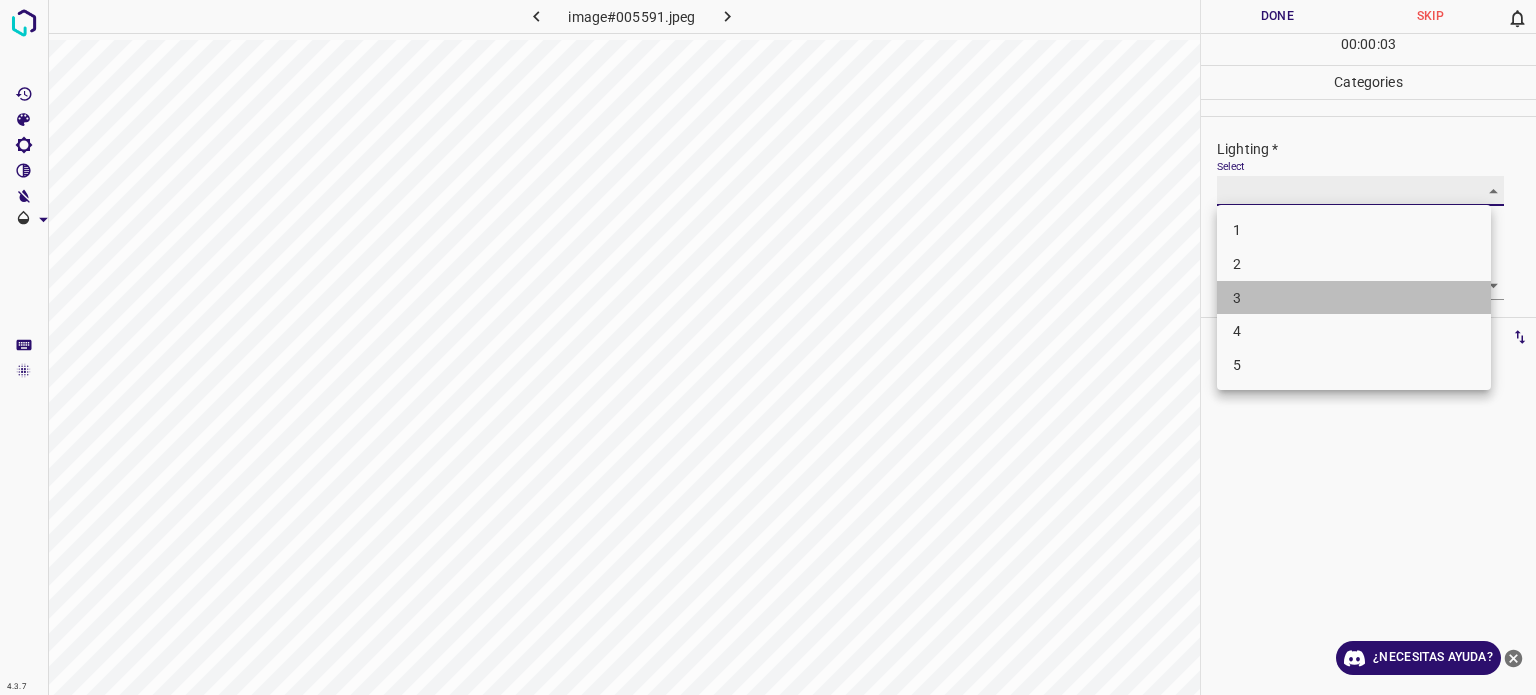 type on "3" 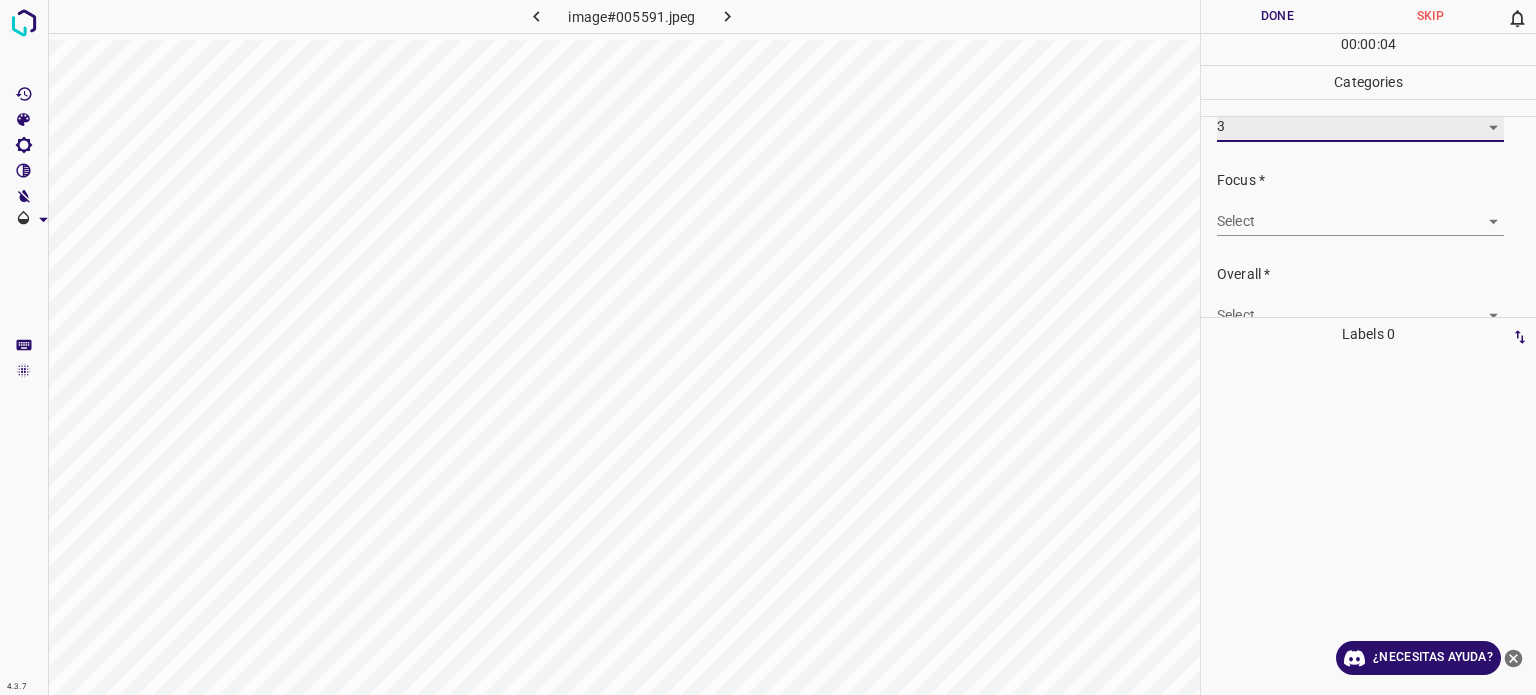 scroll, scrollTop: 98, scrollLeft: 0, axis: vertical 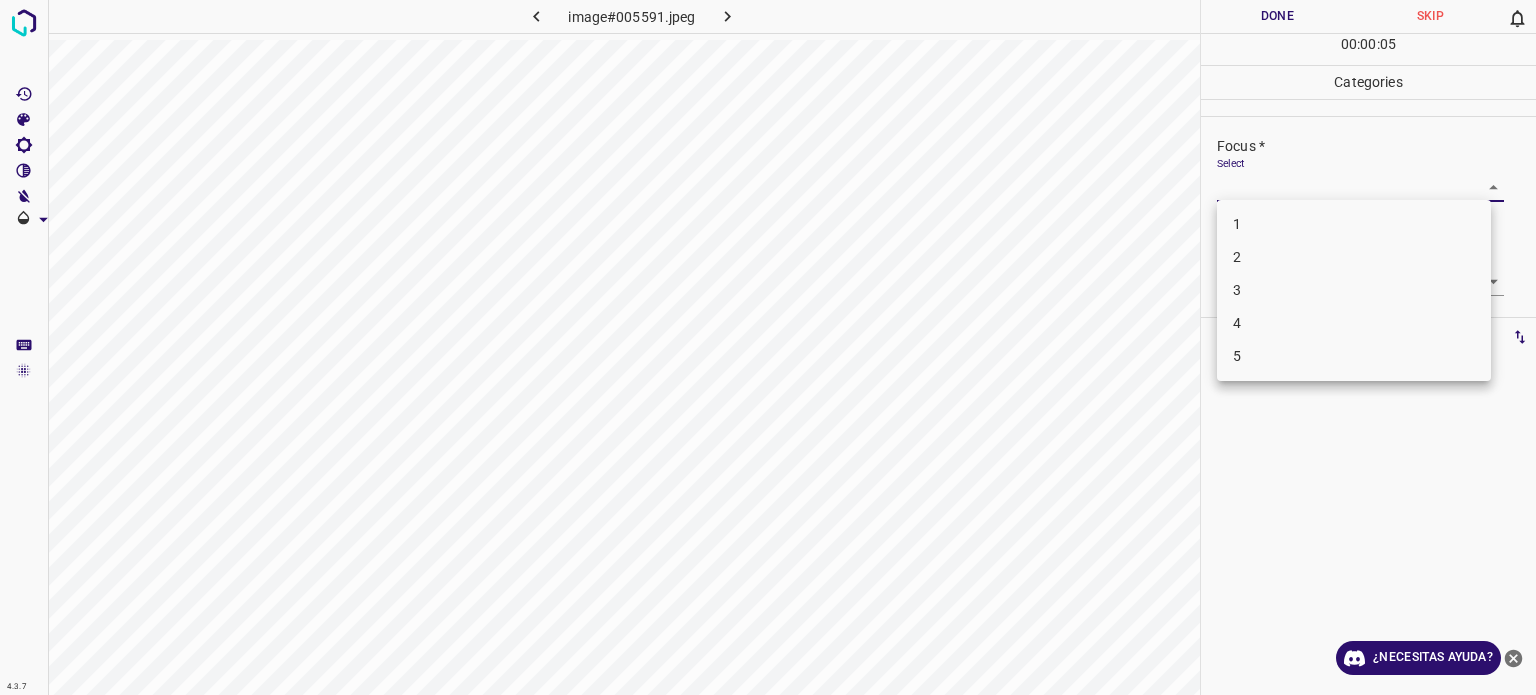 click on "Texto original Valora esta traducción Tu opinión servirá para ayudar a mejorar el Traductor de Google 4.3.7 image#005591.jpeg Done Skip 0 00   : 00   : 05   Categories Lighting *  Select 3 3 Focus *  Select ​ Overall *  Select ​ Labels   0 Categories 1 Lighting 2 Focus 3 Overall Tools Space Change between modes (Draw & Edit) I Auto labeling R Restore zoom M Zoom in N Zoom out Delete Delete selecte label Filters Z Restore filters X Saturation filter C Brightness filter V Contrast filter B Gray scale filter General O Download ¿Necesitas ayuda? - Texto - Esconder - Borrar 1 2 3 4 5" at bounding box center (768, 347) 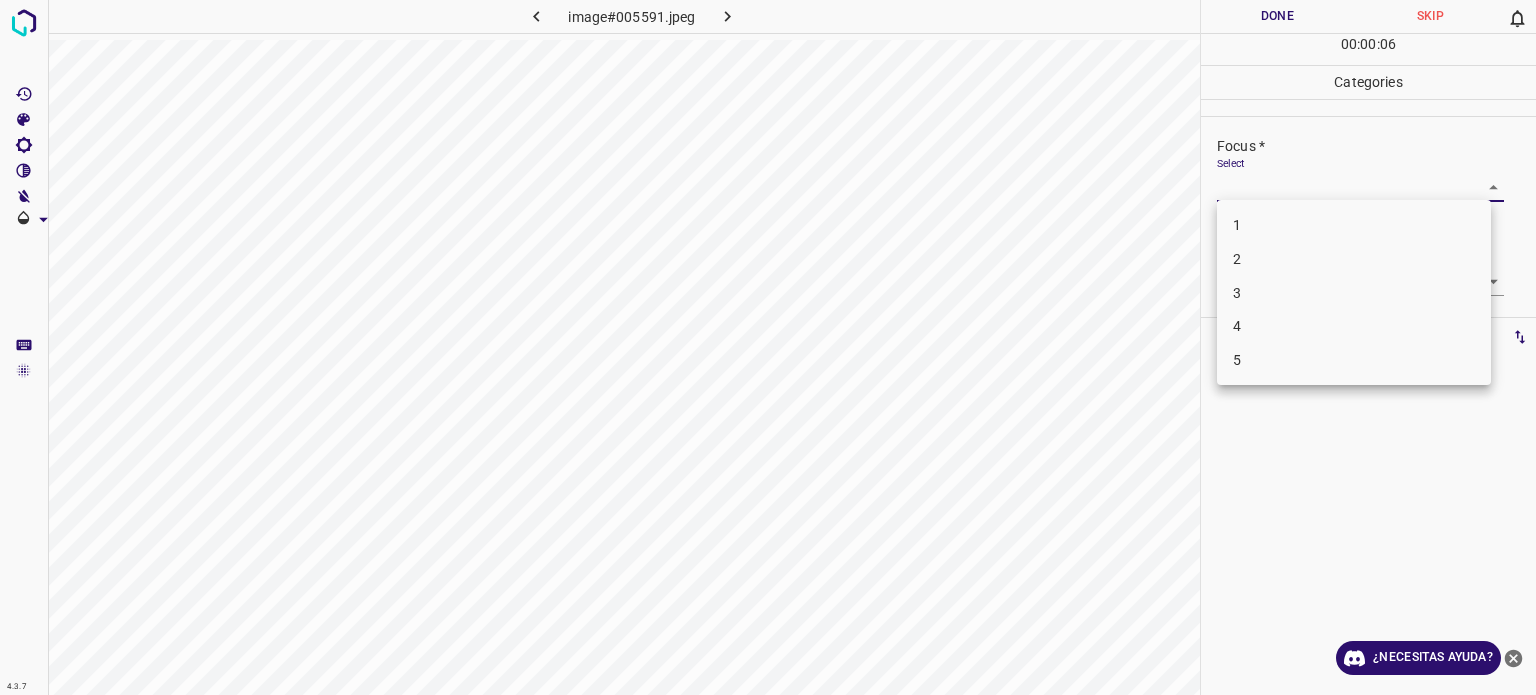 click on "3" at bounding box center [1237, 292] 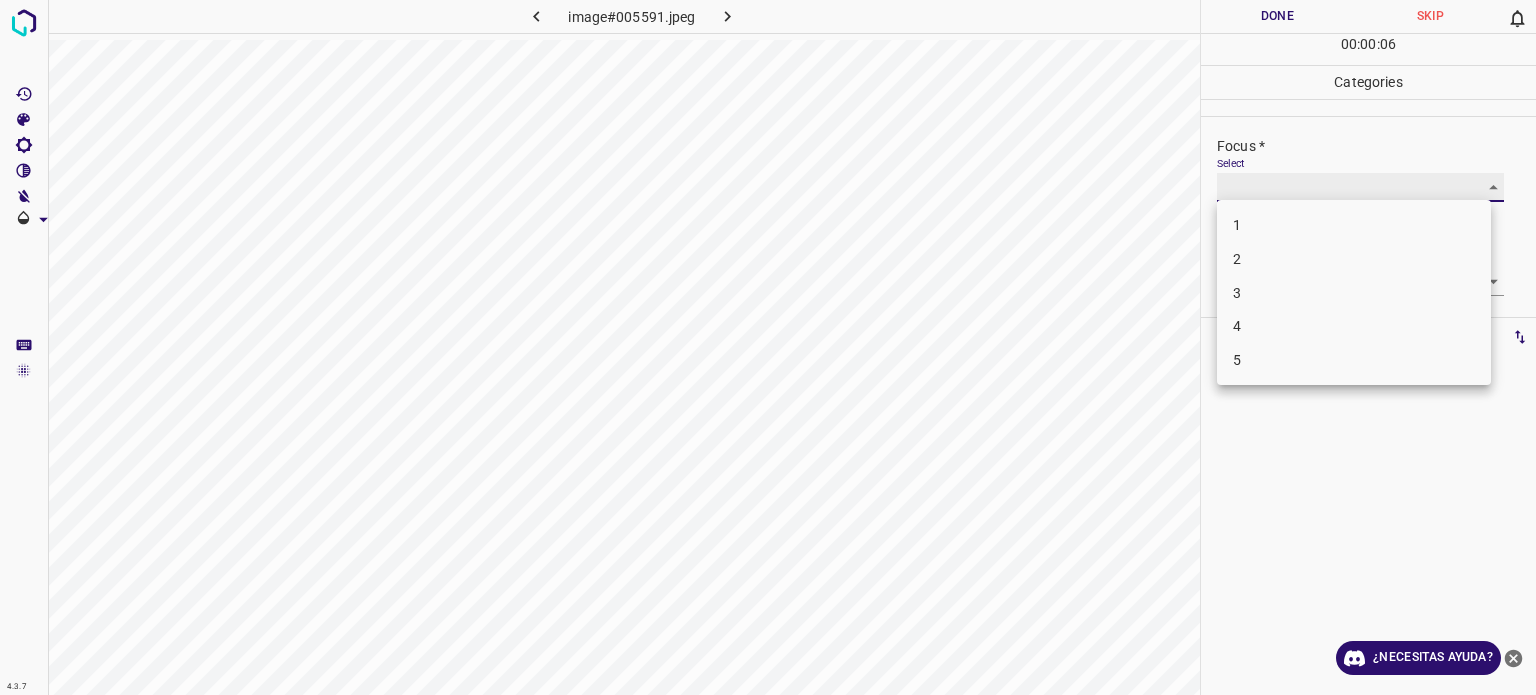 type on "3" 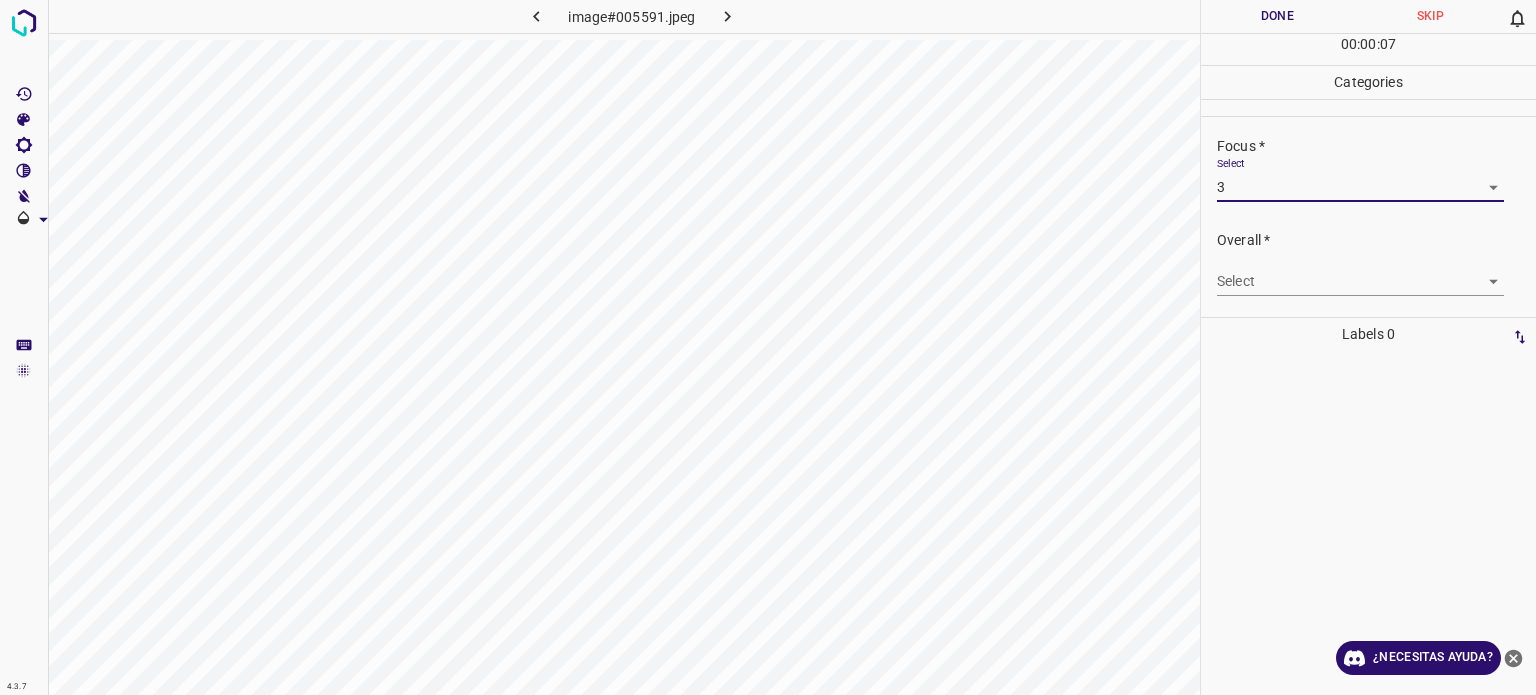 click on "Texto original Valora esta traducción Tu opinión servirá para ayudar a mejorar el Traductor de Google 4.3.7 image#005591.jpeg Done Skip 0 00   : 00   : 07   Categories Lighting *  Select 3 3 Focus *  Select 3 3 Overall *  Select ​ Labels   0 Categories 1 Lighting 2 Focus 3 Overall Tools Space Change between modes (Draw & Edit) I Auto labeling R Restore zoom M Zoom in N Zoom out Delete Delete selecte label Filters Z Restore filters X Saturation filter C Brightness filter V Contrast filter B Gray scale filter General O Download ¿Necesitas ayuda? - Texto - Esconder - Borrar" at bounding box center (768, 347) 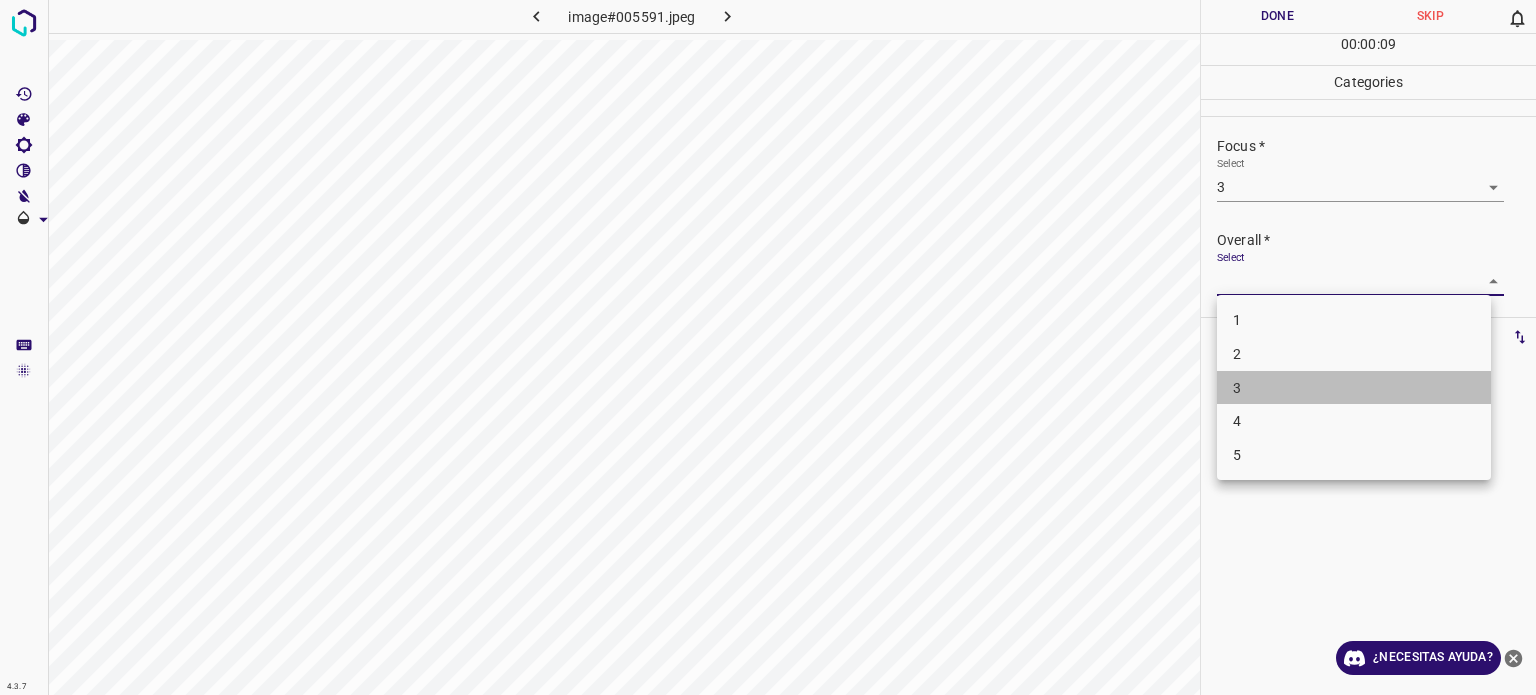 click on "3" at bounding box center (1354, 388) 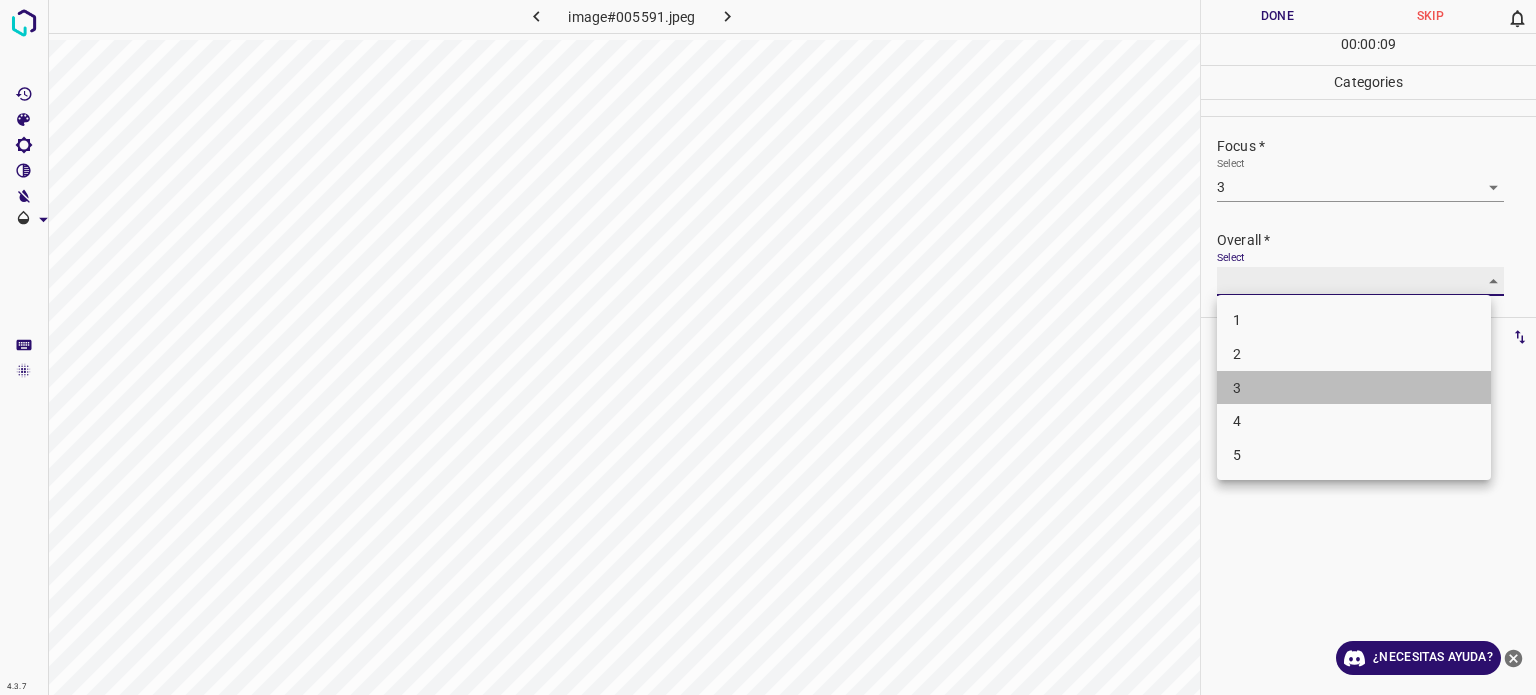 type on "3" 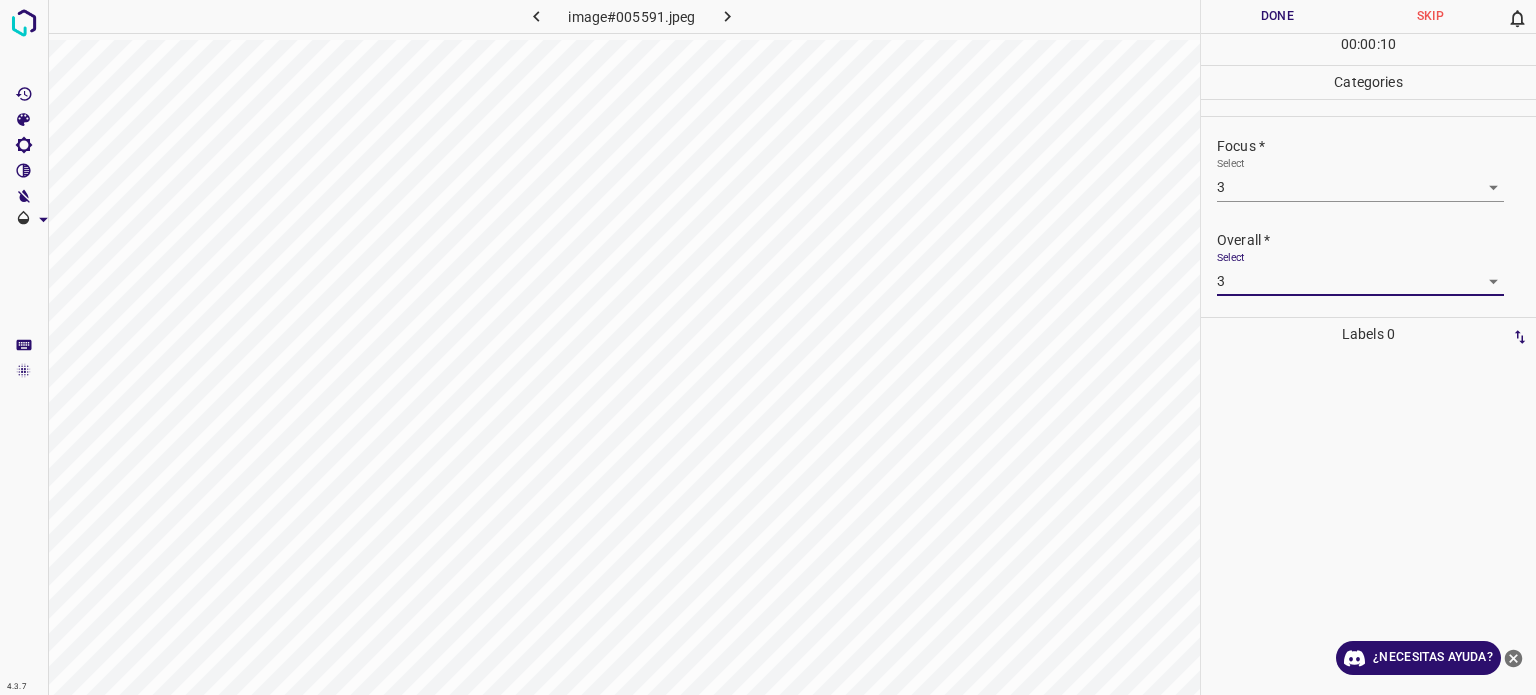 click on "Done" at bounding box center [1277, 16] 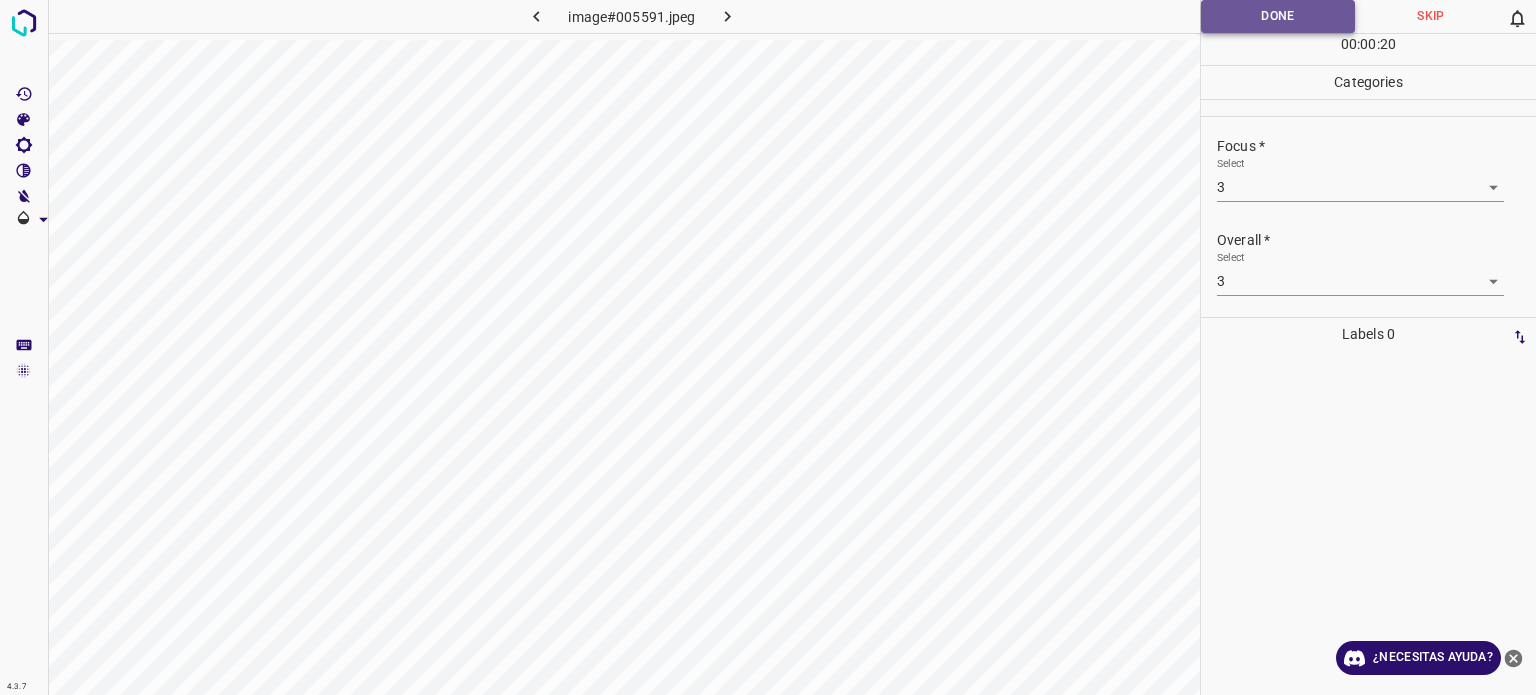click on "Done" at bounding box center (1278, 16) 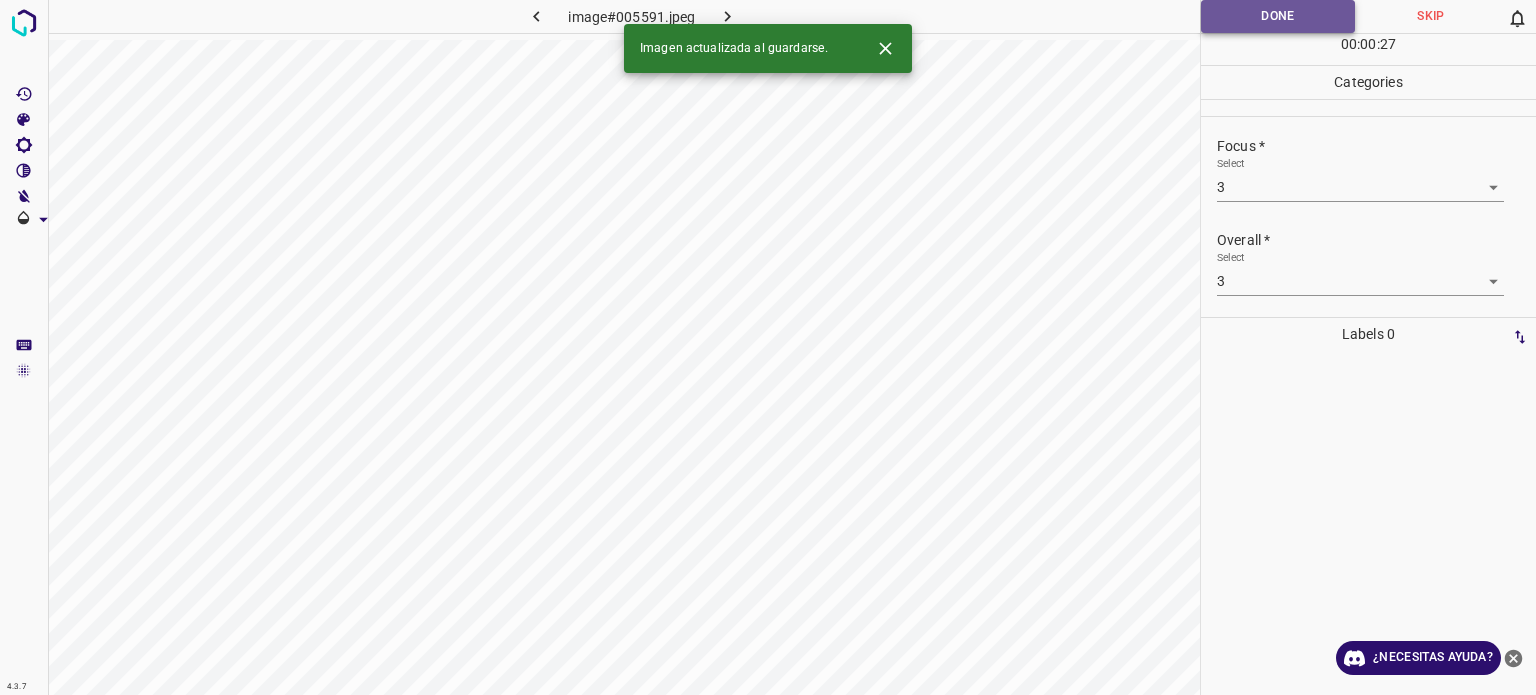 click on "Done" at bounding box center [1278, 16] 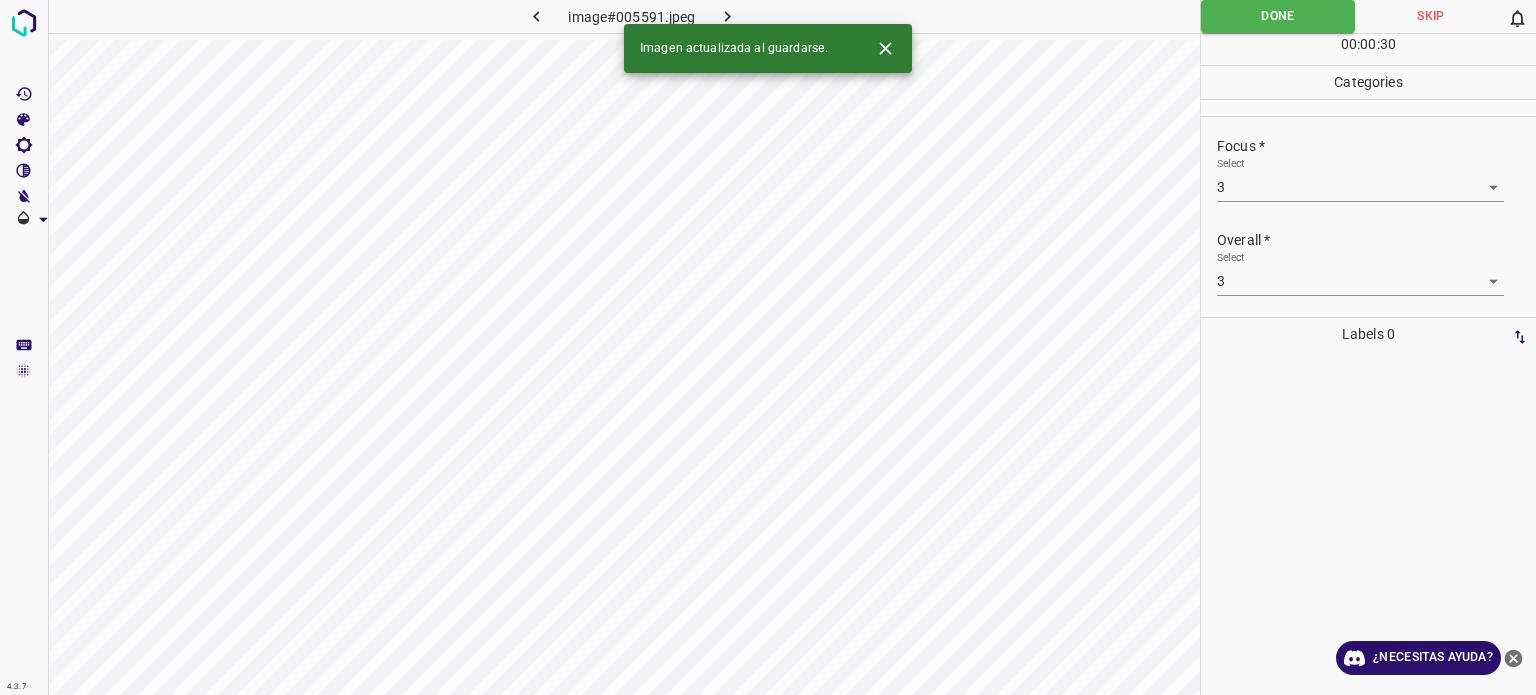click 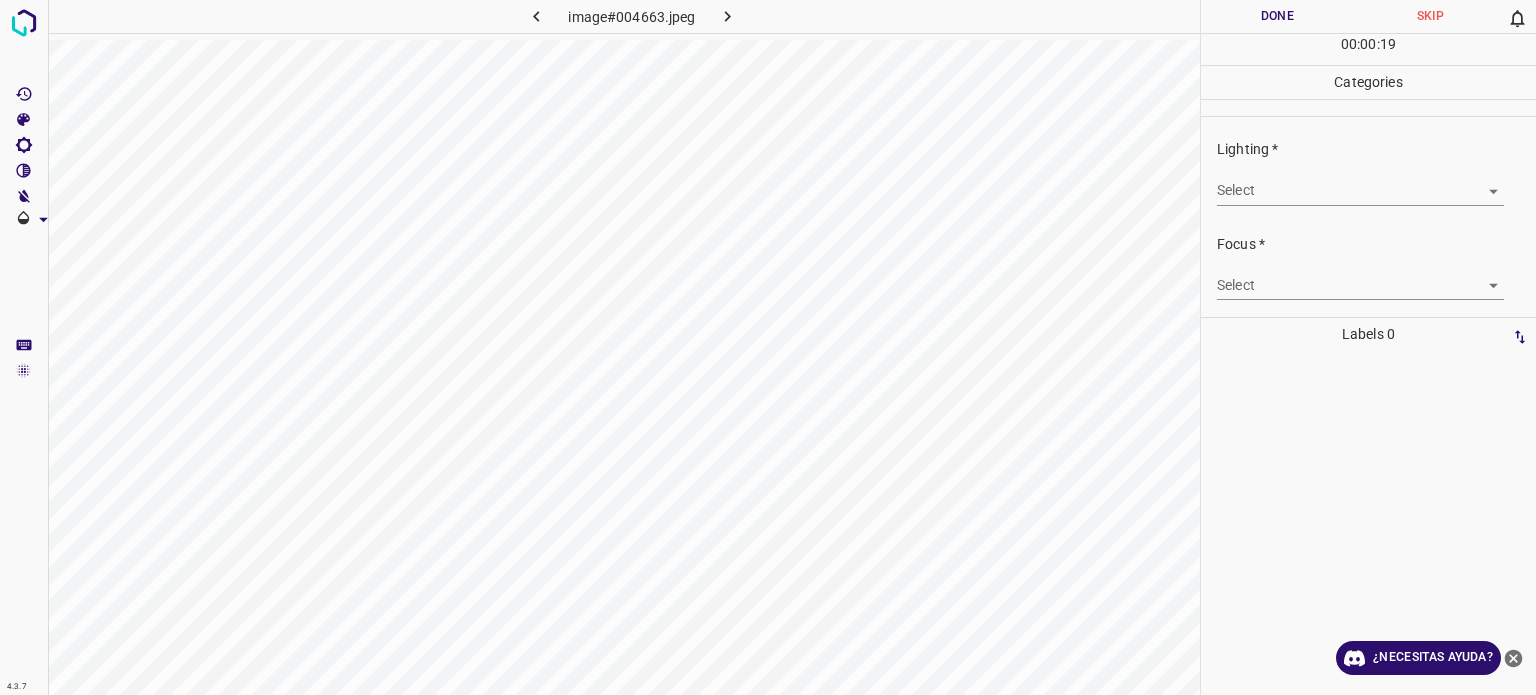 click on "Texto original Valora esta traducción Tu opinión servirá para ayudar a mejorar el Traductor de Google 4.3.7 image#004663.jpeg Done Skip 0 00   : 00   : 19   Categories Lighting *  Select ​ Focus *  Select ​ Overall *  Select ​ Labels   0 Categories 1 Lighting 2 Focus 3 Overall Tools Space Change between modes (Draw & Edit) I Auto labeling R Restore zoom M Zoom in N Zoom out Delete Delete selecte label Filters Z Restore filters X Saturation filter C Brightness filter V Contrast filter B Gray scale filter General O Download ¿Necesitas ayuda? - Texto - Esconder - Borrar" at bounding box center (768, 347) 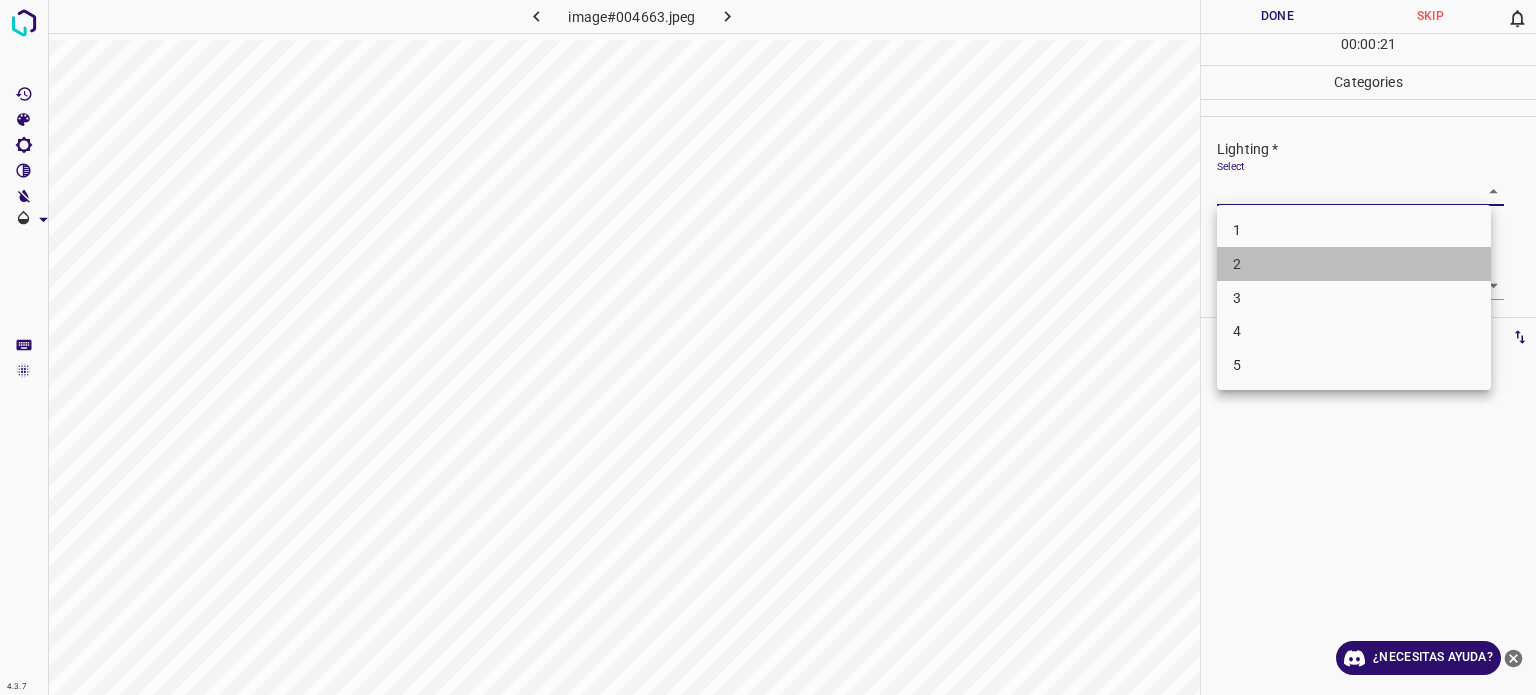 click on "2" at bounding box center [1354, 264] 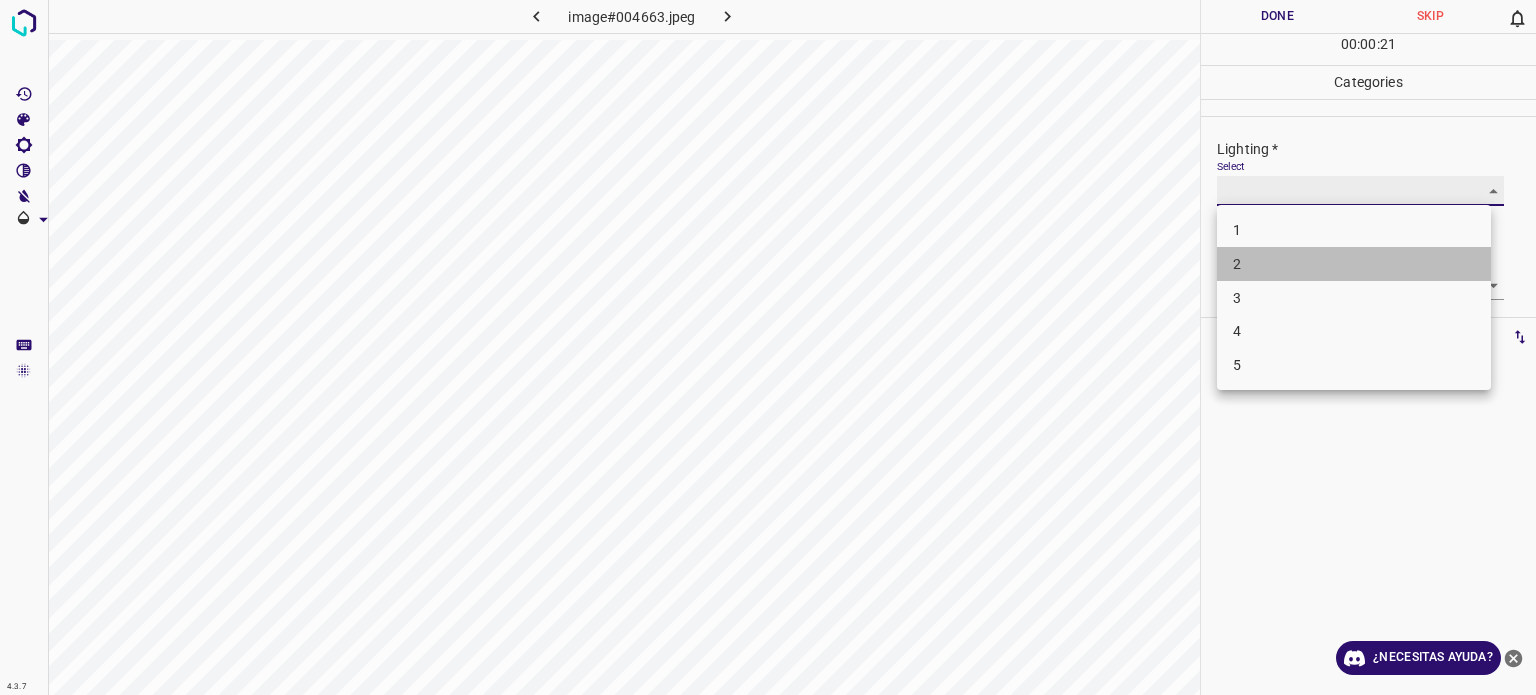 type on "2" 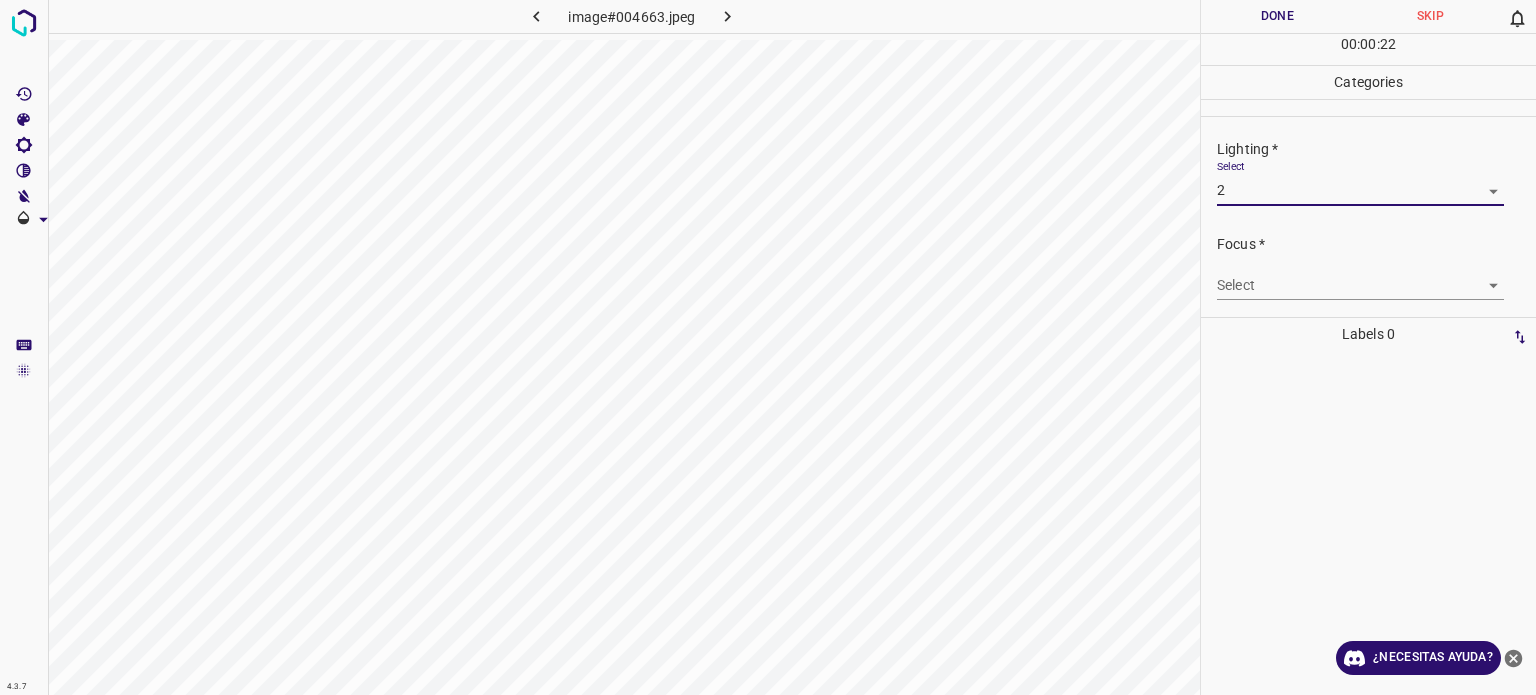click on "Texto original Valora esta traducción Tu opinión servirá para ayudar a mejorar el Traductor de Google 4.3.7 image#004663.jpeg Done Skip 0 00   : 00   : 22   Categories Lighting *  Select 2 2 Focus *  Select ​ Overall *  Select ​ Labels   0 Categories 1 Lighting 2 Focus 3 Overall Tools Space Change between modes (Draw & Edit) I Auto labeling R Restore zoom M Zoom in N Zoom out Delete Delete selecte label Filters Z Restore filters X Saturation filter C Brightness filter V Contrast filter B Gray scale filter General O Download ¿Necesitas ayuda? - Texto - Esconder - Borrar" at bounding box center [768, 347] 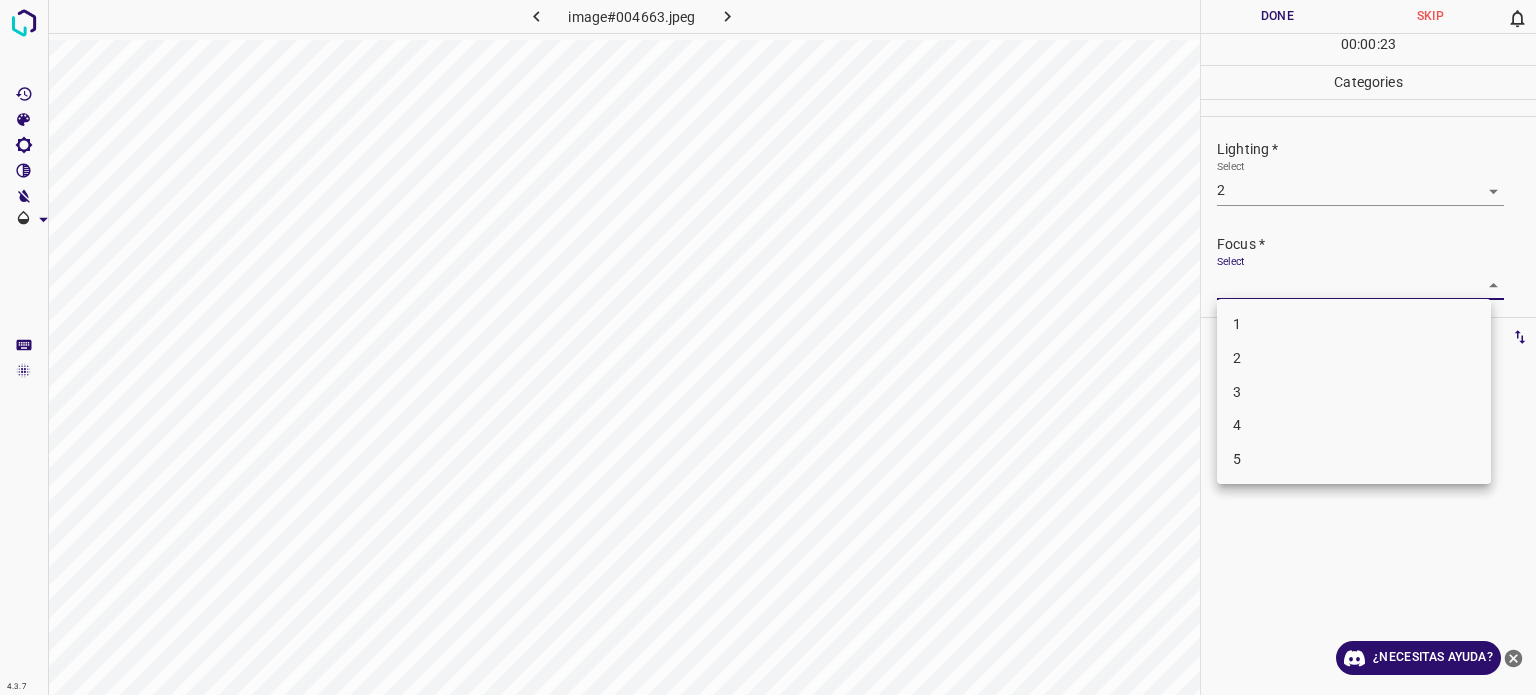 click on "2" at bounding box center [1354, 358] 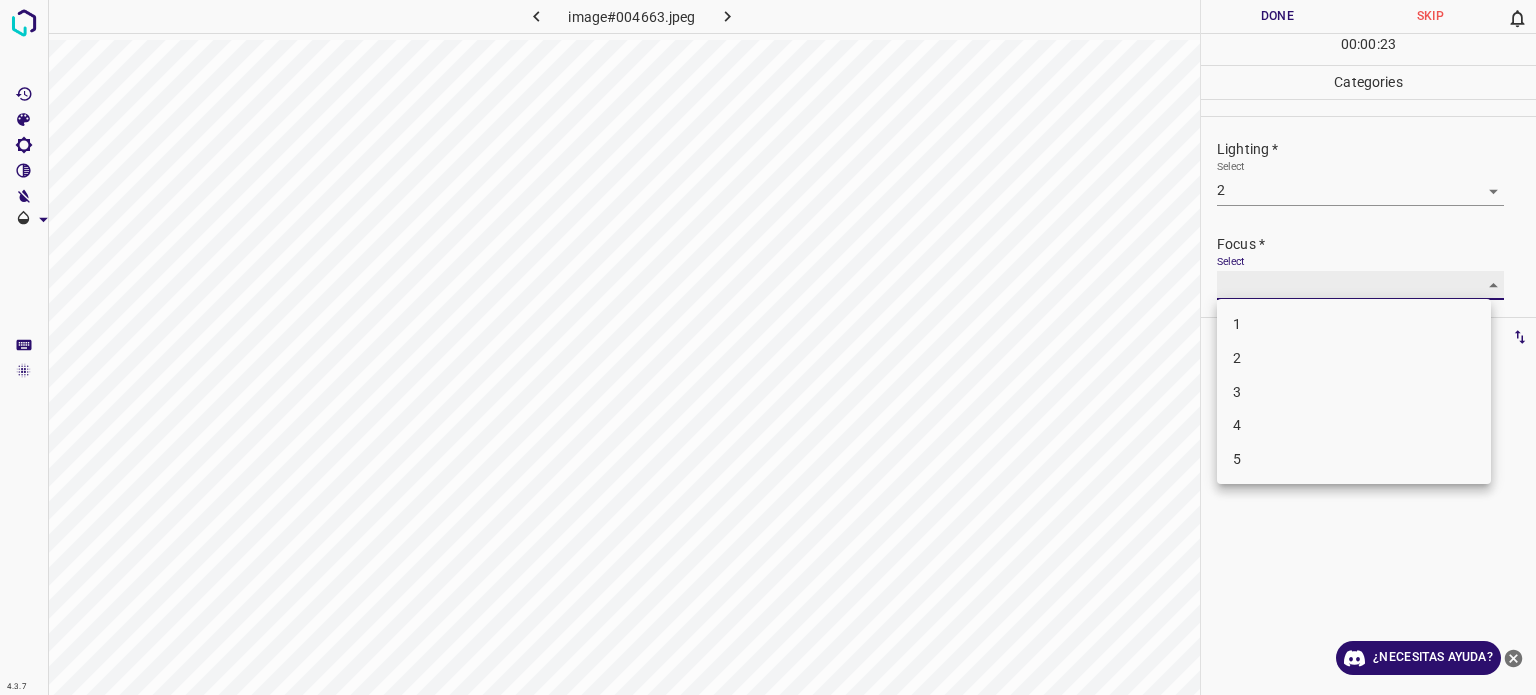 type on "2" 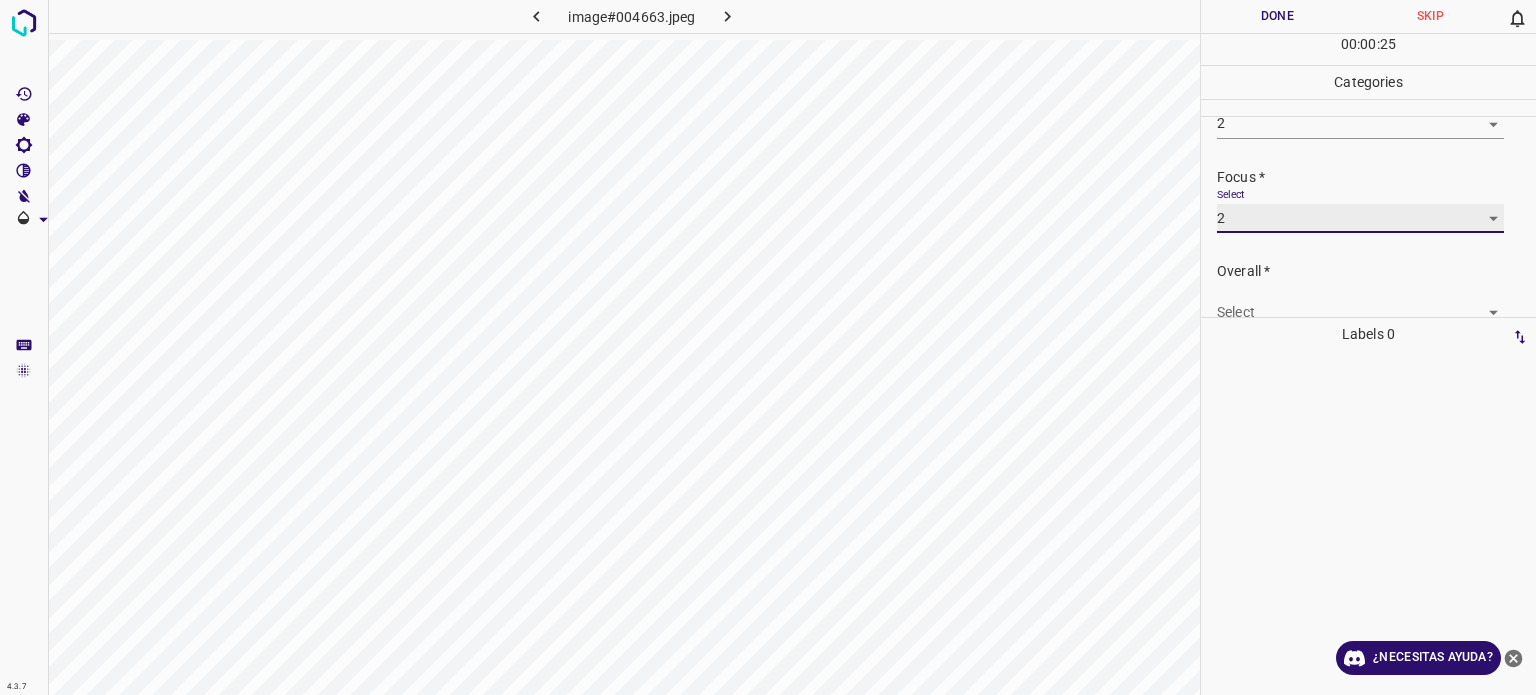 scroll, scrollTop: 98, scrollLeft: 0, axis: vertical 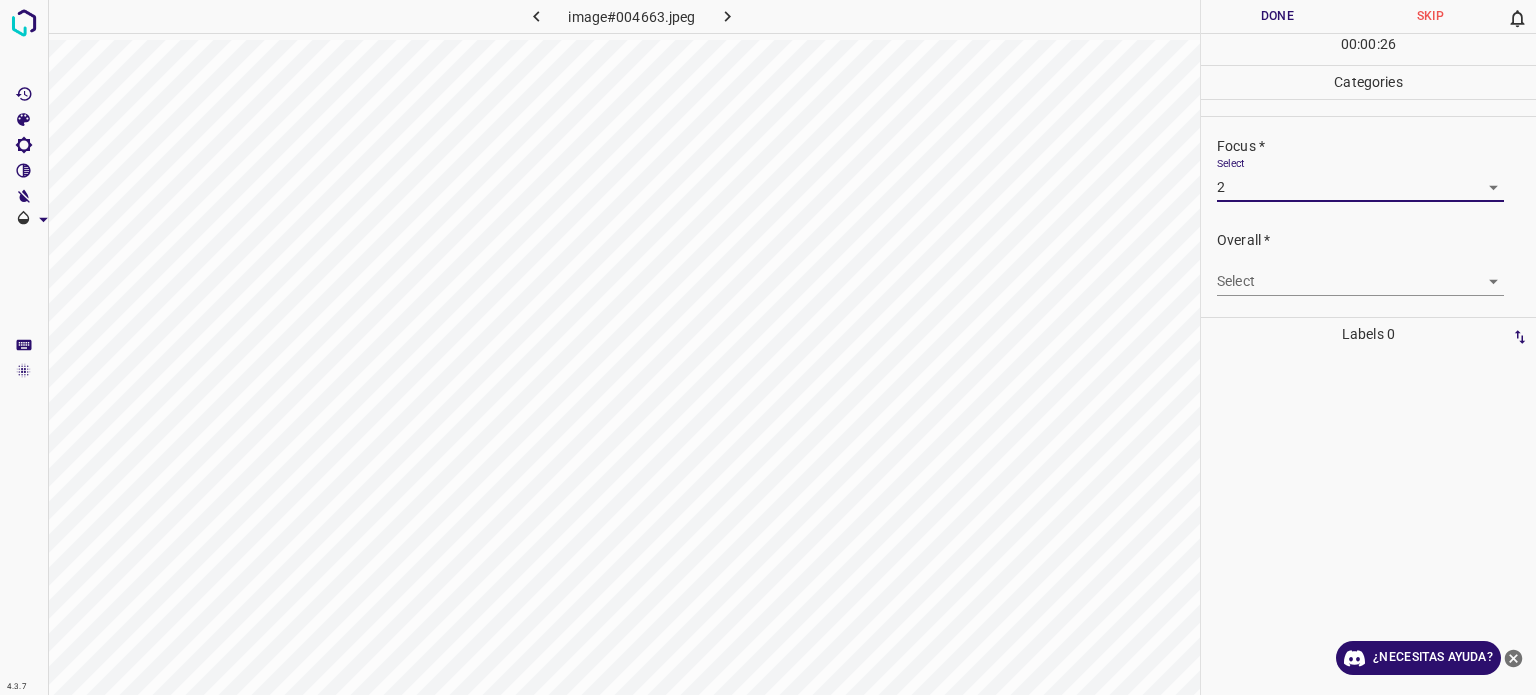 click on "Texto original Valora esta traducción Tu opinión servirá para ayudar a mejorar el Traductor de Google 4.3.7 image#004663.jpeg Done Skip 0 00   : 00   : 26   Categories Lighting *  Select 2 2 Focus *  Select 2 2 Overall *  Select ​ Labels   0 Categories 1 Lighting 2 Focus 3 Overall Tools Space Change between modes (Draw & Edit) I Auto labeling R Restore zoom M Zoom in N Zoom out Delete Delete selecte label Filters Z Restore filters X Saturation filter C Brightness filter V Contrast filter B Gray scale filter General O Download ¿Necesitas ayuda? - Texto - Esconder - Borrar" at bounding box center (768, 347) 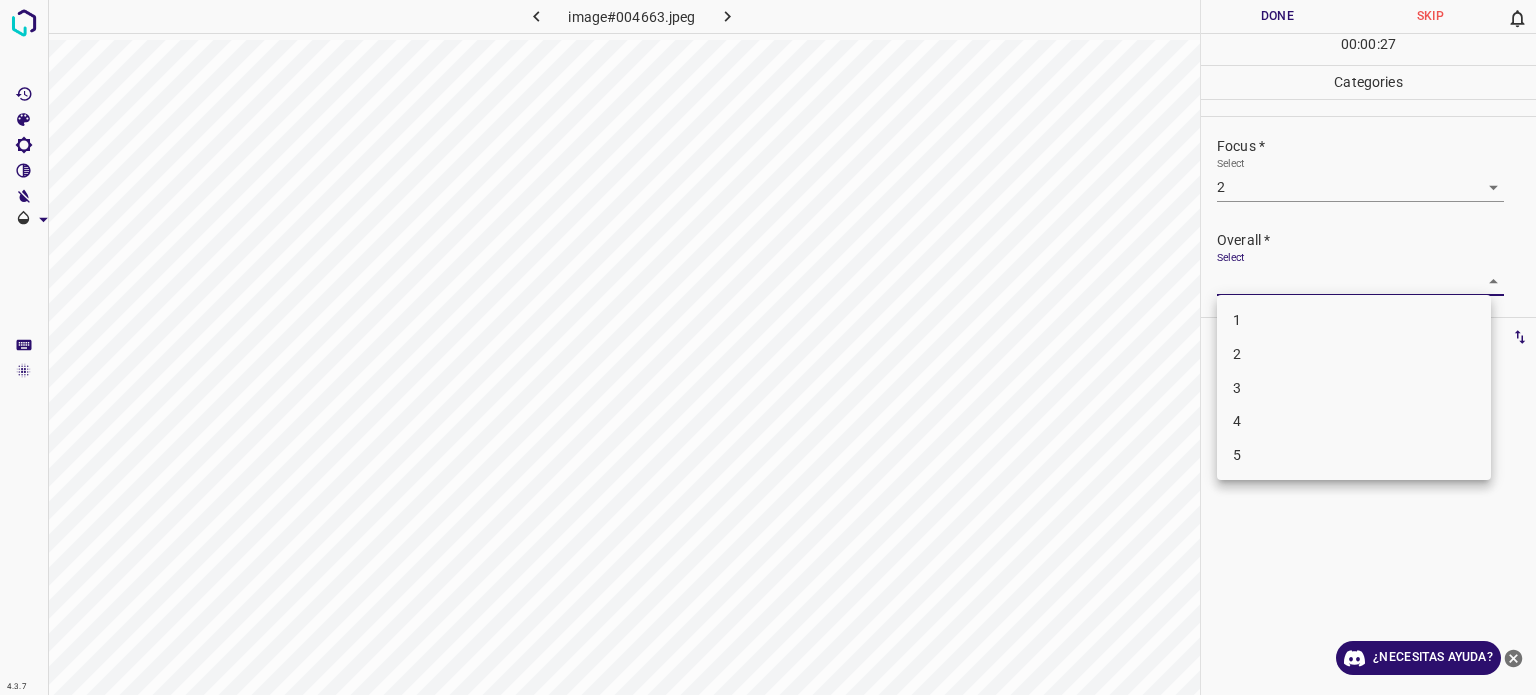 click on "2" at bounding box center (1354, 354) 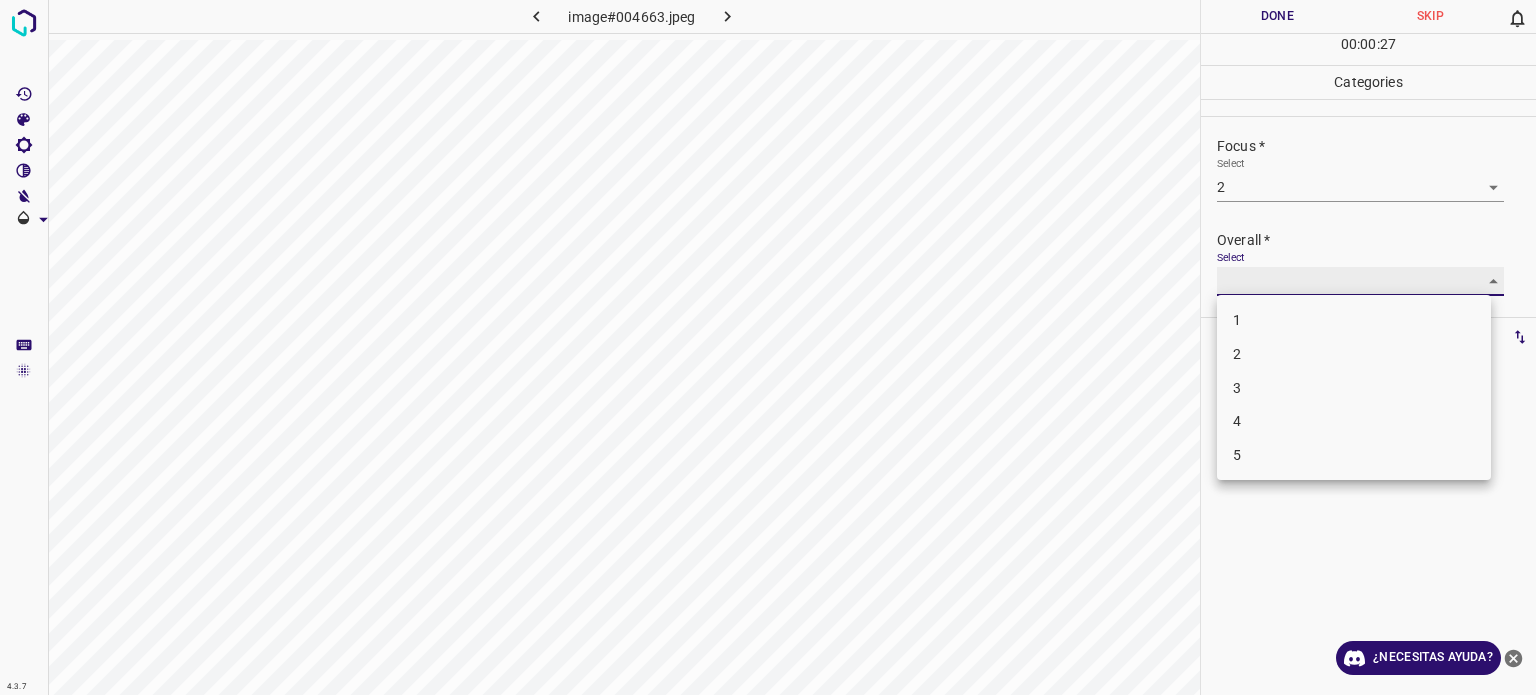 type on "2" 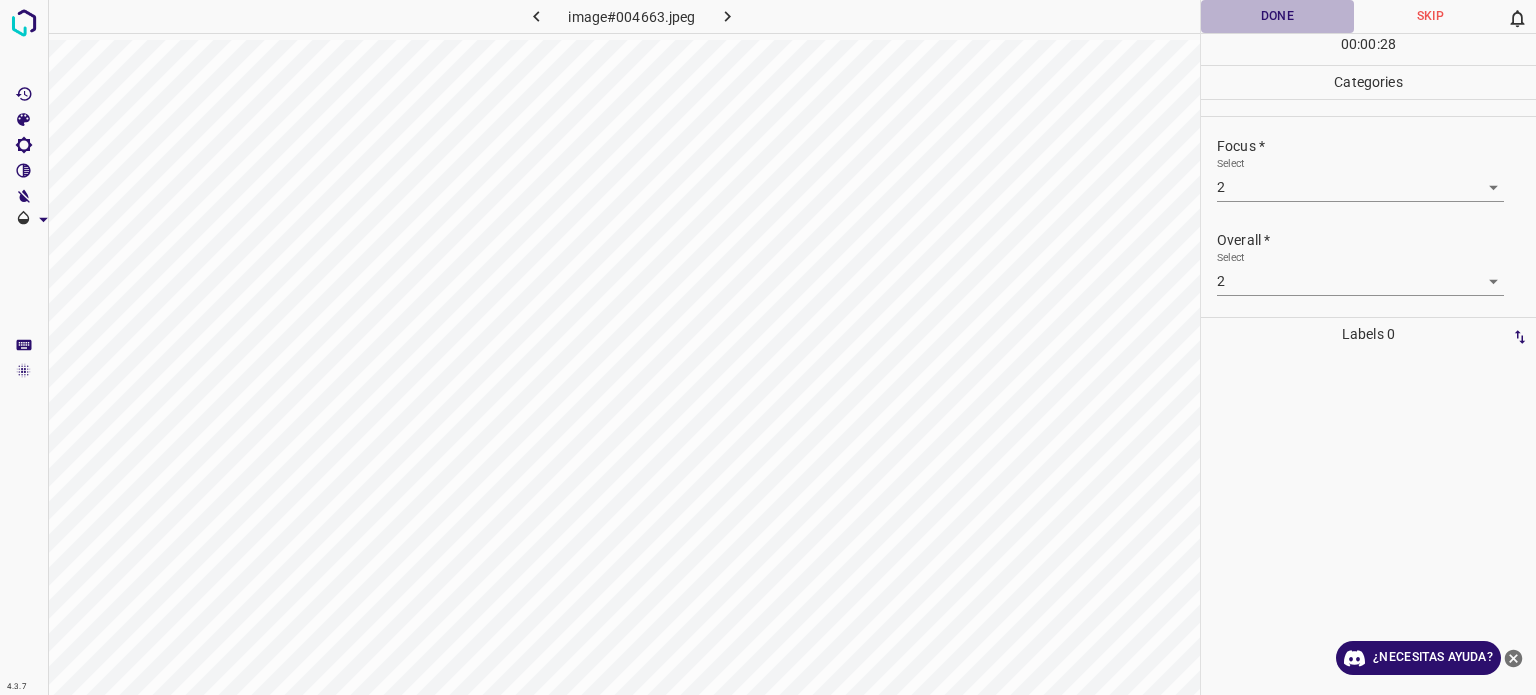 click on "Done" at bounding box center (1277, 16) 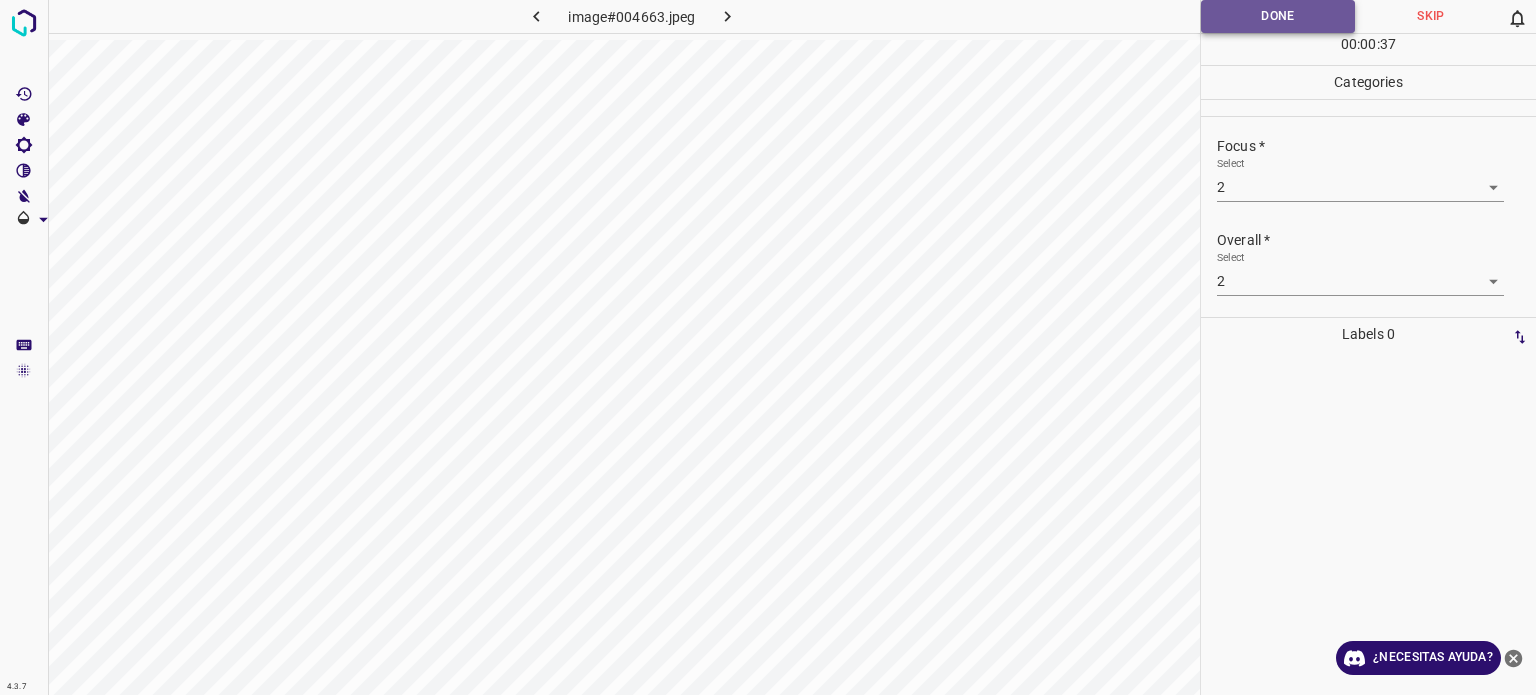 click on "Done" at bounding box center (1278, 16) 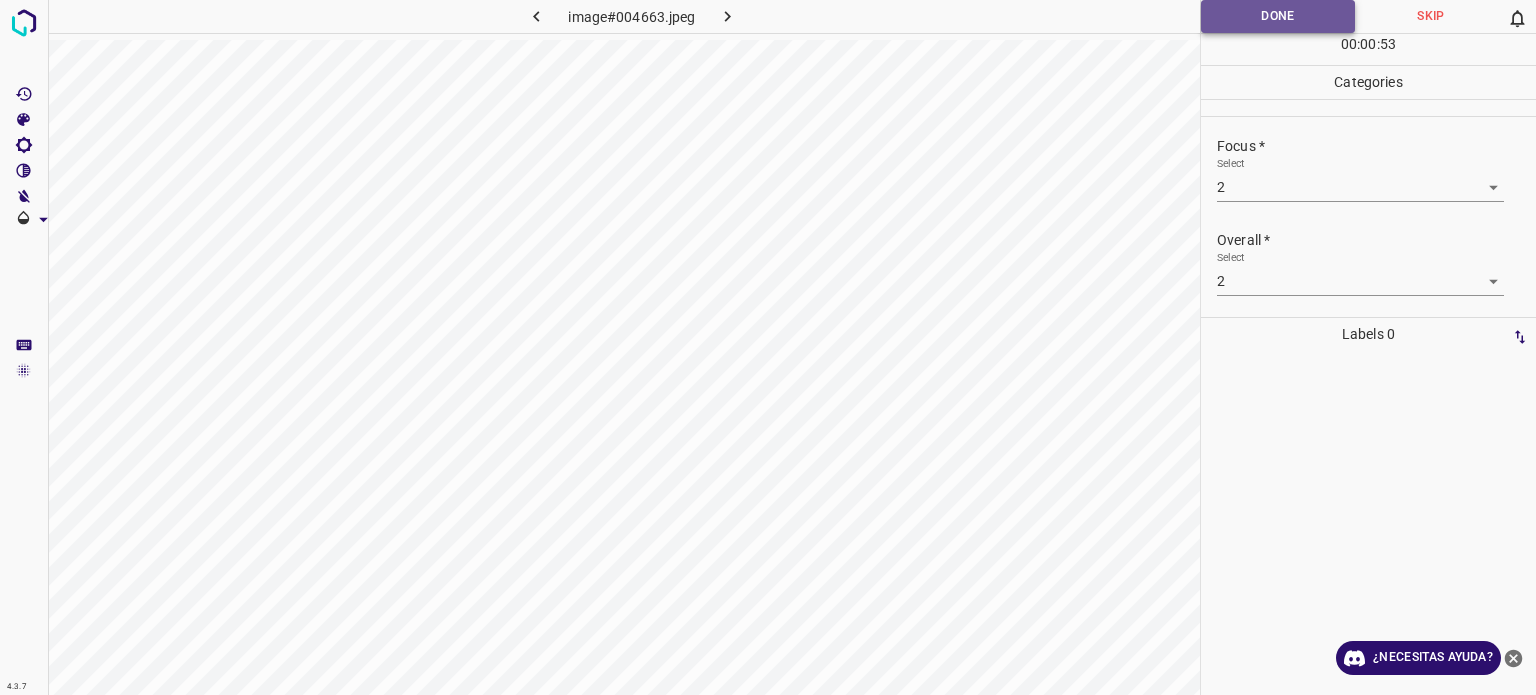 click on "Done" at bounding box center [1278, 16] 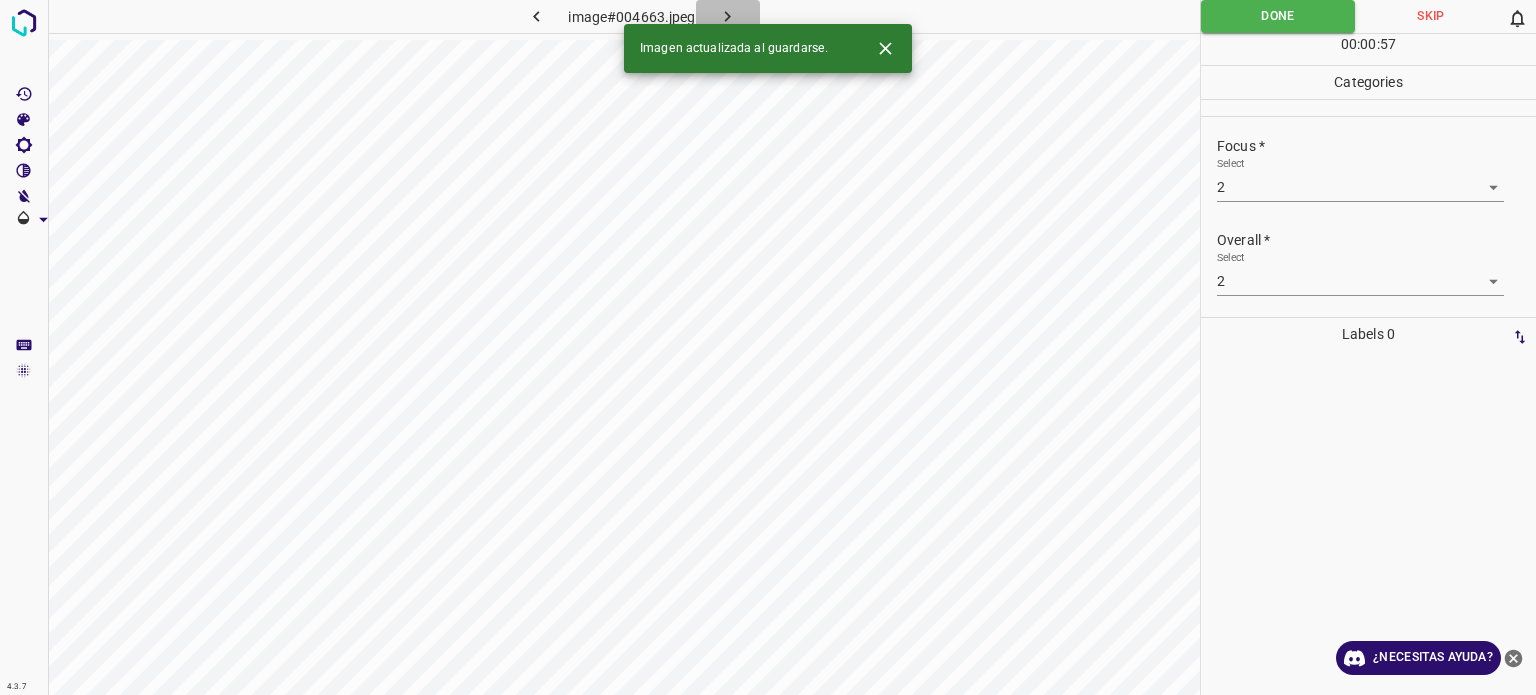 click 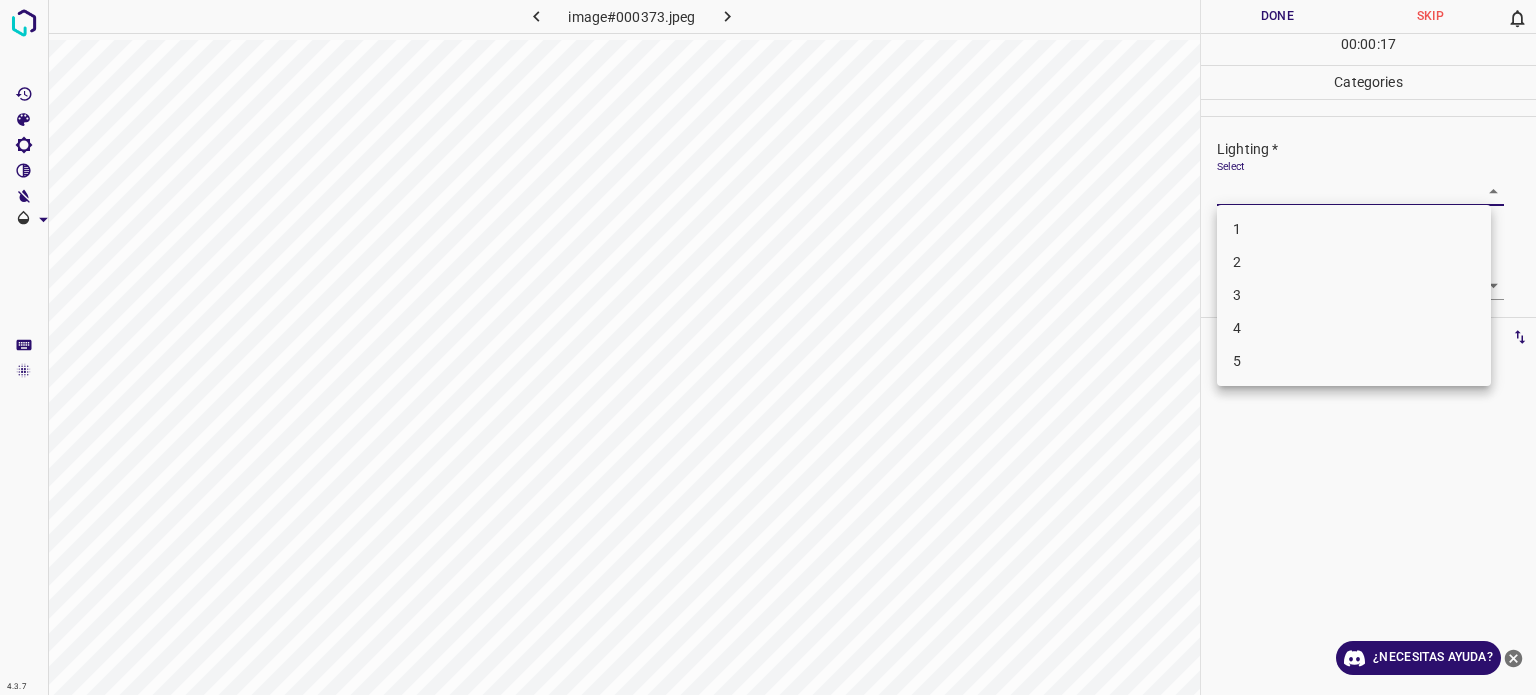 click on "Texto original Valora esta traducción Tu opinión servirá para ayudar a mejorar el Traductor de Google 4.3.7 image#000373.jpeg Done Skip 0 00   : 00   : 17   Categories Lighting *  Select ​ Focus *  Select ​ Overall *  Select ​ Labels   0 Categories 1 Lighting 2 Focus 3 Overall Tools Space Change between modes (Draw & Edit) I Auto labeling R Restore zoom M Zoom in N Zoom out Delete Delete selecte label Filters Z Restore filters X Saturation filter C Brightness filter V Contrast filter B Gray scale filter General O Download ¿Necesitas ayuda? - Texto - Esconder - Borrar 1 2 3 4 5" at bounding box center (768, 347) 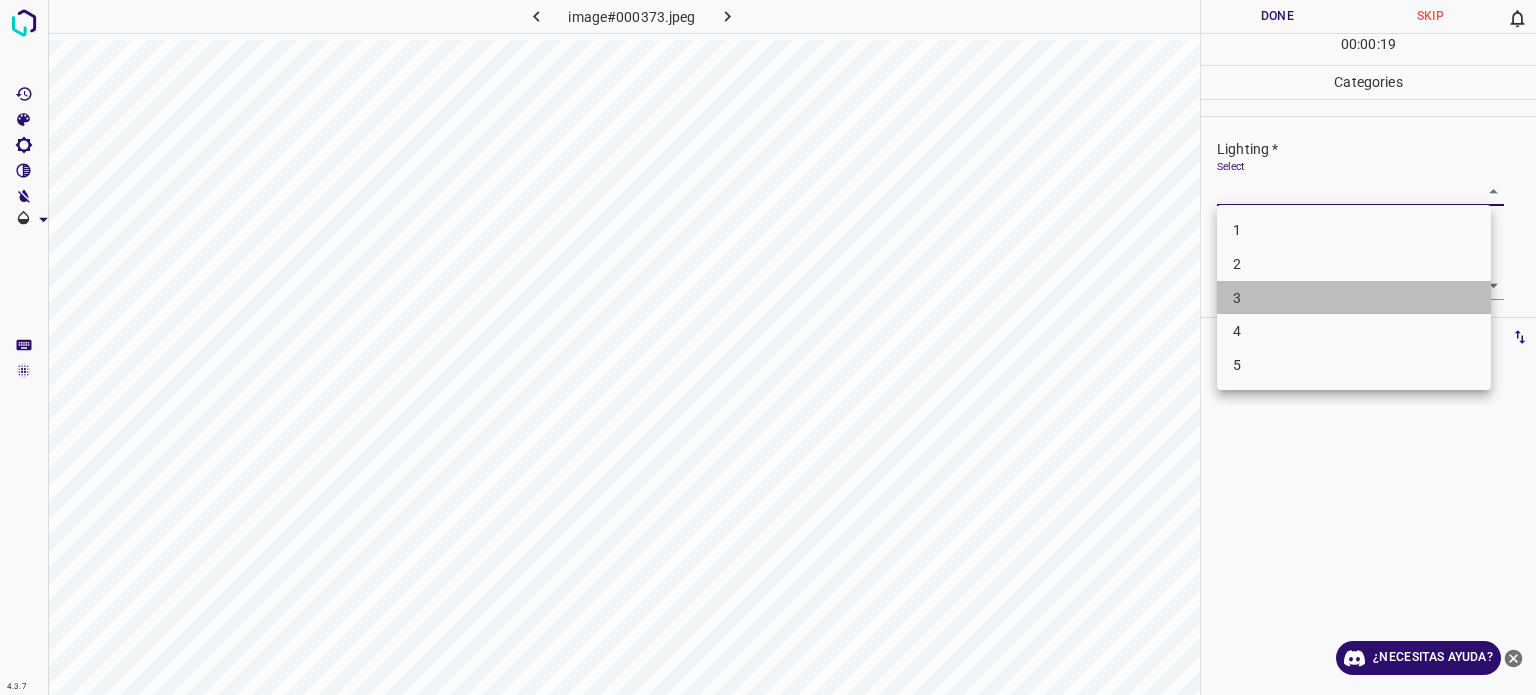 click on "3" at bounding box center [1237, 297] 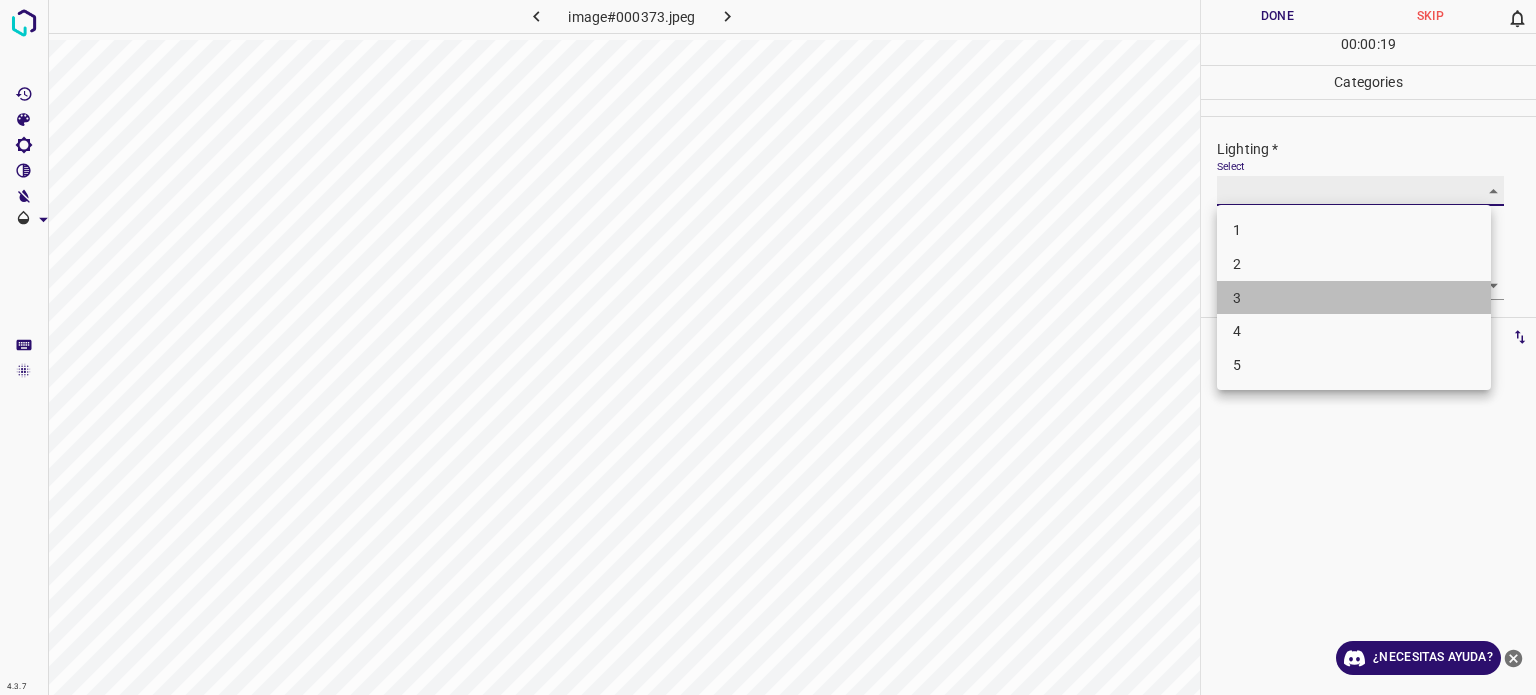 type on "3" 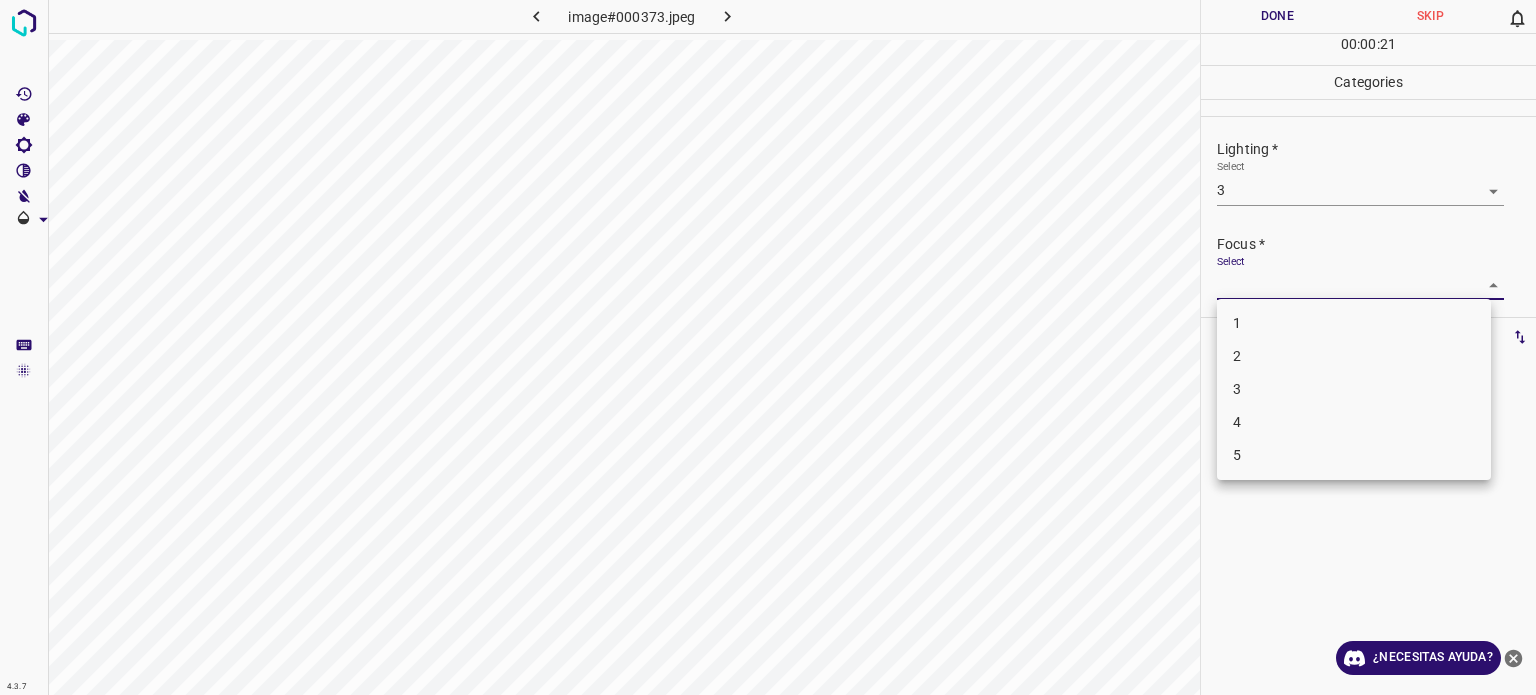 click on "Texto original Valora esta traducción Tu opinión servirá para ayudar a mejorar el Traductor de Google 4.3.7 image#000373.jpeg Done Skip 0 00   : 00   : 21   Categories Lighting *  Select 3 3 Focus *  Select ​ Overall *  Select ​ Labels   0 Categories 1 Lighting 2 Focus 3 Overall Tools Space Change between modes (Draw & Edit) I Auto labeling R Restore zoom M Zoom in N Zoom out Delete Delete selecte label Filters Z Restore filters X Saturation filter C Brightness filter V Contrast filter B Gray scale filter General O Download ¿Necesitas ayuda? - Texto - Esconder - Borrar 1 2 3 4 5" at bounding box center [768, 347] 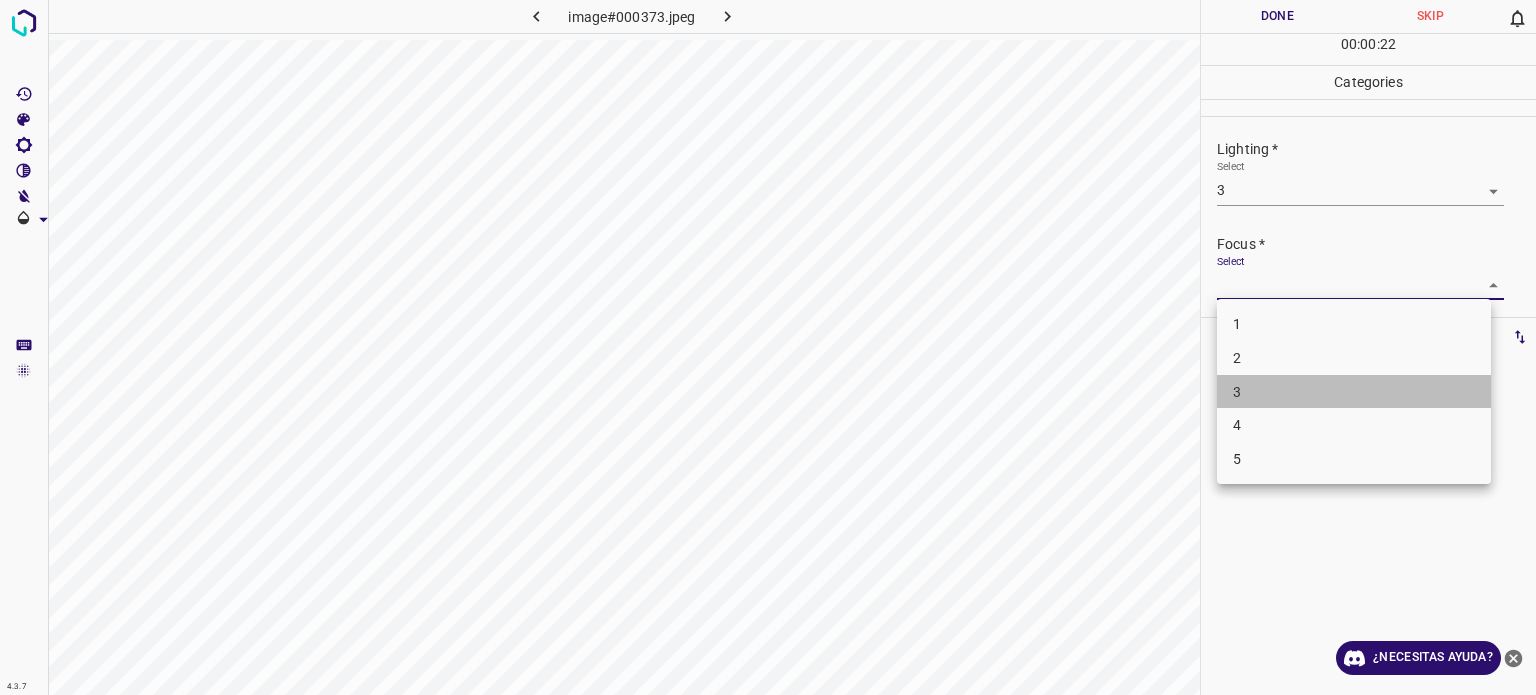 click on "3" at bounding box center [1354, 392] 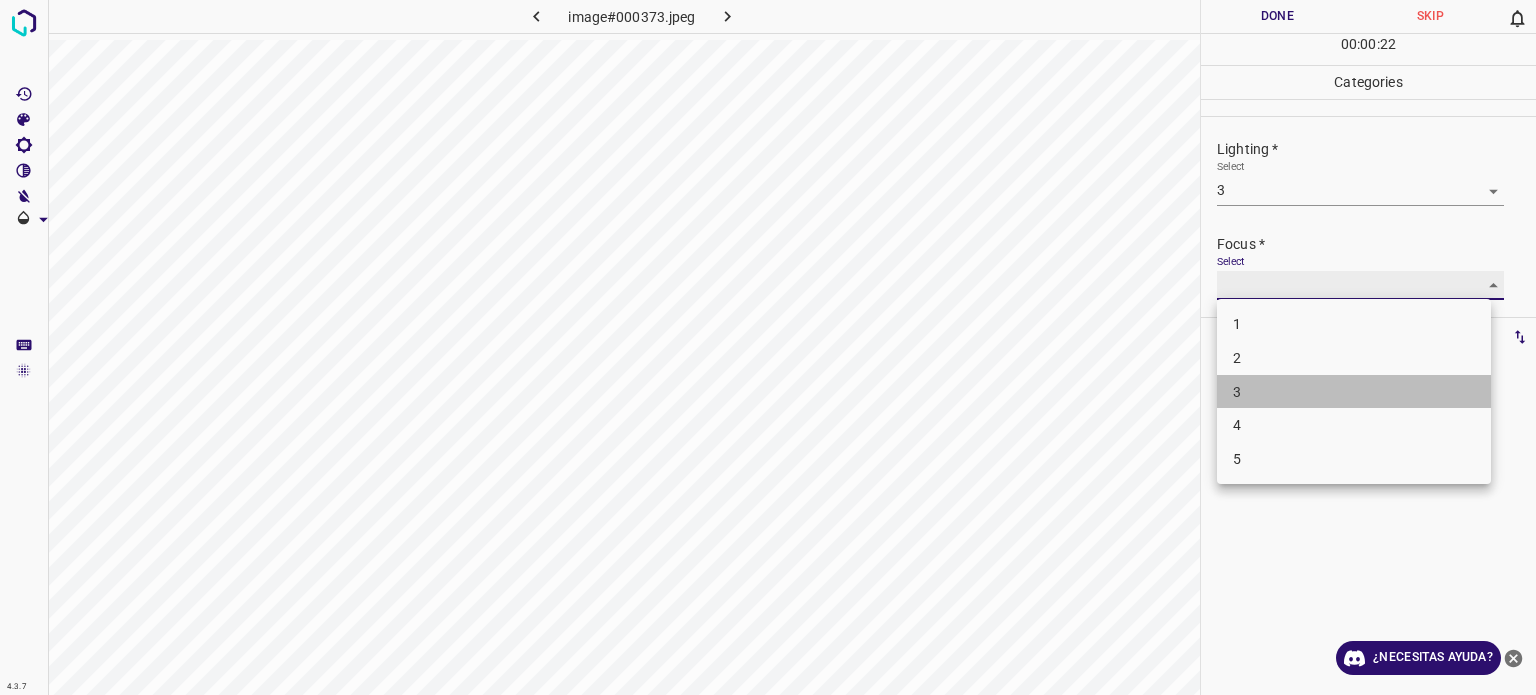type on "3" 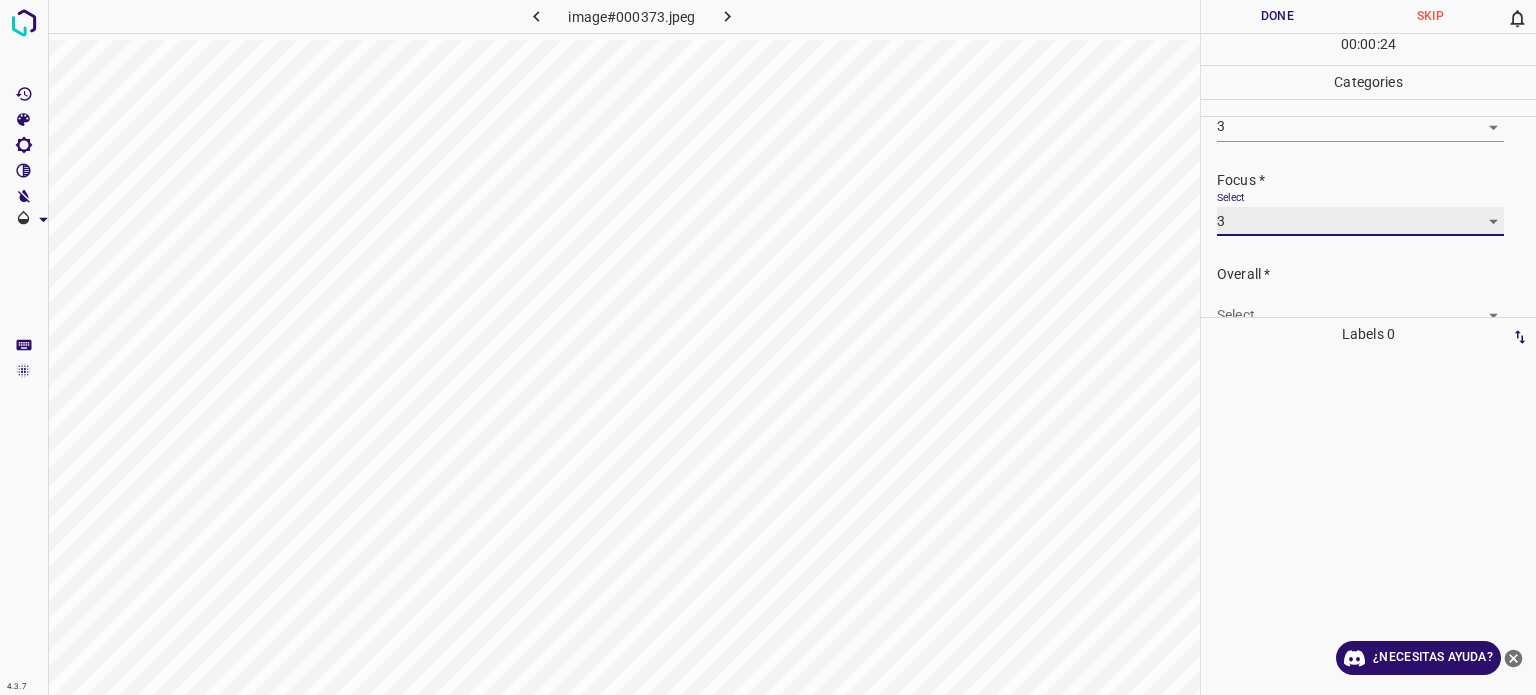 scroll, scrollTop: 98, scrollLeft: 0, axis: vertical 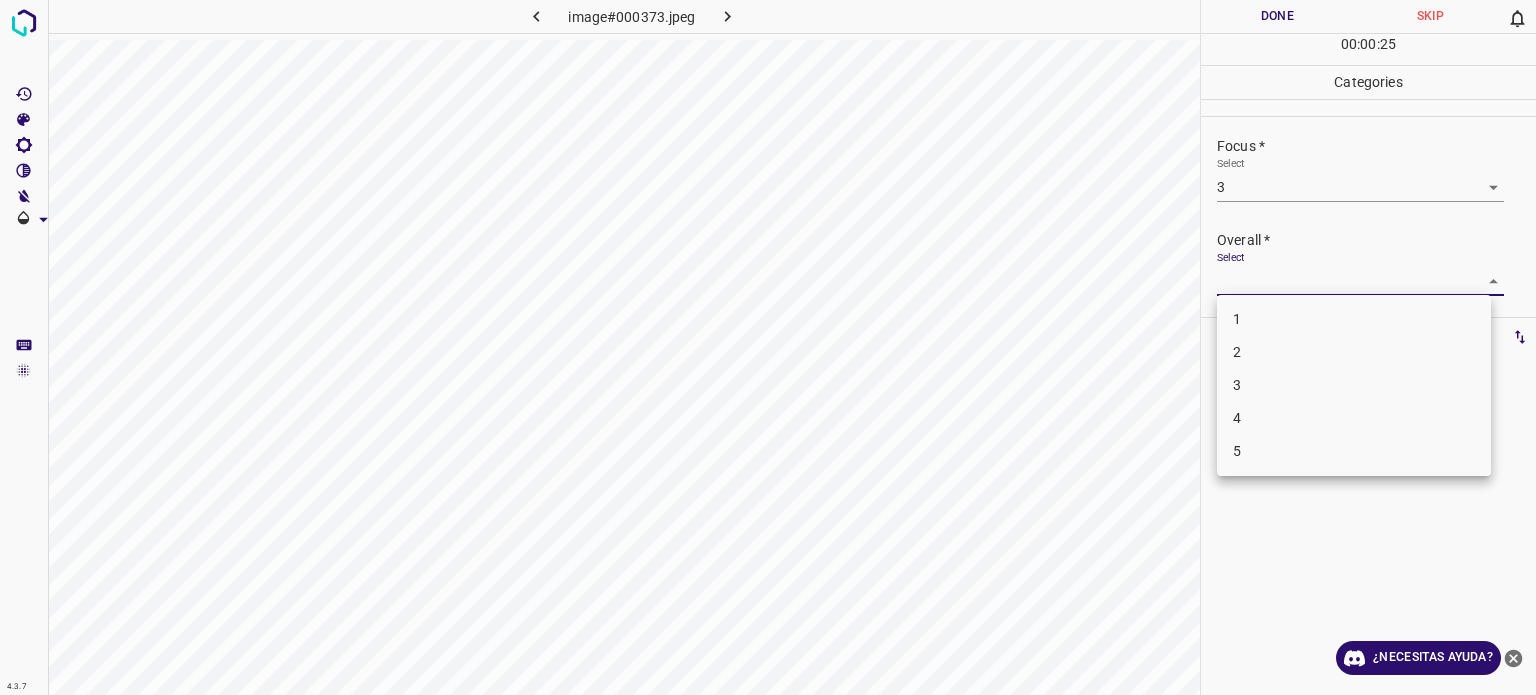 click on "Texto original Valora esta traducción Tu opinión servirá para ayudar a mejorar el Traductor de Google 4.3.7 image#000373.jpeg Done Skip 0 00   : 00   : 25   Categories Lighting *  Select 3 3 Focus *  Select 3 3 Overall *  Select ​ Labels   0 Categories 1 Lighting 2 Focus 3 Overall Tools Space Change between modes (Draw & Edit) I Auto labeling R Restore zoom M Zoom in N Zoom out Delete Delete selecte label Filters Z Restore filters X Saturation filter C Brightness filter V Contrast filter B Gray scale filter General O Download ¿Necesitas ayuda? - Texto - Esconder - Borrar 1 2 3 4 5" at bounding box center [768, 347] 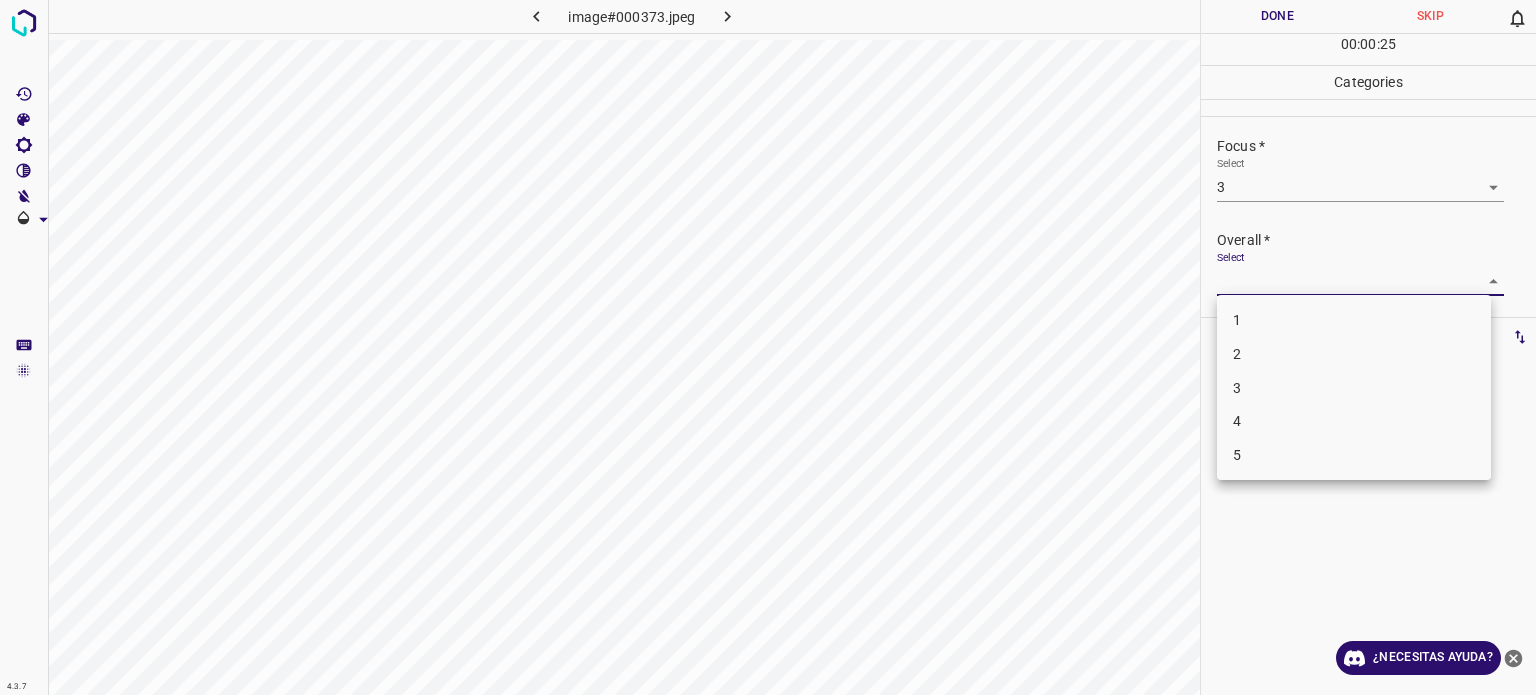 click on "3" at bounding box center [1237, 387] 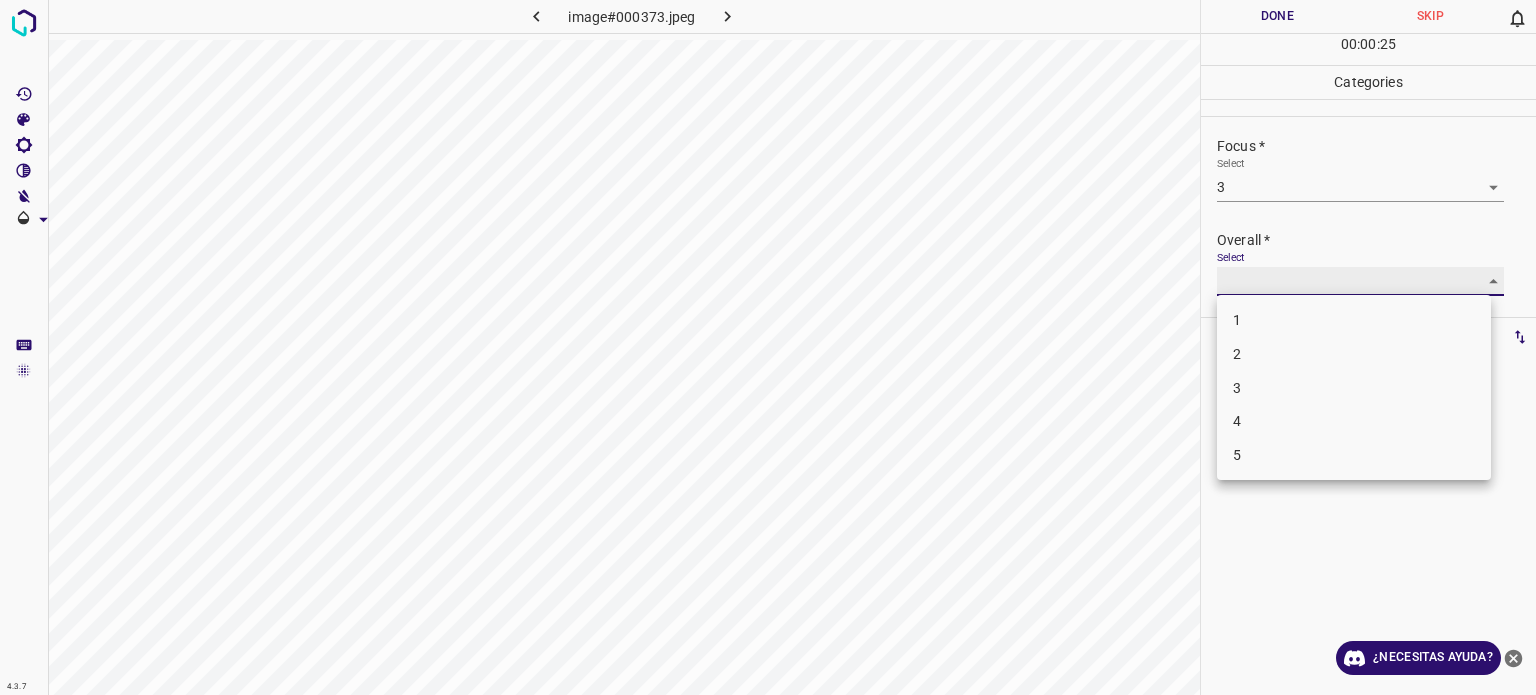 type on "3" 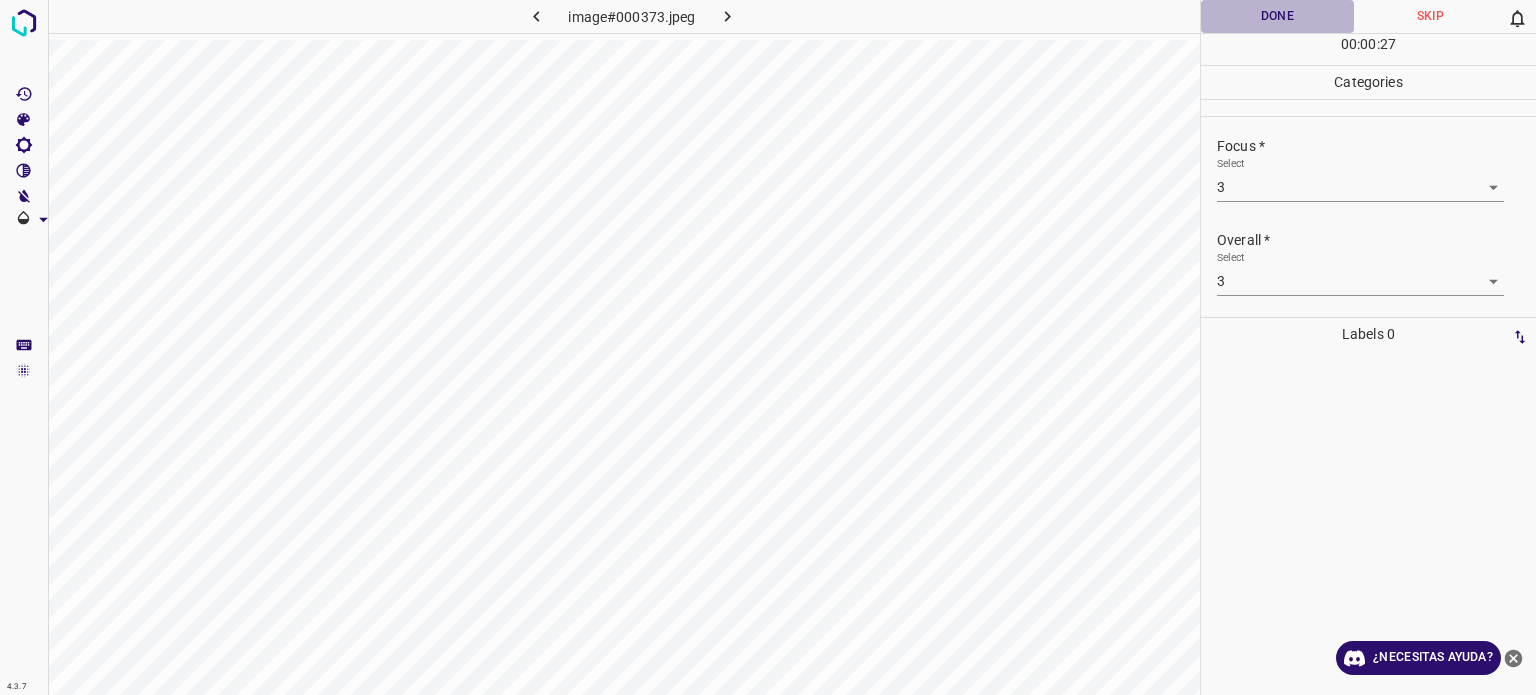 click on "Done" at bounding box center [1277, 16] 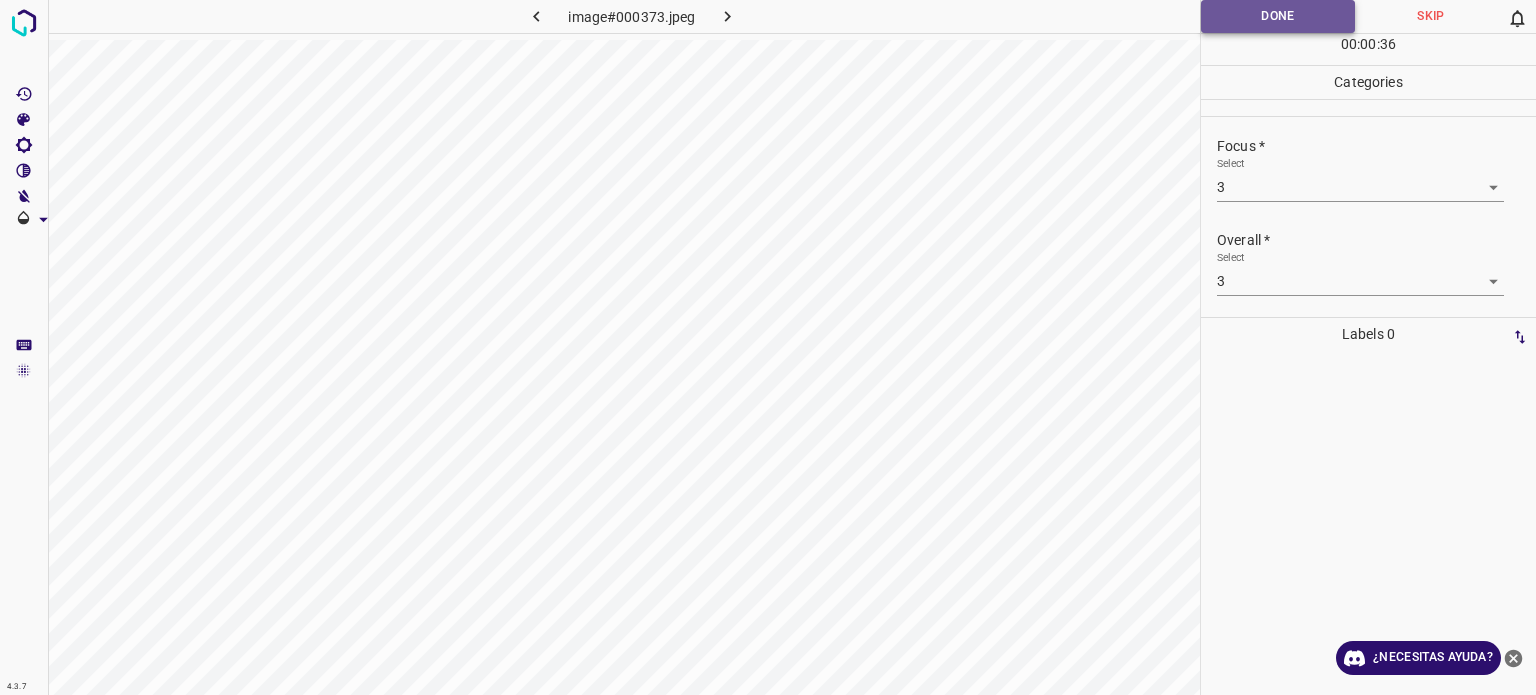 click on "Done" at bounding box center [1278, 16] 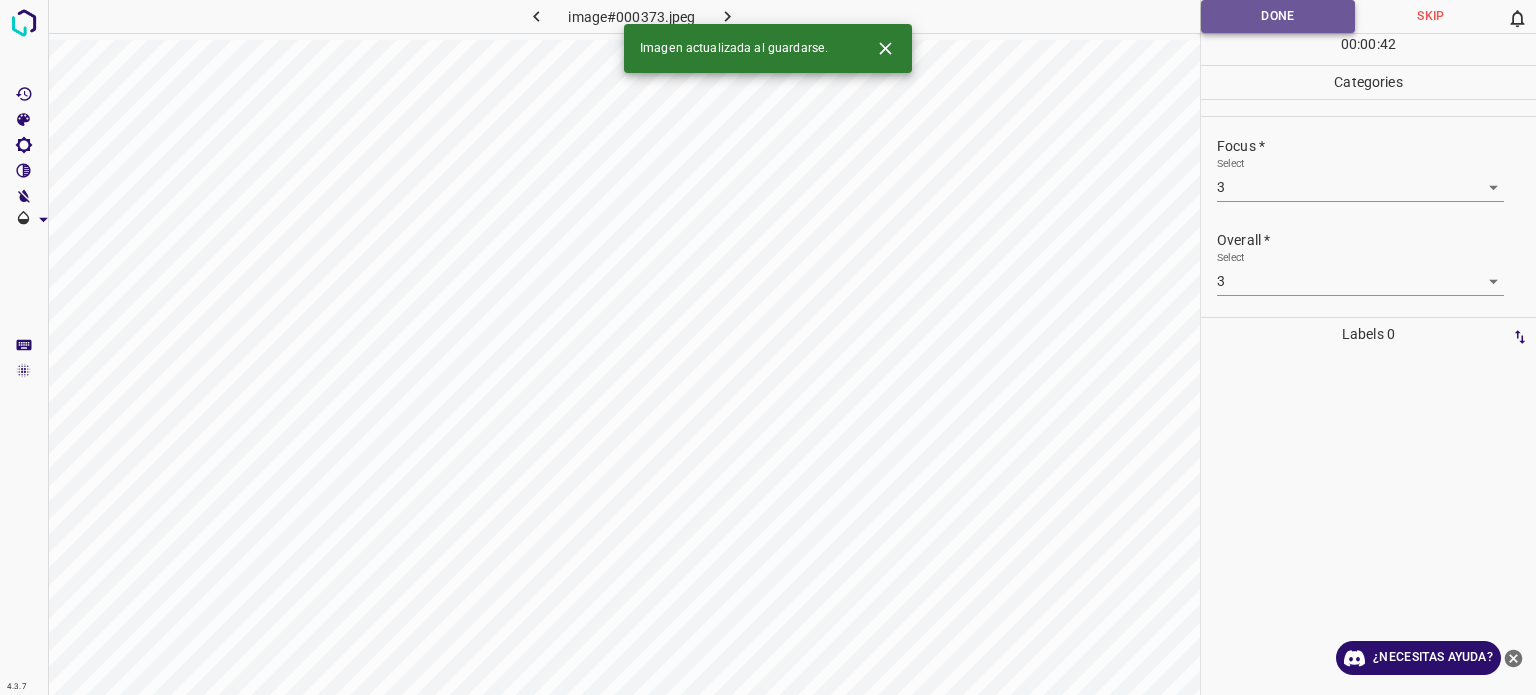 click on "Done" at bounding box center (1278, 16) 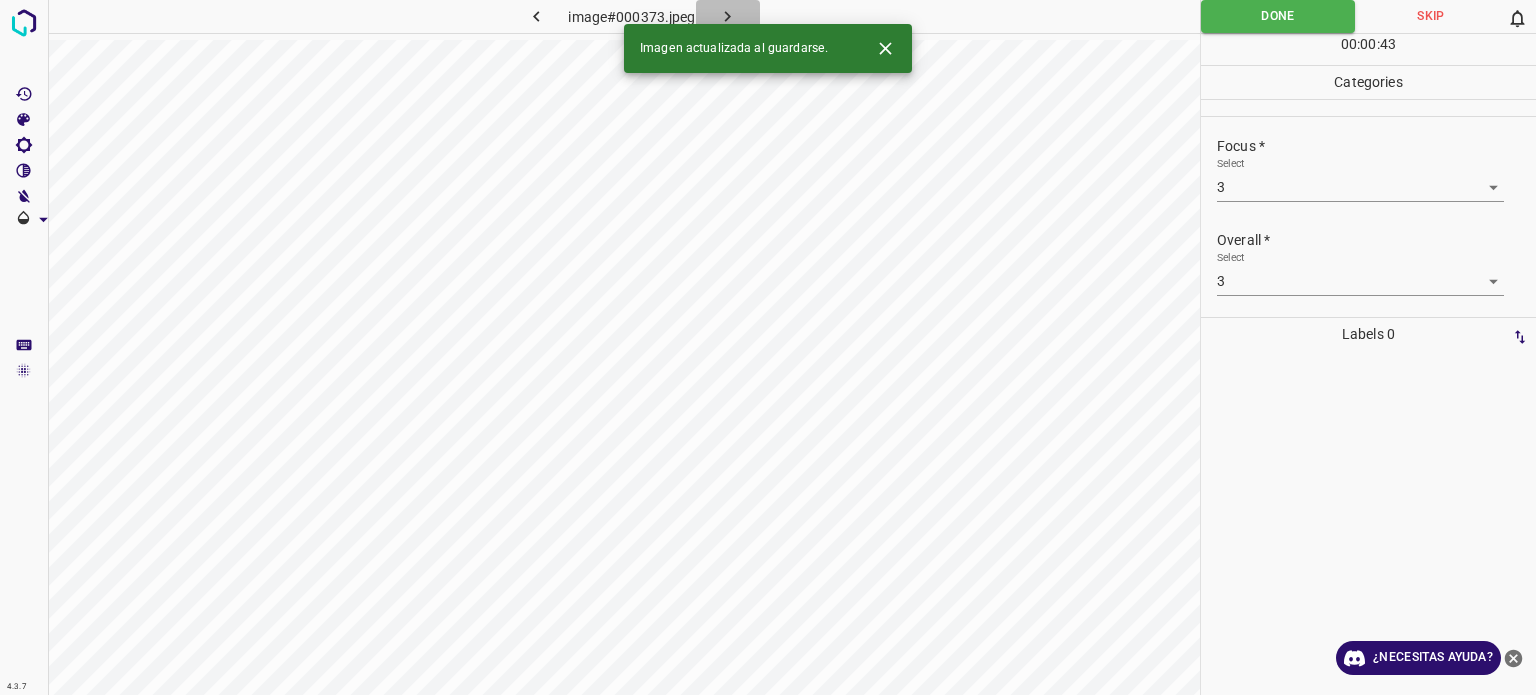 click 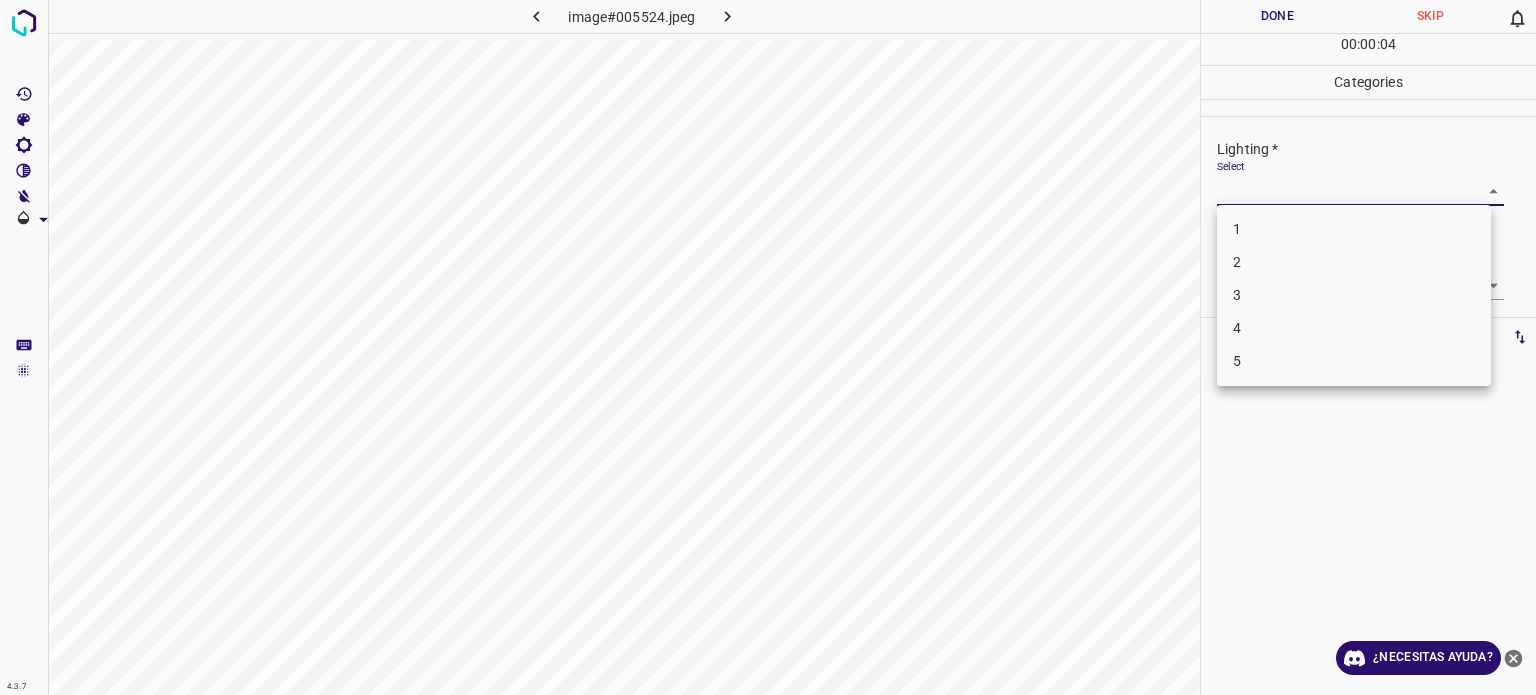 click on "Texto original Valora esta traducción Tu opinión servirá para ayudar a mejorar el Traductor de Google 4.3.7 image#005524.jpeg Done Skip 0 00   : 00   : 04   Categories Lighting *  Select ​ Focus *  Select ​ Overall *  Select ​ Labels   0 Categories 1 Lighting 2 Focus 3 Overall Tools Space Change between modes (Draw & Edit) I Auto labeling R Restore zoom M Zoom in N Zoom out Delete Delete selecte label Filters Z Restore filters X Saturation filter C Brightness filter V Contrast filter B Gray scale filter General O Download ¿Necesitas ayuda? - Texto - Esconder - Borrar 1 2 3 4 5" at bounding box center (768, 347) 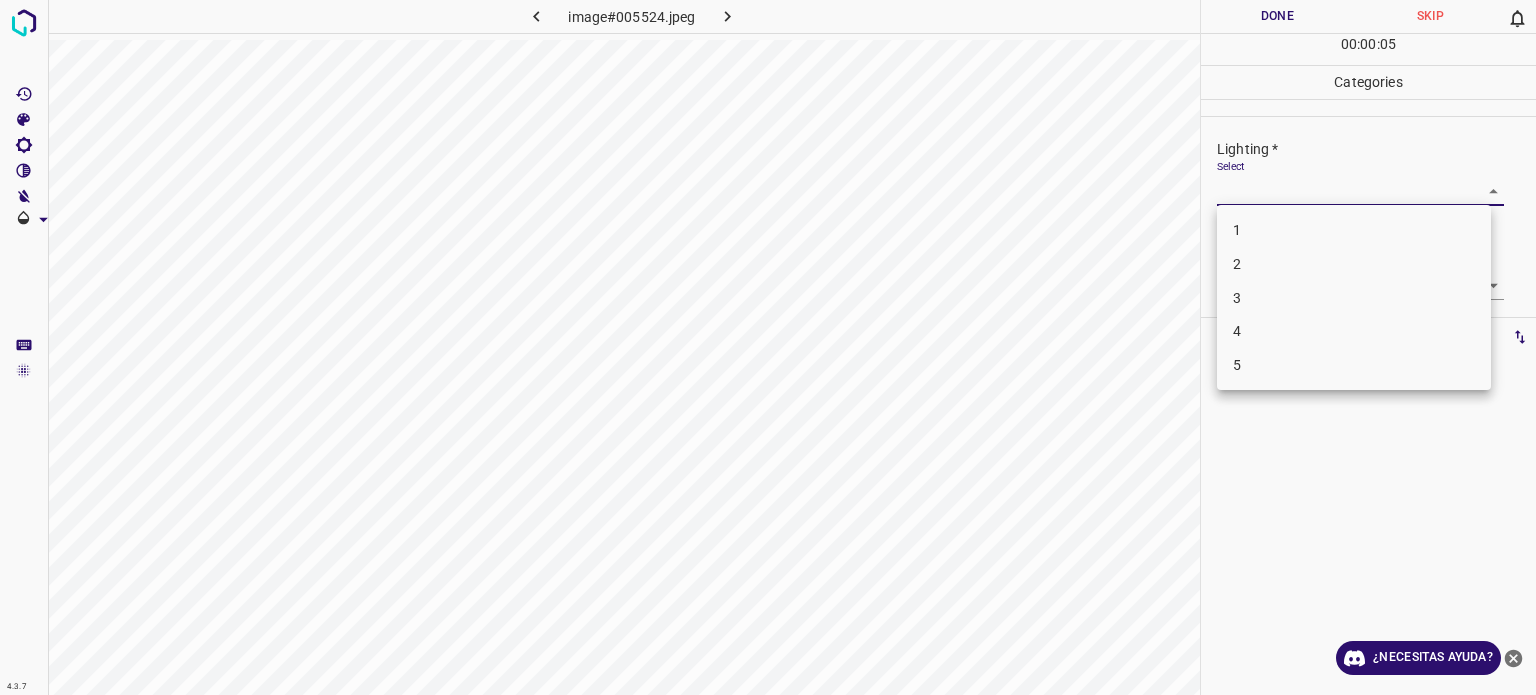 click on "3" at bounding box center [1237, 297] 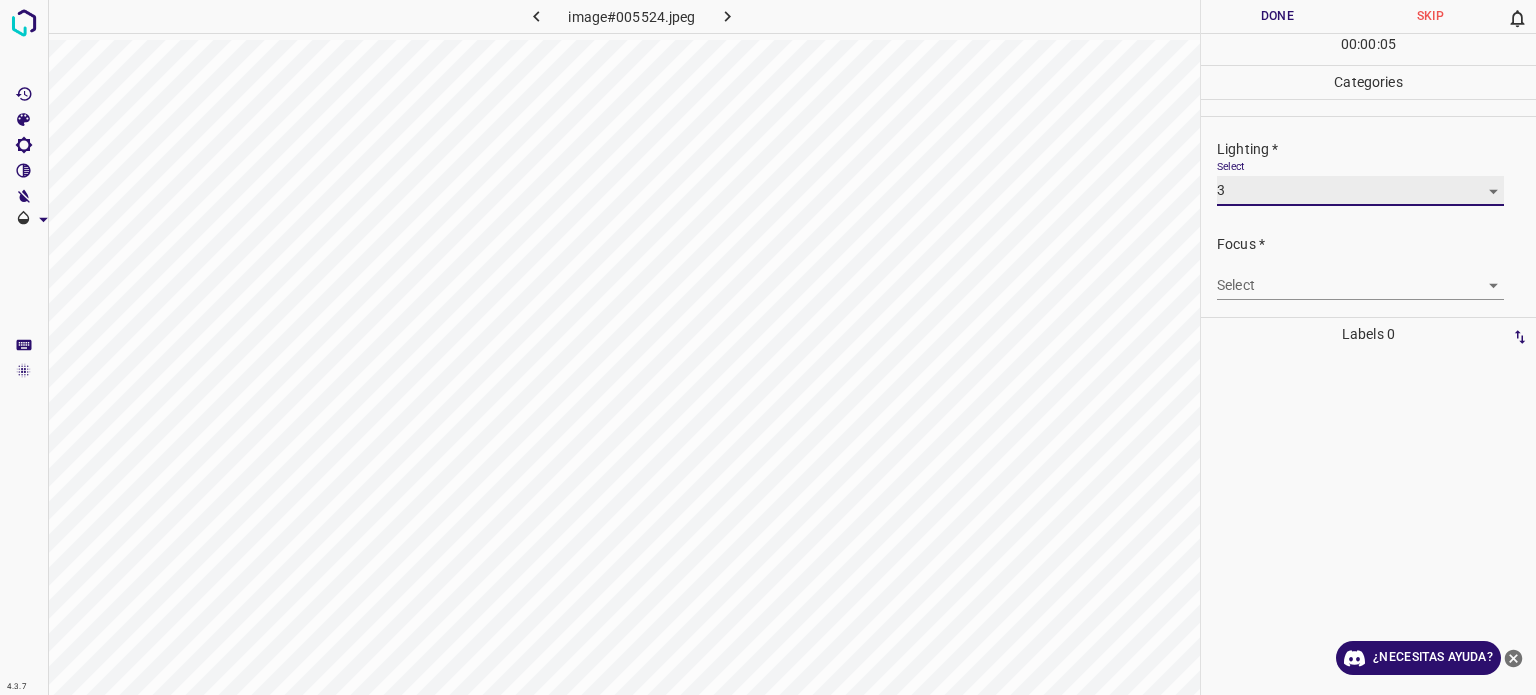 type on "3" 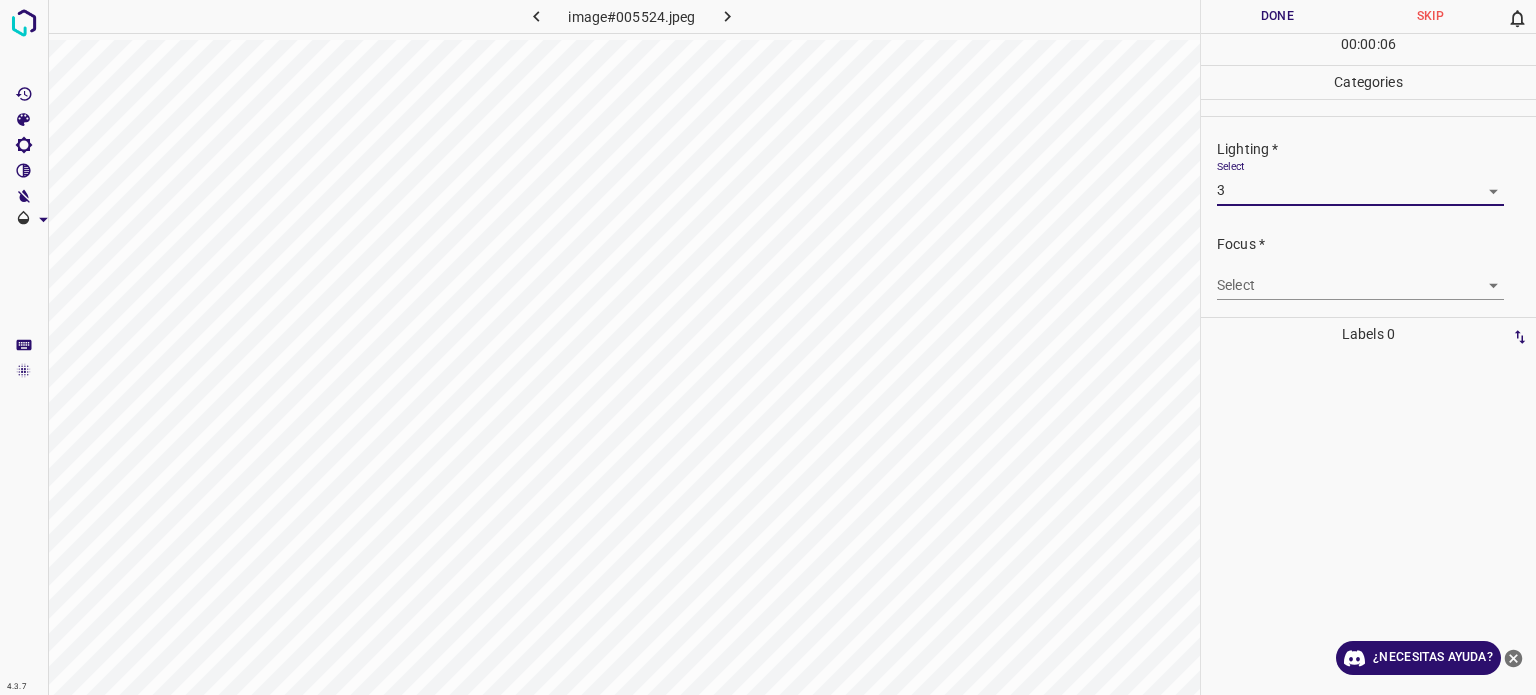 click on "Texto original Valora esta traducción Tu opinión servirá para ayudar a mejorar el Traductor de Google 4.3.7 image#005524.jpeg Done Skip 0 00   : 00   : 06   Categories Lighting *  Select 3 3 Focus *  Select ​ Overall *  Select ​ Labels   0 Categories 1 Lighting 2 Focus 3 Overall Tools Space Change between modes (Draw & Edit) I Auto labeling R Restore zoom M Zoom in N Zoom out Delete Delete selecte label Filters Z Restore filters X Saturation filter C Brightness filter V Contrast filter B Gray scale filter General O Download ¿Necesitas ayuda? - Texto - Esconder - Borrar" at bounding box center (768, 347) 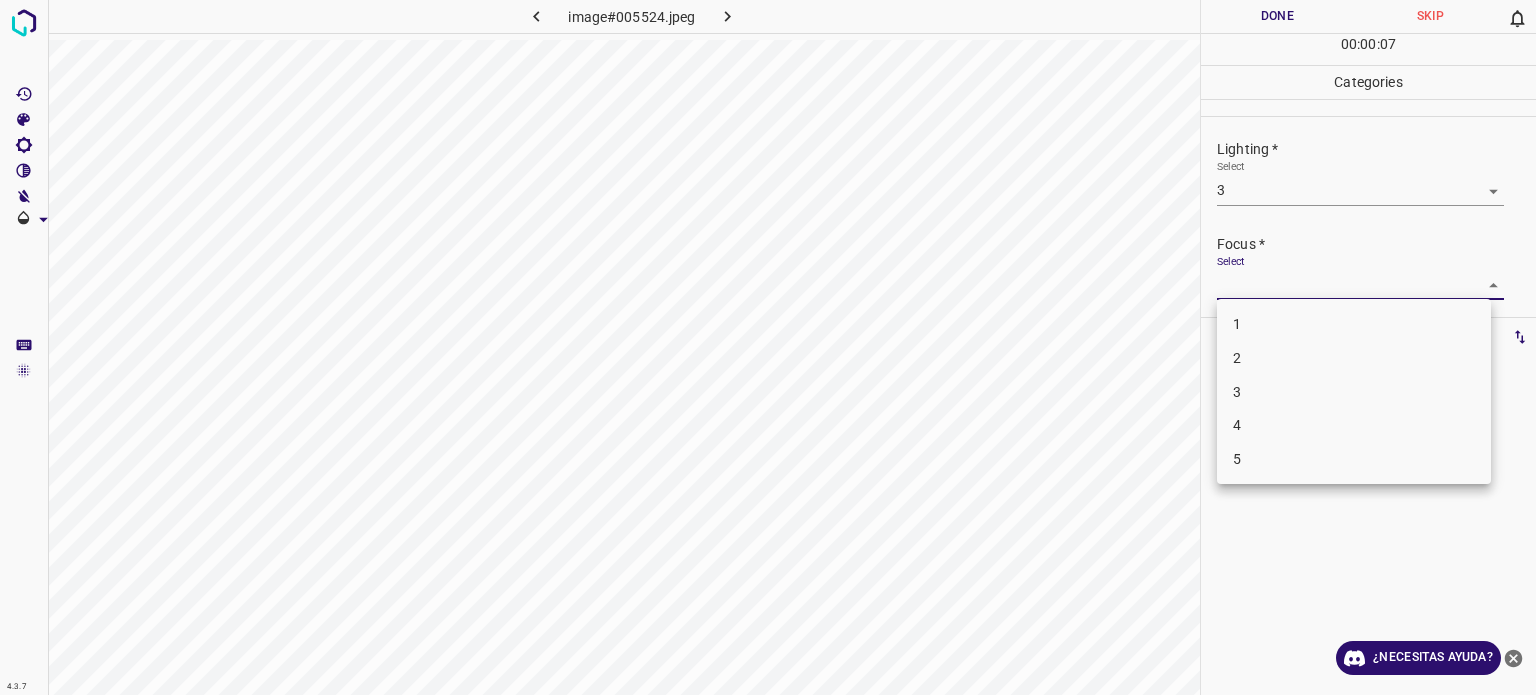 click on "3" at bounding box center [1237, 391] 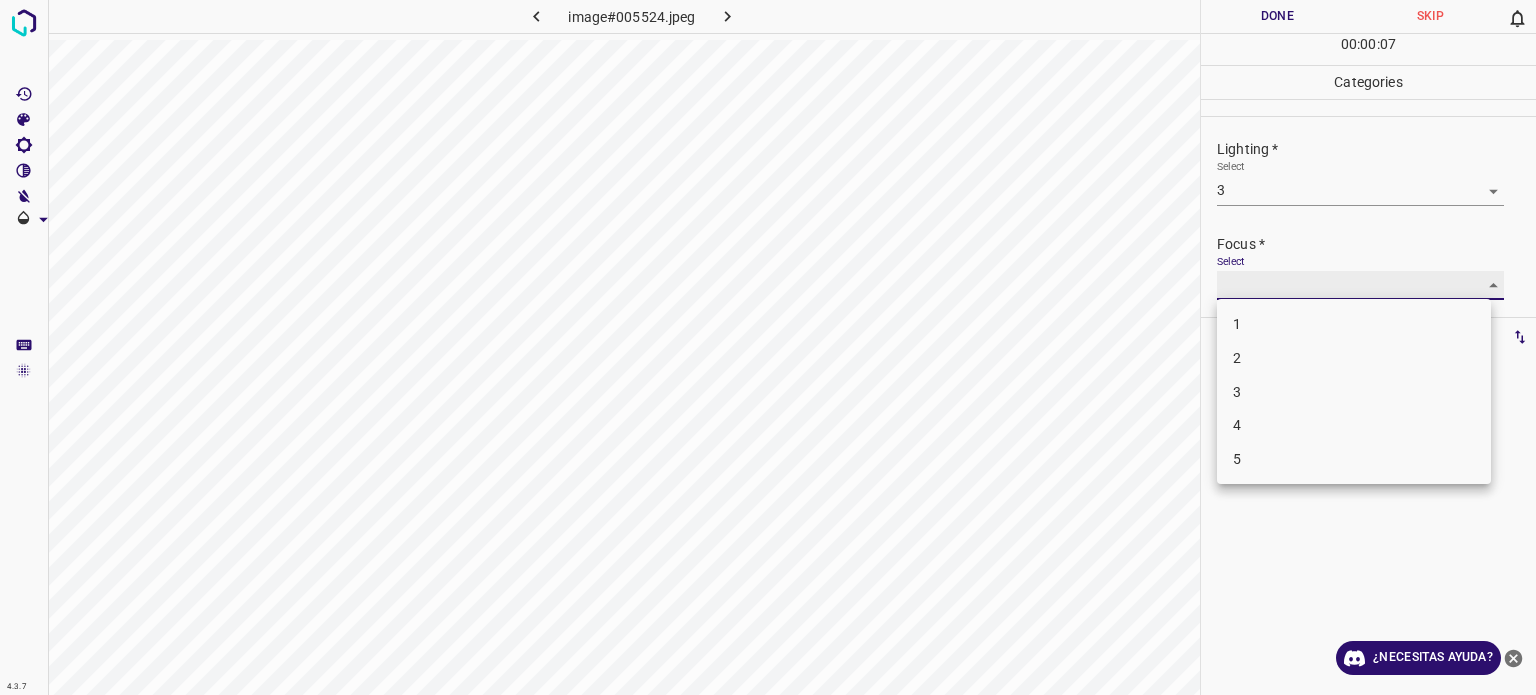type on "3" 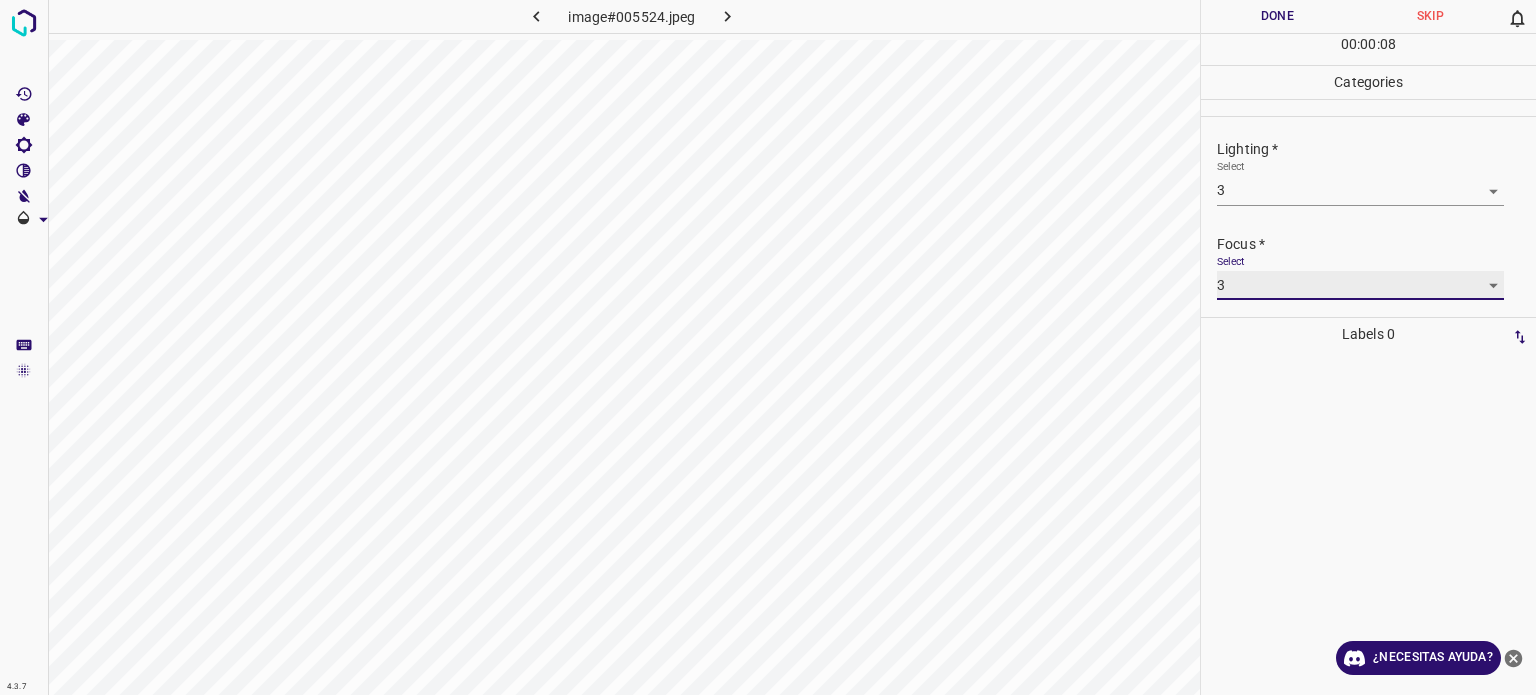 scroll, scrollTop: 98, scrollLeft: 0, axis: vertical 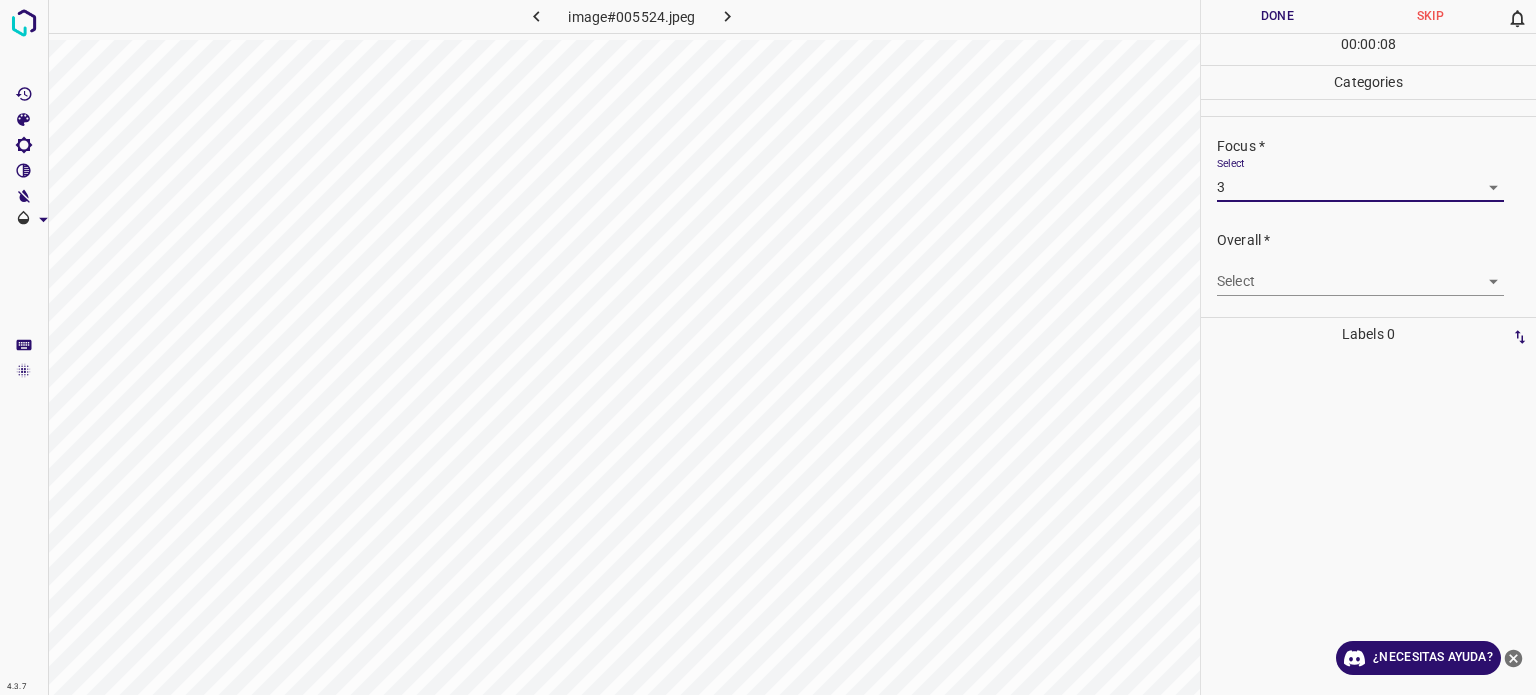 click on "Texto original Valora esta traducción Tu opinión servirá para ayudar a mejorar el Traductor de Google 4.3.7 image#005524.jpeg Done Skip 0 00   : 00   : 08   Categories Lighting *  Select 3 3 Focus *  Select 3 3 Overall *  Select ​ Labels   0 Categories 1 Lighting 2 Focus 3 Overall Tools Space Change between modes (Draw & Edit) I Auto labeling R Restore zoom M Zoom in N Zoom out Delete Delete selecte label Filters Z Restore filters X Saturation filter C Brightness filter V Contrast filter B Gray scale filter General O Download ¿Necesitas ayuda? - Texto - Esconder - Borrar" at bounding box center [768, 347] 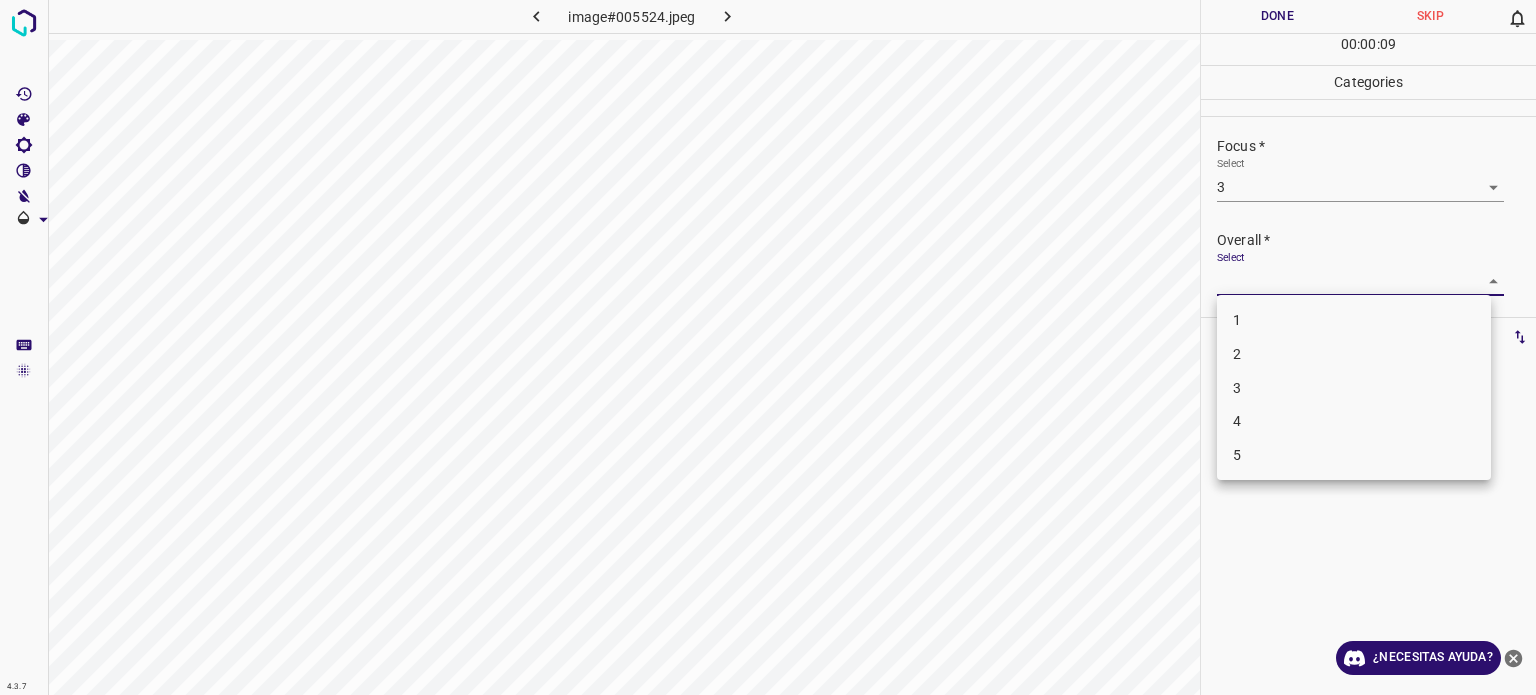 click on "3" at bounding box center (1237, 387) 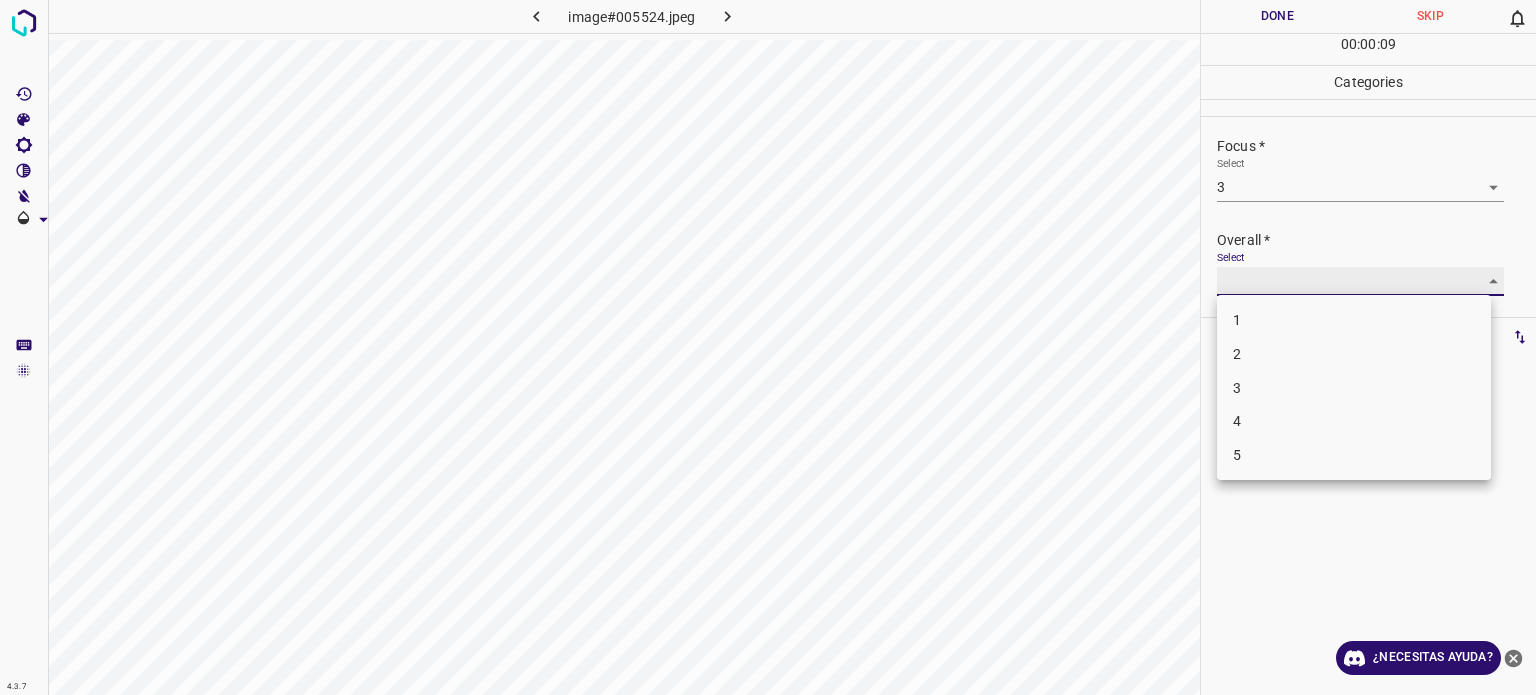 type on "3" 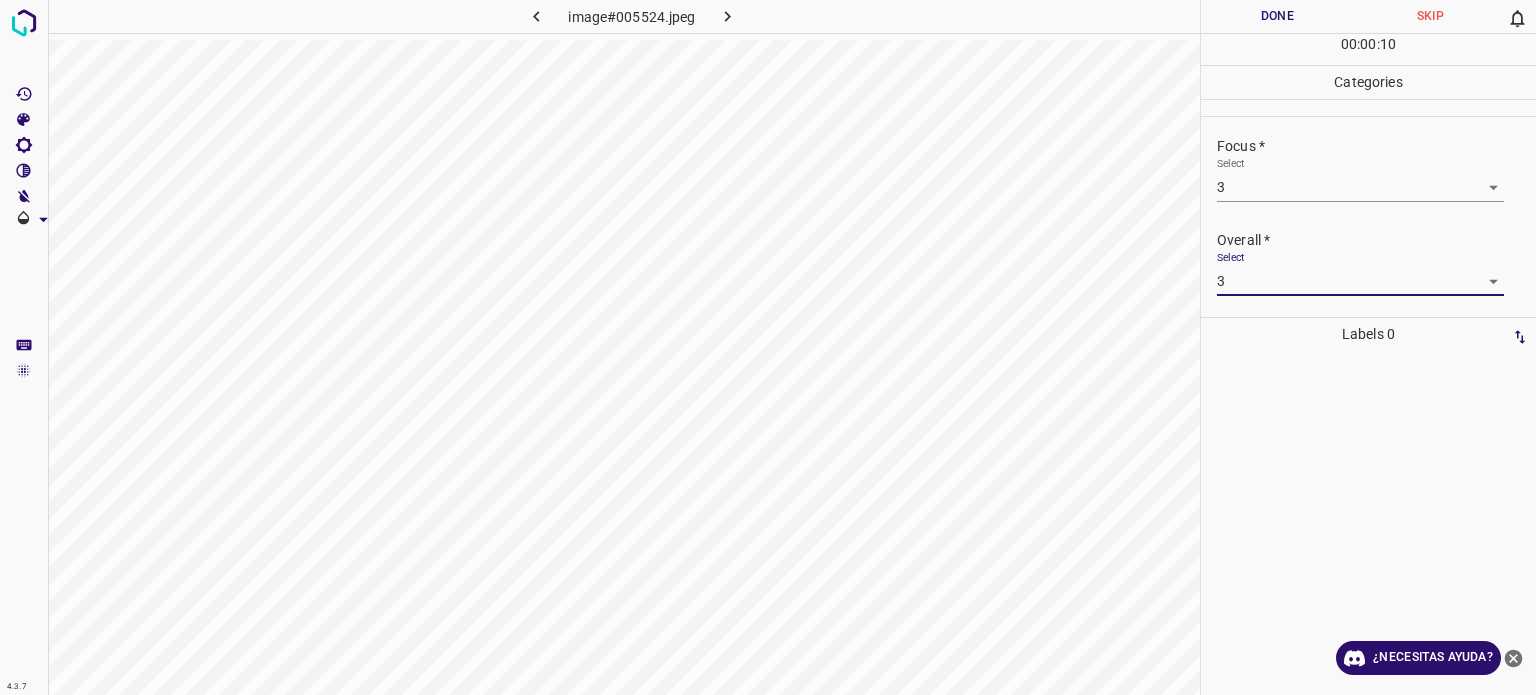 click on "Done" at bounding box center (1277, 16) 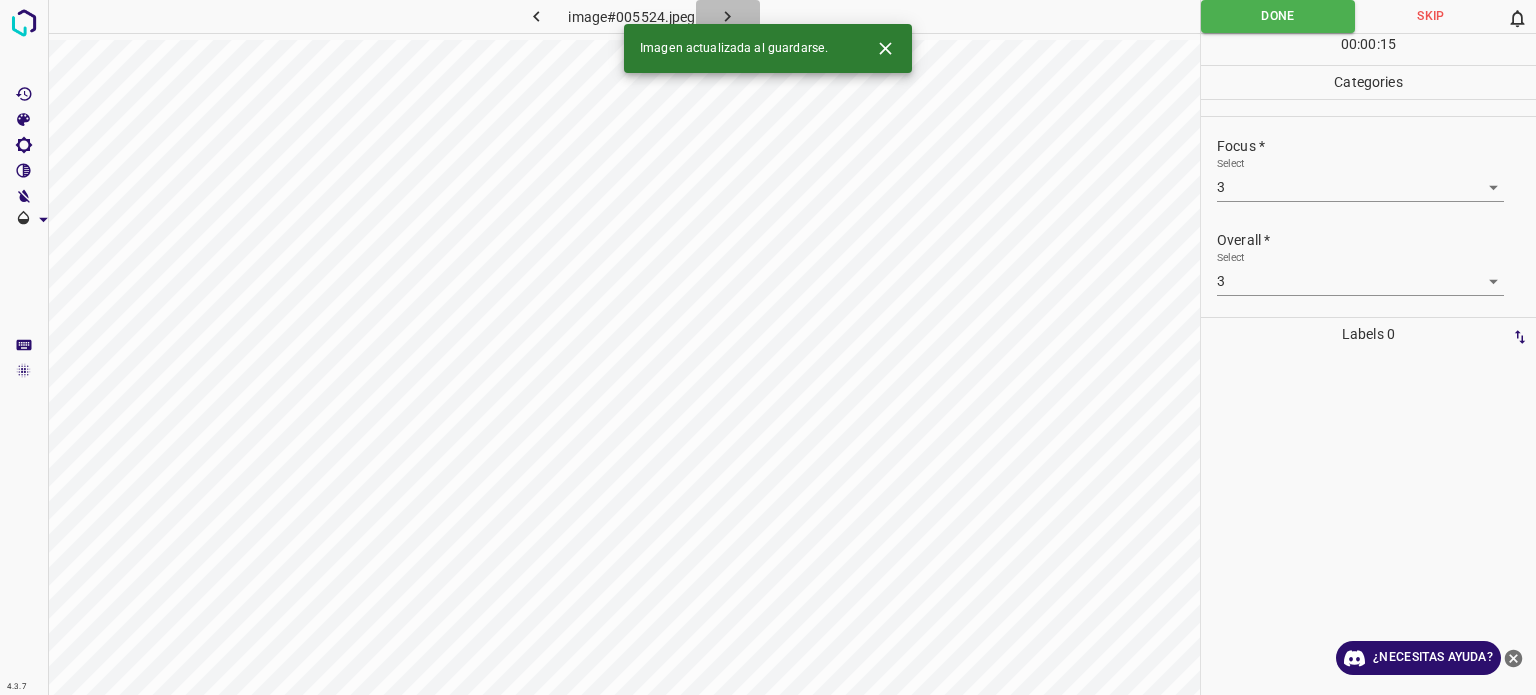 click 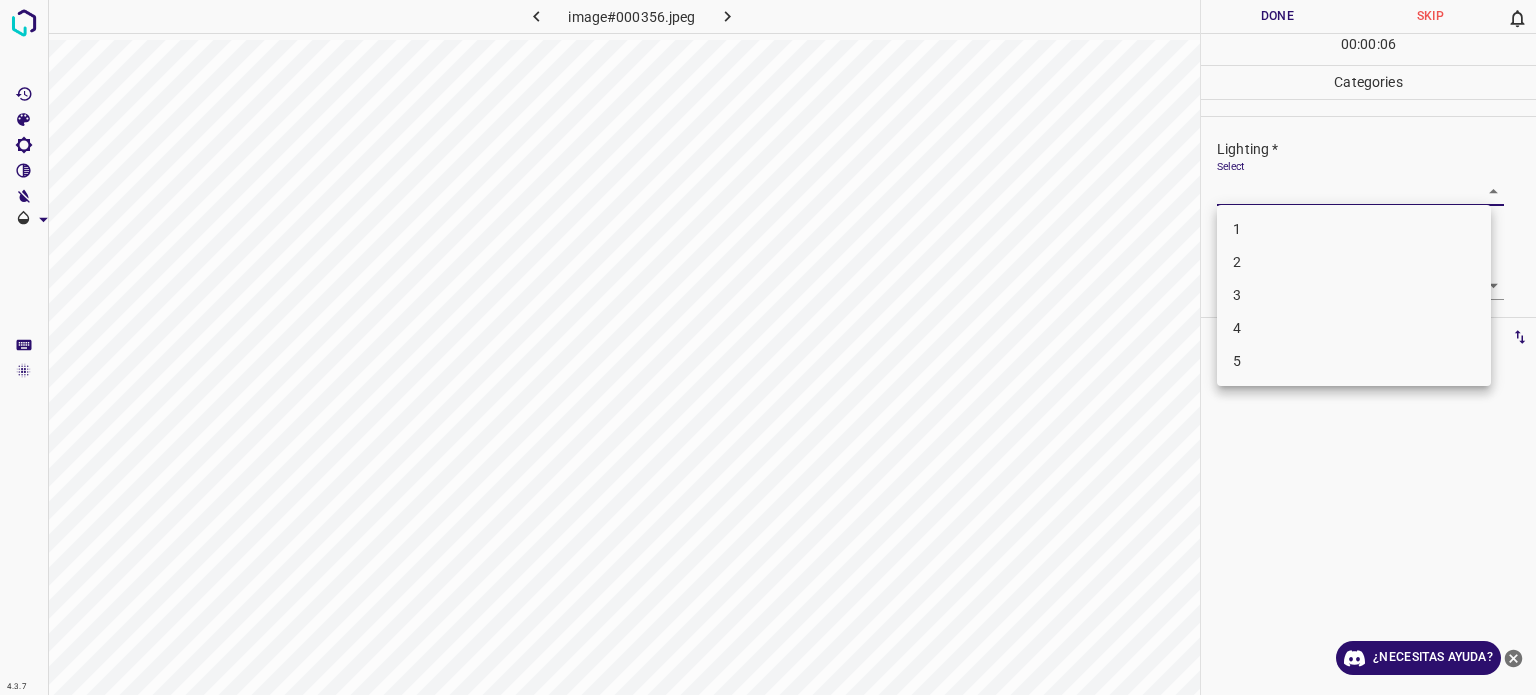 click on "Texto original Valora esta traducción Tu opinión servirá para ayudar a mejorar el Traductor de Google 4.3.7 image#000356.jpeg Done Skip 0 00   : 00   : 06   Categories Lighting *  Select ​ Focus *  Select ​ Overall *  Select ​ Labels   0 Categories 1 Lighting 2 Focus 3 Overall Tools Space Change between modes (Draw & Edit) I Auto labeling R Restore zoom M Zoom in N Zoom out Delete Delete selecte label Filters Z Restore filters X Saturation filter C Brightness filter V Contrast filter B Gray scale filter General O Download ¿Necesitas ayuda? - Texto - Esconder - Borrar 1 2 3 4 5" at bounding box center [768, 347] 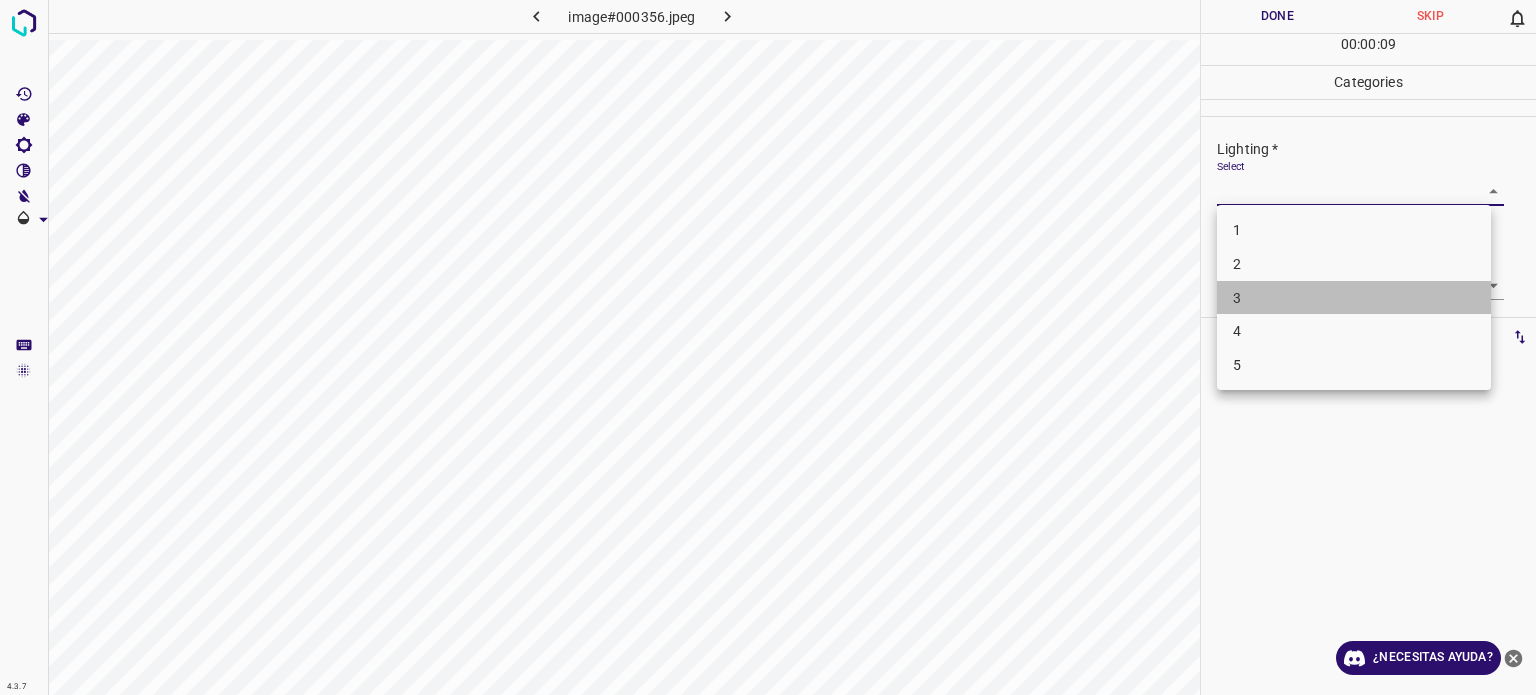 click on "3" at bounding box center (1354, 298) 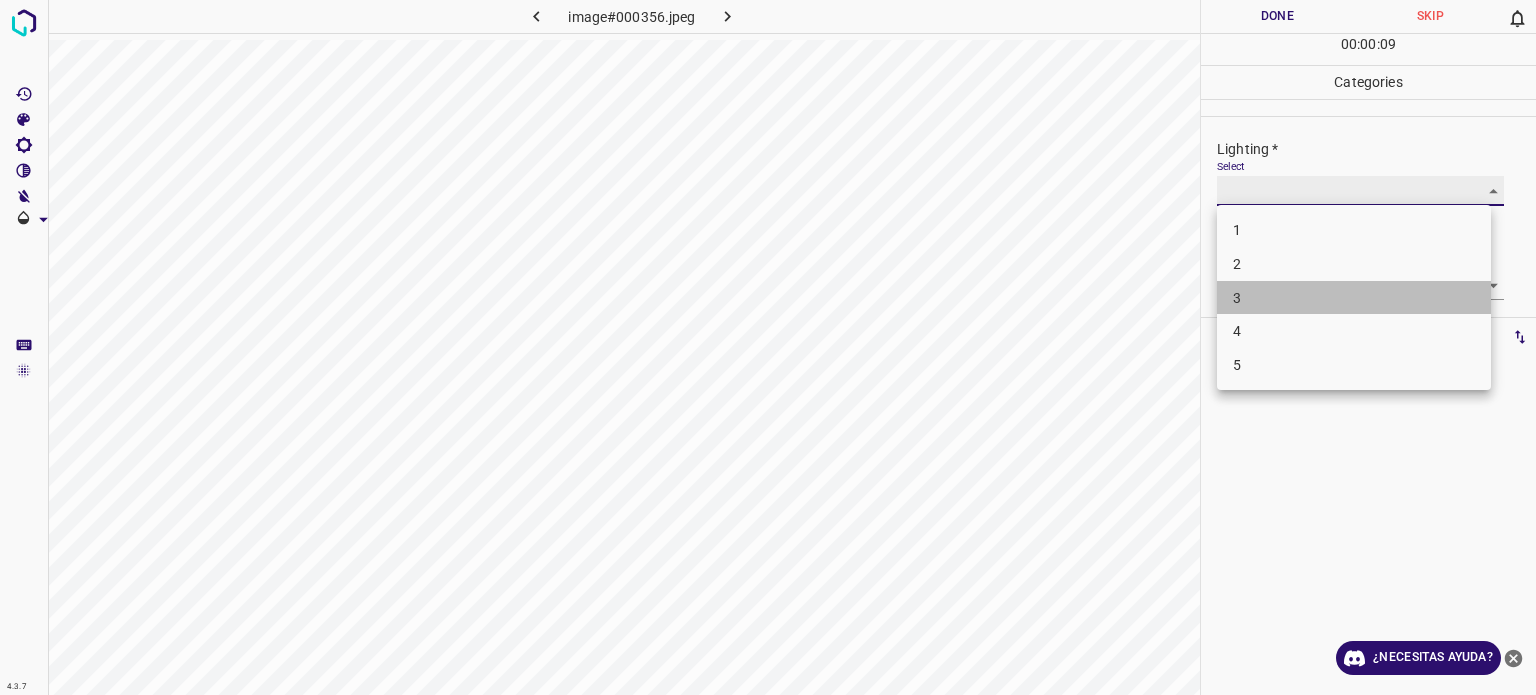 type on "3" 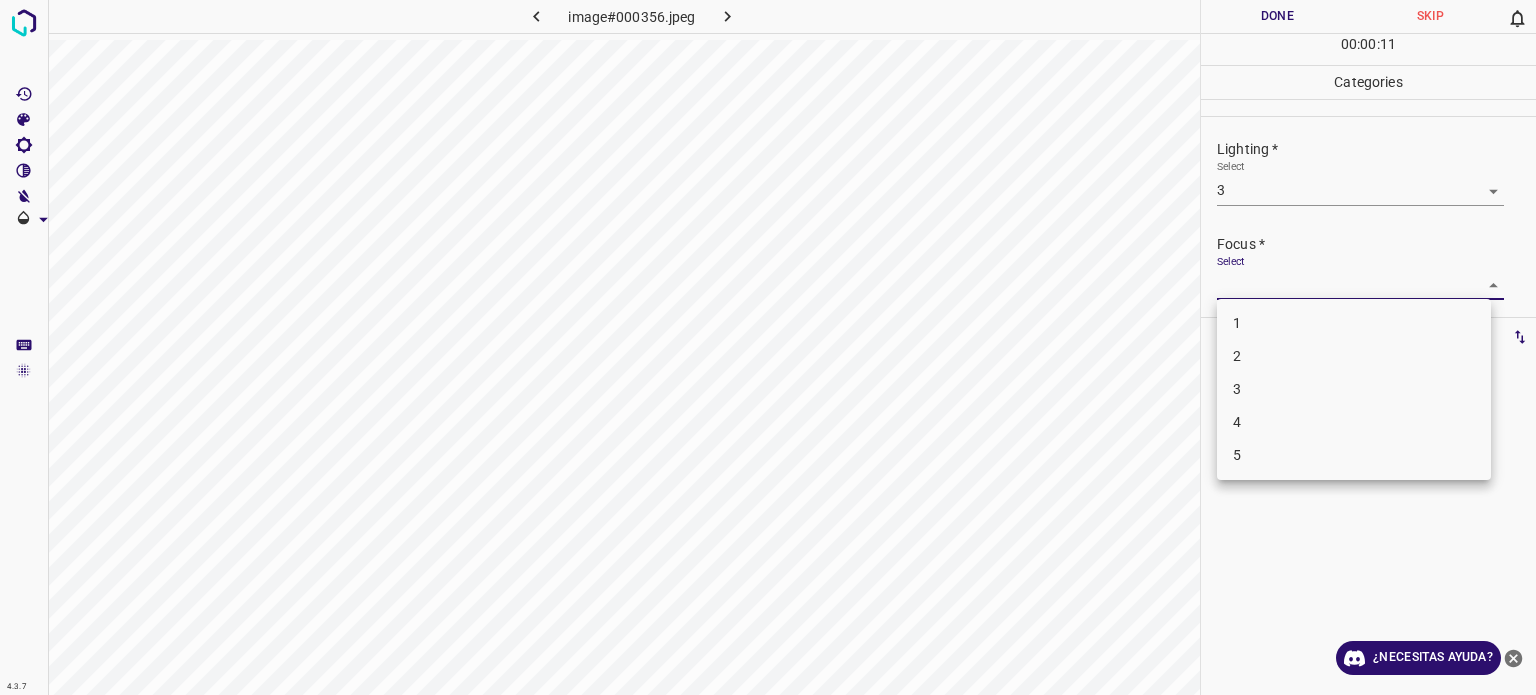 click on "Texto original Valora esta traducción Tu opinión servirá para ayudar a mejorar el Traductor de Google 4.3.7 image#000356.jpeg Done Skip 0 00   : 00   : 11   Categories Lighting *  Select 3 3 Focus *  Select ​ Overall *  Select ​ Labels   0 Categories 1 Lighting 2 Focus 3 Overall Tools Space Change between modes (Draw & Edit) I Auto labeling R Restore zoom M Zoom in N Zoom out Delete Delete selecte label Filters Z Restore filters X Saturation filter C Brightness filter V Contrast filter B Gray scale filter General O Download ¿Necesitas ayuda? - Texto - Esconder - Borrar 1 2 3 4 5" at bounding box center [768, 347] 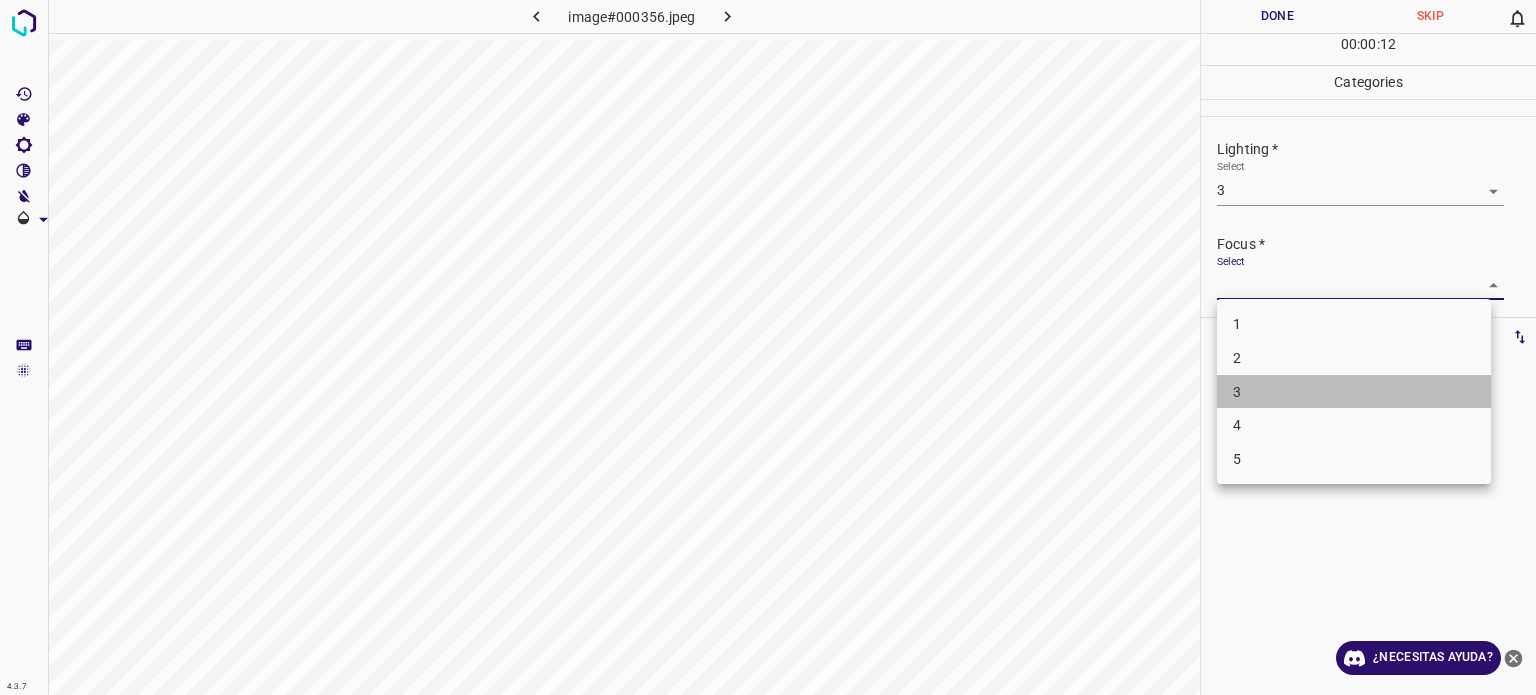 click on "3" at bounding box center [1237, 391] 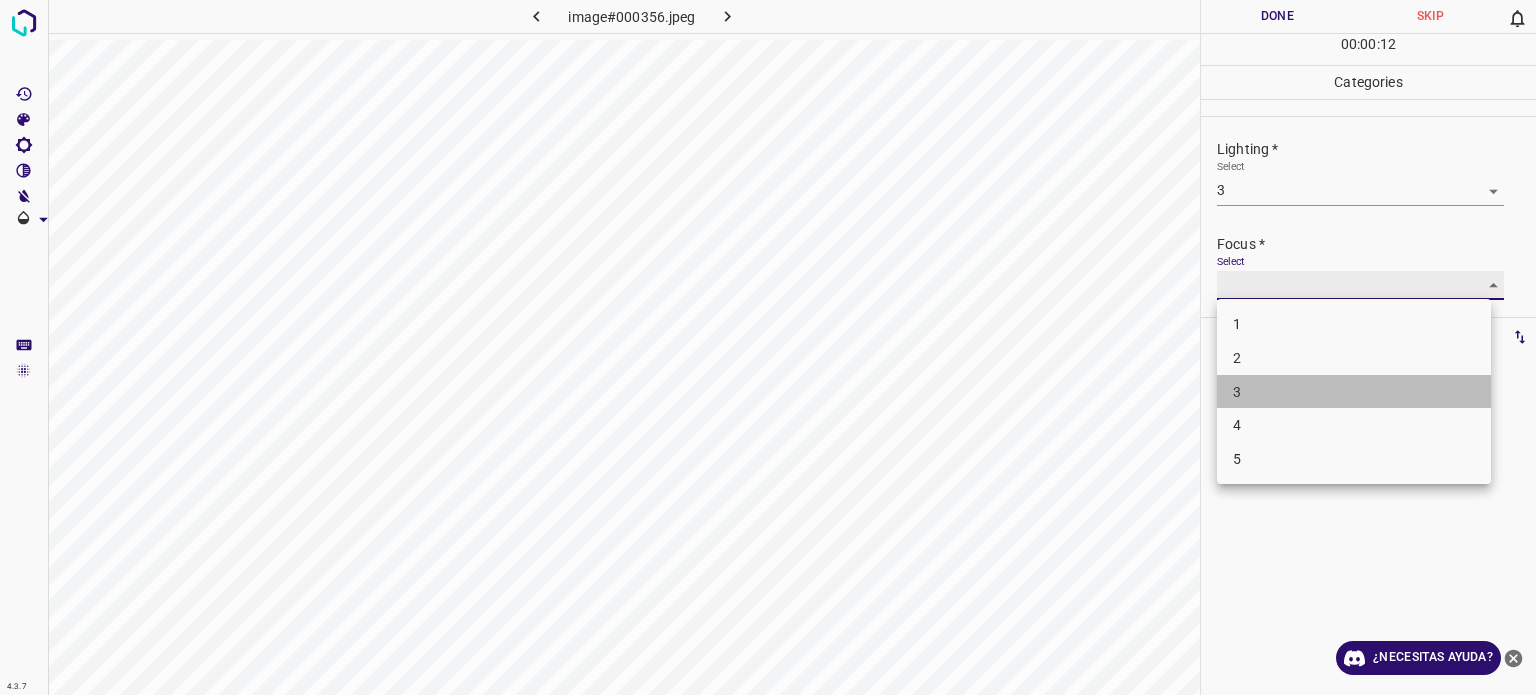 type on "3" 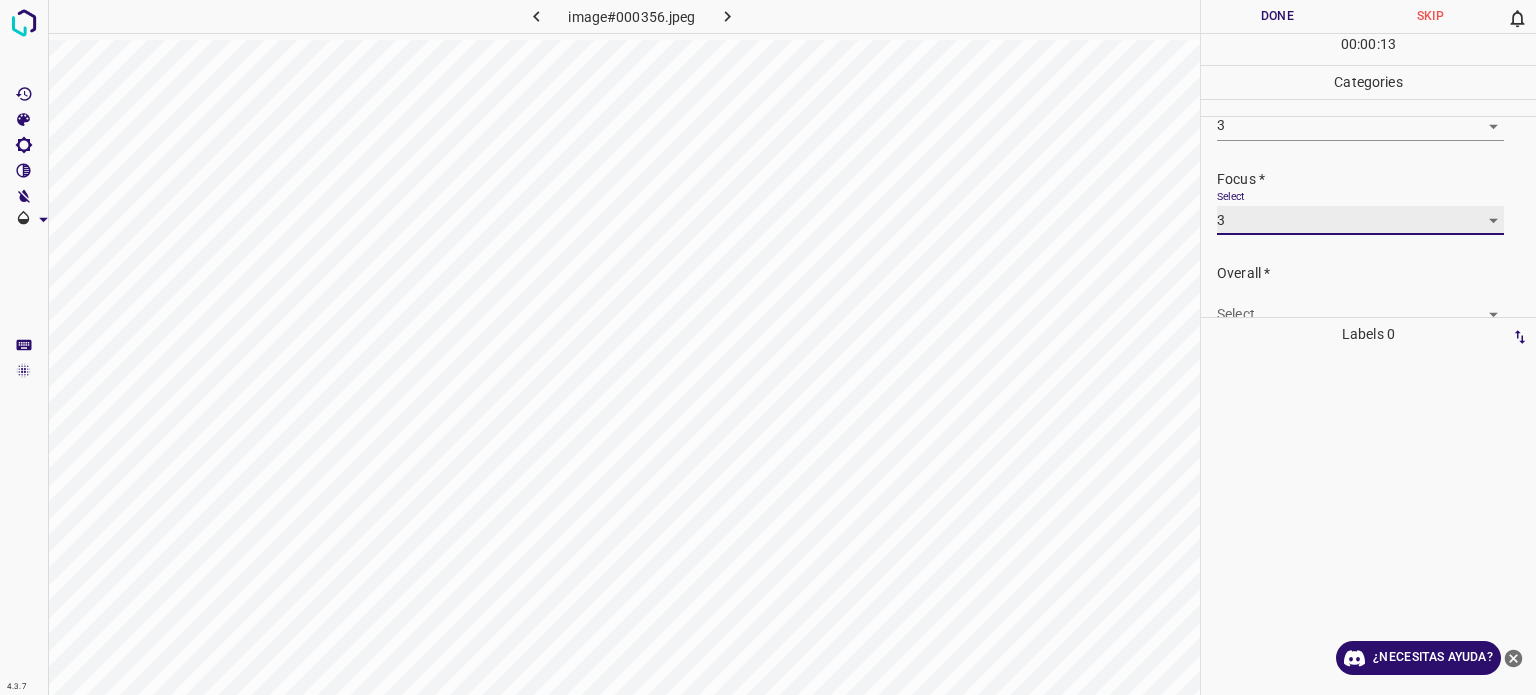 scroll, scrollTop: 98, scrollLeft: 0, axis: vertical 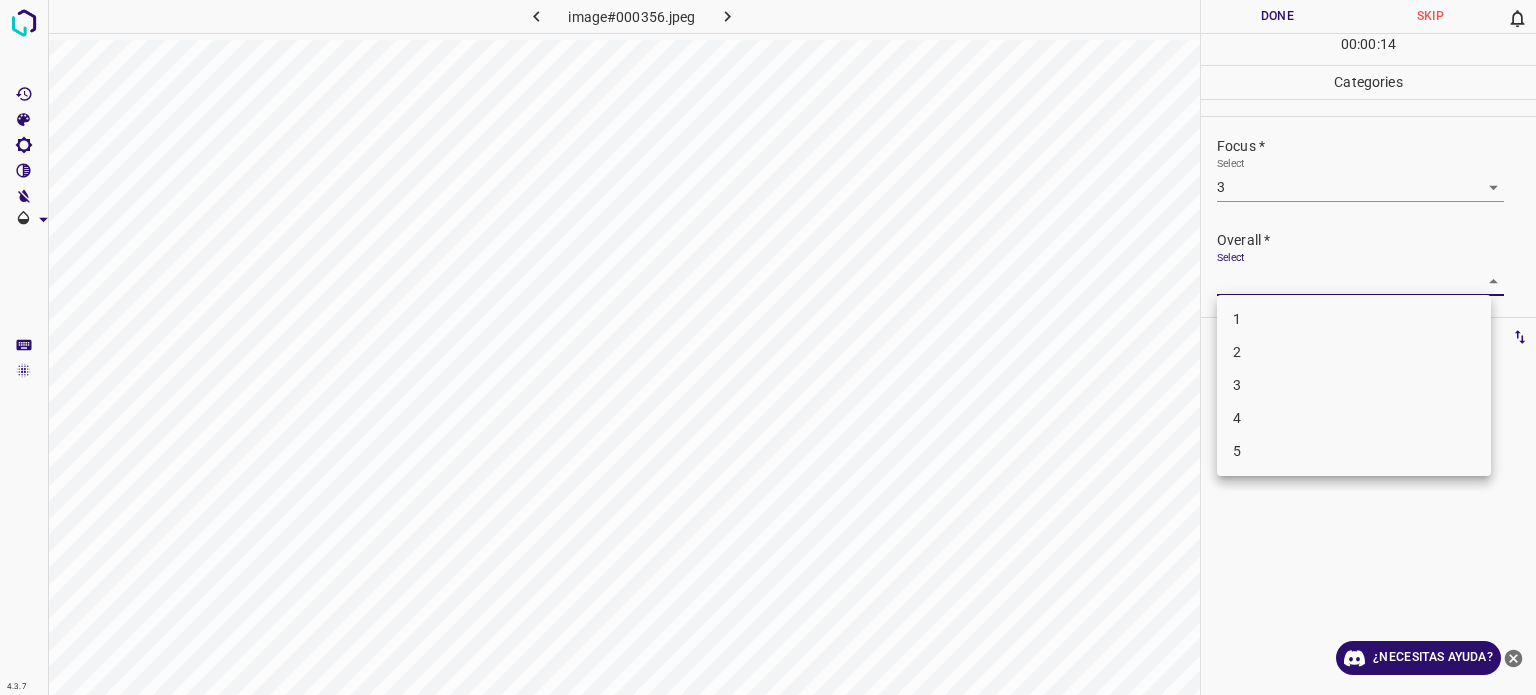 click on "Texto original Valora esta traducción Tu opinión servirá para ayudar a mejorar el Traductor de Google 4.3.7 image#000356.jpeg Done Skip 0 00   : 00   : 14   Categories Lighting *  Select 3 3 Focus *  Select 3 3 Overall *  Select ​ Labels   0 Categories 1 Lighting 2 Focus 3 Overall Tools Space Change between modes (Draw & Edit) I Auto labeling R Restore zoom M Zoom in N Zoom out Delete Delete selecte label Filters Z Restore filters X Saturation filter C Brightness filter V Contrast filter B Gray scale filter General O Download ¿Necesitas ayuda? - Texto - Esconder - Borrar 1 2 3 4 5" at bounding box center (768, 347) 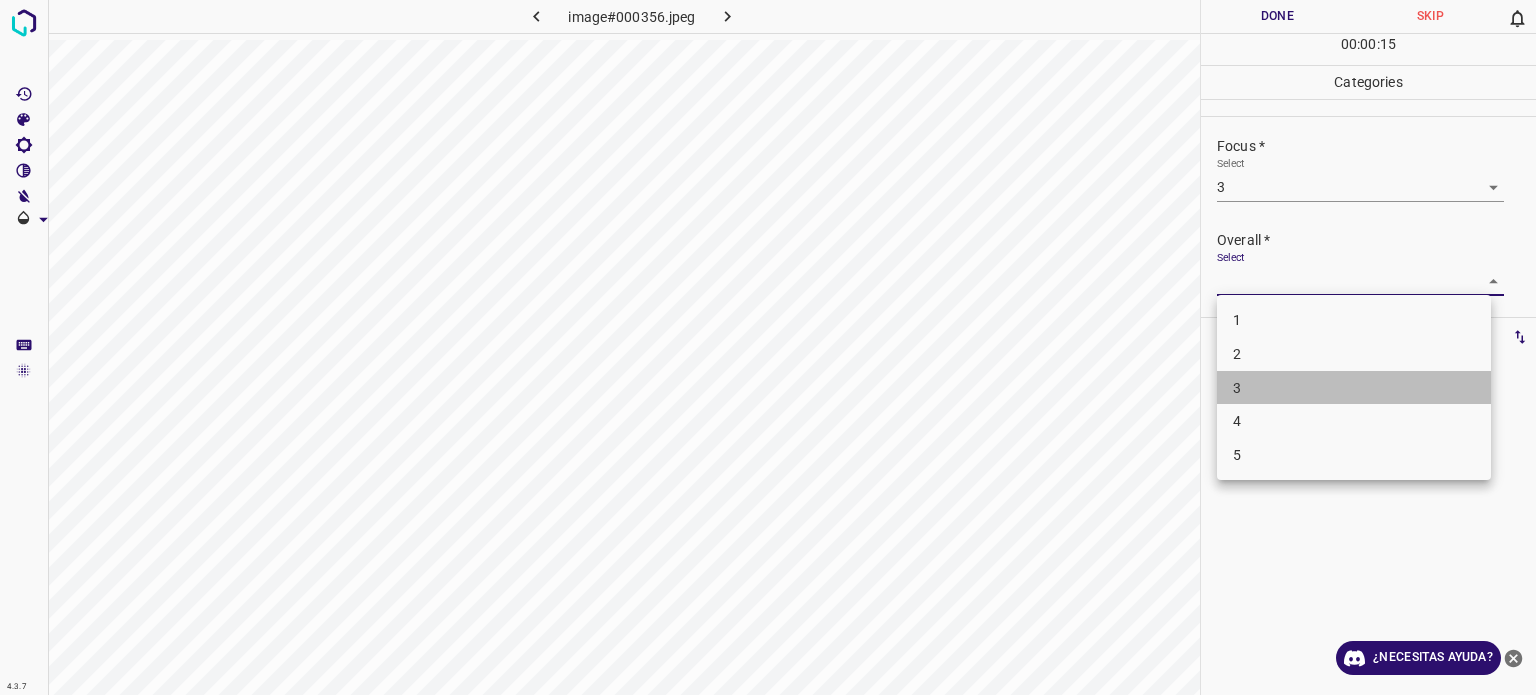 click on "3" at bounding box center (1237, 387) 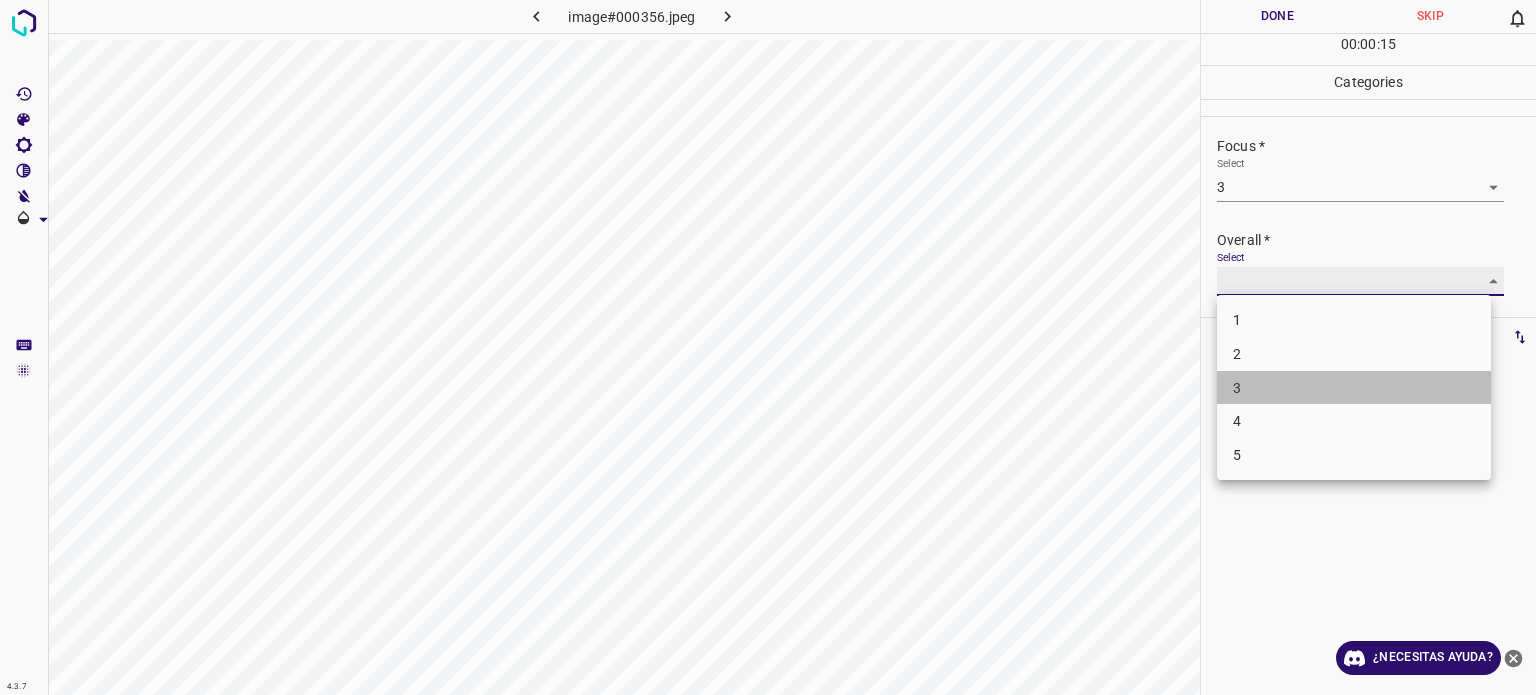 type on "3" 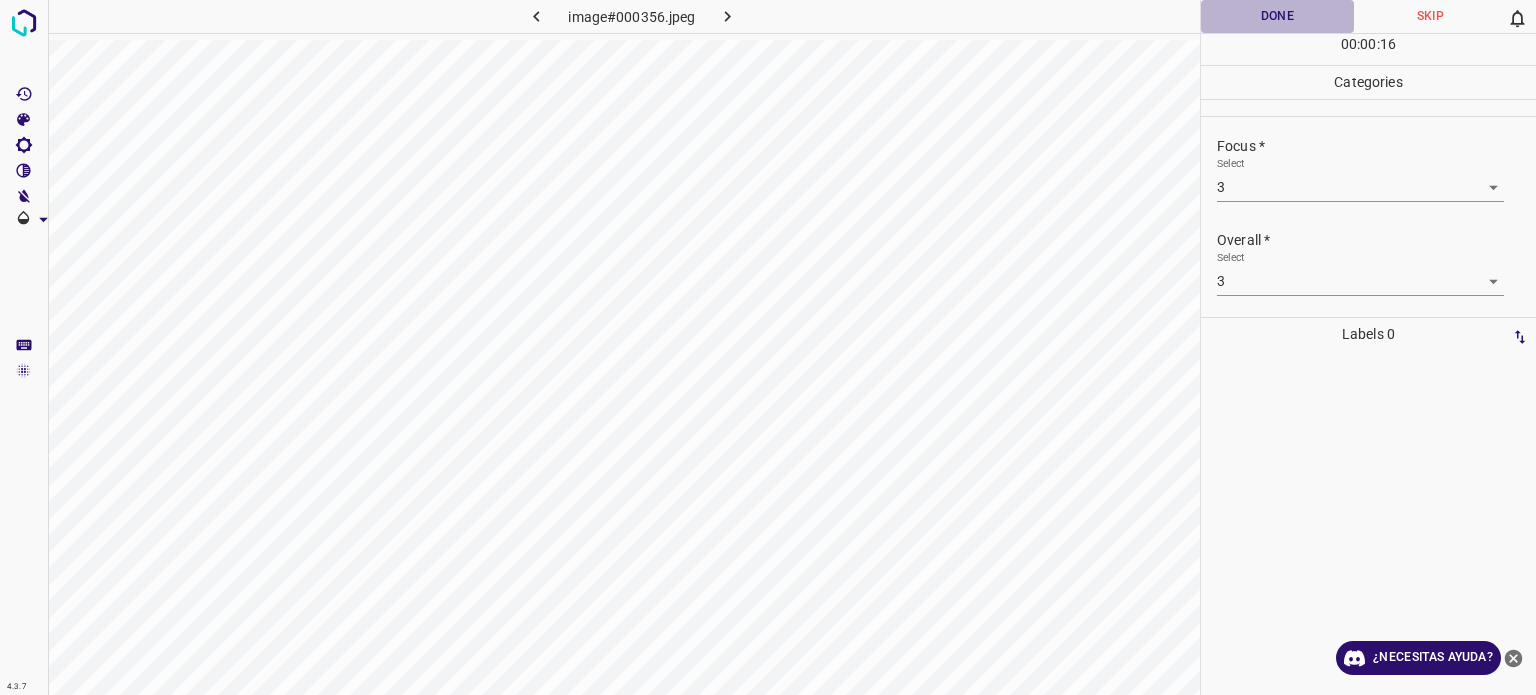 click on "Done" at bounding box center (1277, 16) 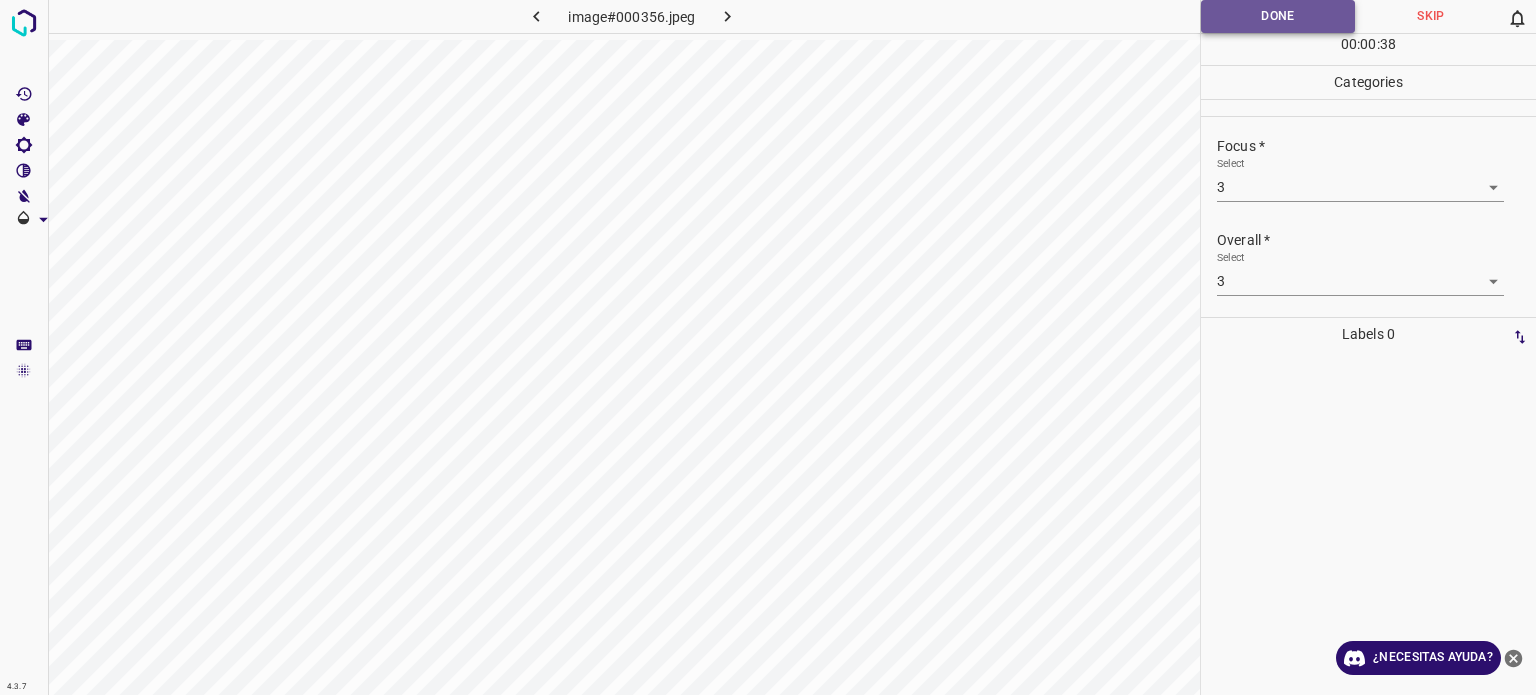 click on "Done" at bounding box center [1278, 16] 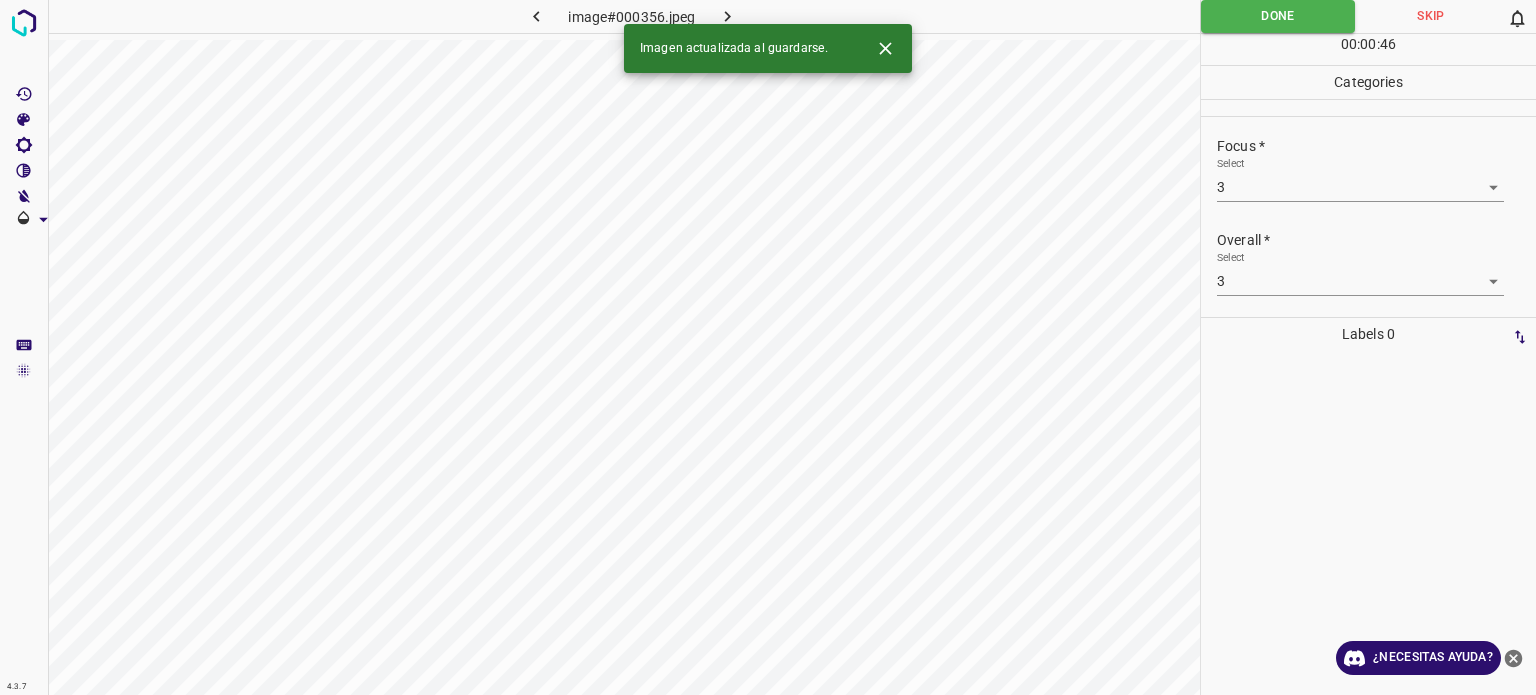 click 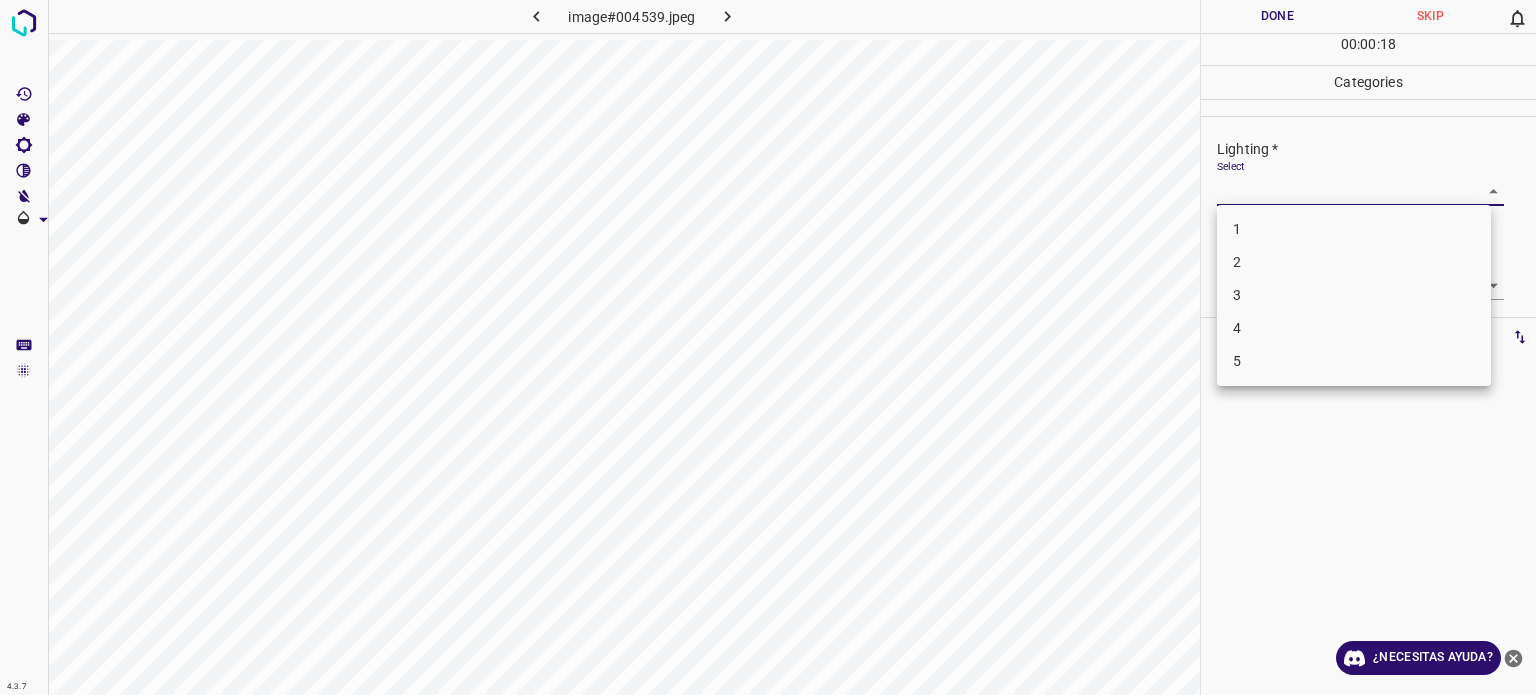 click on "Texto original Valora esta traducción Tu opinión servirá para ayudar a mejorar el Traductor de Google 4.3.7 image#004539.jpeg Done Skip 0 00   : 00   : 18   Categories Lighting *  Select ​ Focus *  Select ​ Overall *  Select ​ Labels   0 Categories 1 Lighting 2 Focus 3 Overall Tools Space Change between modes (Draw & Edit) I Auto labeling R Restore zoom M Zoom in N Zoom out Delete Delete selecte label Filters Z Restore filters X Saturation filter C Brightness filter V Contrast filter B Gray scale filter General O Download ¿Necesitas ayuda? - Texto - Esconder - Borrar 1 2 3 4 5" at bounding box center (768, 347) 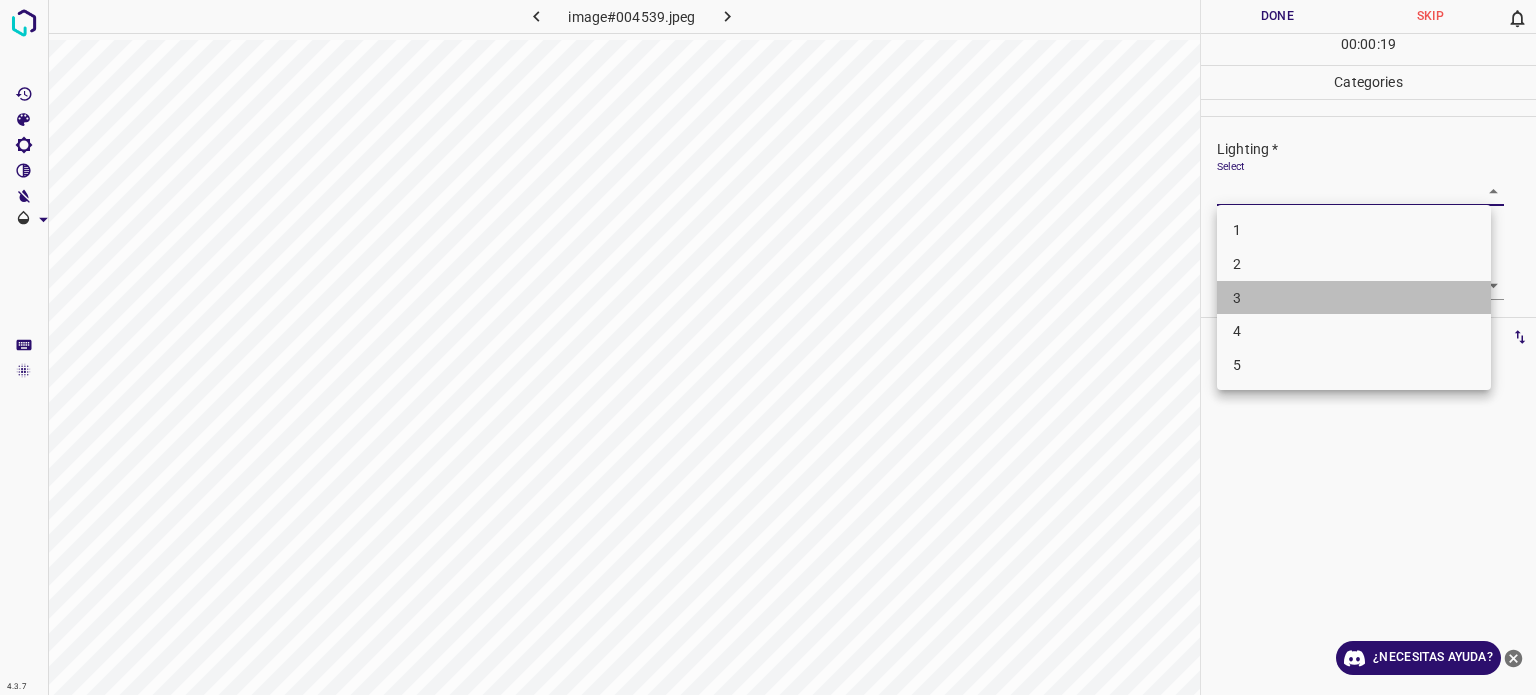 click on "3" at bounding box center [1354, 298] 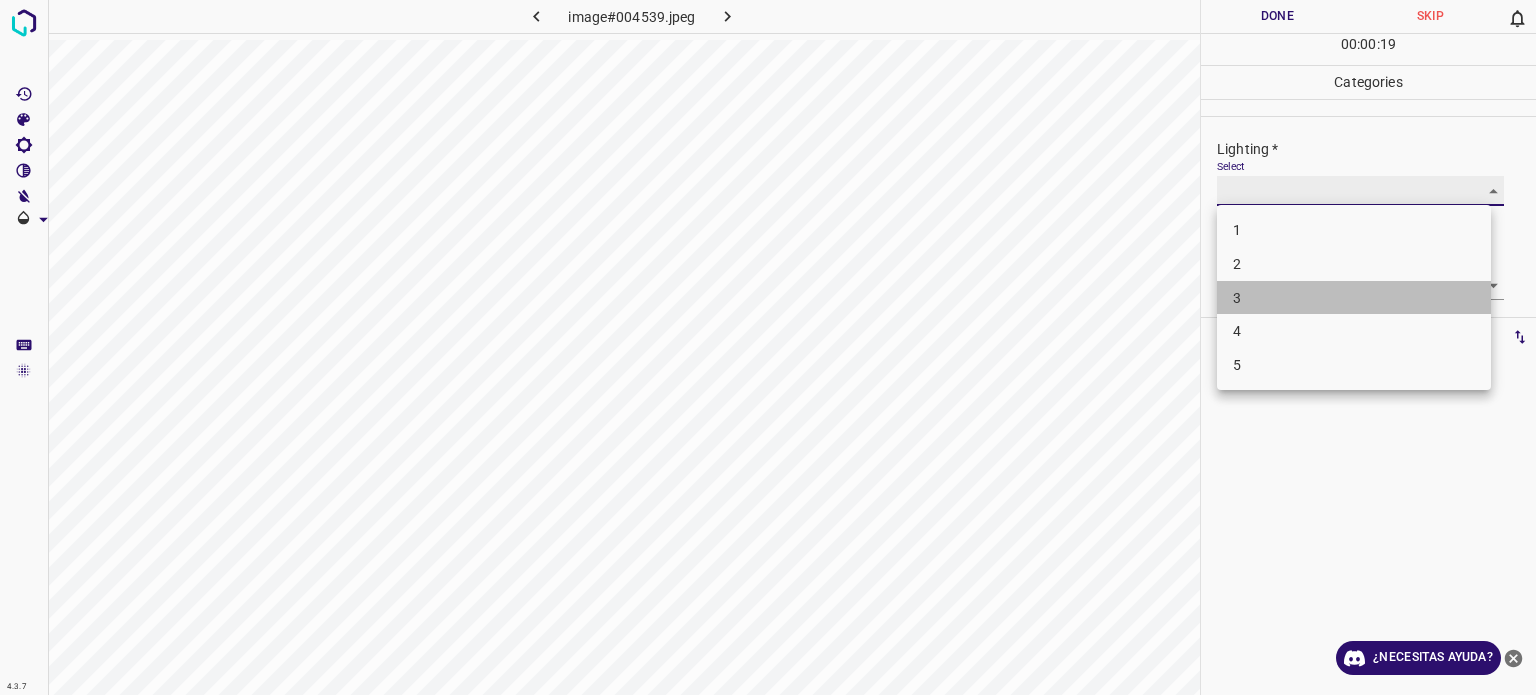 type on "3" 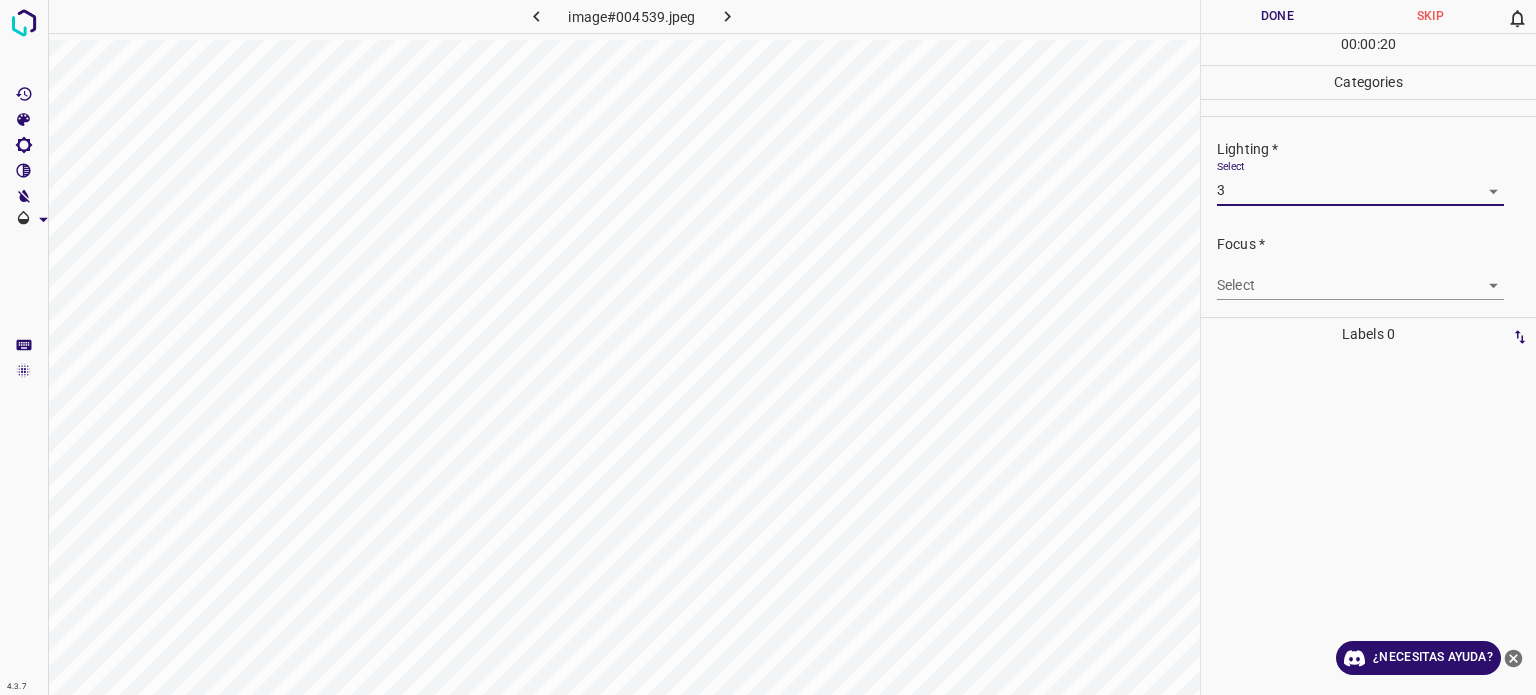click on "Texto original Valora esta traducción Tu opinión servirá para ayudar a mejorar el Traductor de Google 4.3.7 image#004539.jpeg Done Skip 0 00   : 00   : 20   Categories Lighting *  Select 3 3 Focus *  Select ​ Overall *  Select ​ Labels   0 Categories 1 Lighting 2 Focus 3 Overall Tools Space Change between modes (Draw & Edit) I Auto labeling R Restore zoom M Zoom in N Zoom out Delete Delete selecte label Filters Z Restore filters X Saturation filter C Brightness filter V Contrast filter B Gray scale filter General O Download ¿Necesitas ayuda? - Texto - Esconder - Borrar" at bounding box center (768, 347) 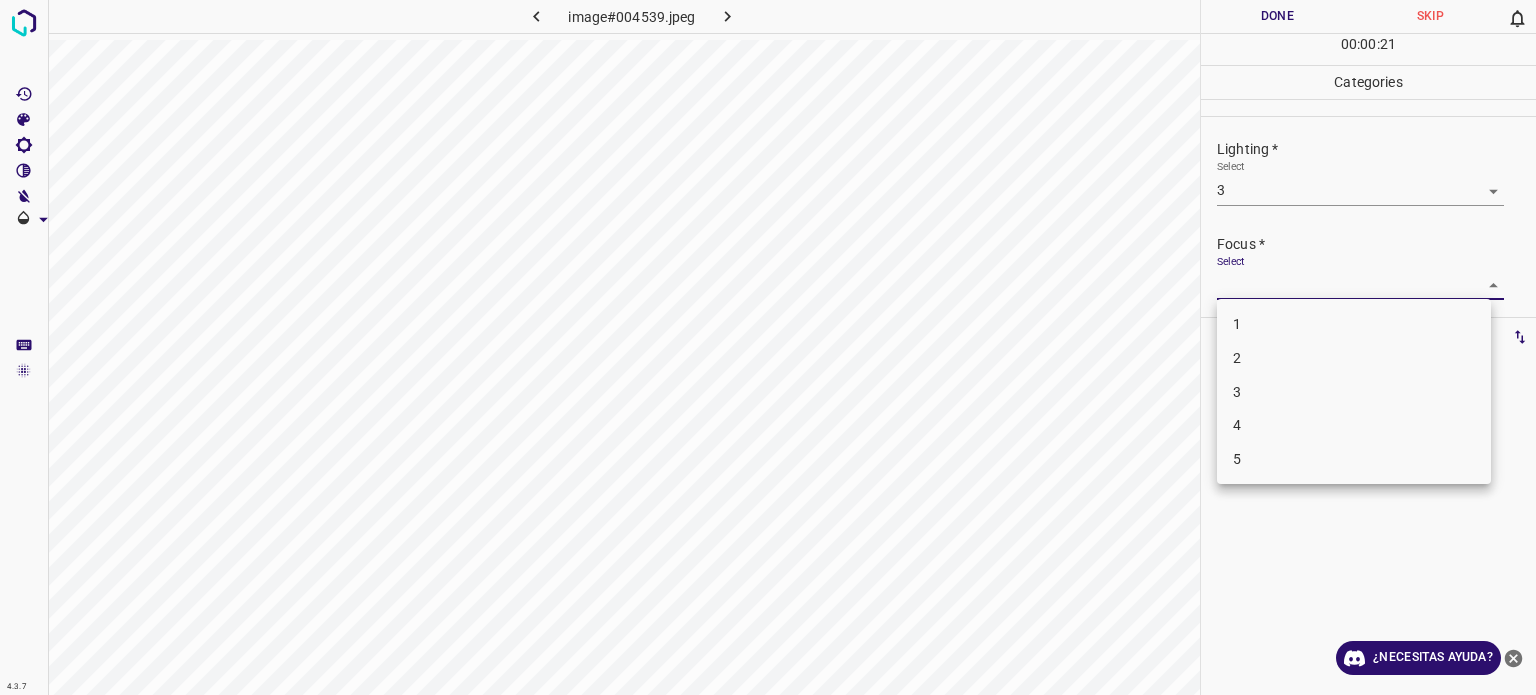 click on "3" at bounding box center [1237, 391] 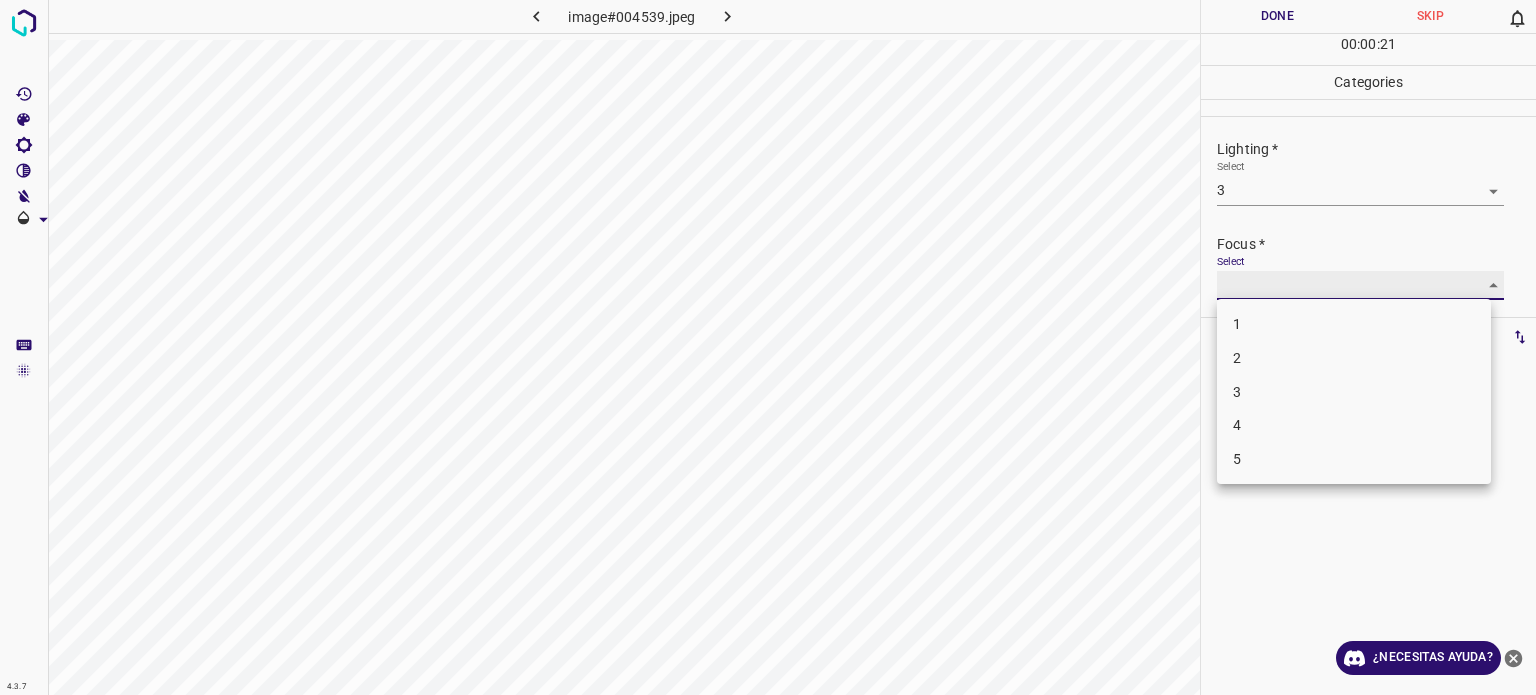 type on "3" 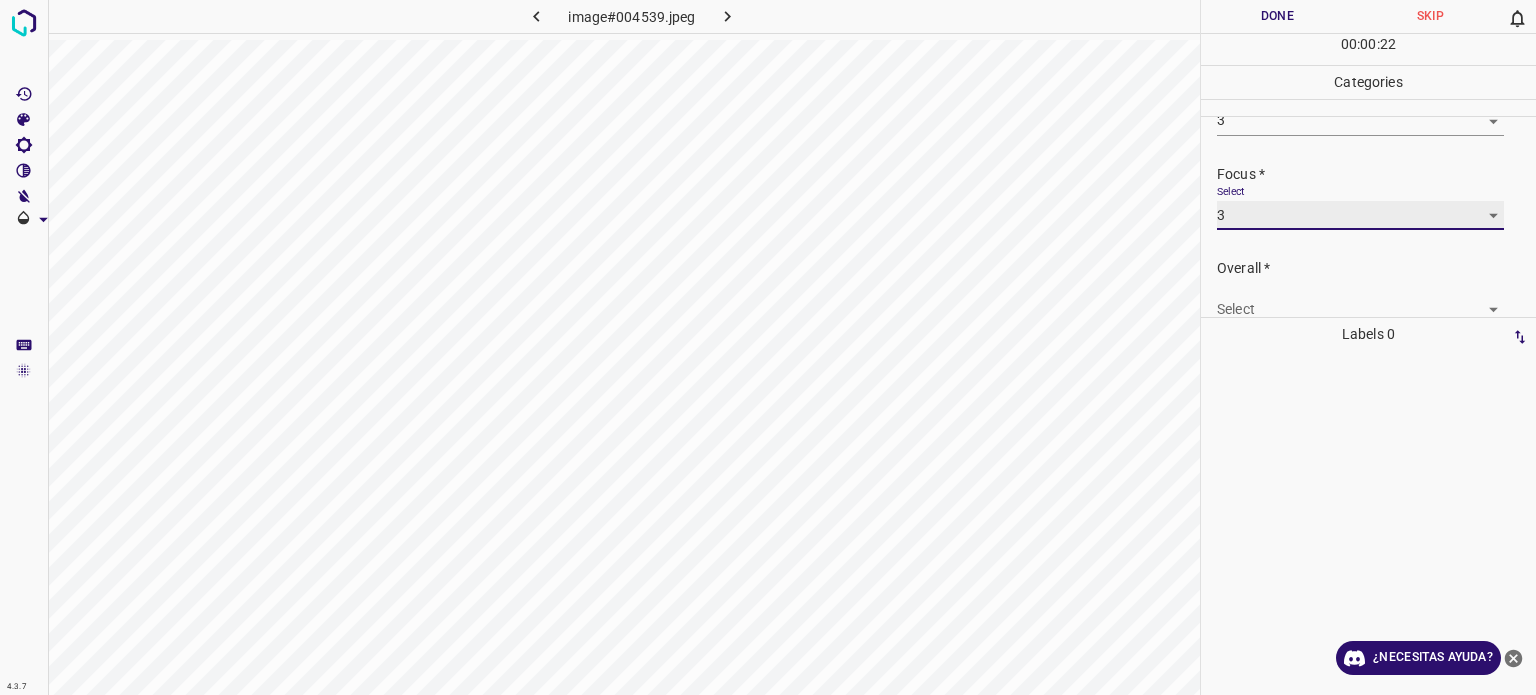 scroll, scrollTop: 98, scrollLeft: 0, axis: vertical 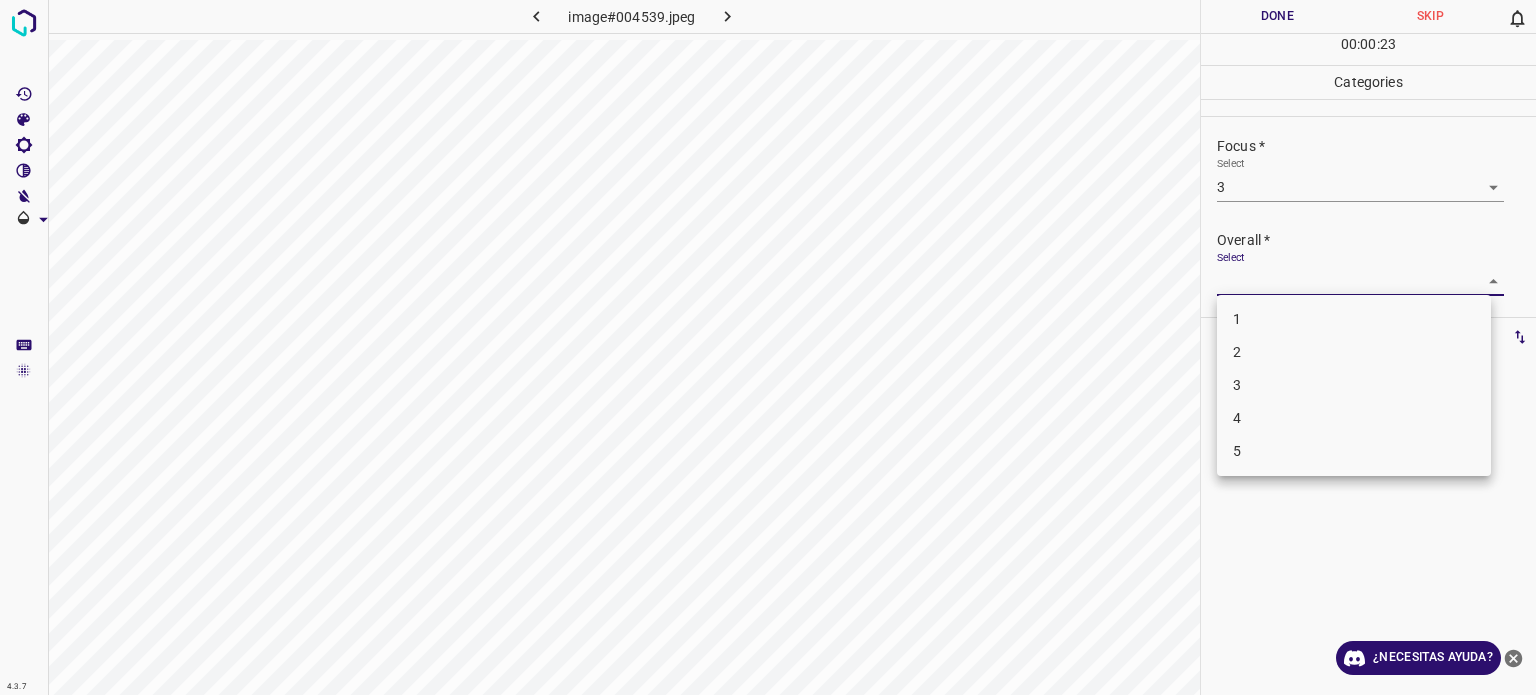 click on "Texto original Valora esta traducción Tu opinión servirá para ayudar a mejorar el Traductor de Google 4.3.7 image#004539.jpeg Done Skip 0 00   : 00   : 23   Categories Lighting *  Select 3 3 Focus *  Select 3 3 Overall *  Select ​ Labels   0 Categories 1 Lighting 2 Focus 3 Overall Tools Space Change between modes (Draw & Edit) I Auto labeling R Restore zoom M Zoom in N Zoom out Delete Delete selecte label Filters Z Restore filters X Saturation filter C Brightness filter V Contrast filter B Gray scale filter General O Download ¿Necesitas ayuda? - Texto - Esconder - Borrar 1 2 3 4 5" at bounding box center (768, 347) 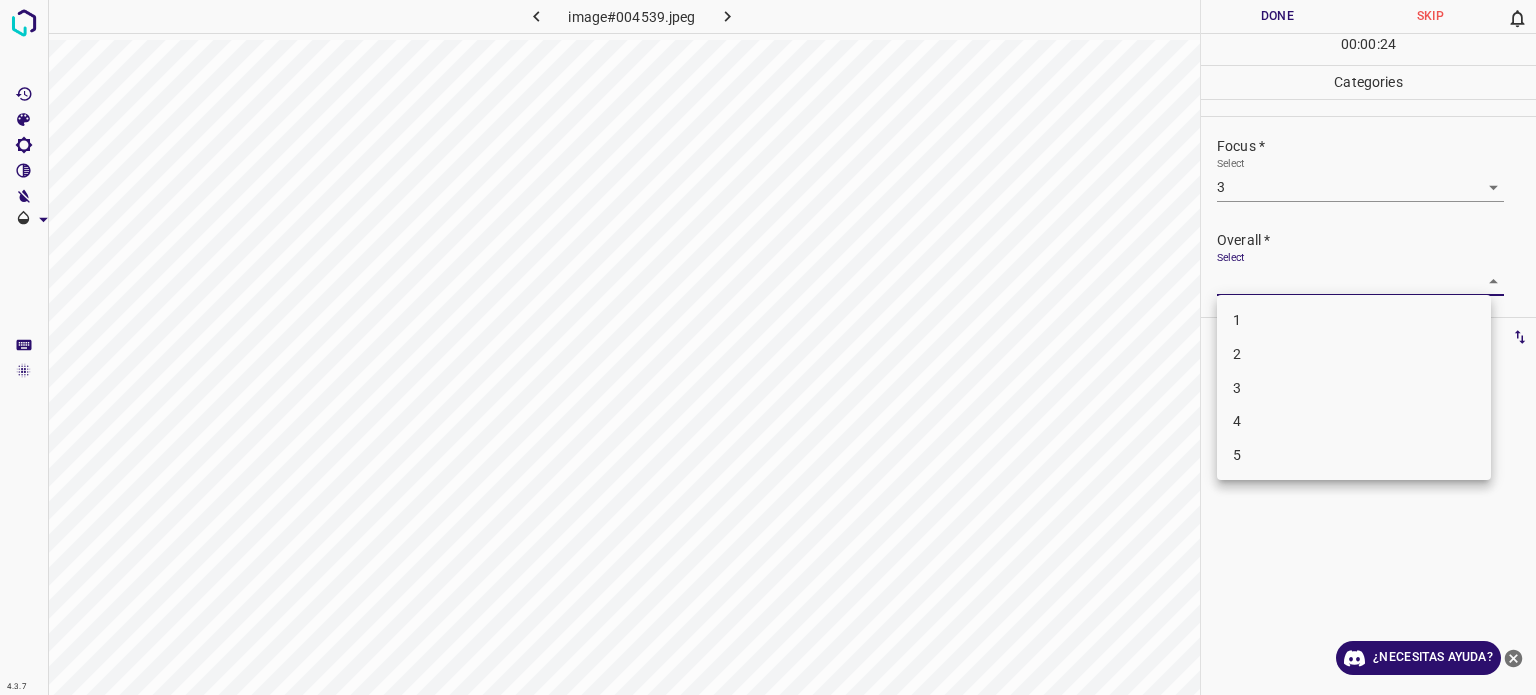 click on "3" at bounding box center [1237, 387] 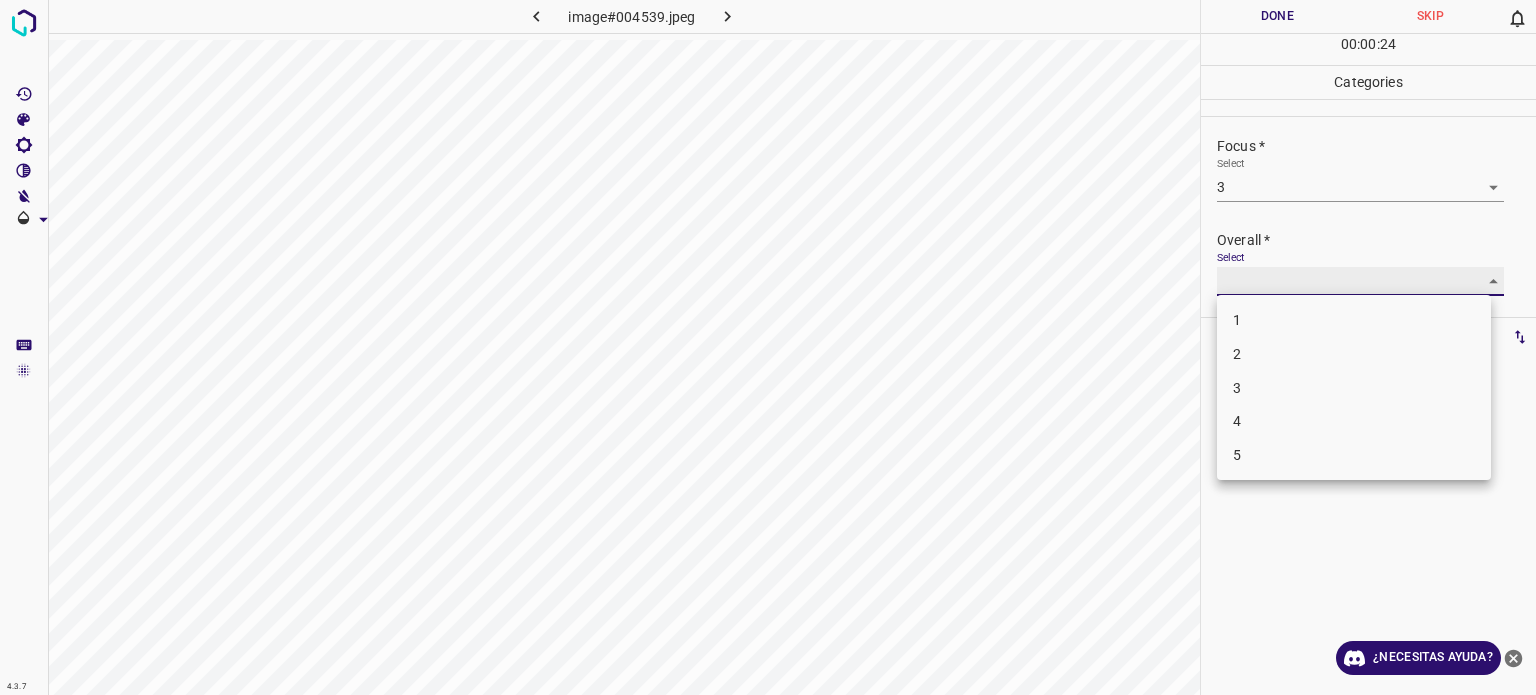 type on "3" 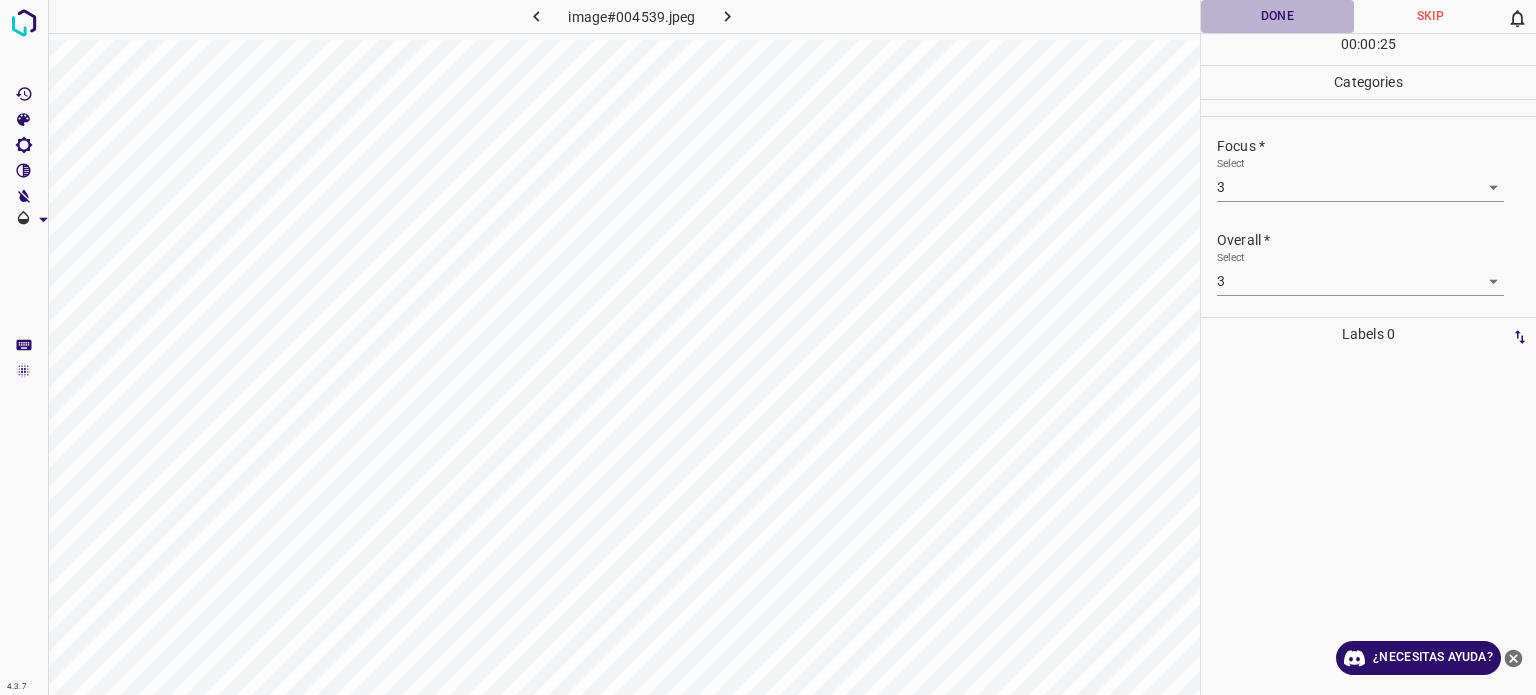click on "Done" at bounding box center [1277, 16] 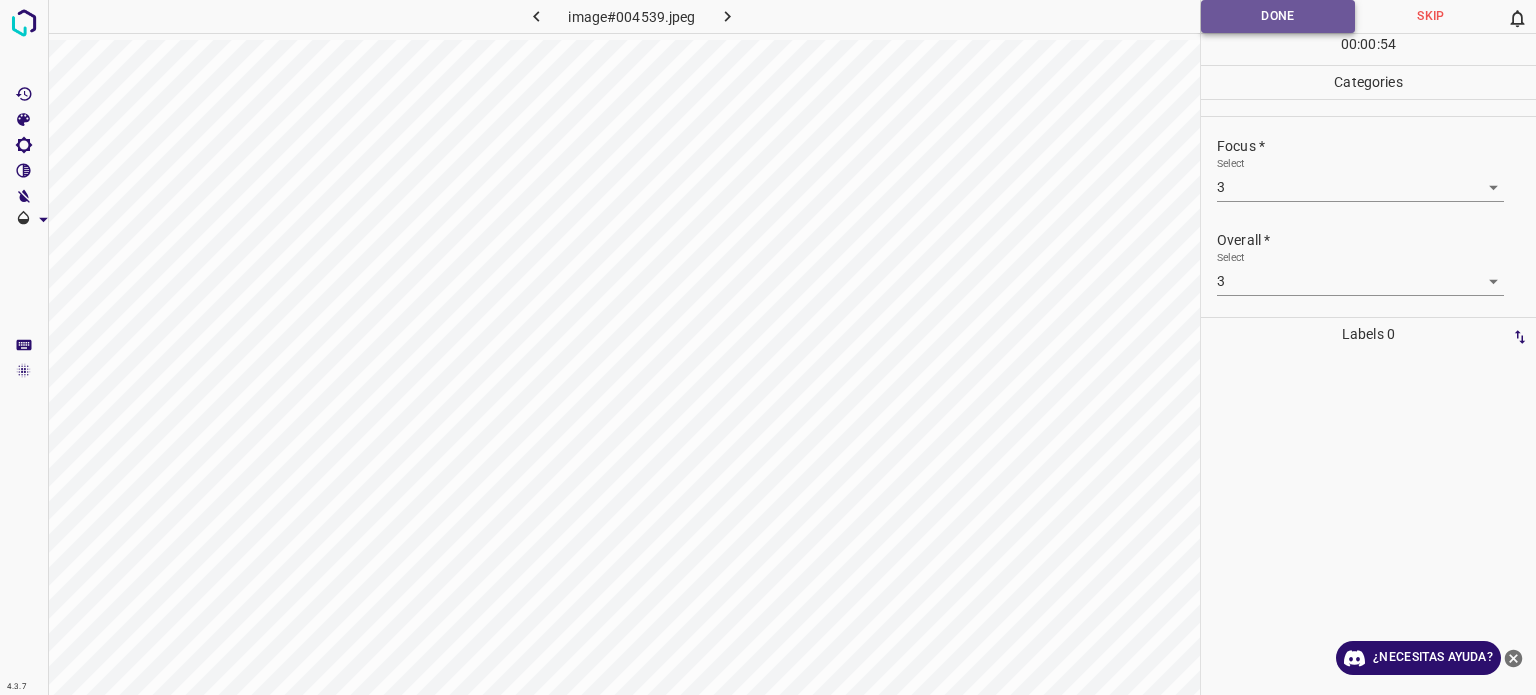 click on "Done" at bounding box center [1278, 16] 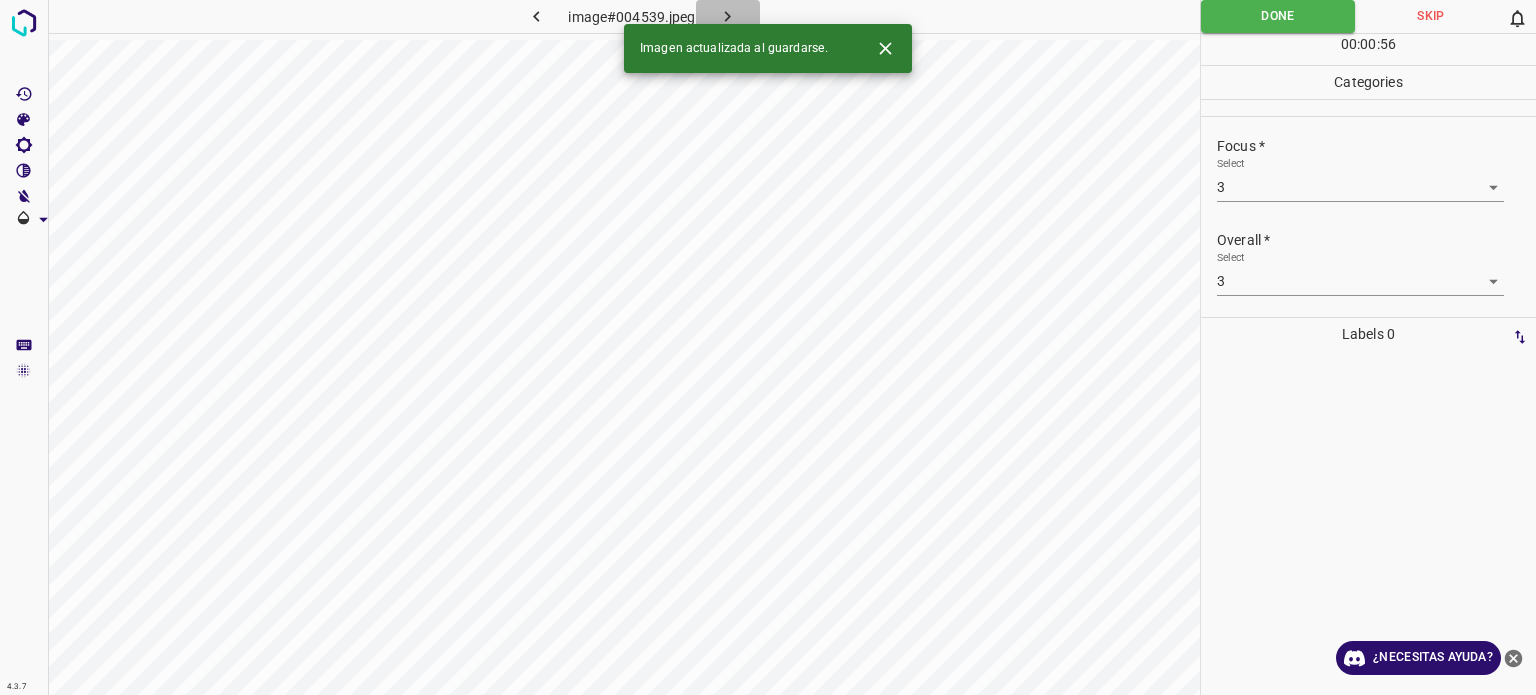 click 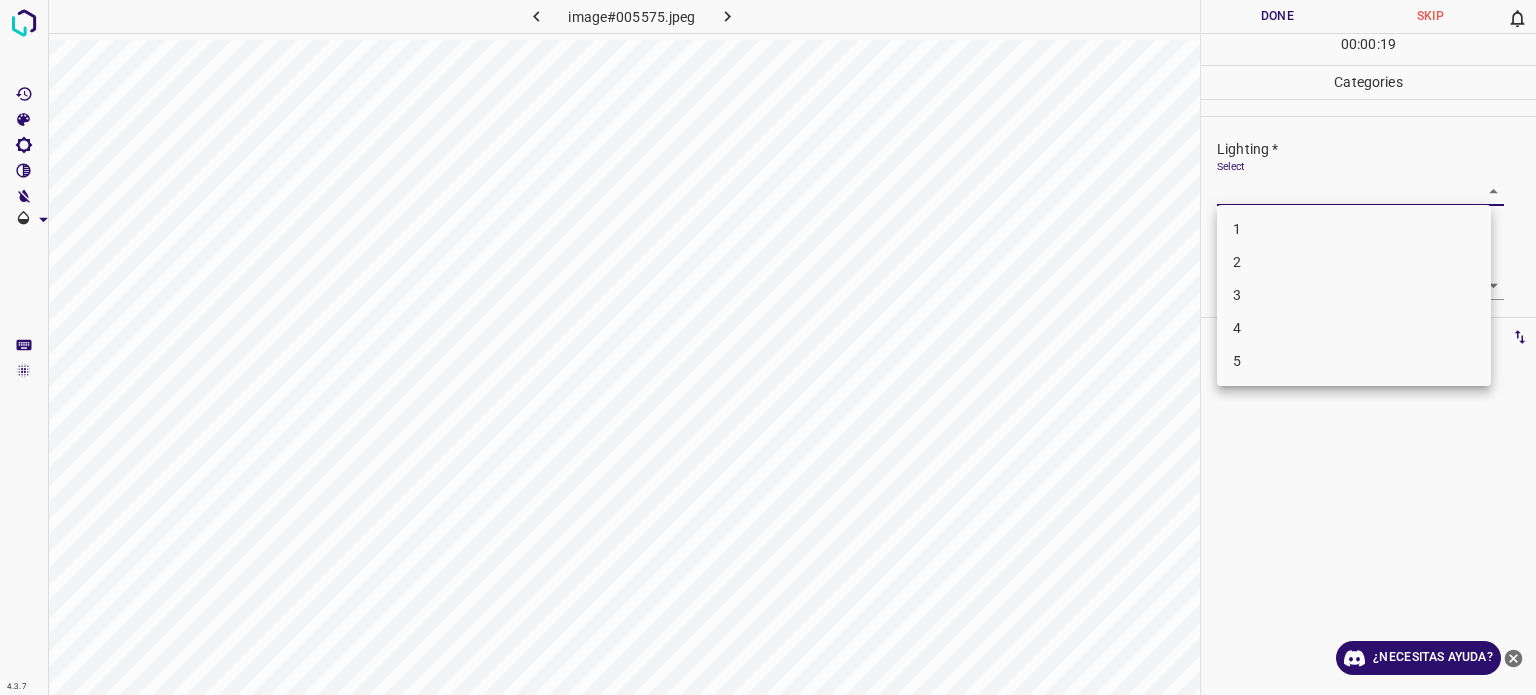 click on "Texto original Valora esta traducción Tu opinión servirá para ayudar a mejorar el Traductor de Google 4.3.7 image#005575.jpeg Done Skip 0 00   : 00   : 19   Categories Lighting *  Select ​ Focus *  Select ​ Overall *  Select ​ Labels   0 Categories 1 Lighting 2 Focus 3 Overall Tools Space Change between modes (Draw & Edit) I Auto labeling R Restore zoom M Zoom in N Zoom out Delete Delete selecte label Filters Z Restore filters X Saturation filter C Brightness filter V Contrast filter B Gray scale filter General O Download ¿Necesitas ayuda? - Texto - Esconder - Borrar 1 2 3 4 5" at bounding box center [768, 347] 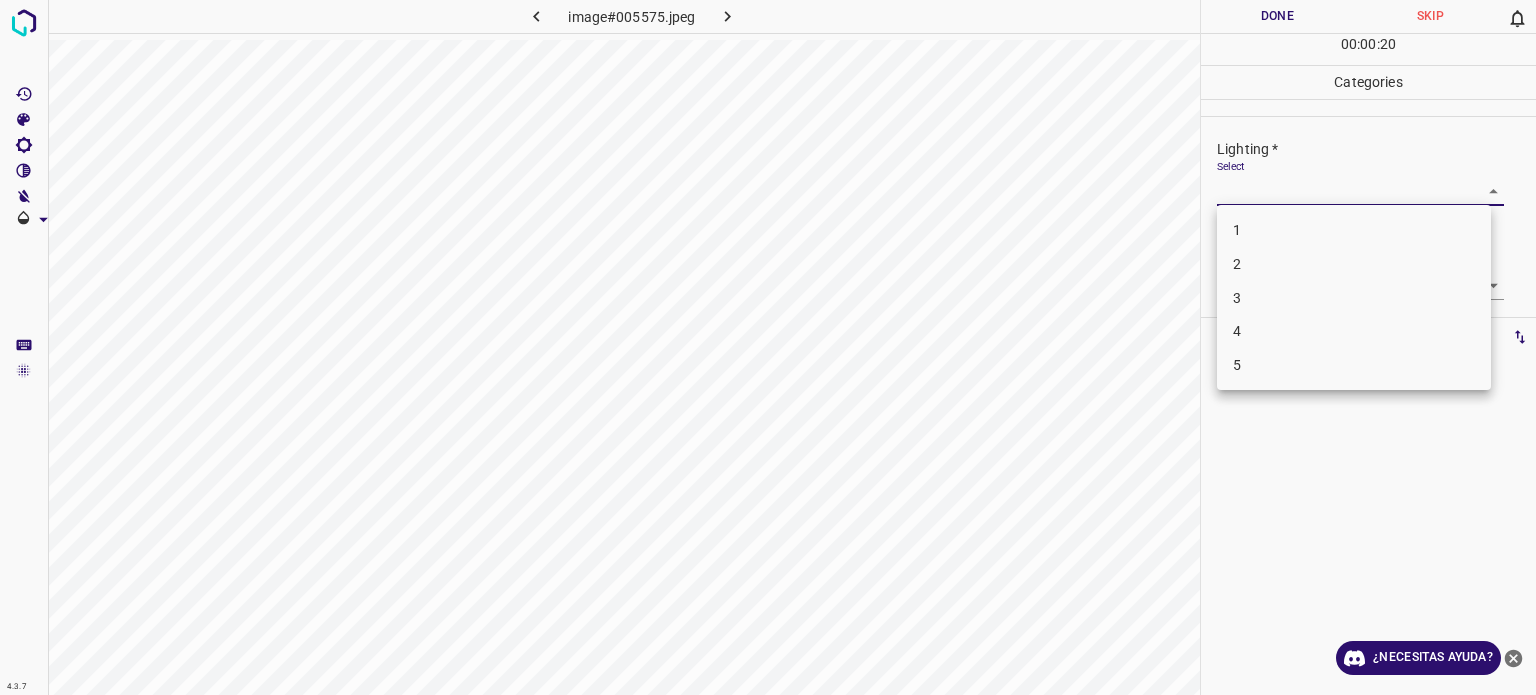 click on "3" at bounding box center [1237, 297] 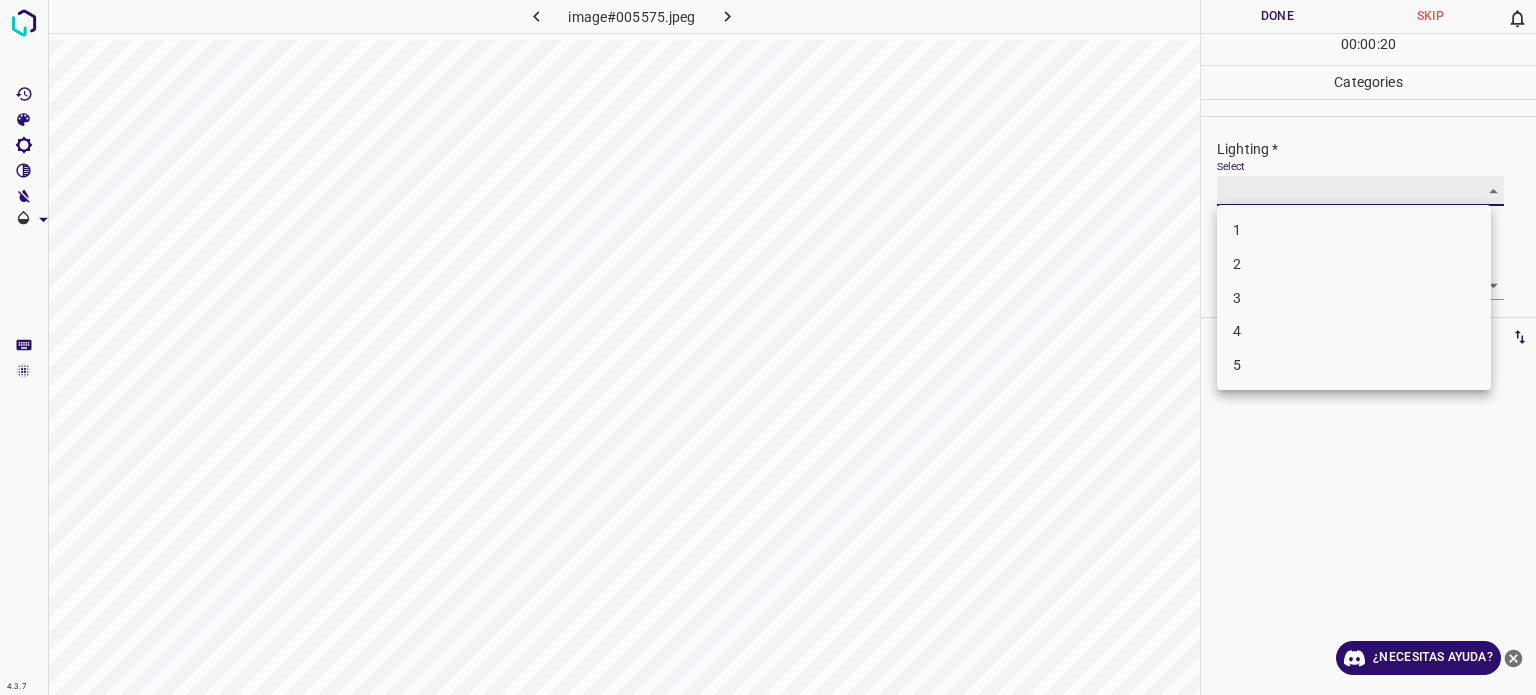 type on "3" 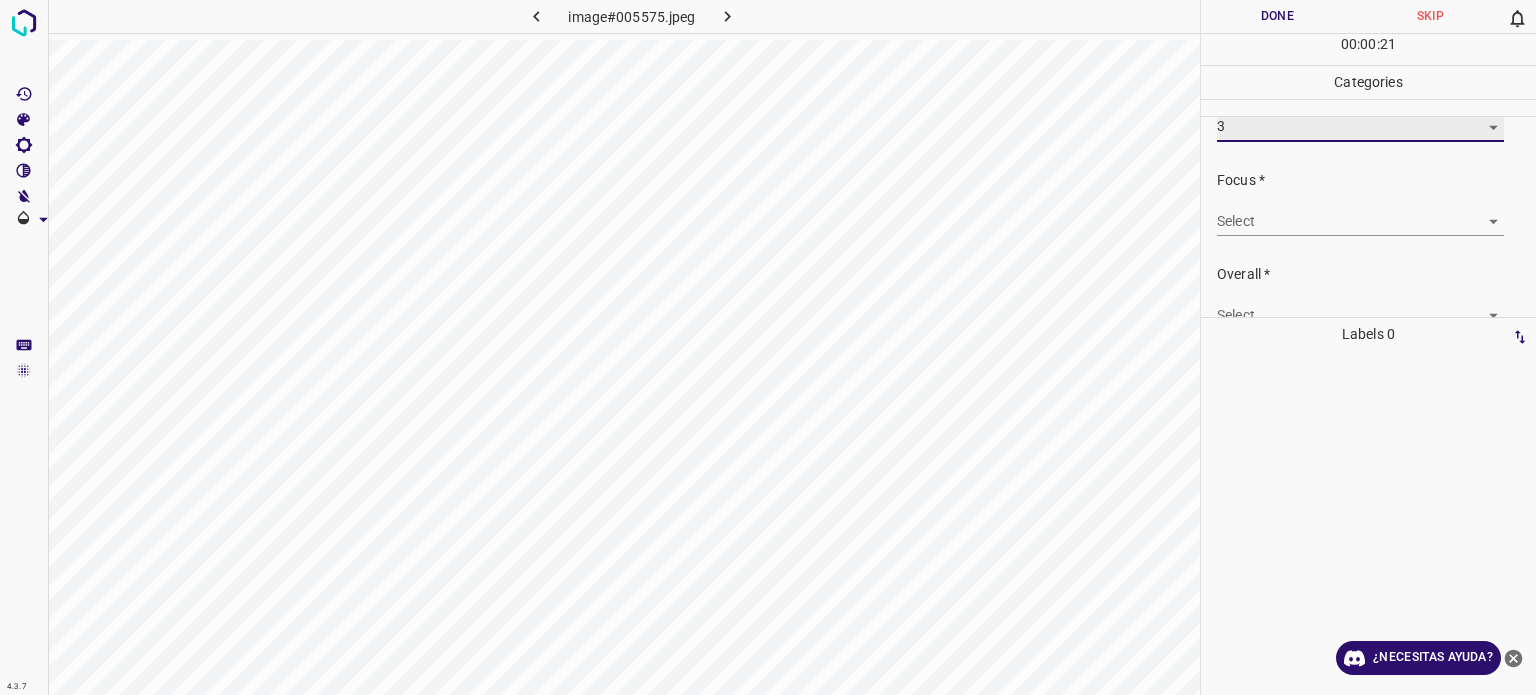 scroll, scrollTop: 98, scrollLeft: 0, axis: vertical 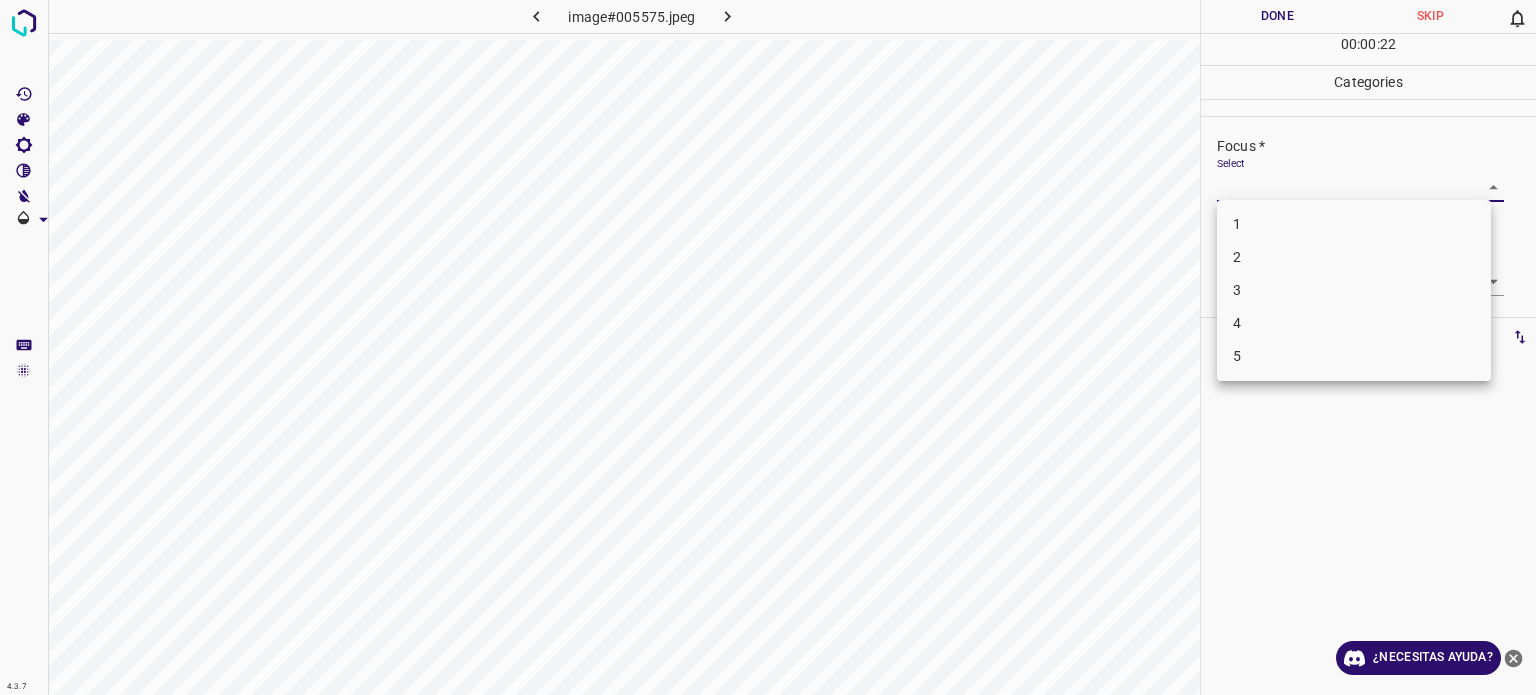 click on "Texto original Valora esta traducción Tu opinión servirá para ayudar a mejorar el Traductor de Google 4.3.7 image#005575.jpeg Done Skip 0 00   : 00   : 22   Categories Lighting *  Select 3 3 Focus *  Select ​ Overall *  Select ​ Labels   0 Categories 1 Lighting 2 Focus 3 Overall Tools Space Change between modes (Draw & Edit) I Auto labeling R Restore zoom M Zoom in N Zoom out Delete Delete selecte label Filters Z Restore filters X Saturation filter C Brightness filter V Contrast filter B Gray scale filter General O Download ¿Necesitas ayuda? - Texto - Esconder - Borrar 1 2 3 4 5" at bounding box center [768, 347] 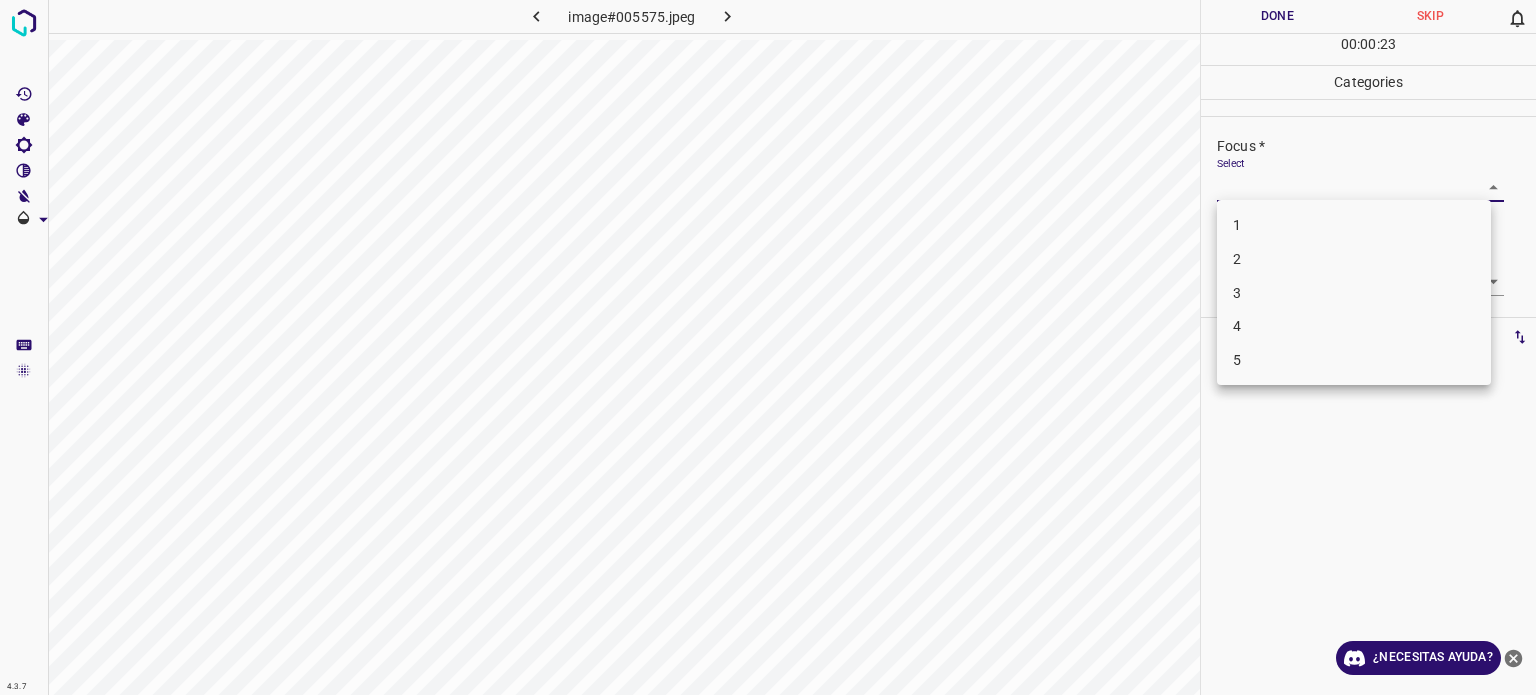 click on "3" at bounding box center [1237, 292] 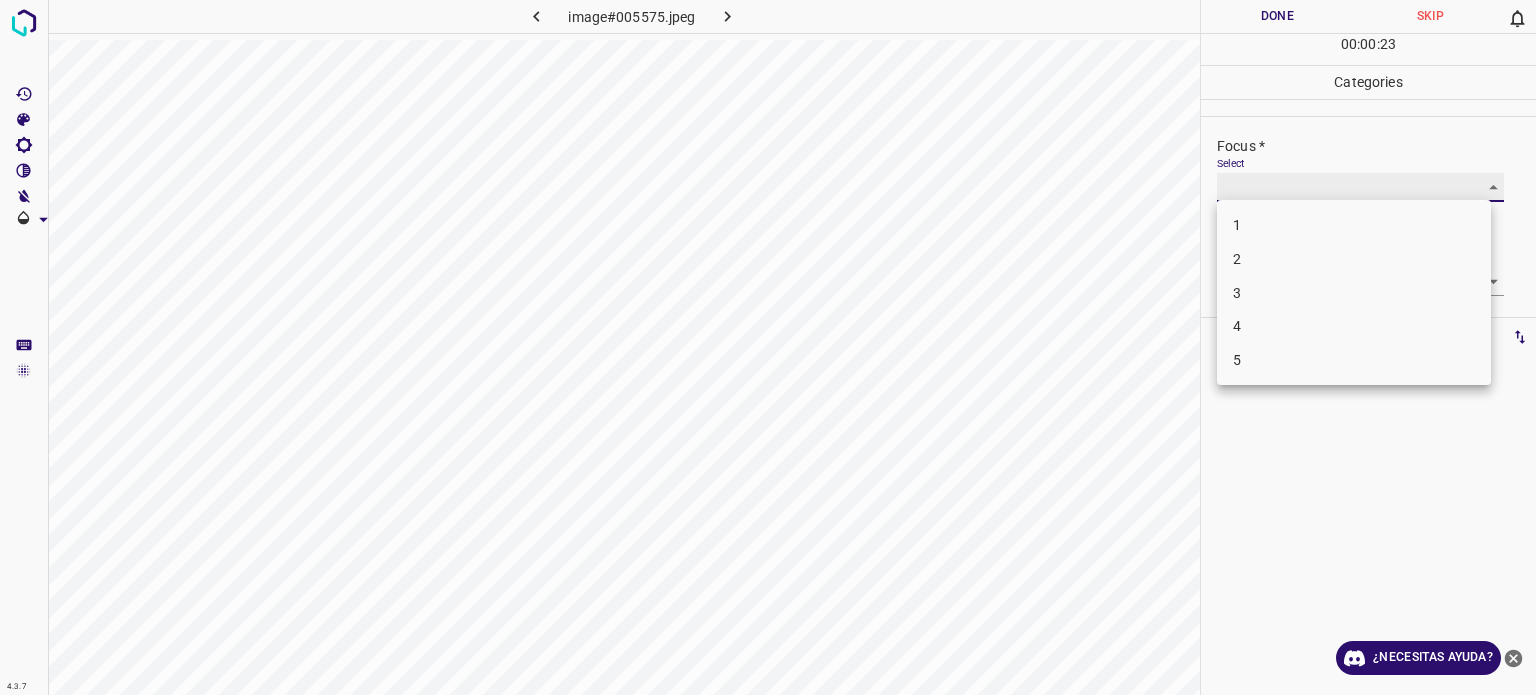 type on "3" 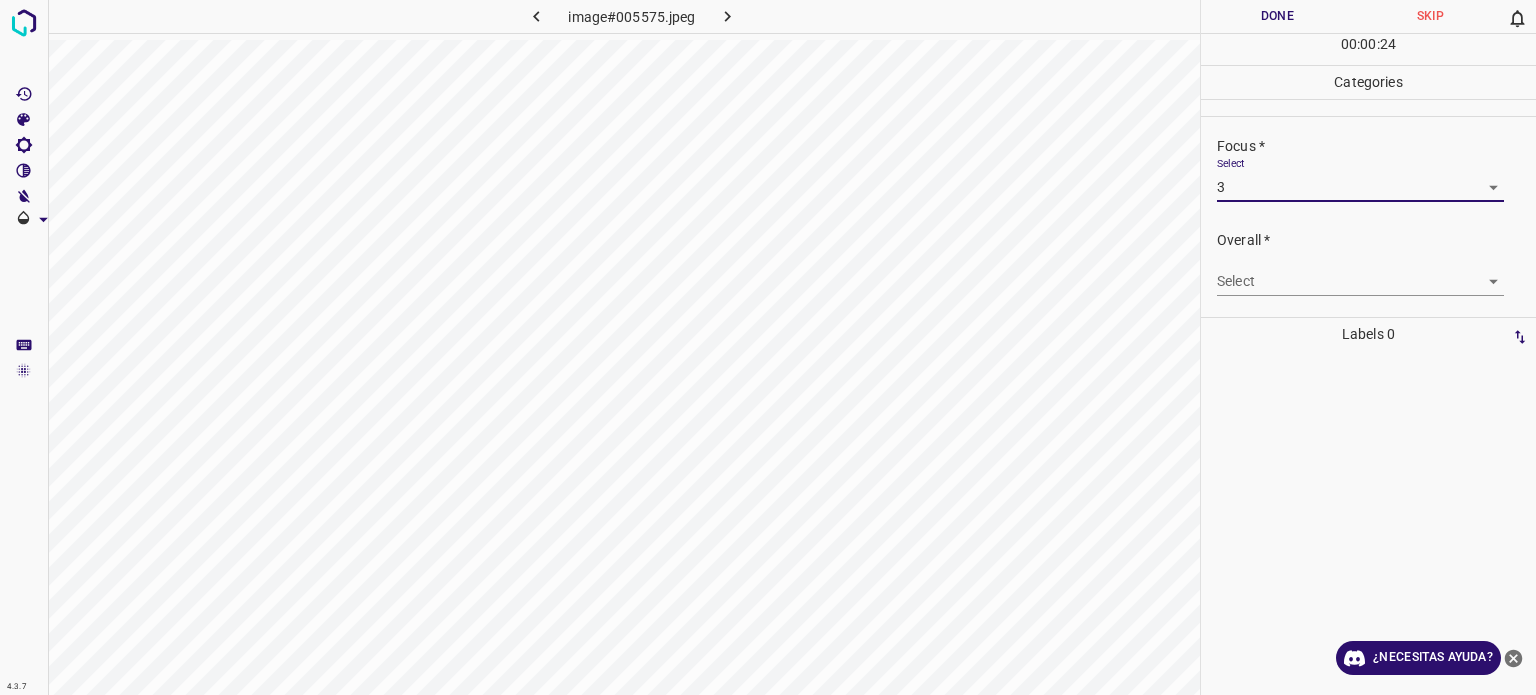 click on "Texto original Valora esta traducción Tu opinión servirá para ayudar a mejorar el Traductor de Google 4.3.7 image#005575.jpeg Done Skip 0 00   : 00   : 24   Categories Lighting *  Select 3 3 Focus *  Select 3 3 Overall *  Select ​ Labels   0 Categories 1 Lighting 2 Focus 3 Overall Tools Space Change between modes (Draw & Edit) I Auto labeling R Restore zoom M Zoom in N Zoom out Delete Delete selecte label Filters Z Restore filters X Saturation filter C Brightness filter V Contrast filter B Gray scale filter General O Download ¿Necesitas ayuda? - Texto - Esconder - Borrar" at bounding box center [768, 347] 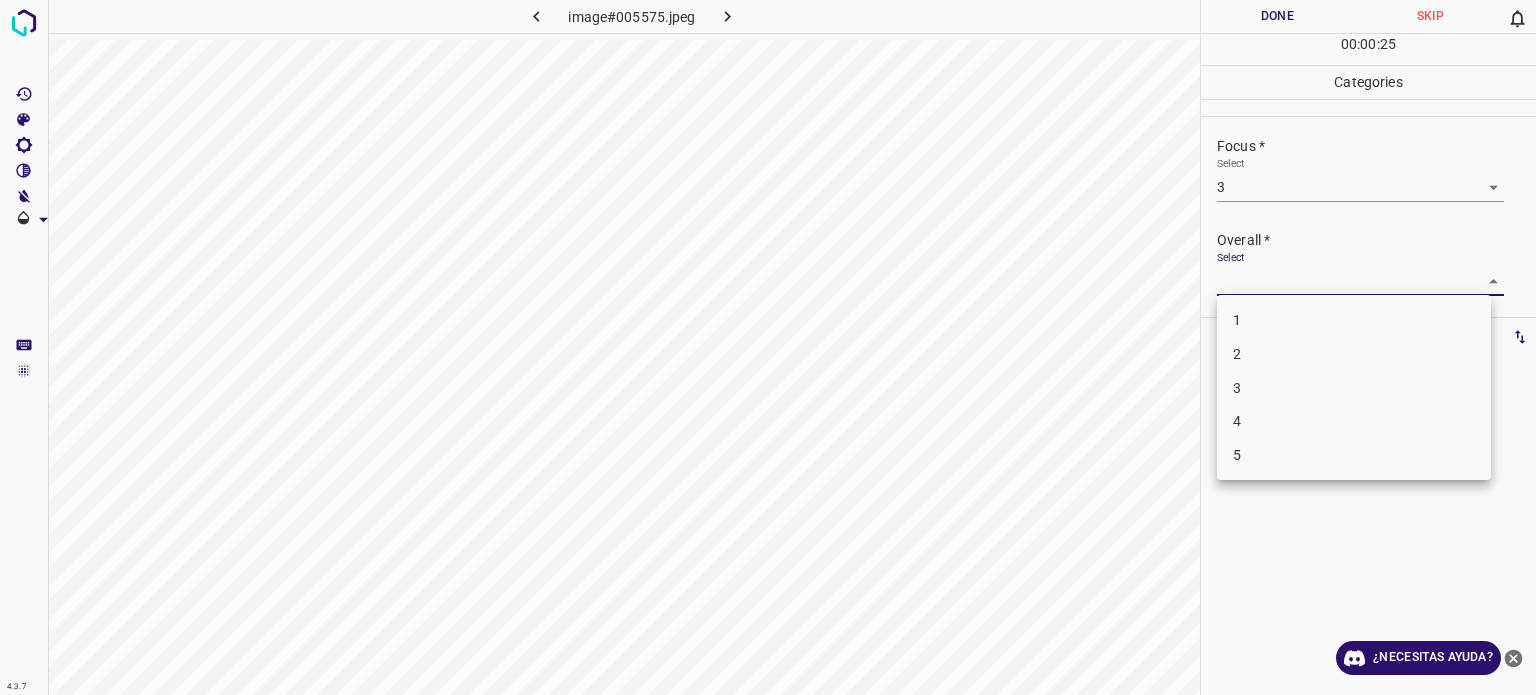 click on "3" at bounding box center (1354, 388) 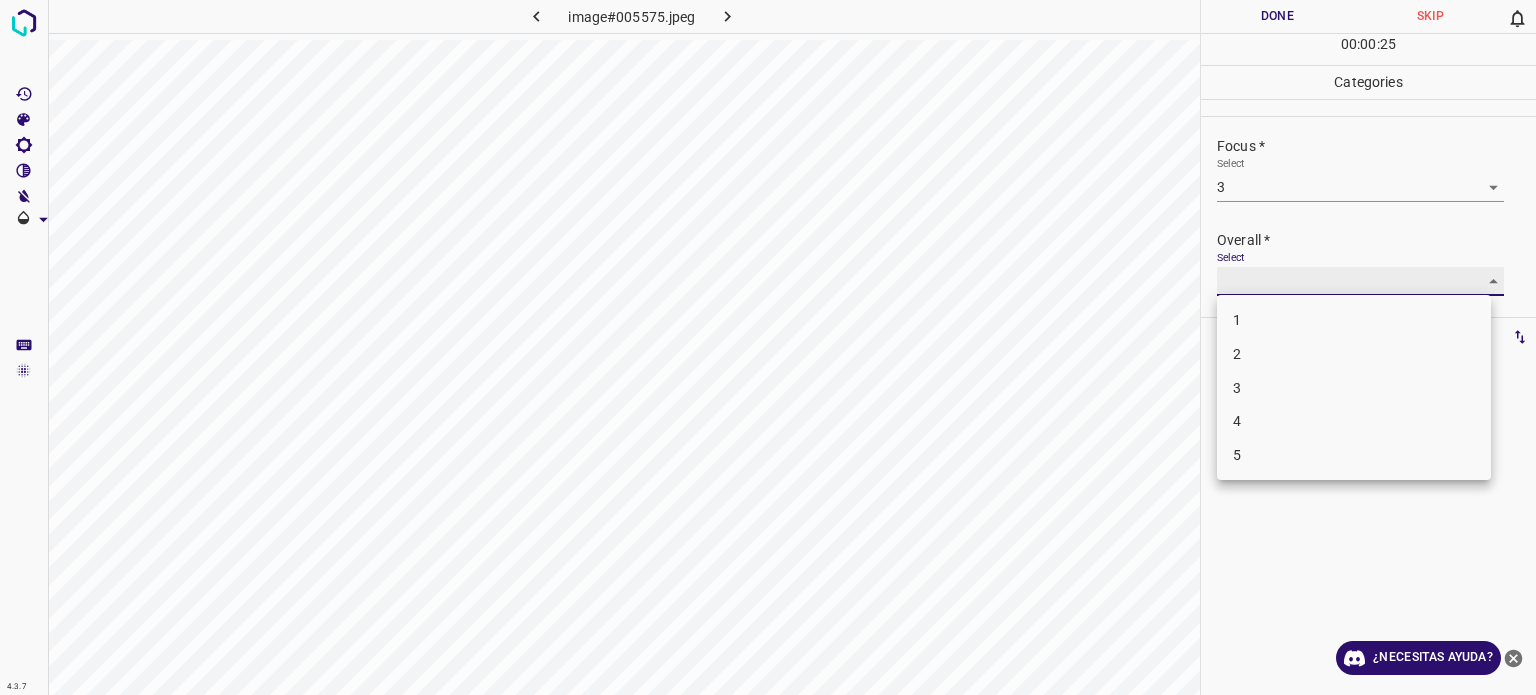 type on "3" 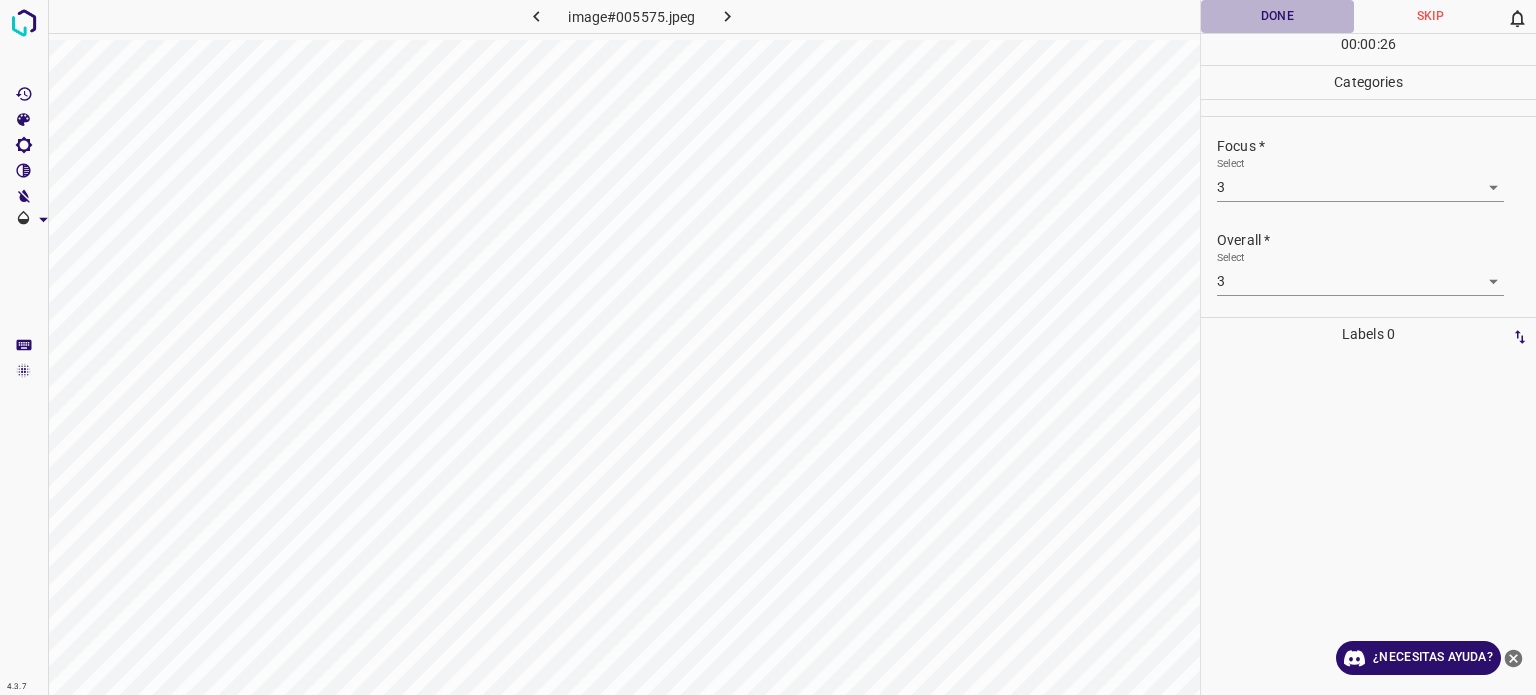 click on "Done" at bounding box center (1277, 16) 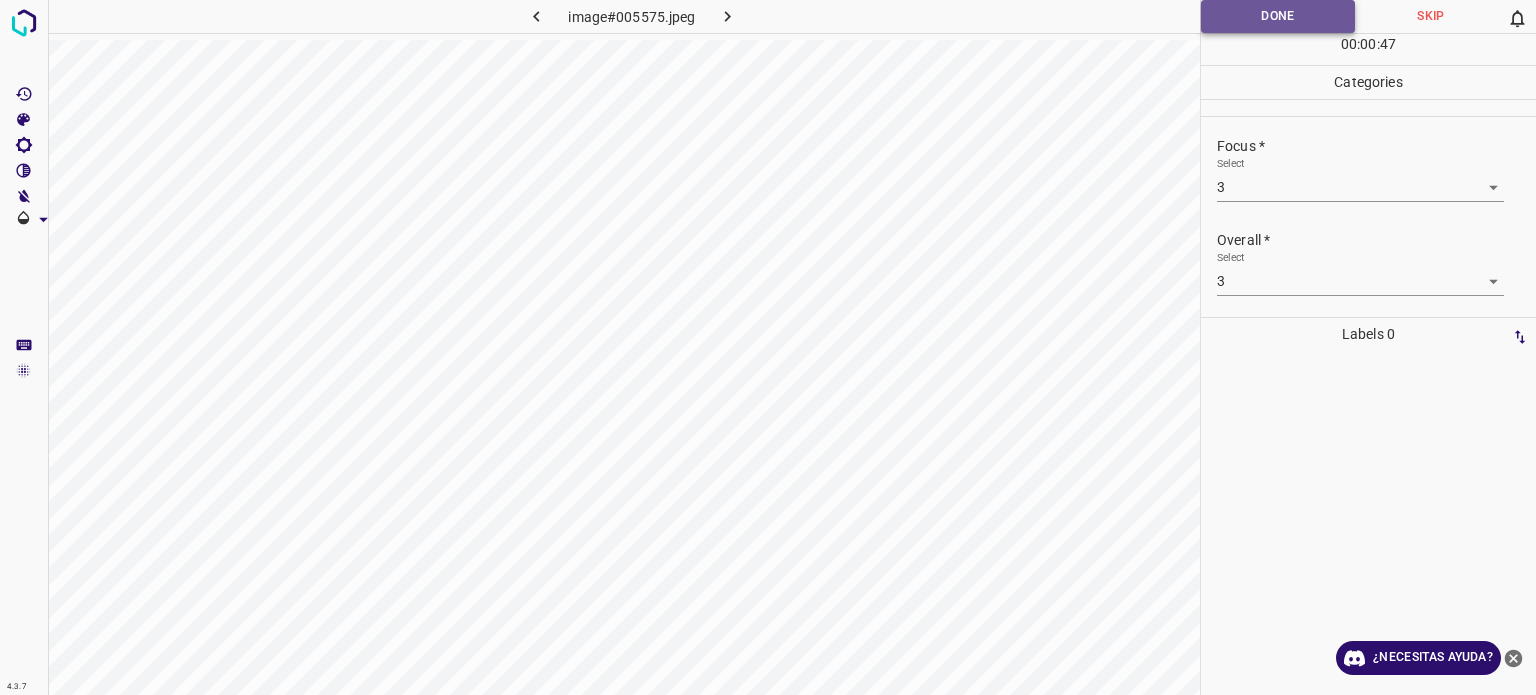click on "Done" at bounding box center [1278, 16] 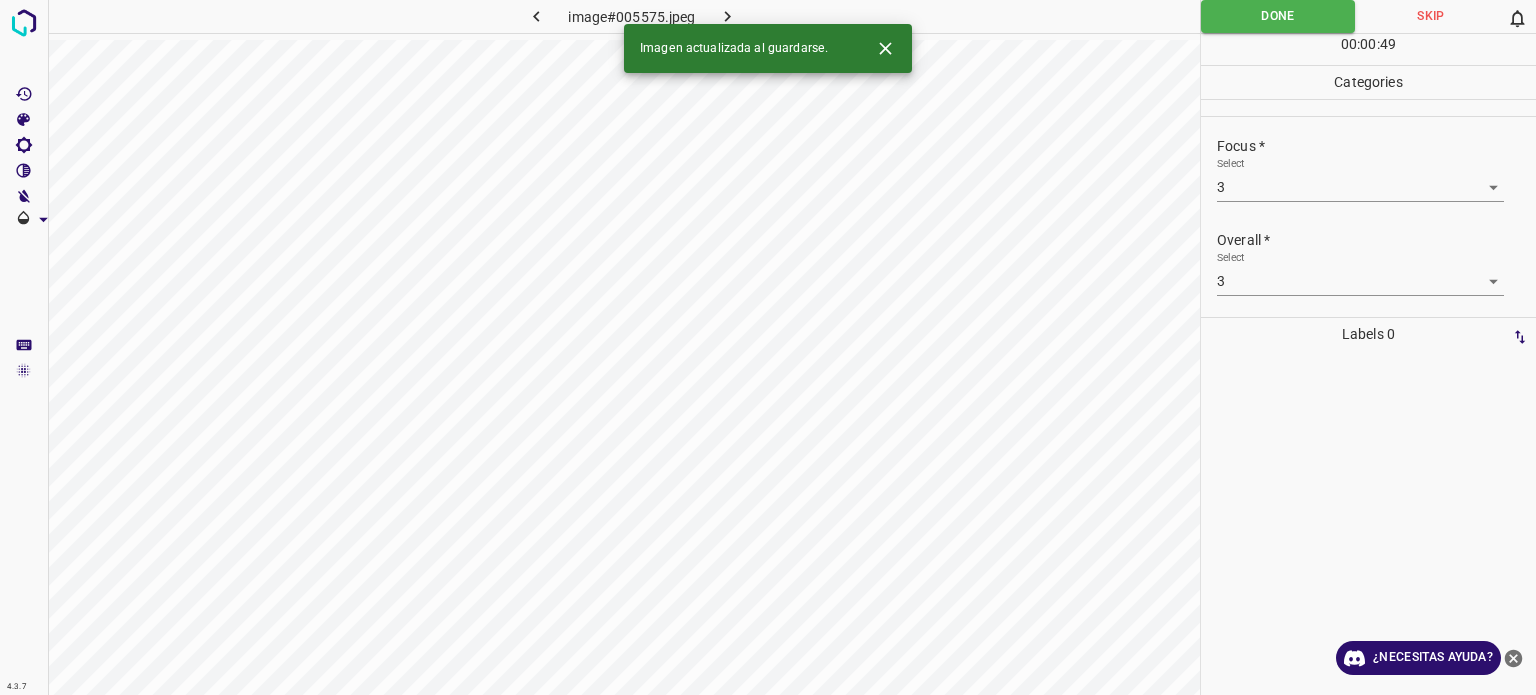 click 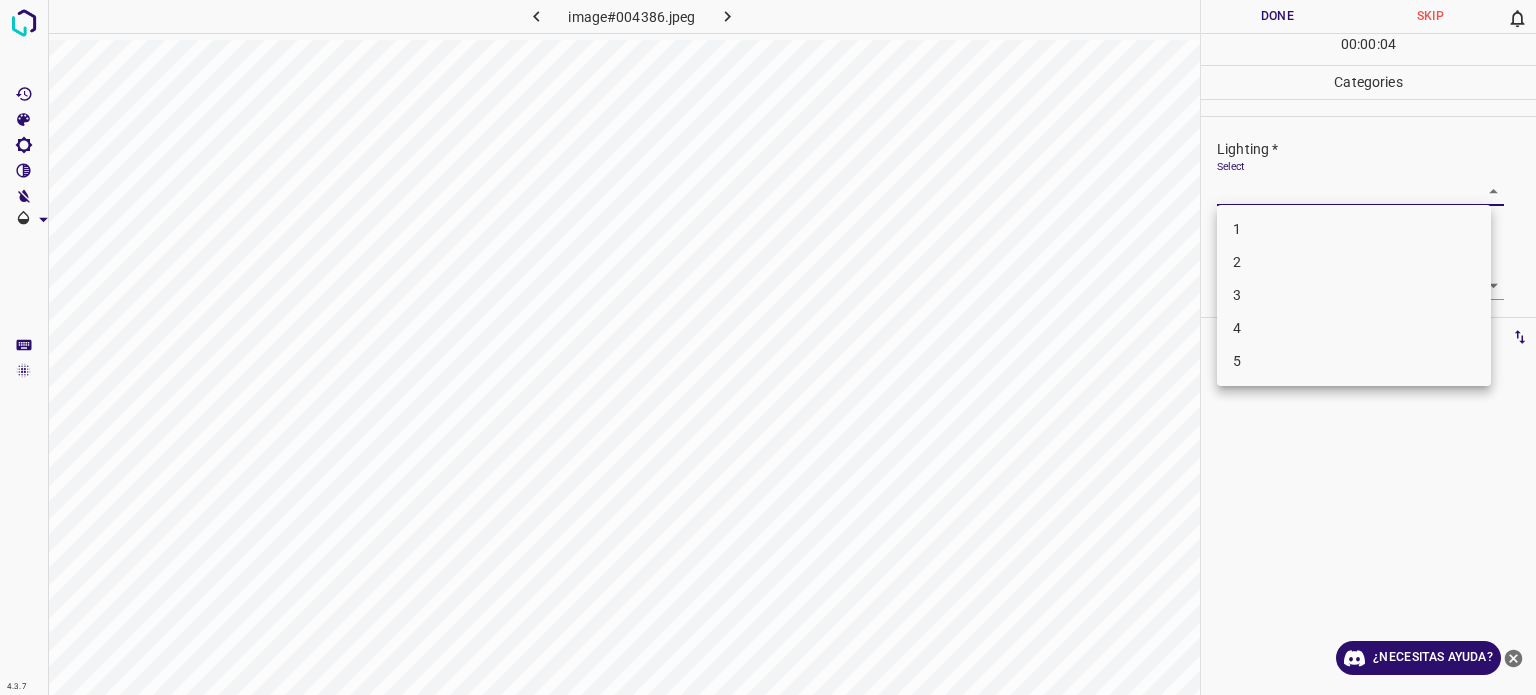 click on "Texto original Valora esta traducción Tu opinión servirá para ayudar a mejorar el Traductor de Google 4.3.7 image#004386.jpeg Done Skip 0 00   : 00   : 04   Categories Lighting *  Select ​ Focus *  Select ​ Overall *  Select ​ Labels   0 Categories 1 Lighting 2 Focus 3 Overall Tools Space Change between modes (Draw & Edit) I Auto labeling R Restore zoom M Zoom in N Zoom out Delete Delete selecte label Filters Z Restore filters X Saturation filter C Brightness filter V Contrast filter B Gray scale filter General O Download ¿Necesitas ayuda? - Texto - Esconder - Borrar 1 2 3 4 5" at bounding box center [768, 347] 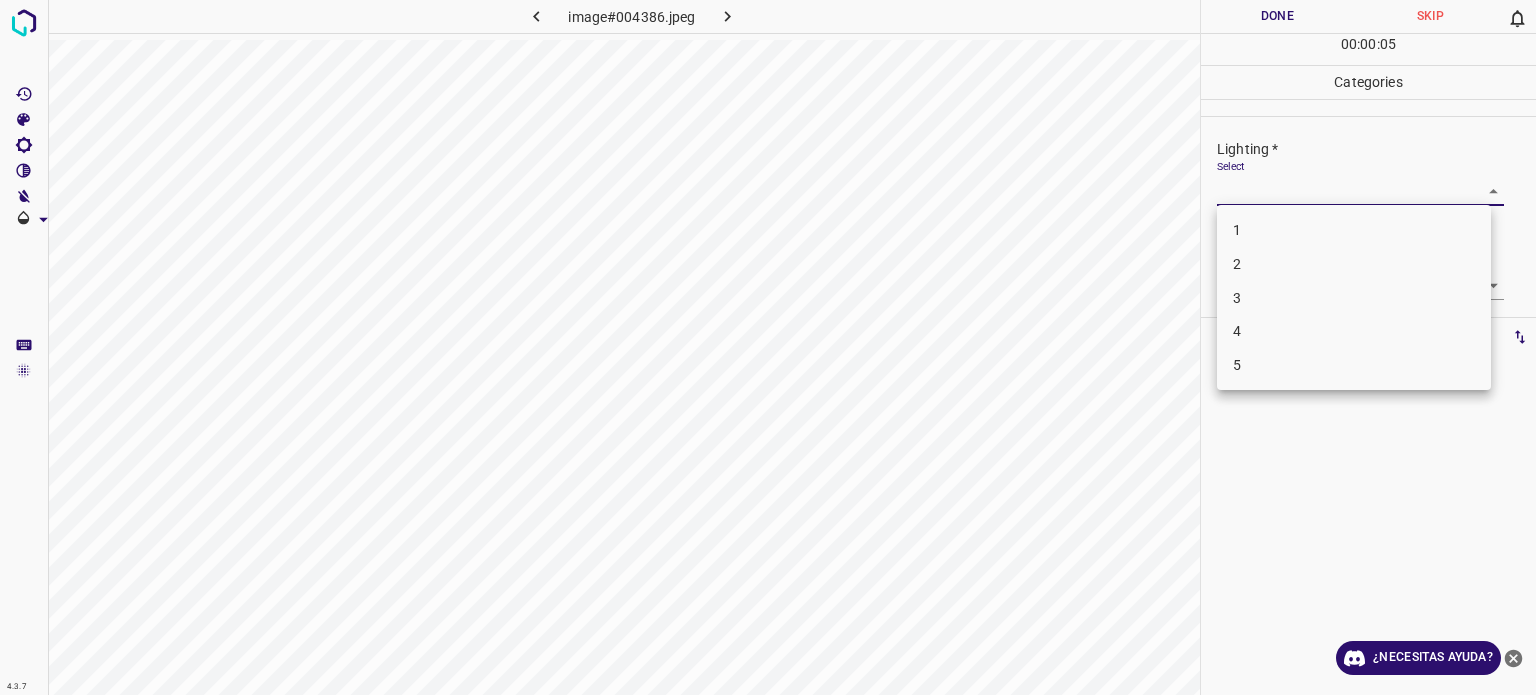 click on "3" at bounding box center [1237, 298] 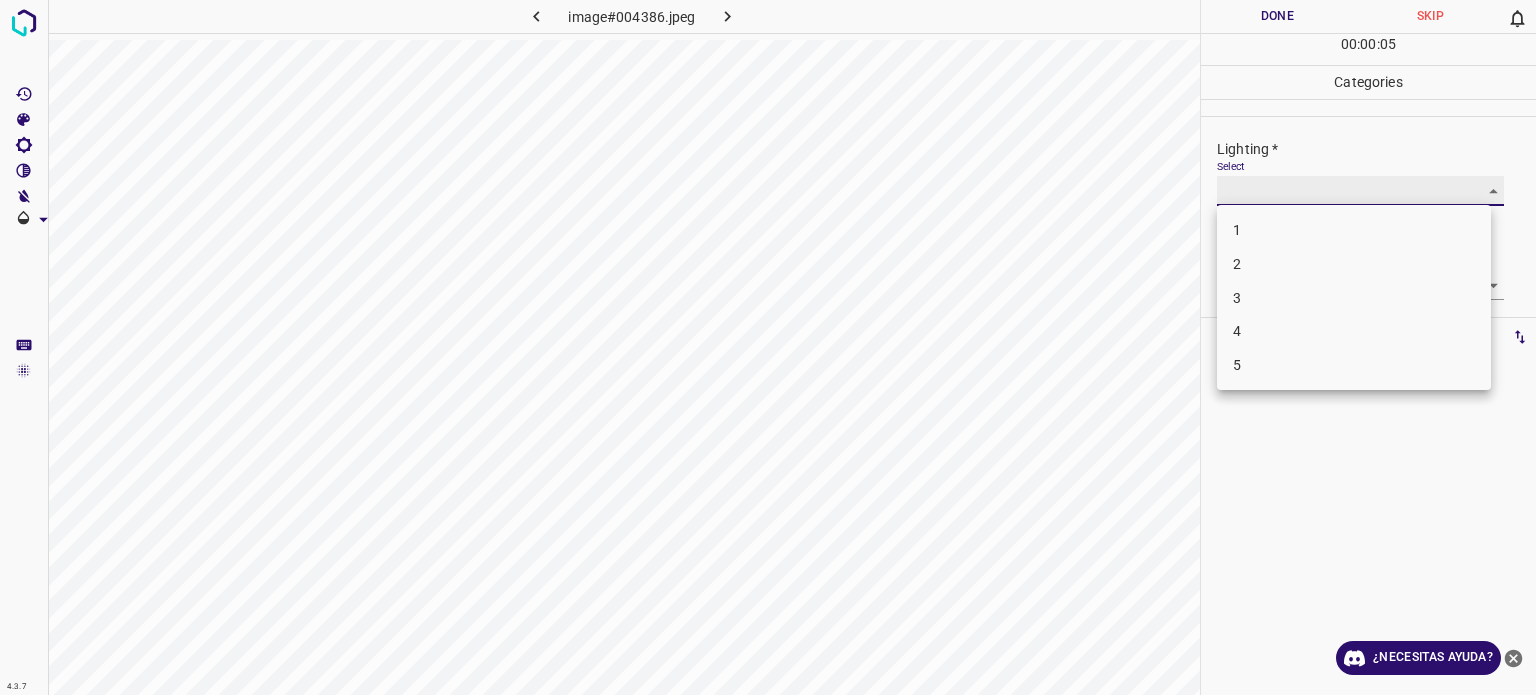 type on "3" 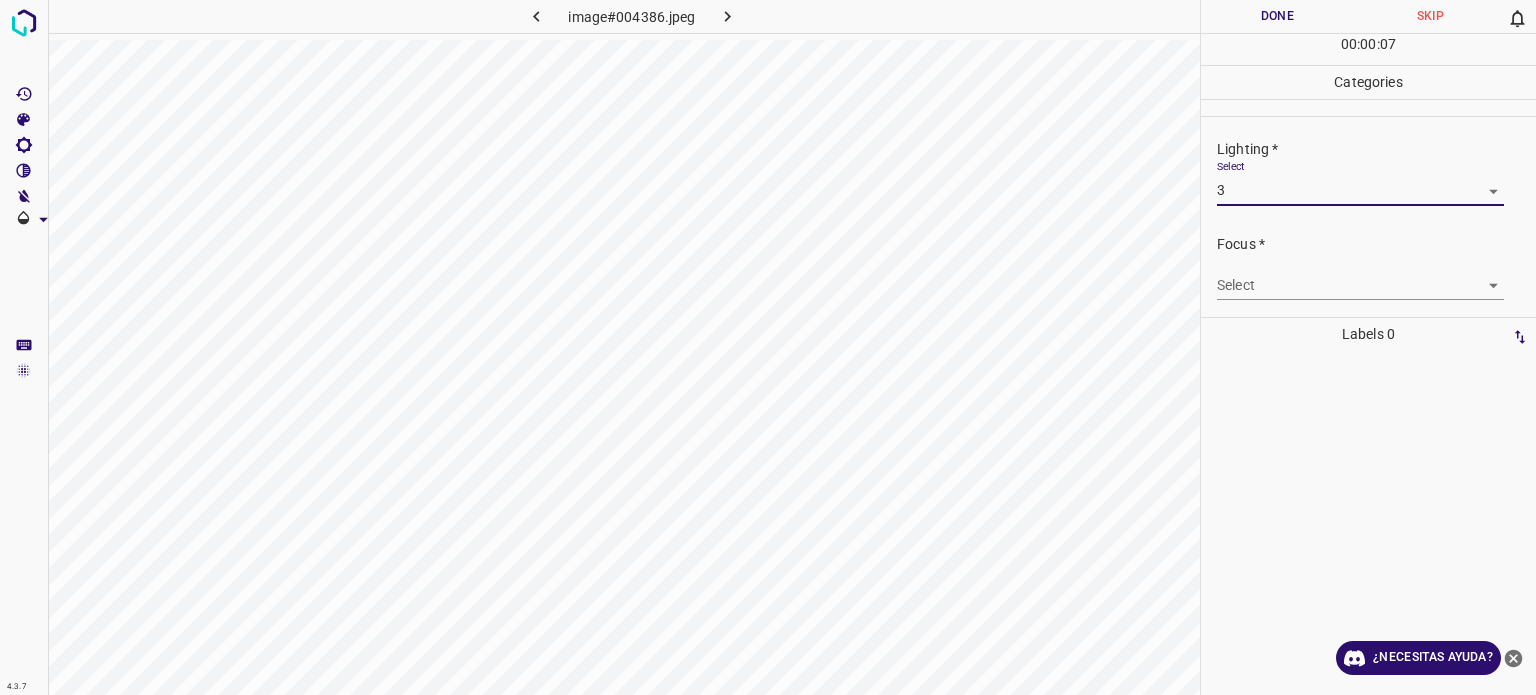 click on "Texto original Valora esta traducción Tu opinión servirá para ayudar a mejorar el Traductor de Google 4.3.7 image#004386.jpeg Done Skip 0 00   : 00   : 07   Categories Lighting *  Select 3 3 Focus *  Select ​ Overall *  Select ​ Labels   0 Categories 1 Lighting 2 Focus 3 Overall Tools Space Change between modes (Draw & Edit) I Auto labeling R Restore zoom M Zoom in N Zoom out Delete Delete selecte label Filters Z Restore filters X Saturation filter C Brightness filter V Contrast filter B Gray scale filter General O Download ¿Necesitas ayuda? - Texto - Esconder - Borrar" at bounding box center (768, 347) 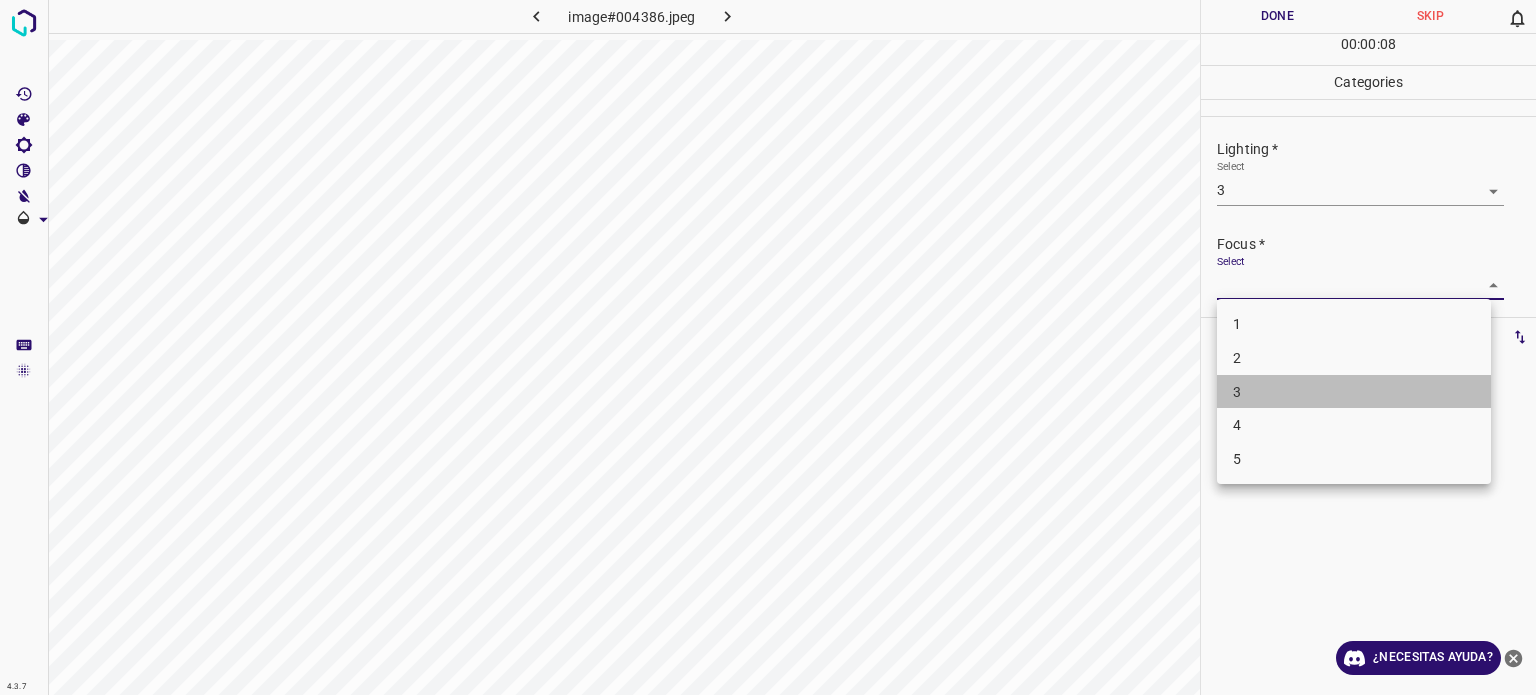 drag, startPoint x: 1243, startPoint y: 390, endPoint x: 1223, endPoint y: 319, distance: 73.76314 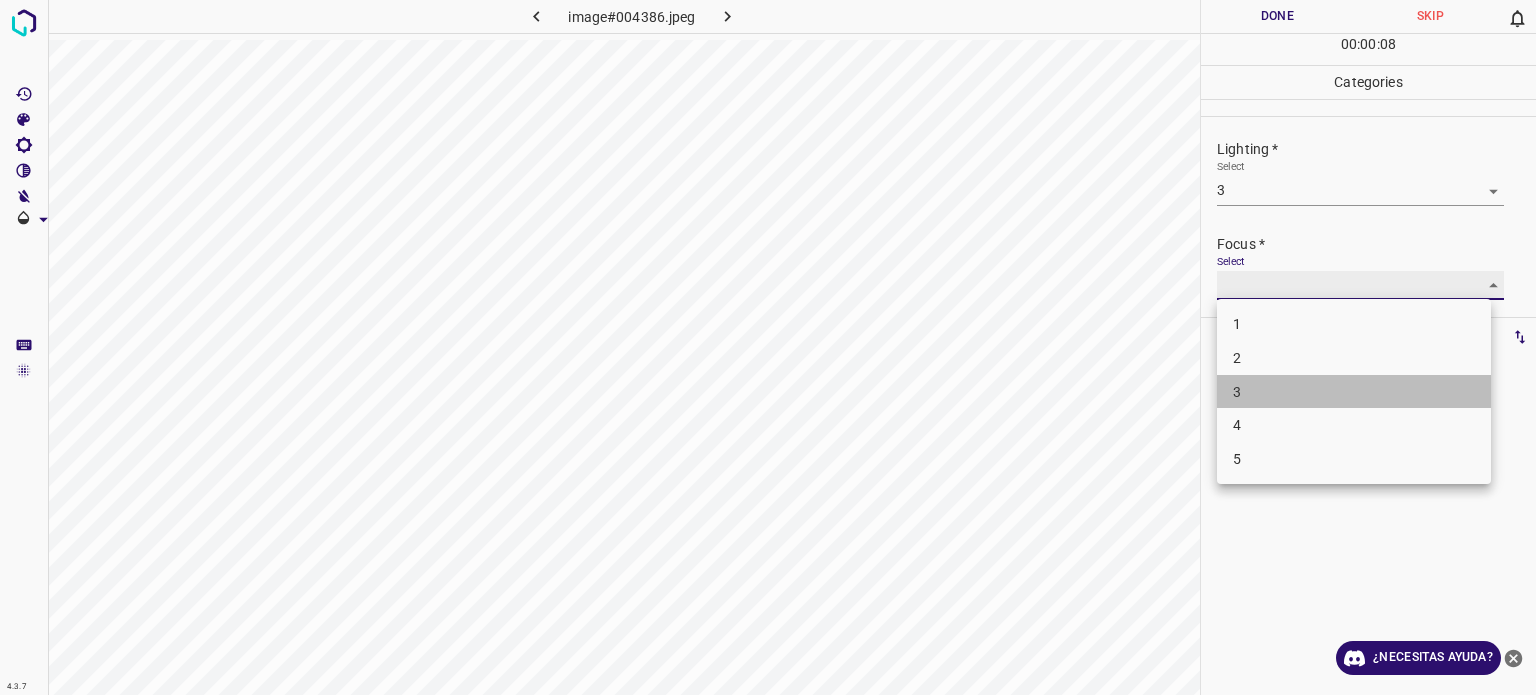 type on "3" 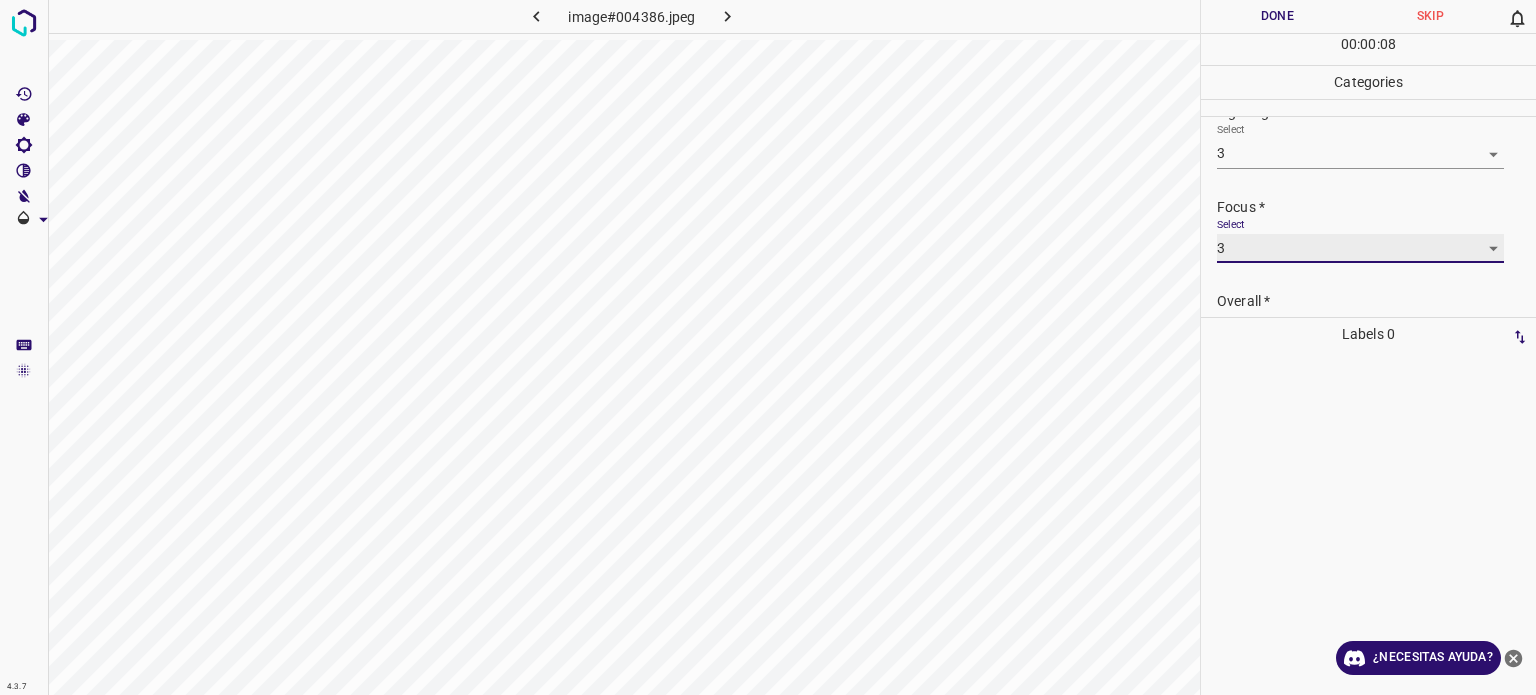 scroll, scrollTop: 98, scrollLeft: 0, axis: vertical 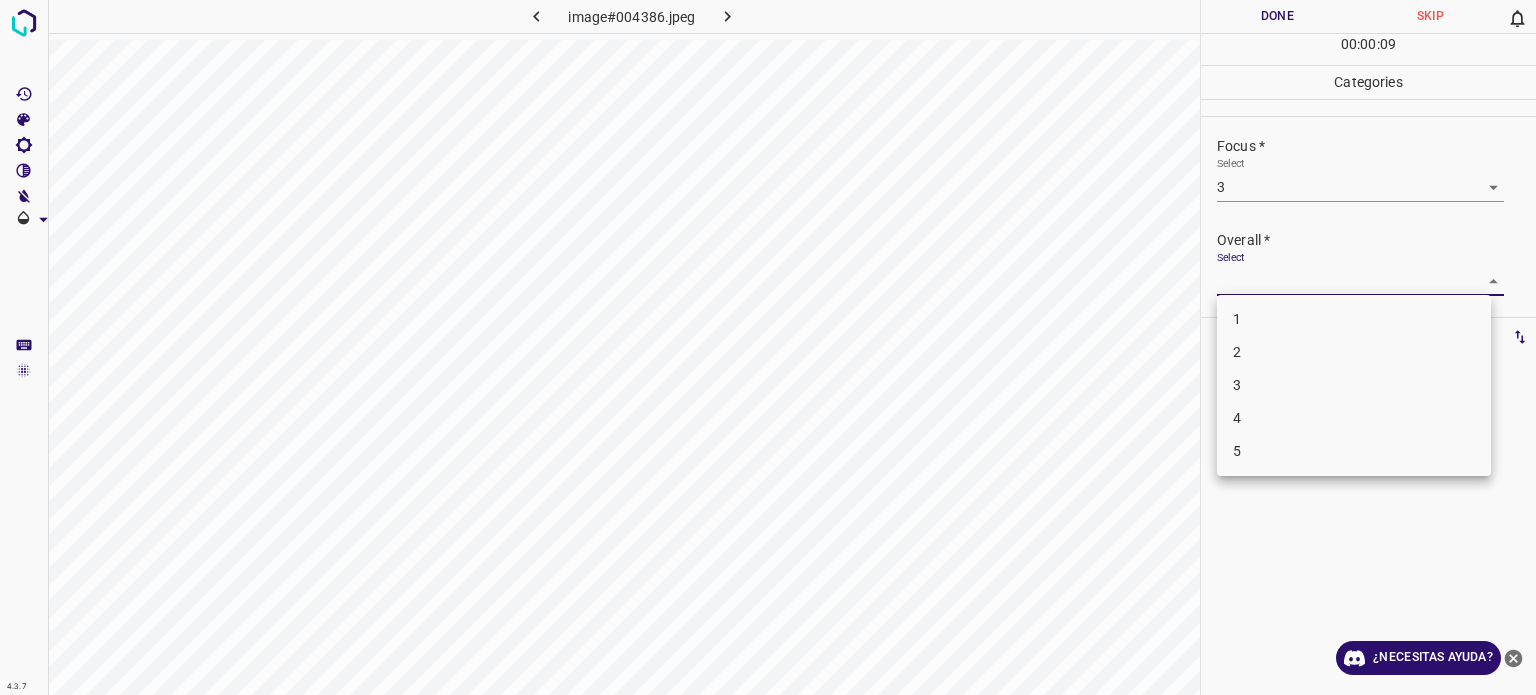 click on "Texto original Valora esta traducción Tu opinión servirá para ayudar a mejorar el Traductor de Google 4.3.7 image#004386.jpeg Done Skip 0 00   : 00   : 09   Categories Lighting *  Select 3 3 Focus *  Select 3 3 Overall *  Select ​ Labels   0 Categories 1 Lighting 2 Focus 3 Overall Tools Space Change between modes (Draw & Edit) I Auto labeling R Restore zoom M Zoom in N Zoom out Delete Delete selecte label Filters Z Restore filters X Saturation filter C Brightness filter V Contrast filter B Gray scale filter General O Download ¿Necesitas ayuda? - Texto - Esconder - Borrar 1 2 3 4 5" at bounding box center (768, 347) 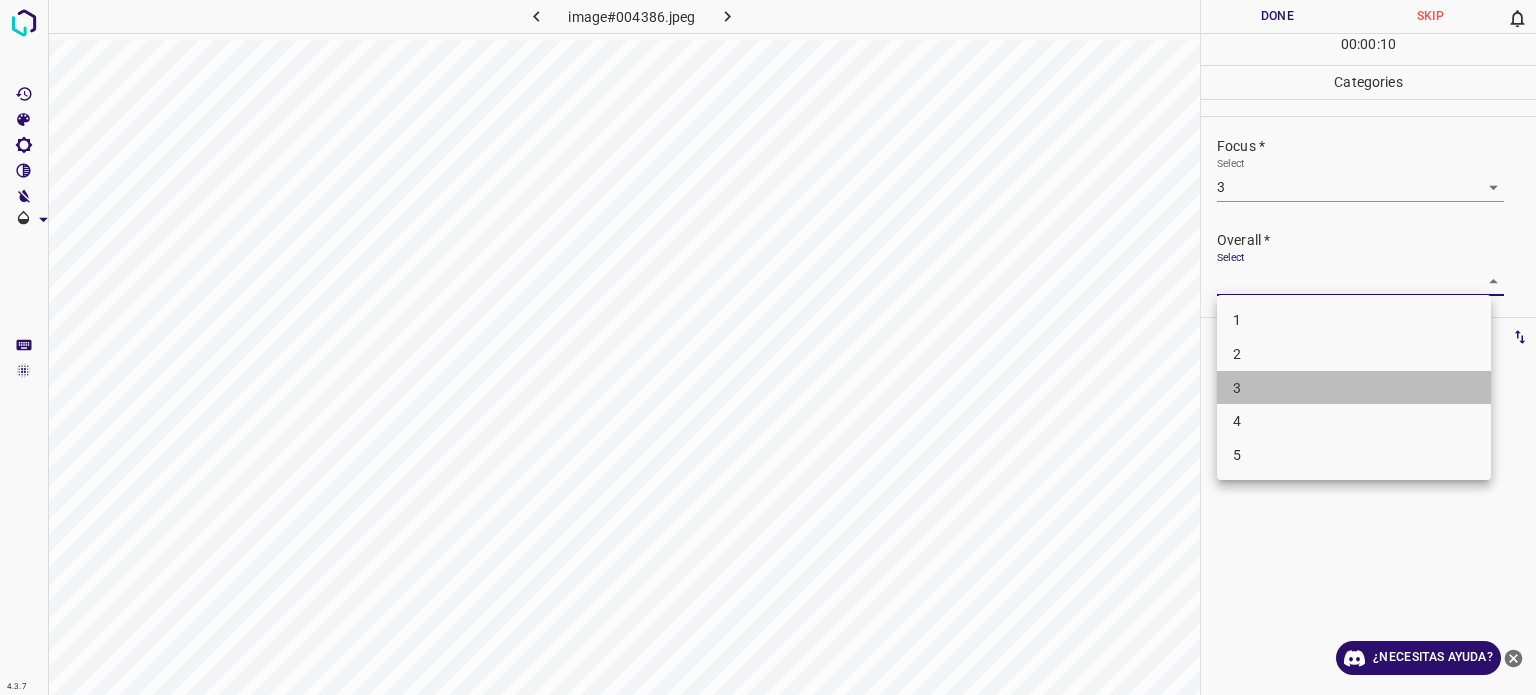 click on "3" at bounding box center (1237, 387) 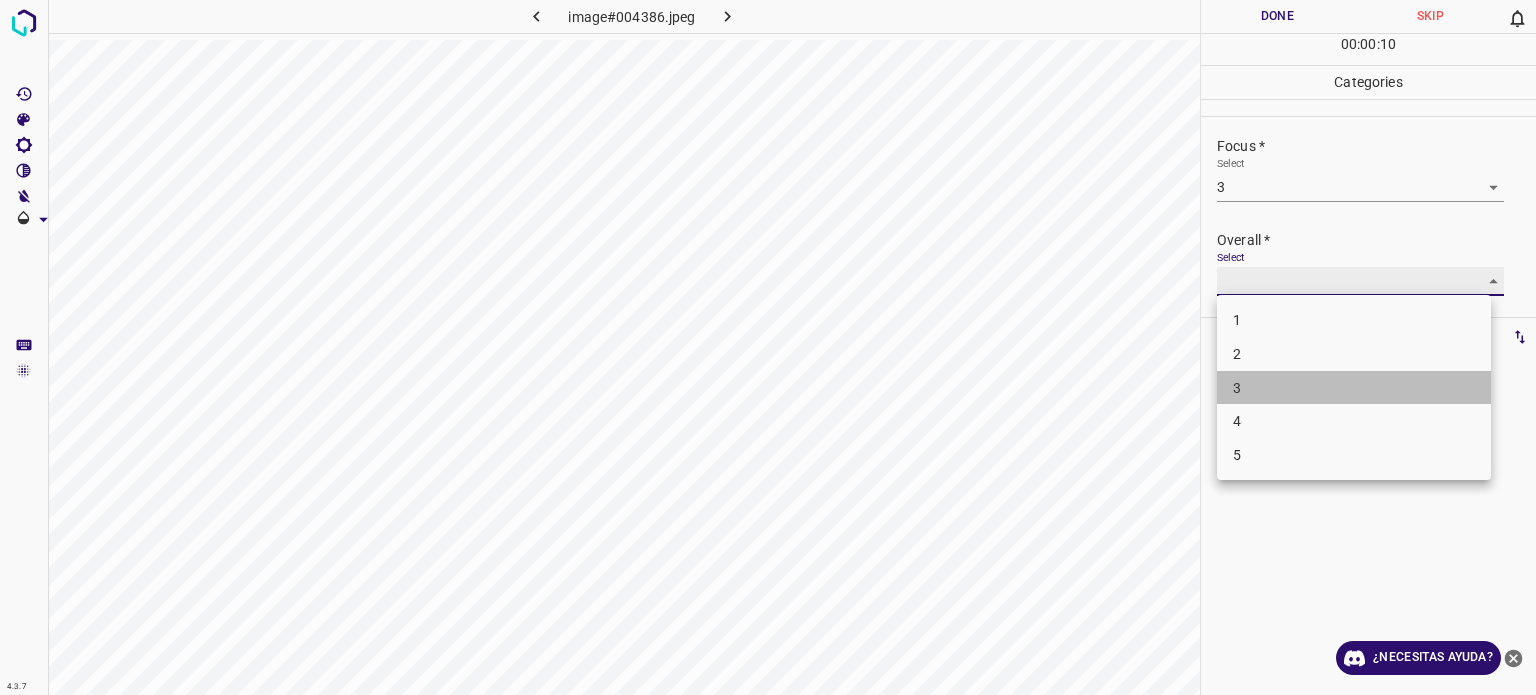 type on "3" 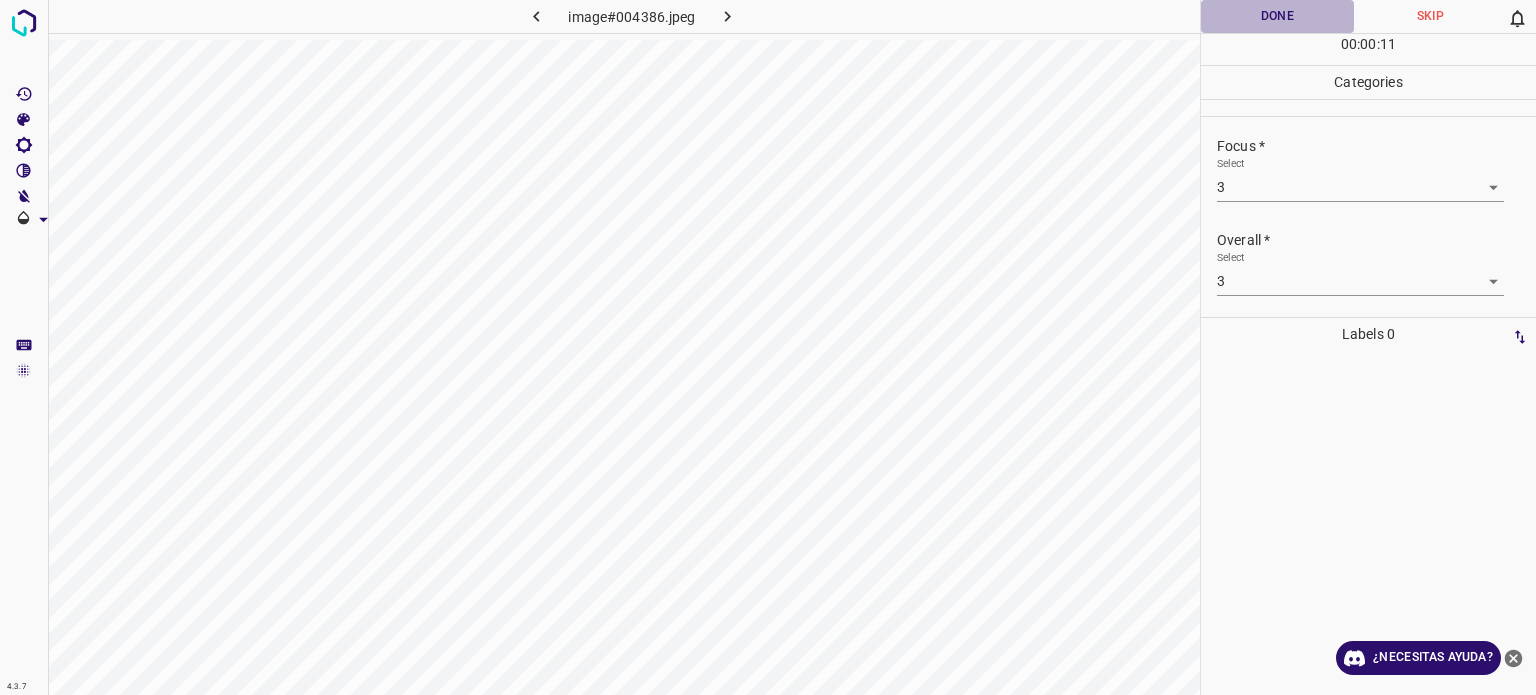click on "Done" at bounding box center (1277, 16) 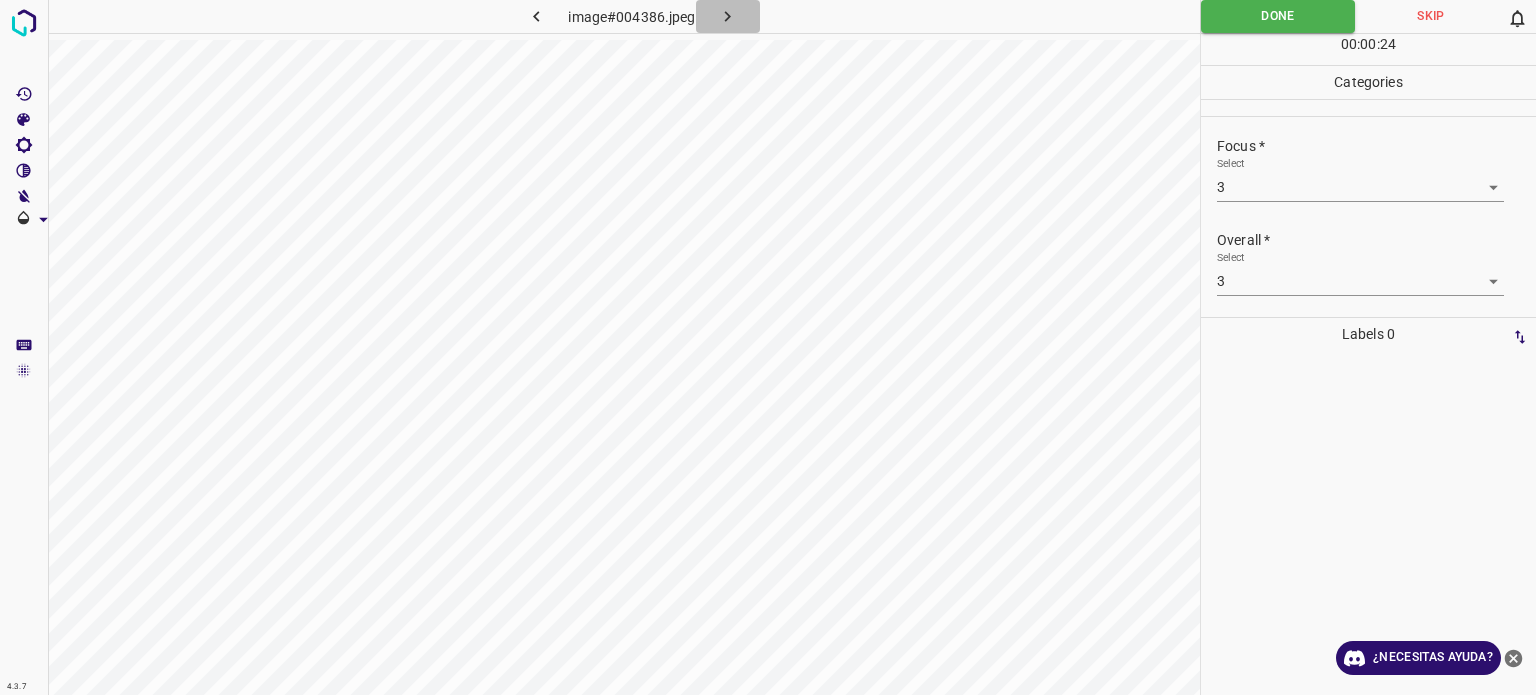 click 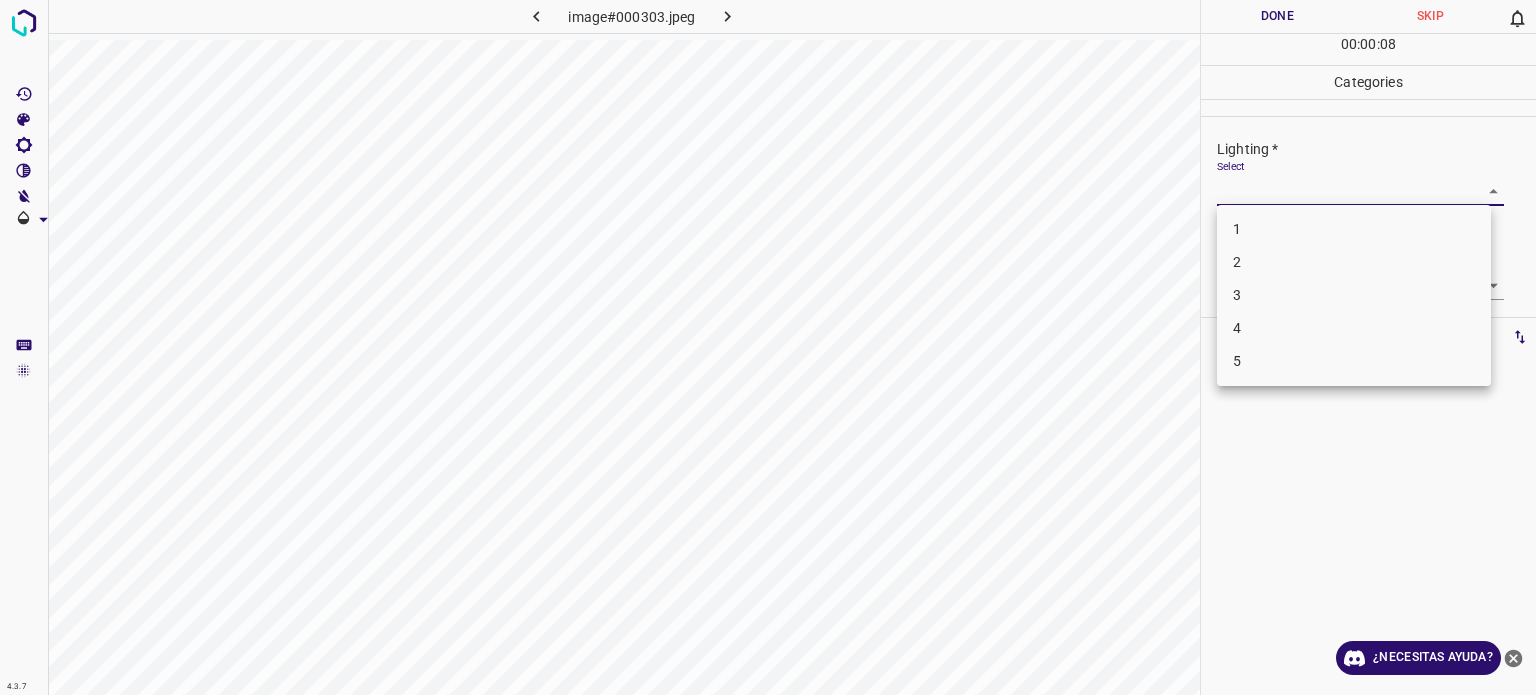 click on "Texto original Valora esta traducción Tu opinión servirá para ayudar a mejorar el Traductor de Google 4.3.7 image#000303.jpeg Done Skip 0 00   : 00   : 08   Categories Lighting *  Select ​ Focus *  Select ​ Overall *  Select ​ Labels   0 Categories 1 Lighting 2 Focus 3 Overall Tools Space Change between modes (Draw & Edit) I Auto labeling R Restore zoom M Zoom in N Zoom out Delete Delete selecte label Filters Z Restore filters X Saturation filter C Brightness filter V Contrast filter B Gray scale filter General O Download ¿Necesitas ayuda? - Texto - Esconder - Borrar 1 2 3 4 5" at bounding box center [768, 347] 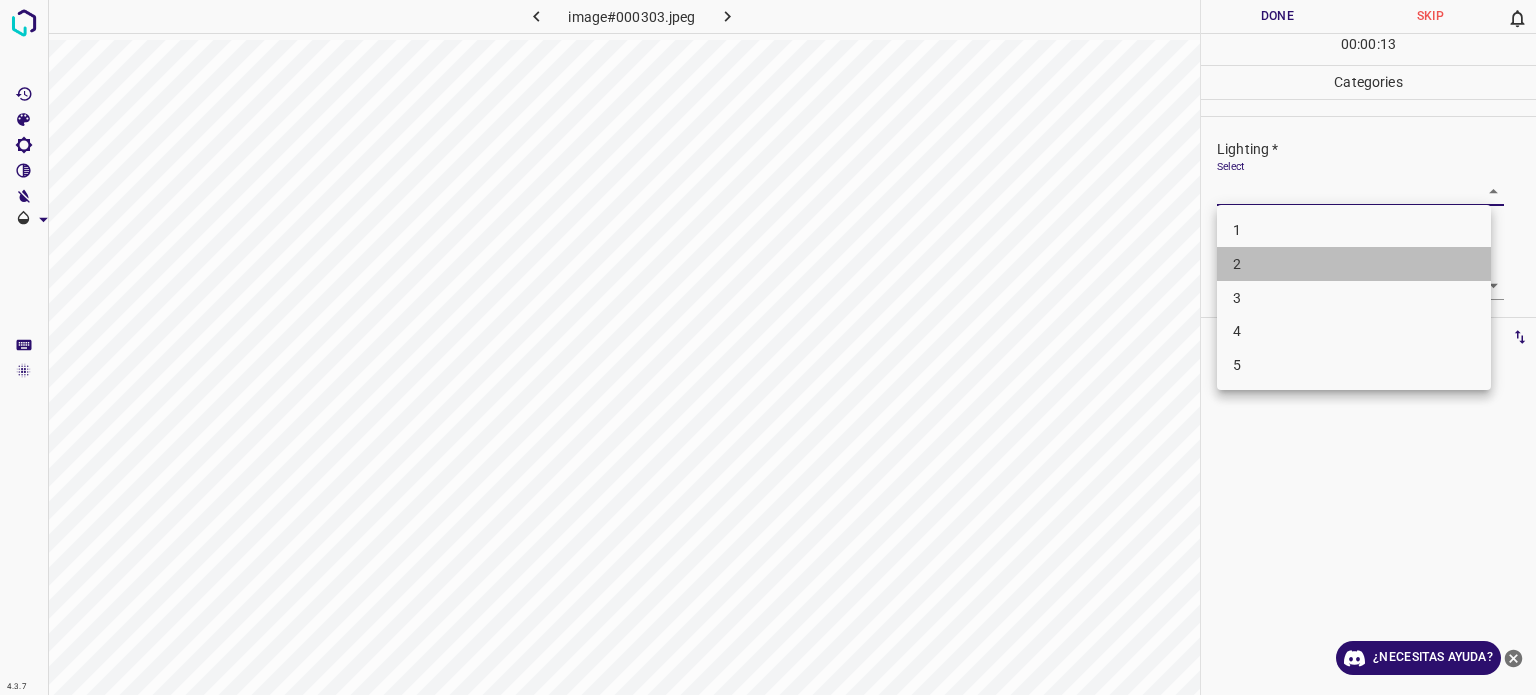 click on "2" at bounding box center (1354, 264) 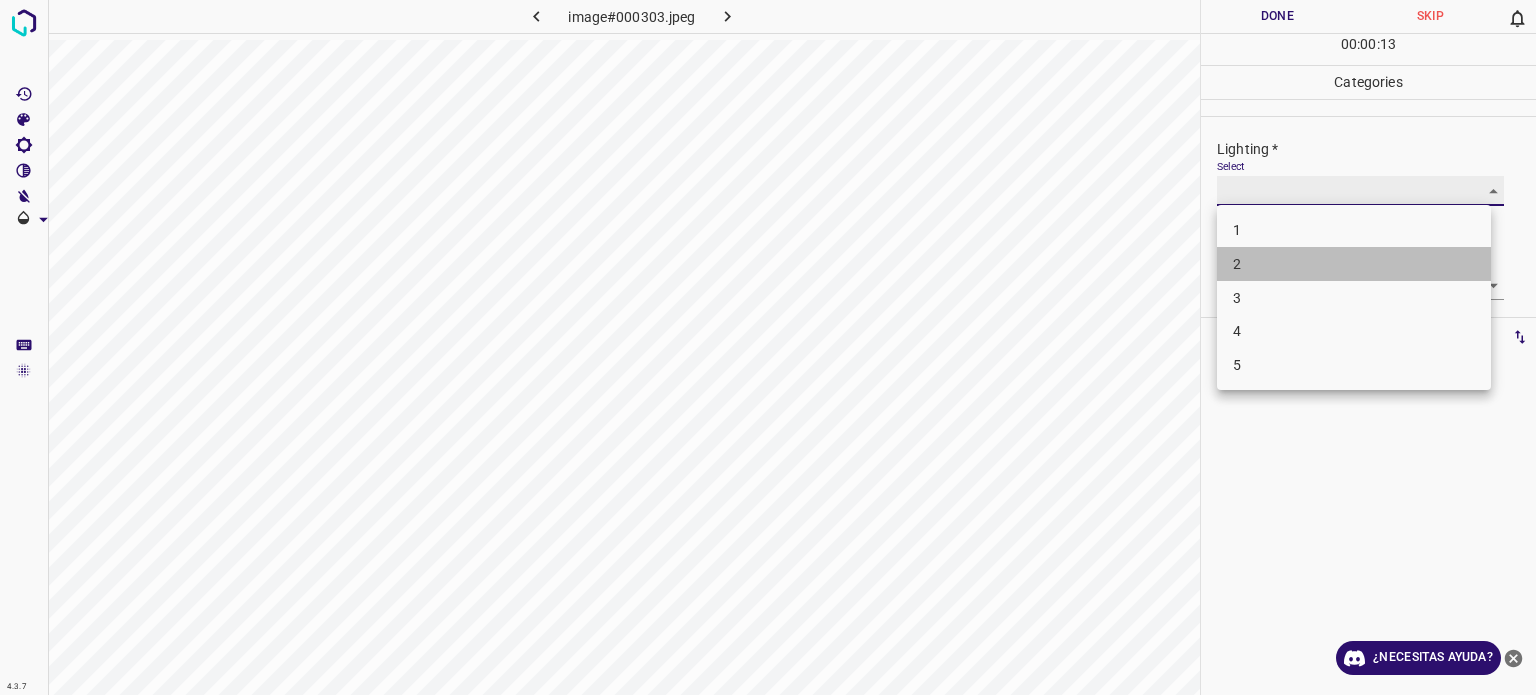 type on "2" 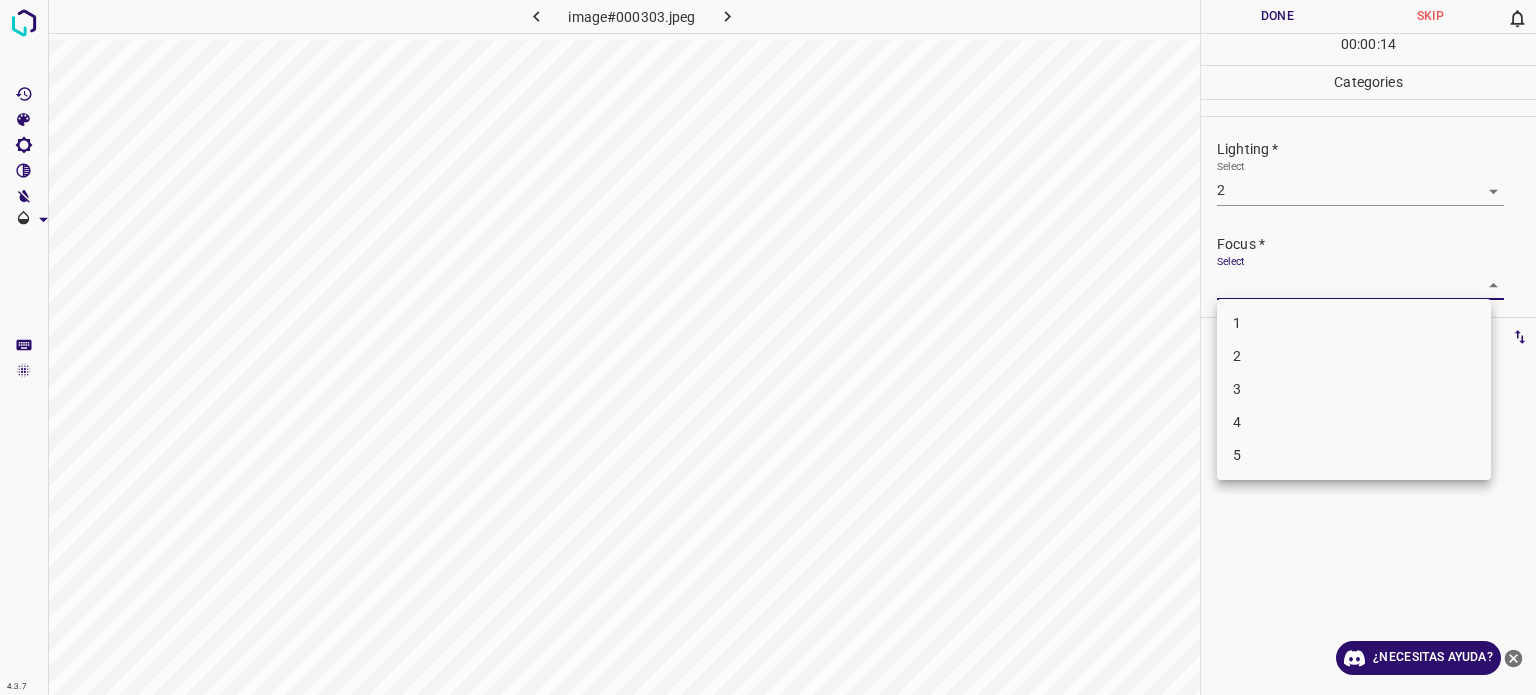 click on "Texto original Valora esta traducción Tu opinión servirá para ayudar a mejorar el Traductor de Google 4.3.7 image#000303.jpeg Done Skip 0 00   : 00   : 14   Categories Lighting *  Select 2 2 Focus *  Select ​ Overall *  Select ​ Labels   0 Categories 1 Lighting 2 Focus 3 Overall Tools Space Change between modes (Draw & Edit) I Auto labeling R Restore zoom M Zoom in N Zoom out Delete Delete selecte label Filters Z Restore filters X Saturation filter C Brightness filter V Contrast filter B Gray scale filter General O Download ¿Necesitas ayuda? - Texto - Esconder - Borrar 1 2 3 4 5" at bounding box center [768, 347] 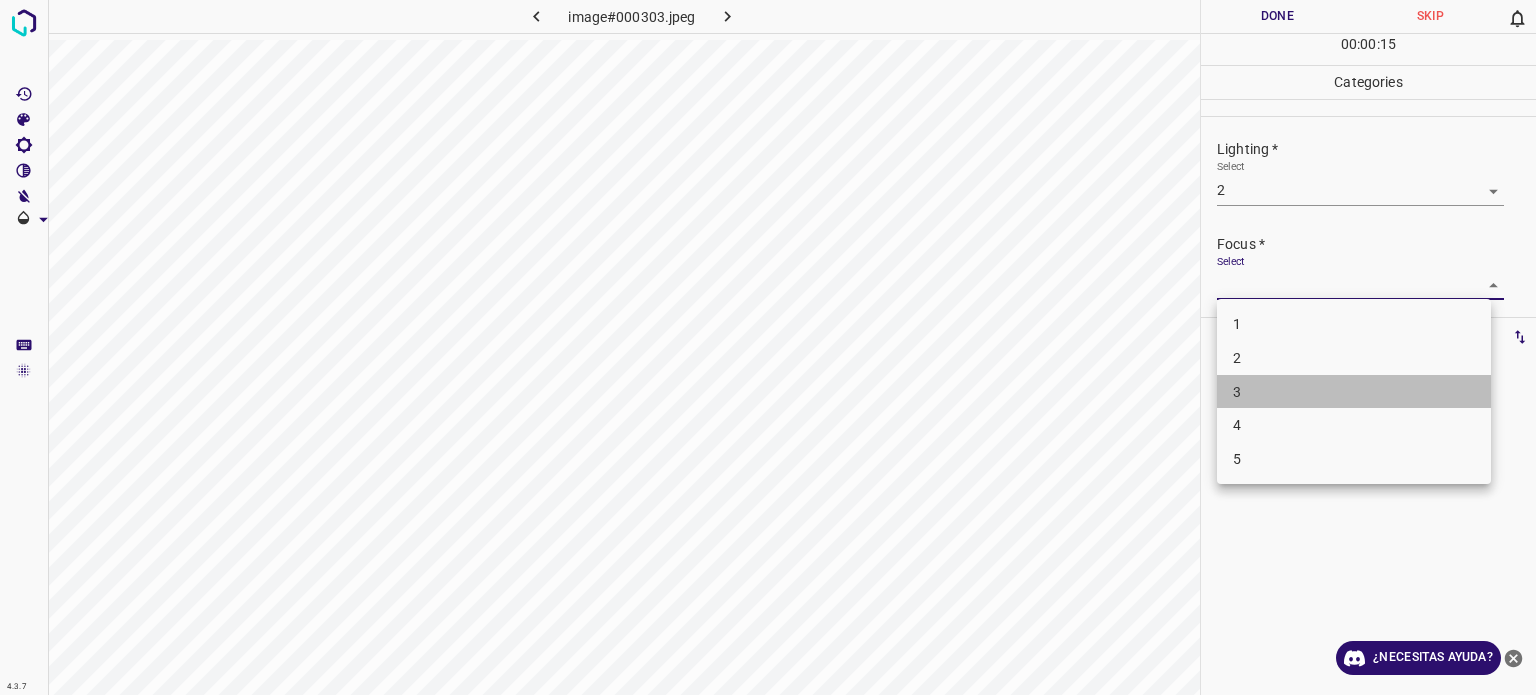 click on "3" at bounding box center [1237, 391] 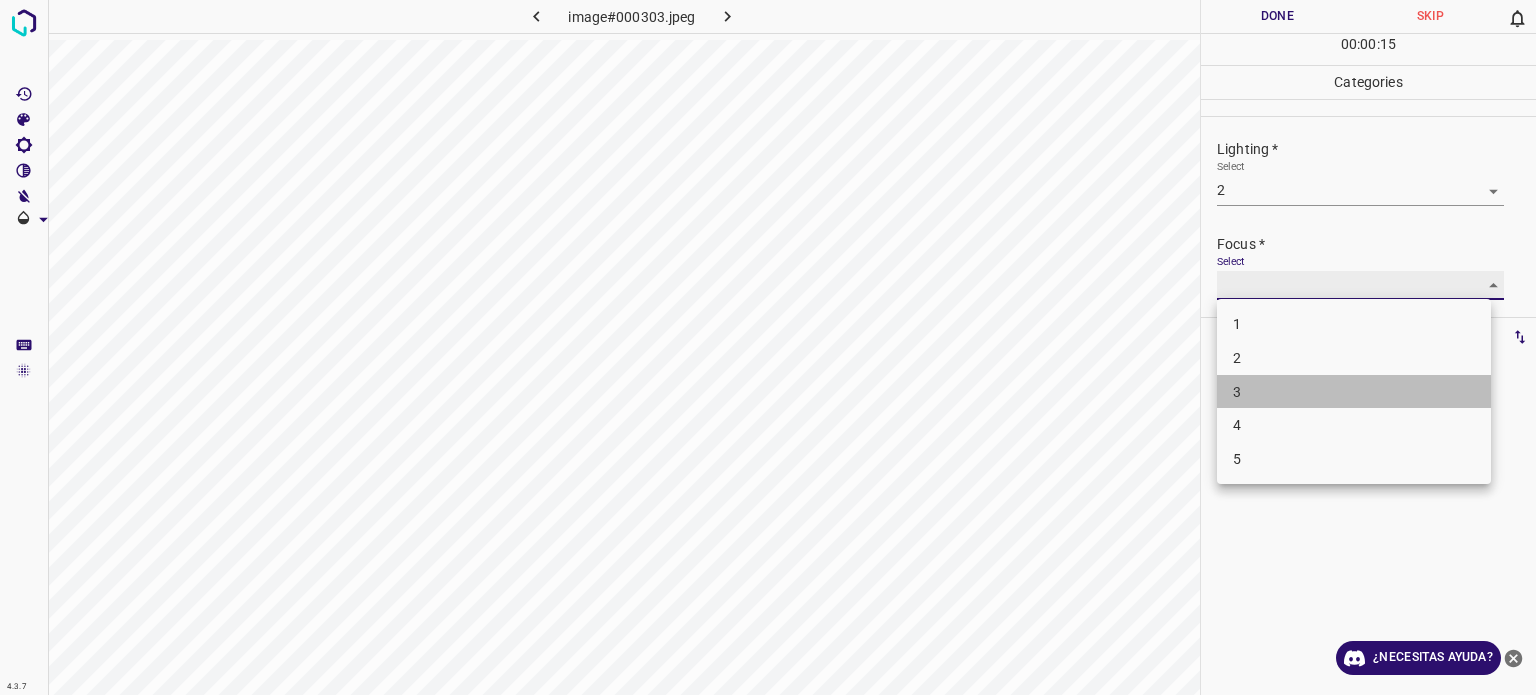 type on "3" 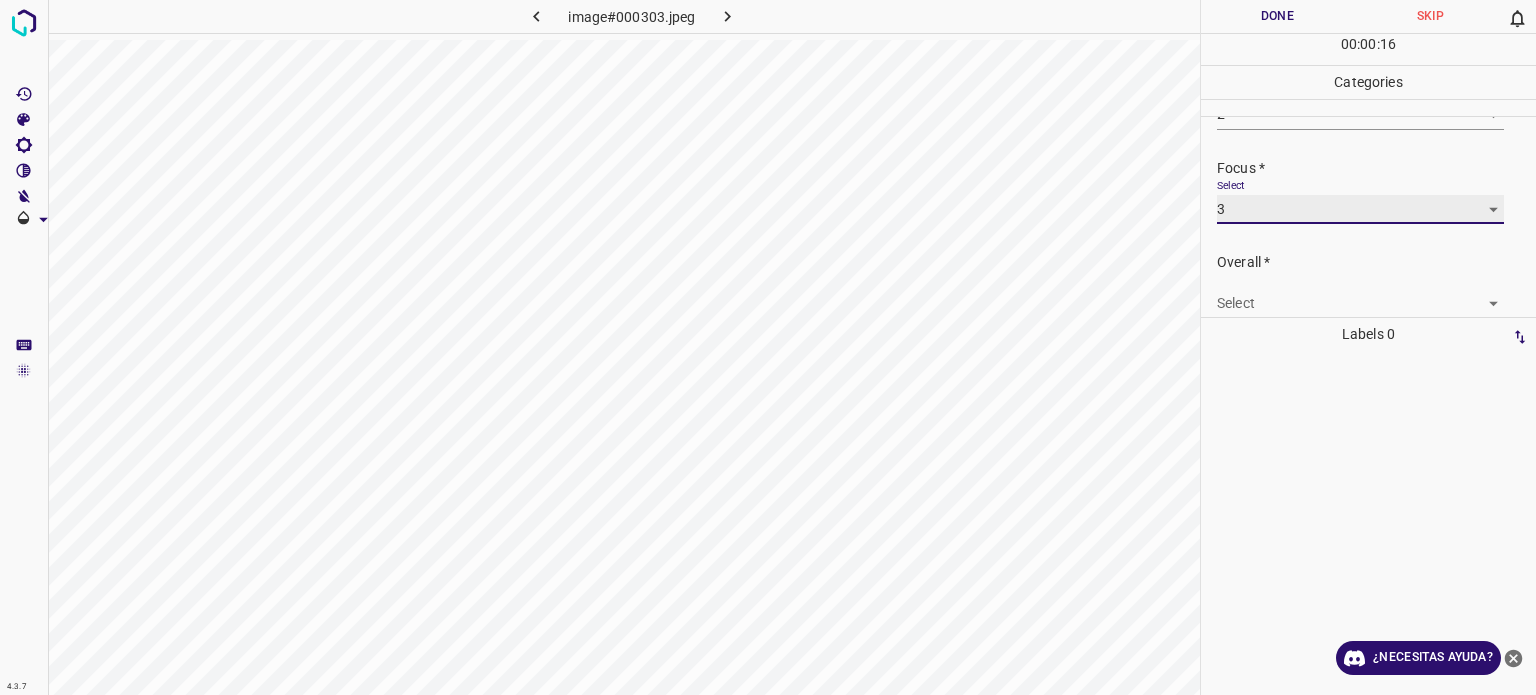 scroll, scrollTop: 98, scrollLeft: 0, axis: vertical 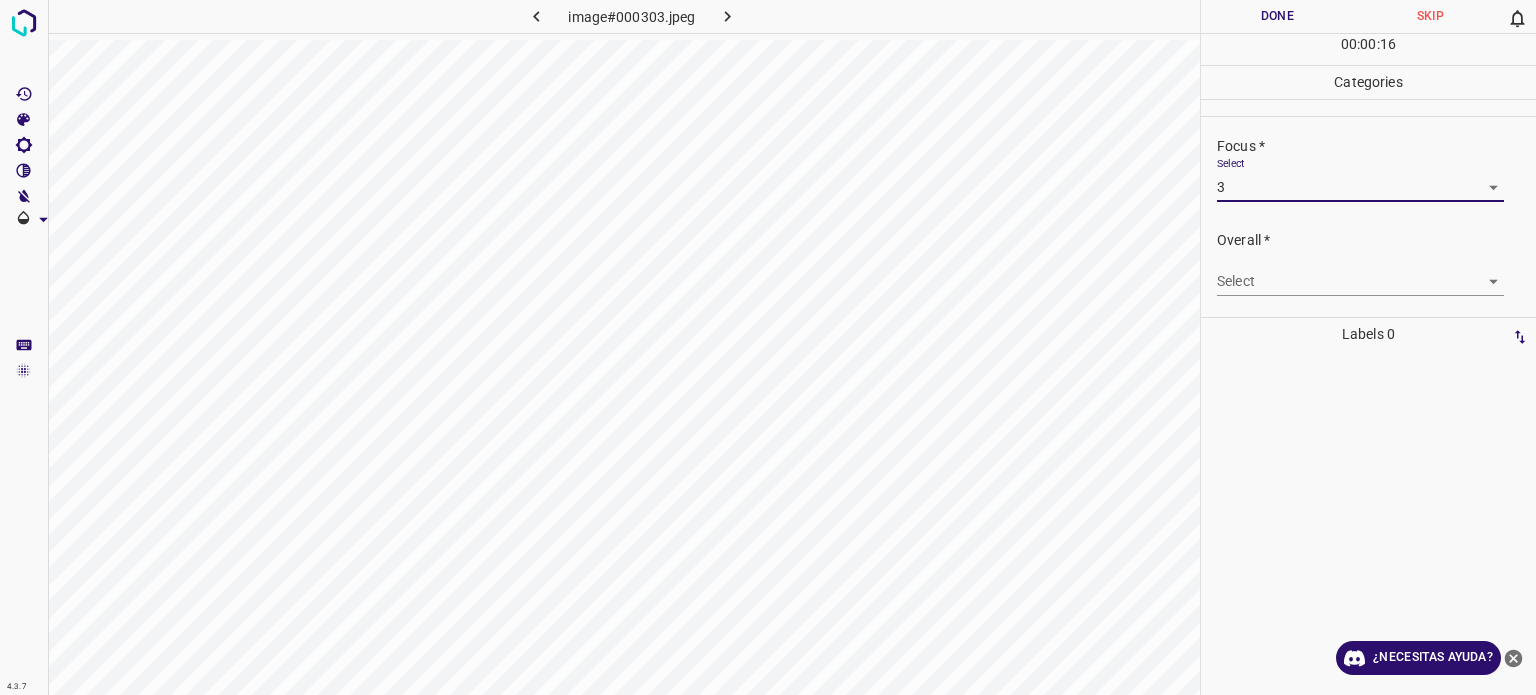 click on "Texto original Valora esta traducción Tu opinión servirá para ayudar a mejorar el Traductor de Google 4.3.7 image#000303.jpeg Done Skip 0 00   : 00   : 16   Categories Lighting *  Select 2 2 Focus *  Select 3 3 Overall *  Select ​ Labels   0 Categories 1 Lighting 2 Focus 3 Overall Tools Space Change between modes (Draw & Edit) I Auto labeling R Restore zoom M Zoom in N Zoom out Delete Delete selecte label Filters Z Restore filters X Saturation filter C Brightness filter V Contrast filter B Gray scale filter General O Download ¿Necesitas ayuda? - Texto - Esconder - Borrar" at bounding box center (768, 347) 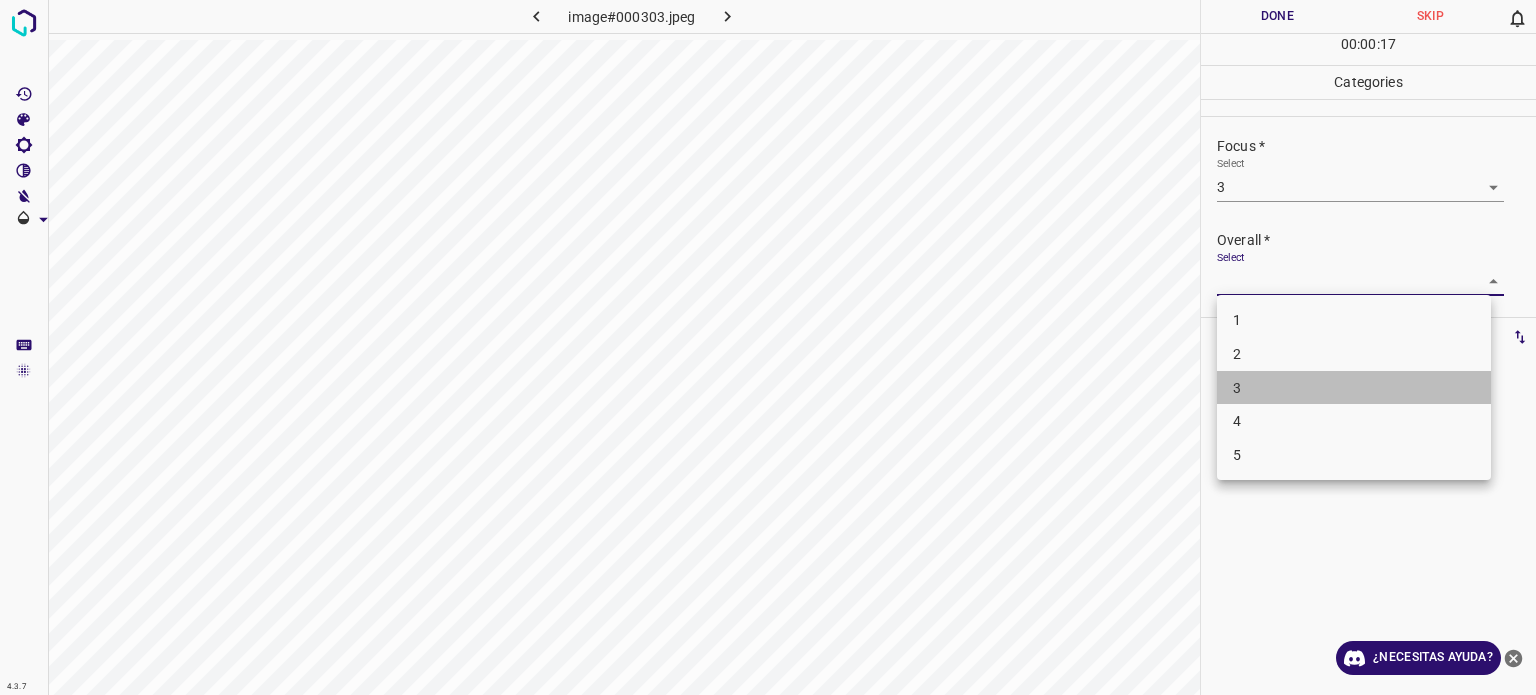 click on "3" at bounding box center [1237, 387] 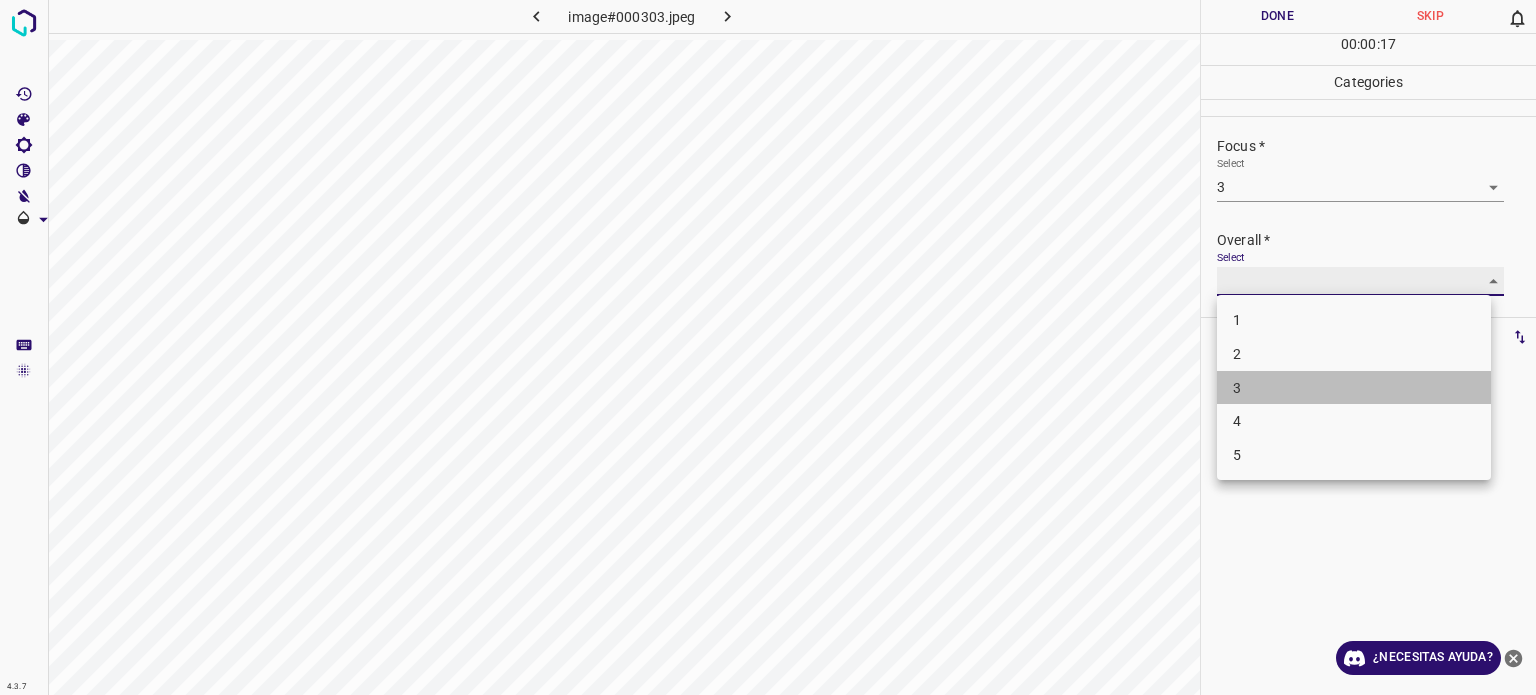type on "3" 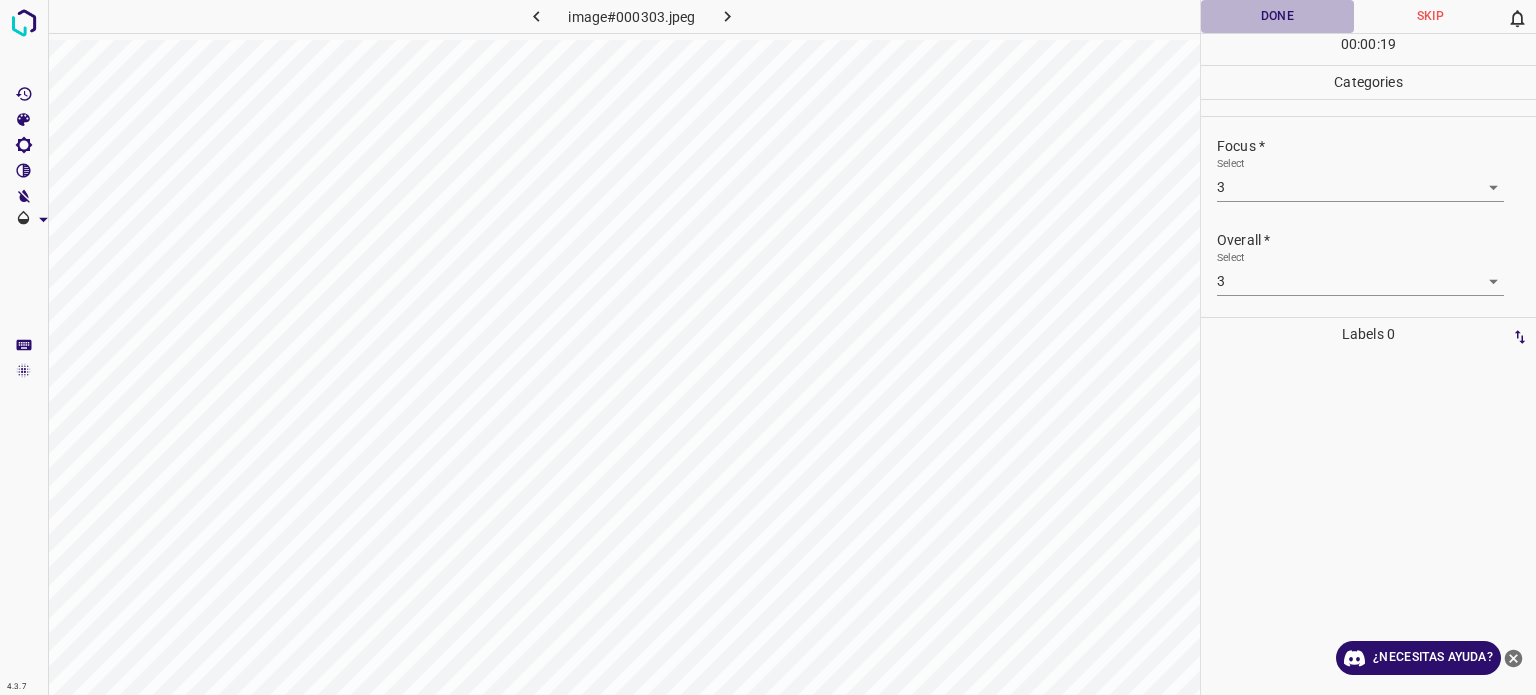 click on "Done" at bounding box center (1277, 16) 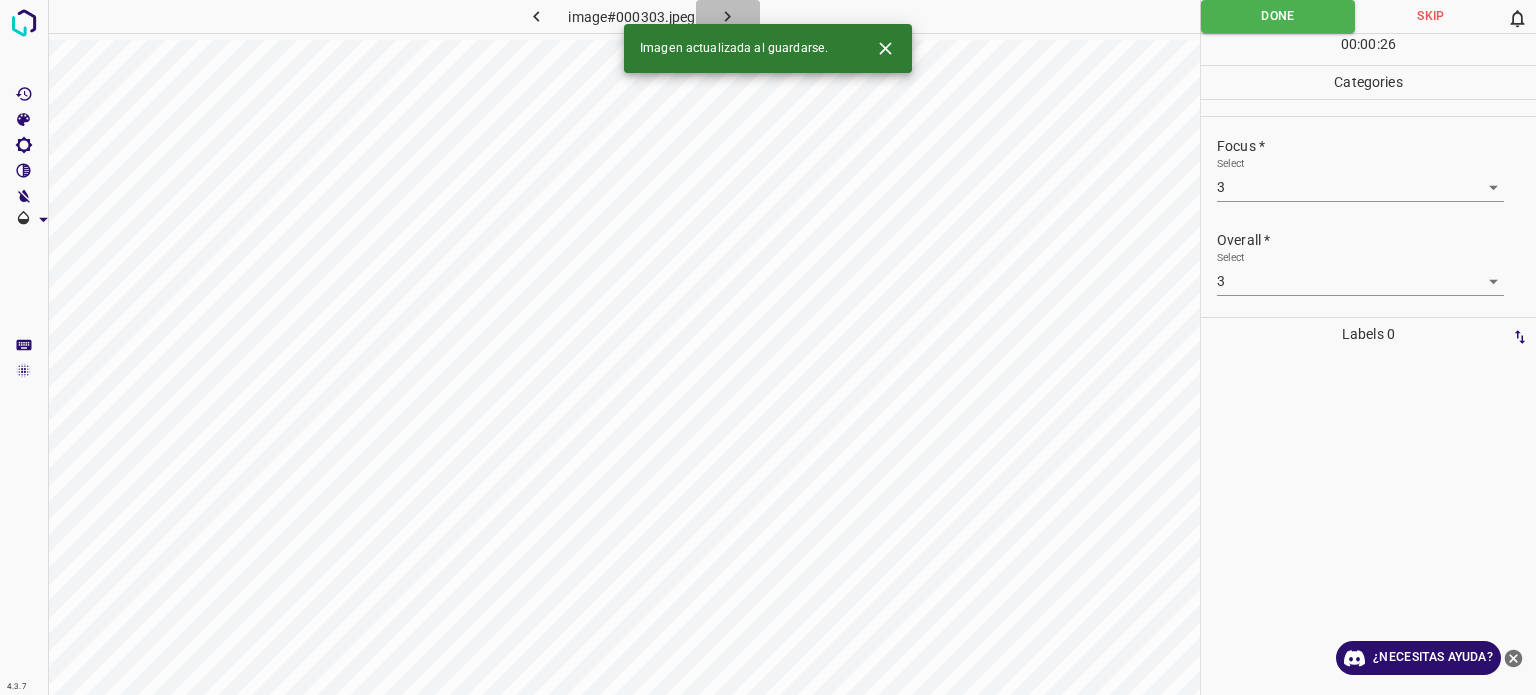 click 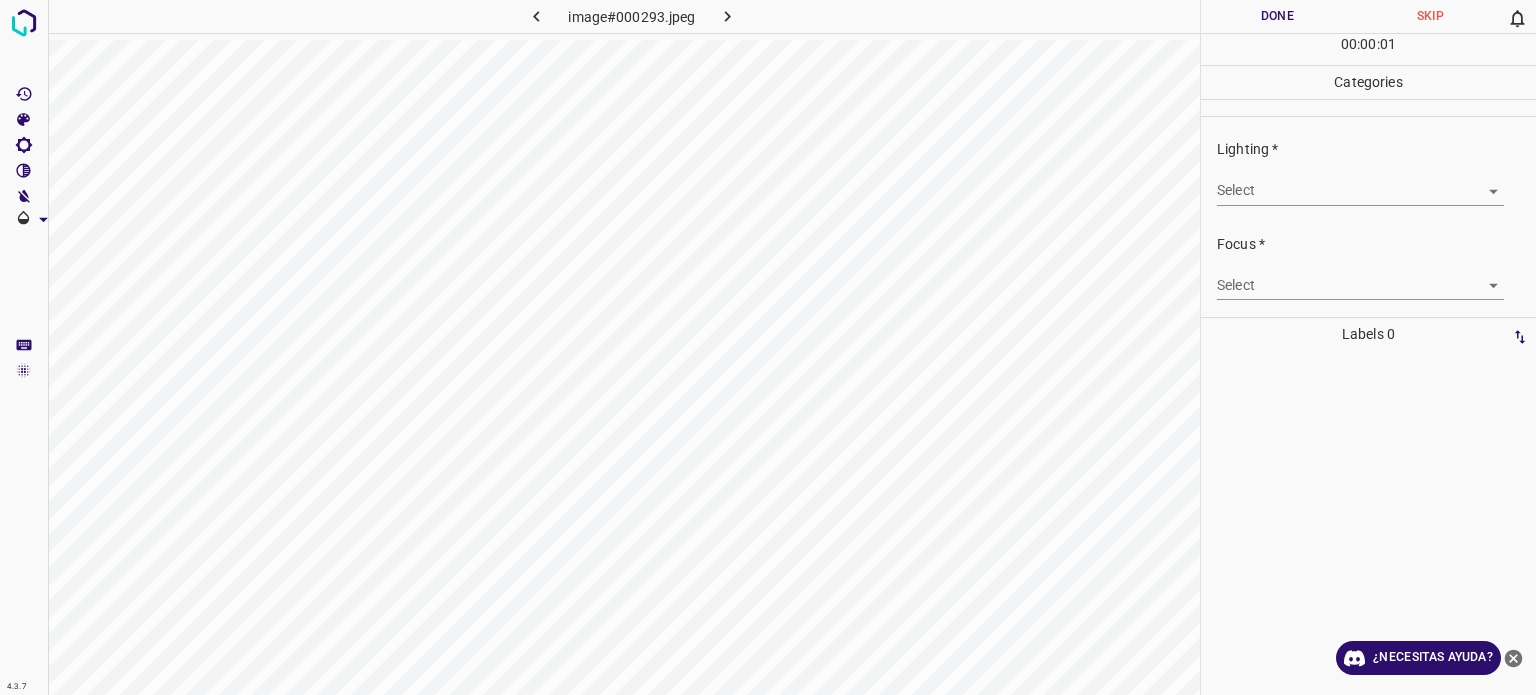 click on "Texto original Valora esta traducción Tu opinión servirá para ayudar a mejorar el Traductor de Google 4.3.7 image#000293.jpeg Done Skip 0 00   : 00   : 01   Categories Lighting *  Select ​ Focus *  Select ​ Overall *  Select ​ Labels   0 Categories 1 Lighting 2 Focus 3 Overall Tools Space Change between modes (Draw & Edit) I Auto labeling R Restore zoom M Zoom in N Zoom out Delete Delete selecte label Filters Z Restore filters X Saturation filter C Brightness filter V Contrast filter B Gray scale filter General O Download ¿Necesitas ayuda? - Texto - Esconder - Borrar" at bounding box center (768, 347) 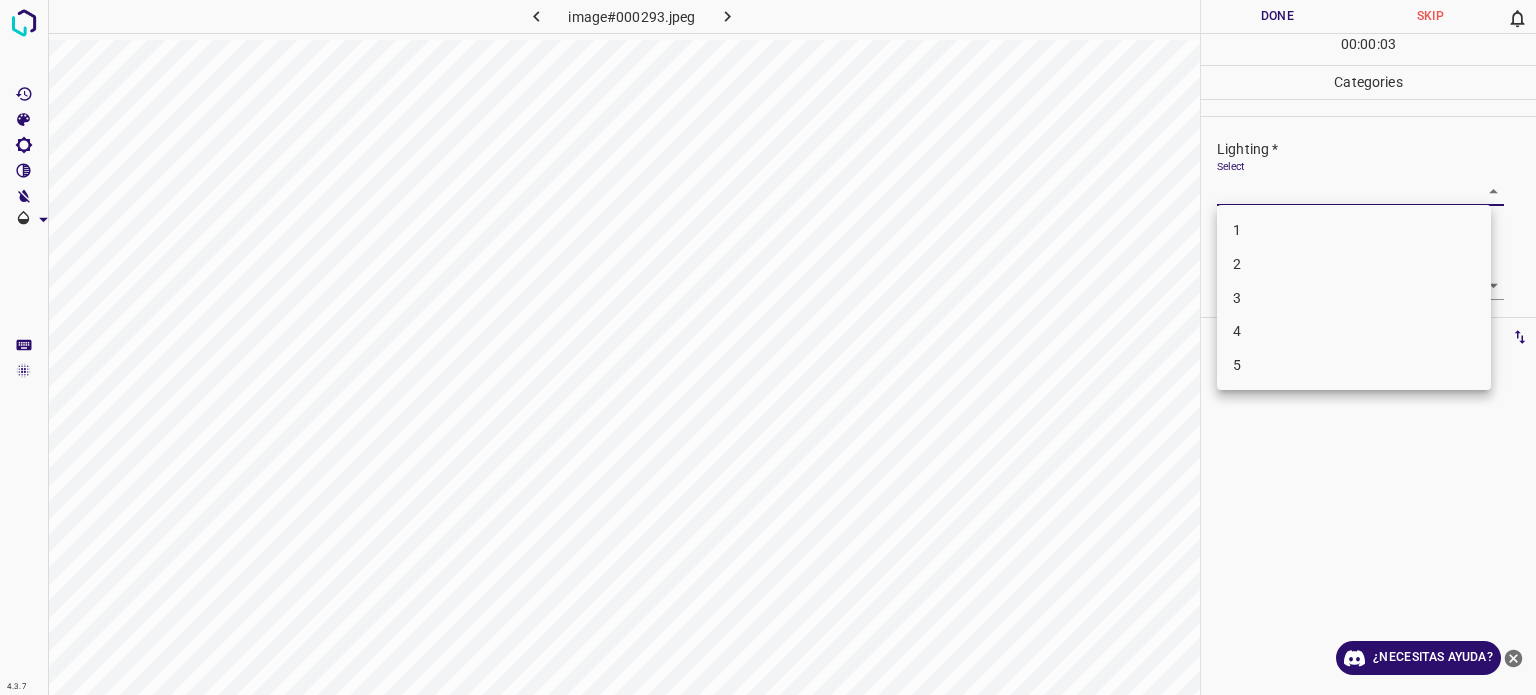 click on "3" at bounding box center [1354, 298] 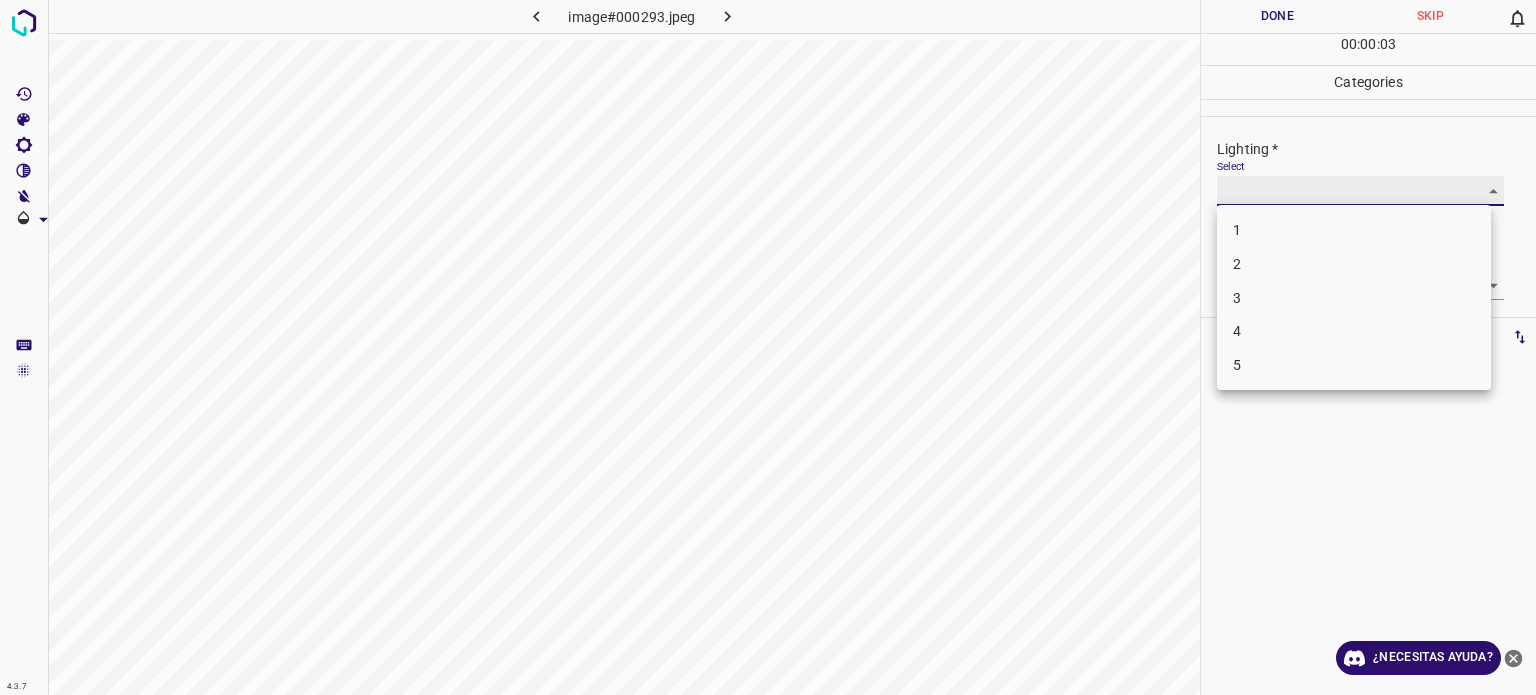 type on "3" 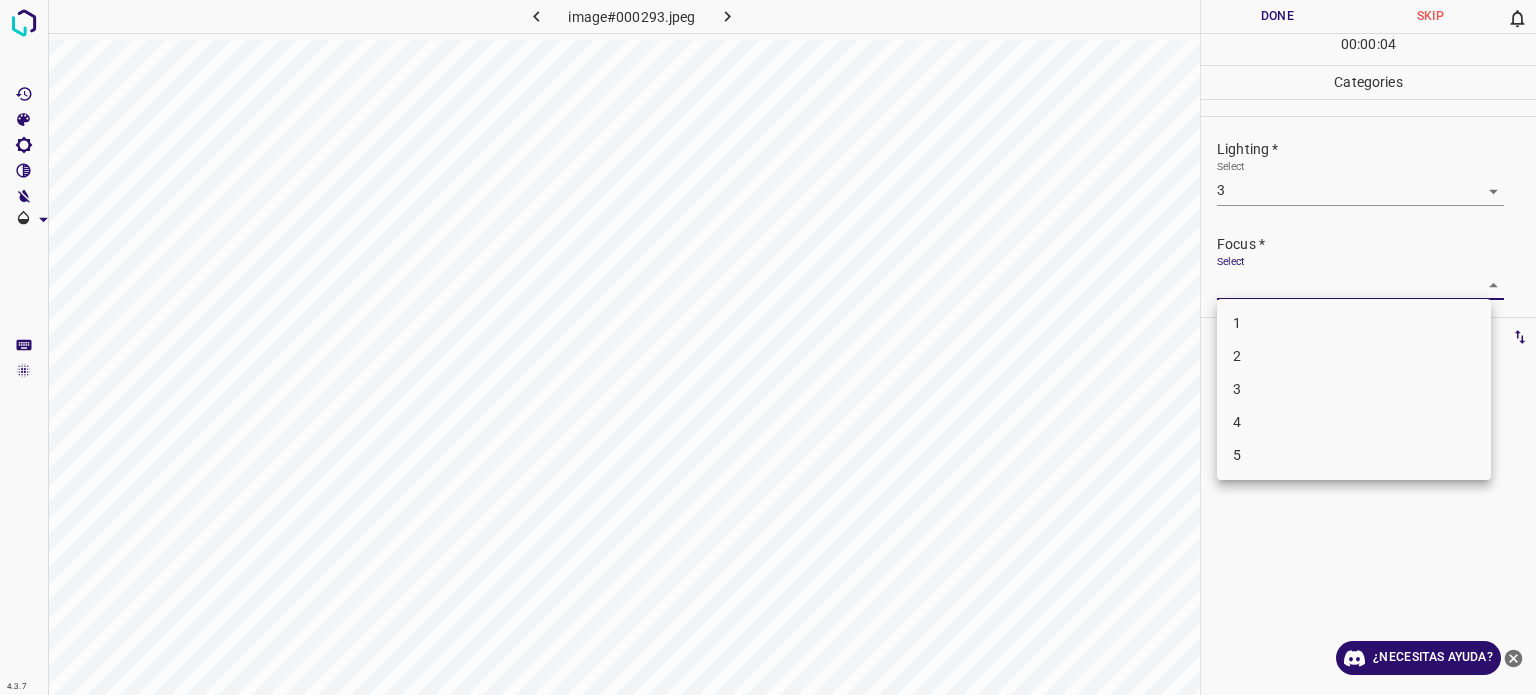click on "Texto original Valora esta traducción Tu opinión servirá para ayudar a mejorar el Traductor de Google 4.3.7 image#000293.jpeg Done Skip 0 00   : 00   : 04   Categories Lighting *  Select 3 3 Focus *  Select ​ Overall *  Select ​ Labels   0 Categories 1 Lighting 2 Focus 3 Overall Tools Space Change between modes (Draw & Edit) I Auto labeling R Restore zoom M Zoom in N Zoom out Delete Delete selecte label Filters Z Restore filters X Saturation filter C Brightness filter V Contrast filter B Gray scale filter General O Download ¿Necesitas ayuda? - Texto - Esconder - Borrar 1 2 3 4 5" at bounding box center (768, 347) 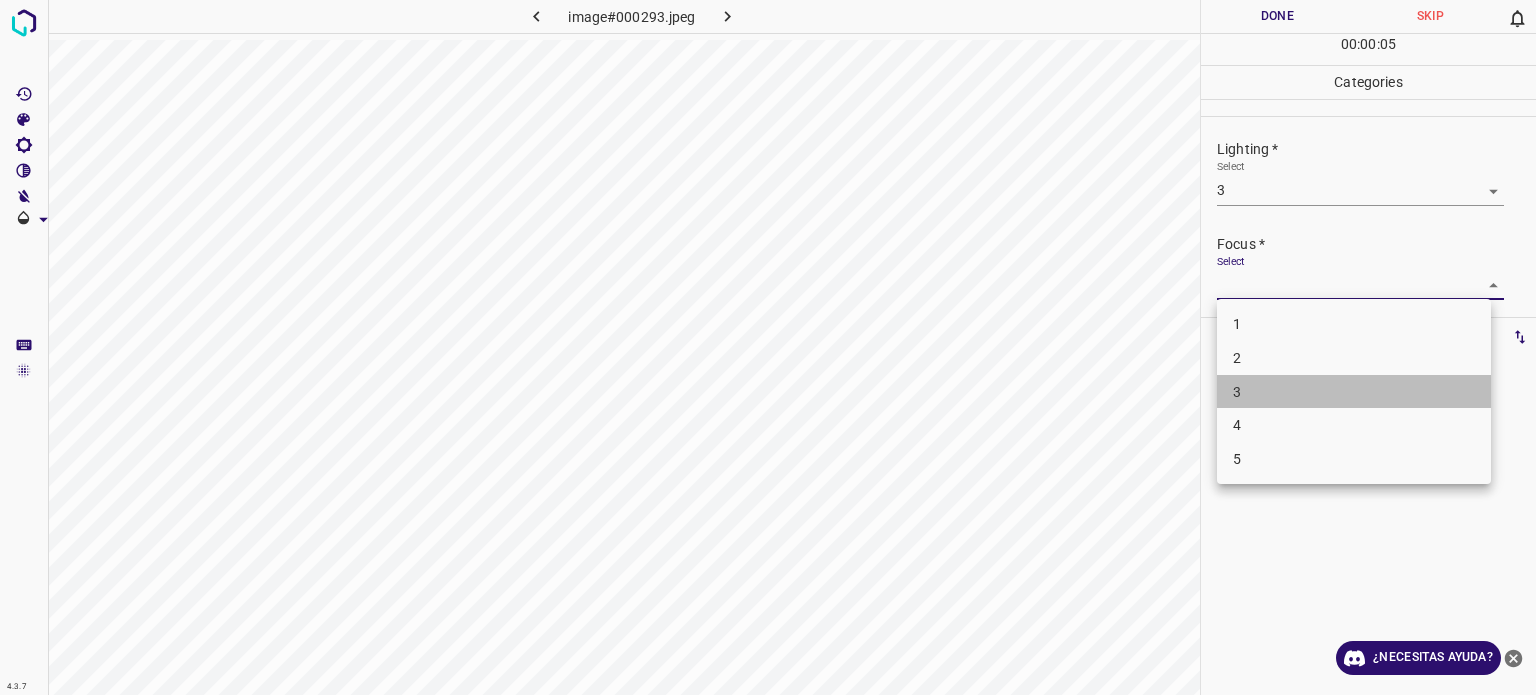 click on "3" at bounding box center (1354, 392) 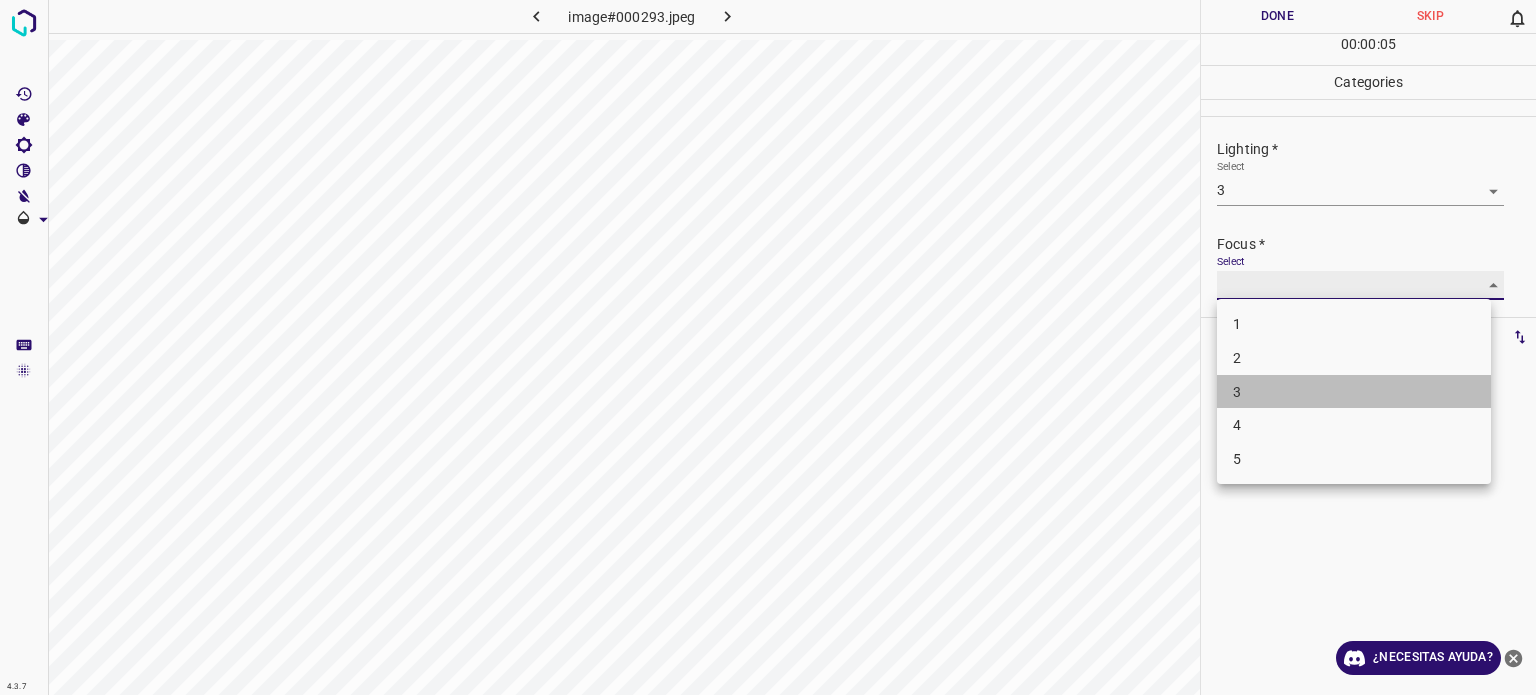 type on "3" 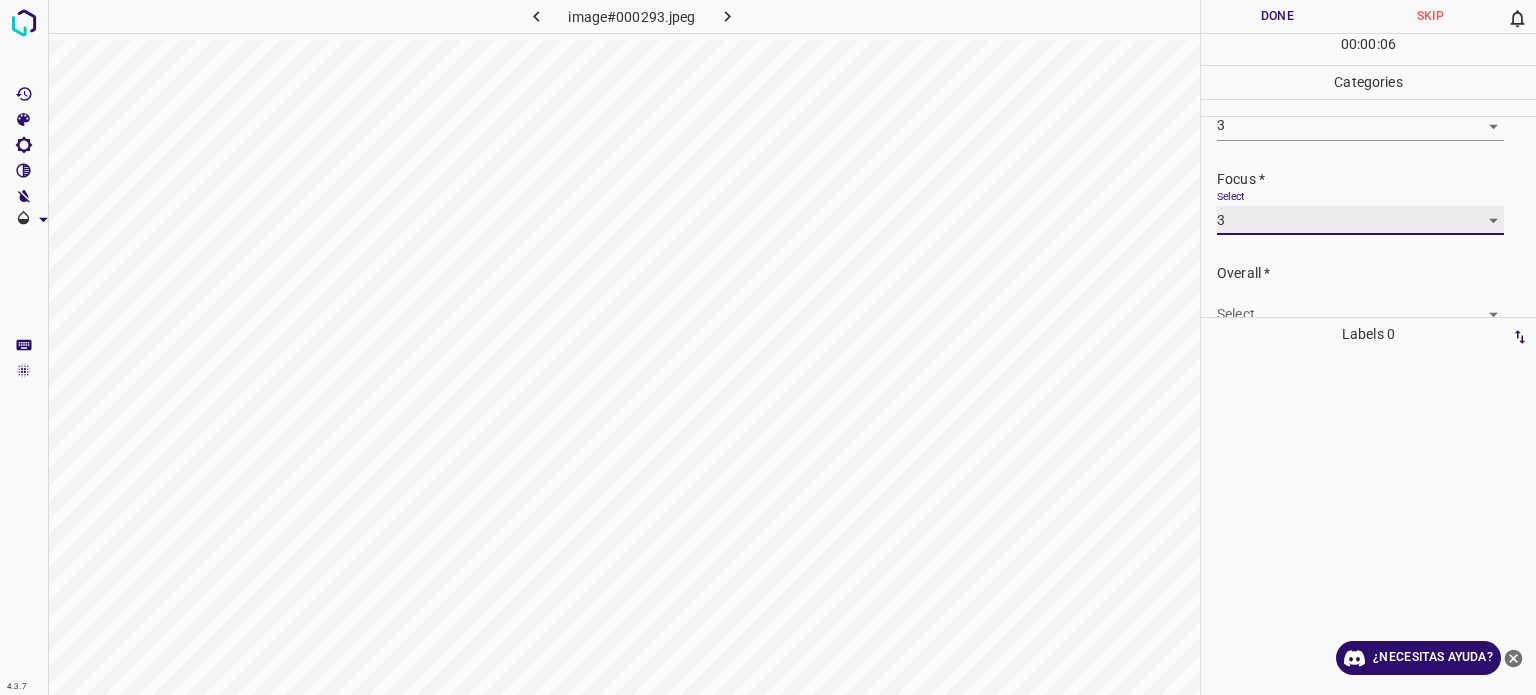 scroll, scrollTop: 98, scrollLeft: 0, axis: vertical 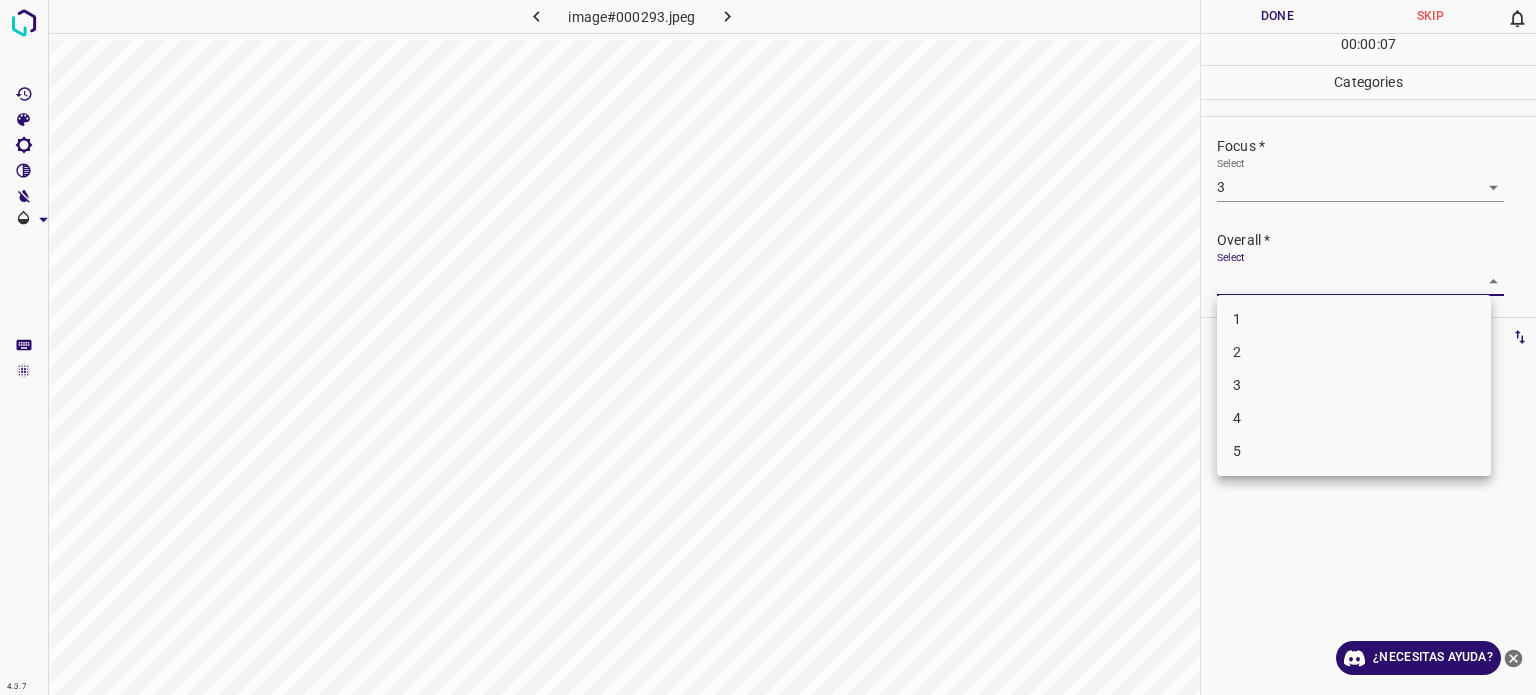 click on "Texto original Valora esta traducción Tu opinión servirá para ayudar a mejorar el Traductor de Google 4.3.7 image#000293.jpeg Done Skip 0 00   : 00   : 07   Categories Lighting *  Select 3 3 Focus *  Select 3 3 Overall *  Select ​ Labels   0 Categories 1 Lighting 2 Focus 3 Overall Tools Space Change between modes (Draw & Edit) I Auto labeling R Restore zoom M Zoom in N Zoom out Delete Delete selecte label Filters Z Restore filters X Saturation filter C Brightness filter V Contrast filter B Gray scale filter General O Download ¿Necesitas ayuda? - Texto - Esconder - Borrar 1 2 3 4 5" at bounding box center (768, 347) 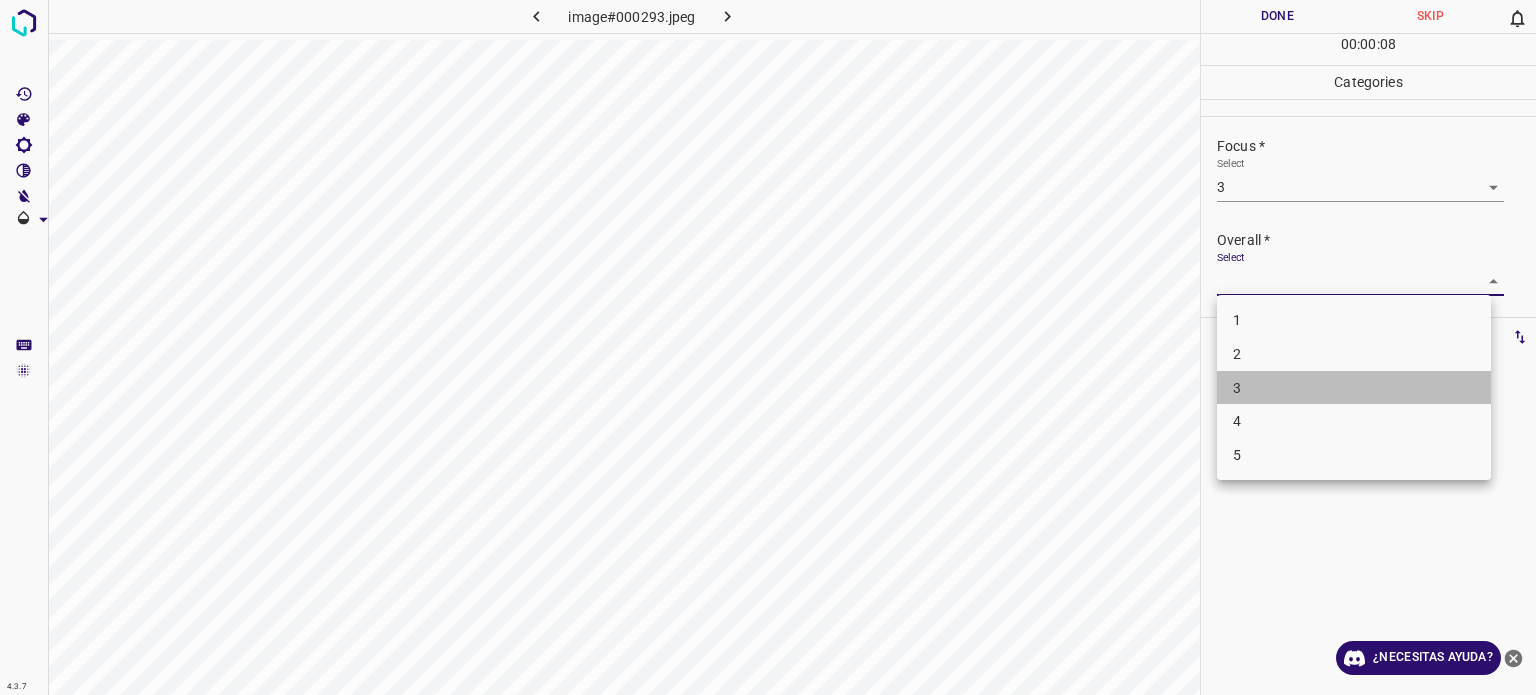 click on "3" at bounding box center (1354, 388) 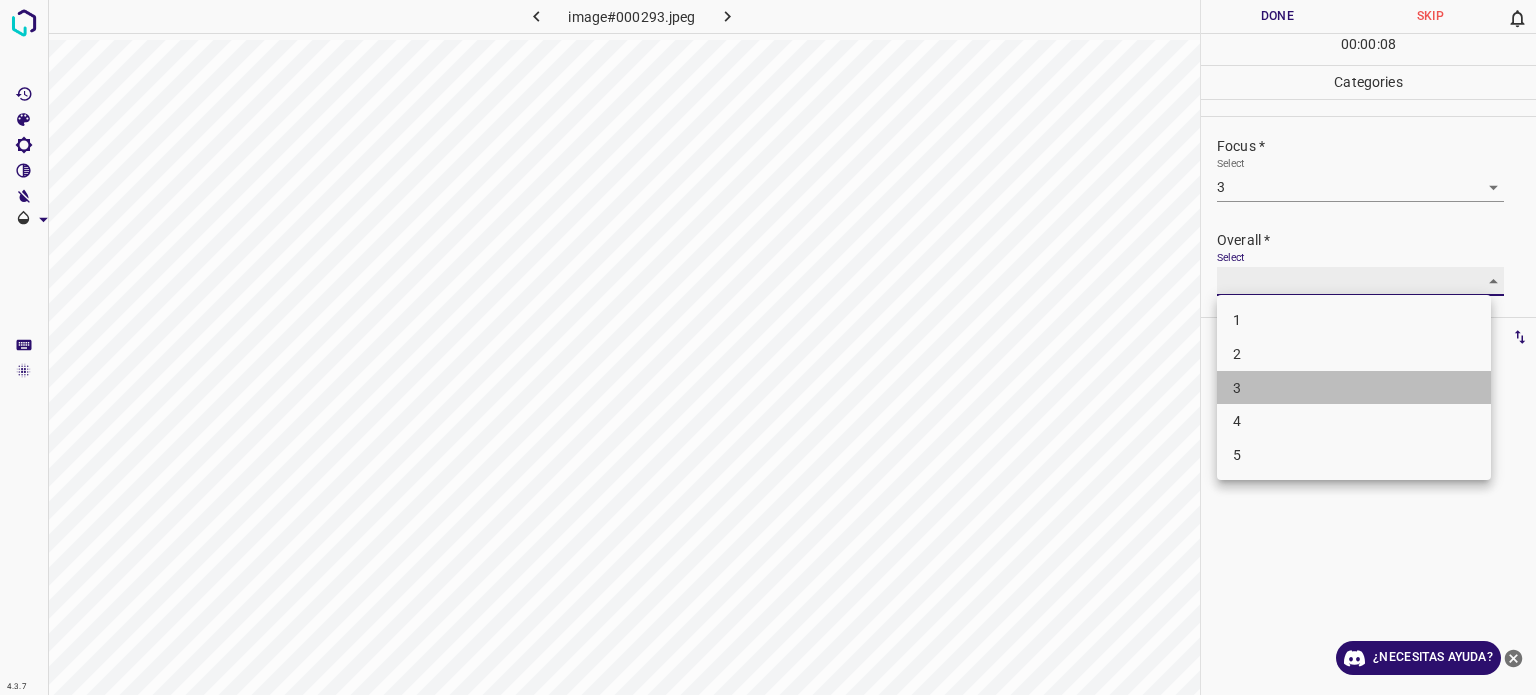 type on "3" 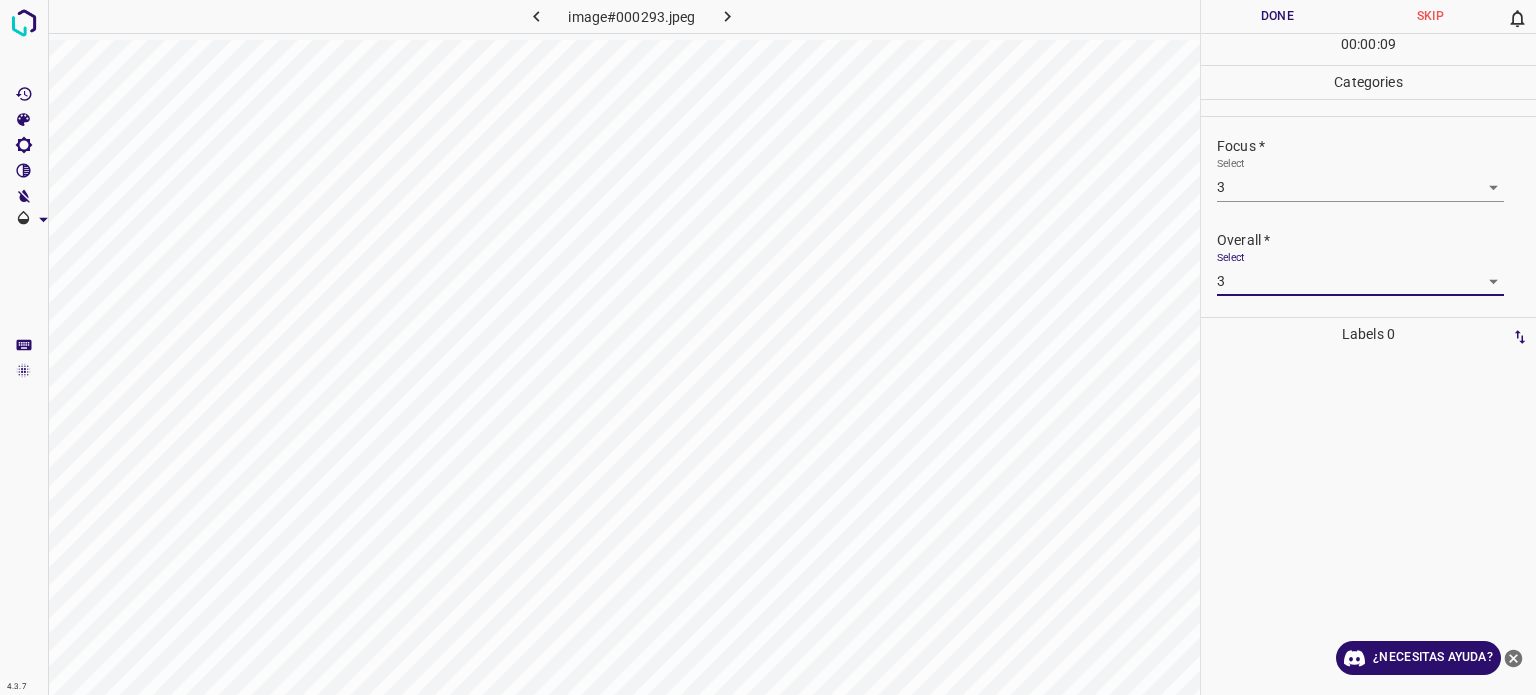 click on "Done" at bounding box center [1277, 16] 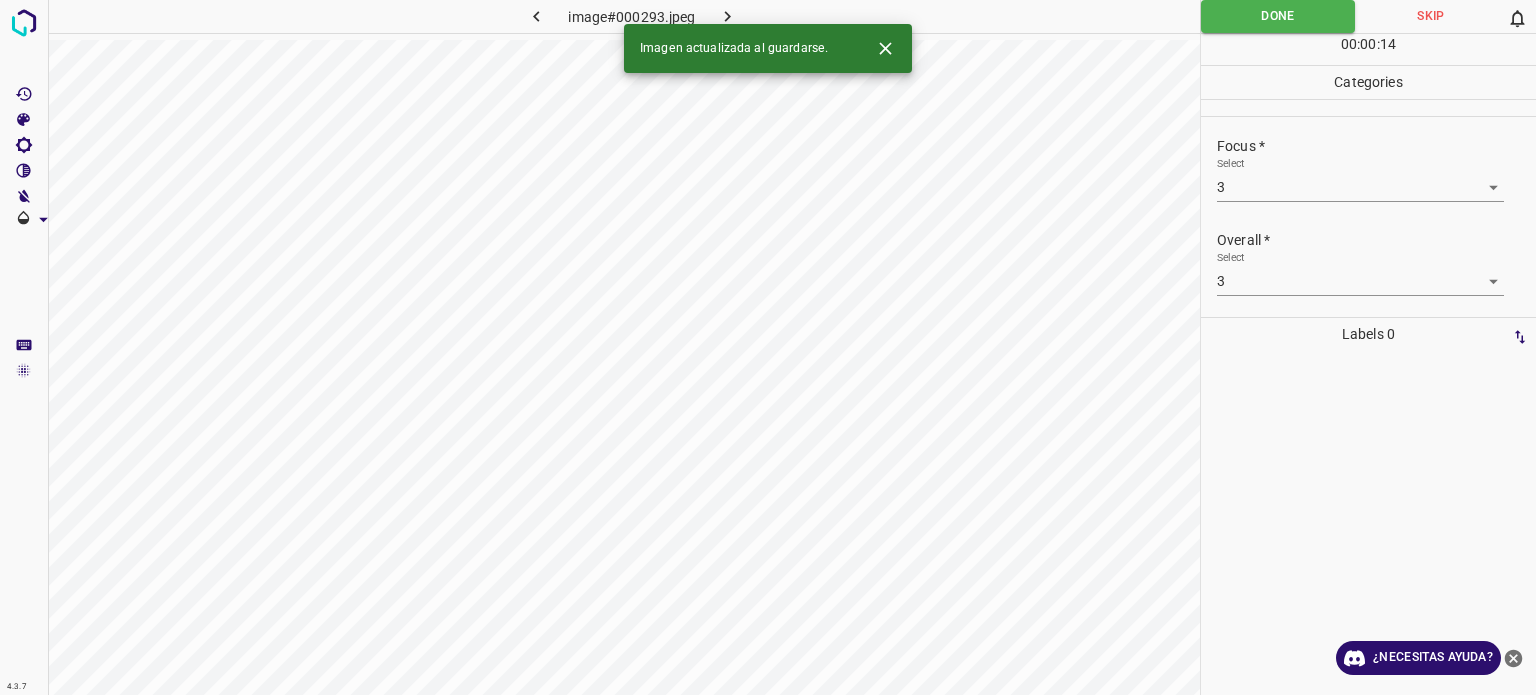 click 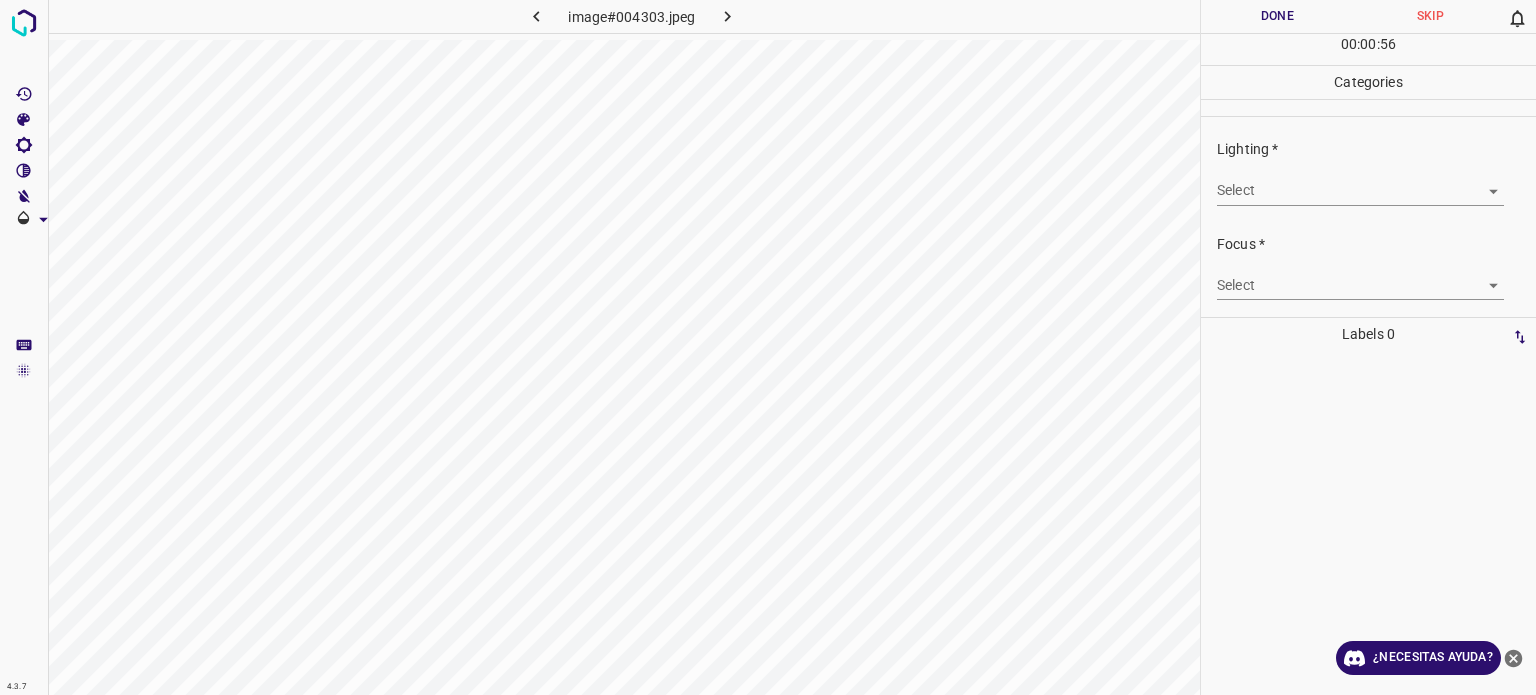 click on "Texto original Valora esta traducción Tu opinión servirá para ayudar a mejorar el Traductor de Google 4.3.7 image#004303.jpeg Done Skip 0 00   : 00   : 56   Categories Lighting *  Select ​ Focus *  Select ​ Overall *  Select ​ Labels   0 Categories 1 Lighting 2 Focus 3 Overall Tools Space Change between modes (Draw & Edit) I Auto labeling R Restore zoom M Zoom in N Zoom out Delete Delete selecte label Filters Z Restore filters X Saturation filter C Brightness filter V Contrast filter B Gray scale filter General O Download ¿Necesitas ayuda? - Texto - Esconder - Borrar" at bounding box center (768, 347) 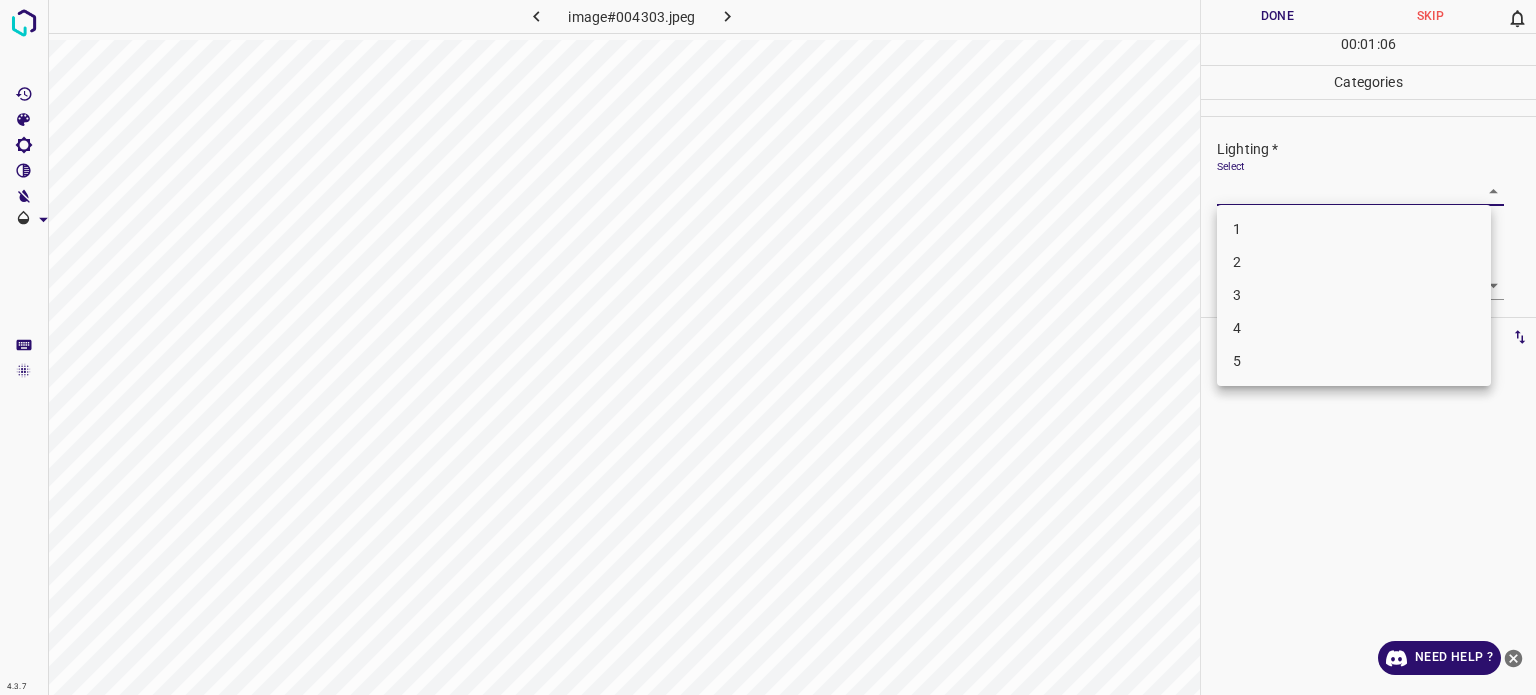 click on "3" at bounding box center [1354, 295] 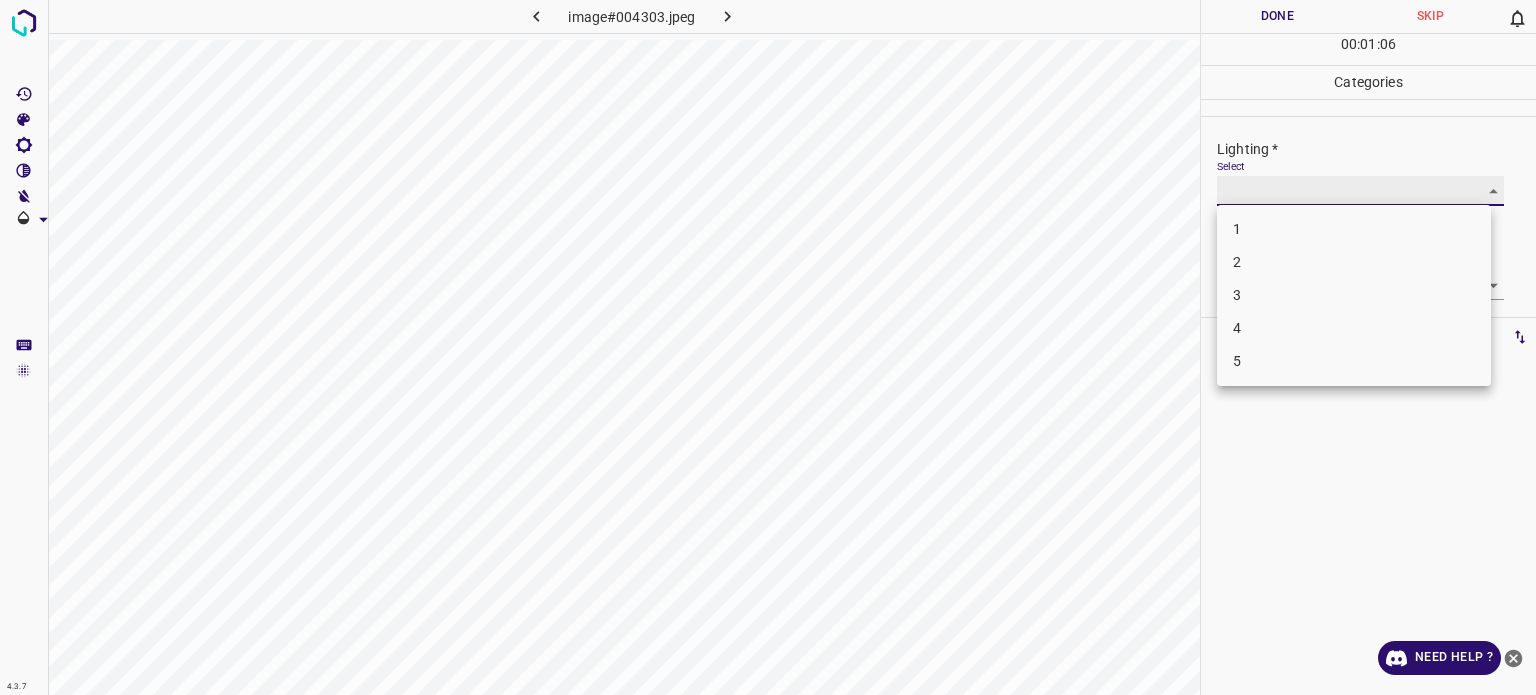 type on "3" 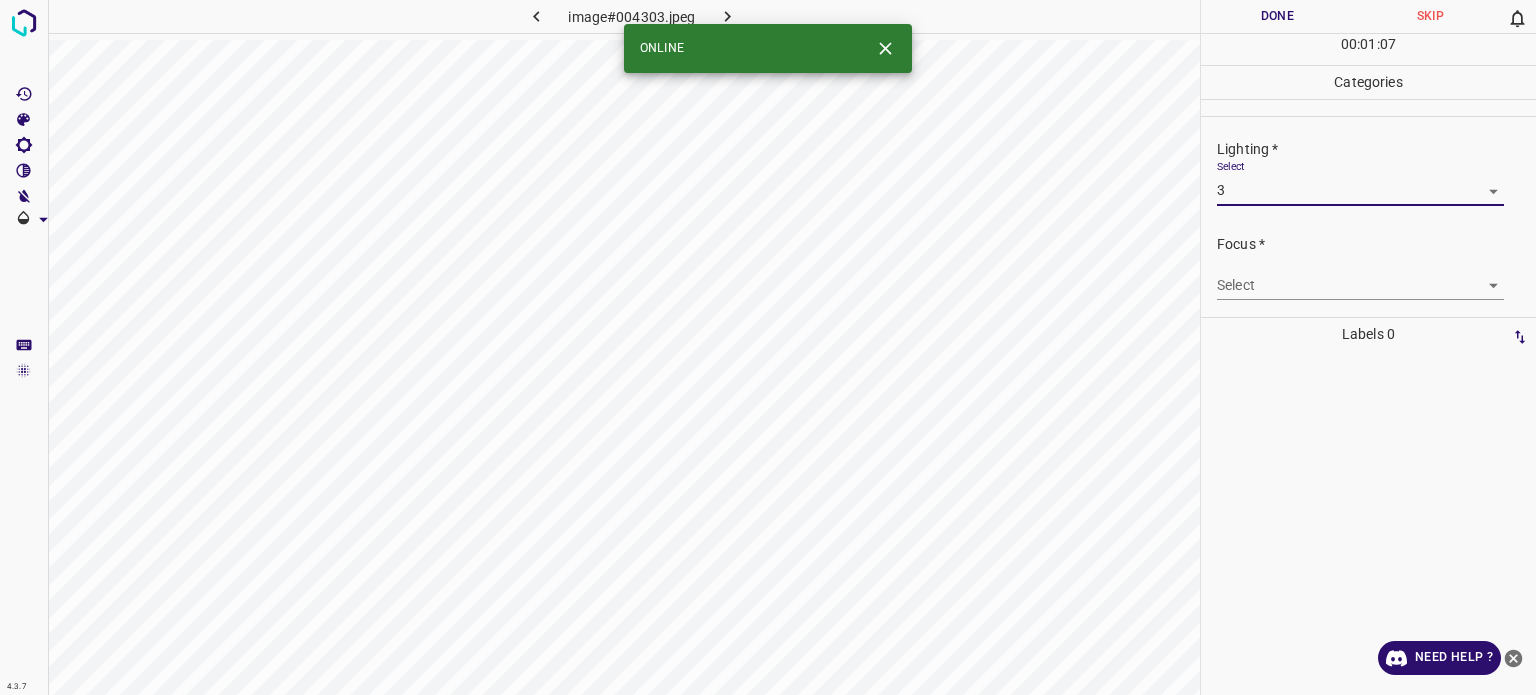 click on "Texto original Valora esta traducción Tu opinión servirá para ayudar a mejorar el Traductor de Google 4.3.7 image#004303.jpeg Done Skip 0 00   : 01   : 07   Categories Lighting *  Select 3 3 Focus *  Select ​ Overall *  Select ​ Labels   0 Categories 1 Lighting 2 Focus 3 Overall Tools Space Change between modes (Draw & Edit) I Auto labeling R Restore zoom M Zoom in N Zoom out Delete Delete selecte label Filters Z Restore filters X Saturation filter C Brightness filter V Contrast filter B Gray scale filter General O Download ONLINE Need Help ? - Text - Hide - Delete" at bounding box center (768, 347) 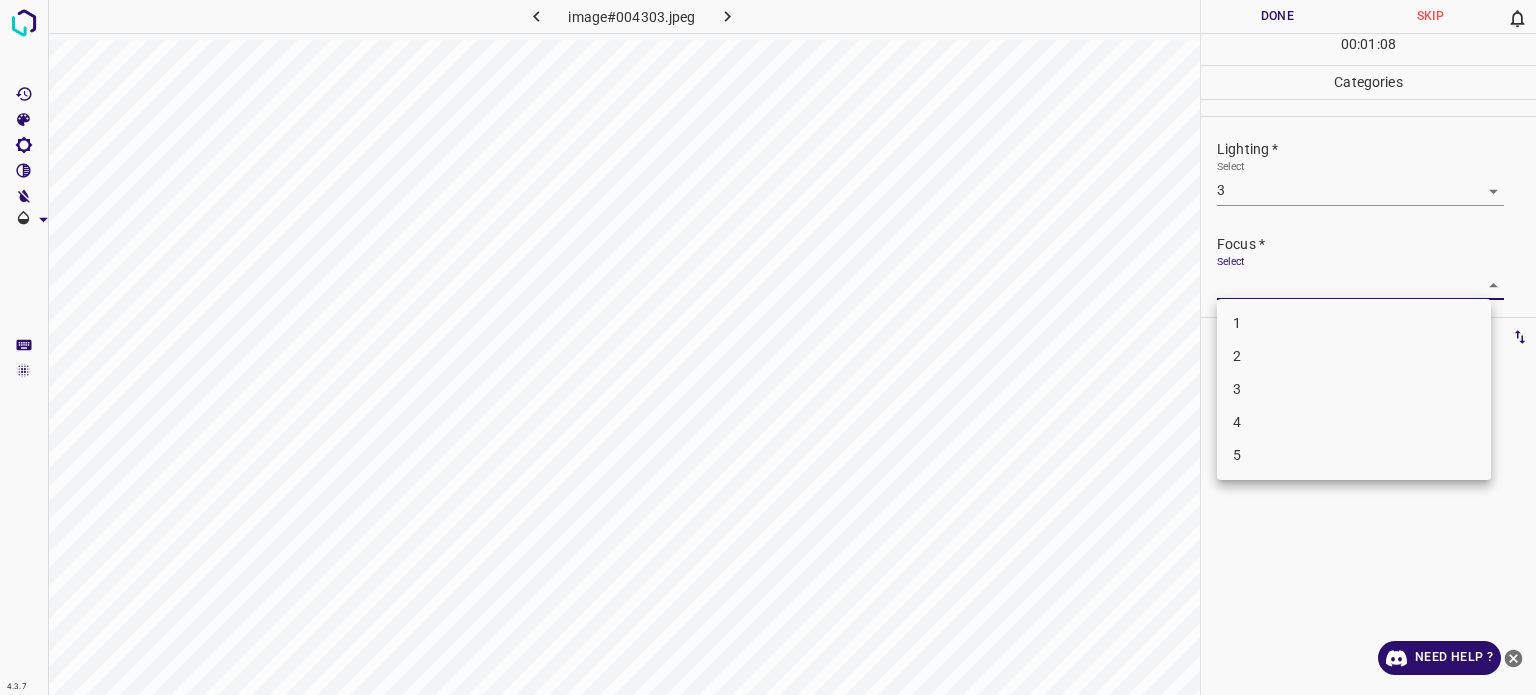 click on "3" at bounding box center [1354, 389] 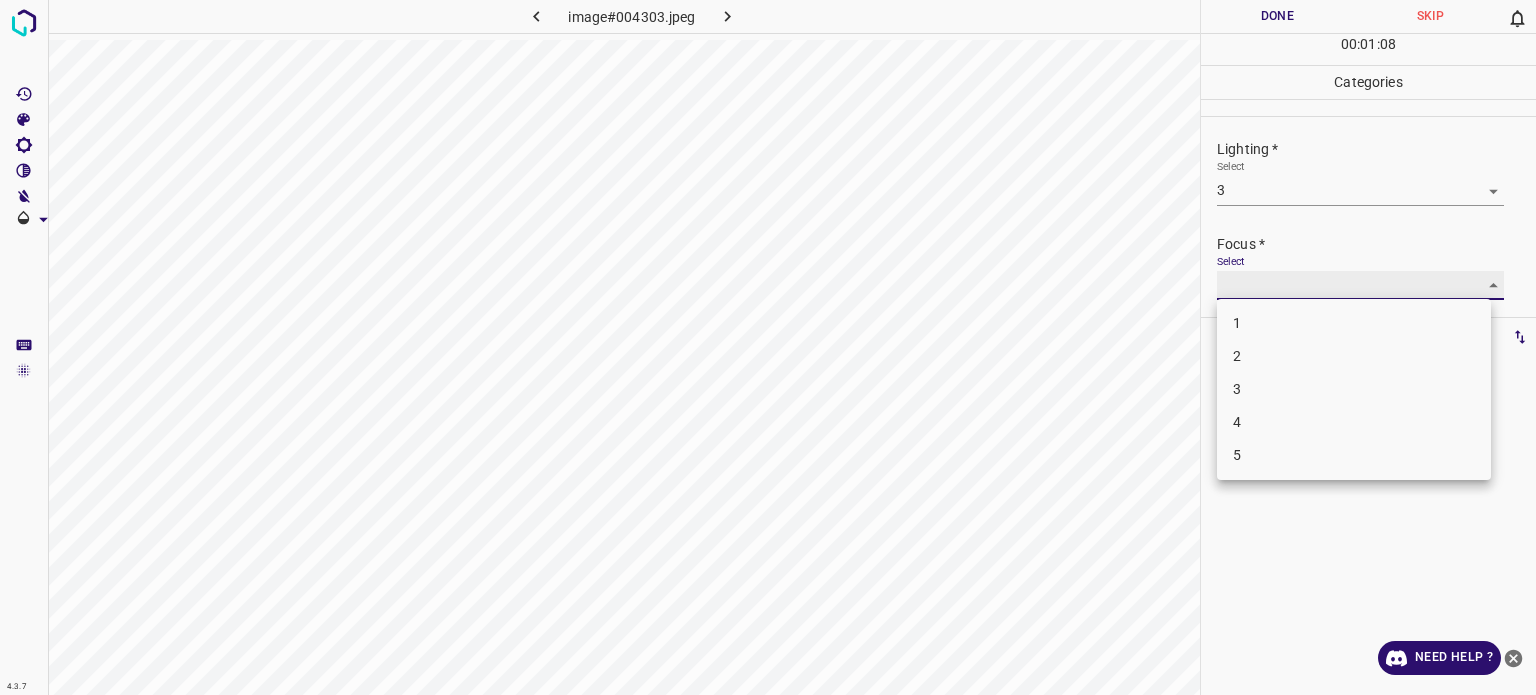 type on "3" 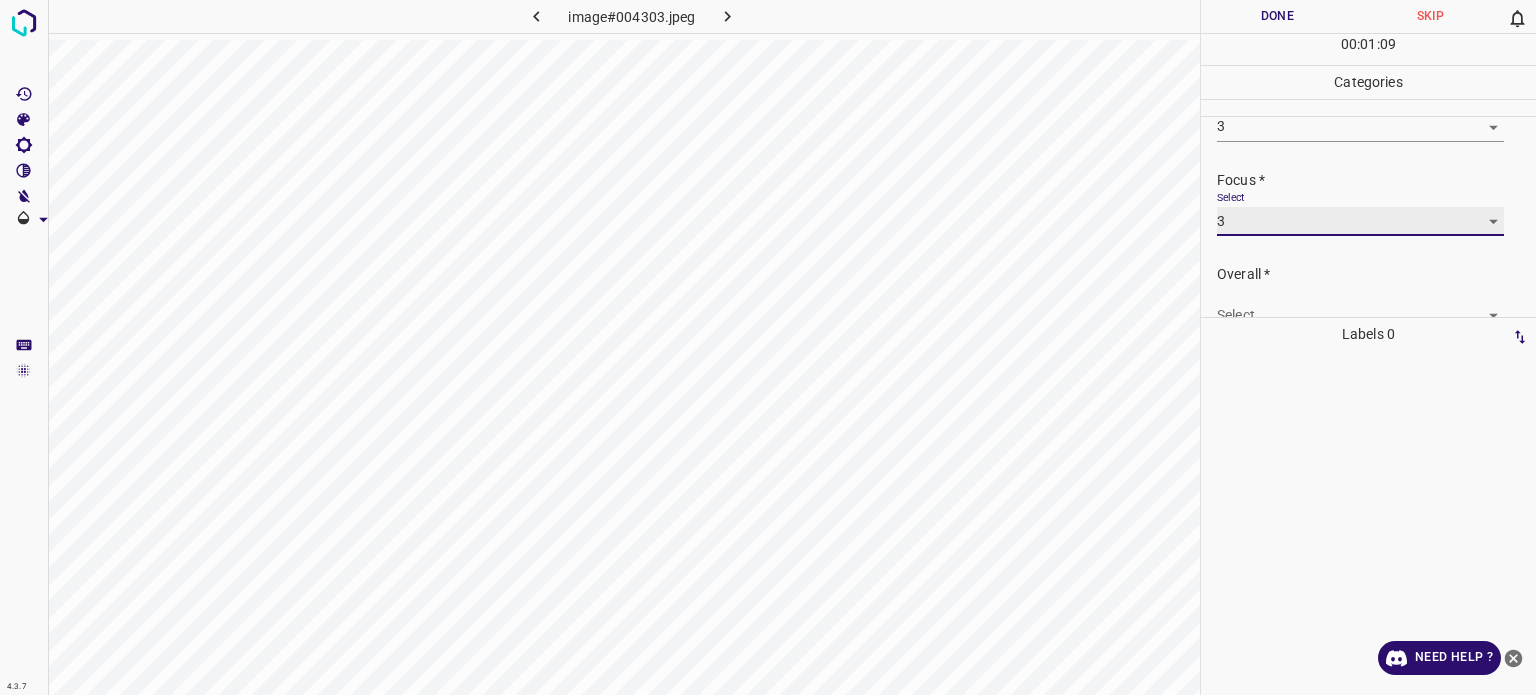 scroll, scrollTop: 98, scrollLeft: 0, axis: vertical 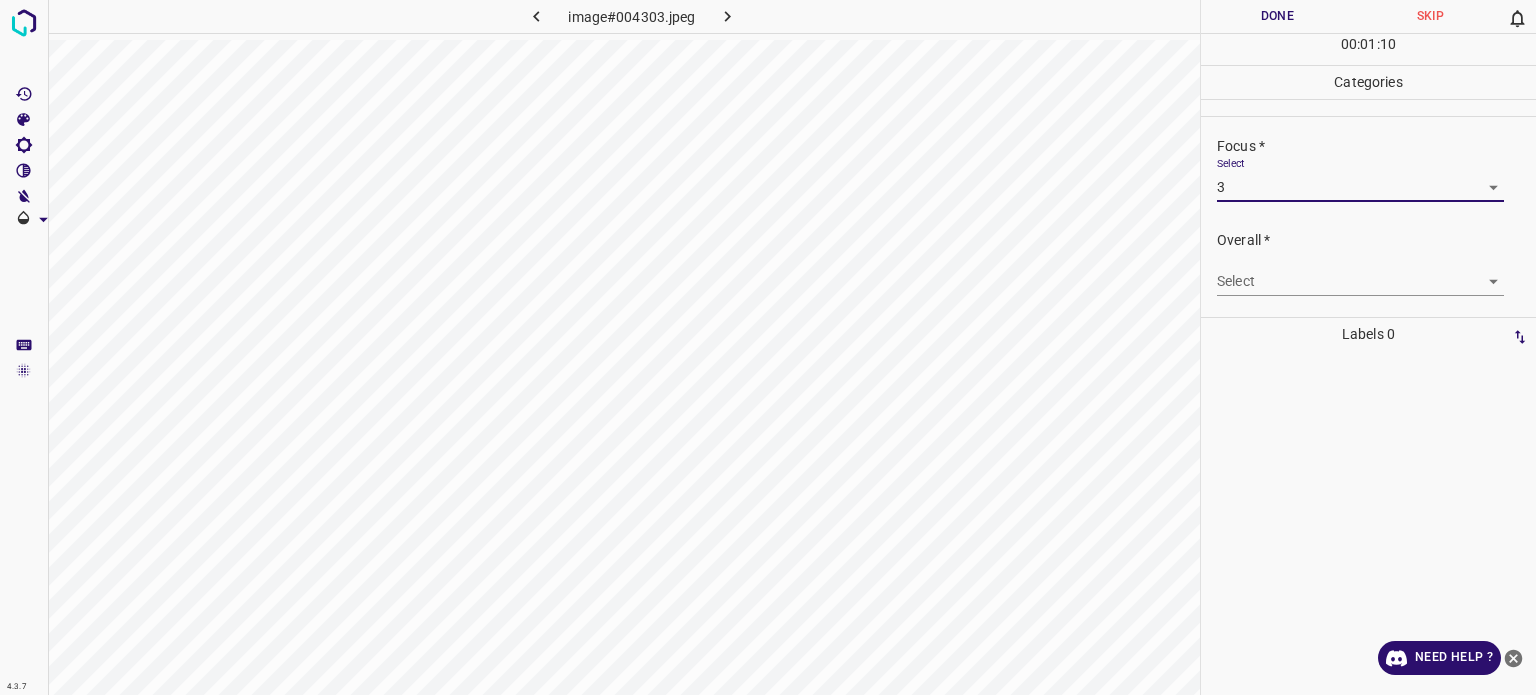 click on "Texto original Valora esta traducción Tu opinión servirá para ayudar a mejorar el Traductor de Google 4.3.7 image#004303.jpeg Done Skip 0 00   : 01   : 10   Categories Lighting *  Select 3 3 Focus *  Select 3 3 Overall *  Select ​ Labels   0 Categories 1 Lighting 2 Focus 3 Overall Tools Space Change between modes (Draw & Edit) I Auto labeling R Restore zoom M Zoom in N Zoom out Delete Delete selecte label Filters Z Restore filters X Saturation filter C Brightness filter V Contrast filter B Gray scale filter General O Download Need Help ? - Text - Hide - Delete" at bounding box center (768, 347) 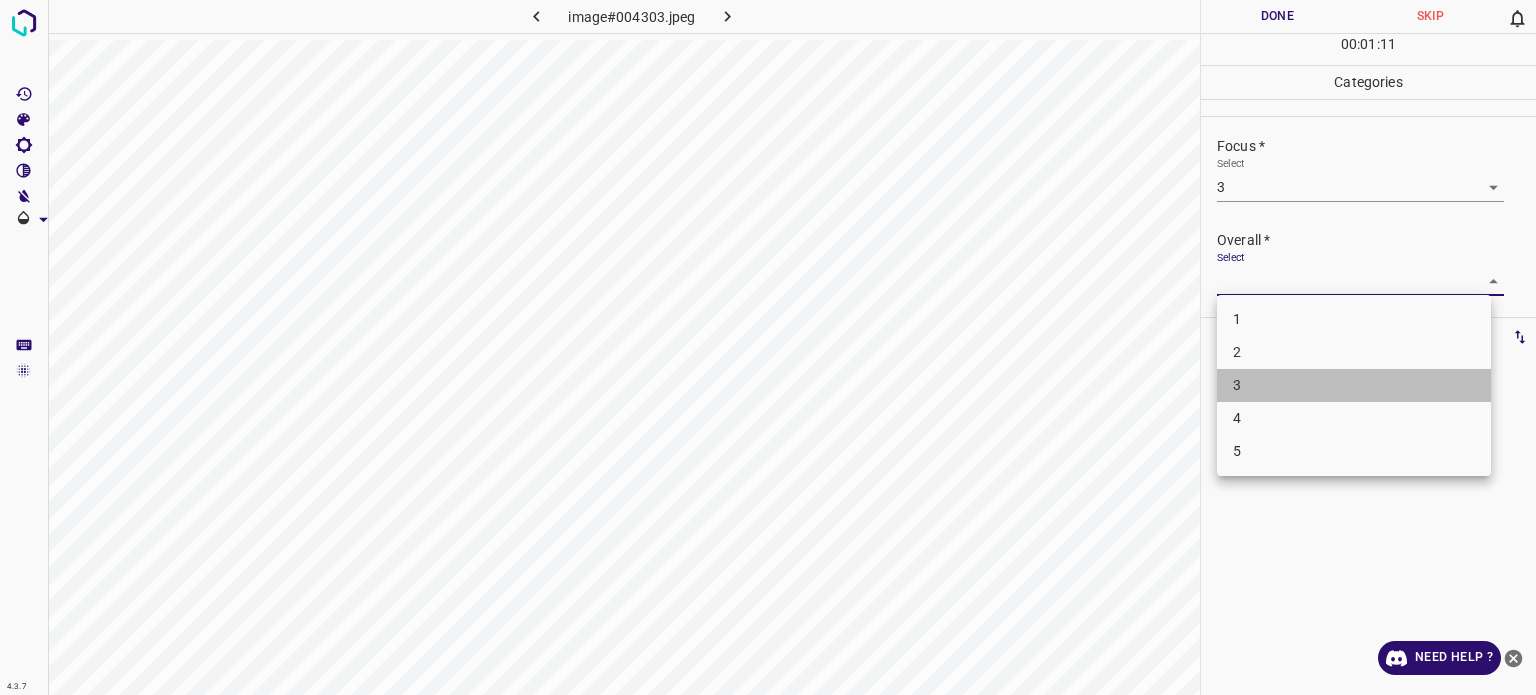 drag, startPoint x: 1244, startPoint y: 372, endPoint x: 1240, endPoint y: 342, distance: 30.265491 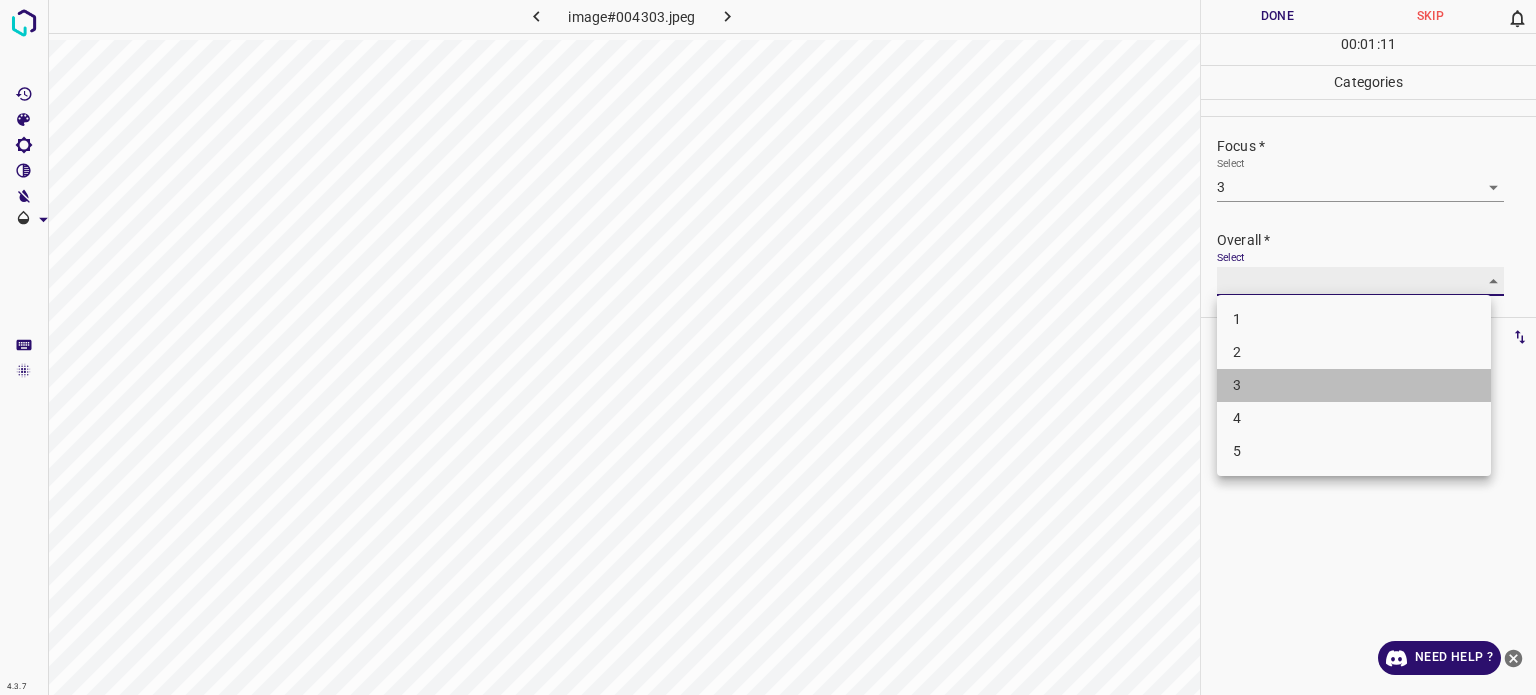 type on "3" 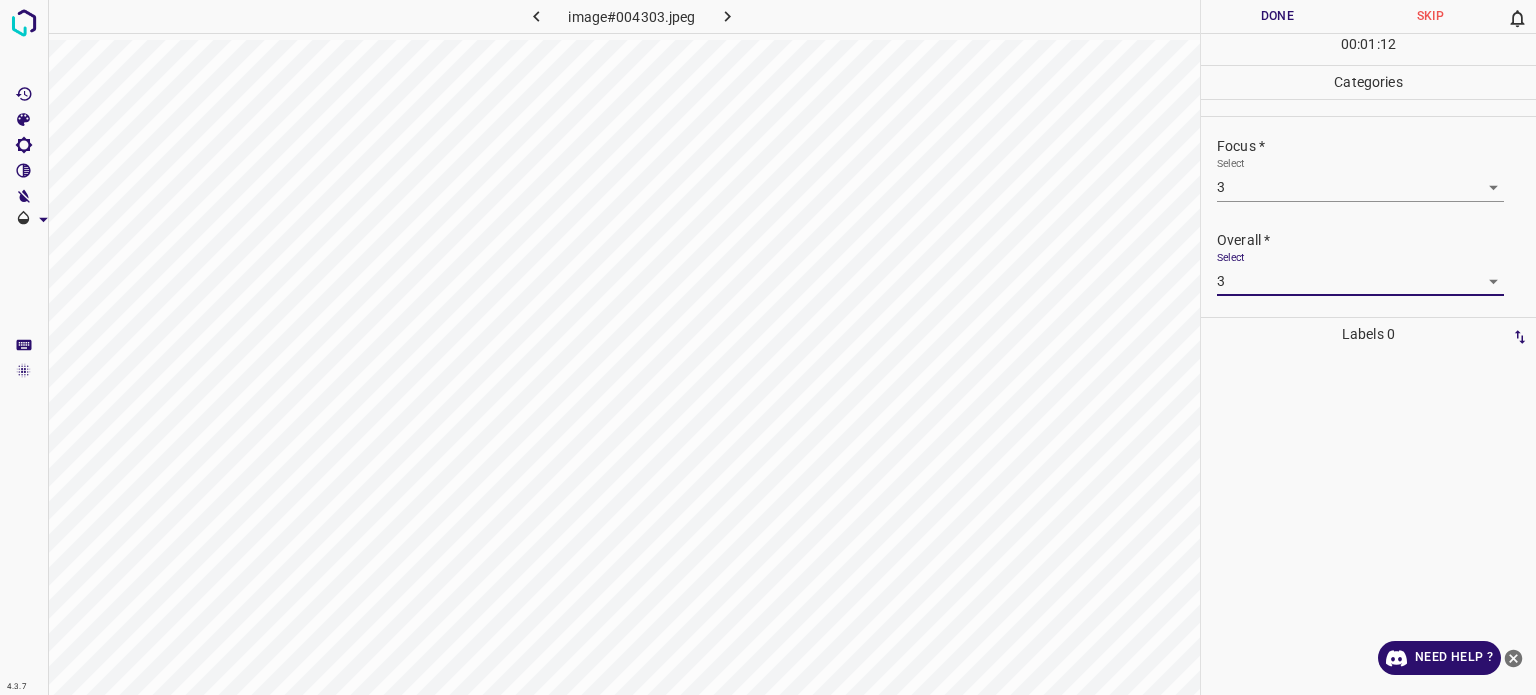 click on "Done" at bounding box center (1277, 16) 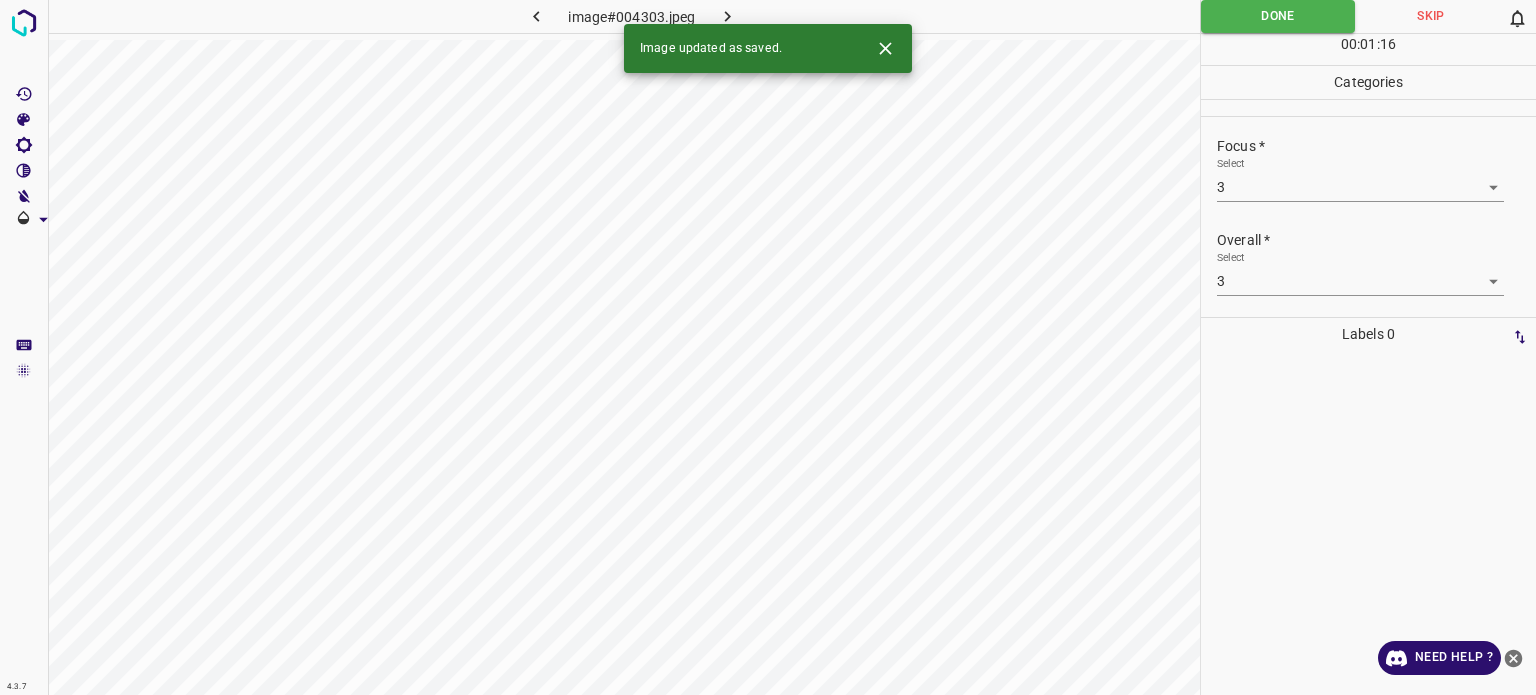 click 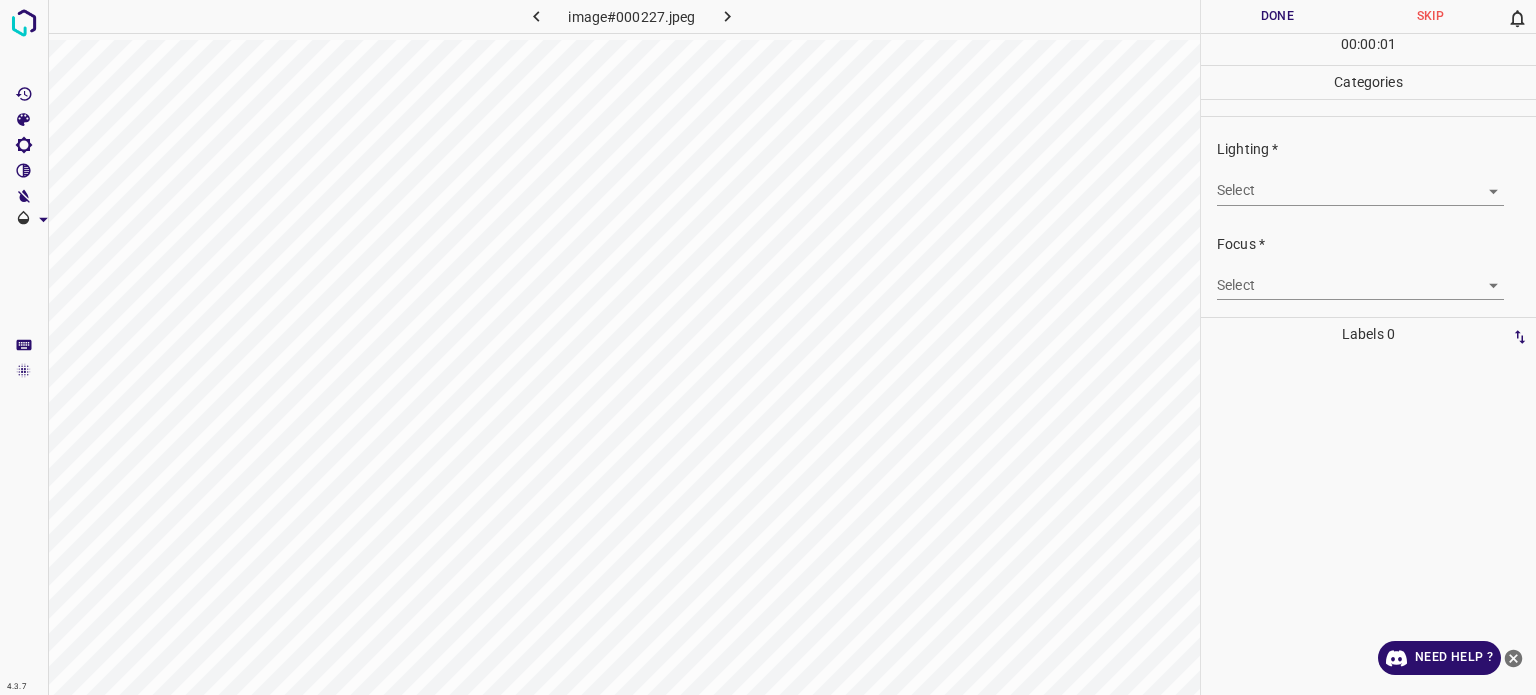 click on "Texto original Valora esta traducción Tu opinión servirá para ayudar a mejorar el Traductor de Google 4.3.7 image#000227.jpeg Done Skip 0 00   : 00   : 01   Categories Lighting *  Select ​ Focus *  Select ​ Overall *  Select ​ Labels   0 Categories 1 Lighting 2 Focus 3 Overall Tools Space Change between modes (Draw & Edit) I Auto labeling R Restore zoom M Zoom in N Zoom out Delete Delete selecte label Filters Z Restore filters X Saturation filter C Brightness filter V Contrast filter B Gray scale filter General O Download Need Help ? - Text - Hide - Delete" at bounding box center (768, 347) 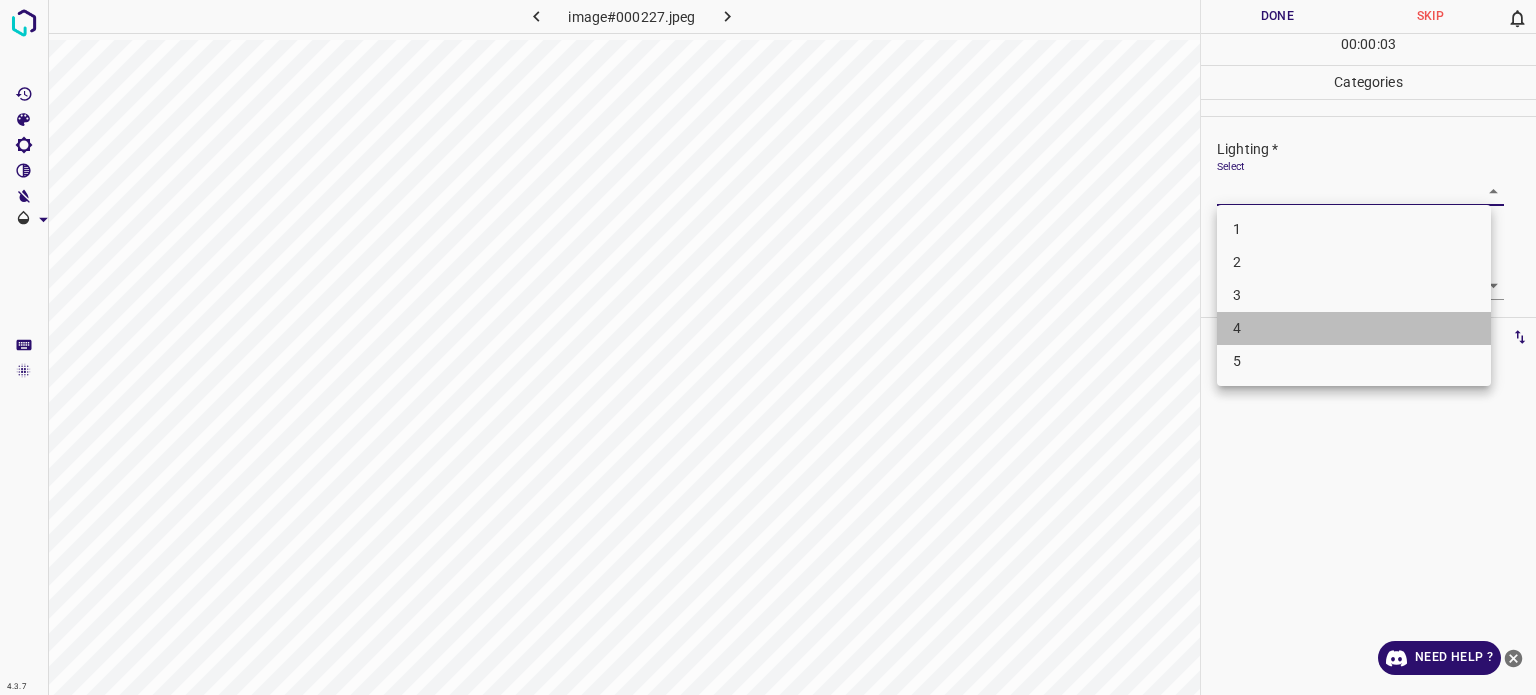 drag, startPoint x: 1233, startPoint y: 327, endPoint x: 1240, endPoint y: 301, distance: 26.925823 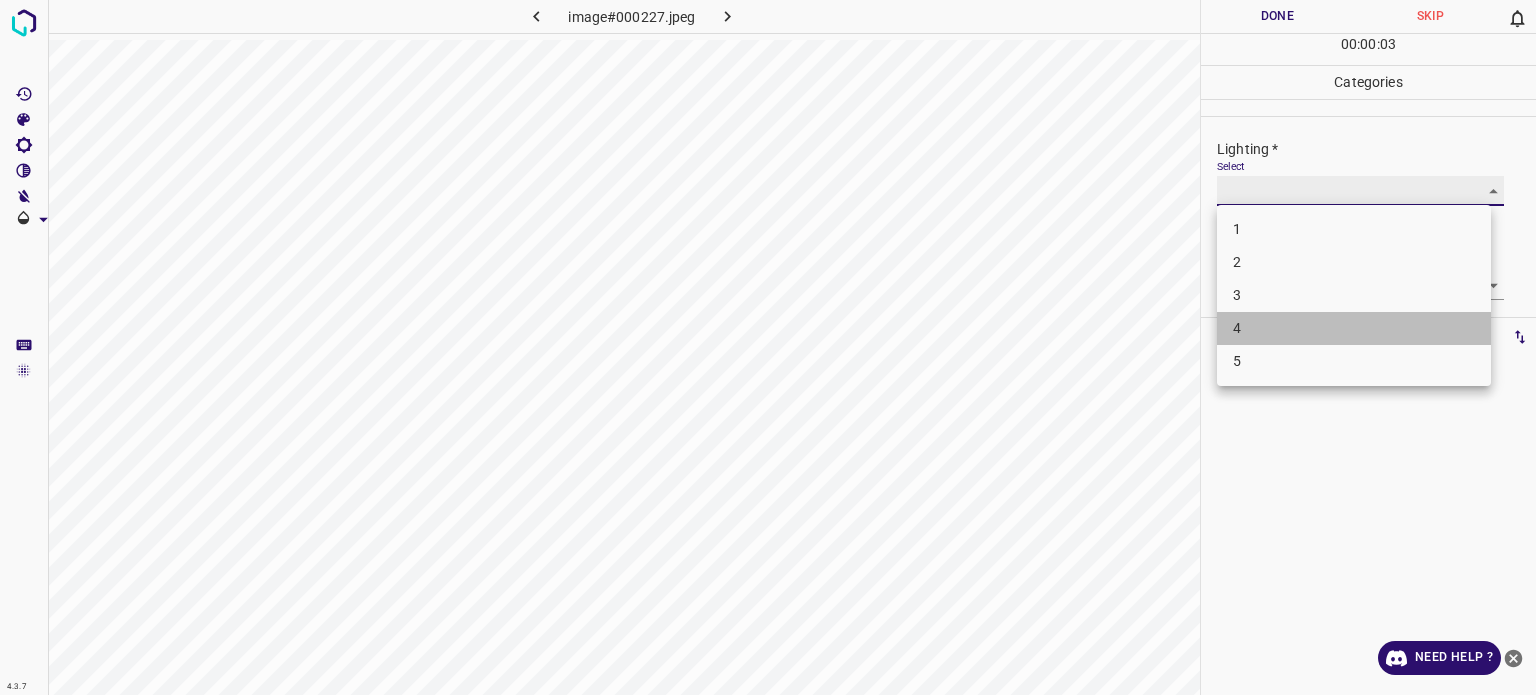 type on "4" 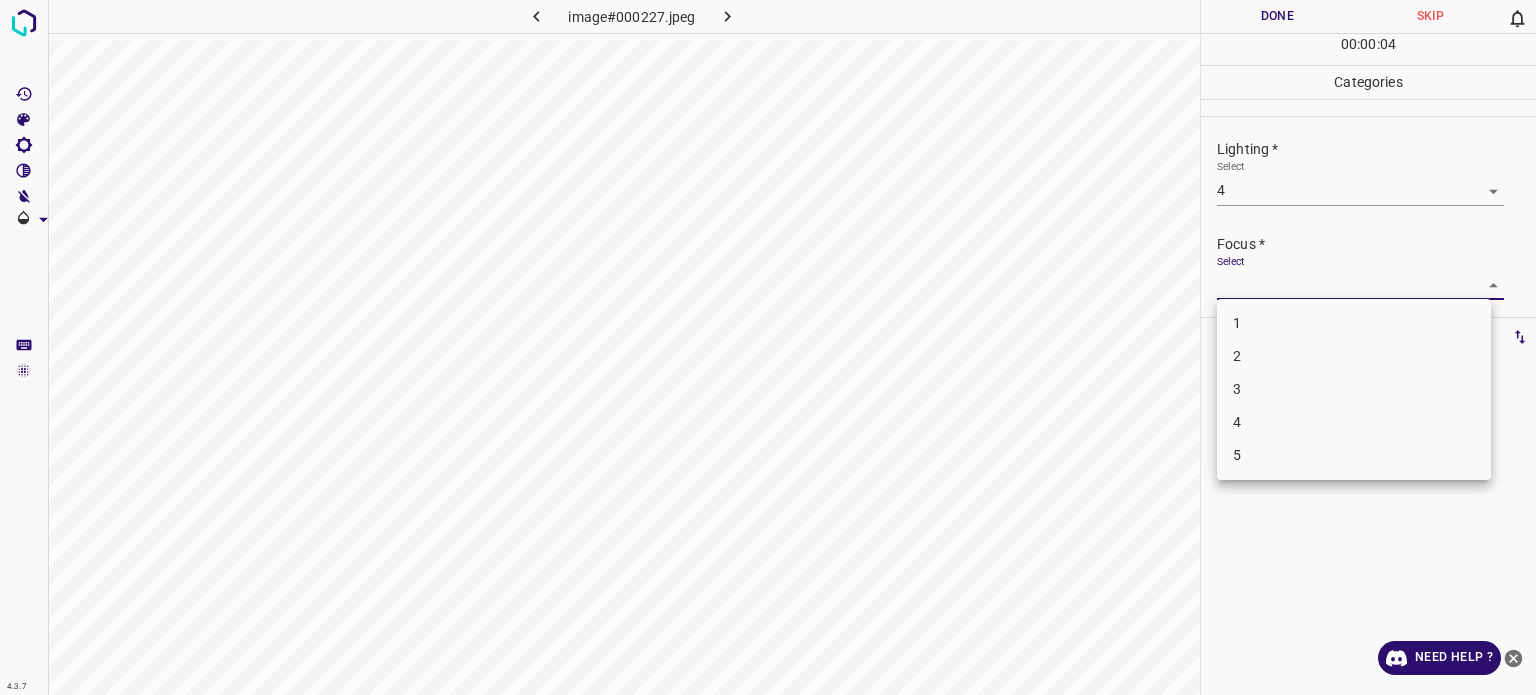 click on "Texto original Valora esta traducción Tu opinión servirá para ayudar a mejorar el Traductor de Google 4.3.7 image#000227.jpeg Done Skip 0 00   : 00   : 04   Categories Lighting *  Select 4 4 Focus *  Select ​ Overall *  Select ​ Labels   0 Categories 1 Lighting 2 Focus 3 Overall Tools Space Change between modes (Draw & Edit) I Auto labeling R Restore zoom M Zoom in N Zoom out Delete Delete selecte label Filters Z Restore filters X Saturation filter C Brightness filter V Contrast filter B Gray scale filter General O Download Need Help ? - Text - Hide - Delete 1 2 3 4 5" at bounding box center (768, 347) 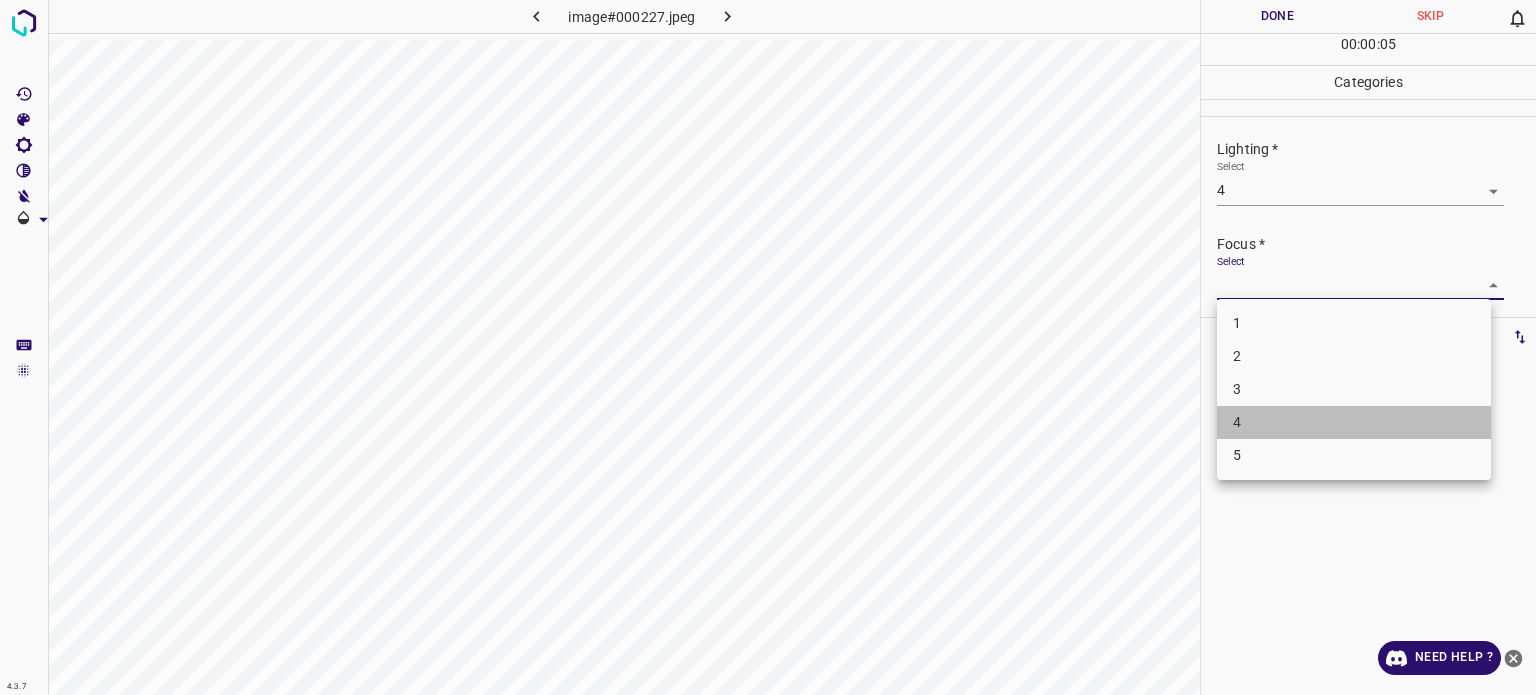 click on "4" at bounding box center [1354, 422] 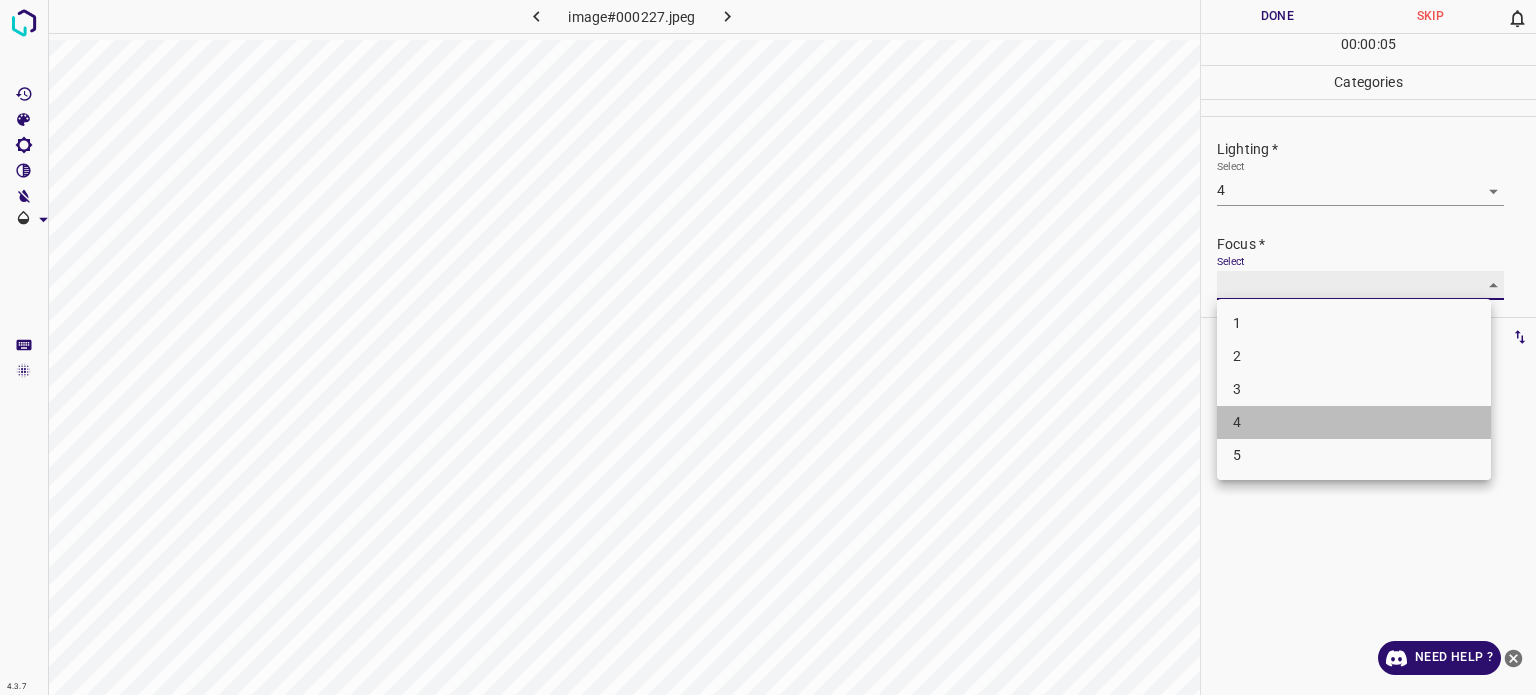 type on "4" 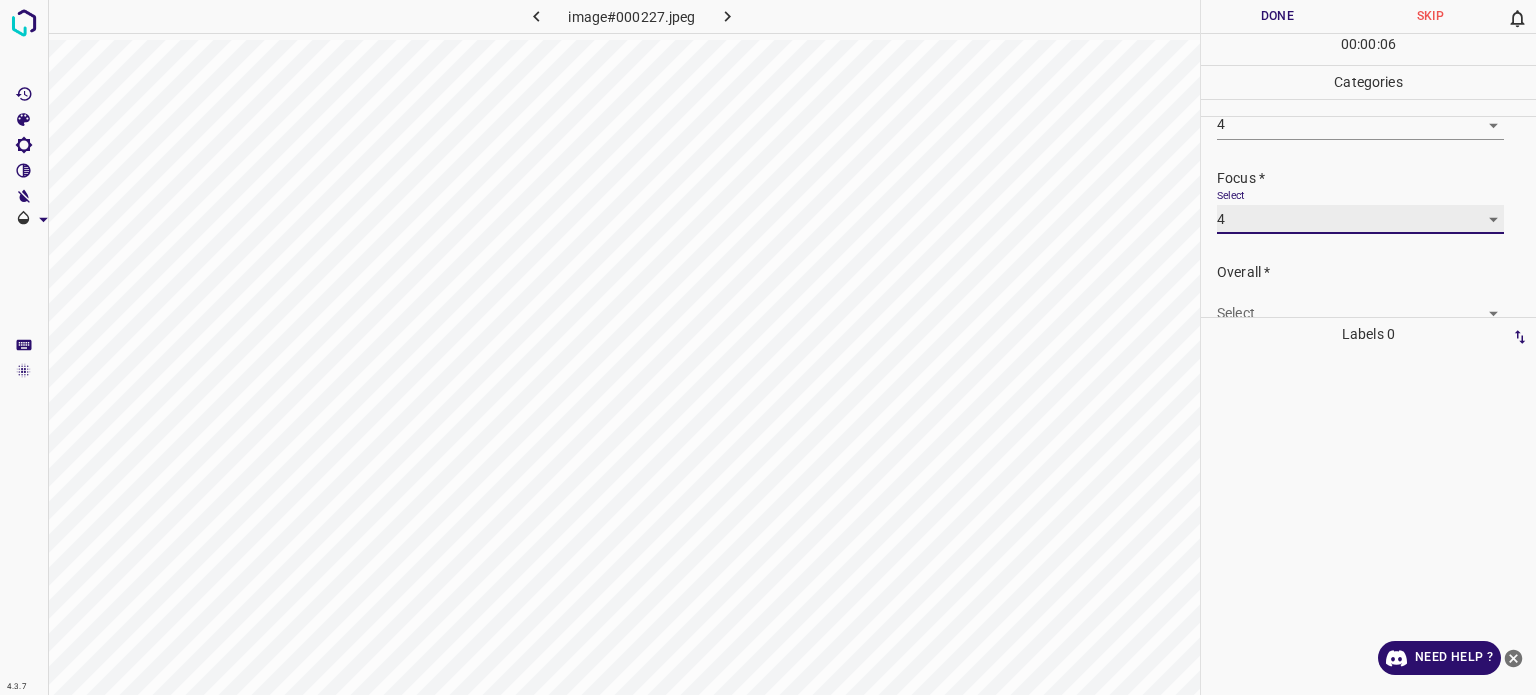 scroll, scrollTop: 98, scrollLeft: 0, axis: vertical 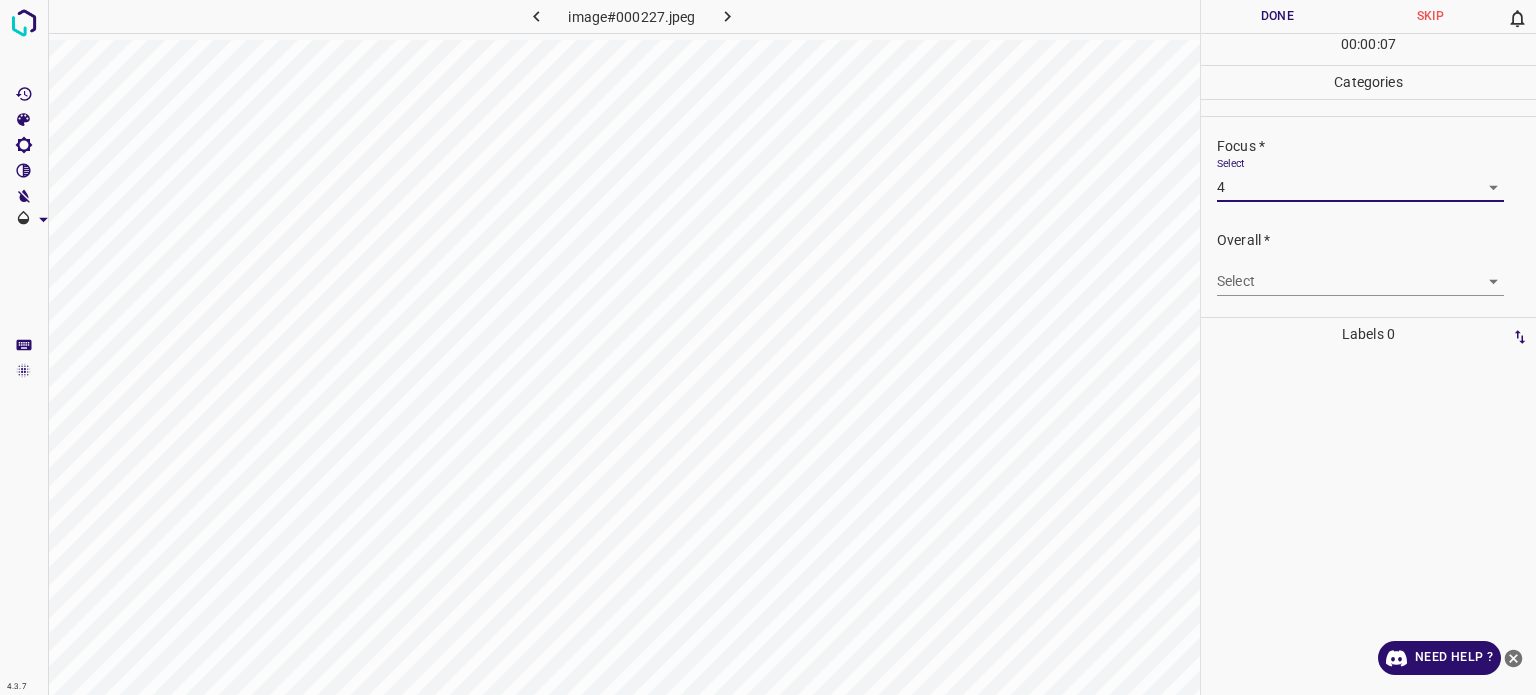 click on "Texto original Valora esta traducción Tu opinión servirá para ayudar a mejorar el Traductor de Google 4.3.7 image#000227.jpeg Done Skip 0 00   : 00   : 07   Categories Lighting *  Select 4 4 Focus *  Select 4 4 Overall *  Select ​ Labels   0 Categories 1 Lighting 2 Focus 3 Overall Tools Space Change between modes (Draw & Edit) I Auto labeling R Restore zoom M Zoom in N Zoom out Delete Delete selecte label Filters Z Restore filters X Saturation filter C Brightness filter V Contrast filter B Gray scale filter General O Download Need Help ? - Text - Hide - Delete" at bounding box center (768, 347) 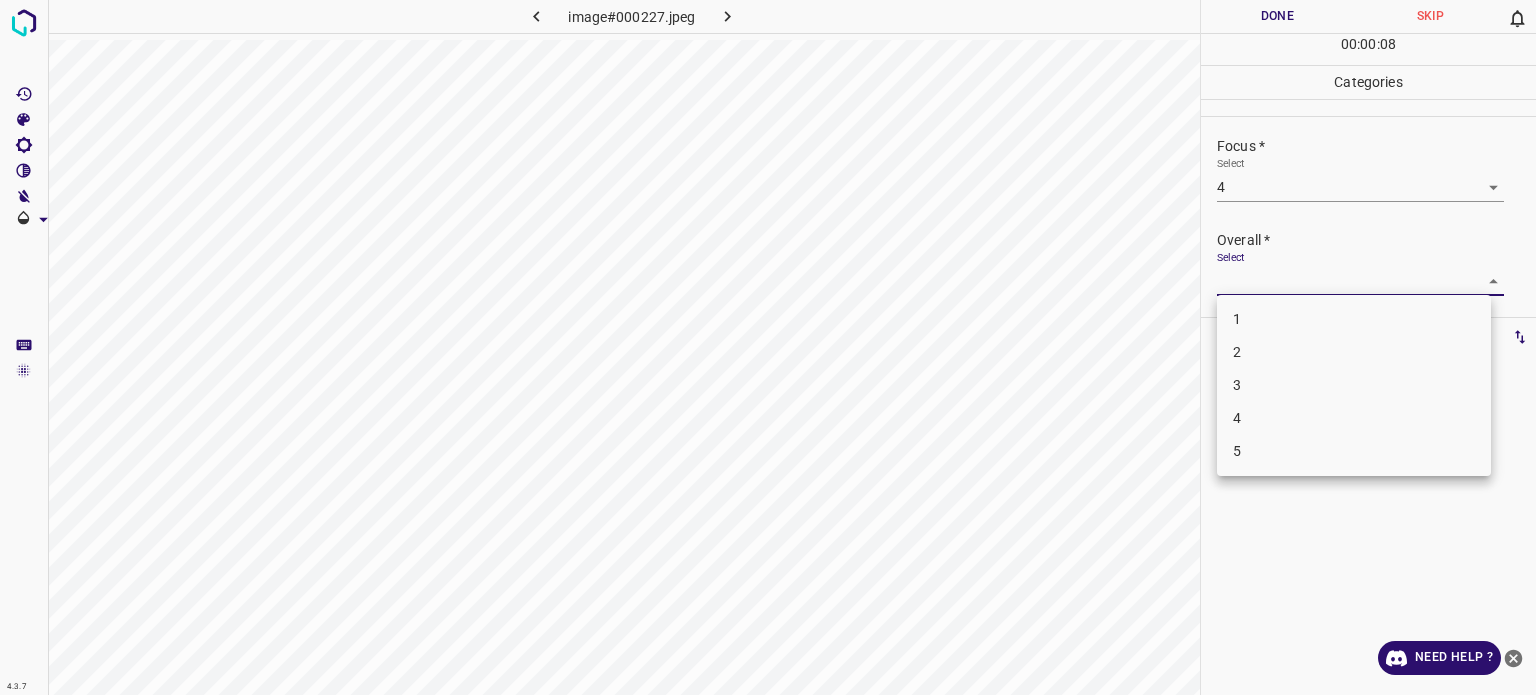click on "4" at bounding box center [1354, 418] 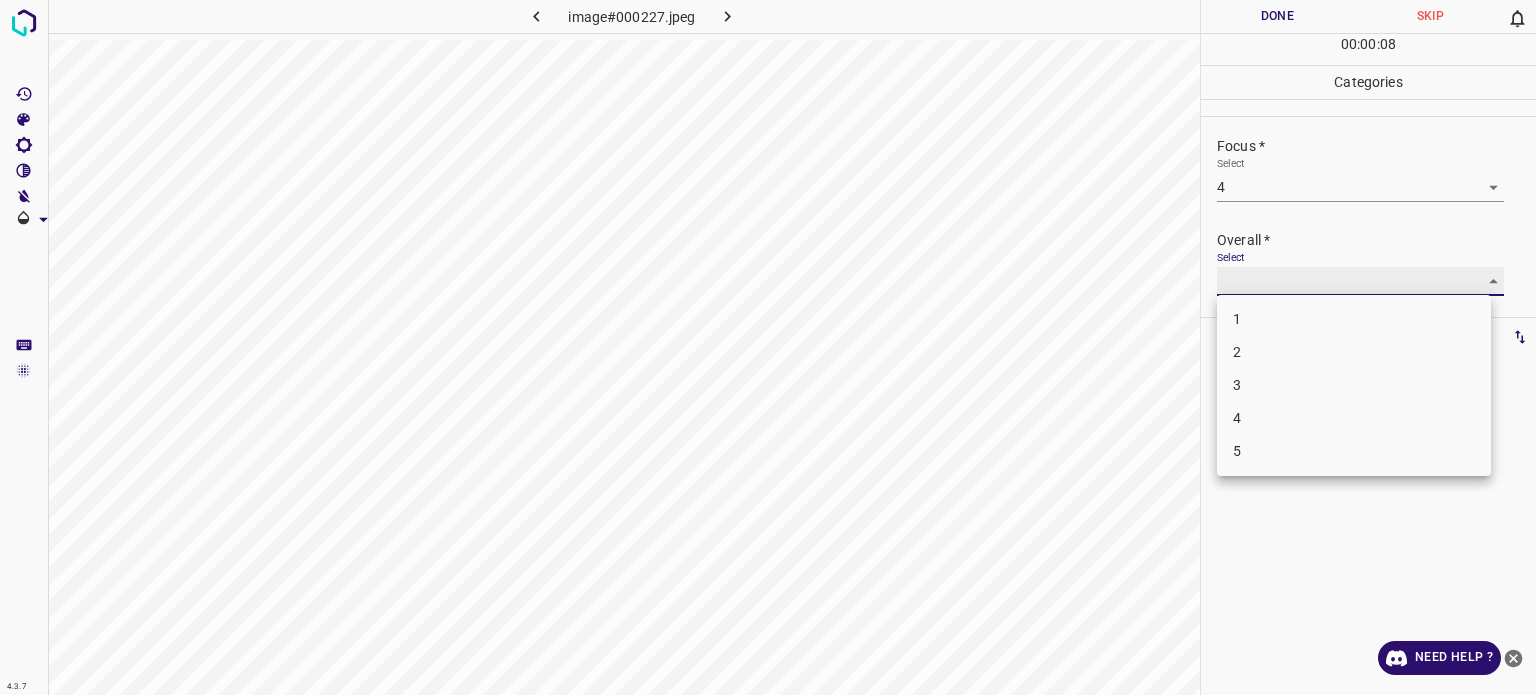 type on "4" 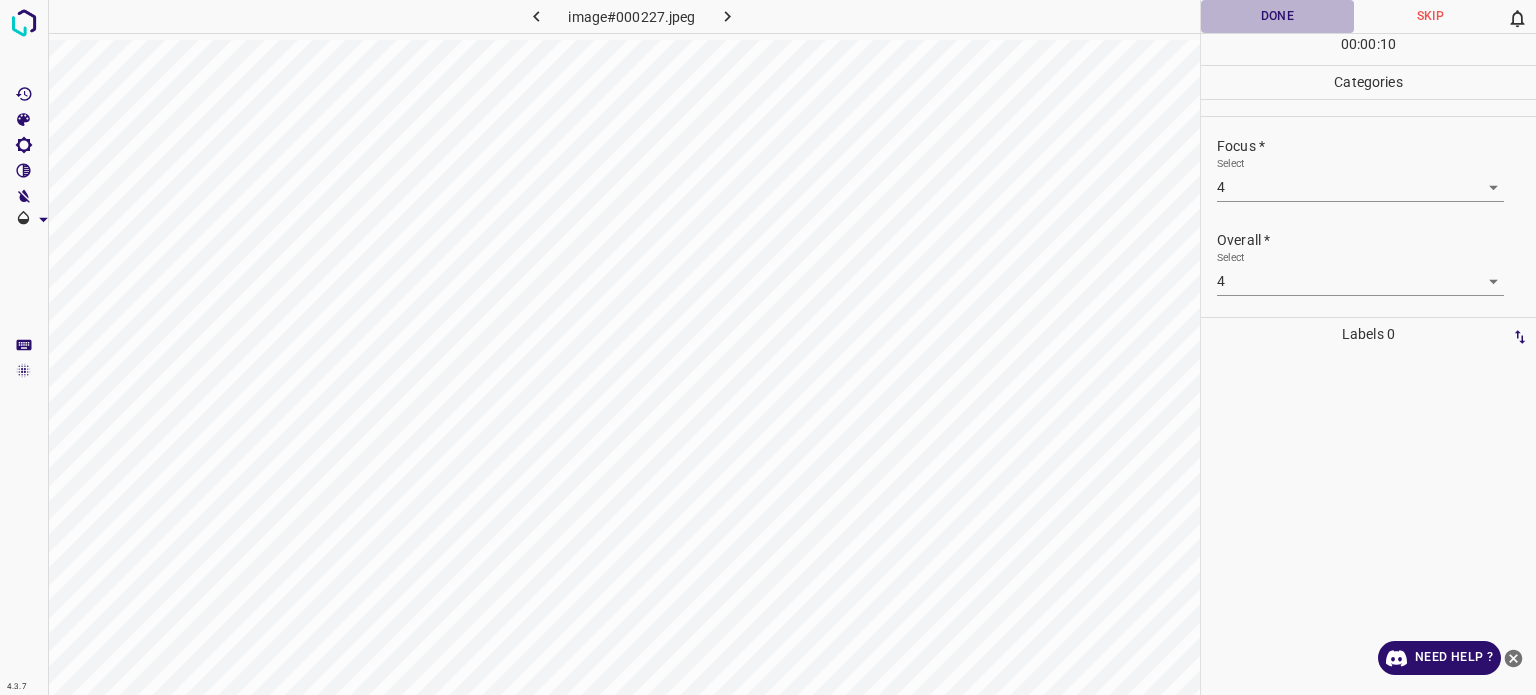 click on "Done" at bounding box center [1277, 16] 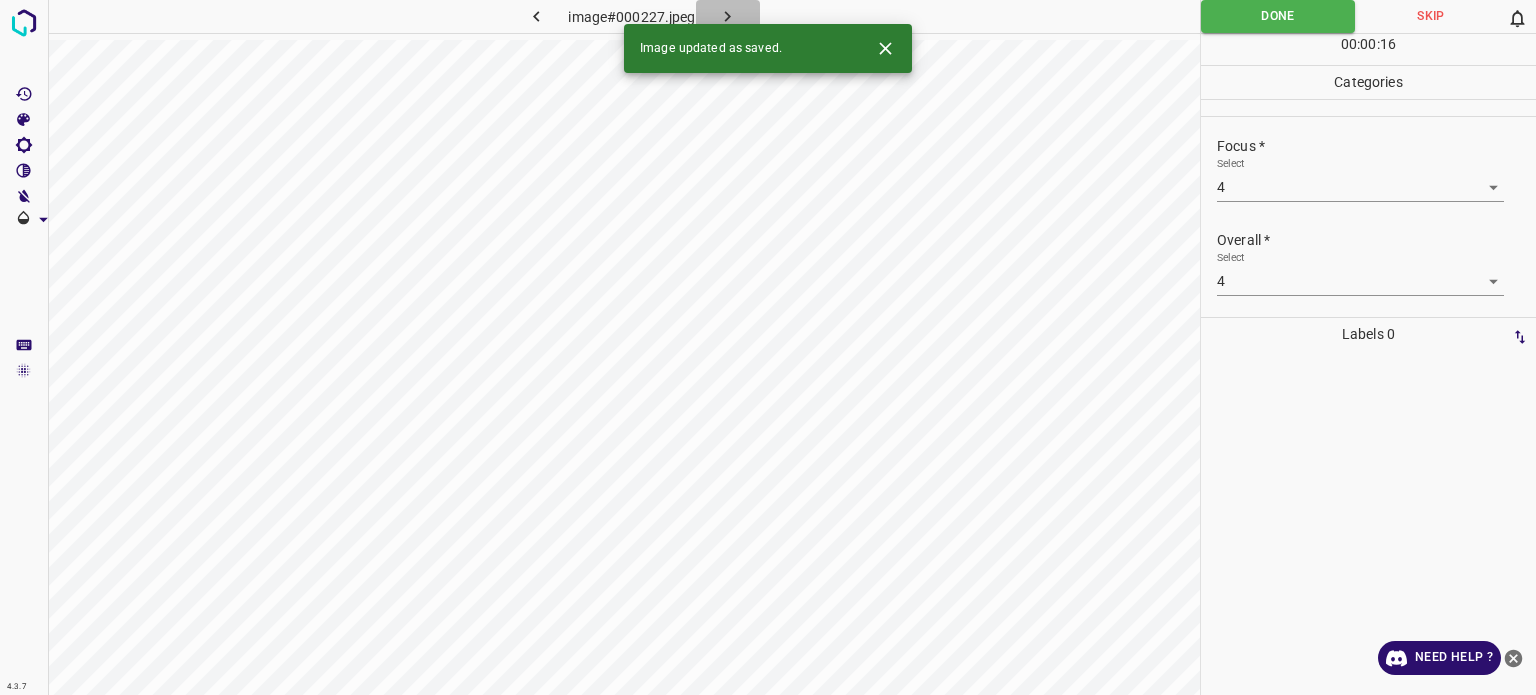 click 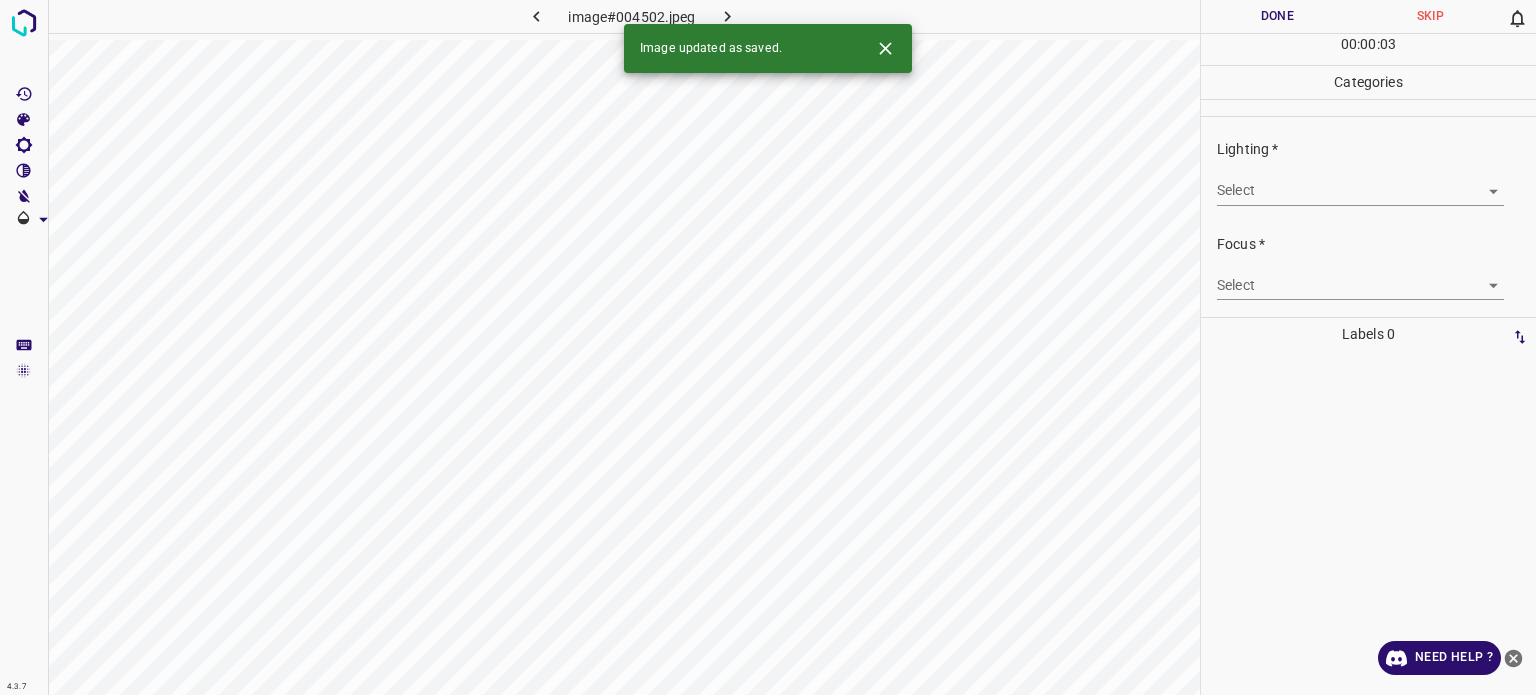 click on "Texto original Valora esta traducción Tu opinión servirá para ayudar a mejorar el Traductor de Google 4.3.7 image#004502.jpeg Done Skip 0 00   : 00   : 03   Categories Lighting *  Select ​ Focus *  Select ​ Overall *  Select ​ Labels   0 Categories 1 Lighting 2 Focus 3 Overall Tools Space Change between modes (Draw & Edit) I Auto labeling R Restore zoom M Zoom in N Zoom out Delete Delete selecte label Filters Z Restore filters X Saturation filter C Brightness filter V Contrast filter B Gray scale filter General O Download Image updated as saved. Need Help ? - Text - Hide - Delete" at bounding box center (768, 347) 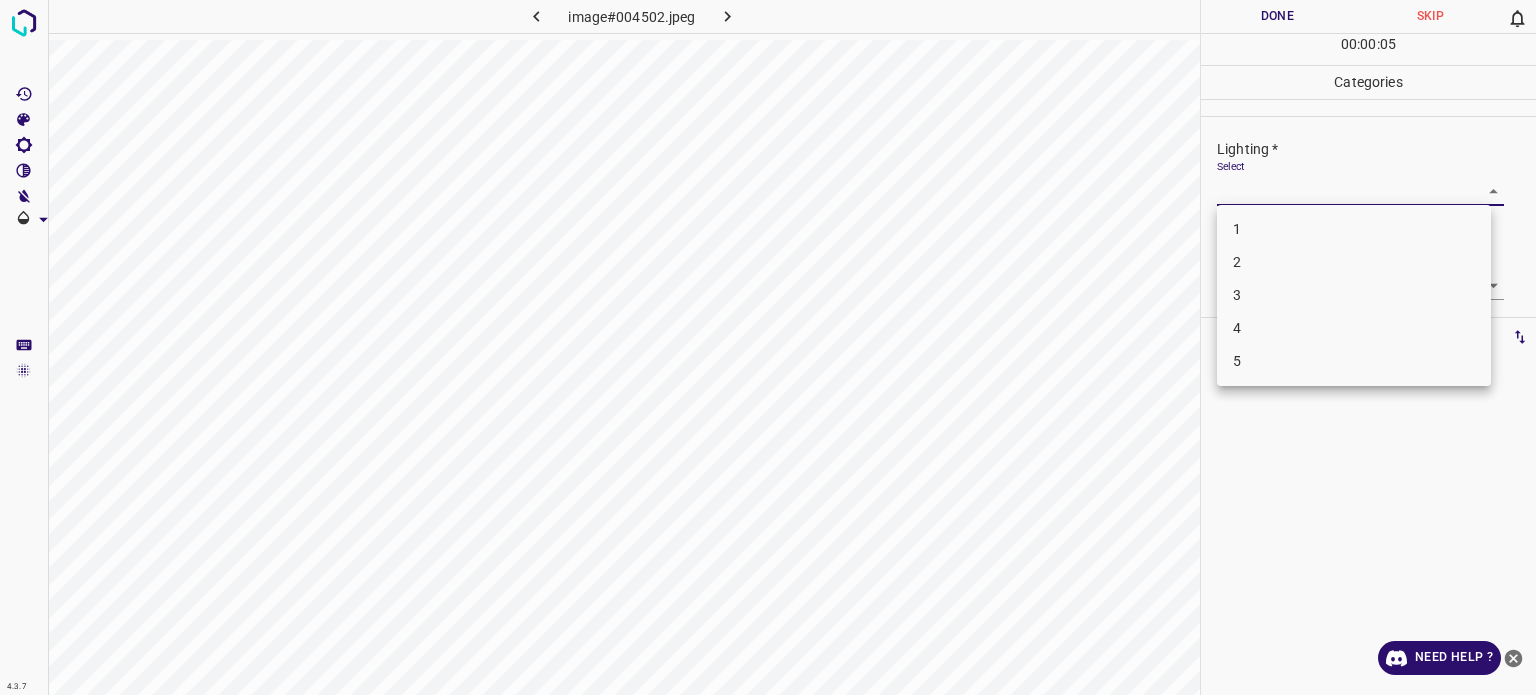click on "3" at bounding box center (1354, 295) 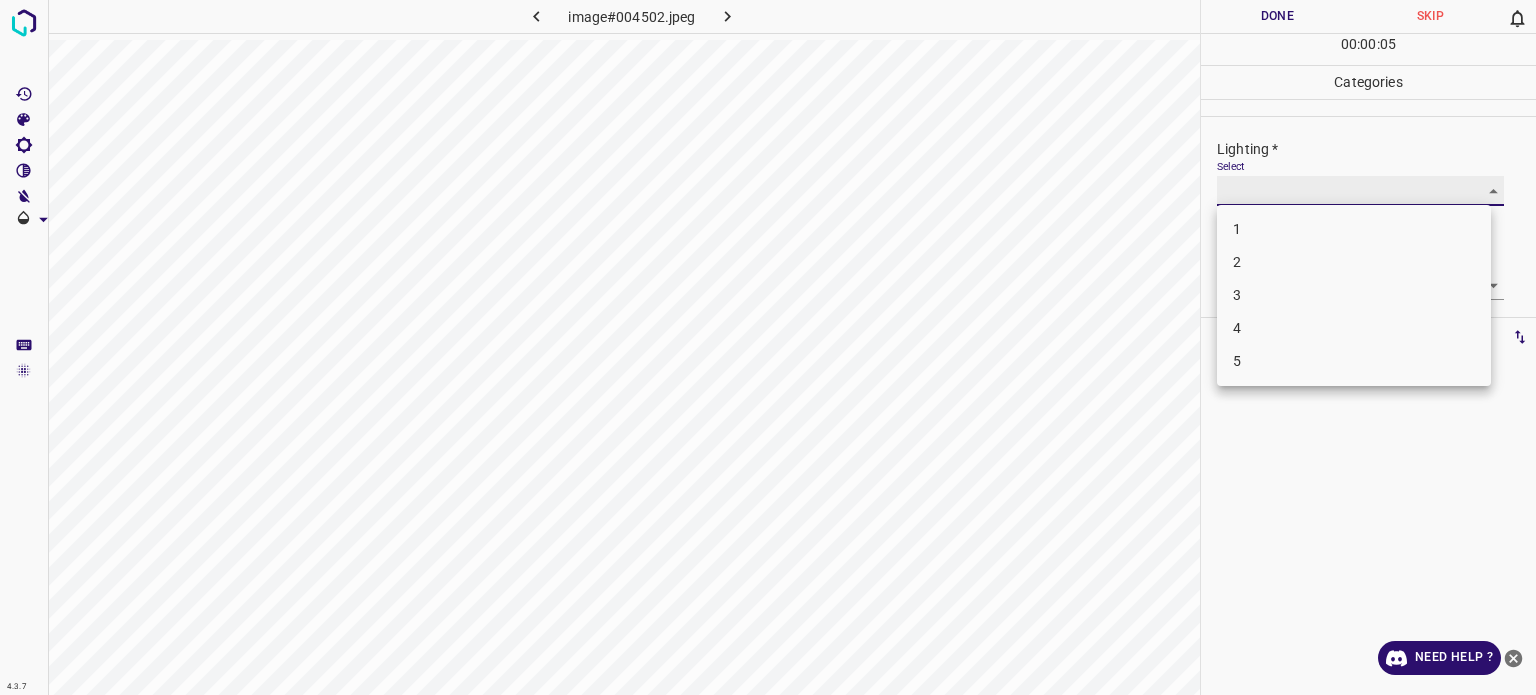 type on "3" 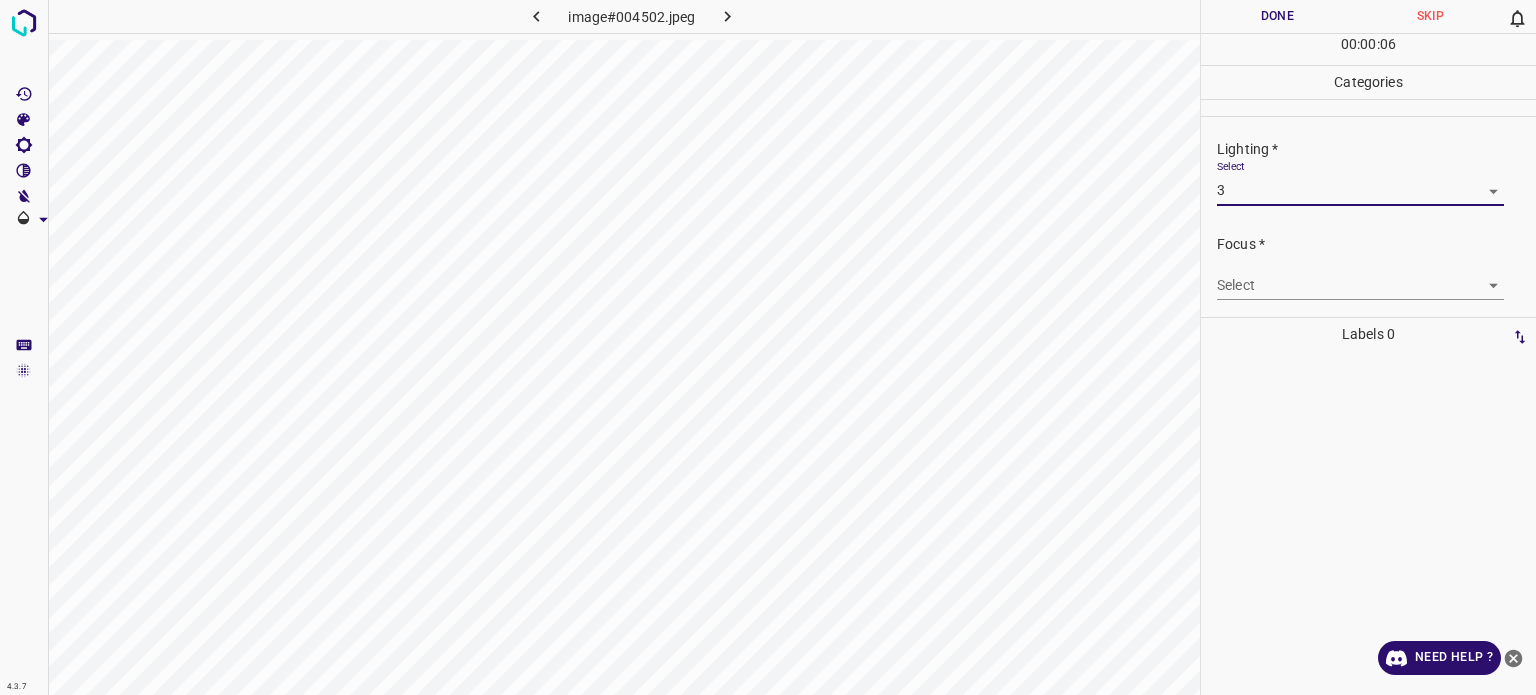 click on "Texto original Valora esta traducción Tu opinión servirá para ayudar a mejorar el Traductor de Google 4.3.7 image#004502.jpeg Done Skip 0 00   : 00   : 06   Categories Lighting *  Select 3 3 Focus *  Select ​ Overall *  Select ​ Labels   0 Categories 1 Lighting 2 Focus 3 Overall Tools Space Change between modes (Draw & Edit) I Auto labeling R Restore zoom M Zoom in N Zoom out Delete Delete selecte label Filters Z Restore filters X Saturation filter C Brightness filter V Contrast filter B Gray scale filter General O Download Need Help ? - Text - Hide - Delete" at bounding box center (768, 347) 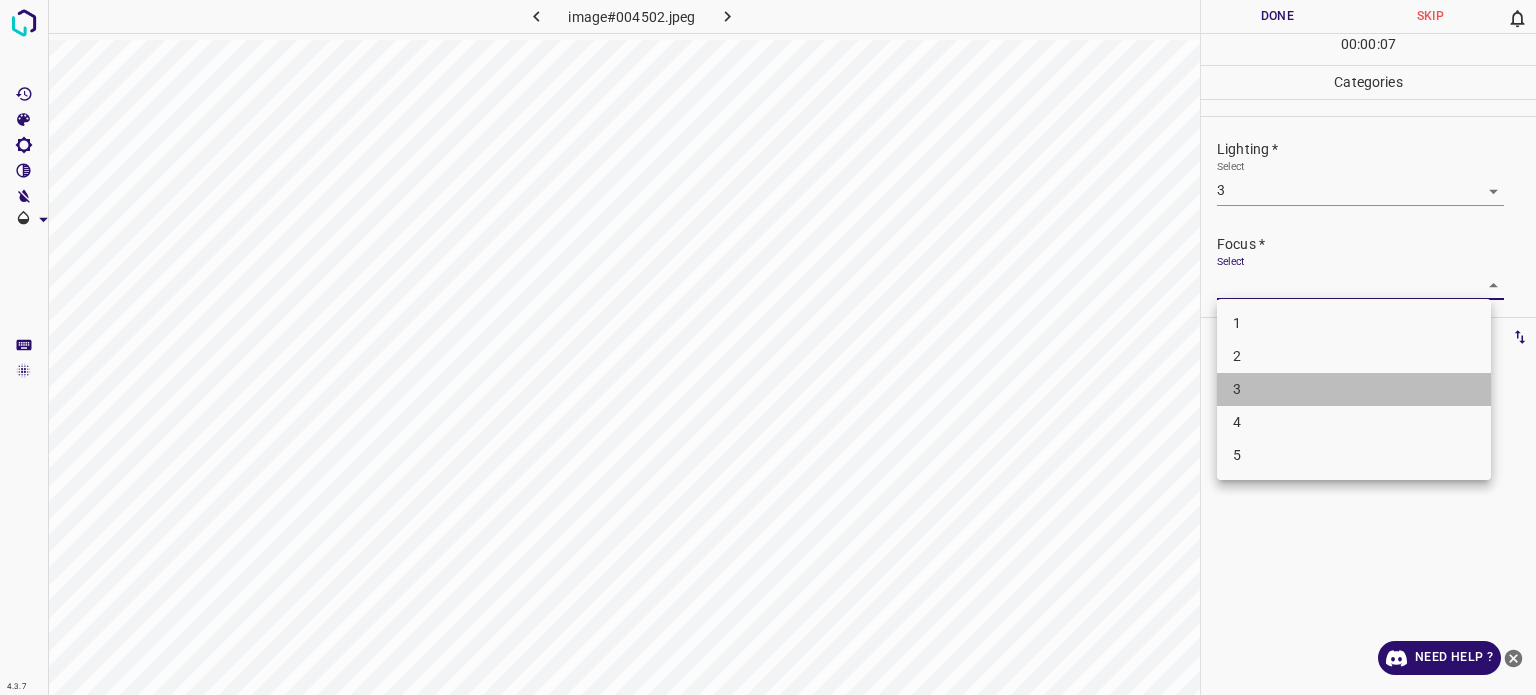 click on "3" at bounding box center [1354, 389] 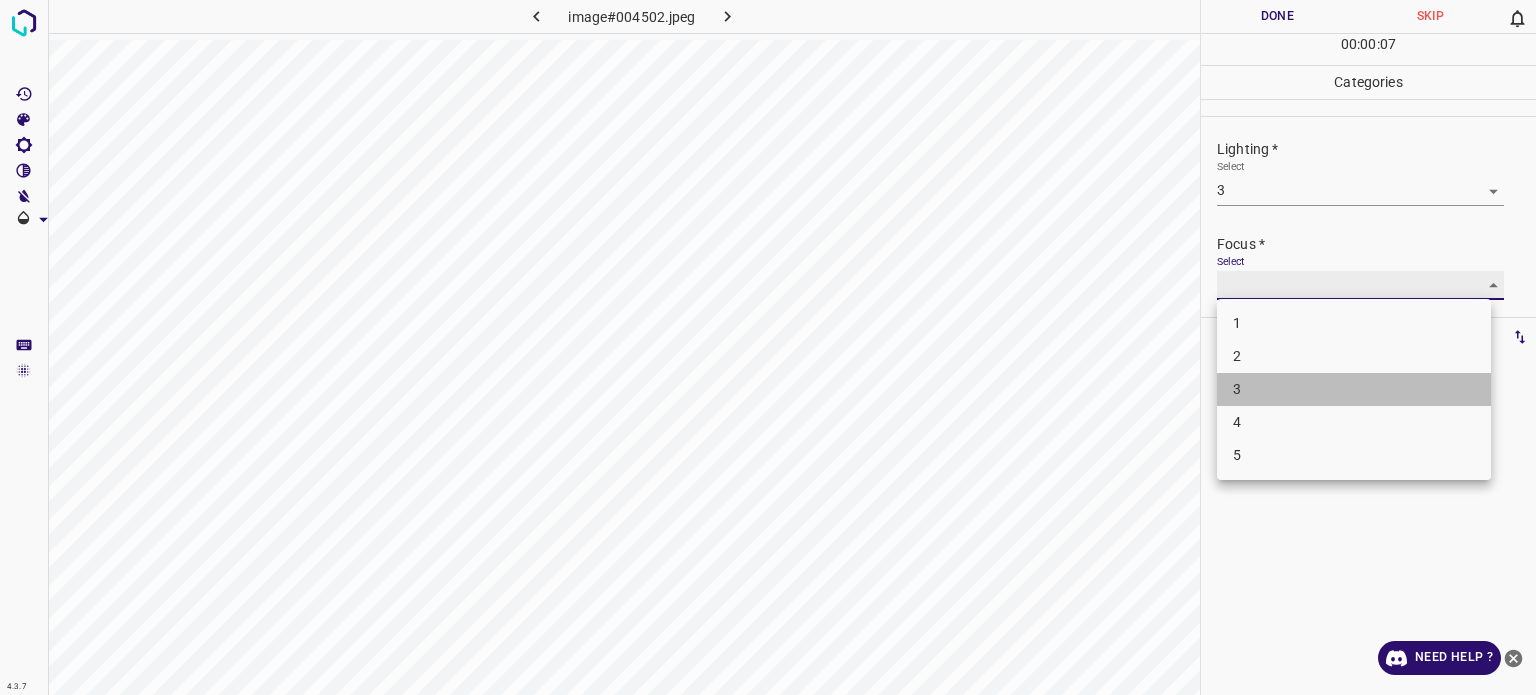 type on "3" 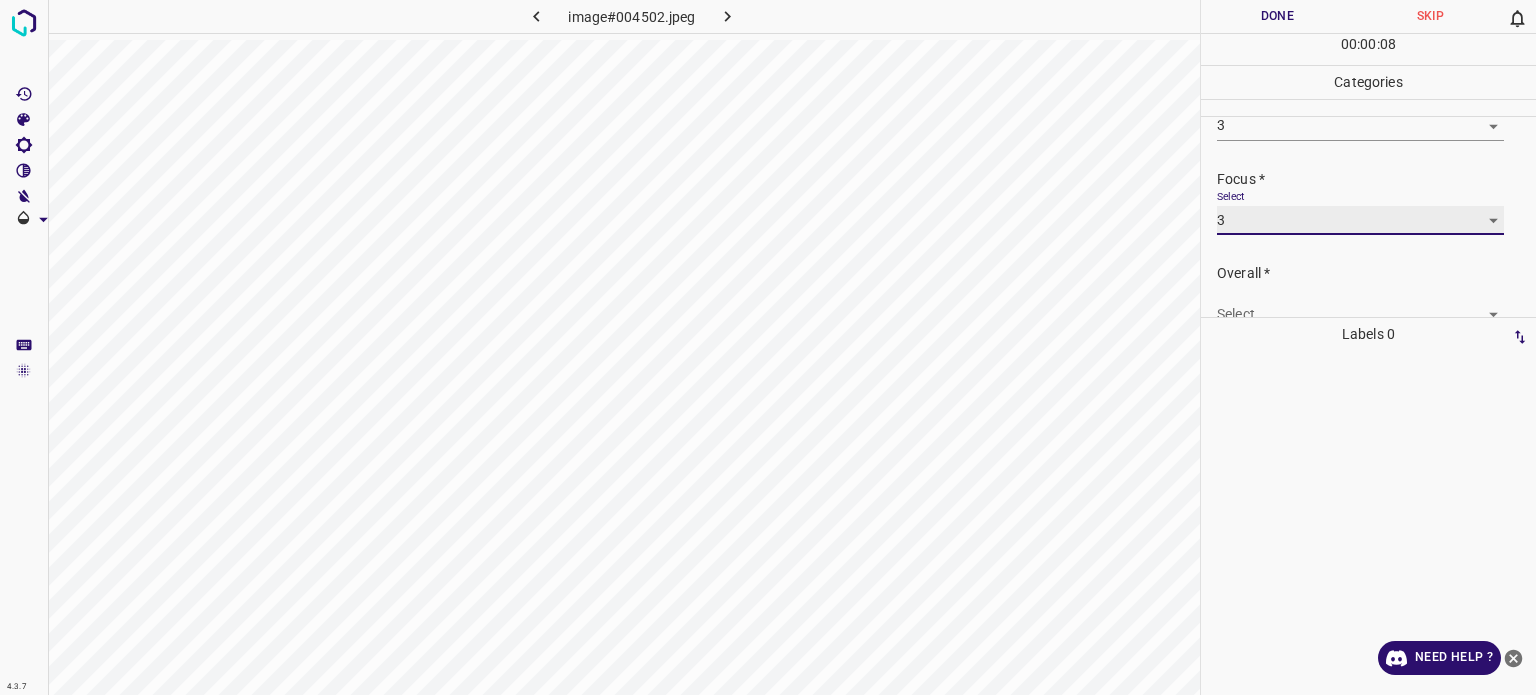 scroll, scrollTop: 98, scrollLeft: 0, axis: vertical 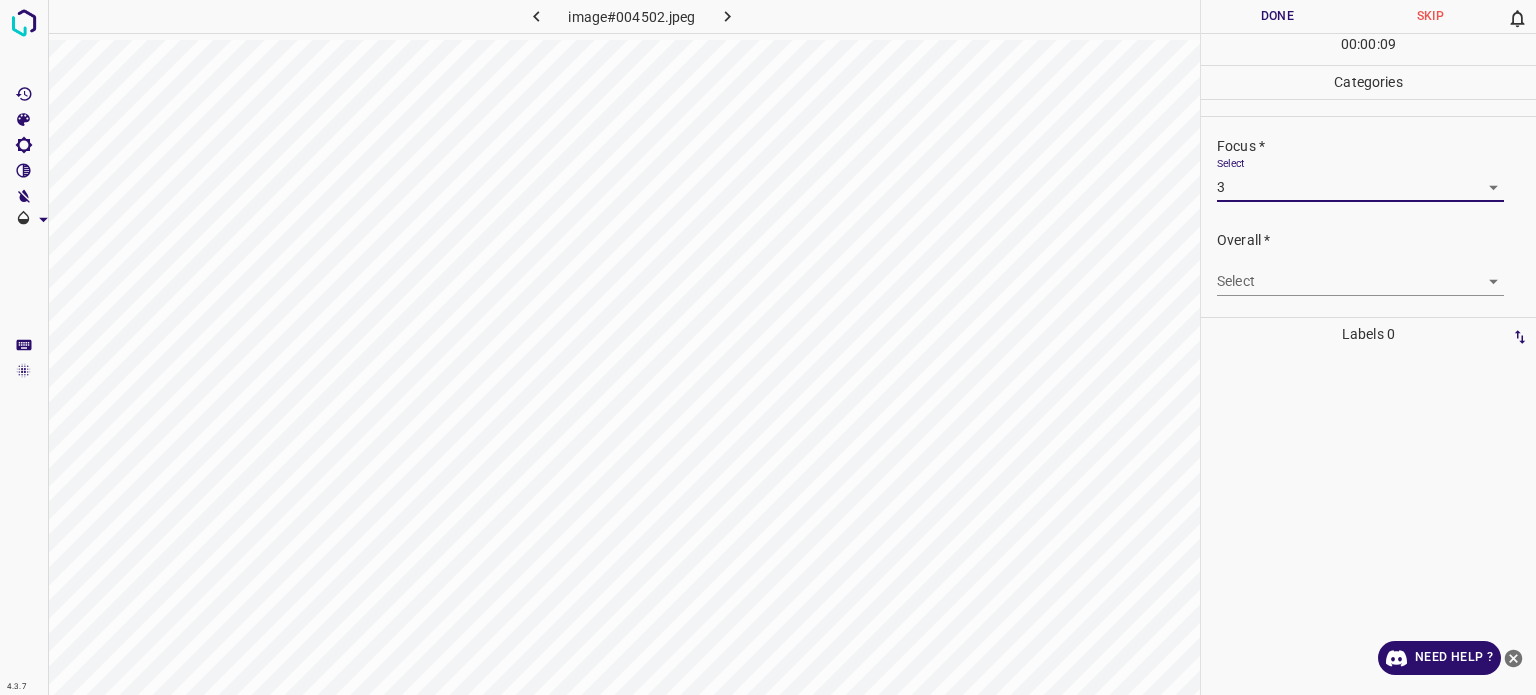 click on "Texto original Valora esta traducción Tu opinión servirá para ayudar a mejorar el Traductor de Google 4.3.7 image#004502.jpeg Done Skip 0 00   : 00   : 09   Categories Lighting *  Select 3 3 Focus *  Select 3 3 Overall *  Select ​ Labels   0 Categories 1 Lighting 2 Focus 3 Overall Tools Space Change between modes (Draw & Edit) I Auto labeling R Restore zoom M Zoom in N Zoom out Delete Delete selecte label Filters Z Restore filters X Saturation filter C Brightness filter V Contrast filter B Gray scale filter General O Download Need Help ? - Text - Hide - Delete" at bounding box center (768, 347) 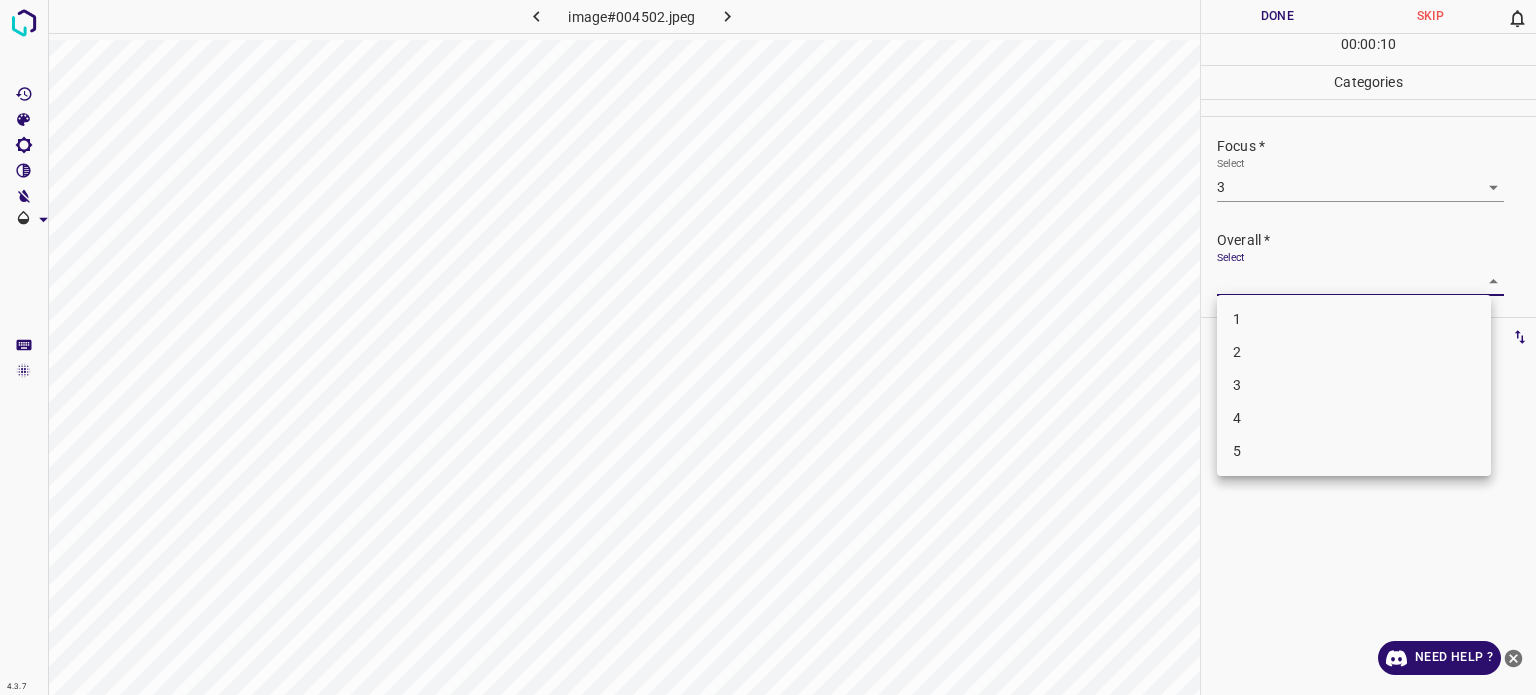 click on "3" at bounding box center (1354, 385) 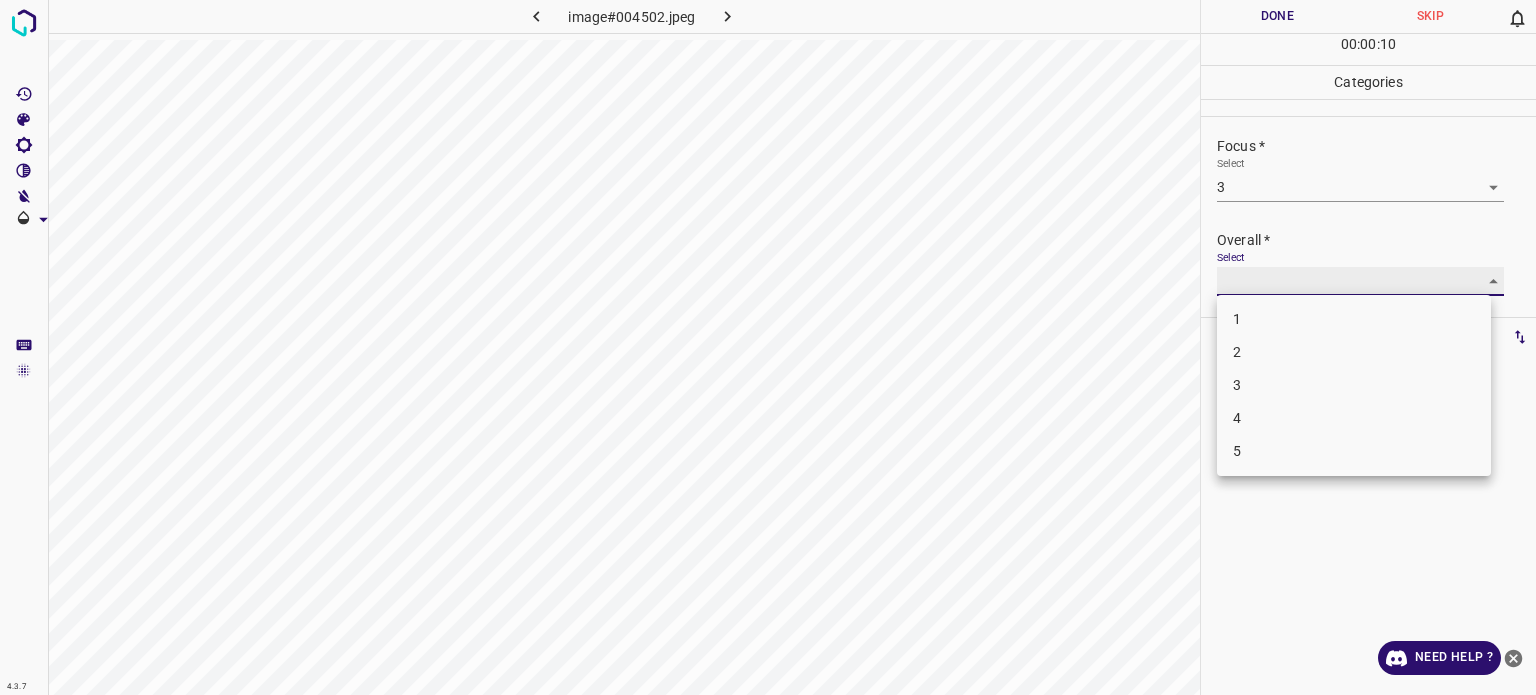type on "3" 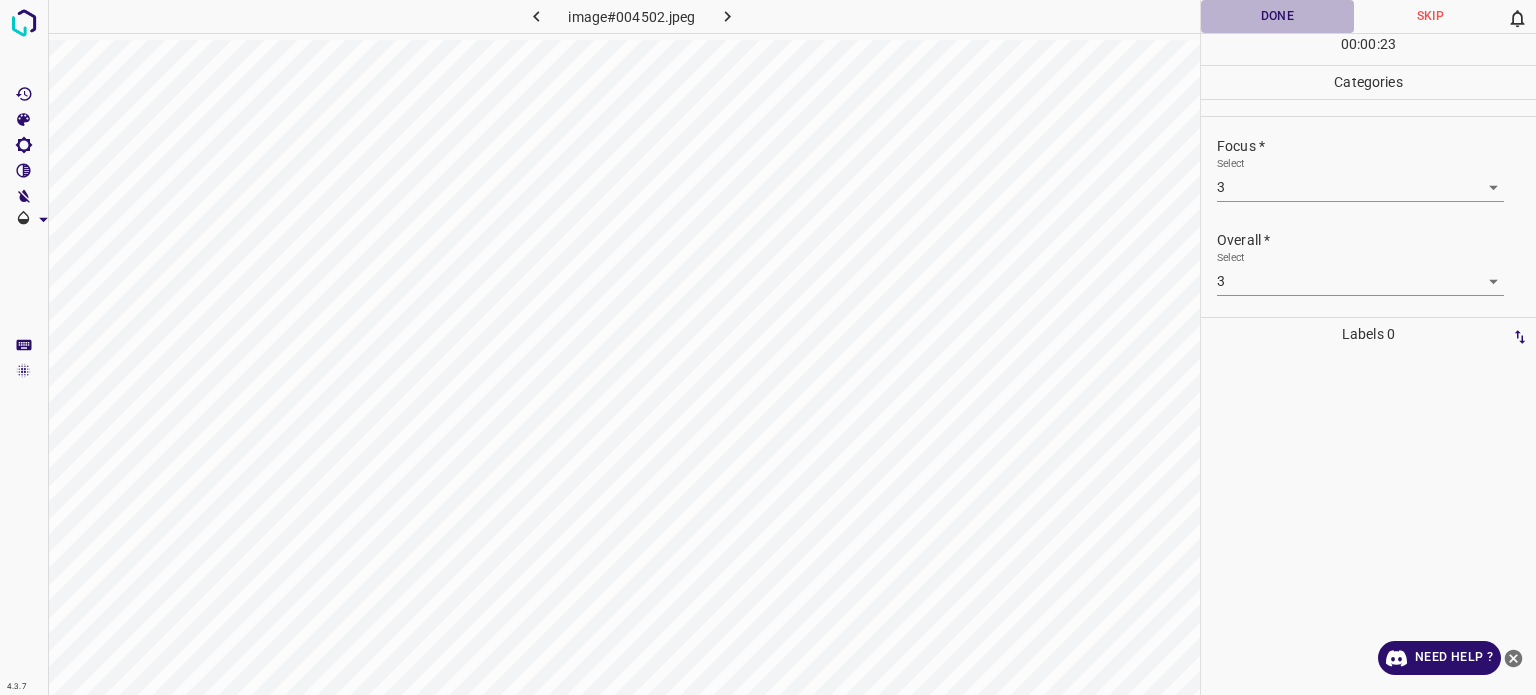 click on "Done" at bounding box center (1277, 16) 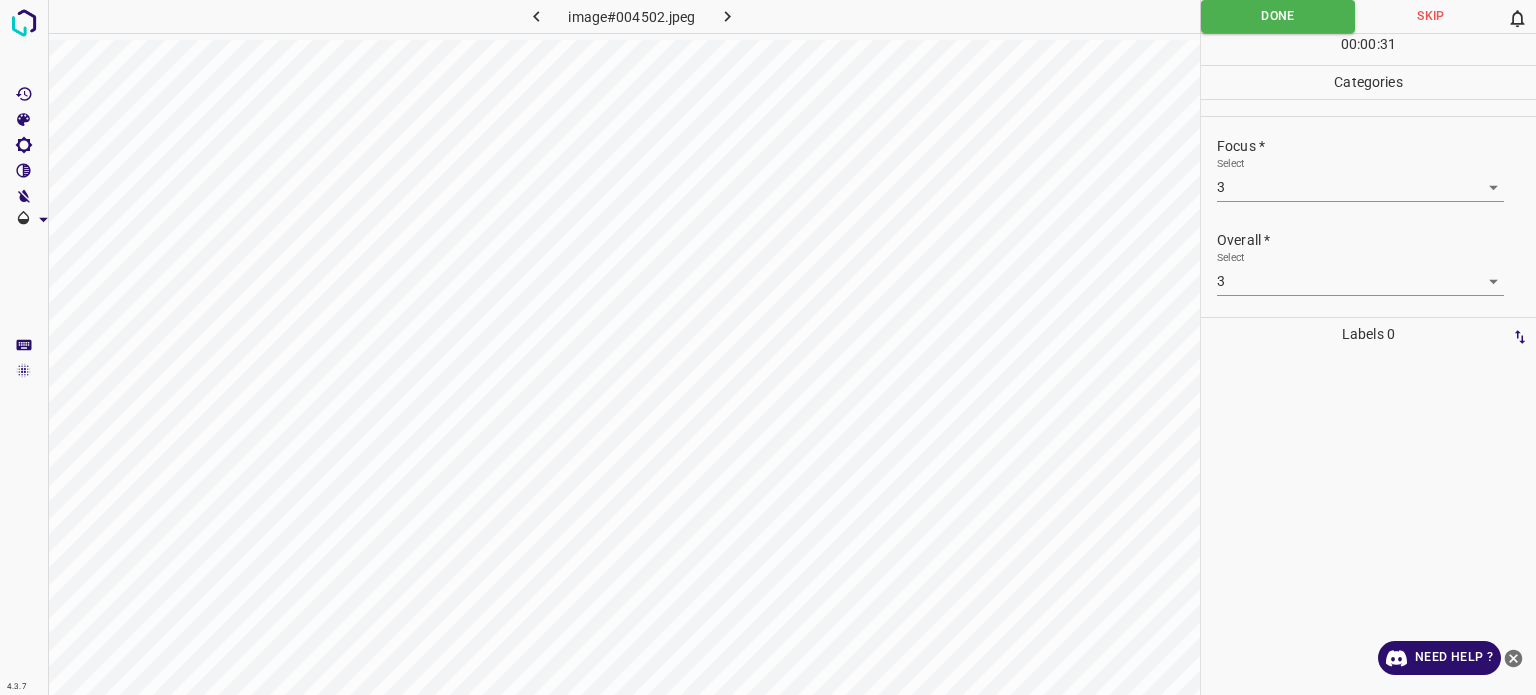 scroll, scrollTop: 0, scrollLeft: 0, axis: both 